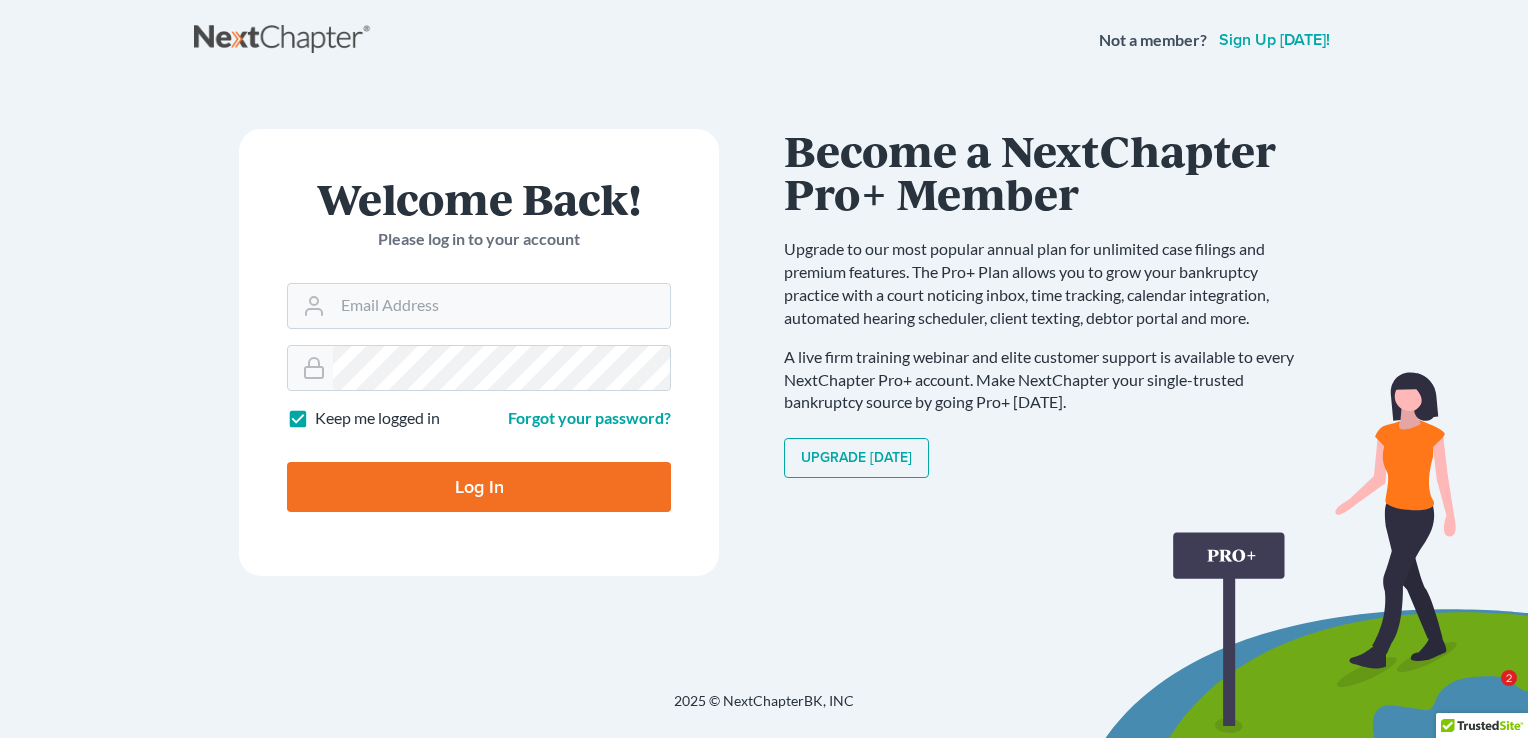 scroll, scrollTop: 0, scrollLeft: 0, axis: both 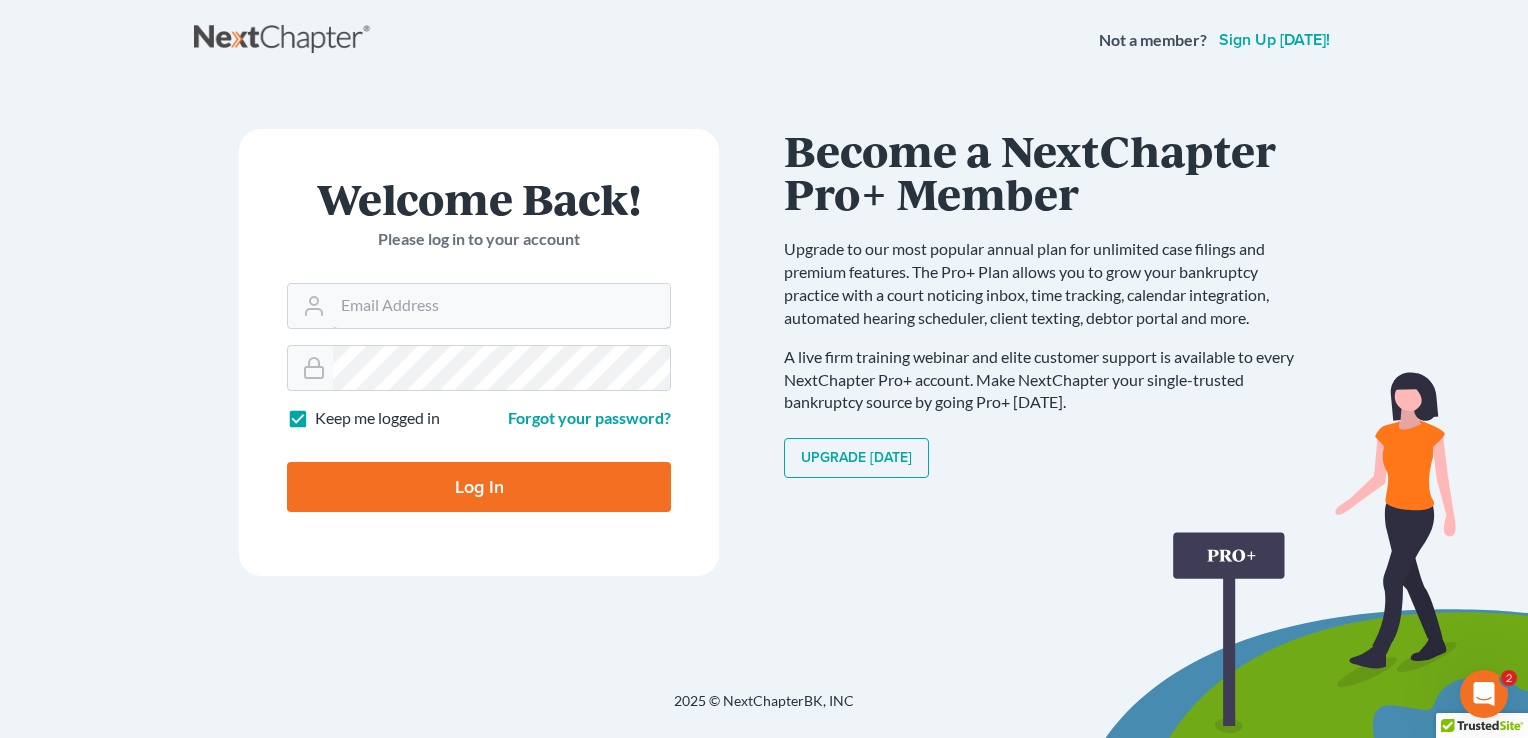 type on "[PERSON_NAME][EMAIL_ADDRESS][DOMAIN_NAME]" 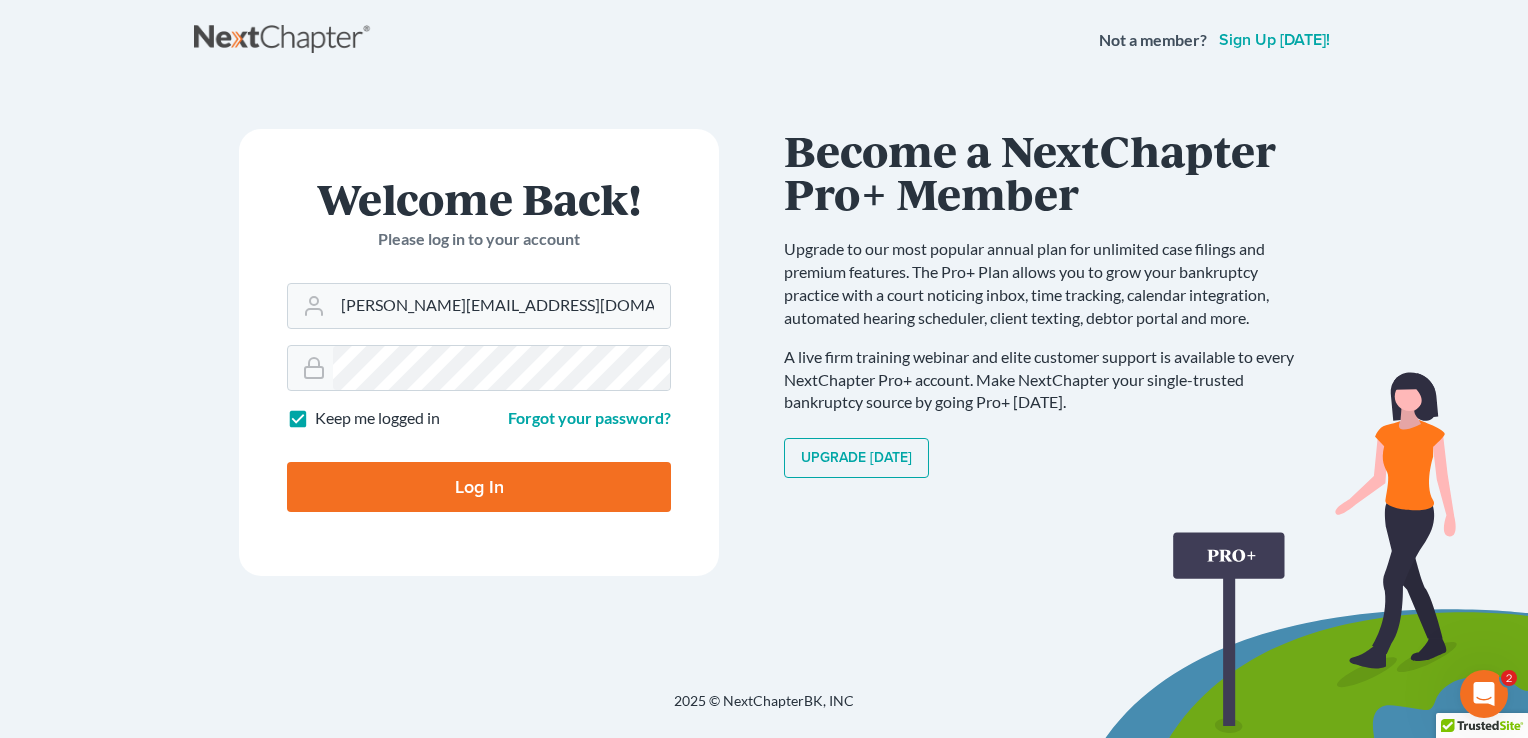 click on "Log In" at bounding box center [479, 487] 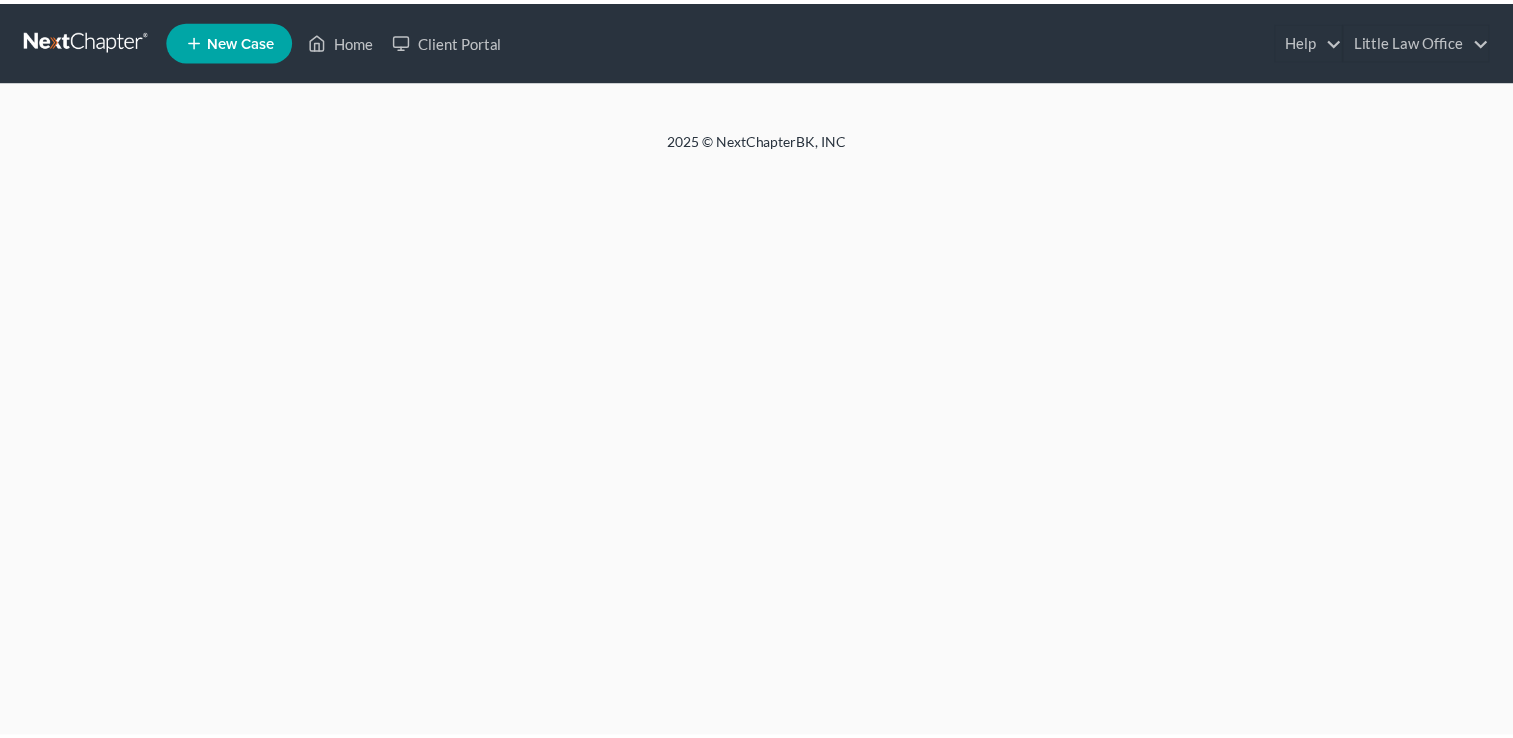 scroll, scrollTop: 0, scrollLeft: 0, axis: both 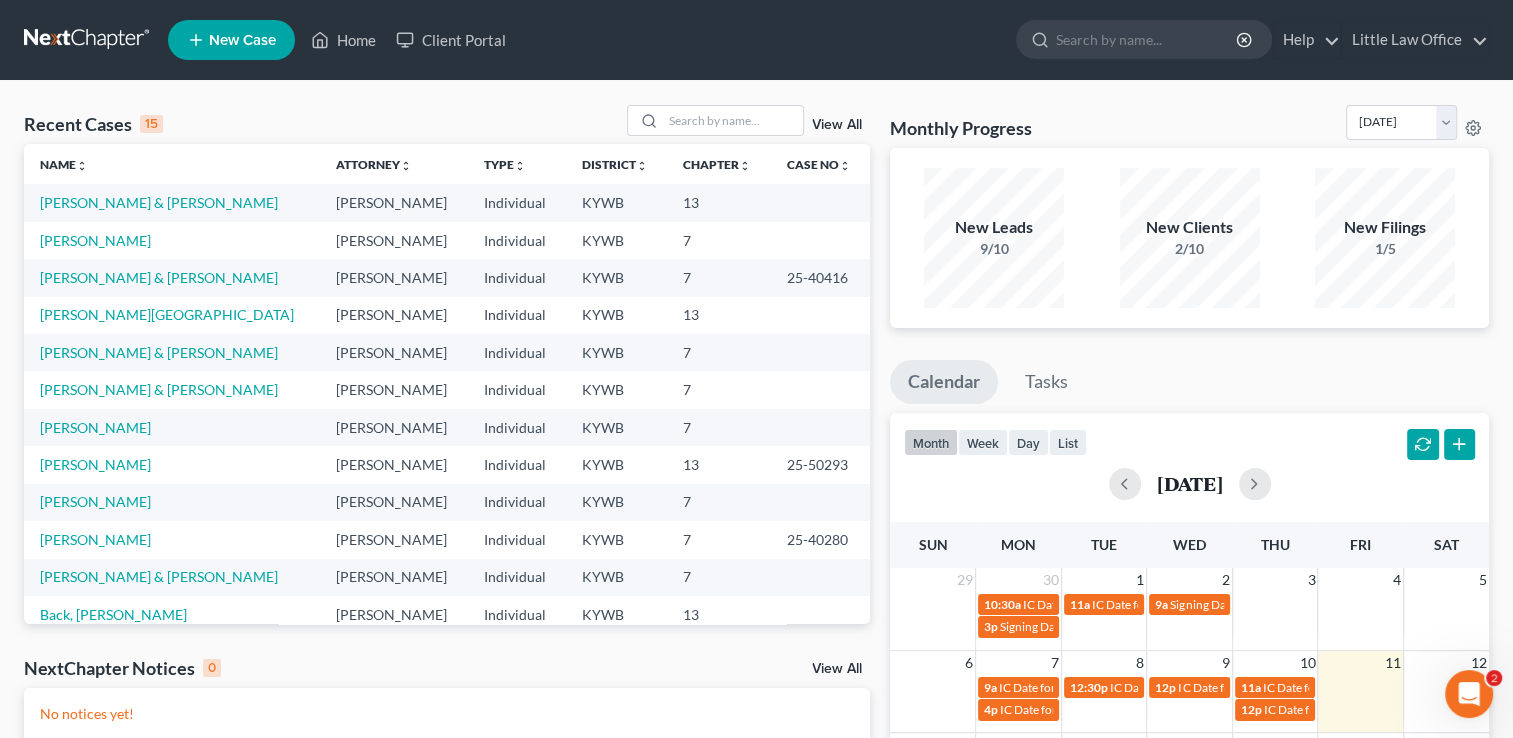 click on "New Case" at bounding box center [242, 40] 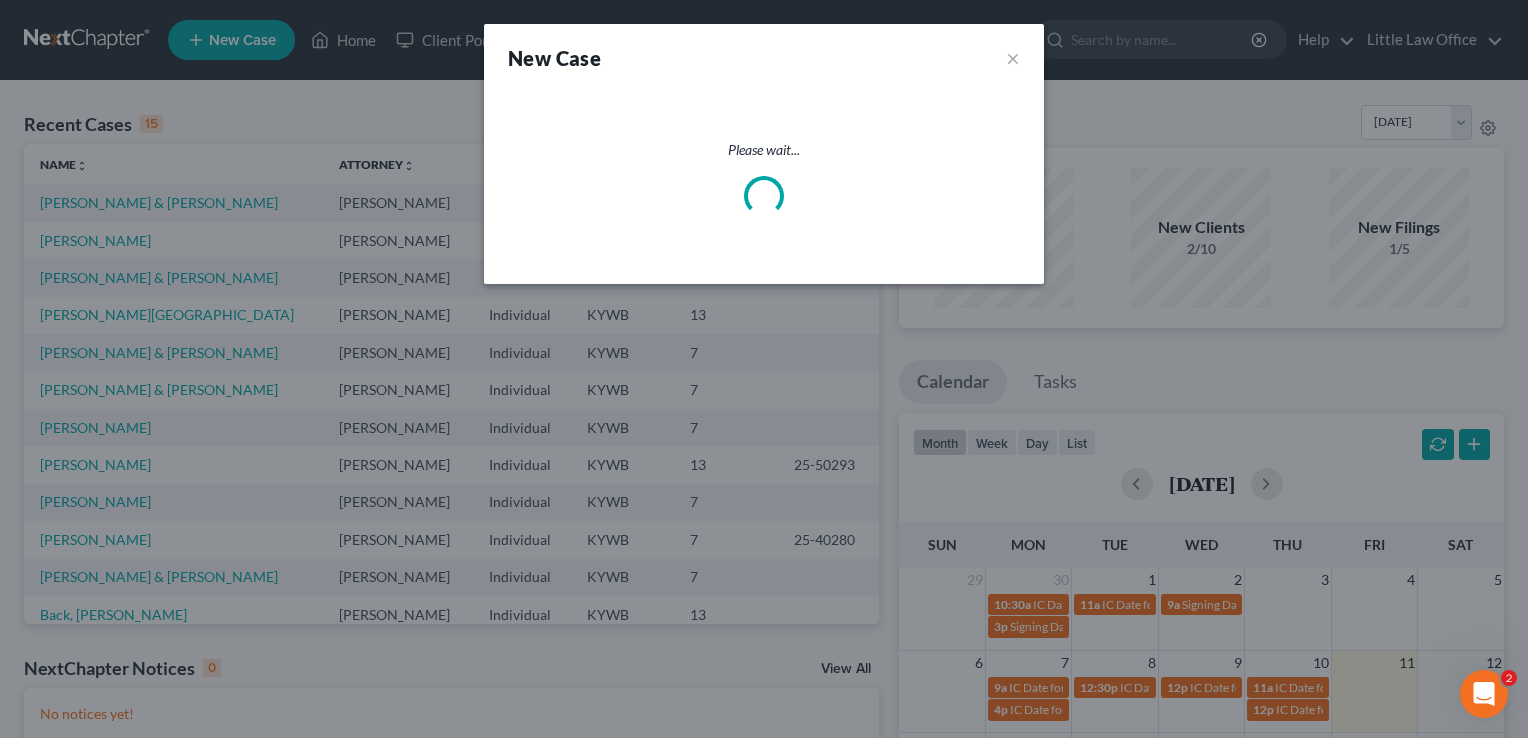 select on "33" 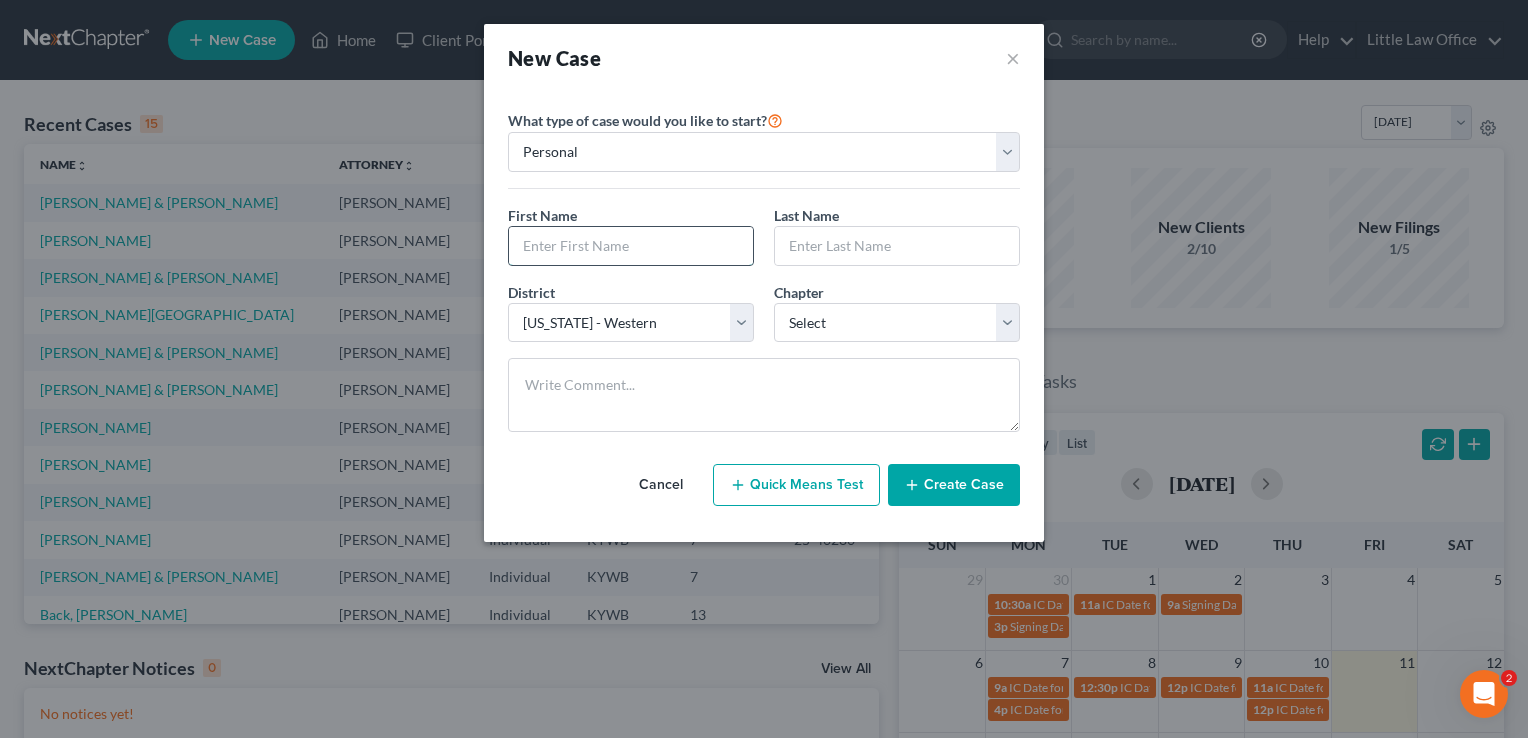 click at bounding box center (631, 246) 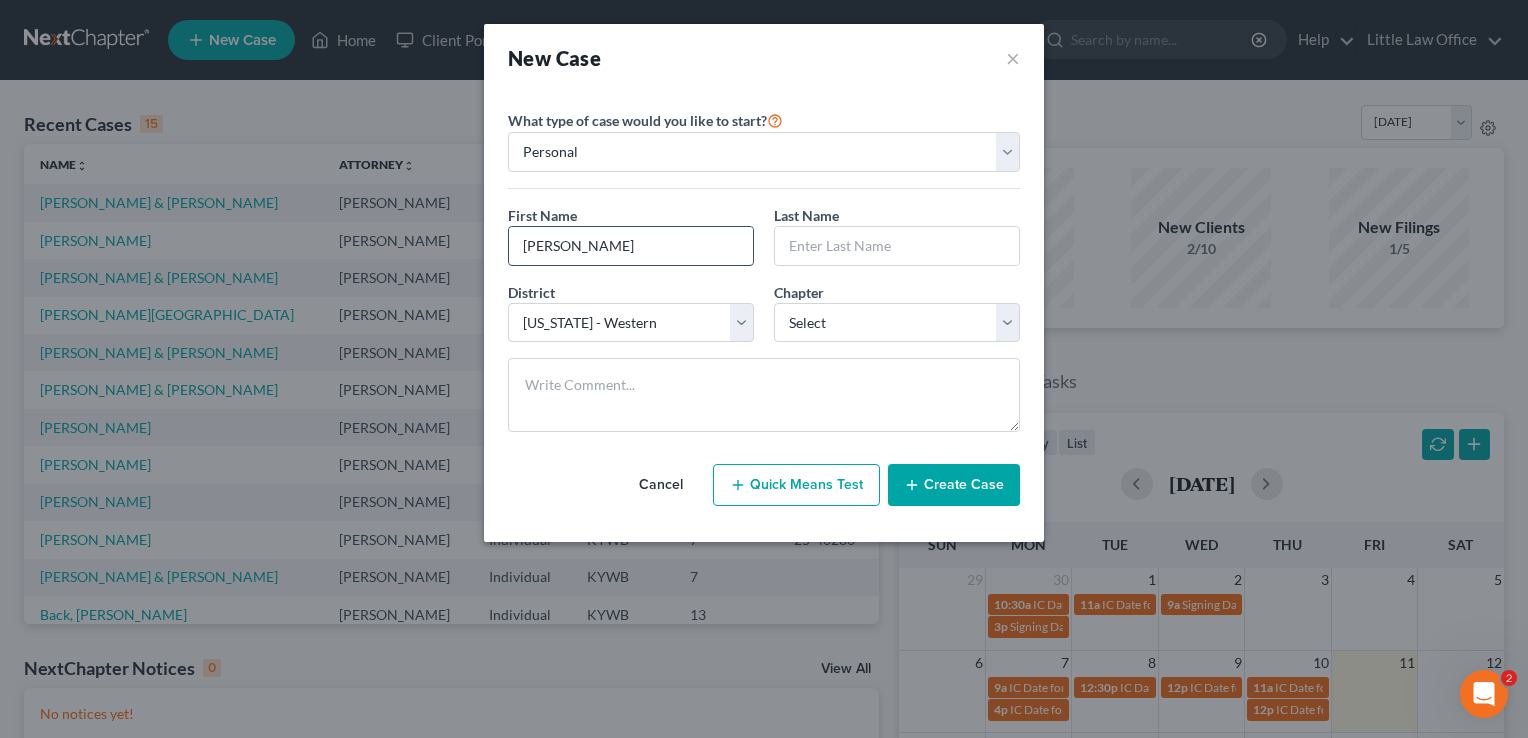 type on "Samuel" 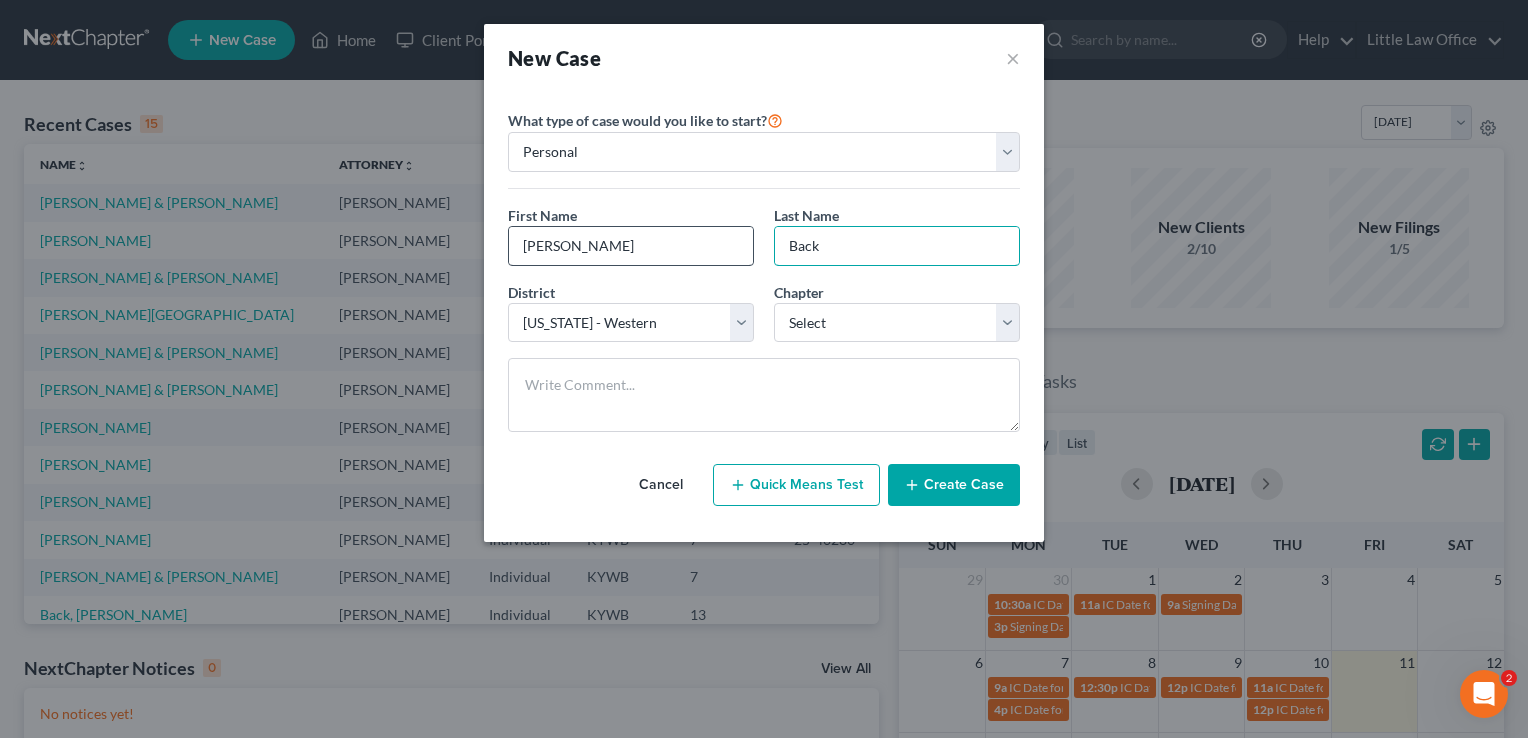 type on "Back" 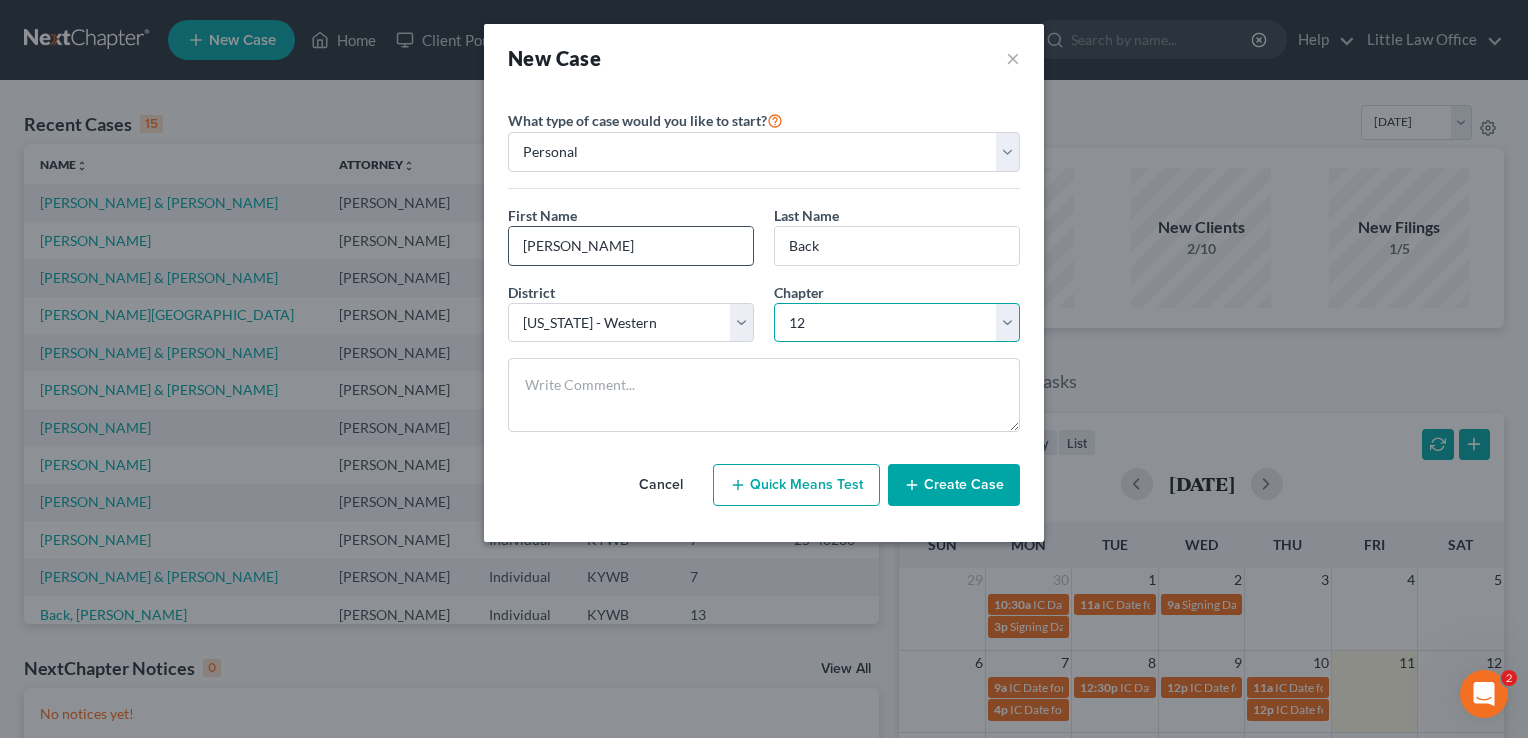 select on "3" 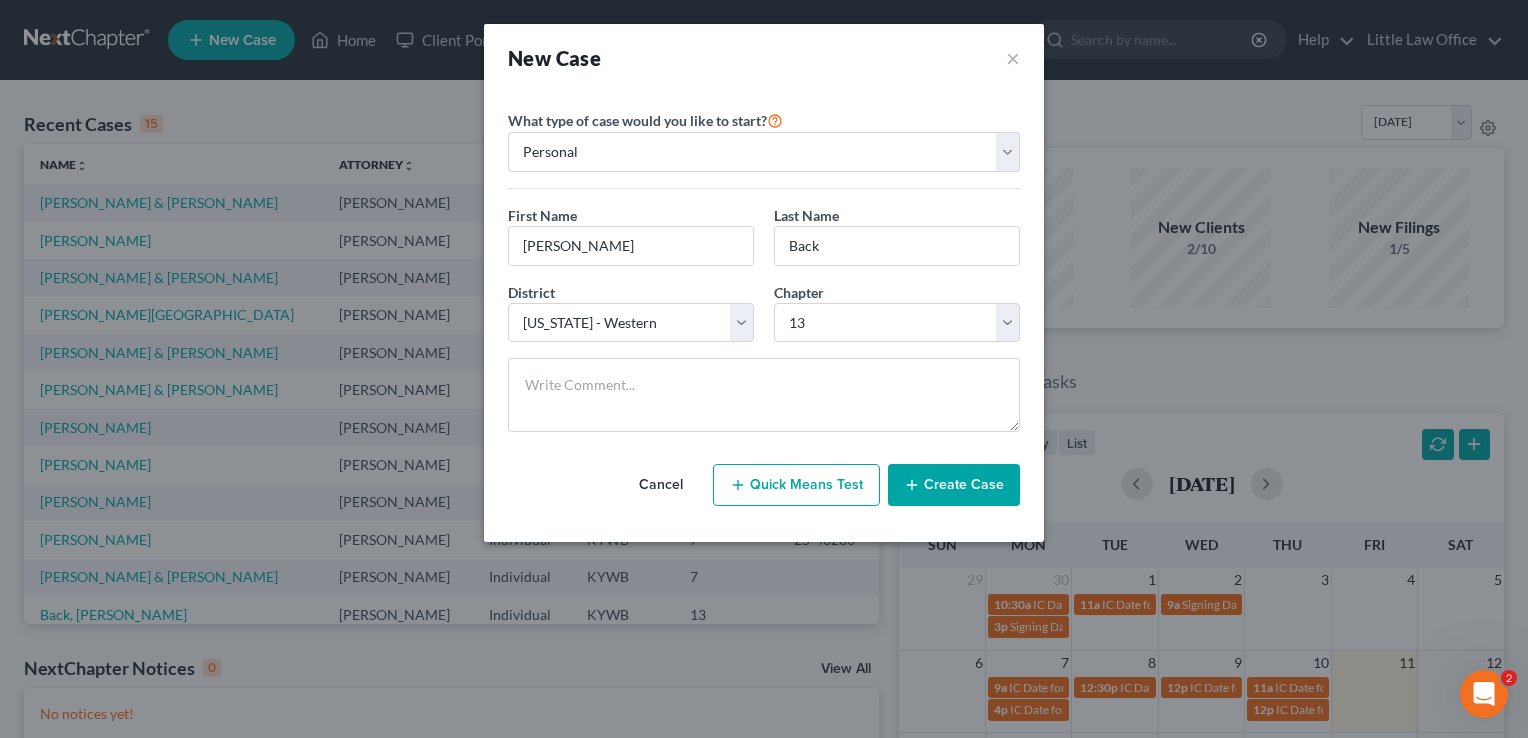 click on "Create Case" at bounding box center [954, 485] 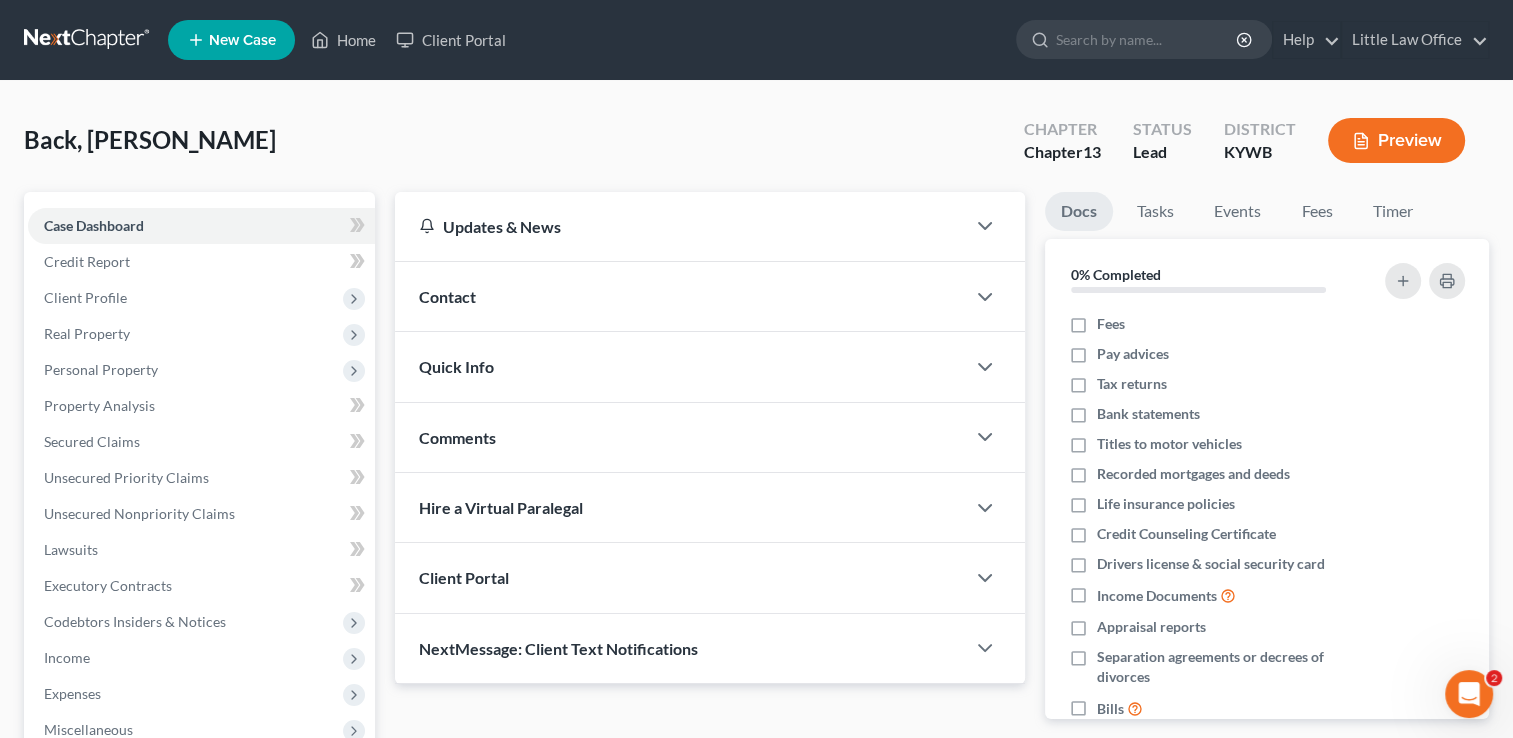 click on "Contact" at bounding box center [680, 296] 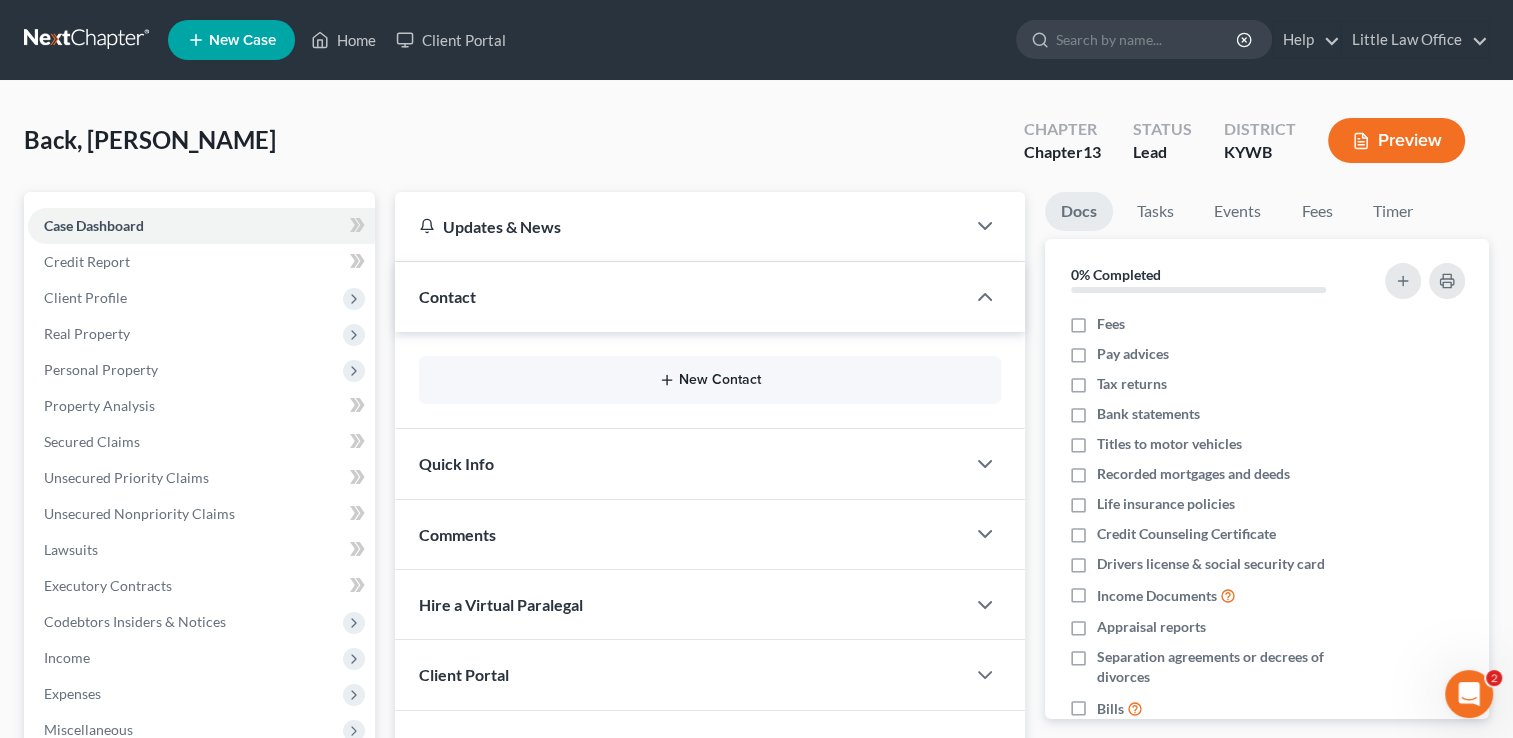 click on "New Contact" at bounding box center [710, 380] 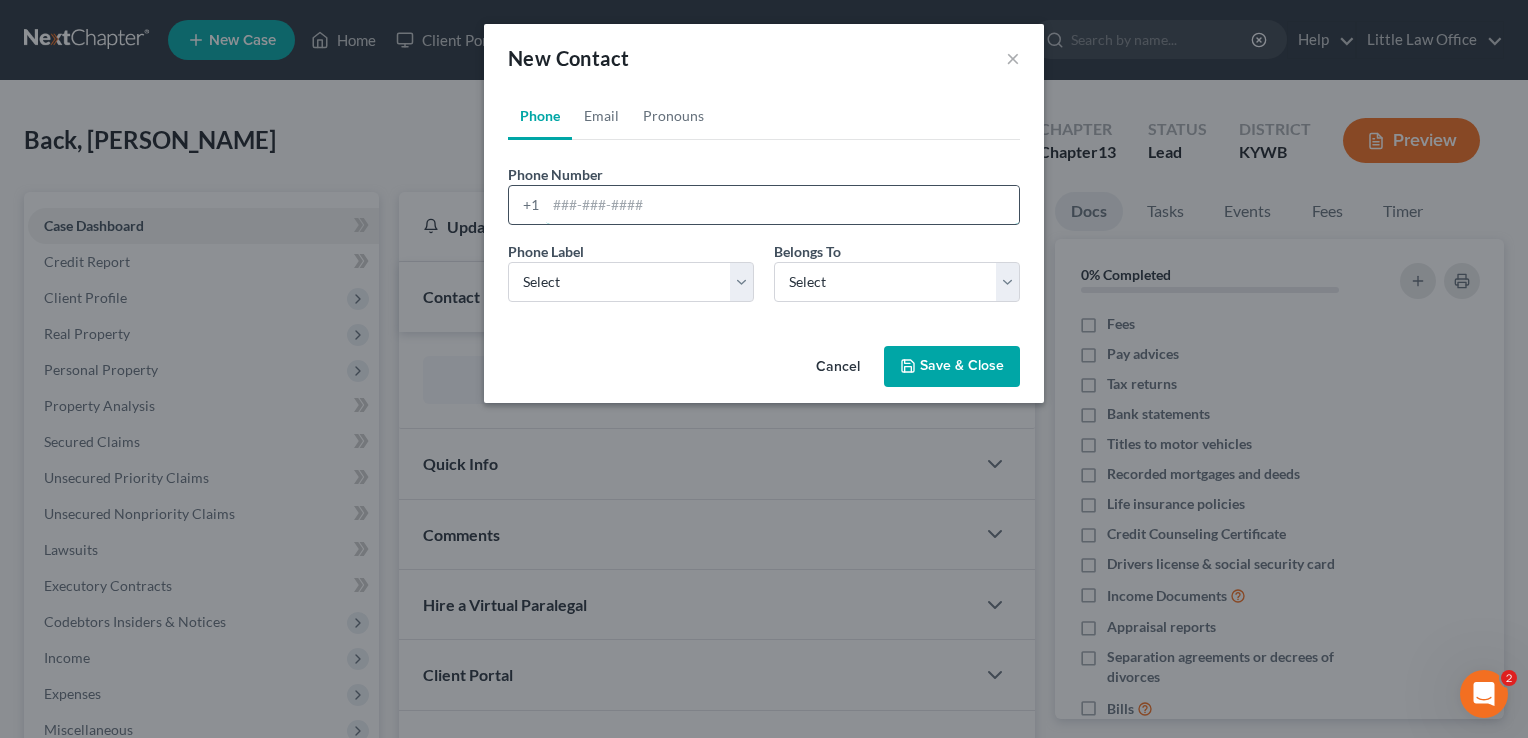click at bounding box center (782, 205) 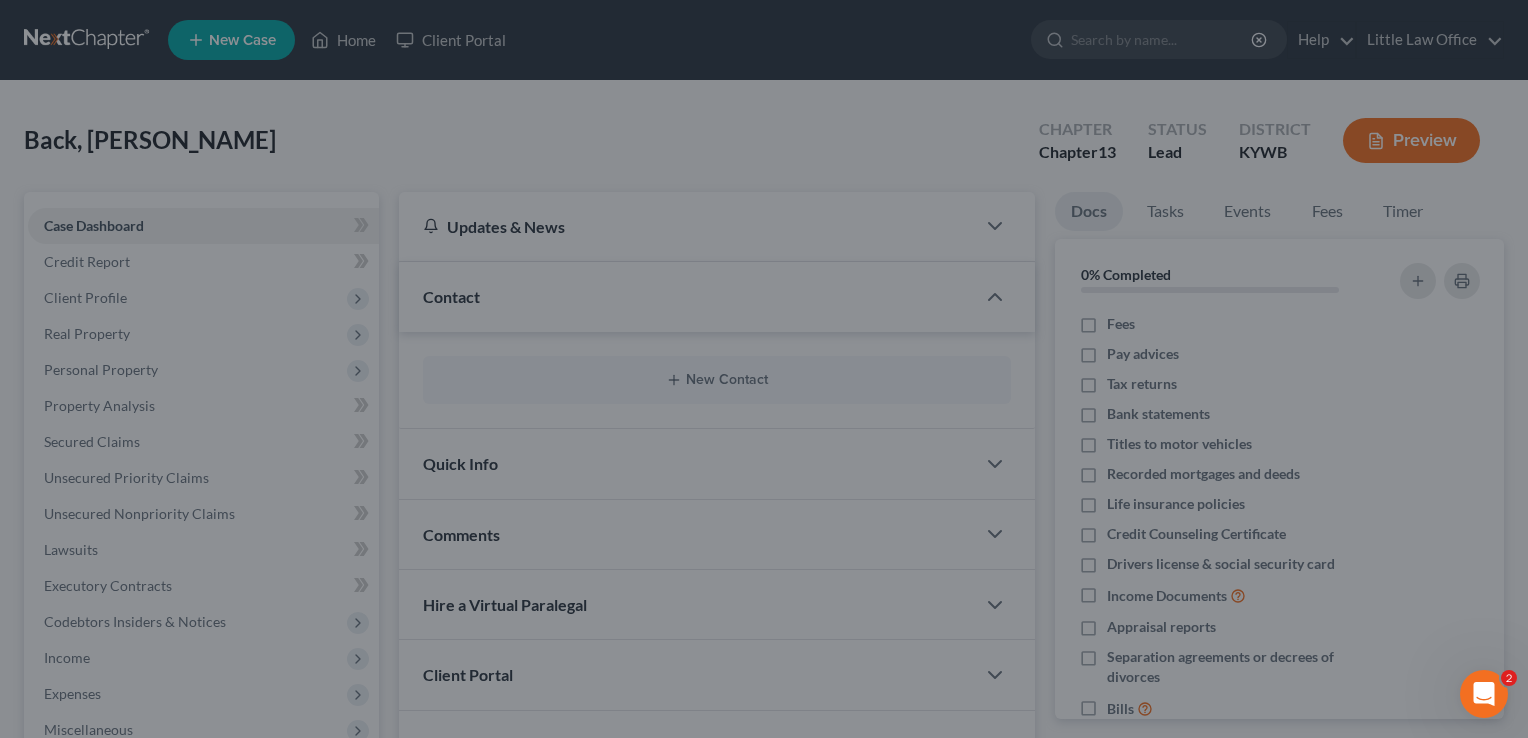 click on "New Contact × Phone Email Pronouns
Phone Number
*
+1 Ext.
Phone Label
*
Select Mobile Home Work Other
Belongs To
*
Select Client Other Email Address         Email Label Select Home Work Other
Belongs To
*
Select Client Other
Gender
*
Select Male Female Non Binary More Than One Person
Subject Pronoun
*
Select He She They They
Object Pronoun
*
Select Him Her Them Them
Possessive Pronoun
*
Select His Hers Theirs Theirs
Possessive Adjective
*
Select His Her Their Their
Reflexive Pronoun
*
Select Himself Herself Themselves Themselves Cancel Save & Close" at bounding box center (764, 369) 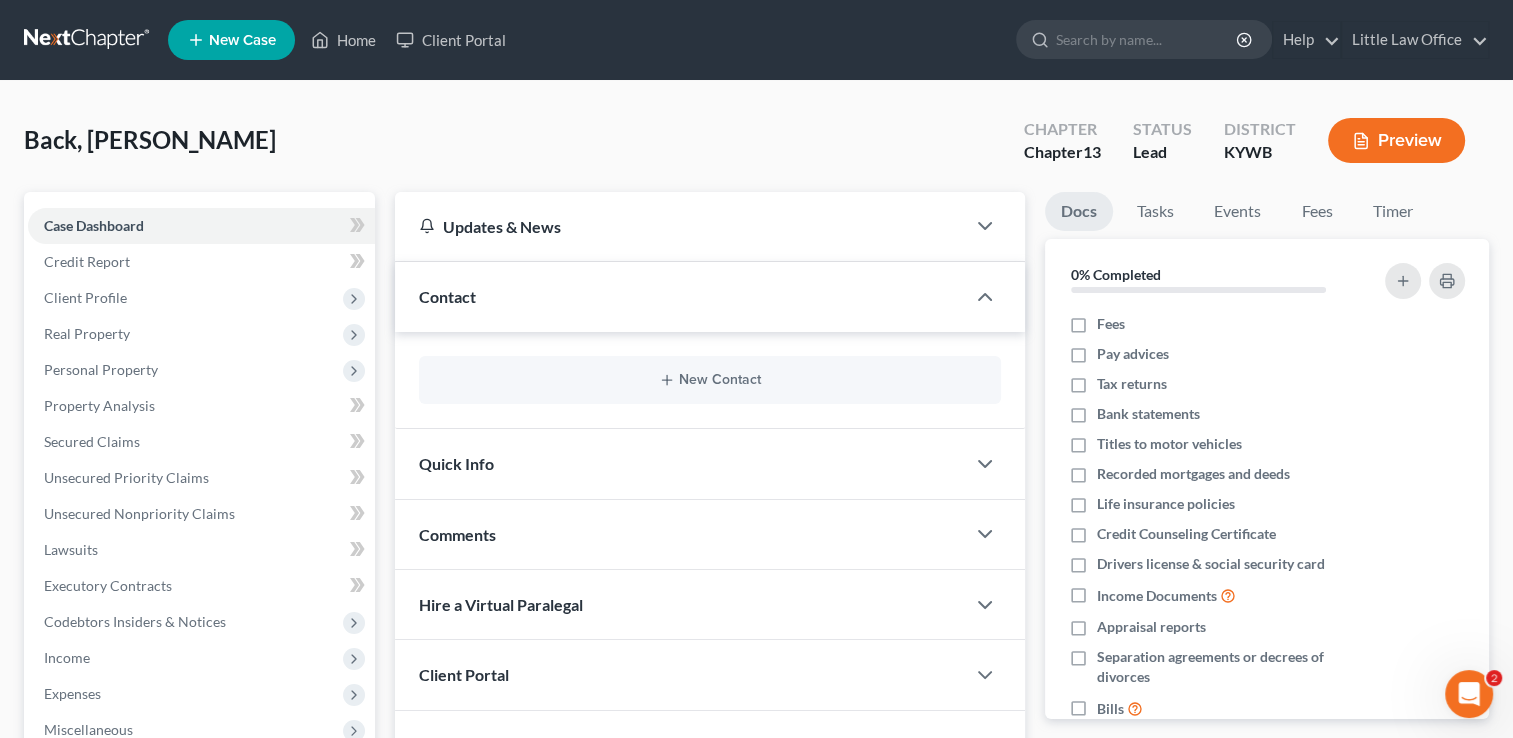 click on "New Contact" at bounding box center (710, 380) 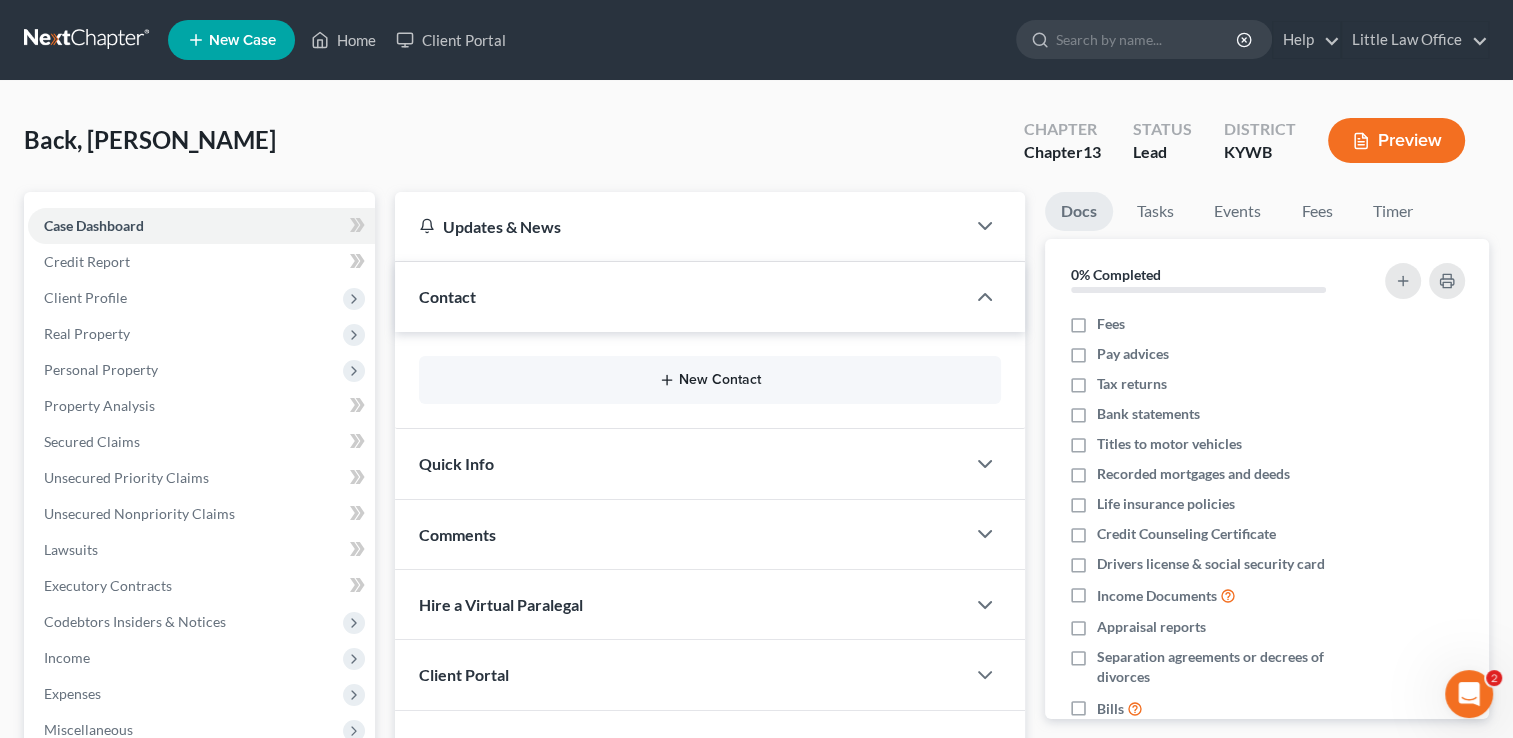 click on "New Contact" at bounding box center (710, 380) 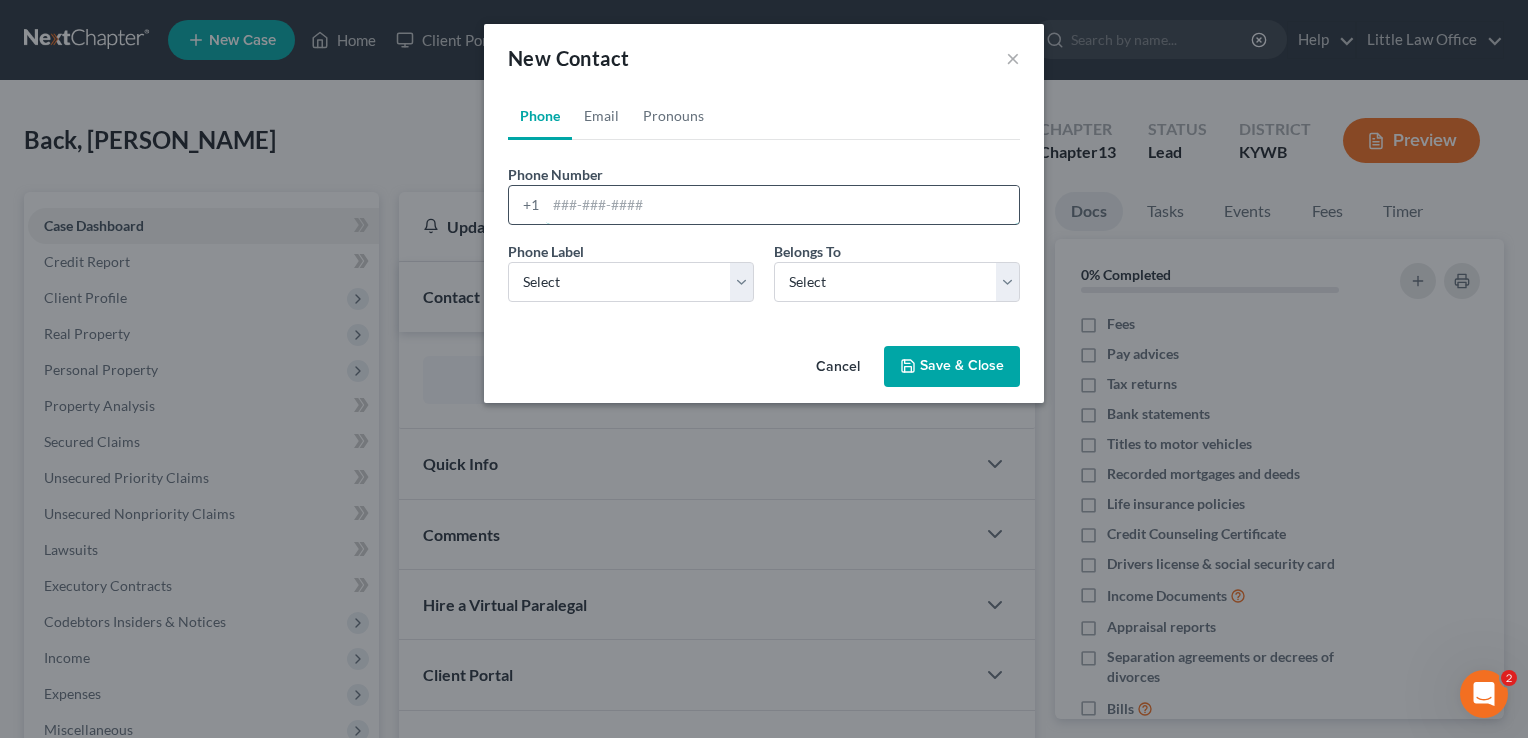 click at bounding box center (782, 205) 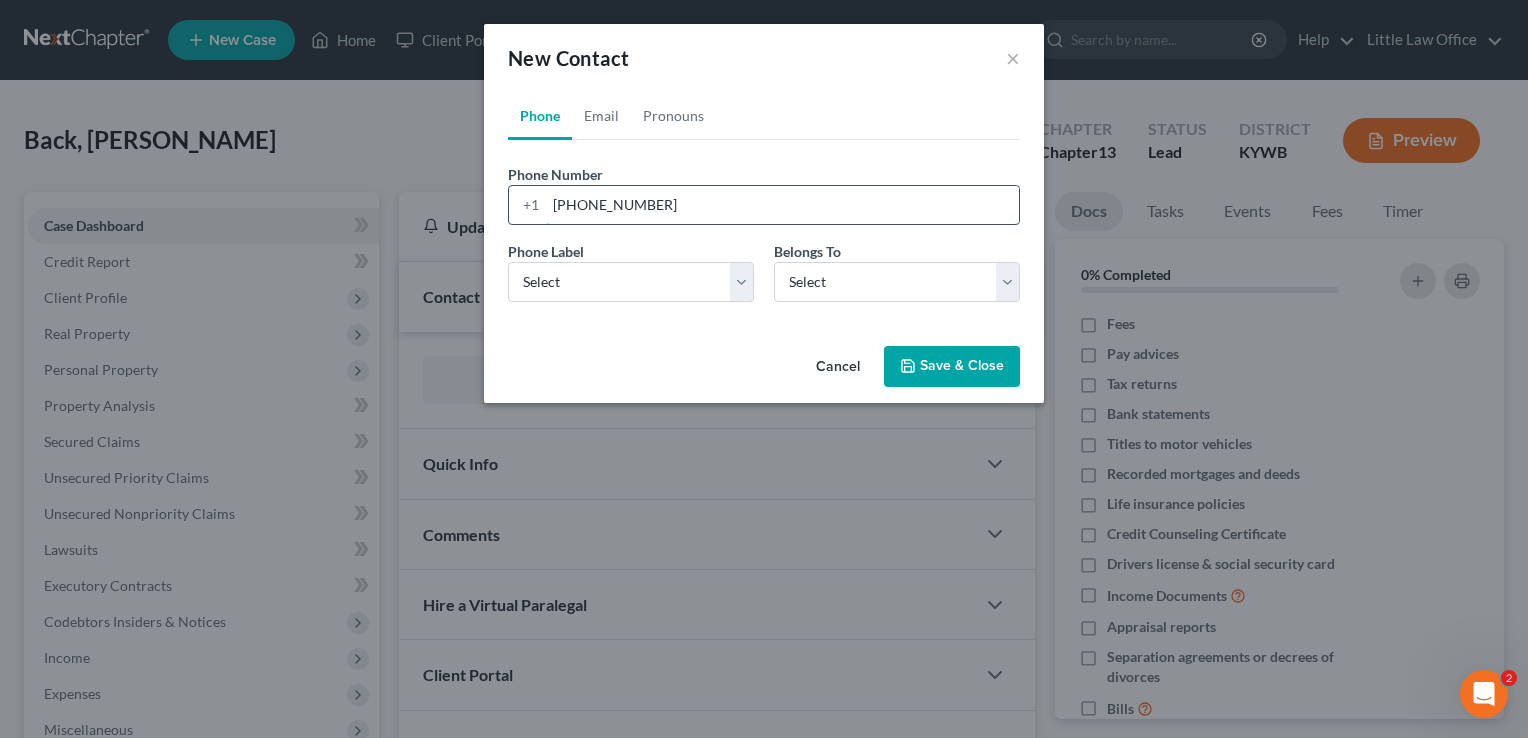 click on "(270) 339-7653" at bounding box center [782, 205] 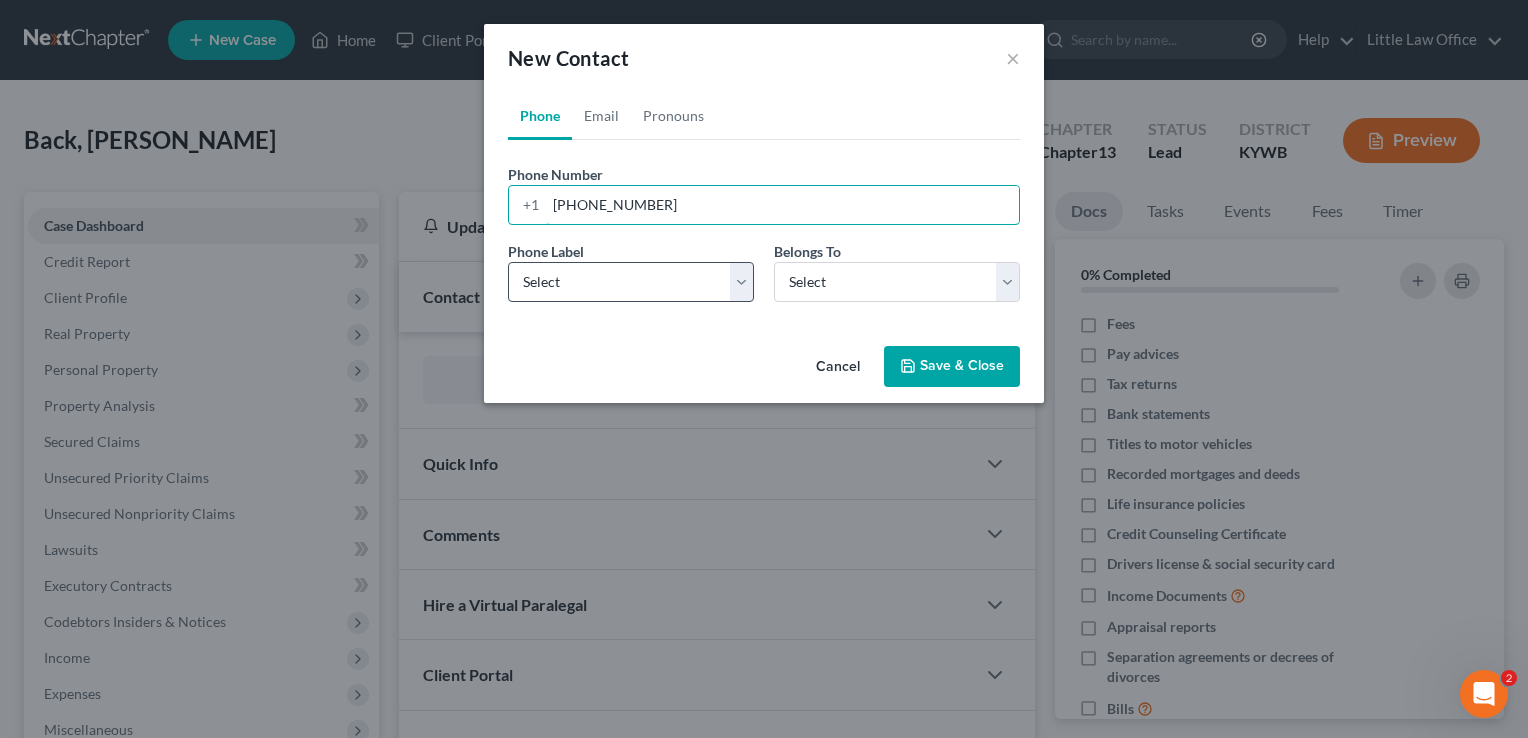 type on "(270) 339-7653" 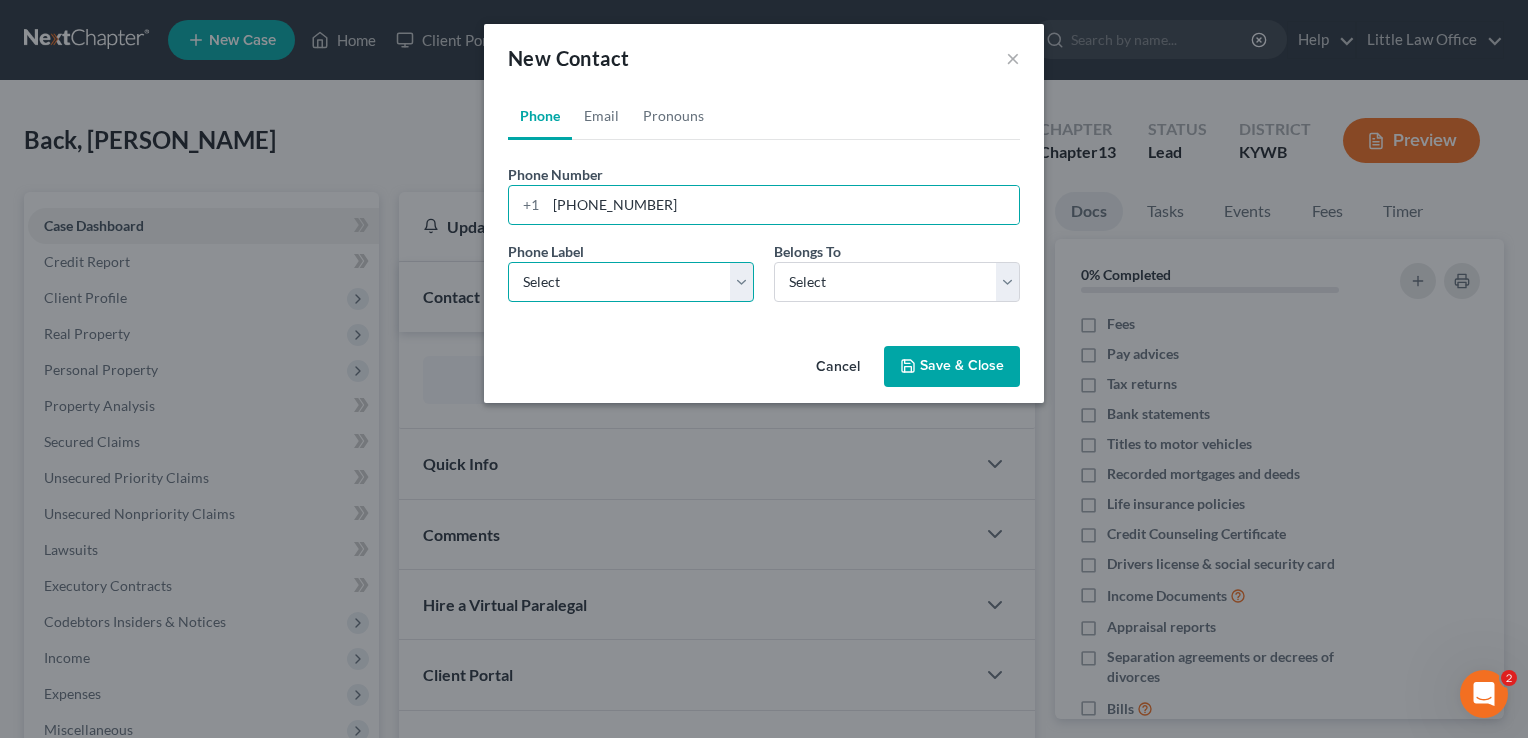 click on "Select Mobile Home Work Other" at bounding box center (631, 282) 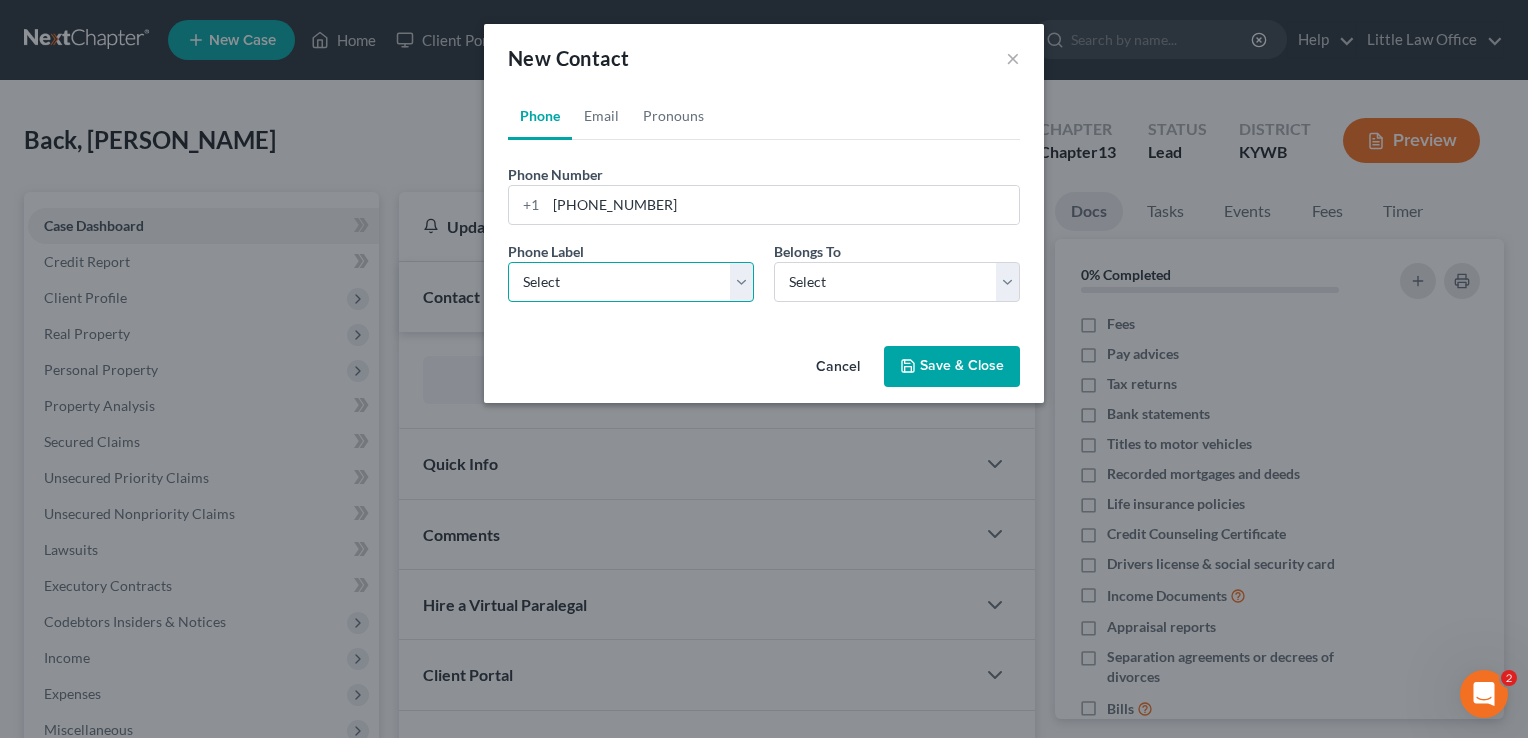 select on "0" 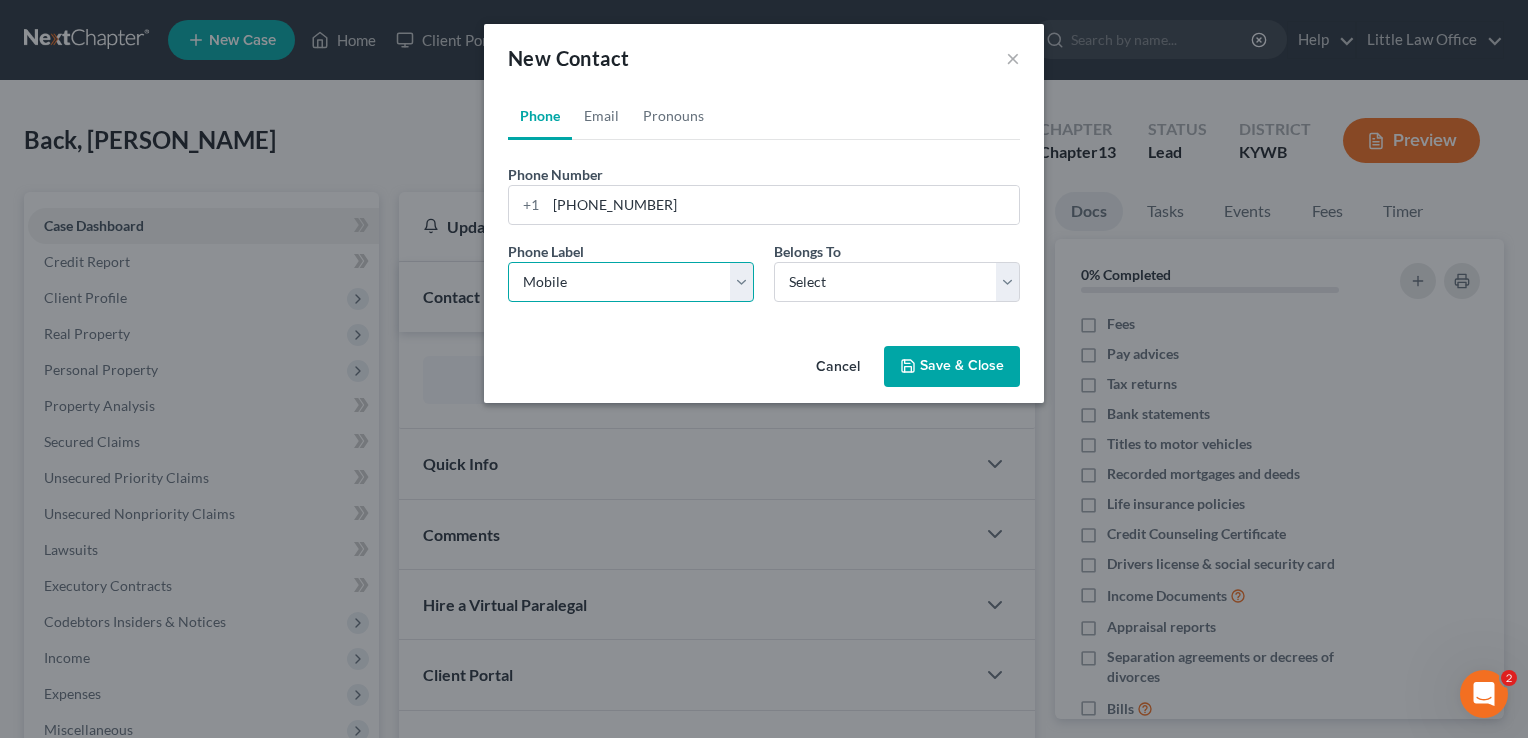 click on "Select Mobile Home Work Other" at bounding box center (631, 282) 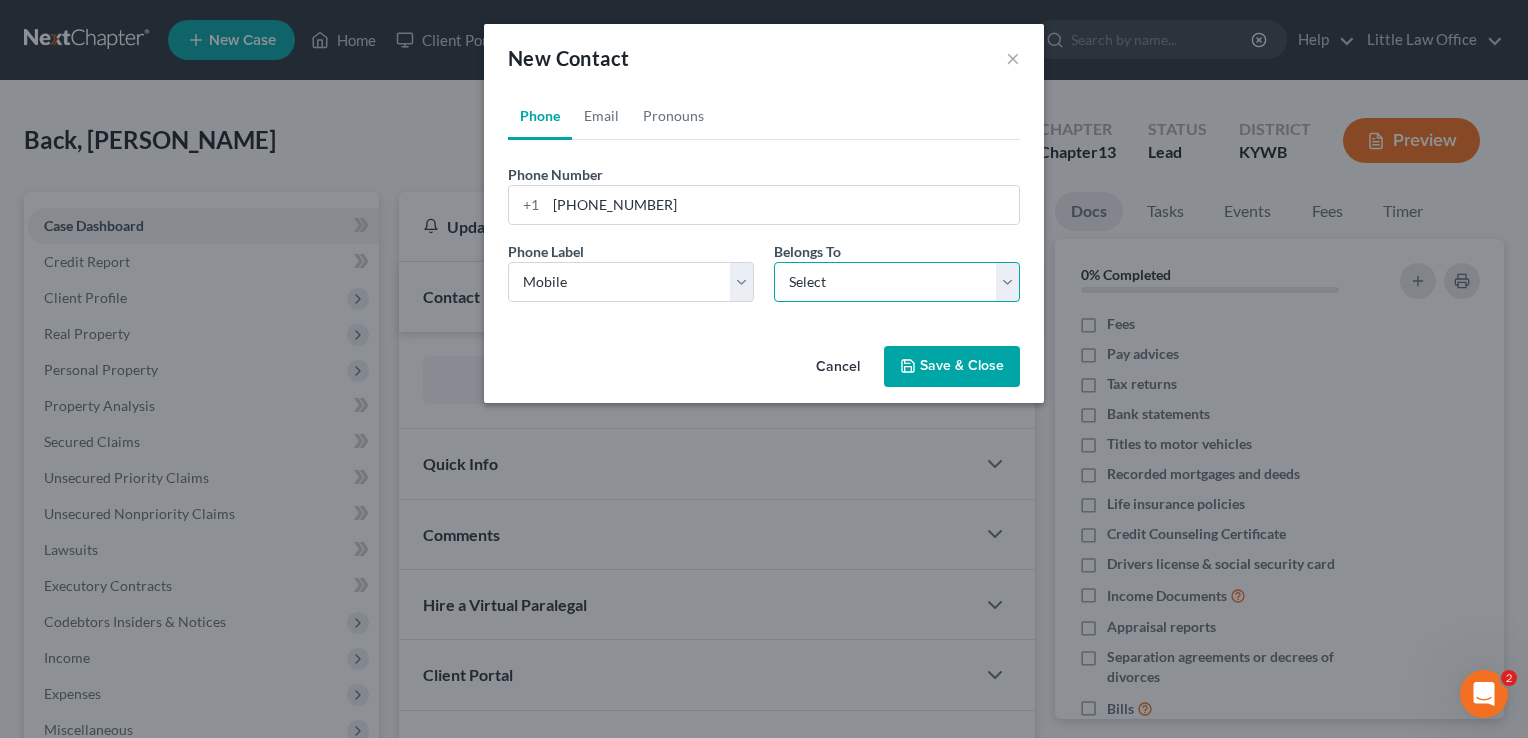 click on "Select Client Other" at bounding box center (897, 282) 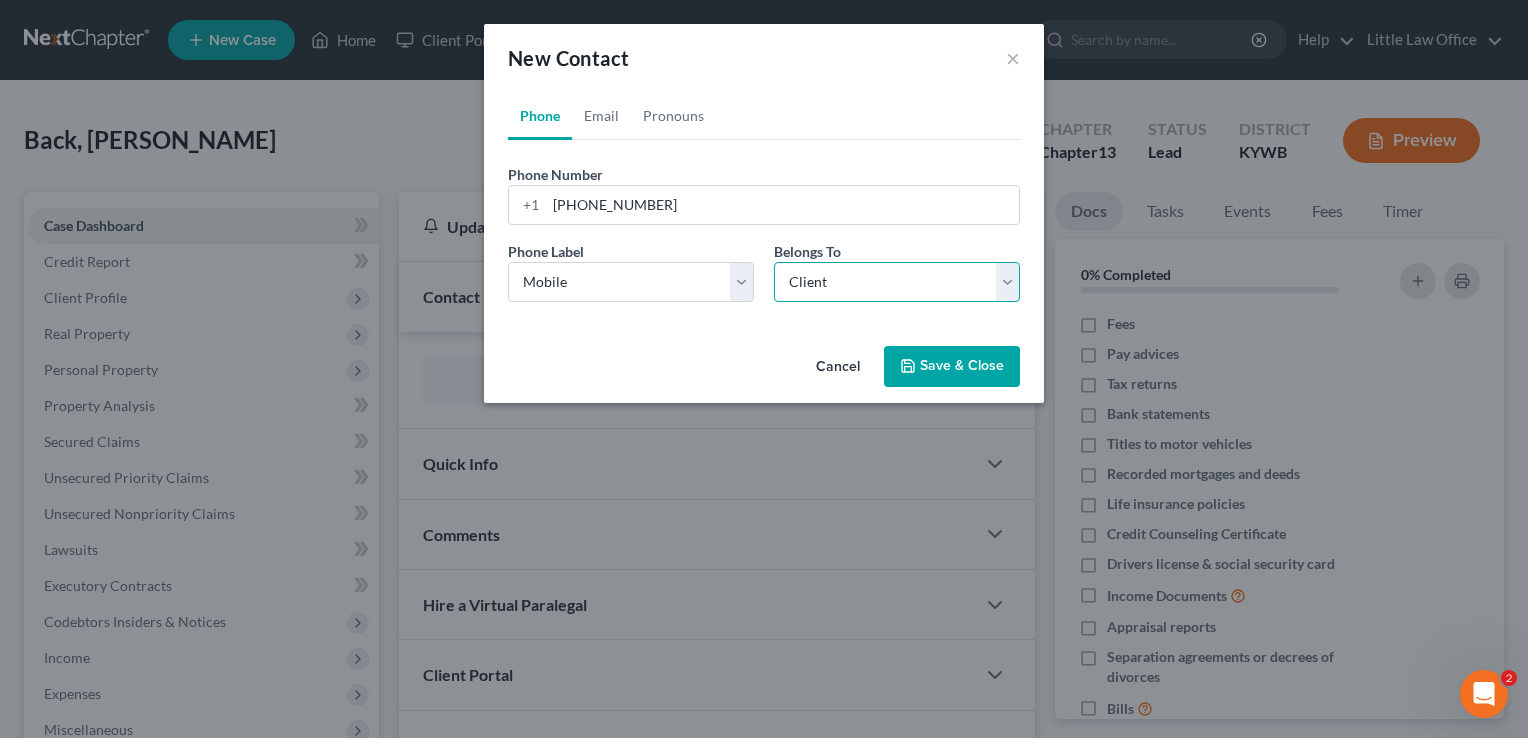 click on "Select Client Other" at bounding box center (897, 282) 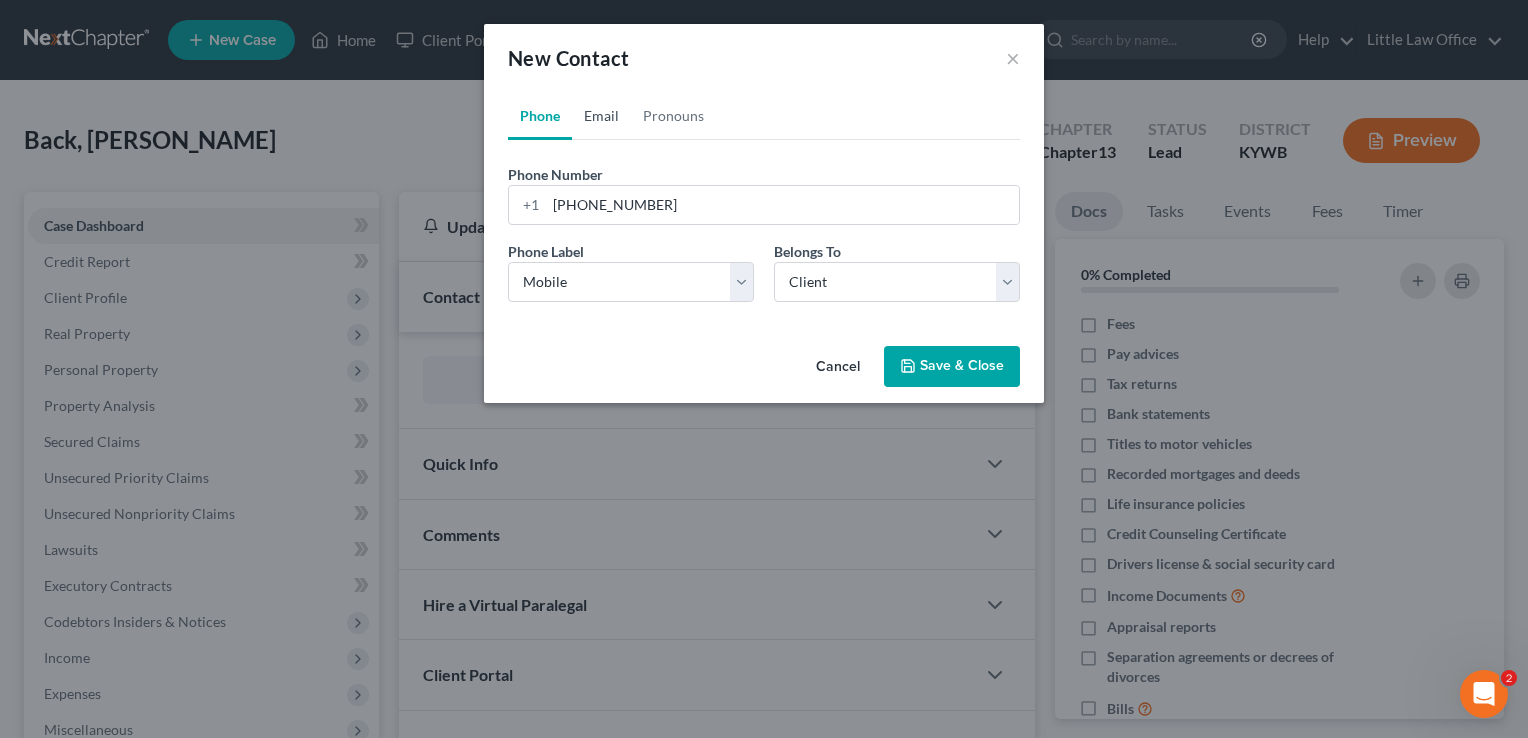 click on "Email" at bounding box center [601, 116] 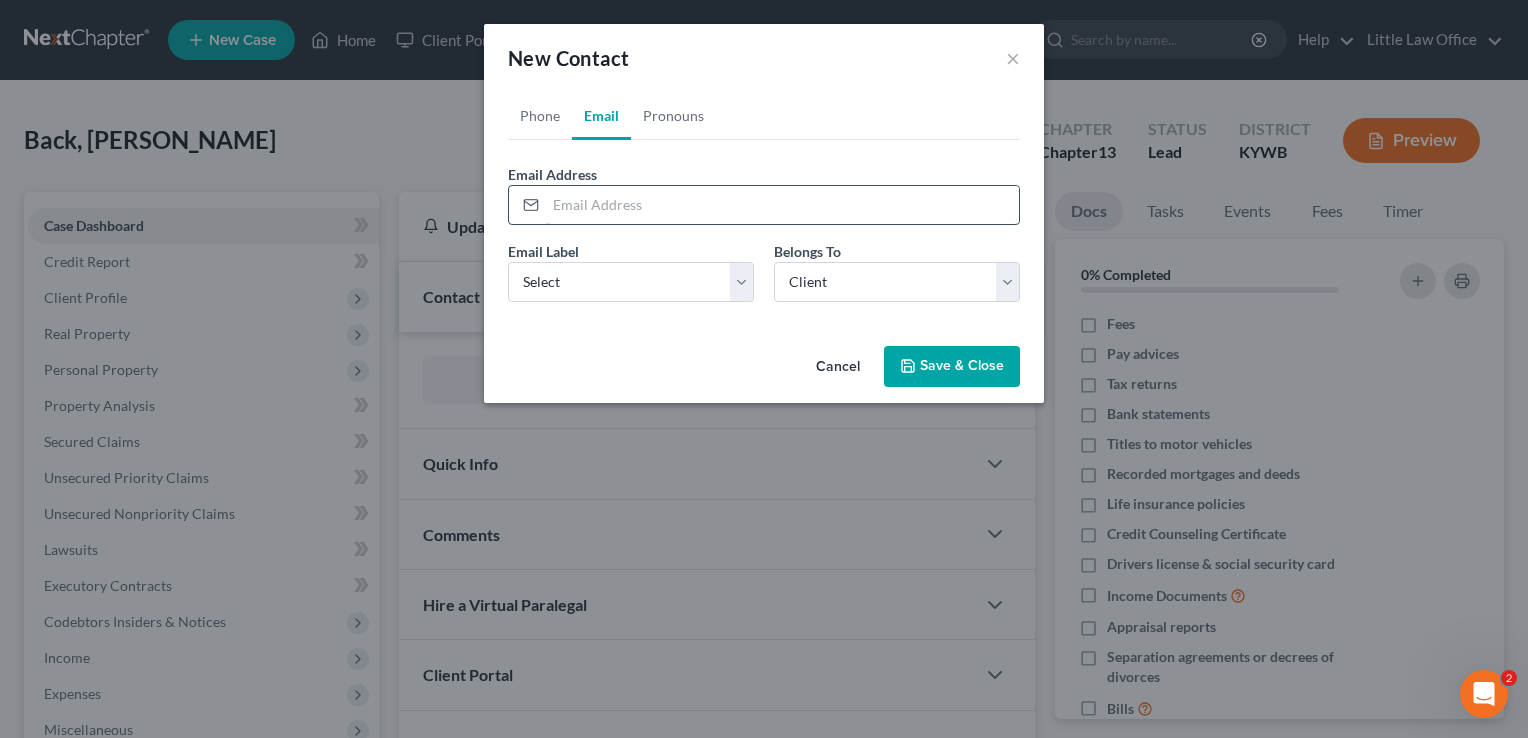 click at bounding box center [782, 205] 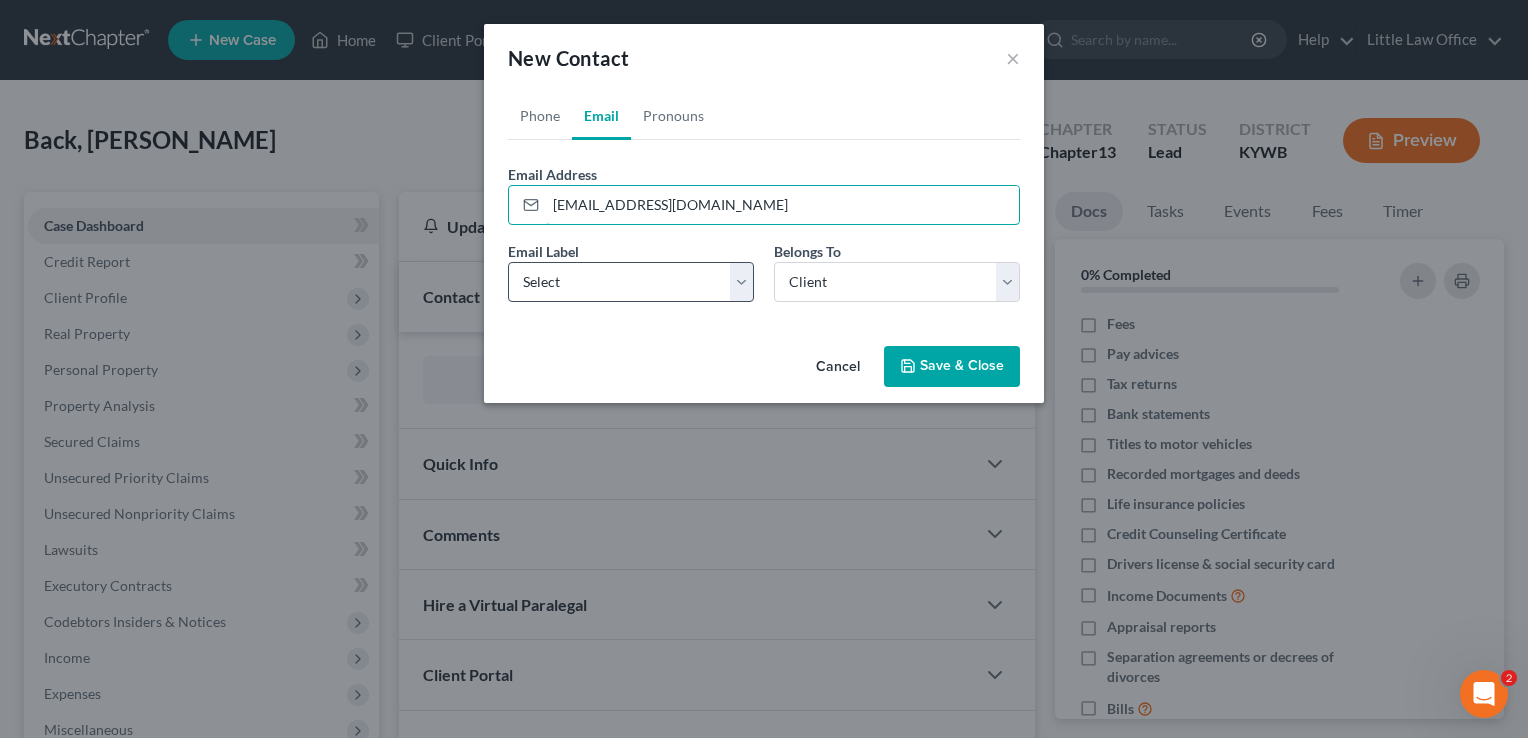 type on "thomasb7310@gmail.com" 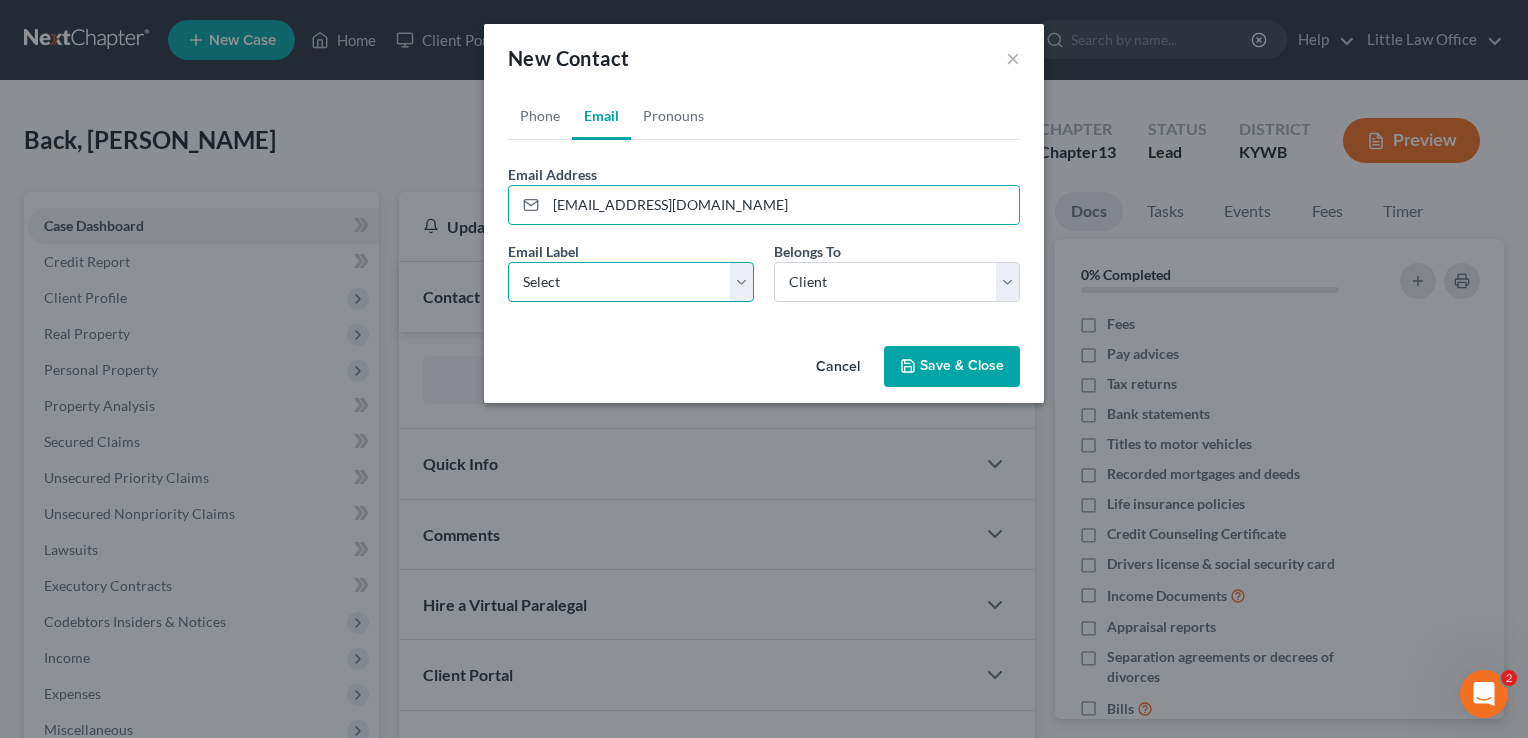 click on "Select Home Work Other" at bounding box center (631, 282) 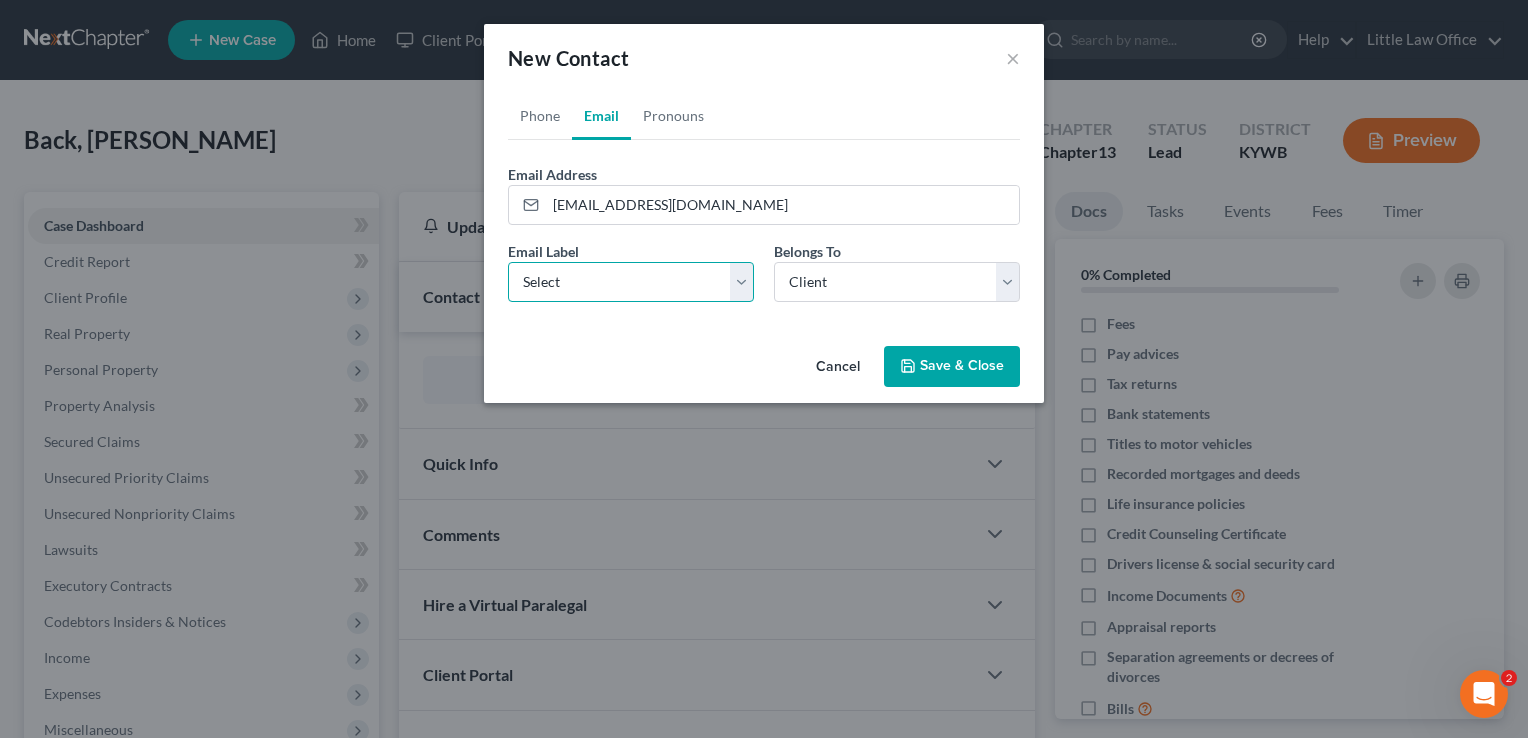 select on "0" 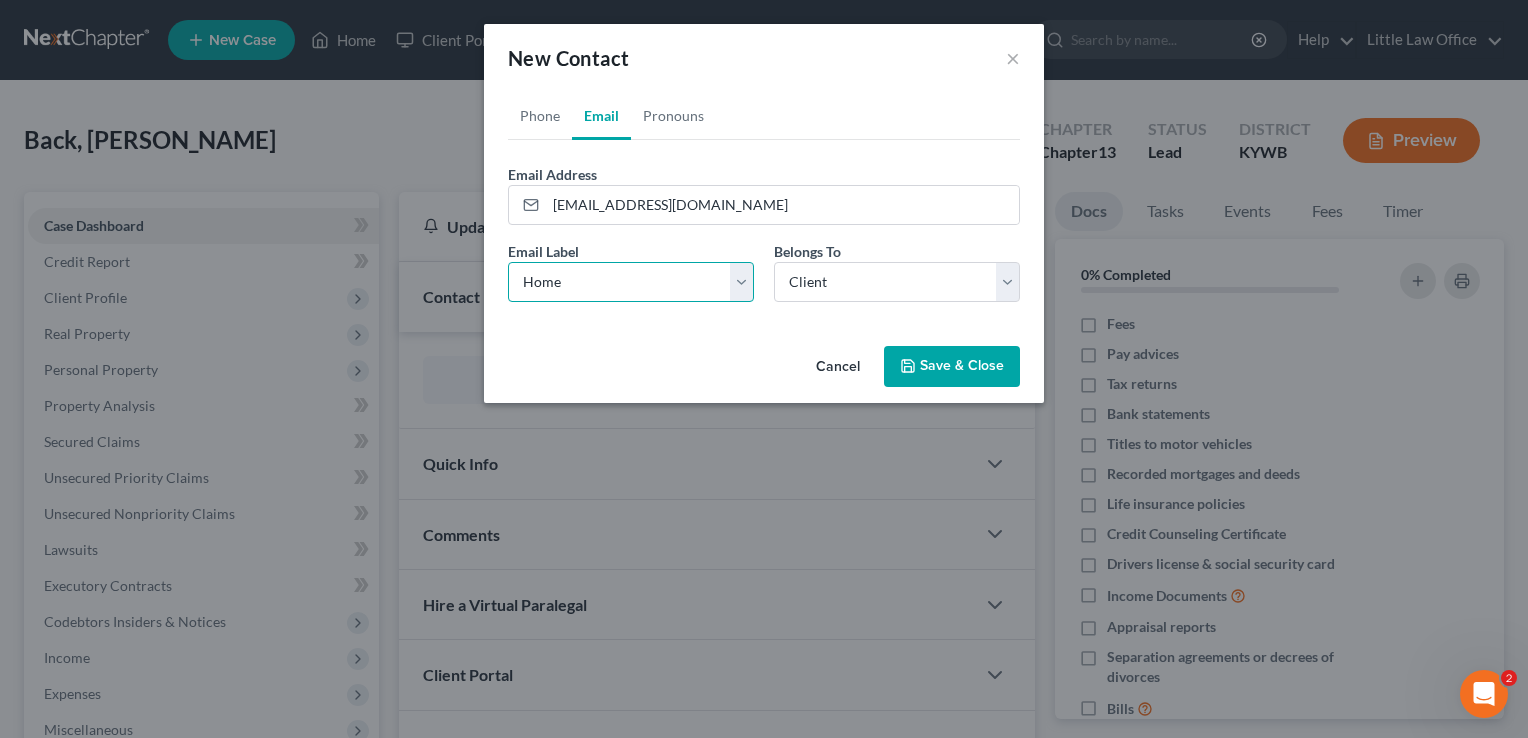 click on "Select Home Work Other" at bounding box center [631, 282] 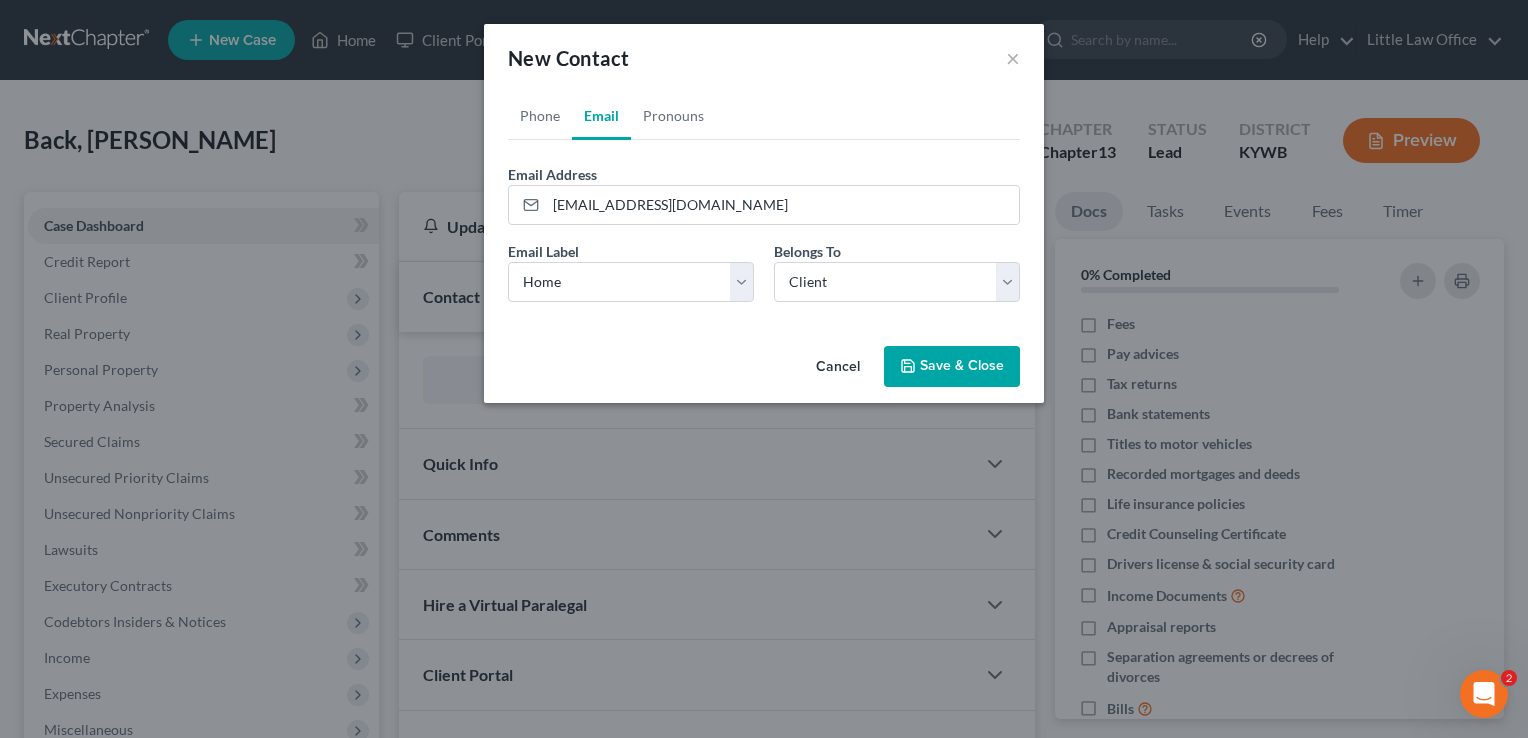 click on "Save & Close" at bounding box center (952, 367) 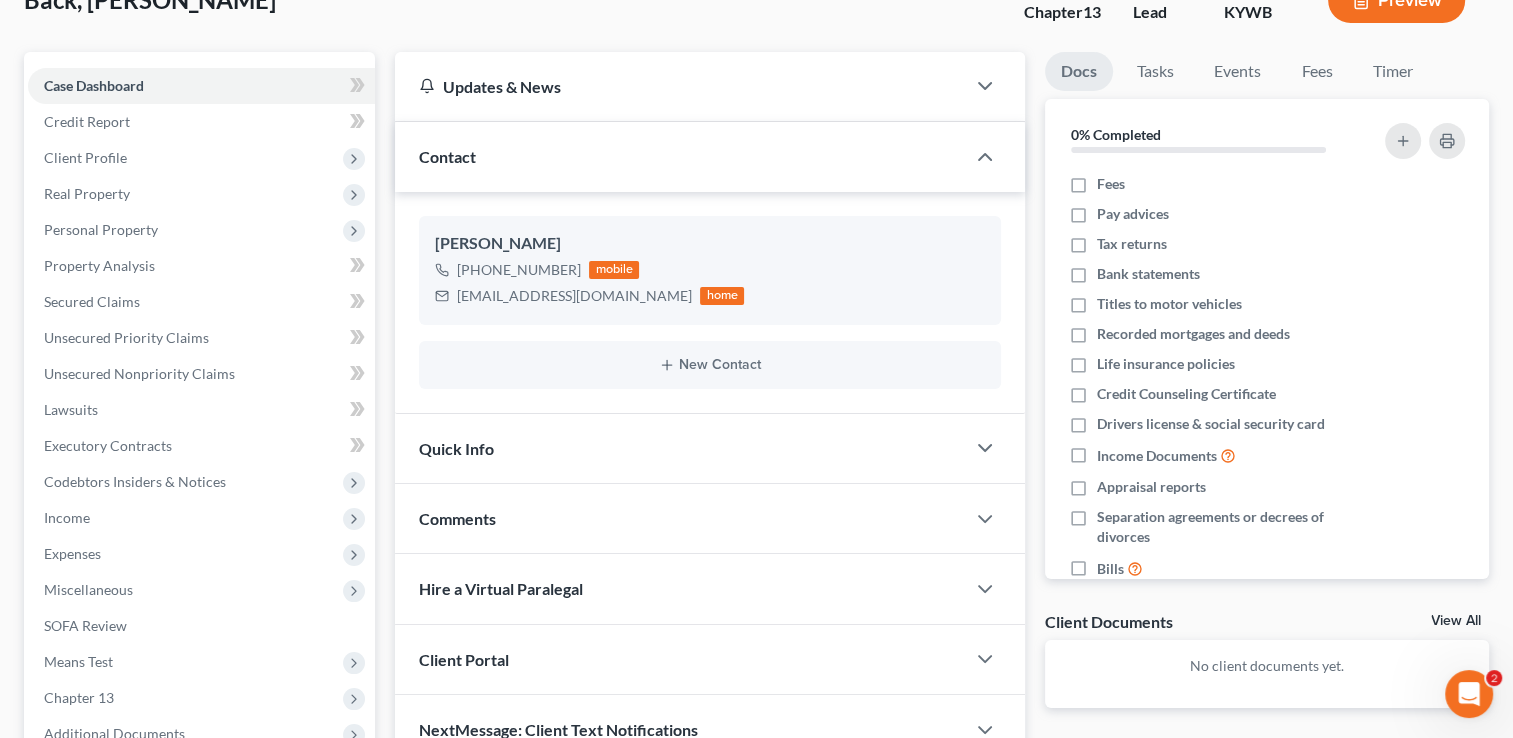 scroll, scrollTop: 167, scrollLeft: 0, axis: vertical 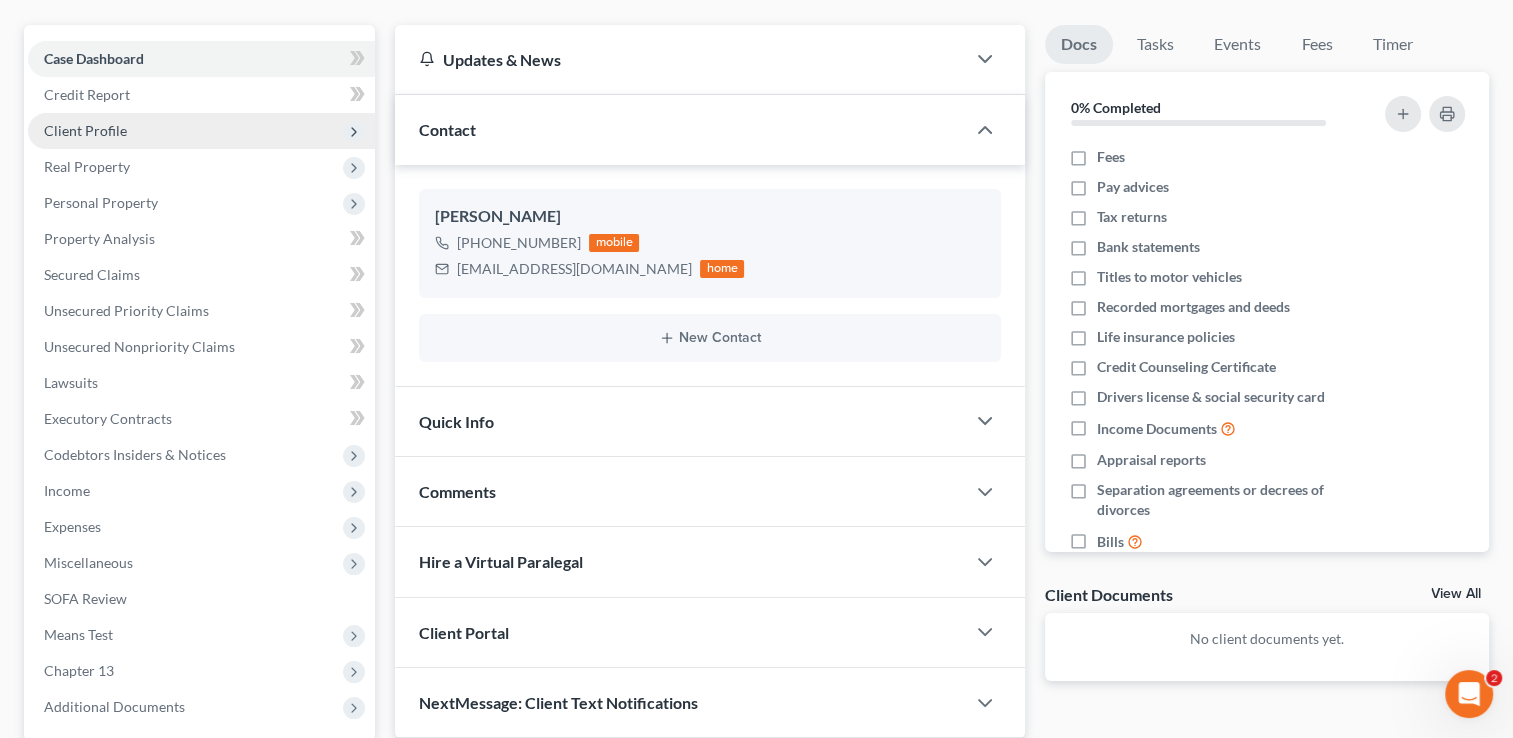 click on "Client Profile" at bounding box center [85, 130] 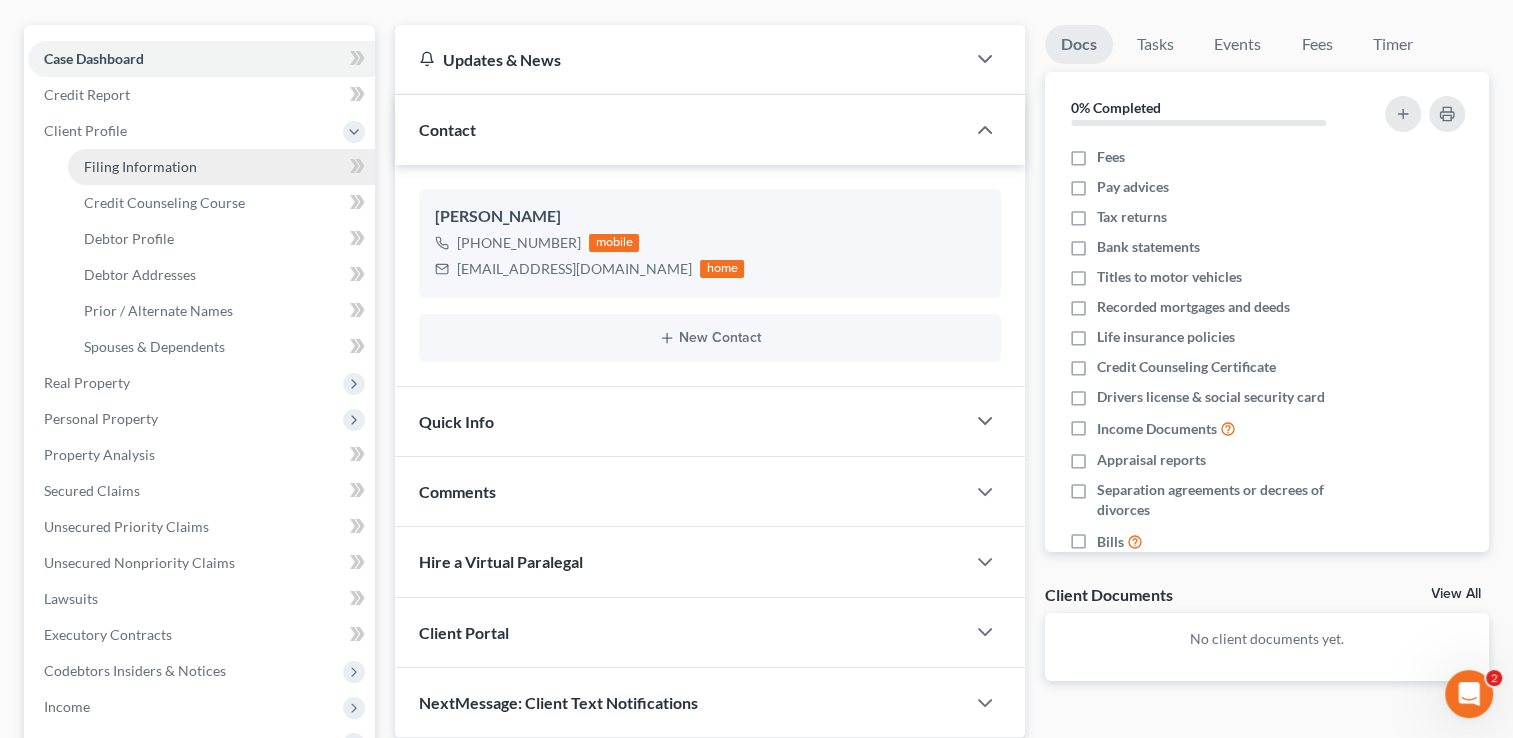 click on "Filing Information" at bounding box center [140, 166] 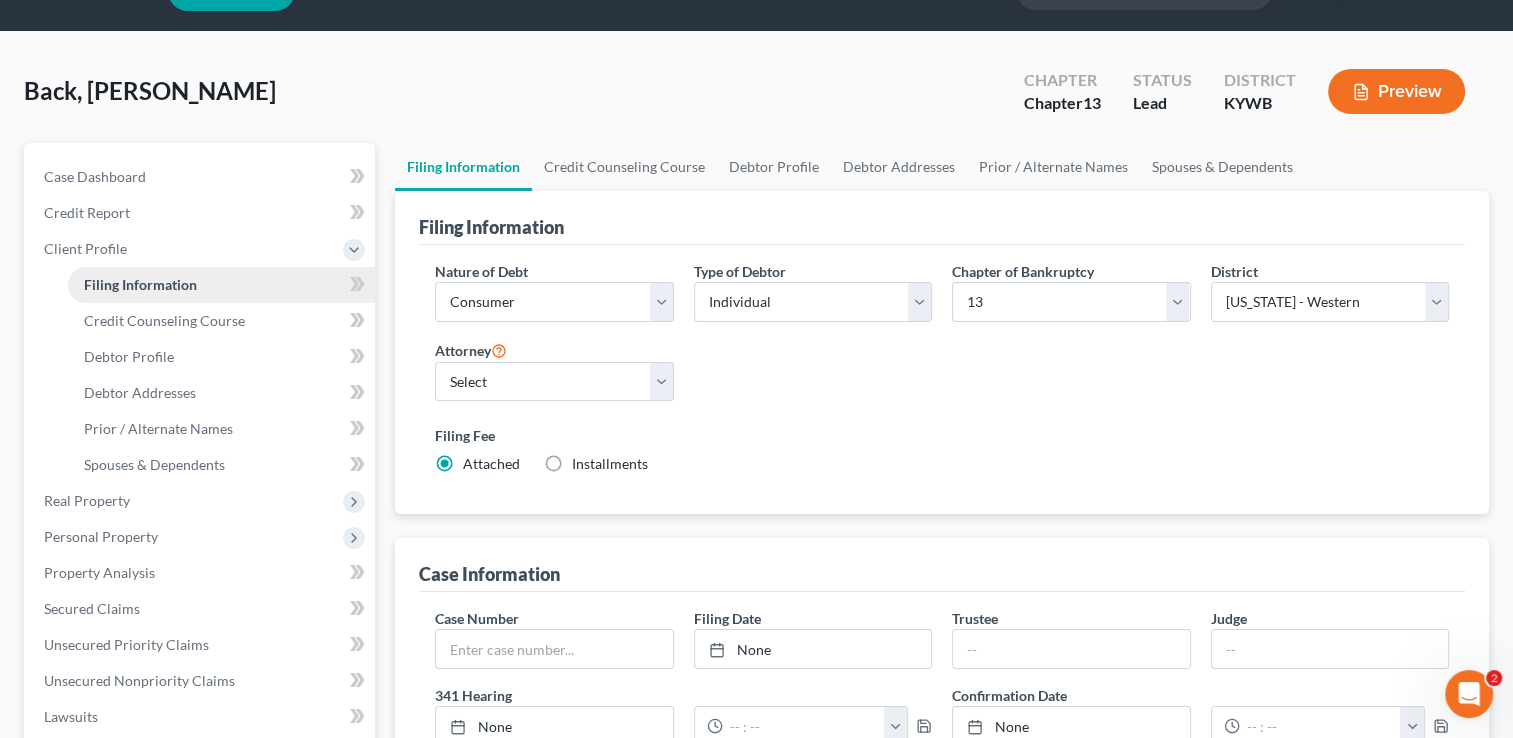scroll, scrollTop: 0, scrollLeft: 0, axis: both 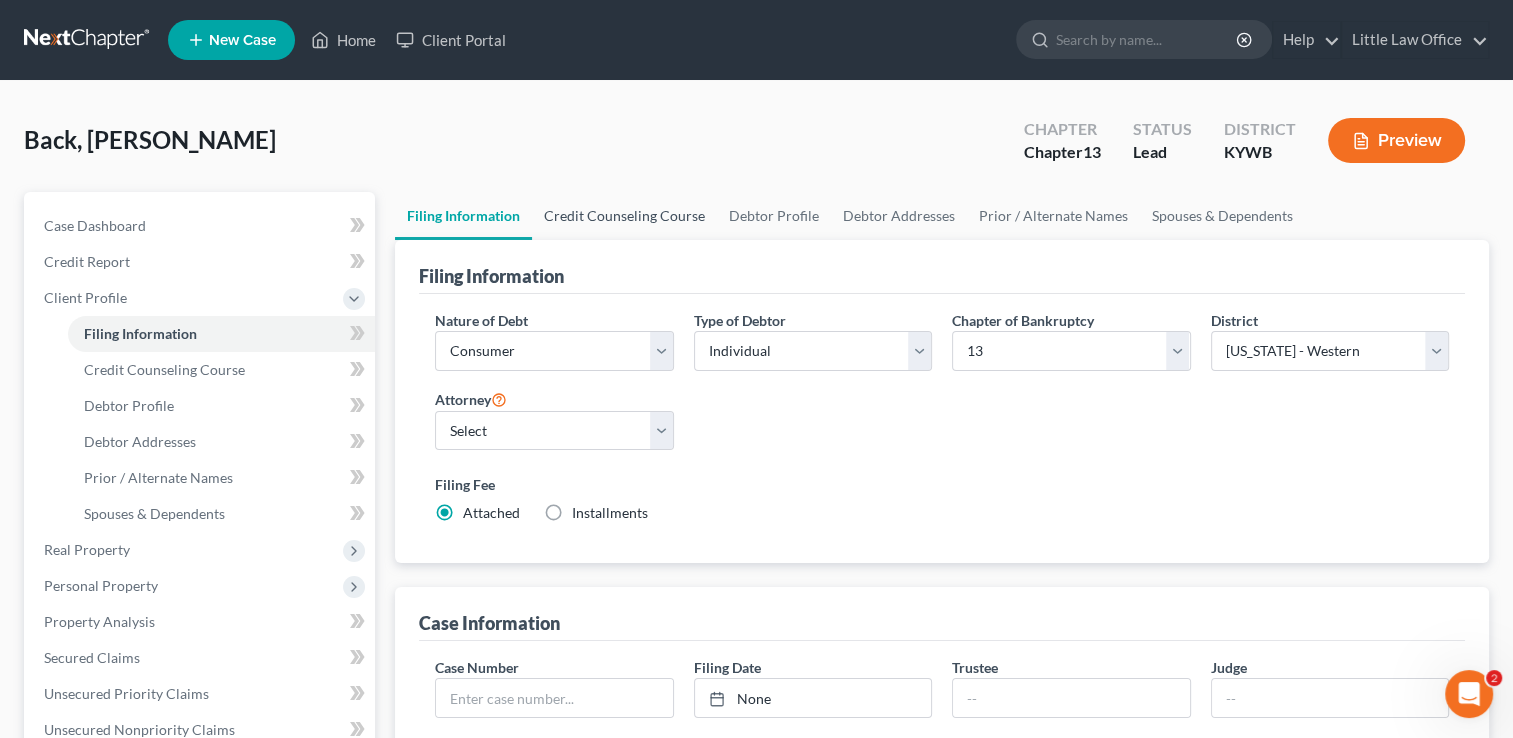 click on "Credit Counseling Course" at bounding box center [624, 216] 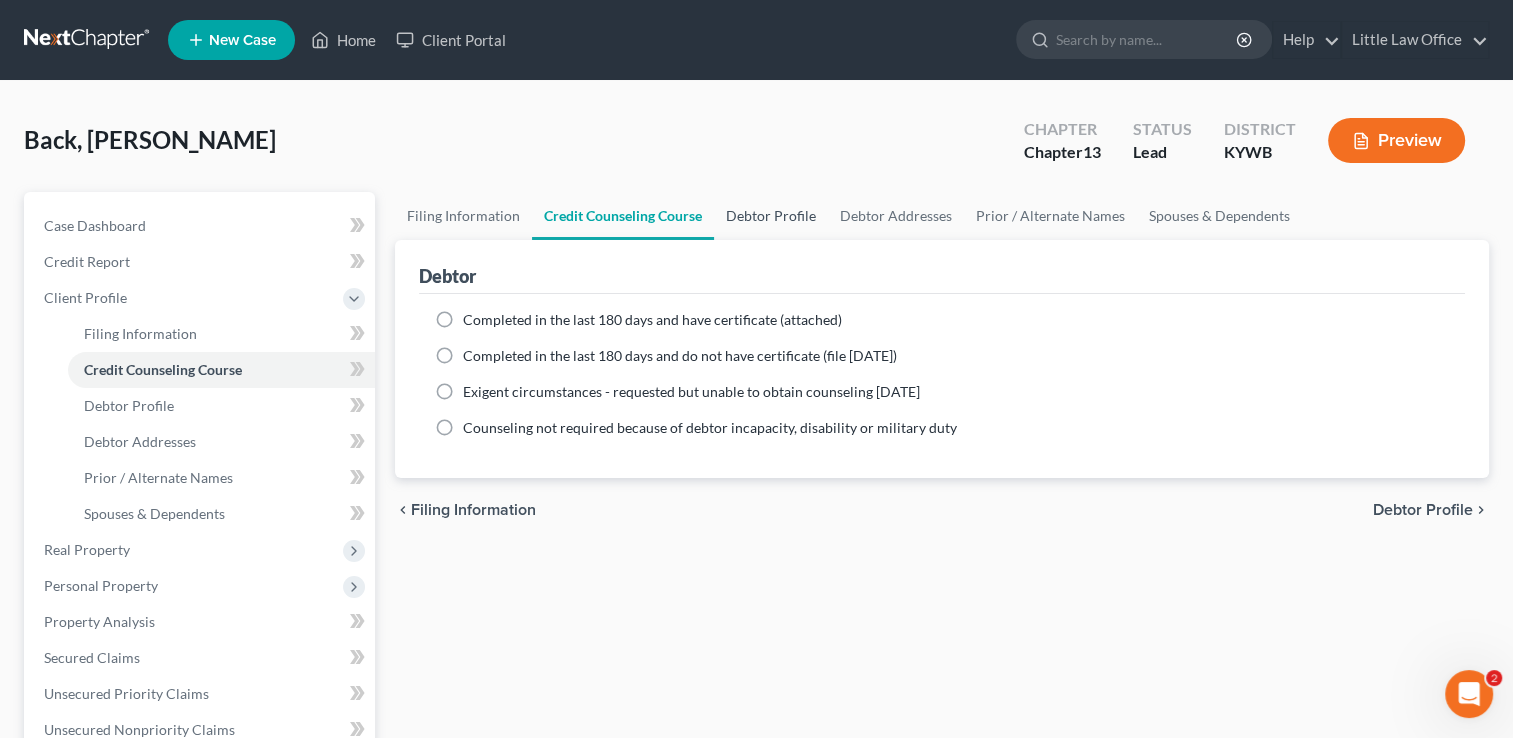 click on "Debtor Profile" at bounding box center (771, 216) 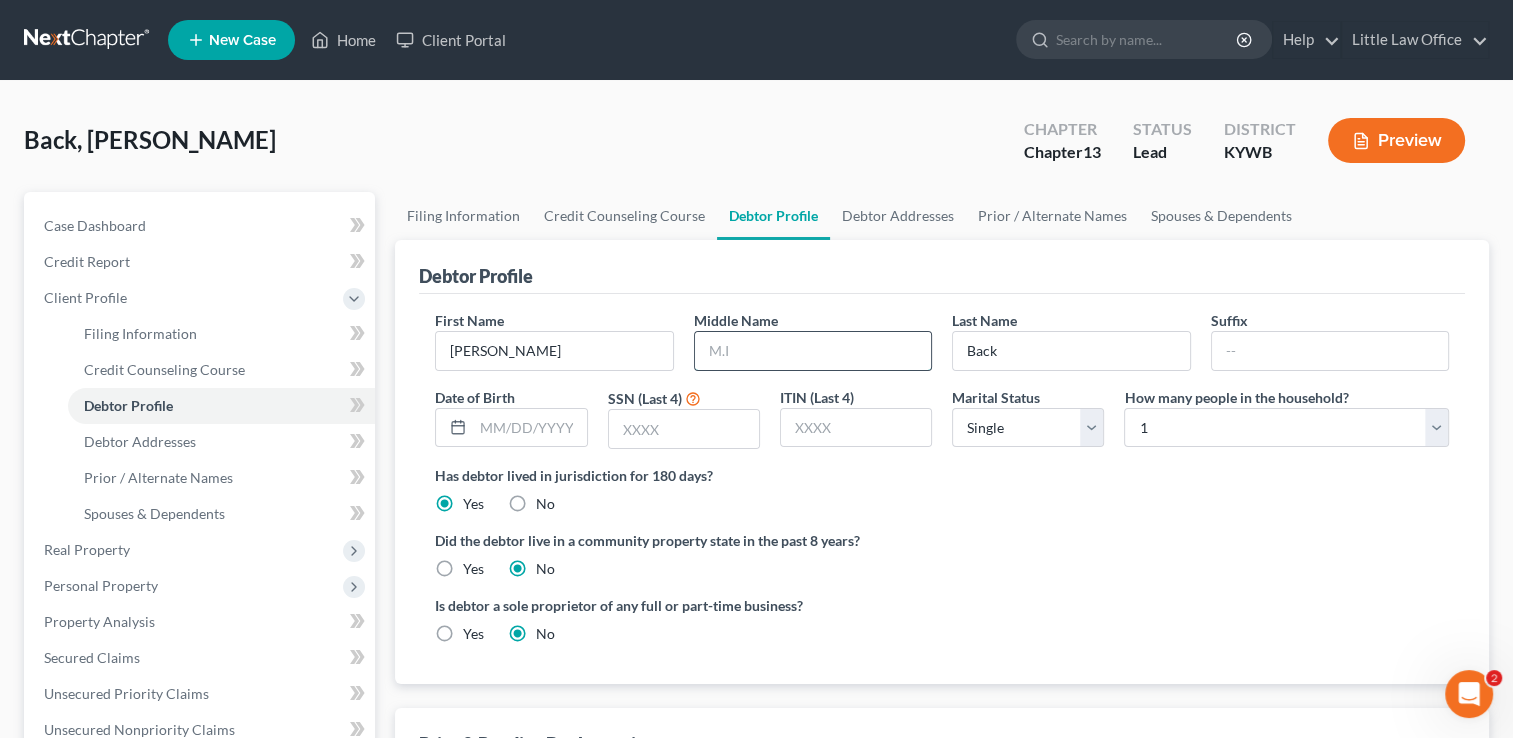 click at bounding box center (813, 351) 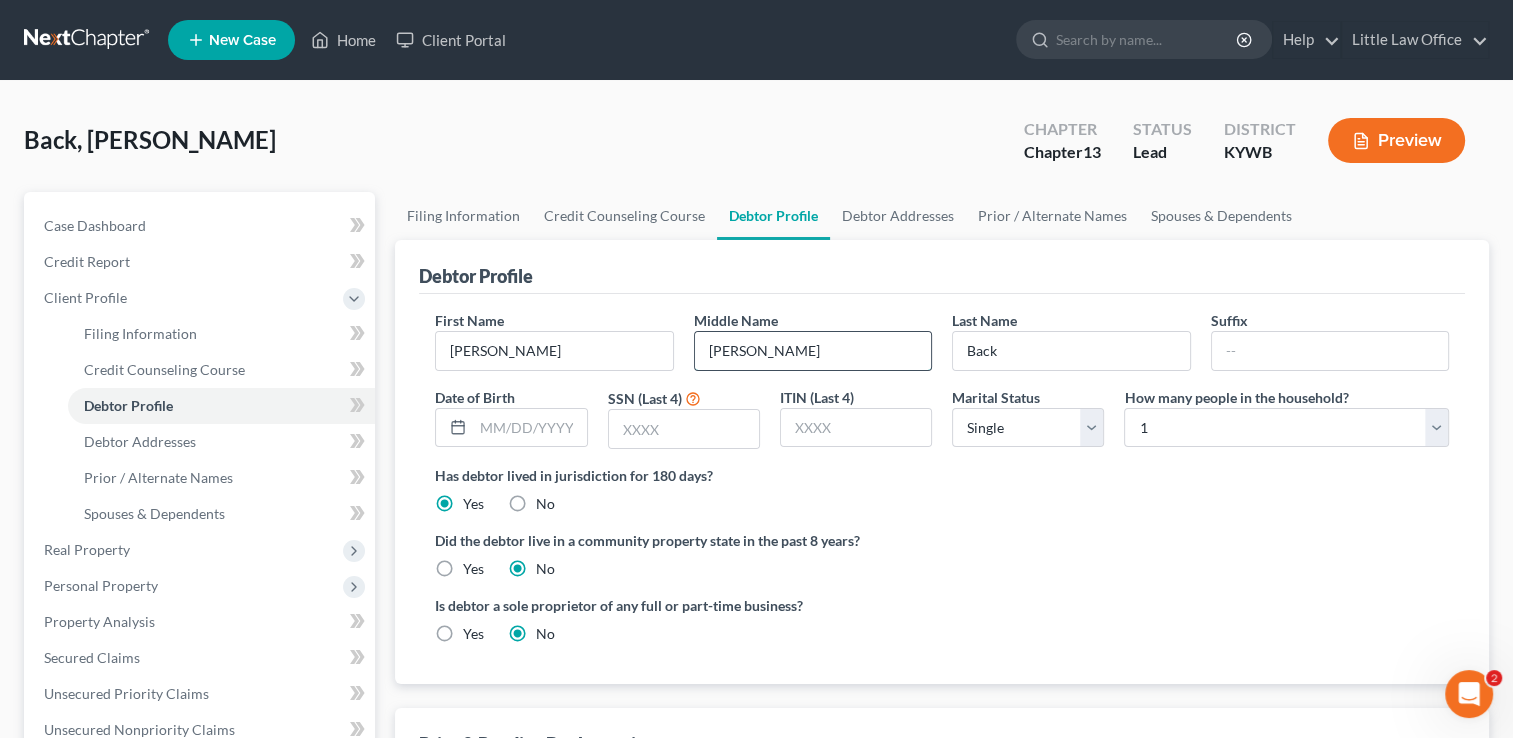 type on "Matthew" 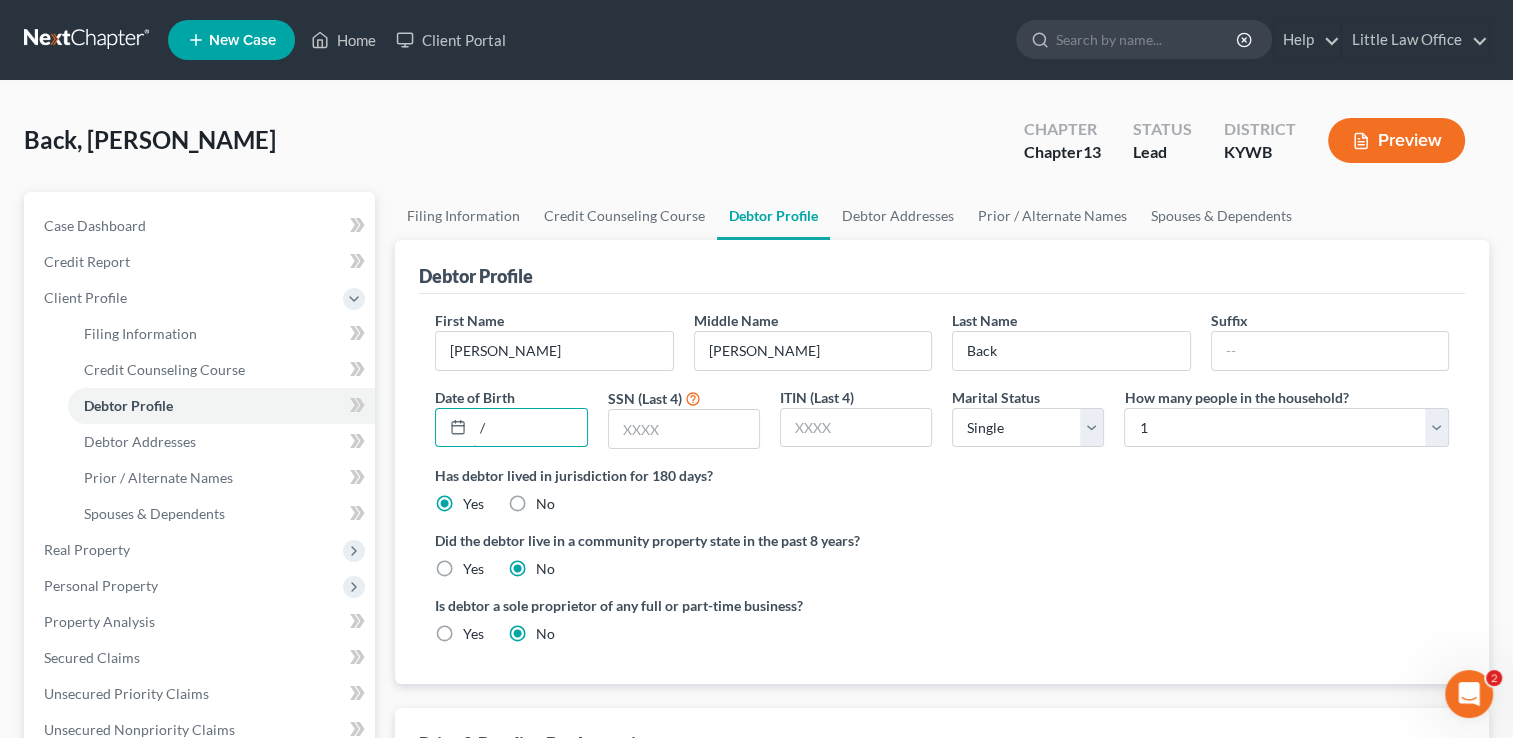 type on "/" 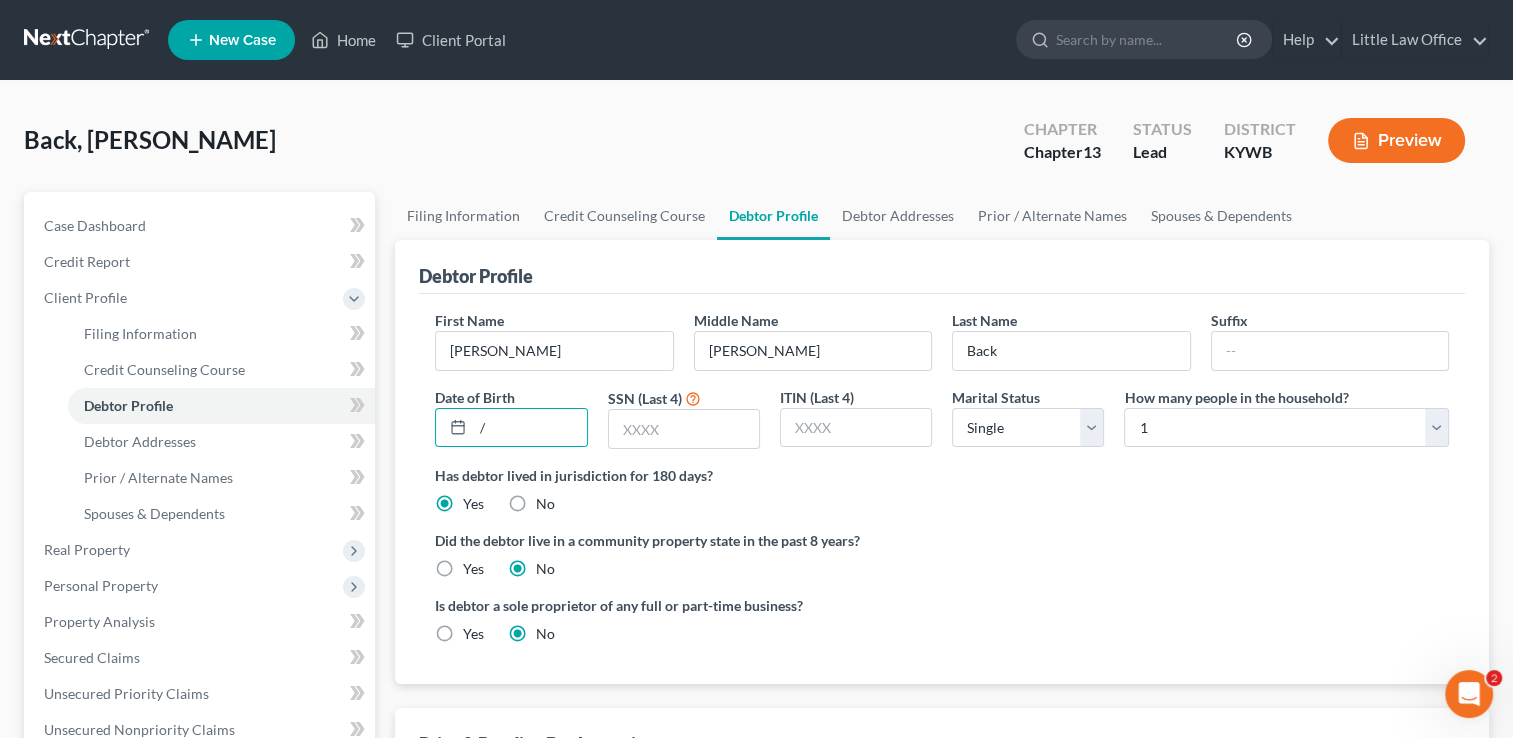 click on "Did the debtor live in a community property state in the past 8 years? Yes No" at bounding box center (942, 554) 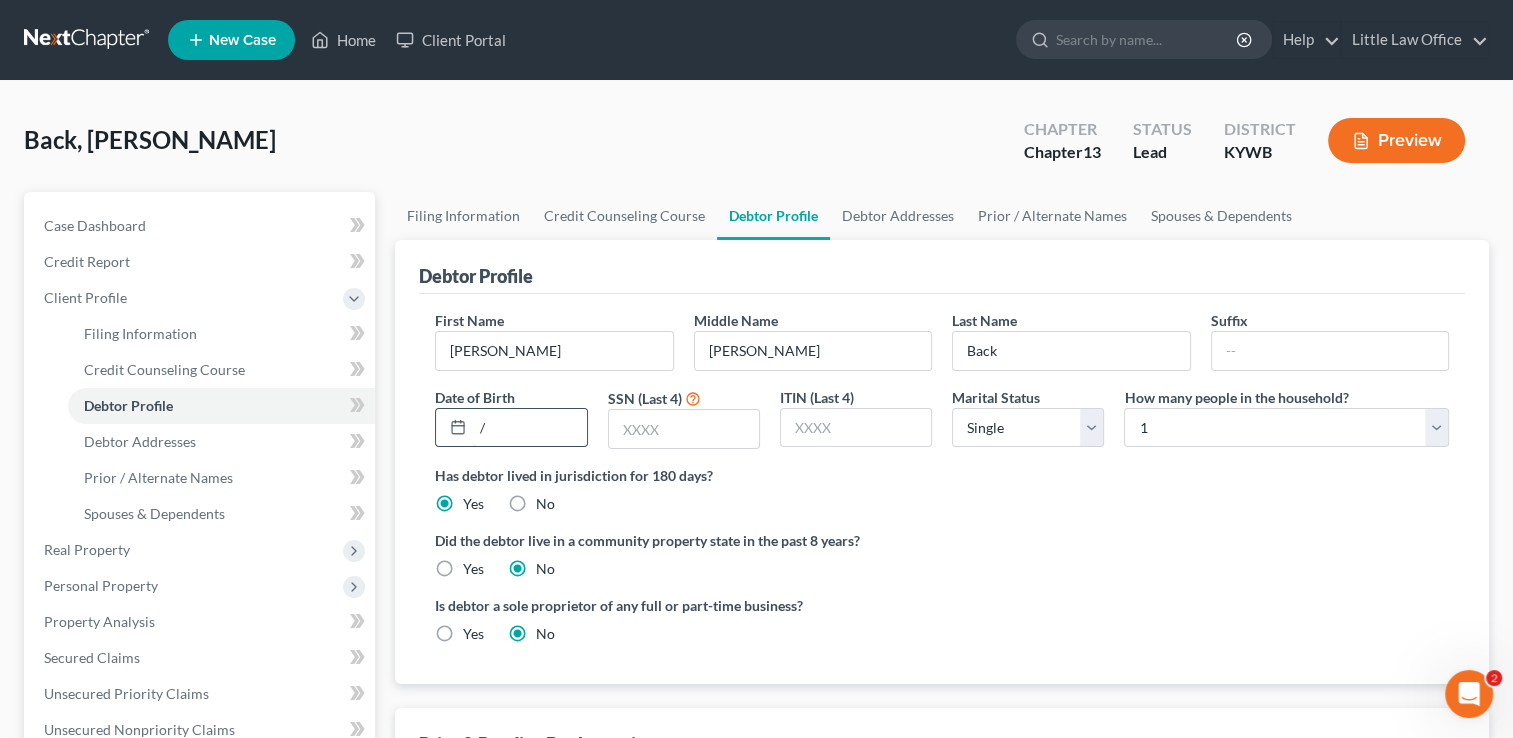 click on "/" at bounding box center [529, 428] 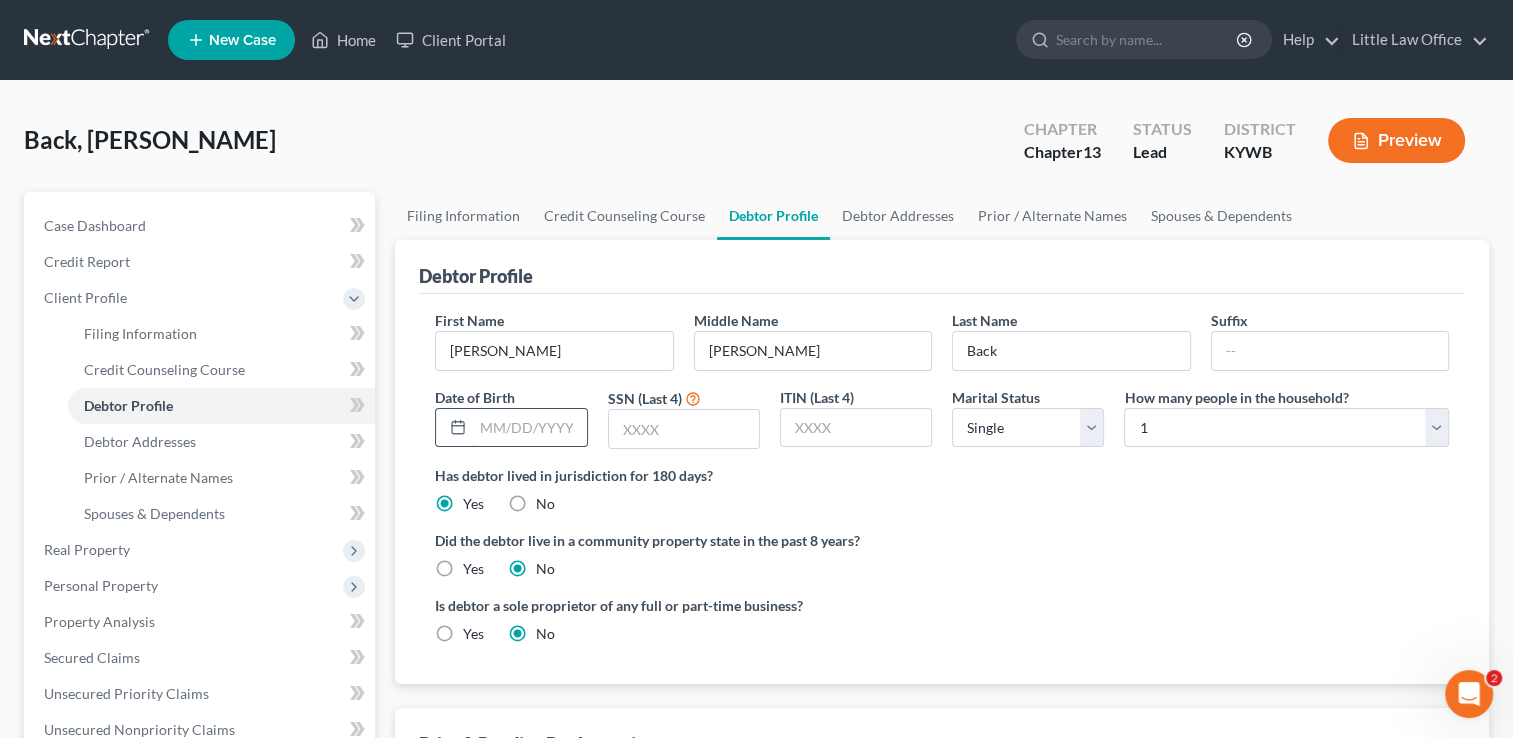 type on "2" 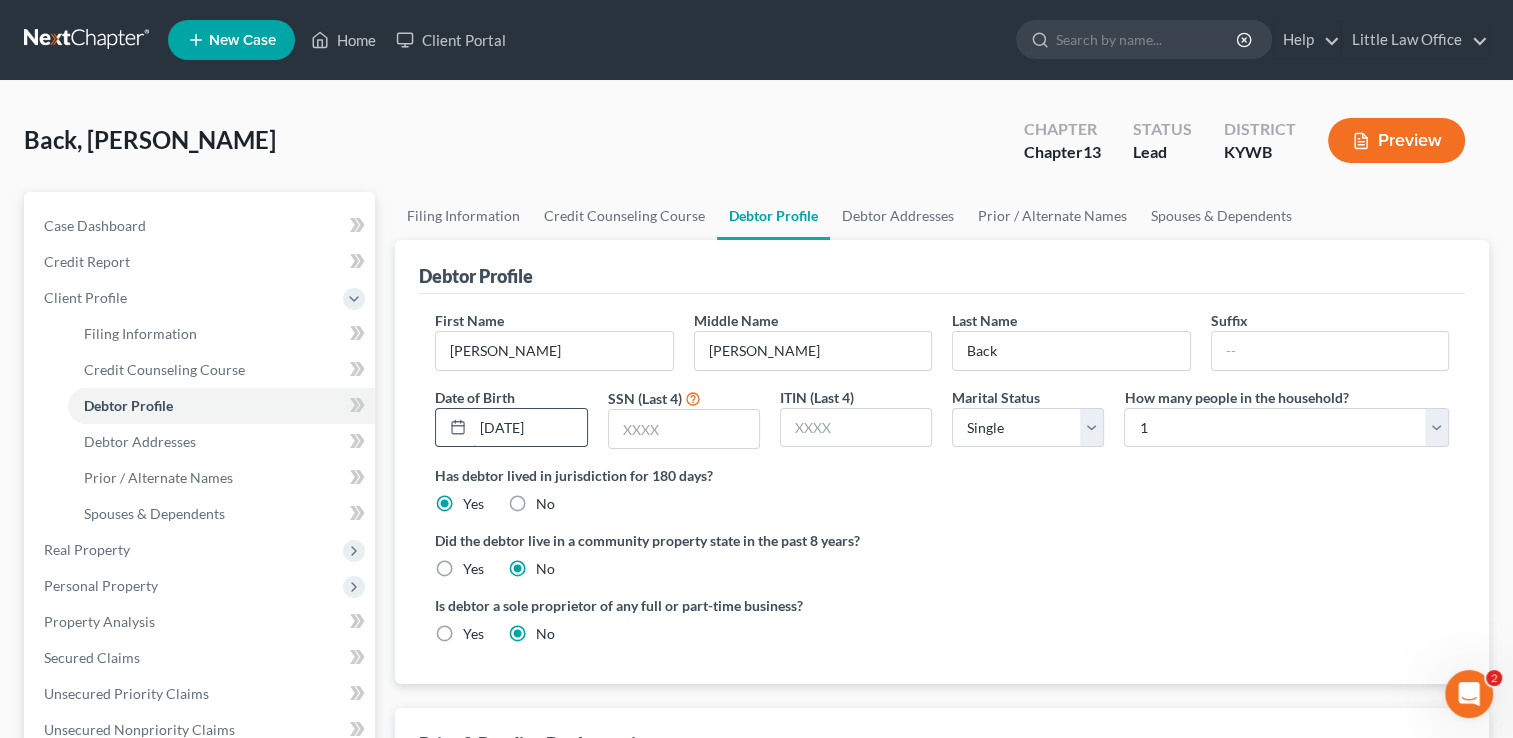 type on "02/22/1978" 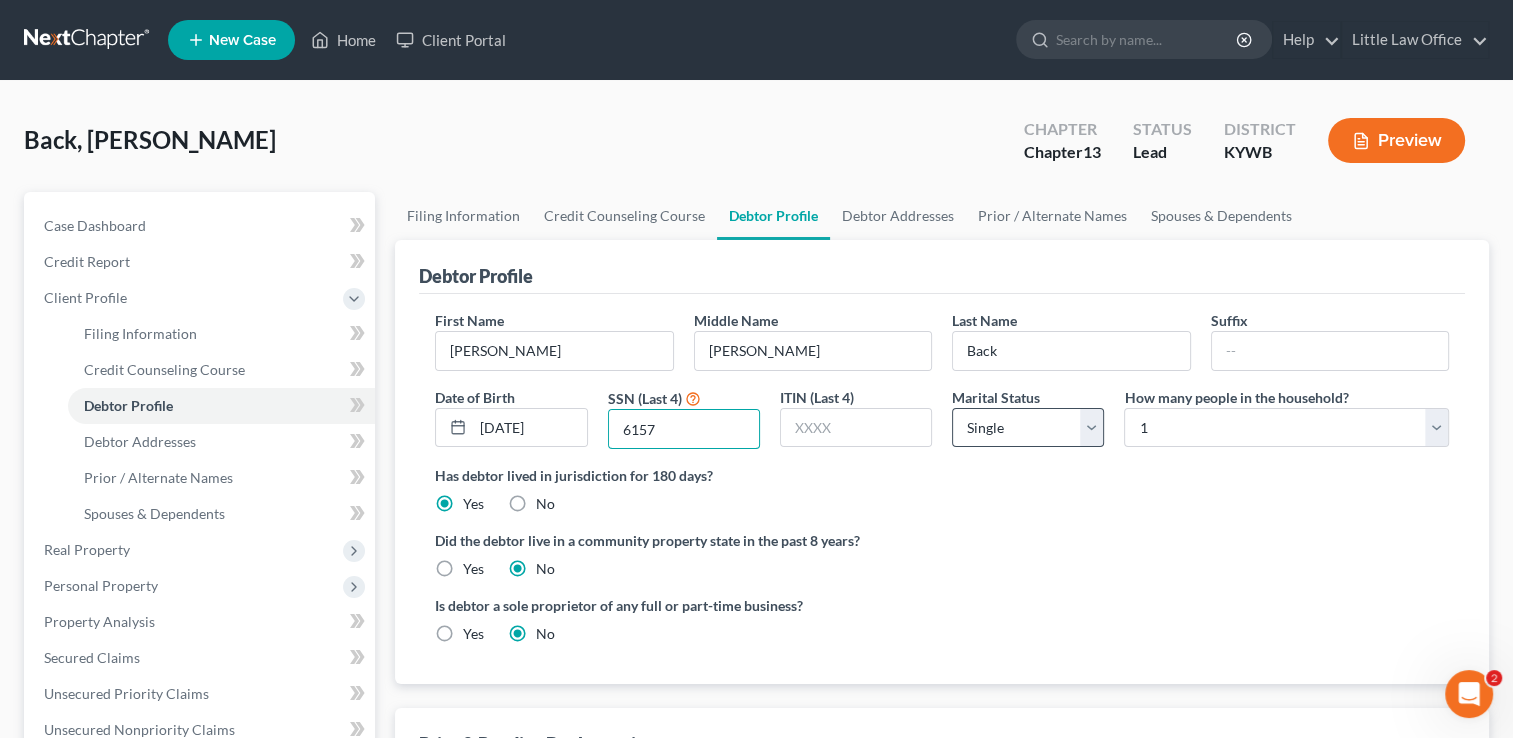 type on "6157" 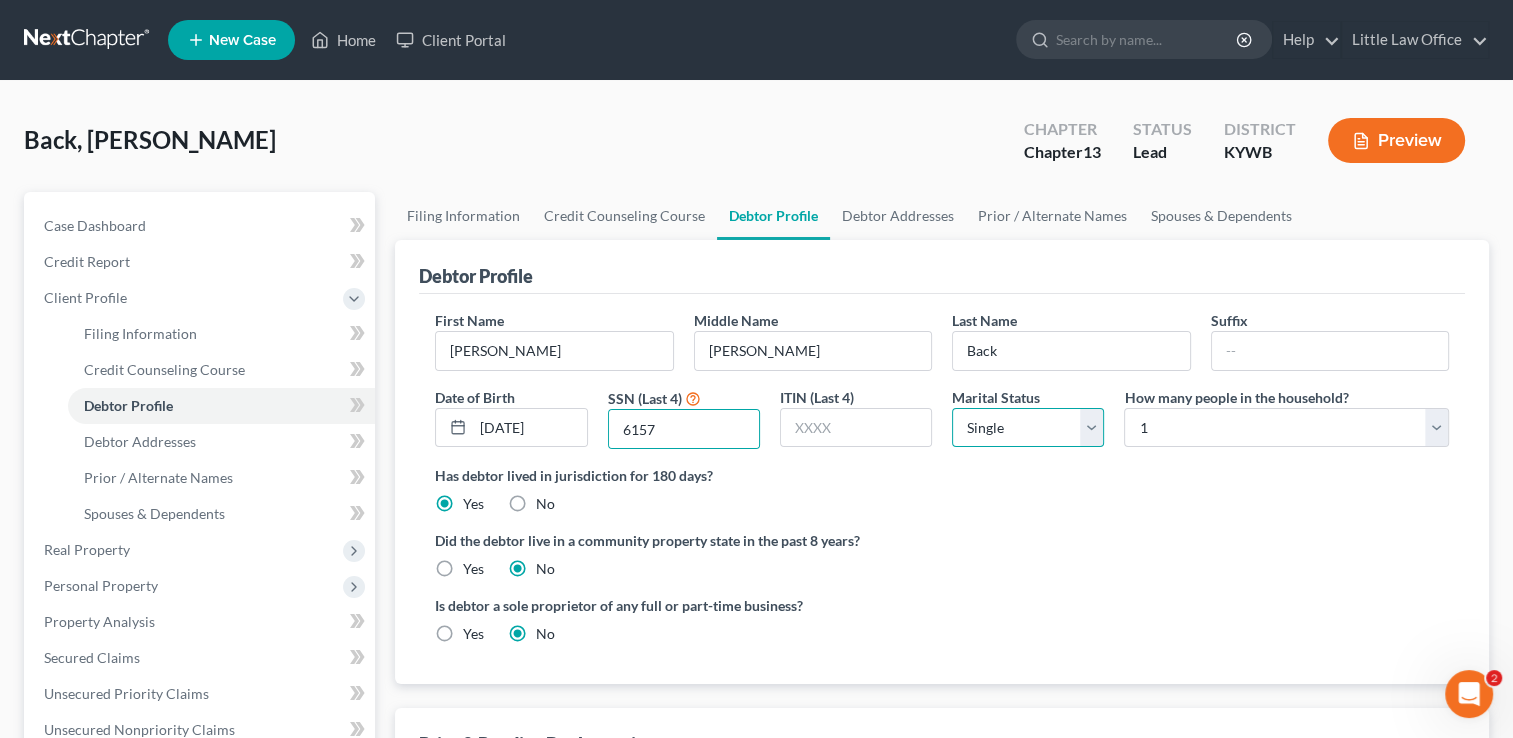 click on "Select Single Married Separated Divorced Widowed" at bounding box center (1028, 428) 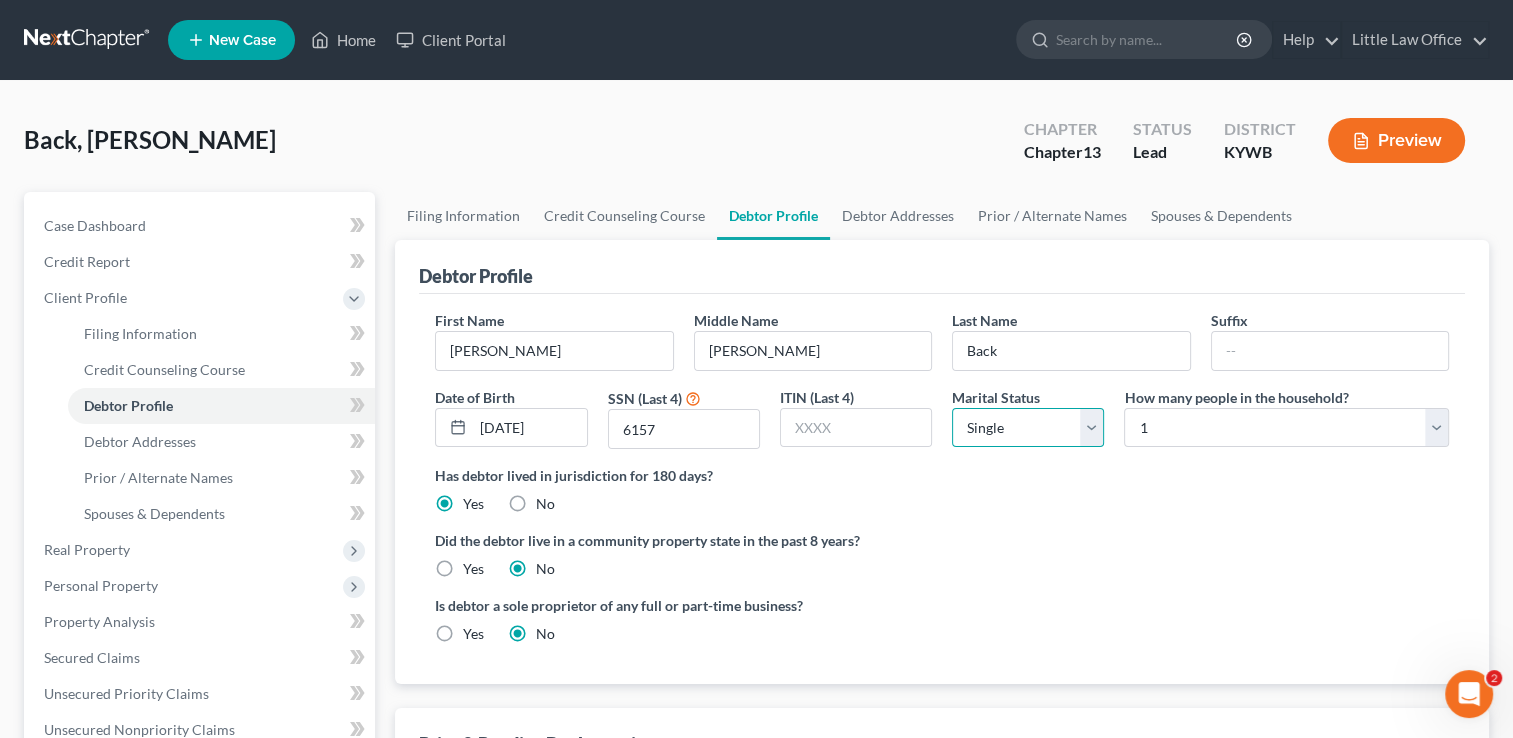 click on "Select Single Married Separated Divorced Widowed" at bounding box center [1028, 428] 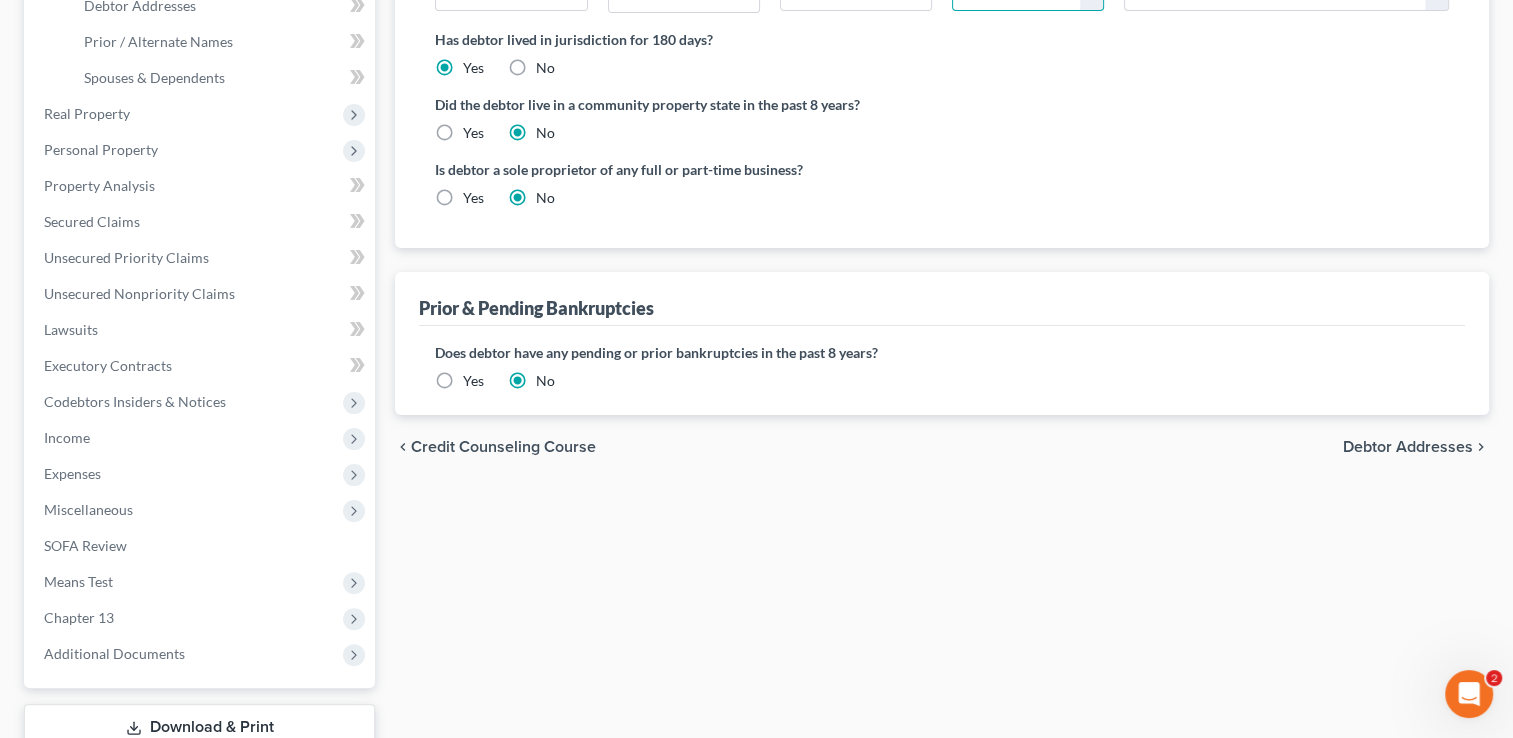 scroll, scrollTop: 439, scrollLeft: 0, axis: vertical 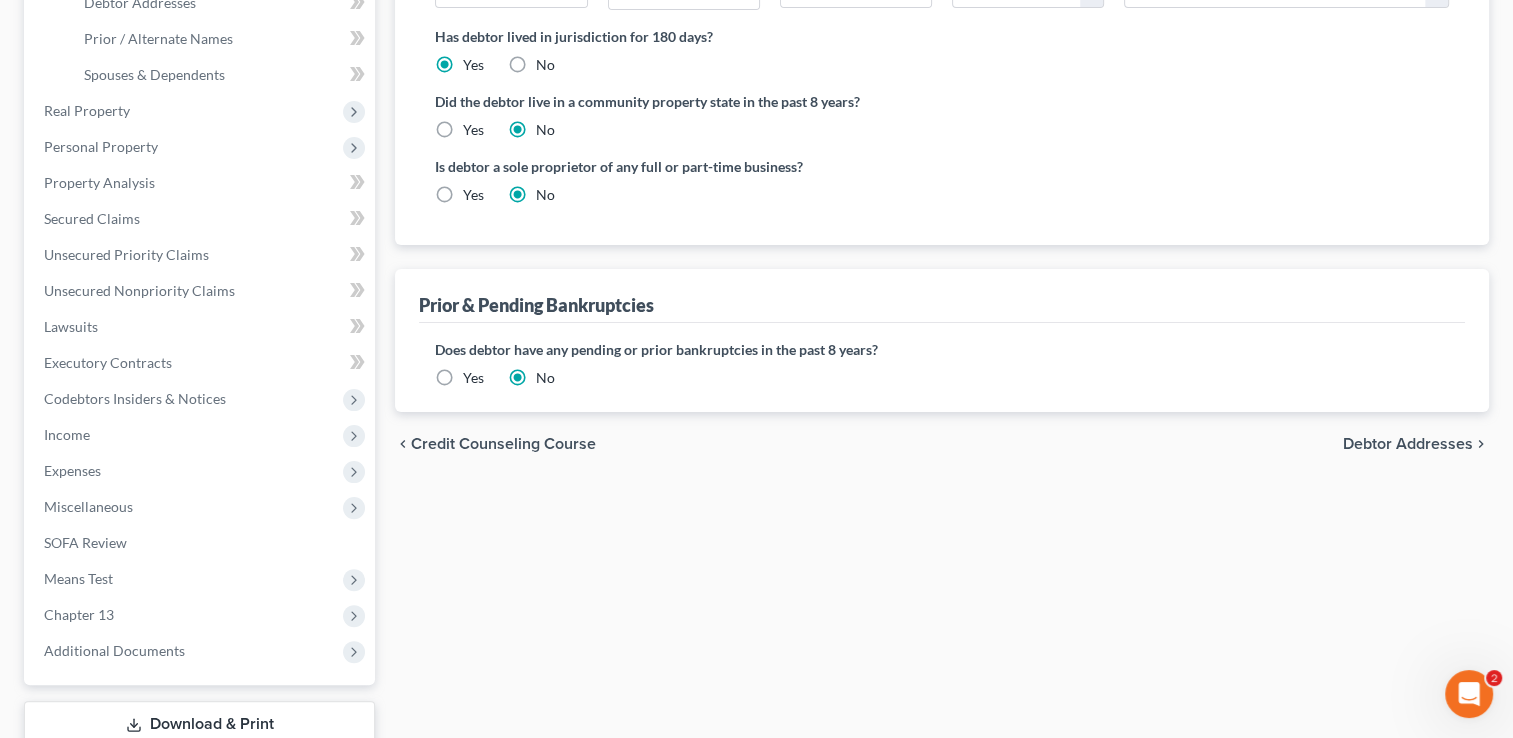 click on "Debtor Addresses" at bounding box center [1408, 444] 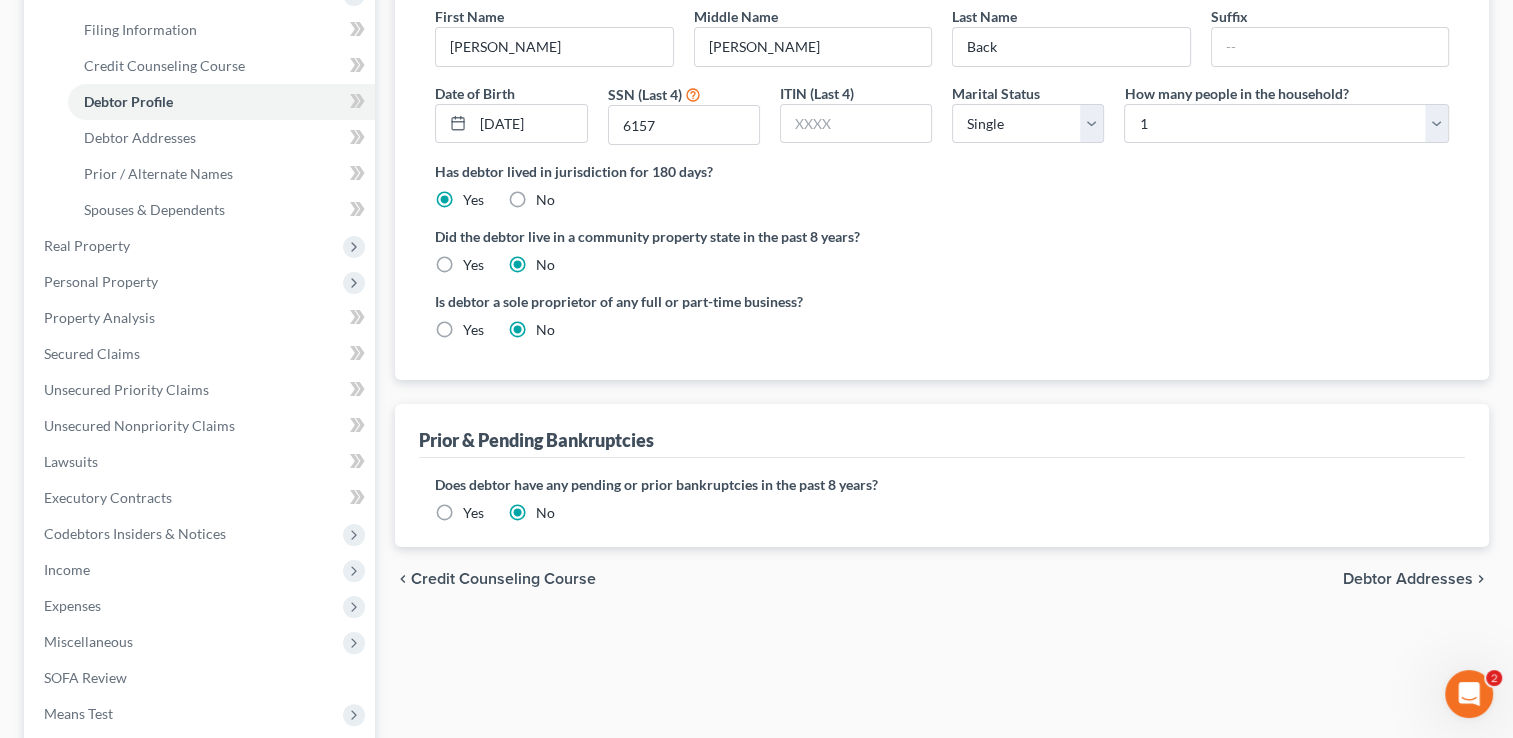 select on "0" 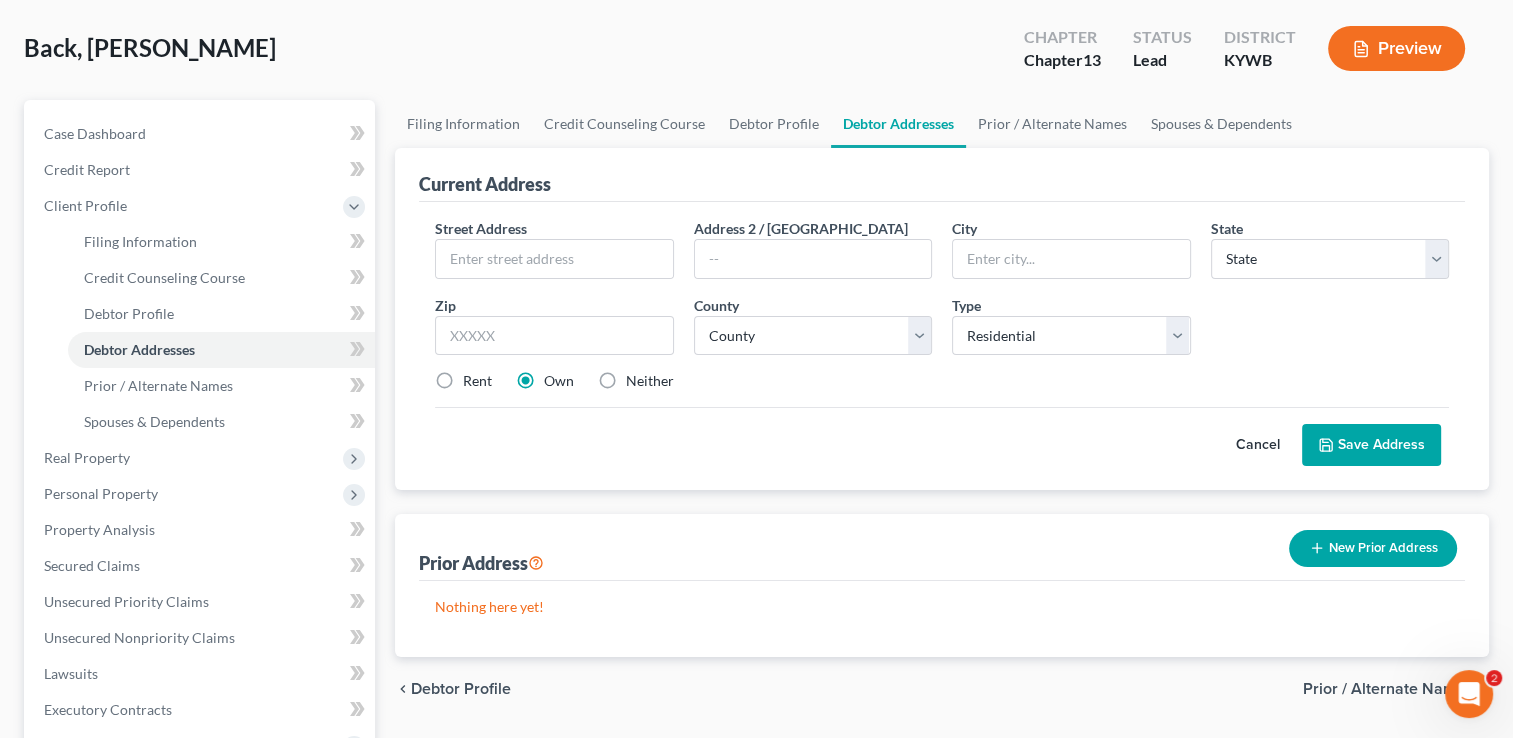 scroll, scrollTop: 0, scrollLeft: 0, axis: both 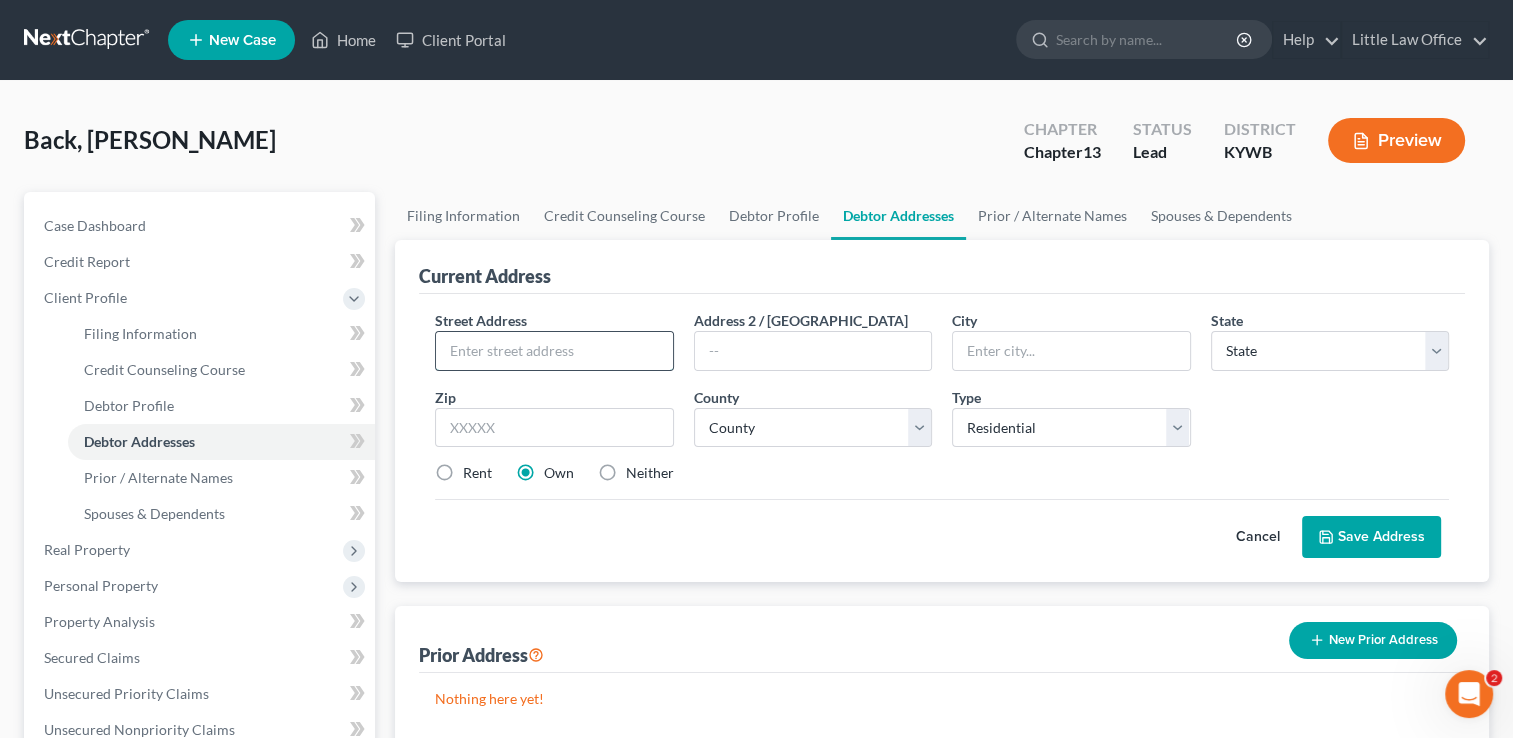 click at bounding box center [554, 351] 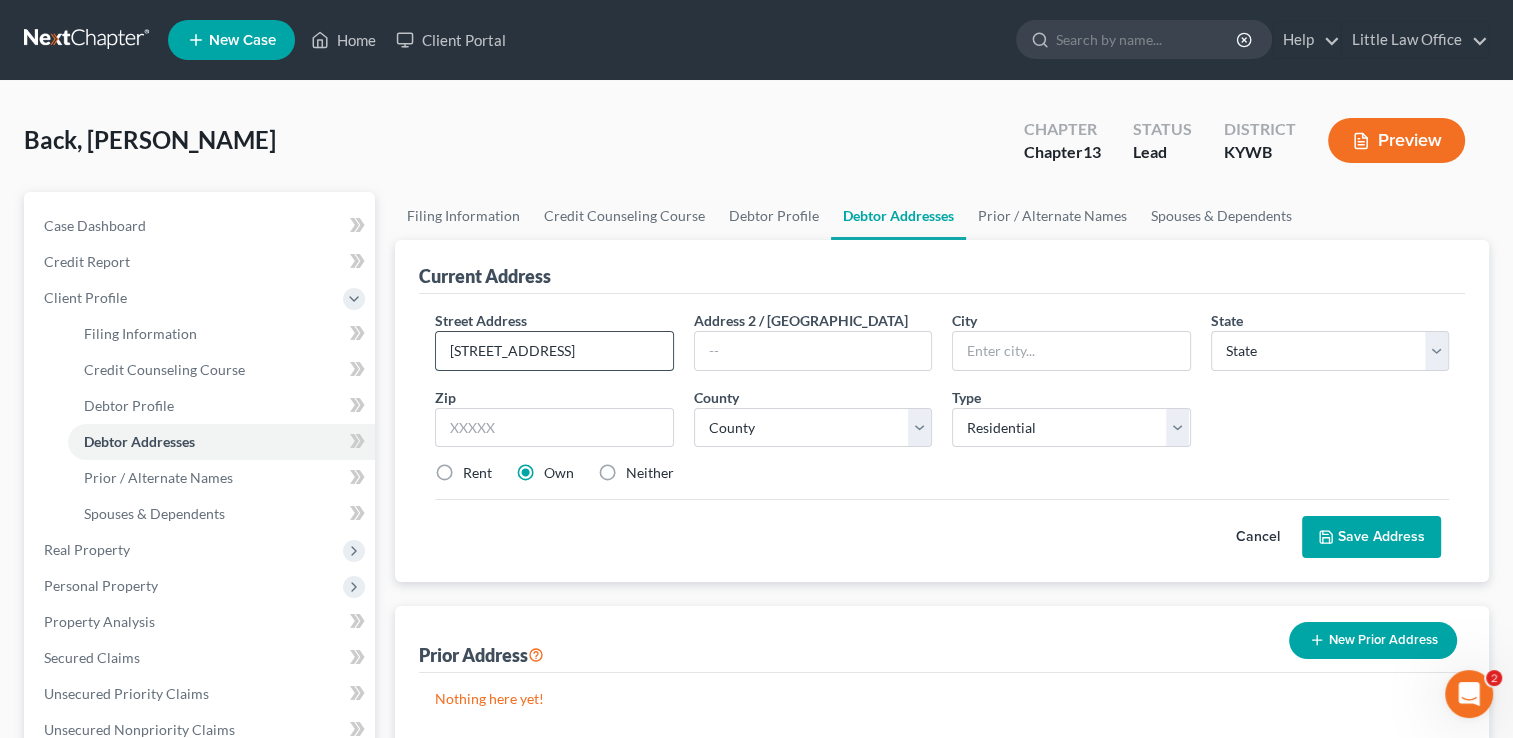 type on "421 Cottonback Road" 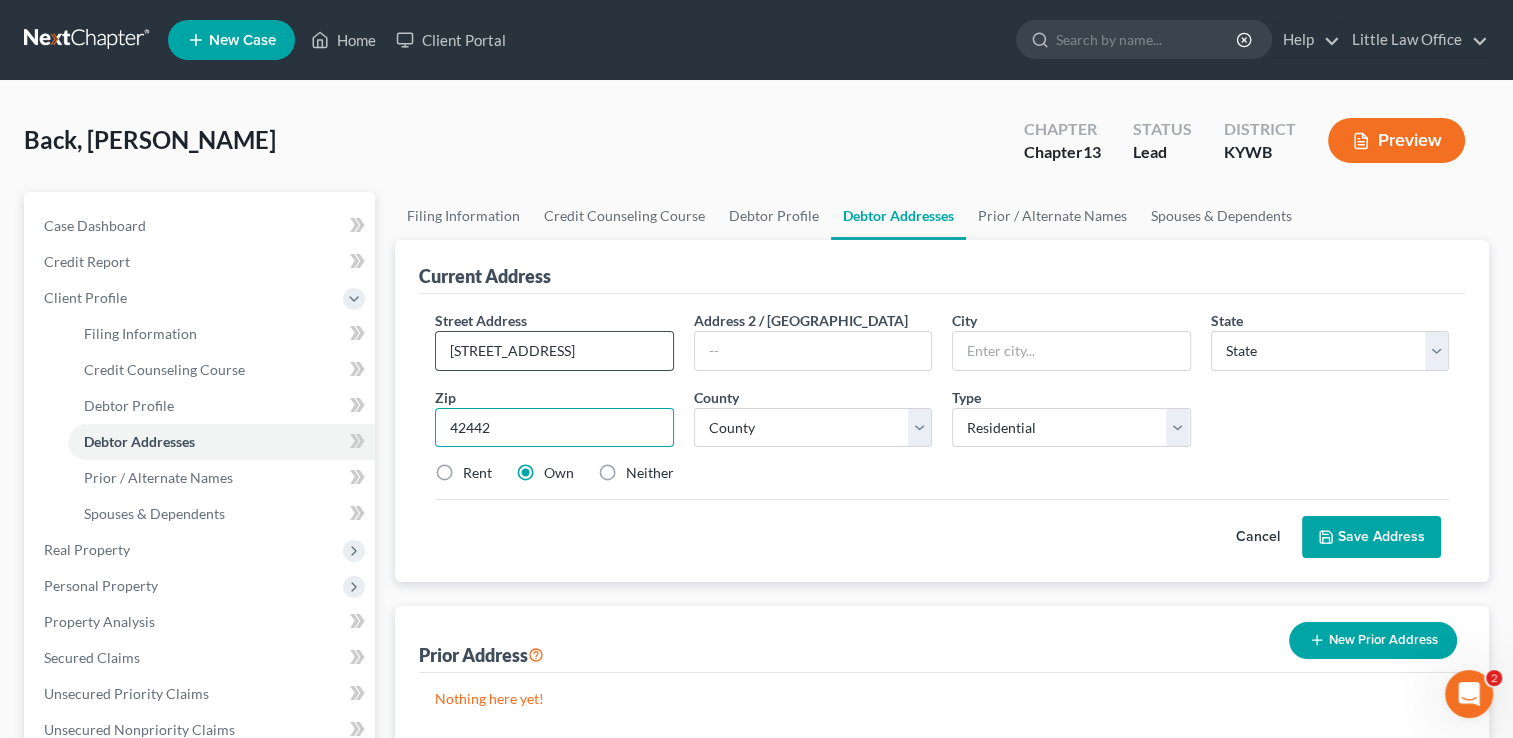 type on "42442" 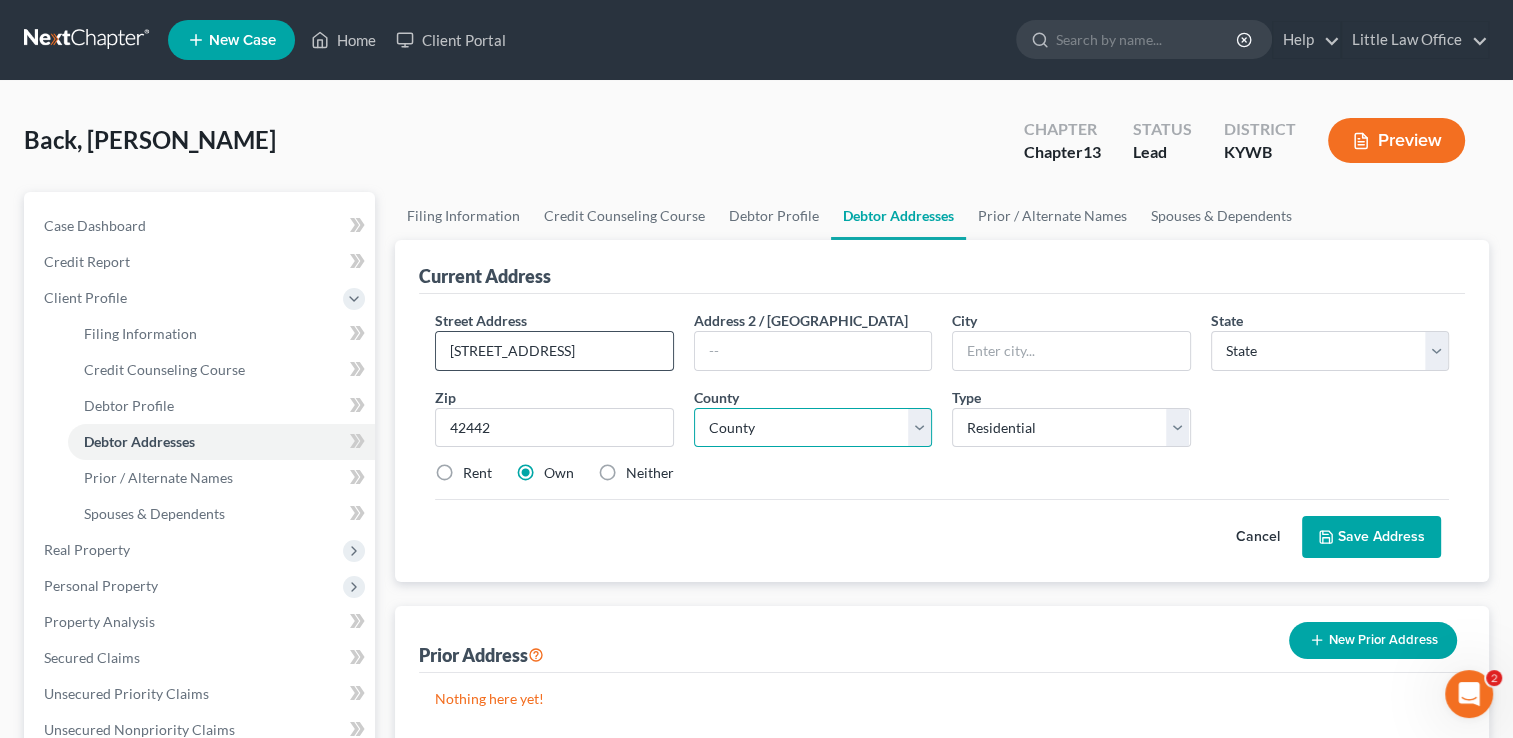 type on "Nortonville" 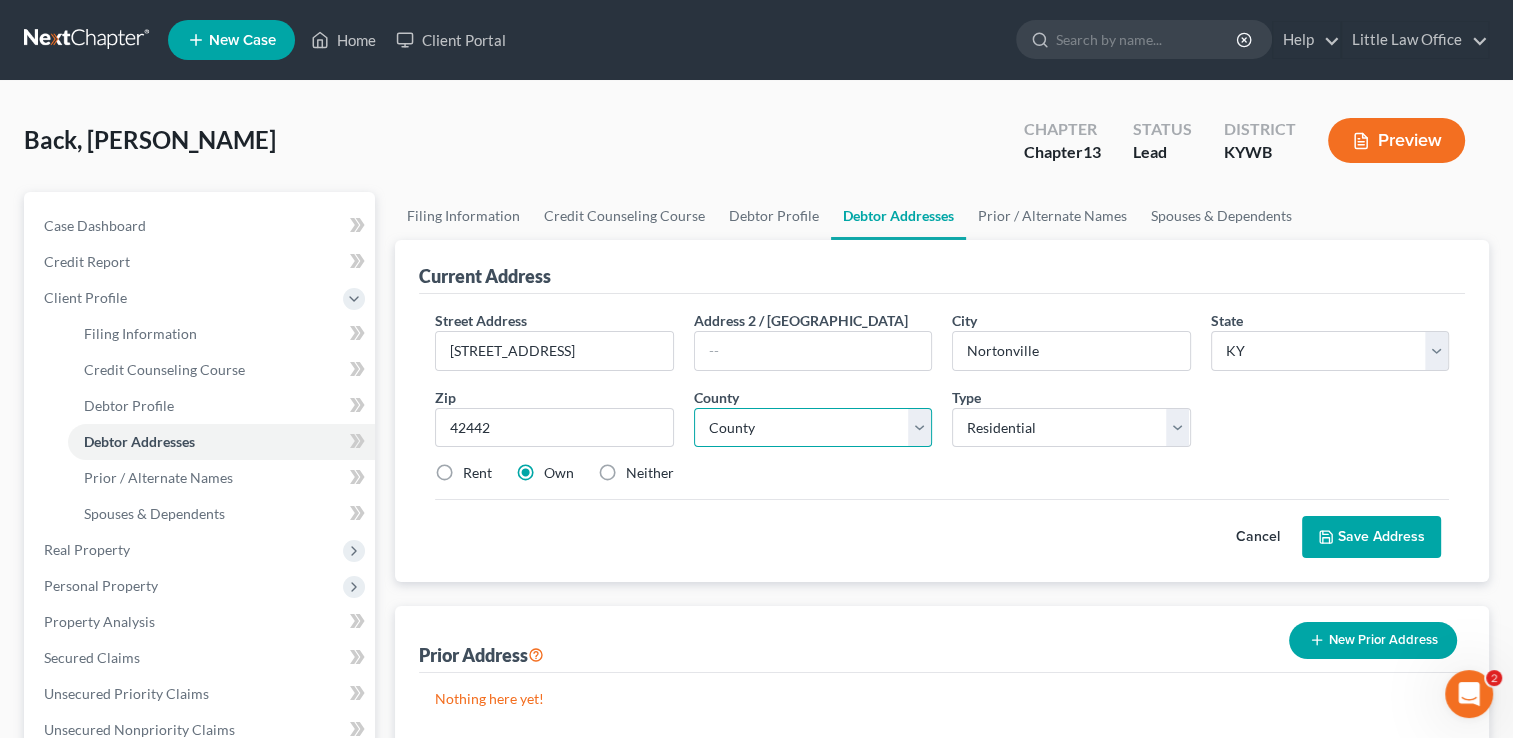 click on "County Adair County Allen County Anderson County Ballard County Barren County Bath County Bell County Boone County Bourbon County Boyd County Boyle County Bracken County Breathitt County Breckinridge County Bullitt County Butler County Caldwell County Calloway County Campbell County Carlisle County Carroll County Carter County Casey County Christian County Clark County Clay County Clinton County Crittenden County Cumberland County Daviess County Edmonson County Elliott County Estill County Fayette County Fleming County Floyd County Franklin County Fulton County Gallatin County Garrard County Grant County Graves County Grayson County Green County Greenup County Hancock County Hardin County Harlan County Harrison County Hart County Henderson County Henry County Hickman County Hopkins County Jackson County Jefferson County Jessamine County Johnson County Kenton County Knott County Knox County Larue County Laurel County Lawrence County Lee County Leslie County Letcher County Lewis County Lincoln County" at bounding box center [813, 428] 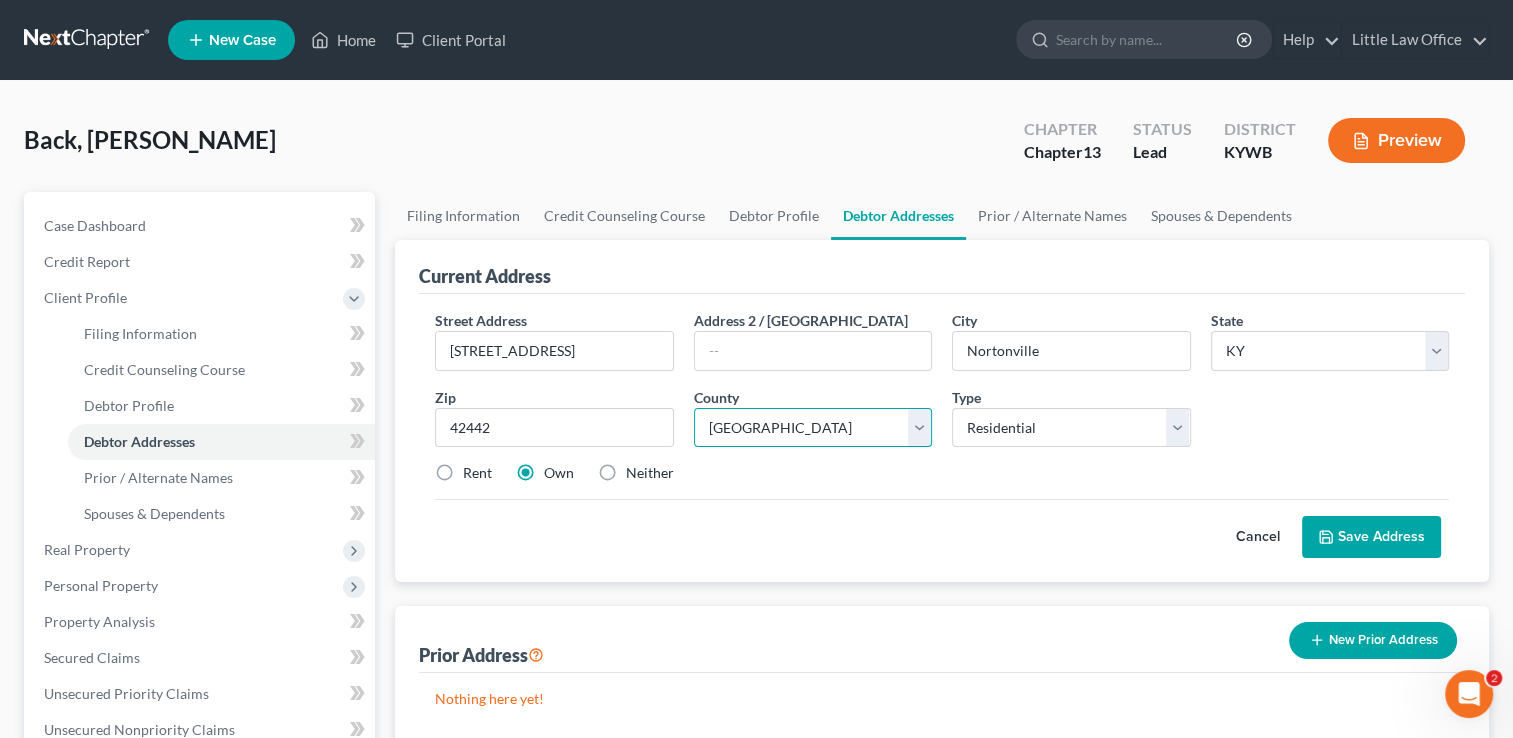 click on "County Adair County Allen County Anderson County Ballard County Barren County Bath County Bell County Boone County Bourbon County Boyd County Boyle County Bracken County Breathitt County Breckinridge County Bullitt County Butler County Caldwell County Calloway County Campbell County Carlisle County Carroll County Carter County Casey County Christian County Clark County Clay County Clinton County Crittenden County Cumberland County Daviess County Edmonson County Elliott County Estill County Fayette County Fleming County Floyd County Franklin County Fulton County Gallatin County Garrard County Grant County Graves County Grayson County Green County Greenup County Hancock County Hardin County Harlan County Harrison County Hart County Henderson County Henry County Hickman County Hopkins County Jackson County Jefferson County Jessamine County Johnson County Kenton County Knott County Knox County Larue County Laurel County Lawrence County Lee County Leslie County Letcher County Lewis County Lincoln County" at bounding box center [813, 428] 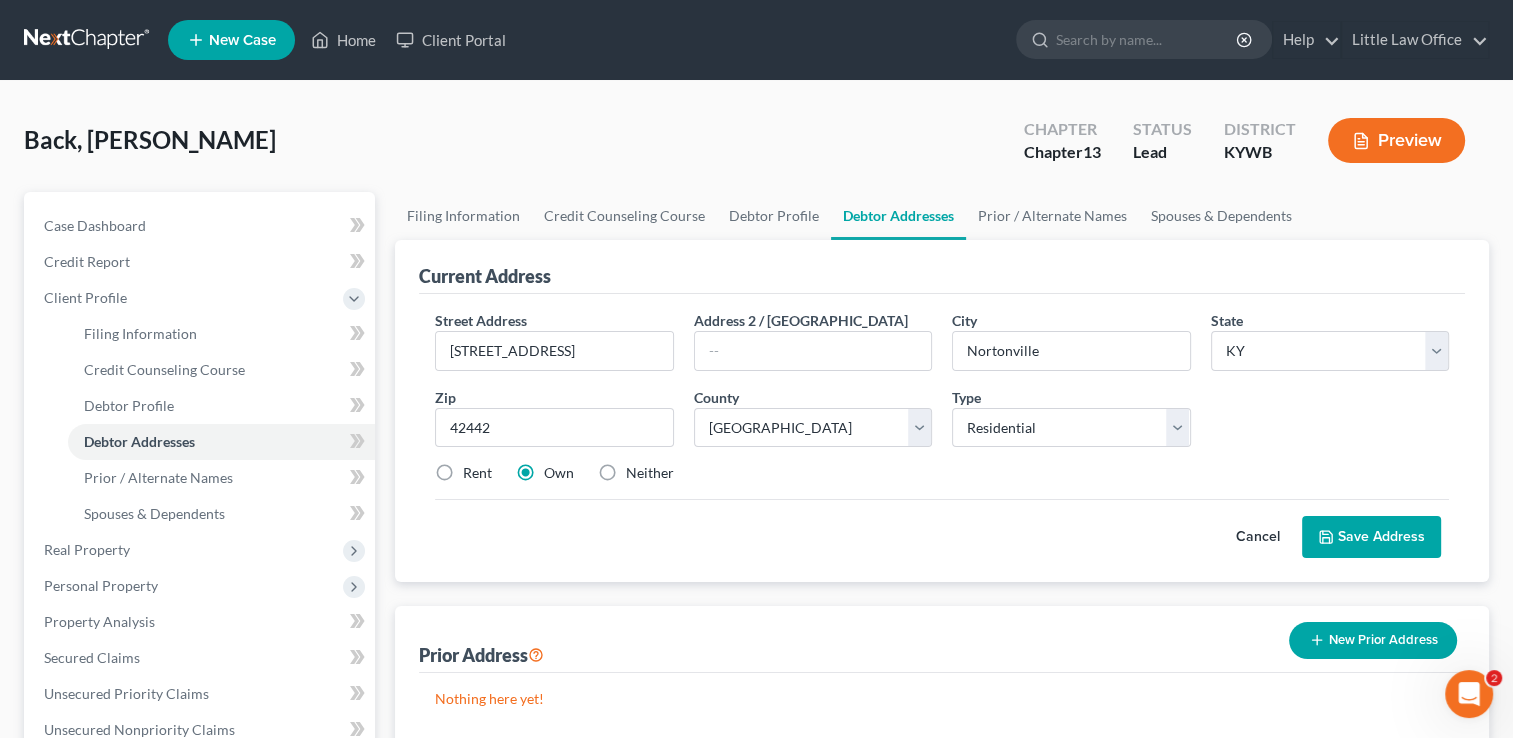 click on "Save Address" at bounding box center [1371, 537] 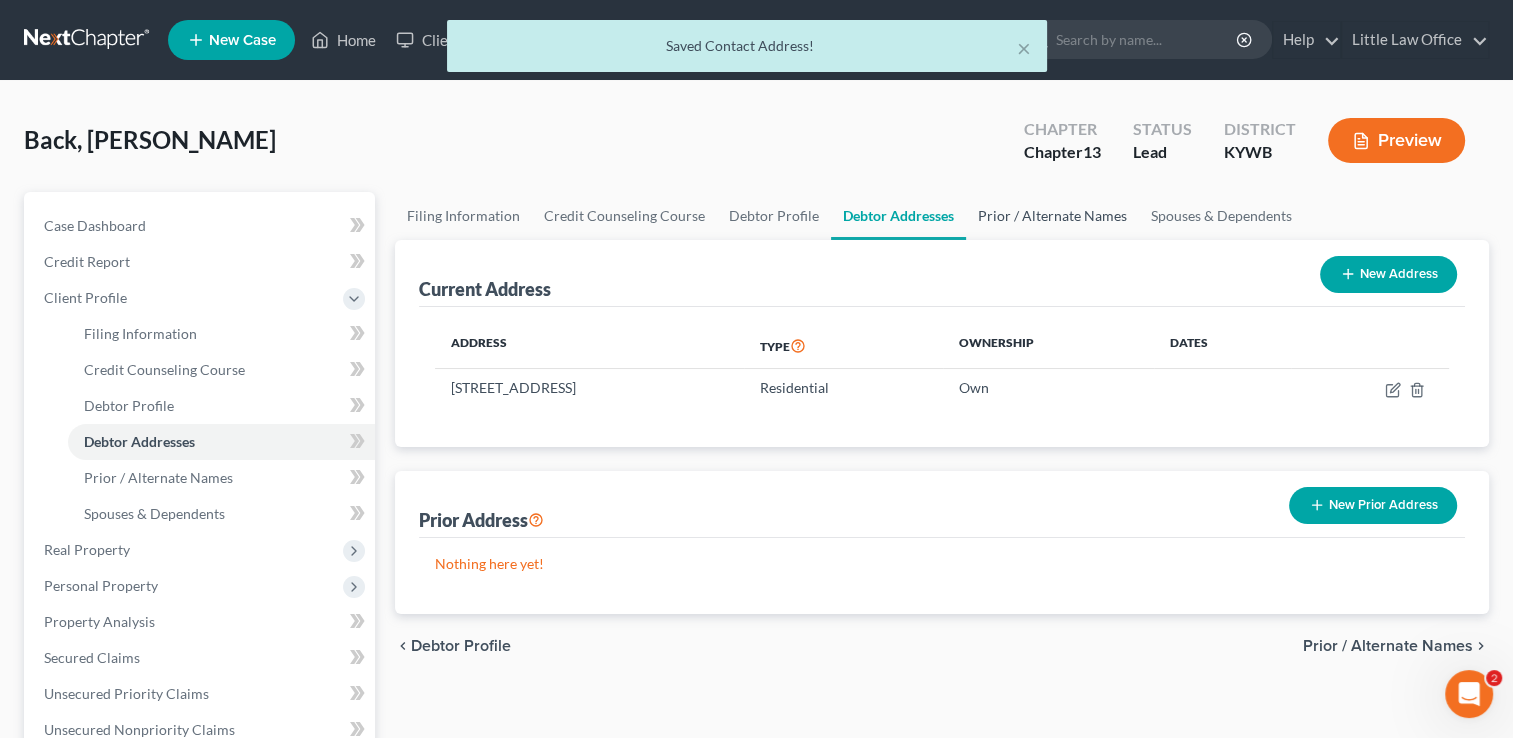 click on "Prior / Alternate Names" at bounding box center (1052, 216) 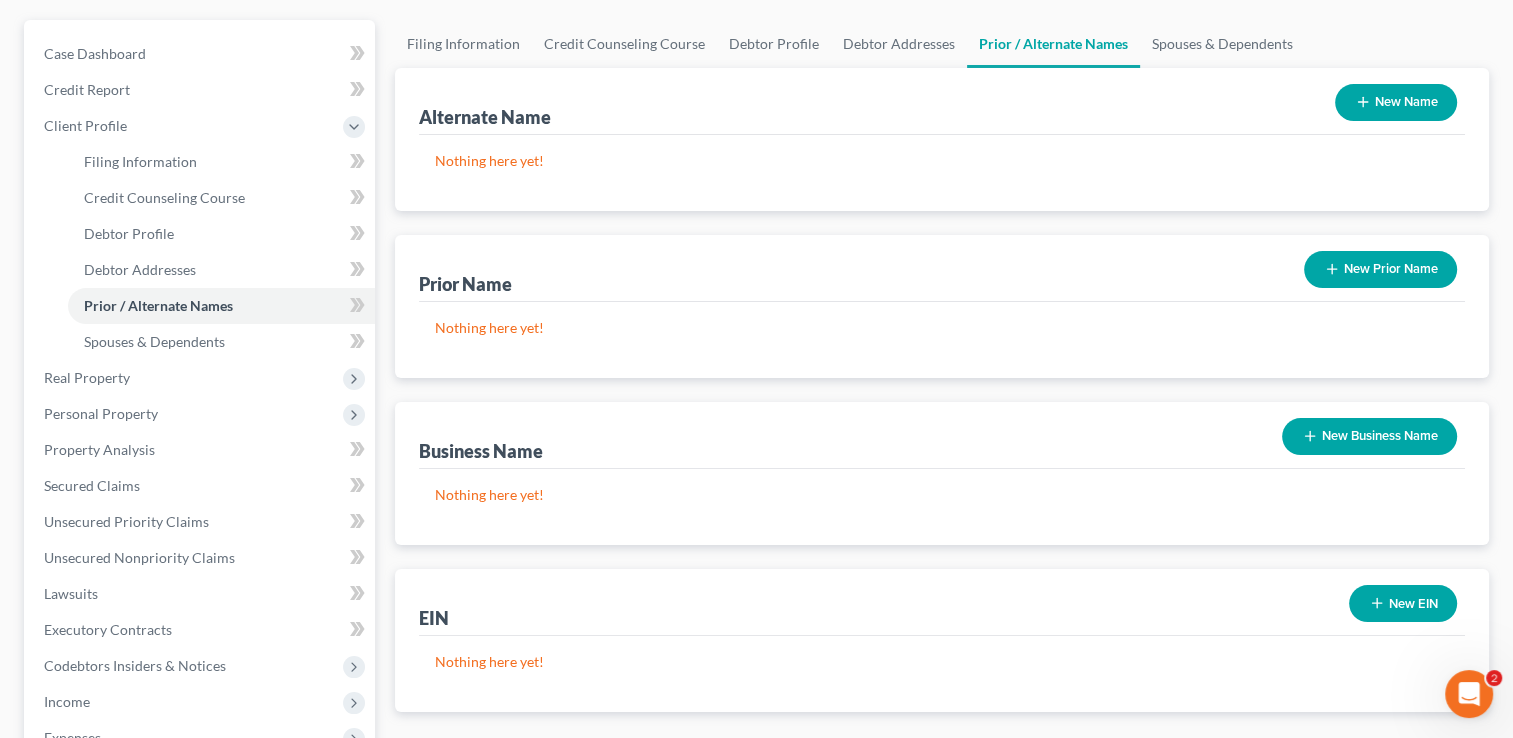 scroll, scrollTop: 173, scrollLeft: 0, axis: vertical 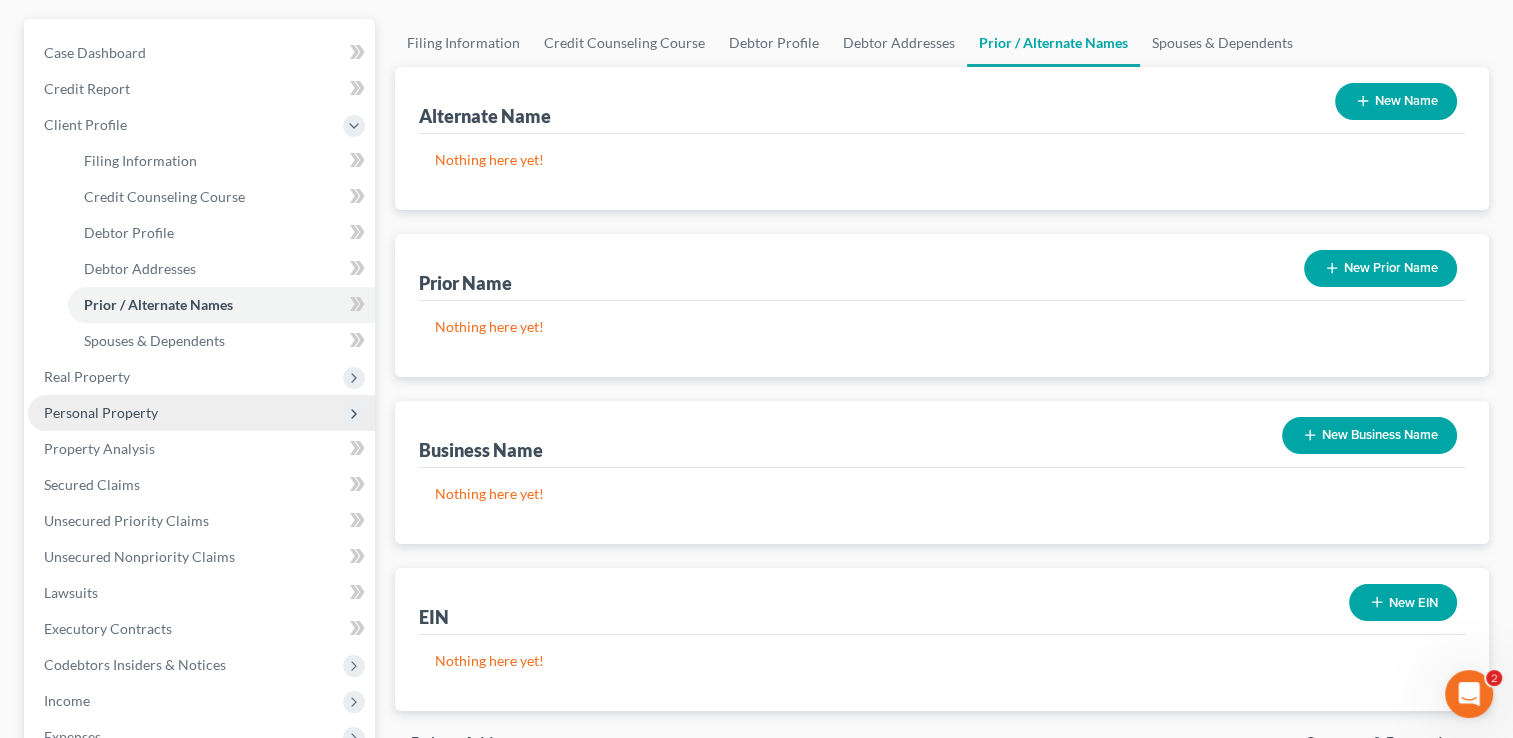 click on "Personal Property" at bounding box center (201, 413) 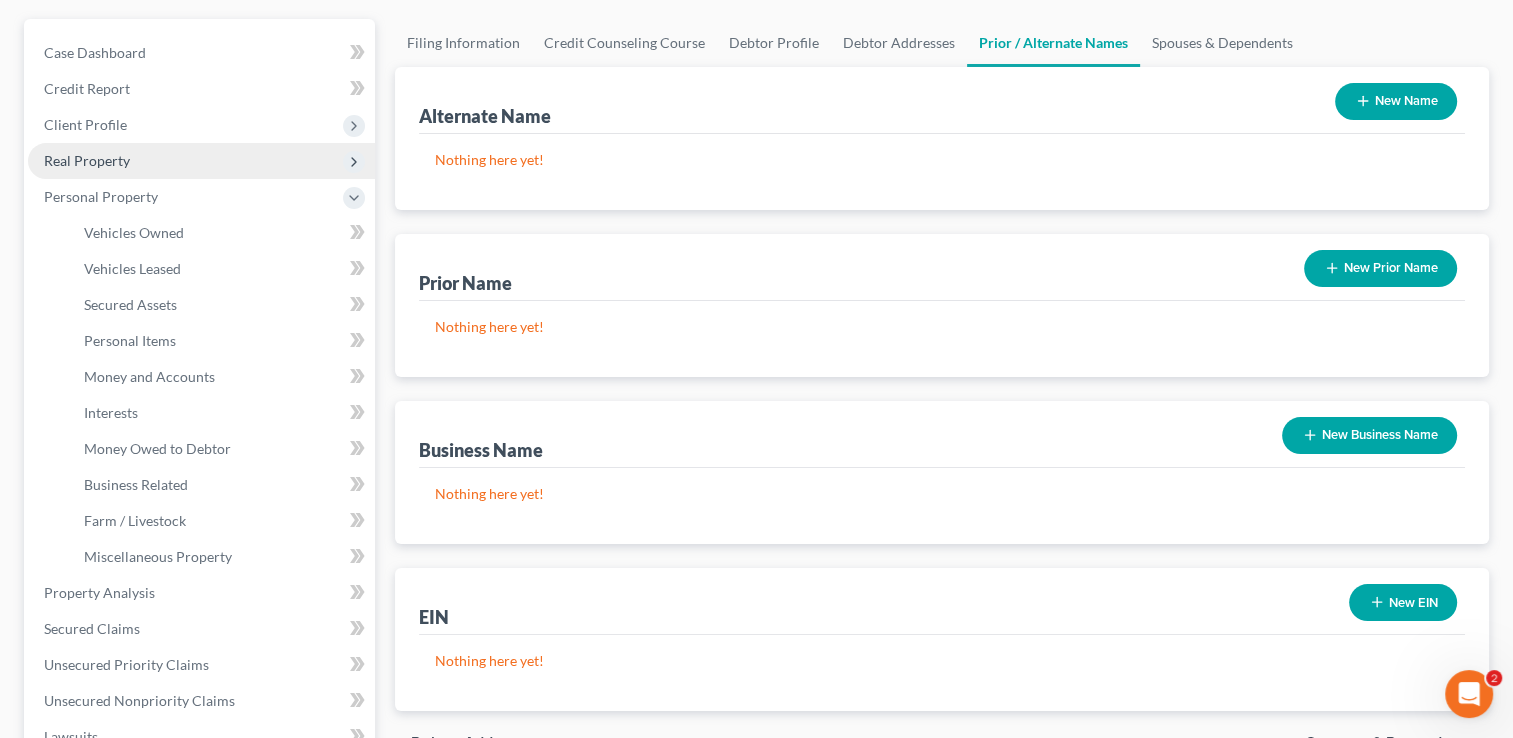 click on "Real Property" at bounding box center (201, 161) 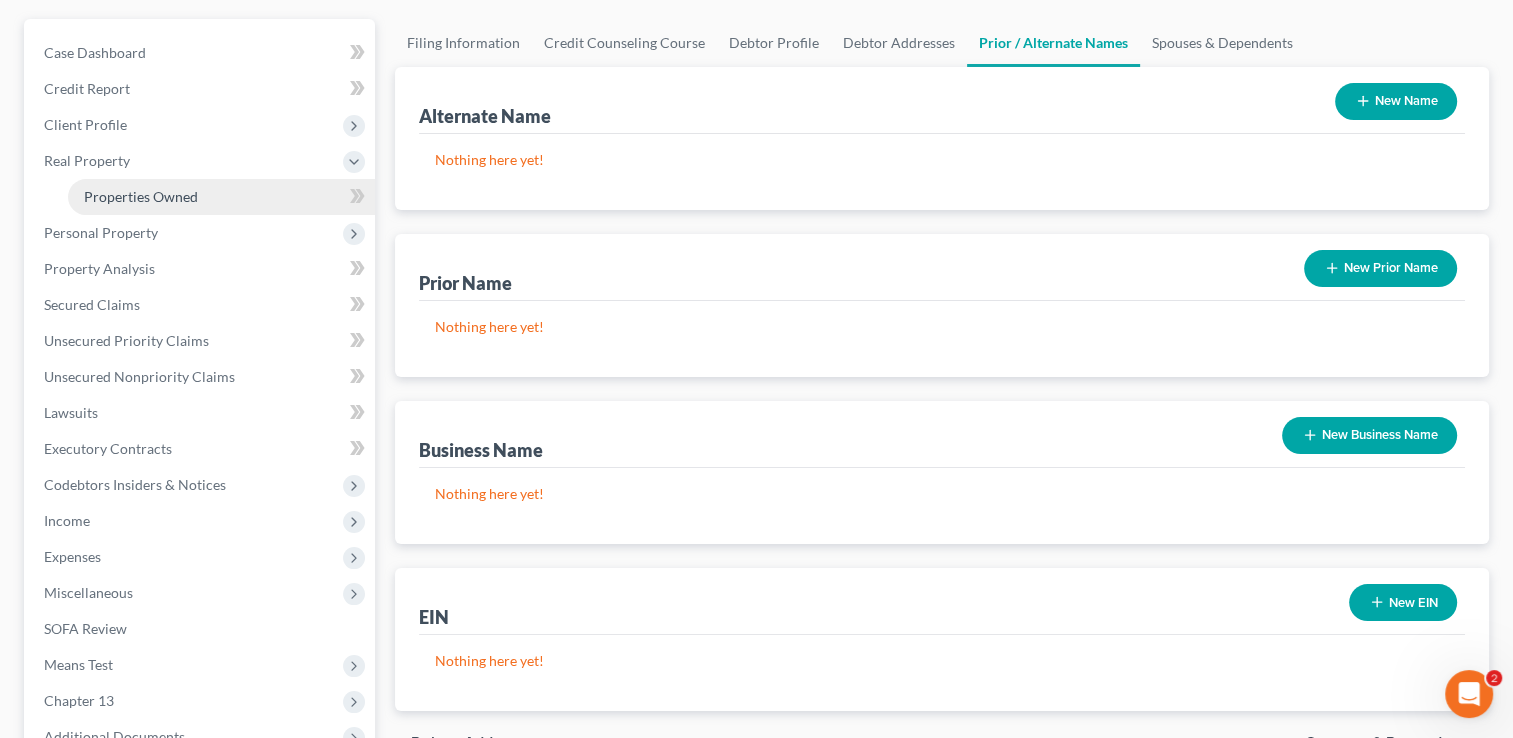 click on "Properties Owned" at bounding box center [141, 196] 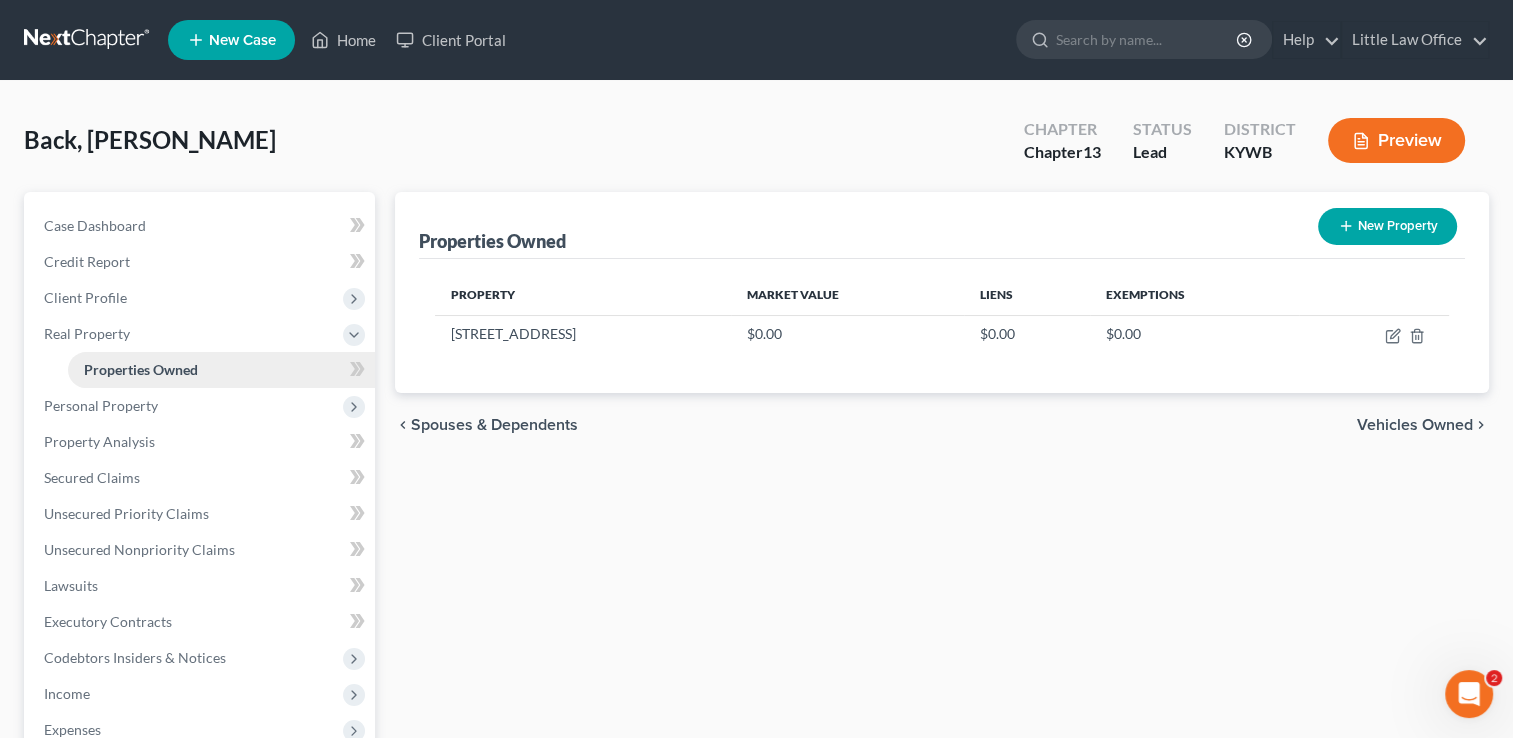 scroll, scrollTop: 0, scrollLeft: 0, axis: both 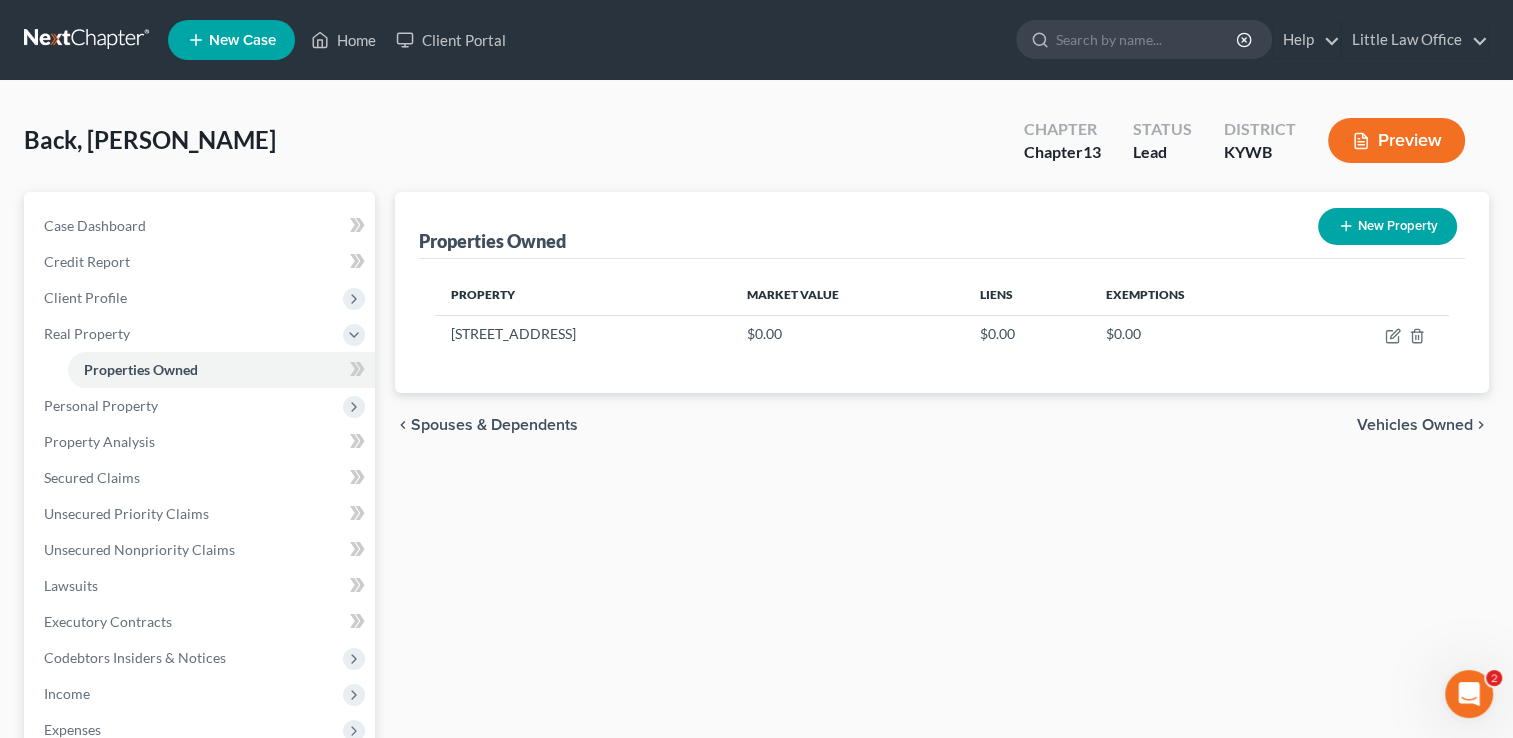 click on "New Property" at bounding box center (1387, 226) 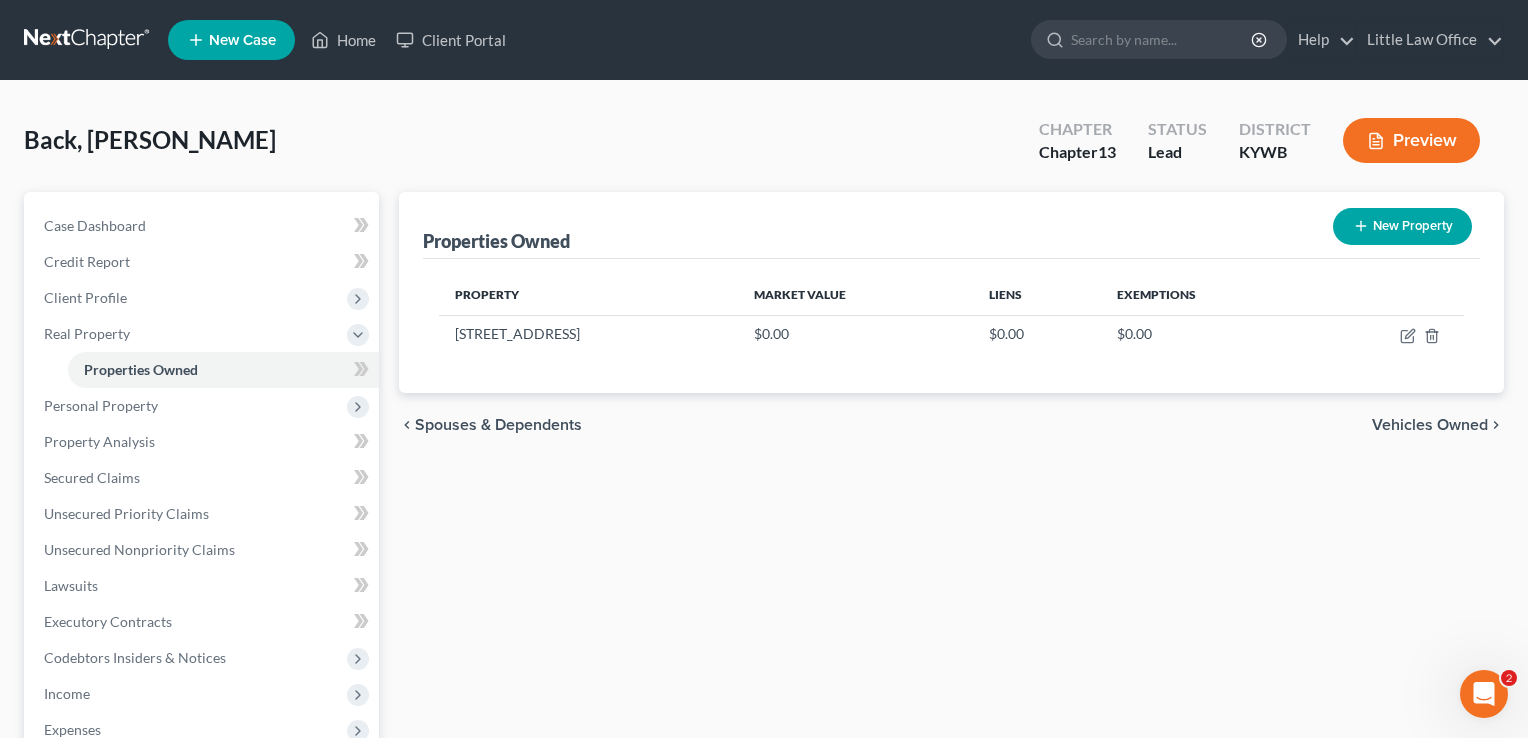 select on "18" 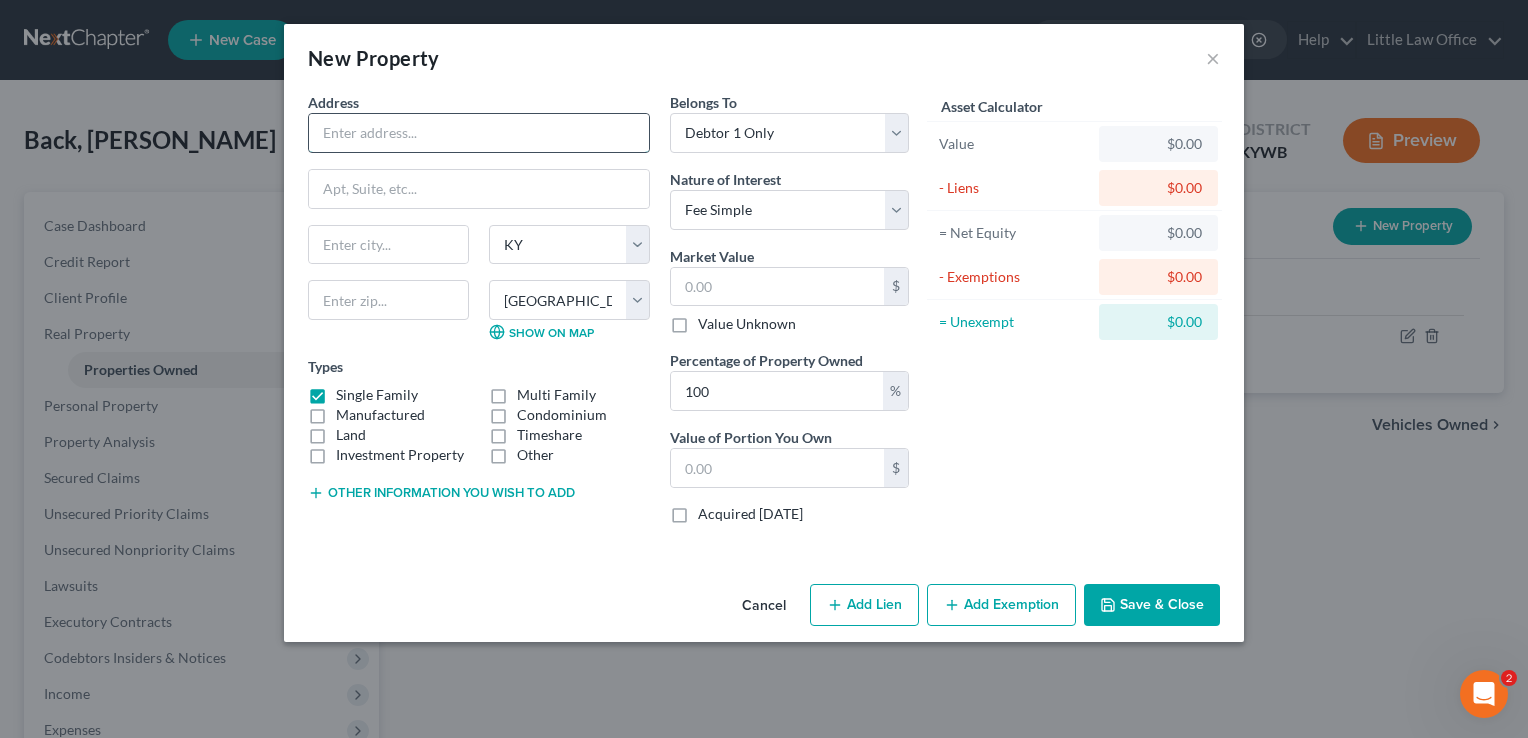click at bounding box center [479, 133] 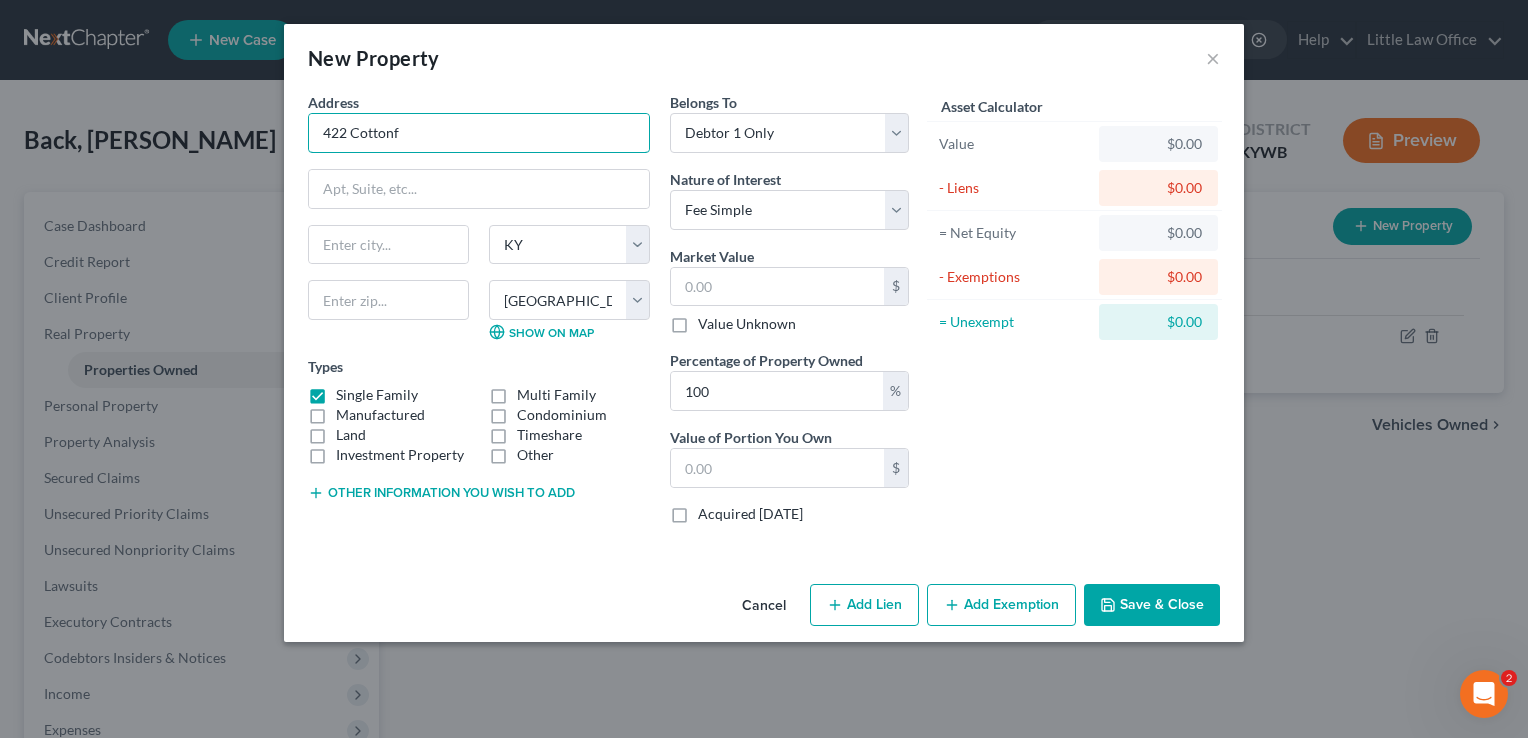 type on "422 Cottonf" 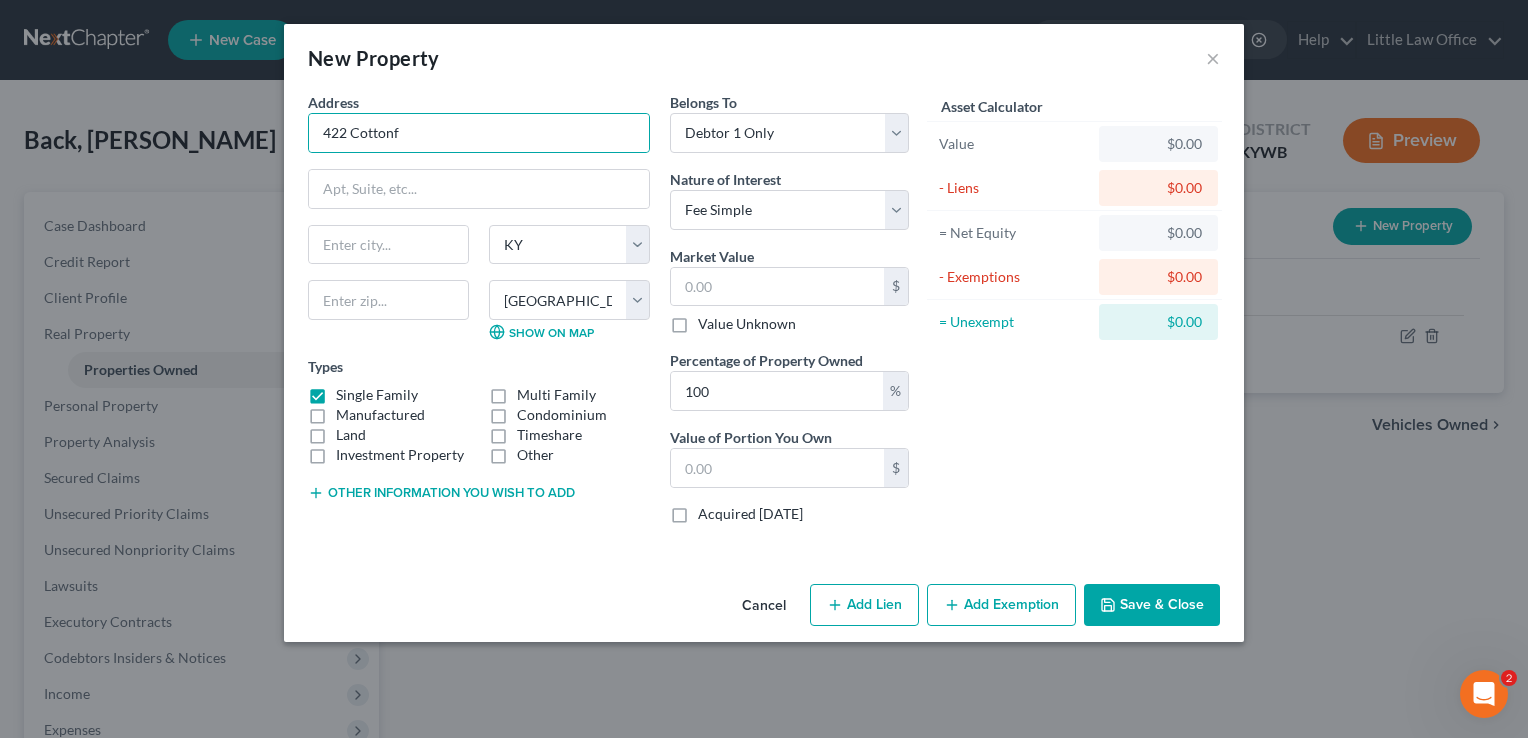 click on "Save & Close" at bounding box center (1152, 605) 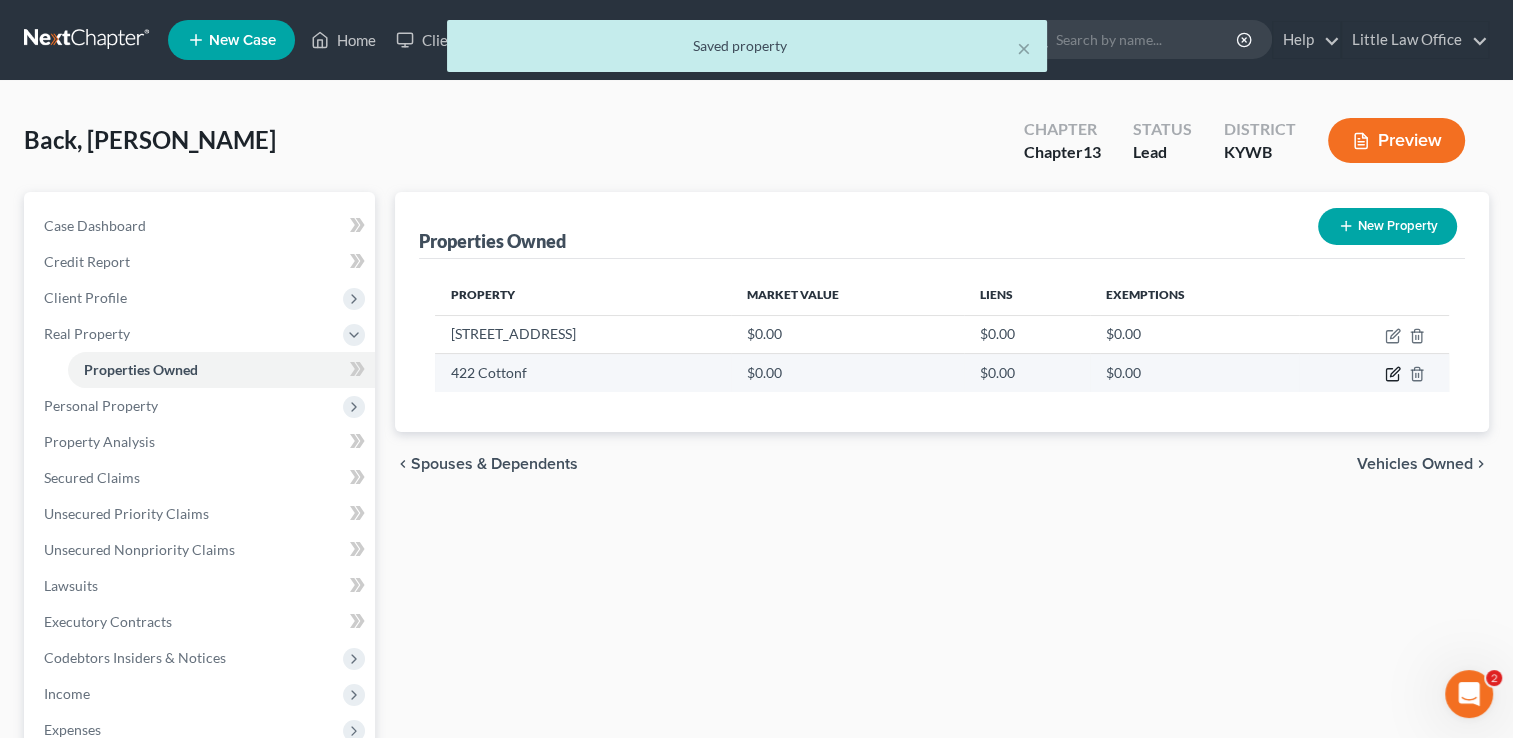 click 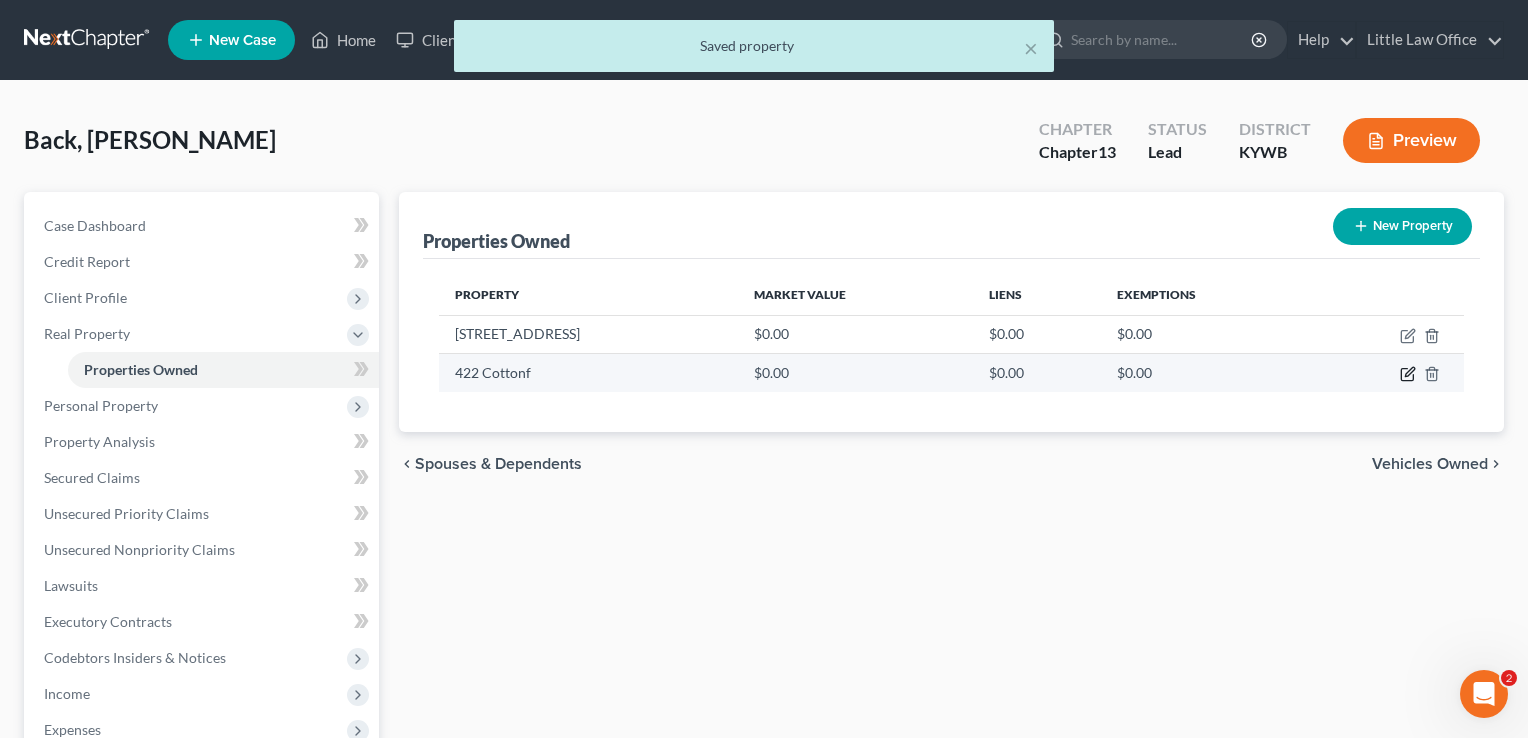 select on "18" 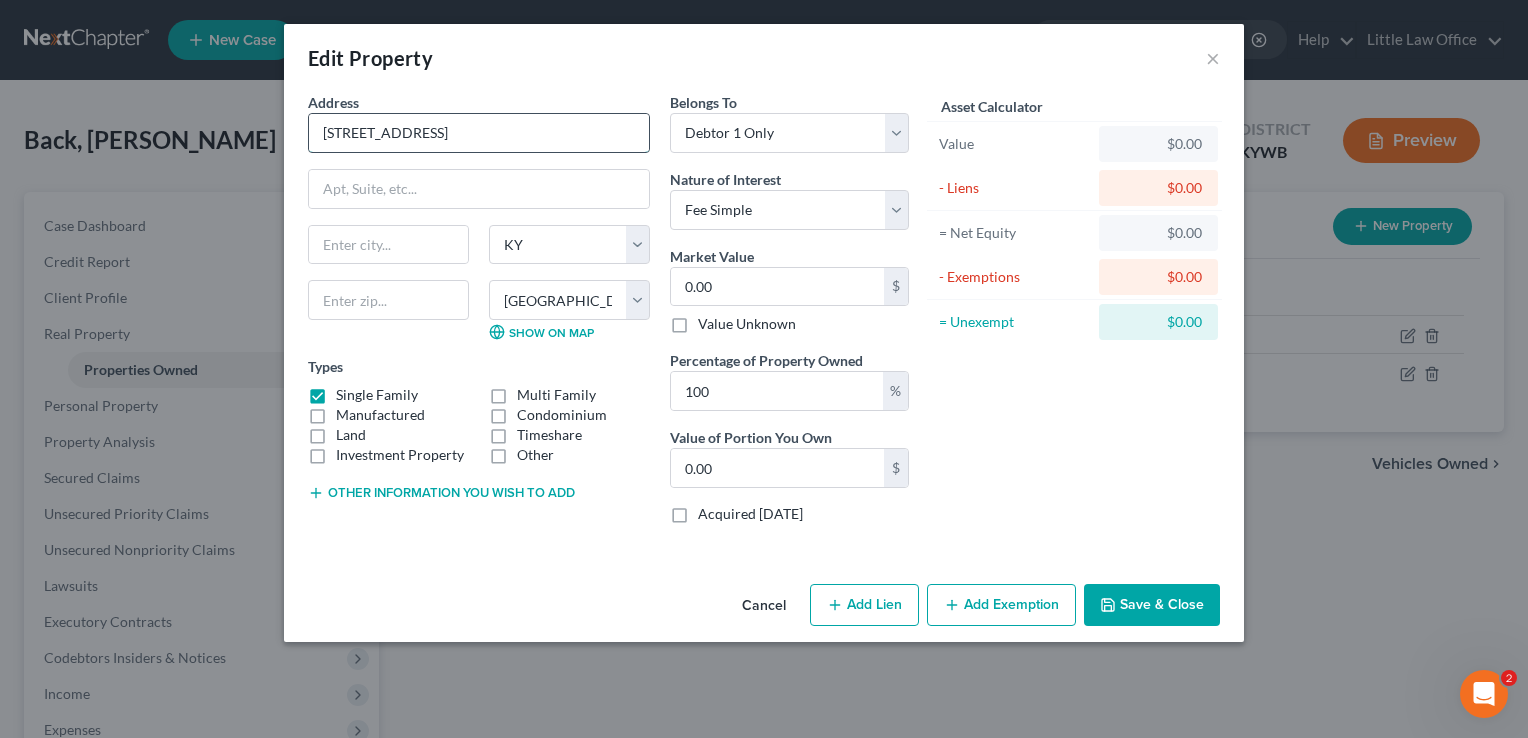 type on "422 Cottonback Road" 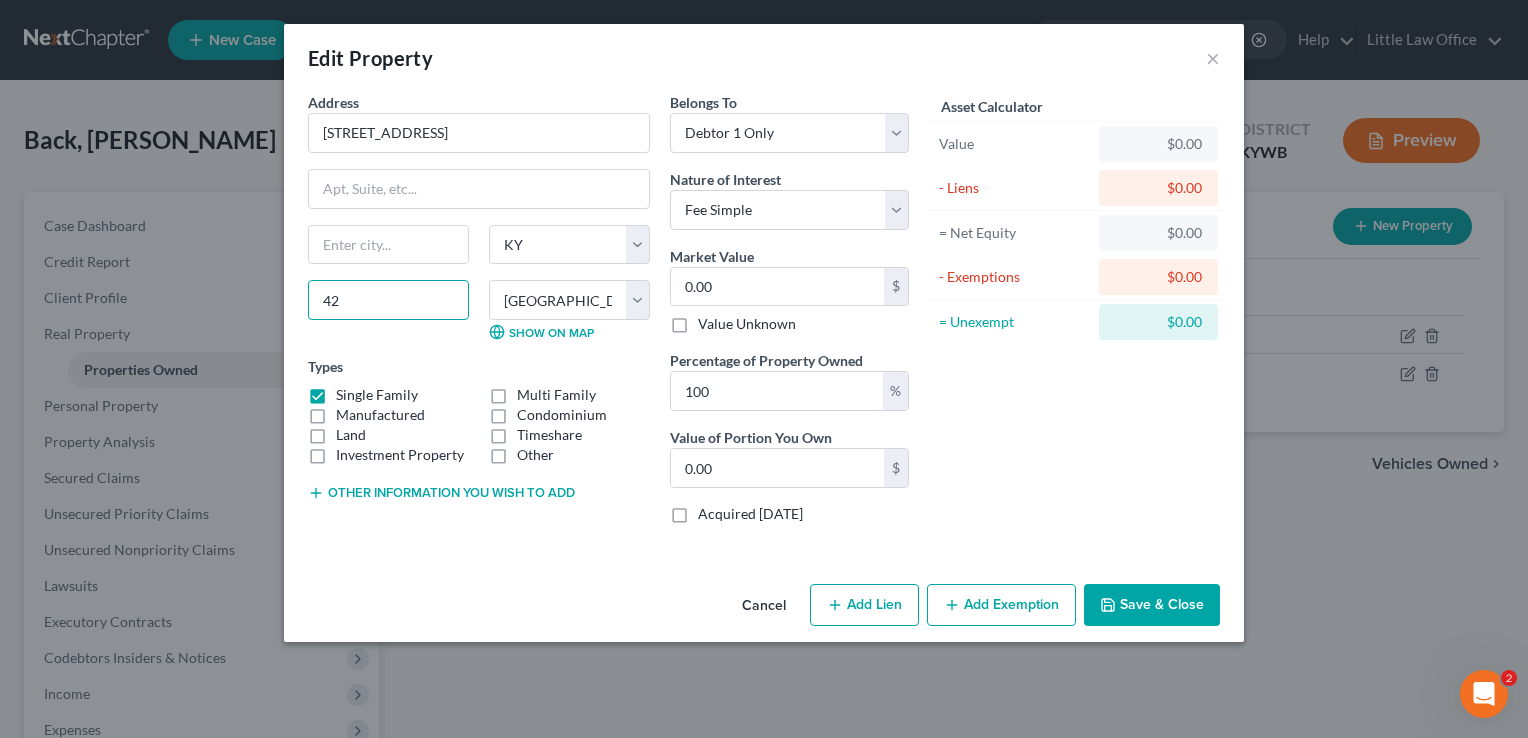 type on "42" 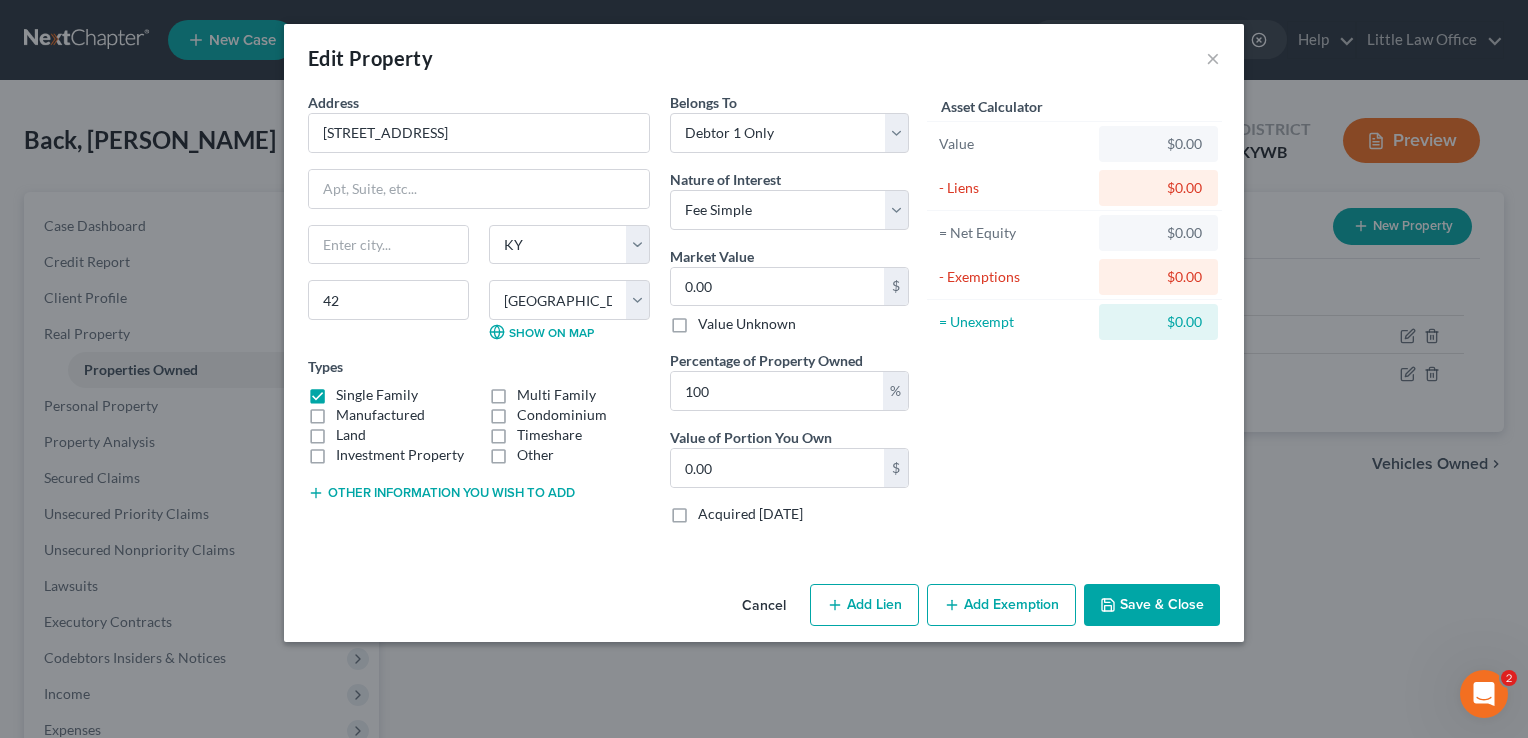 click on "Save & Close" at bounding box center (1152, 605) 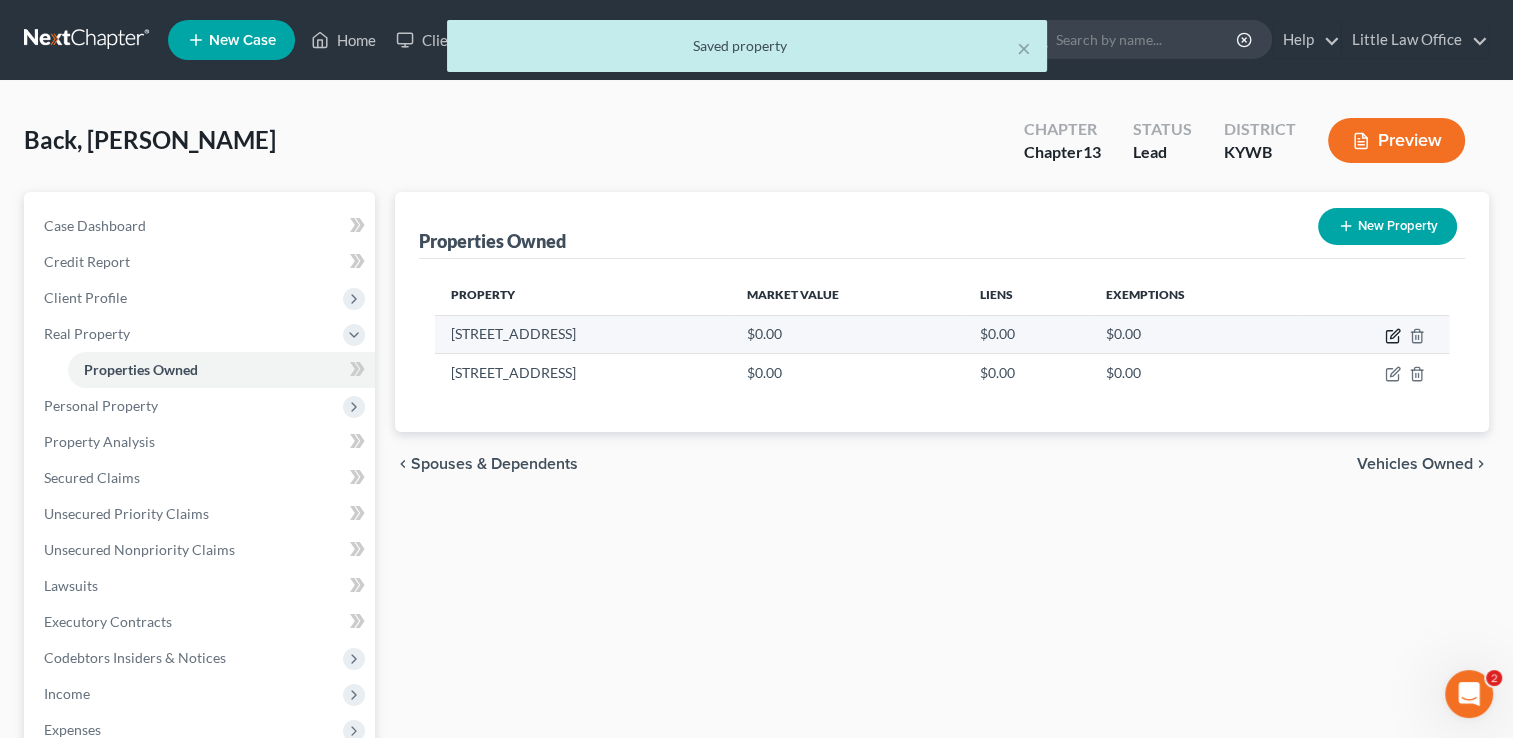 click 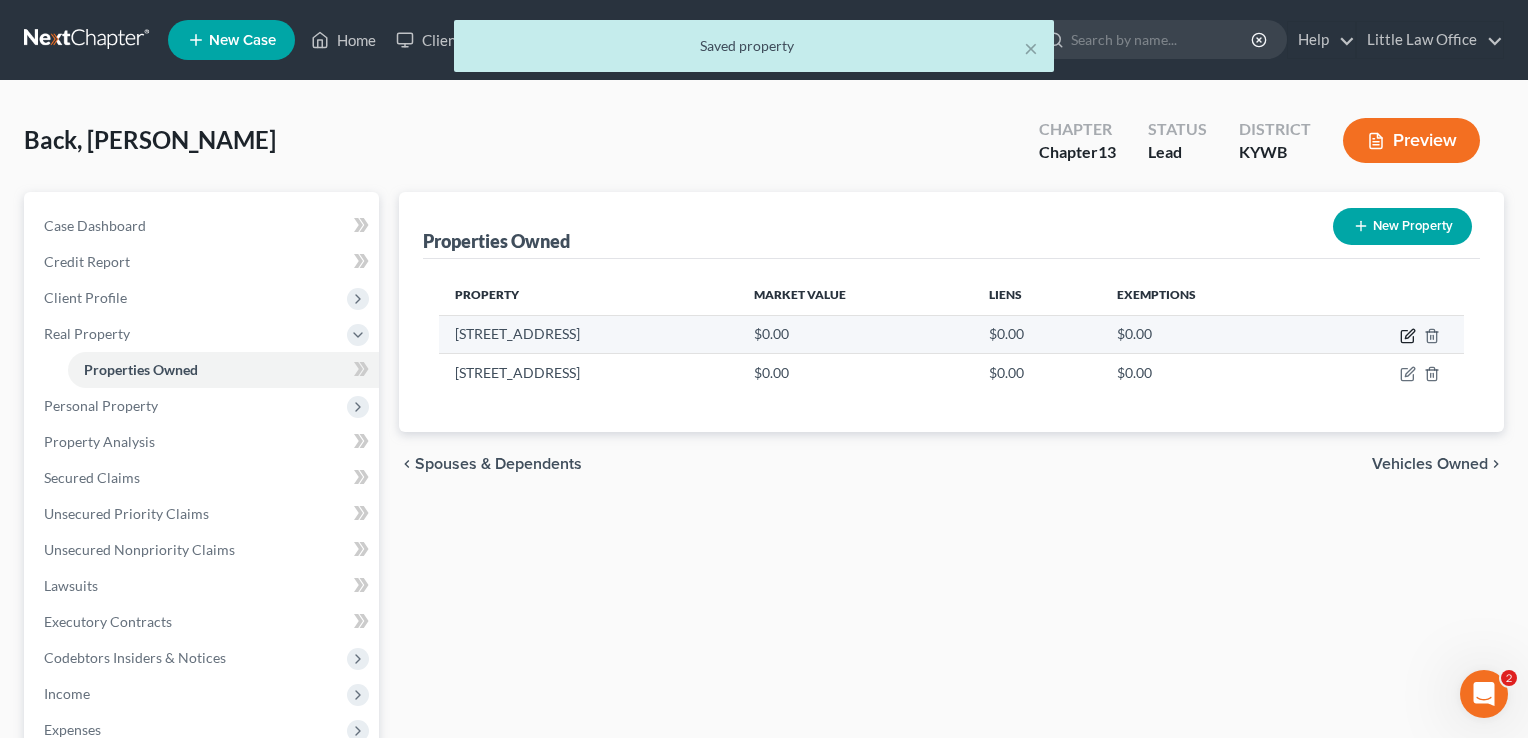 select on "18" 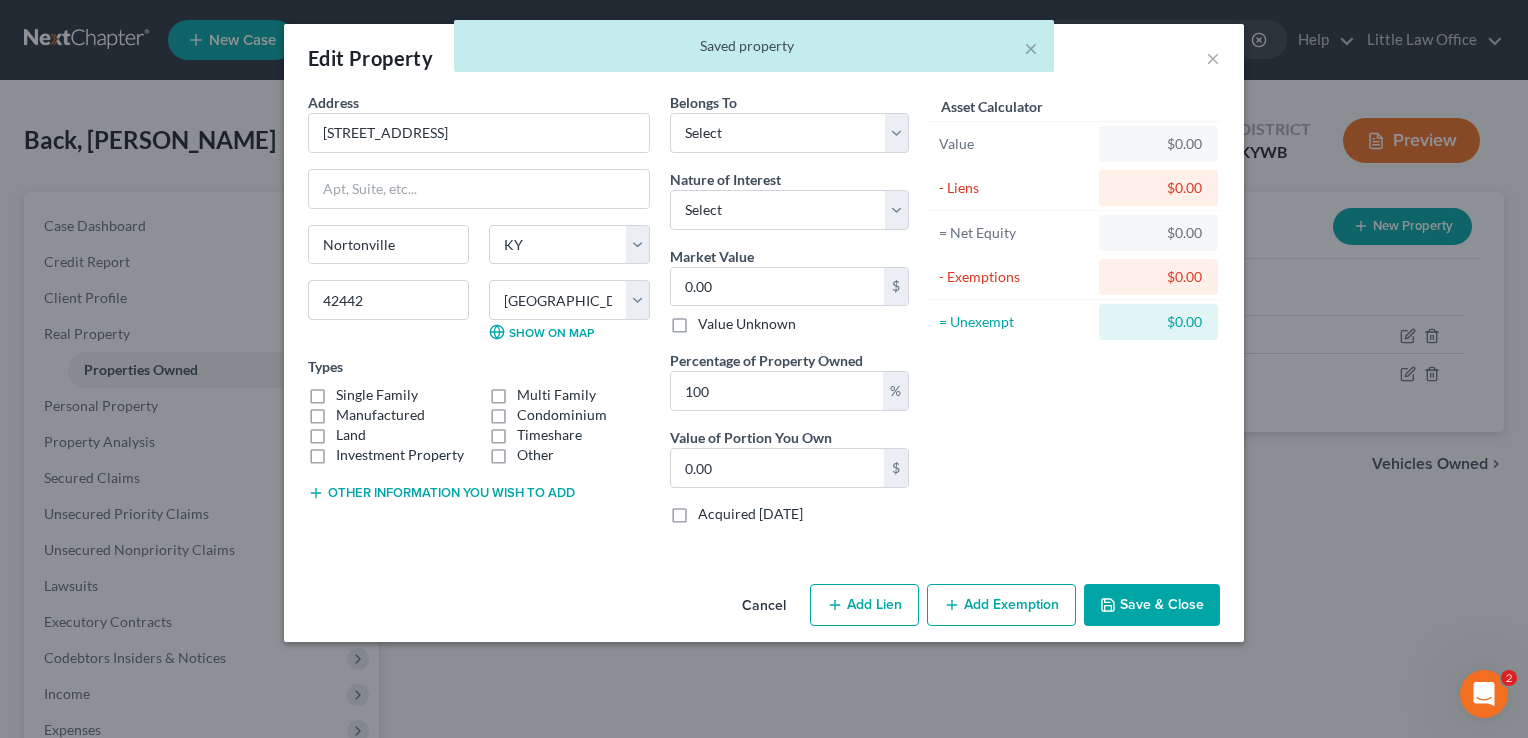 click on "Save & Close" at bounding box center (1152, 605) 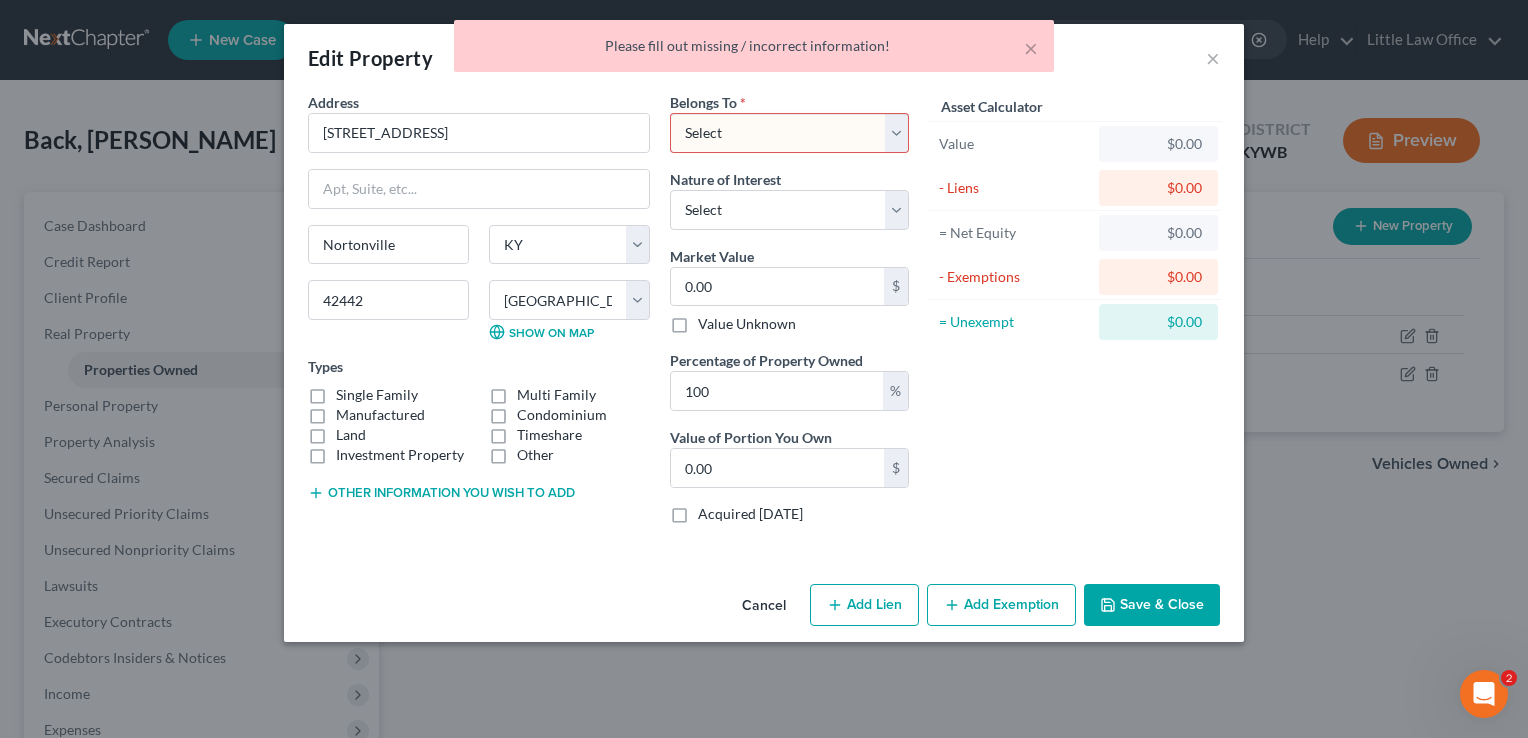 click on "Select Debtor 1 Only Debtor 2 Only Debtor 1 And Debtor 2 Only At Least One Of The Debtors And Another Community Property" at bounding box center [789, 133] 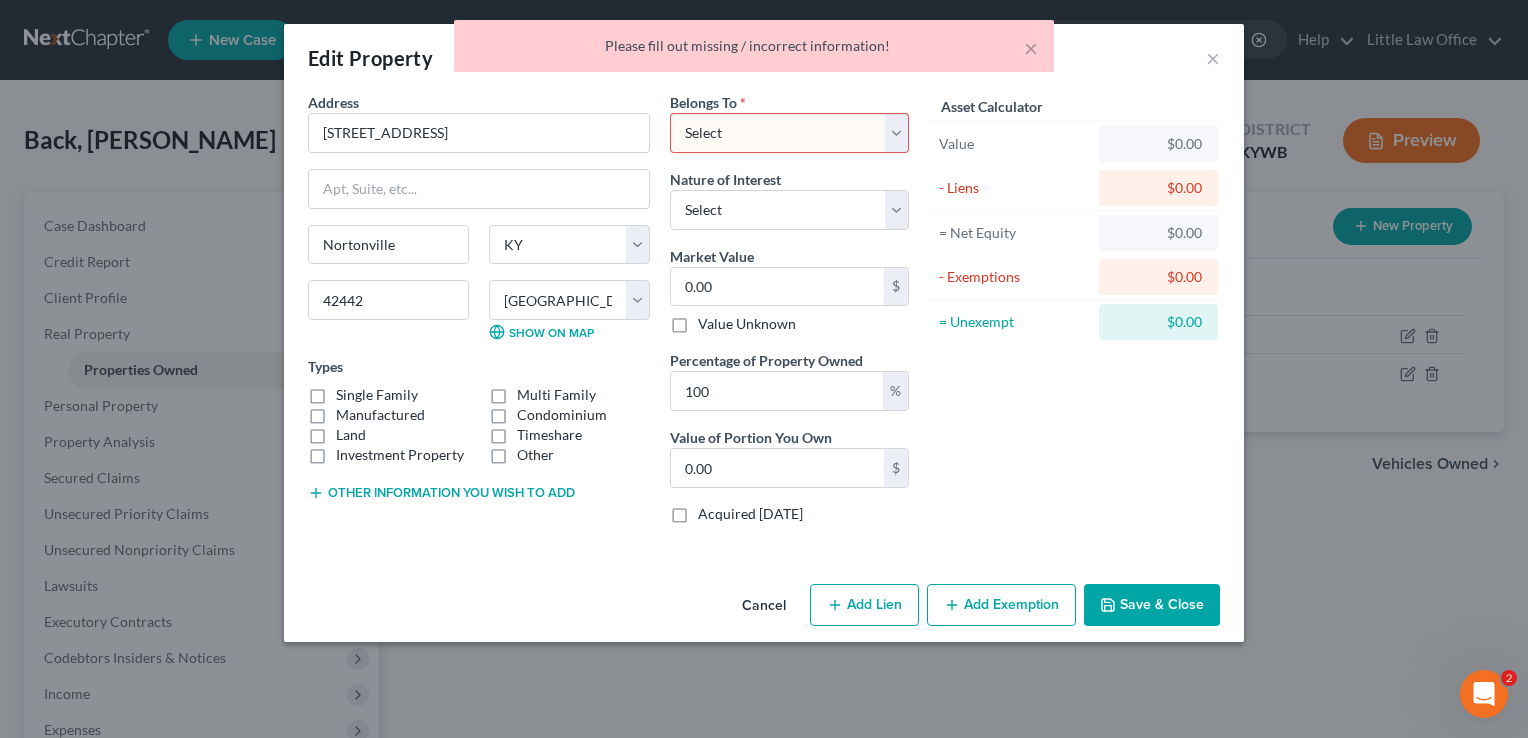 select on "2" 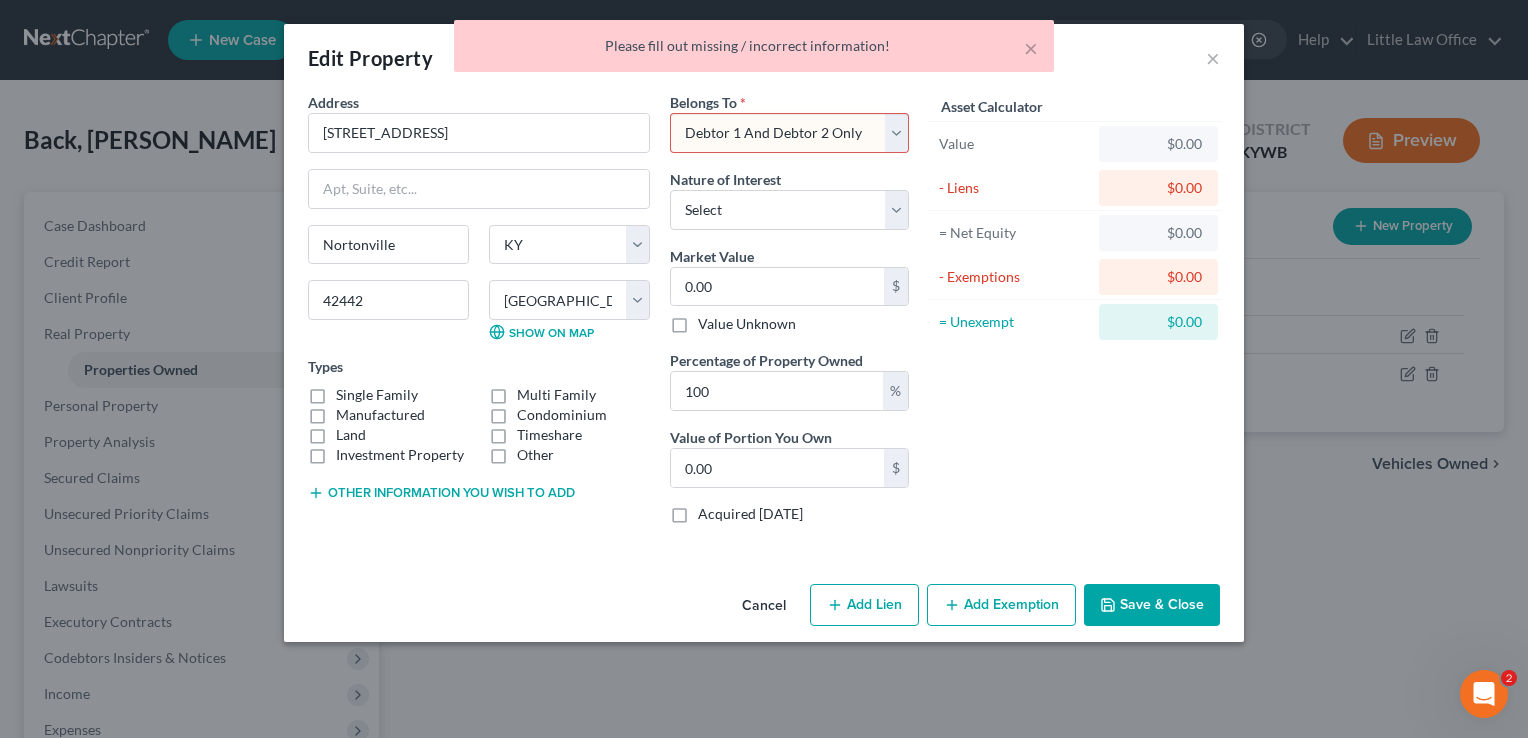 click on "Select Debtor 1 Only Debtor 2 Only Debtor 1 And Debtor 2 Only At Least One Of The Debtors And Another Community Property" at bounding box center (789, 133) 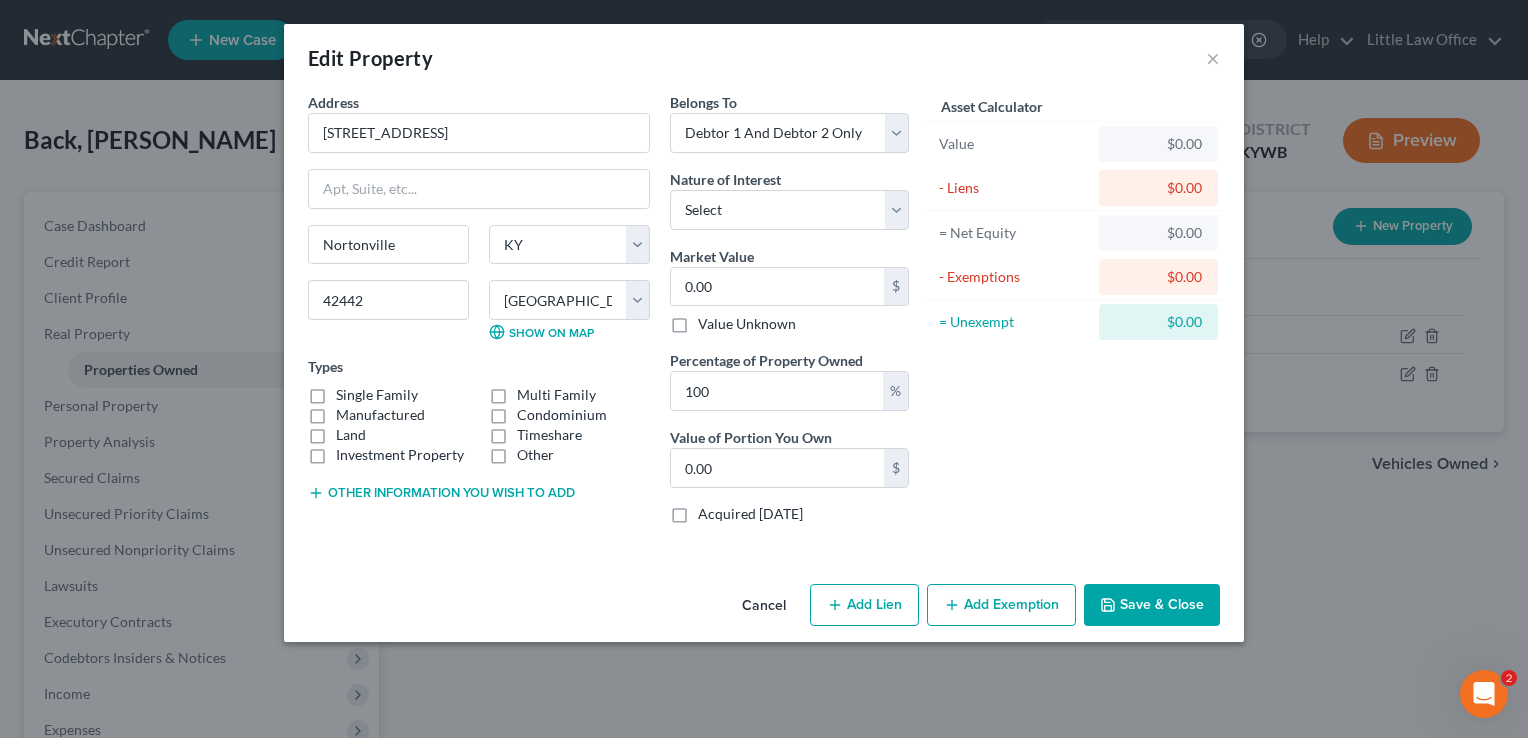 click on "Save & Close" at bounding box center [1152, 605] 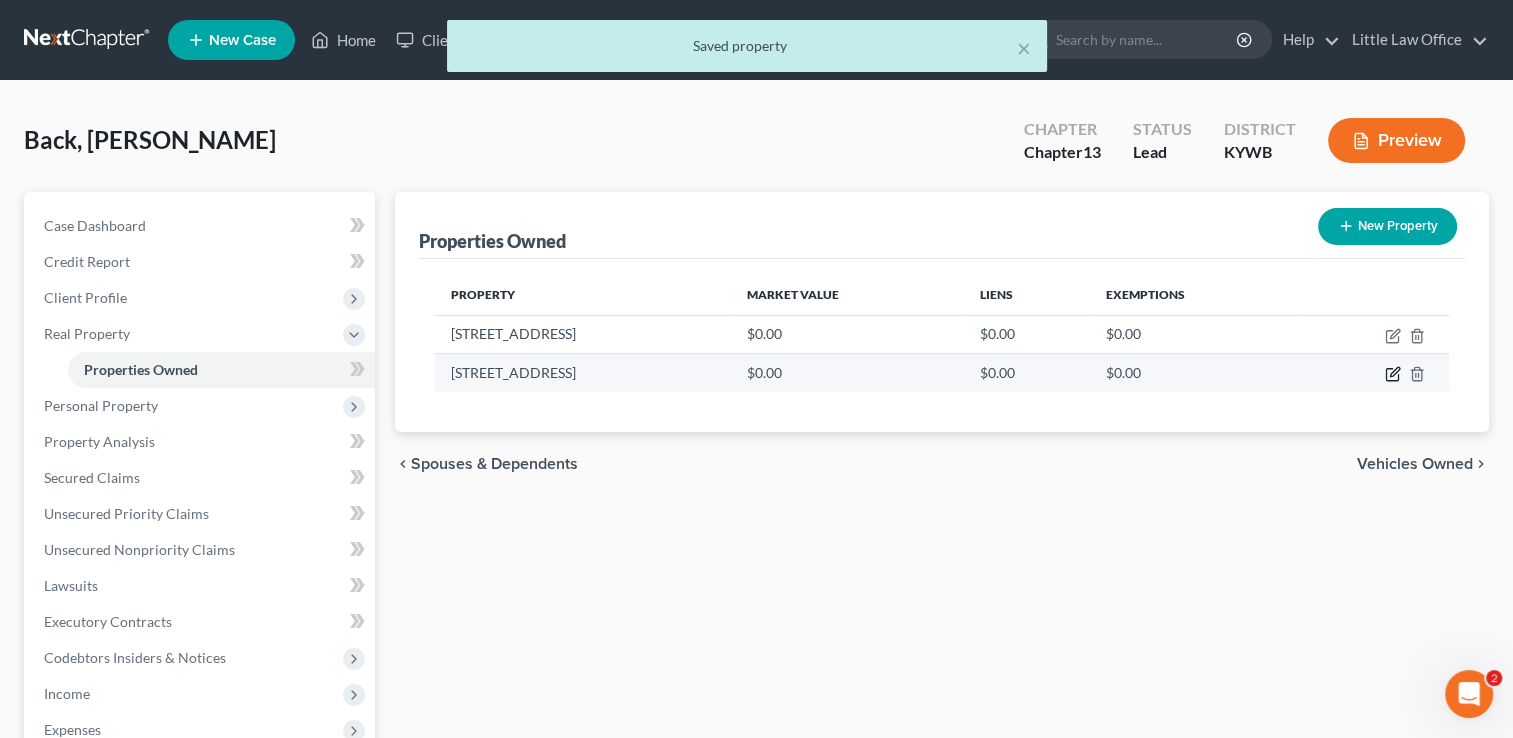 click 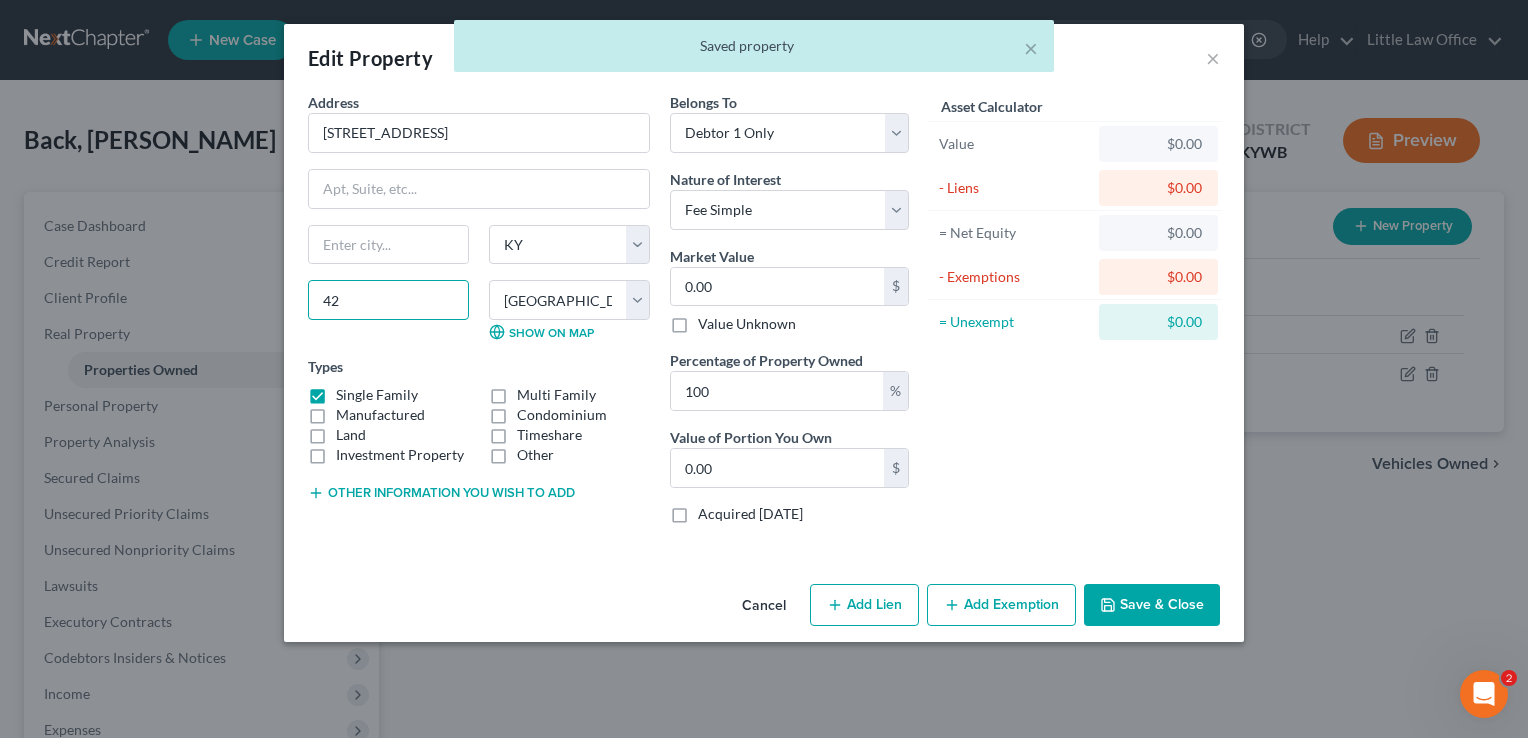 click on "42" at bounding box center [388, 300] 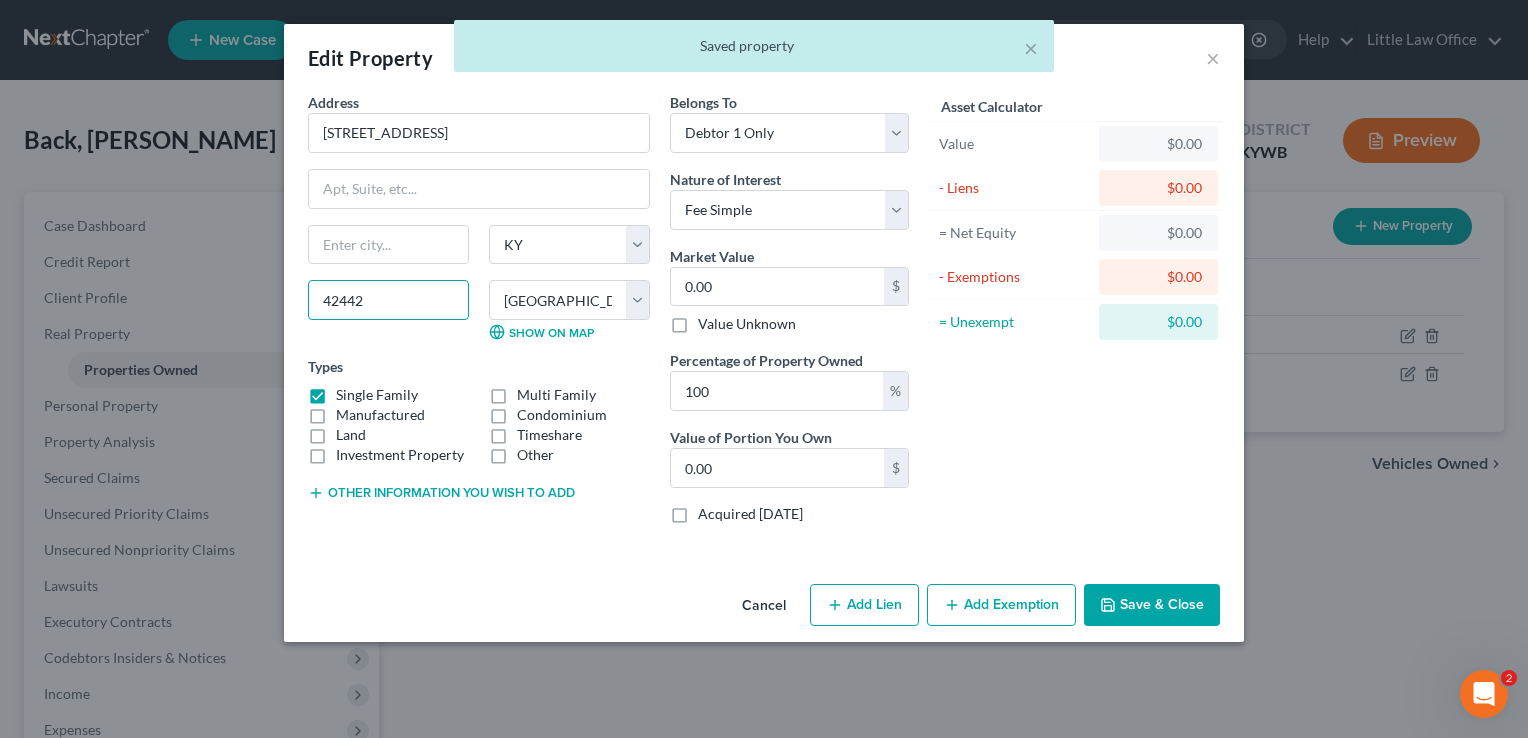 type on "42442" 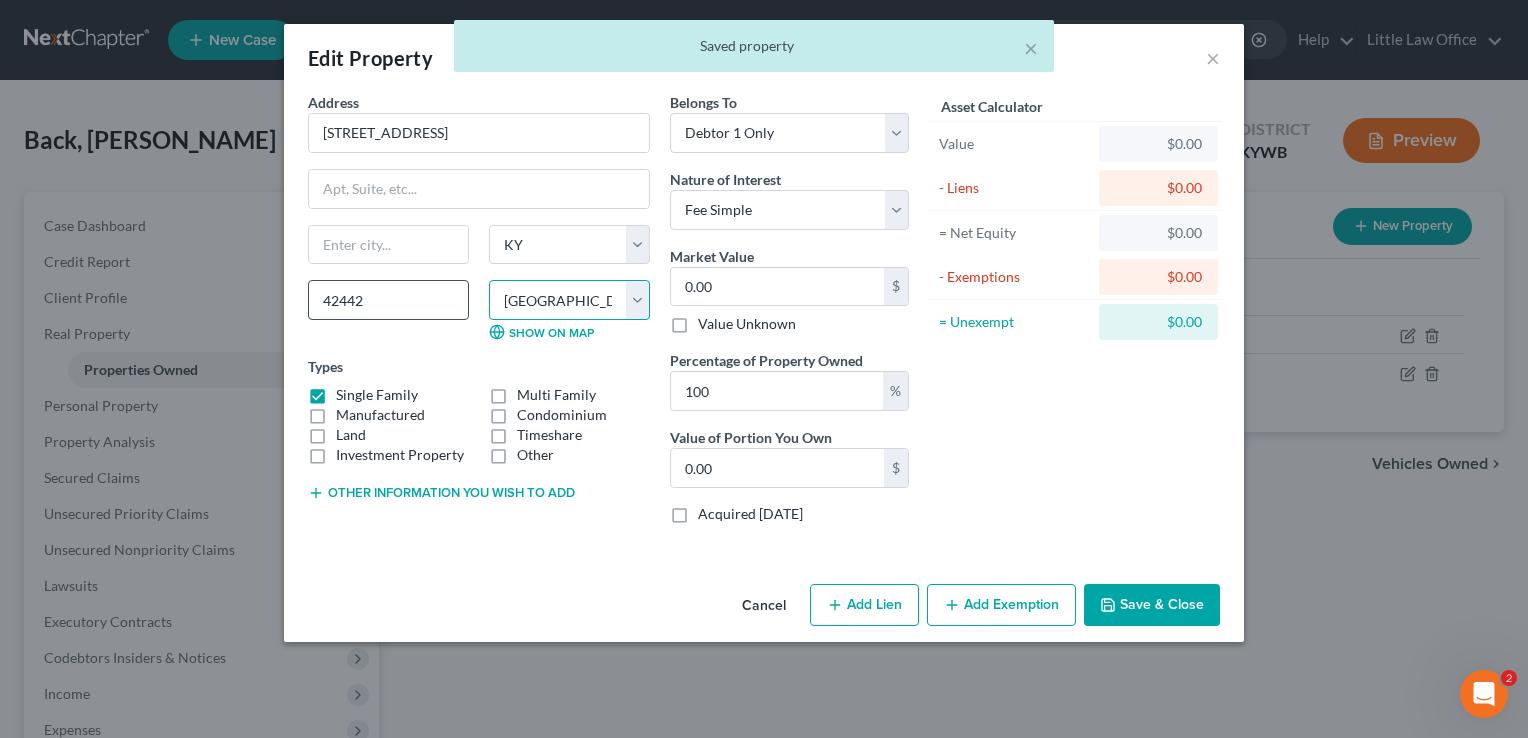 type on "Nortonville" 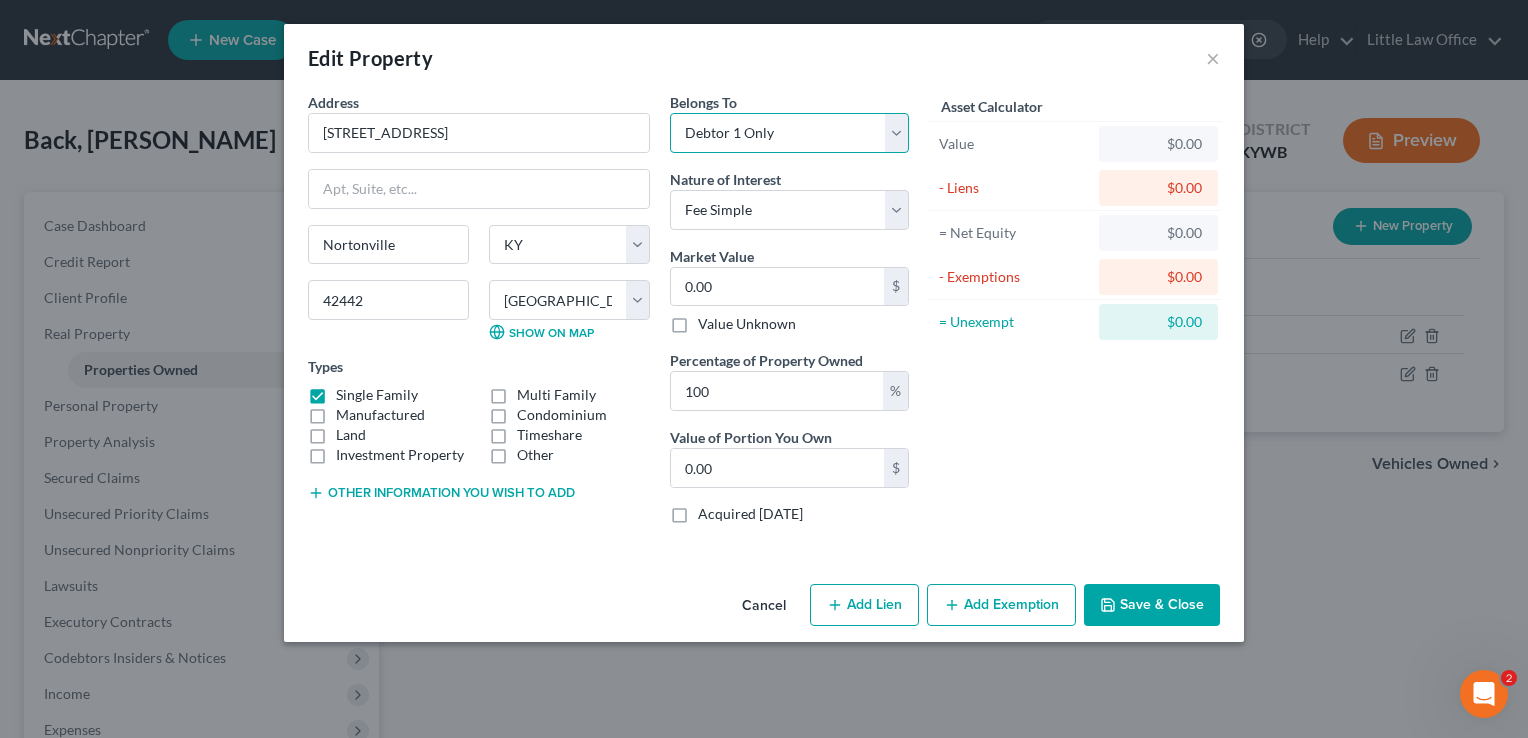 click on "Select Debtor 1 Only Debtor 2 Only Debtor 1 And Debtor 2 Only At Least One Of The Debtors And Another Community Property" at bounding box center (789, 133) 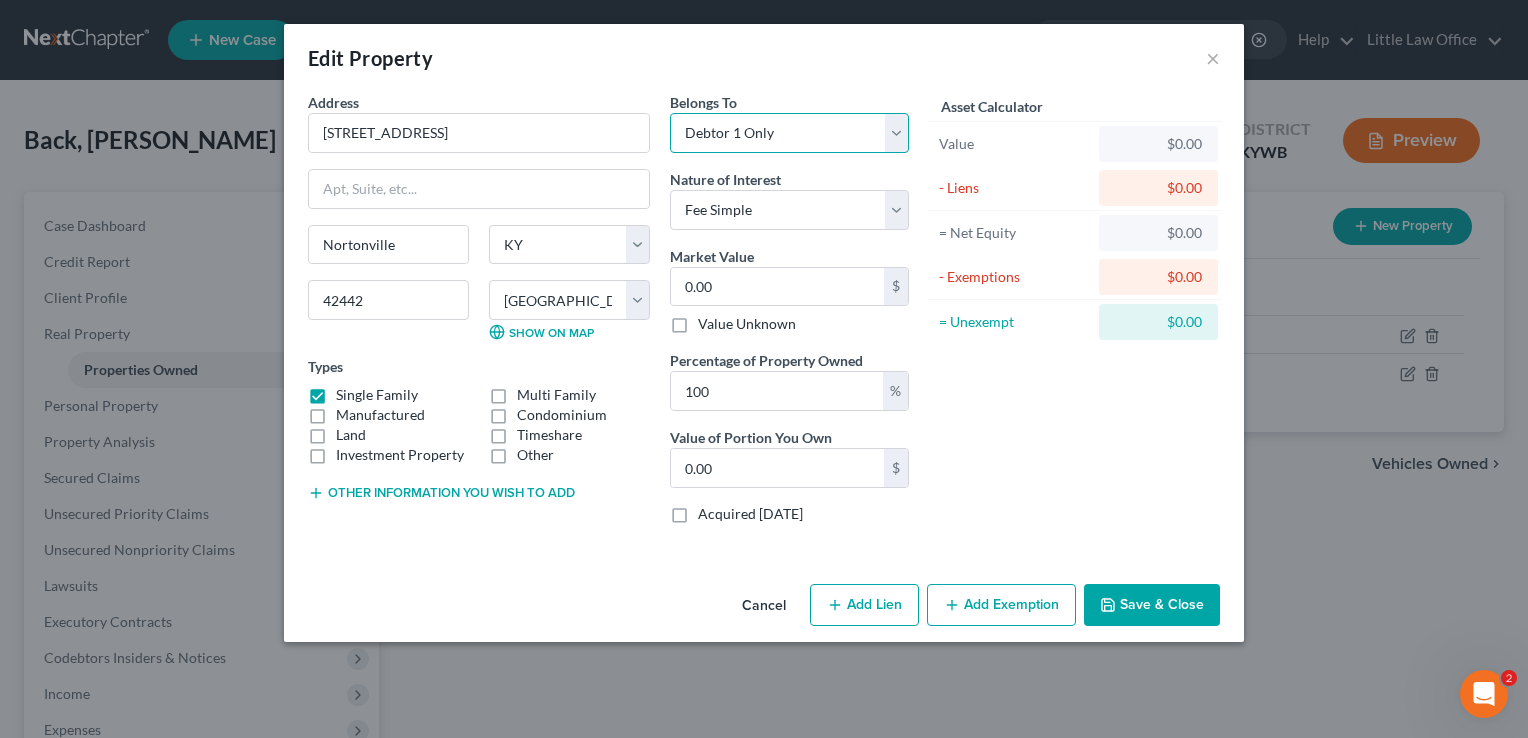 select on "3" 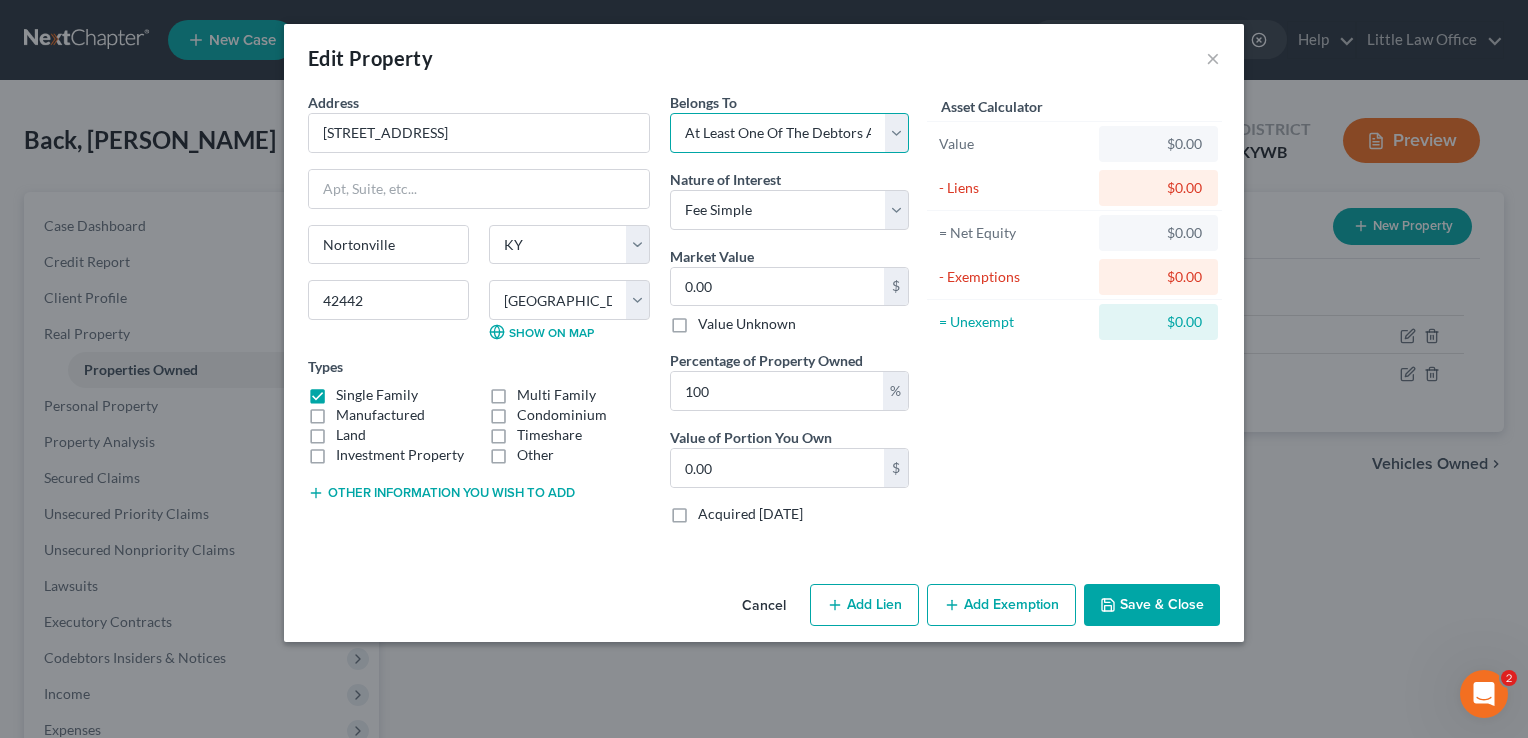 click on "Select Debtor 1 Only Debtor 2 Only Debtor 1 And Debtor 2 Only At Least One Of The Debtors And Another Community Property" at bounding box center (789, 133) 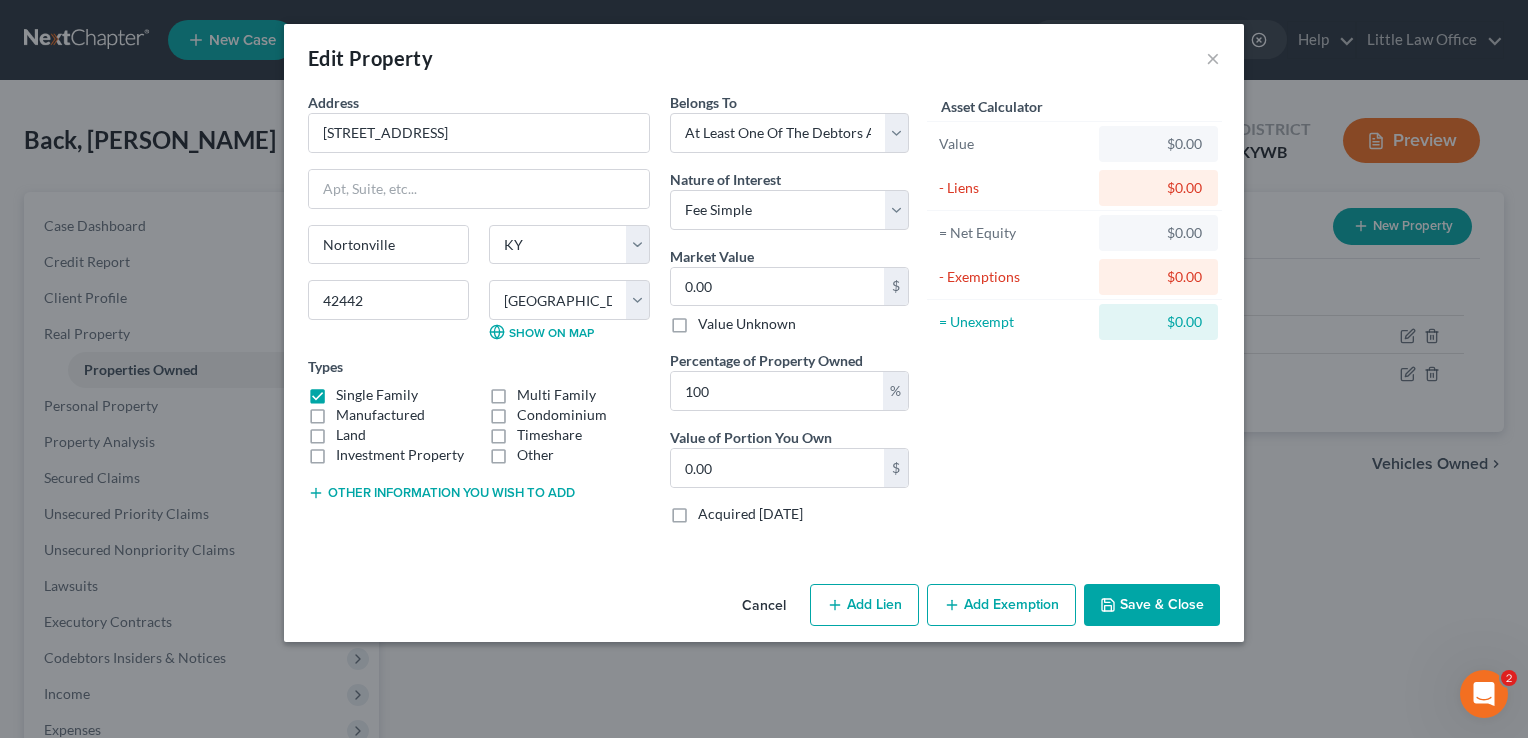 click on "Save & Close" at bounding box center [1152, 605] 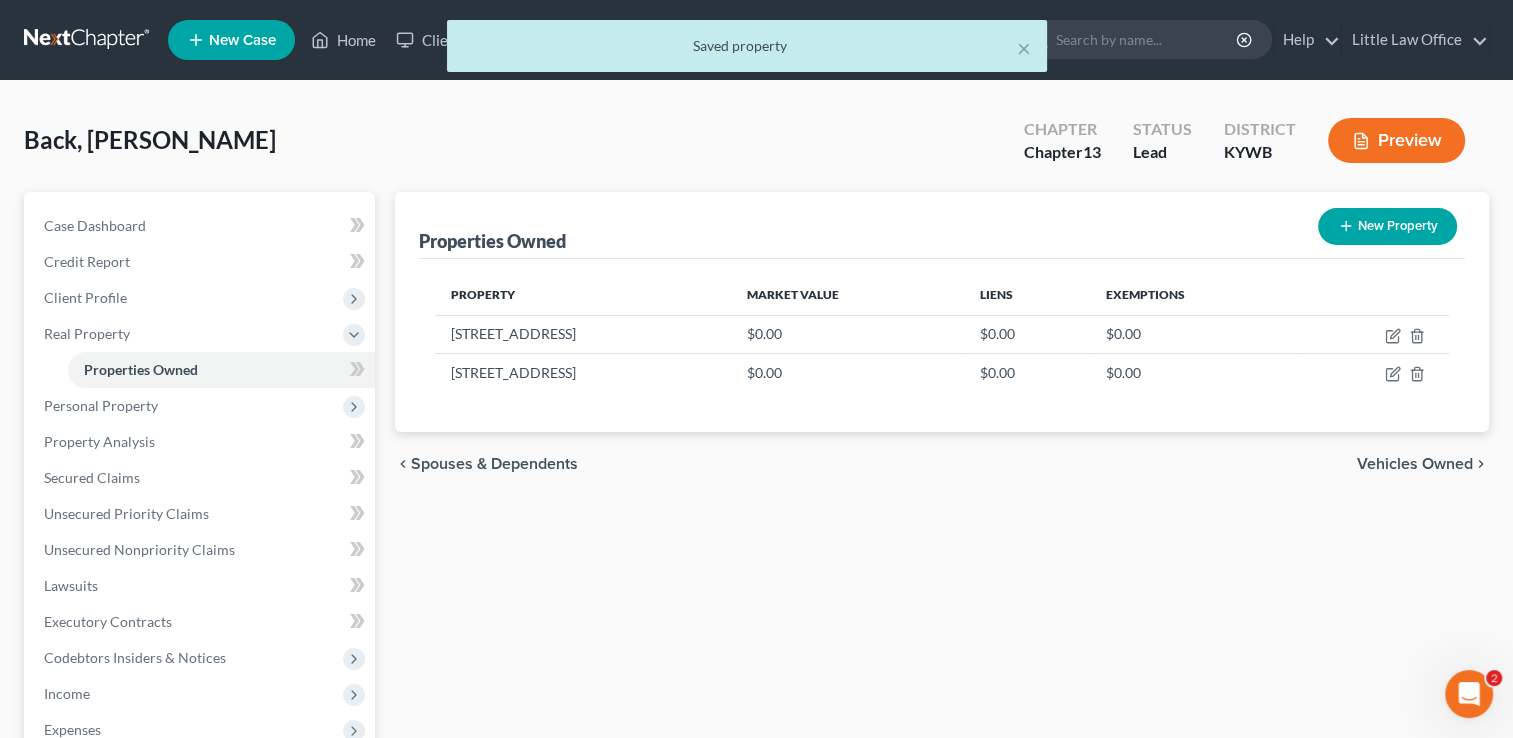 click on "chevron_left
Spouses & Dependents
Vehicles Owned
chevron_right" at bounding box center [942, 464] 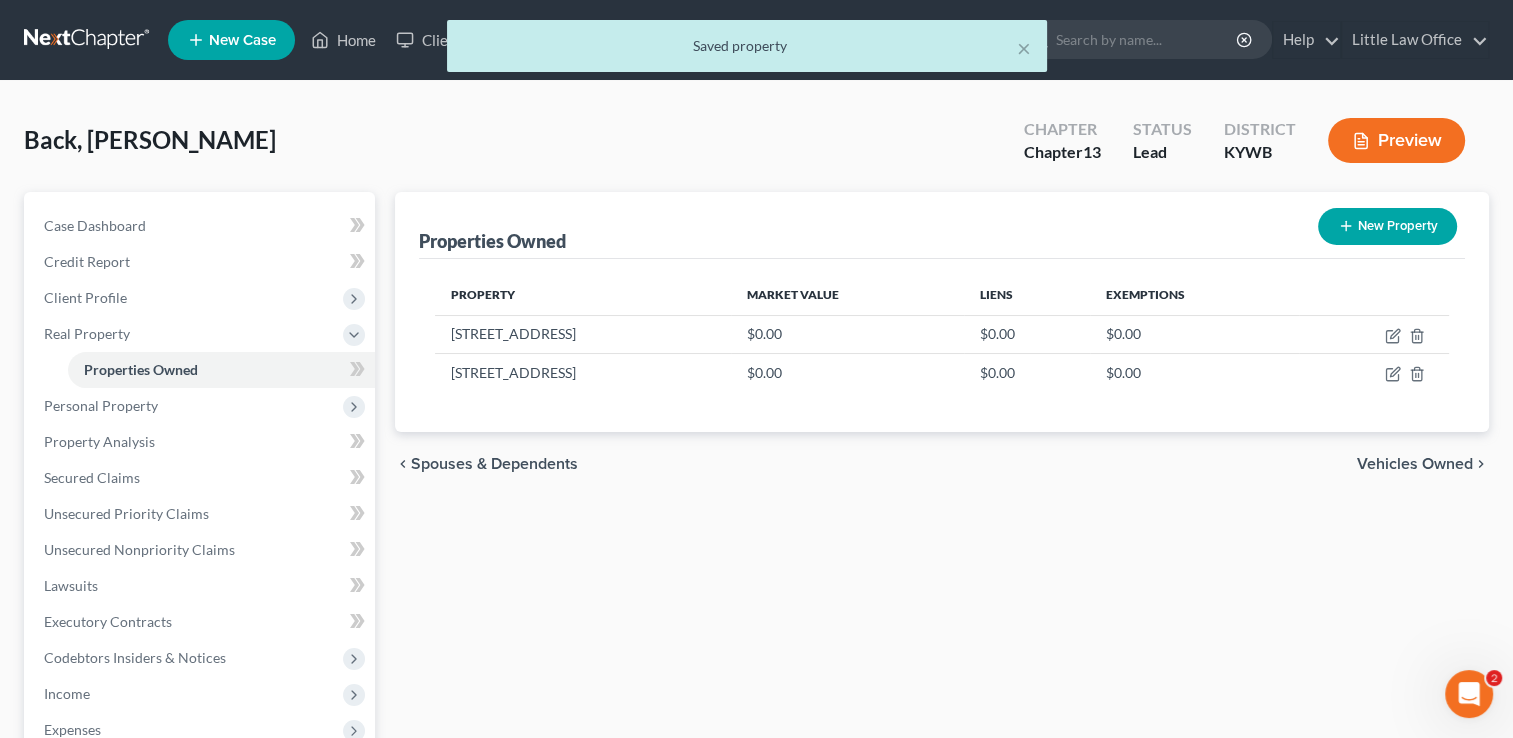 click on "Vehicles Owned" at bounding box center (1415, 464) 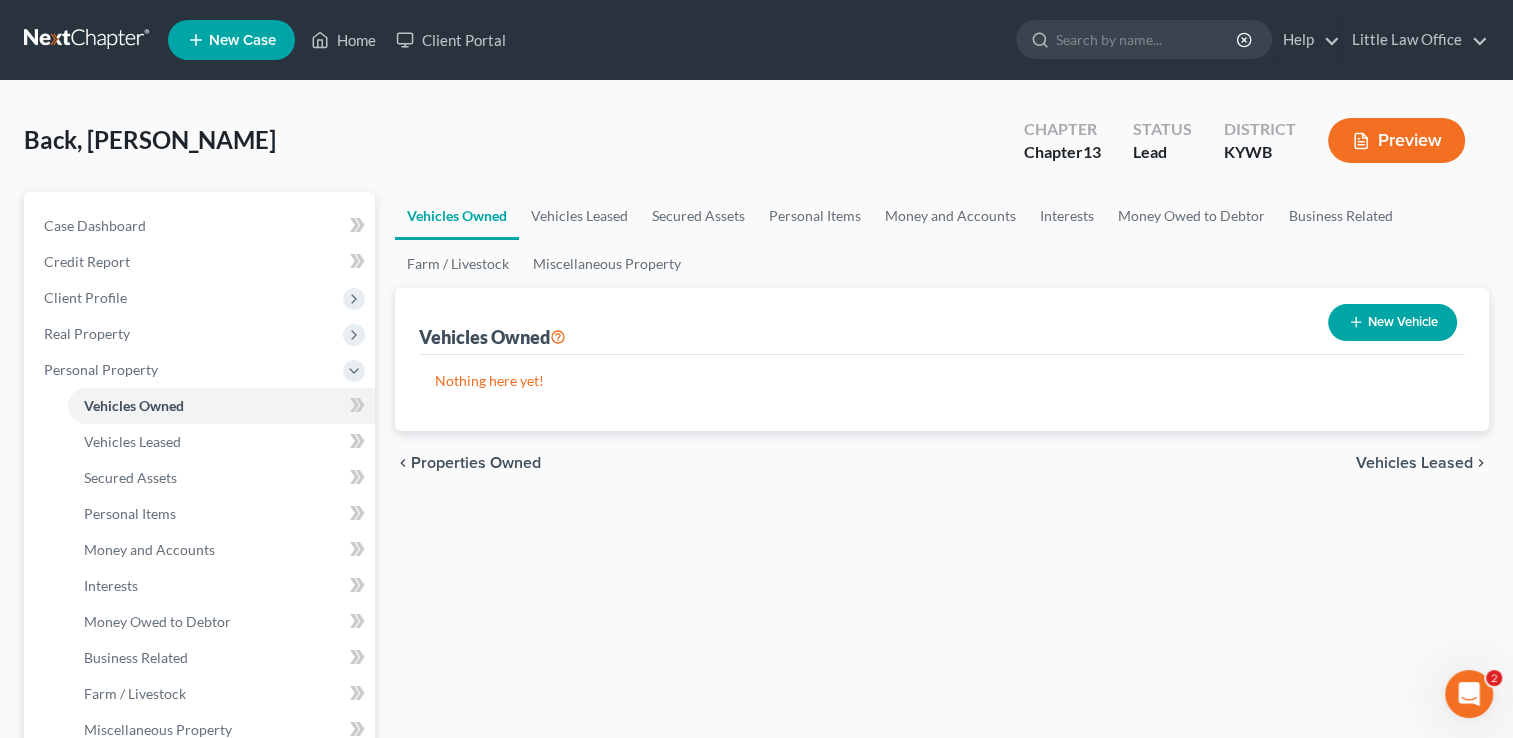 click on "New Vehicle" at bounding box center (1392, 322) 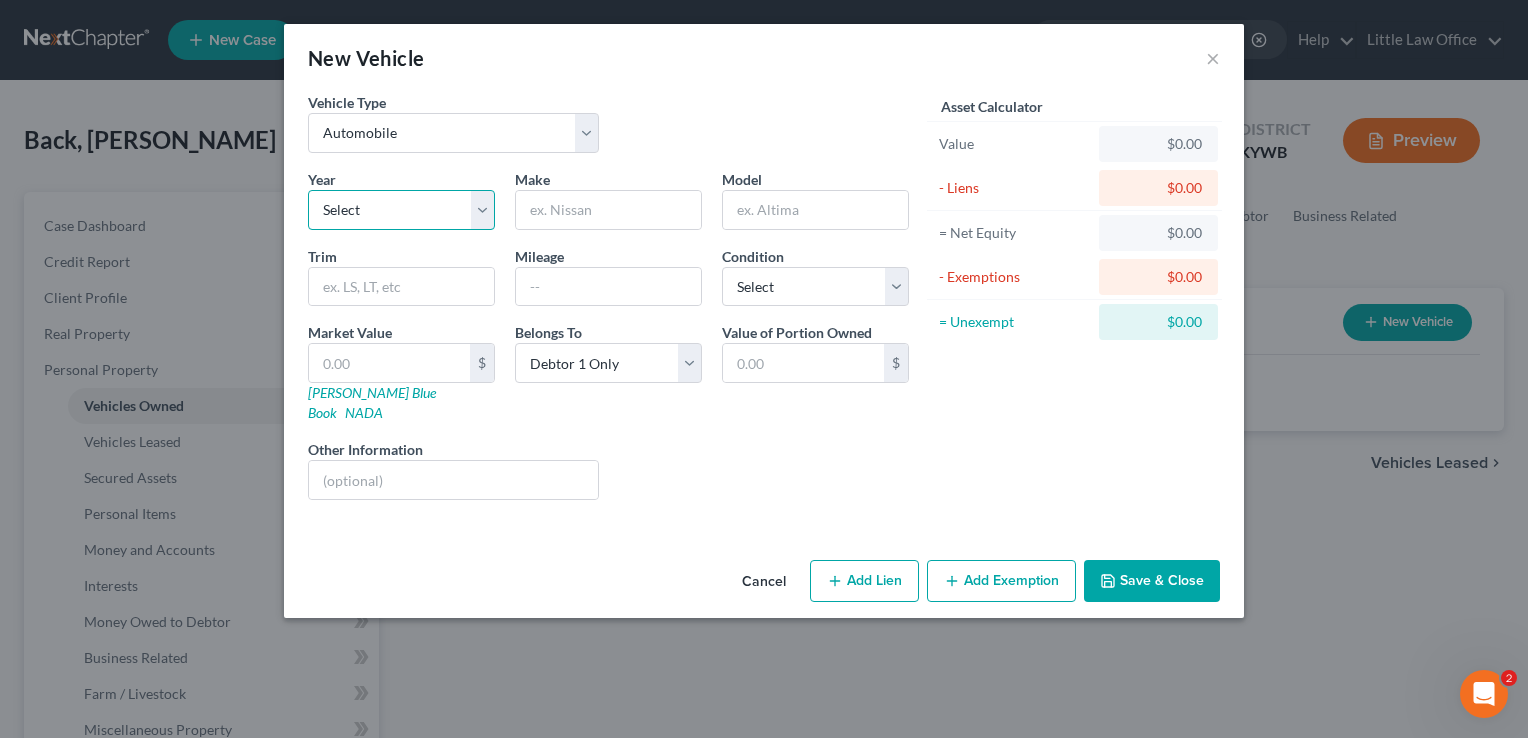 click on "Select 2026 2025 2024 2023 2022 2021 2020 2019 2018 2017 2016 2015 2014 2013 2012 2011 2010 2009 2008 2007 2006 2005 2004 2003 2002 2001 2000 1999 1998 1997 1996 1995 1994 1993 1992 1991 1990 1989 1988 1987 1986 1985 1984 1983 1982 1981 1980 1979 1978 1977 1976 1975 1974 1973 1972 1971 1970 1969 1968 1967 1966 1965 1964 1963 1962 1961 1960 1959 1958 1957 1956 1955 1954 1953 1952 1951 1950 1949 1948 1947 1946 1945 1944 1943 1942 1941 1940 1939 1938 1937 1936 1935 1934 1933 1932 1931 1930 1929 1928 1927 1926 1925 1924 1923 1922 1921 1920 1919 1918 1917 1916 1915 1914 1913 1912 1911 1910 1909 1908 1907 1906 1905 1904 1903 1902 1901" at bounding box center [401, 210] 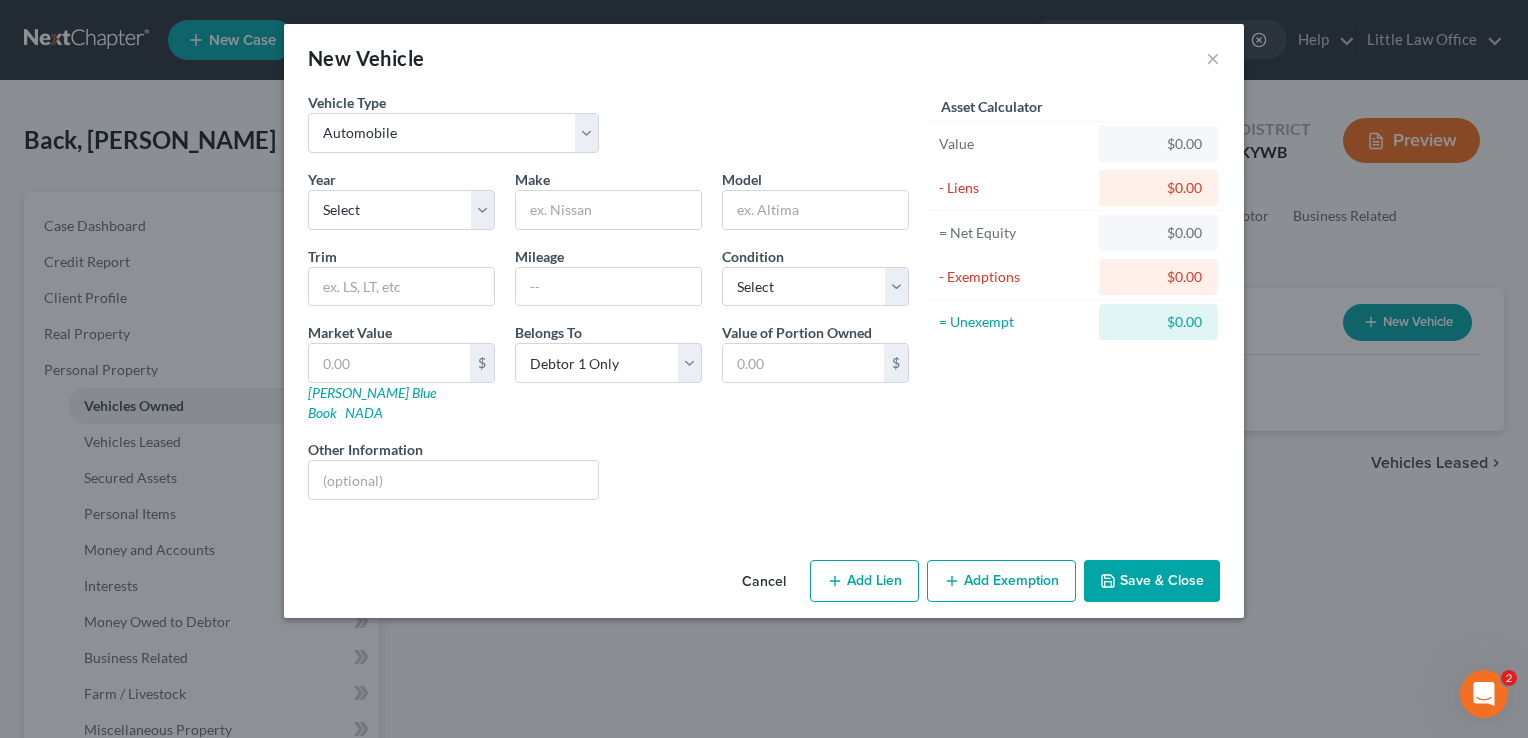 click on "Year Select 2026 2025 2024 2023 2022 2021 2020 2019 2018 2017 2016 2015 2014 2013 2012 2011 2010 2009 2008 2007 2006 2005 2004 2003 2002 2001 2000 1999 1998 1997 1996 1995 1994 1993 1992 1991 1990 1989 1988 1987 1986 1985 1984 1983 1982 1981 1980 1979 1978 1977 1976 1975 1974 1973 1972 1971 1970 1969 1968 1967 1966 1965 1964 1963 1962 1961 1960 1959 1958 1957 1956 1955 1954 1953 1952 1951 1950 1949 1948 1947 1946 1945 1944 1943 1942 1941 1940 1939 1938 1937 1936 1935 1934 1933 1932 1931 1930 1929 1928 1927 1926 1925 1924 1923 1922 1921 1920 1919 1918 1917 1916 1915 1914 1913 1912 1911 1910 1909 1908 1907 1906 1905 1904 1903 1902 1901" at bounding box center [401, 199] 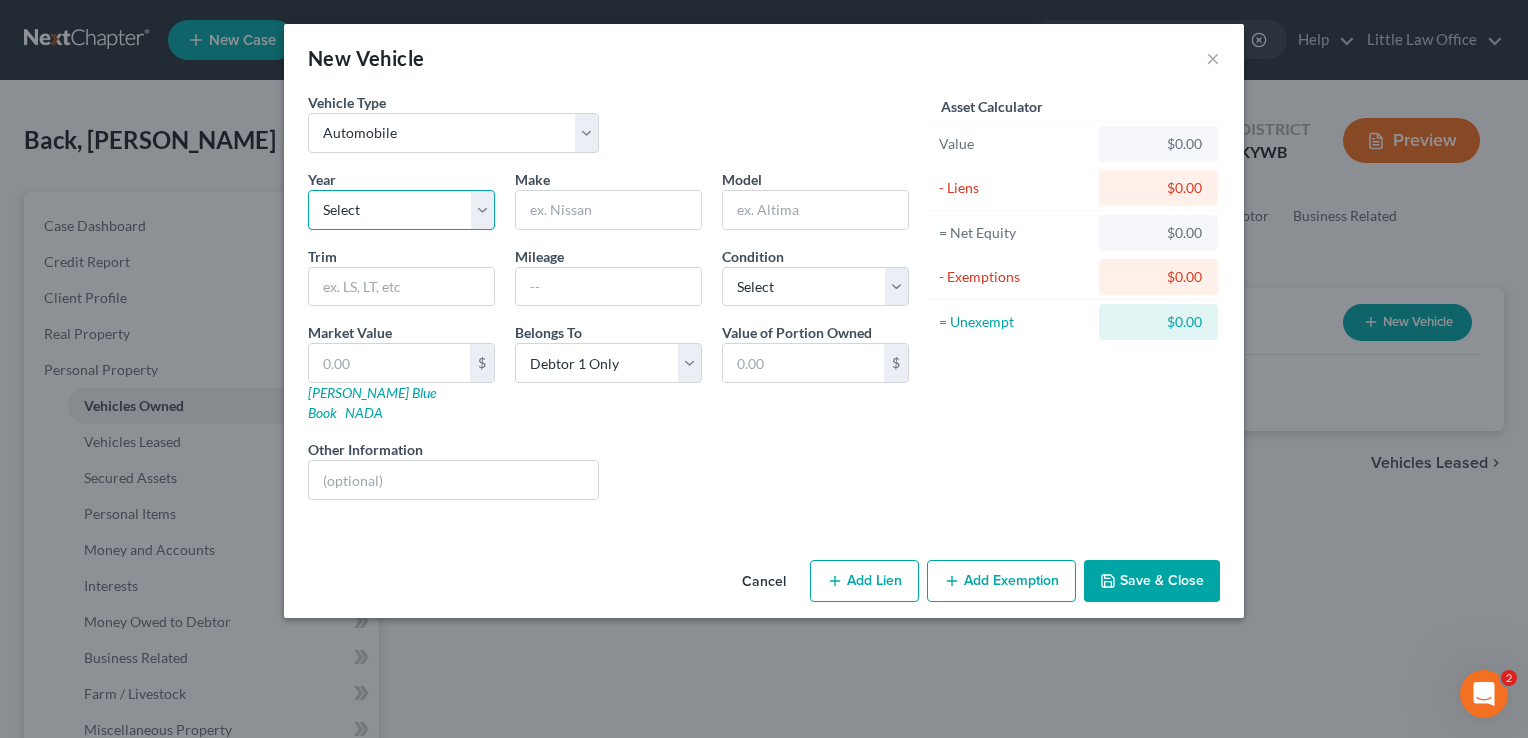 click on "Select 2026 2025 2024 2023 2022 2021 2020 2019 2018 2017 2016 2015 2014 2013 2012 2011 2010 2009 2008 2007 2006 2005 2004 2003 2002 2001 2000 1999 1998 1997 1996 1995 1994 1993 1992 1991 1990 1989 1988 1987 1986 1985 1984 1983 1982 1981 1980 1979 1978 1977 1976 1975 1974 1973 1972 1971 1970 1969 1968 1967 1966 1965 1964 1963 1962 1961 1960 1959 1958 1957 1956 1955 1954 1953 1952 1951 1950 1949 1948 1947 1946 1945 1944 1943 1942 1941 1940 1939 1938 1937 1936 1935 1934 1933 1932 1931 1930 1929 1928 1927 1926 1925 1924 1923 1922 1921 1920 1919 1918 1917 1916 1915 1914 1913 1912 1911 1910 1909 1908 1907 1906 1905 1904 1903 1902 1901" at bounding box center [401, 210] 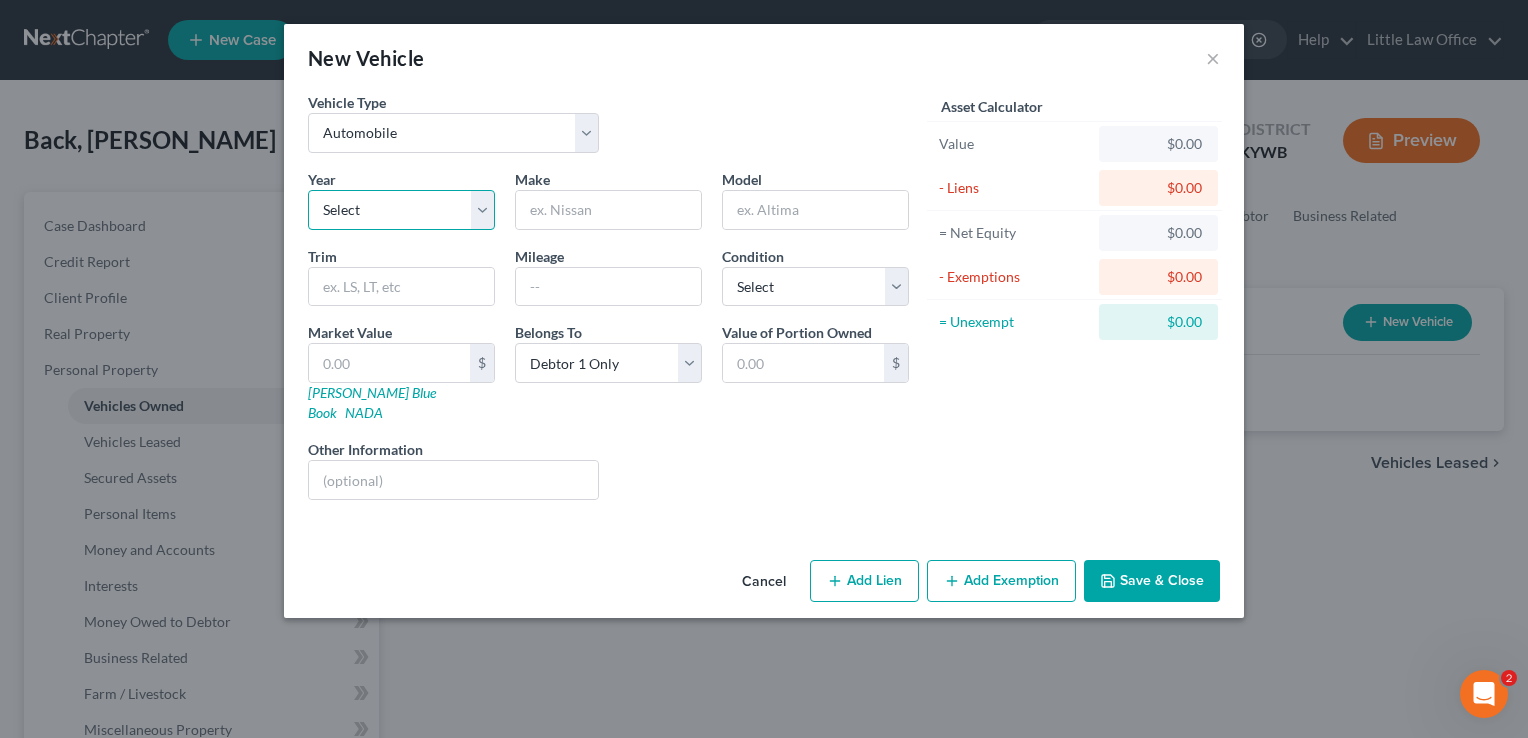 select on "39" 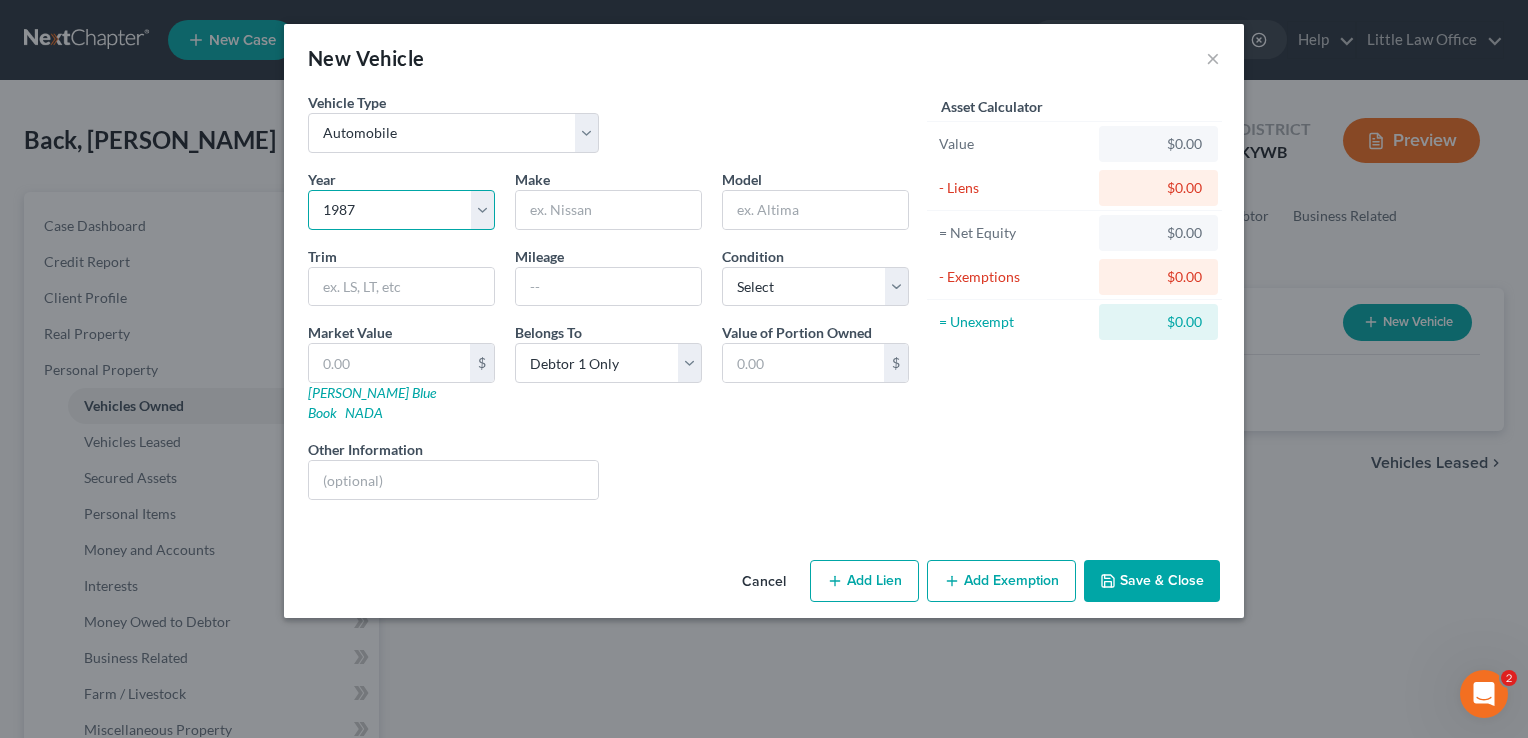 click on "Select 2026 2025 2024 2023 2022 2021 2020 2019 2018 2017 2016 2015 2014 2013 2012 2011 2010 2009 2008 2007 2006 2005 2004 2003 2002 2001 2000 1999 1998 1997 1996 1995 1994 1993 1992 1991 1990 1989 1988 1987 1986 1985 1984 1983 1982 1981 1980 1979 1978 1977 1976 1975 1974 1973 1972 1971 1970 1969 1968 1967 1966 1965 1964 1963 1962 1961 1960 1959 1958 1957 1956 1955 1954 1953 1952 1951 1950 1949 1948 1947 1946 1945 1944 1943 1942 1941 1940 1939 1938 1937 1936 1935 1934 1933 1932 1931 1930 1929 1928 1927 1926 1925 1924 1923 1922 1921 1920 1919 1918 1917 1916 1915 1914 1913 1912 1911 1910 1909 1908 1907 1906 1905 1904 1903 1902 1901" at bounding box center (401, 210) 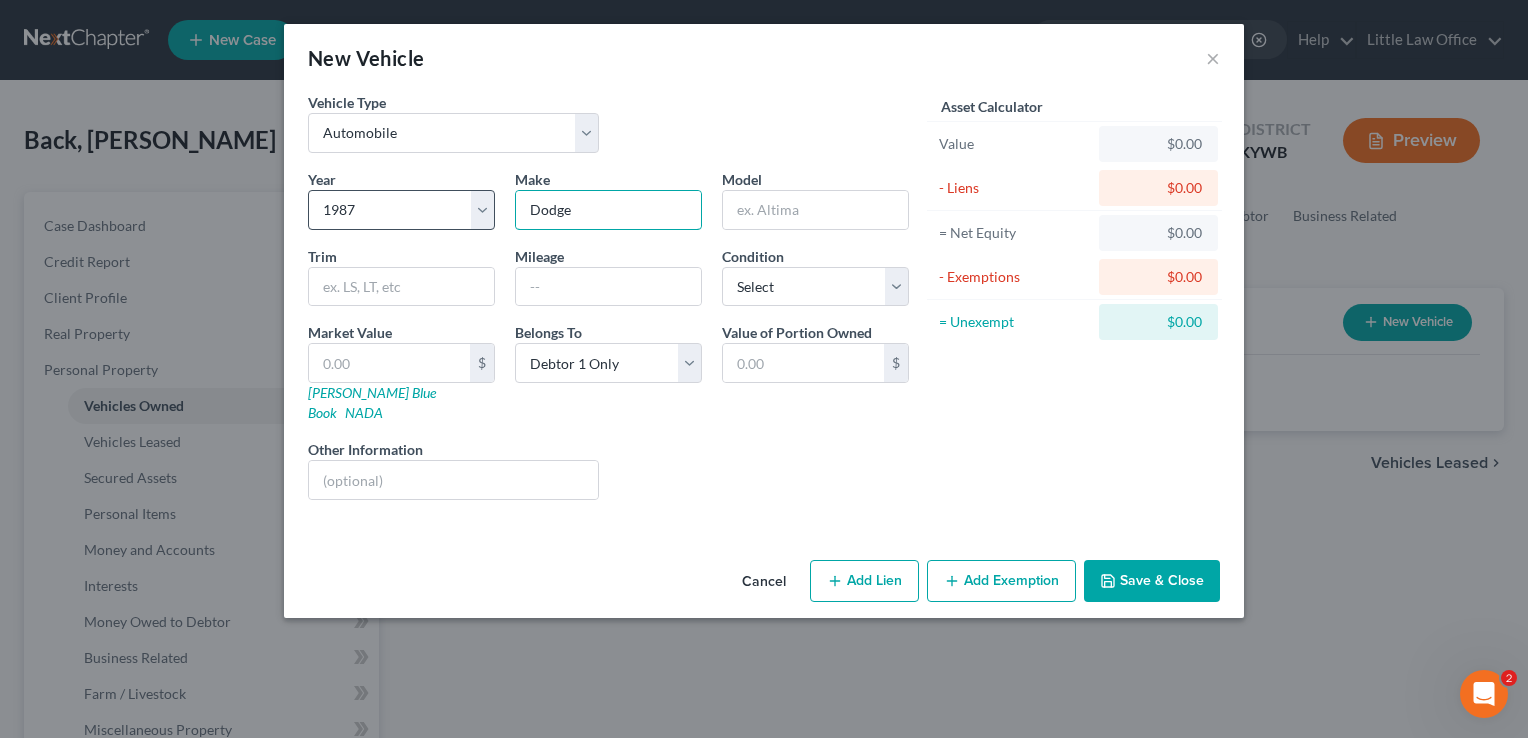 type on "Dodge" 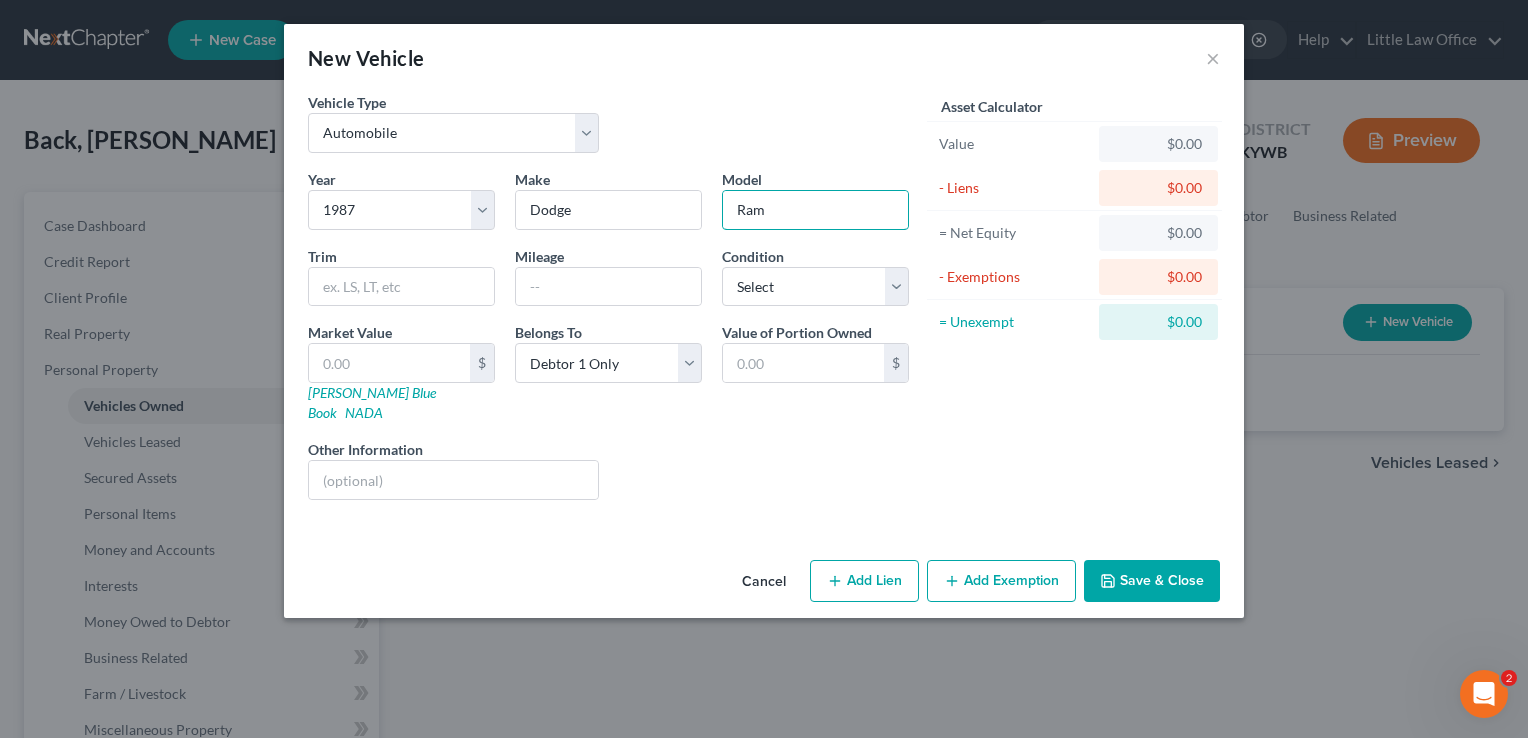 type on "Ram" 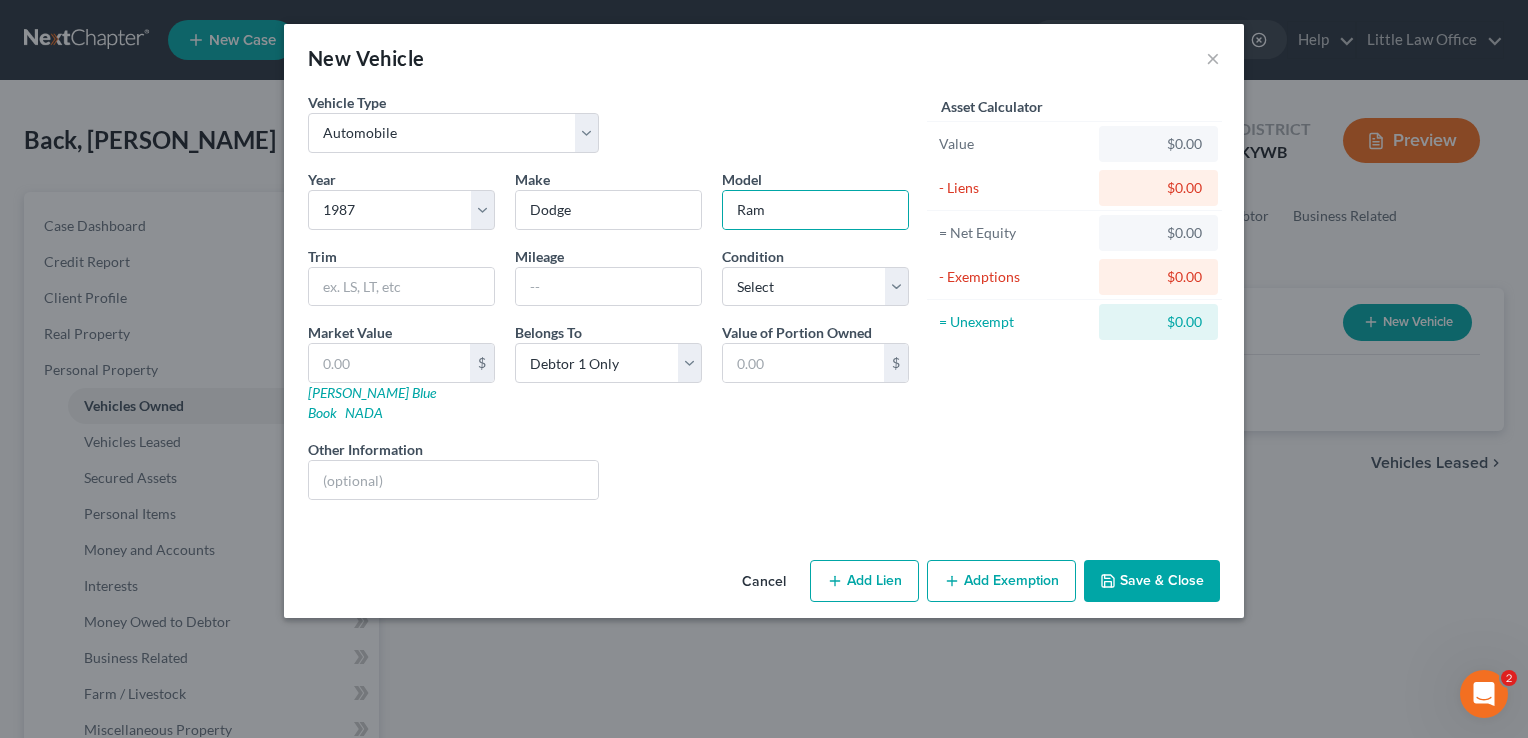 click on "Year Select 2026 2025 2024 2023 2022 2021 2020 2019 2018 2017 2016 2015 2014 2013 2012 2011 2010 2009 2008 2007 2006 2005 2004 2003 2002 2001 2000 1999 1998 1997 1996 1995 1994 1993 1992 1991 1990 1989 1988 1987 1986 1985 1984 1983 1982 1981 1980 1979 1978 1977 1976 1975 1974 1973 1972 1971 1970 1969 1968 1967 1966 1965 1964 1963 1962 1961 1960 1959 1958 1957 1956 1955 1954 1953 1952 1951 1950 1949 1948 1947 1946 1945 1944 1943 1942 1941 1940 1939 1938 1937 1936 1935 1934 1933 1932 1931 1930 1929 1928 1927 1926 1925 1924 1923 1922 1921 1920 1919 1918 1917 1916 1915 1914 1913 1912 1911 1910 1909 1908 1907 1906 1905 1904 1903 1902 1901
Make
*
Dodge Model Ram Trim Mileage Condition Select Excellent Very Good Good Fair Poor Market Value $ Kelly Blue Book NADA
Belongs To
*
Select Debtor 1 Only Debtor 2 Only Debtor 1 And Debtor 2 Only At Least One Of The Debtors And Another Community Property Value of Portion Owned $ Other Information
Liens
Select" at bounding box center [608, 342] 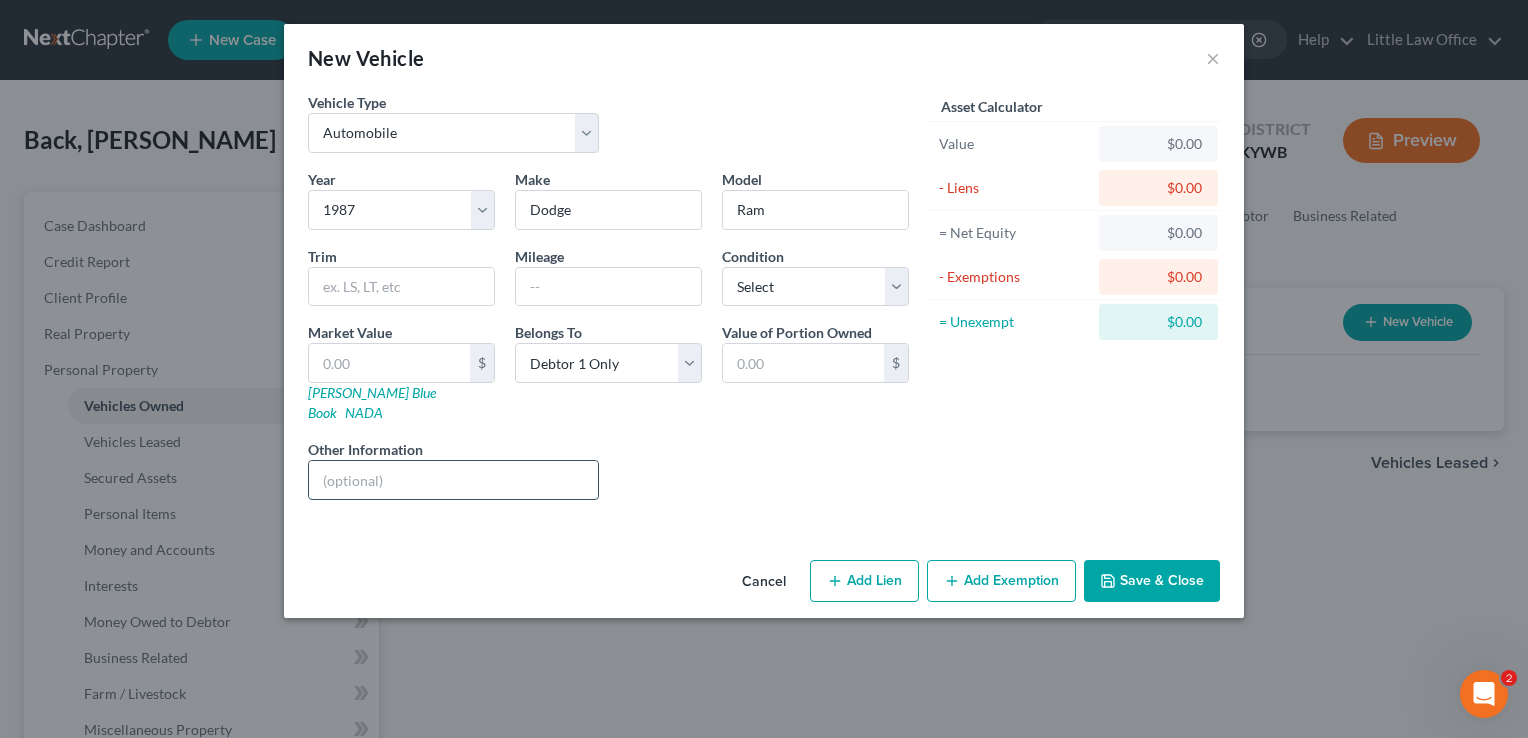 click at bounding box center (453, 480) 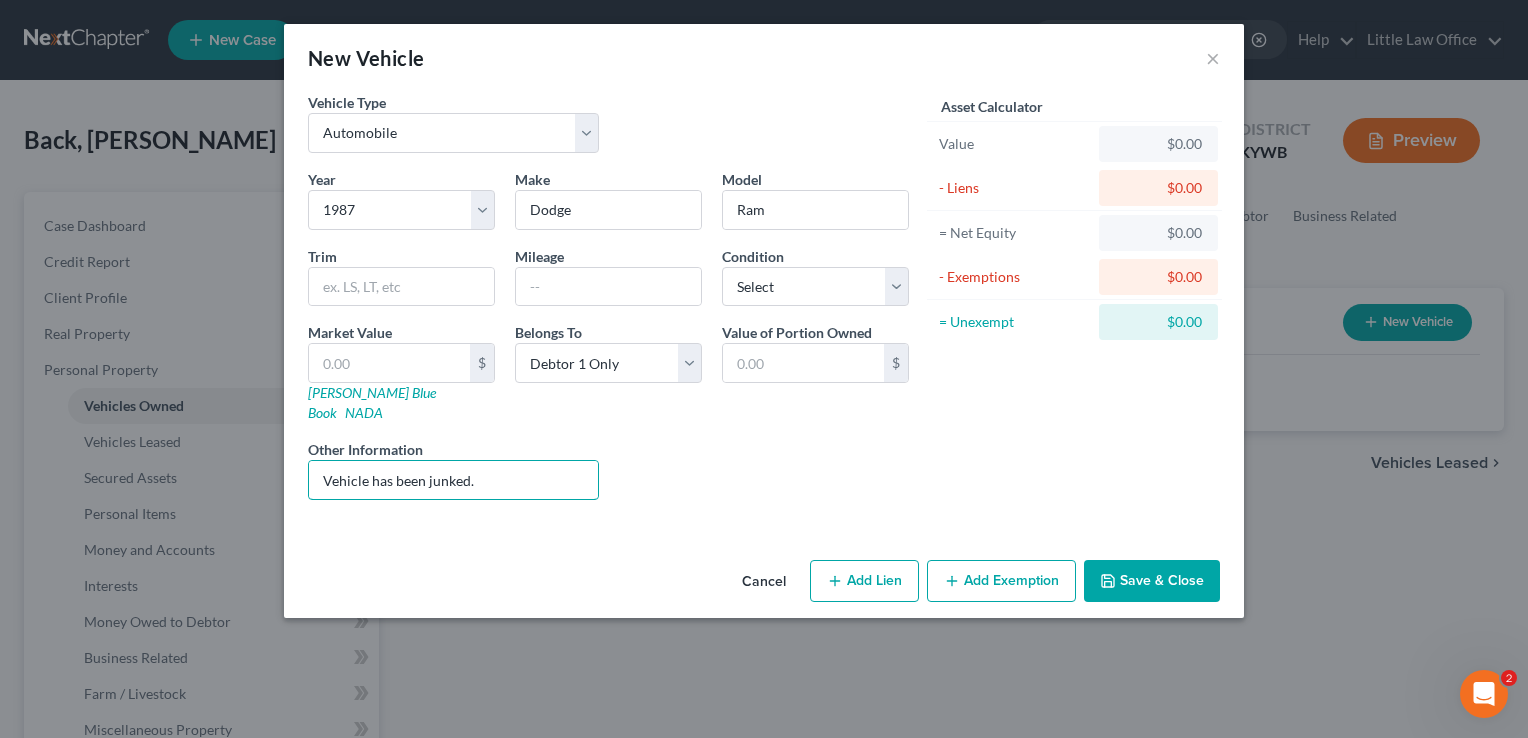 type on "Vehicle has been junked." 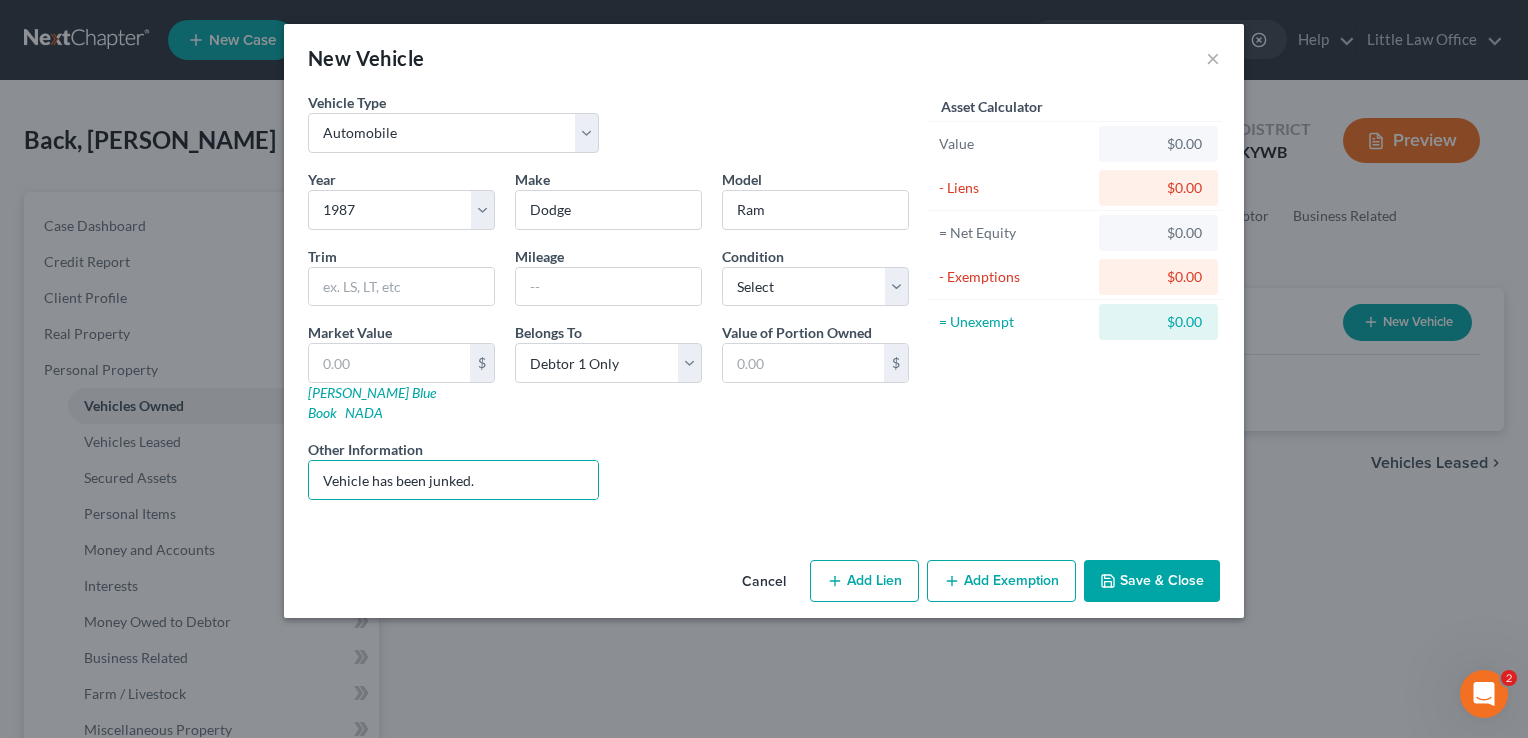 click on "Save & Close" at bounding box center [1152, 581] 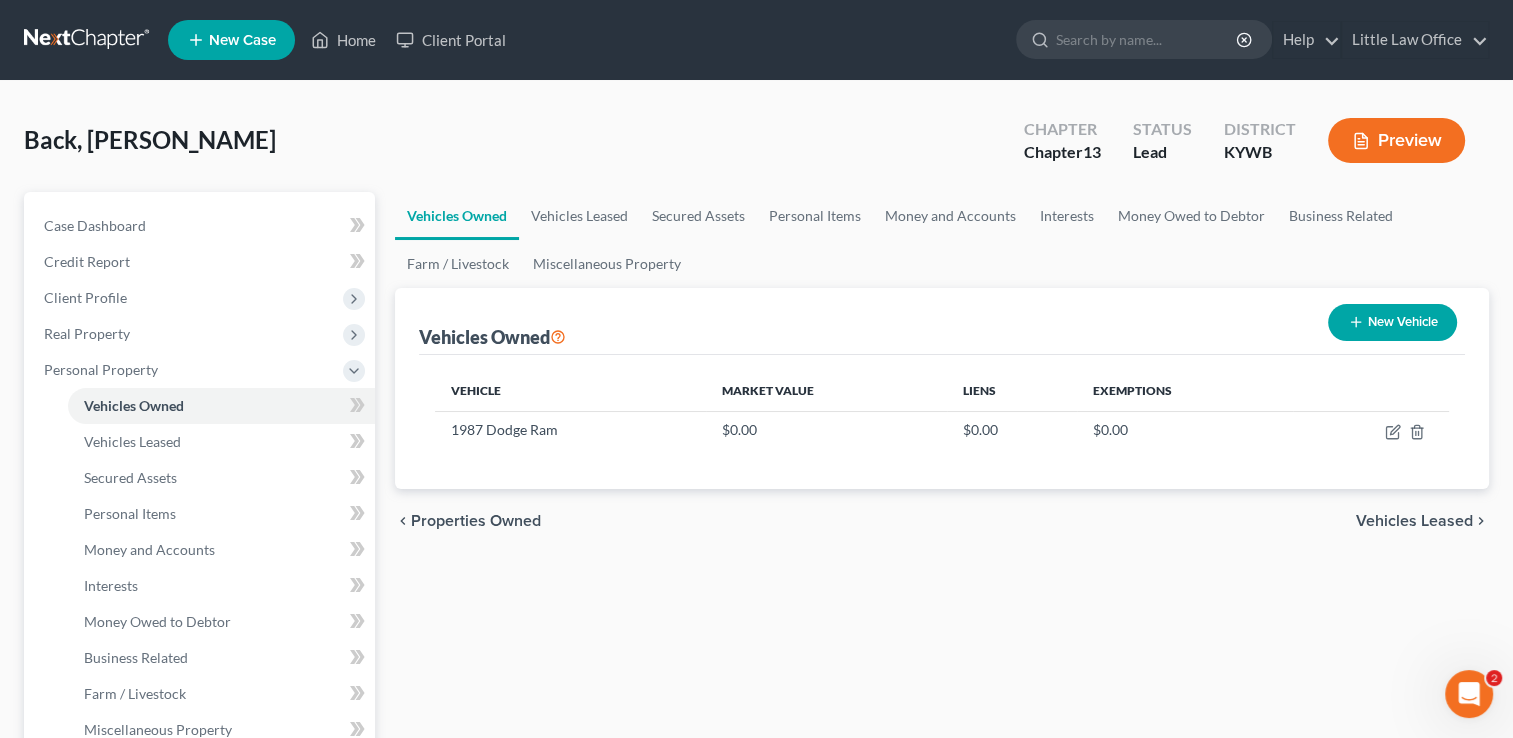 click on "New Vehicle" at bounding box center [1392, 322] 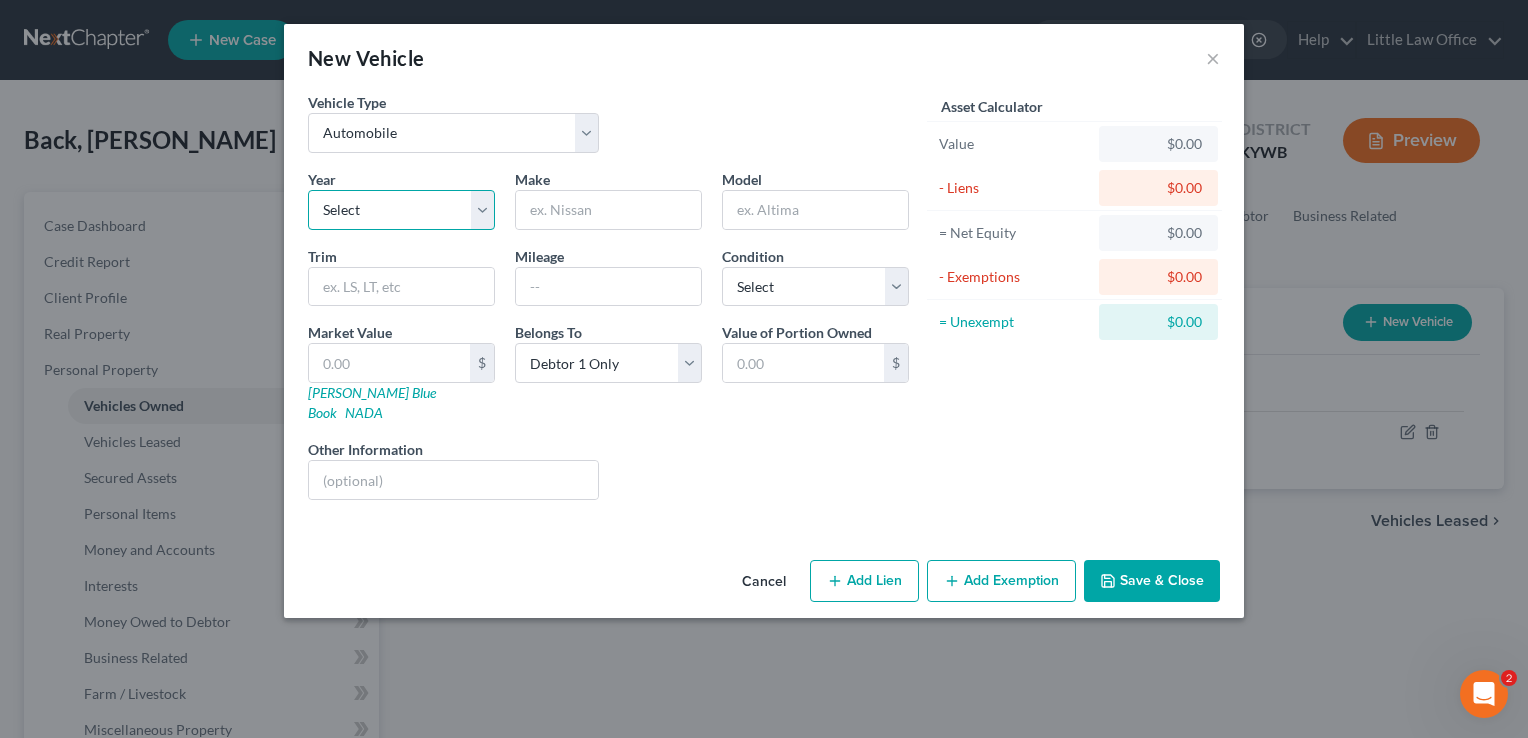 click on "Select 2026 2025 2024 2023 2022 2021 2020 2019 2018 2017 2016 2015 2014 2013 2012 2011 2010 2009 2008 2007 2006 2005 2004 2003 2002 2001 2000 1999 1998 1997 1996 1995 1994 1993 1992 1991 1990 1989 1988 1987 1986 1985 1984 1983 1982 1981 1980 1979 1978 1977 1976 1975 1974 1973 1972 1971 1970 1969 1968 1967 1966 1965 1964 1963 1962 1961 1960 1959 1958 1957 1956 1955 1954 1953 1952 1951 1950 1949 1948 1947 1946 1945 1944 1943 1942 1941 1940 1939 1938 1937 1936 1935 1934 1933 1932 1931 1930 1929 1928 1927 1926 1925 1924 1923 1922 1921 1920 1919 1918 1917 1916 1915 1914 1913 1912 1911 1910 1909 1908 1907 1906 1905 1904 1903 1902 1901" at bounding box center [401, 210] 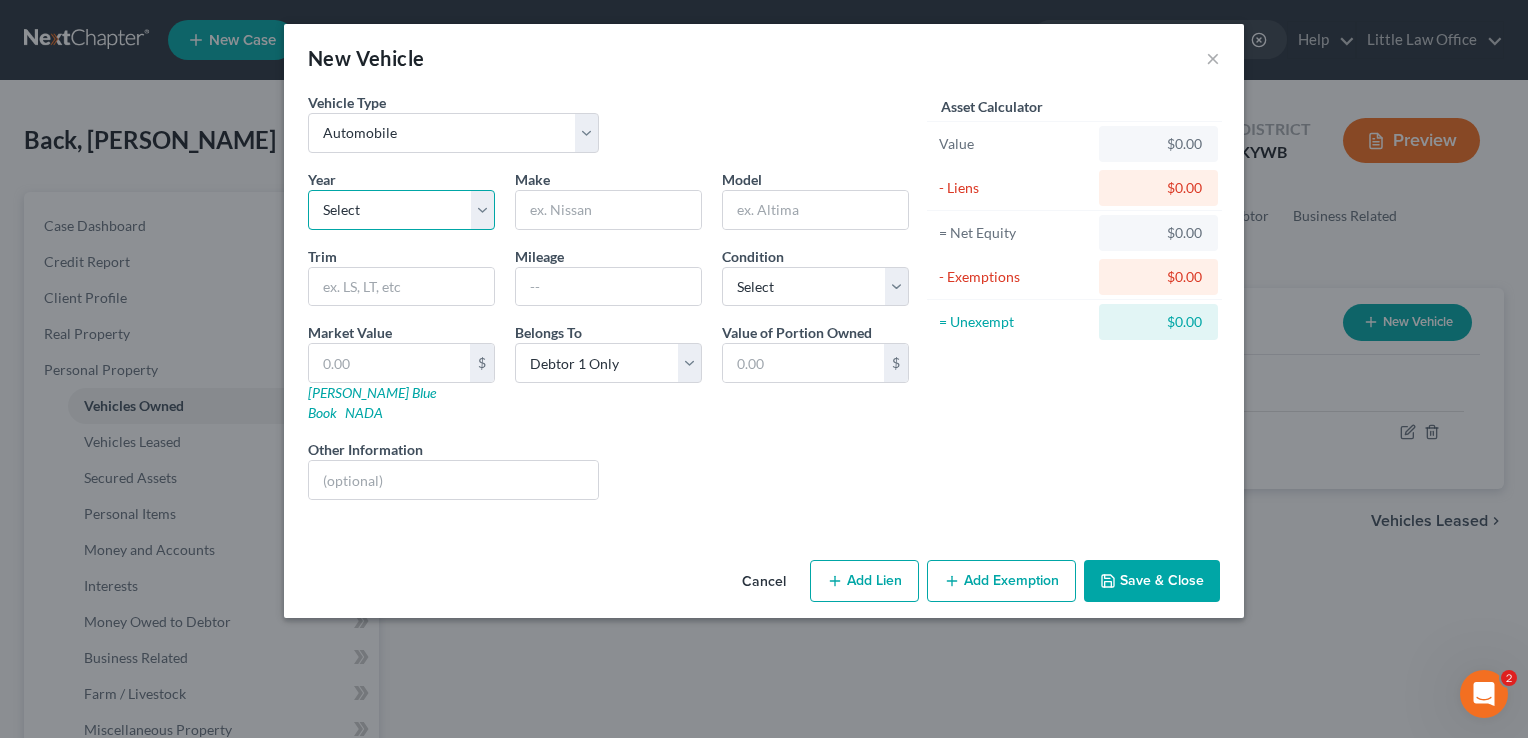 select on "36" 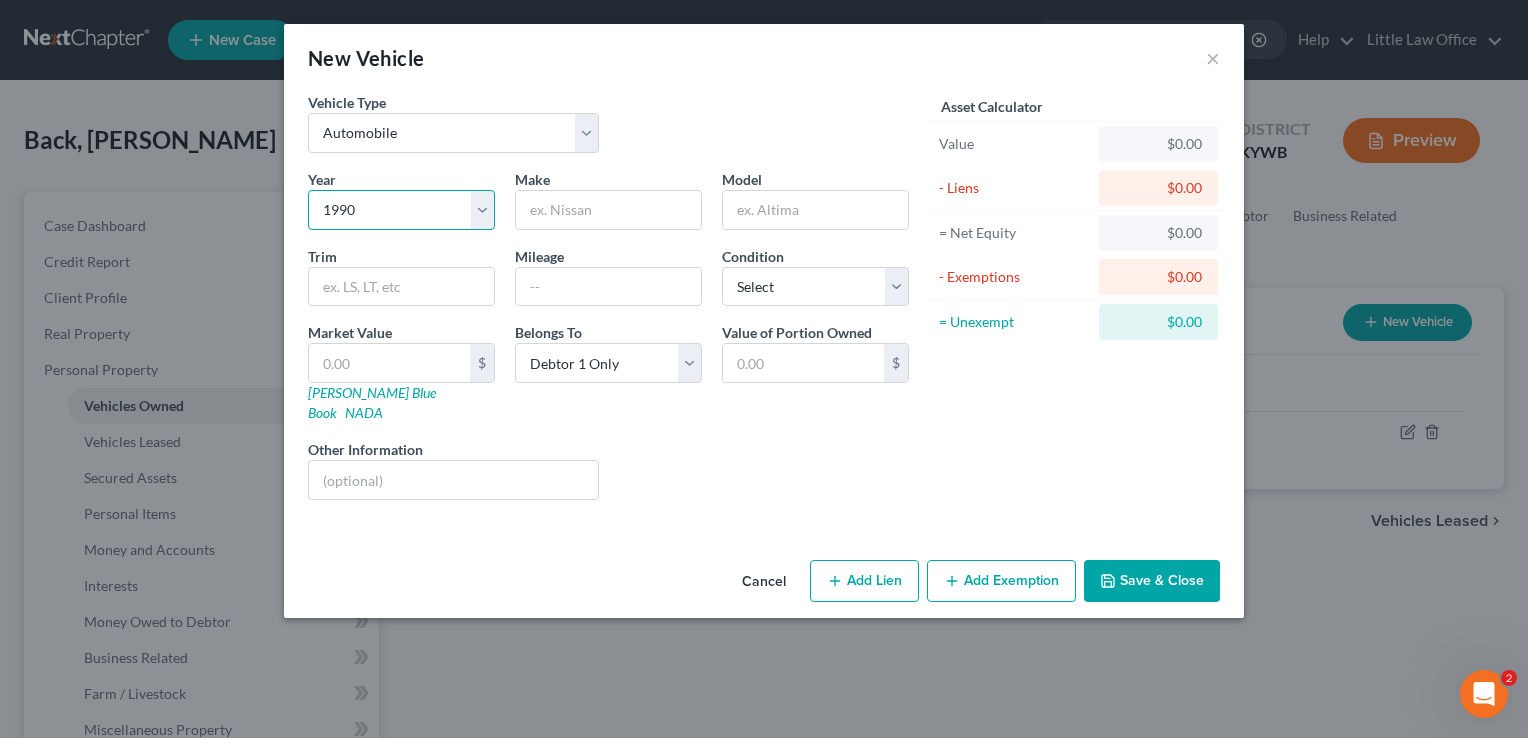 click on "Select 2026 2025 2024 2023 2022 2021 2020 2019 2018 2017 2016 2015 2014 2013 2012 2011 2010 2009 2008 2007 2006 2005 2004 2003 2002 2001 2000 1999 1998 1997 1996 1995 1994 1993 1992 1991 1990 1989 1988 1987 1986 1985 1984 1983 1982 1981 1980 1979 1978 1977 1976 1975 1974 1973 1972 1971 1970 1969 1968 1967 1966 1965 1964 1963 1962 1961 1960 1959 1958 1957 1956 1955 1954 1953 1952 1951 1950 1949 1948 1947 1946 1945 1944 1943 1942 1941 1940 1939 1938 1937 1936 1935 1934 1933 1932 1931 1930 1929 1928 1927 1926 1925 1924 1923 1922 1921 1920 1919 1918 1917 1916 1915 1914 1913 1912 1911 1910 1909 1908 1907 1906 1905 1904 1903 1902 1901" at bounding box center (401, 210) 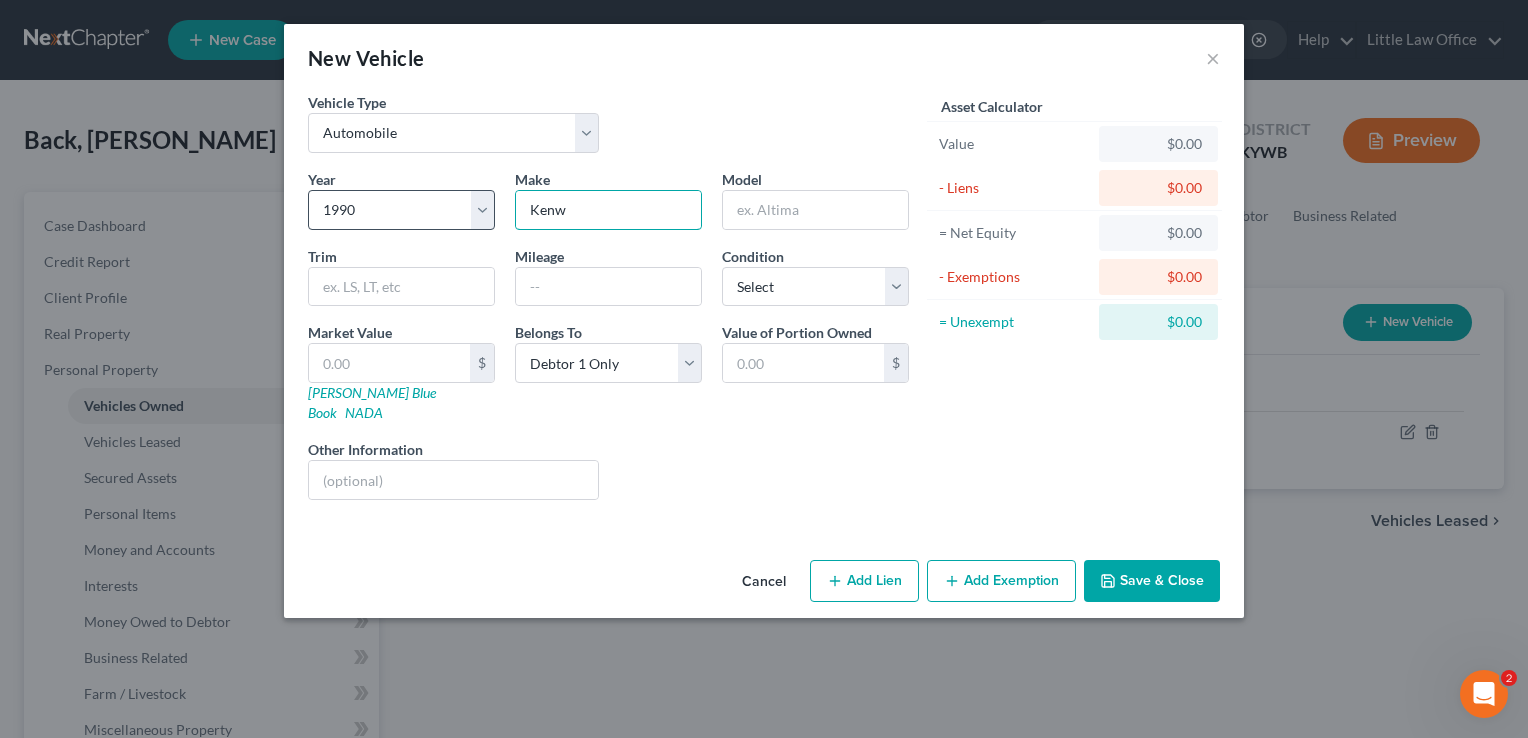 type on "Kenw" 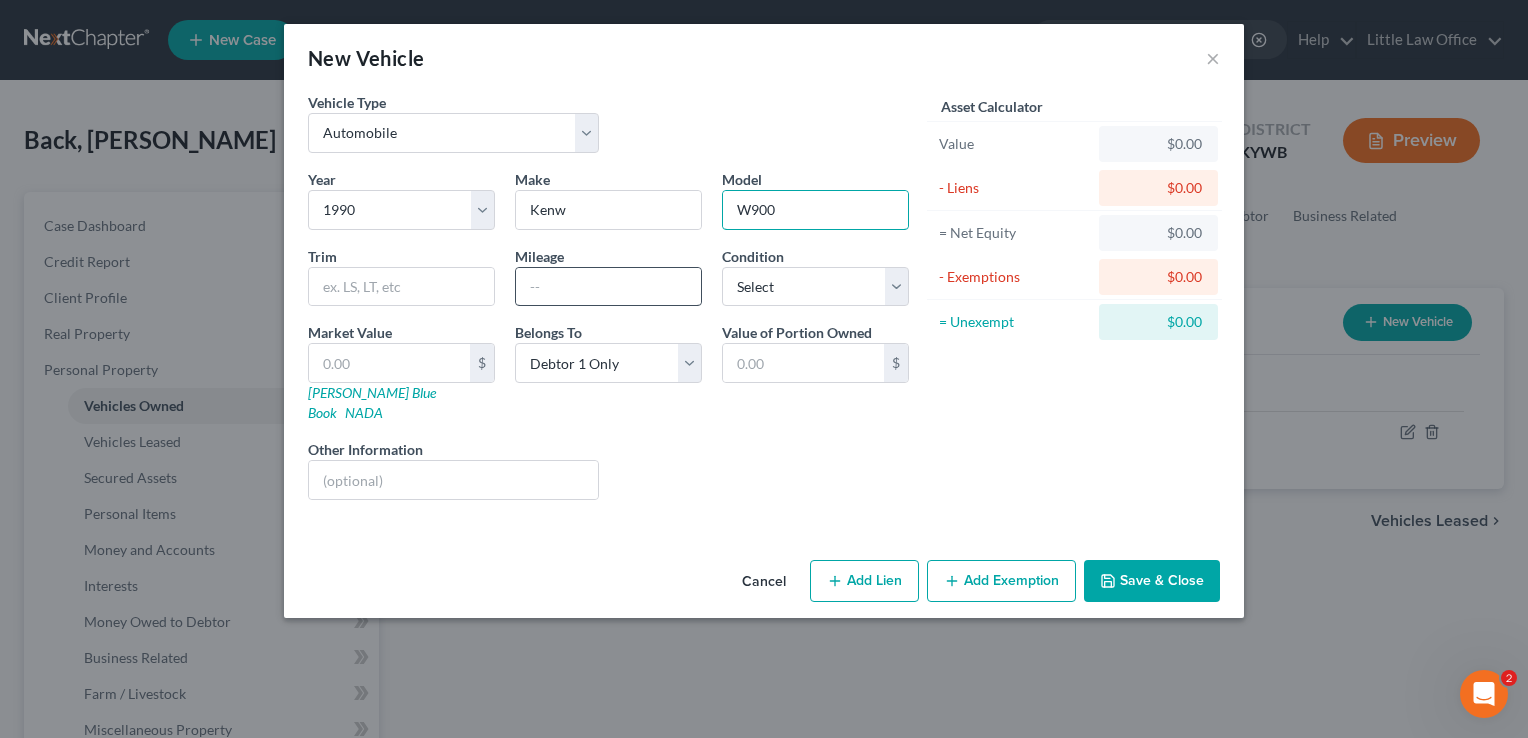 type on "W900" 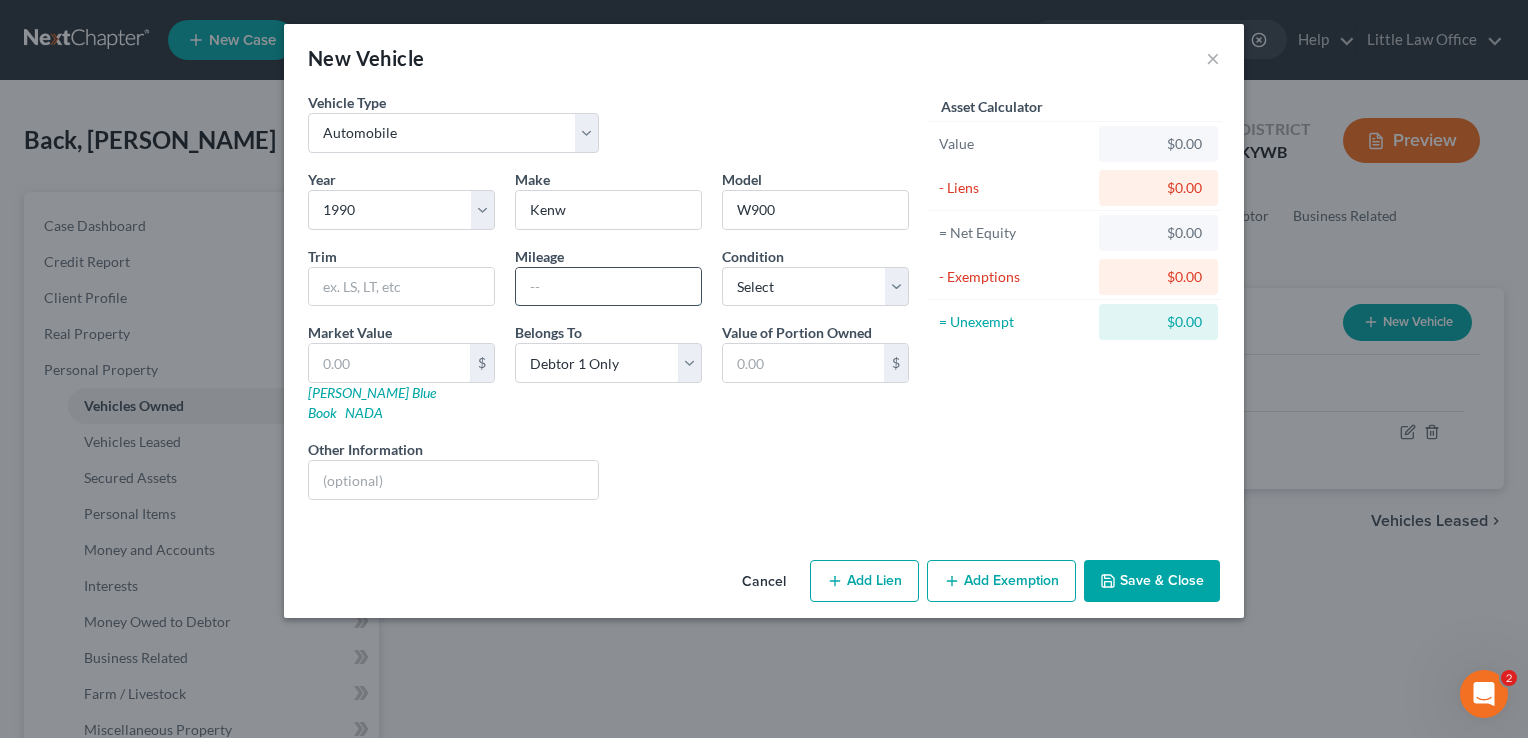 click at bounding box center (608, 287) 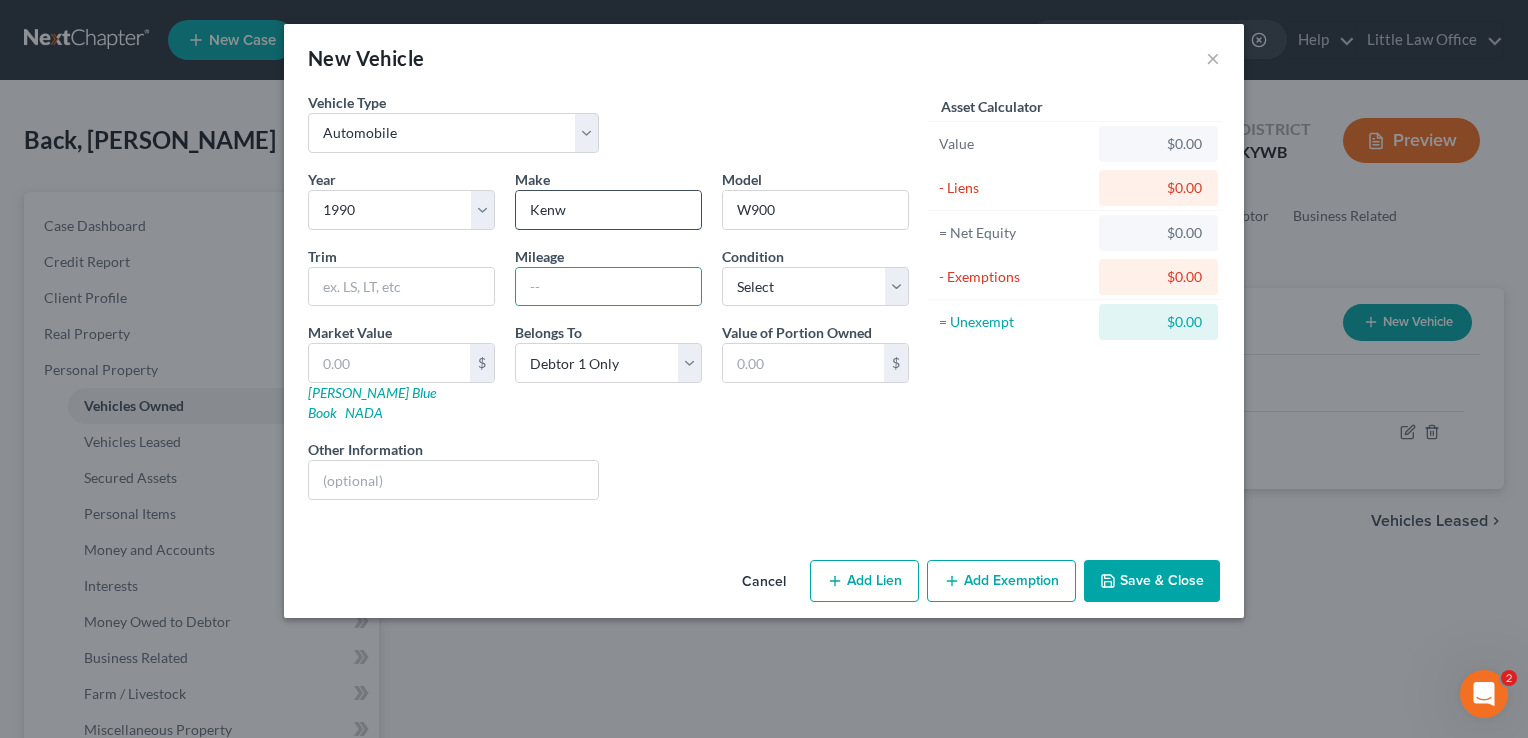 click on "Kenw" at bounding box center (608, 210) 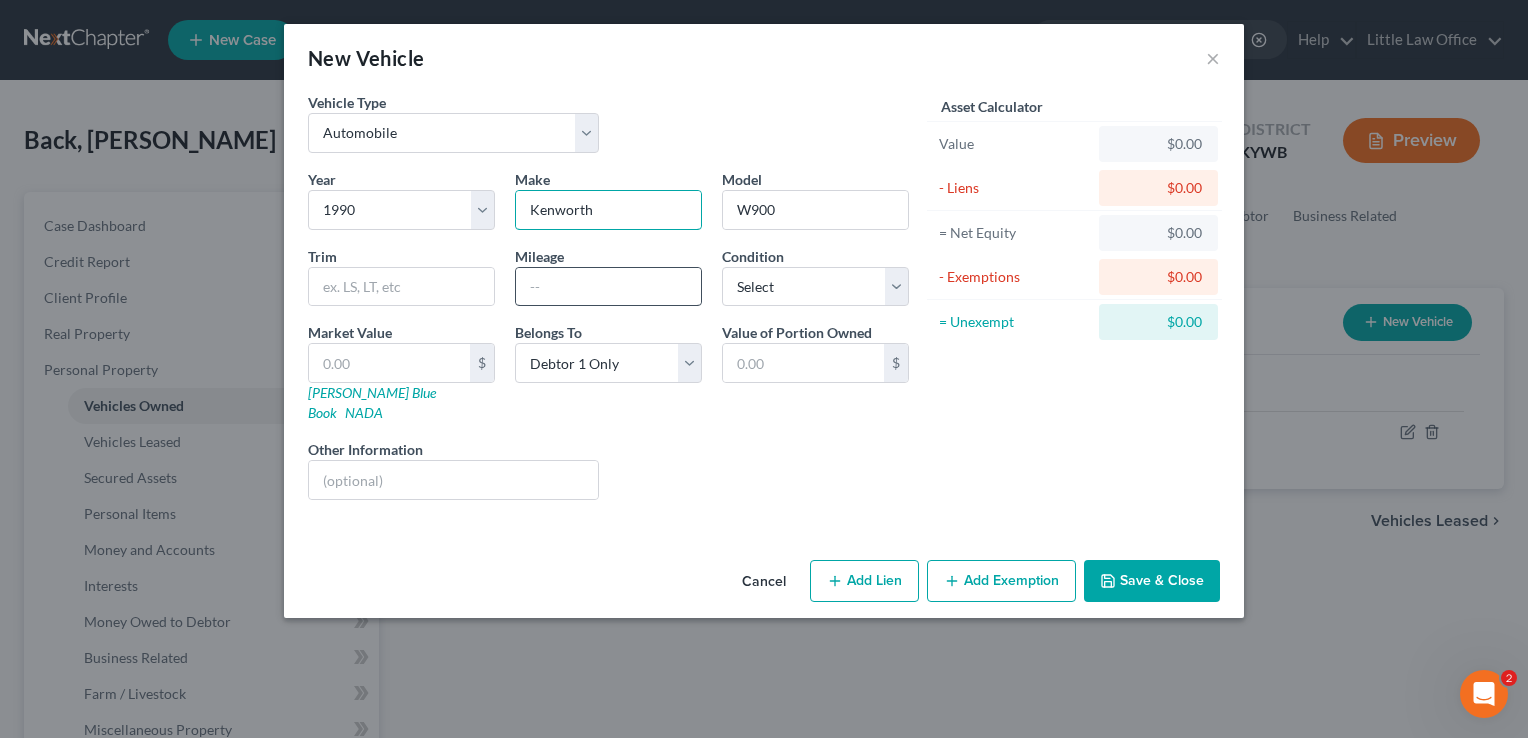 type on "Kenworth" 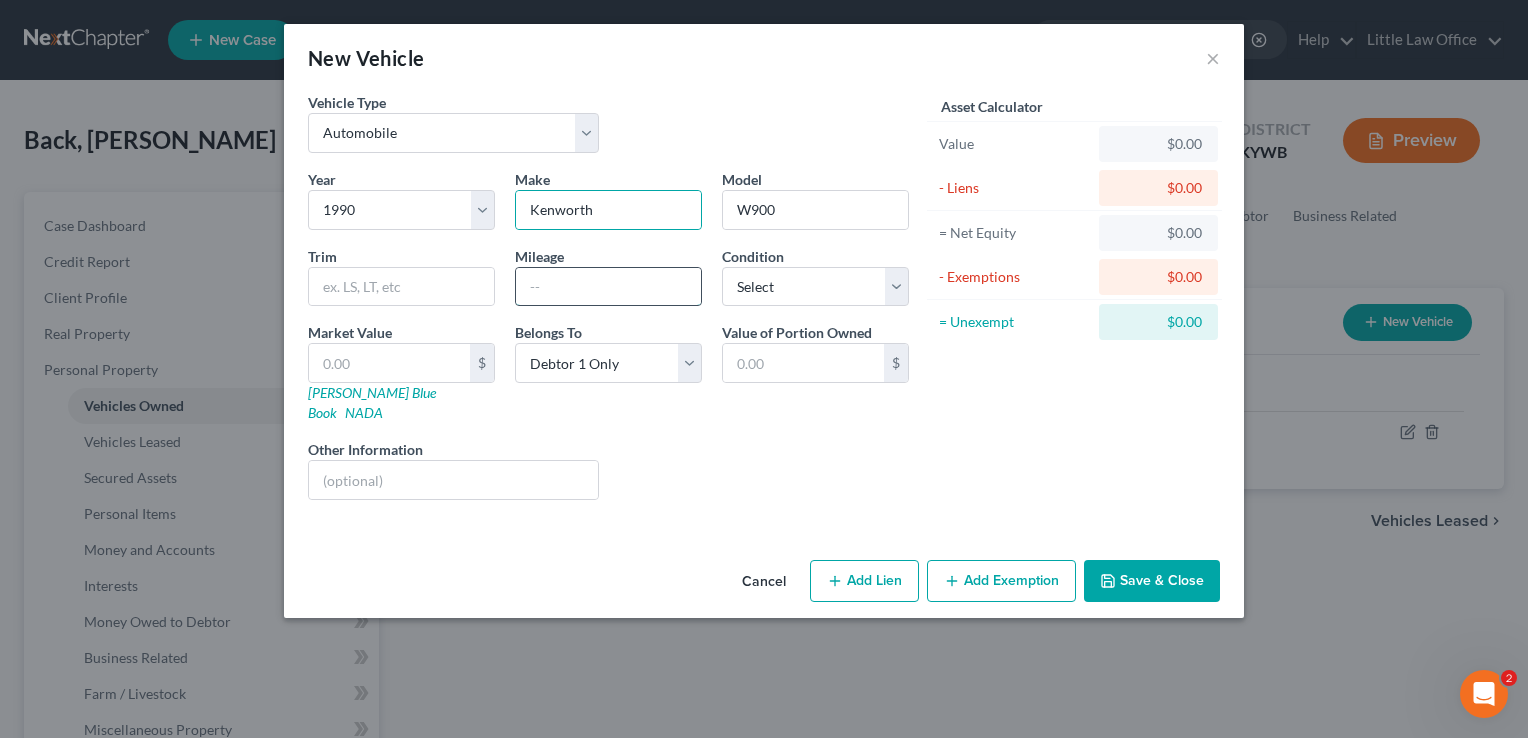 click at bounding box center (608, 287) 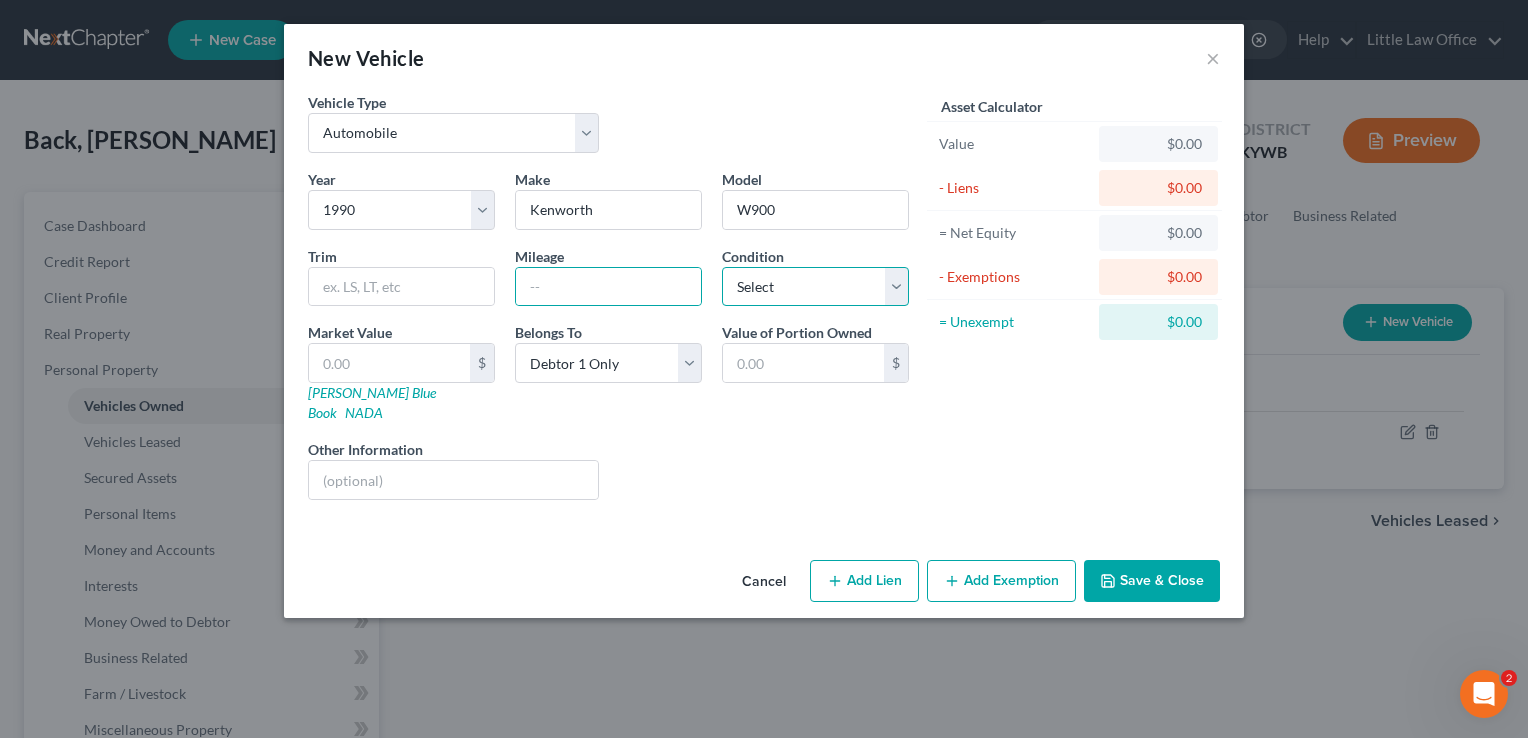click on "Select Excellent Very Good Good Fair Poor" at bounding box center [815, 287] 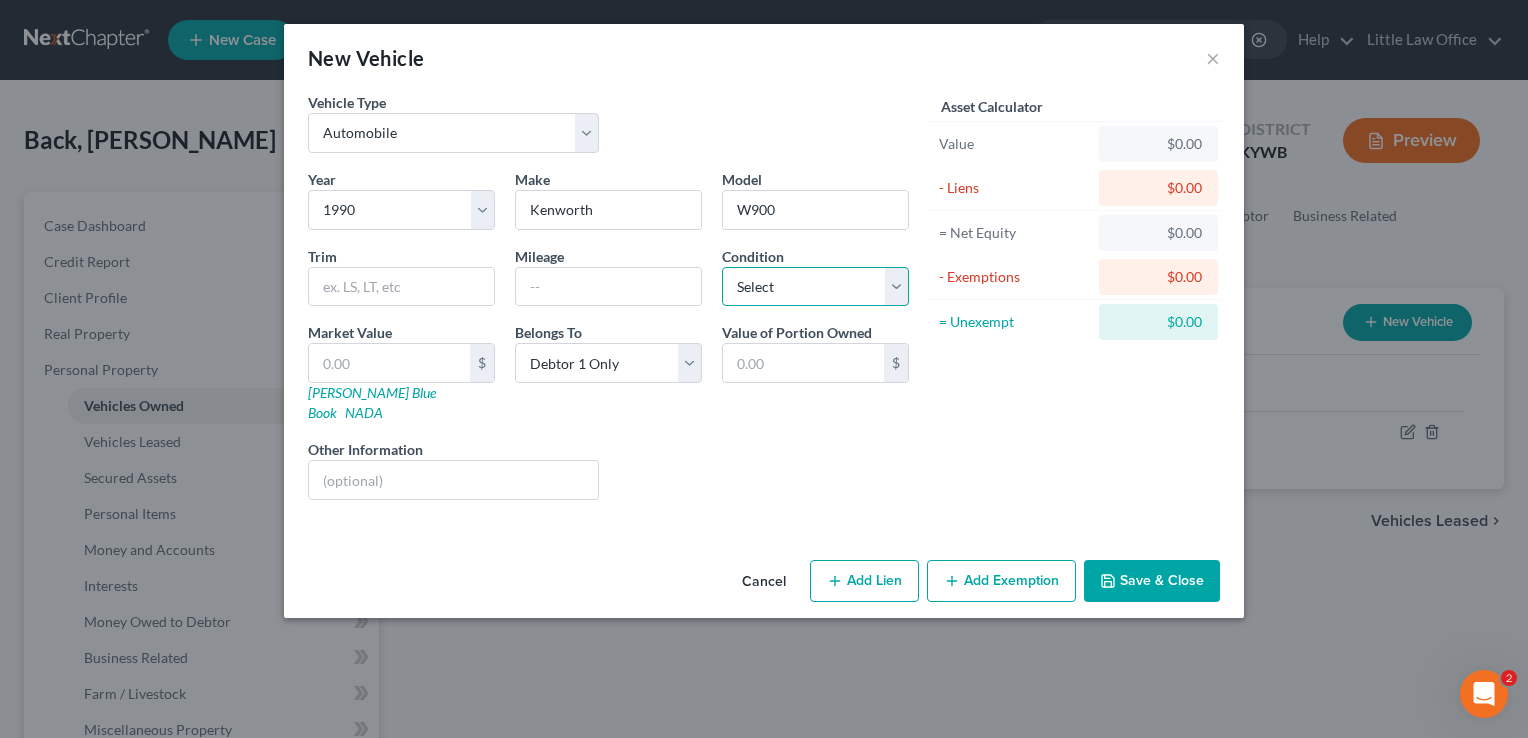 select on "3" 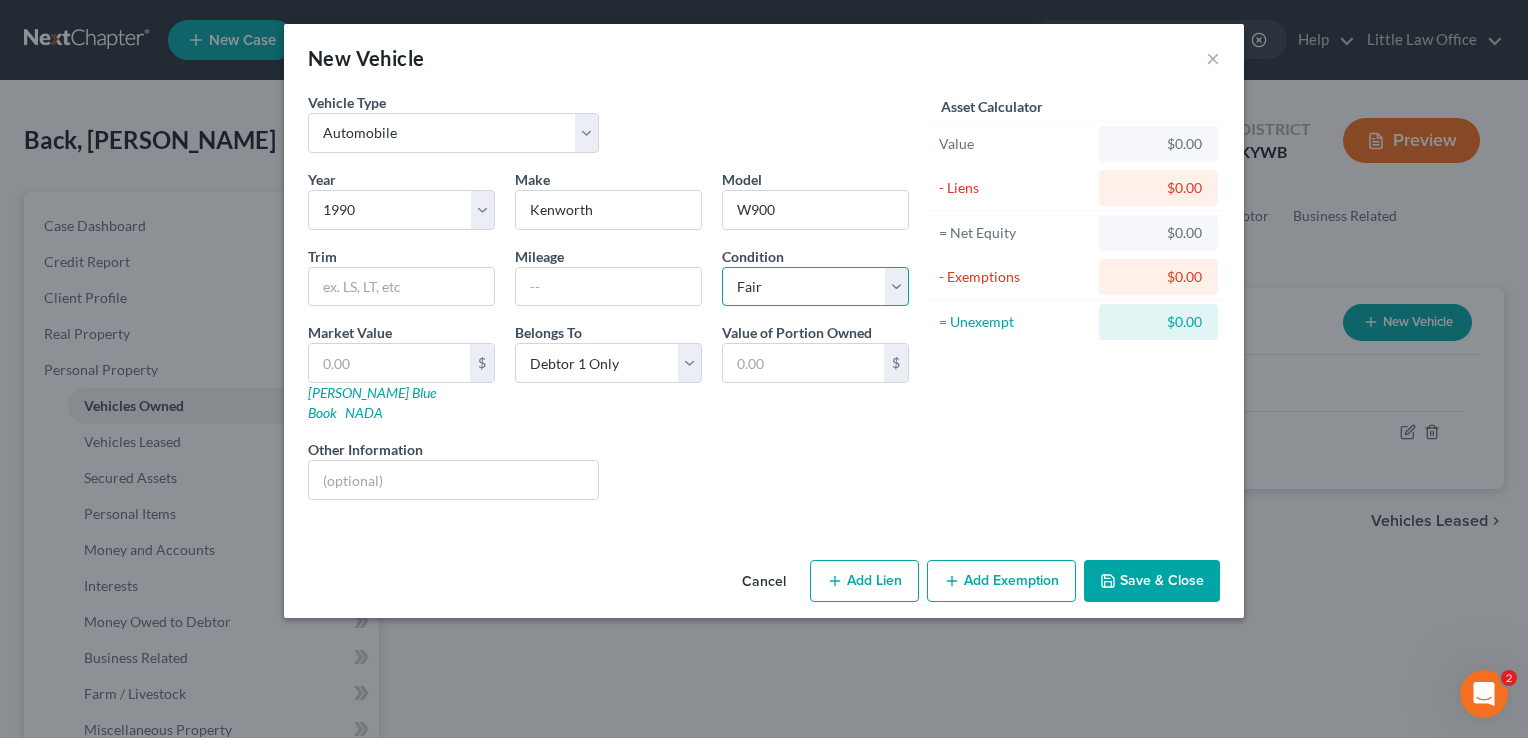 click on "Select Excellent Very Good Good Fair Poor" at bounding box center (815, 287) 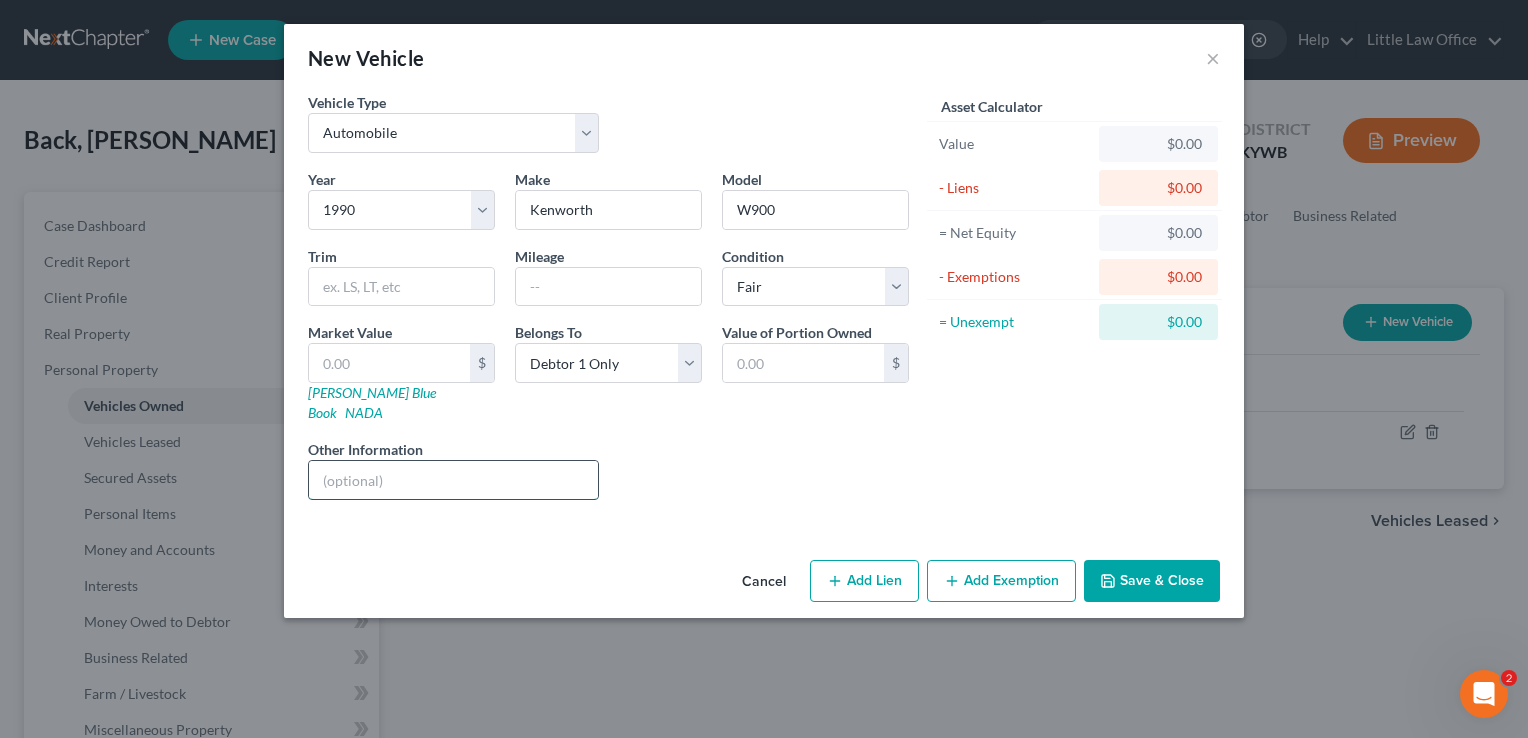 click at bounding box center [453, 480] 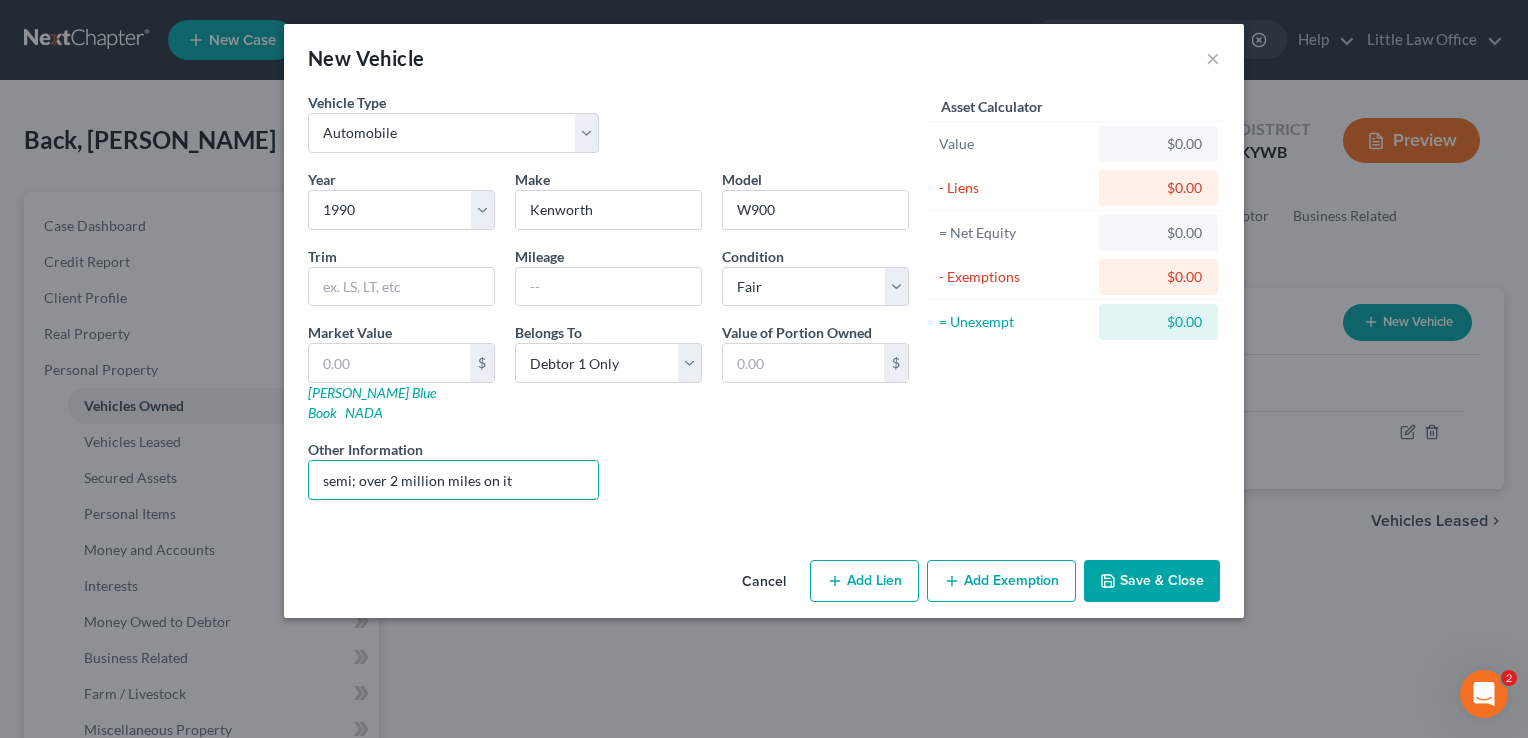 type on "semi; over 2 million miles on it" 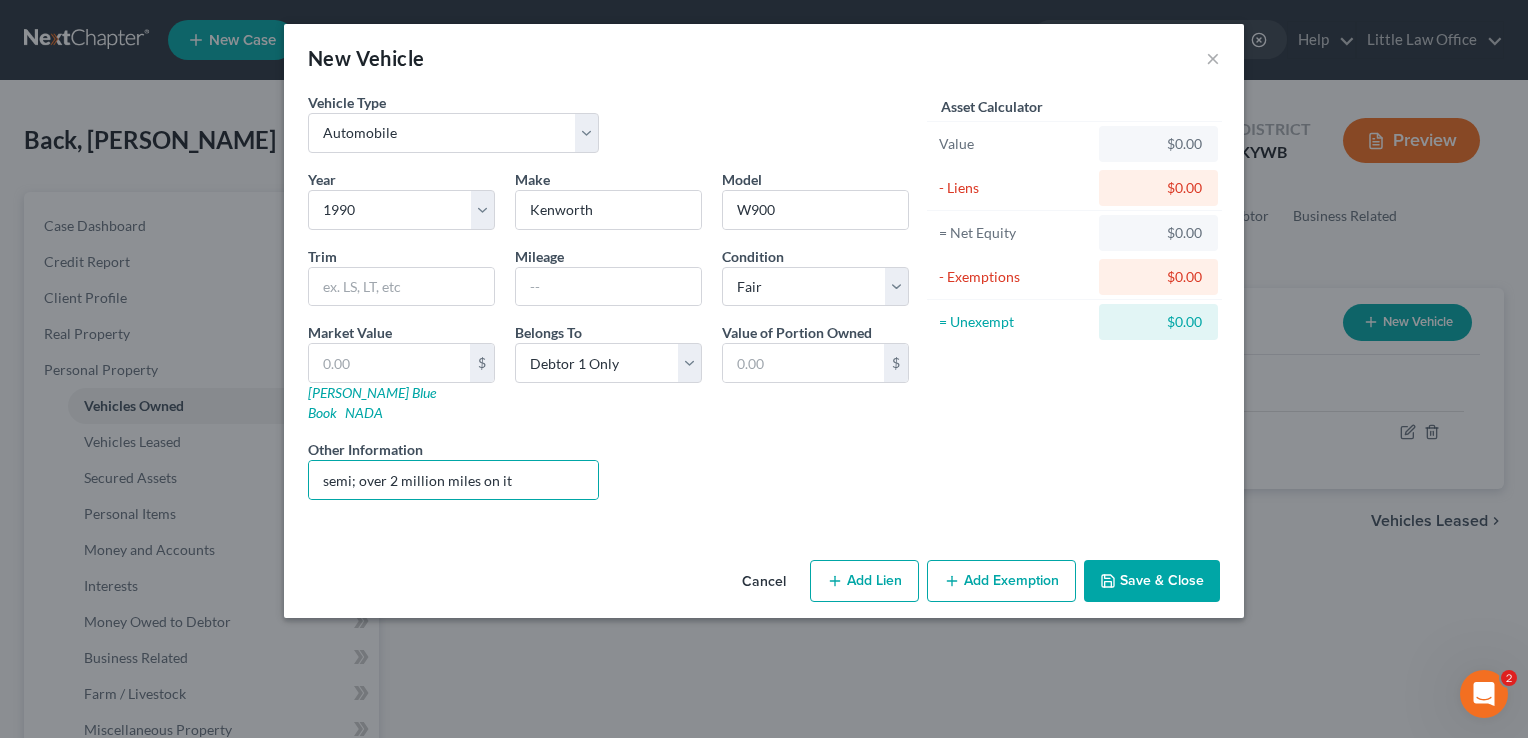 click on "Save & Close" at bounding box center (1152, 581) 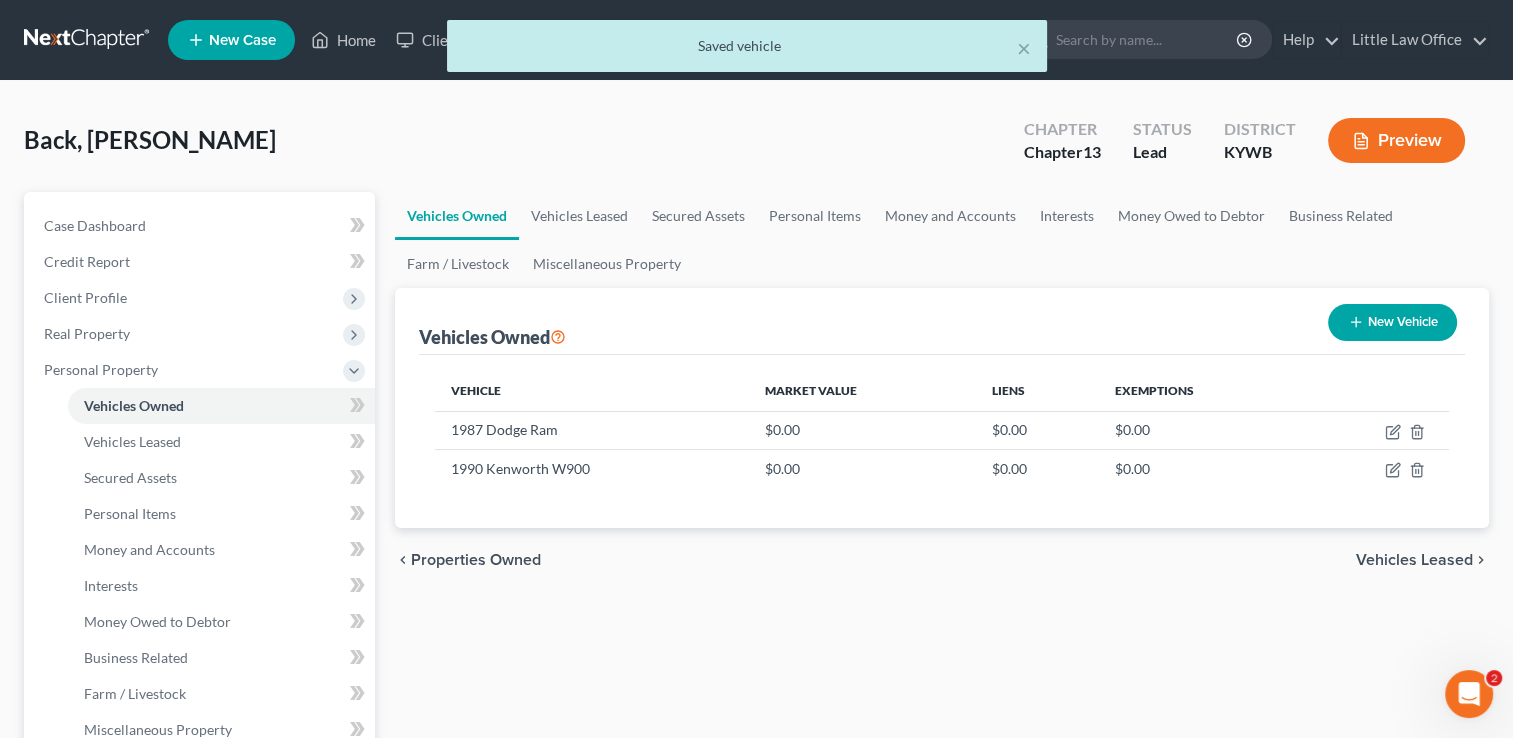 click on "New Vehicle" at bounding box center [1392, 322] 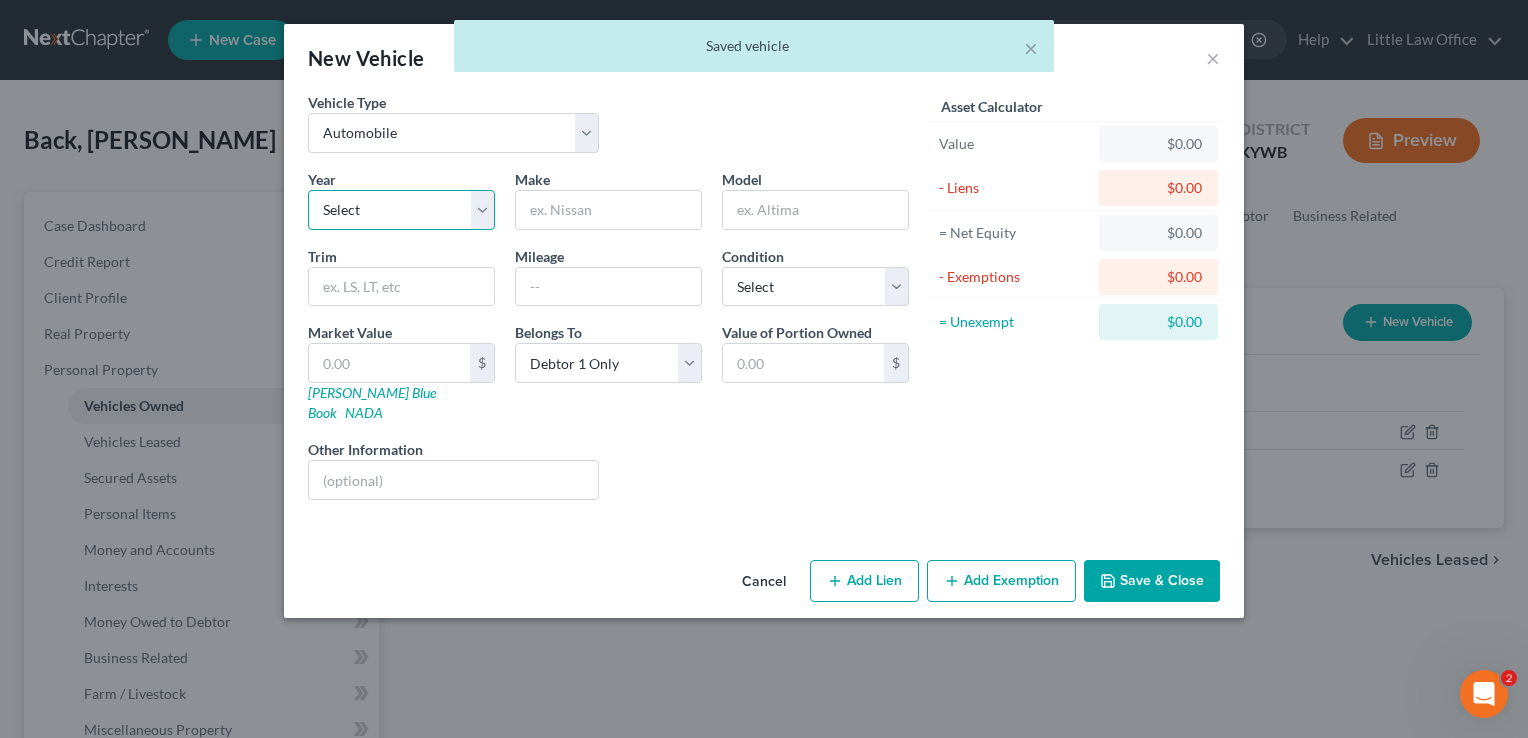 click on "Select 2026 2025 2024 2023 2022 2021 2020 2019 2018 2017 2016 2015 2014 2013 2012 2011 2010 2009 2008 2007 2006 2005 2004 2003 2002 2001 2000 1999 1998 1997 1996 1995 1994 1993 1992 1991 1990 1989 1988 1987 1986 1985 1984 1983 1982 1981 1980 1979 1978 1977 1976 1975 1974 1973 1972 1971 1970 1969 1968 1967 1966 1965 1964 1963 1962 1961 1960 1959 1958 1957 1956 1955 1954 1953 1952 1951 1950 1949 1948 1947 1946 1945 1944 1943 1942 1941 1940 1939 1938 1937 1936 1935 1934 1933 1932 1931 1930 1929 1928 1927 1926 1925 1924 1923 1922 1921 1920 1919 1918 1917 1916 1915 1914 1913 1912 1911 1910 1909 1908 1907 1906 1905 1904 1903 1902 1901" at bounding box center (401, 210) 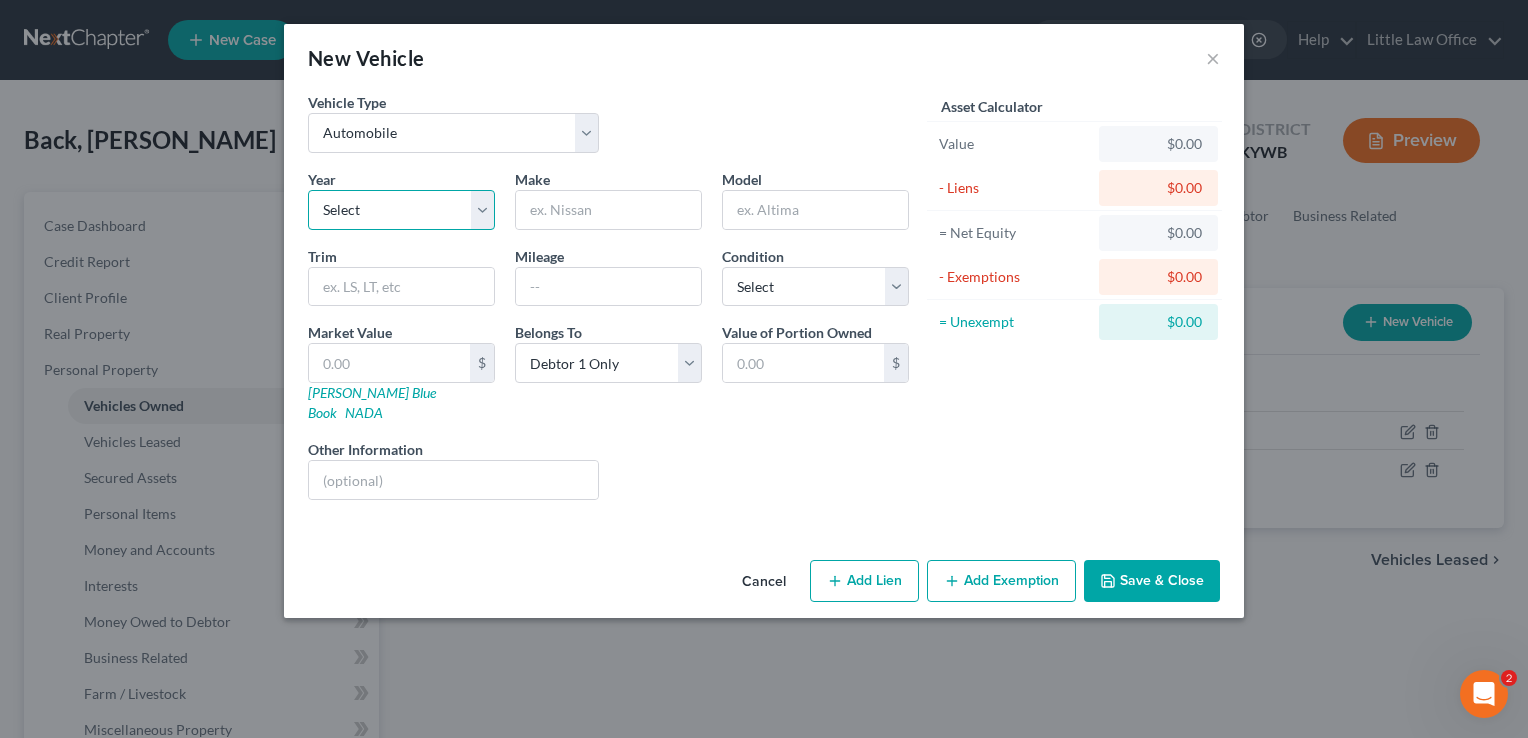 select on "48" 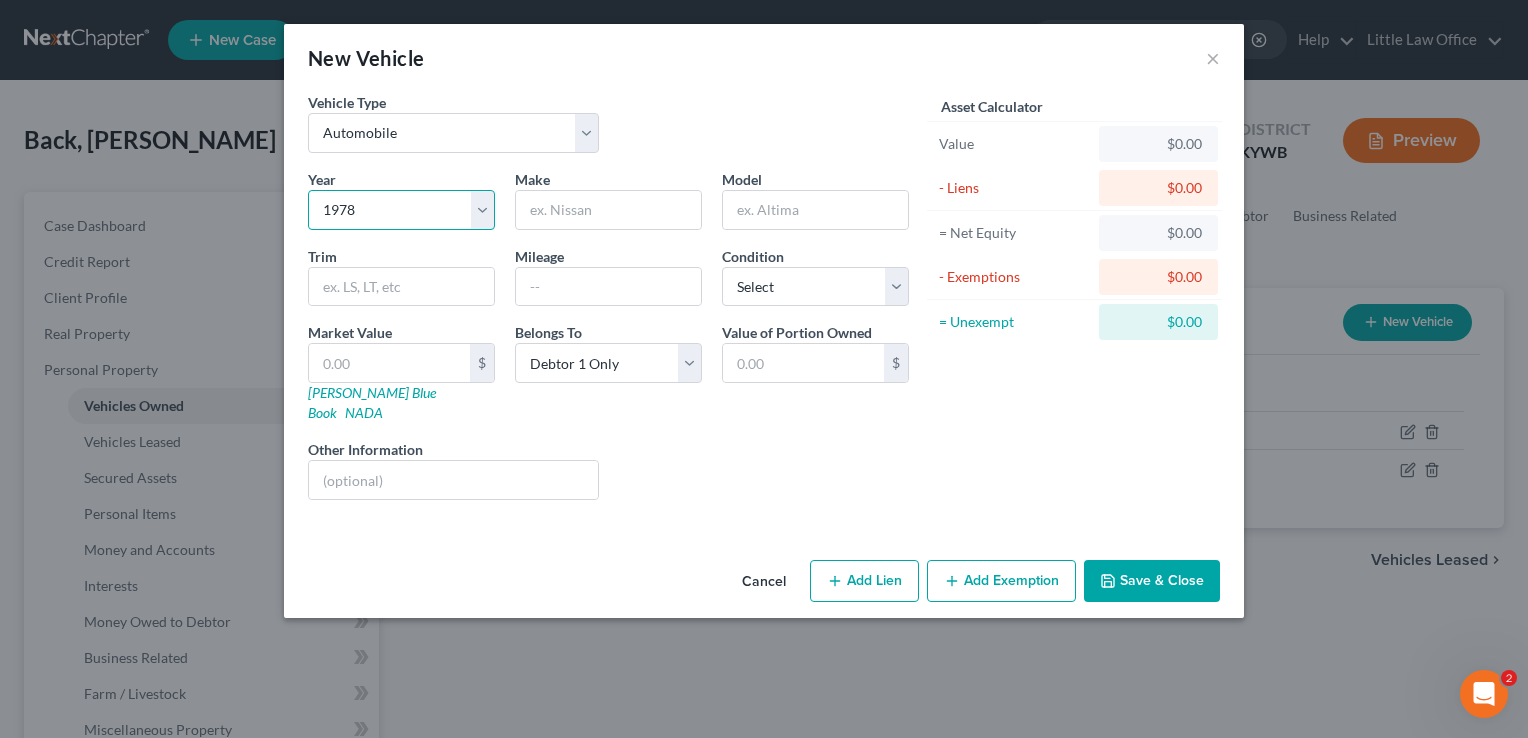 click on "Select 2026 2025 2024 2023 2022 2021 2020 2019 2018 2017 2016 2015 2014 2013 2012 2011 2010 2009 2008 2007 2006 2005 2004 2003 2002 2001 2000 1999 1998 1997 1996 1995 1994 1993 1992 1991 1990 1989 1988 1987 1986 1985 1984 1983 1982 1981 1980 1979 1978 1977 1976 1975 1974 1973 1972 1971 1970 1969 1968 1967 1966 1965 1964 1963 1962 1961 1960 1959 1958 1957 1956 1955 1954 1953 1952 1951 1950 1949 1948 1947 1946 1945 1944 1943 1942 1941 1940 1939 1938 1937 1936 1935 1934 1933 1932 1931 1930 1929 1928 1927 1926 1925 1924 1923 1922 1921 1920 1919 1918 1917 1916 1915 1914 1913 1912 1911 1910 1909 1908 1907 1906 1905 1904 1903 1902 1901" at bounding box center (401, 210) 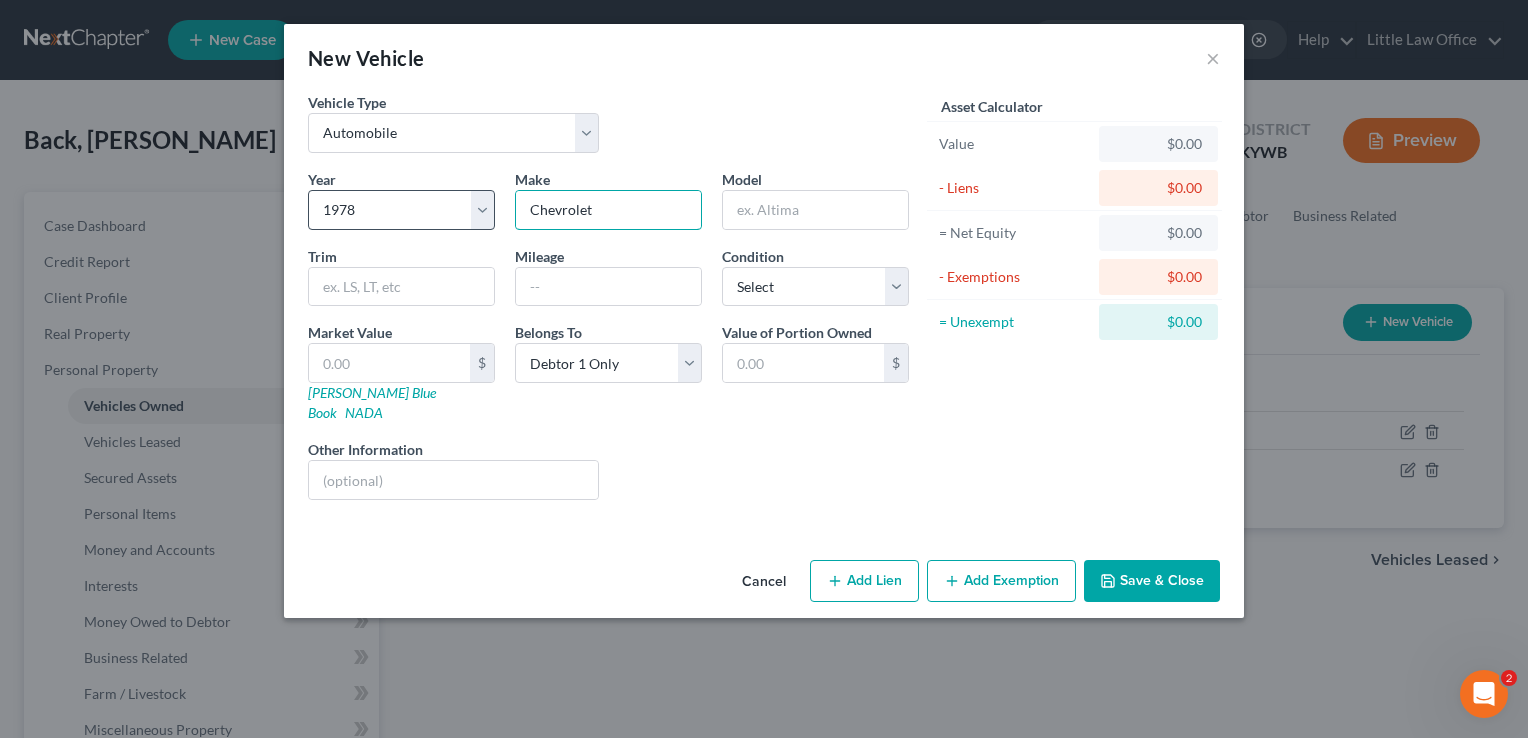 type on "Chevrolet" 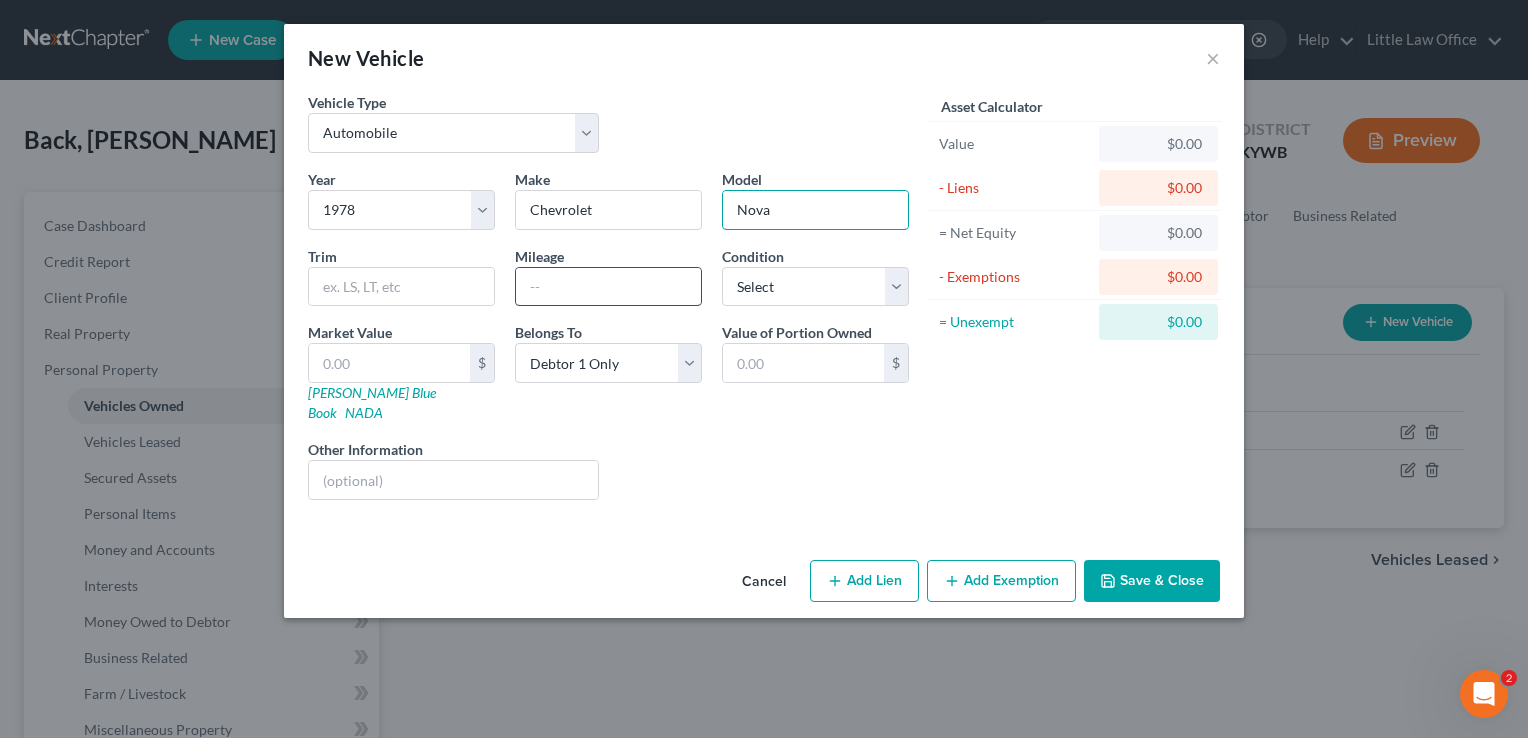type on "Nova" 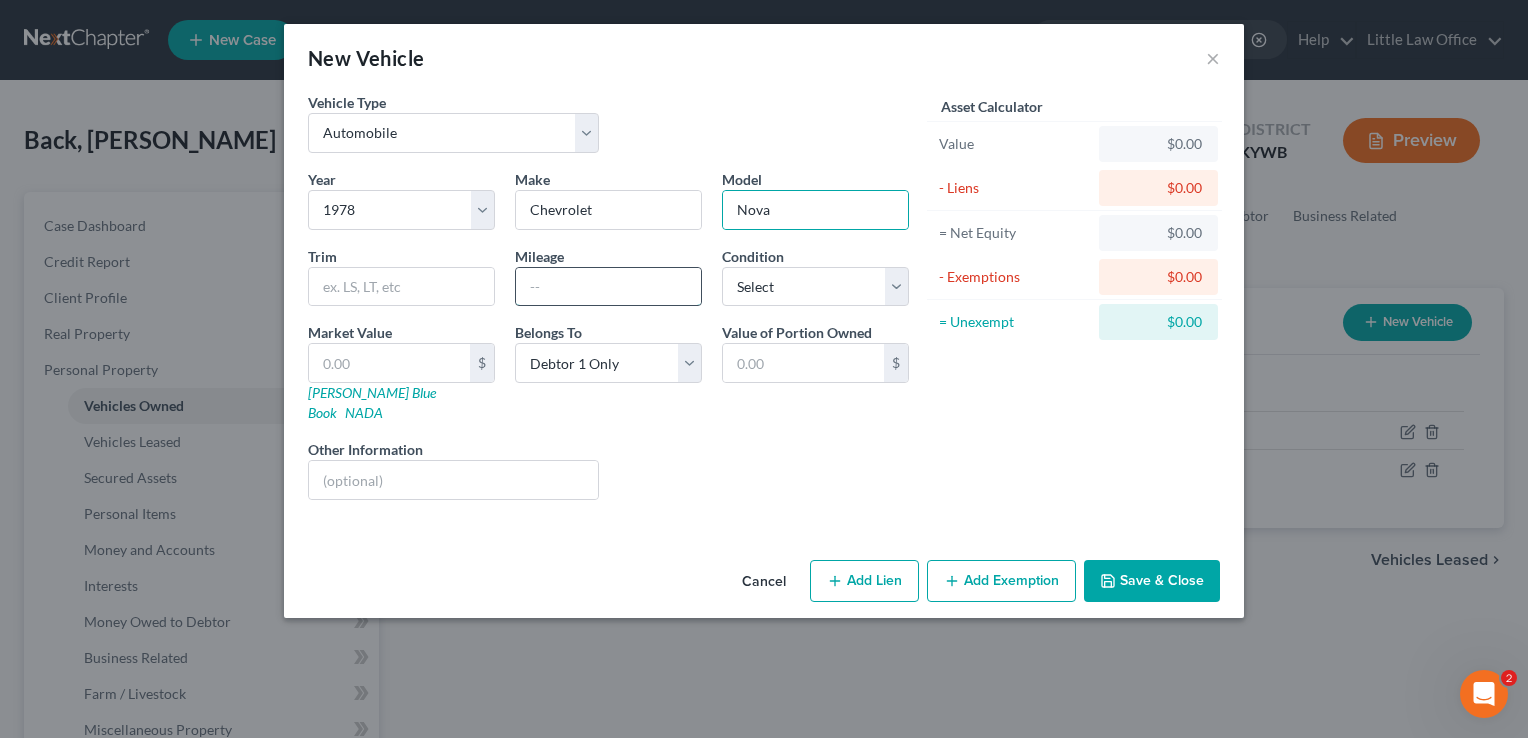 click at bounding box center [608, 287] 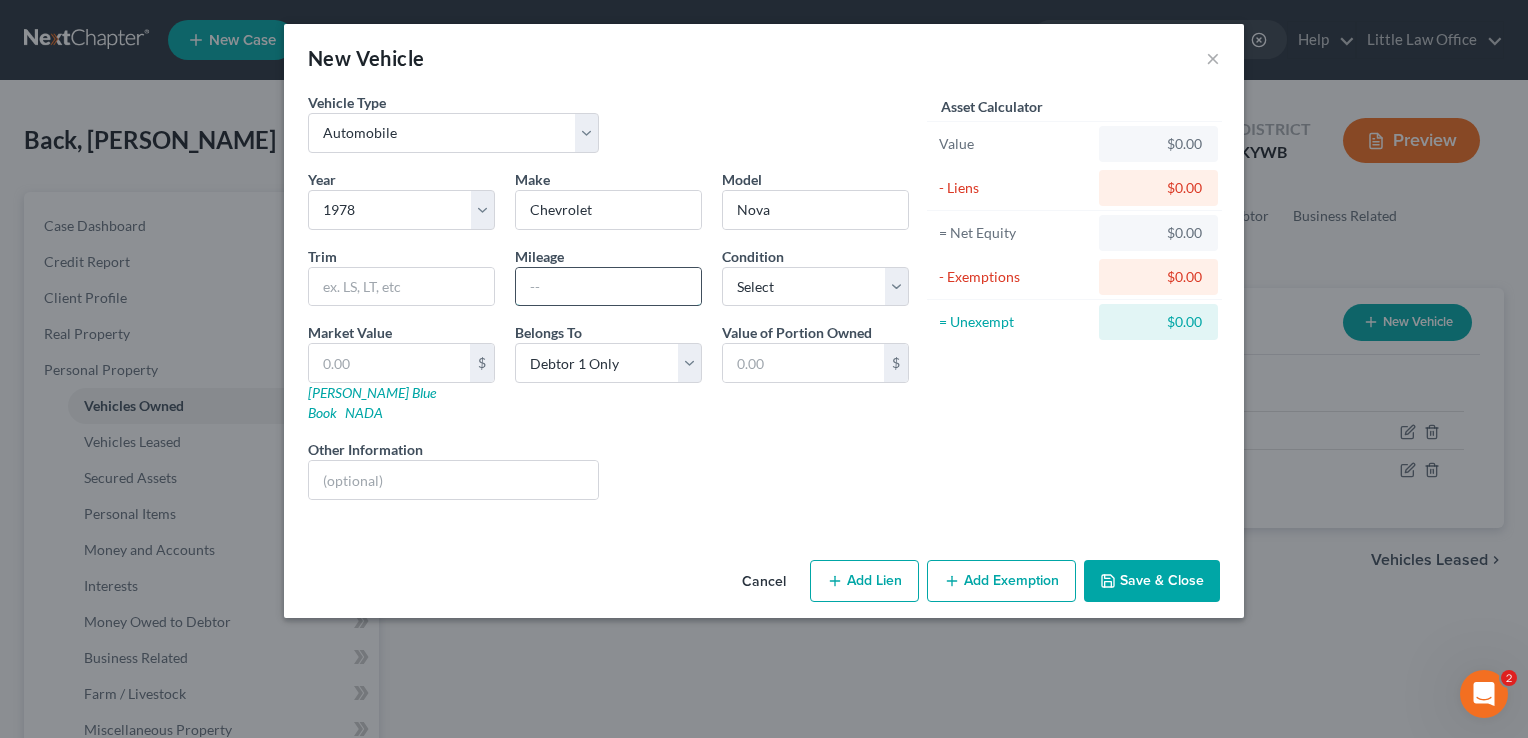 click at bounding box center [608, 287] 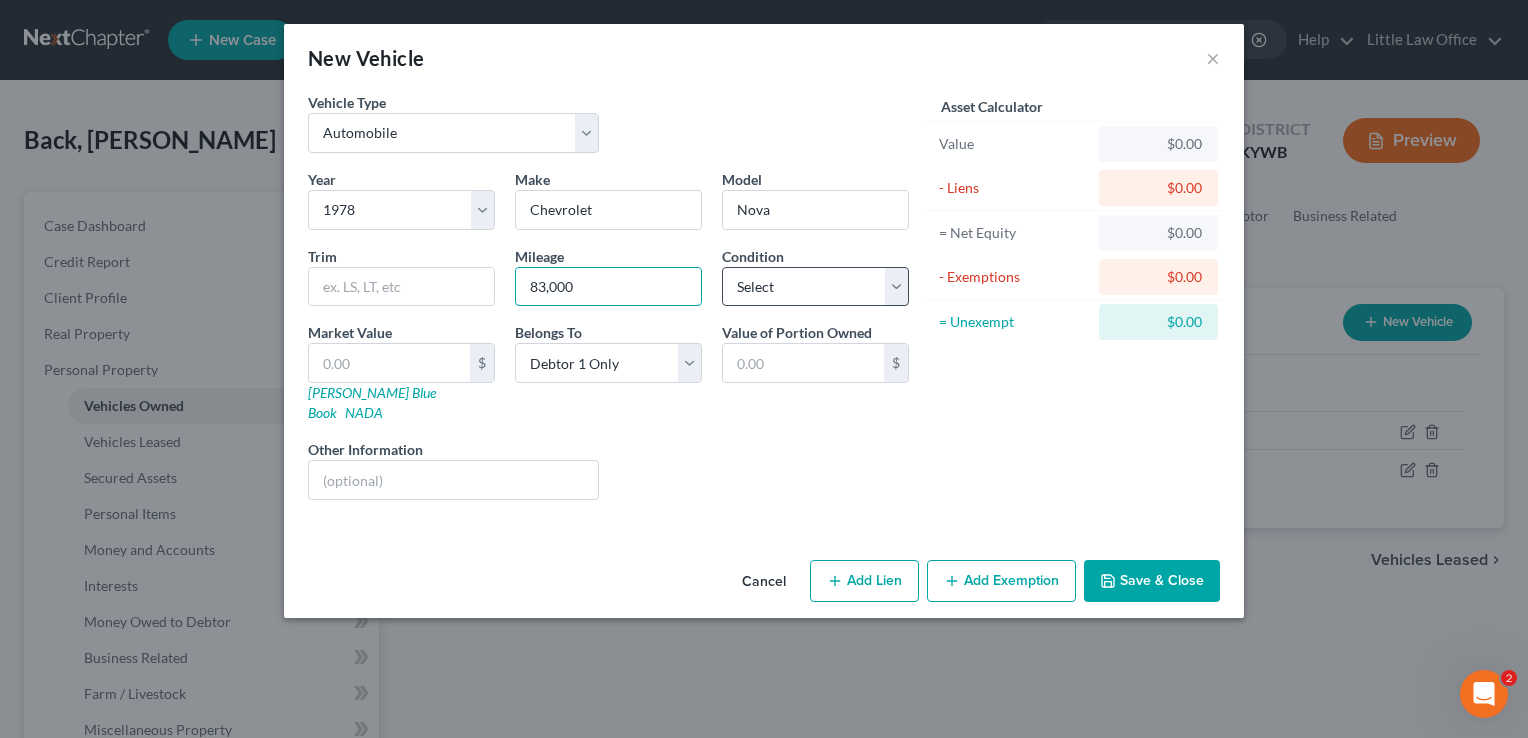 type on "83,000" 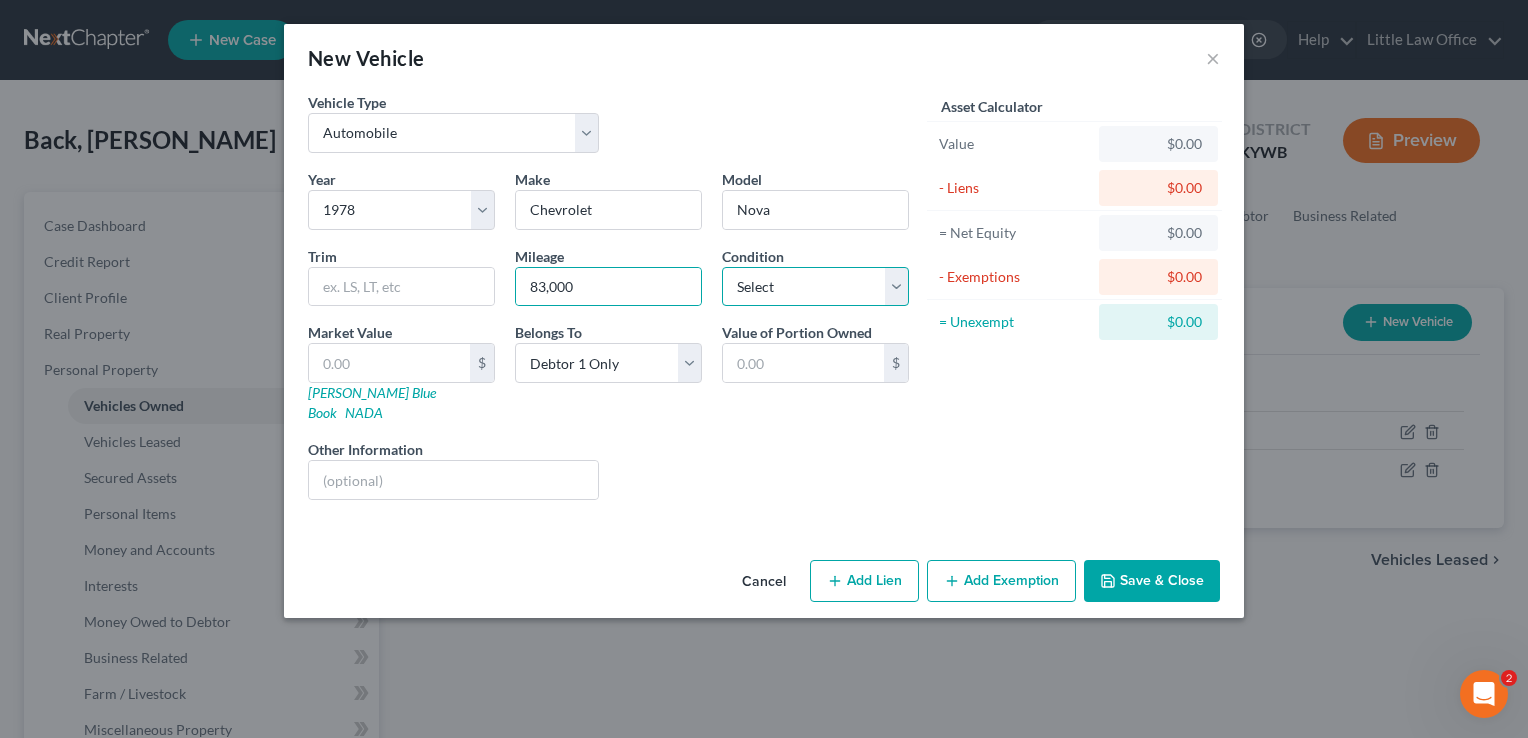 click on "Select Excellent Very Good Good Fair Poor" at bounding box center (815, 287) 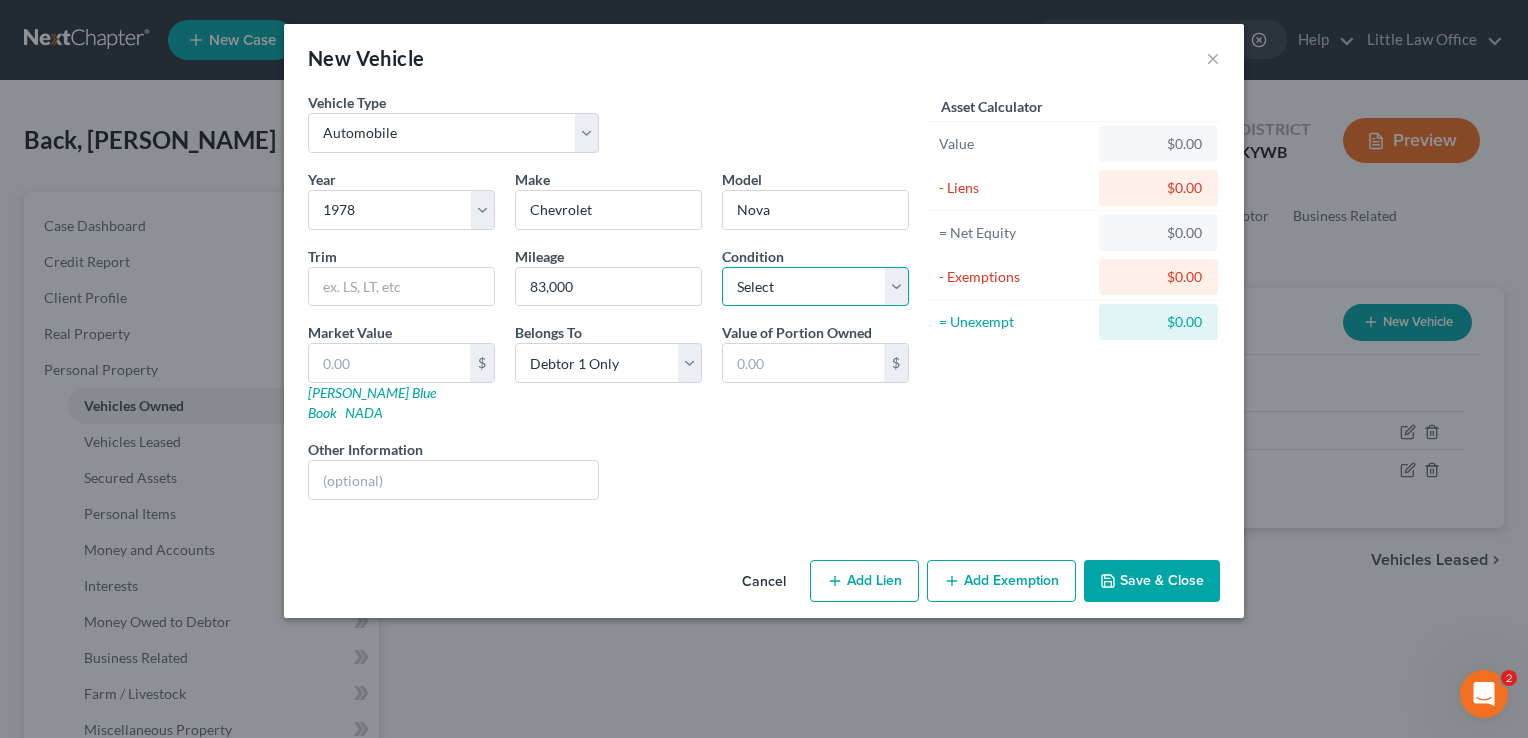 select on "3" 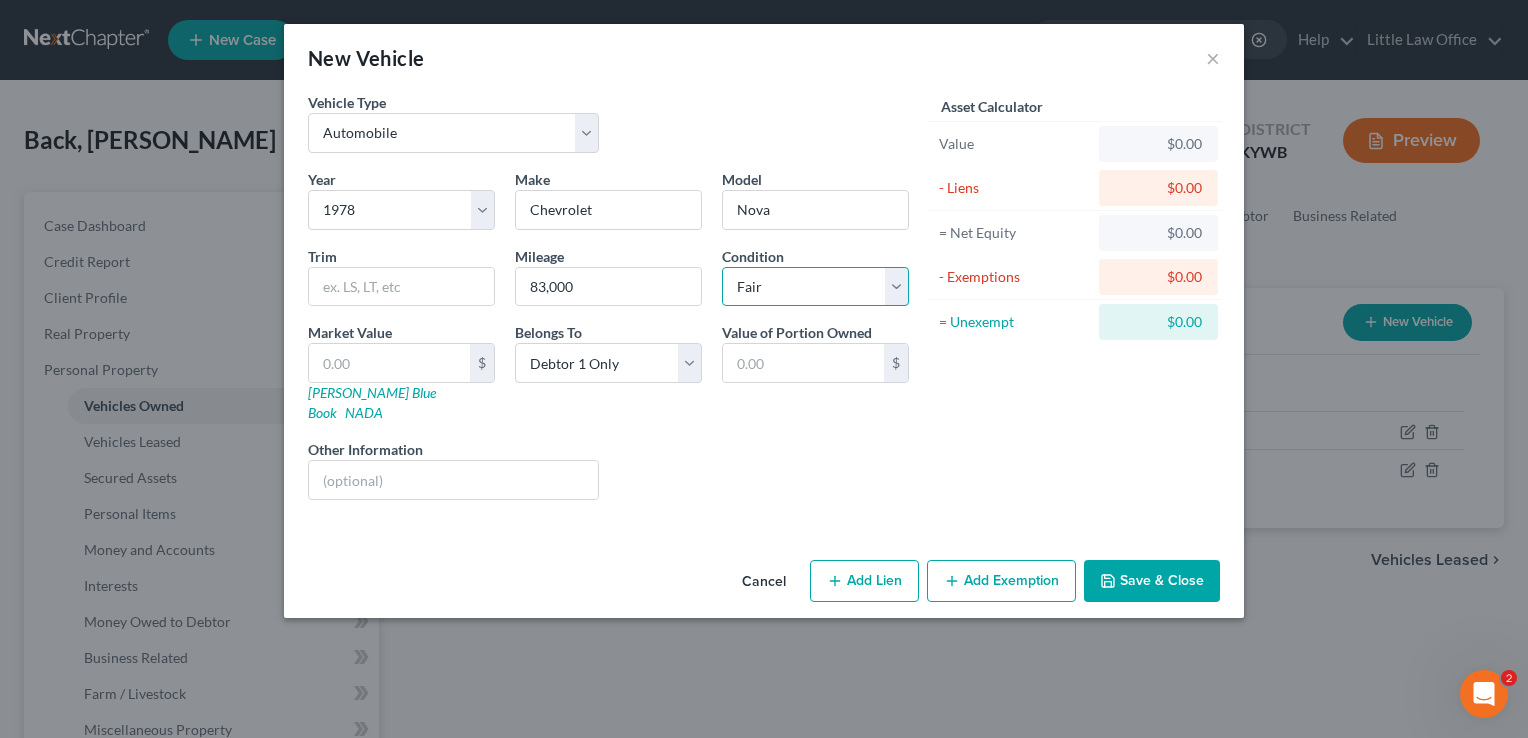 click on "Select Excellent Very Good Good Fair Poor" at bounding box center (815, 287) 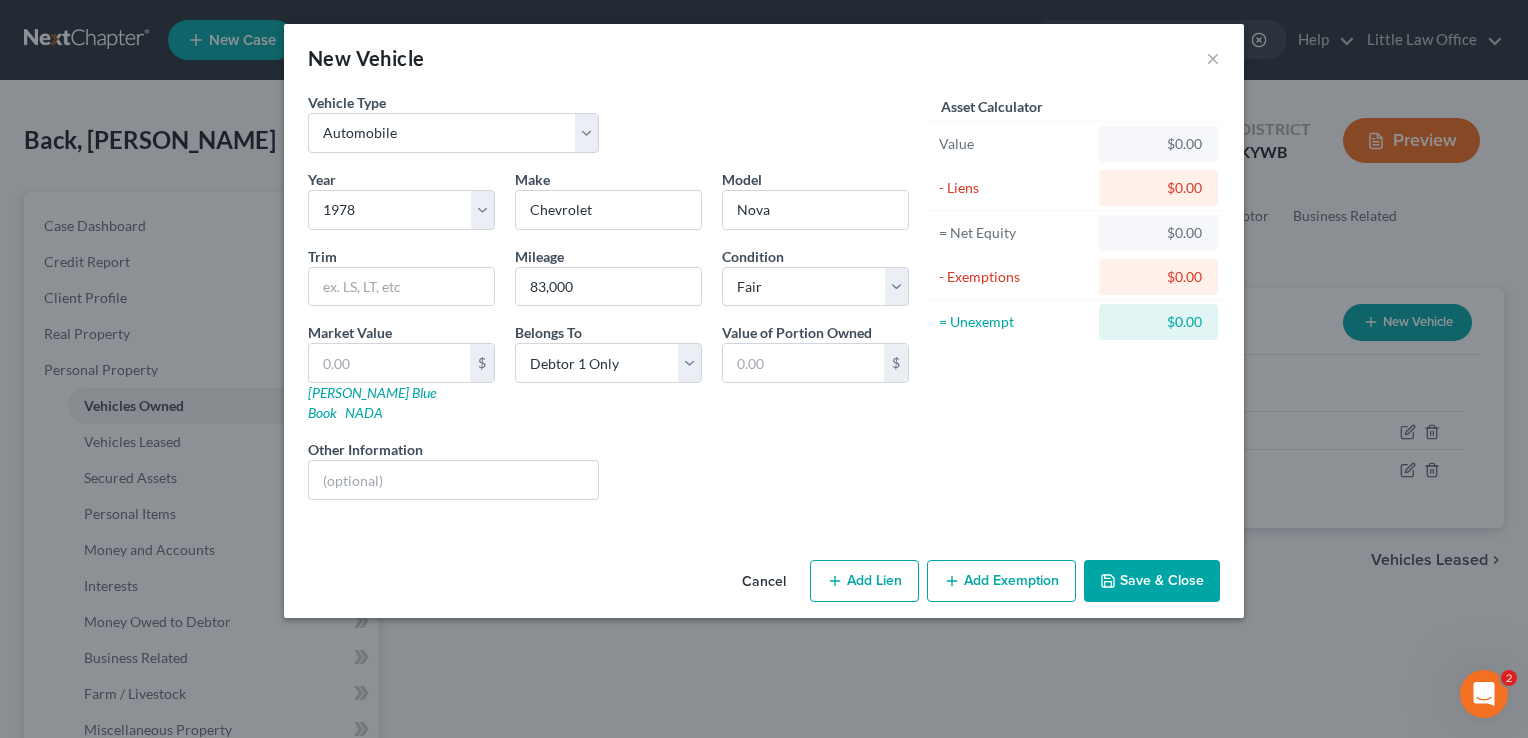 click on "Save & Close" at bounding box center [1152, 581] 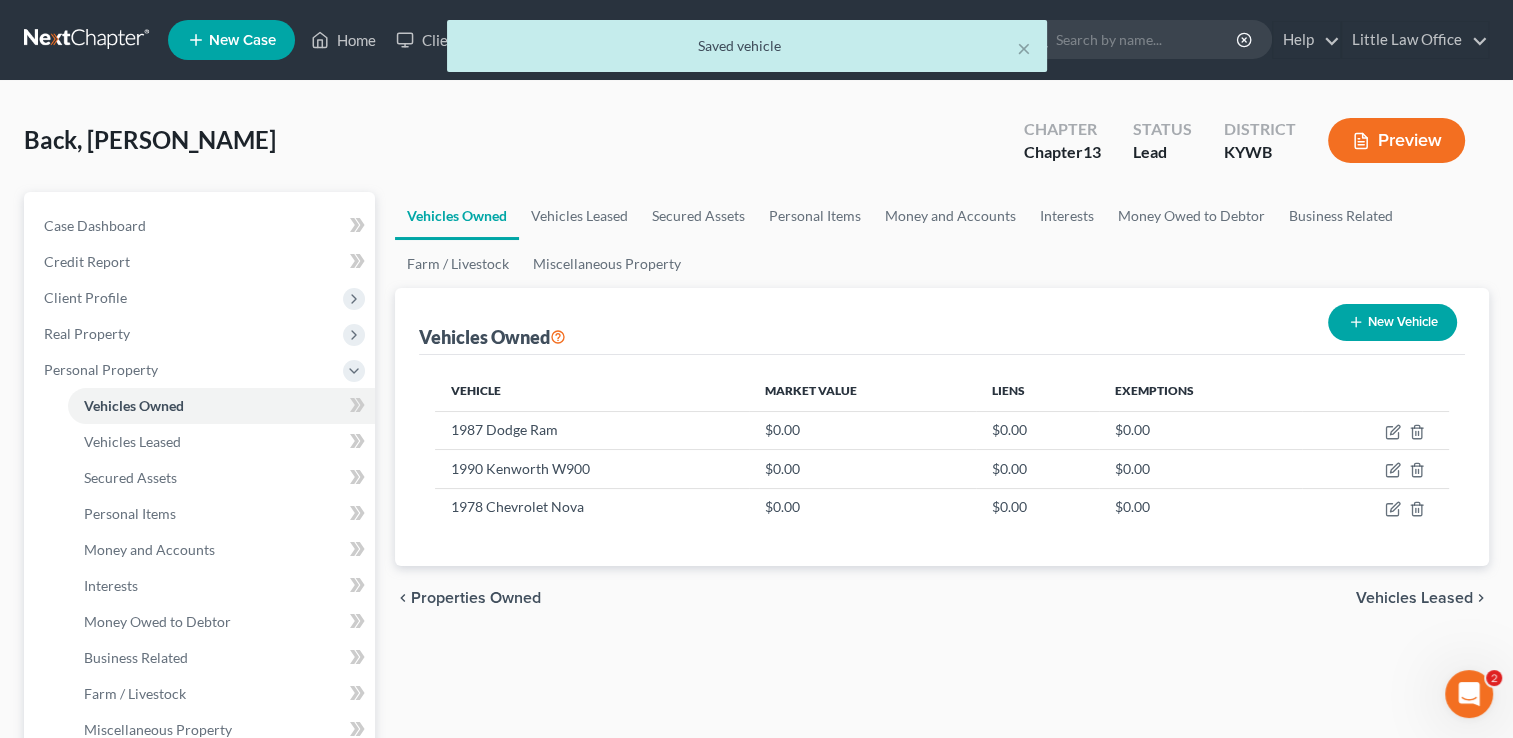 click on "New Vehicle" at bounding box center [1392, 322] 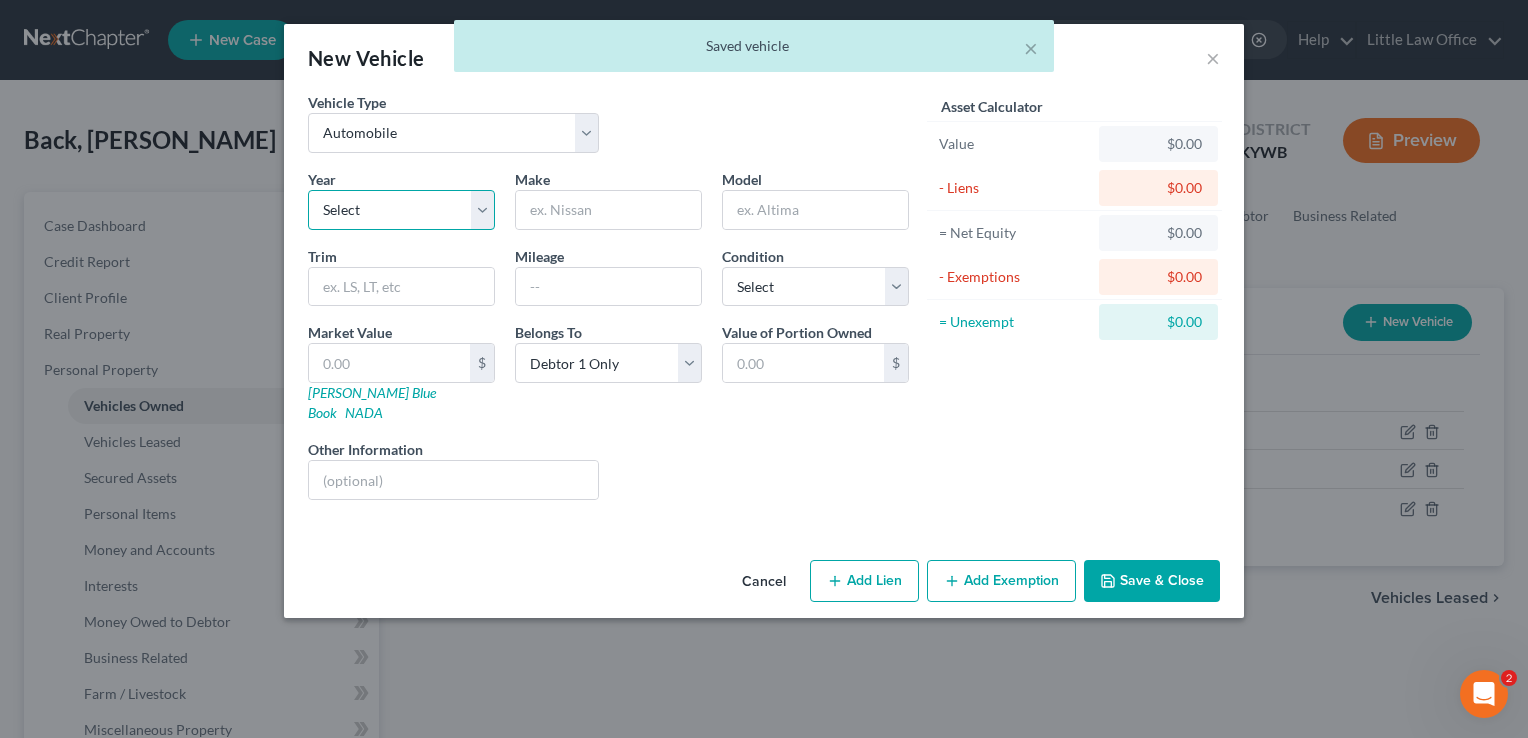 click on "Select 2026 2025 2024 2023 2022 2021 2020 2019 2018 2017 2016 2015 2014 2013 2012 2011 2010 2009 2008 2007 2006 2005 2004 2003 2002 2001 2000 1999 1998 1997 1996 1995 1994 1993 1992 1991 1990 1989 1988 1987 1986 1985 1984 1983 1982 1981 1980 1979 1978 1977 1976 1975 1974 1973 1972 1971 1970 1969 1968 1967 1966 1965 1964 1963 1962 1961 1960 1959 1958 1957 1956 1955 1954 1953 1952 1951 1950 1949 1948 1947 1946 1945 1944 1943 1942 1941 1940 1939 1938 1937 1936 1935 1934 1933 1932 1931 1930 1929 1928 1927 1926 1925 1924 1923 1922 1921 1920 1919 1918 1917 1916 1915 1914 1913 1912 1911 1910 1909 1908 1907 1906 1905 1904 1903 1902 1901" at bounding box center [401, 210] 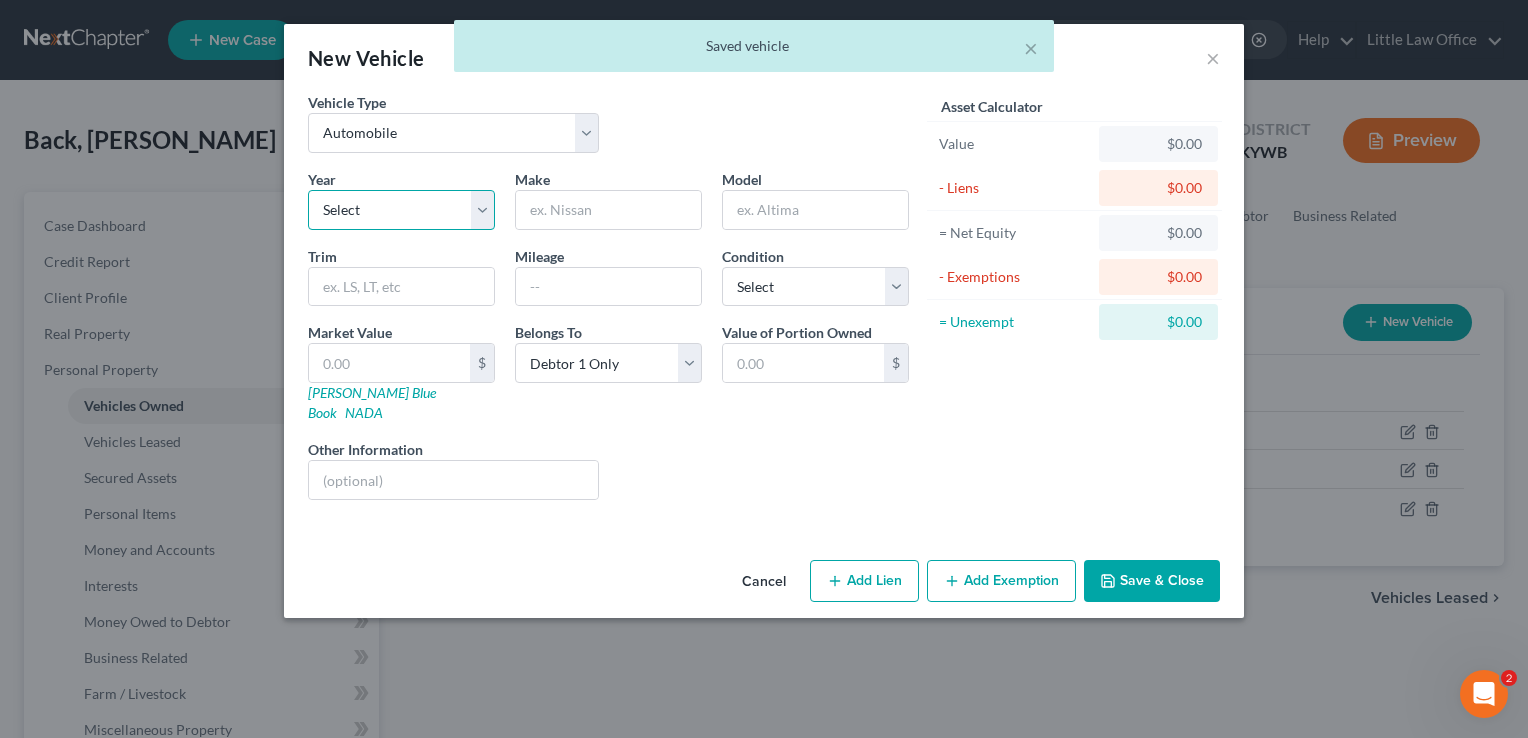 select on "40" 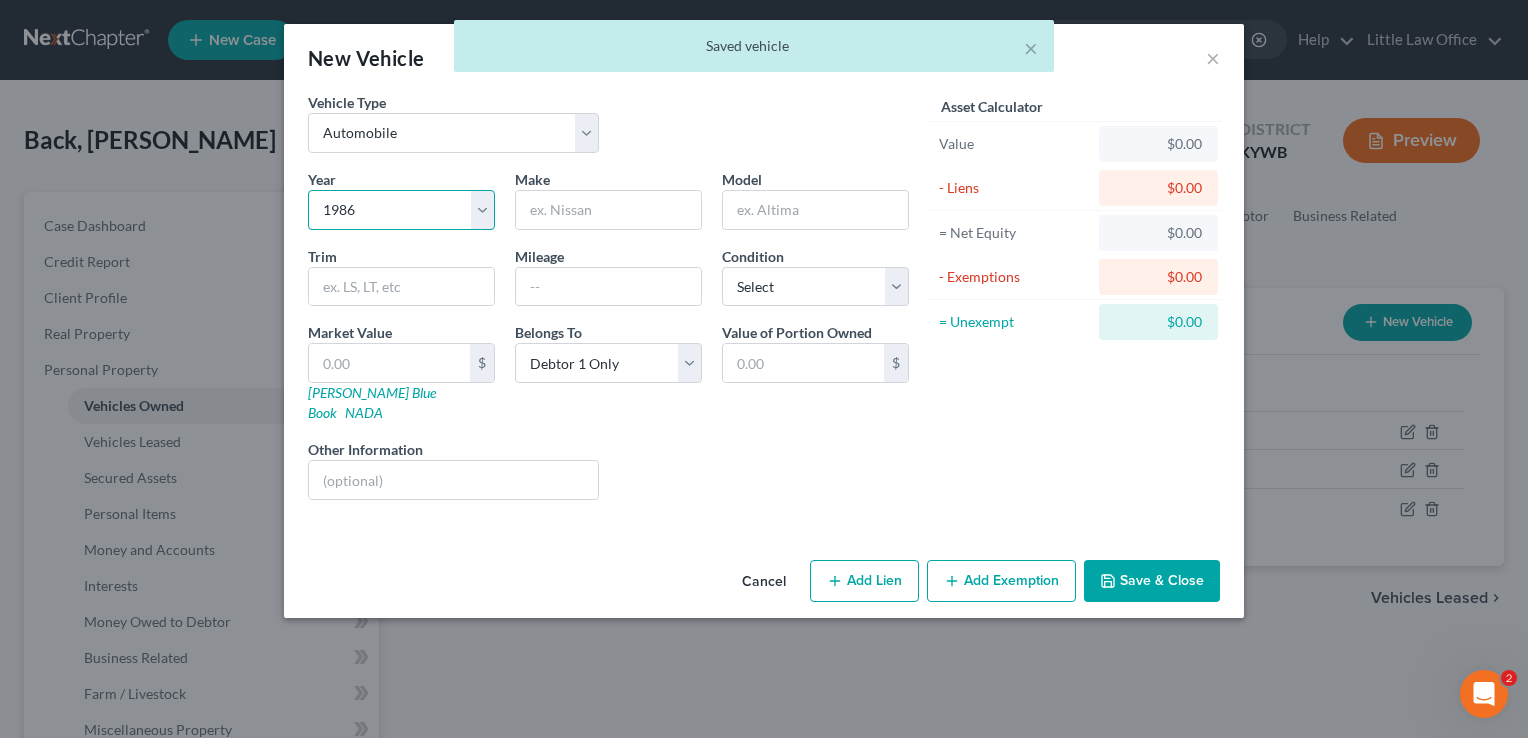 click on "Select 2026 2025 2024 2023 2022 2021 2020 2019 2018 2017 2016 2015 2014 2013 2012 2011 2010 2009 2008 2007 2006 2005 2004 2003 2002 2001 2000 1999 1998 1997 1996 1995 1994 1993 1992 1991 1990 1989 1988 1987 1986 1985 1984 1983 1982 1981 1980 1979 1978 1977 1976 1975 1974 1973 1972 1971 1970 1969 1968 1967 1966 1965 1964 1963 1962 1961 1960 1959 1958 1957 1956 1955 1954 1953 1952 1951 1950 1949 1948 1947 1946 1945 1944 1943 1942 1941 1940 1939 1938 1937 1936 1935 1934 1933 1932 1931 1930 1929 1928 1927 1926 1925 1924 1923 1922 1921 1920 1919 1918 1917 1916 1915 1914 1913 1912 1911 1910 1909 1908 1907 1906 1905 1904 1903 1902 1901" at bounding box center [401, 210] 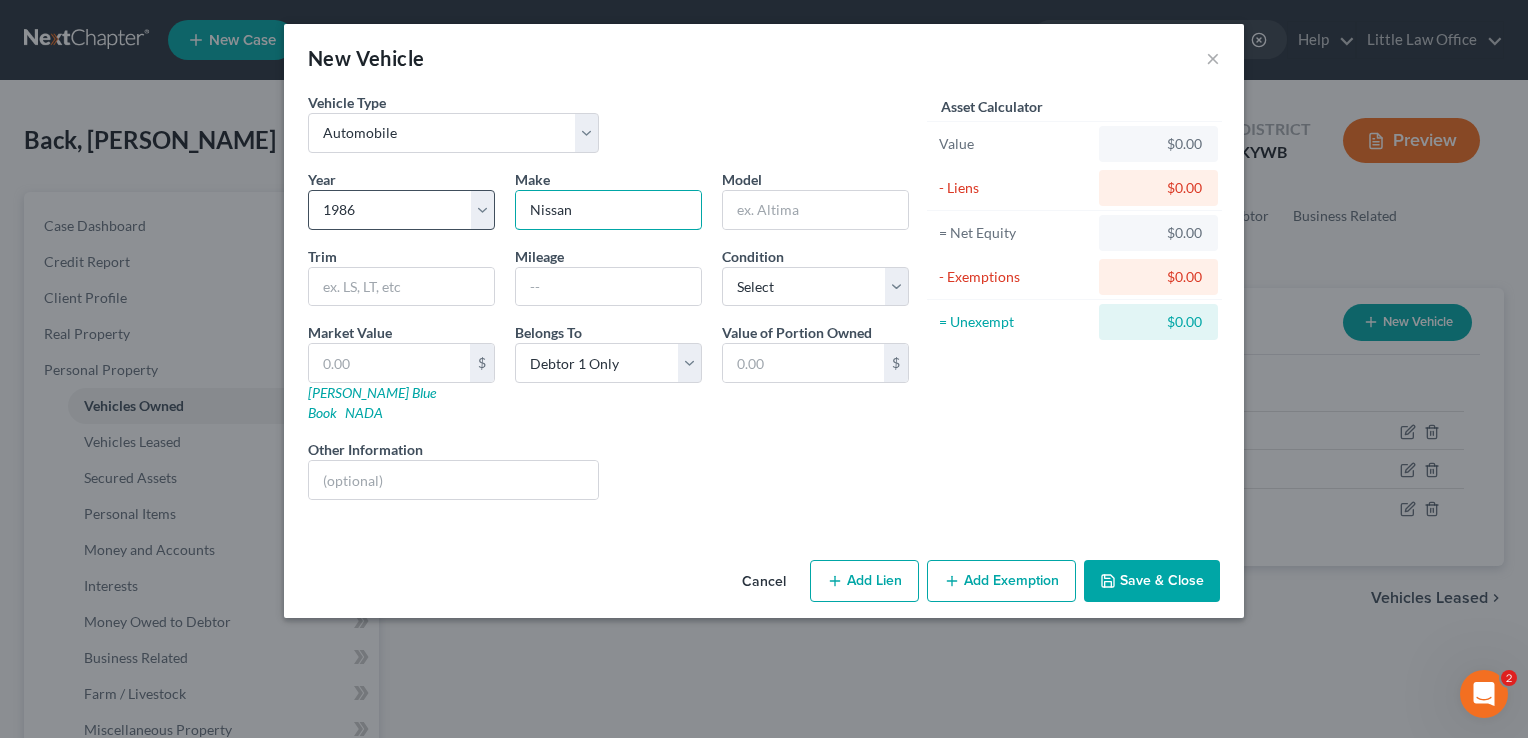 type on "Nissan" 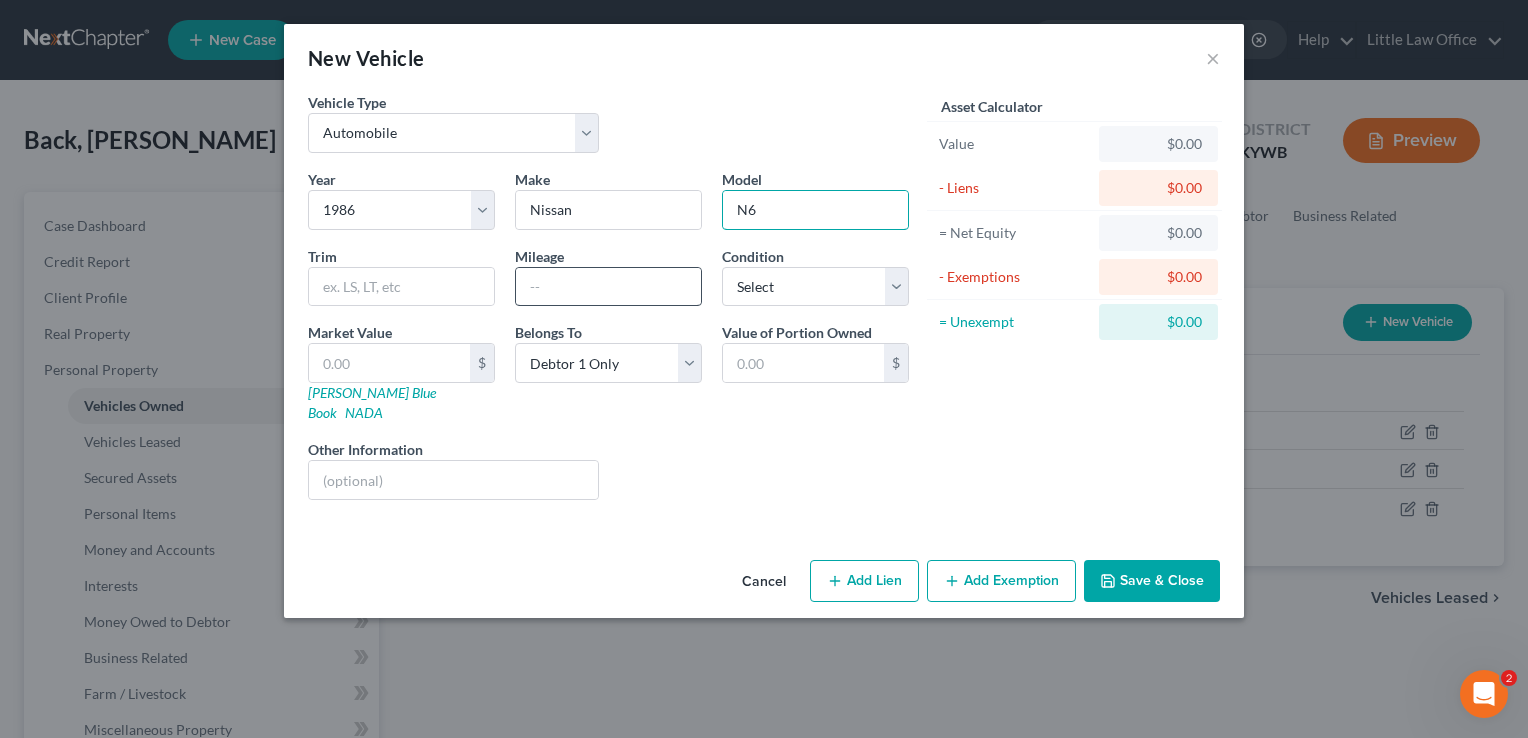type on "N6" 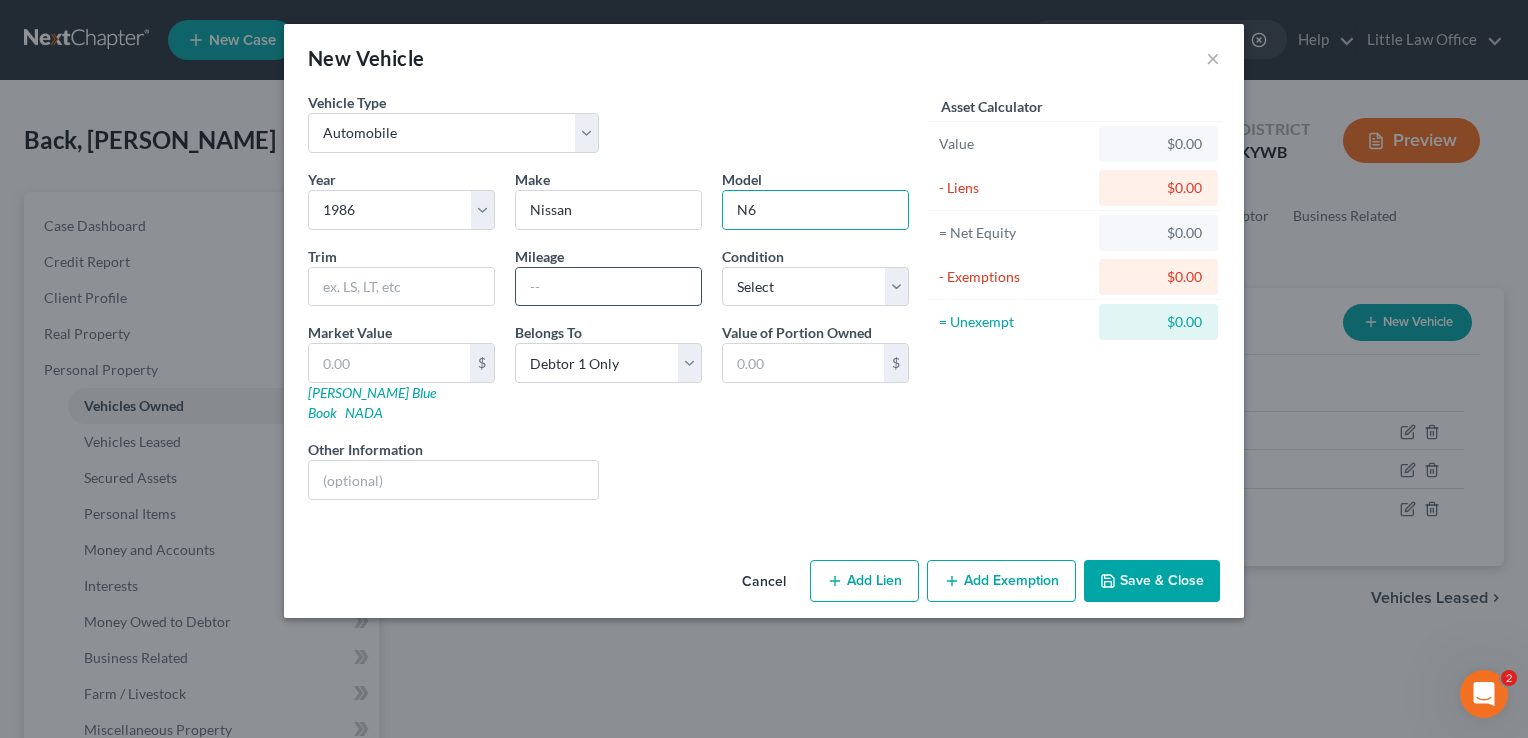click at bounding box center (608, 287) 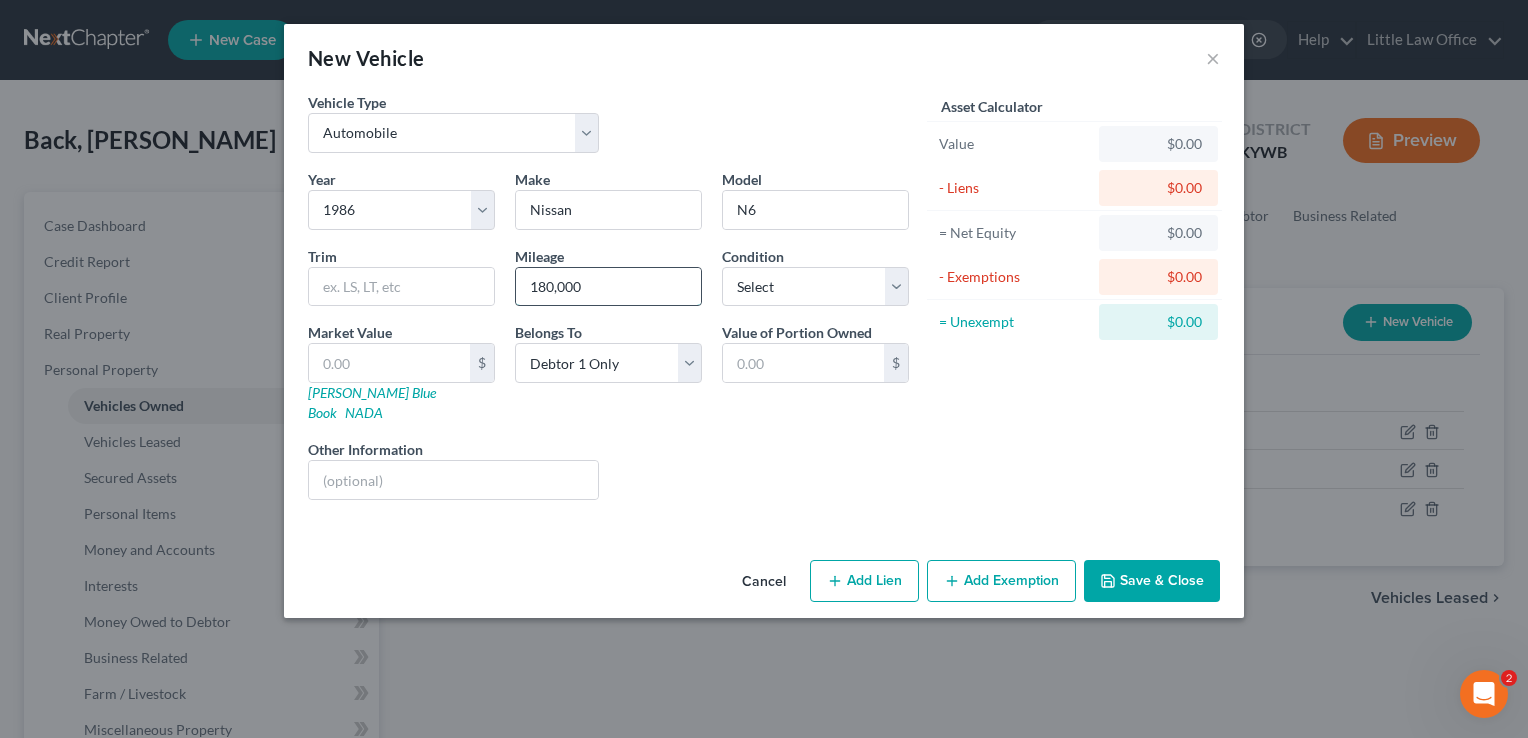 type on "180,000" 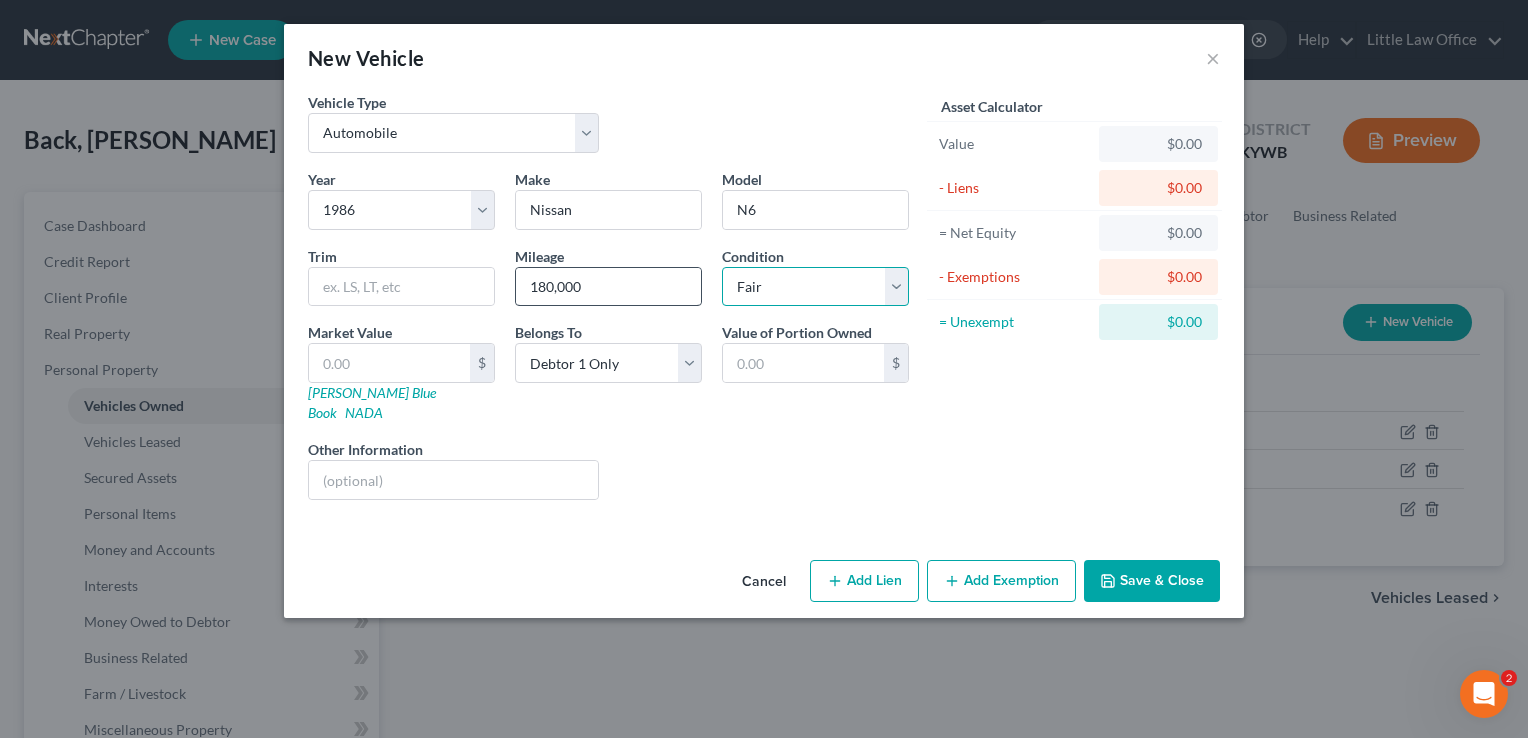 select on "4" 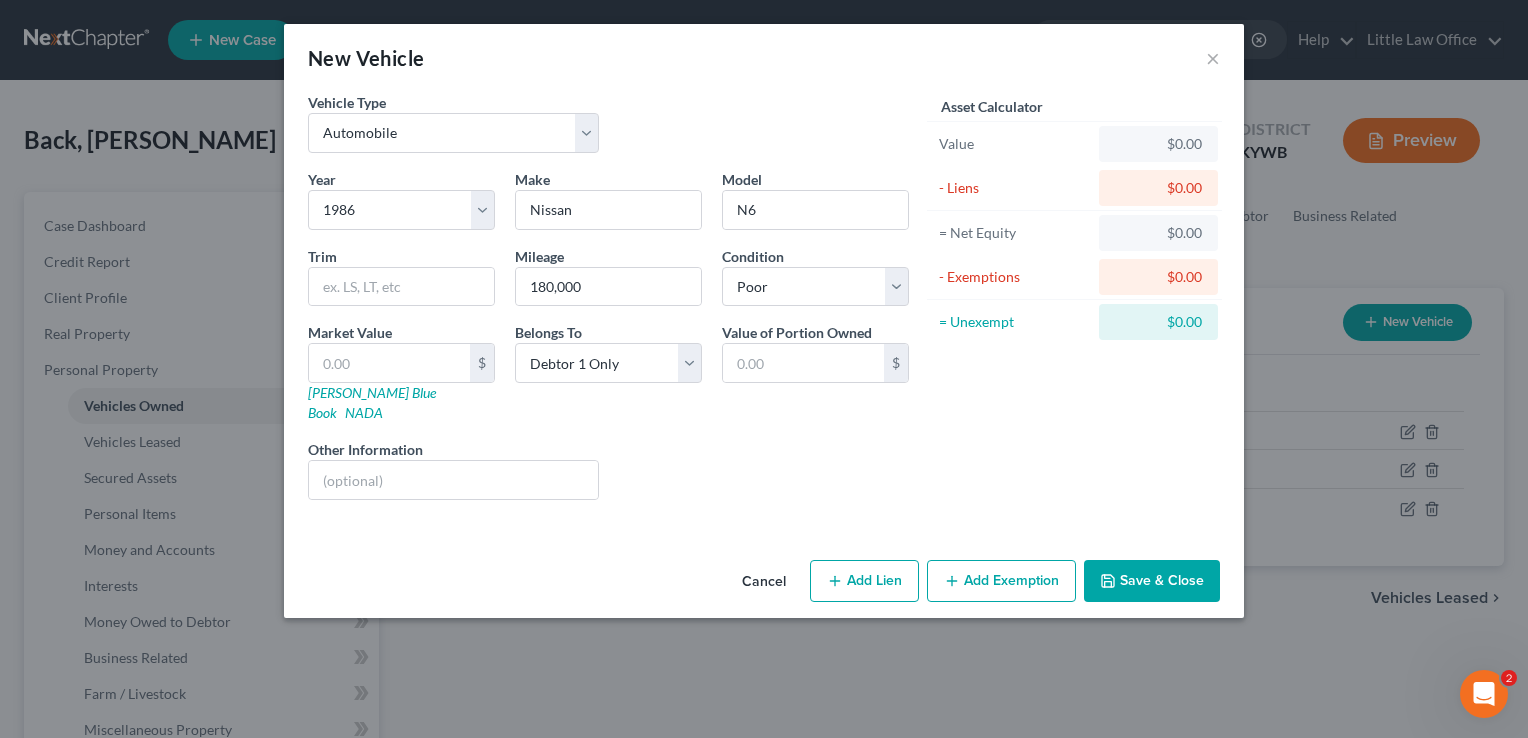 click on "Year Select 2026 2025 2024 2023 2022 2021 2020 2019 2018 2017 2016 2015 2014 2013 2012 2011 2010 2009 2008 2007 2006 2005 2004 2003 2002 2001 2000 1999 1998 1997 1996 1995 1994 1993 1992 1991 1990 1989 1988 1987 1986 1985 1984 1983 1982 1981 1980 1979 1978 1977 1976 1975 1974 1973 1972 1971 1970 1969 1968 1967 1966 1965 1964 1963 1962 1961 1960 1959 1958 1957 1956 1955 1954 1953 1952 1951 1950 1949 1948 1947 1946 1945 1944 1943 1942 1941 1940 1939 1938 1937 1936 1935 1934 1933 1932 1931 1930 1929 1928 1927 1926 1925 1924 1923 1922 1921 1920 1919 1918 1917 1916 1915 1914 1913 1912 1911 1910 1909 1908 1907 1906 1905 1904 1903 1902 1901
Make
*
Nissan Model N6 Trim Mileage 180,000 Condition Select Excellent Very Good Good Fair Poor Market Value $ Kelly Blue Book NADA
Belongs To
*
Select Debtor 1 Only Debtor 2 Only Debtor 1 And Debtor 2 Only At Least One Of The Debtors And Another Community Property Value of Portion Owned $ Other Information
Liens
Select" at bounding box center (608, 342) 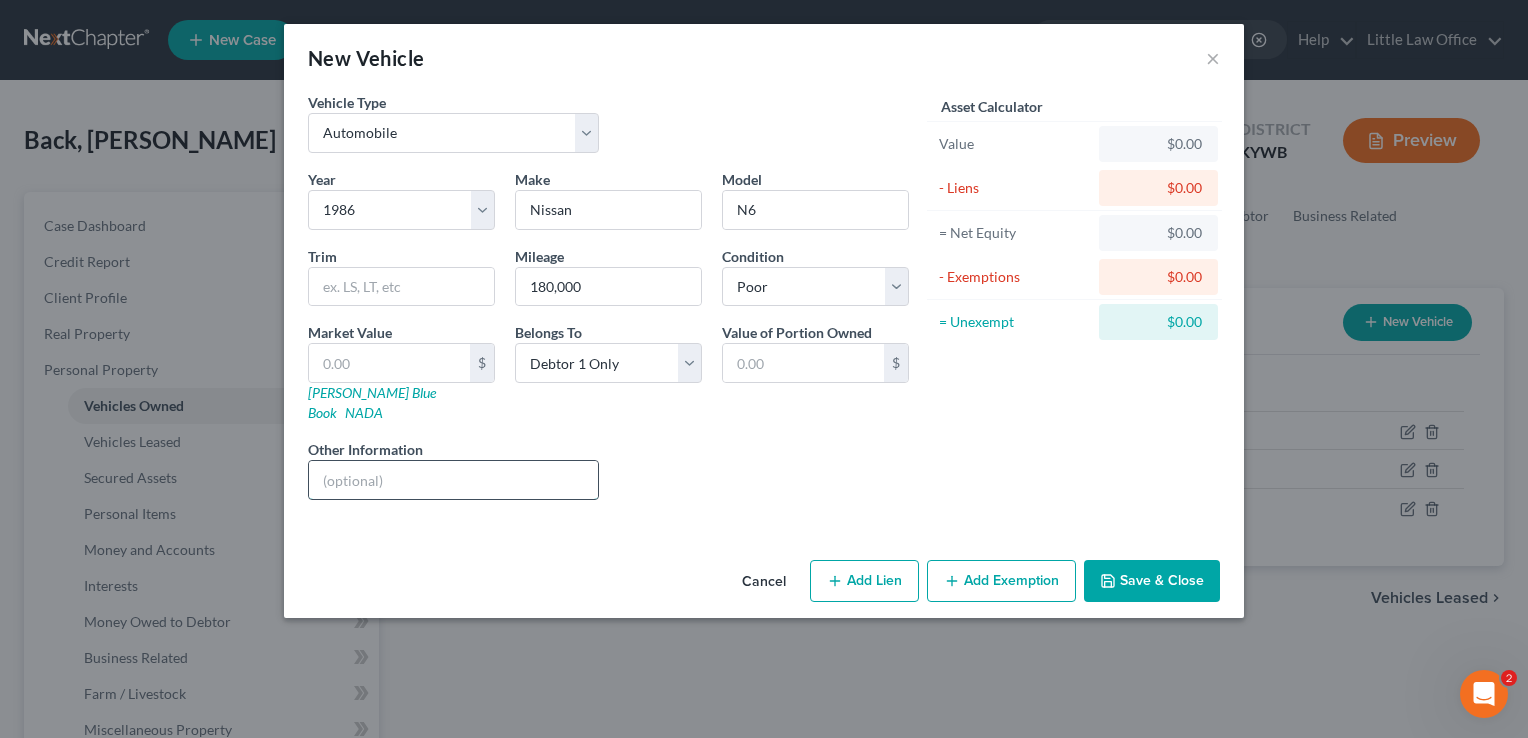 click at bounding box center [453, 480] 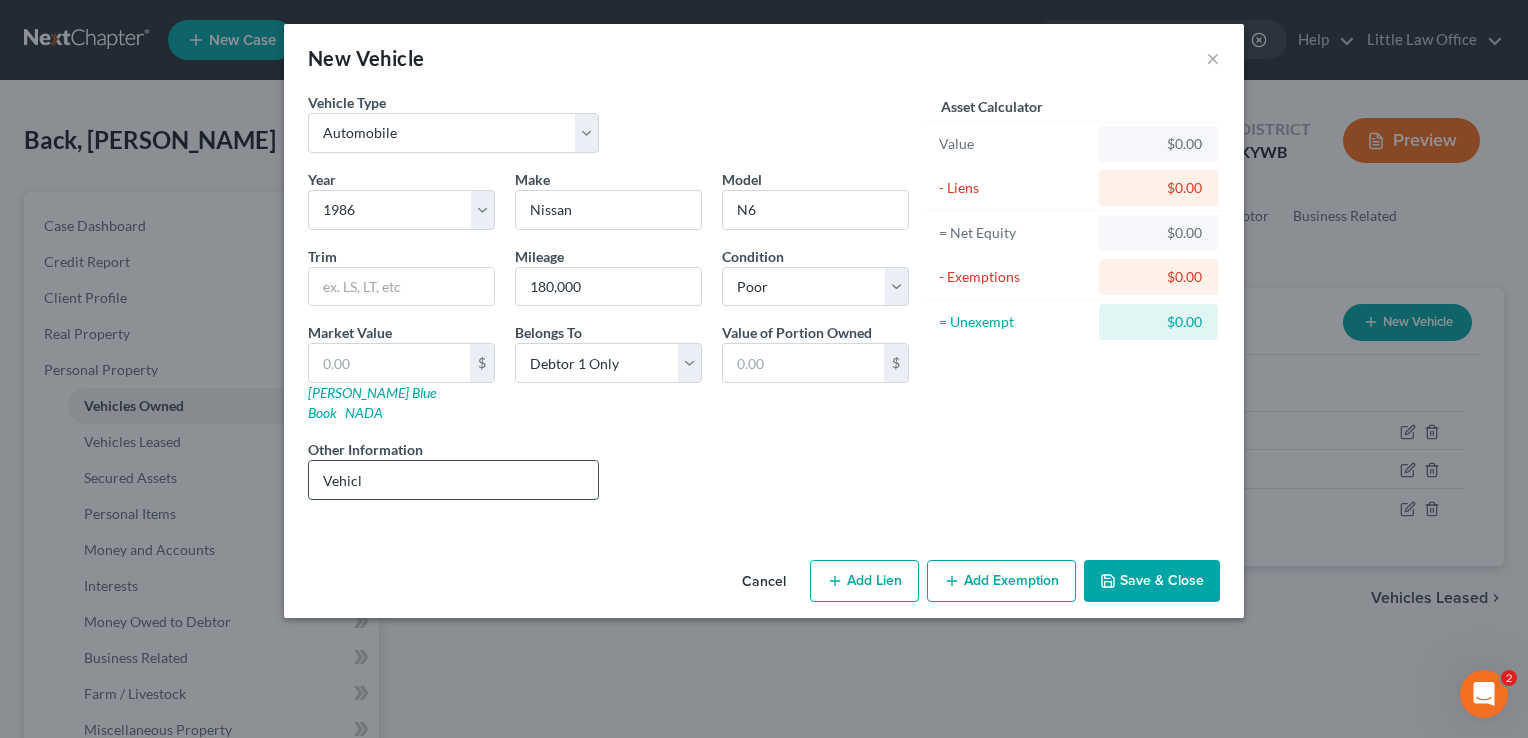 type on "Vehicle not operable." 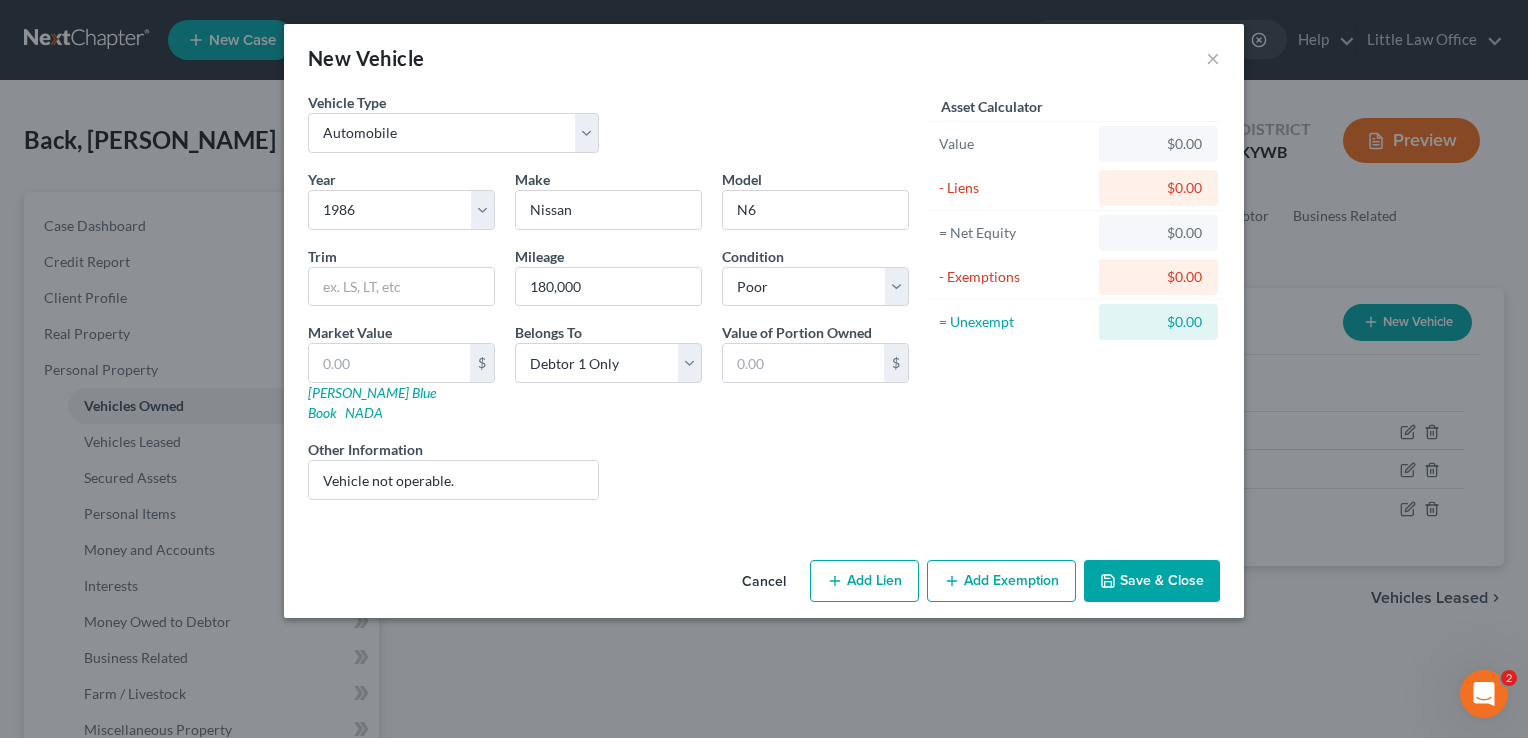 click on "Save & Close" at bounding box center (1152, 581) 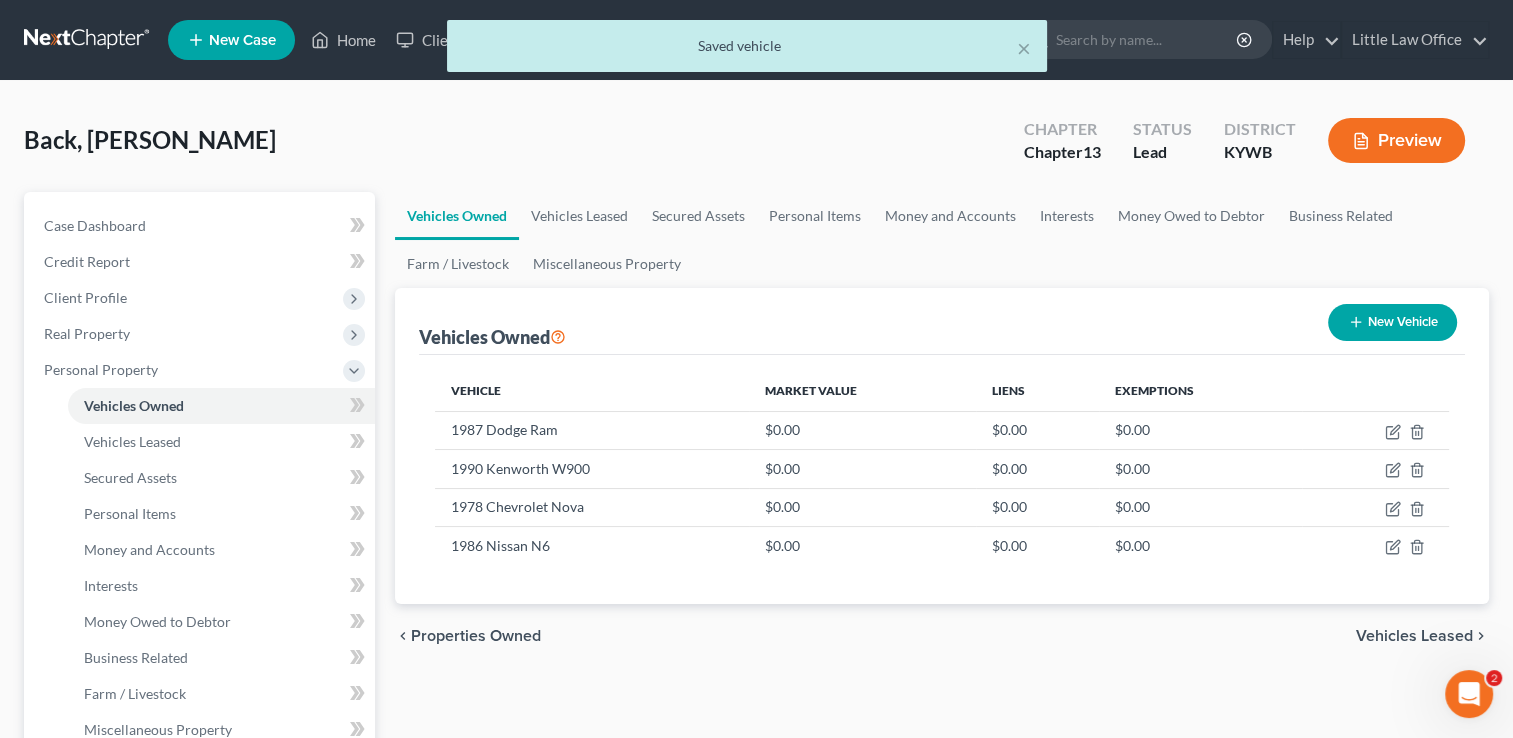 click on "New Vehicle" at bounding box center [1392, 322] 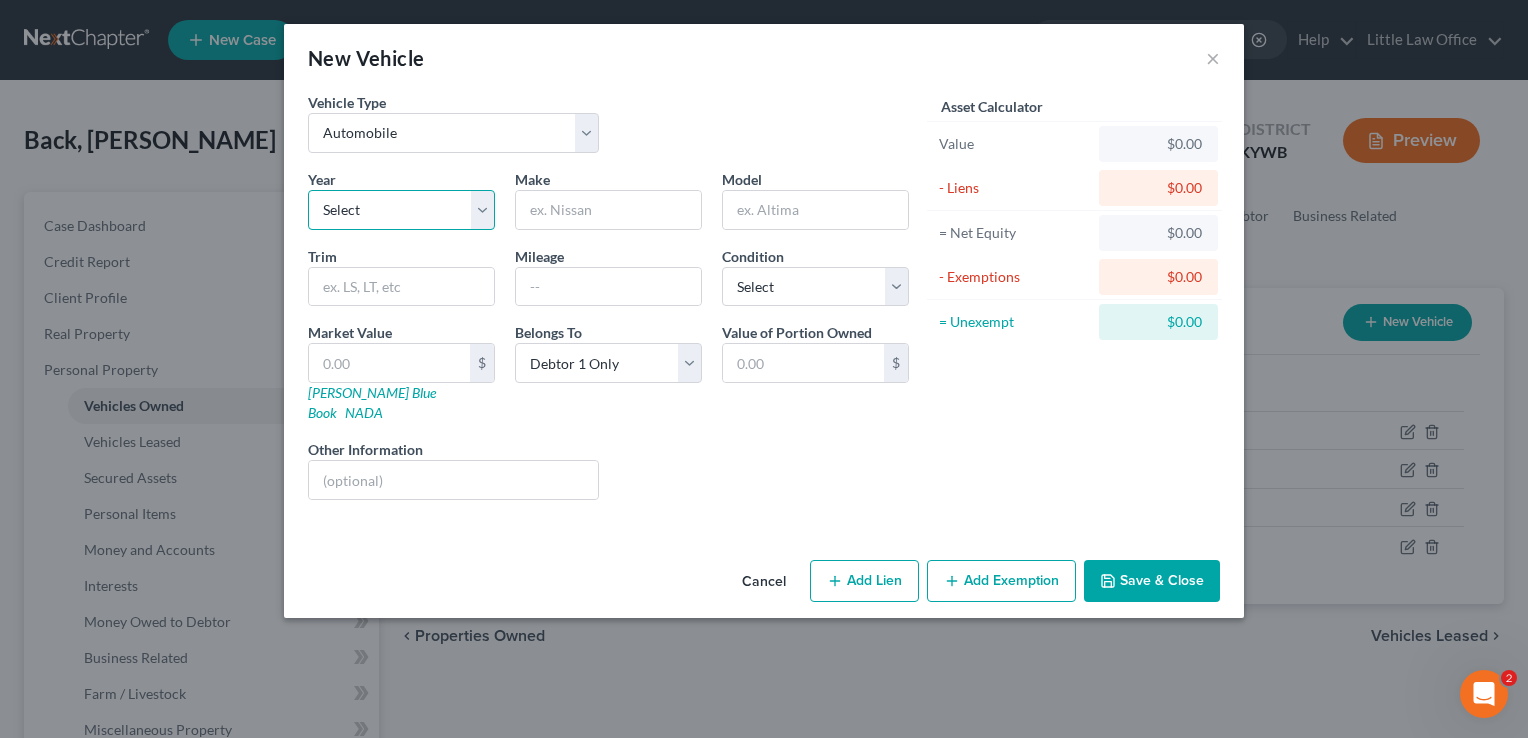 click on "Select 2026 2025 2024 2023 2022 2021 2020 2019 2018 2017 2016 2015 2014 2013 2012 2011 2010 2009 2008 2007 2006 2005 2004 2003 2002 2001 2000 1999 1998 1997 1996 1995 1994 1993 1992 1991 1990 1989 1988 1987 1986 1985 1984 1983 1982 1981 1980 1979 1978 1977 1976 1975 1974 1973 1972 1971 1970 1969 1968 1967 1966 1965 1964 1963 1962 1961 1960 1959 1958 1957 1956 1955 1954 1953 1952 1951 1950 1949 1948 1947 1946 1945 1944 1943 1942 1941 1940 1939 1938 1937 1936 1935 1934 1933 1932 1931 1930 1929 1928 1927 1926 1925 1924 1923 1922 1921 1920 1919 1918 1917 1916 1915 1914 1913 1912 1911 1910 1909 1908 1907 1906 1905 1904 1903 1902 1901" at bounding box center [401, 210] 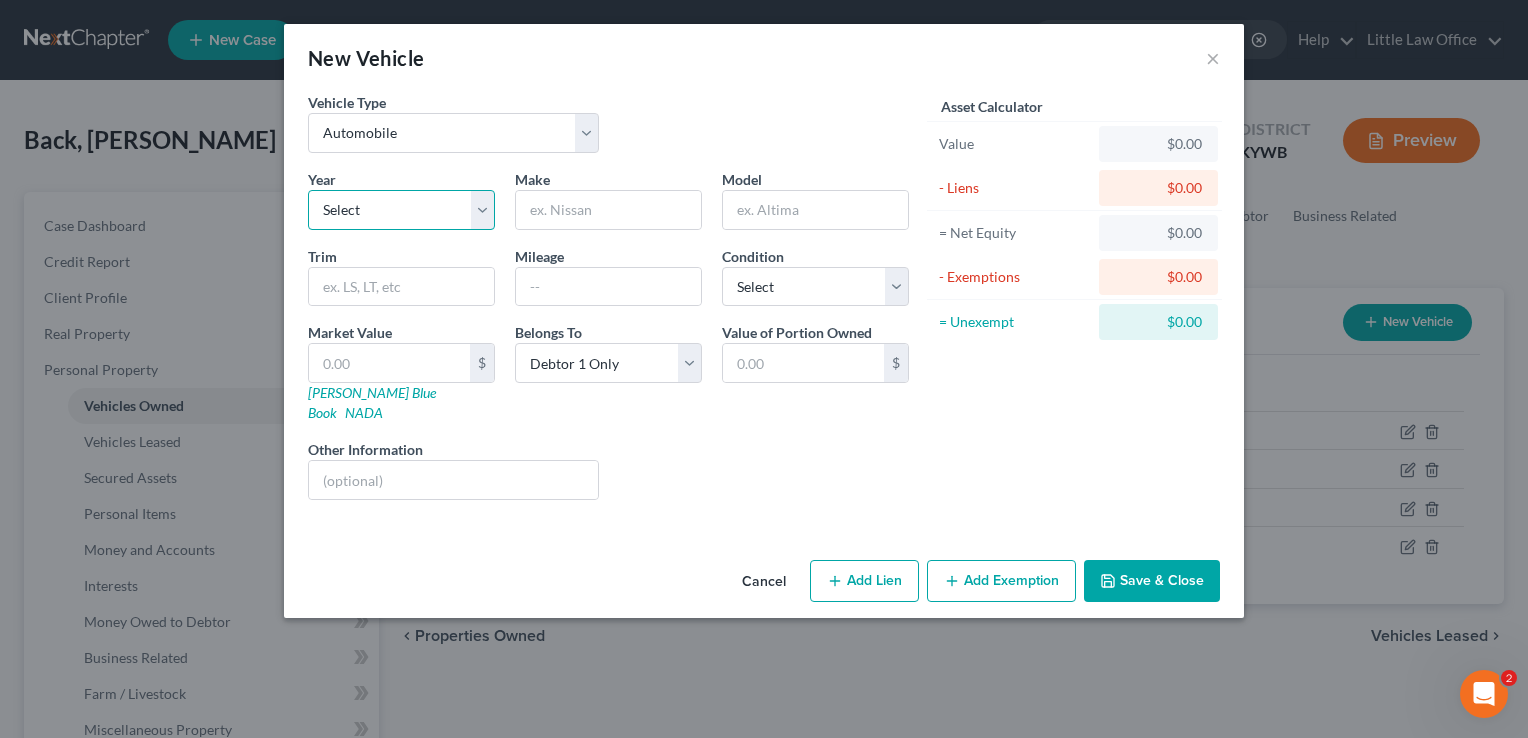select on "40" 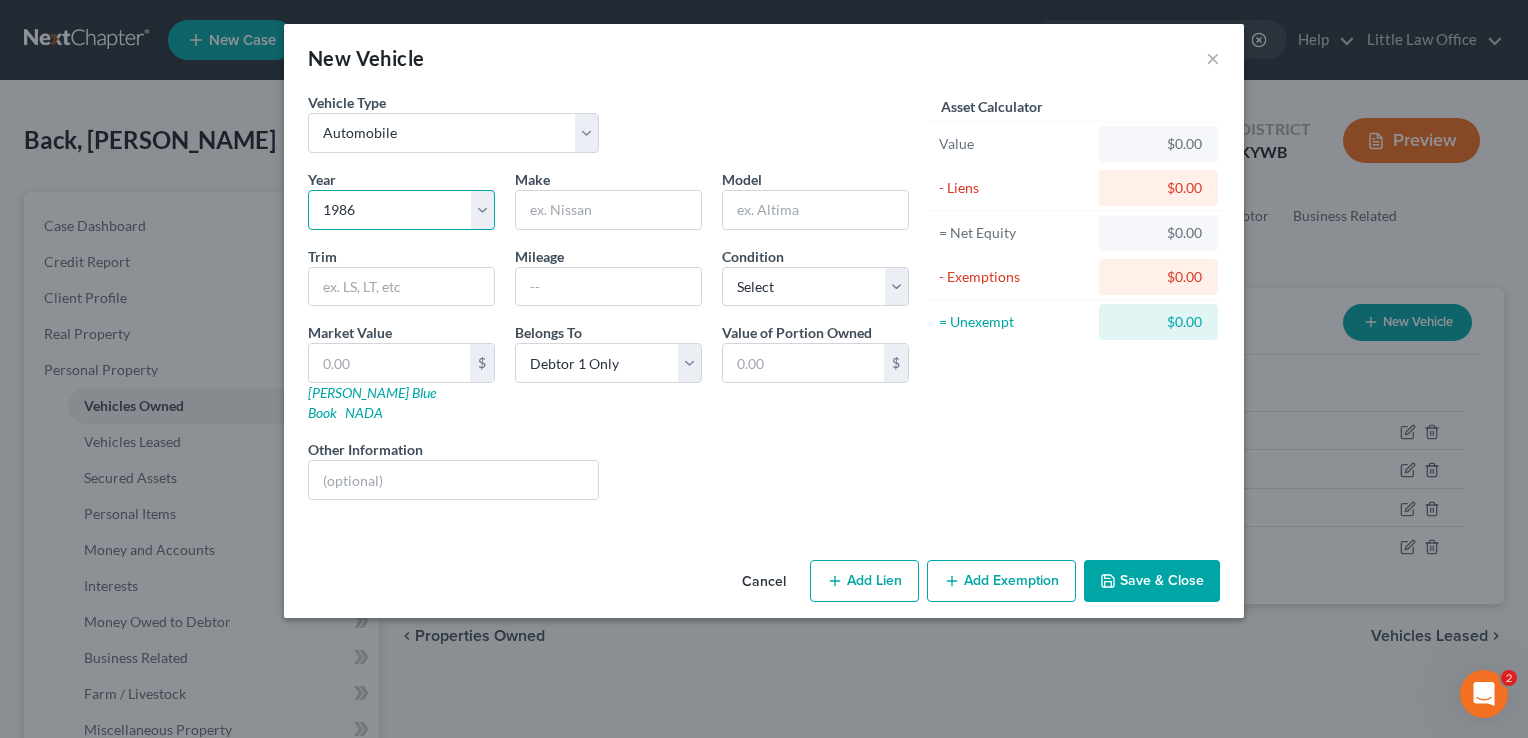 click on "Select 2026 2025 2024 2023 2022 2021 2020 2019 2018 2017 2016 2015 2014 2013 2012 2011 2010 2009 2008 2007 2006 2005 2004 2003 2002 2001 2000 1999 1998 1997 1996 1995 1994 1993 1992 1991 1990 1989 1988 1987 1986 1985 1984 1983 1982 1981 1980 1979 1978 1977 1976 1975 1974 1973 1972 1971 1970 1969 1968 1967 1966 1965 1964 1963 1962 1961 1960 1959 1958 1957 1956 1955 1954 1953 1952 1951 1950 1949 1948 1947 1946 1945 1944 1943 1942 1941 1940 1939 1938 1937 1936 1935 1934 1933 1932 1931 1930 1929 1928 1927 1926 1925 1924 1923 1922 1921 1920 1919 1918 1917 1916 1915 1914 1913 1912 1911 1910 1909 1908 1907 1906 1905 1904 1903 1902 1901" at bounding box center [401, 210] 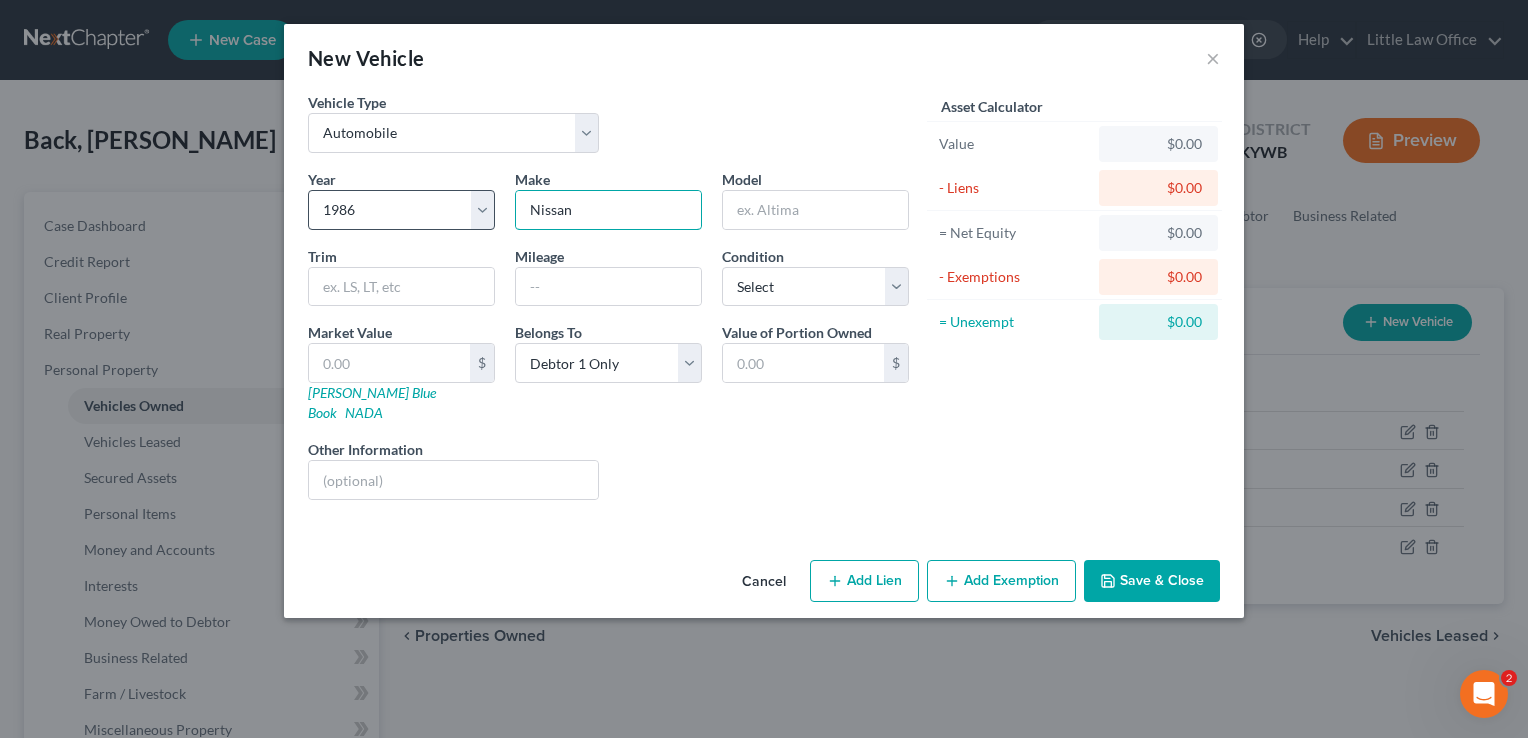 type on "Nissan" 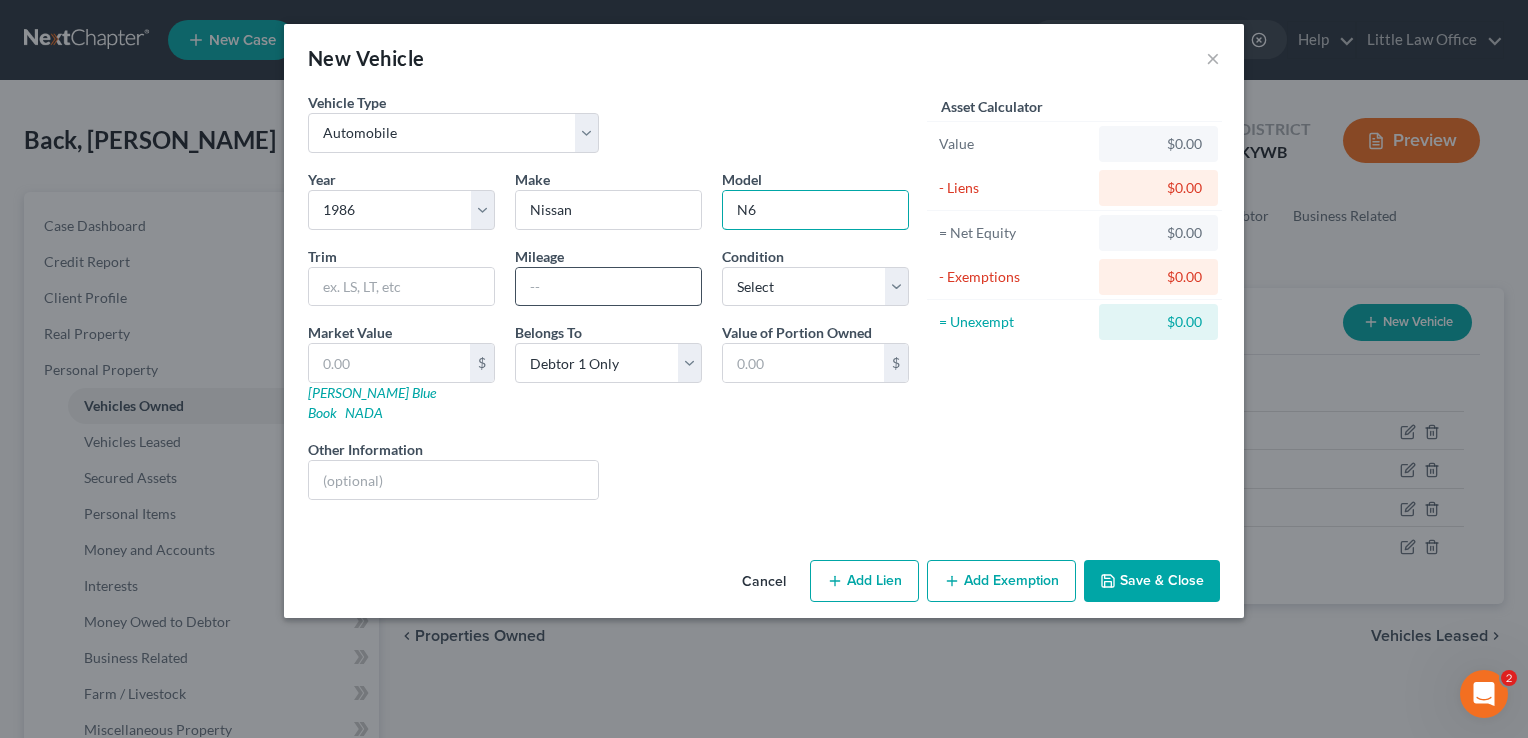 type on "N6" 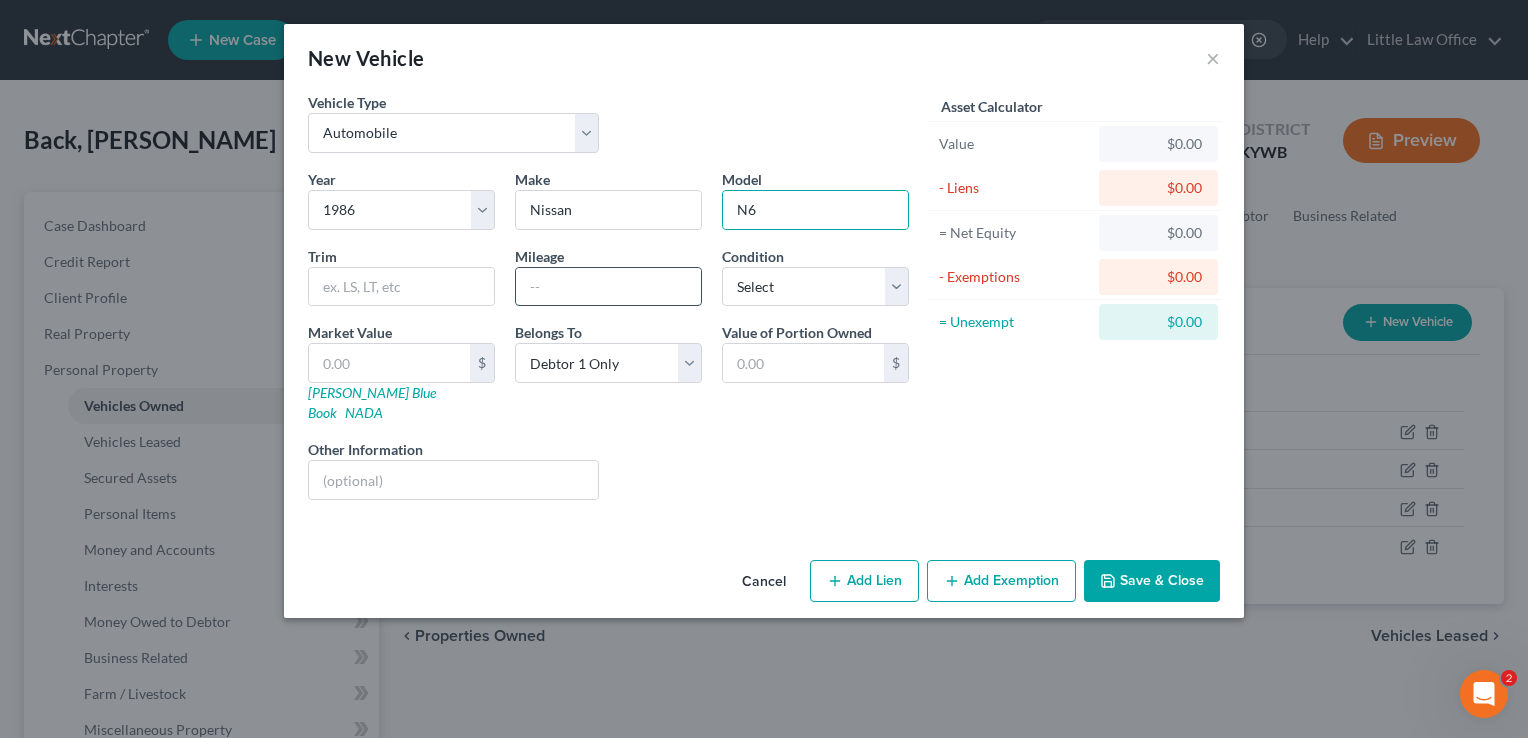 click at bounding box center [608, 287] 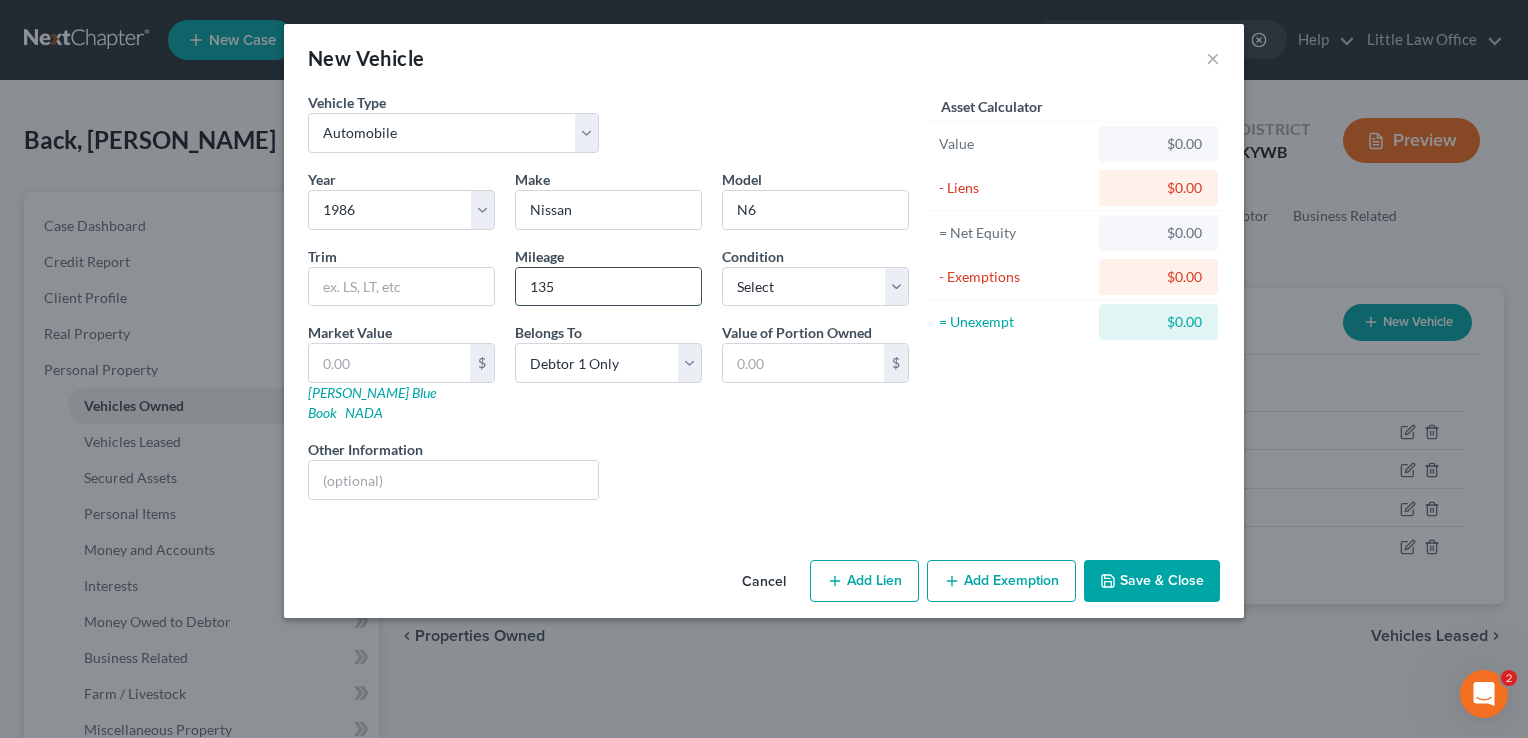 click on "135" at bounding box center [608, 287] 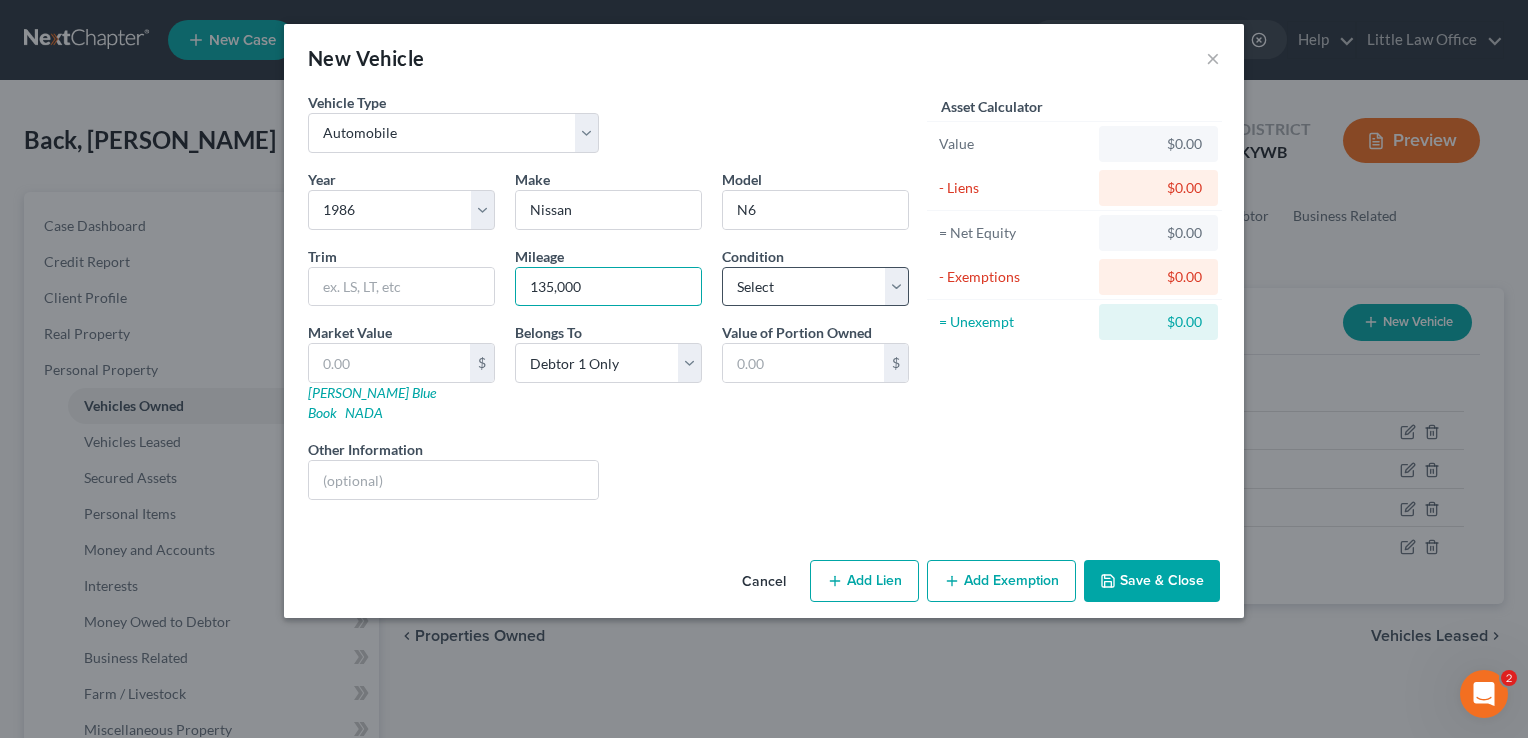 type on "135,000" 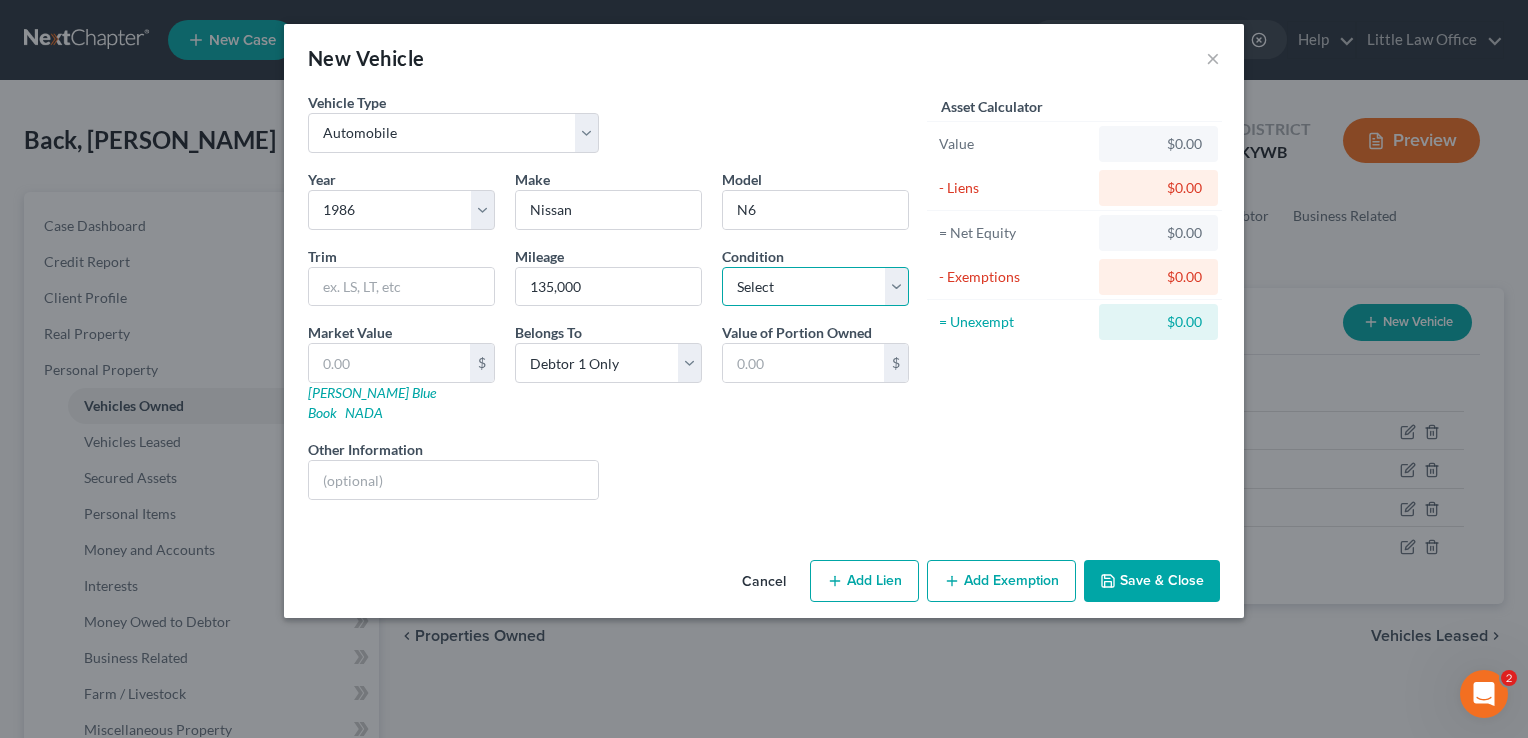 click on "Select Excellent Very Good Good Fair Poor" at bounding box center [815, 287] 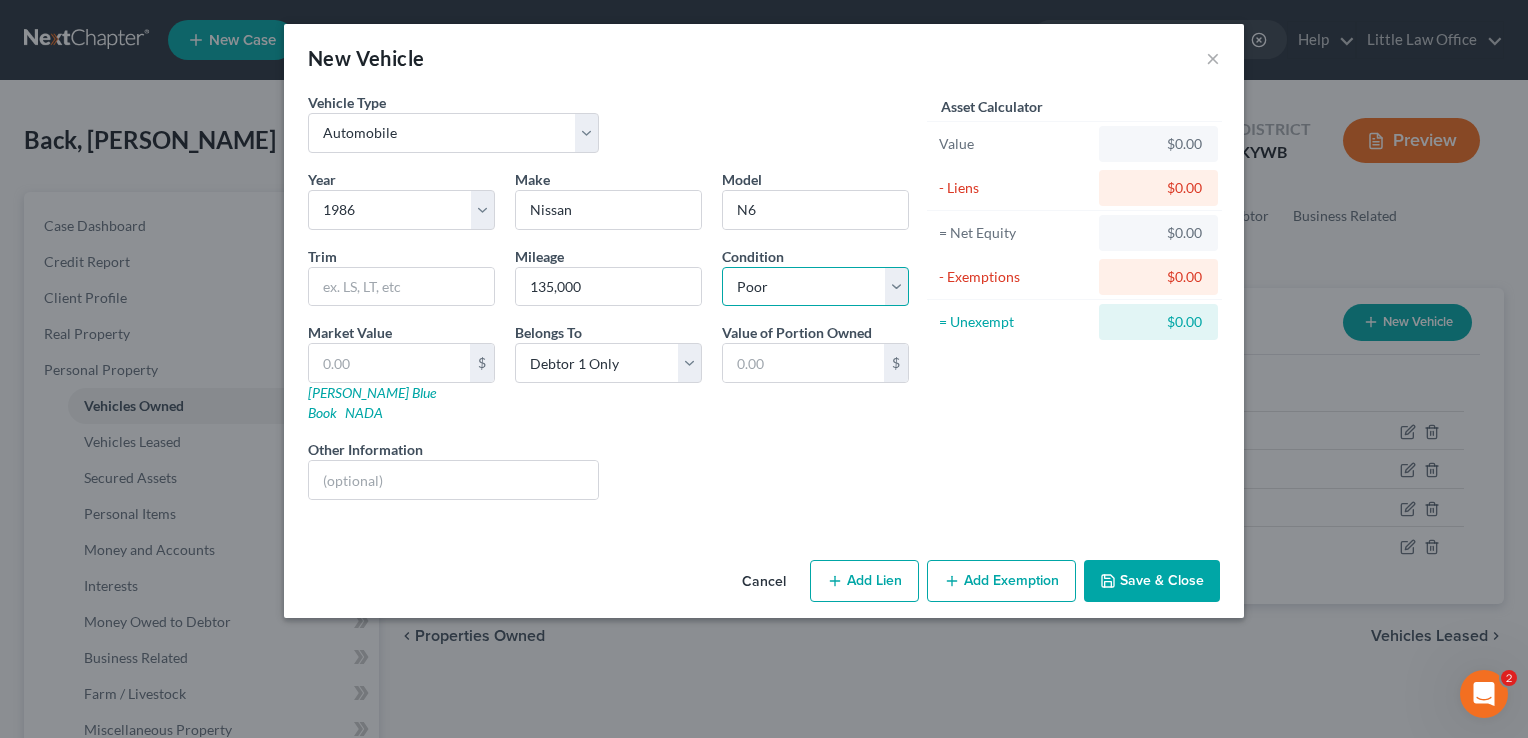 click on "Select Excellent Very Good Good Fair Poor" at bounding box center (815, 287) 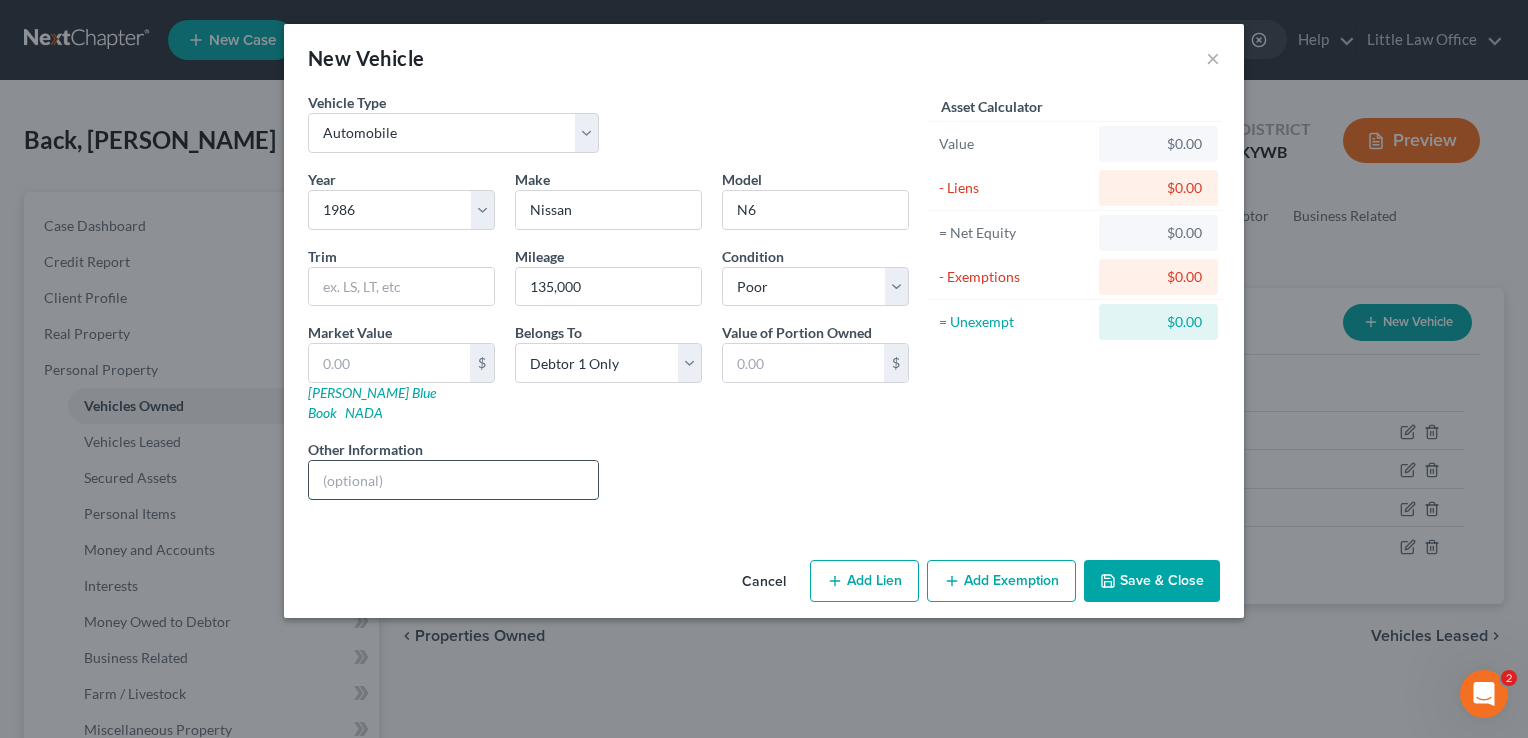 click at bounding box center (453, 480) 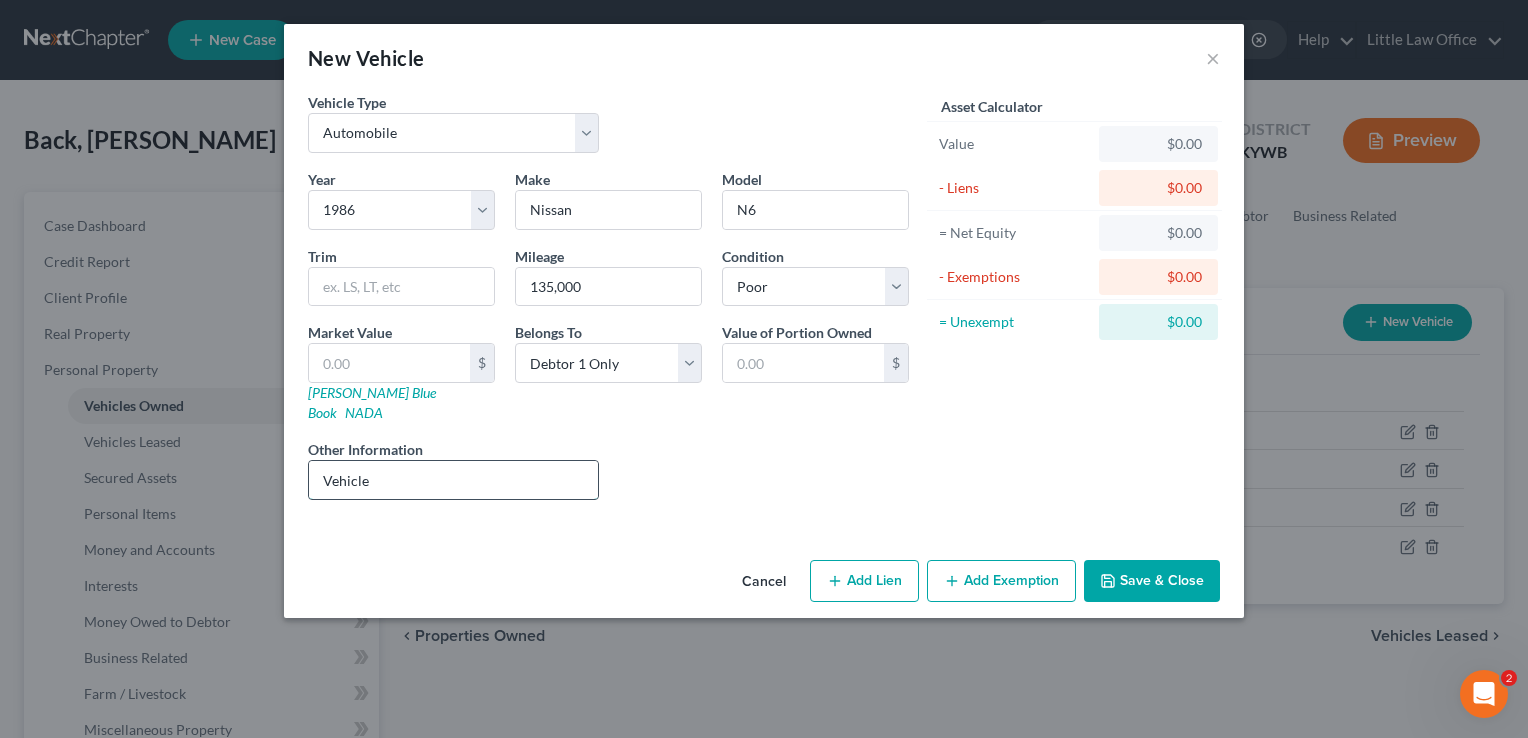 type on "Vehicle not operable." 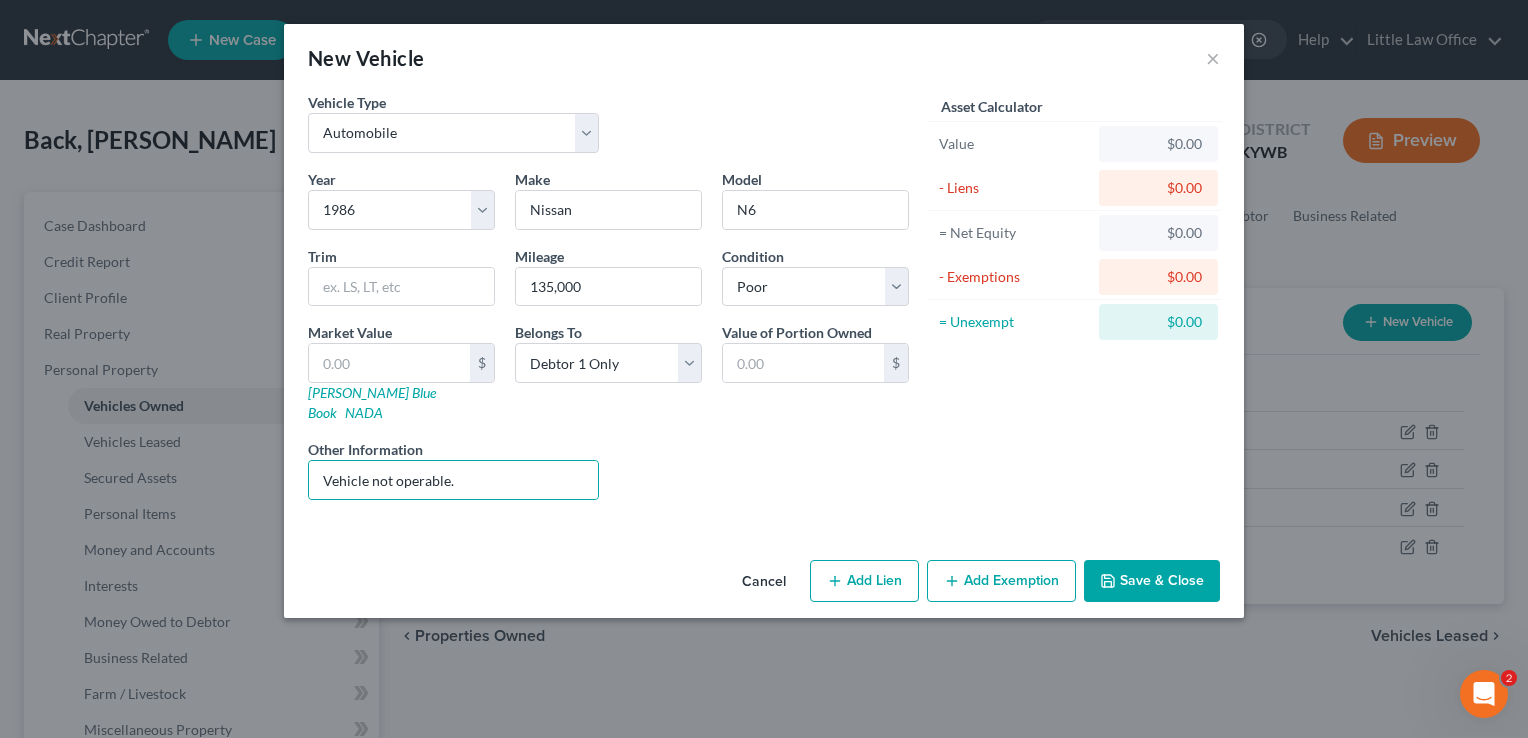 click on "Save & Close" at bounding box center [1152, 581] 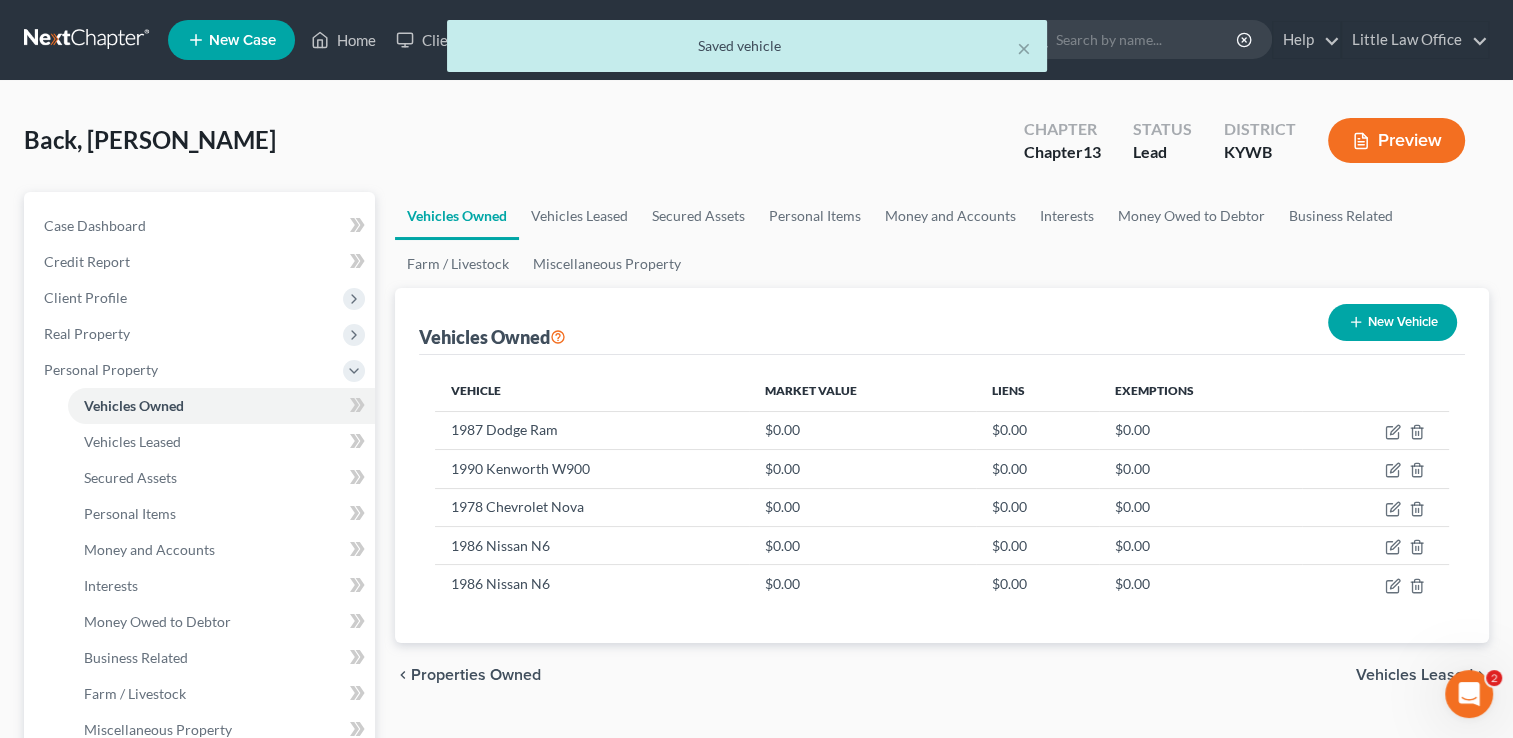 click on "New Vehicle" at bounding box center (1392, 322) 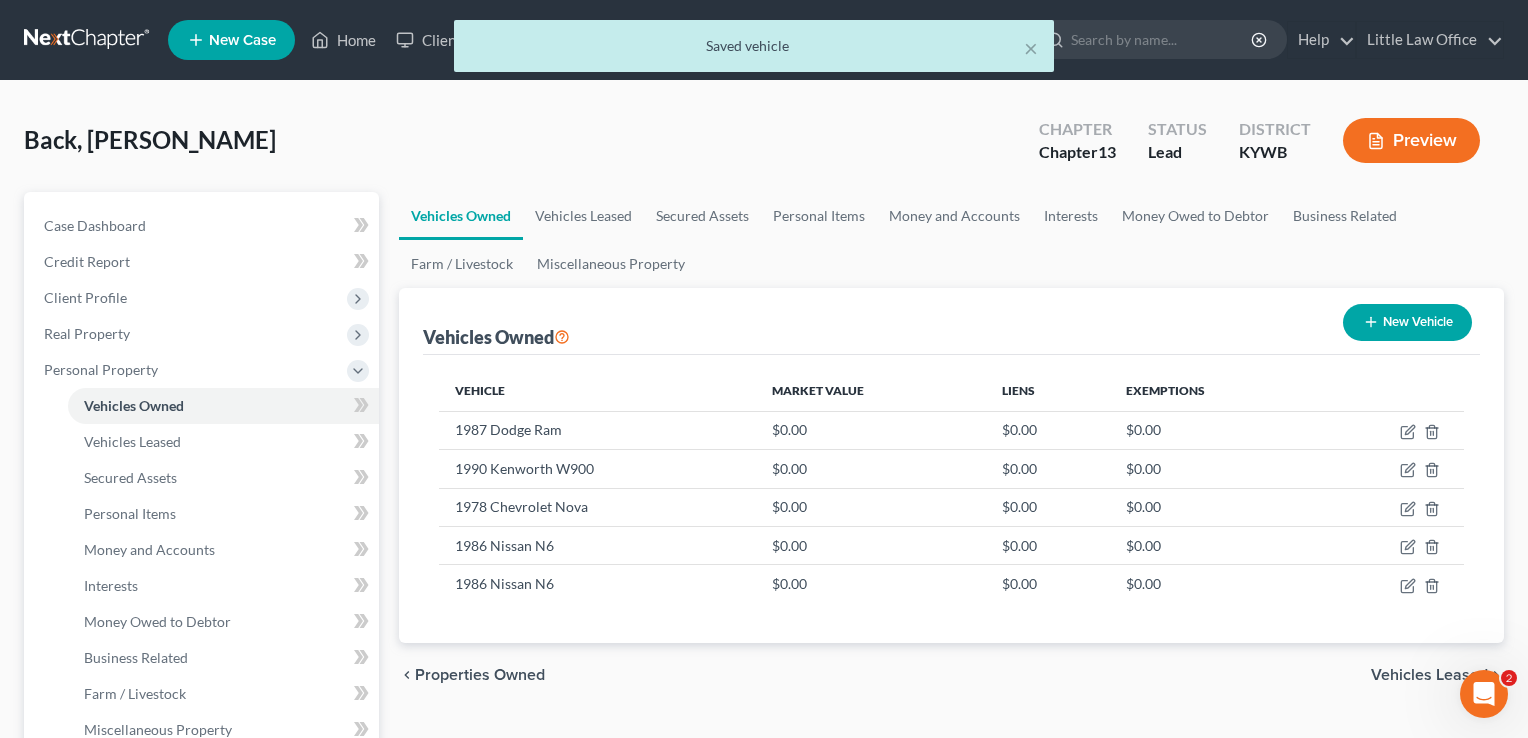 select on "0" 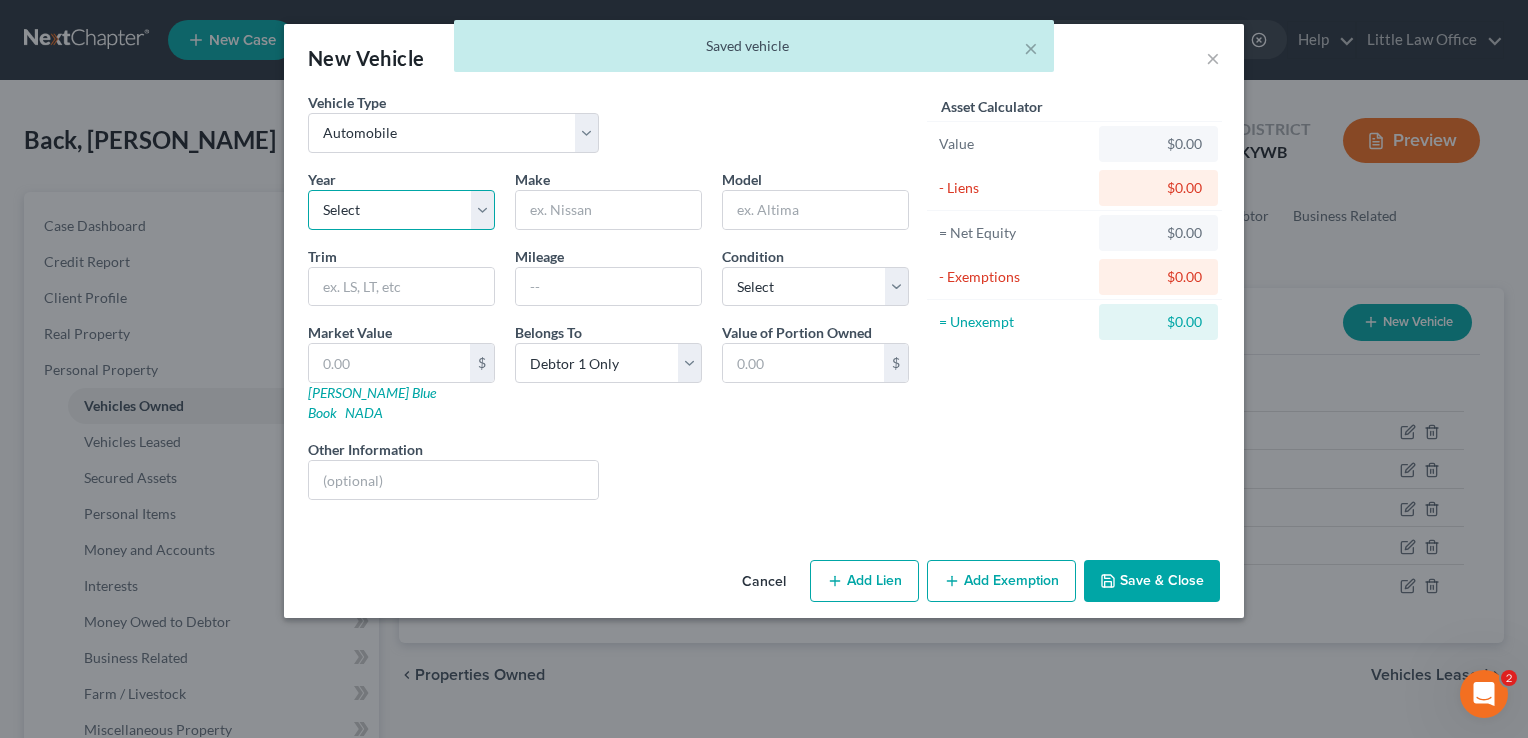 click on "Select 2026 2025 2024 2023 2022 2021 2020 2019 2018 2017 2016 2015 2014 2013 2012 2011 2010 2009 2008 2007 2006 2005 2004 2003 2002 2001 2000 1999 1998 1997 1996 1995 1994 1993 1992 1991 1990 1989 1988 1987 1986 1985 1984 1983 1982 1981 1980 1979 1978 1977 1976 1975 1974 1973 1972 1971 1970 1969 1968 1967 1966 1965 1964 1963 1962 1961 1960 1959 1958 1957 1956 1955 1954 1953 1952 1951 1950 1949 1948 1947 1946 1945 1944 1943 1942 1941 1940 1939 1938 1937 1936 1935 1934 1933 1932 1931 1930 1929 1928 1927 1926 1925 1924 1923 1922 1921 1920 1919 1918 1917 1916 1915 1914 1913 1912 1911 1910 1909 1908 1907 1906 1905 1904 1903 1902 1901" at bounding box center (401, 210) 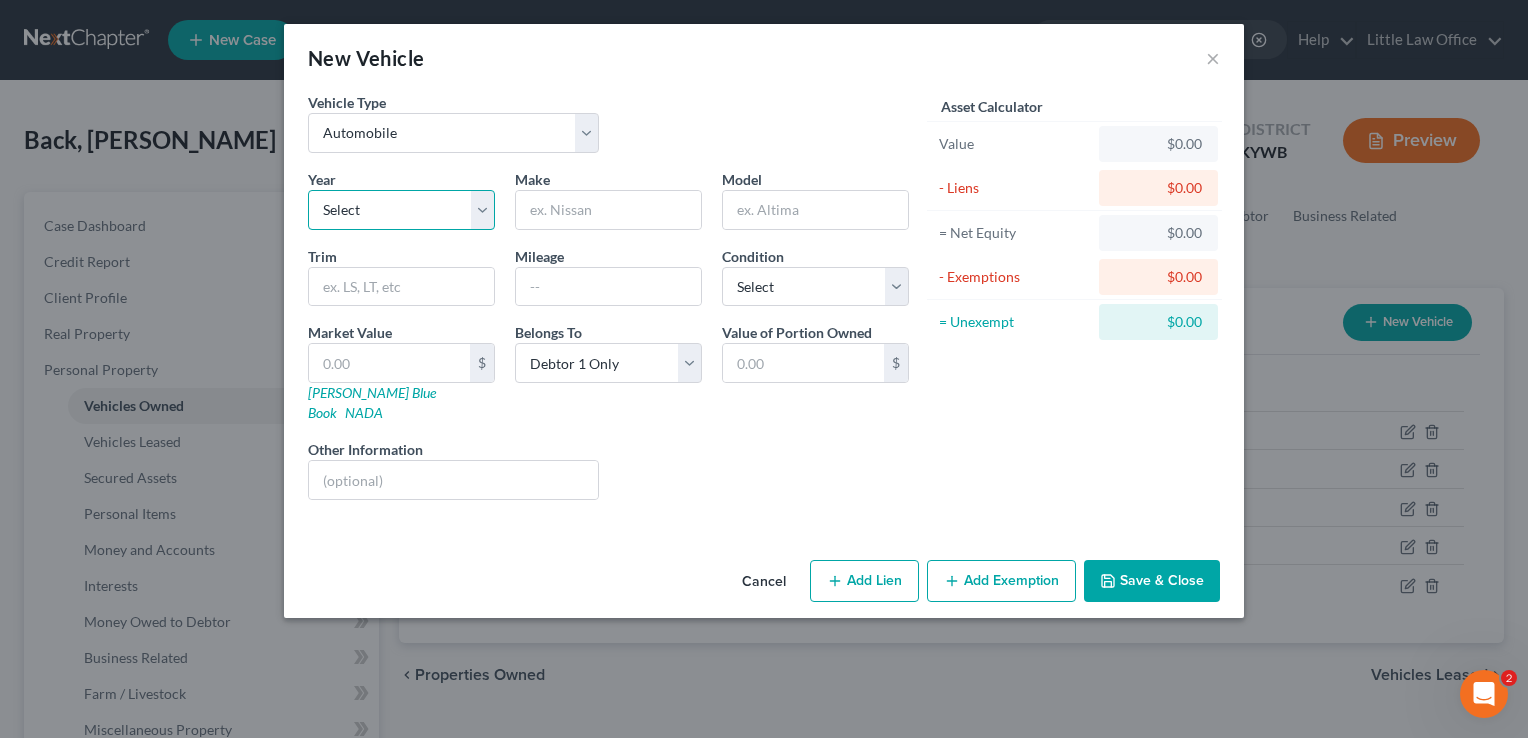 select on "32" 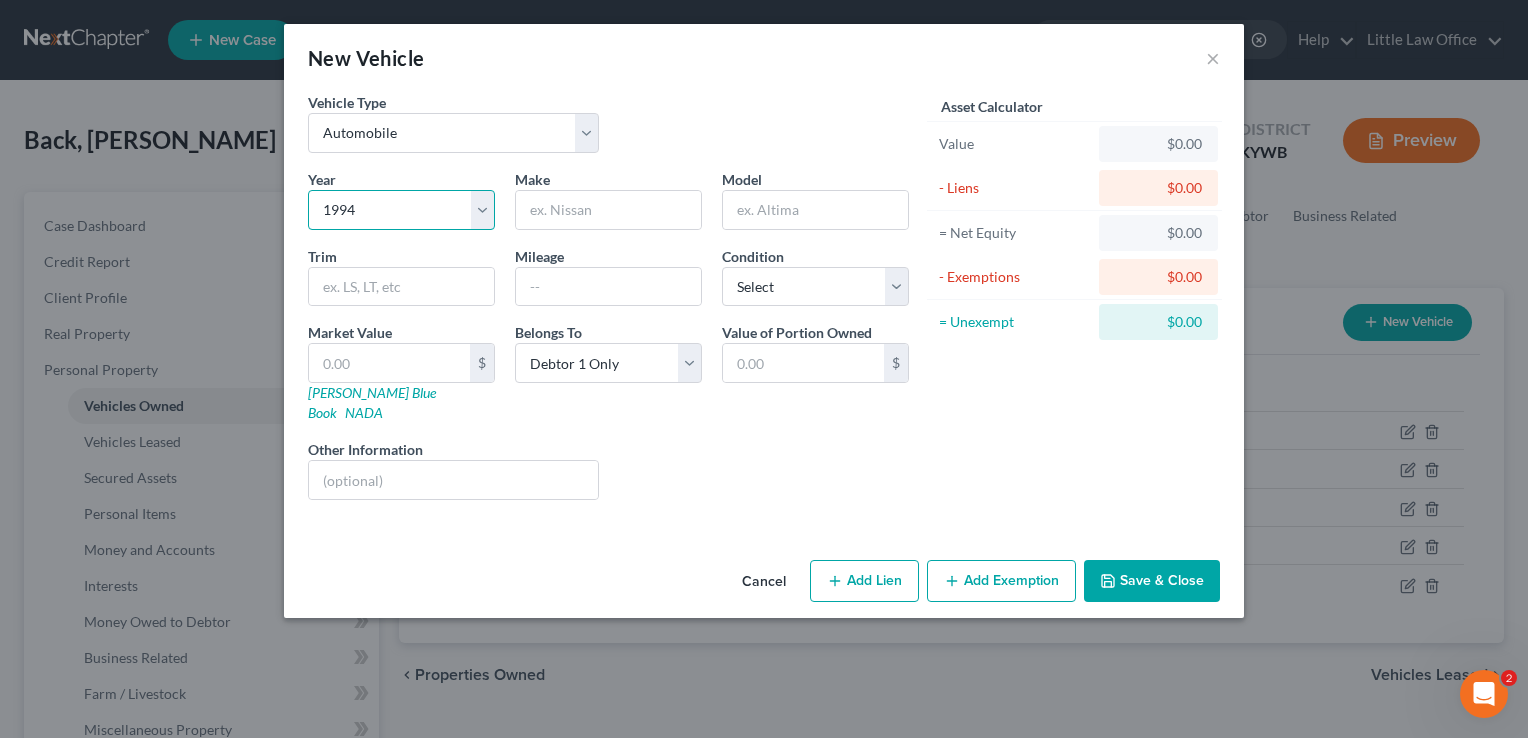 click on "Select 2026 2025 2024 2023 2022 2021 2020 2019 2018 2017 2016 2015 2014 2013 2012 2011 2010 2009 2008 2007 2006 2005 2004 2003 2002 2001 2000 1999 1998 1997 1996 1995 1994 1993 1992 1991 1990 1989 1988 1987 1986 1985 1984 1983 1982 1981 1980 1979 1978 1977 1976 1975 1974 1973 1972 1971 1970 1969 1968 1967 1966 1965 1964 1963 1962 1961 1960 1959 1958 1957 1956 1955 1954 1953 1952 1951 1950 1949 1948 1947 1946 1945 1944 1943 1942 1941 1940 1939 1938 1937 1936 1935 1934 1933 1932 1931 1930 1929 1928 1927 1926 1925 1924 1923 1922 1921 1920 1919 1918 1917 1916 1915 1914 1913 1912 1911 1910 1909 1908 1907 1906 1905 1904 1903 1902 1901" at bounding box center (401, 210) 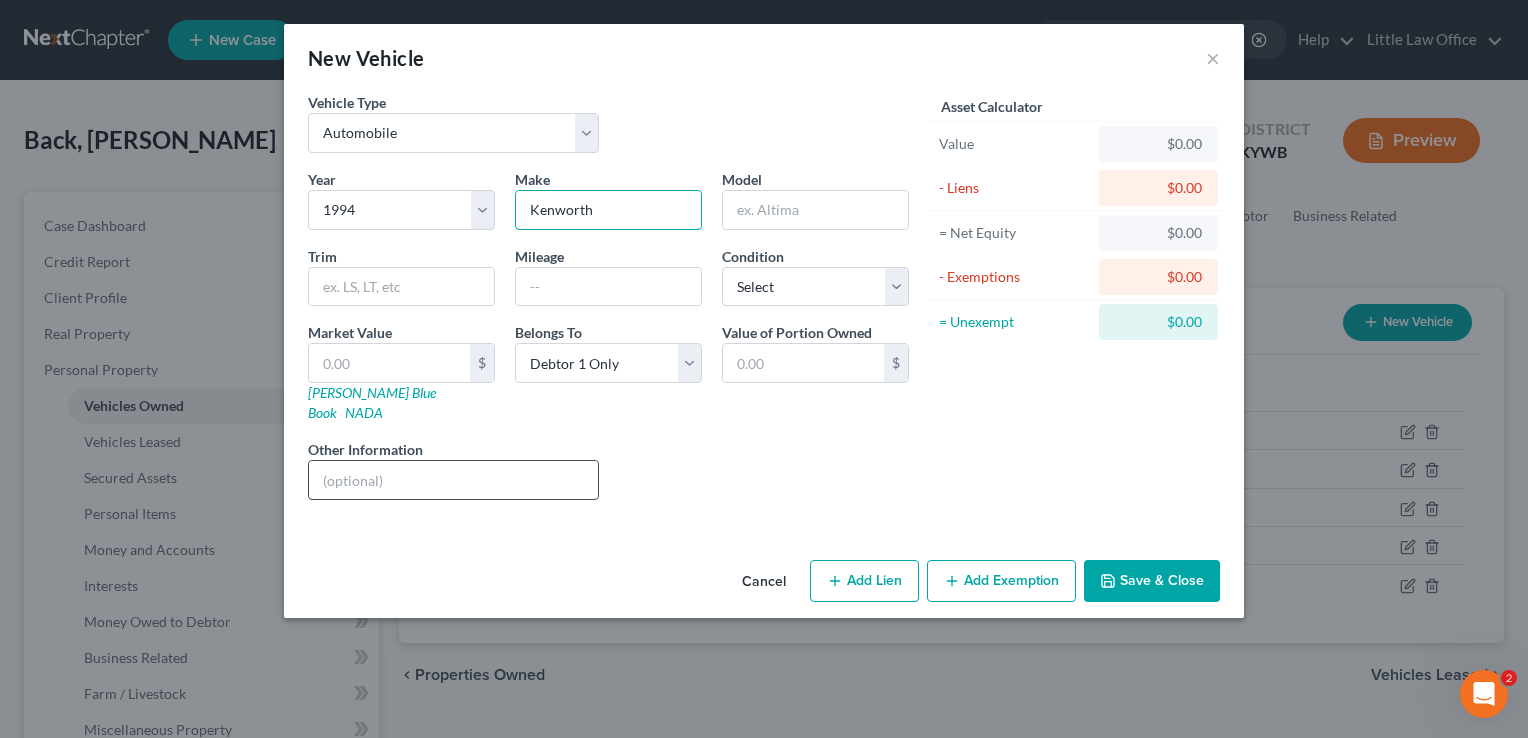 type on "Kenworth" 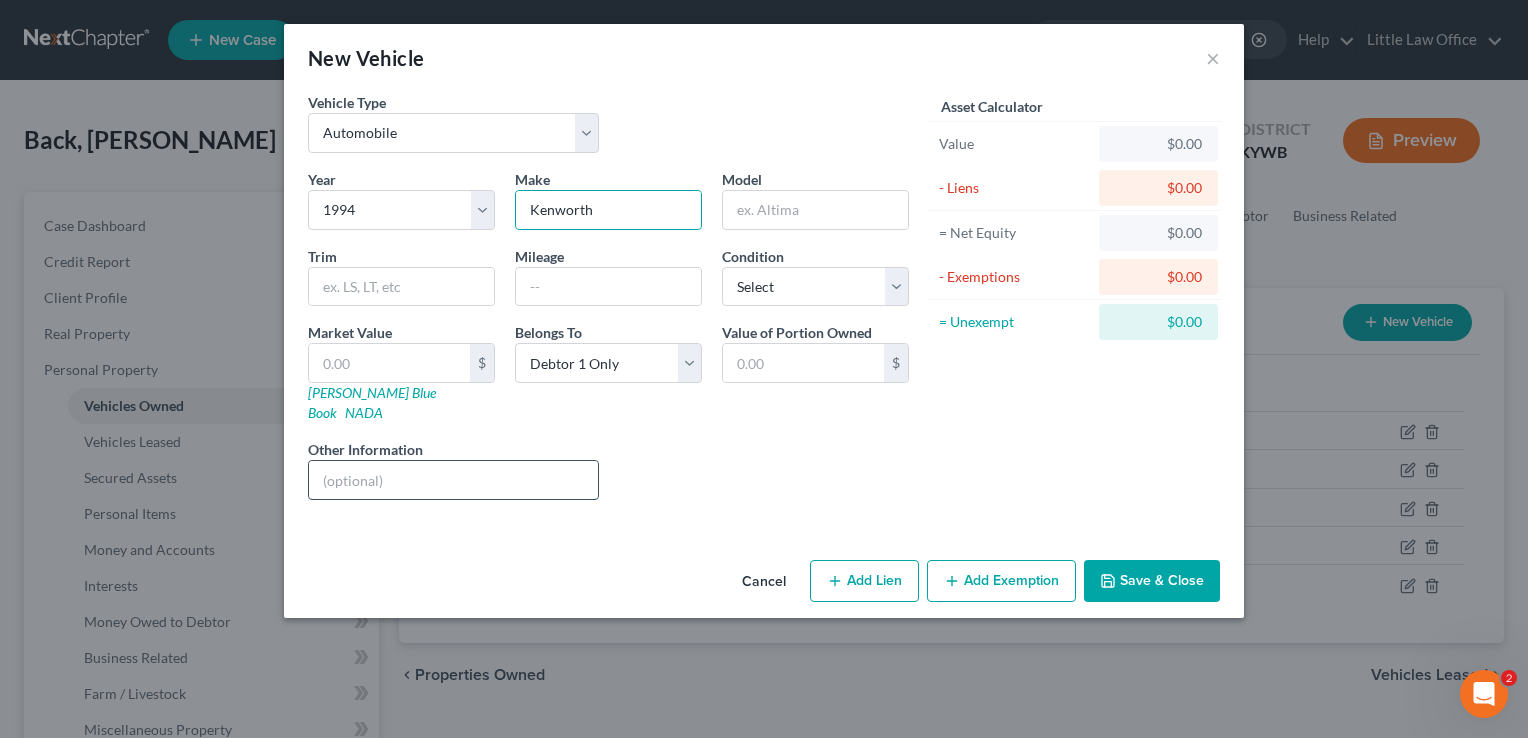 click at bounding box center [453, 480] 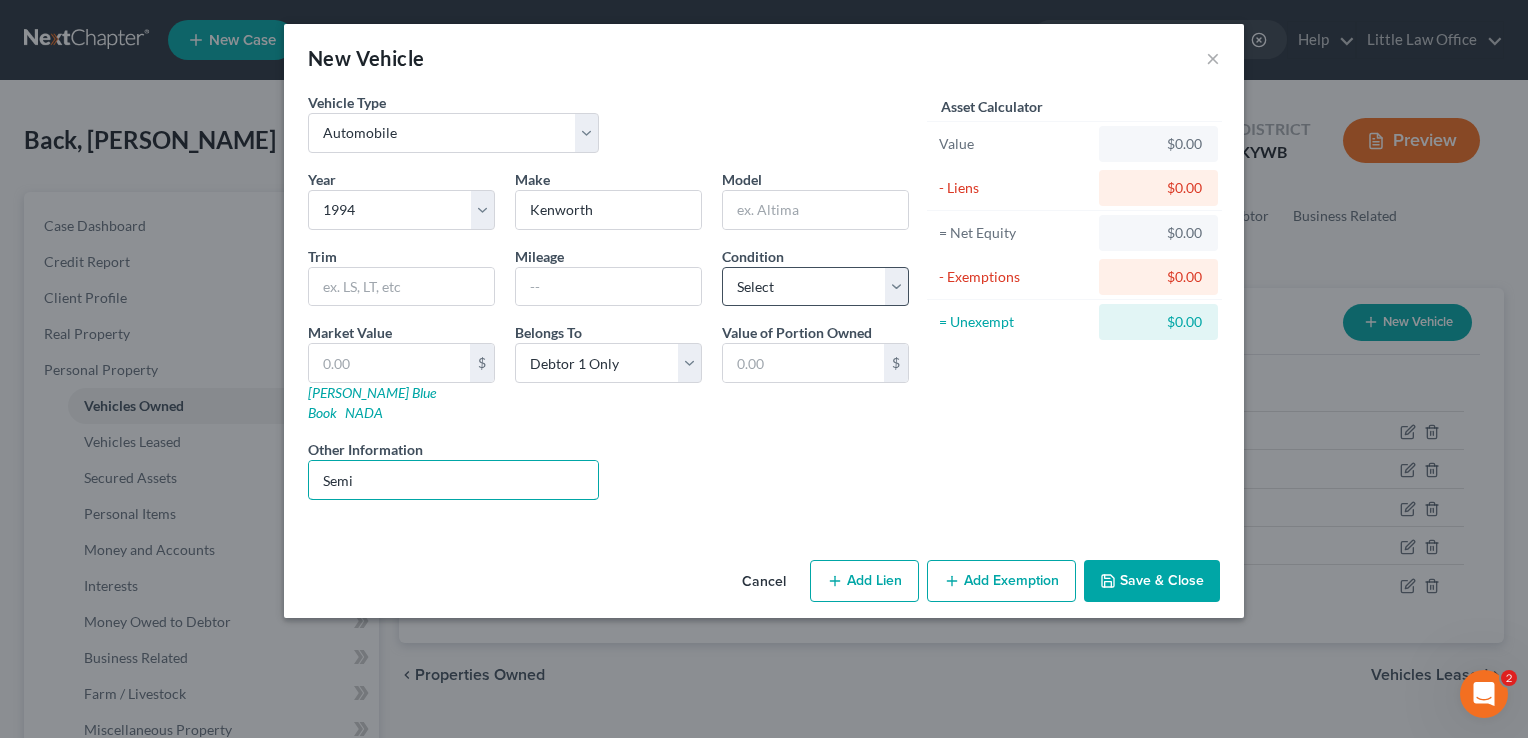 type on "Semi" 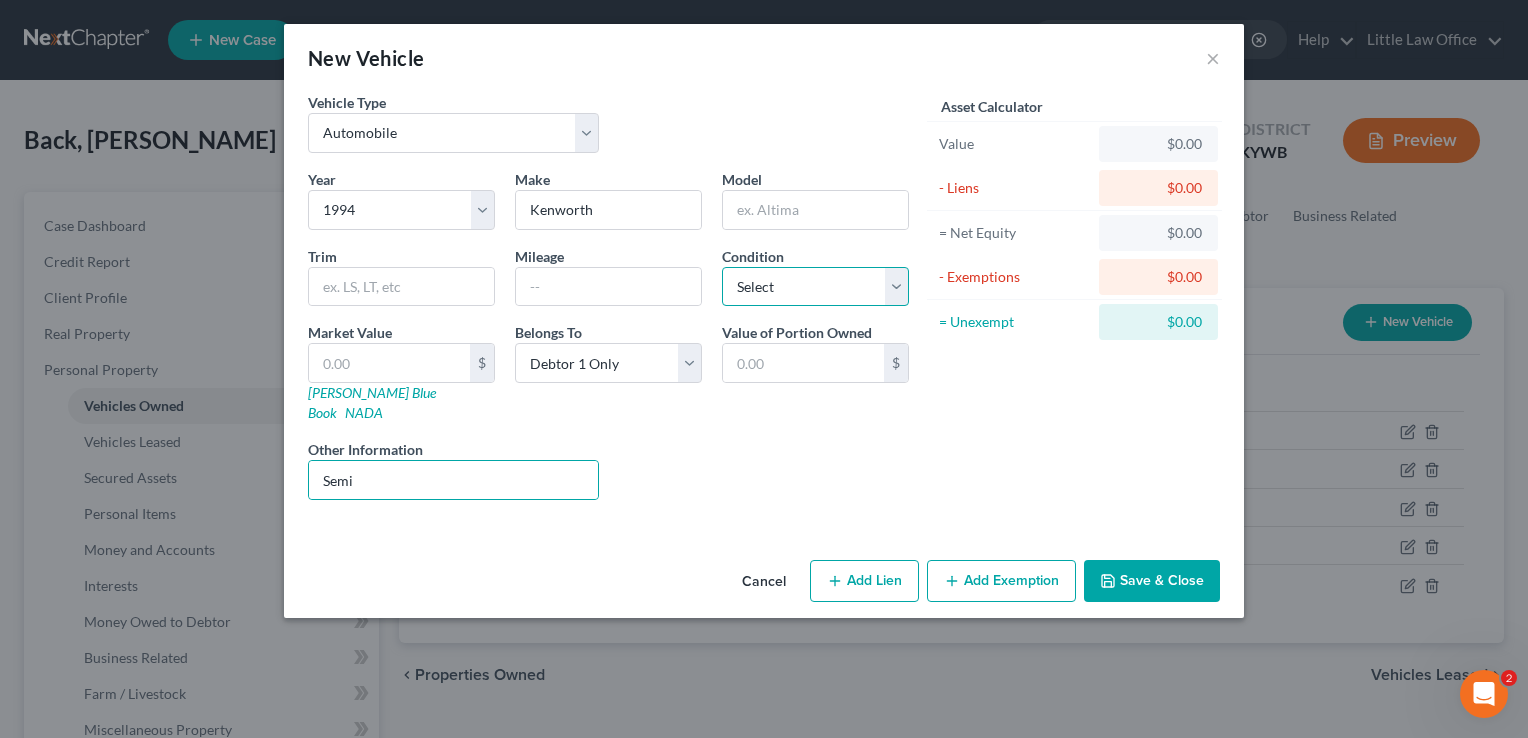 click on "Select Excellent Very Good Good Fair Poor" at bounding box center (815, 287) 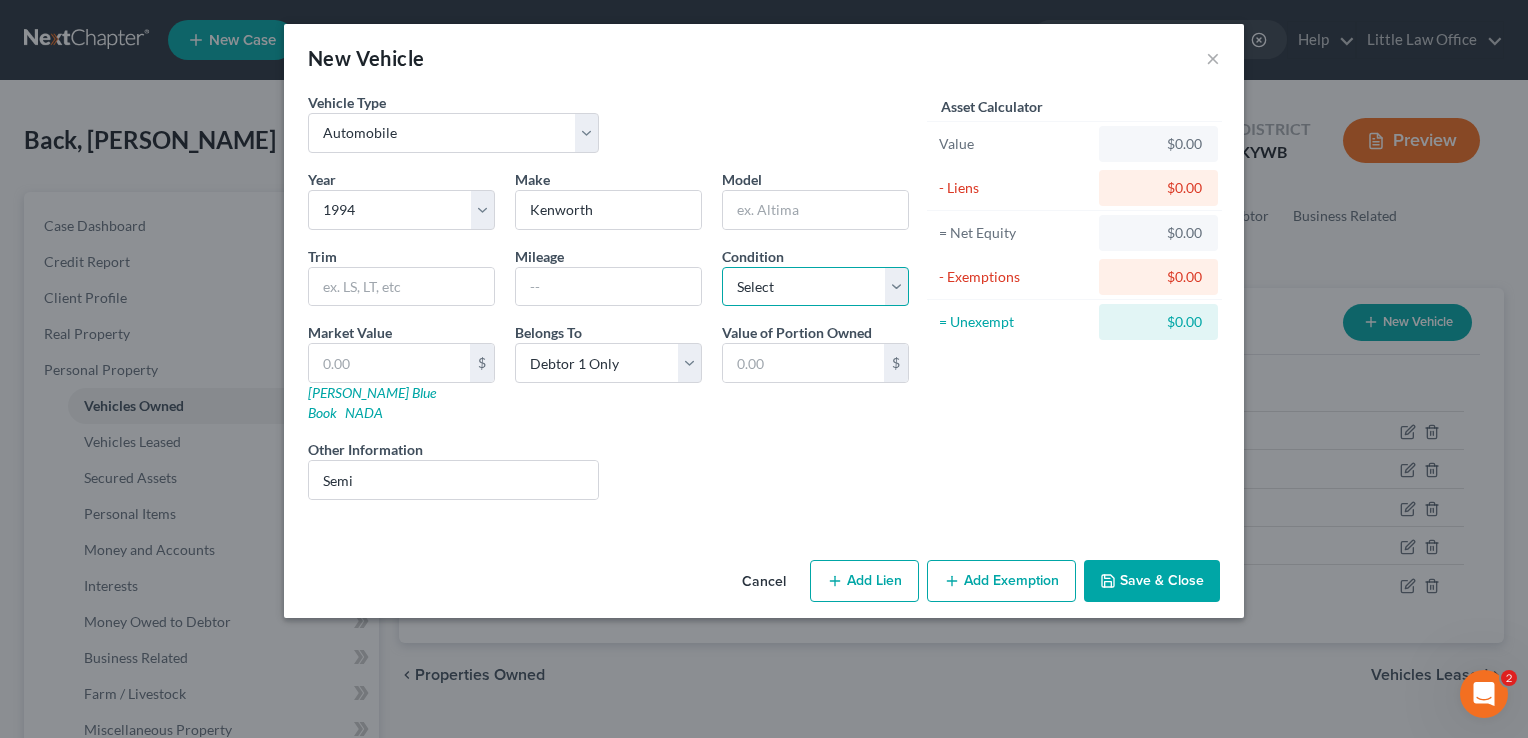 select on "4" 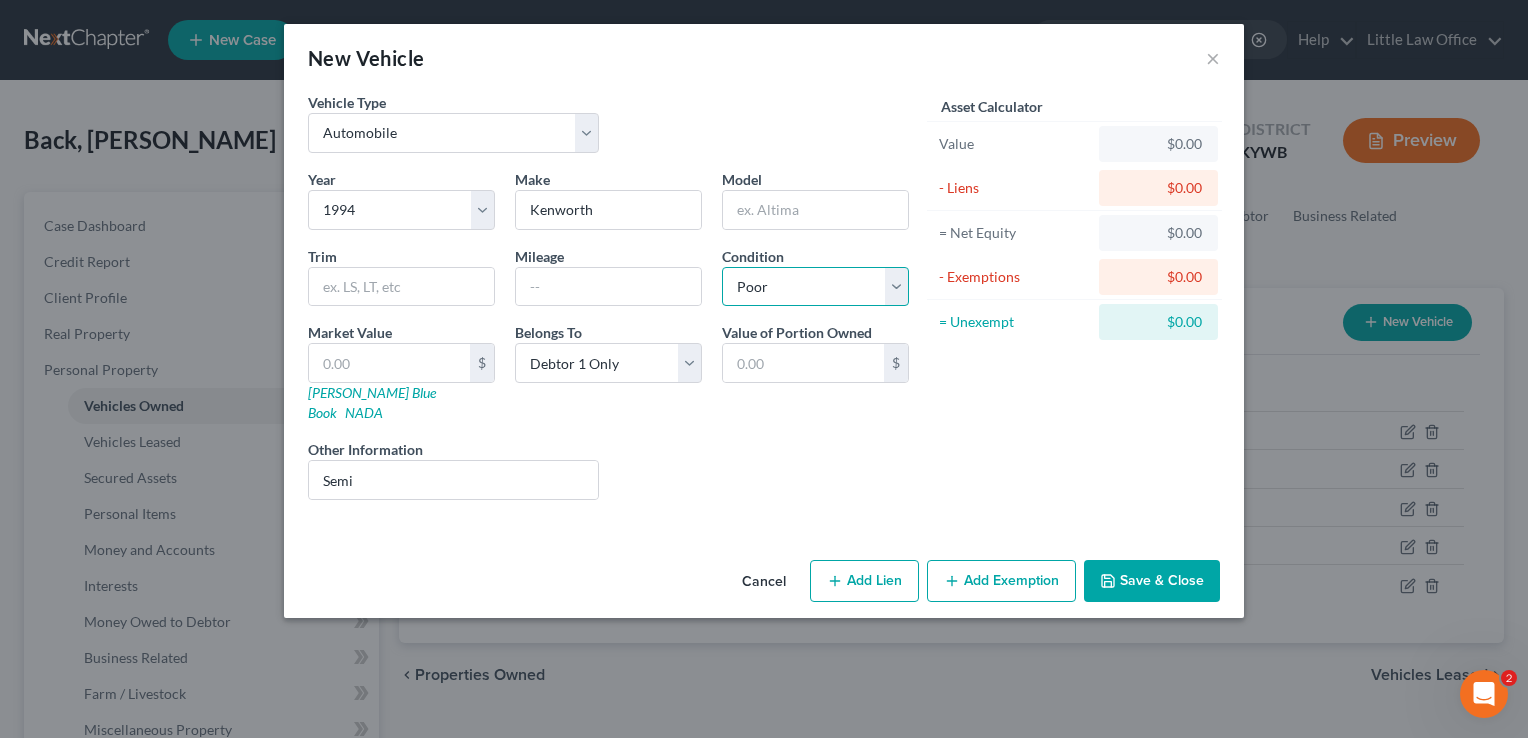 click on "Select Excellent Very Good Good Fair Poor" at bounding box center [815, 287] 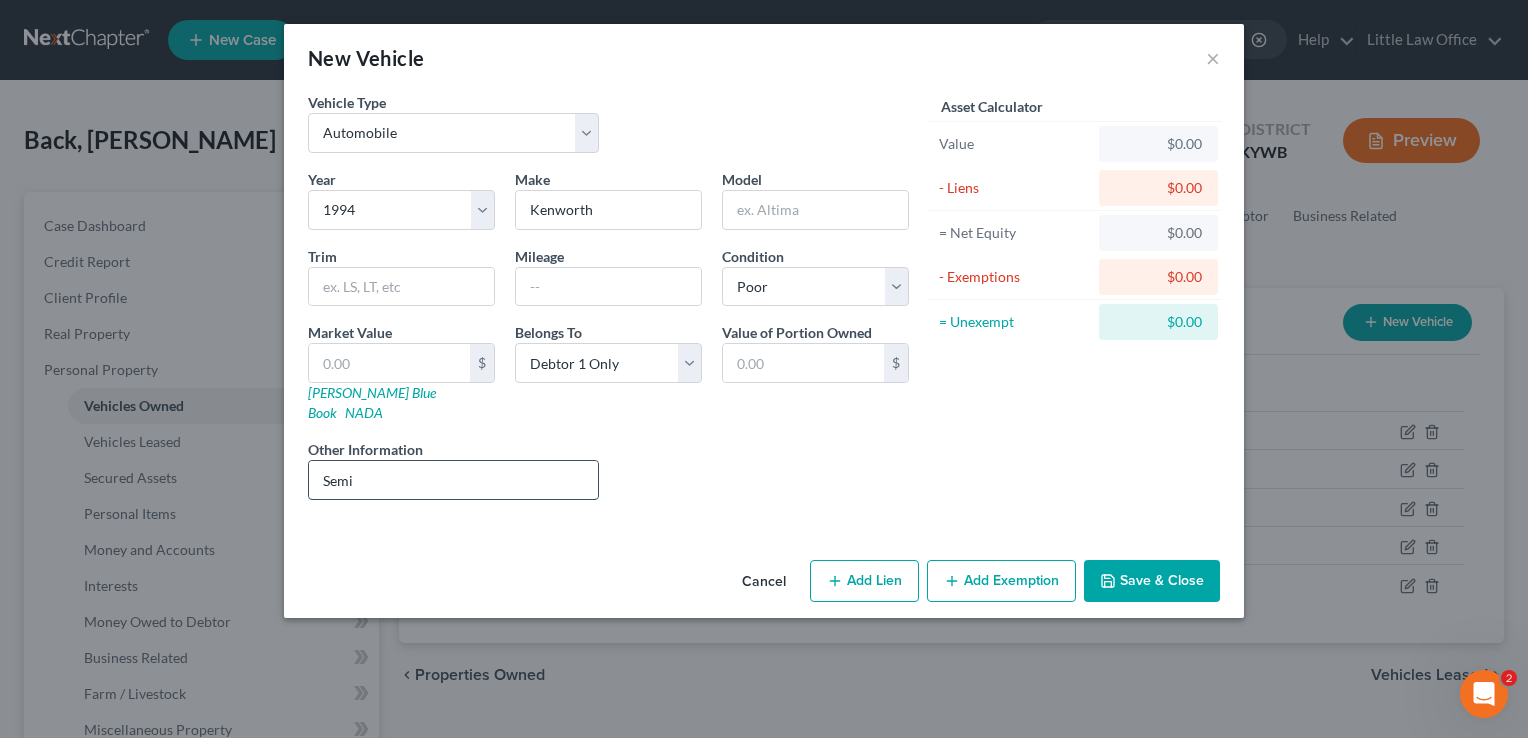 click on "Semi" at bounding box center (453, 480) 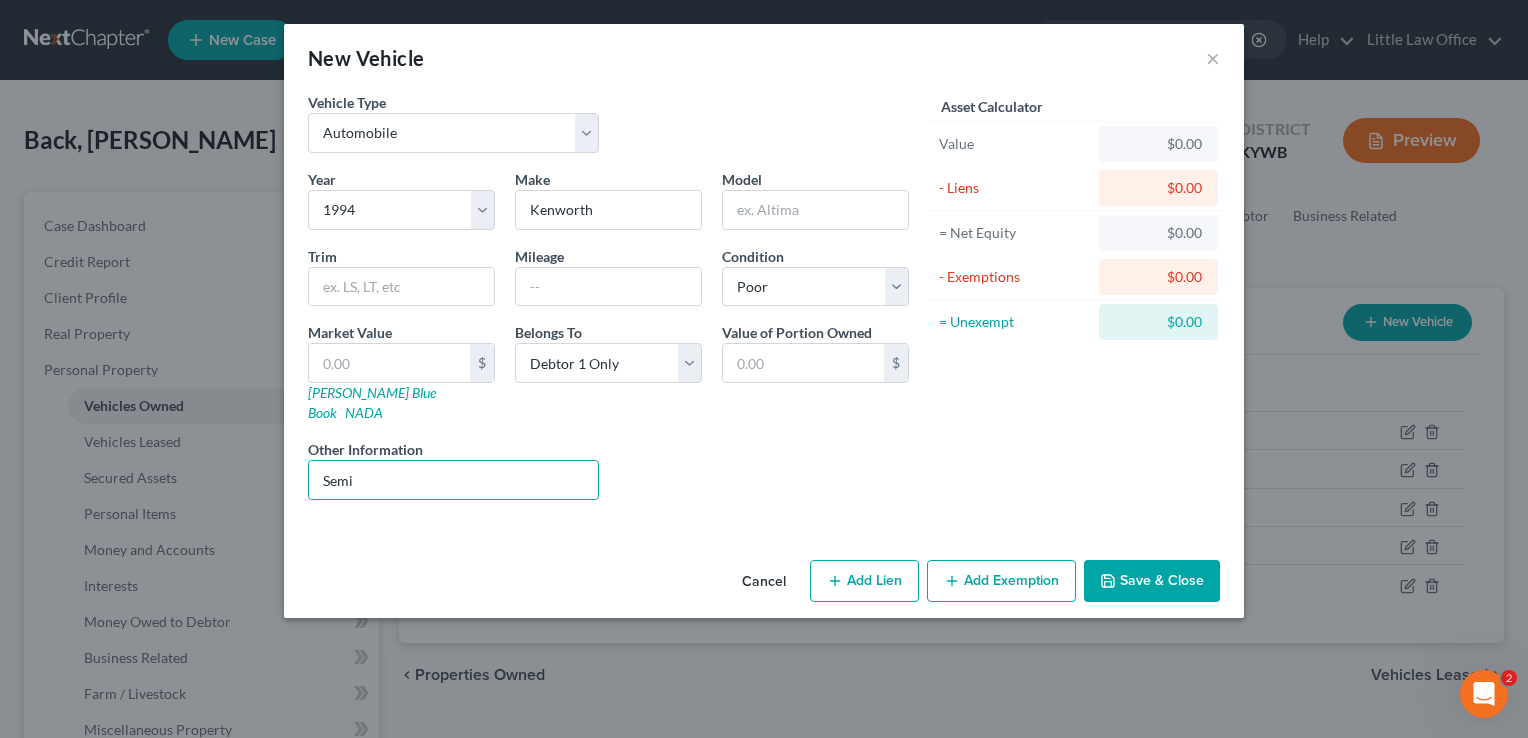 click on "Save & Close" at bounding box center [1152, 581] 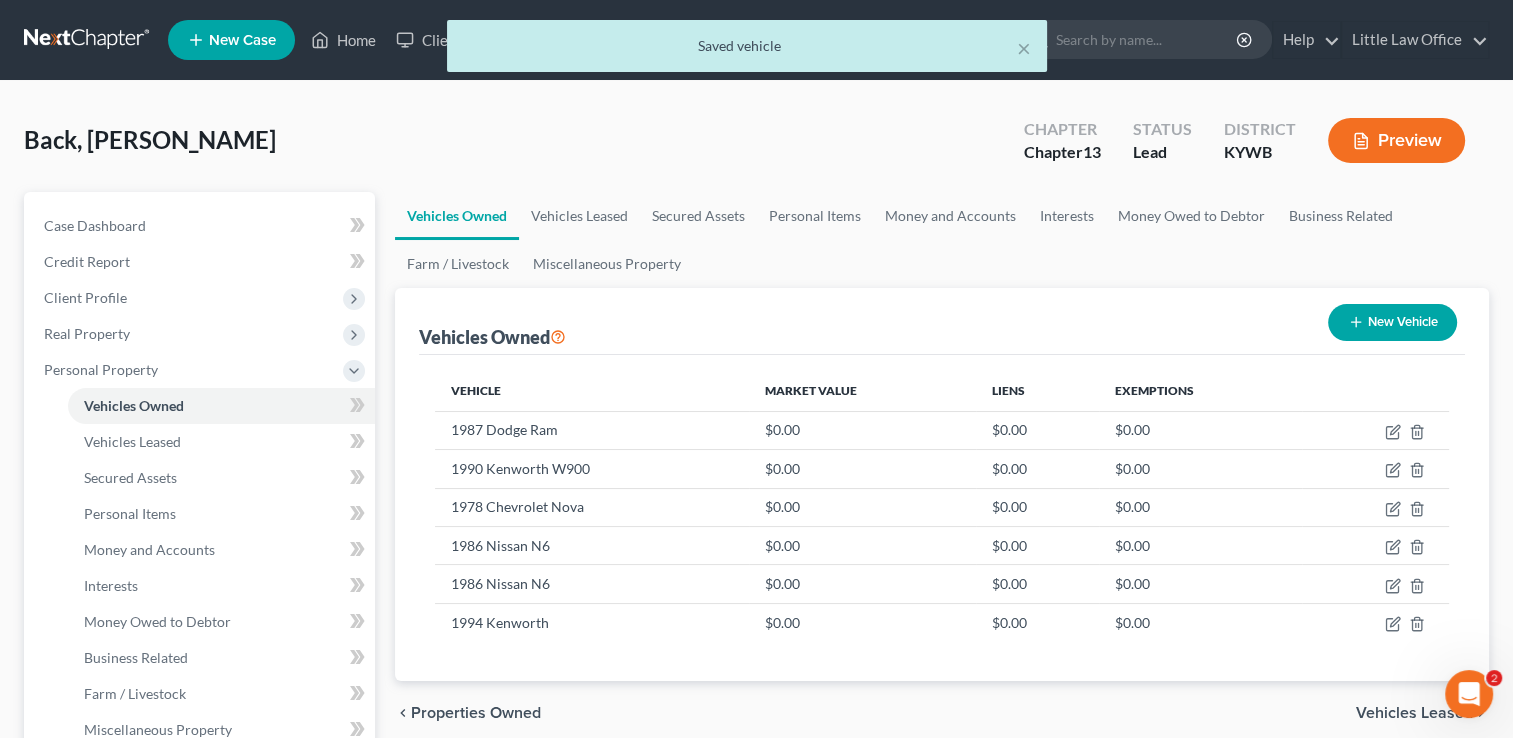click on "New Vehicle" at bounding box center [1392, 322] 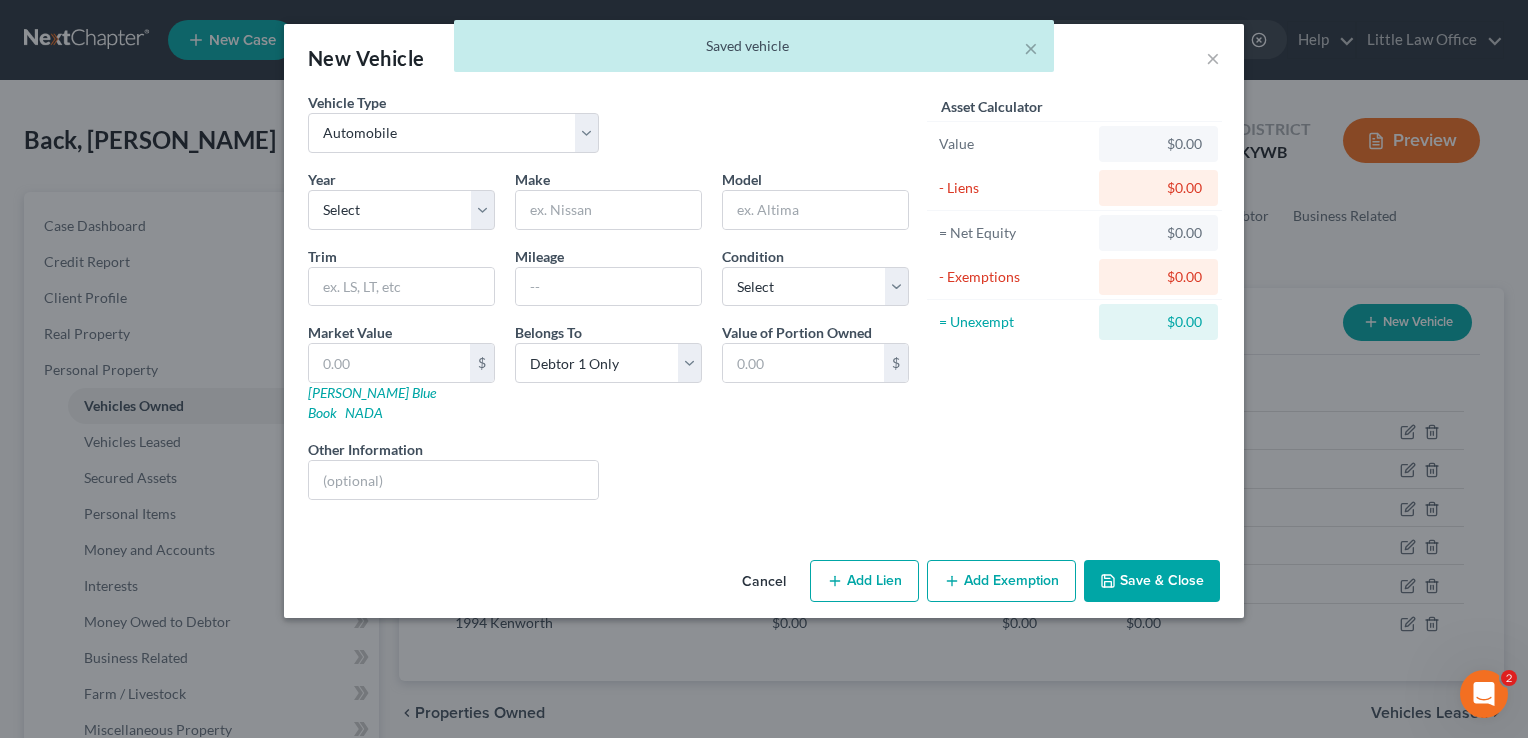click on "Cancel" at bounding box center [764, 582] 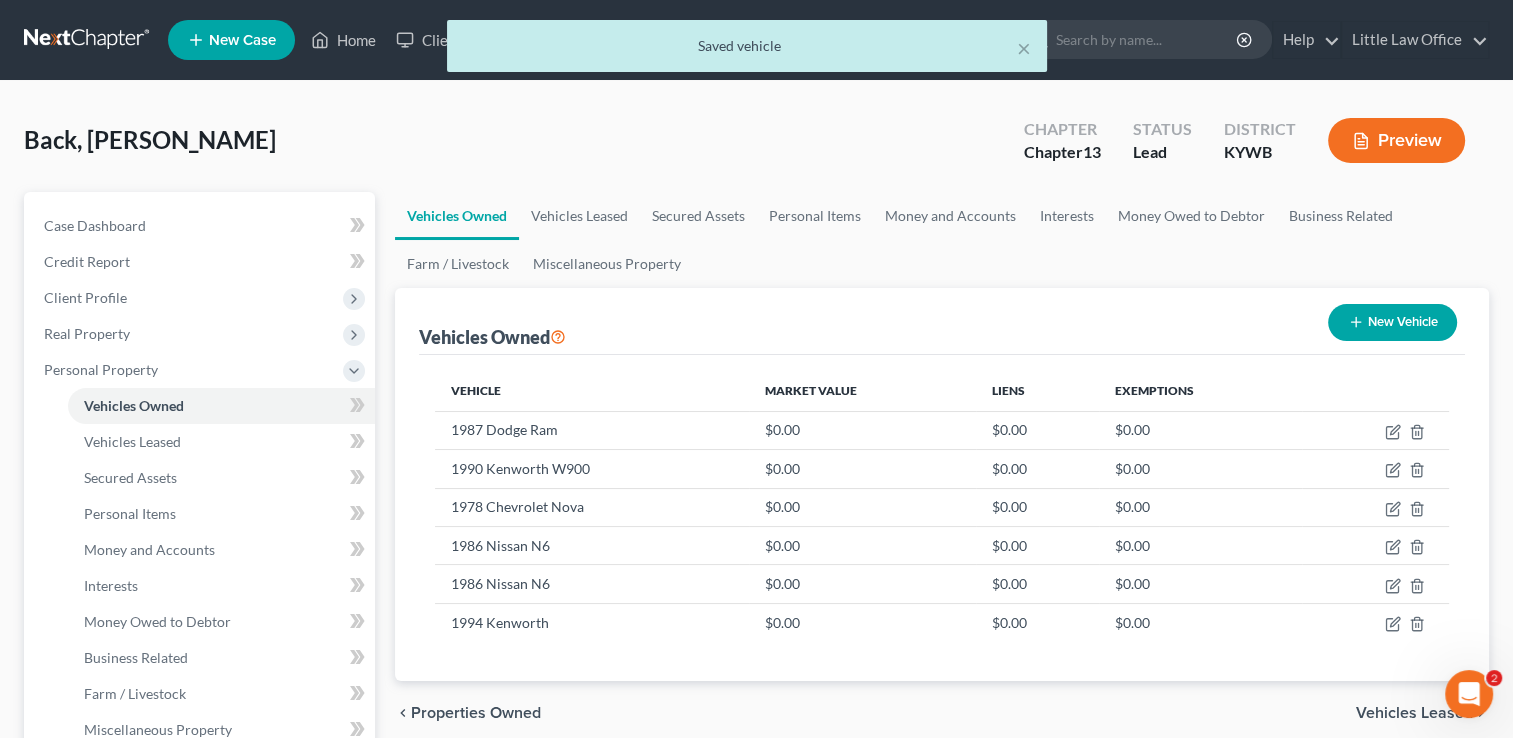 click on "New Vehicle" at bounding box center (1392, 322) 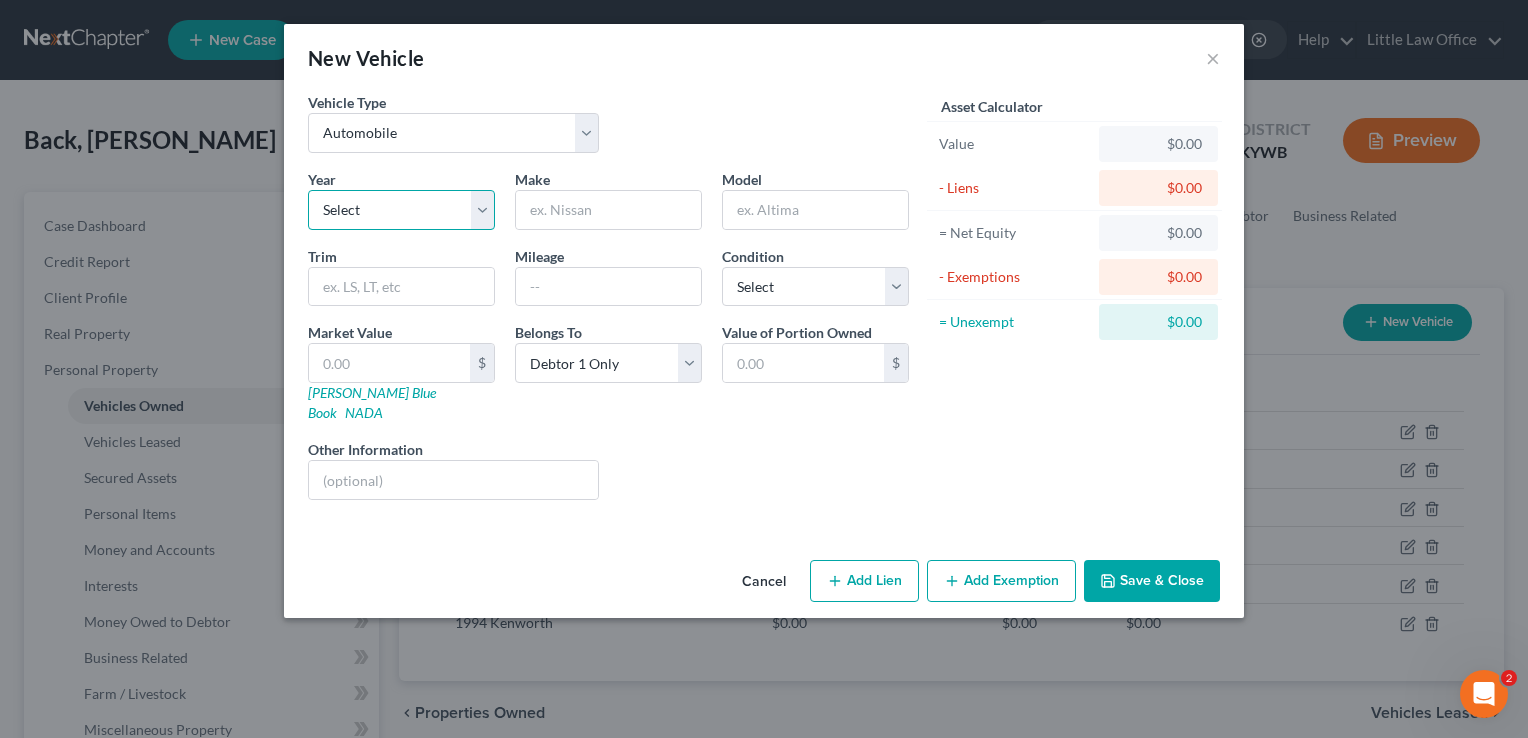 click on "Select 2026 2025 2024 2023 2022 2021 2020 2019 2018 2017 2016 2015 2014 2013 2012 2011 2010 2009 2008 2007 2006 2005 2004 2003 2002 2001 2000 1999 1998 1997 1996 1995 1994 1993 1992 1991 1990 1989 1988 1987 1986 1985 1984 1983 1982 1981 1980 1979 1978 1977 1976 1975 1974 1973 1972 1971 1970 1969 1968 1967 1966 1965 1964 1963 1962 1961 1960 1959 1958 1957 1956 1955 1954 1953 1952 1951 1950 1949 1948 1947 1946 1945 1944 1943 1942 1941 1940 1939 1938 1937 1936 1935 1934 1933 1932 1931 1930 1929 1928 1927 1926 1925 1924 1923 1922 1921 1920 1919 1918 1917 1916 1915 1914 1913 1912 1911 1910 1909 1908 1907 1906 1905 1904 1903 1902 1901" at bounding box center (401, 210) 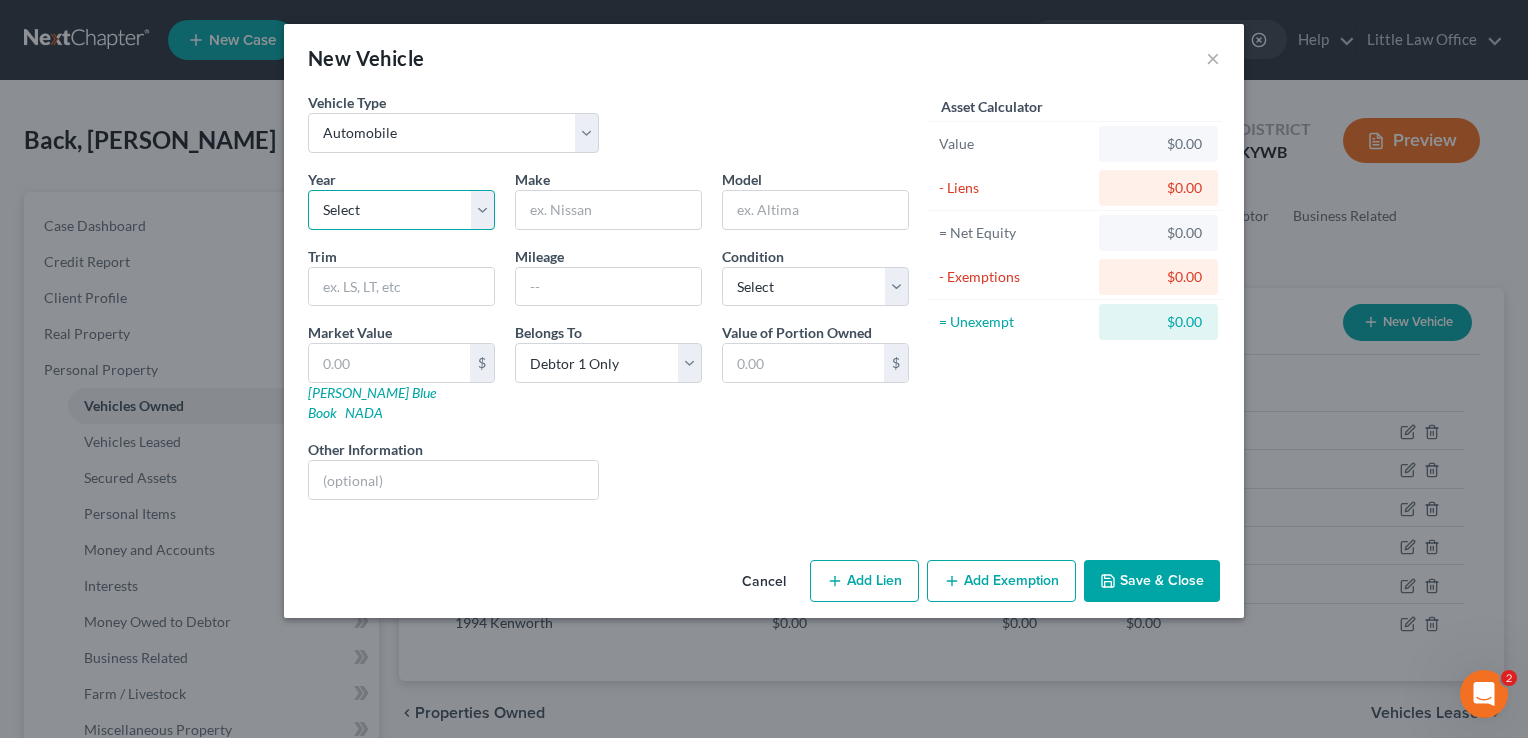 select on "32" 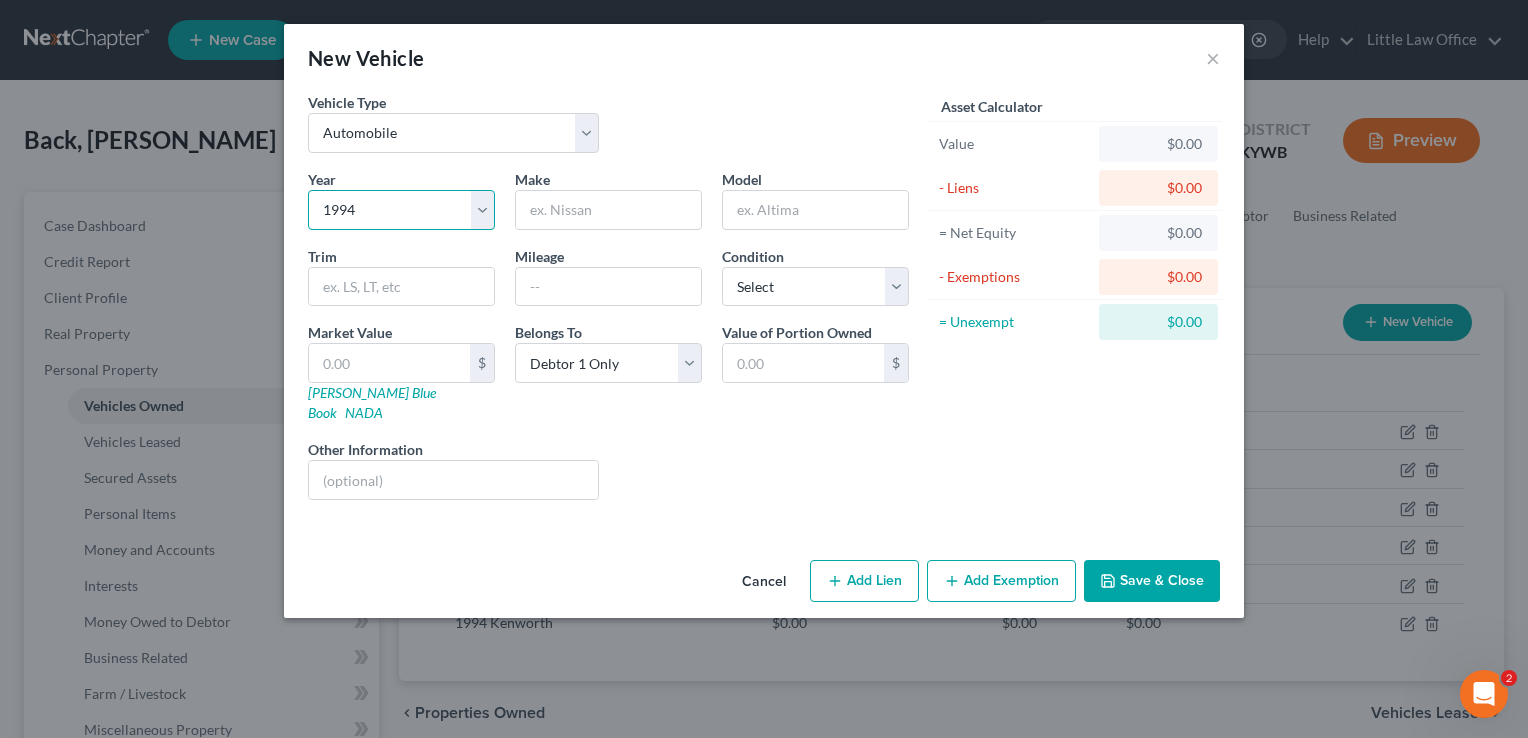 click on "Select 2026 2025 2024 2023 2022 2021 2020 2019 2018 2017 2016 2015 2014 2013 2012 2011 2010 2009 2008 2007 2006 2005 2004 2003 2002 2001 2000 1999 1998 1997 1996 1995 1994 1993 1992 1991 1990 1989 1988 1987 1986 1985 1984 1983 1982 1981 1980 1979 1978 1977 1976 1975 1974 1973 1972 1971 1970 1969 1968 1967 1966 1965 1964 1963 1962 1961 1960 1959 1958 1957 1956 1955 1954 1953 1952 1951 1950 1949 1948 1947 1946 1945 1944 1943 1942 1941 1940 1939 1938 1937 1936 1935 1934 1933 1932 1931 1930 1929 1928 1927 1926 1925 1924 1923 1922 1921 1920 1919 1918 1917 1916 1915 1914 1913 1912 1911 1910 1909 1908 1907 1906 1905 1904 1903 1902 1901" at bounding box center (401, 210) 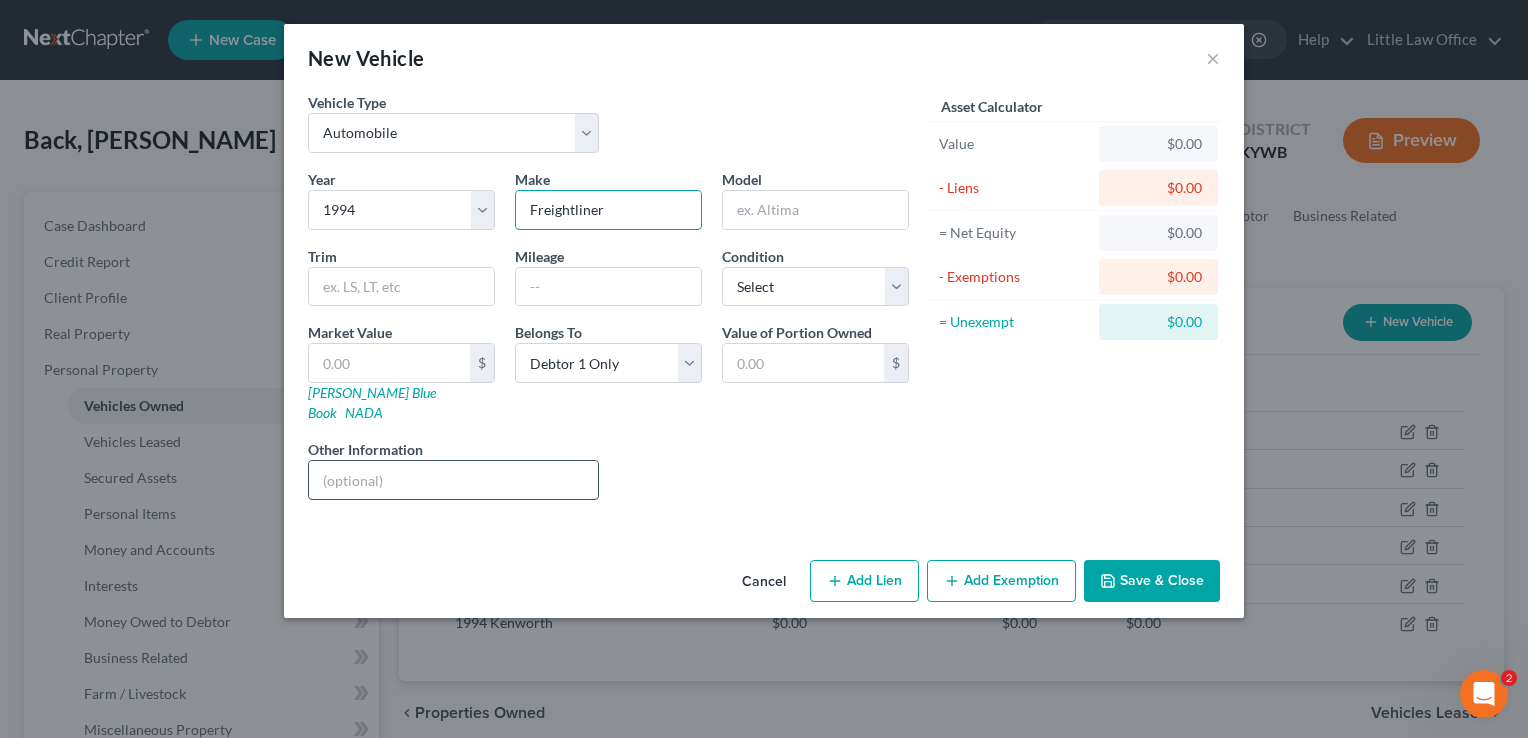 type on "Freightliner" 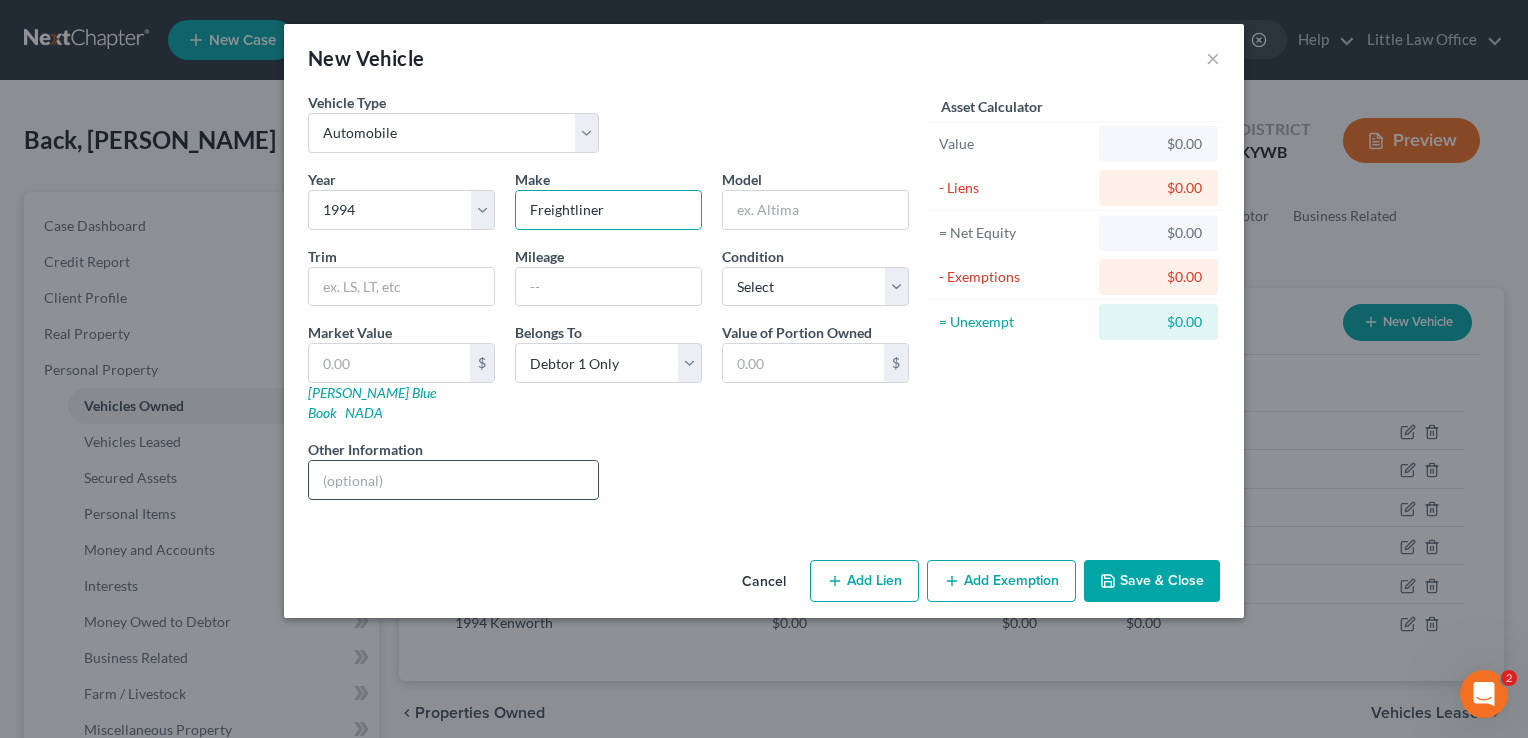 click at bounding box center [453, 480] 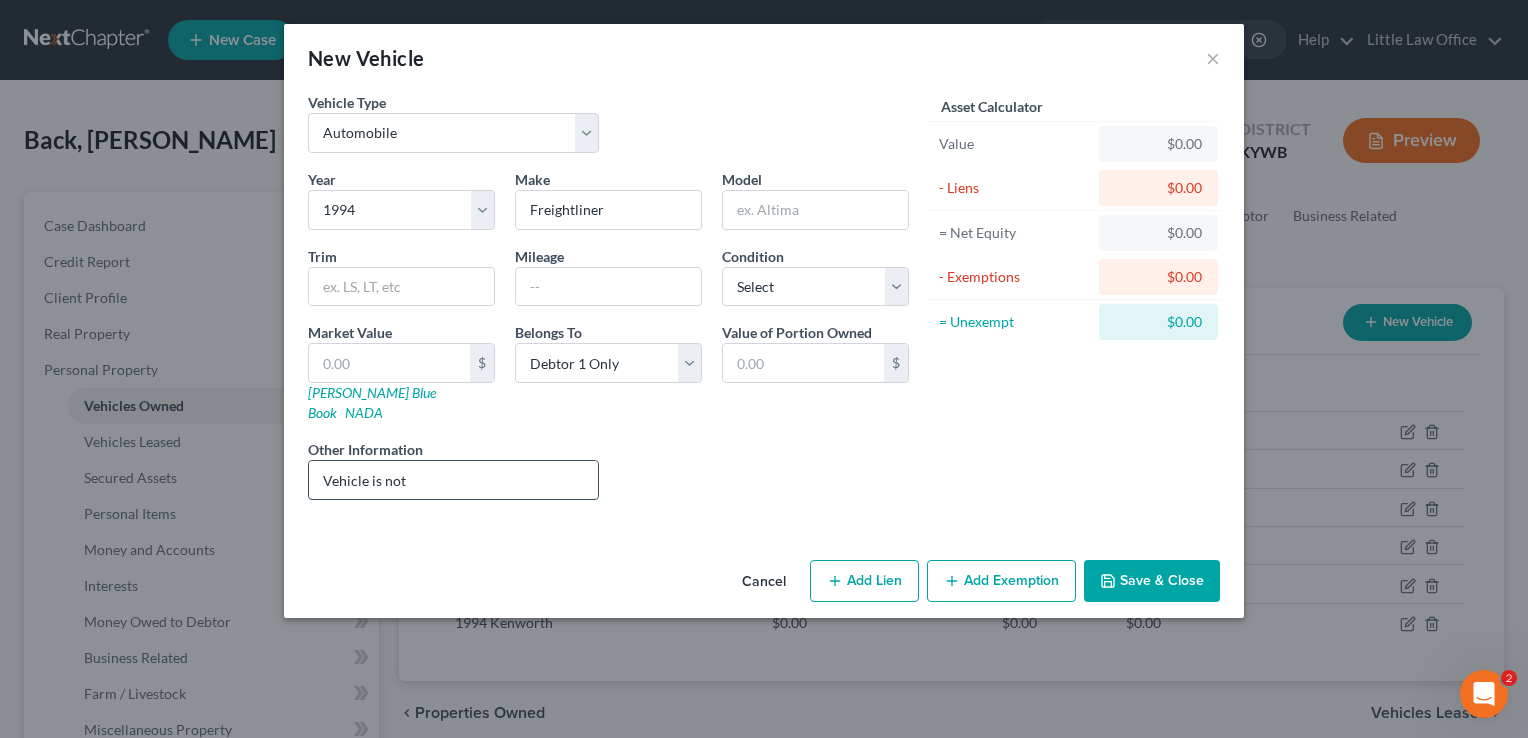 type on "Vehicle is not operable." 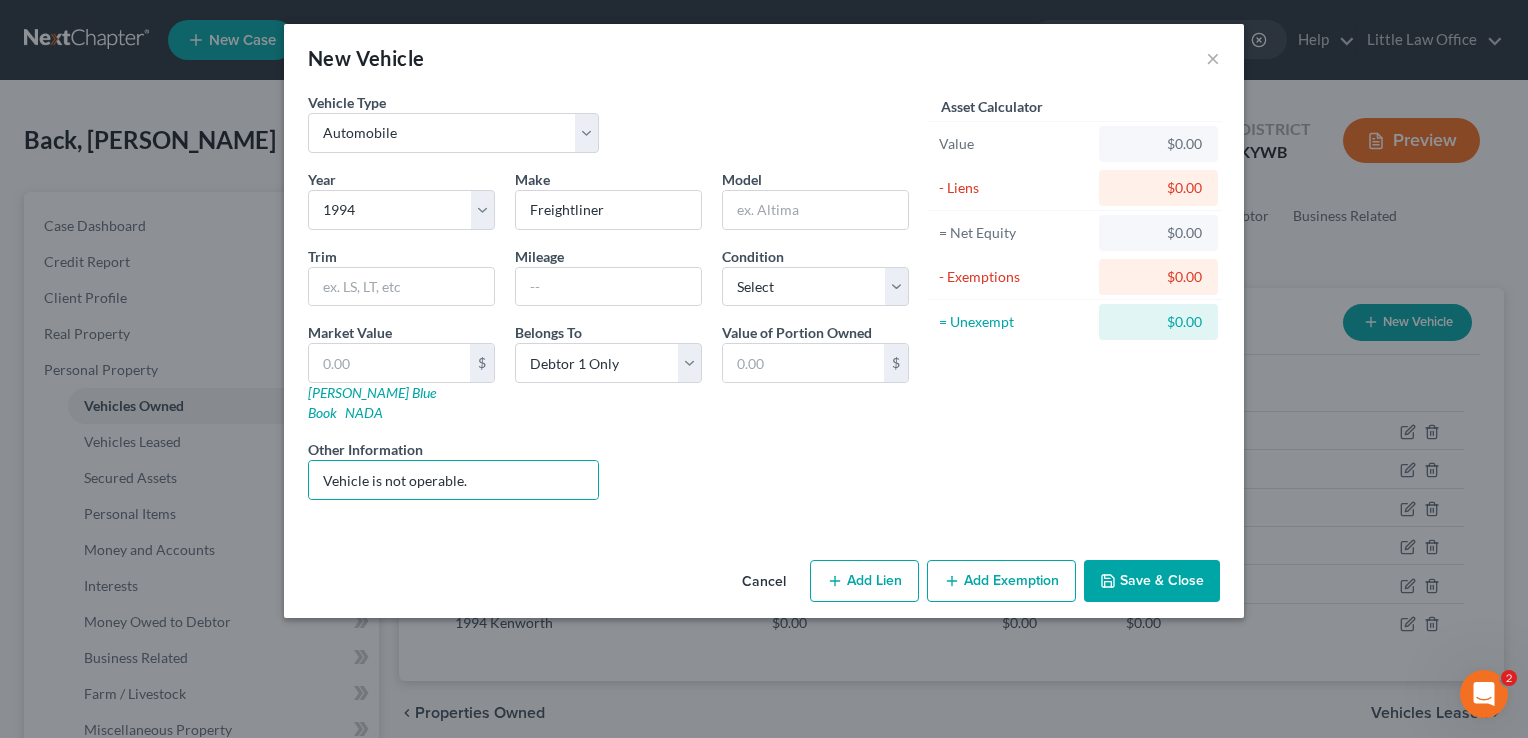 click on "Save & Close" at bounding box center (1152, 581) 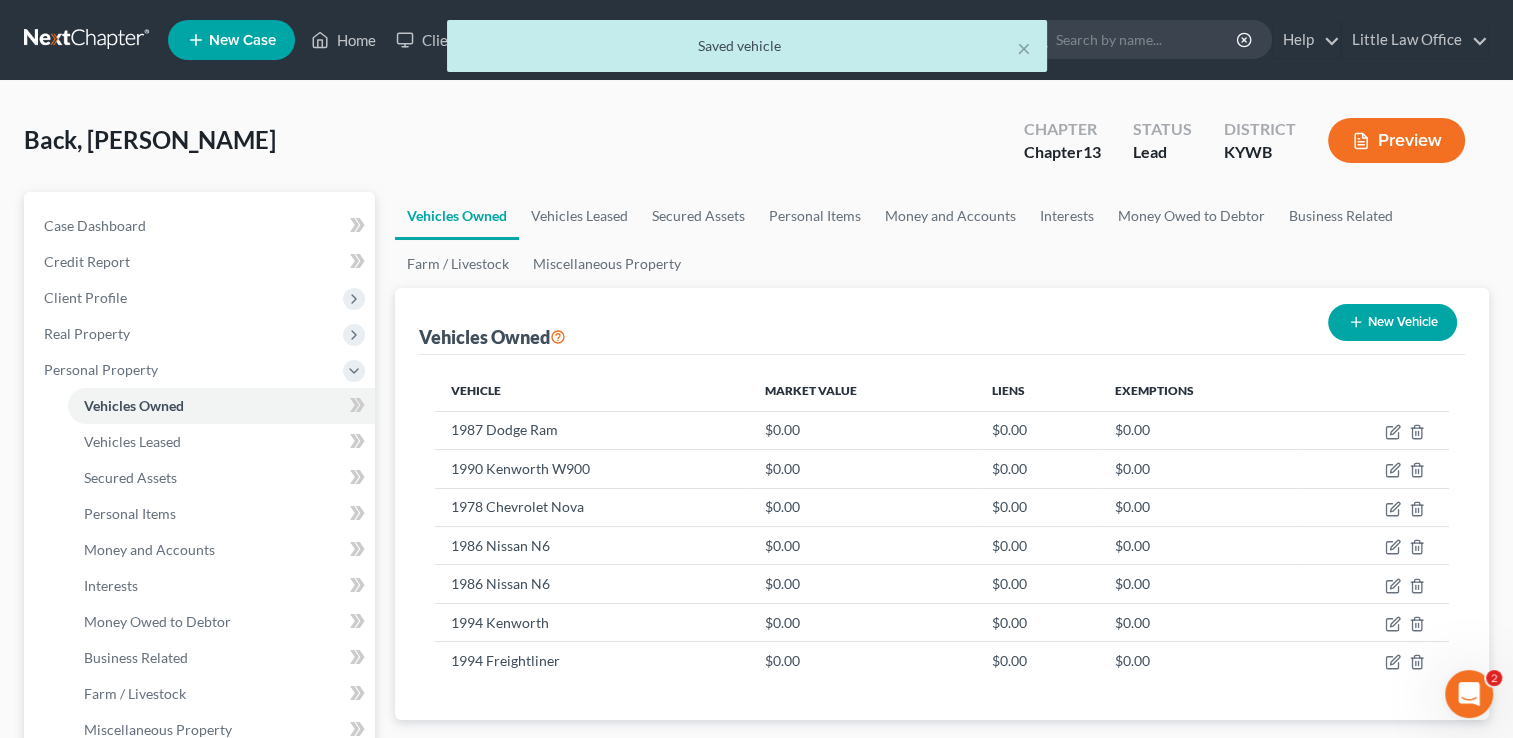 click on "New Vehicle" at bounding box center (1392, 322) 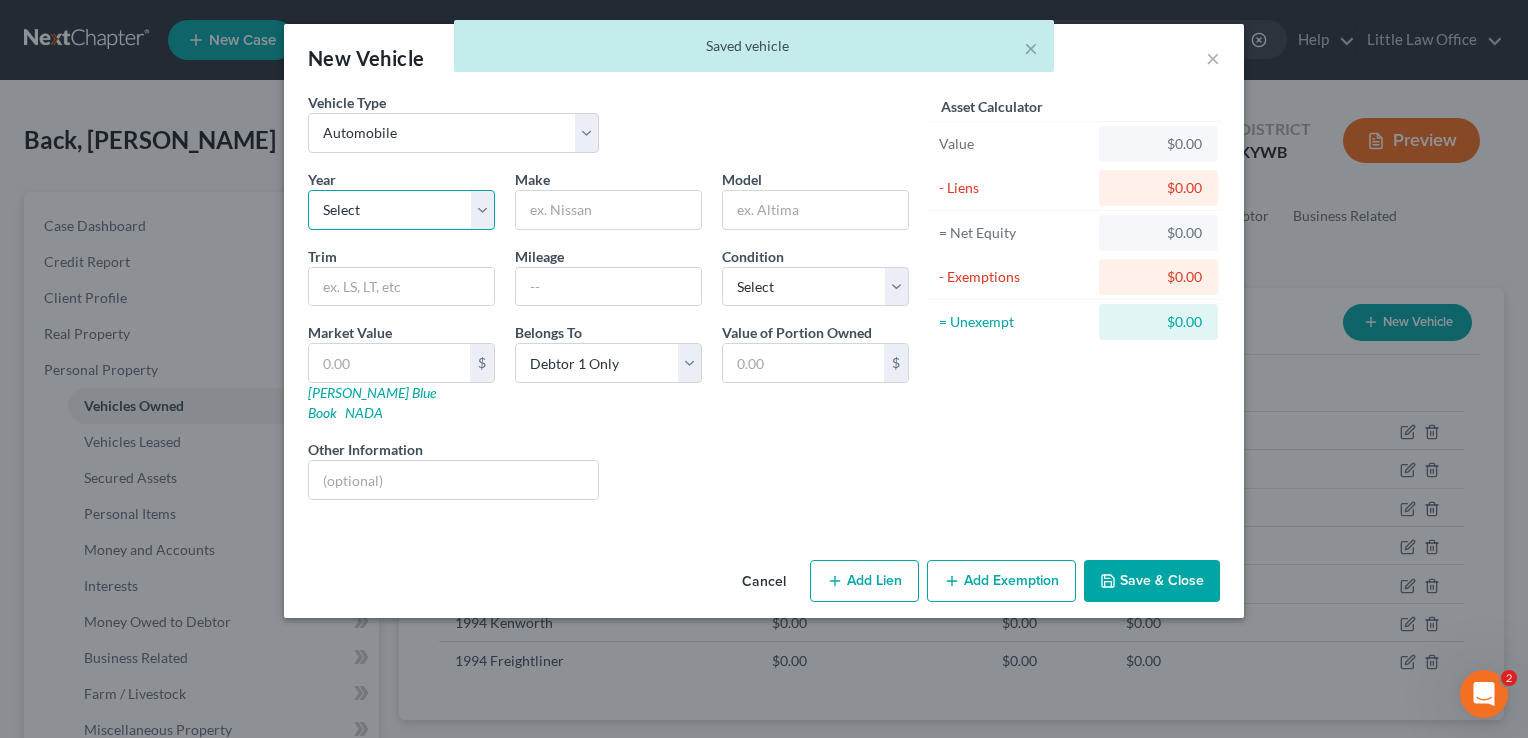click on "Select 2026 2025 2024 2023 2022 2021 2020 2019 2018 2017 2016 2015 2014 2013 2012 2011 2010 2009 2008 2007 2006 2005 2004 2003 2002 2001 2000 1999 1998 1997 1996 1995 1994 1993 1992 1991 1990 1989 1988 1987 1986 1985 1984 1983 1982 1981 1980 1979 1978 1977 1976 1975 1974 1973 1972 1971 1970 1969 1968 1967 1966 1965 1964 1963 1962 1961 1960 1959 1958 1957 1956 1955 1954 1953 1952 1951 1950 1949 1948 1947 1946 1945 1944 1943 1942 1941 1940 1939 1938 1937 1936 1935 1934 1933 1932 1931 1930 1929 1928 1927 1926 1925 1924 1923 1922 1921 1920 1919 1918 1917 1916 1915 1914 1913 1912 1911 1910 1909 1908 1907 1906 1905 1904 1903 1902 1901" at bounding box center (401, 210) 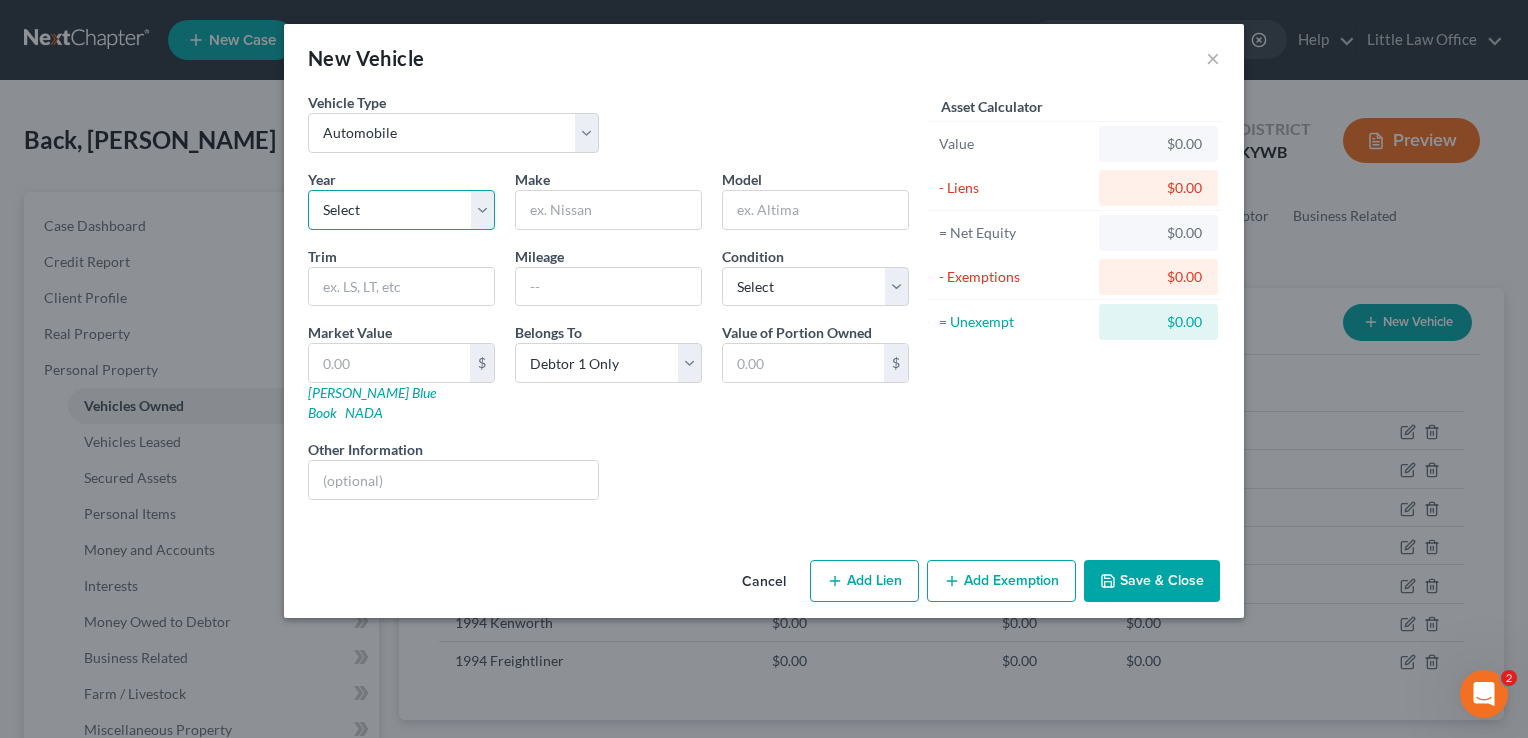 select on "55" 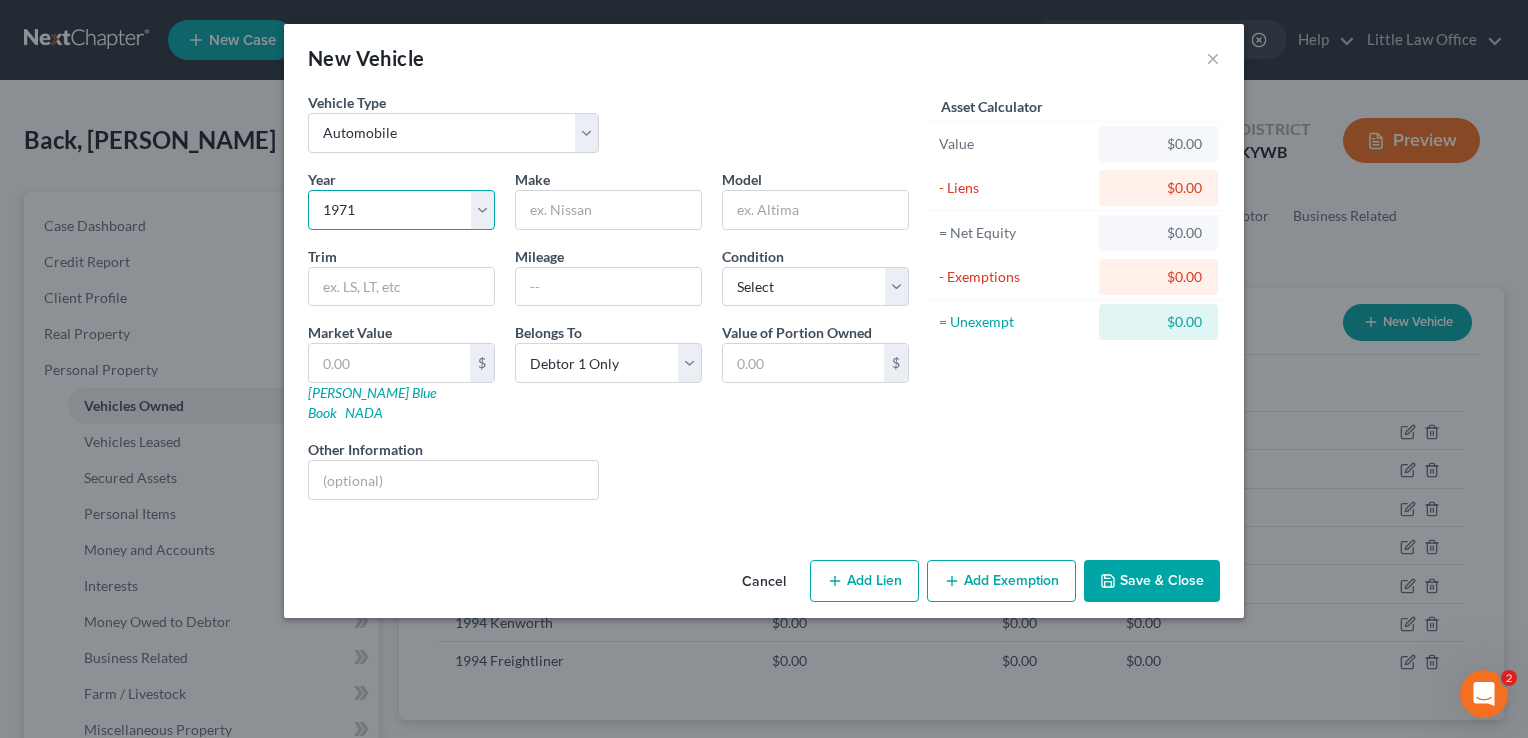 click on "Select 2026 2025 2024 2023 2022 2021 2020 2019 2018 2017 2016 2015 2014 2013 2012 2011 2010 2009 2008 2007 2006 2005 2004 2003 2002 2001 2000 1999 1998 1997 1996 1995 1994 1993 1992 1991 1990 1989 1988 1987 1986 1985 1984 1983 1982 1981 1980 1979 1978 1977 1976 1975 1974 1973 1972 1971 1970 1969 1968 1967 1966 1965 1964 1963 1962 1961 1960 1959 1958 1957 1956 1955 1954 1953 1952 1951 1950 1949 1948 1947 1946 1945 1944 1943 1942 1941 1940 1939 1938 1937 1936 1935 1934 1933 1932 1931 1930 1929 1928 1927 1926 1925 1924 1923 1922 1921 1920 1919 1918 1917 1916 1915 1914 1913 1912 1911 1910 1909 1908 1907 1906 1905 1904 1903 1902 1901" at bounding box center (401, 210) 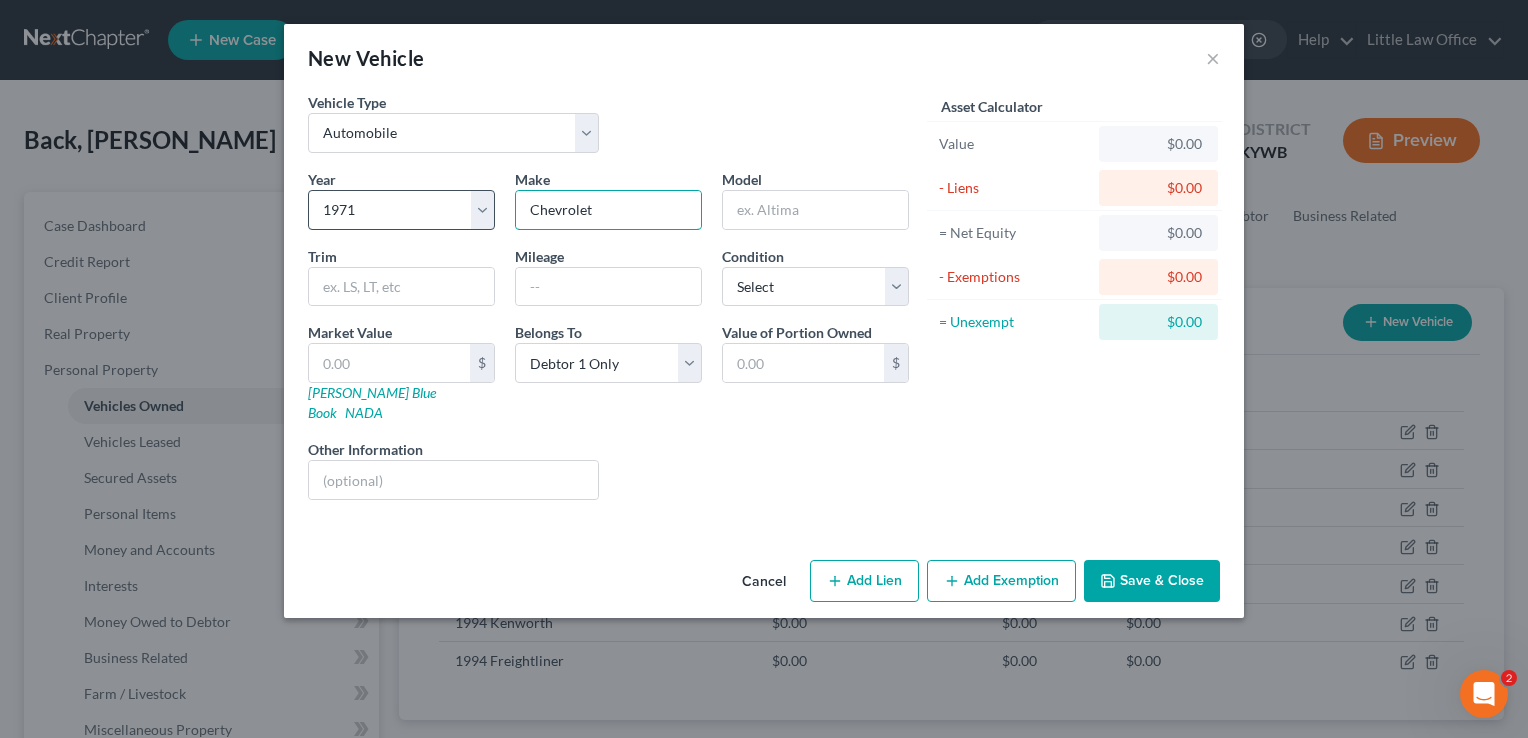 type on "Chevrolet" 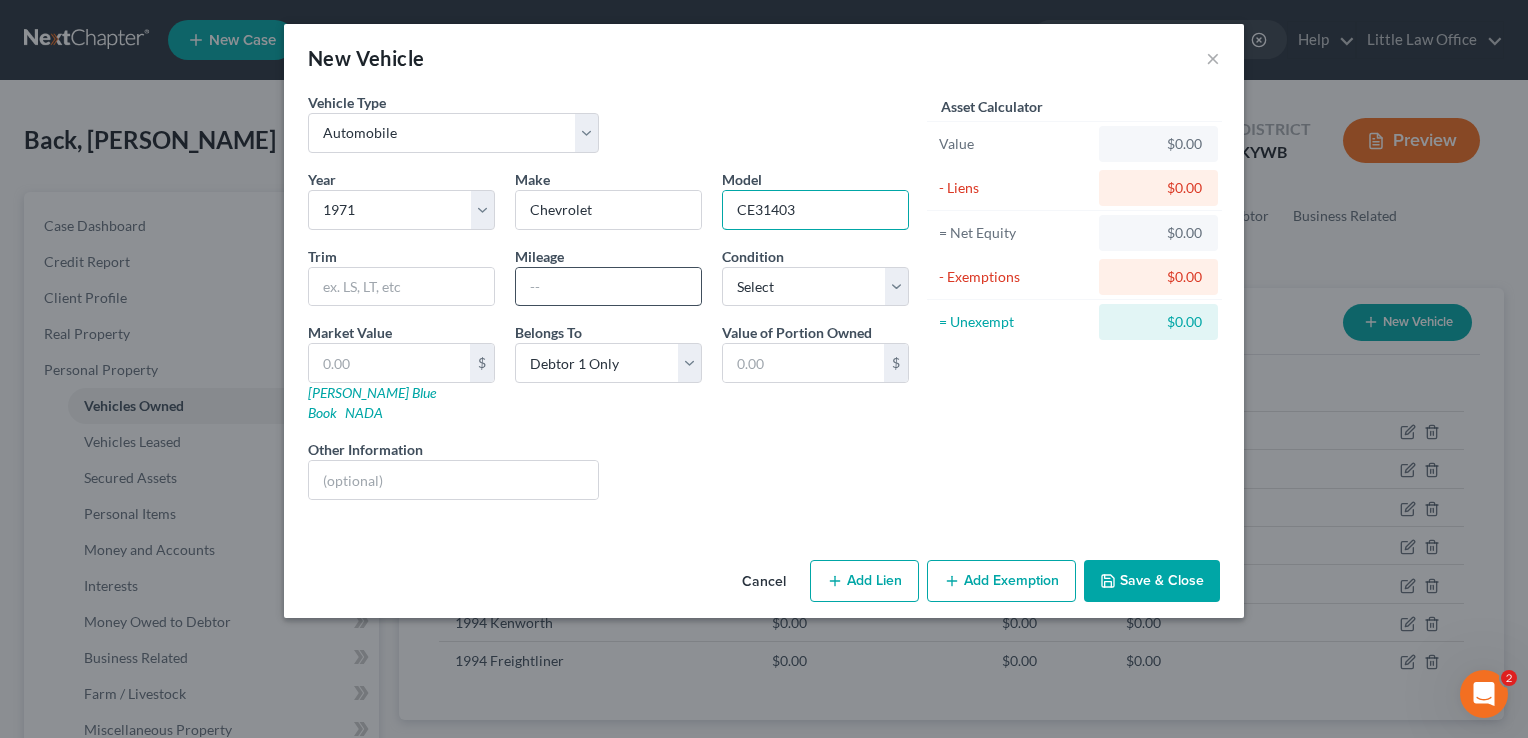 type on "CE31403" 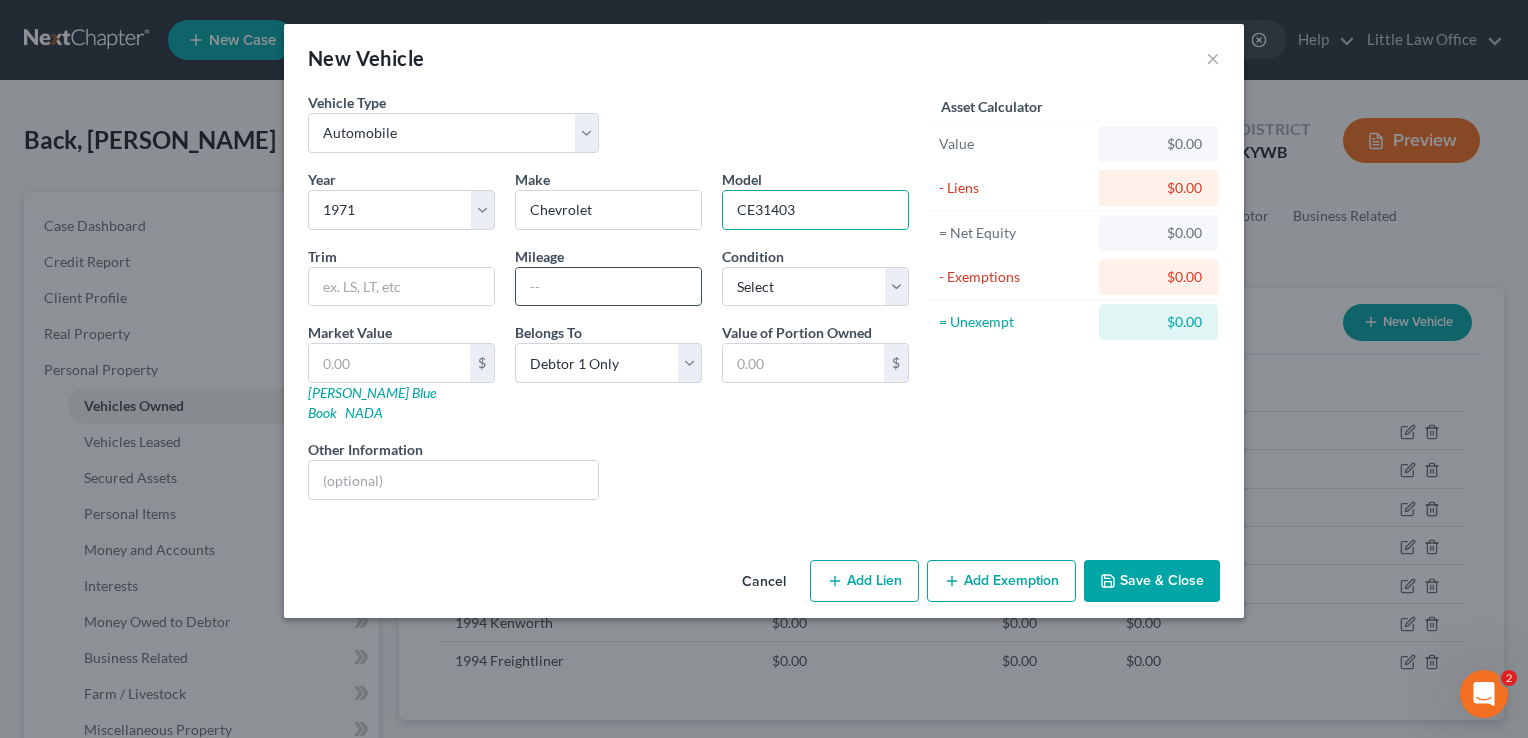 click at bounding box center (608, 287) 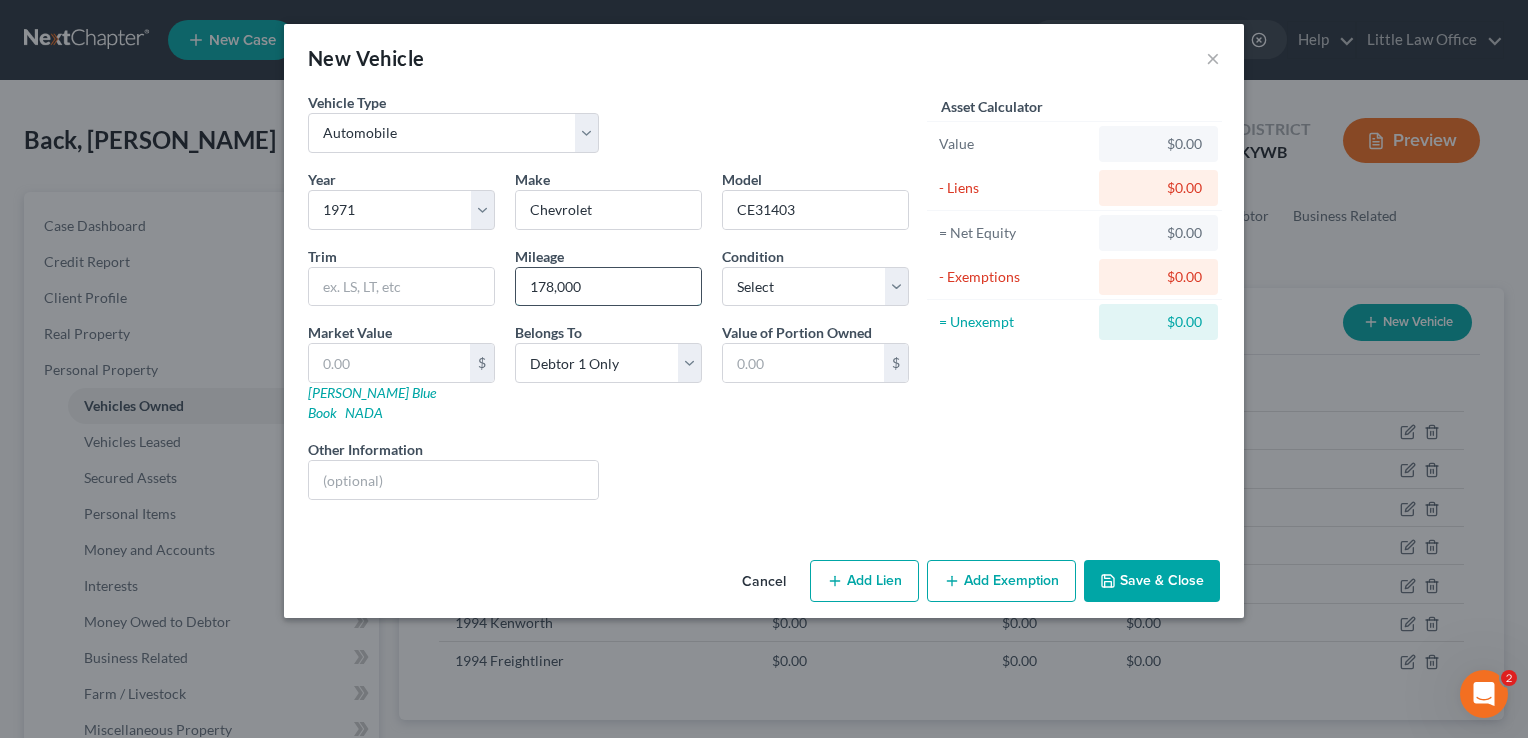 type on "178,000" 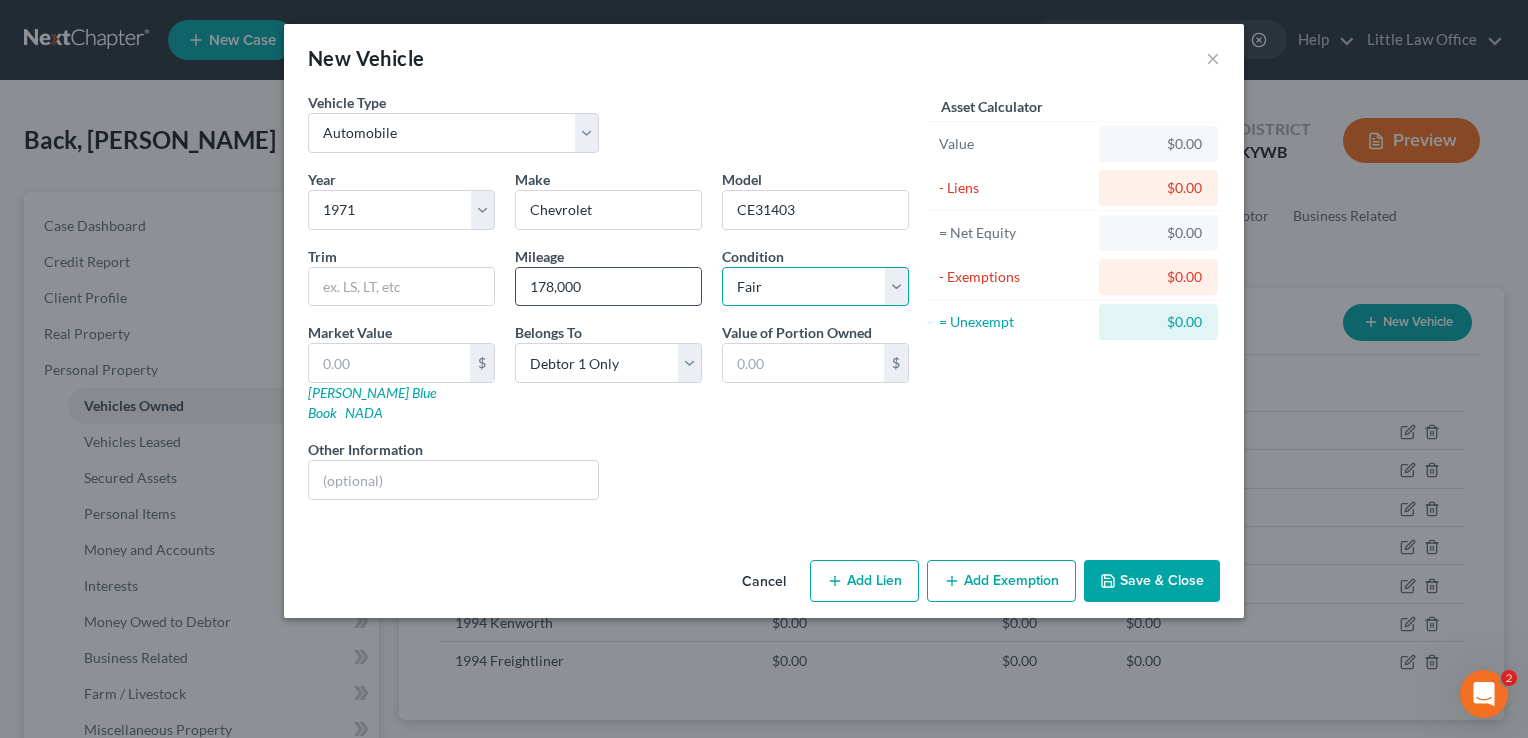 select on "4" 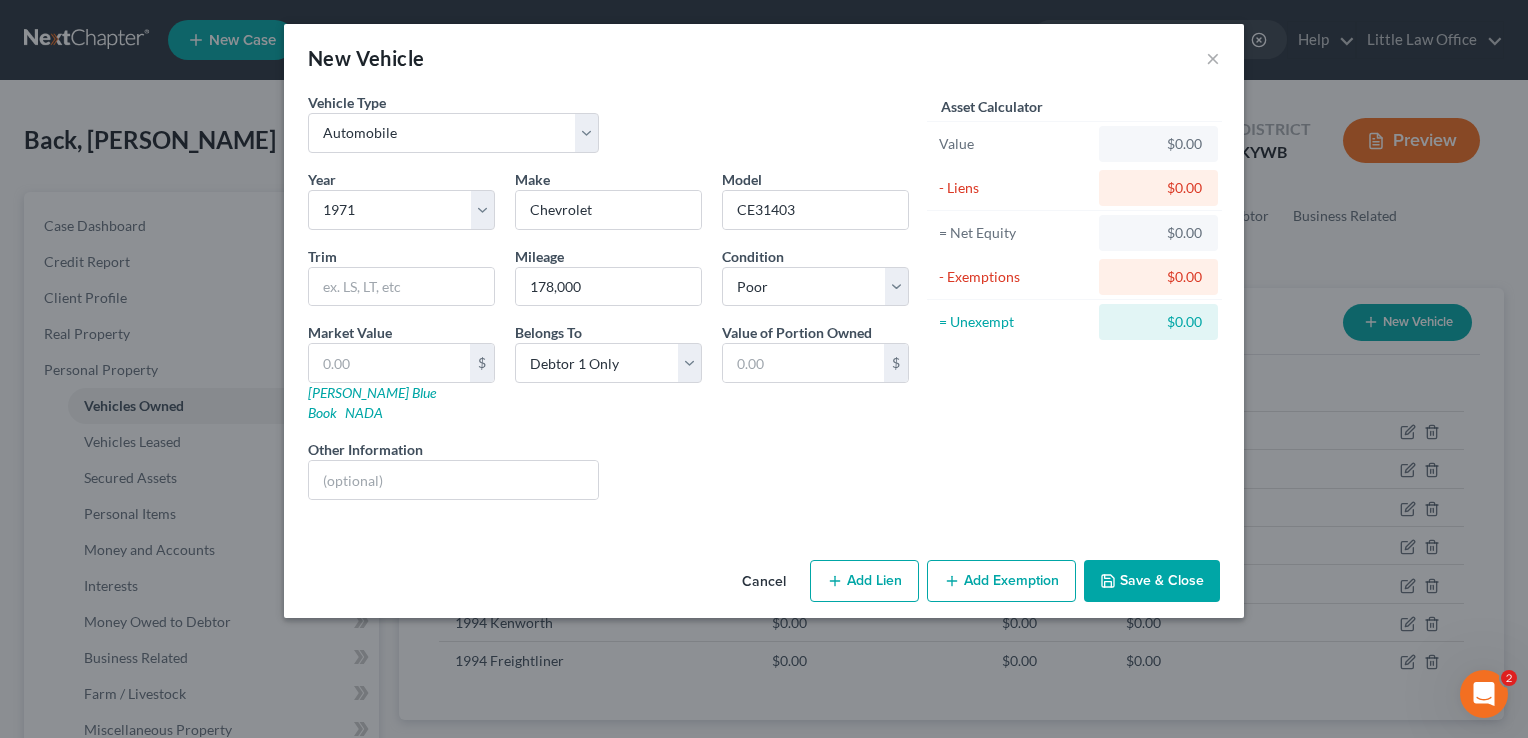 click on "Save & Close" at bounding box center (1152, 581) 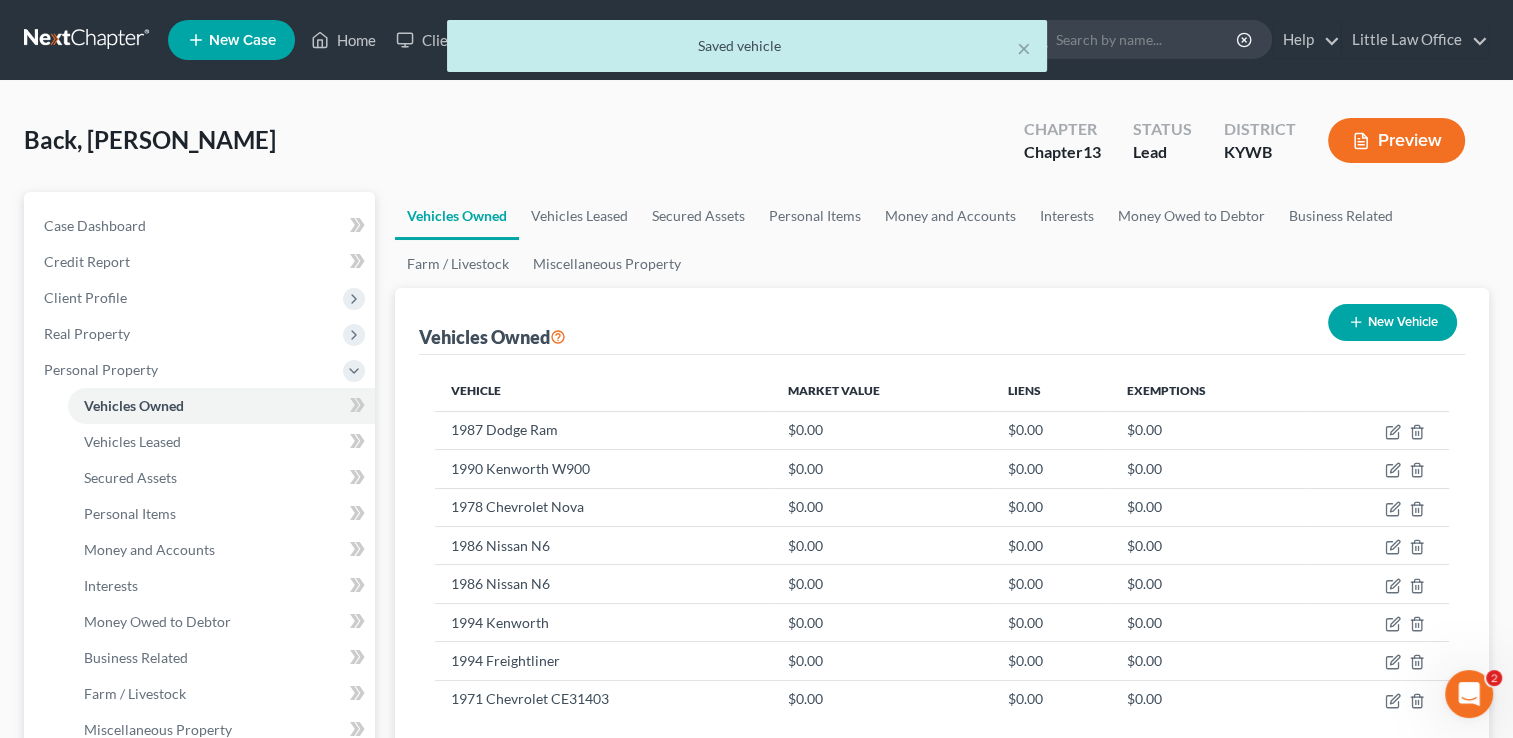 click on "New Vehicle" at bounding box center [1392, 322] 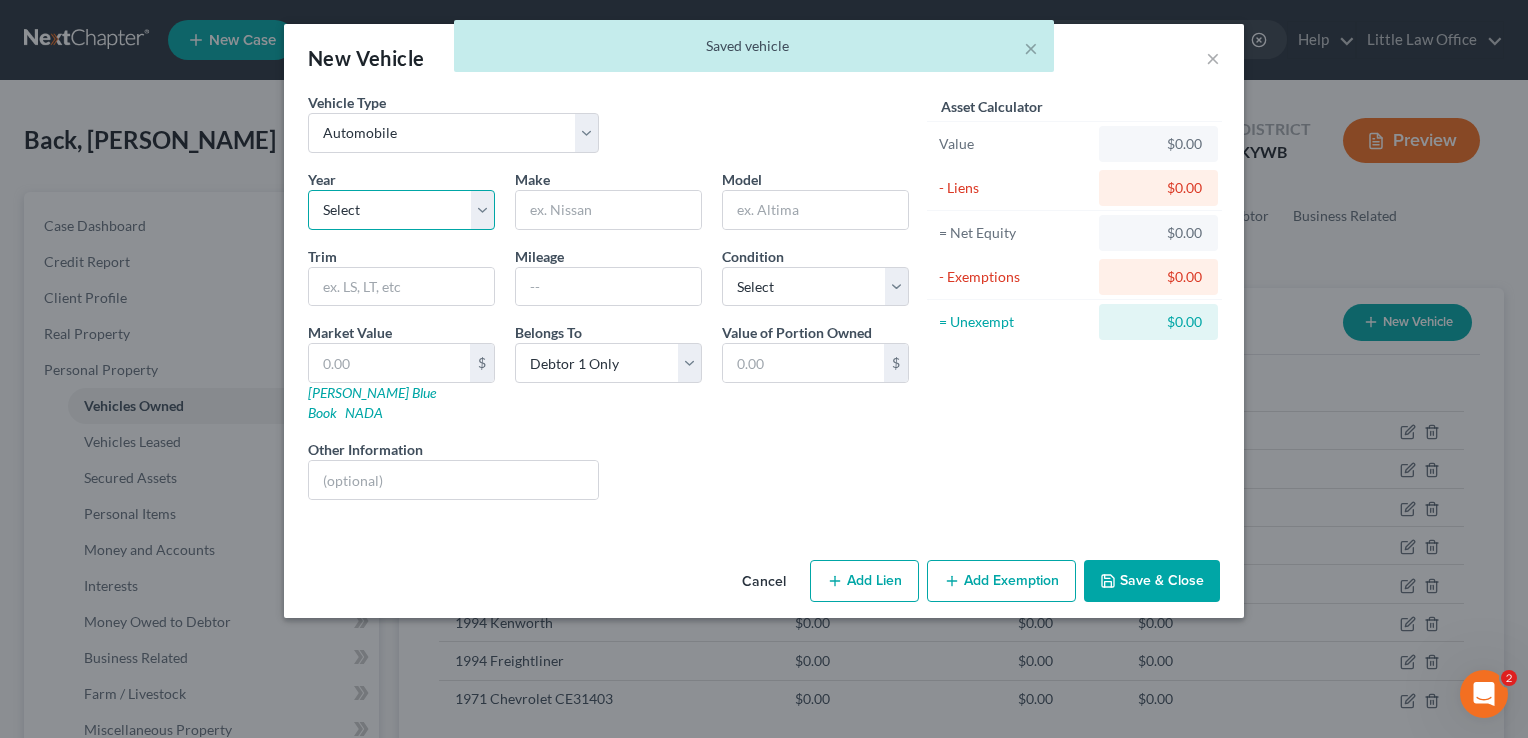 click on "Select 2026 2025 2024 2023 2022 2021 2020 2019 2018 2017 2016 2015 2014 2013 2012 2011 2010 2009 2008 2007 2006 2005 2004 2003 2002 2001 2000 1999 1998 1997 1996 1995 1994 1993 1992 1991 1990 1989 1988 1987 1986 1985 1984 1983 1982 1981 1980 1979 1978 1977 1976 1975 1974 1973 1972 1971 1970 1969 1968 1967 1966 1965 1964 1963 1962 1961 1960 1959 1958 1957 1956 1955 1954 1953 1952 1951 1950 1949 1948 1947 1946 1945 1944 1943 1942 1941 1940 1939 1938 1937 1936 1935 1934 1933 1932 1931 1930 1929 1928 1927 1926 1925 1924 1923 1922 1921 1920 1919 1918 1917 1916 1915 1914 1913 1912 1911 1910 1909 1908 1907 1906 1905 1904 1903 1902 1901" at bounding box center [401, 210] 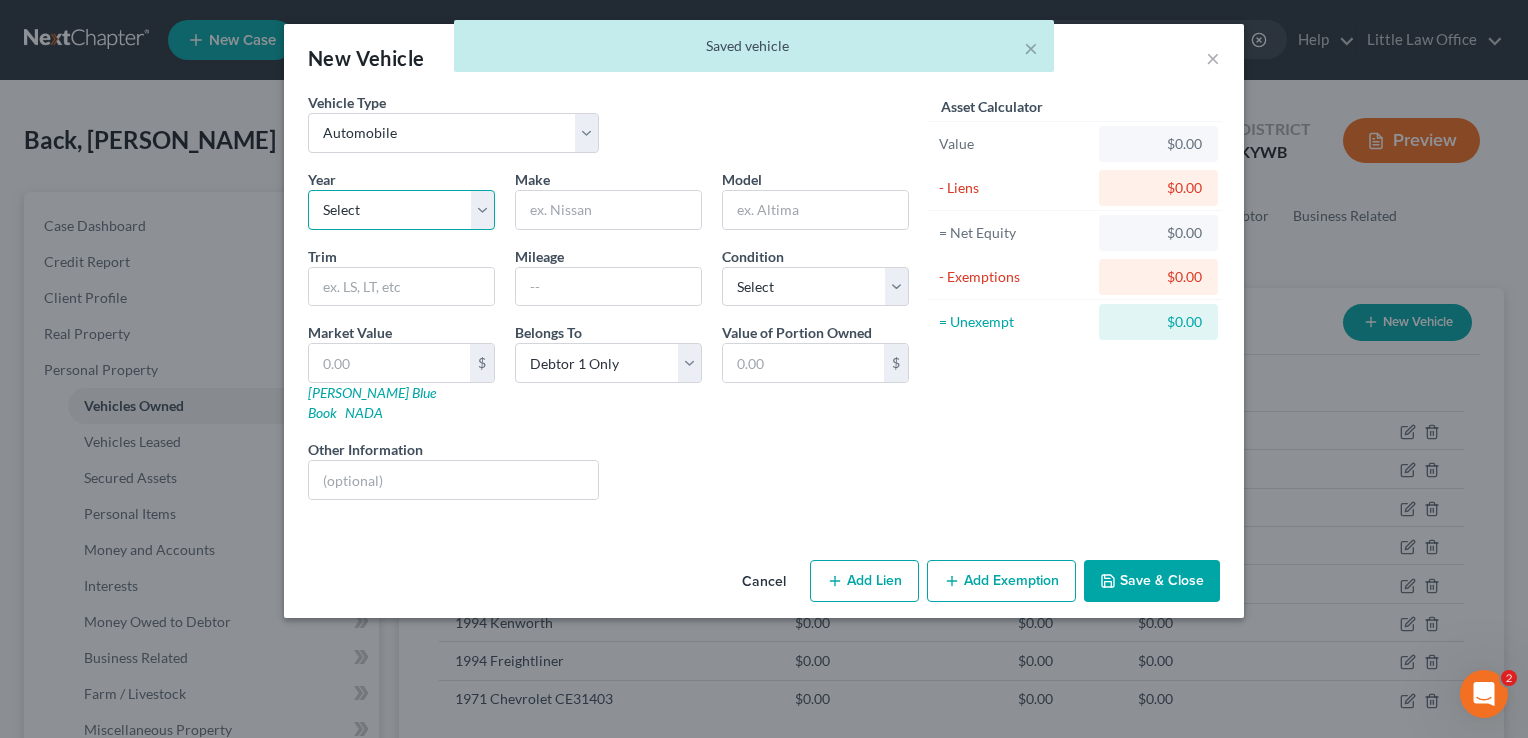 select on "25" 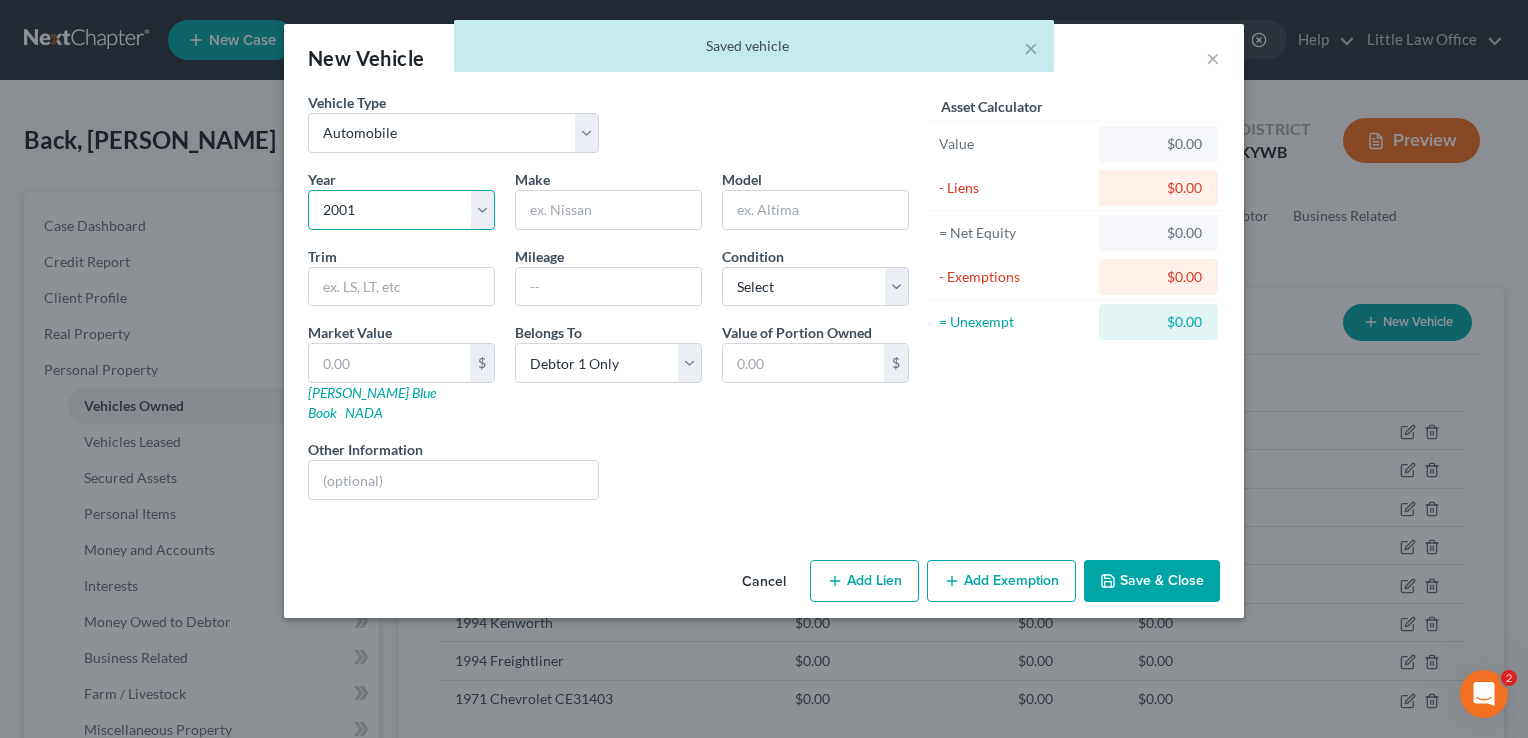 click on "Select 2026 2025 2024 2023 2022 2021 2020 2019 2018 2017 2016 2015 2014 2013 2012 2011 2010 2009 2008 2007 2006 2005 2004 2003 2002 2001 2000 1999 1998 1997 1996 1995 1994 1993 1992 1991 1990 1989 1988 1987 1986 1985 1984 1983 1982 1981 1980 1979 1978 1977 1976 1975 1974 1973 1972 1971 1970 1969 1968 1967 1966 1965 1964 1963 1962 1961 1960 1959 1958 1957 1956 1955 1954 1953 1952 1951 1950 1949 1948 1947 1946 1945 1944 1943 1942 1941 1940 1939 1938 1937 1936 1935 1934 1933 1932 1931 1930 1929 1928 1927 1926 1925 1924 1923 1922 1921 1920 1919 1918 1917 1916 1915 1914 1913 1912 1911 1910 1909 1908 1907 1906 1905 1904 1903 1902 1901" at bounding box center (401, 210) 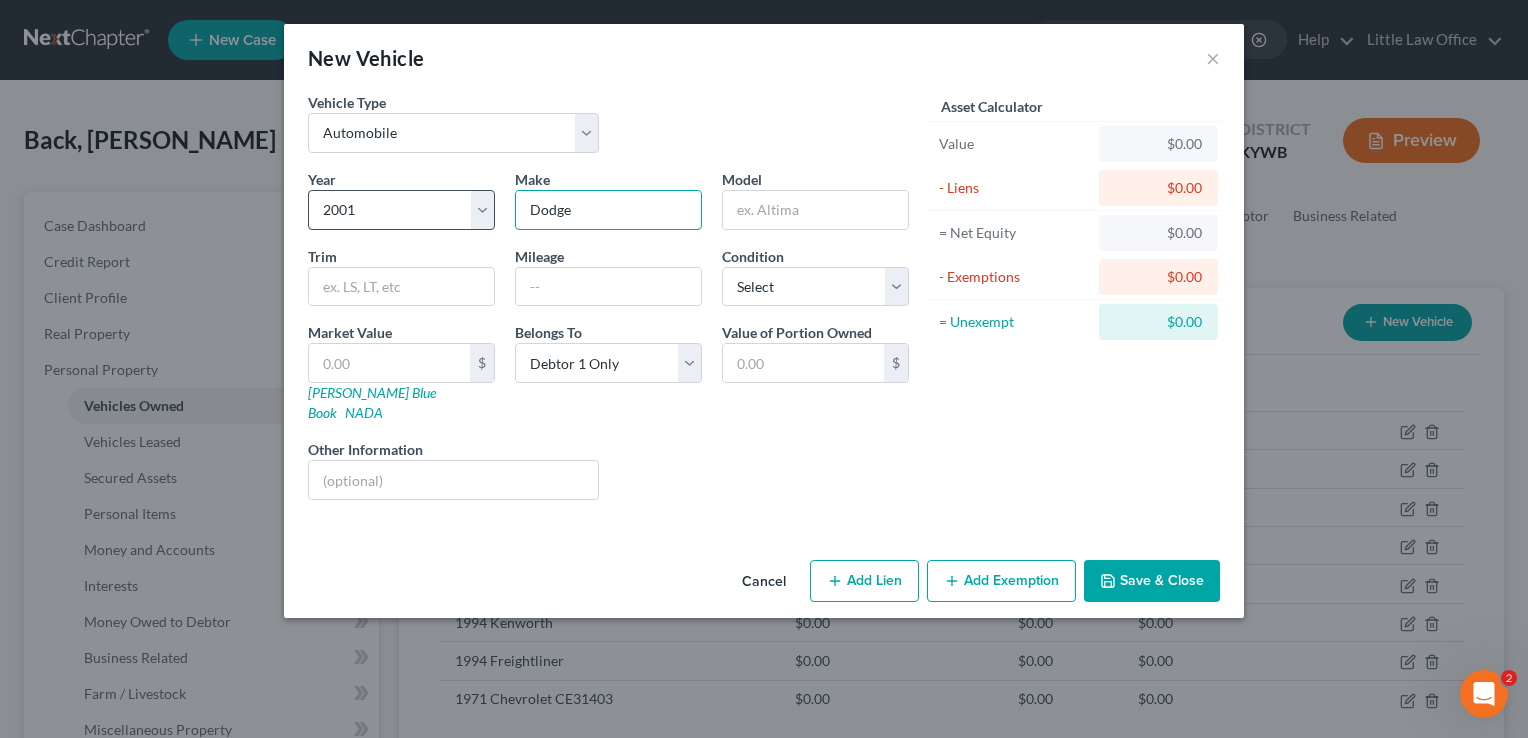 type on "Dodge" 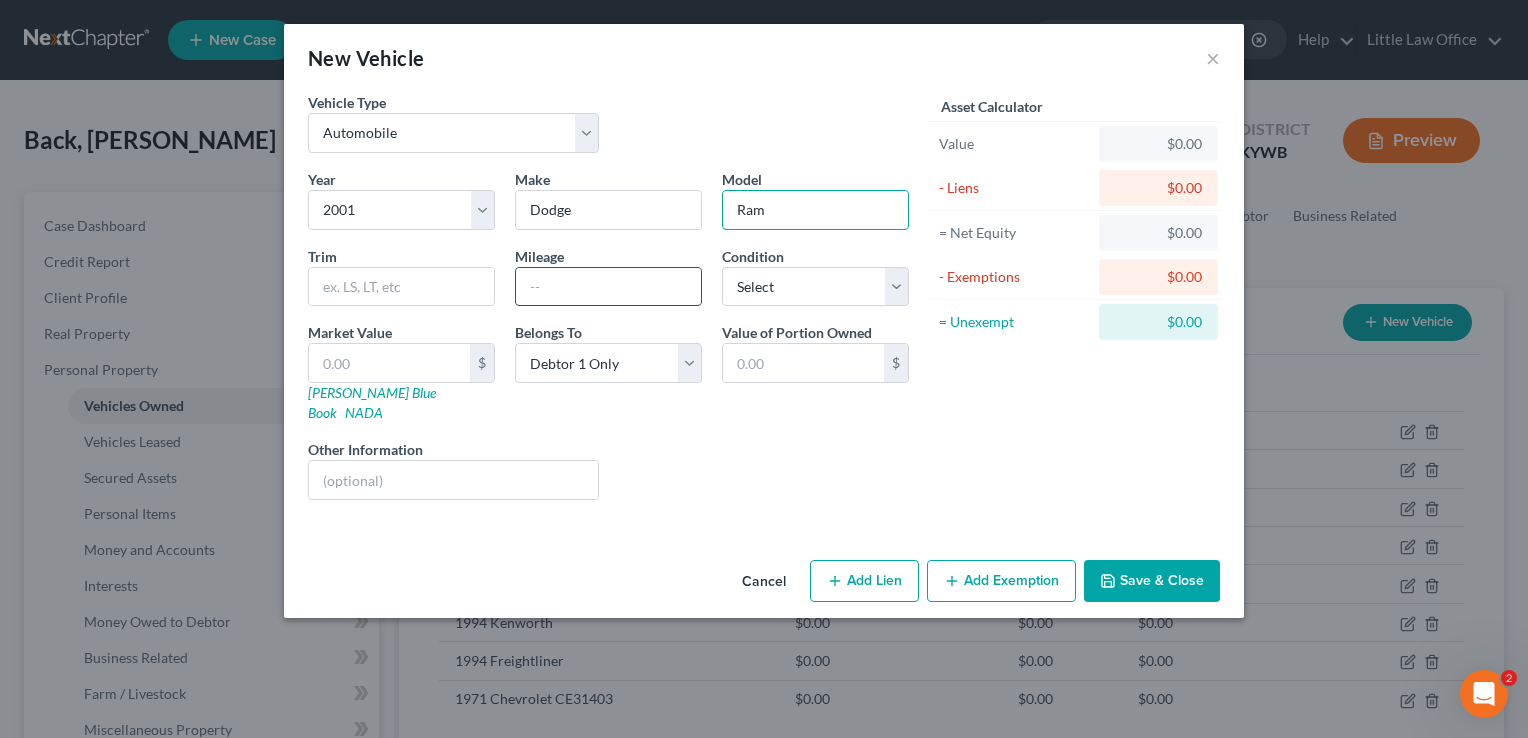 type on "Ram" 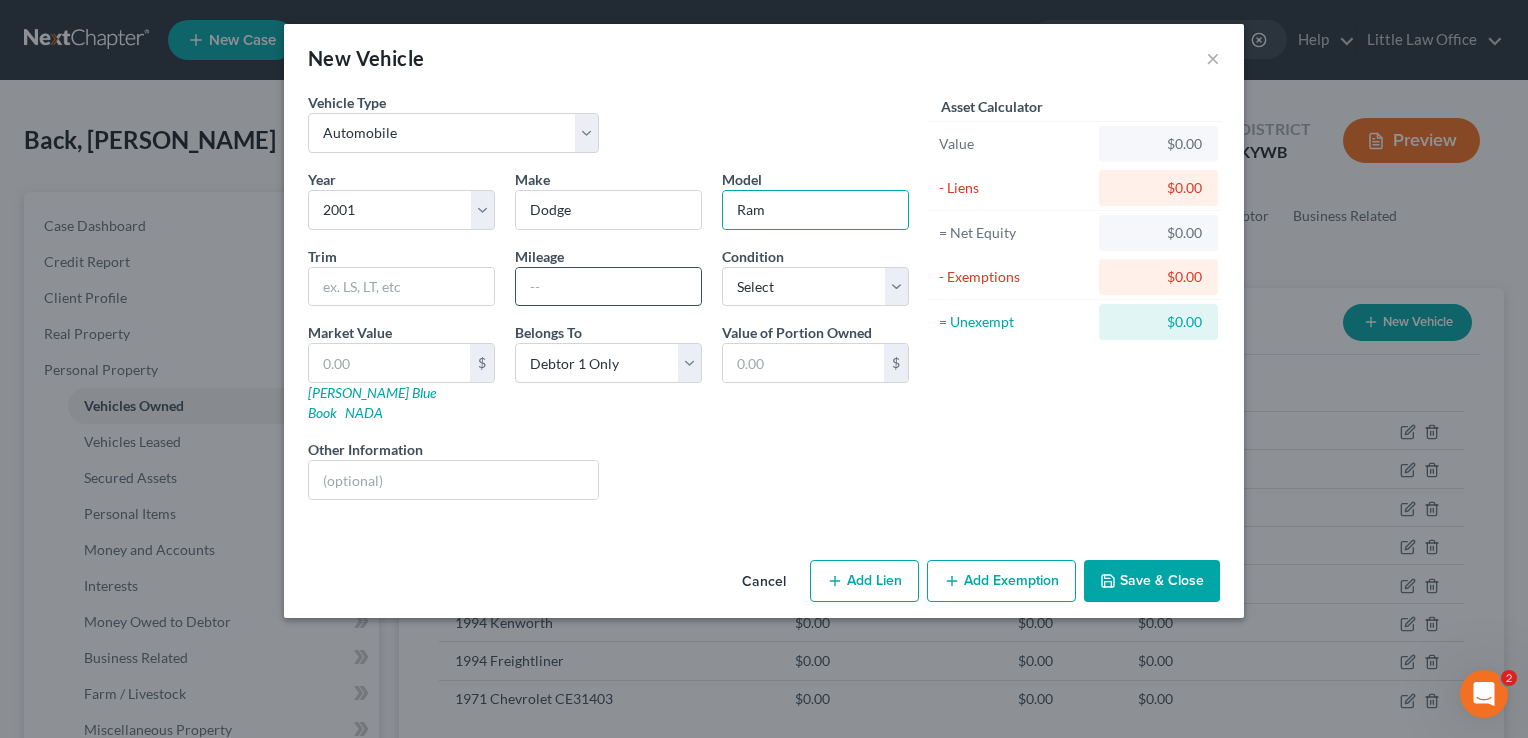 click at bounding box center [608, 287] 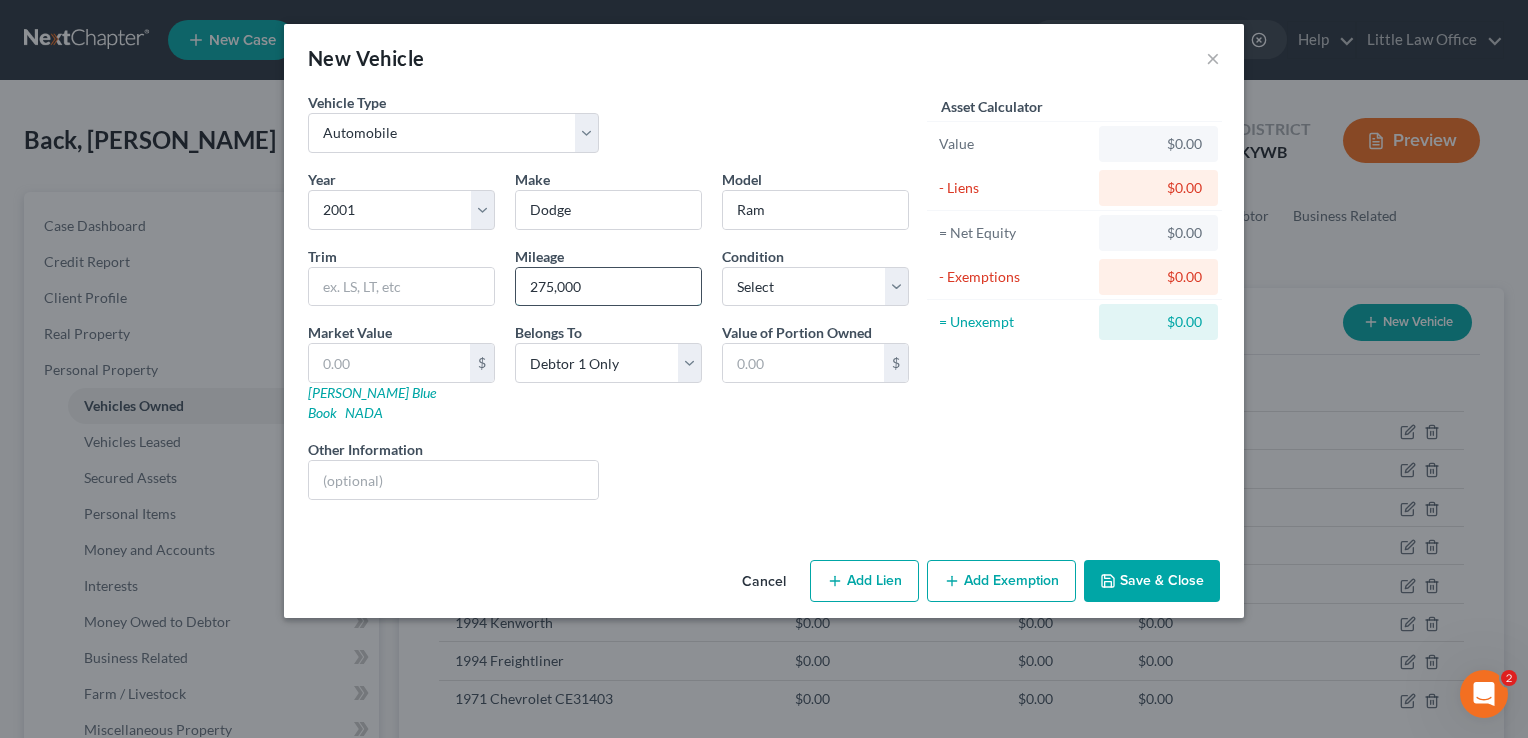 type on "275,000" 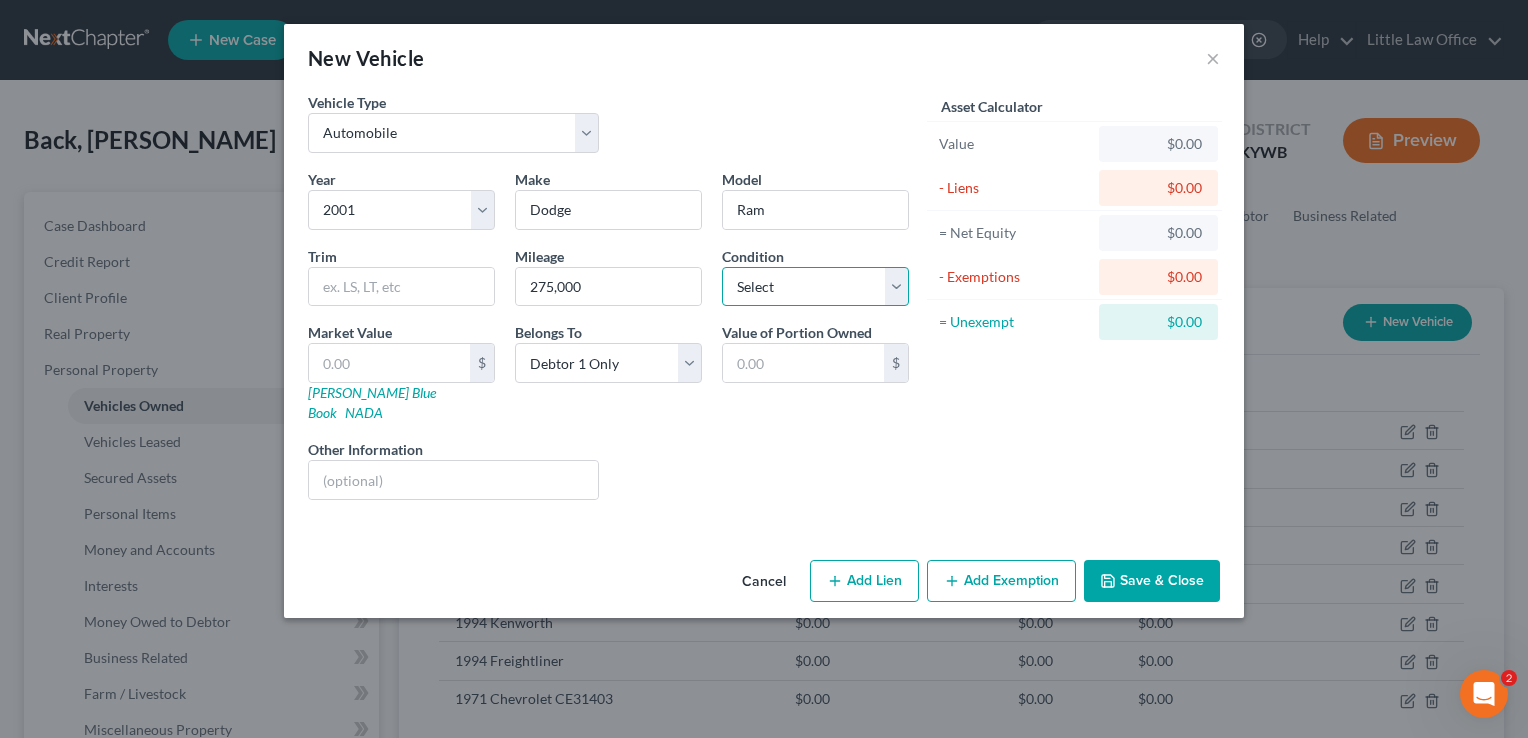 click on "Select Excellent Very Good Good Fair Poor" at bounding box center [815, 287] 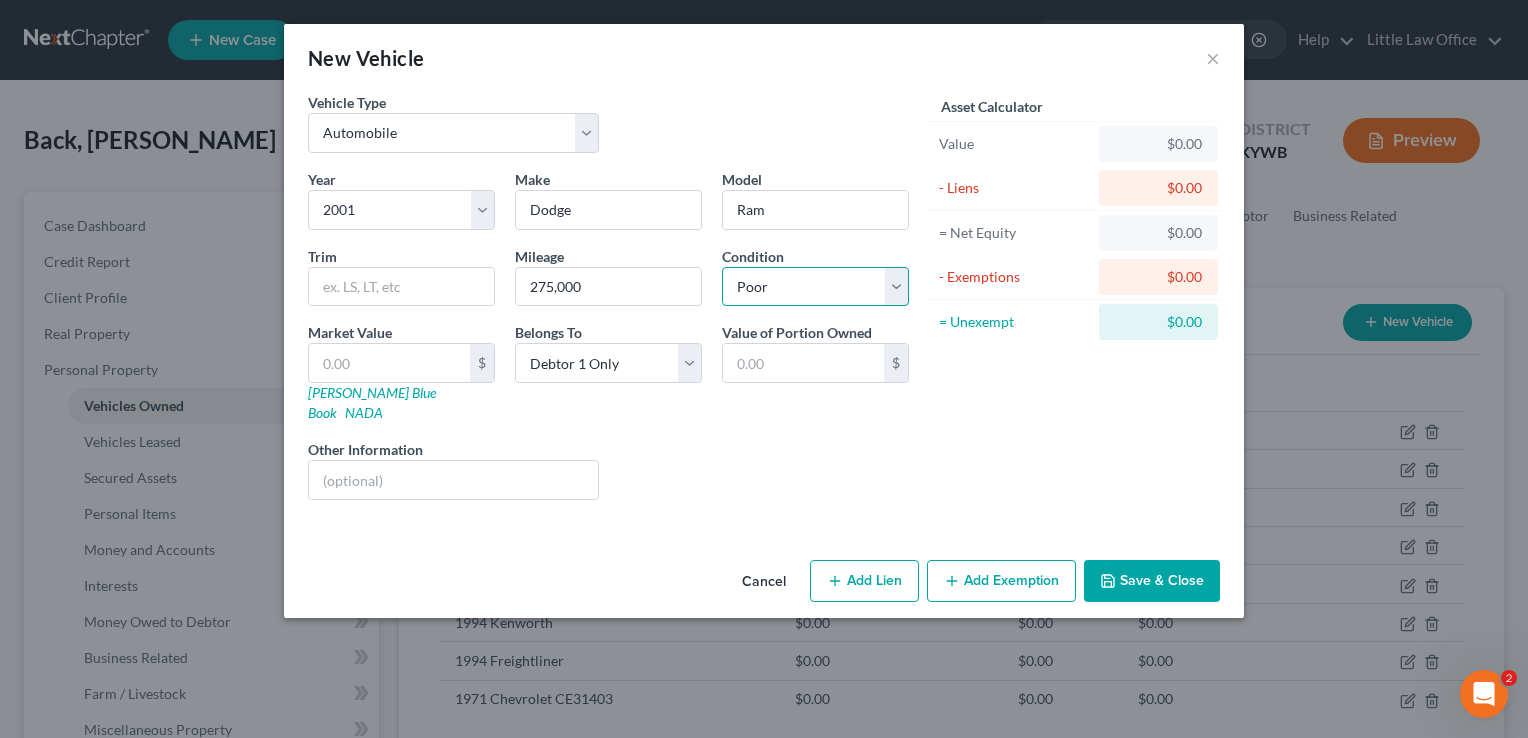 click on "Select Excellent Very Good Good Fair Poor" at bounding box center (815, 287) 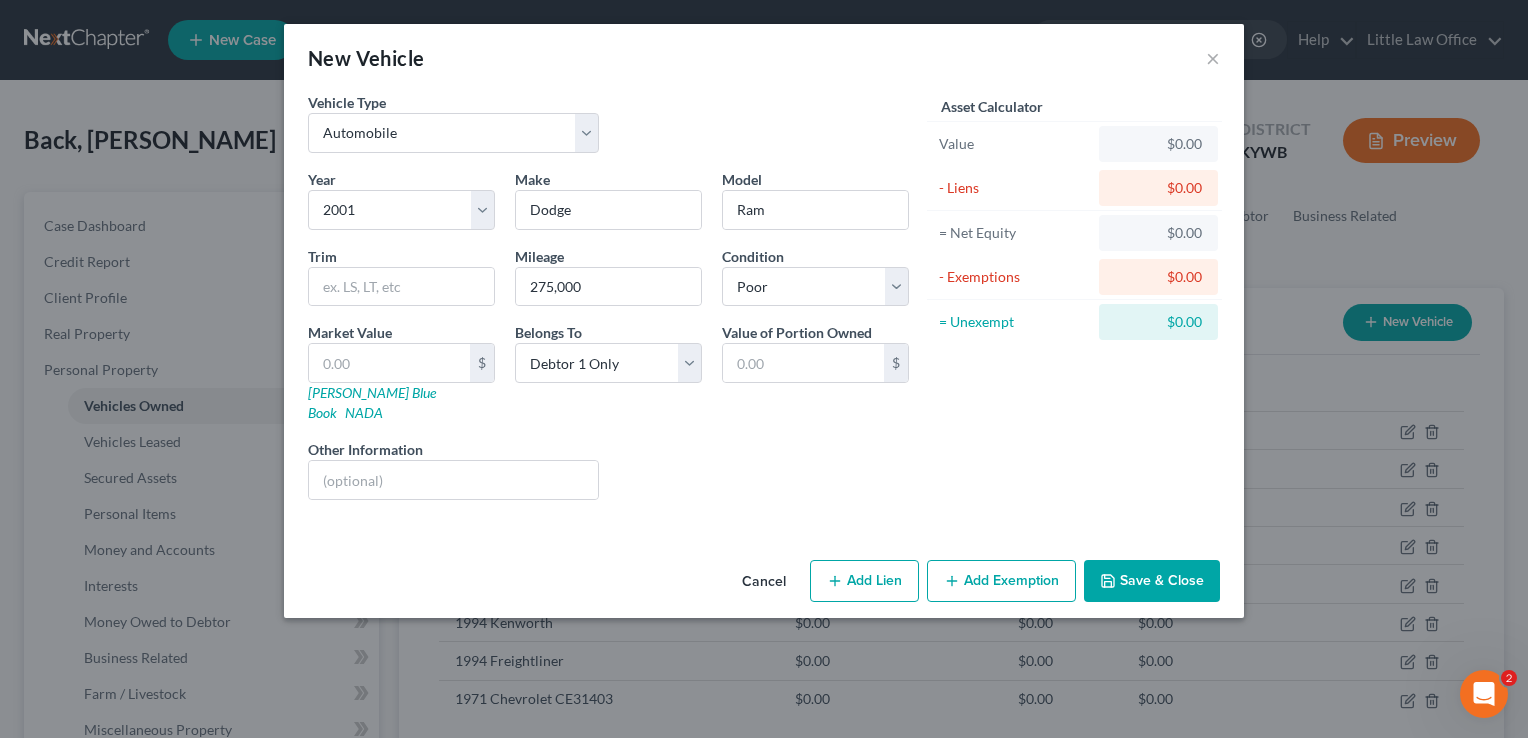 click 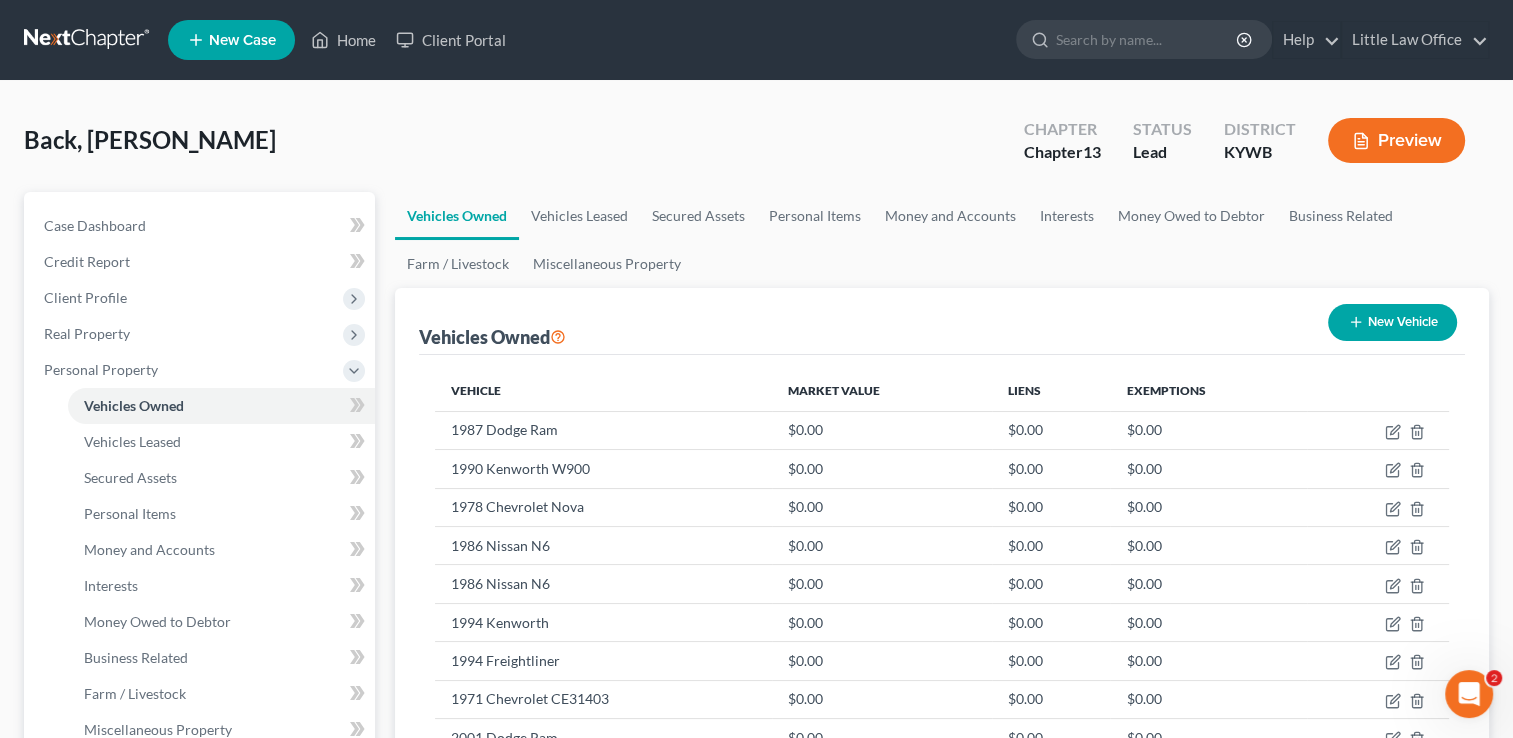 click on "New Vehicle" at bounding box center (1392, 322) 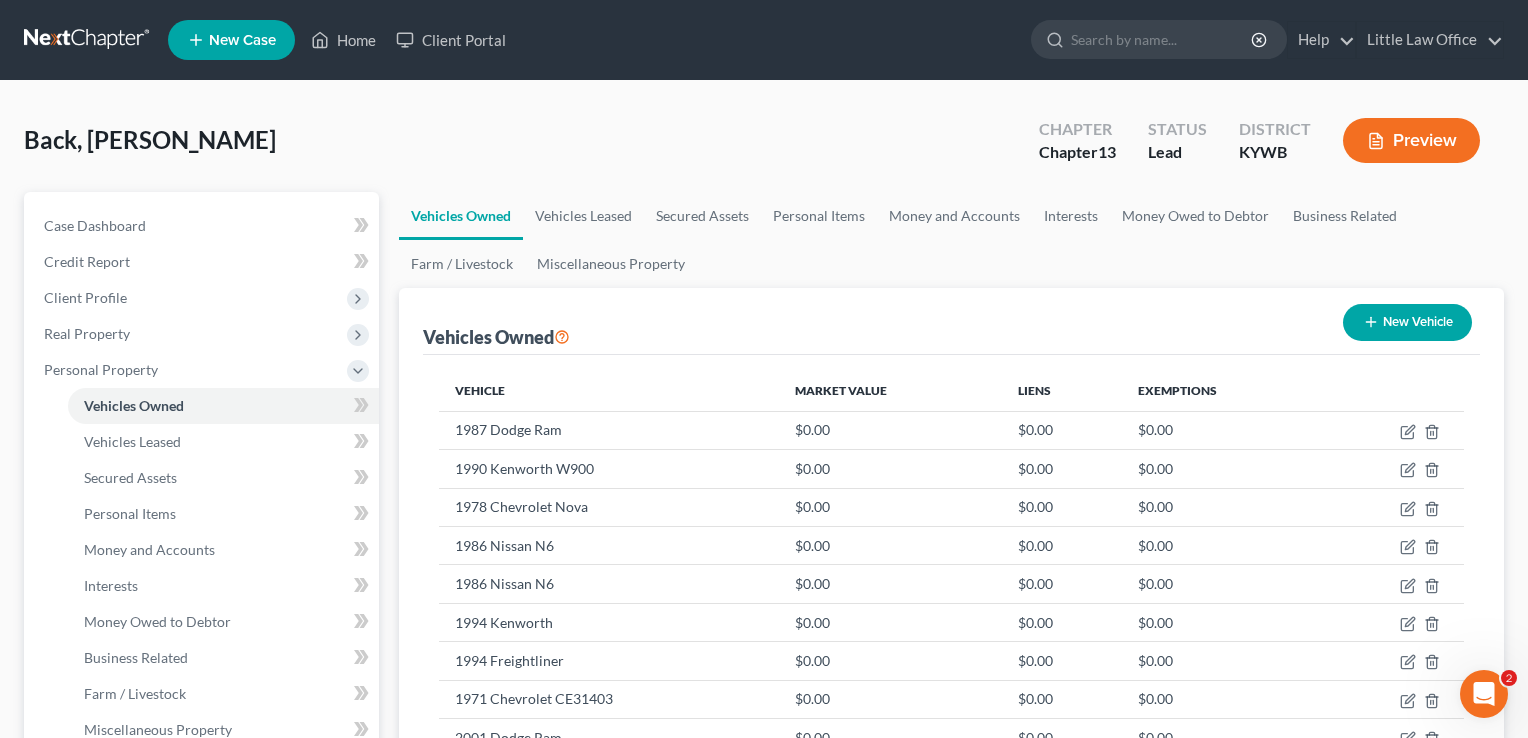 select on "0" 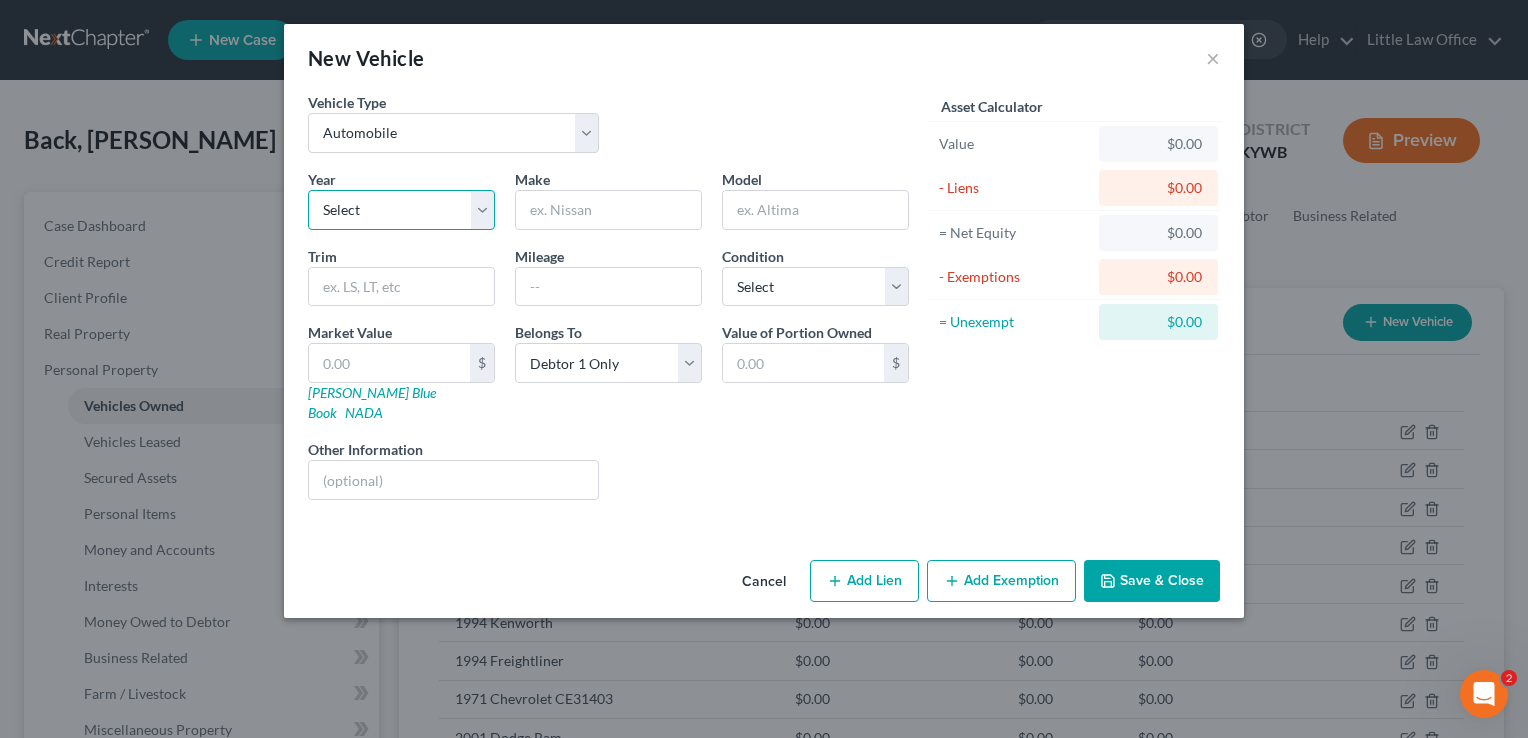 click on "Select 2026 2025 2024 2023 2022 2021 2020 2019 2018 2017 2016 2015 2014 2013 2012 2011 2010 2009 2008 2007 2006 2005 2004 2003 2002 2001 2000 1999 1998 1997 1996 1995 1994 1993 1992 1991 1990 1989 1988 1987 1986 1985 1984 1983 1982 1981 1980 1979 1978 1977 1976 1975 1974 1973 1972 1971 1970 1969 1968 1967 1966 1965 1964 1963 1962 1961 1960 1959 1958 1957 1956 1955 1954 1953 1952 1951 1950 1949 1948 1947 1946 1945 1944 1943 1942 1941 1940 1939 1938 1937 1936 1935 1934 1933 1932 1931 1930 1929 1928 1927 1926 1925 1924 1923 1922 1921 1920 1919 1918 1917 1916 1915 1914 1913 1912 1911 1910 1909 1908 1907 1906 1905 1904 1903 1902 1901" at bounding box center (401, 210) 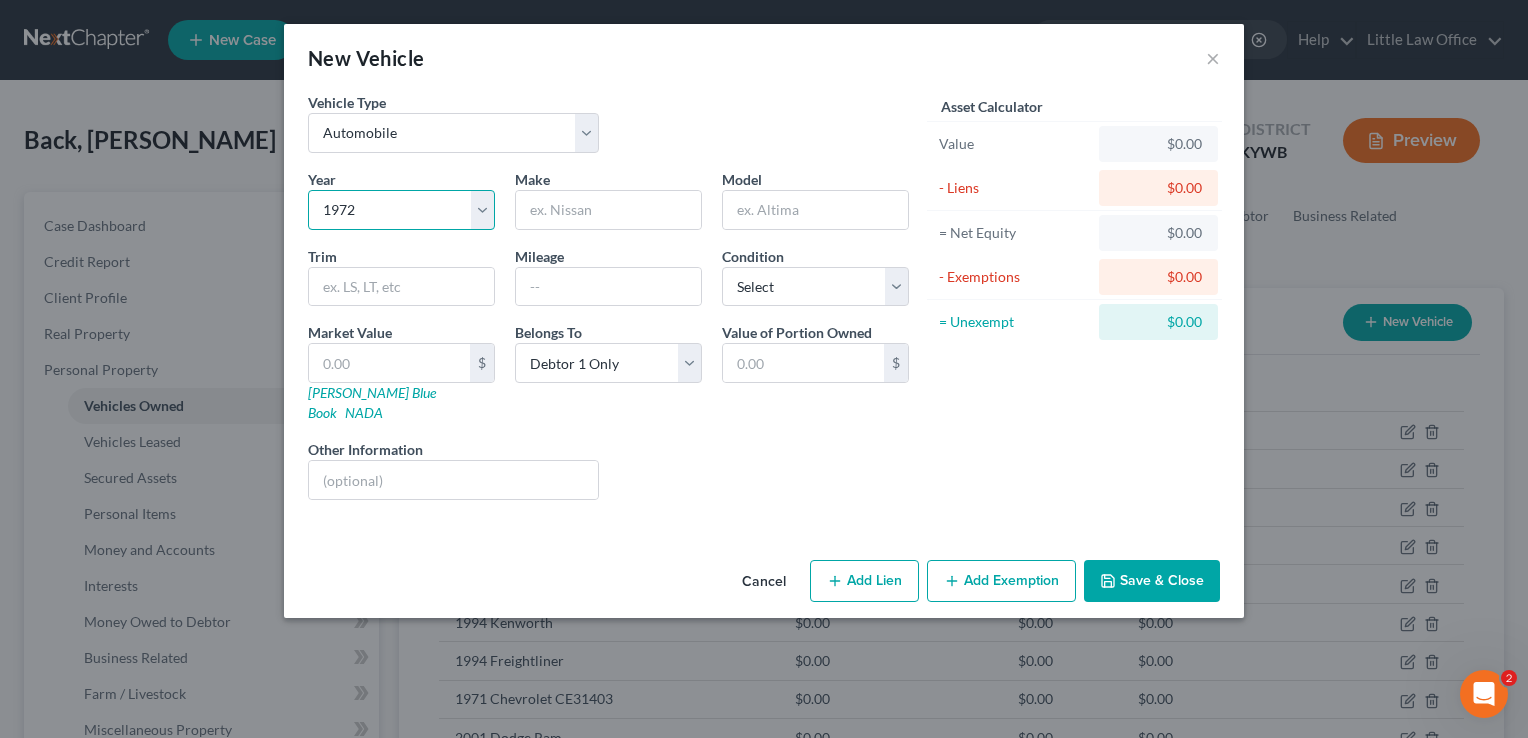 click on "Select 2026 2025 2024 2023 2022 2021 2020 2019 2018 2017 2016 2015 2014 2013 2012 2011 2010 2009 2008 2007 2006 2005 2004 2003 2002 2001 2000 1999 1998 1997 1996 1995 1994 1993 1992 1991 1990 1989 1988 1987 1986 1985 1984 1983 1982 1981 1980 1979 1978 1977 1976 1975 1974 1973 1972 1971 1970 1969 1968 1967 1966 1965 1964 1963 1962 1961 1960 1959 1958 1957 1956 1955 1954 1953 1952 1951 1950 1949 1948 1947 1946 1945 1944 1943 1942 1941 1940 1939 1938 1937 1936 1935 1934 1933 1932 1931 1930 1929 1928 1927 1926 1925 1924 1923 1922 1921 1920 1919 1918 1917 1916 1915 1914 1913 1912 1911 1910 1909 1908 1907 1906 1905 1904 1903 1902 1901" at bounding box center [401, 210] 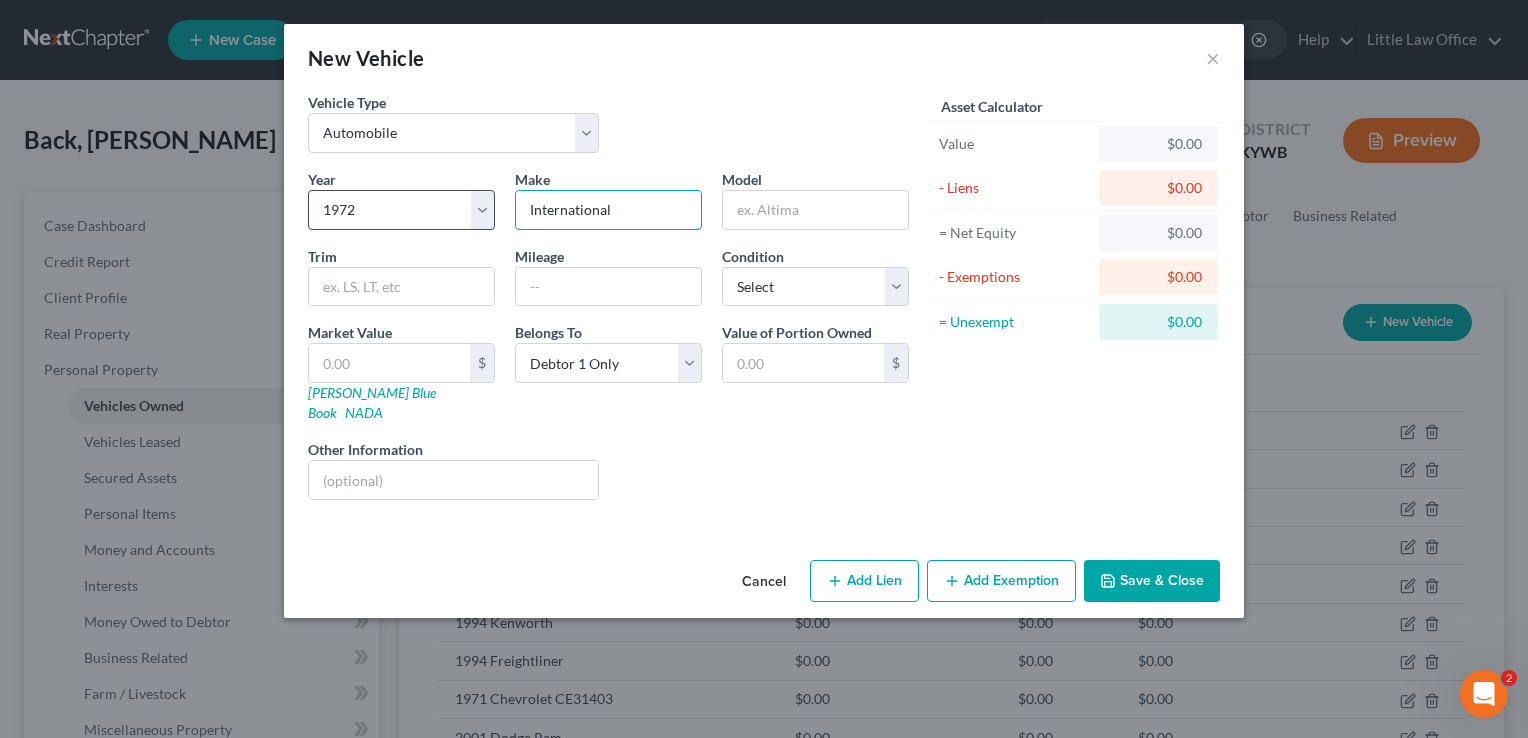 type on "International" 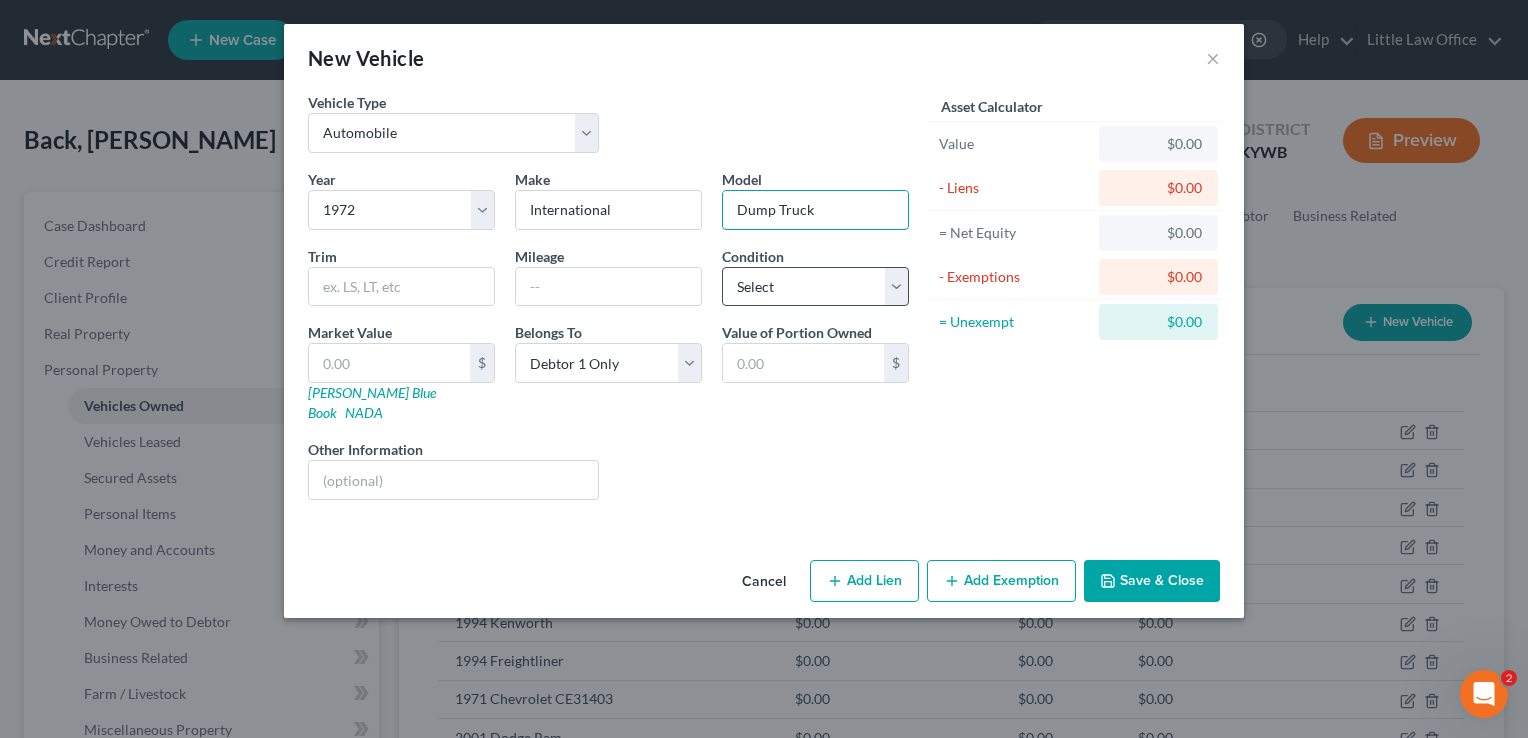 type on "Dump Truck" 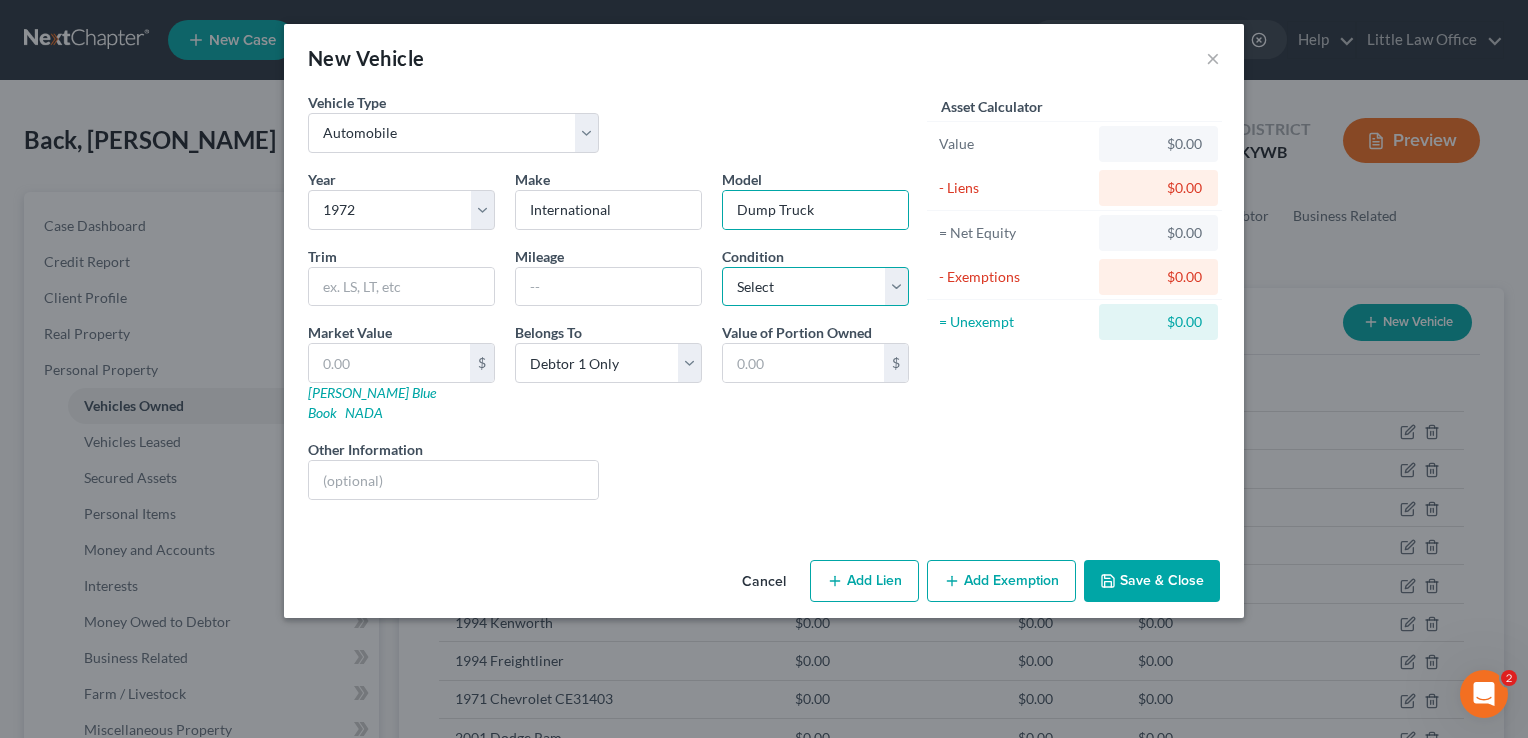 click on "Select Excellent Very Good Good Fair Poor" at bounding box center [815, 287] 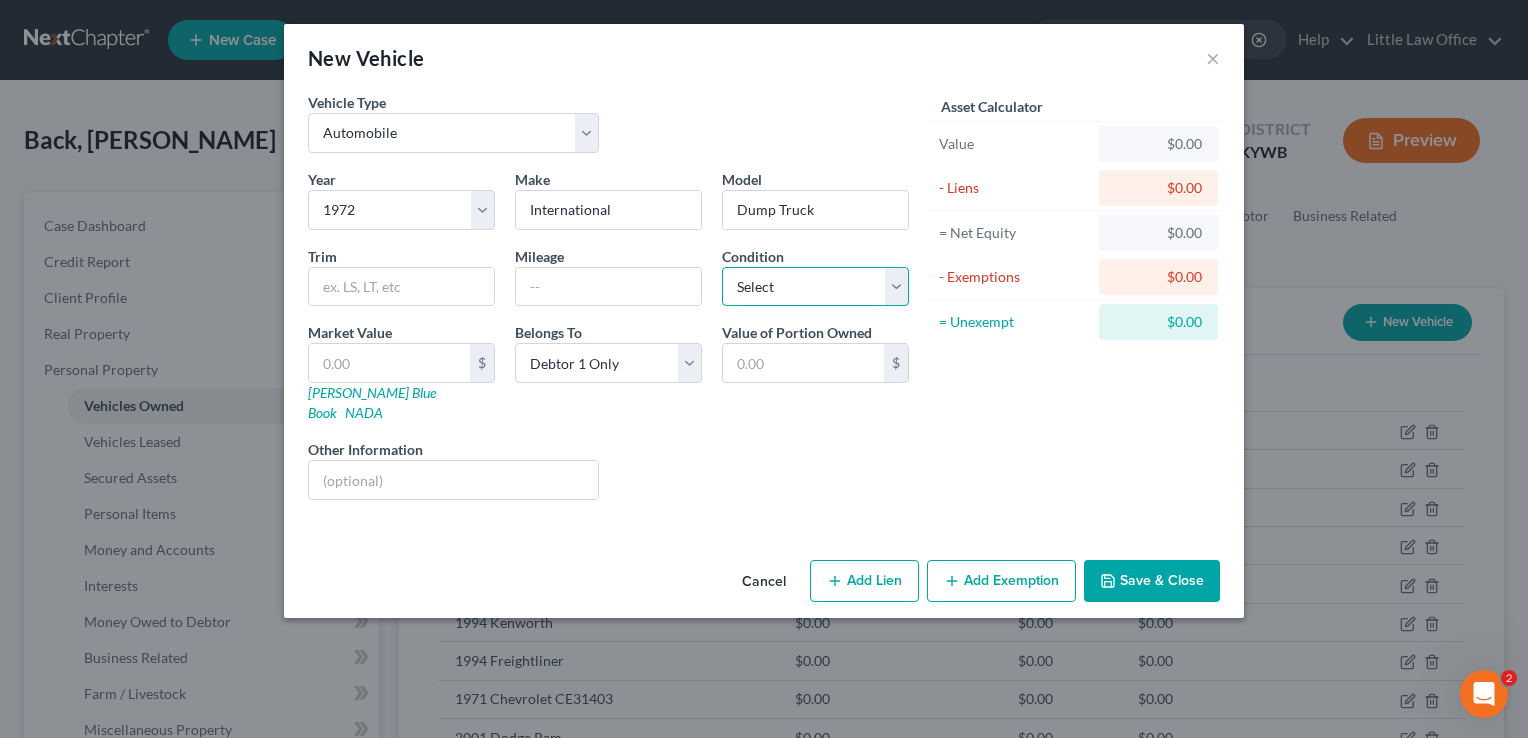 select on "4" 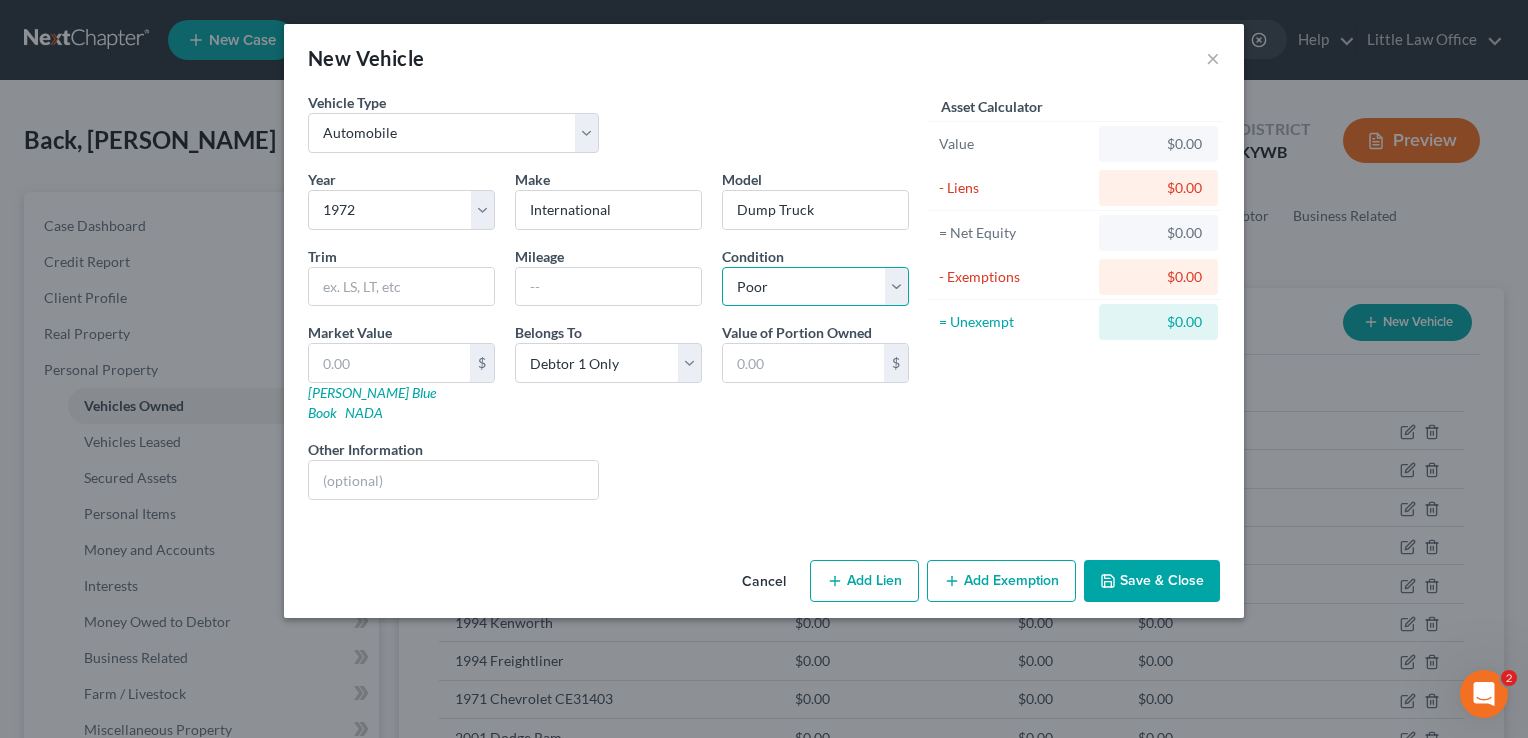click on "Select Excellent Very Good Good Fair Poor" at bounding box center [815, 287] 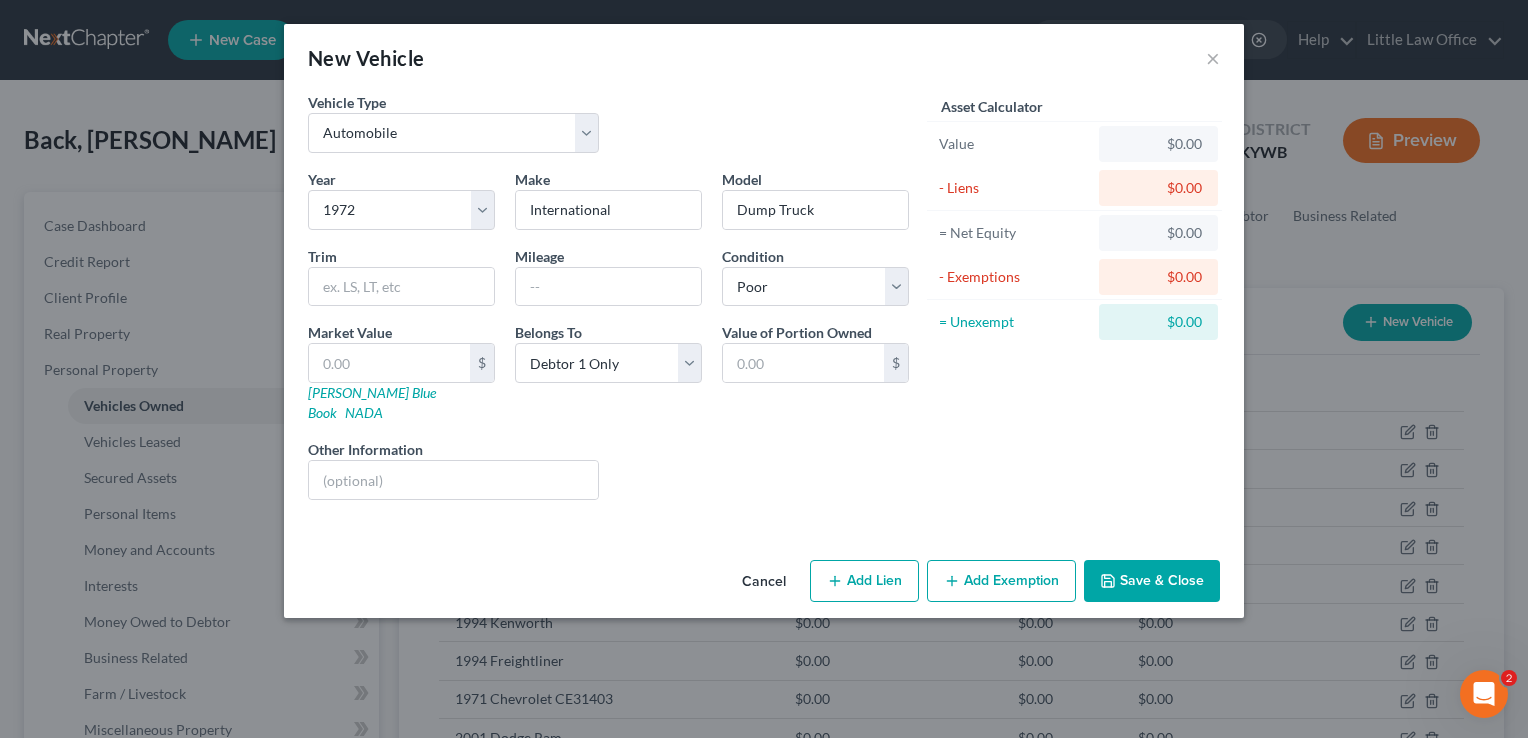 click on "Save & Close" at bounding box center (1152, 581) 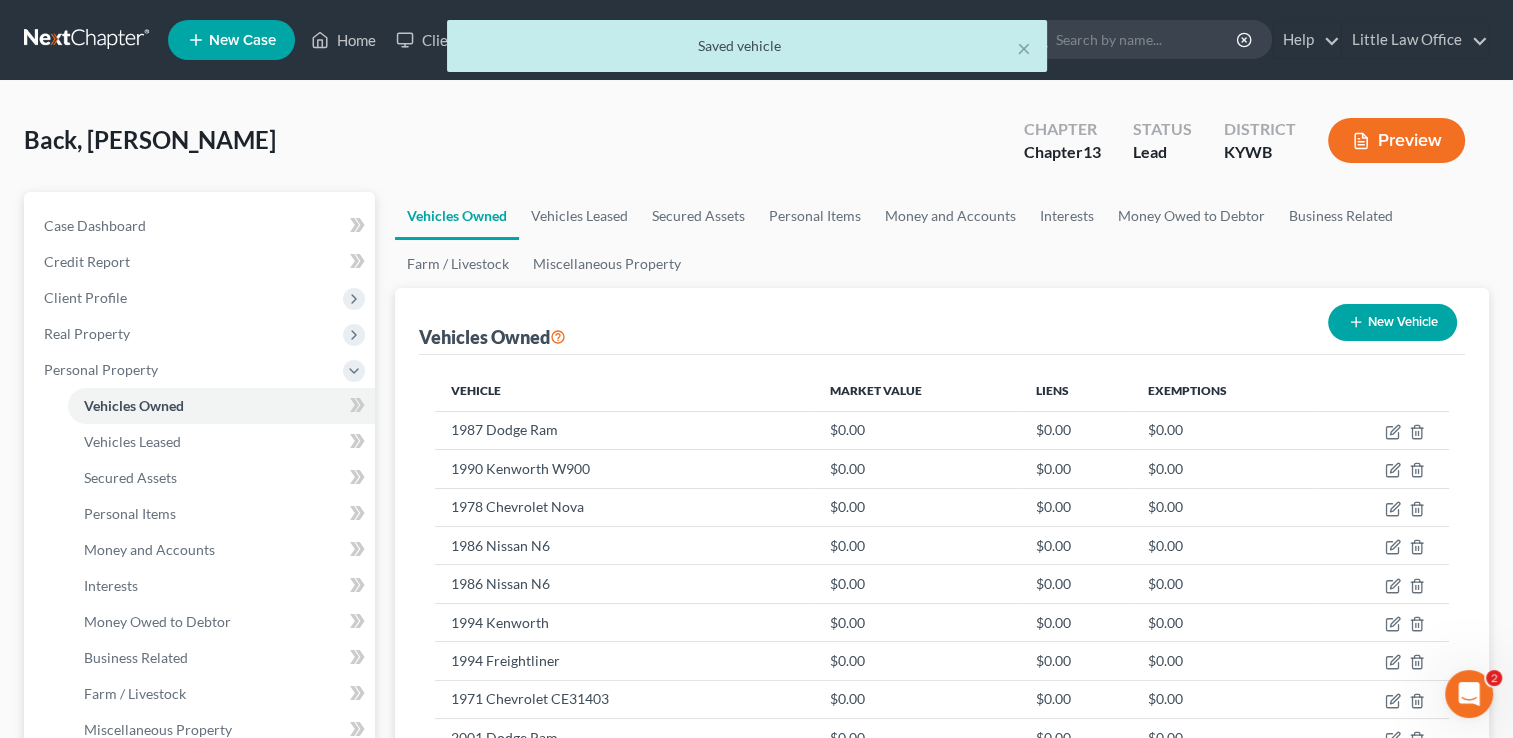 click on "New Vehicle" at bounding box center (1392, 322) 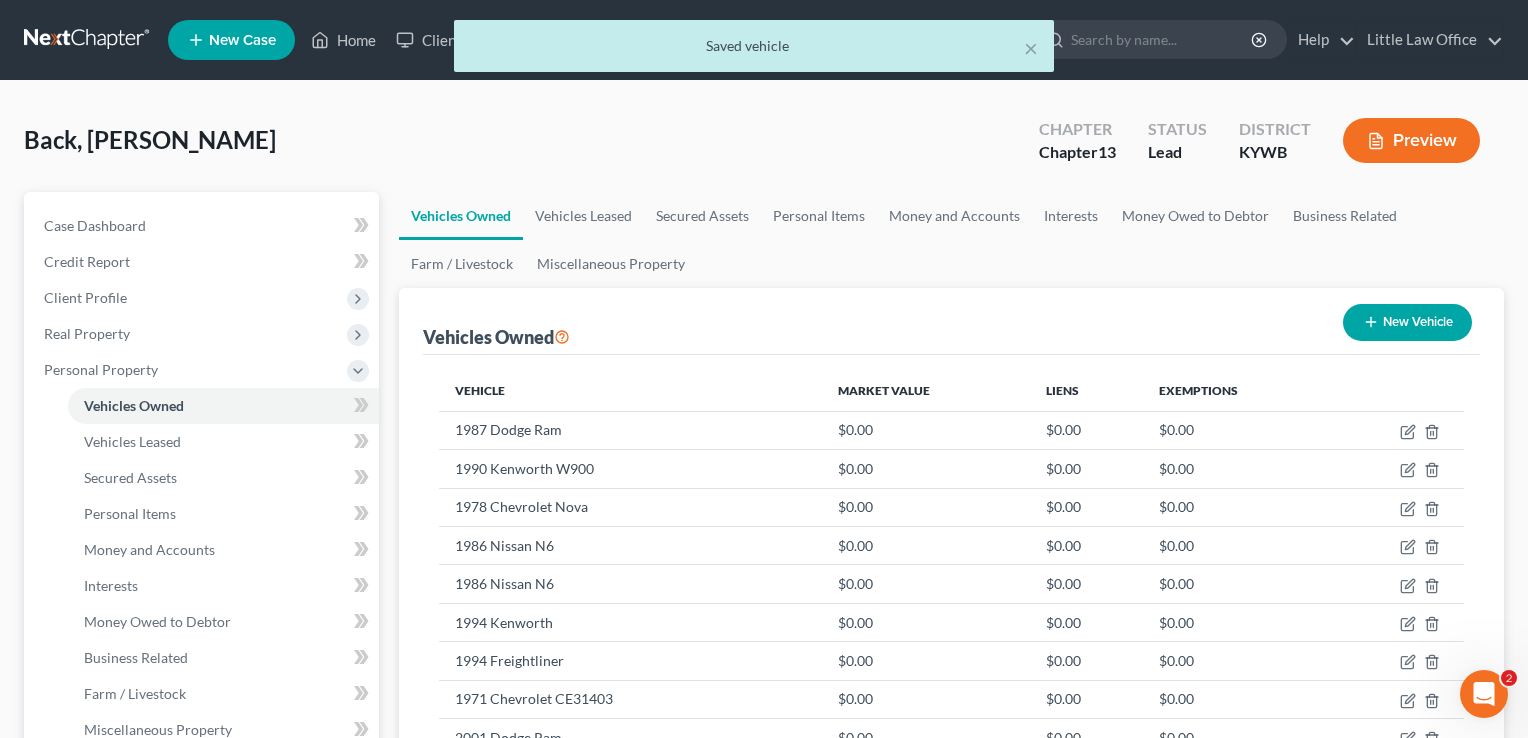 select on "0" 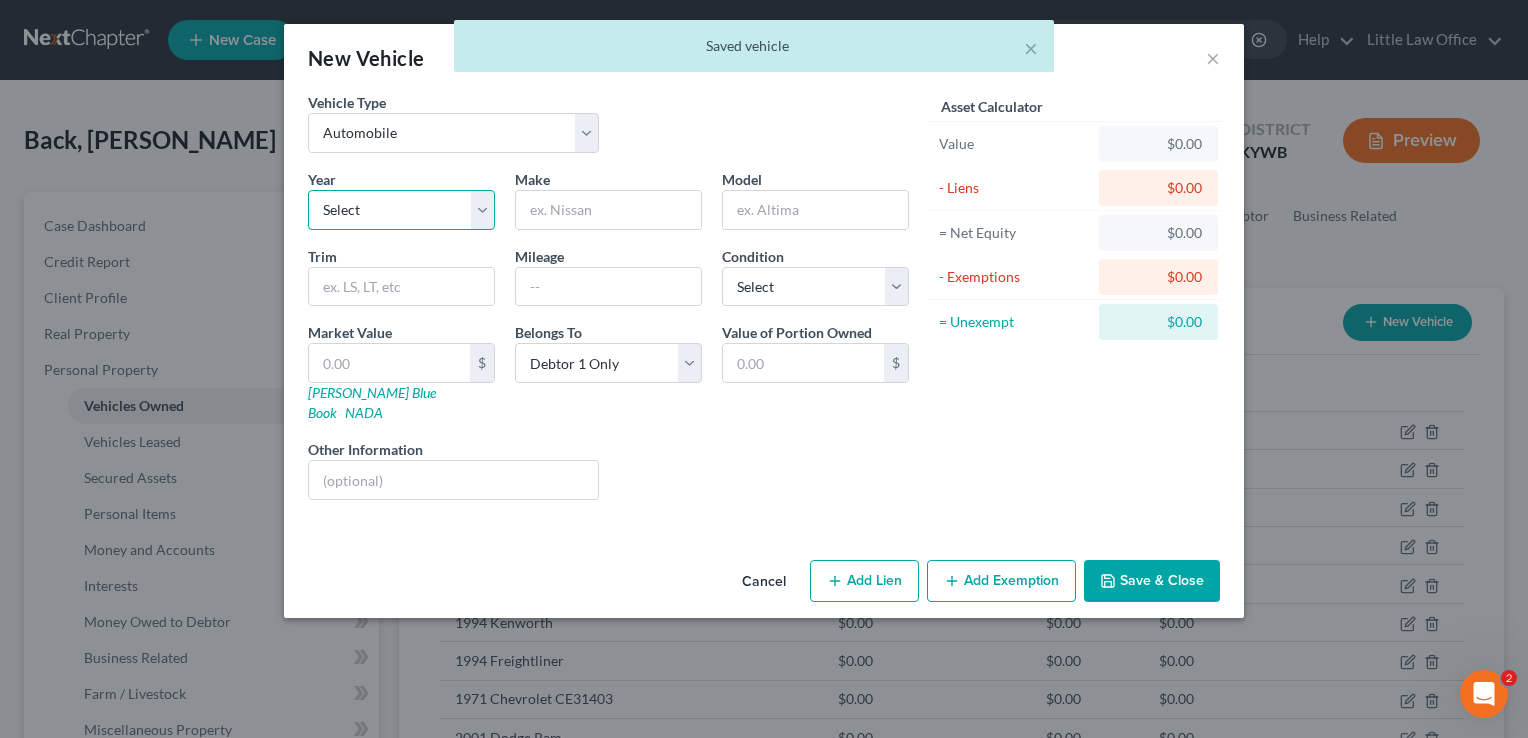 click on "Select 2026 2025 2024 2023 2022 2021 2020 2019 2018 2017 2016 2015 2014 2013 2012 2011 2010 2009 2008 2007 2006 2005 2004 2003 2002 2001 2000 1999 1998 1997 1996 1995 1994 1993 1992 1991 1990 1989 1988 1987 1986 1985 1984 1983 1982 1981 1980 1979 1978 1977 1976 1975 1974 1973 1972 1971 1970 1969 1968 1967 1966 1965 1964 1963 1962 1961 1960 1959 1958 1957 1956 1955 1954 1953 1952 1951 1950 1949 1948 1947 1946 1945 1944 1943 1942 1941 1940 1939 1938 1937 1936 1935 1934 1933 1932 1931 1930 1929 1928 1927 1926 1925 1924 1923 1922 1921 1920 1919 1918 1917 1916 1915 1914 1913 1912 1911 1910 1909 1908 1907 1906 1905 1904 1903 1902 1901" at bounding box center [401, 210] 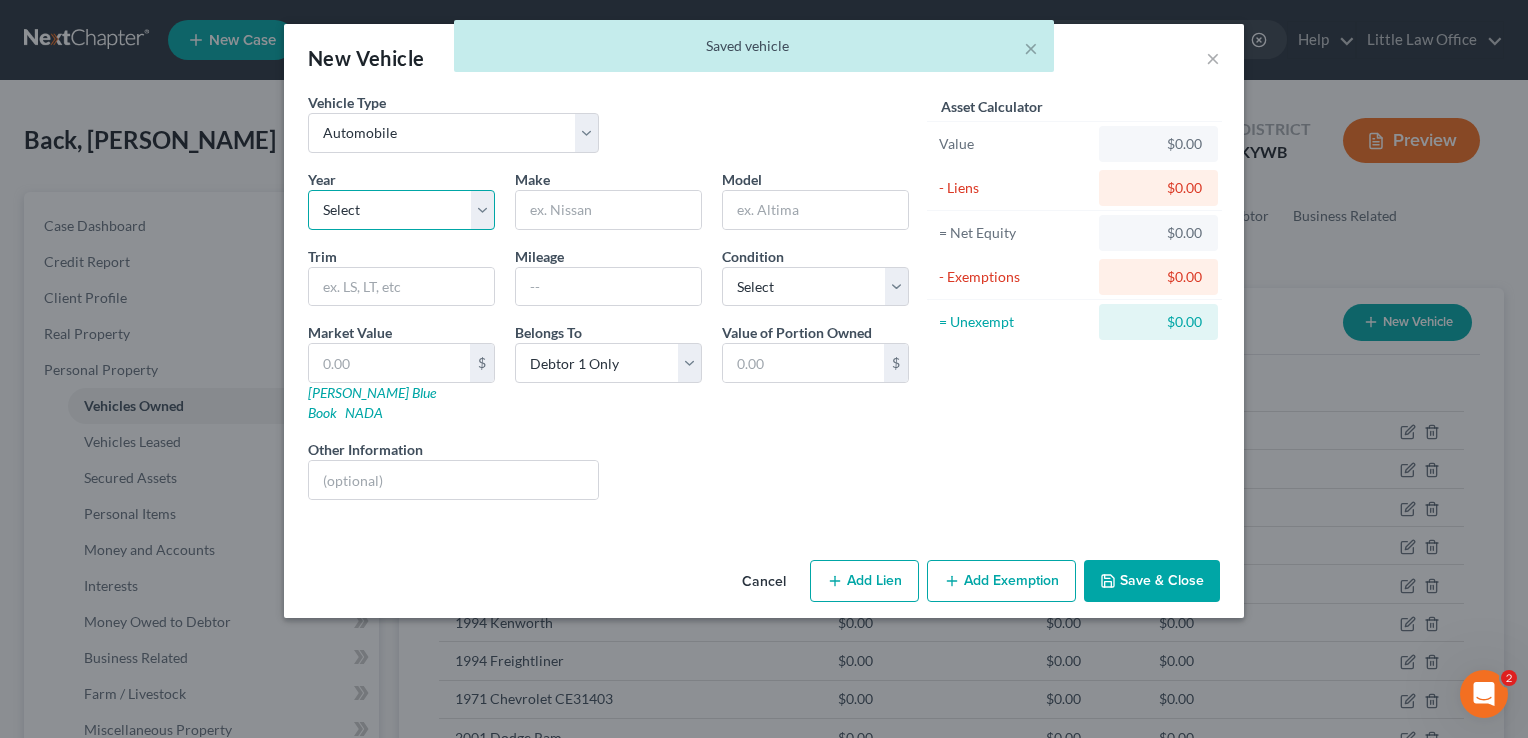 select on "49" 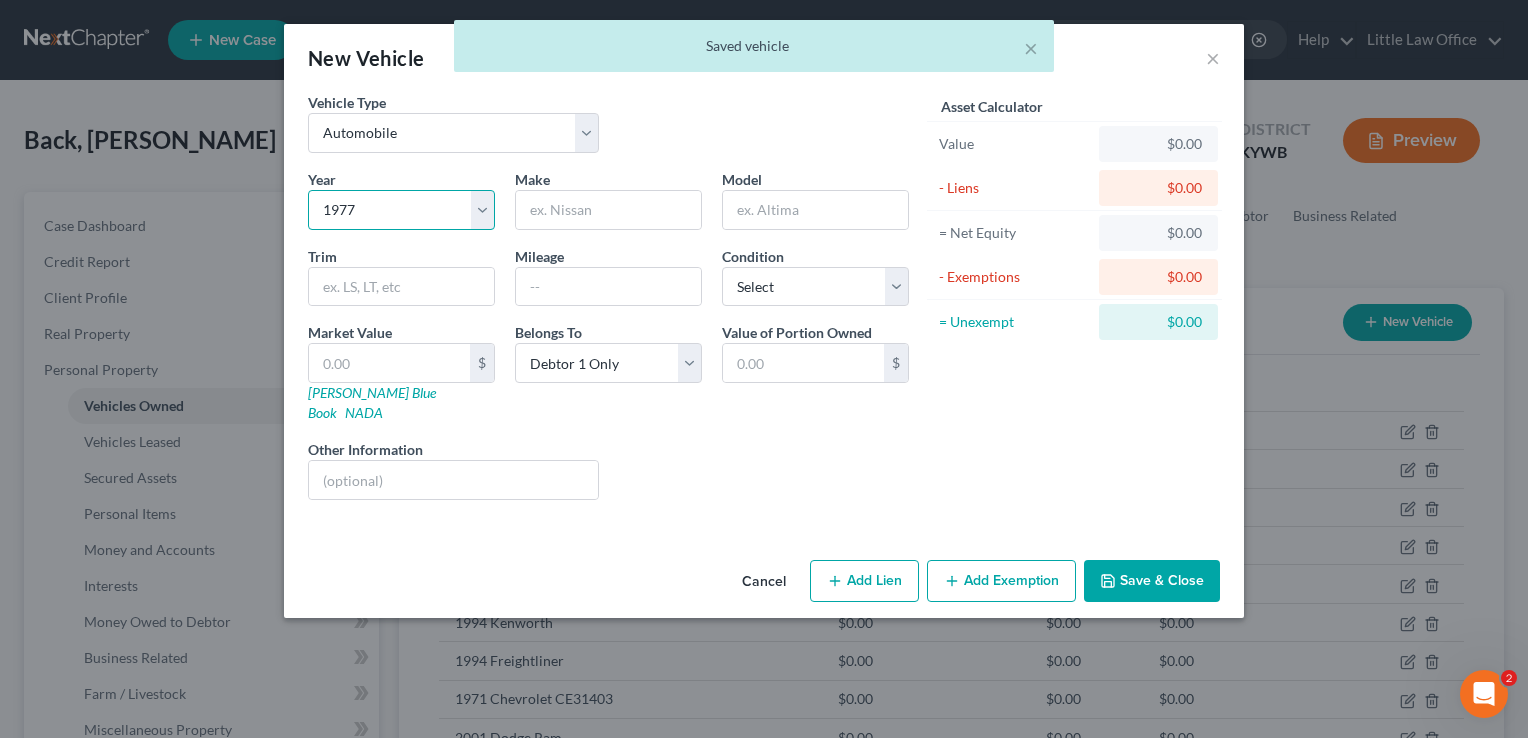 click on "Select 2026 2025 2024 2023 2022 2021 2020 2019 2018 2017 2016 2015 2014 2013 2012 2011 2010 2009 2008 2007 2006 2005 2004 2003 2002 2001 2000 1999 1998 1997 1996 1995 1994 1993 1992 1991 1990 1989 1988 1987 1986 1985 1984 1983 1982 1981 1980 1979 1978 1977 1976 1975 1974 1973 1972 1971 1970 1969 1968 1967 1966 1965 1964 1963 1962 1961 1960 1959 1958 1957 1956 1955 1954 1953 1952 1951 1950 1949 1948 1947 1946 1945 1944 1943 1942 1941 1940 1939 1938 1937 1936 1935 1934 1933 1932 1931 1930 1929 1928 1927 1926 1925 1924 1923 1922 1921 1920 1919 1918 1917 1916 1915 1914 1913 1912 1911 1910 1909 1908 1907 1906 1905 1904 1903 1902 1901" at bounding box center [401, 210] 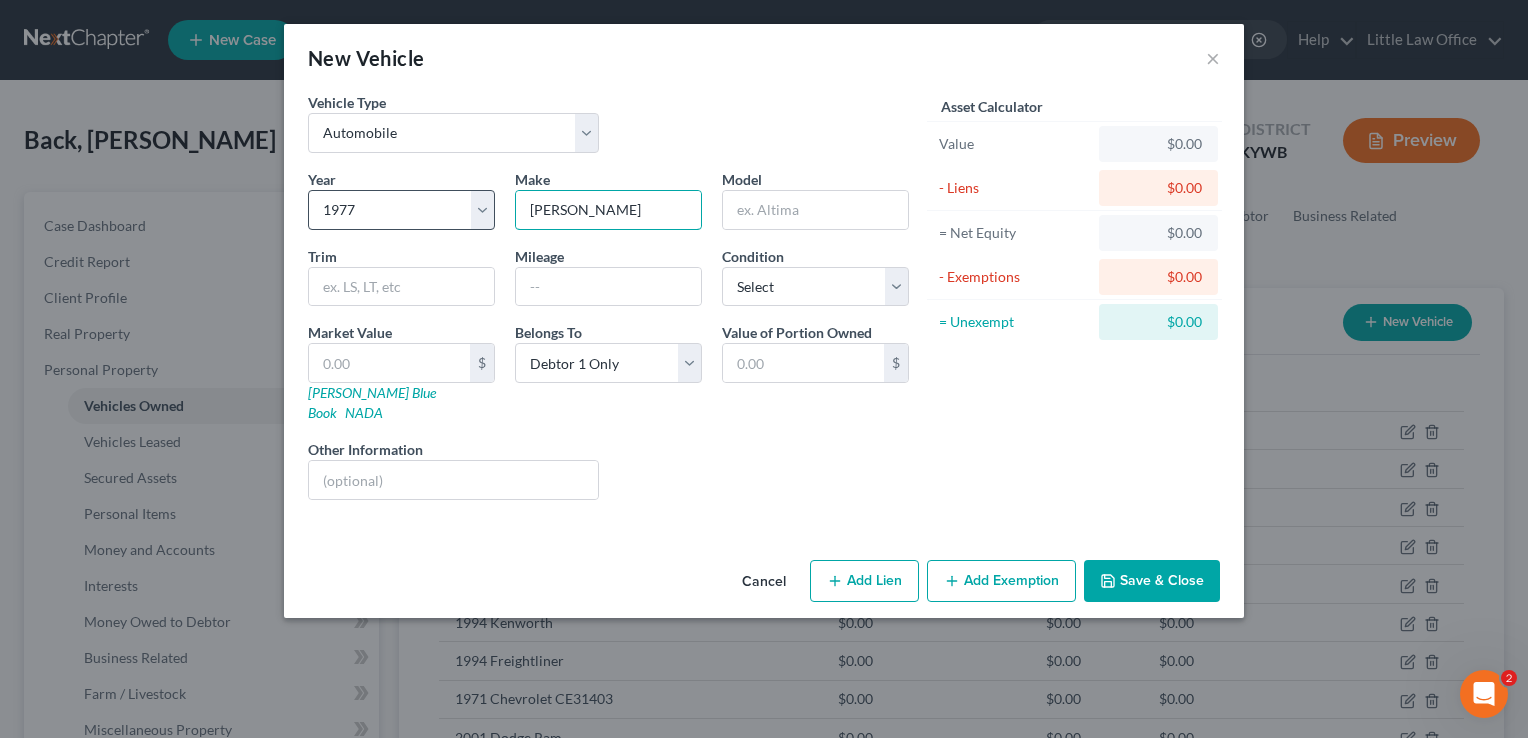 type on "Mack" 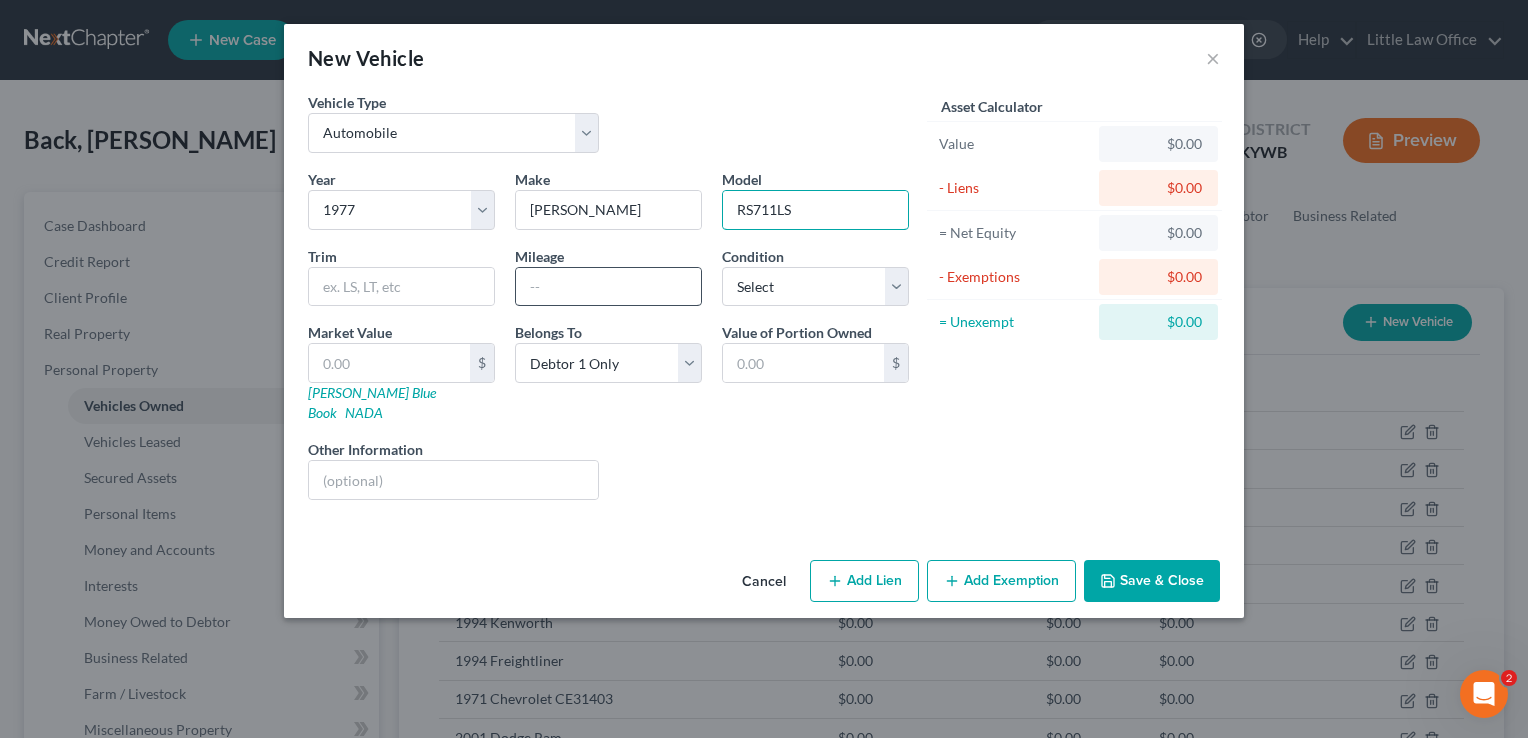 type on "RS711LS" 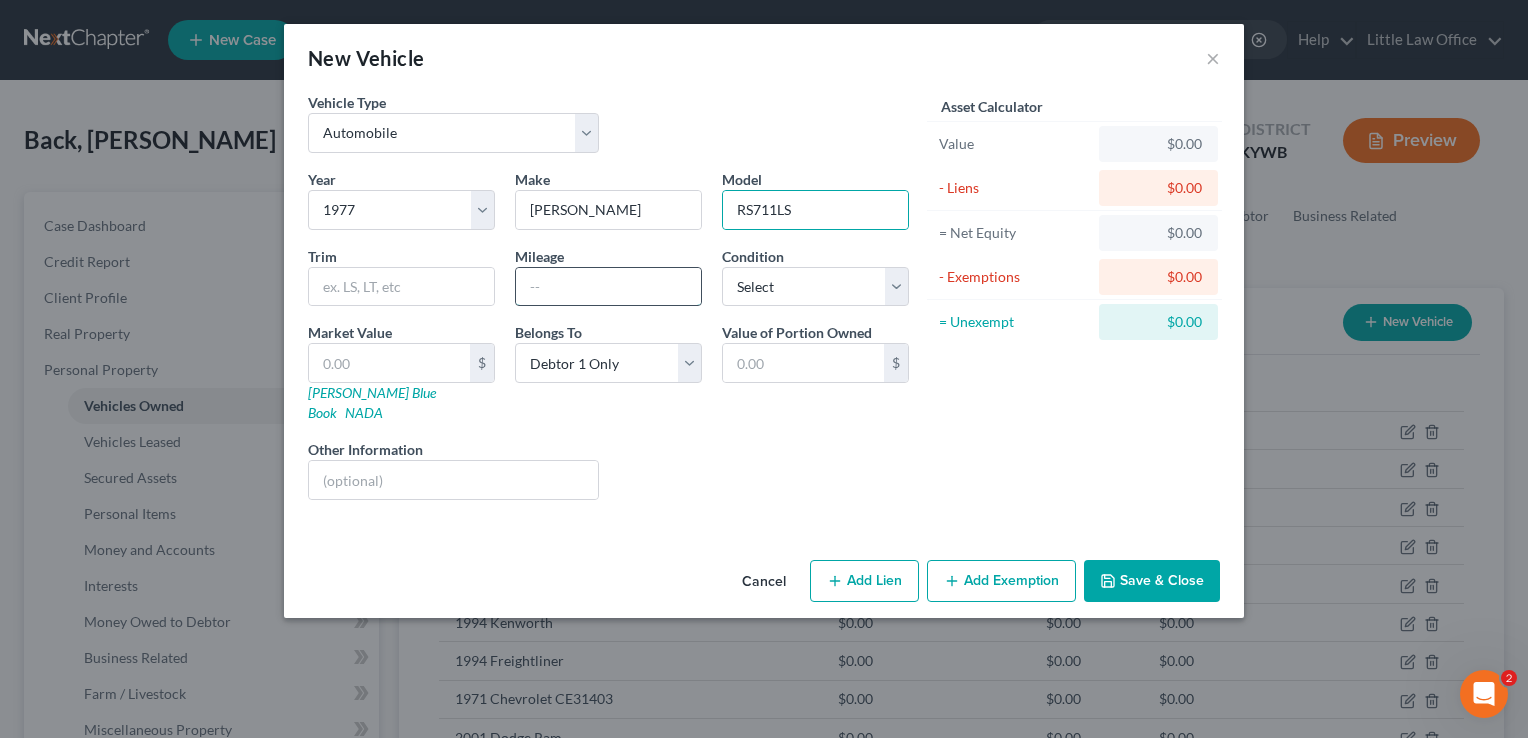 click at bounding box center [608, 287] 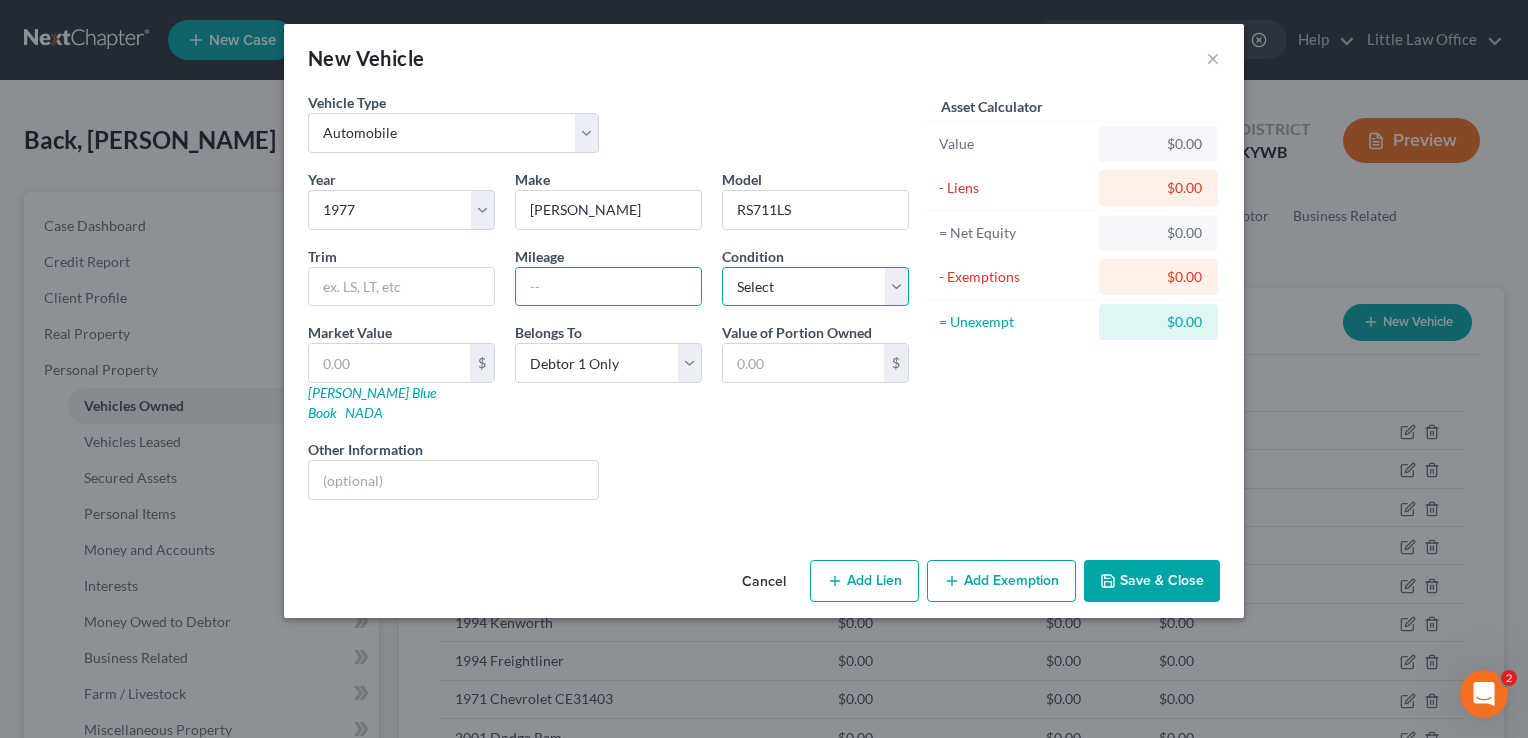 click on "Select Excellent Very Good Good Fair Poor" at bounding box center [815, 287] 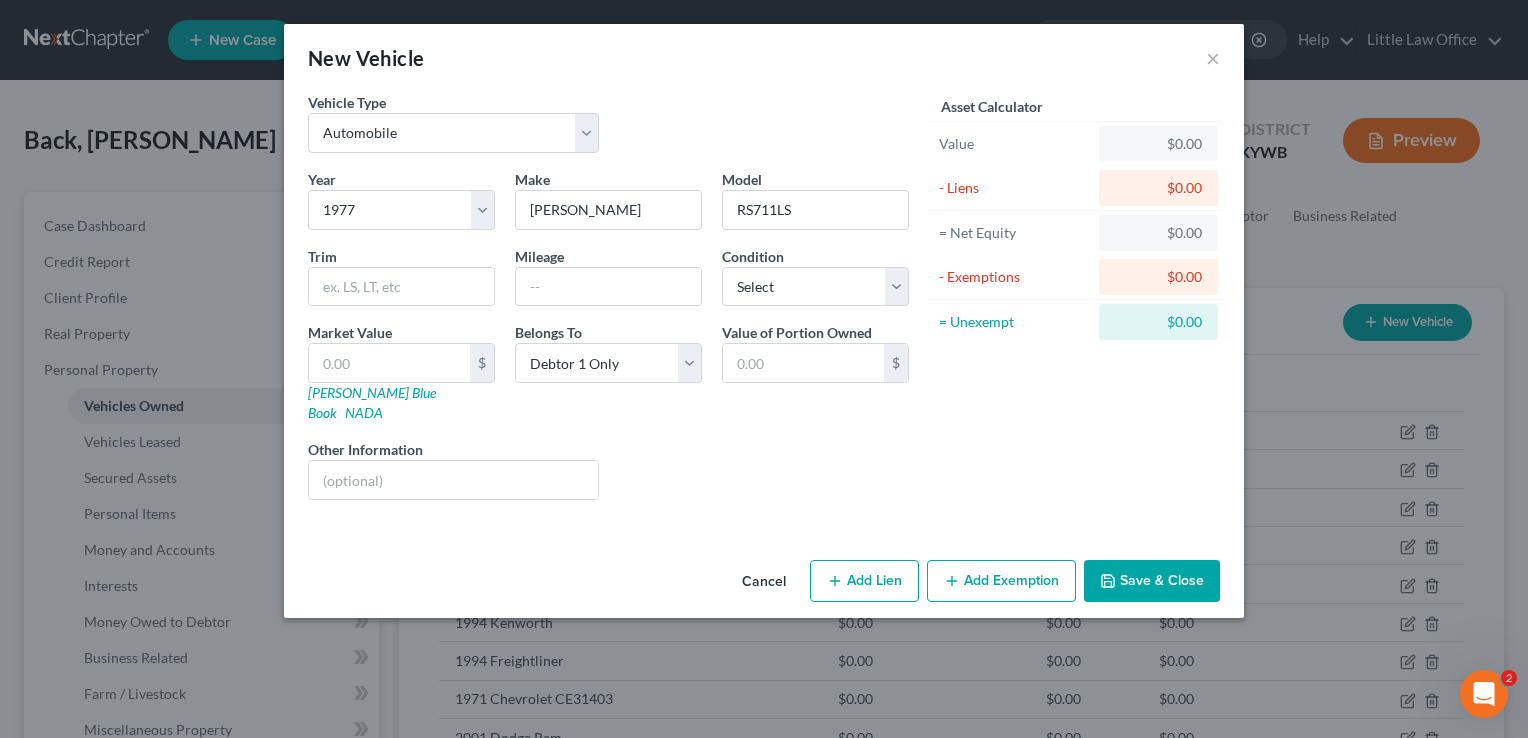click on "Save & Close" at bounding box center [1152, 581] 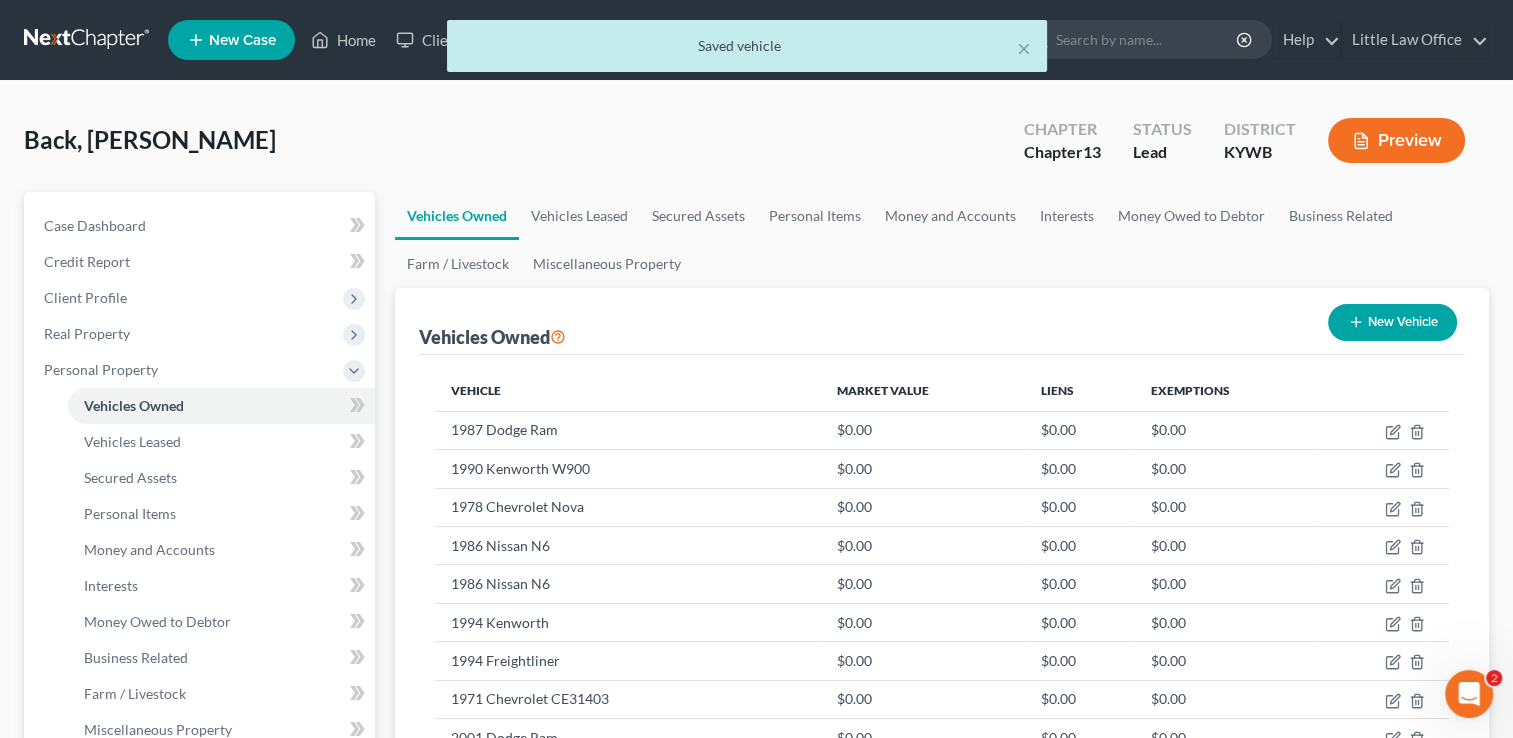 click on "New Vehicle" at bounding box center [1392, 322] 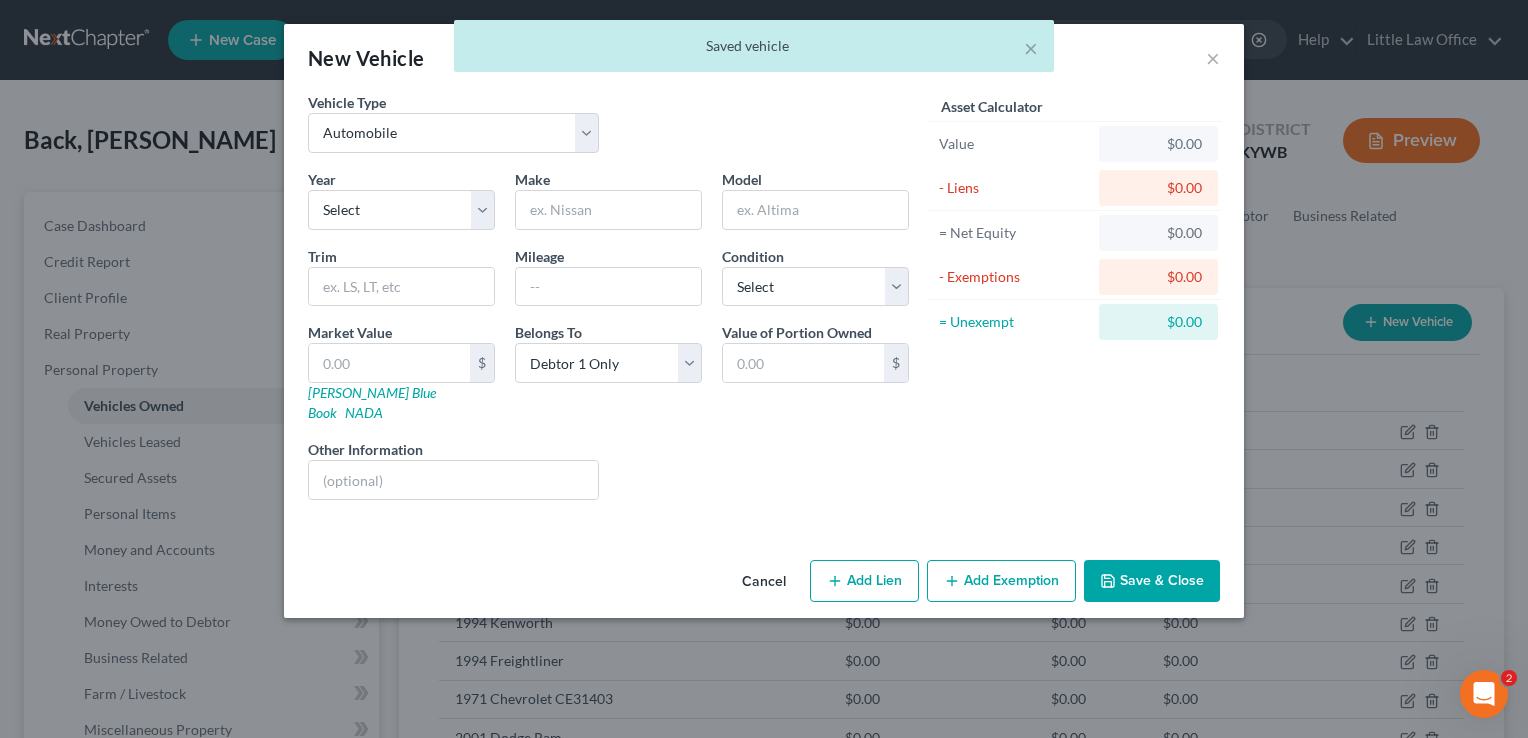 click on "Year Select 2026 2025 2024 2023 2022 2021 2020 2019 2018 2017 2016 2015 2014 2013 2012 2011 2010 2009 2008 2007 2006 2005 2004 2003 2002 2001 2000 1999 1998 1997 1996 1995 1994 1993 1992 1991 1990 1989 1988 1987 1986 1985 1984 1983 1982 1981 1980 1979 1978 1977 1976 1975 1974 1973 1972 1971 1970 1969 1968 1967 1966 1965 1964 1963 1962 1961 1960 1959 1958 1957 1956 1955 1954 1953 1952 1951 1950 1949 1948 1947 1946 1945 1944 1943 1942 1941 1940 1939 1938 1937 1936 1935 1934 1933 1932 1931 1930 1929 1928 1927 1926 1925 1924 1923 1922 1921 1920 1919 1918 1917 1916 1915 1914 1913 1912 1911 1910 1909 1908 1907 1906 1905 1904 1903 1902 1901
Make
*
Model Trim Mileage Condition Select Excellent Very Good Good Fair Poor Market Value $ Kelly Blue Book NADA
Belongs To
*
Select Debtor 1 Only Debtor 2 Only Debtor 1 And Debtor 2 Only At Least One Of The Debtors And Another Community Property Value of Portion Owned $ Other Information
Liens
Select" at bounding box center [608, 342] 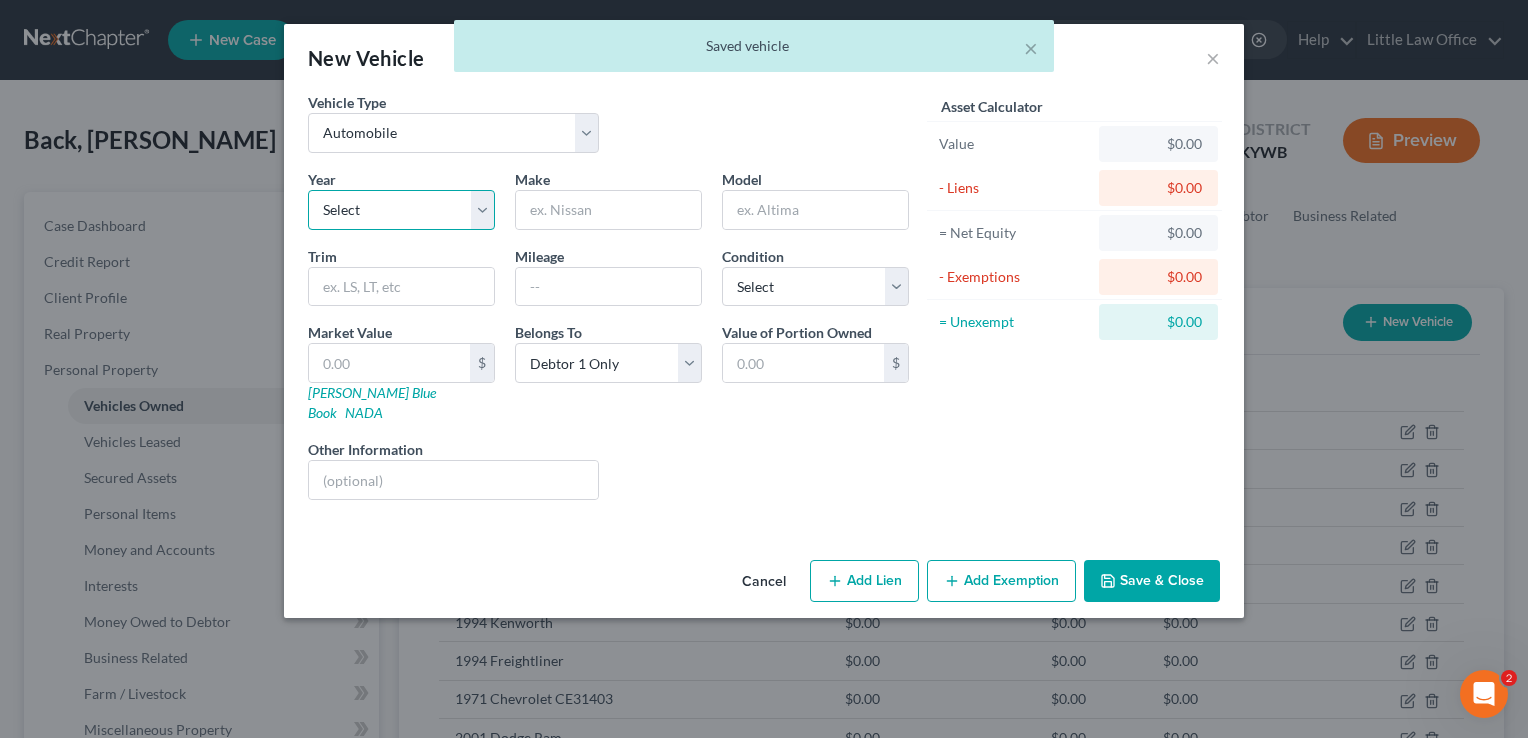 click on "Select 2026 2025 2024 2023 2022 2021 2020 2019 2018 2017 2016 2015 2014 2013 2012 2011 2010 2009 2008 2007 2006 2005 2004 2003 2002 2001 2000 1999 1998 1997 1996 1995 1994 1993 1992 1991 1990 1989 1988 1987 1986 1985 1984 1983 1982 1981 1980 1979 1978 1977 1976 1975 1974 1973 1972 1971 1970 1969 1968 1967 1966 1965 1964 1963 1962 1961 1960 1959 1958 1957 1956 1955 1954 1953 1952 1951 1950 1949 1948 1947 1946 1945 1944 1943 1942 1941 1940 1939 1938 1937 1936 1935 1934 1933 1932 1931 1930 1929 1928 1927 1926 1925 1924 1923 1922 1921 1920 1919 1918 1917 1916 1915 1914 1913 1912 1911 1910 1909 1908 1907 1906 1905 1904 1903 1902 1901" at bounding box center [401, 210] 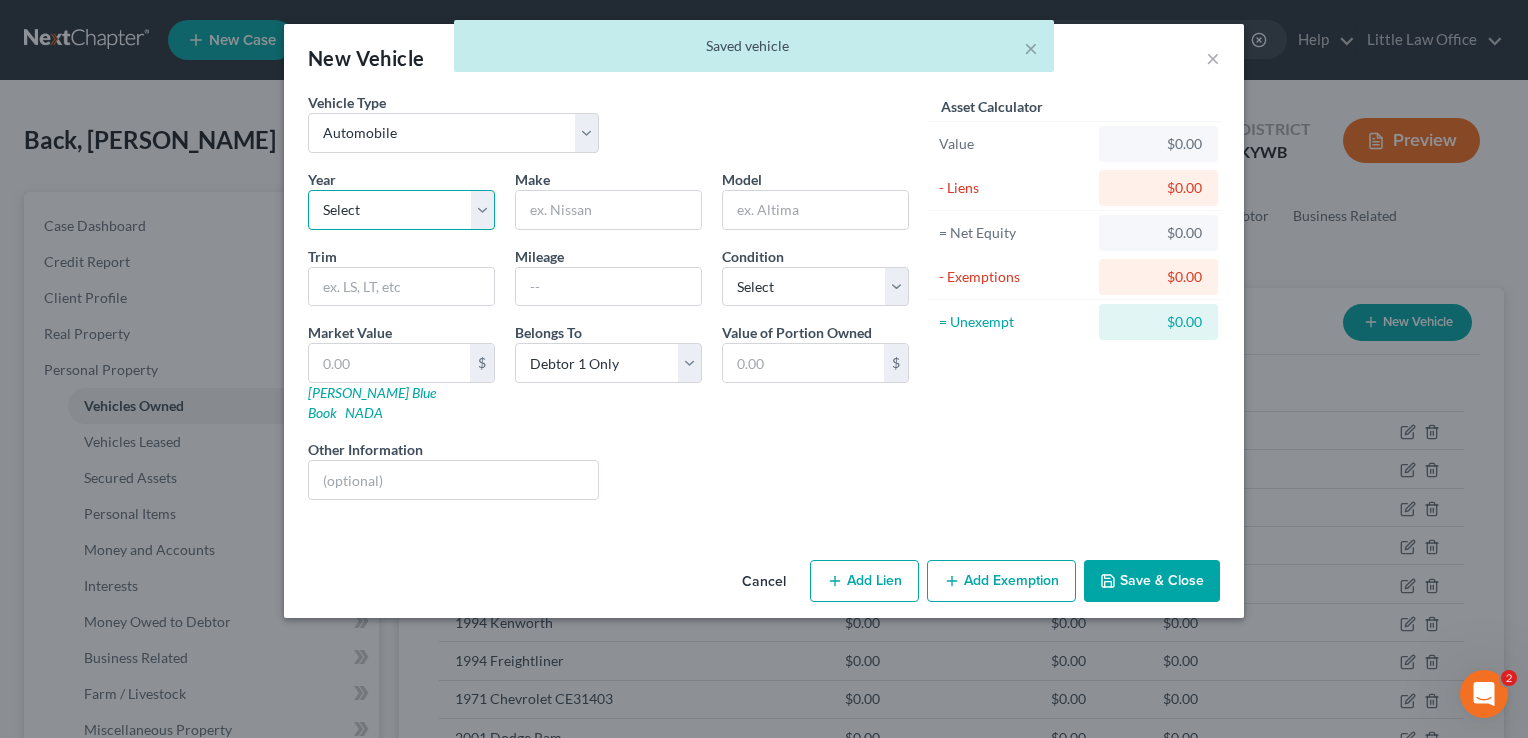 select on "28" 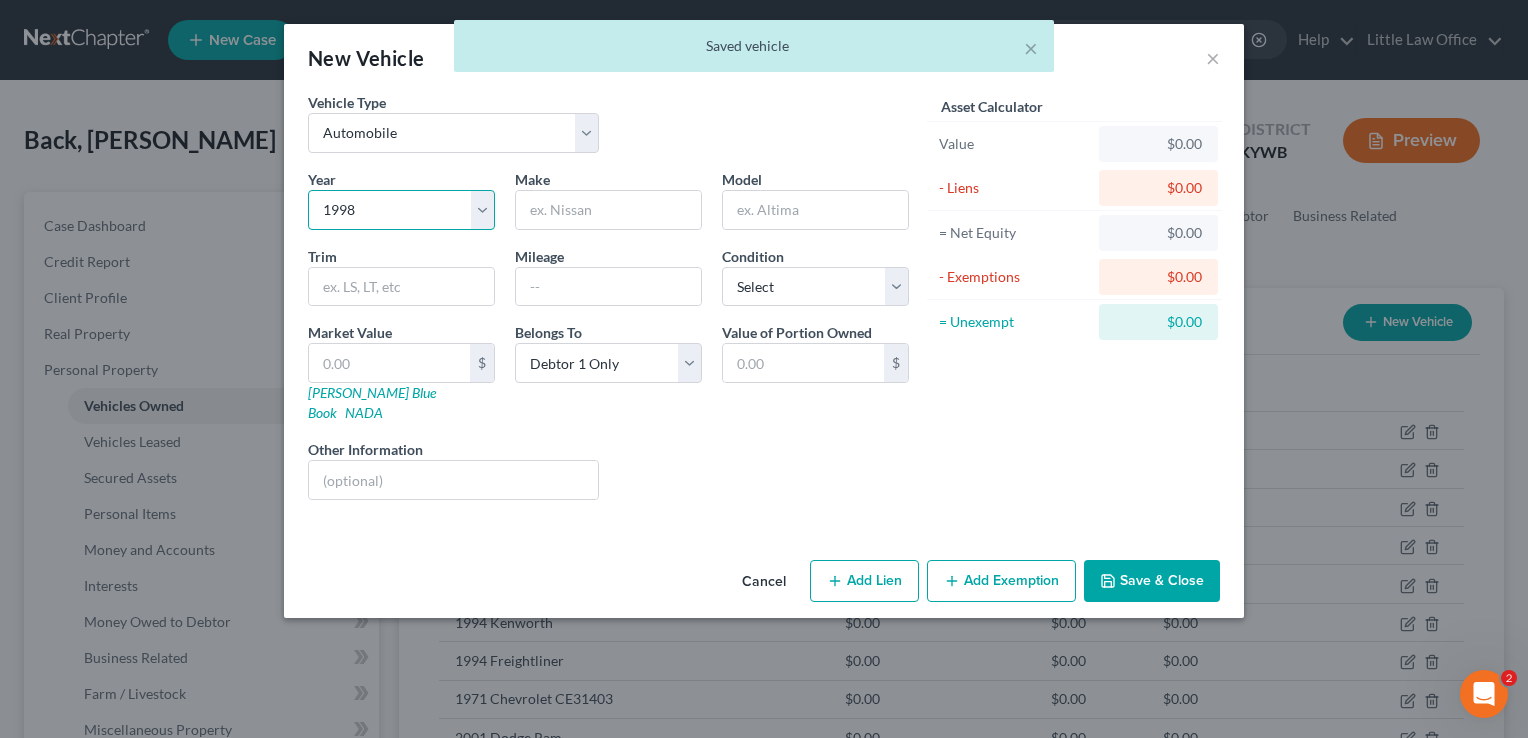 click on "Select 2026 2025 2024 2023 2022 2021 2020 2019 2018 2017 2016 2015 2014 2013 2012 2011 2010 2009 2008 2007 2006 2005 2004 2003 2002 2001 2000 1999 1998 1997 1996 1995 1994 1993 1992 1991 1990 1989 1988 1987 1986 1985 1984 1983 1982 1981 1980 1979 1978 1977 1976 1975 1974 1973 1972 1971 1970 1969 1968 1967 1966 1965 1964 1963 1962 1961 1960 1959 1958 1957 1956 1955 1954 1953 1952 1951 1950 1949 1948 1947 1946 1945 1944 1943 1942 1941 1940 1939 1938 1937 1936 1935 1934 1933 1932 1931 1930 1929 1928 1927 1926 1925 1924 1923 1922 1921 1920 1919 1918 1917 1916 1915 1914 1913 1912 1911 1910 1909 1908 1907 1906 1905 1904 1903 1902 1901" at bounding box center (401, 210) 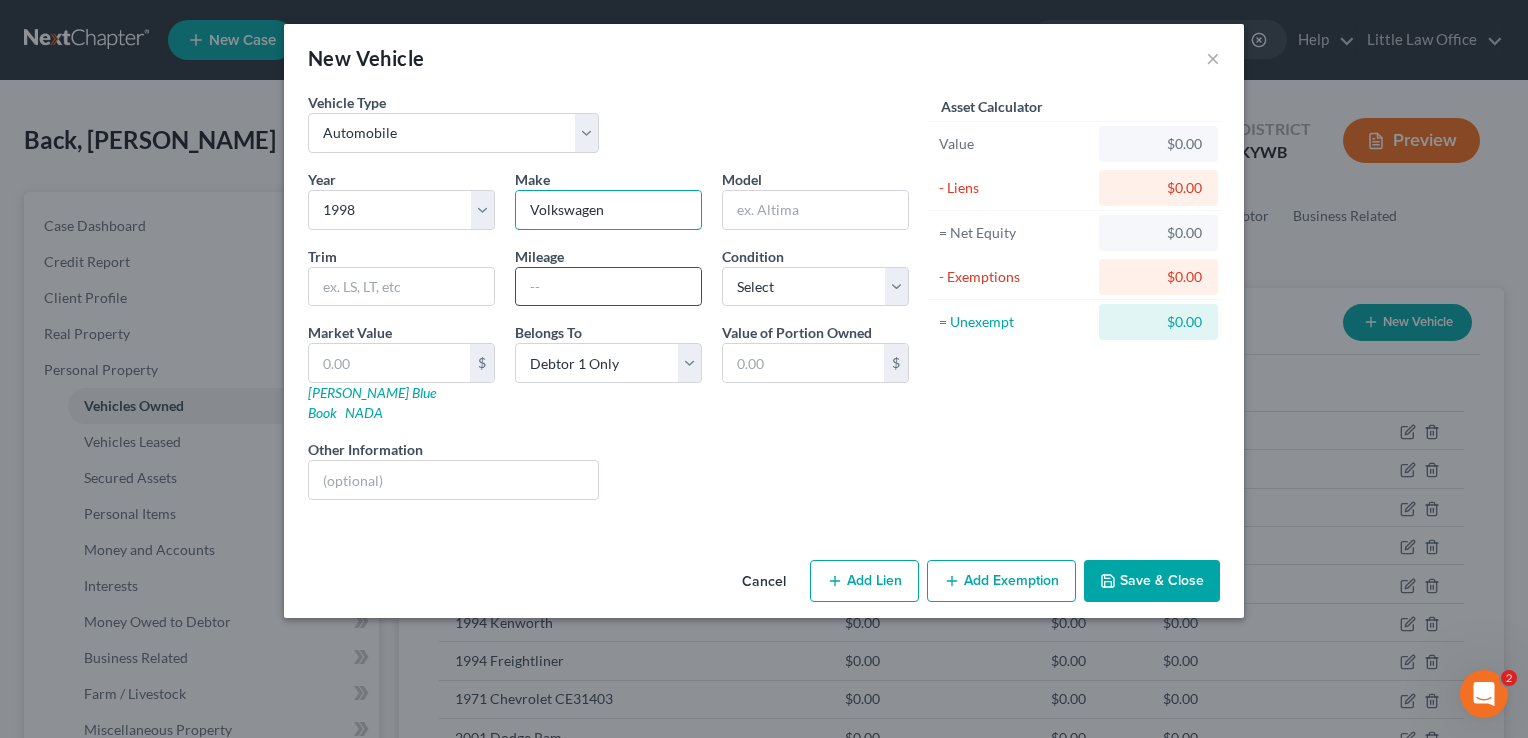 type on "Volkswagen" 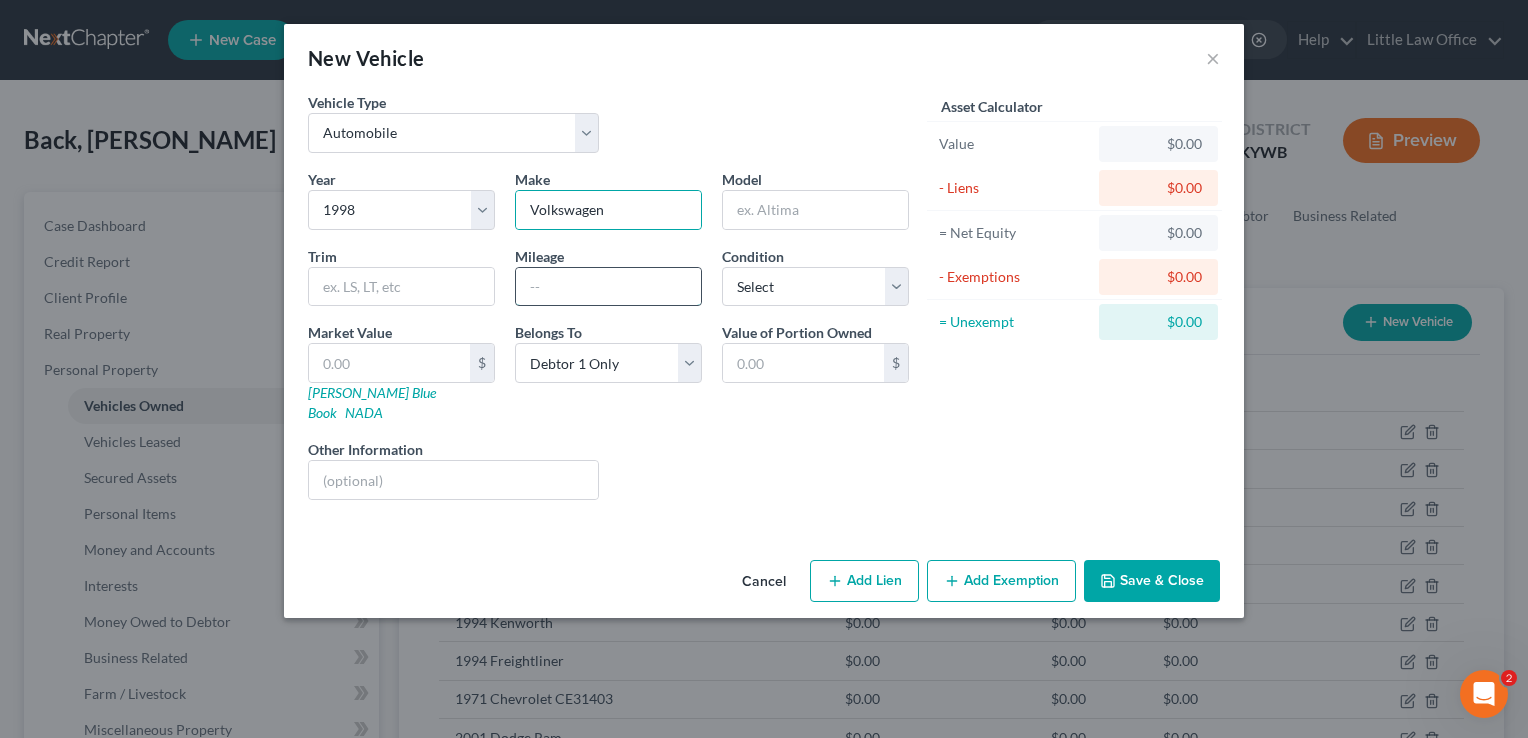 click at bounding box center (608, 287) 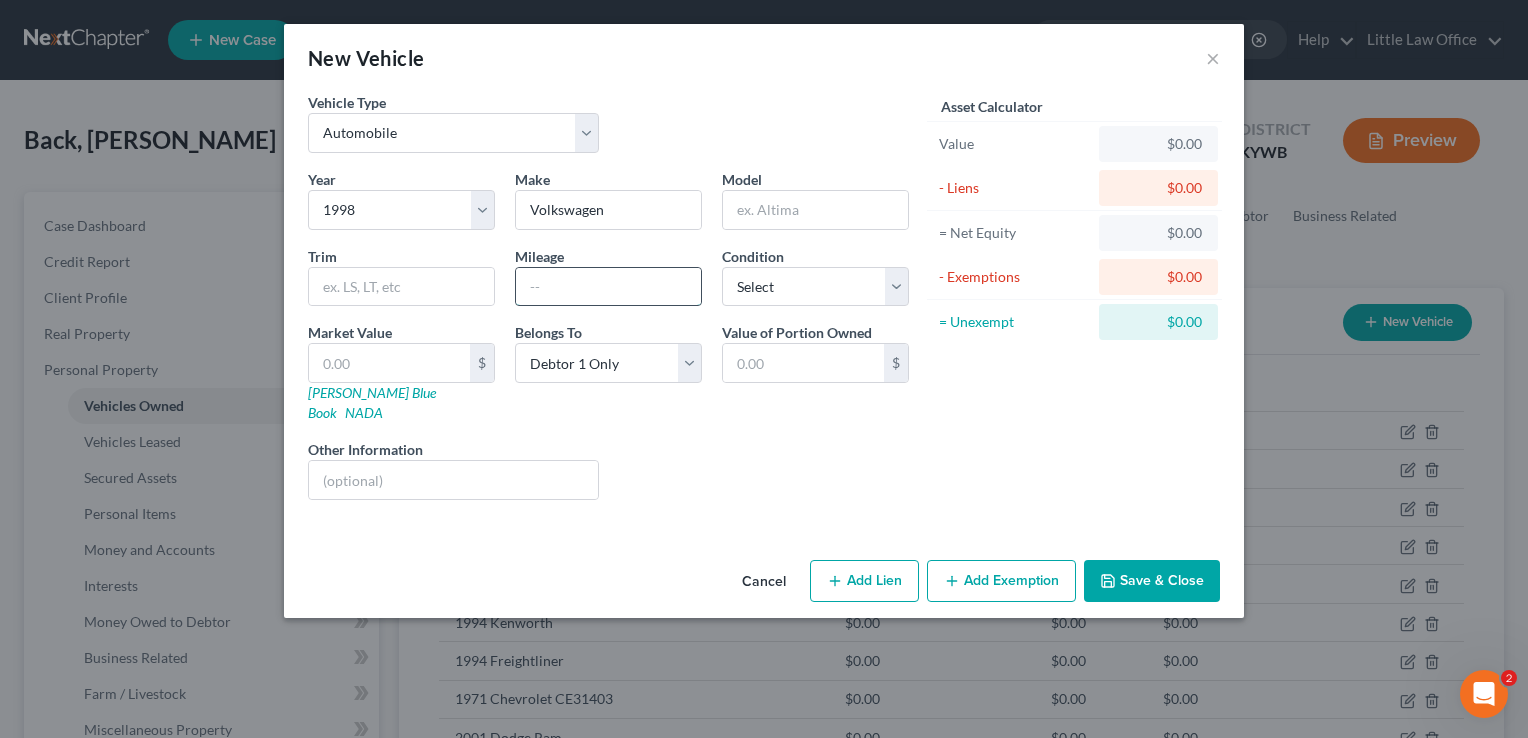 click at bounding box center [608, 287] 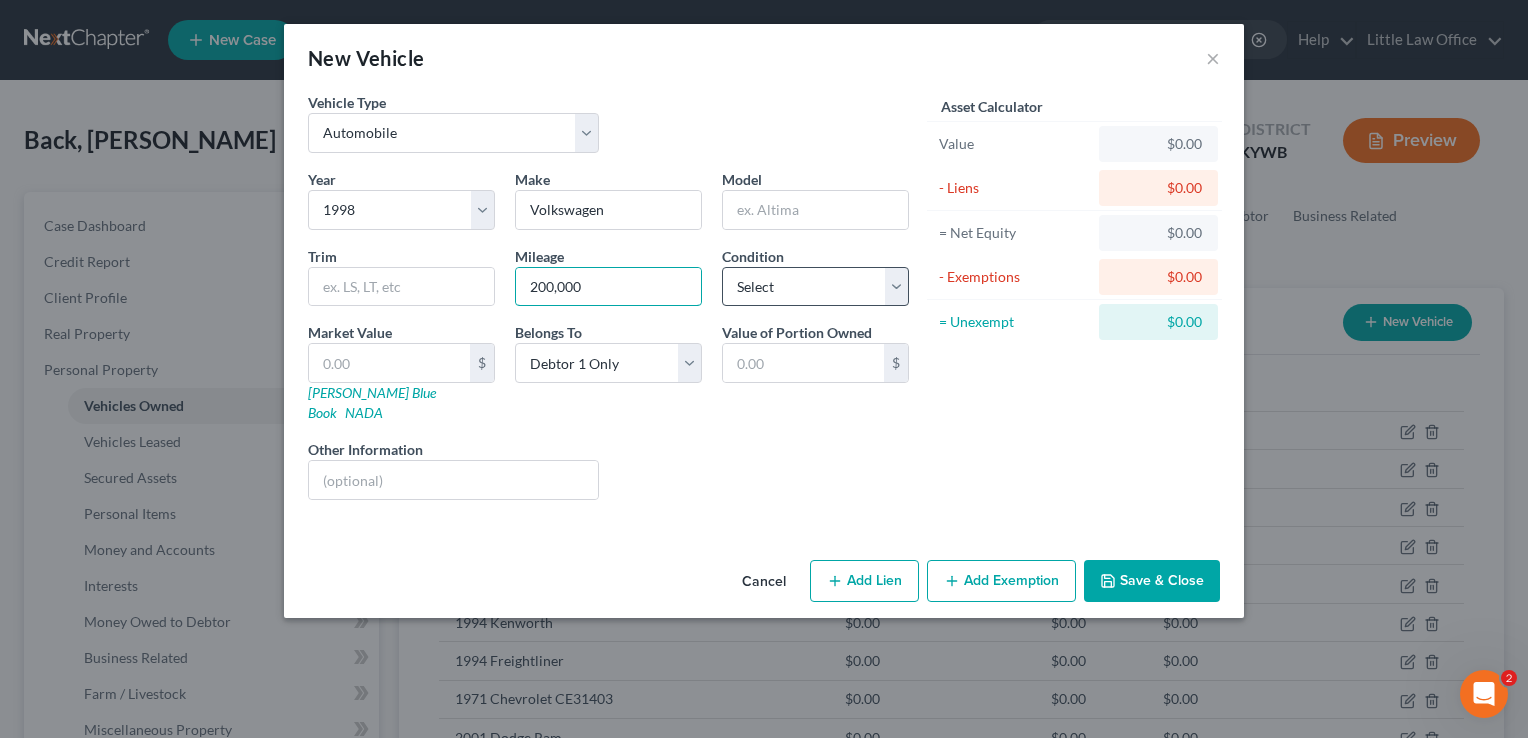 type on "200,000" 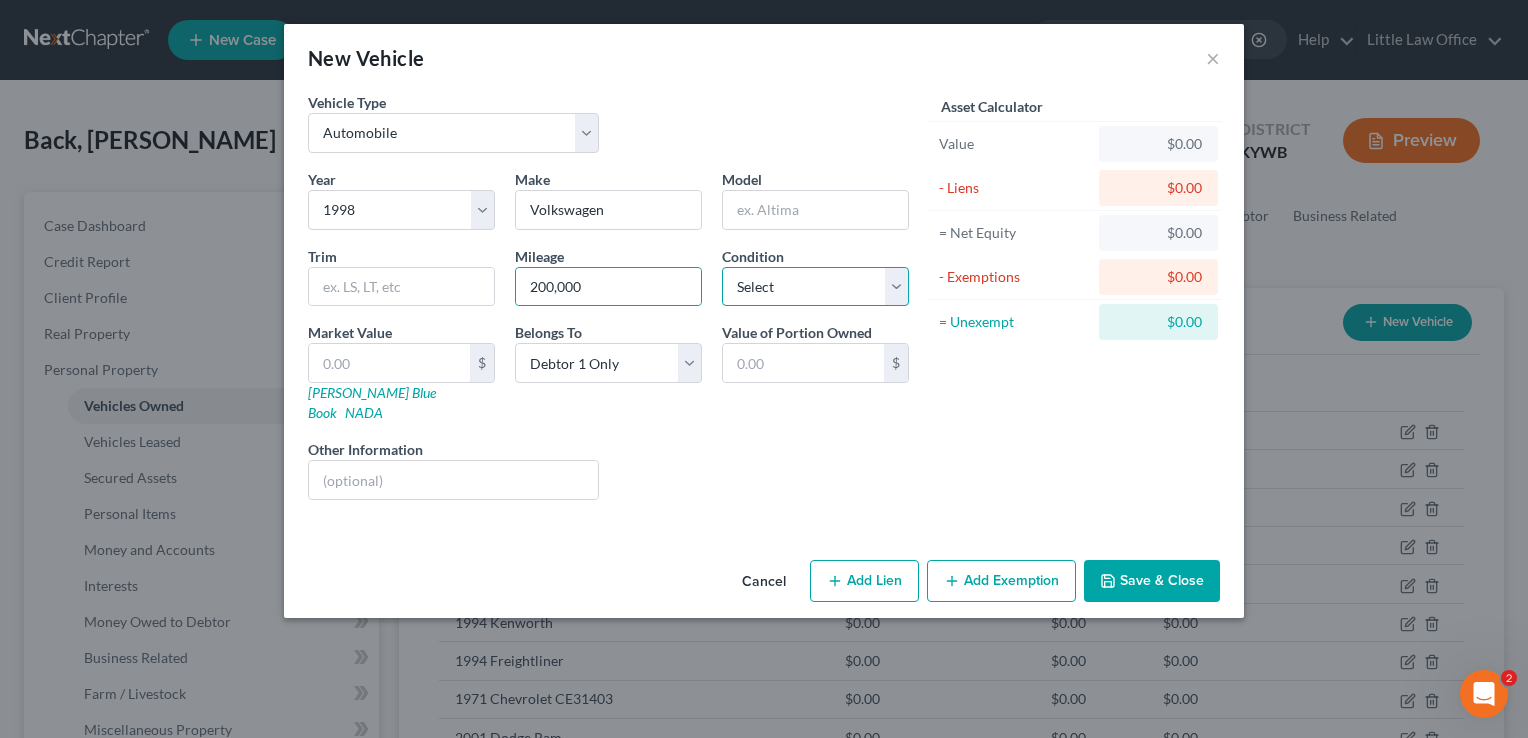 click on "Select Excellent Very Good Good Fair Poor" at bounding box center [815, 287] 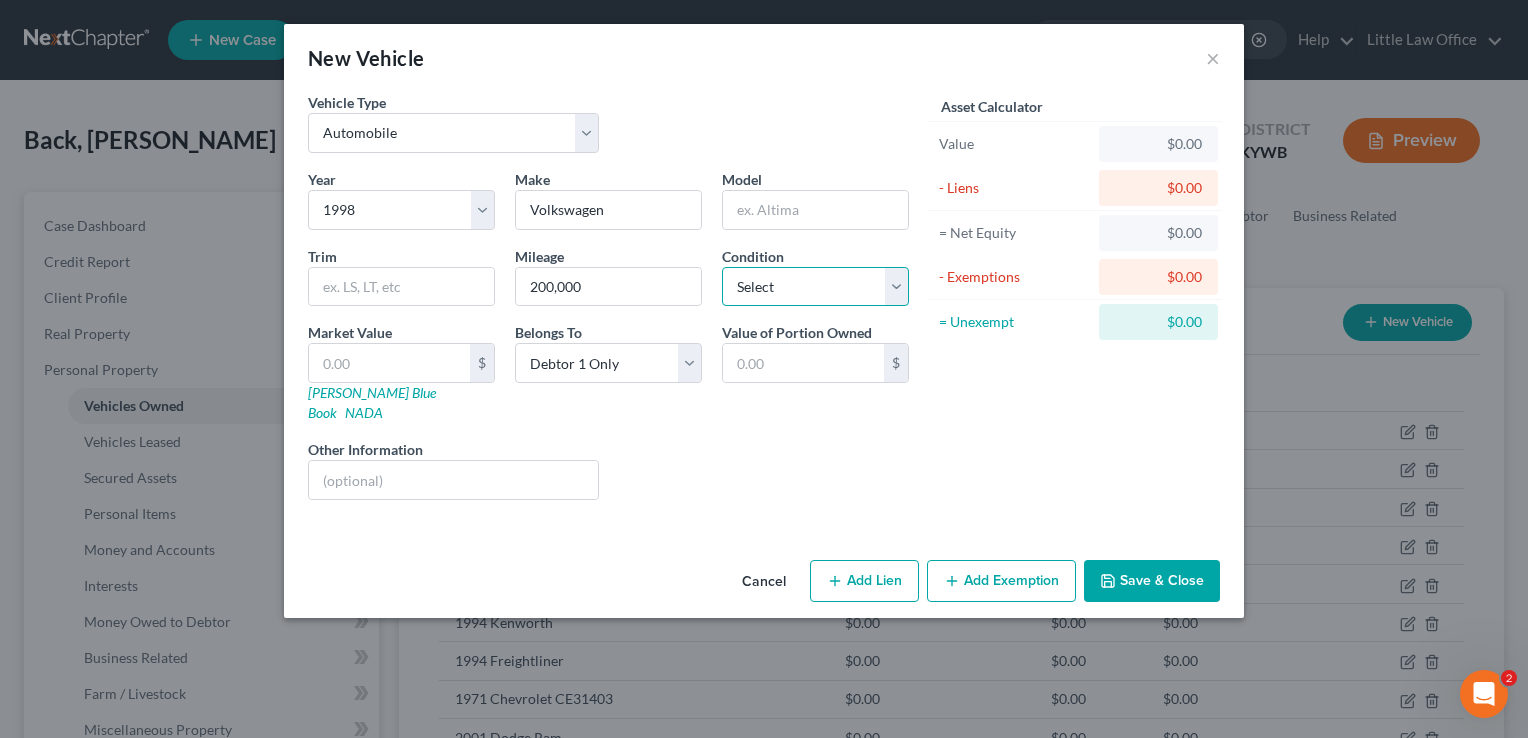 select on "4" 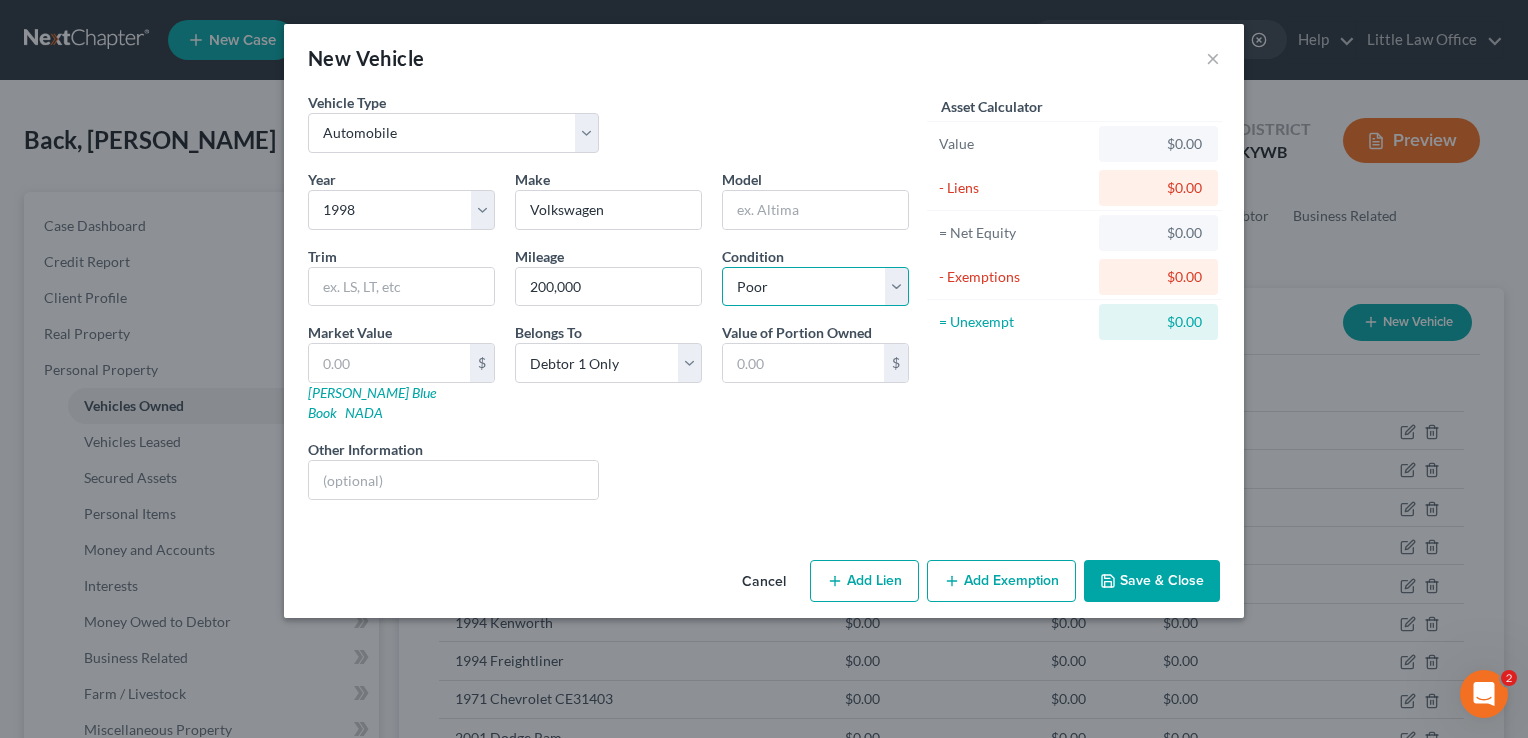 click on "Select Excellent Very Good Good Fair Poor" at bounding box center (815, 287) 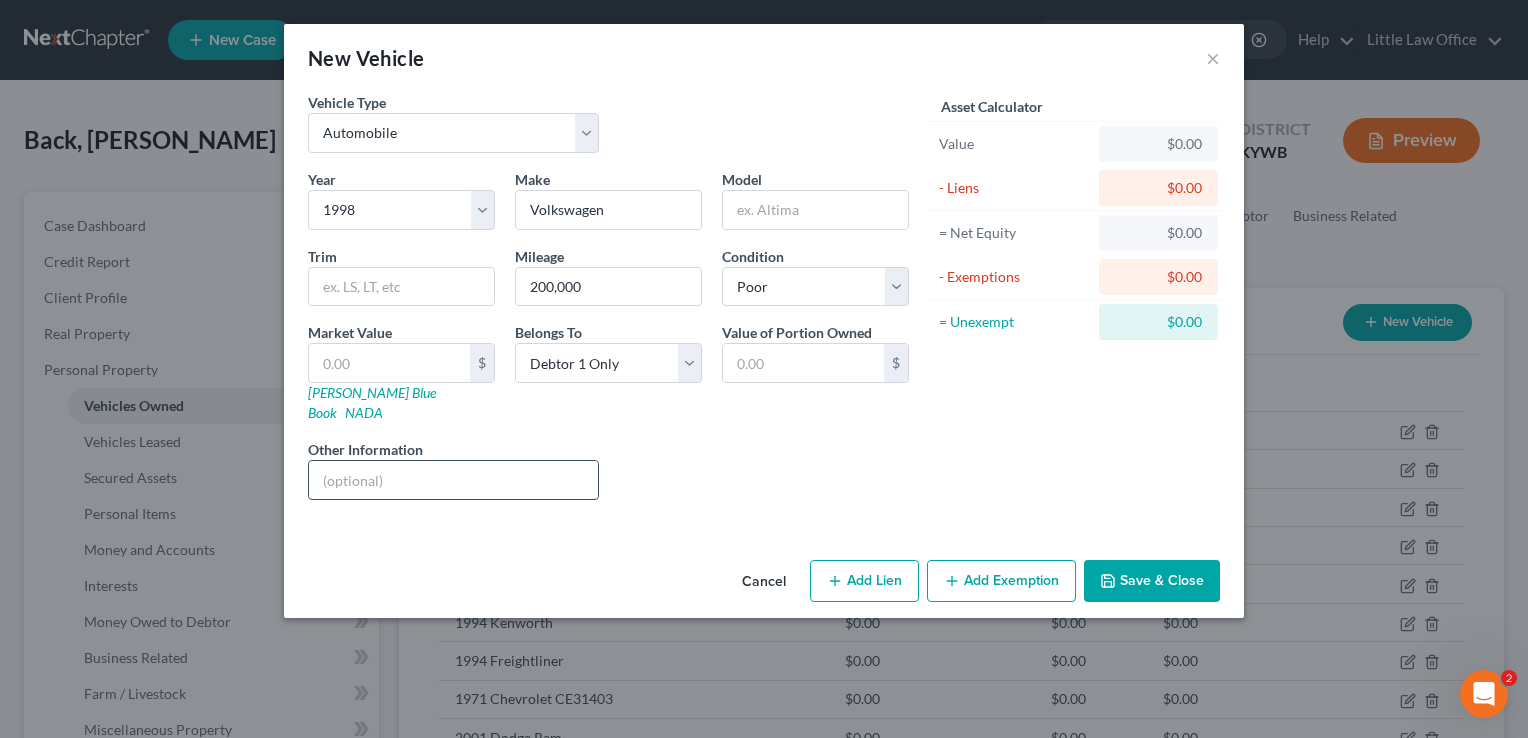 click at bounding box center [453, 480] 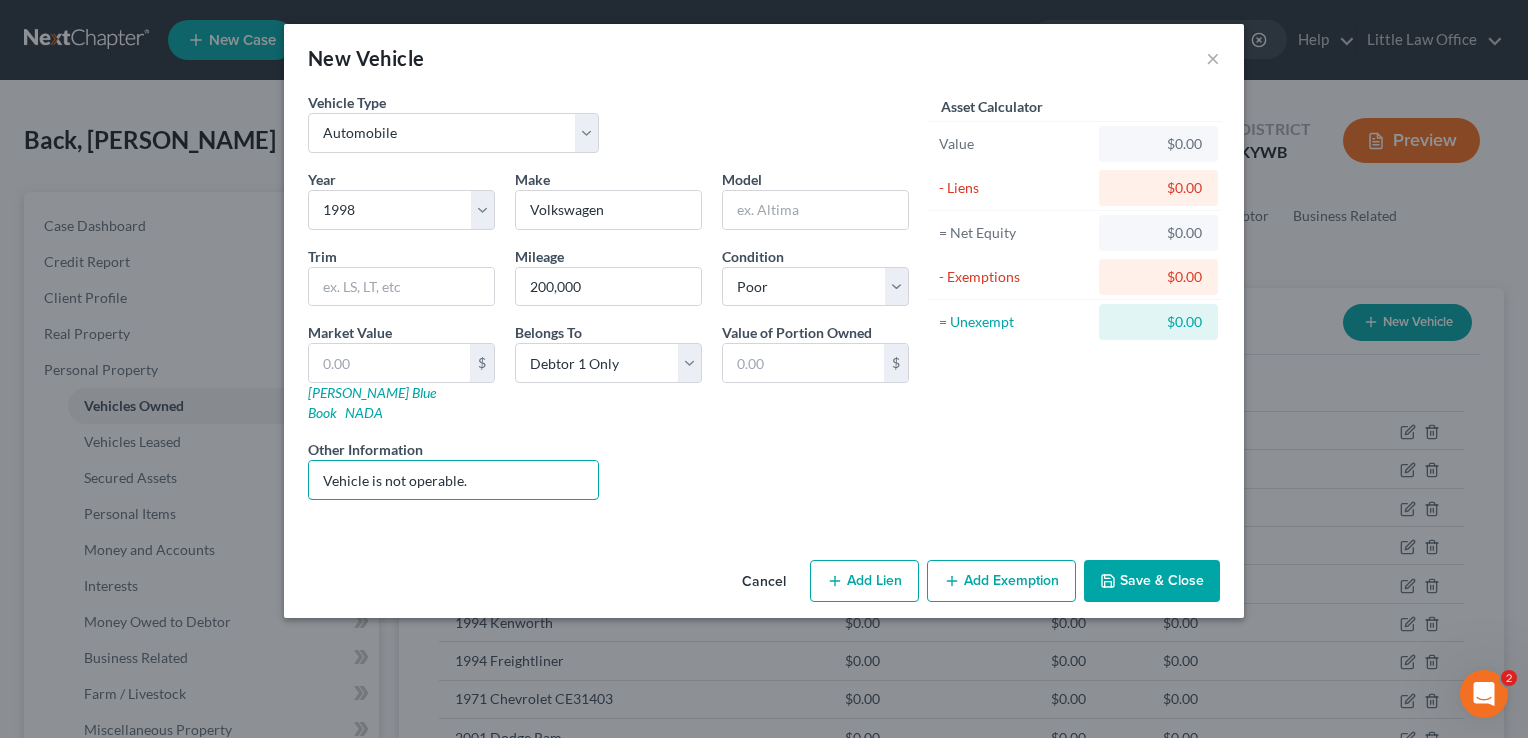 type on "Vehicle is not operable." 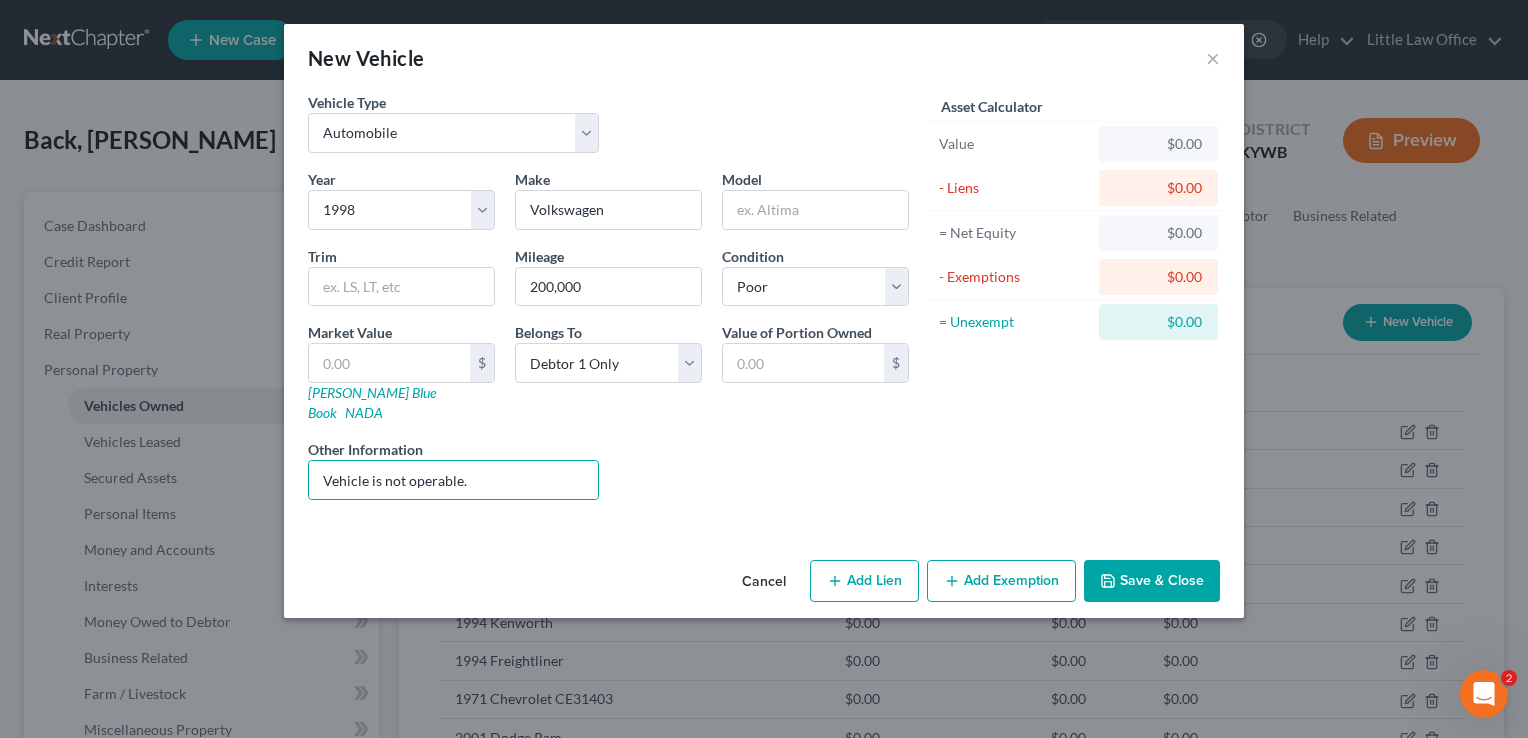 click on "Save & Close" at bounding box center (1152, 581) 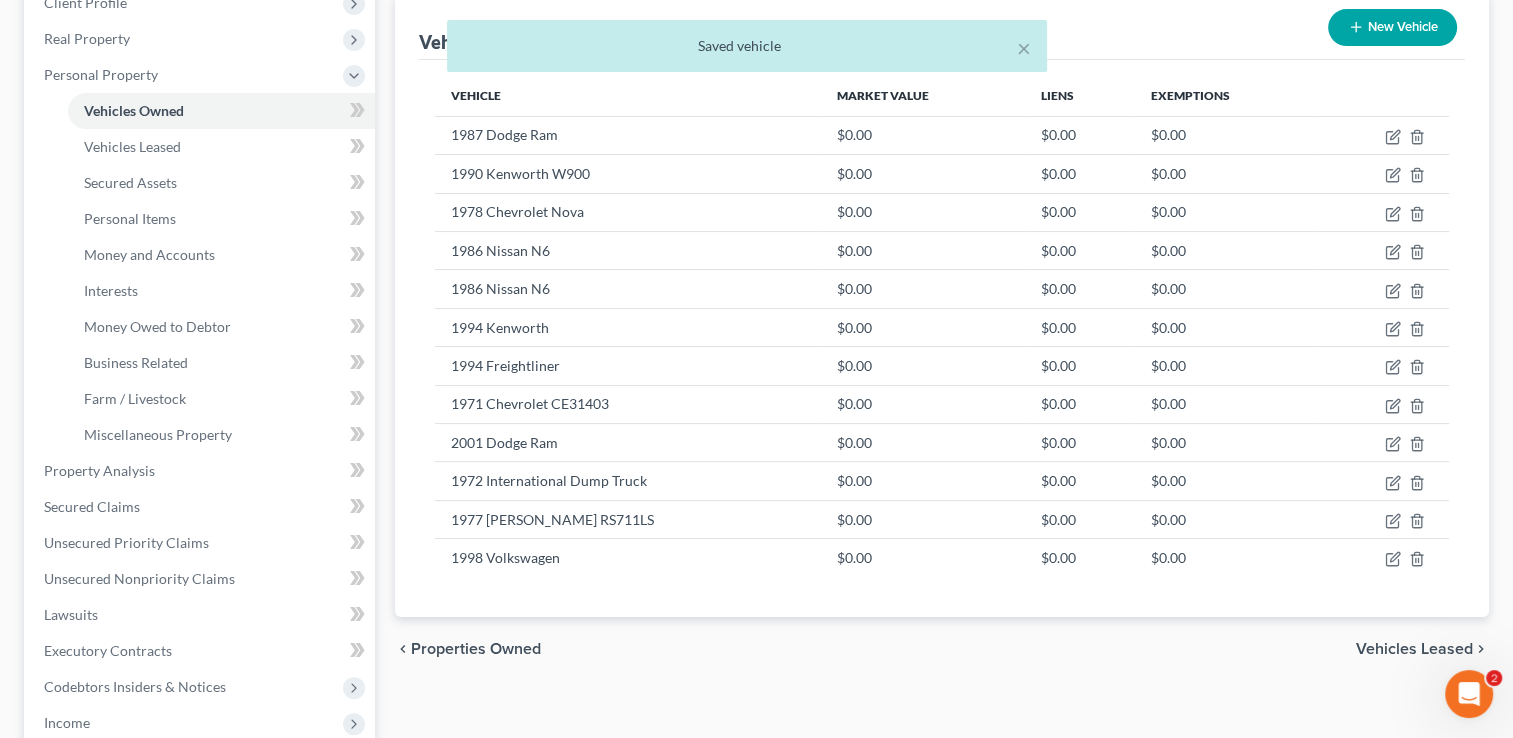 scroll, scrollTop: 299, scrollLeft: 0, axis: vertical 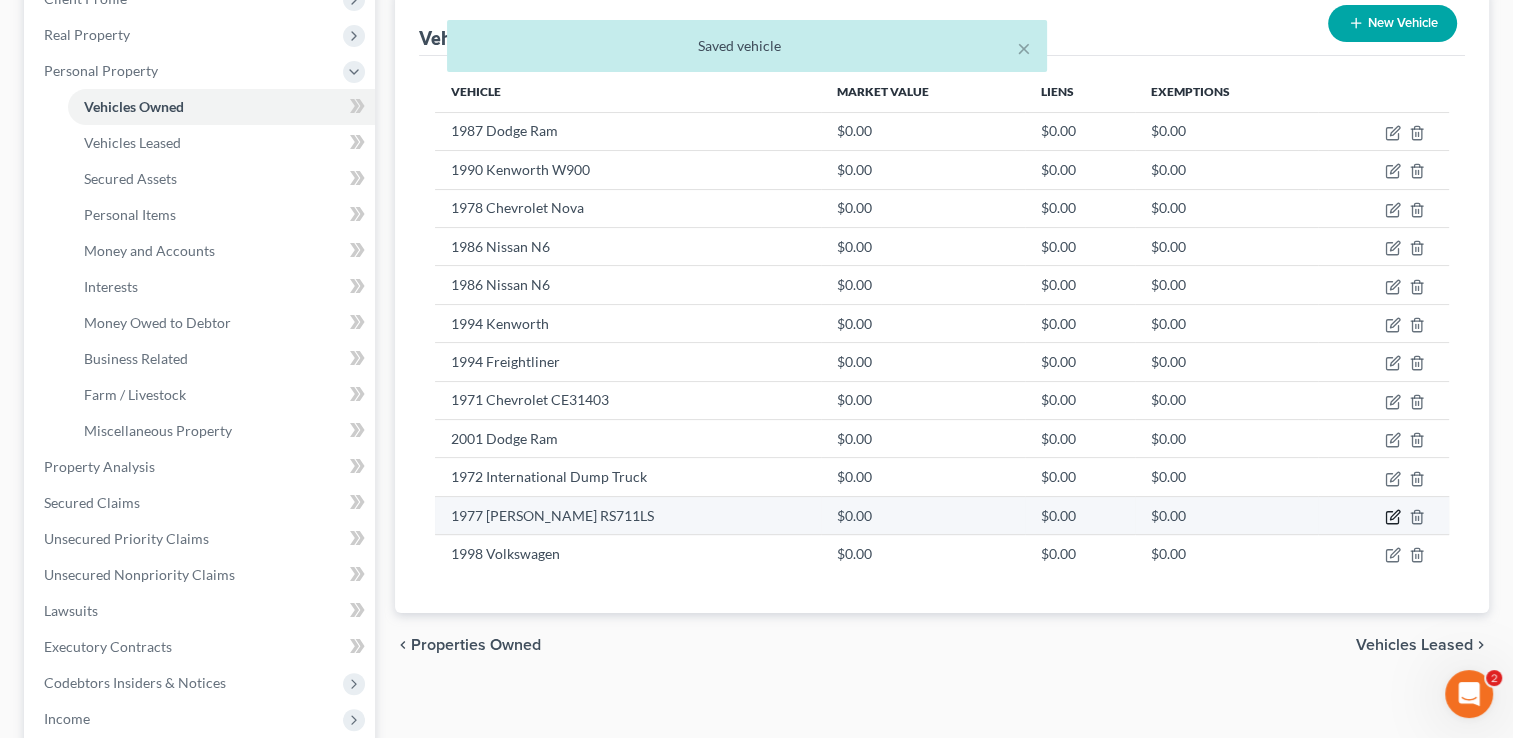 click 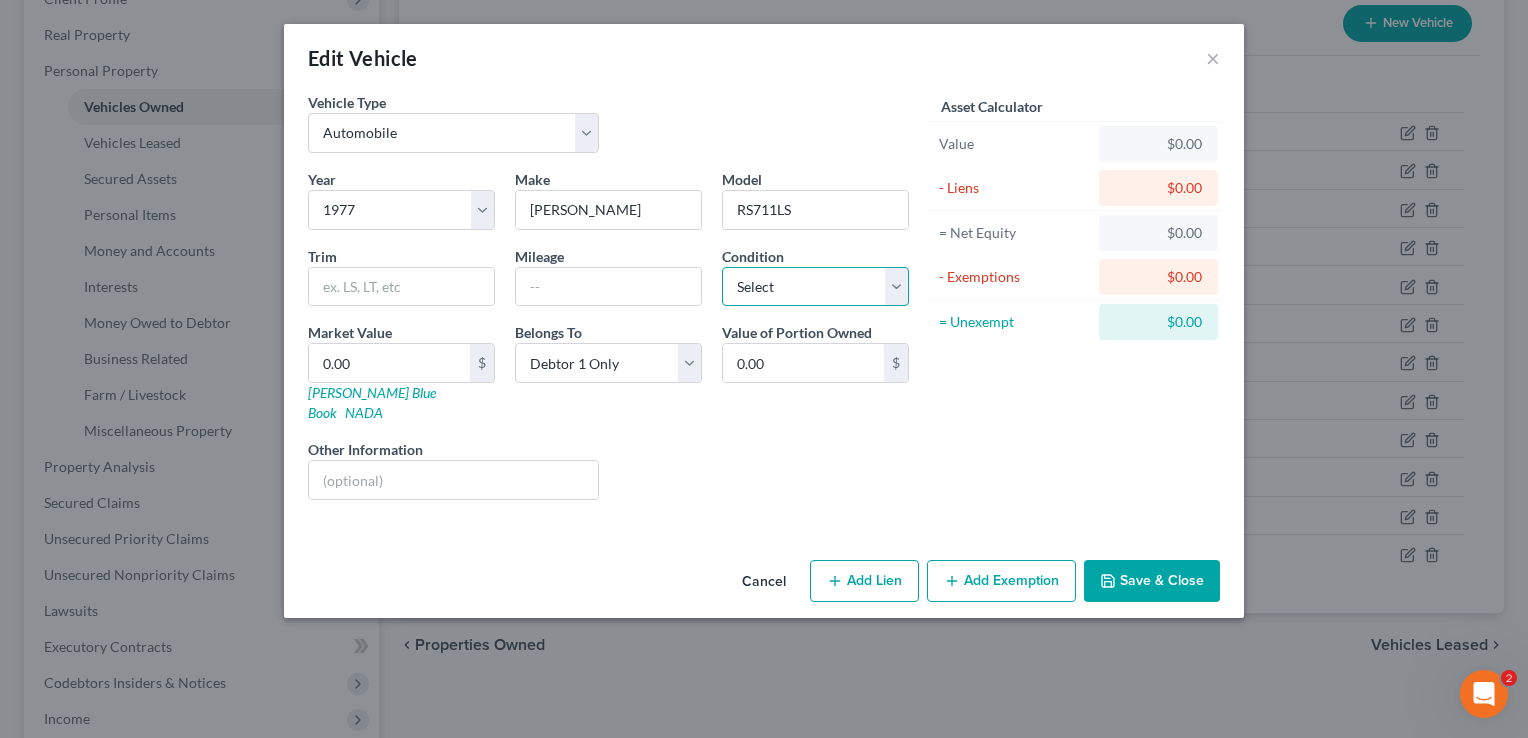 click on "Select Excellent Very Good Good Fair Poor" at bounding box center [815, 287] 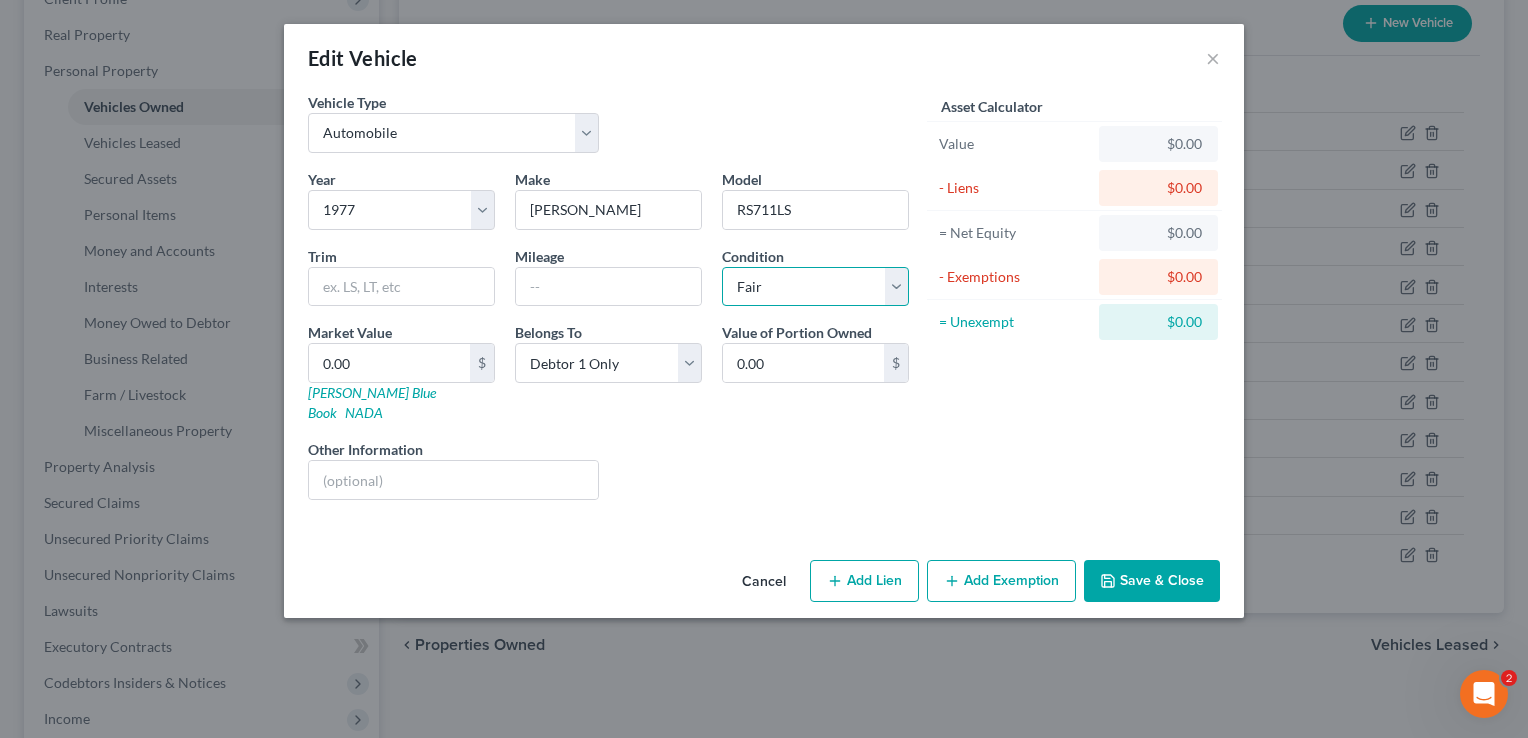 click on "Select Excellent Very Good Good Fair Poor" at bounding box center (815, 287) 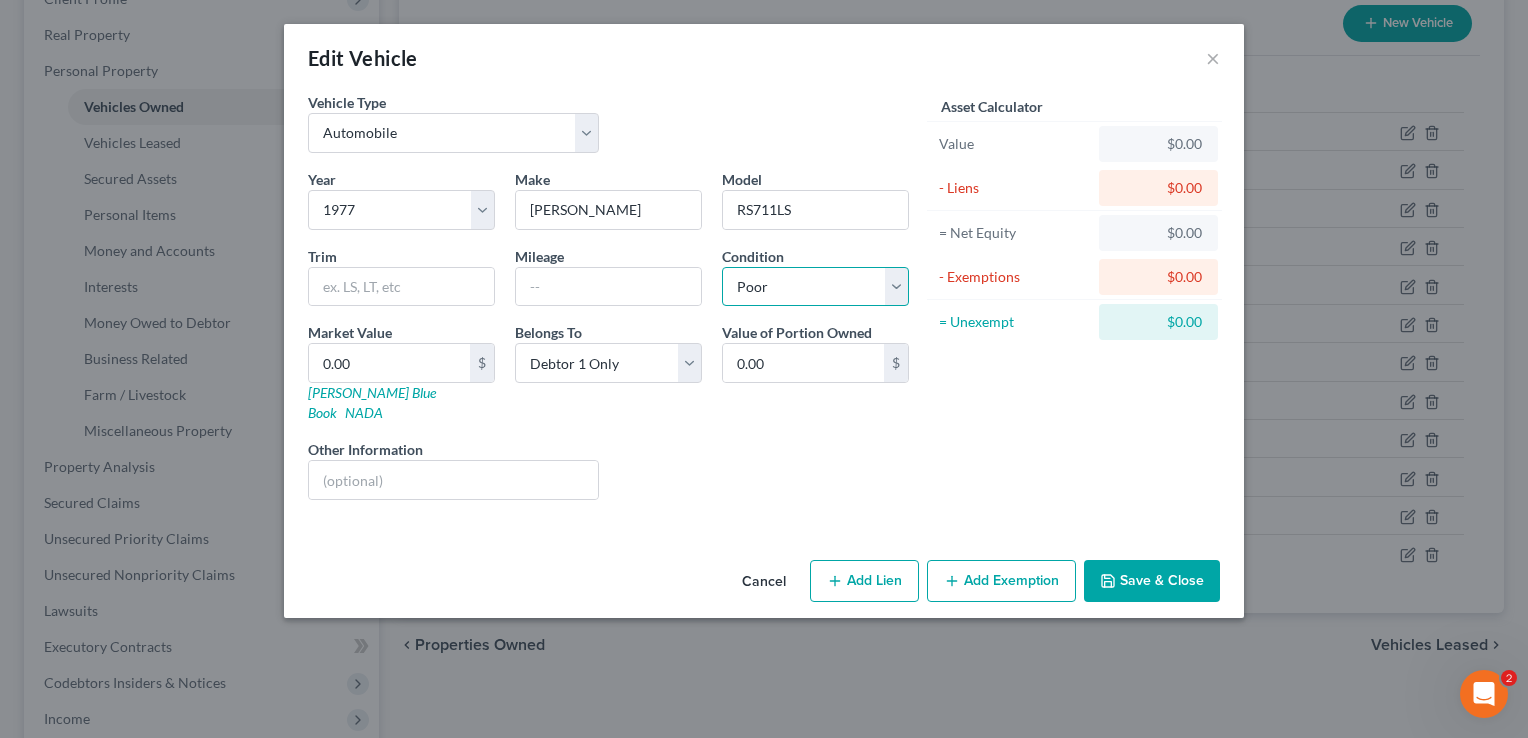click on "Select Excellent Very Good Good Fair Poor" at bounding box center [815, 287] 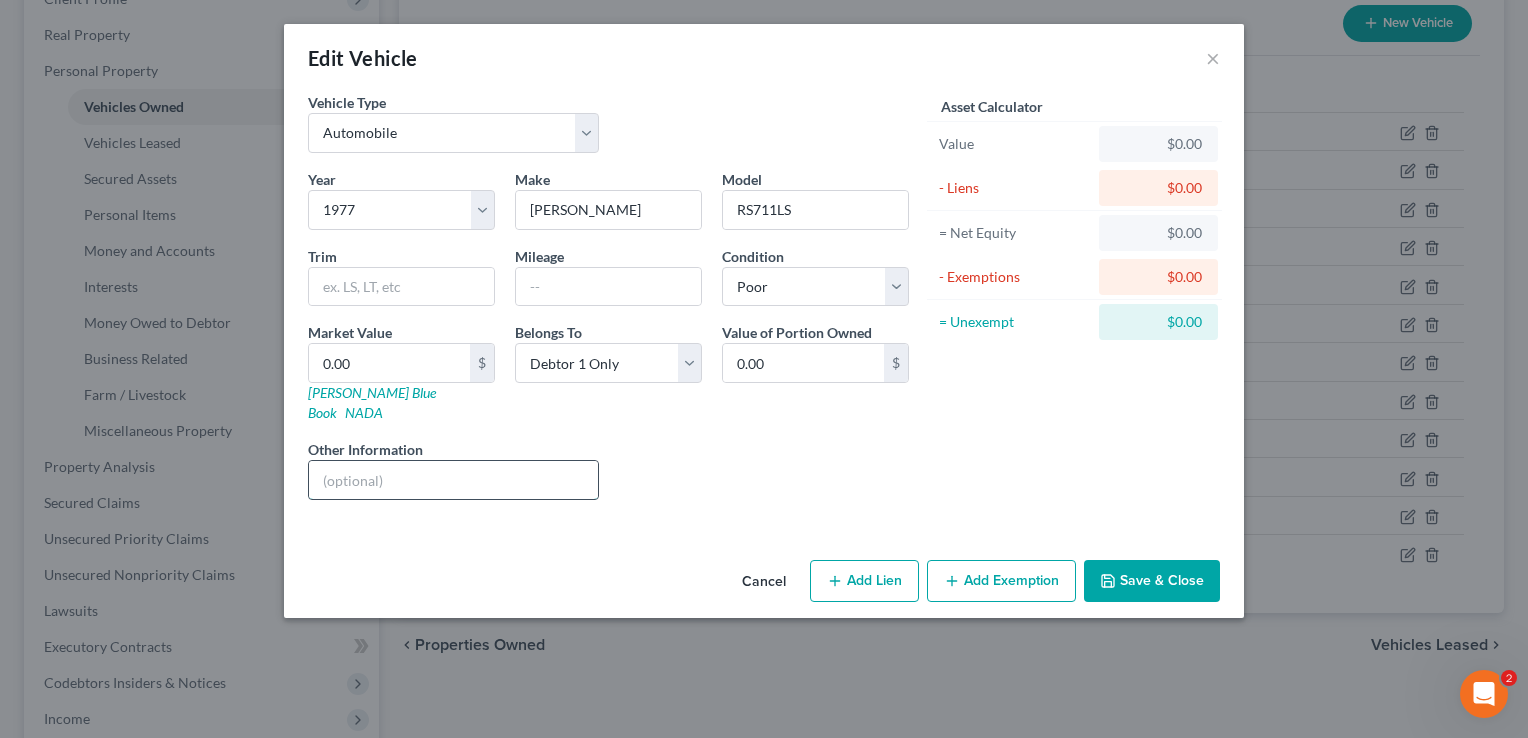 click at bounding box center [453, 480] 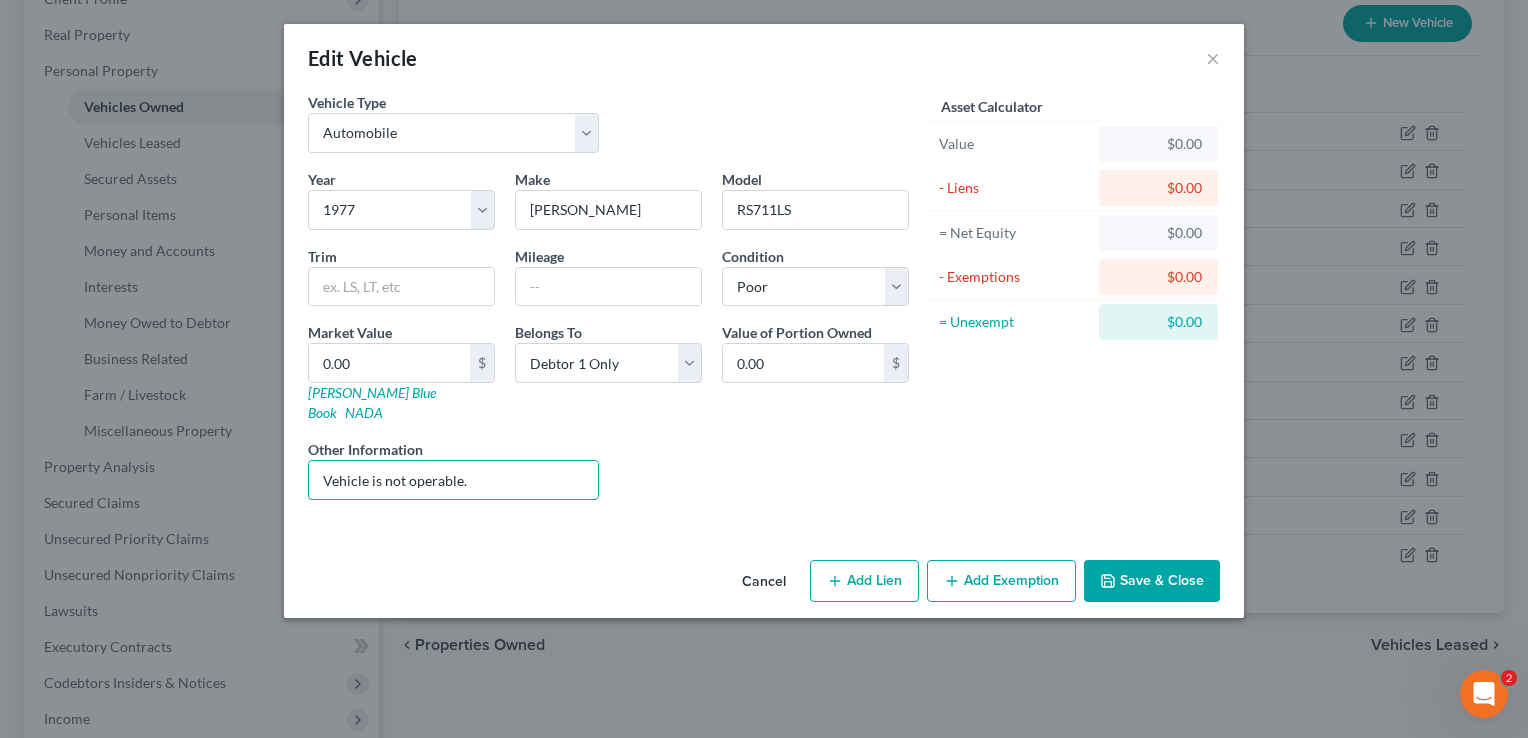 type on "Vehicle is not operable." 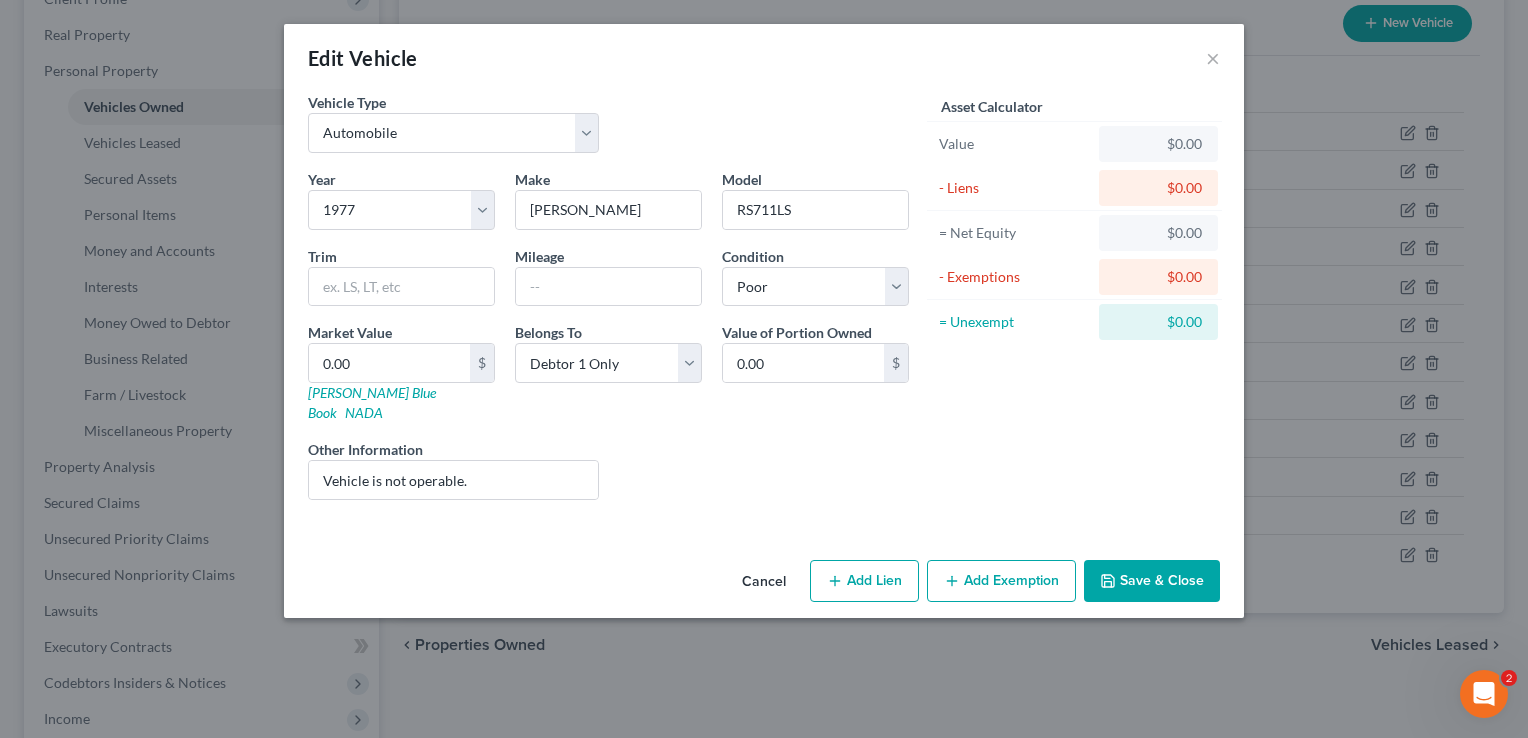 click on "Save & Close" at bounding box center (1152, 581) 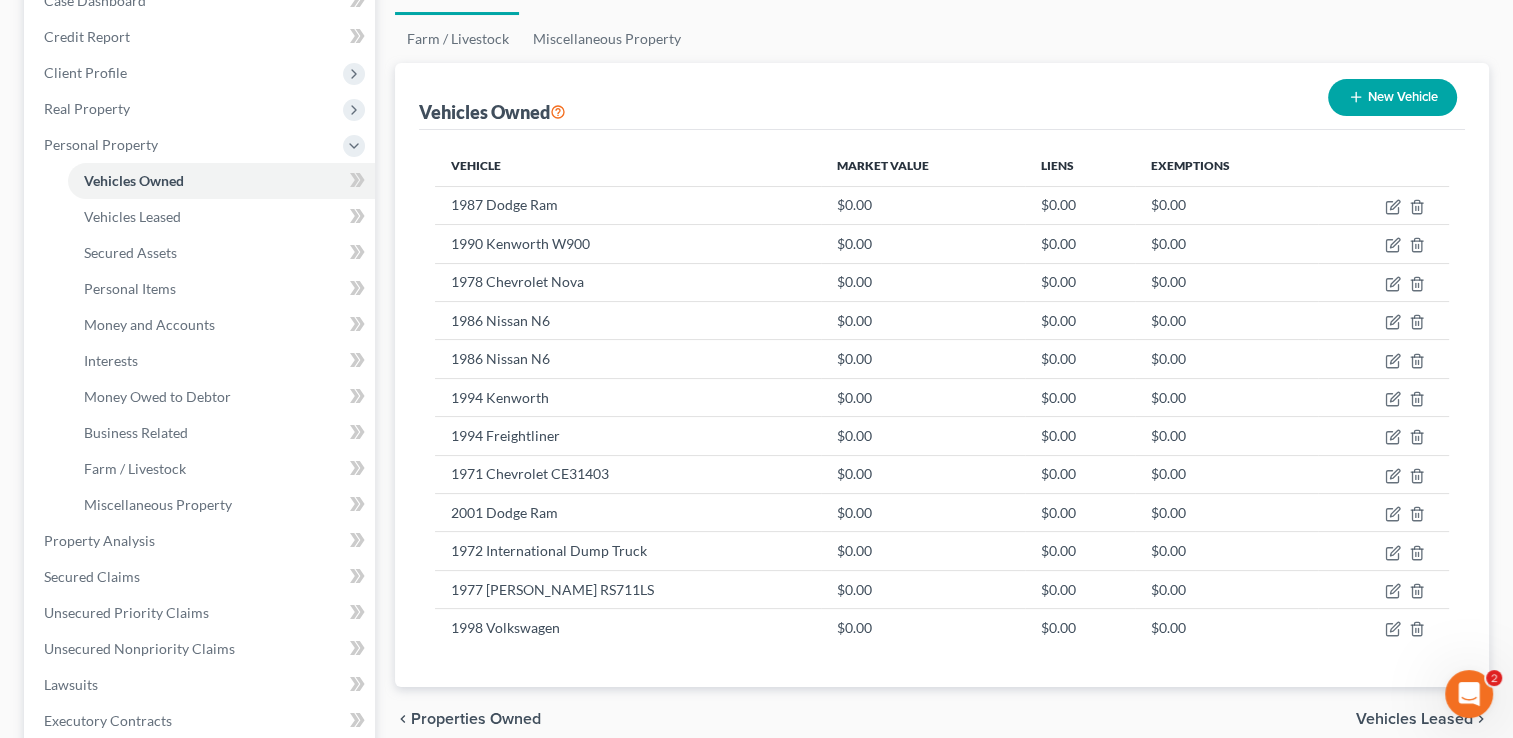 scroll, scrollTop: 213, scrollLeft: 0, axis: vertical 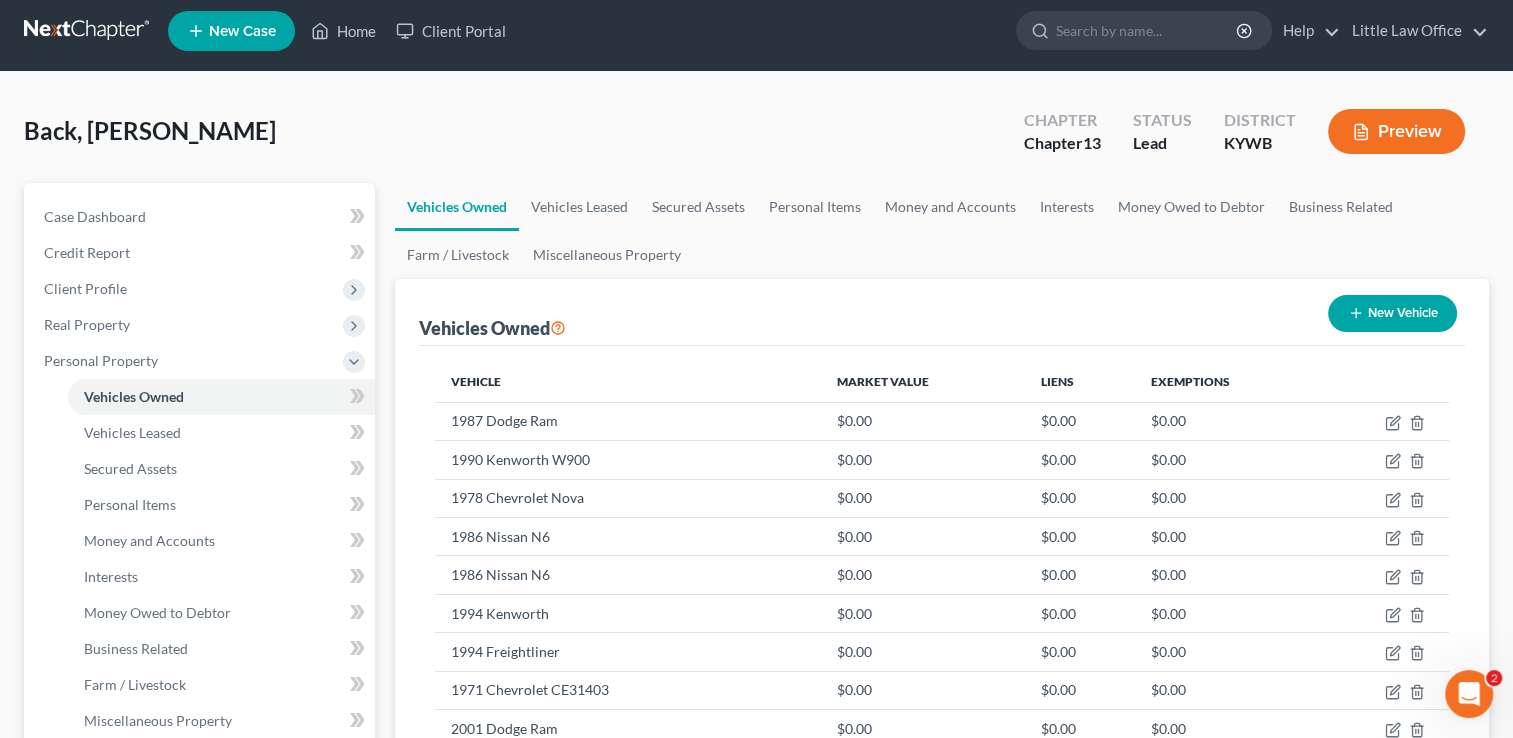 click on "New Vehicle" at bounding box center [1392, 313] 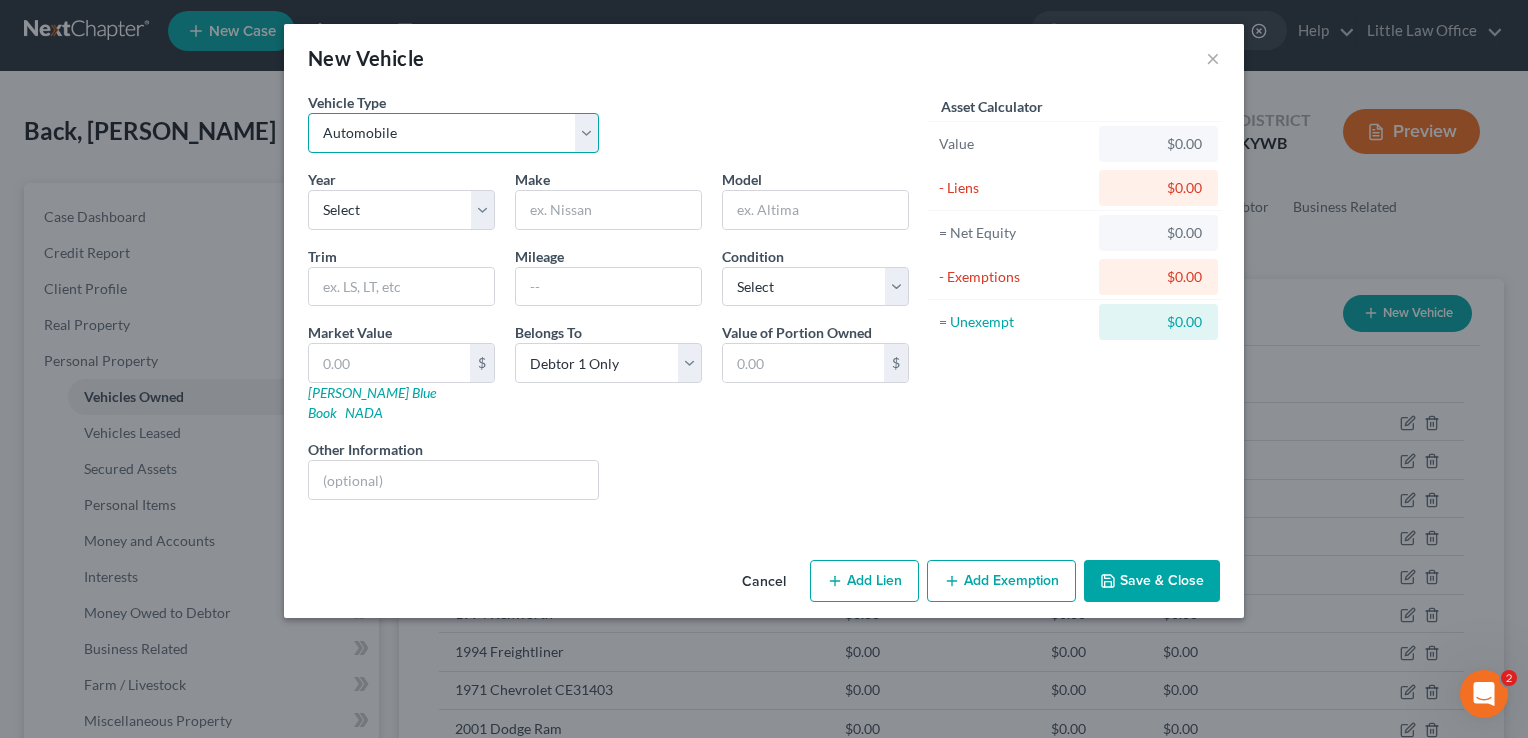 click on "Select Automobile Truck Trailer Watercraft Aircraft Motor Home Atv Other Vehicle" at bounding box center [453, 133] 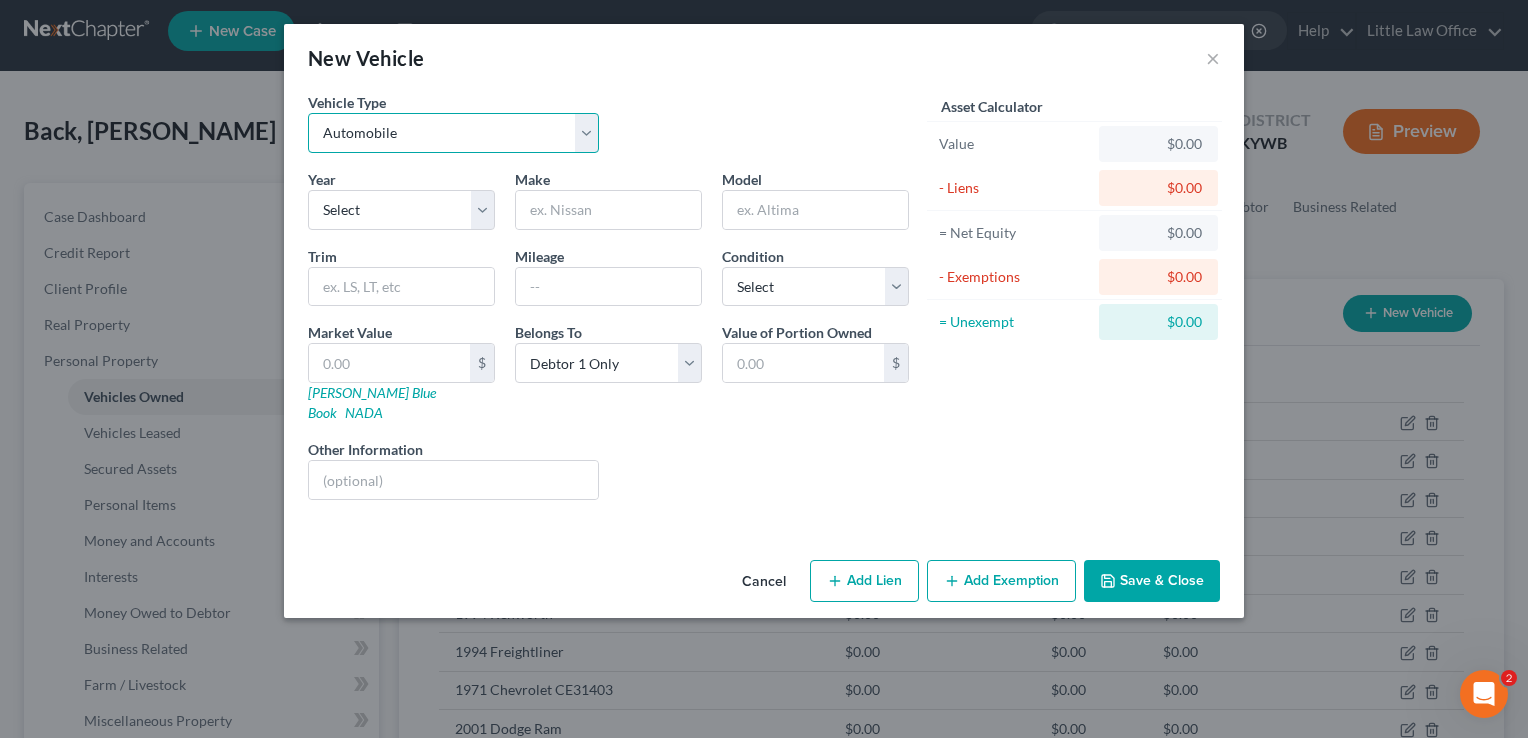 select on "7" 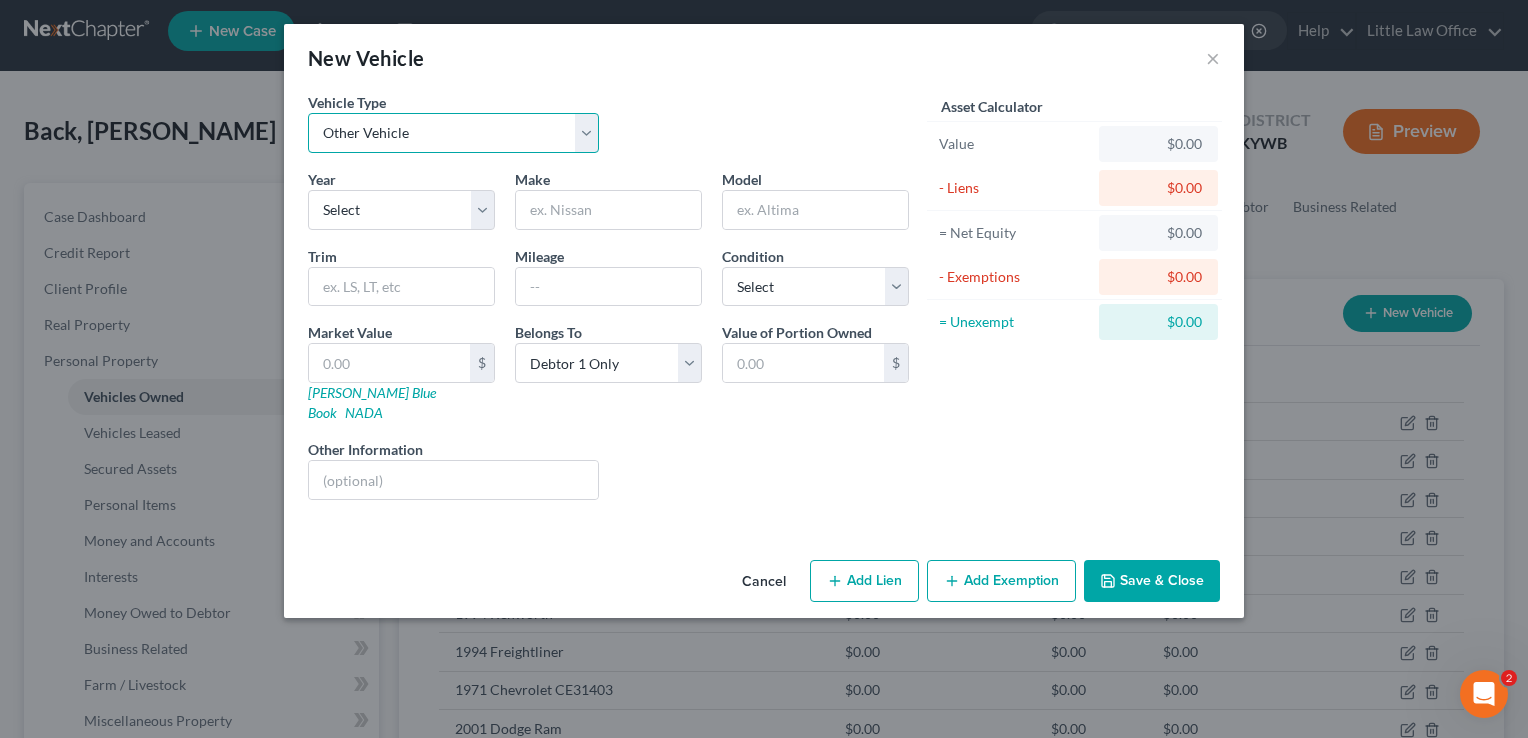 click on "Select Automobile Truck Trailer Watercraft Aircraft Motor Home Atv Other Vehicle" at bounding box center [453, 133] 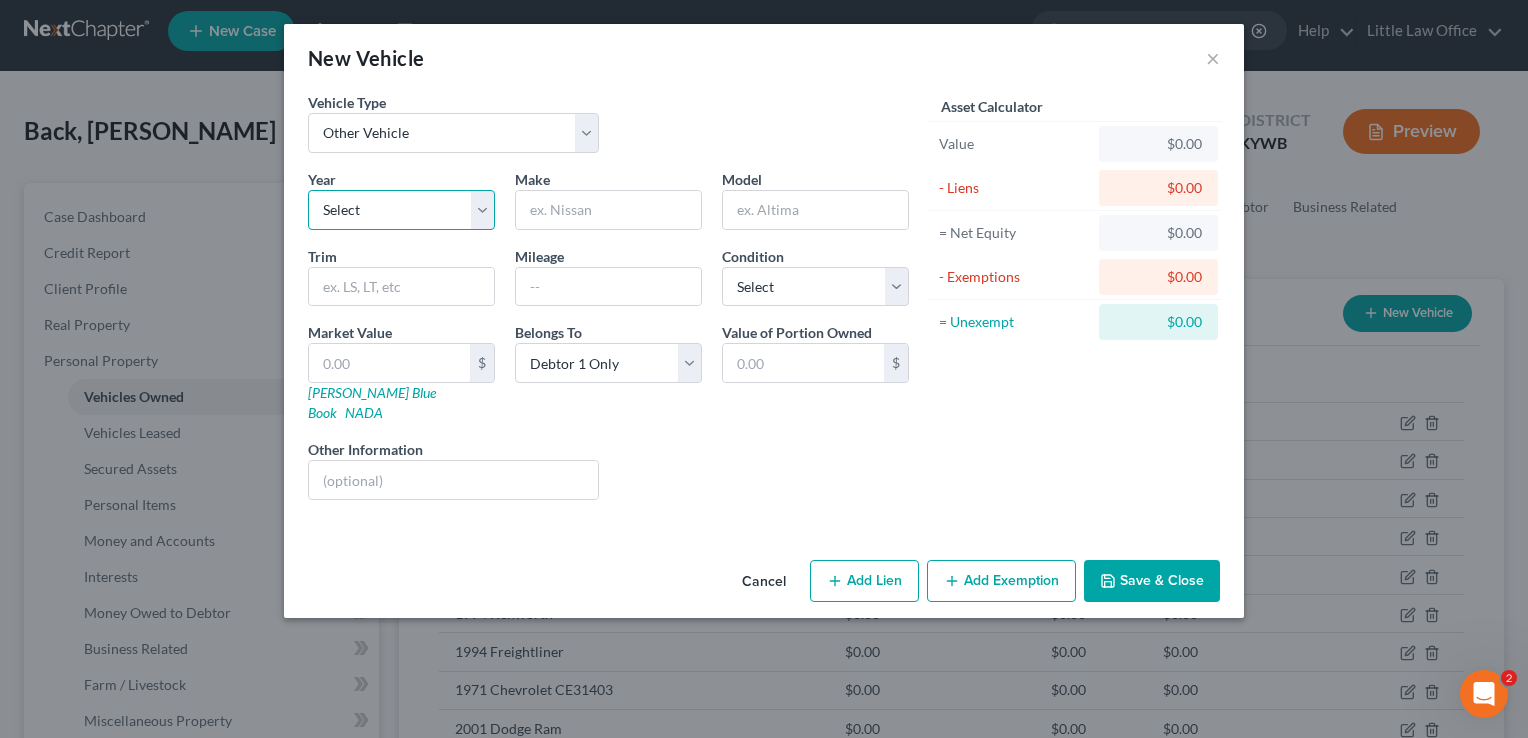 click on "Select 2026 2025 2024 2023 2022 2021 2020 2019 2018 2017 2016 2015 2014 2013 2012 2011 2010 2009 2008 2007 2006 2005 2004 2003 2002 2001 2000 1999 1998 1997 1996 1995 1994 1993 1992 1991 1990 1989 1988 1987 1986 1985 1984 1983 1982 1981 1980 1979 1978 1977 1976 1975 1974 1973 1972 1971 1970 1969 1968 1967 1966 1965 1964 1963 1962 1961 1960 1959 1958 1957 1956 1955 1954 1953 1952 1951 1950 1949 1948 1947 1946 1945 1944 1943 1942 1941 1940 1939 1938 1937 1936 1935 1934 1933 1932 1931 1930 1929 1928 1927 1926 1925 1924 1923 1922 1921 1920 1919 1918 1917 1916 1915 1914 1913 1912 1911 1910 1909 1908 1907 1906 1905 1904 1903 1902 1901" at bounding box center (401, 210) 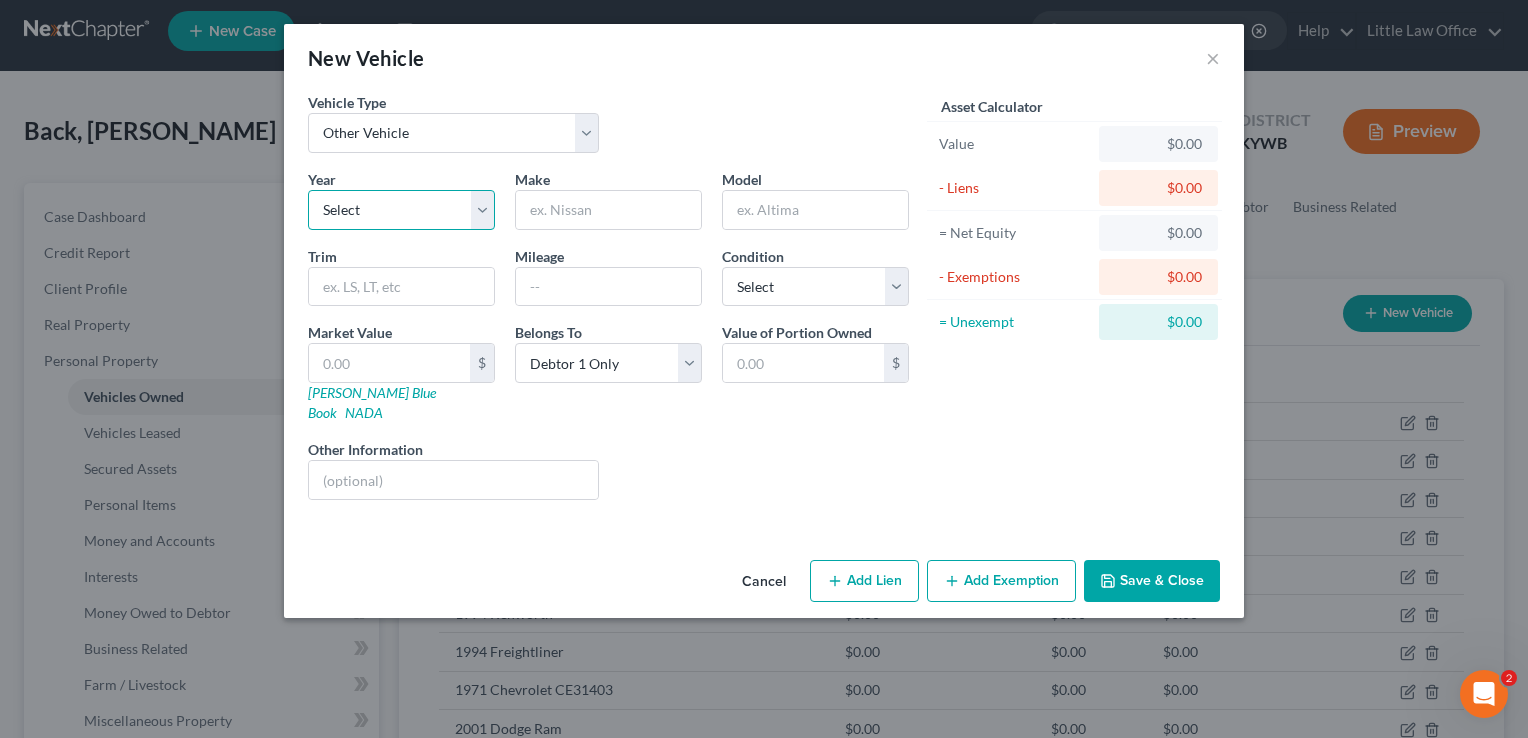 select on "67" 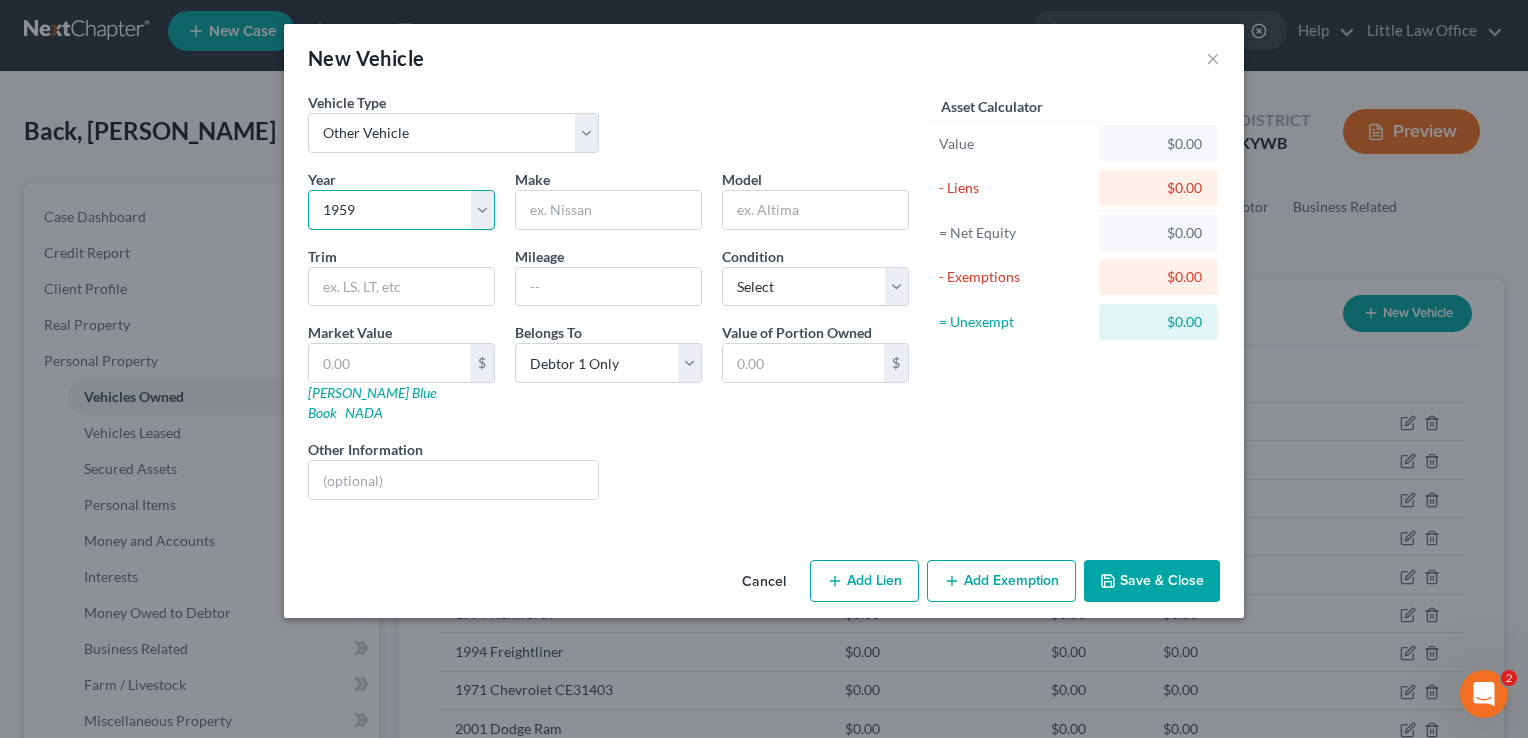 click on "Select 2026 2025 2024 2023 2022 2021 2020 2019 2018 2017 2016 2015 2014 2013 2012 2011 2010 2009 2008 2007 2006 2005 2004 2003 2002 2001 2000 1999 1998 1997 1996 1995 1994 1993 1992 1991 1990 1989 1988 1987 1986 1985 1984 1983 1982 1981 1980 1979 1978 1977 1976 1975 1974 1973 1972 1971 1970 1969 1968 1967 1966 1965 1964 1963 1962 1961 1960 1959 1958 1957 1956 1955 1954 1953 1952 1951 1950 1949 1948 1947 1946 1945 1944 1943 1942 1941 1940 1939 1938 1937 1936 1935 1934 1933 1932 1931 1930 1929 1928 1927 1926 1925 1924 1923 1922 1921 1920 1919 1918 1917 1916 1915 1914 1913 1912 1911 1910 1909 1908 1907 1906 1905 1904 1903 1902 1901" at bounding box center [401, 210] 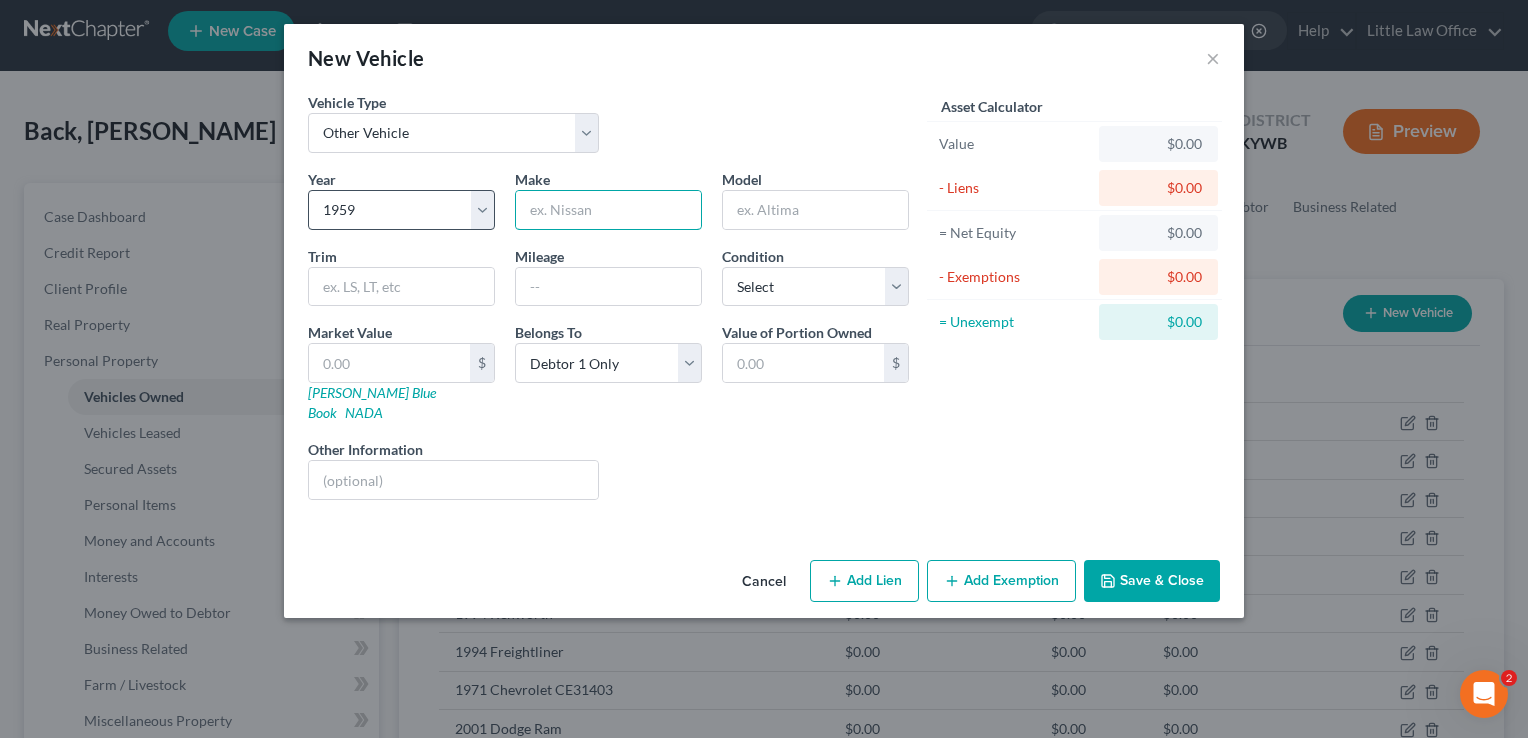 type on "K" 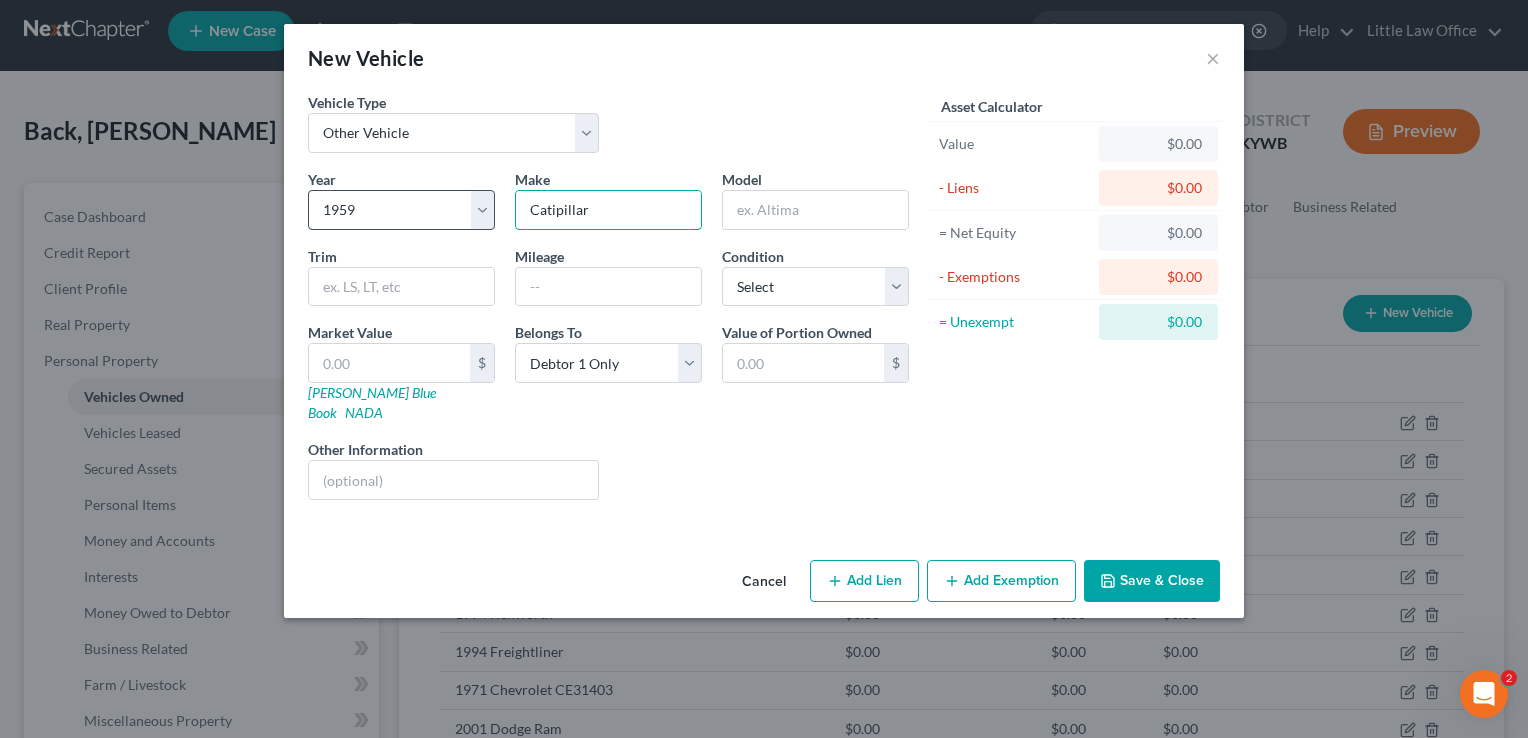 type on "Catipillar" 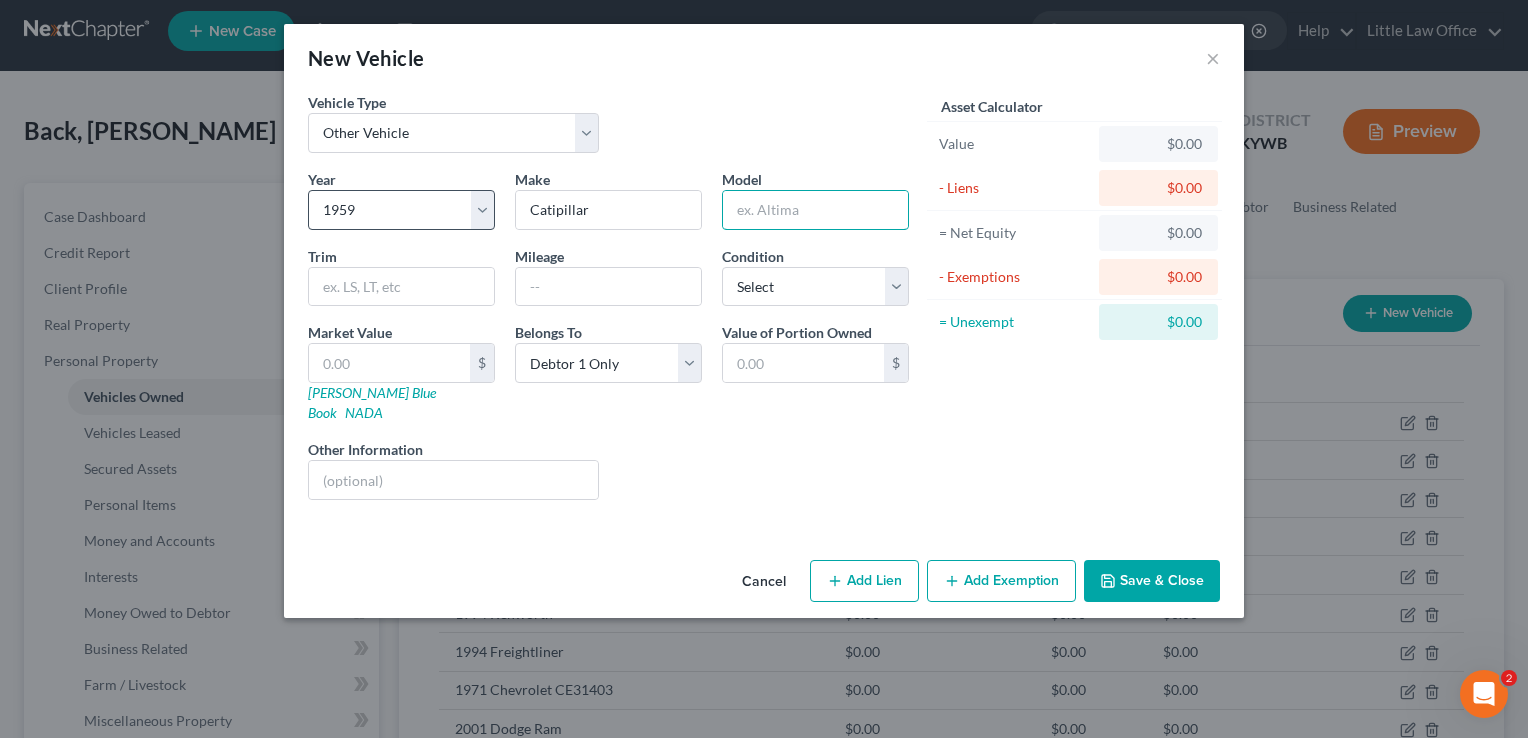 type on "V" 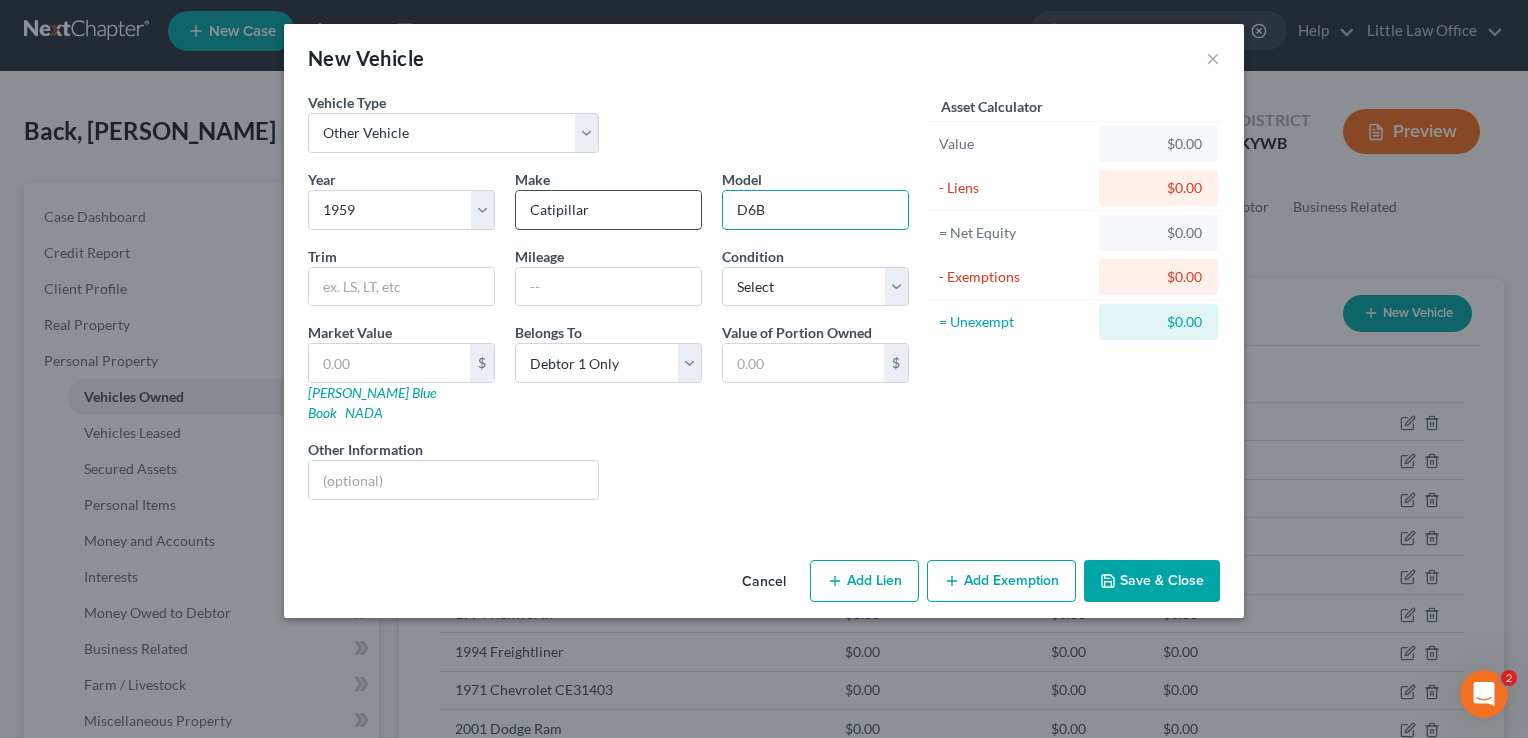 type on "D6B" 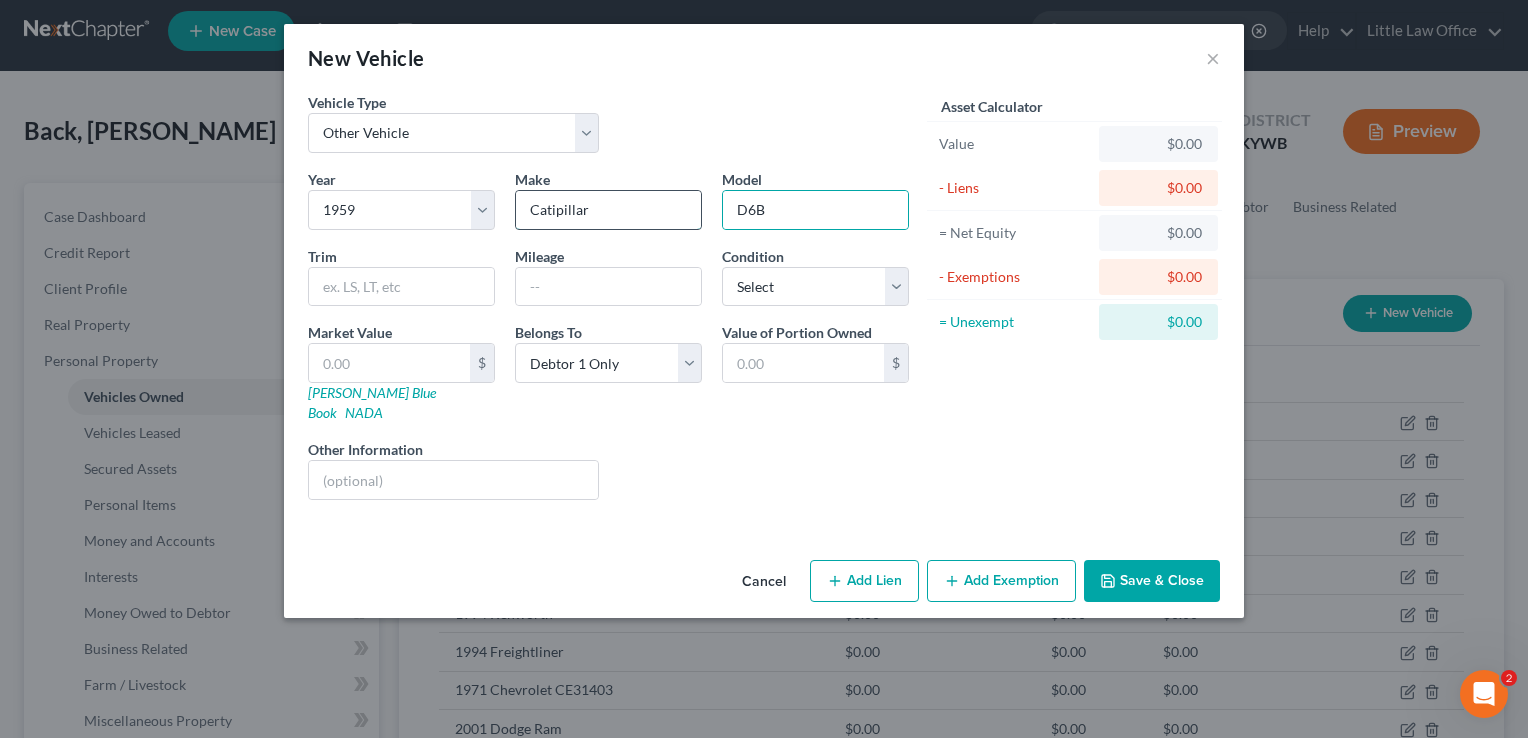 click on "Catipillar" at bounding box center [608, 210] 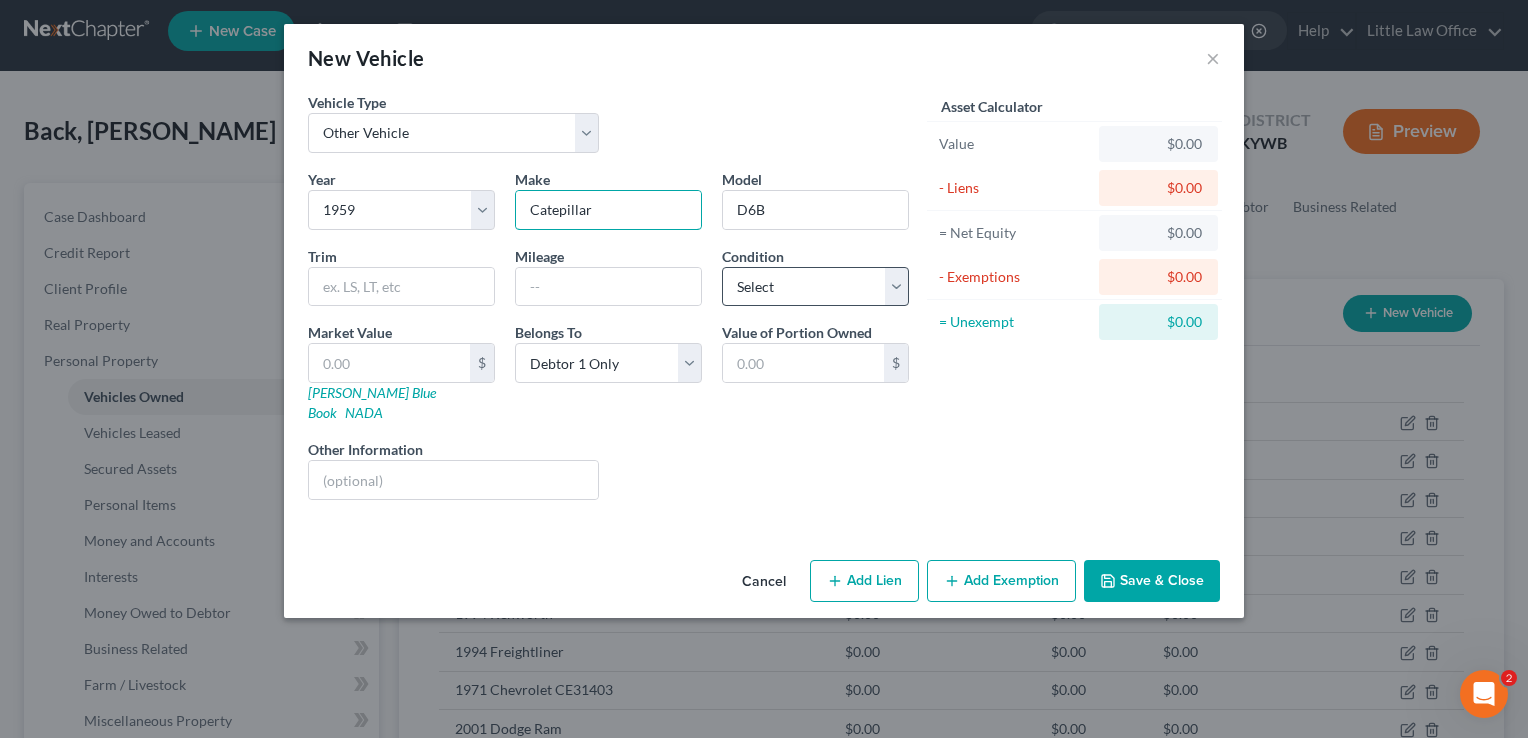 type on "Catepillar" 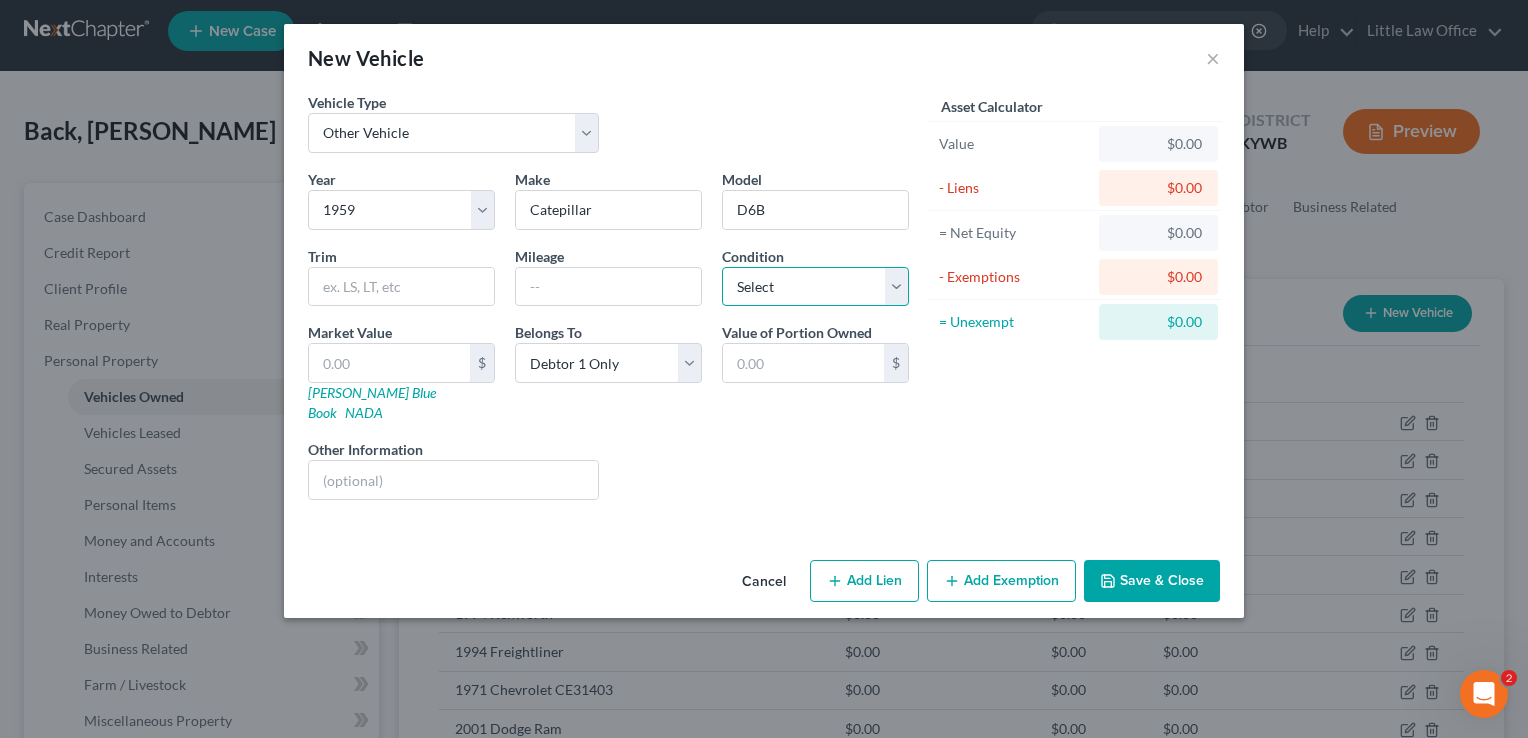 click on "Select Excellent Very Good Good Fair Poor" at bounding box center (815, 287) 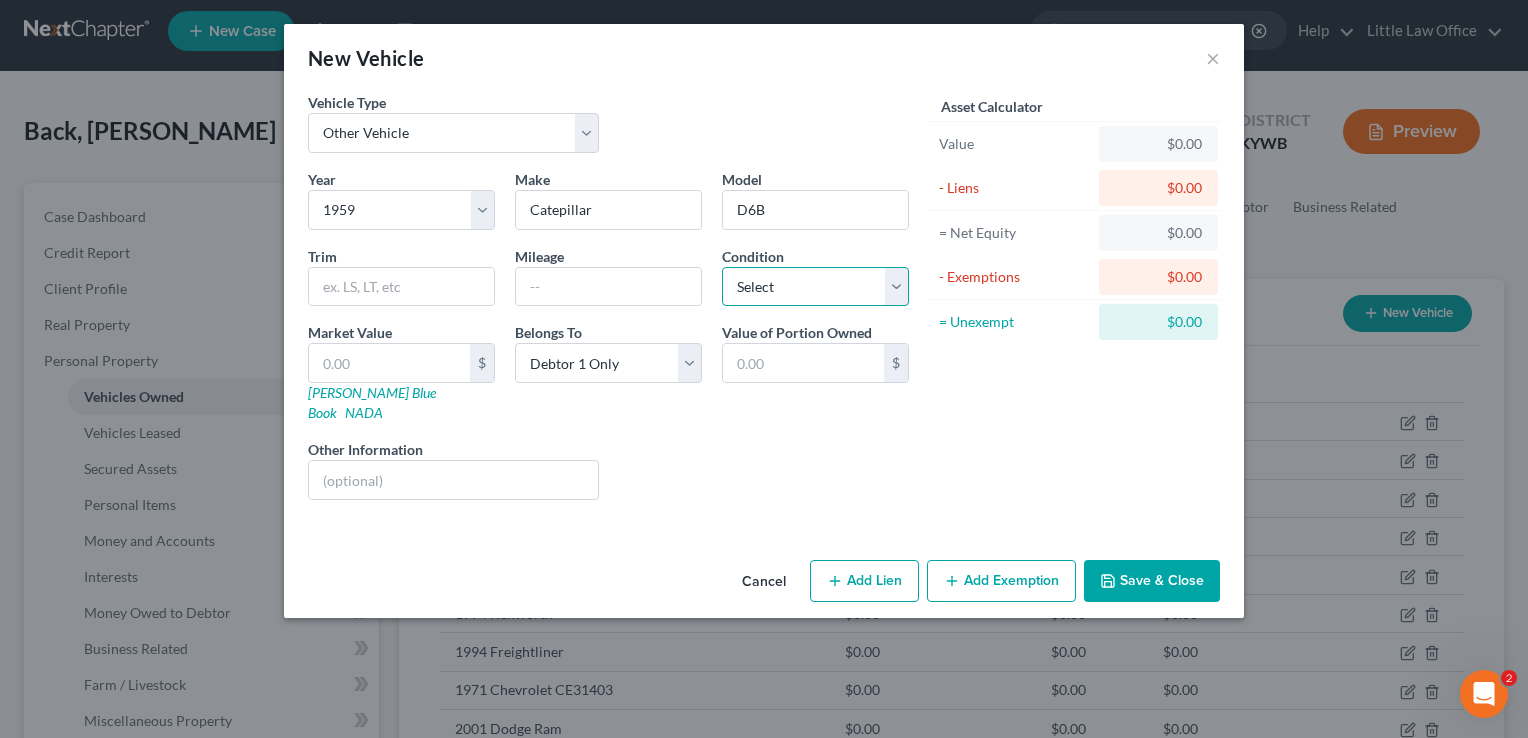 select on "4" 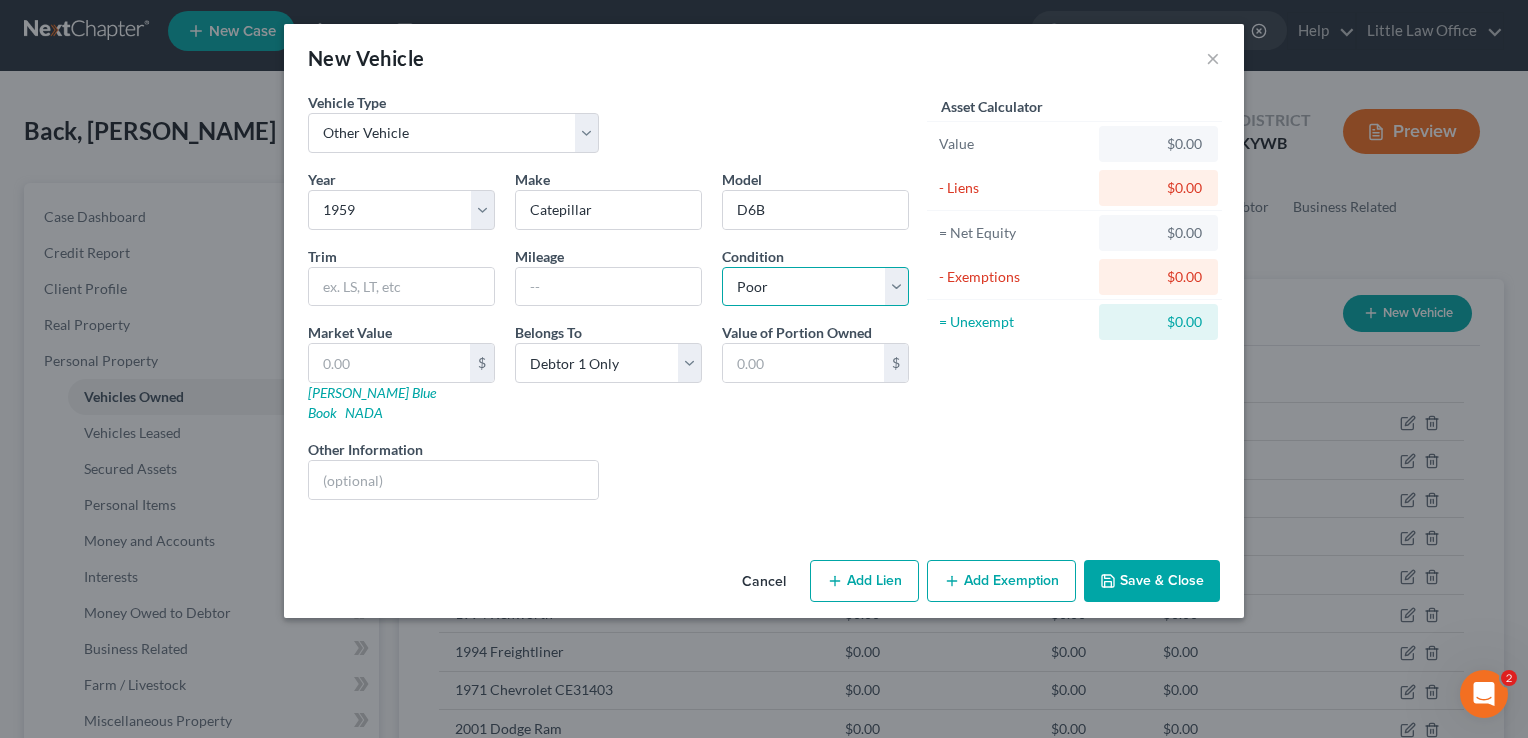 click on "Select Excellent Very Good Good Fair Poor" at bounding box center [815, 287] 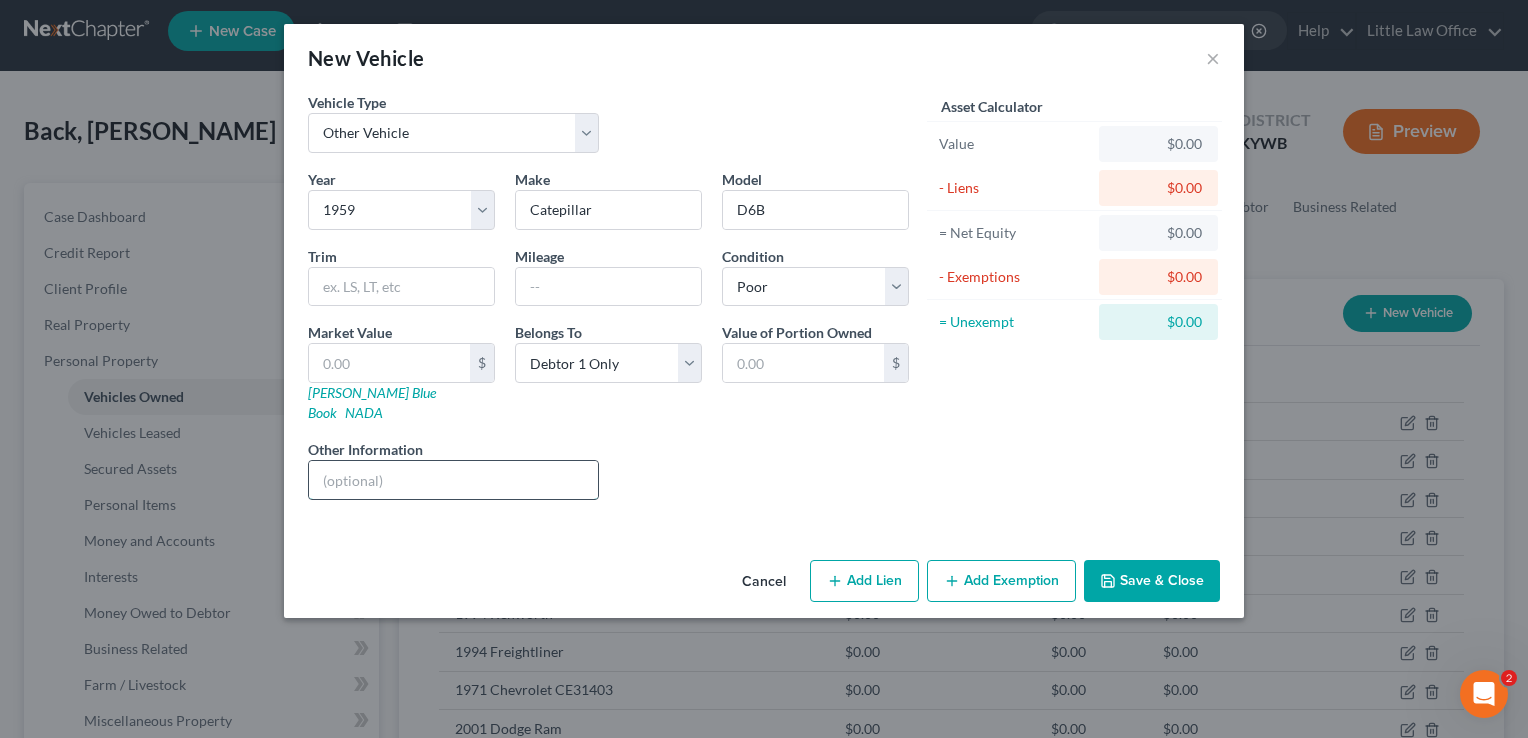 click at bounding box center (453, 480) 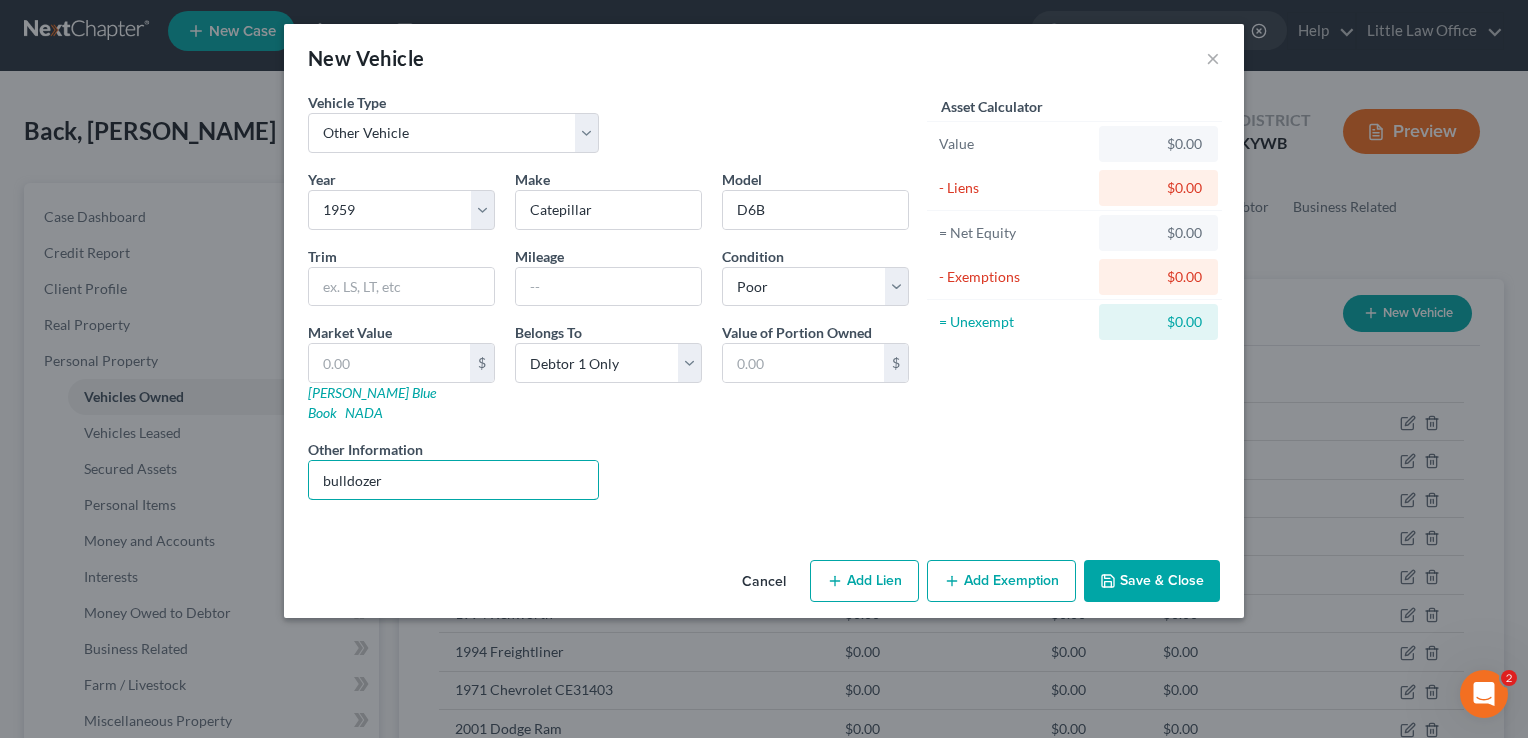 type on "bulldozer" 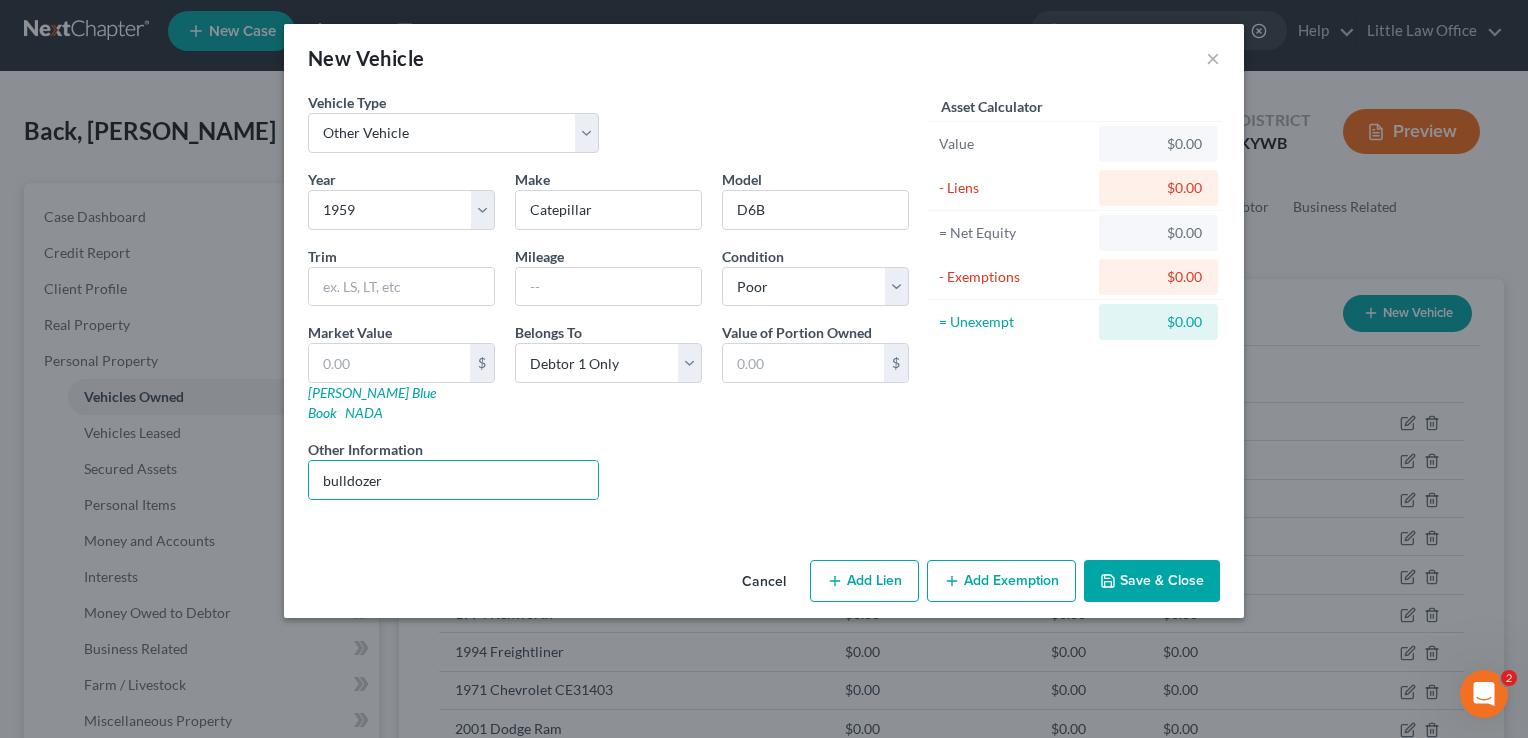 click on "Save & Close" at bounding box center (1152, 581) 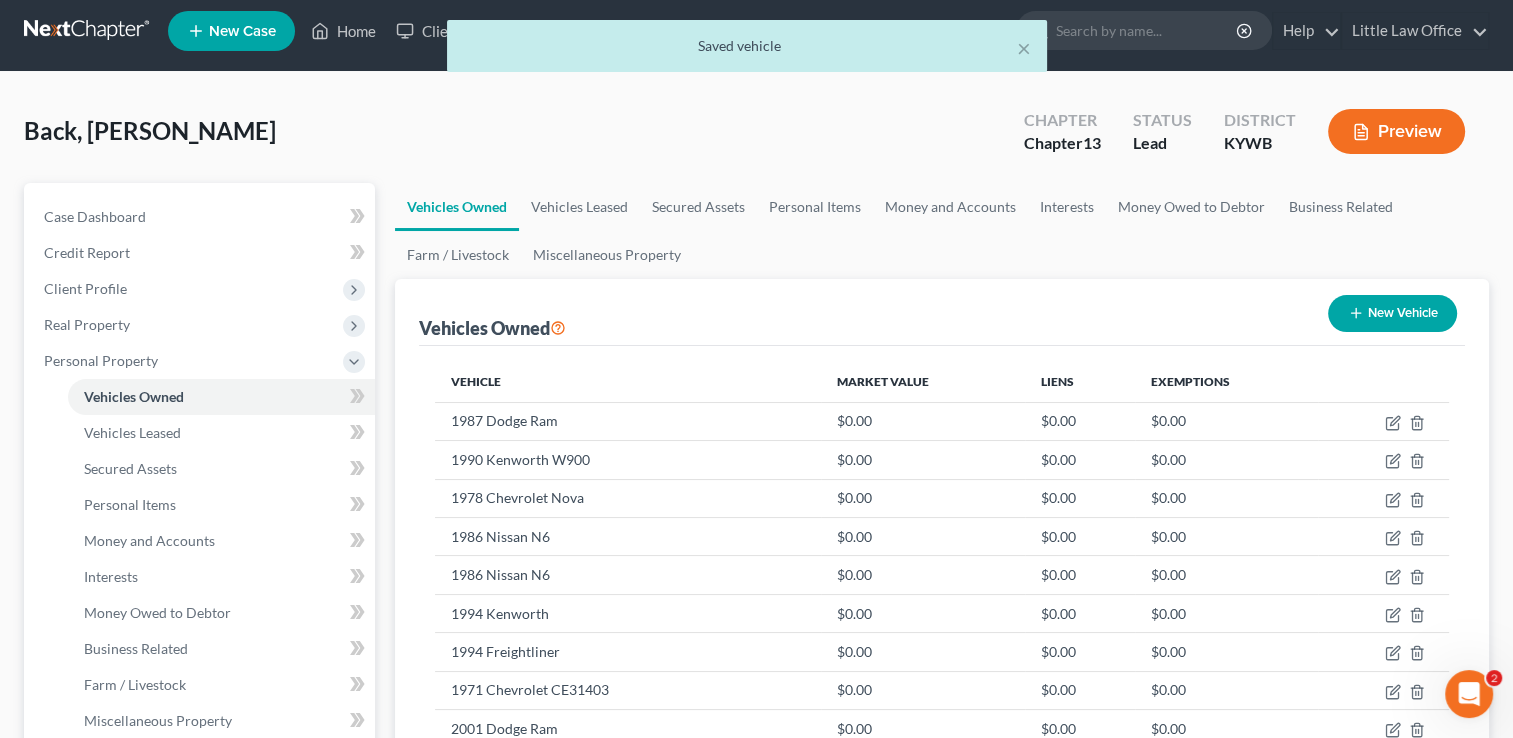 click on "New Vehicle" at bounding box center (1392, 313) 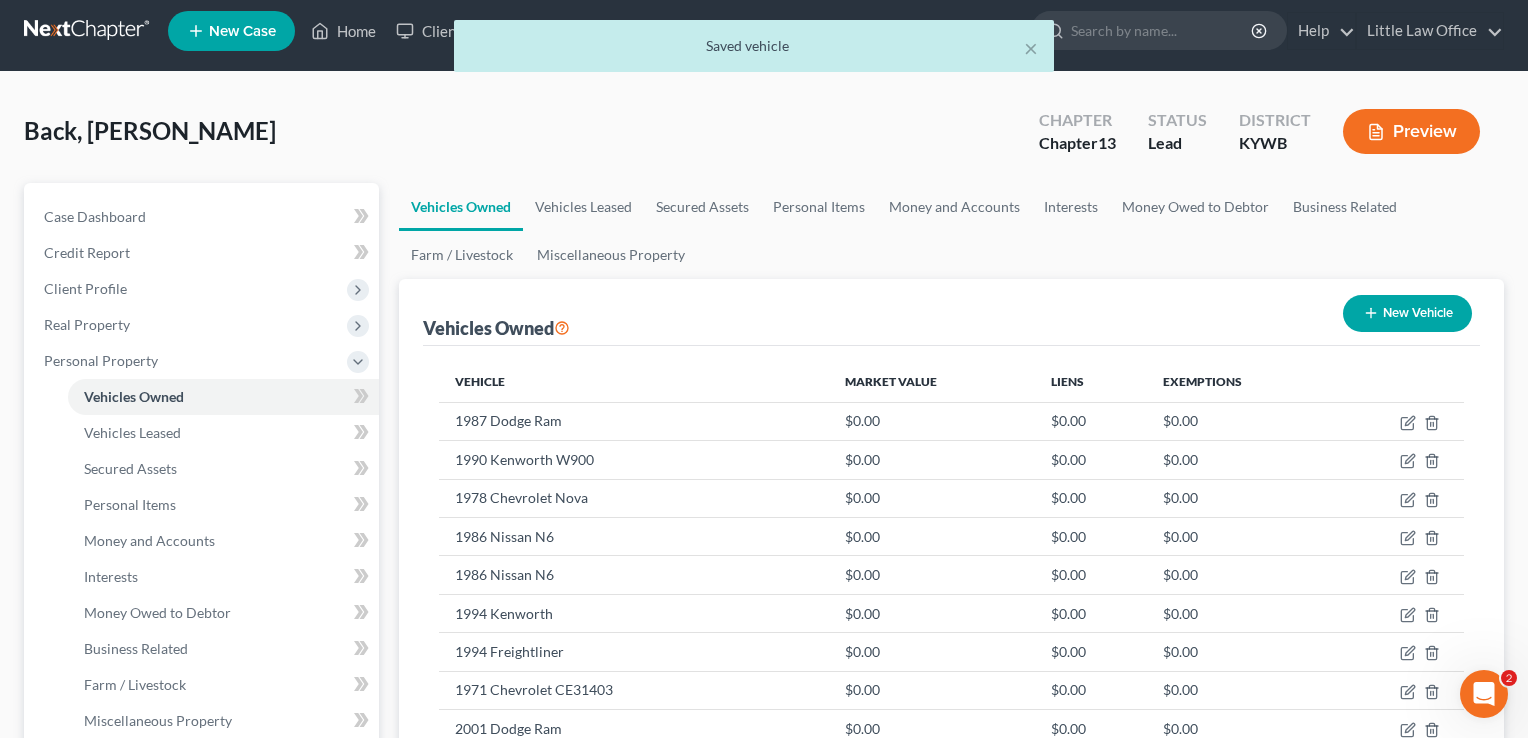 select on "0" 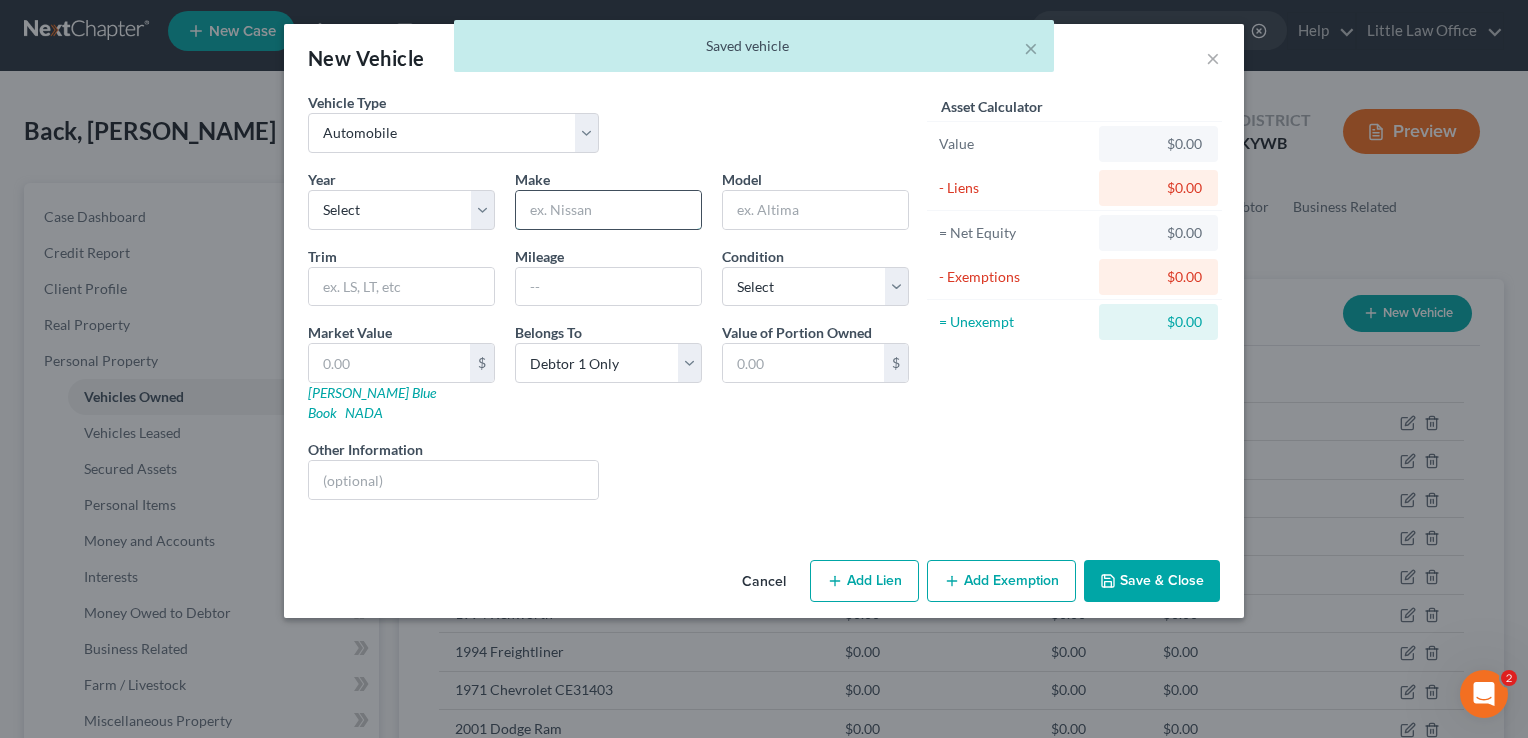click at bounding box center (608, 210) 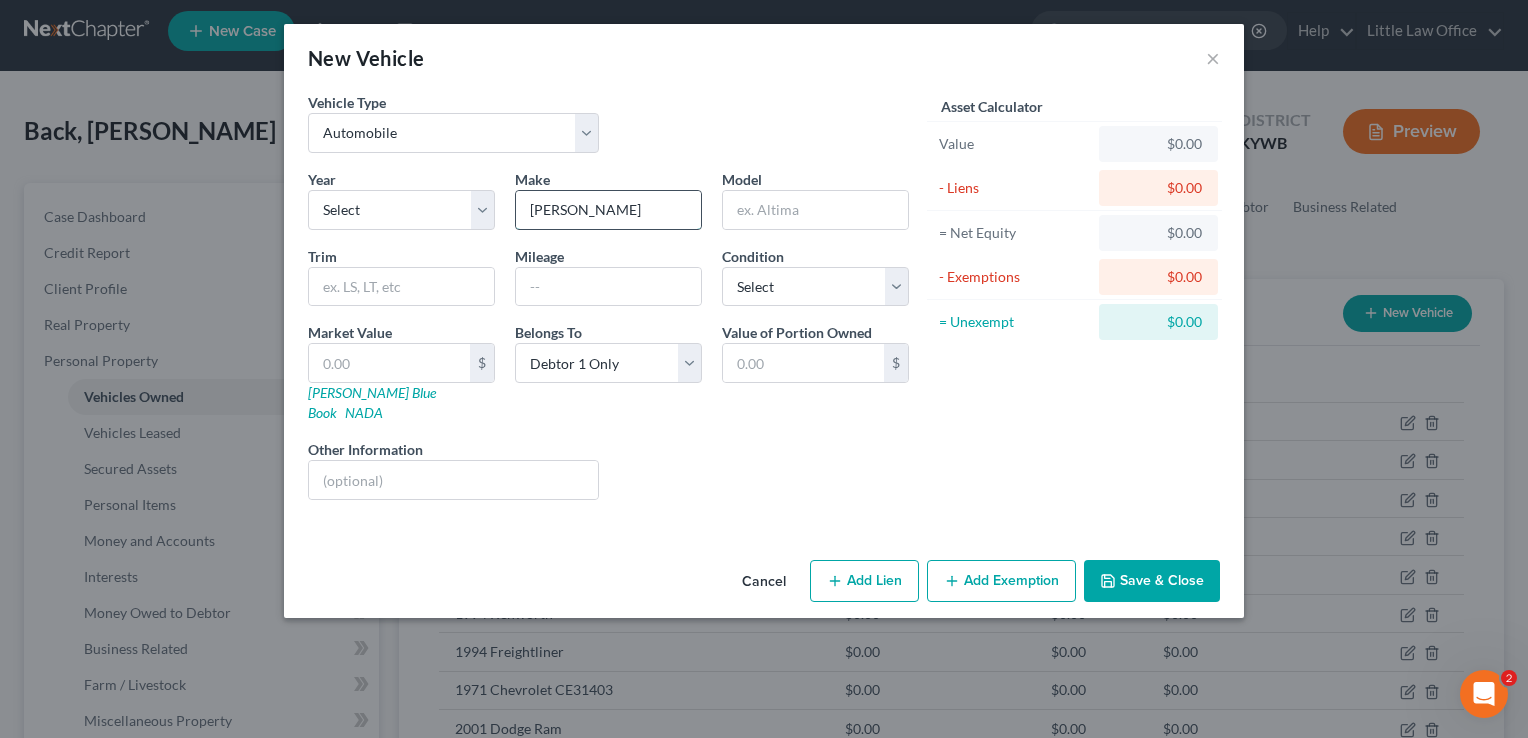 type on "Alice Chandlers" 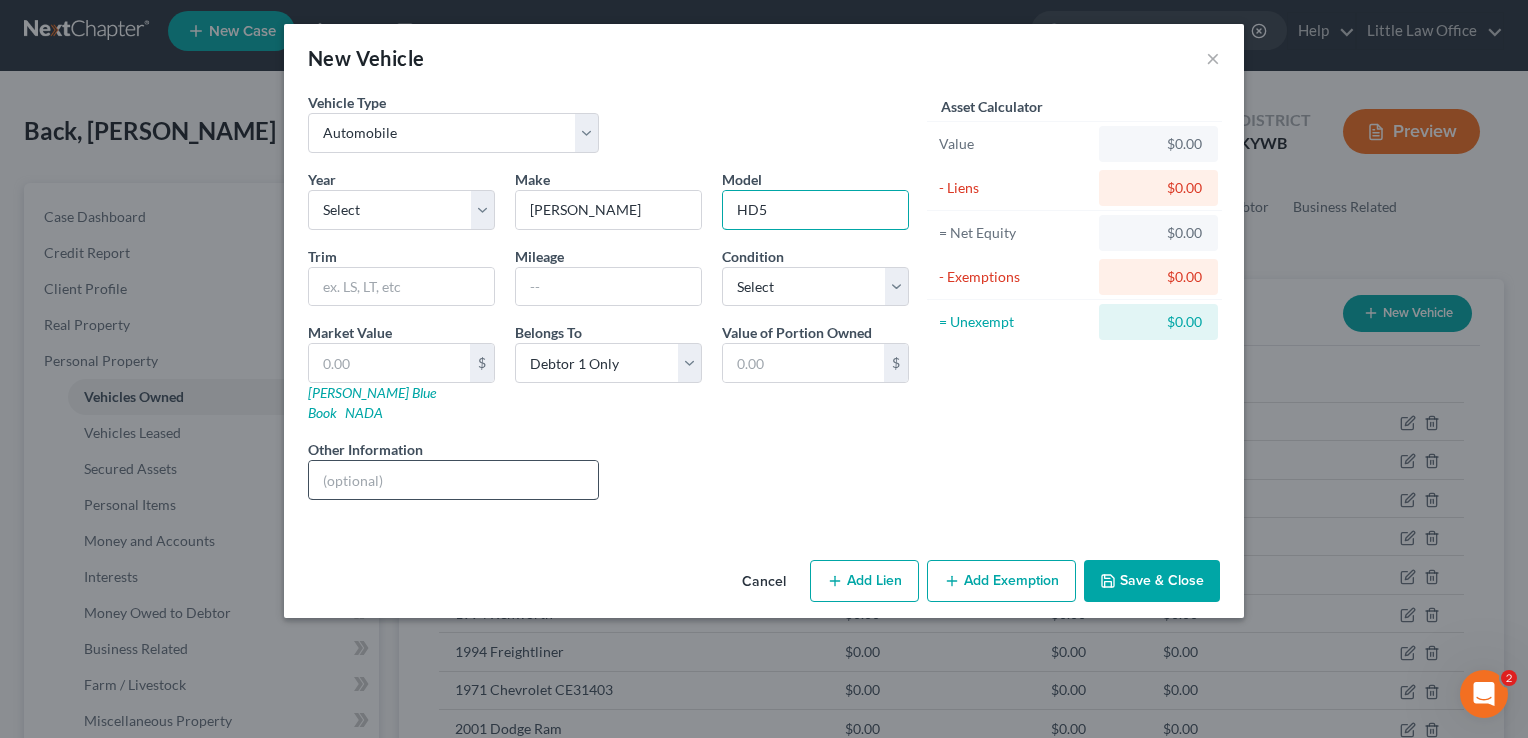 type on "HD5" 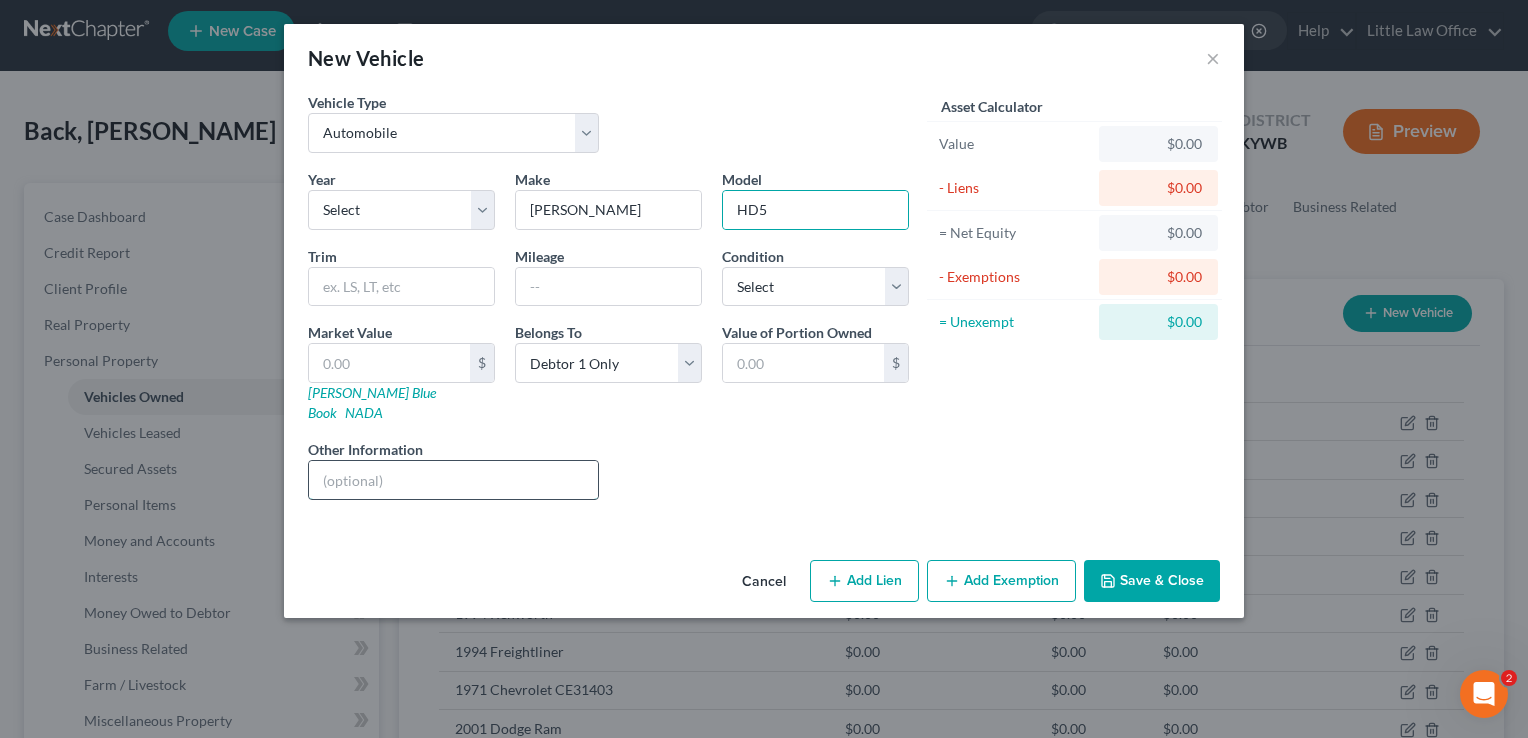 click at bounding box center (453, 480) 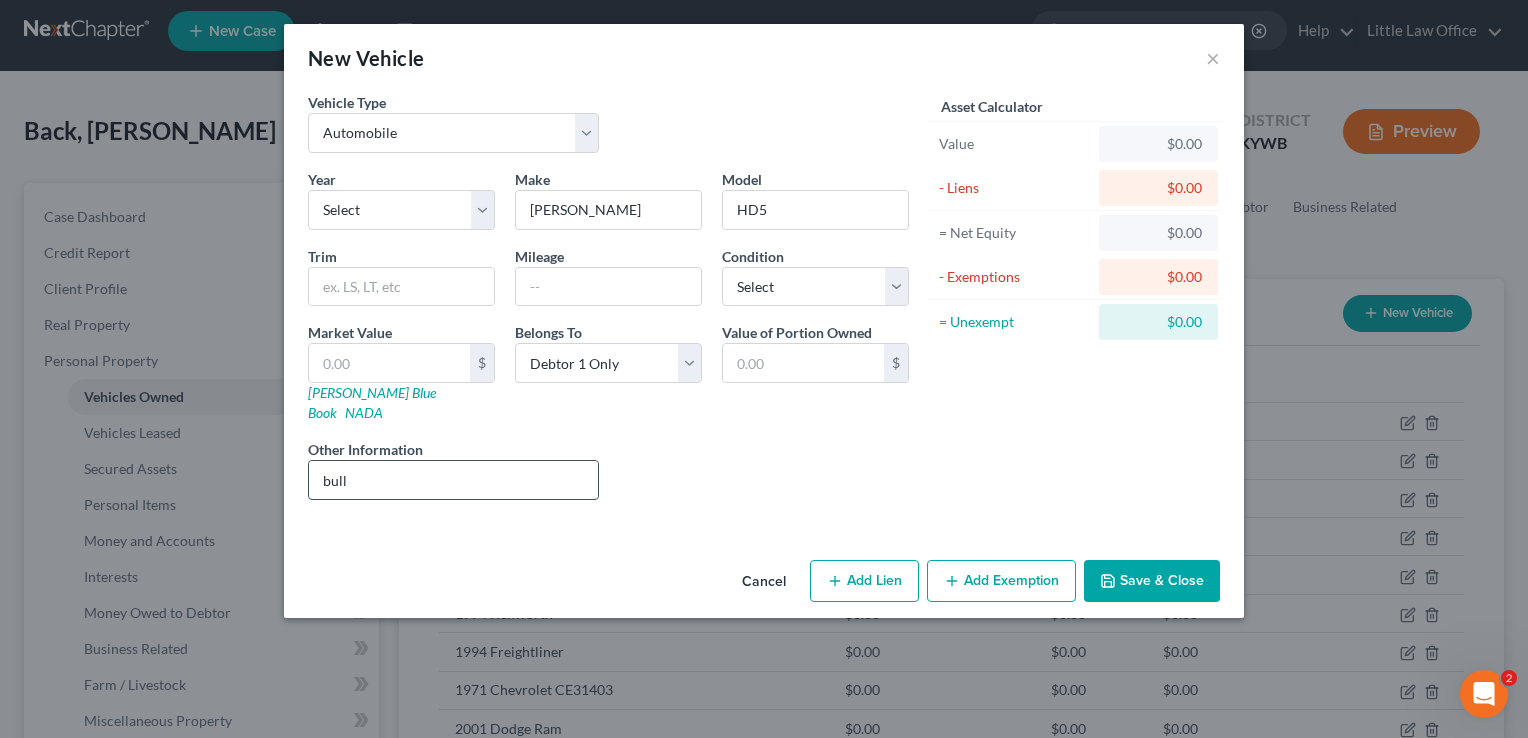 type on "bulldozer" 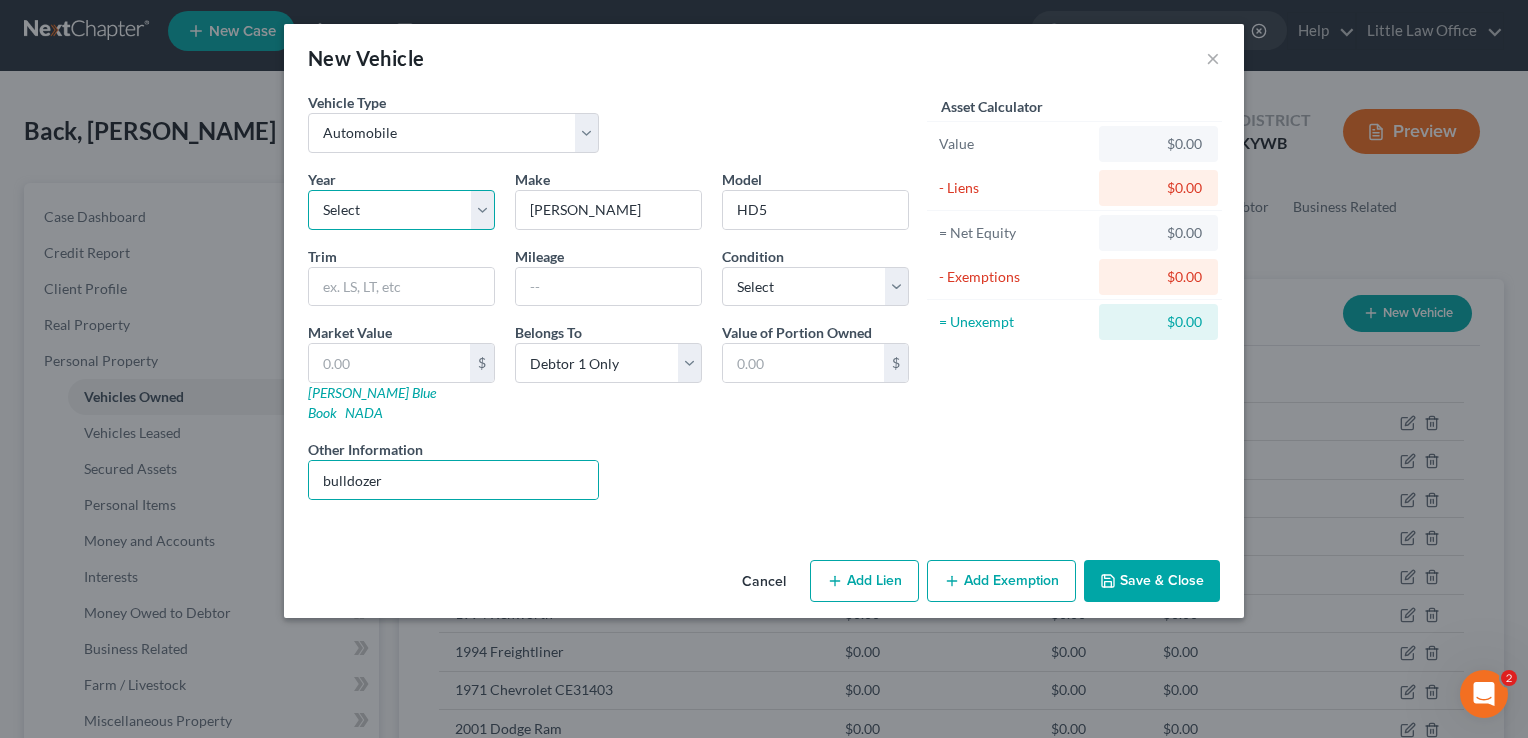 click on "Select 2026 2025 2024 2023 2022 2021 2020 2019 2018 2017 2016 2015 2014 2013 2012 2011 2010 2009 2008 2007 2006 2005 2004 2003 2002 2001 2000 1999 1998 1997 1996 1995 1994 1993 1992 1991 1990 1989 1988 1987 1986 1985 1984 1983 1982 1981 1980 1979 1978 1977 1976 1975 1974 1973 1972 1971 1970 1969 1968 1967 1966 1965 1964 1963 1962 1961 1960 1959 1958 1957 1956 1955 1954 1953 1952 1951 1950 1949 1948 1947 1946 1945 1944 1943 1942 1941 1940 1939 1938 1937 1936 1935 1934 1933 1932 1931 1930 1929 1928 1927 1926 1925 1924 1923 1922 1921 1920 1919 1918 1917 1916 1915 1914 1913 1912 1911 1910 1909 1908 1907 1906 1905 1904 1903 1902 1901" at bounding box center [401, 210] 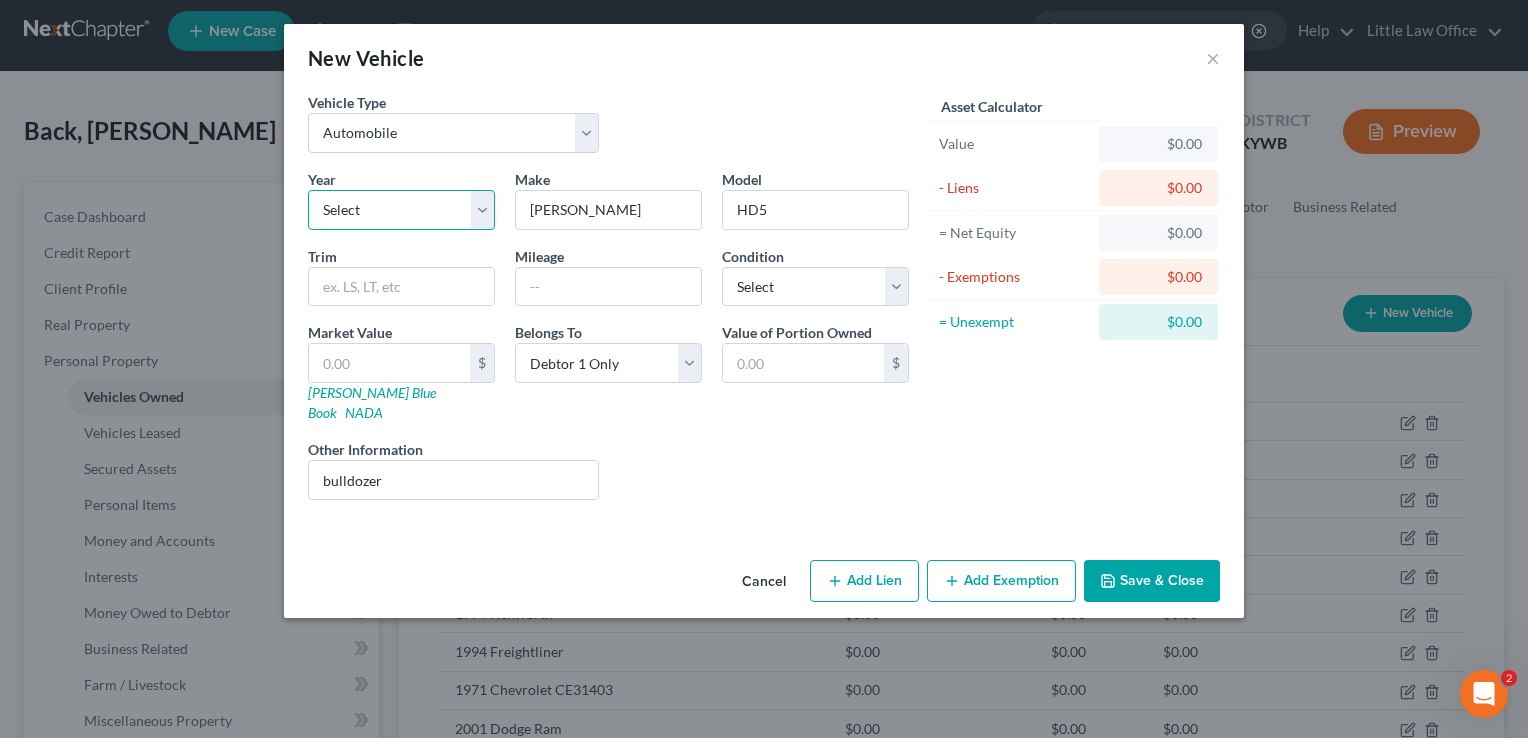 select on "71" 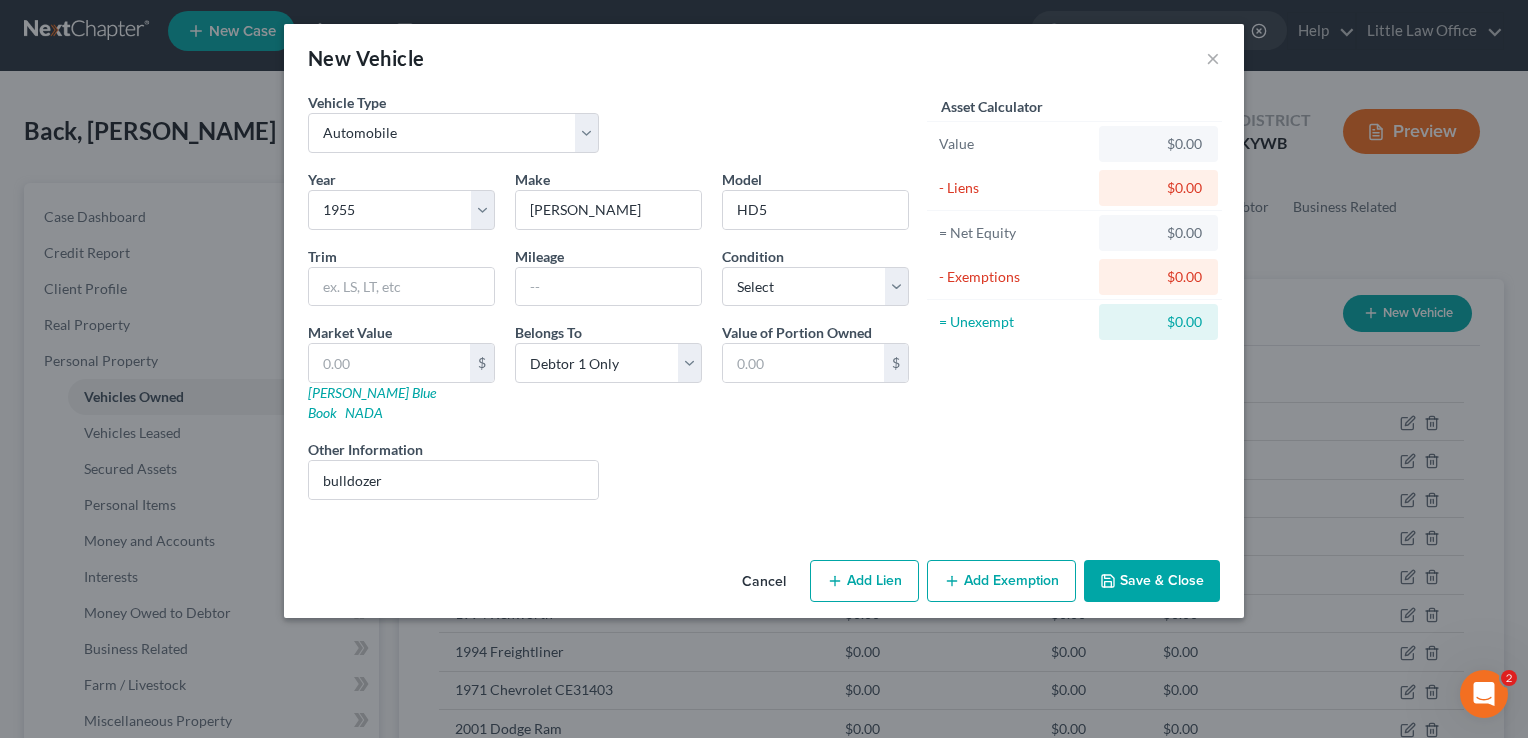 click on "Liens
Select" at bounding box center (764, 469) 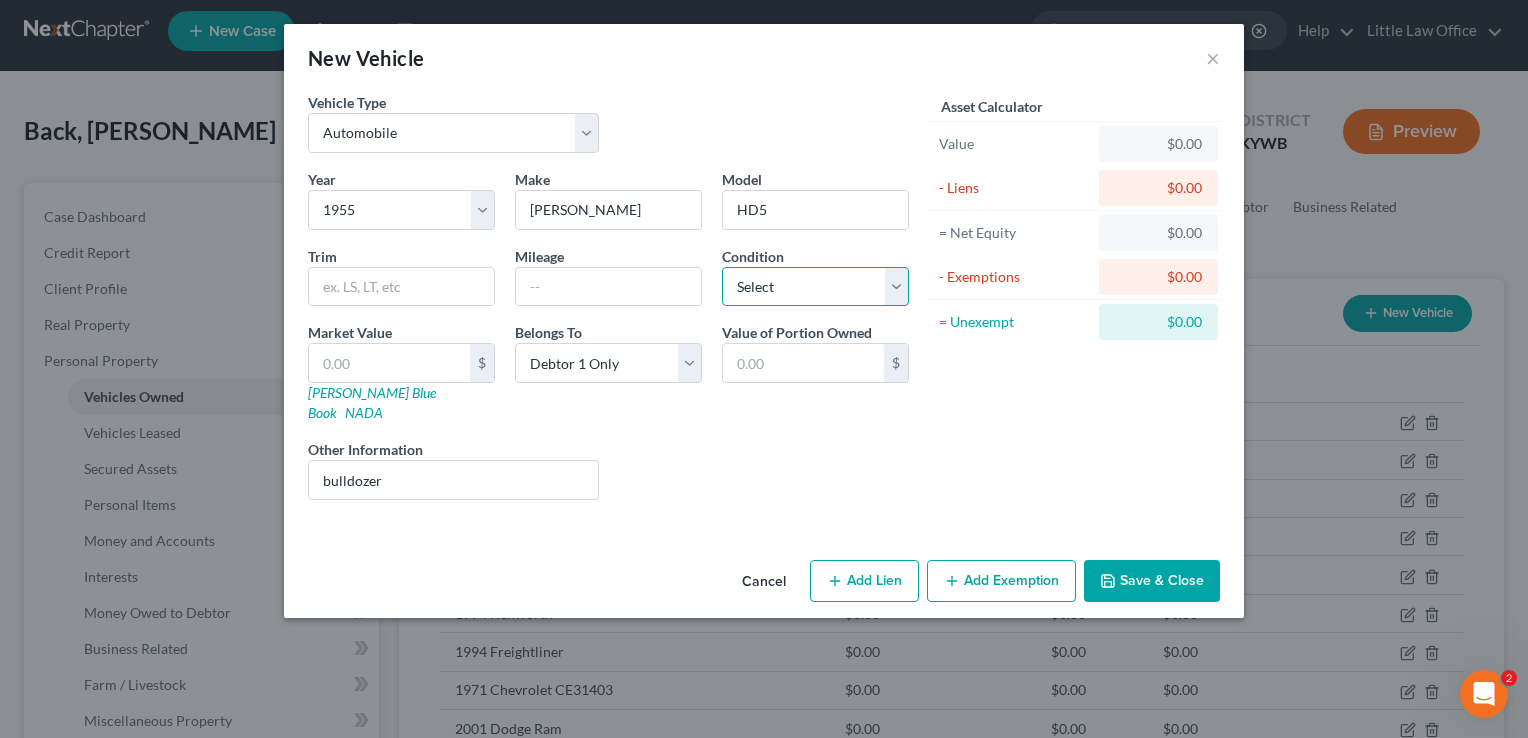 click on "Select Excellent Very Good Good Fair Poor" at bounding box center [815, 287] 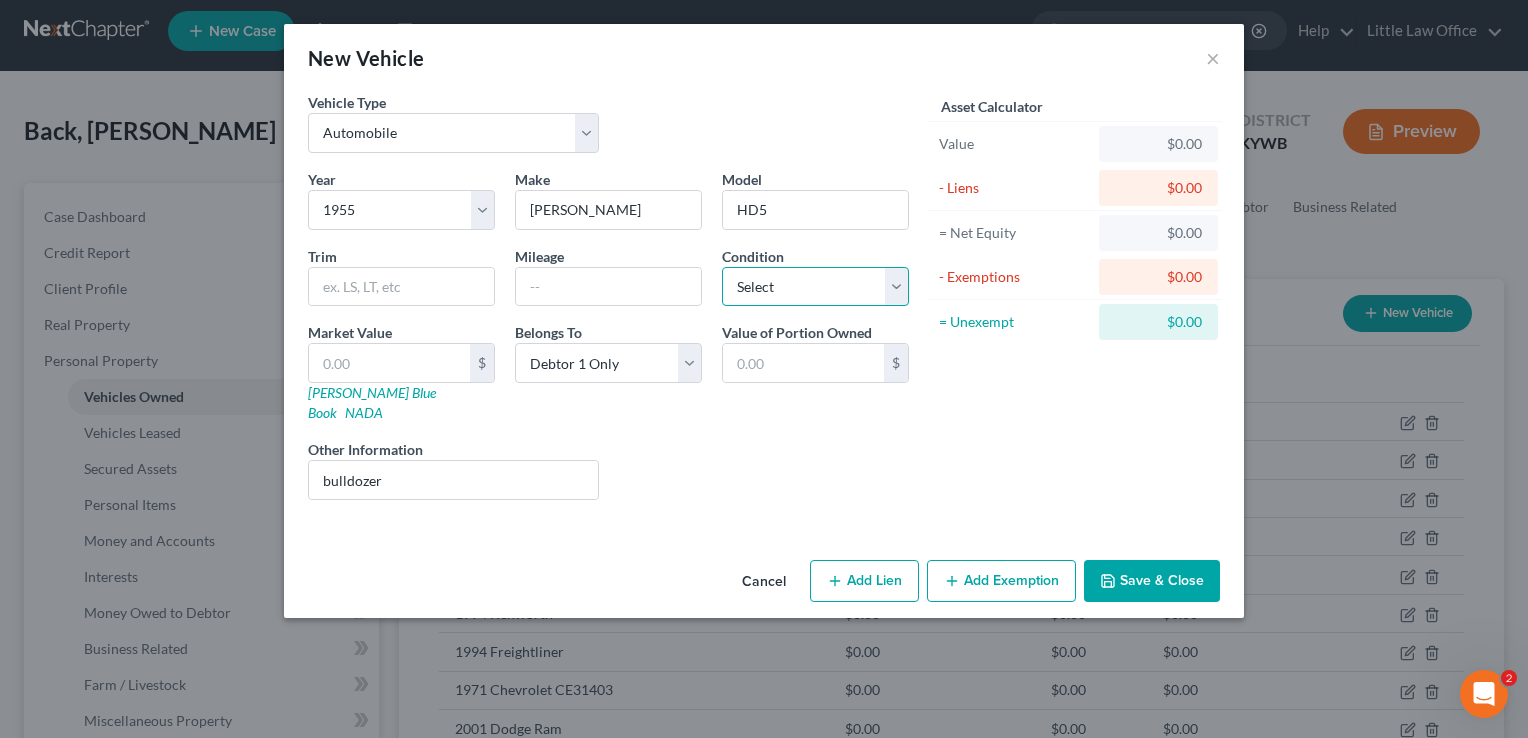 select on "2" 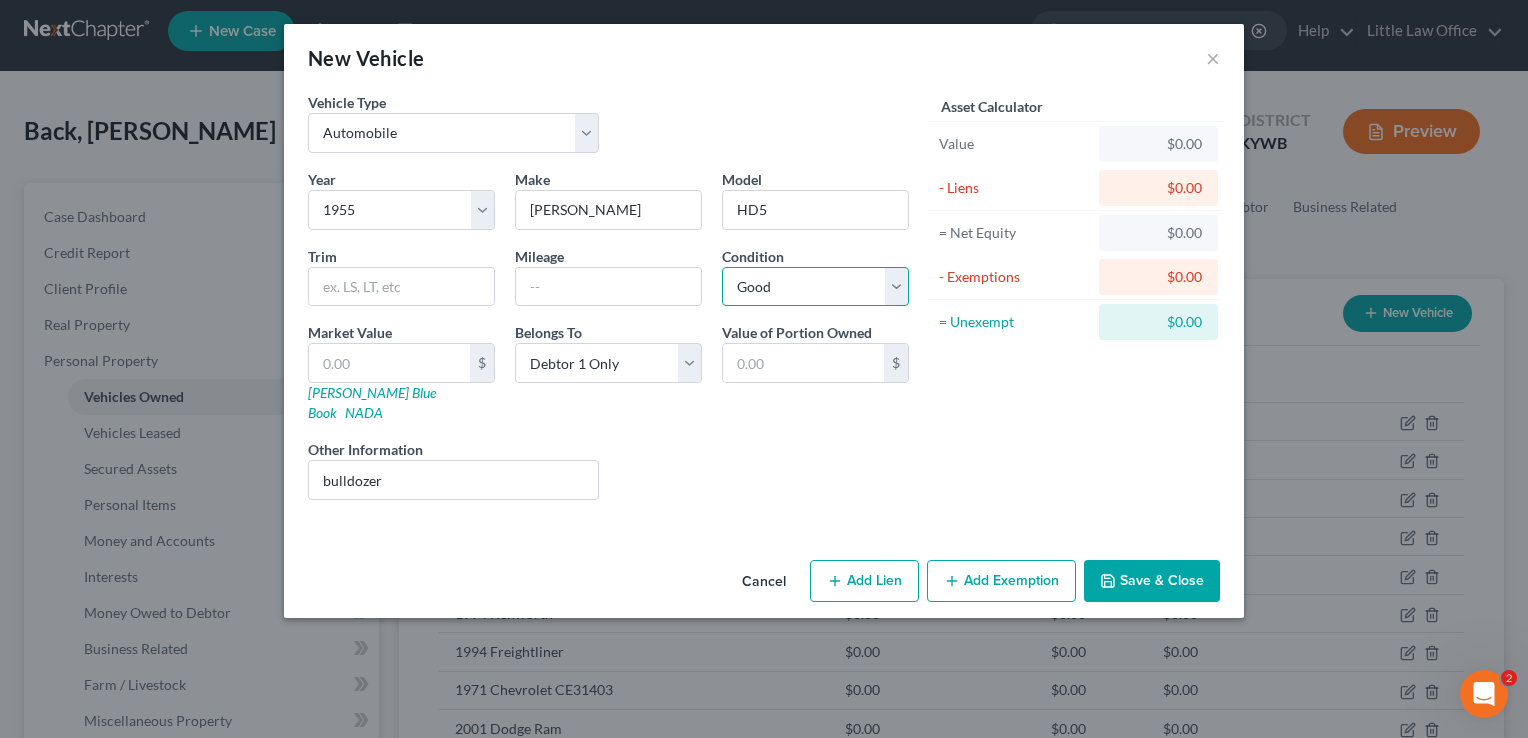 click on "Select Excellent Very Good Good Fair Poor" at bounding box center [815, 287] 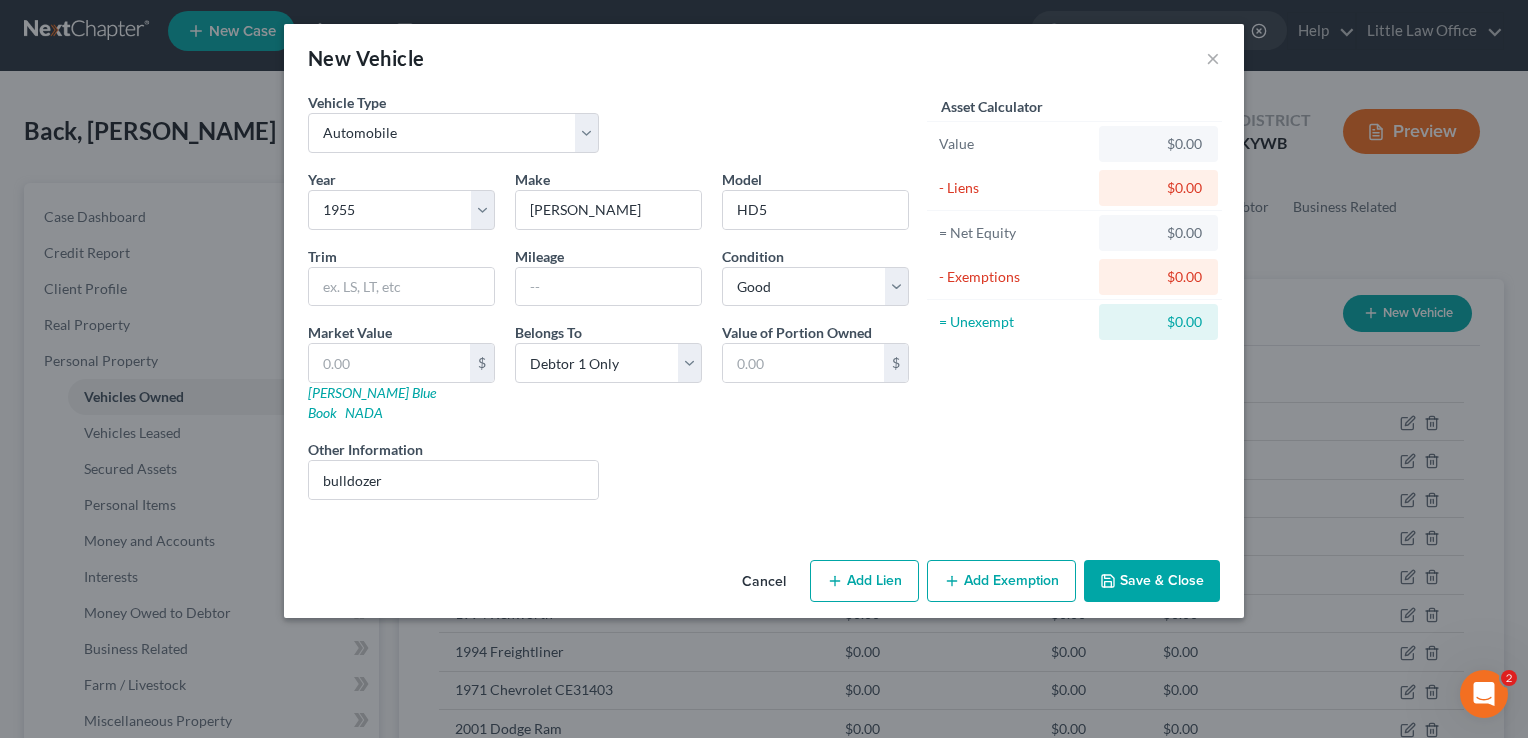 click on "Save & Close" at bounding box center [1152, 581] 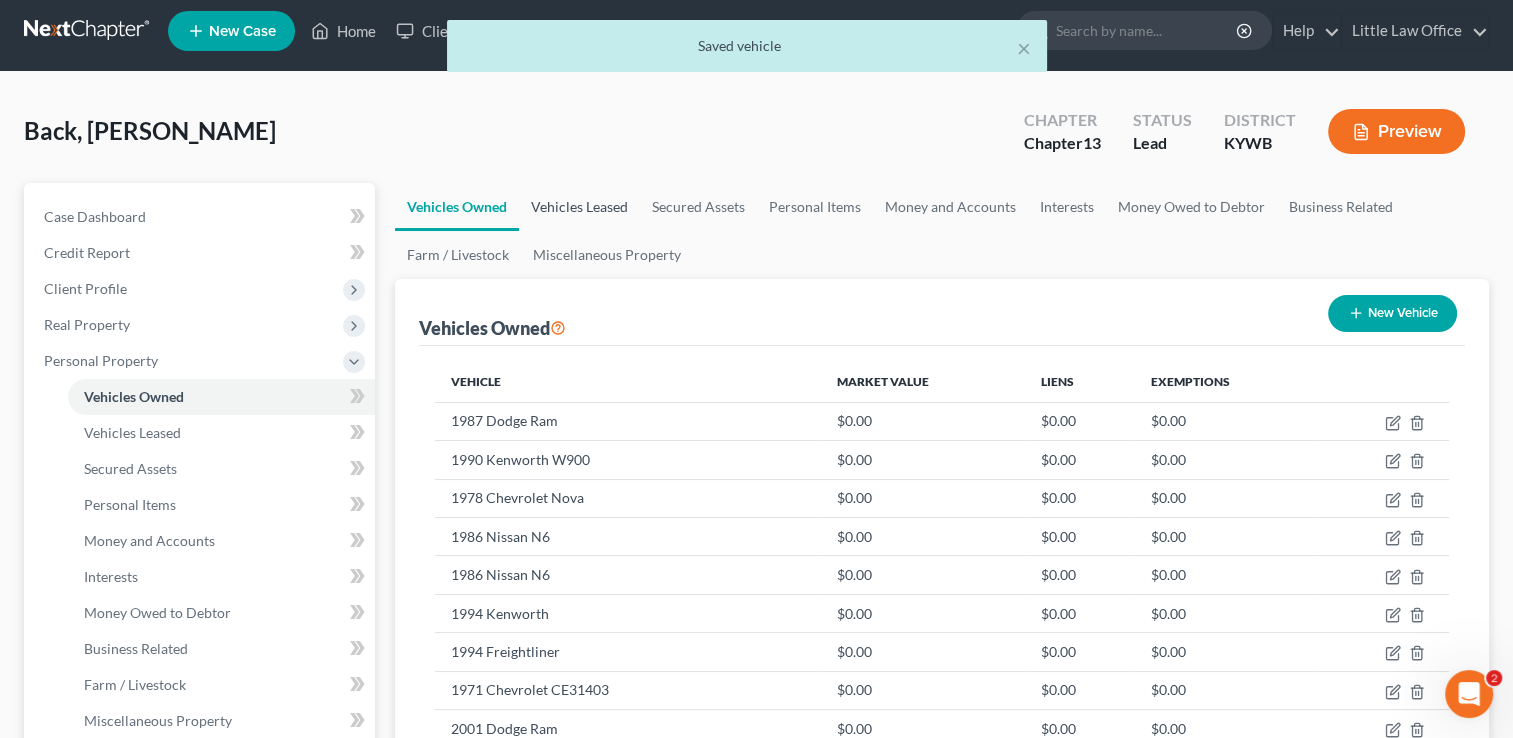 click on "Vehicles Leased" at bounding box center [579, 207] 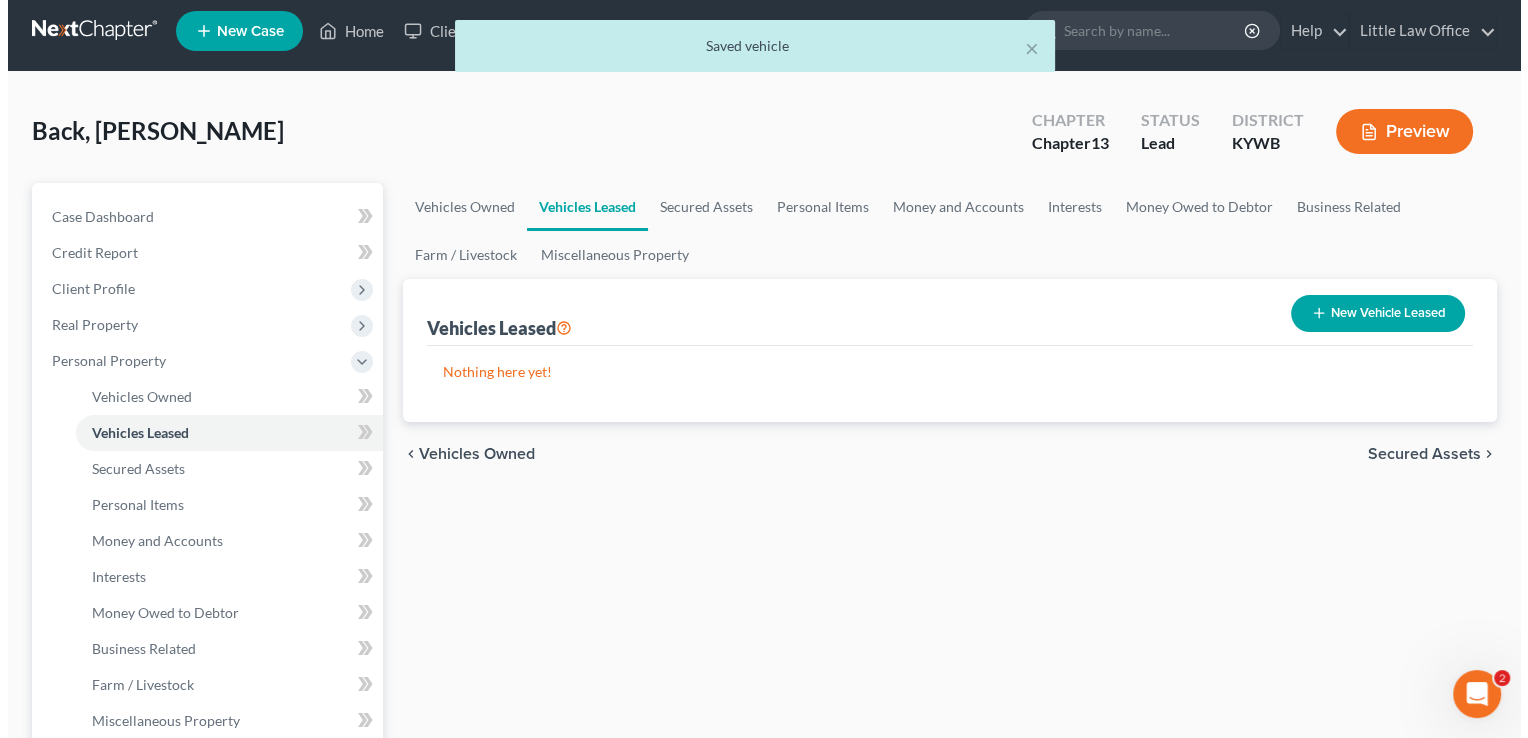 scroll, scrollTop: 0, scrollLeft: 0, axis: both 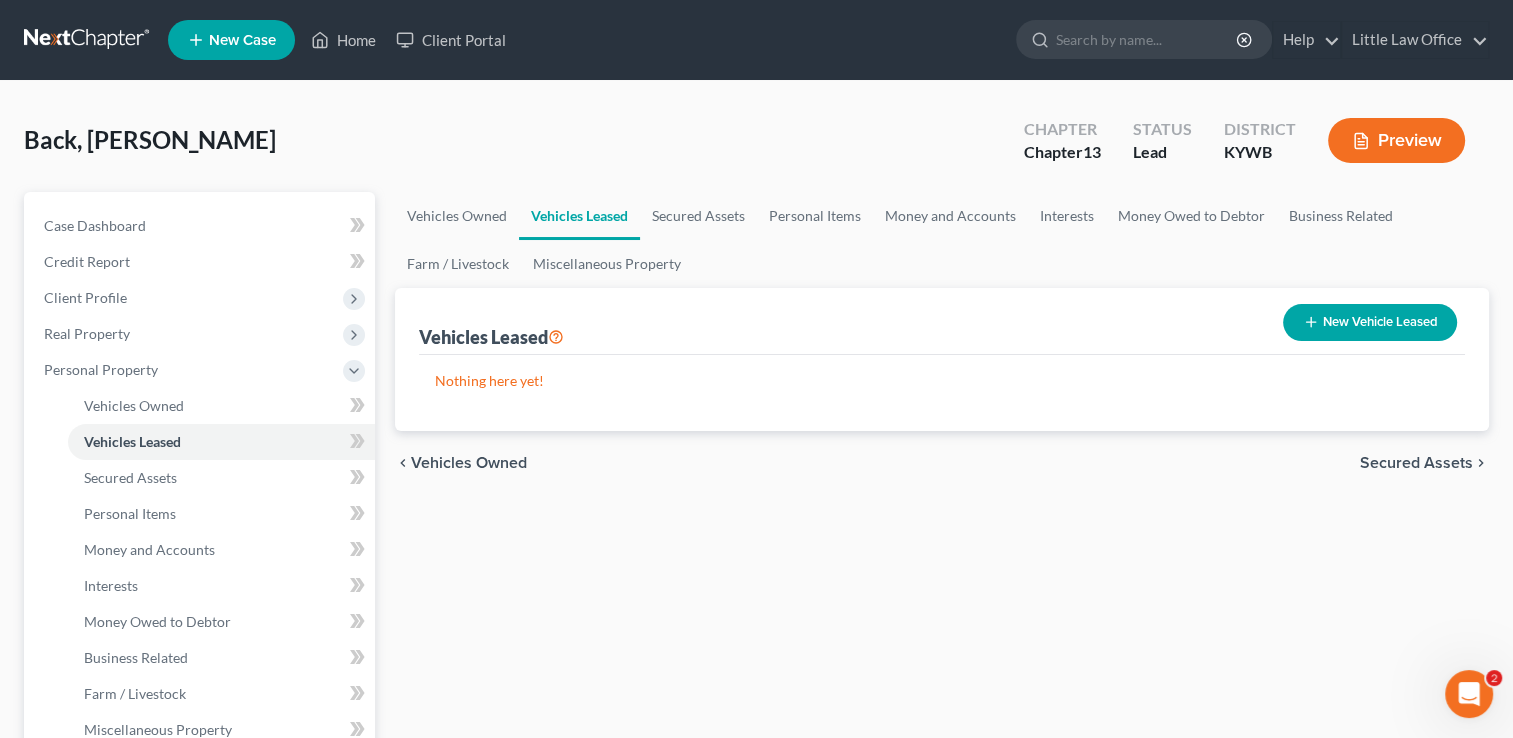 click on "New Vehicle Leased" at bounding box center [1370, 322] 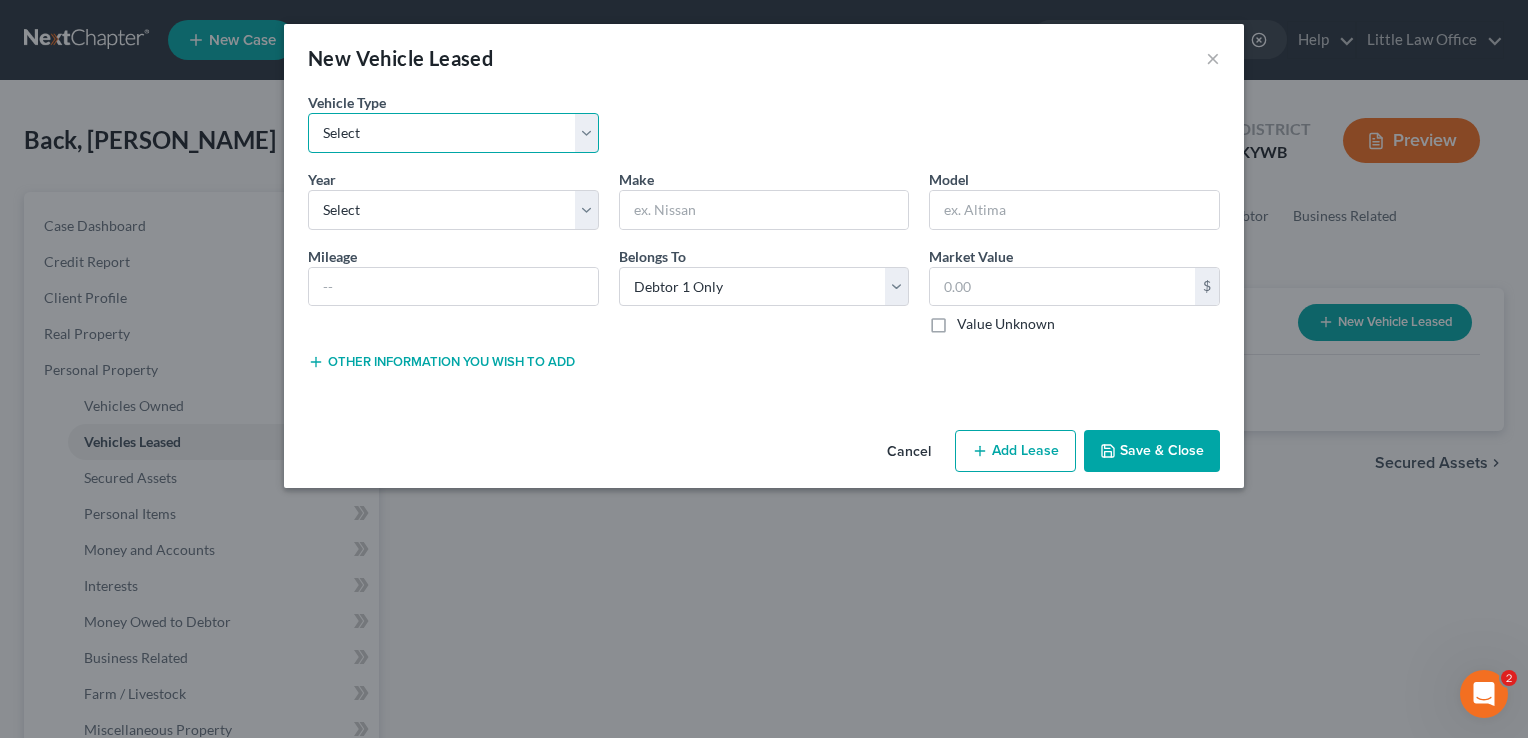 click on "Select Automobile Truck Trailer Watercraft Aircraft Motor Home Atv Other Vehicle" at bounding box center [453, 133] 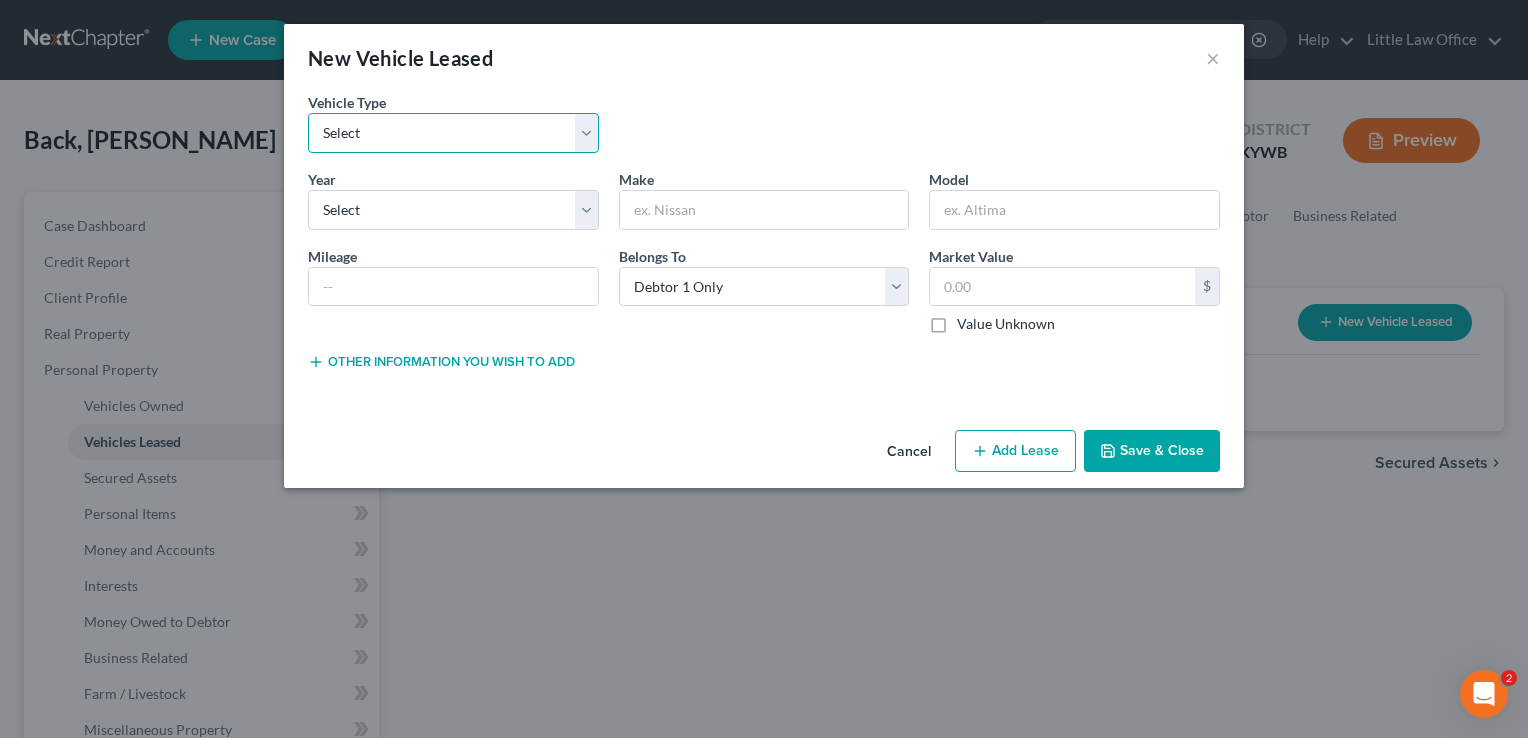 select on "2" 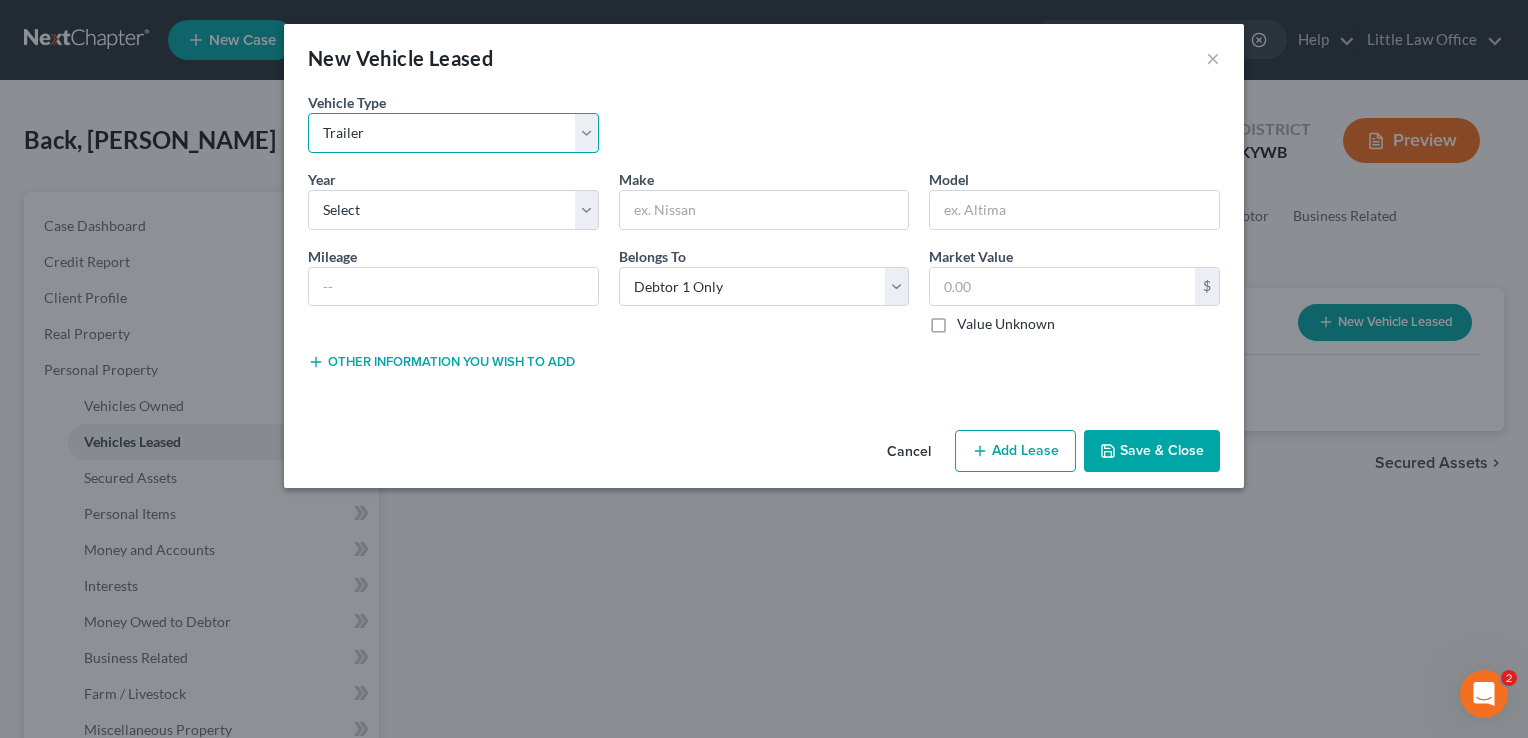 click on "Select Automobile Truck Trailer Watercraft Aircraft Motor Home Atv Other Vehicle" at bounding box center [453, 133] 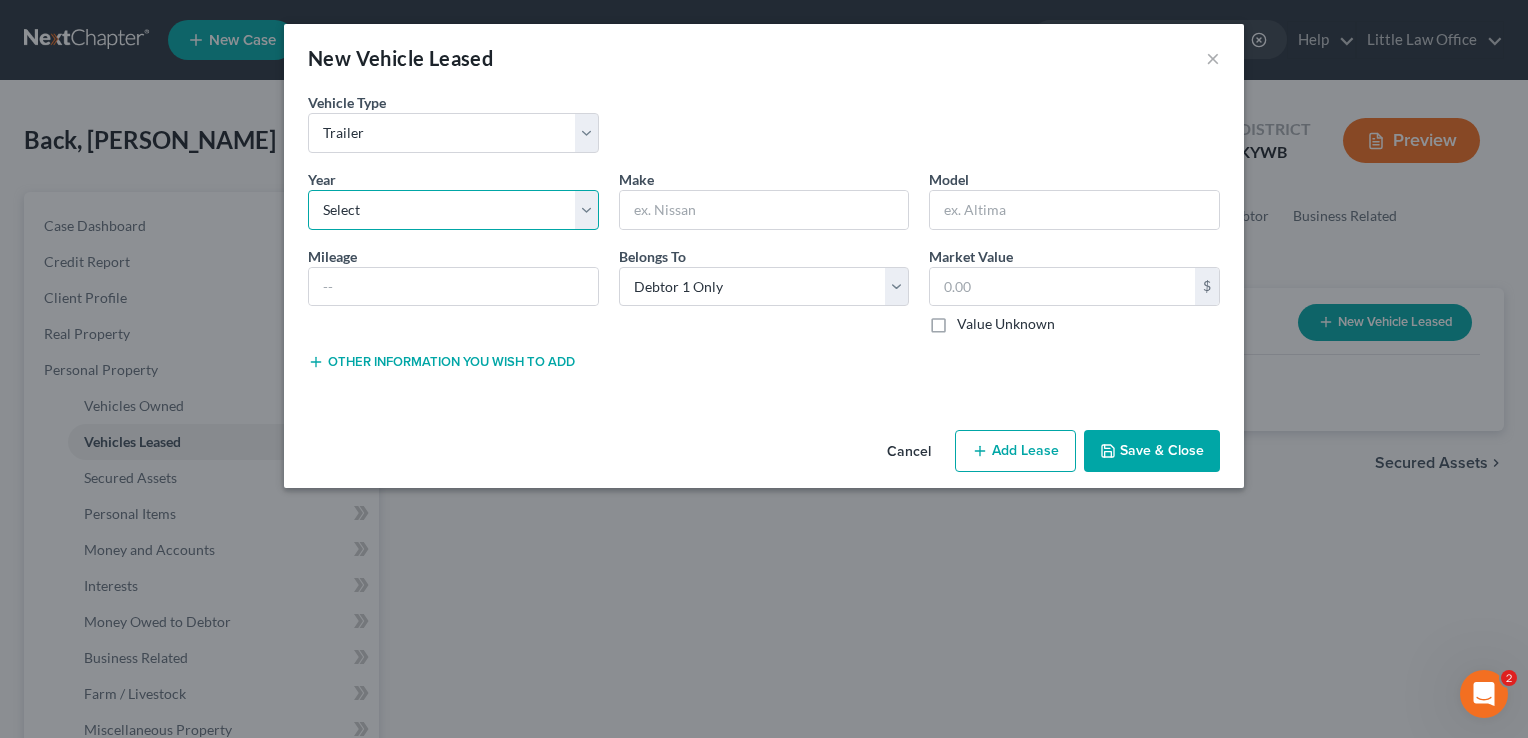 click on "Select 2026 2025 2024 2023 2022 2021 2020 2019 2018 2017 2016 2015 2014 2013 2012 2011 2010 2009 2008 2007 2006 2005 2004 2003 2002 2001 2000 1999 1998 1997 1996 1995 1994 1993 1992 1991 1990 1989 1988 1987 1986 1985 1984 1983 1982 1981 1980 1979 1978 1977 1976 1975 1974 1973 1972 1971 1970 1969 1968 1967 1966 1965 1964 1963 1962 1961 1960 1959 1958 1957 1956 1955 1954 1953 1952 1951 1950 1949 1948 1947 1946 1945 1944 1943 1942 1941 1940 1939 1938 1937 1936 1935 1934 1933 1932 1931 1930 1929 1928 1927 1926 1925 1924 1923 1922 1921 1920 1919 1918 1917 1916 1915 1914 1913 1912 1911 1910 1909 1908 1907 1906 1905 1904 1903 1902 1901" at bounding box center [453, 210] 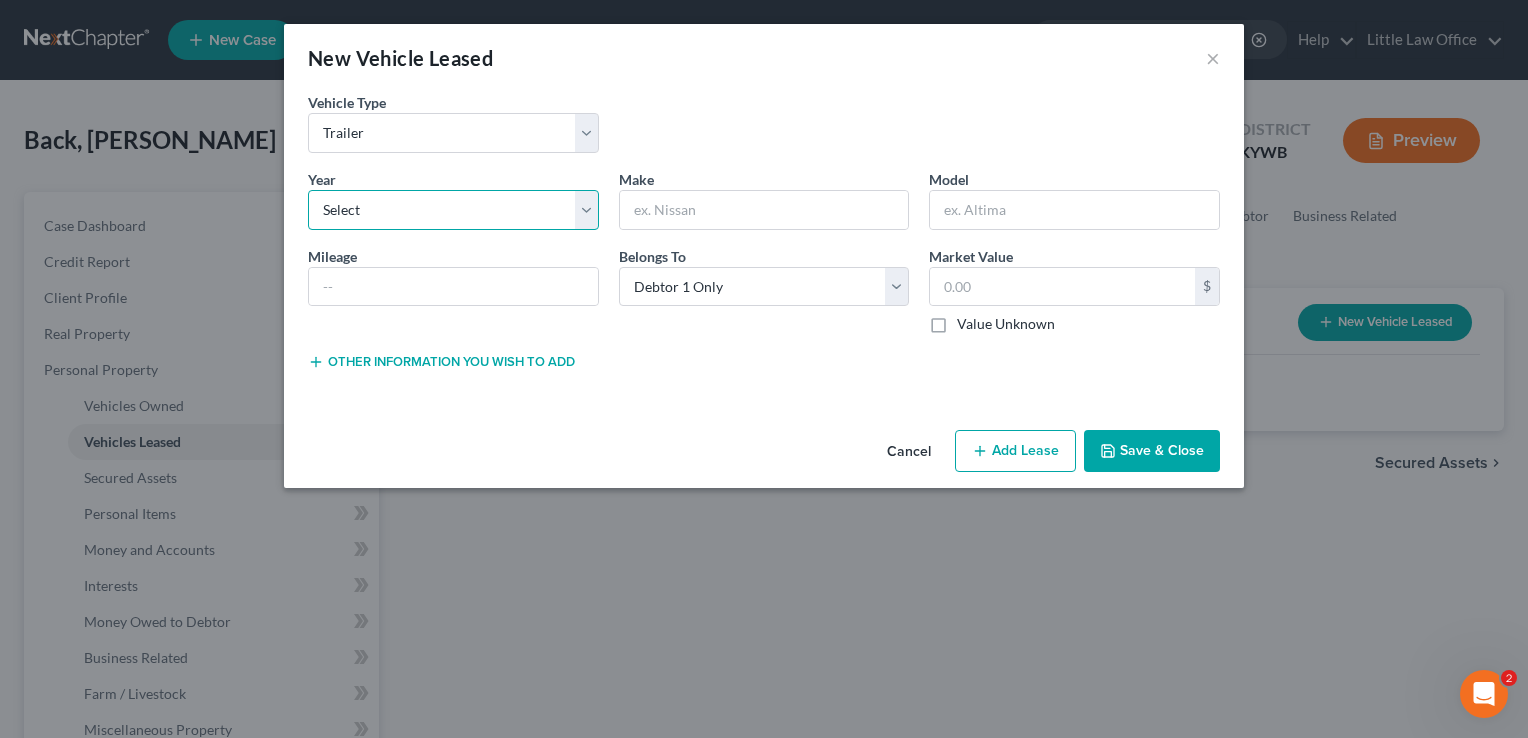 select on "6" 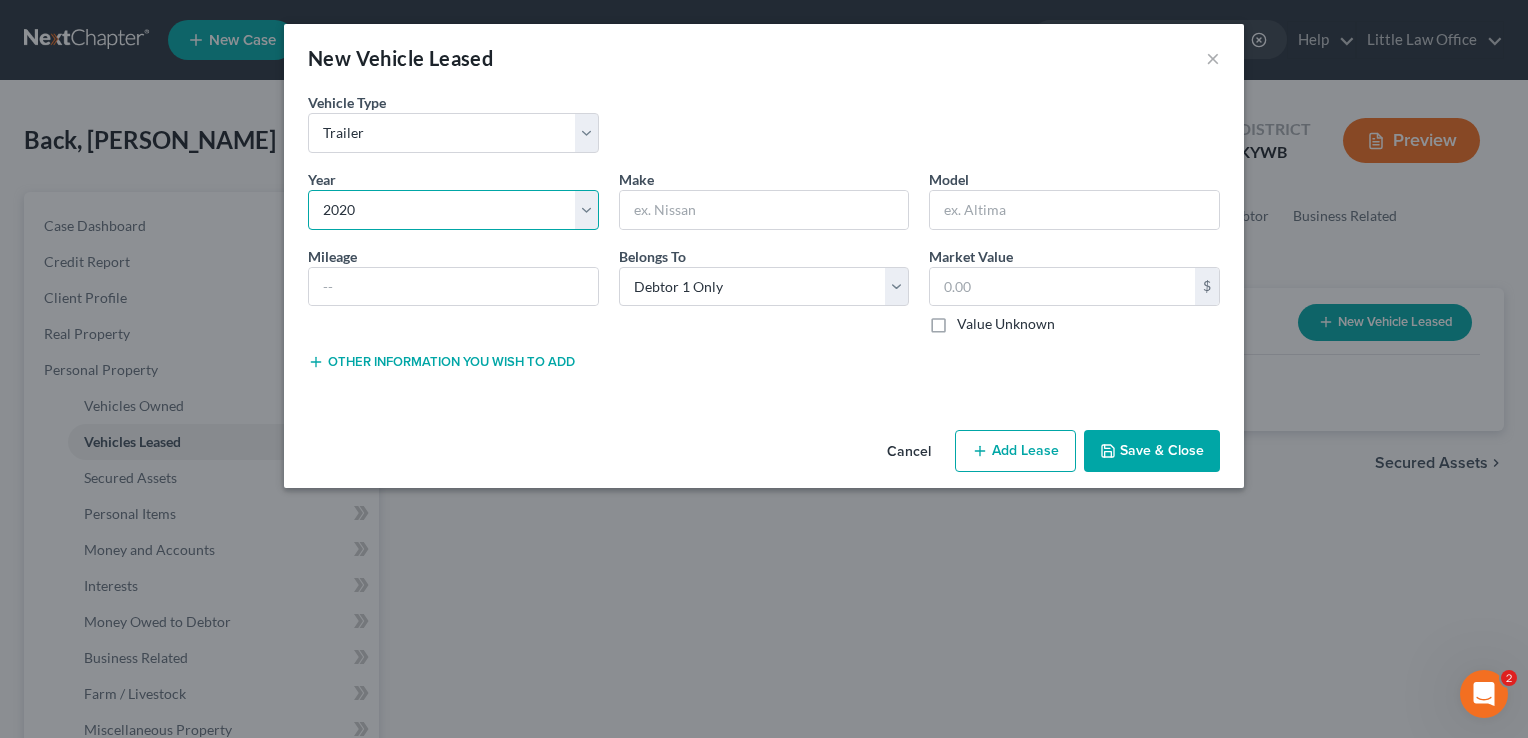 click on "Select 2026 2025 2024 2023 2022 2021 2020 2019 2018 2017 2016 2015 2014 2013 2012 2011 2010 2009 2008 2007 2006 2005 2004 2003 2002 2001 2000 1999 1998 1997 1996 1995 1994 1993 1992 1991 1990 1989 1988 1987 1986 1985 1984 1983 1982 1981 1980 1979 1978 1977 1976 1975 1974 1973 1972 1971 1970 1969 1968 1967 1966 1965 1964 1963 1962 1961 1960 1959 1958 1957 1956 1955 1954 1953 1952 1951 1950 1949 1948 1947 1946 1945 1944 1943 1942 1941 1940 1939 1938 1937 1936 1935 1934 1933 1932 1931 1930 1929 1928 1927 1926 1925 1924 1923 1922 1921 1920 1919 1918 1917 1916 1915 1914 1913 1912 1911 1910 1909 1908 1907 1906 1905 1904 1903 1902 1901" at bounding box center [453, 210] 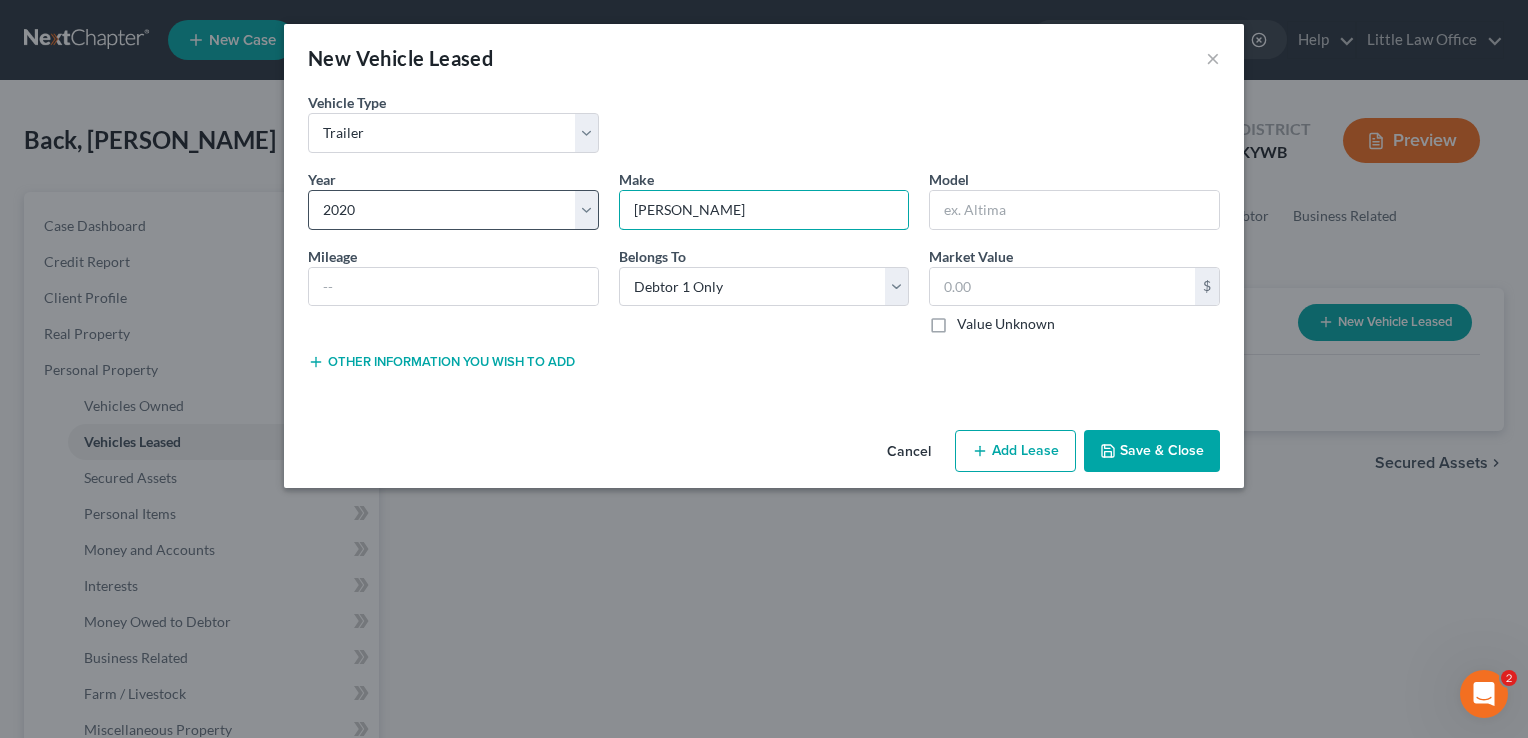 type on "Mack" 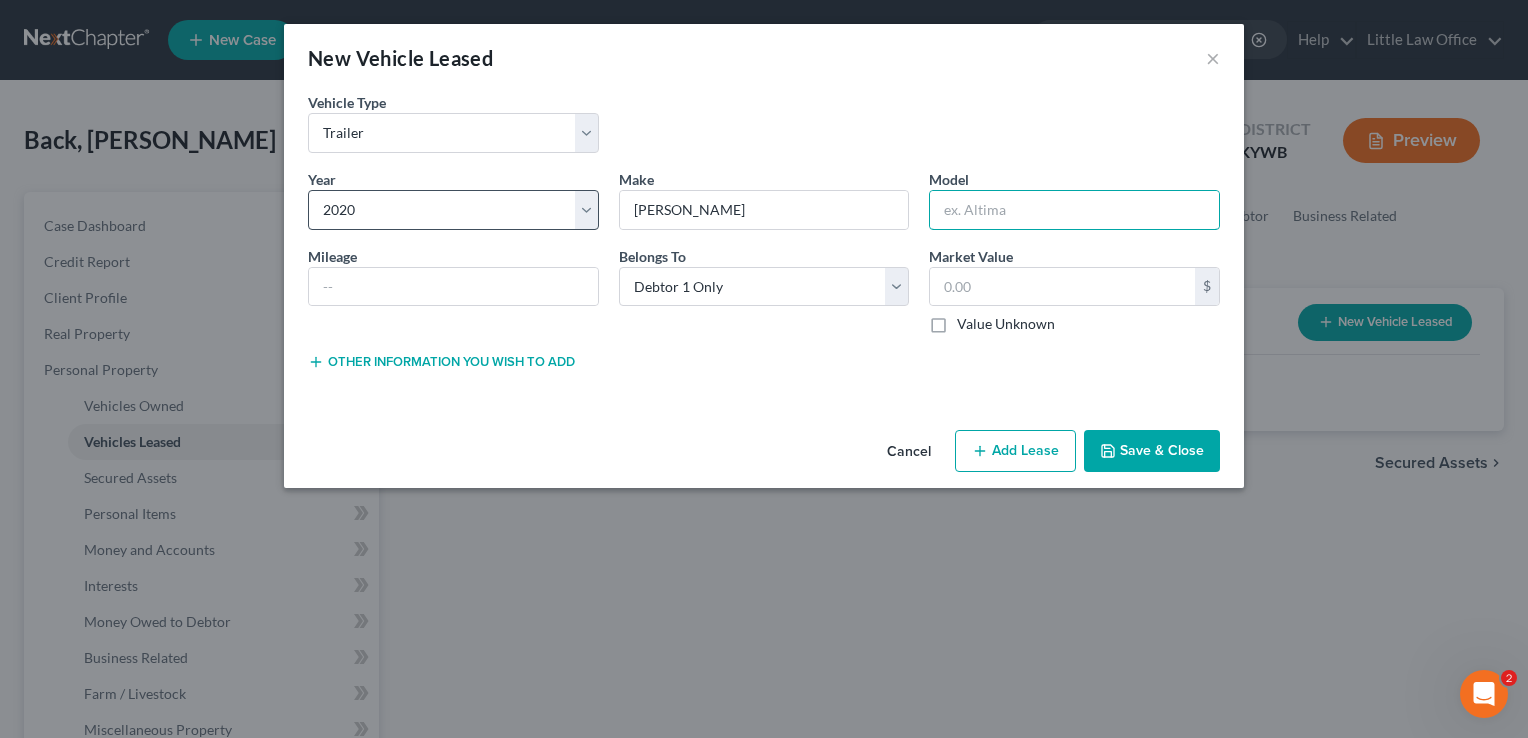 type on "T" 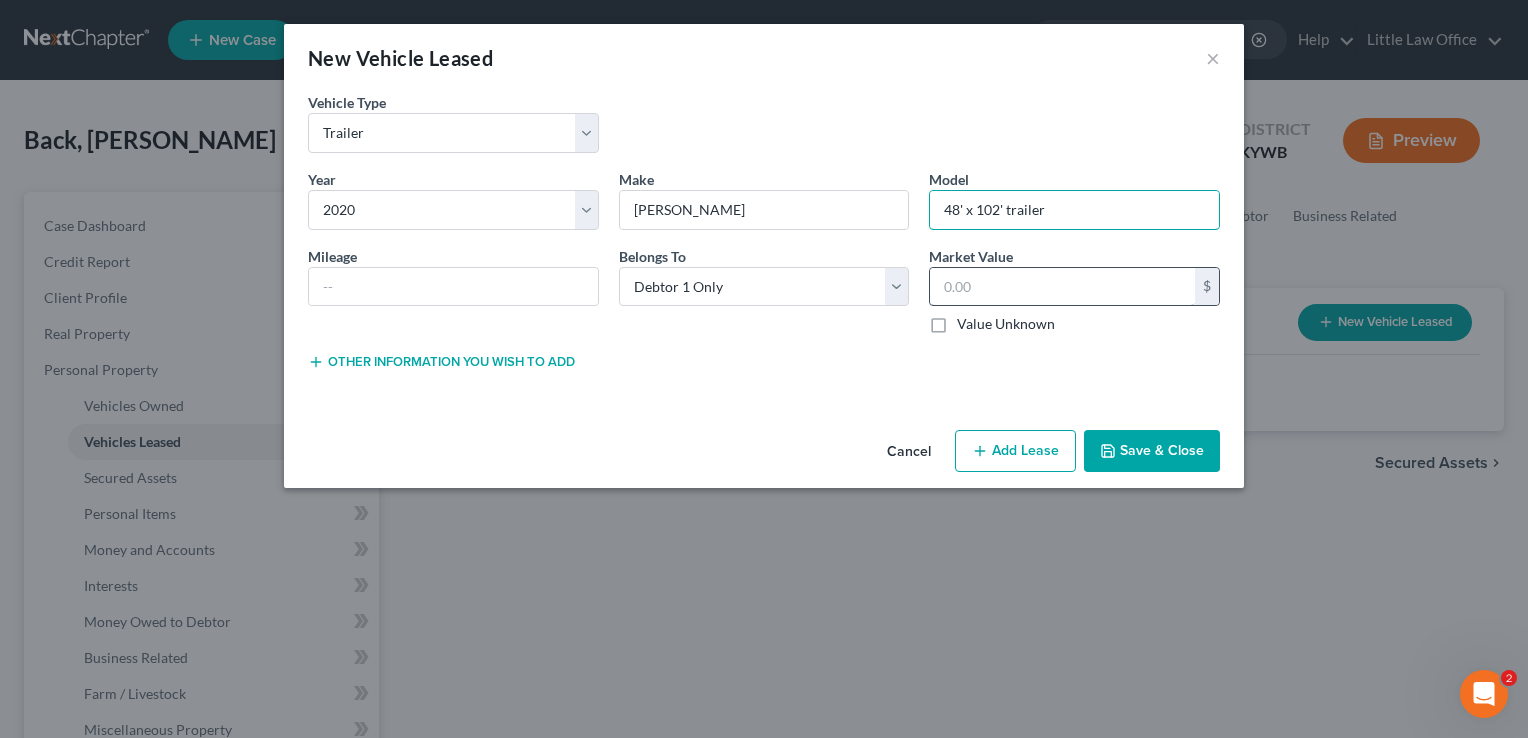 type on "48' x 102' trailer" 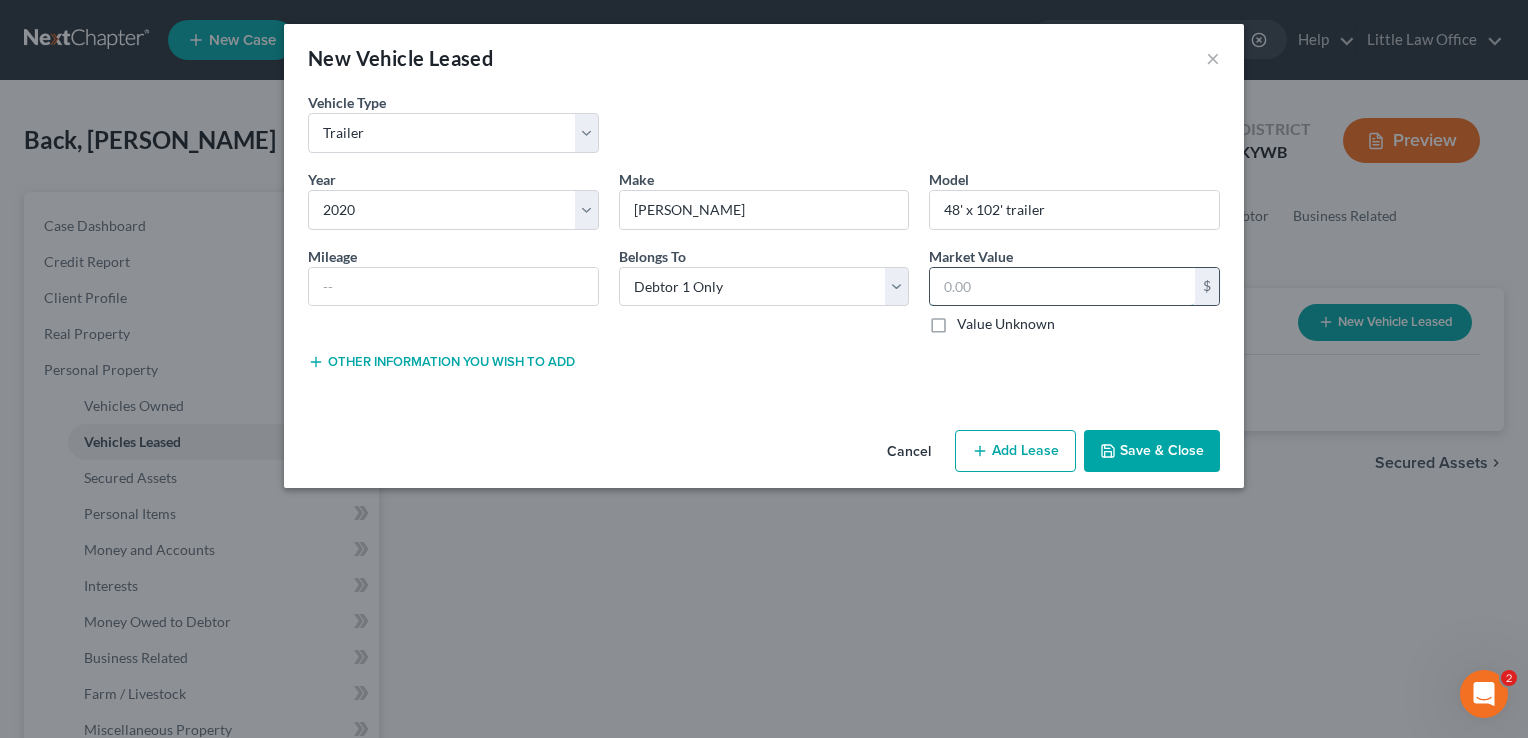 click at bounding box center [1062, 287] 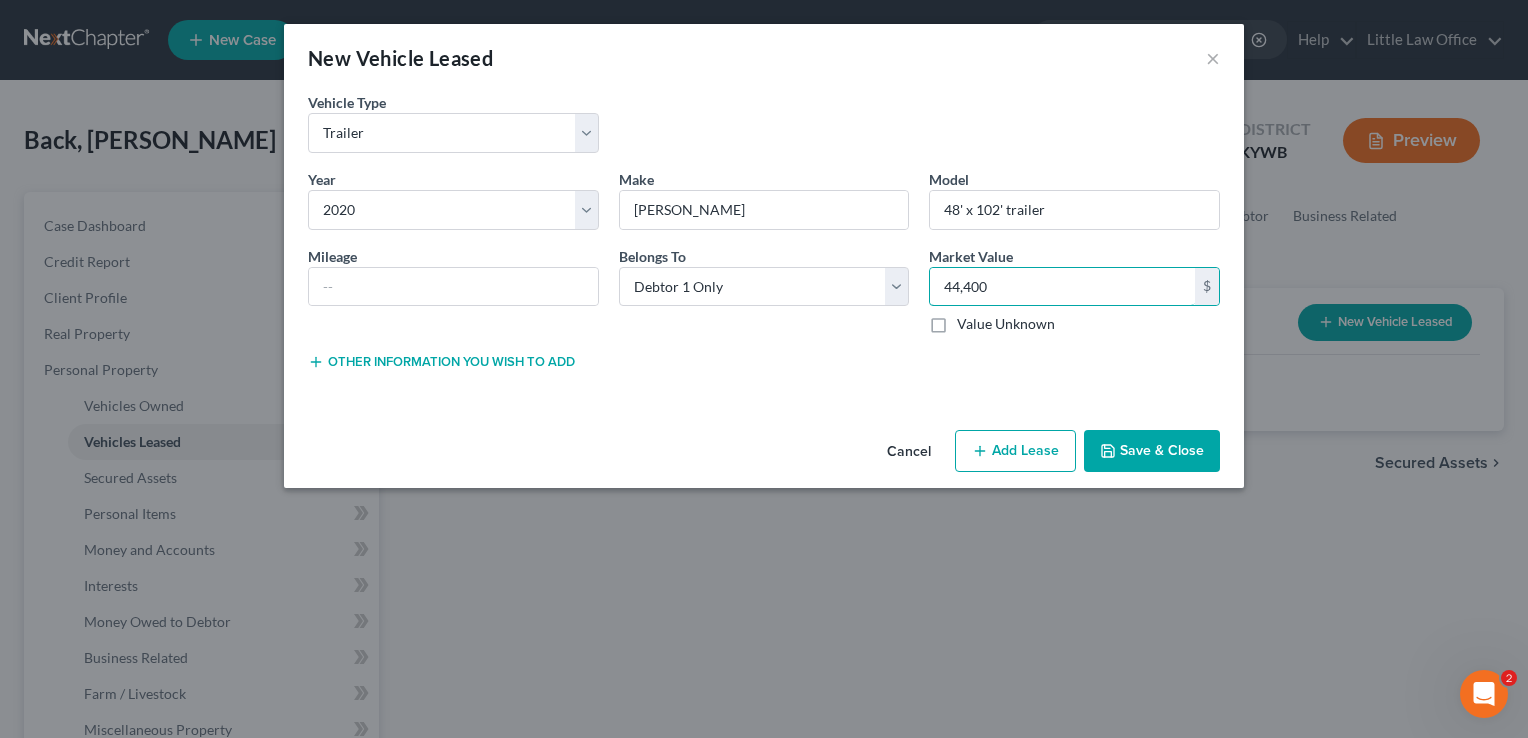 type on "44,400" 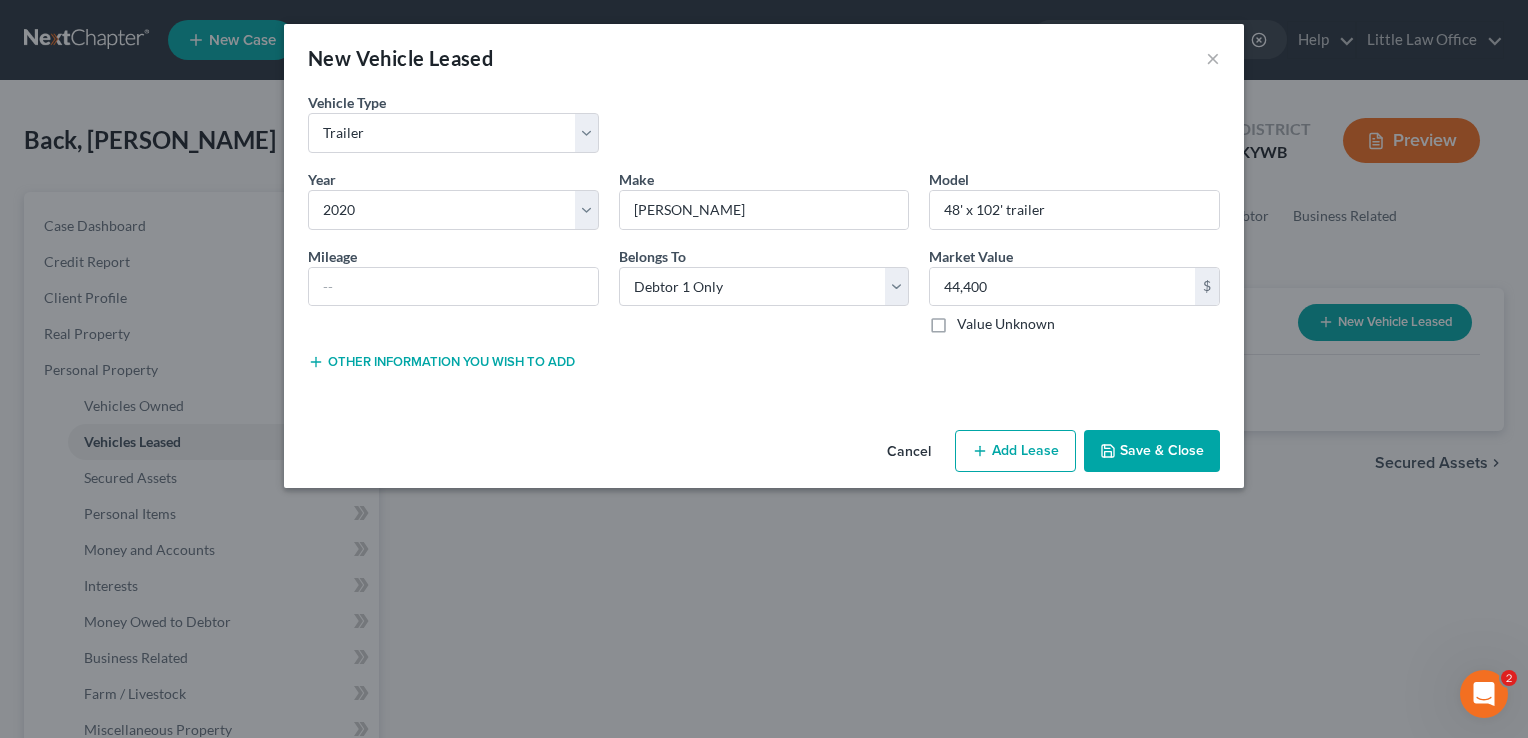 click on "Add Lease" at bounding box center (1015, 451) 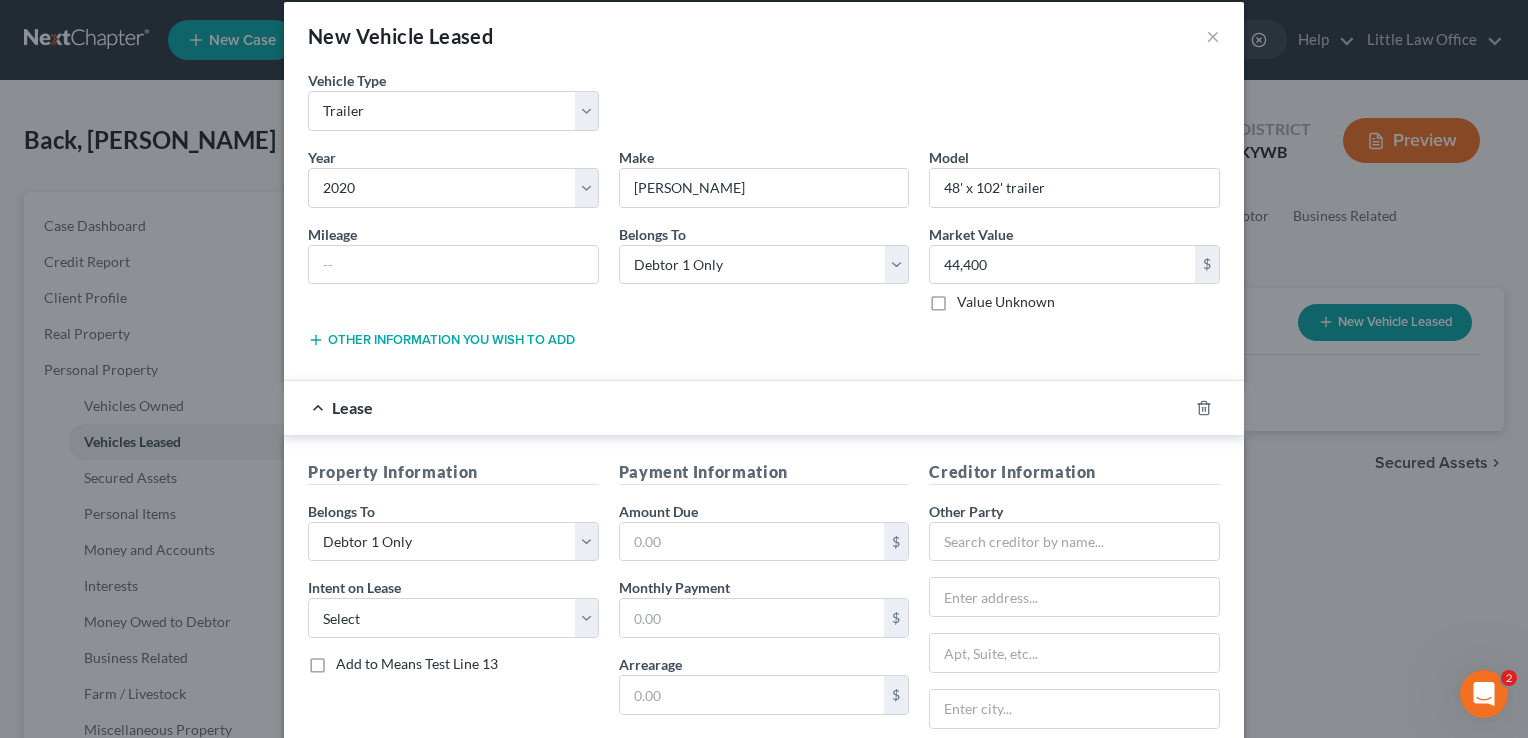 scroll, scrollTop: 24, scrollLeft: 0, axis: vertical 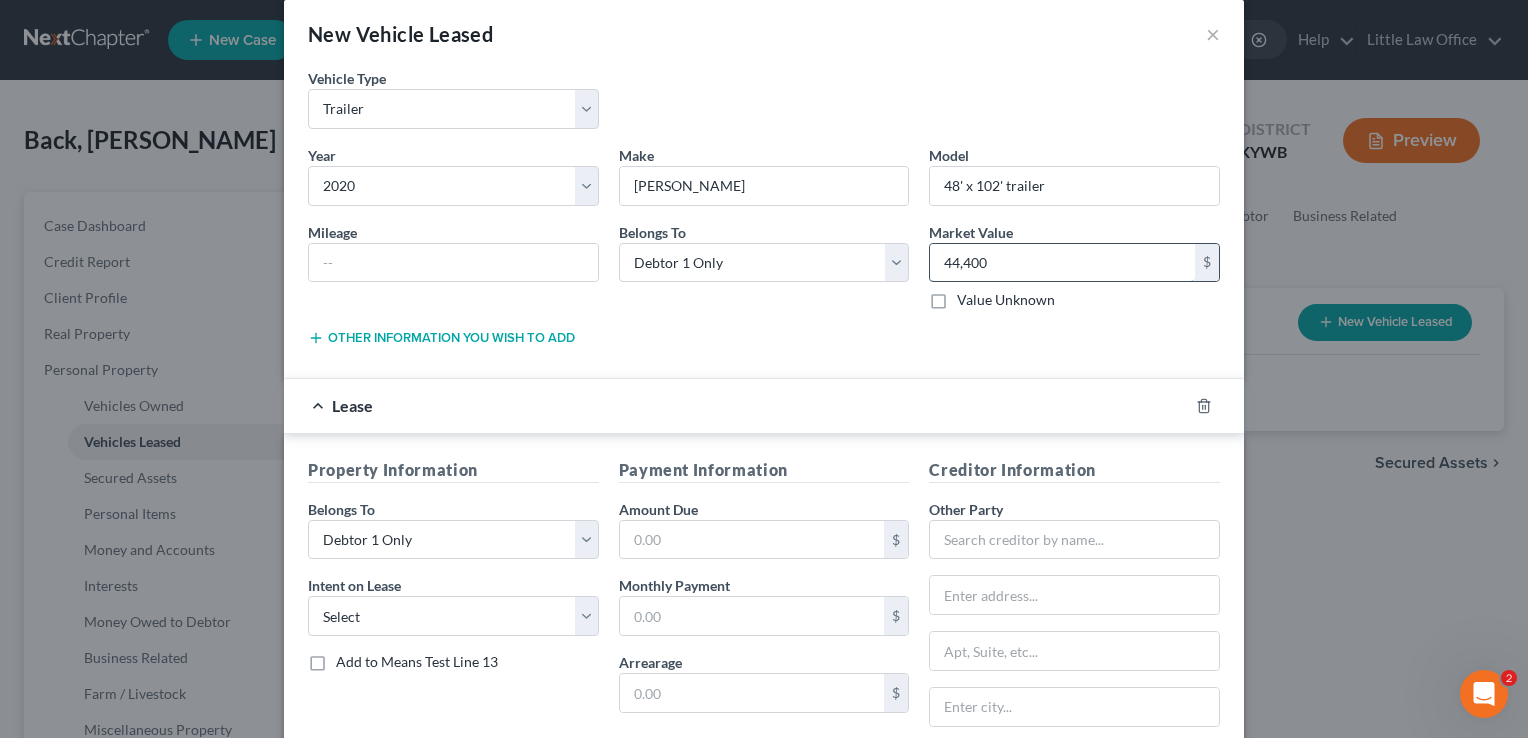 click on "44,400" at bounding box center [1062, 263] 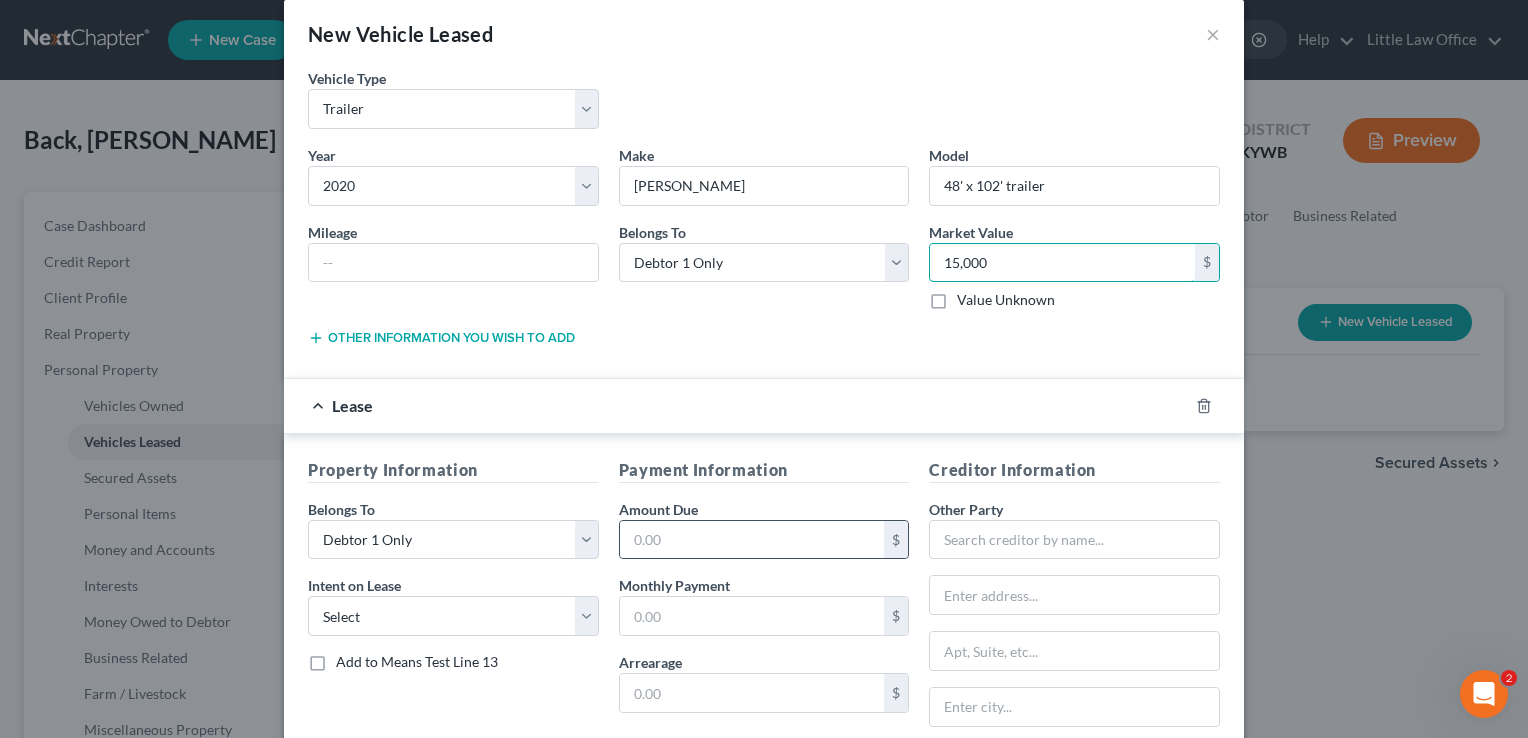 type on "15,000" 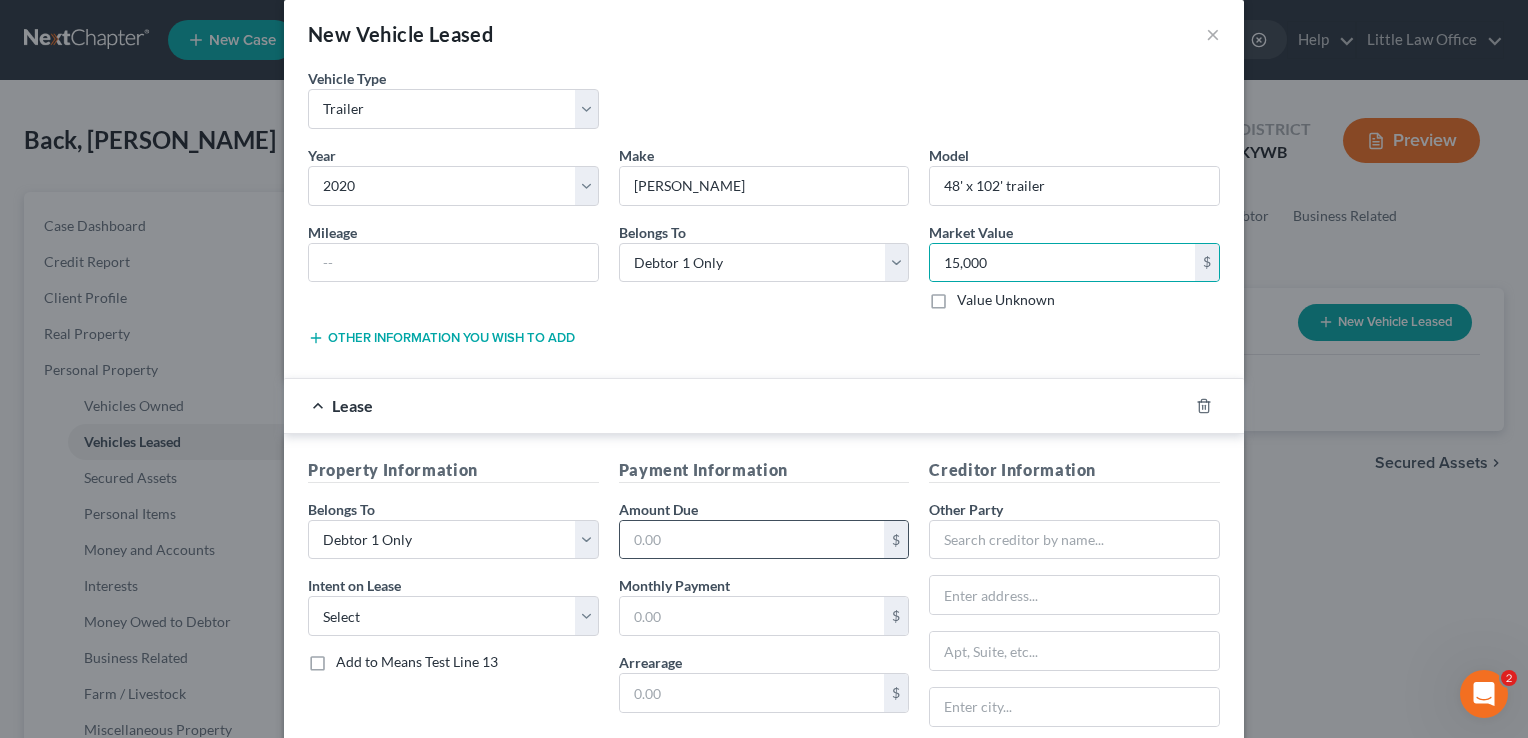 click on "$" at bounding box center [764, 540] 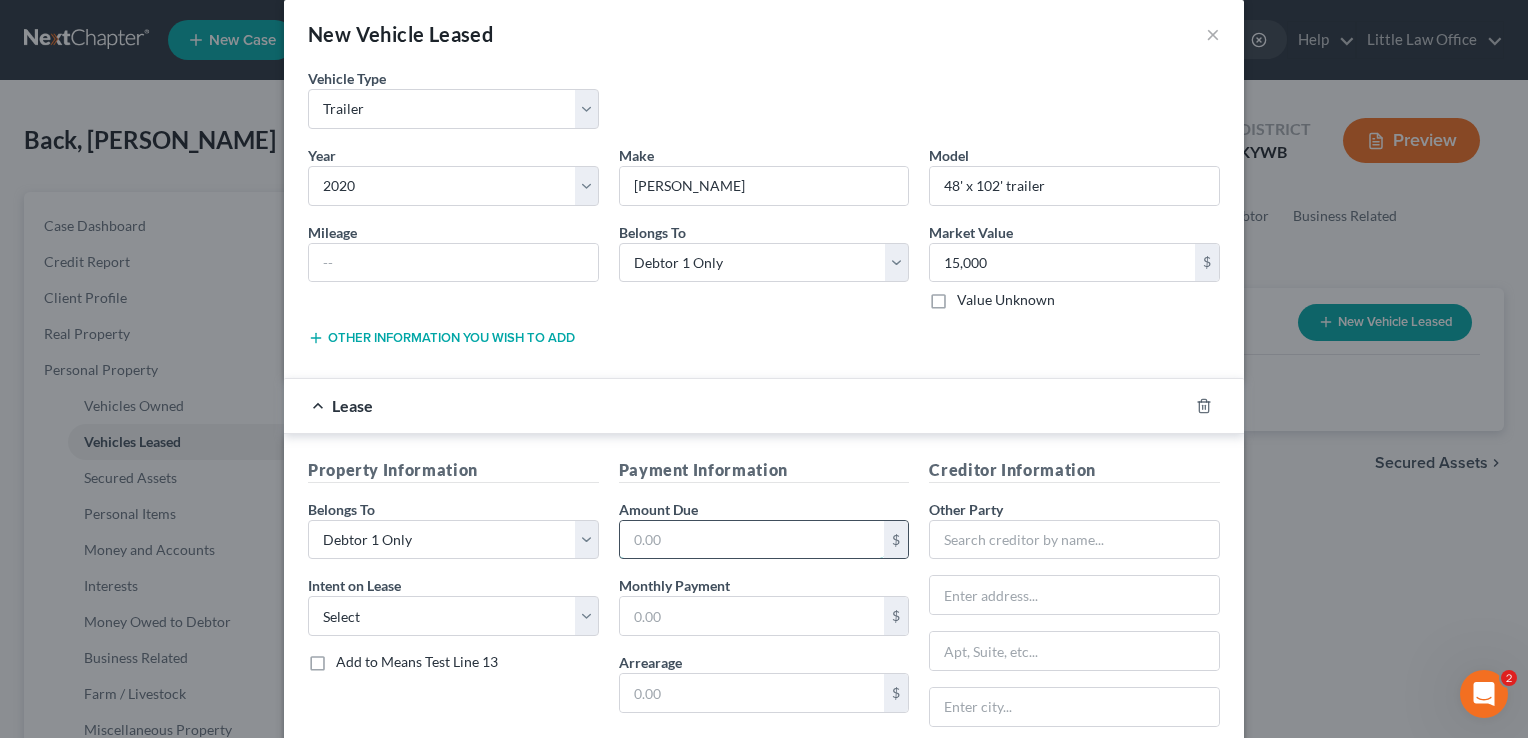 click at bounding box center [752, 540] 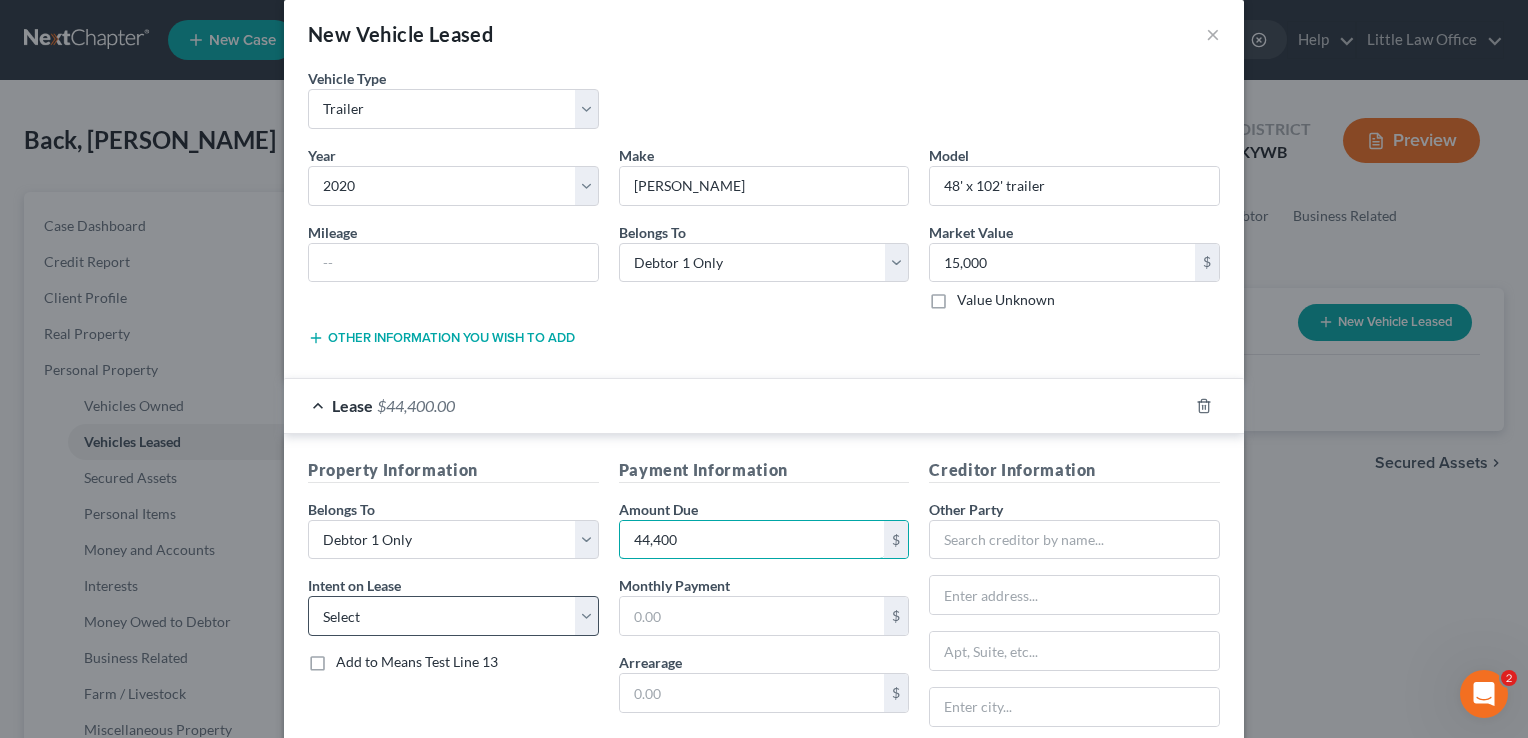 type on "44,400" 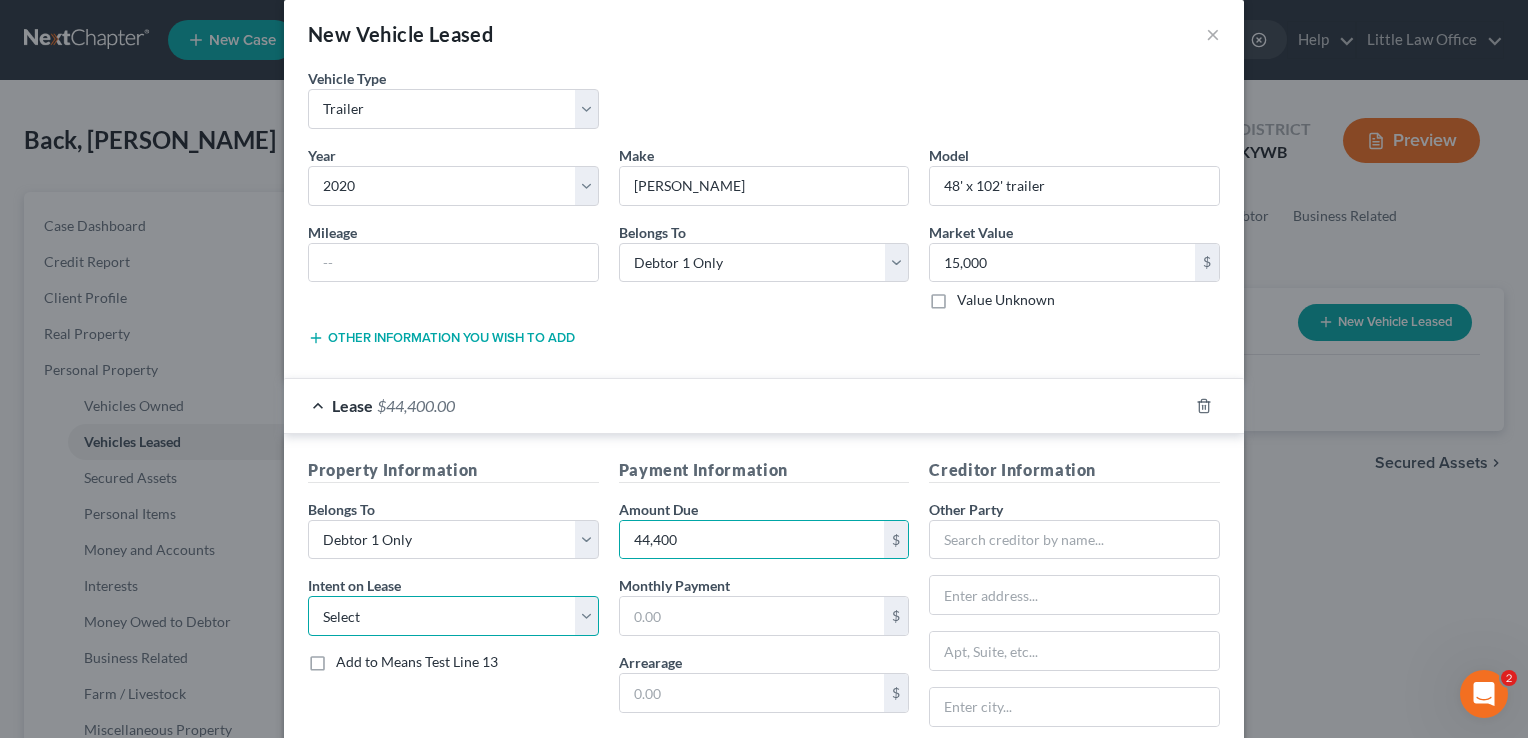 click on "Select None Assume Reject" at bounding box center [453, 616] 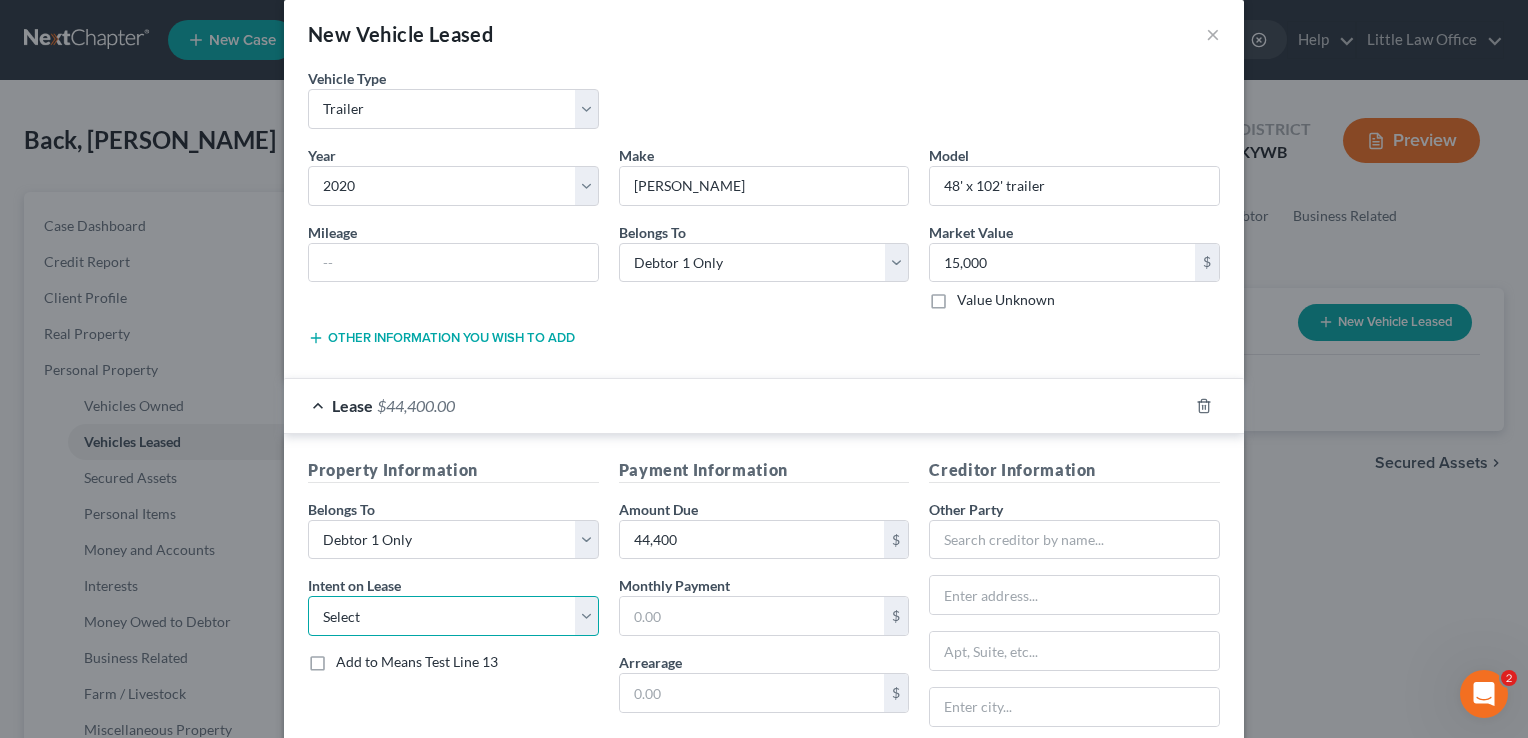 select on "1" 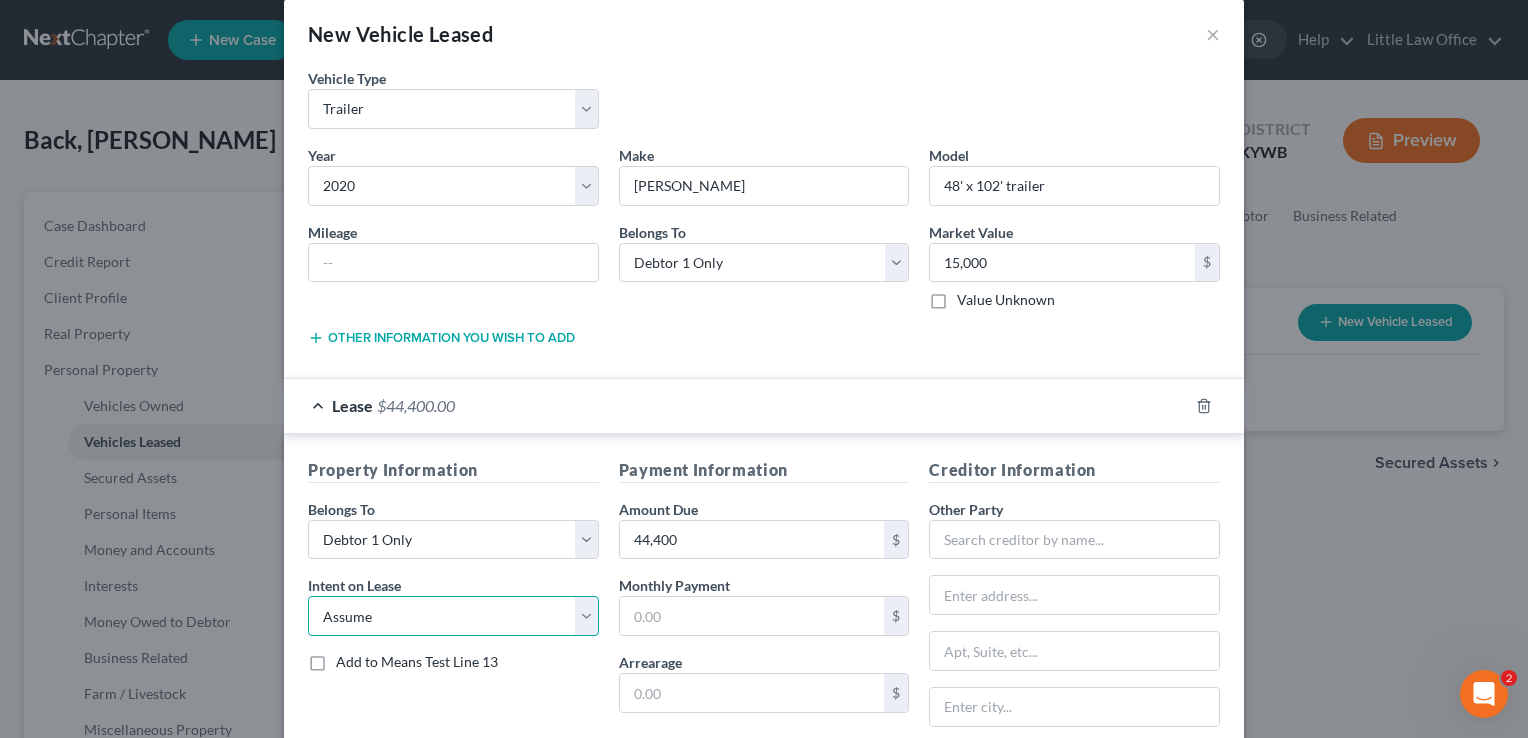 click on "Select None Assume Reject" at bounding box center (453, 616) 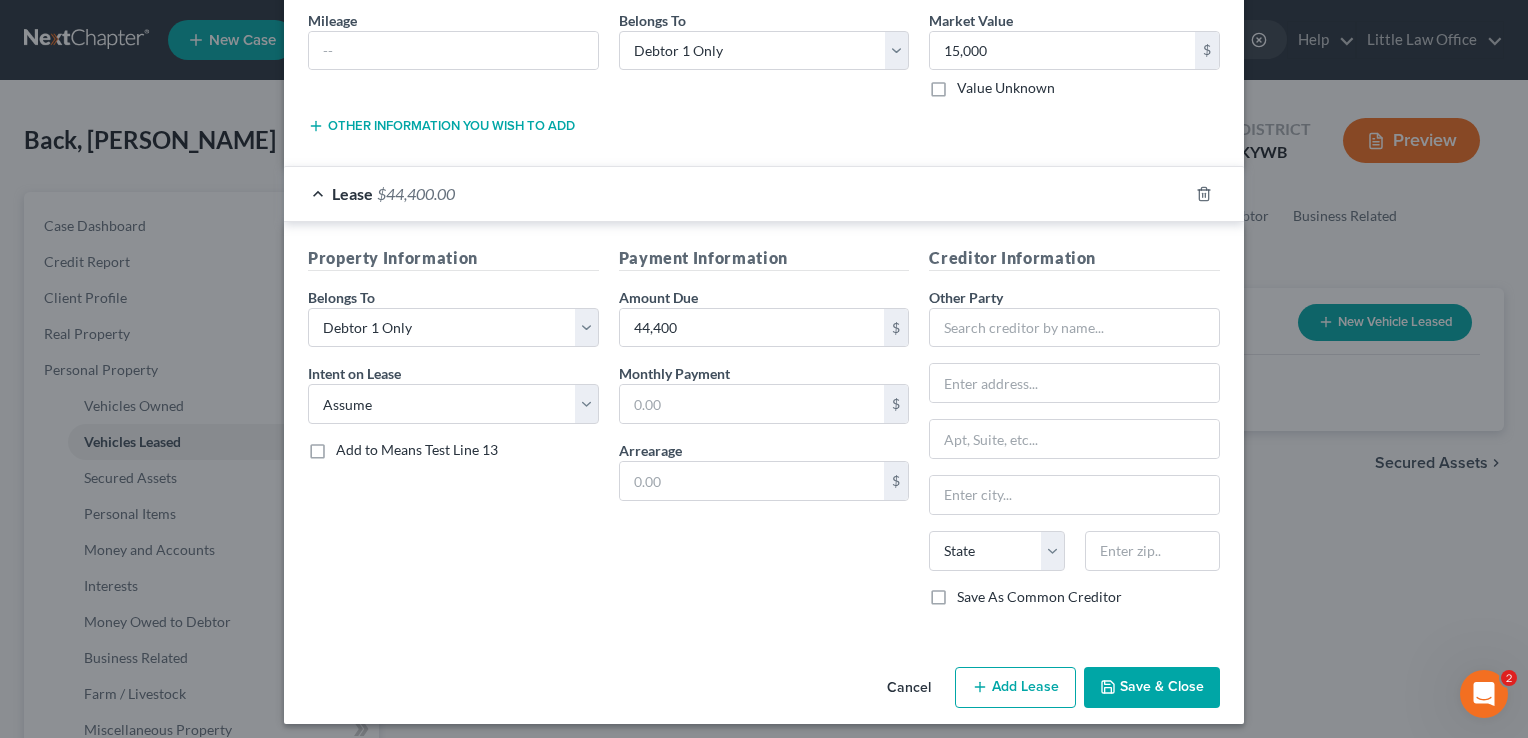 scroll, scrollTop: 242, scrollLeft: 0, axis: vertical 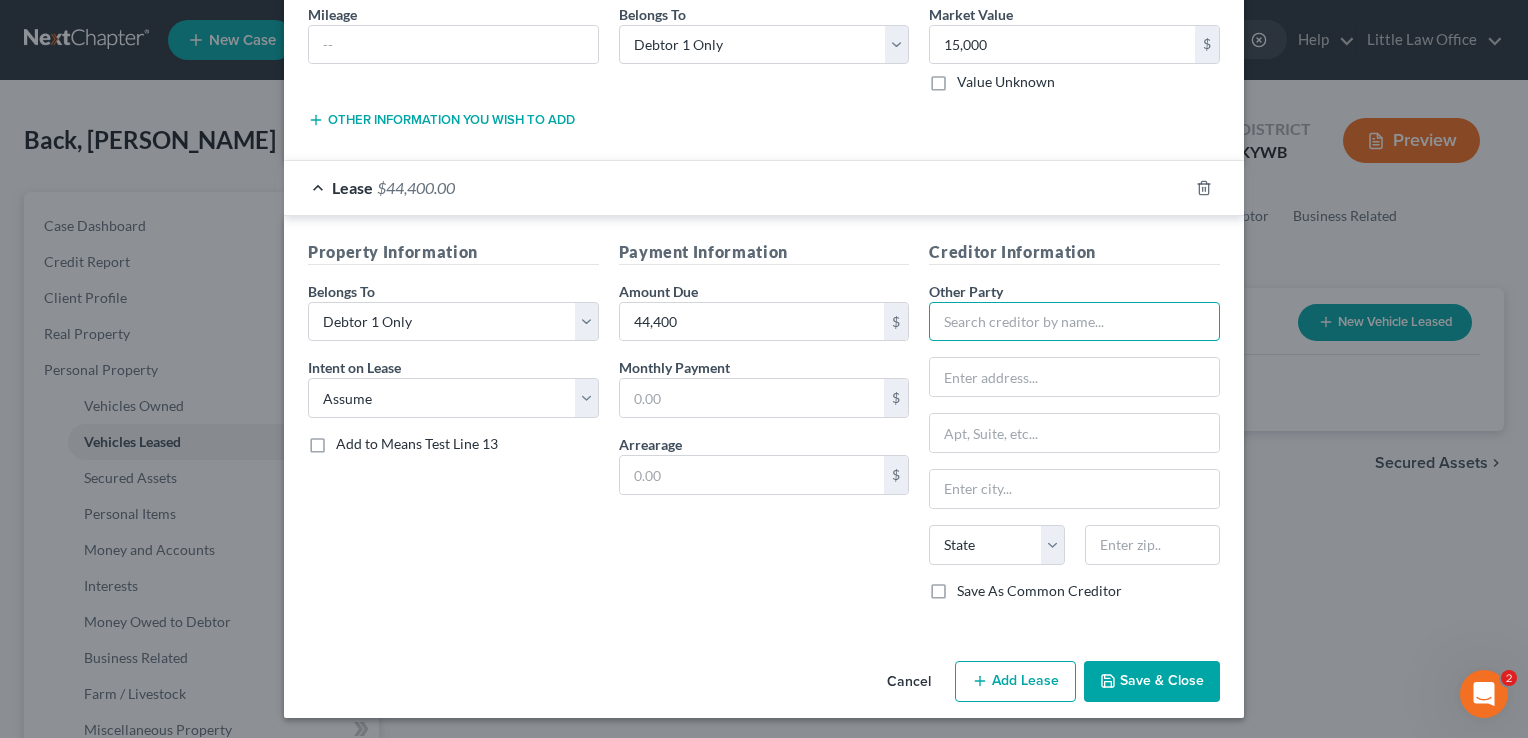 click at bounding box center (1074, 322) 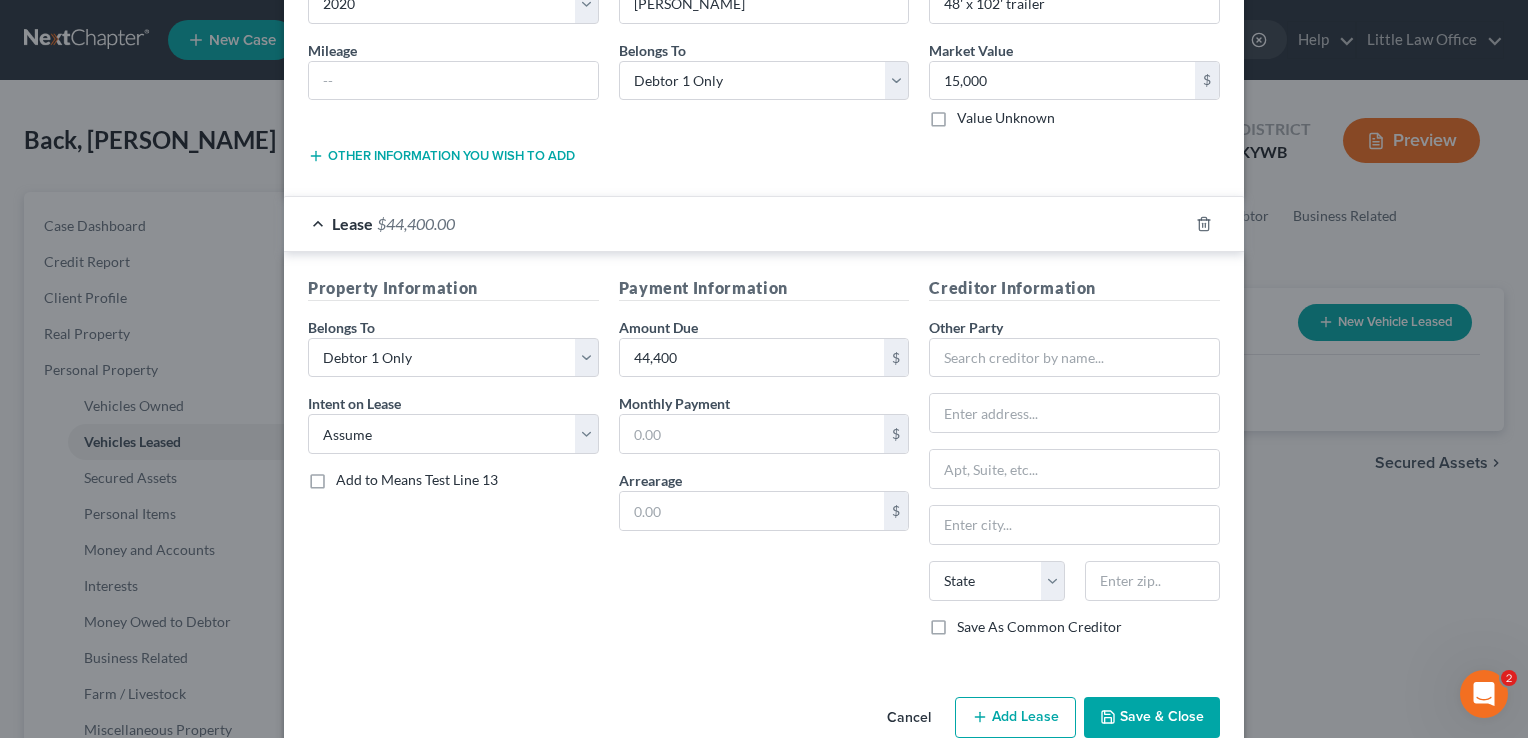 scroll, scrollTop: 208, scrollLeft: 0, axis: vertical 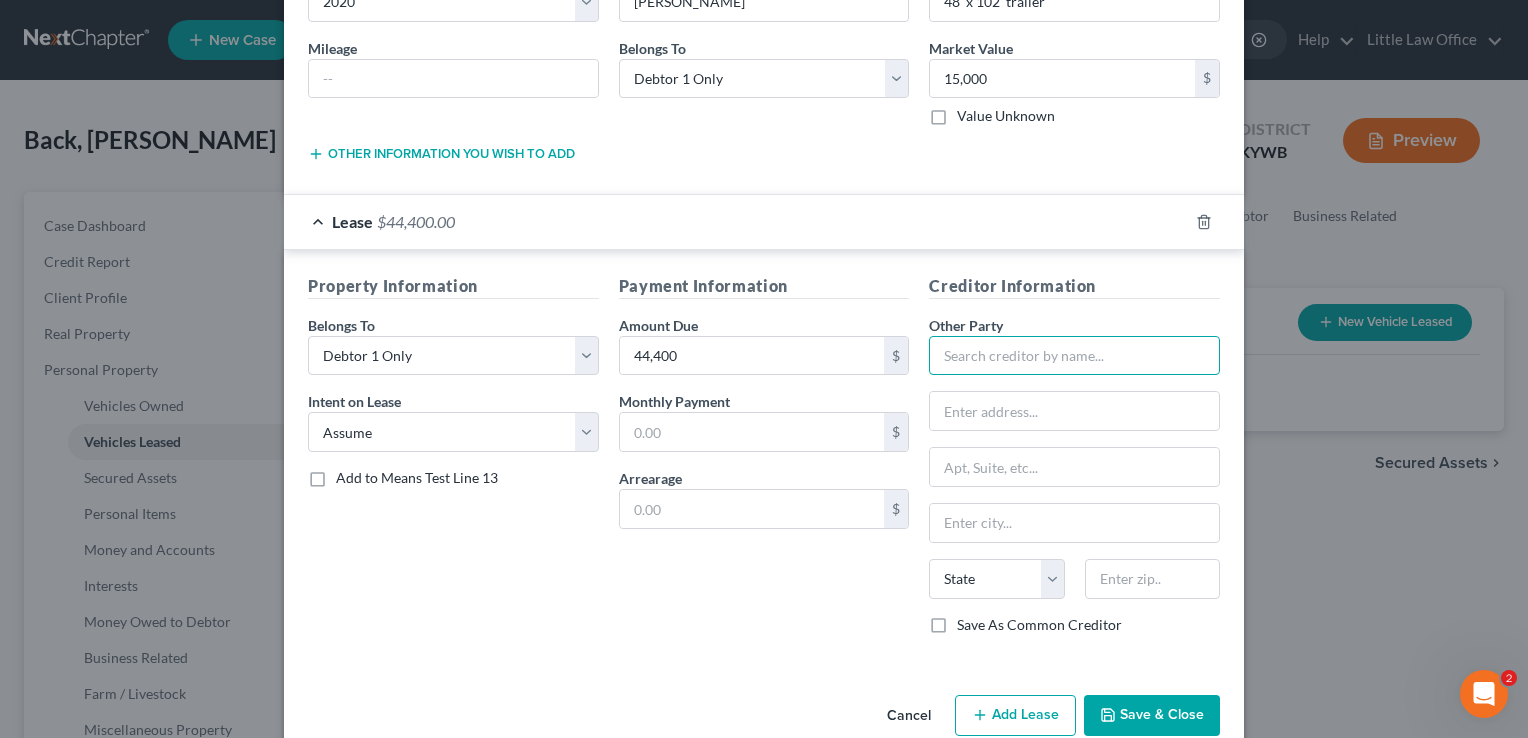 click at bounding box center [1074, 356] 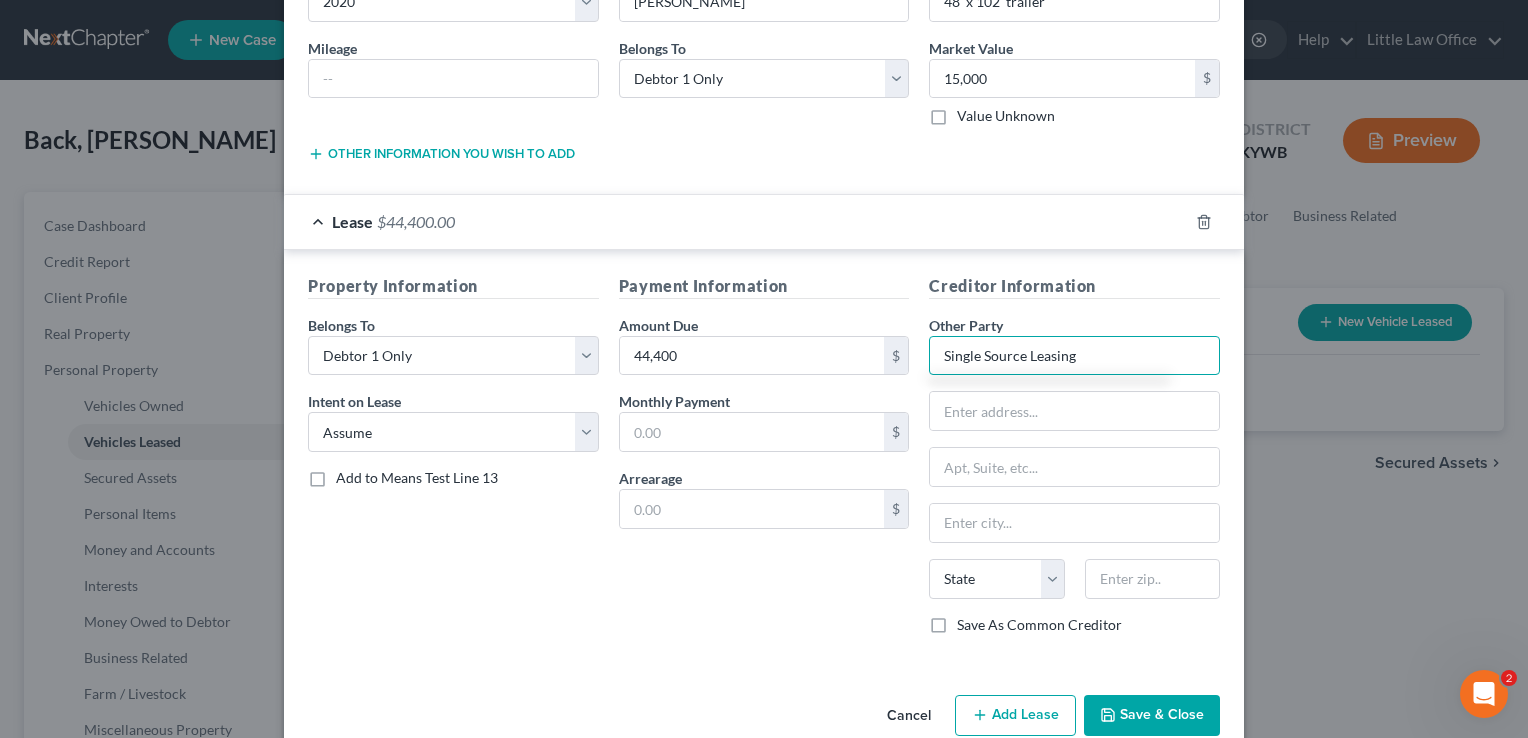 type on "Single Source Leasing" 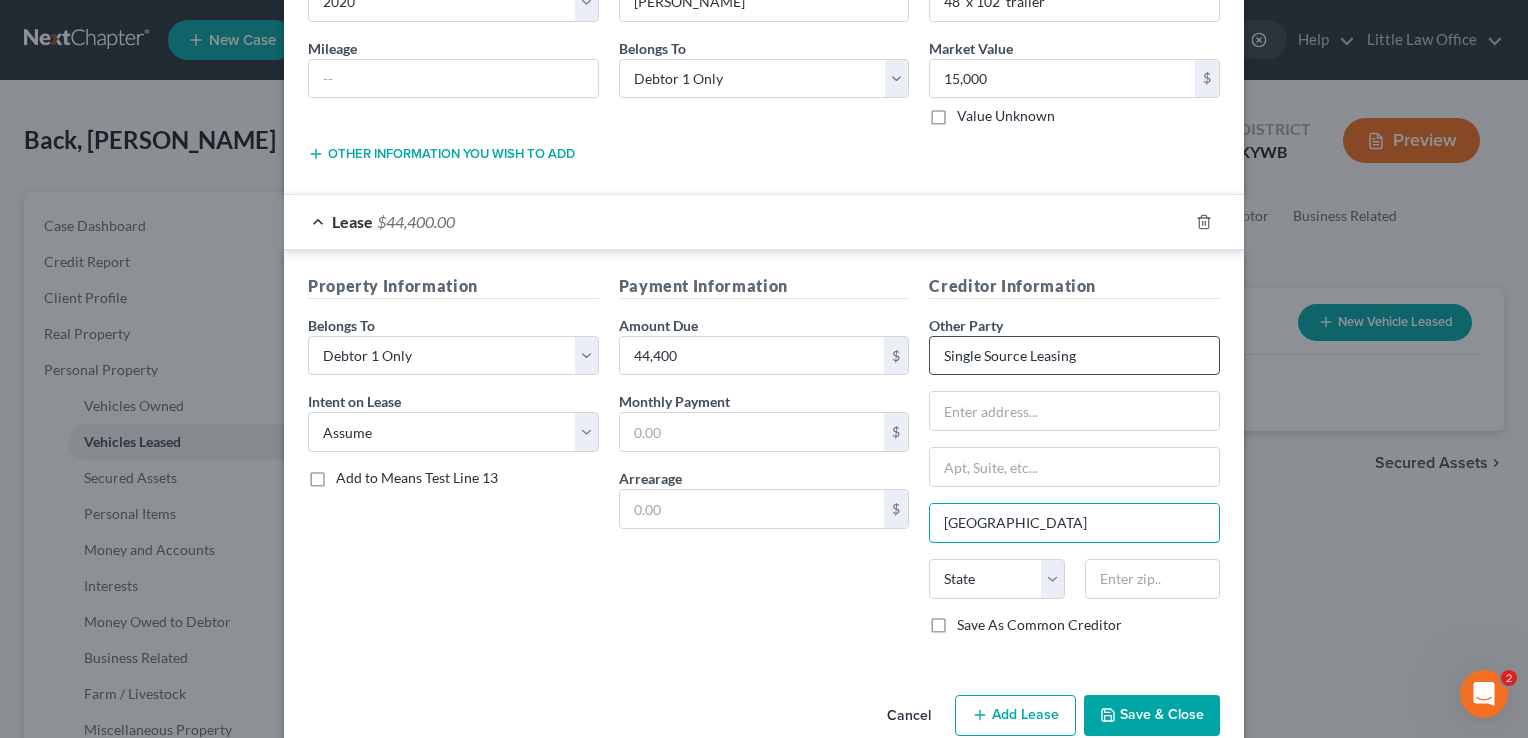 type on "Cleveland" 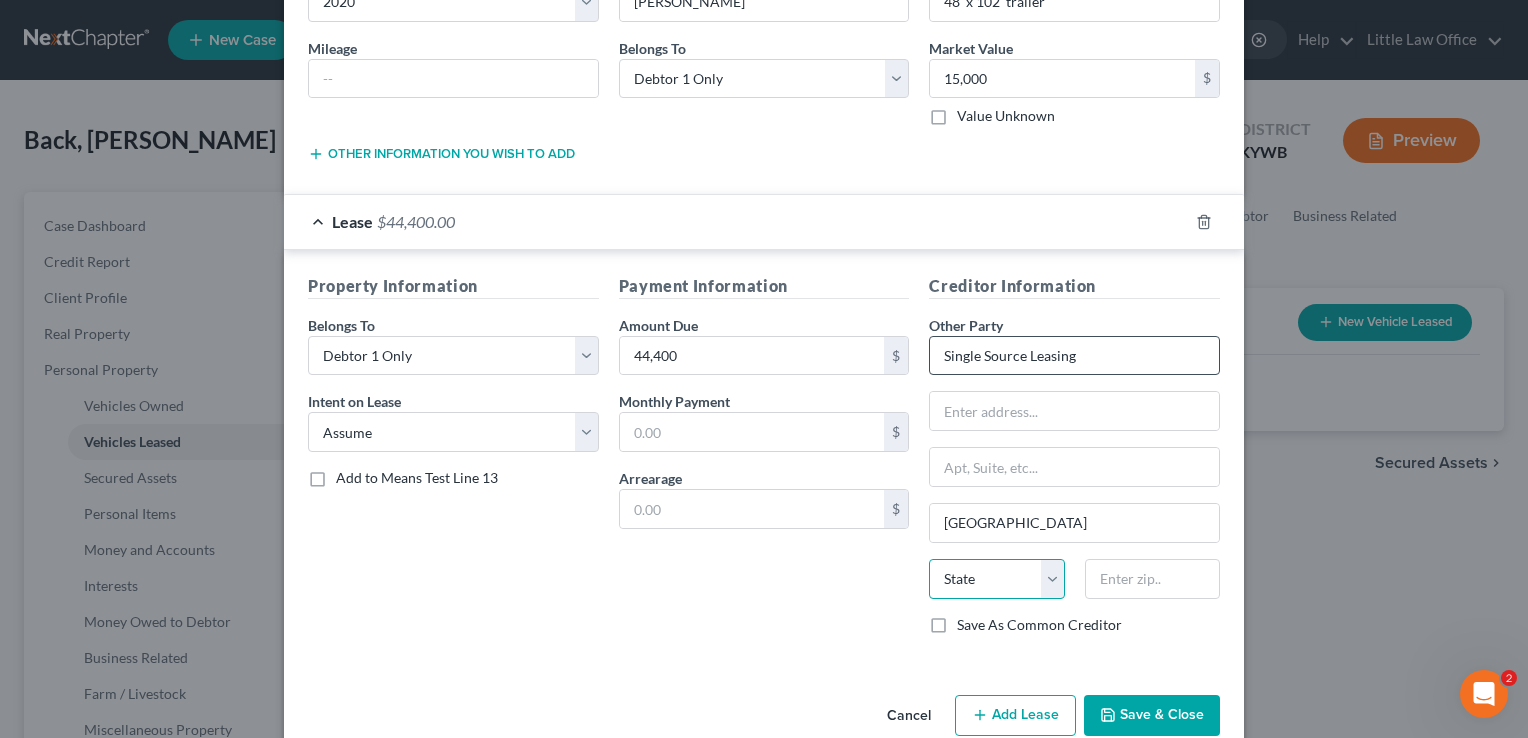 select on "36" 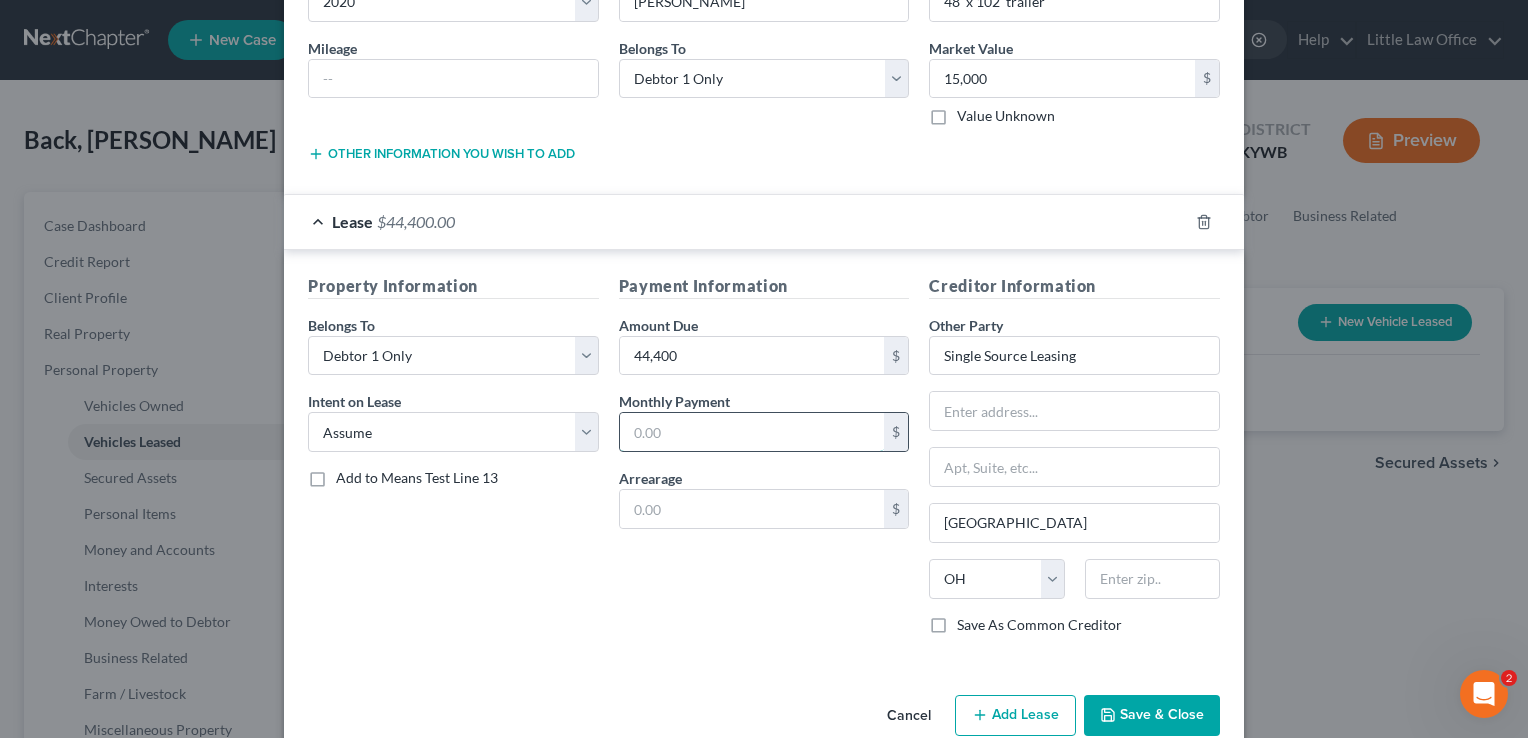 click at bounding box center (752, 432) 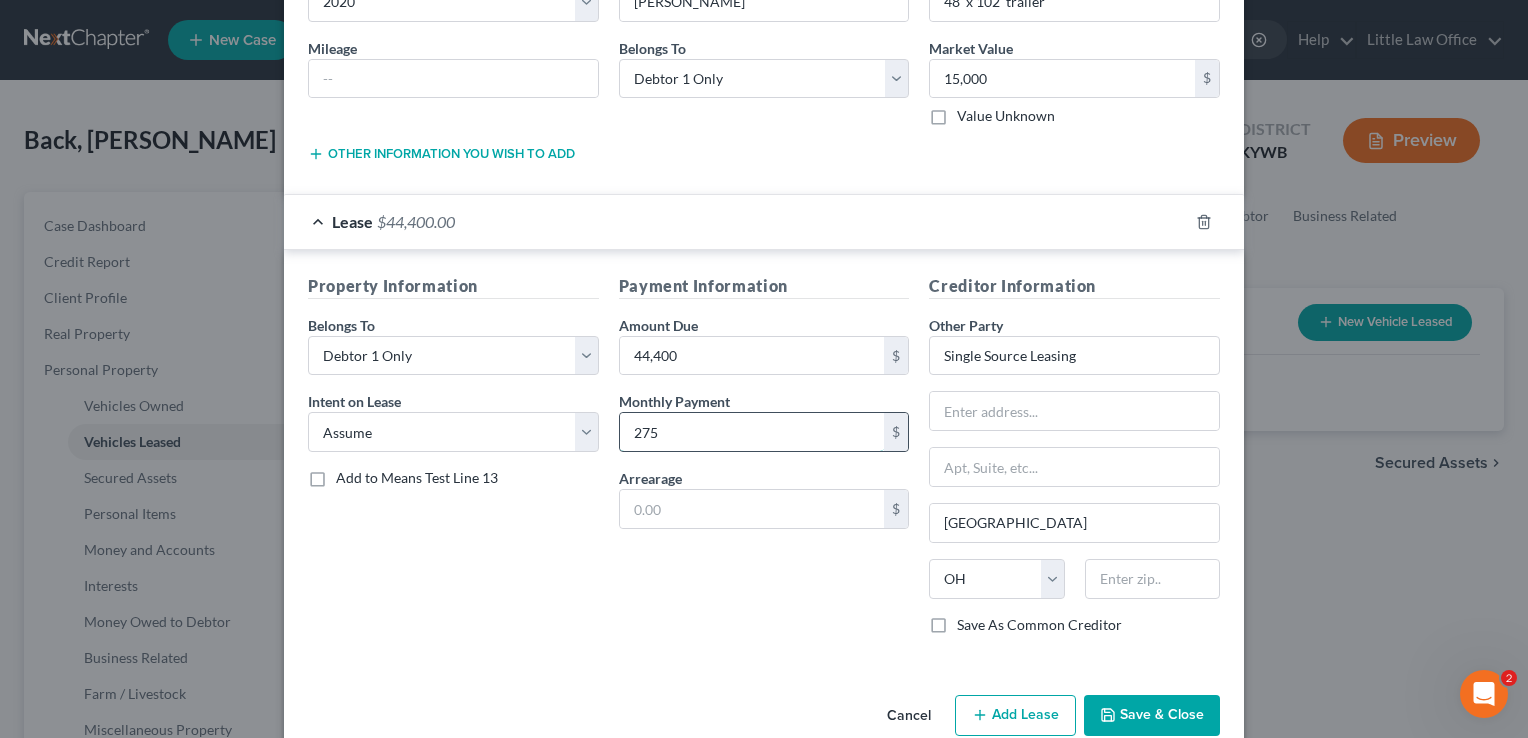 click on "275" at bounding box center [752, 432] 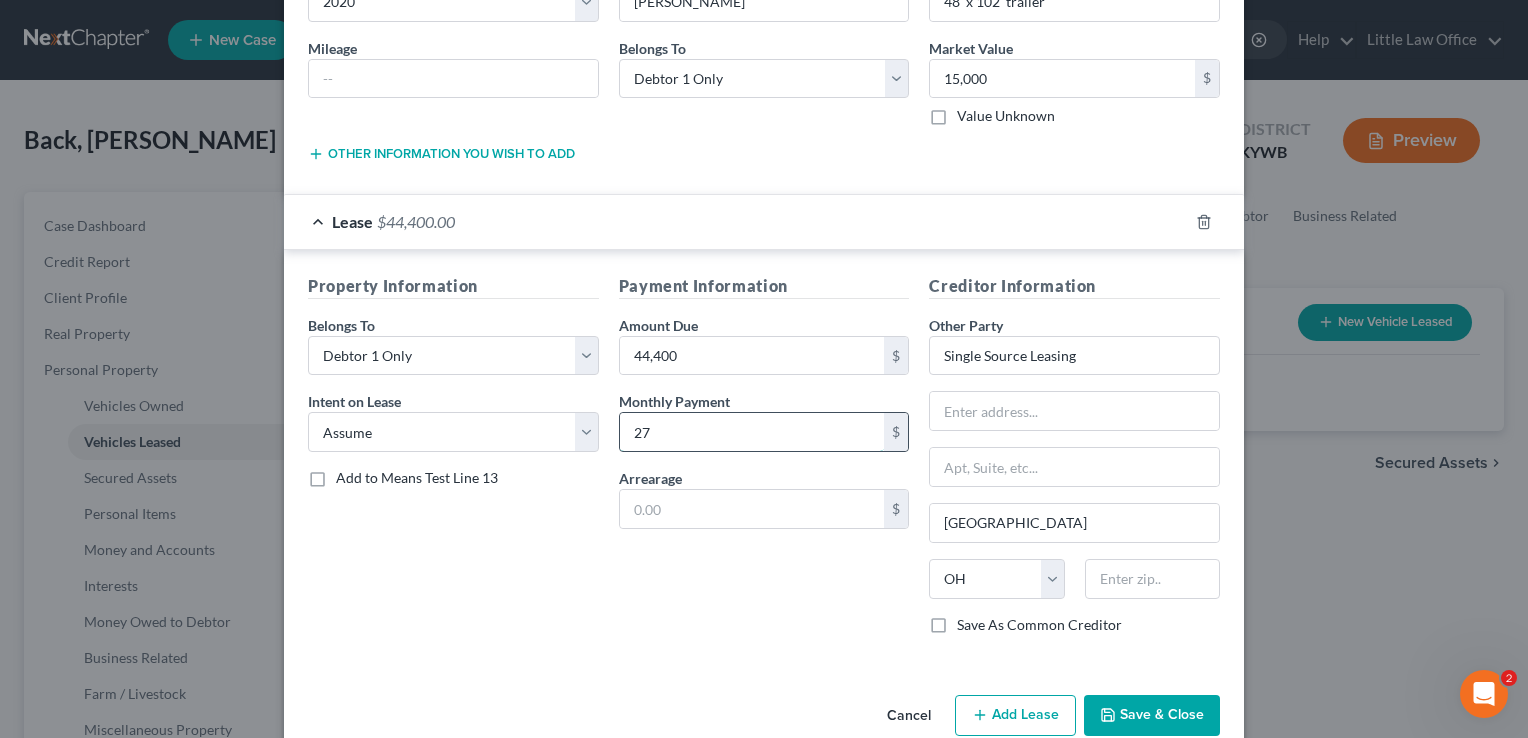 type on "2" 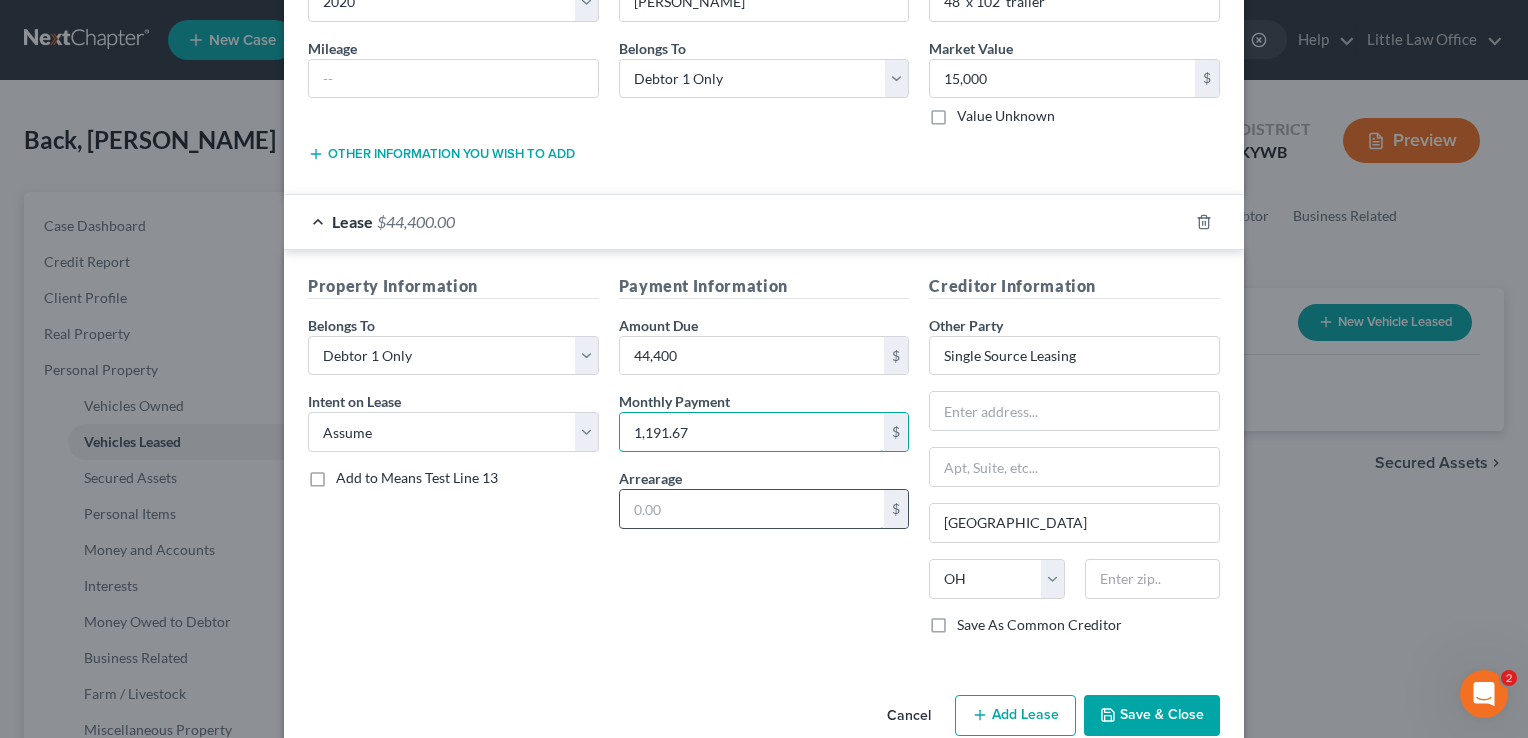 type on "1,191.67" 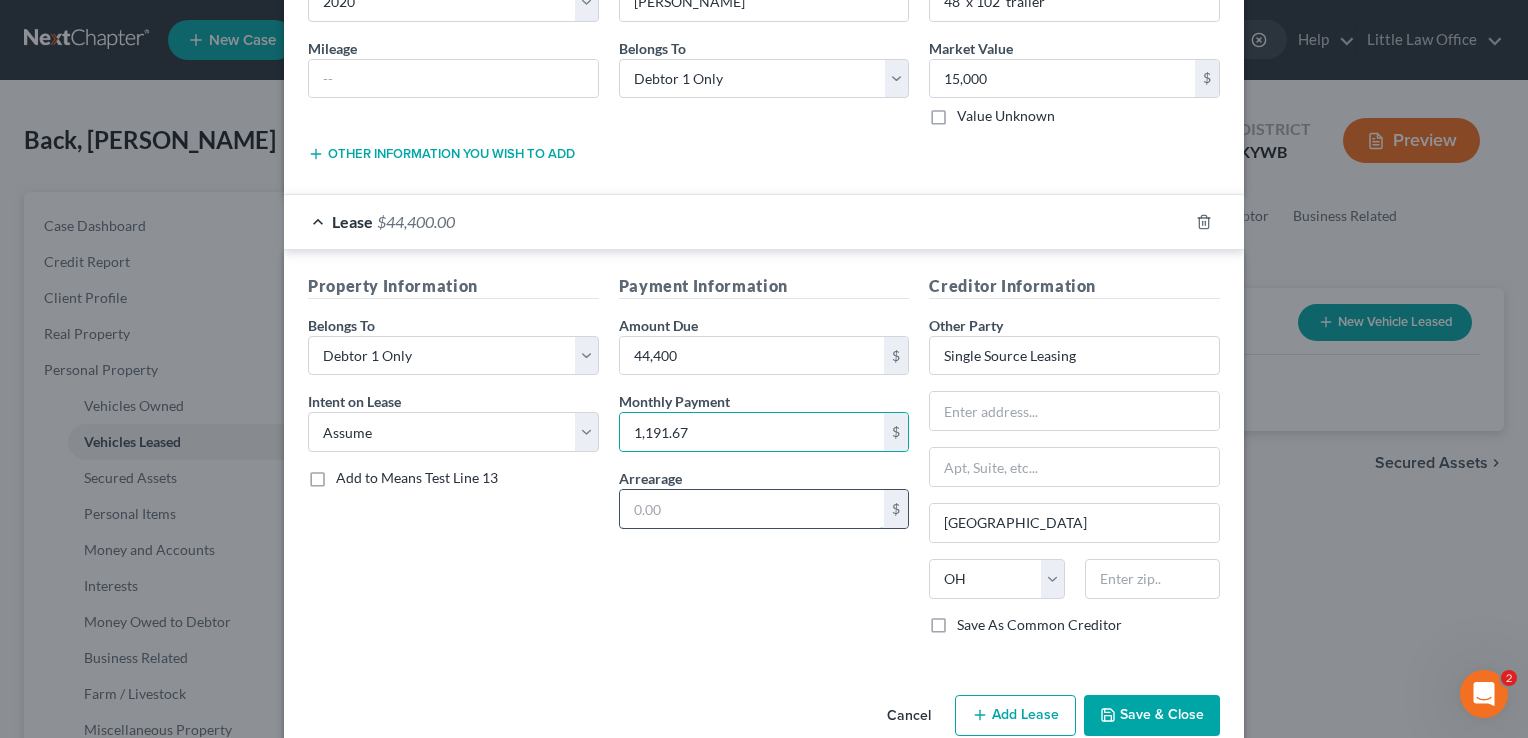 click at bounding box center (752, 509) 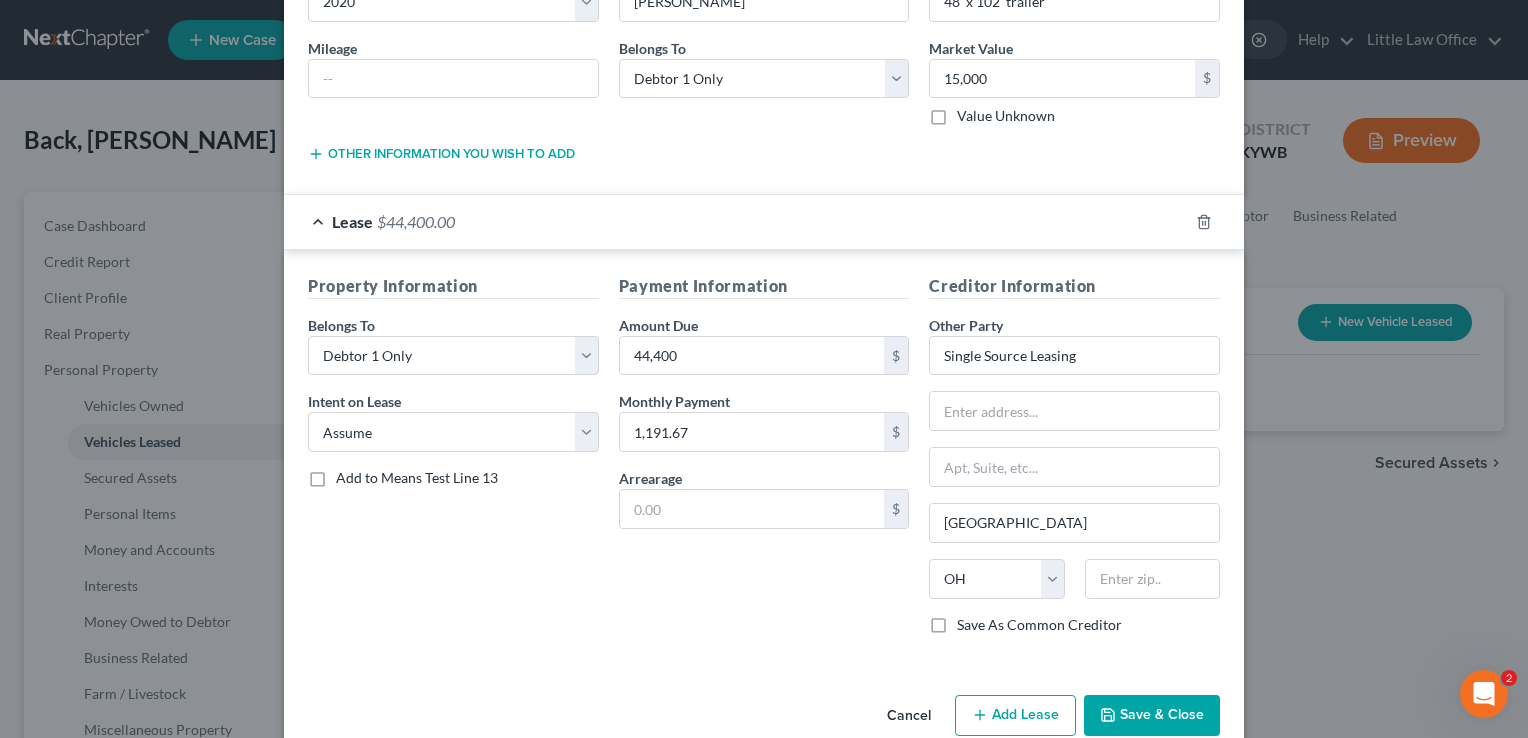 click on "Save & Close" at bounding box center [1152, 716] 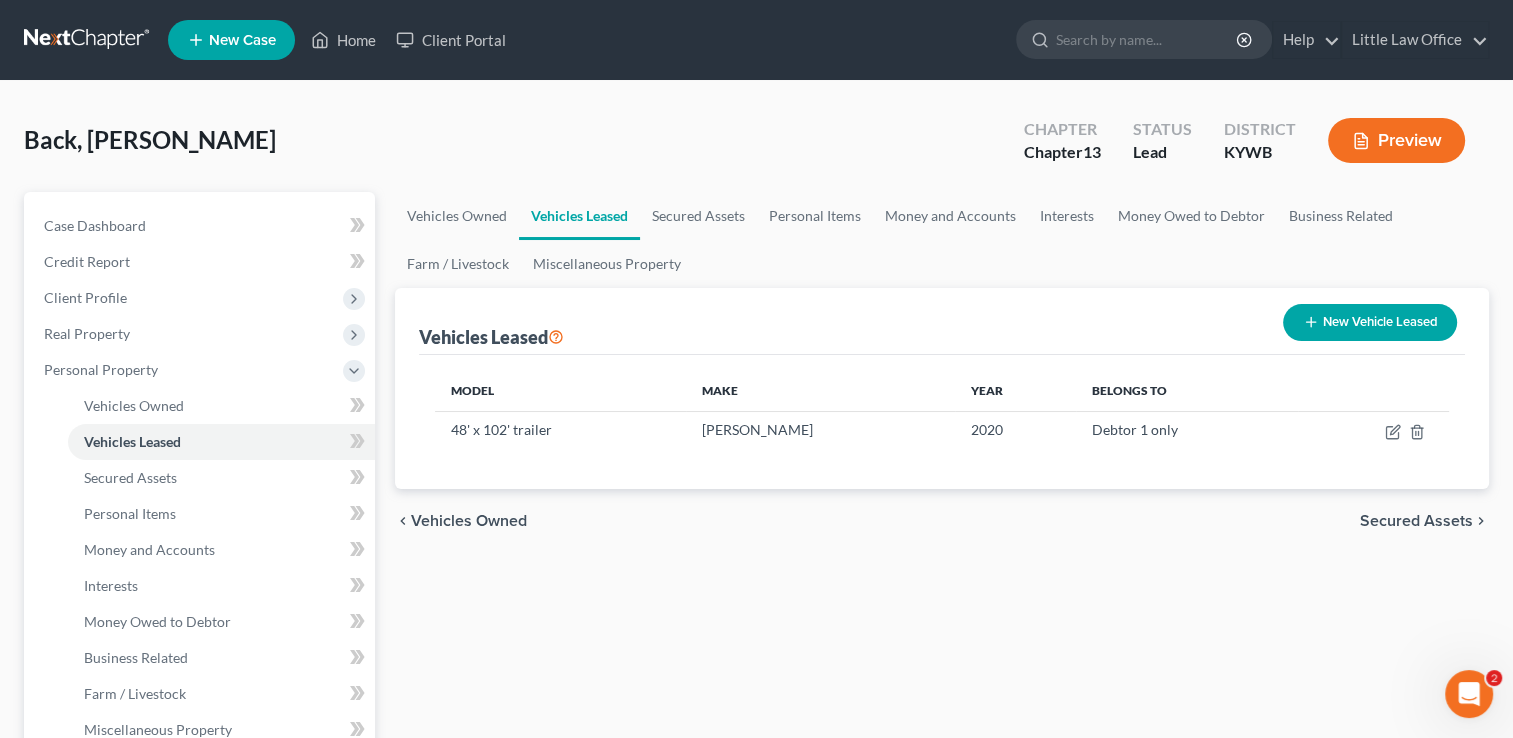 click on "Secured Assets" at bounding box center (1416, 521) 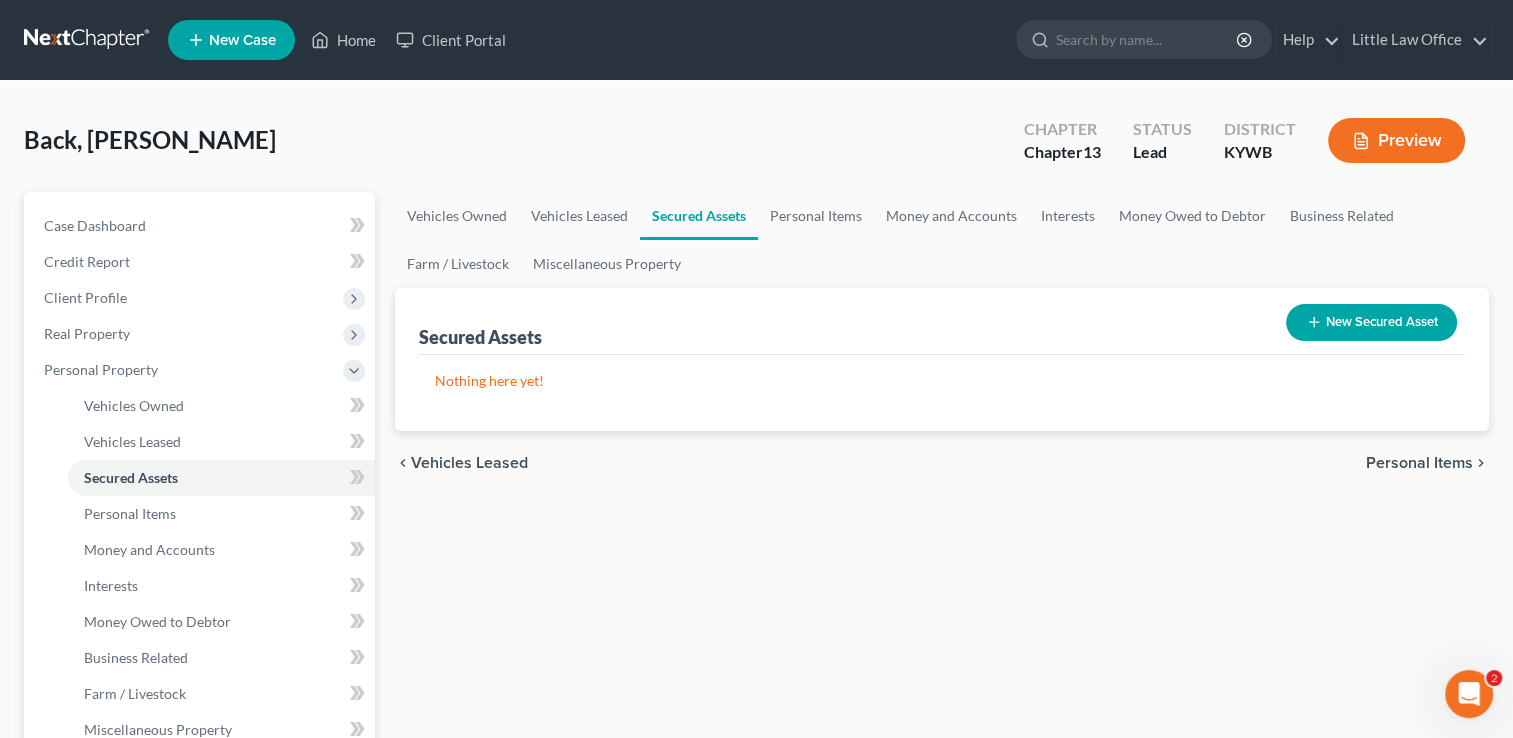 click on "Personal Items" at bounding box center [1419, 463] 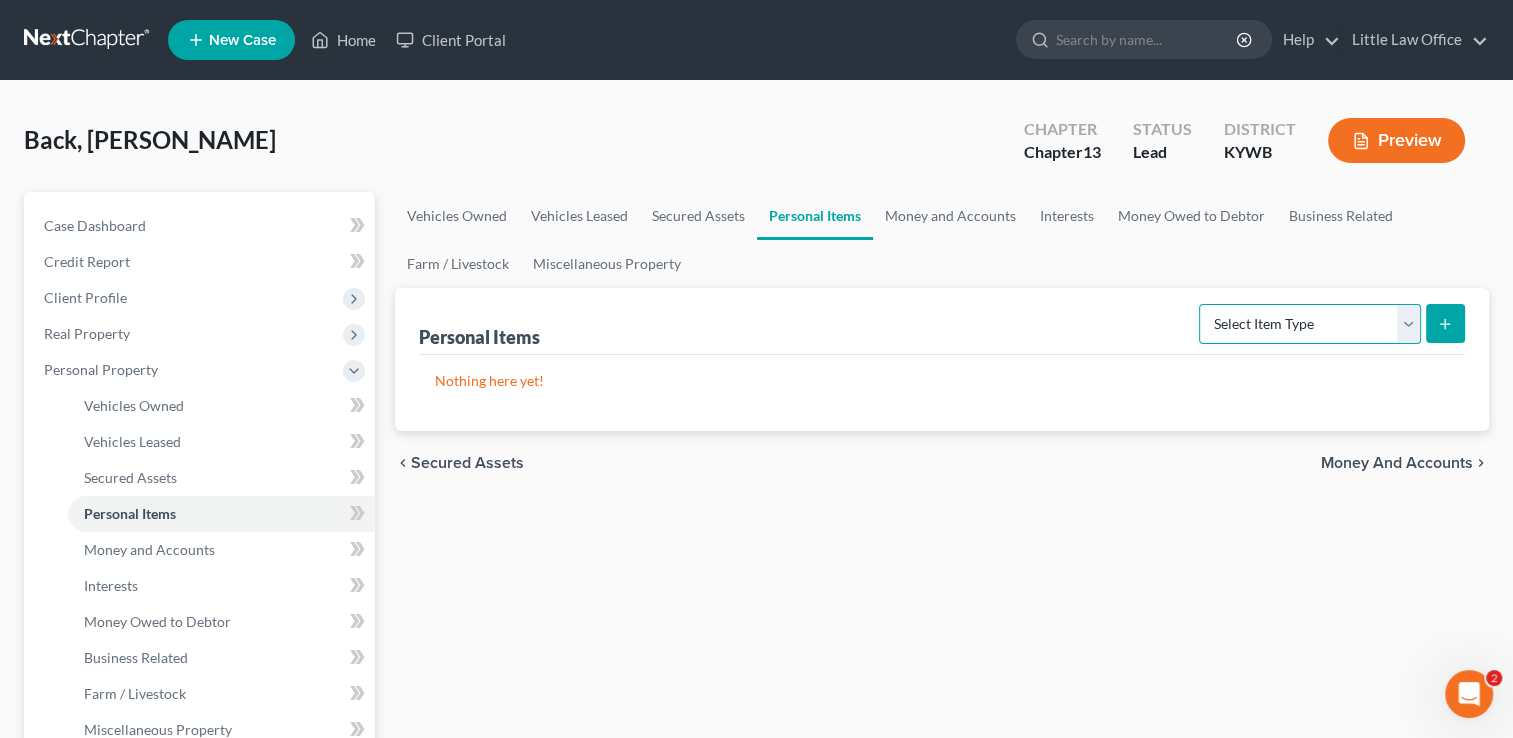 click on "Select Item Type Clothing Collectibles Of Value Electronics Firearms Household Goods Jewelry Other Pet(s) Sports & Hobby Equipment" at bounding box center [1310, 324] 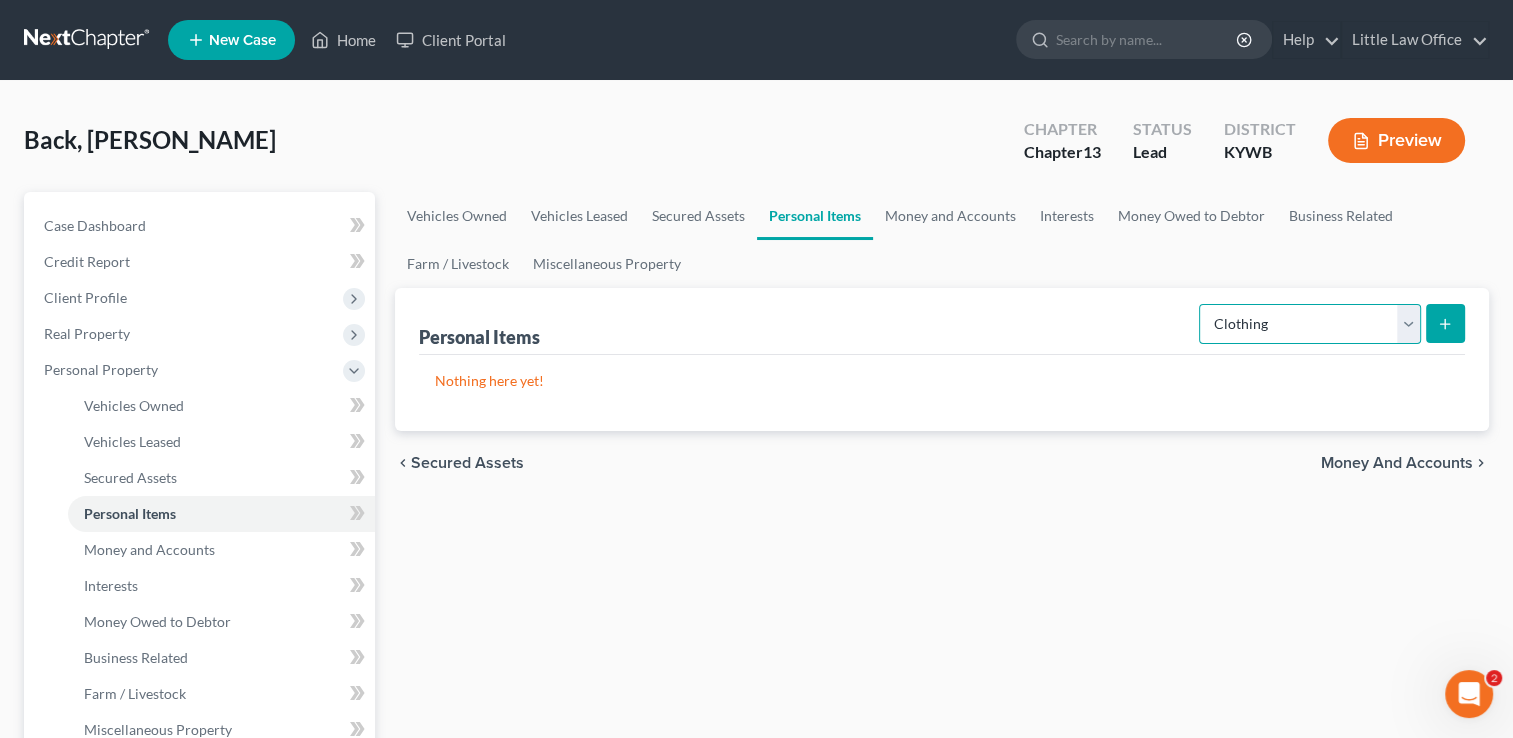 click on "Select Item Type Clothing Collectibles Of Value Electronics Firearms Household Goods Jewelry Other Pet(s) Sports & Hobby Equipment" at bounding box center (1310, 324) 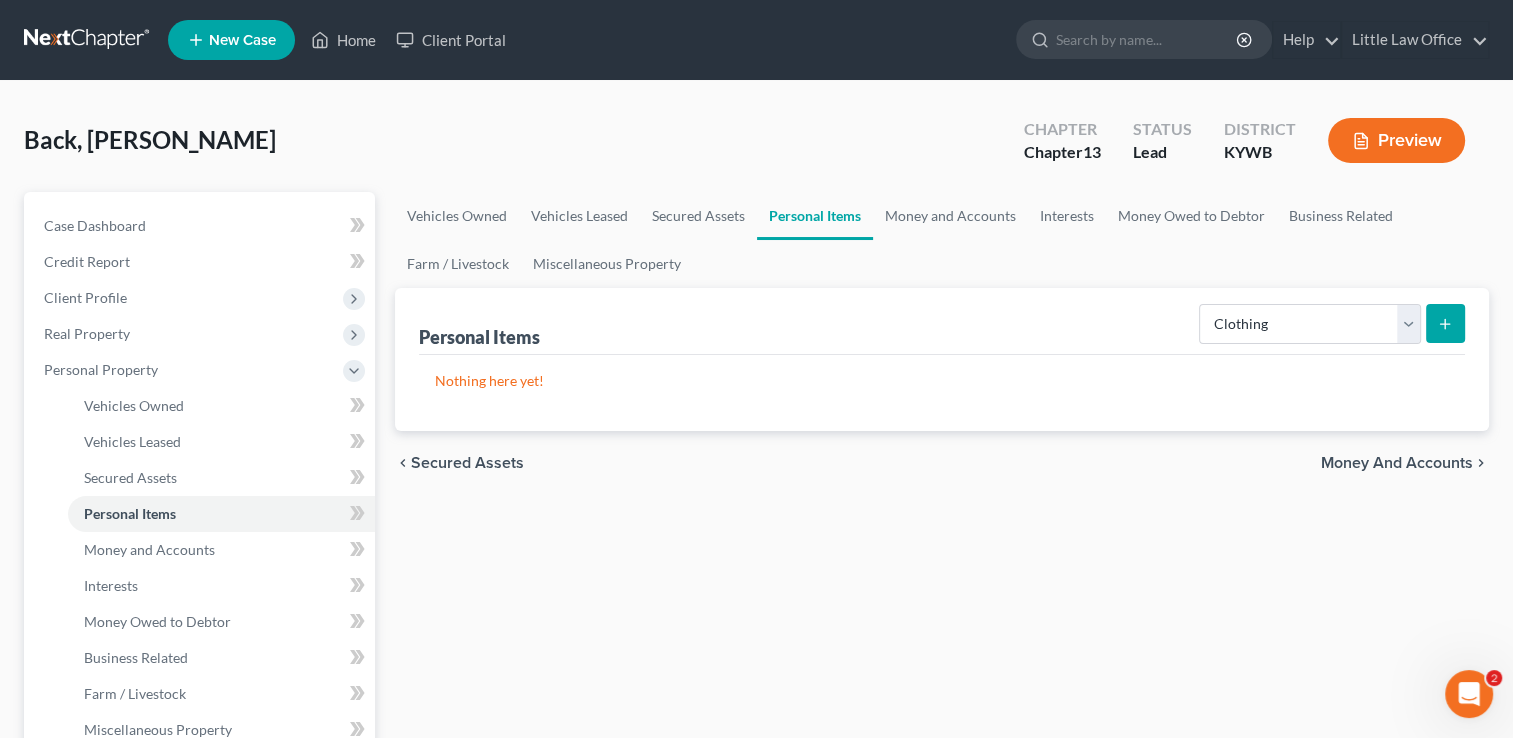 click 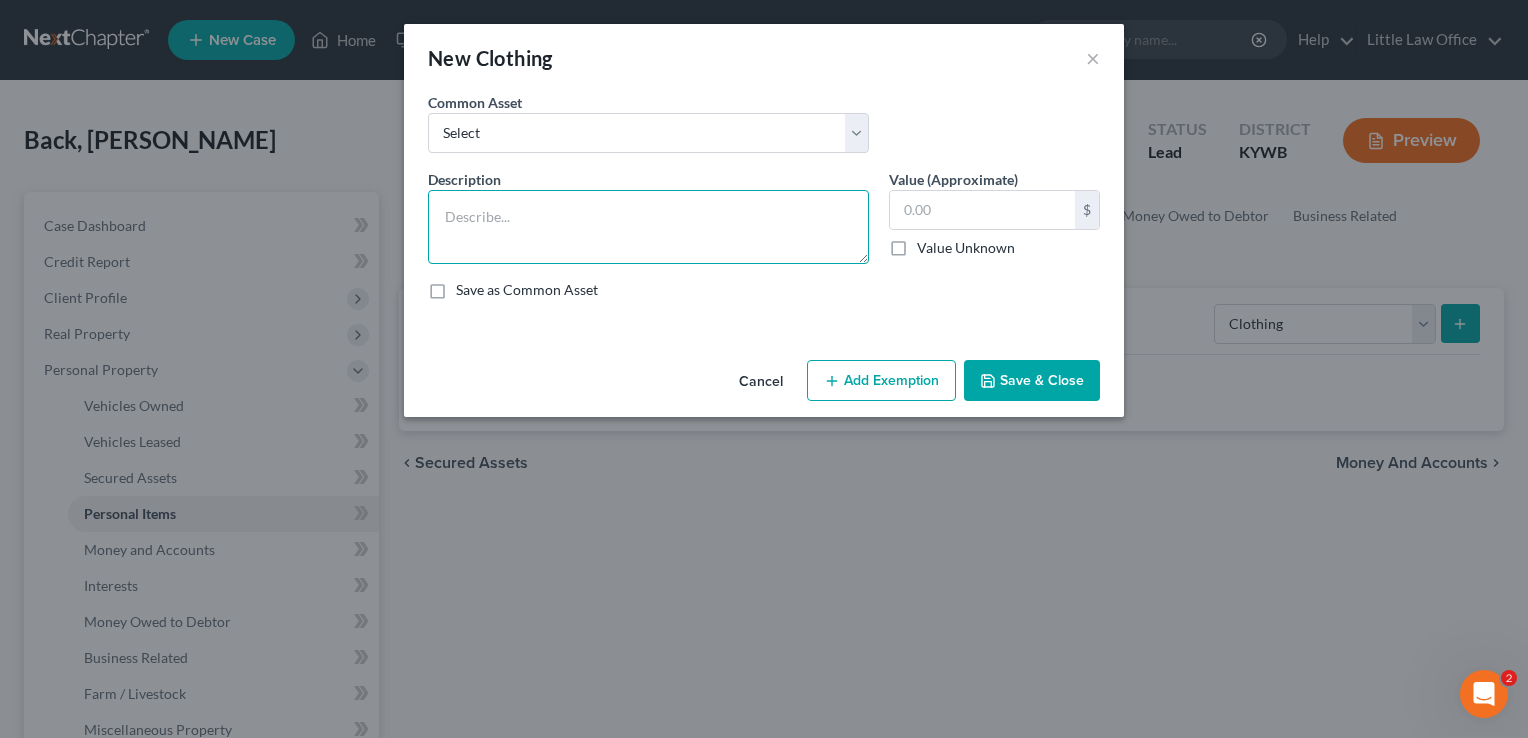 click at bounding box center [648, 227] 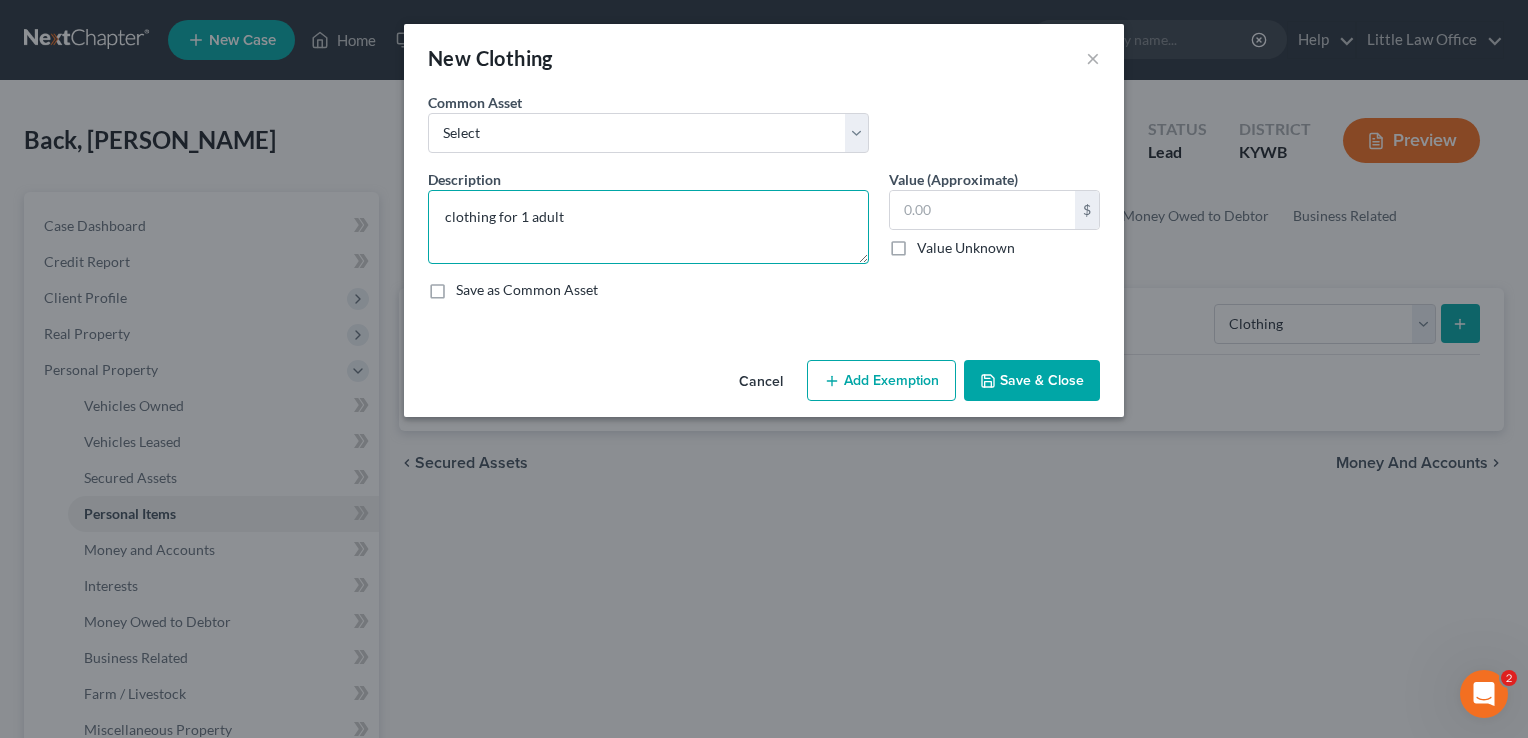 type on "clothing for 1 adult" 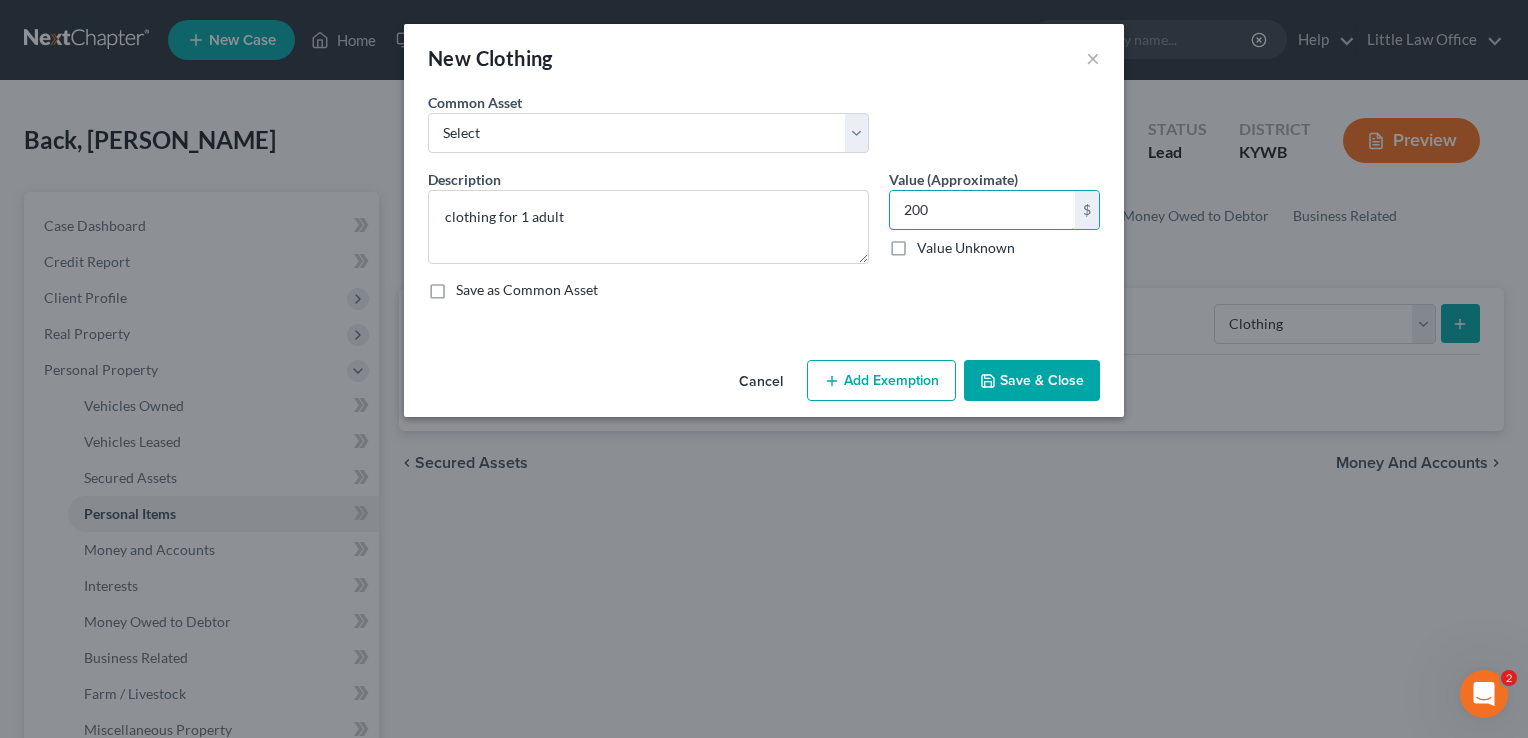 type on "200" 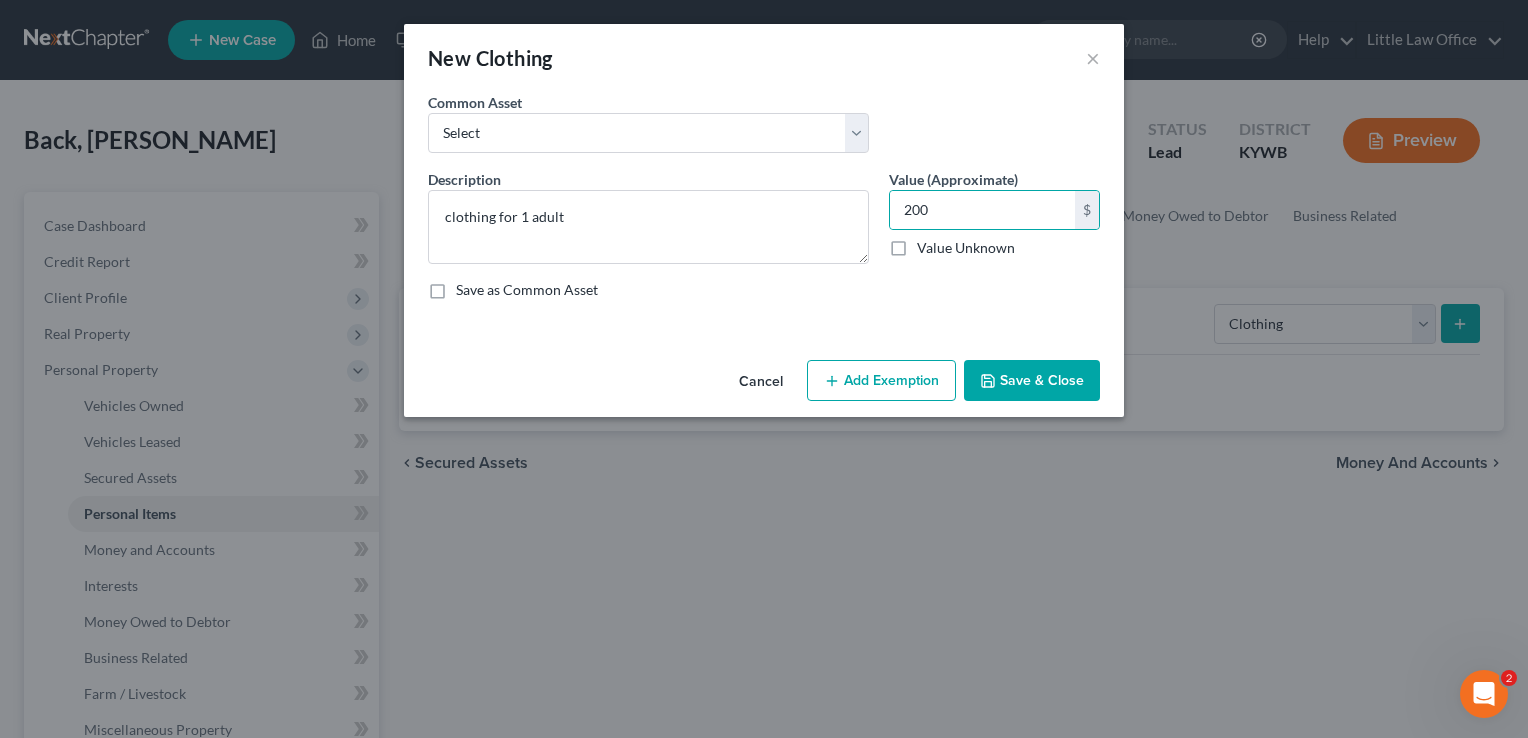 click on "Save & Close" at bounding box center (1032, 381) 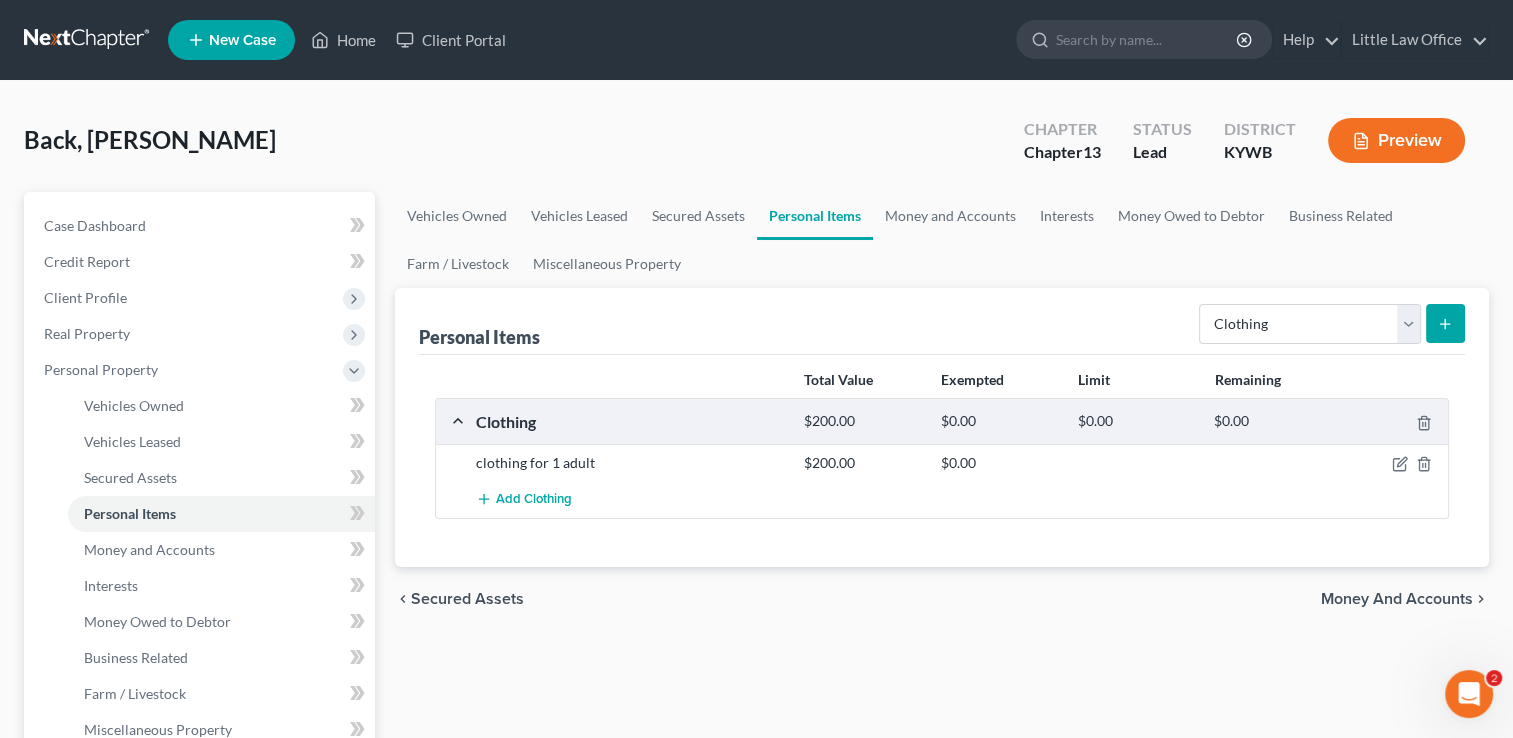 click on "Personal Items Select Item Type Clothing Collectibles Of Value Electronics Firearms Household Goods Jewelry Other Pet(s) Sports & Hobby Equipment" at bounding box center (942, 321) 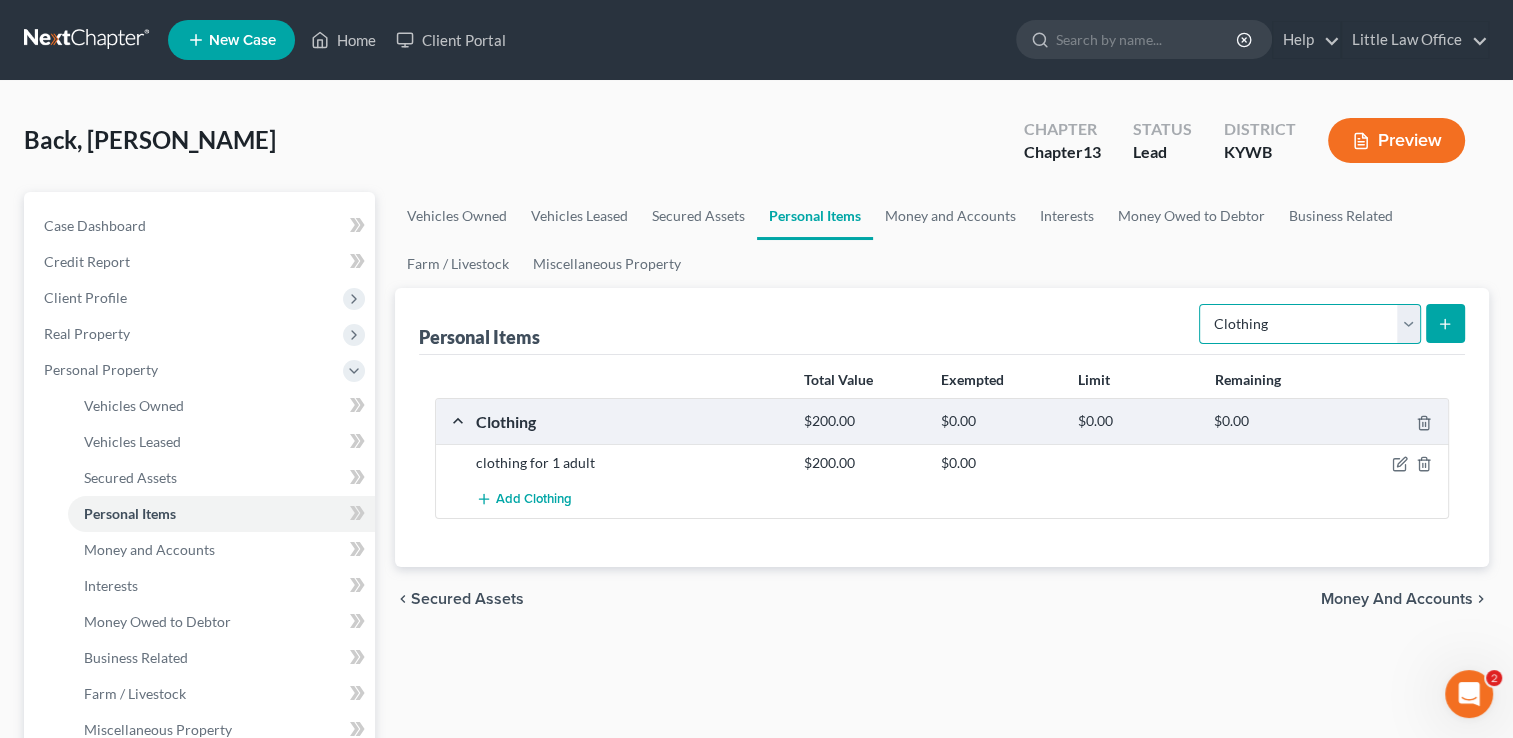 click on "Select Item Type Clothing Collectibles Of Value Electronics Firearms Household Goods Jewelry Other Pet(s) Sports & Hobby Equipment" at bounding box center (1310, 324) 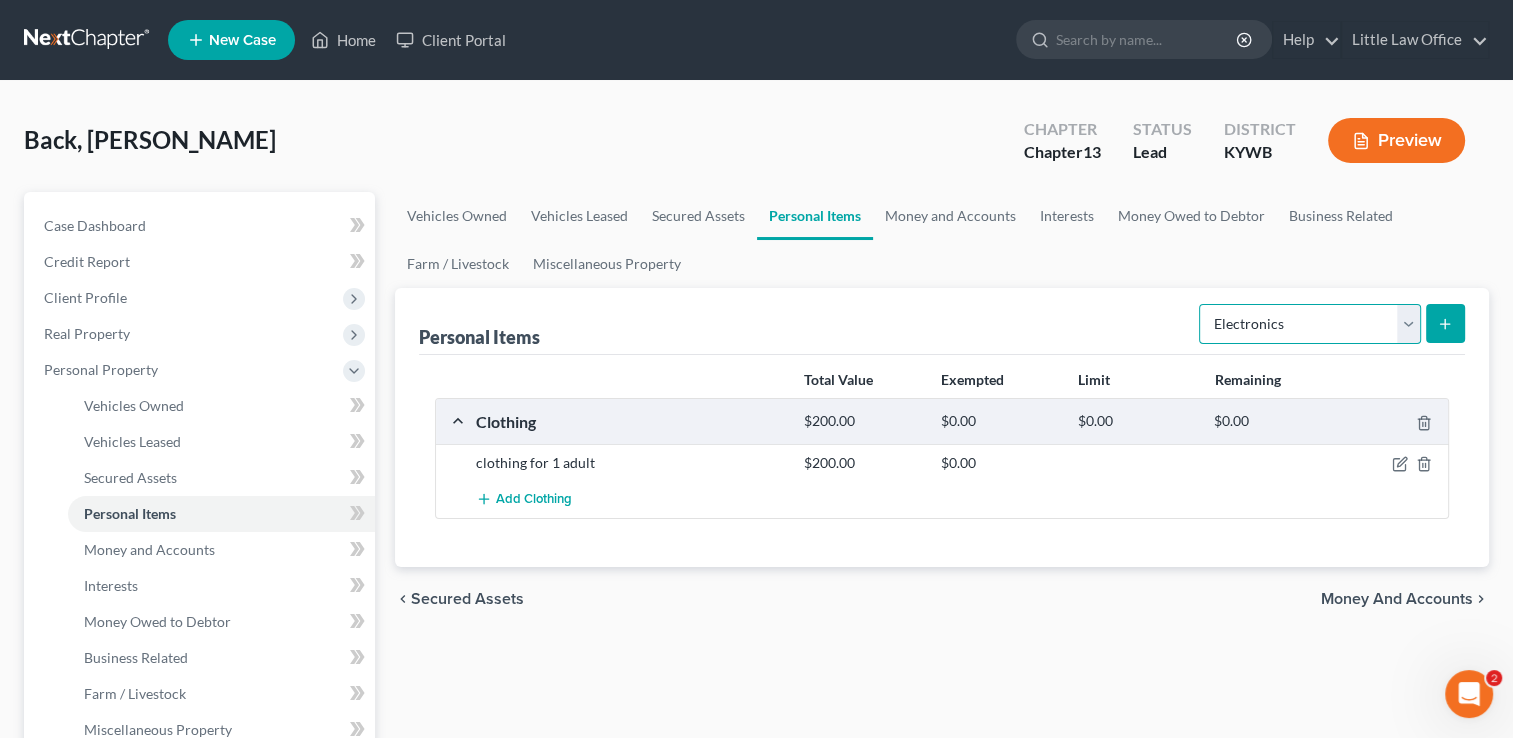 click on "Select Item Type Clothing Collectibles Of Value Electronics Firearms Household Goods Jewelry Other Pet(s) Sports & Hobby Equipment" at bounding box center [1310, 324] 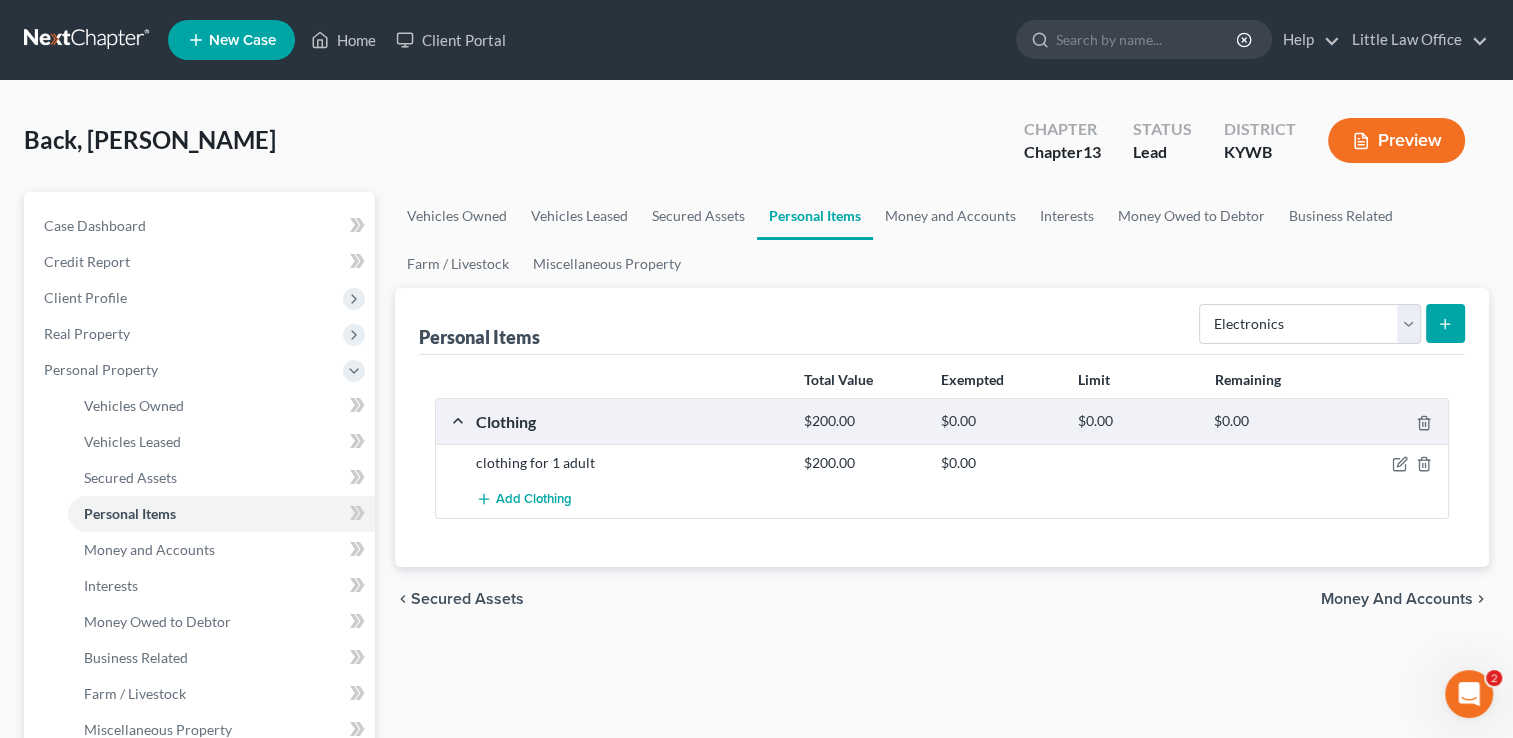 click at bounding box center [1445, 323] 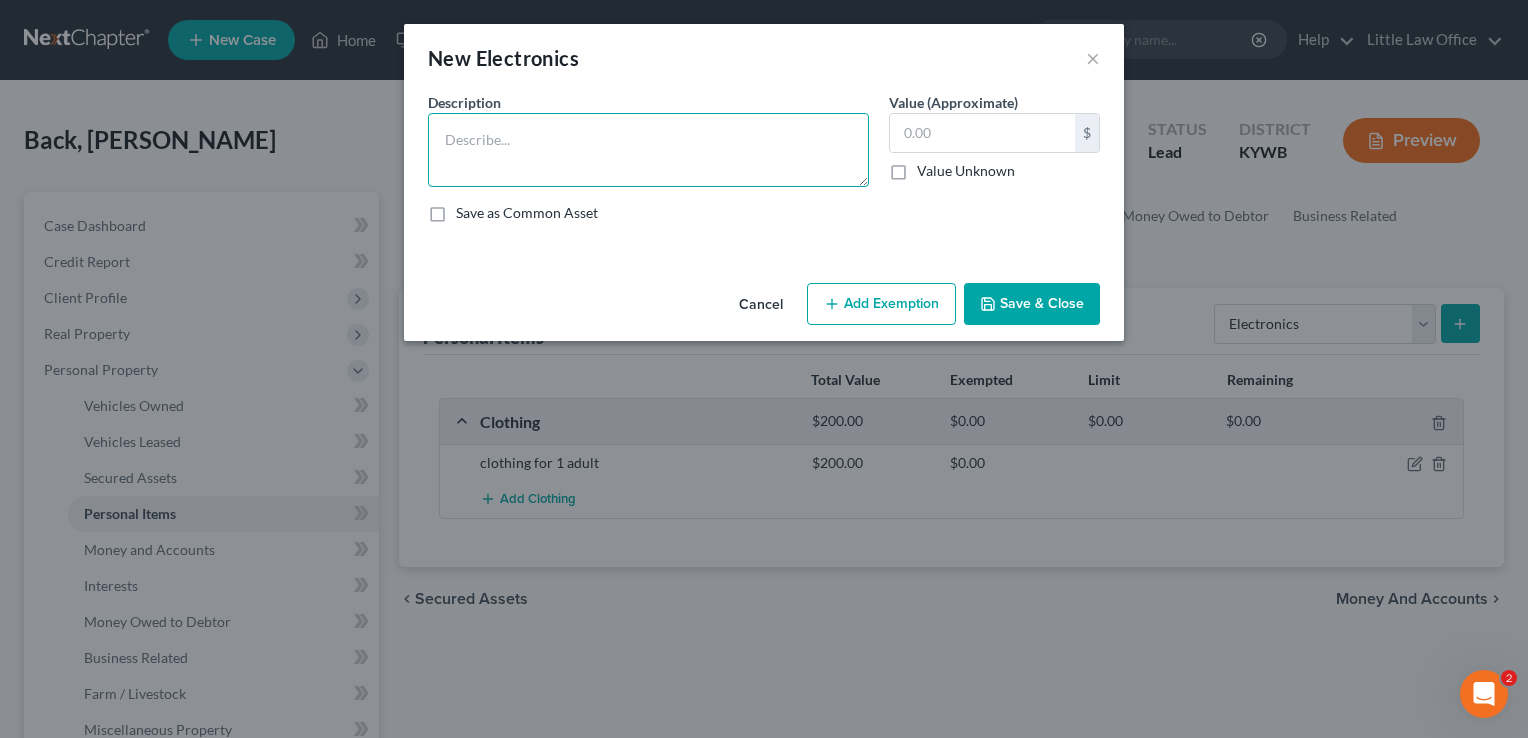 click at bounding box center [648, 150] 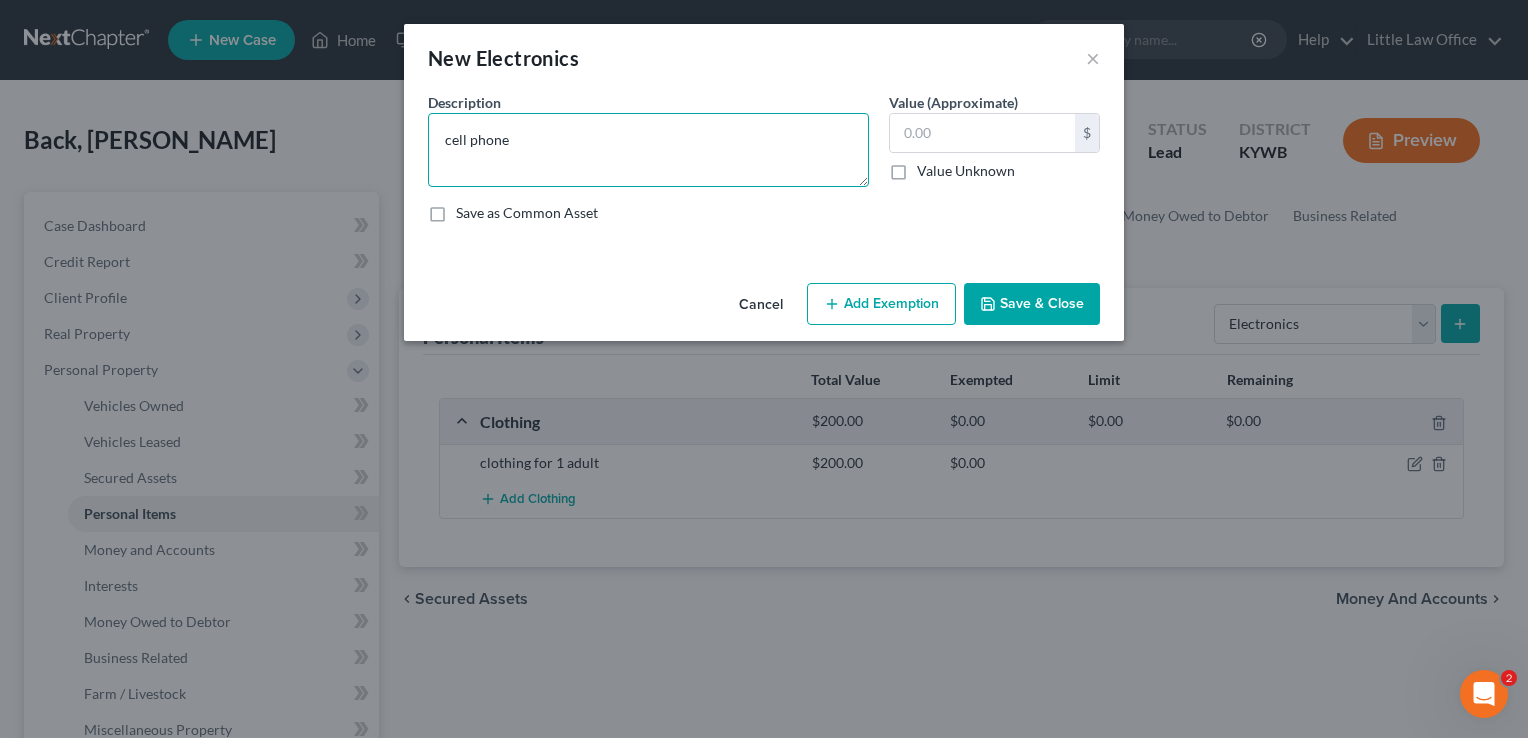 type on "cell phone" 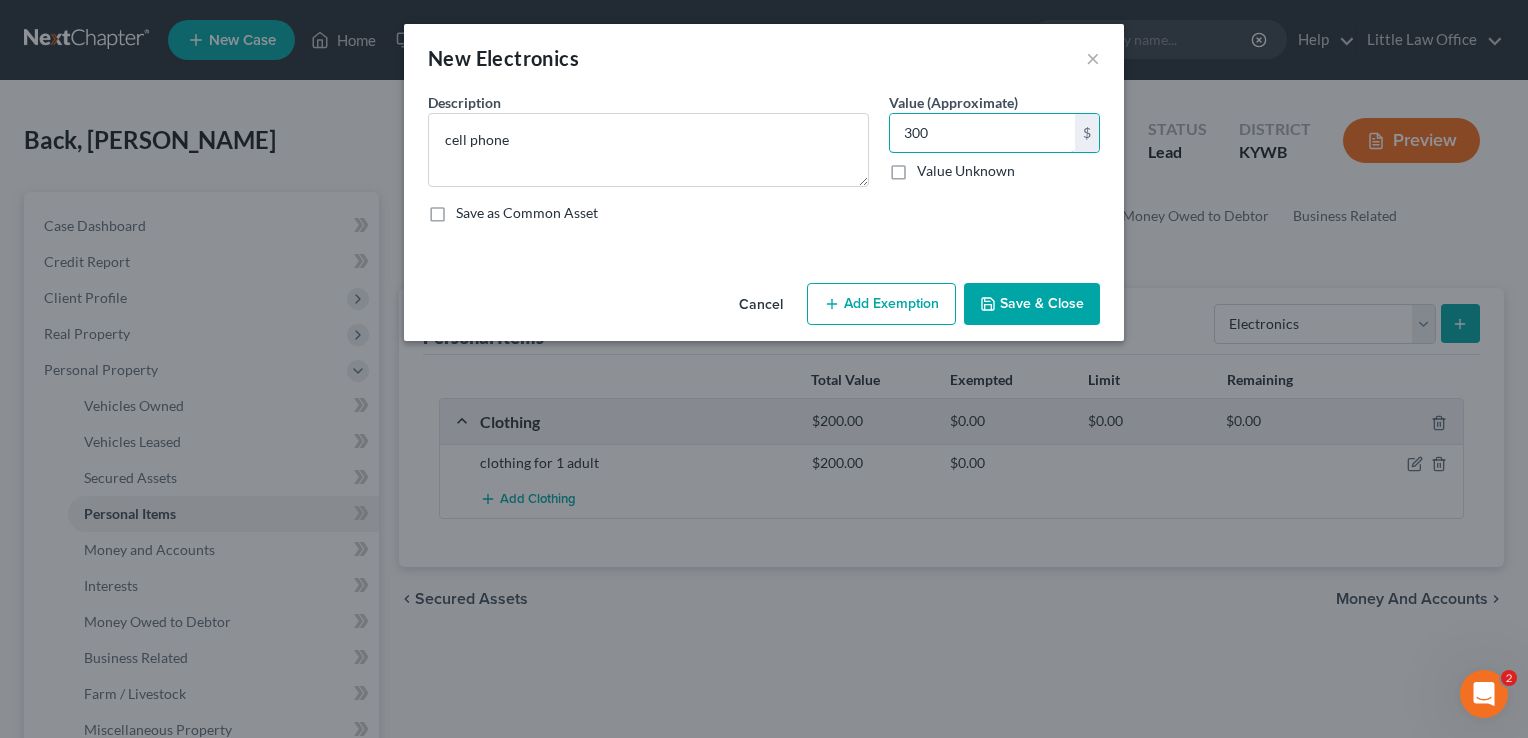 type on "300" 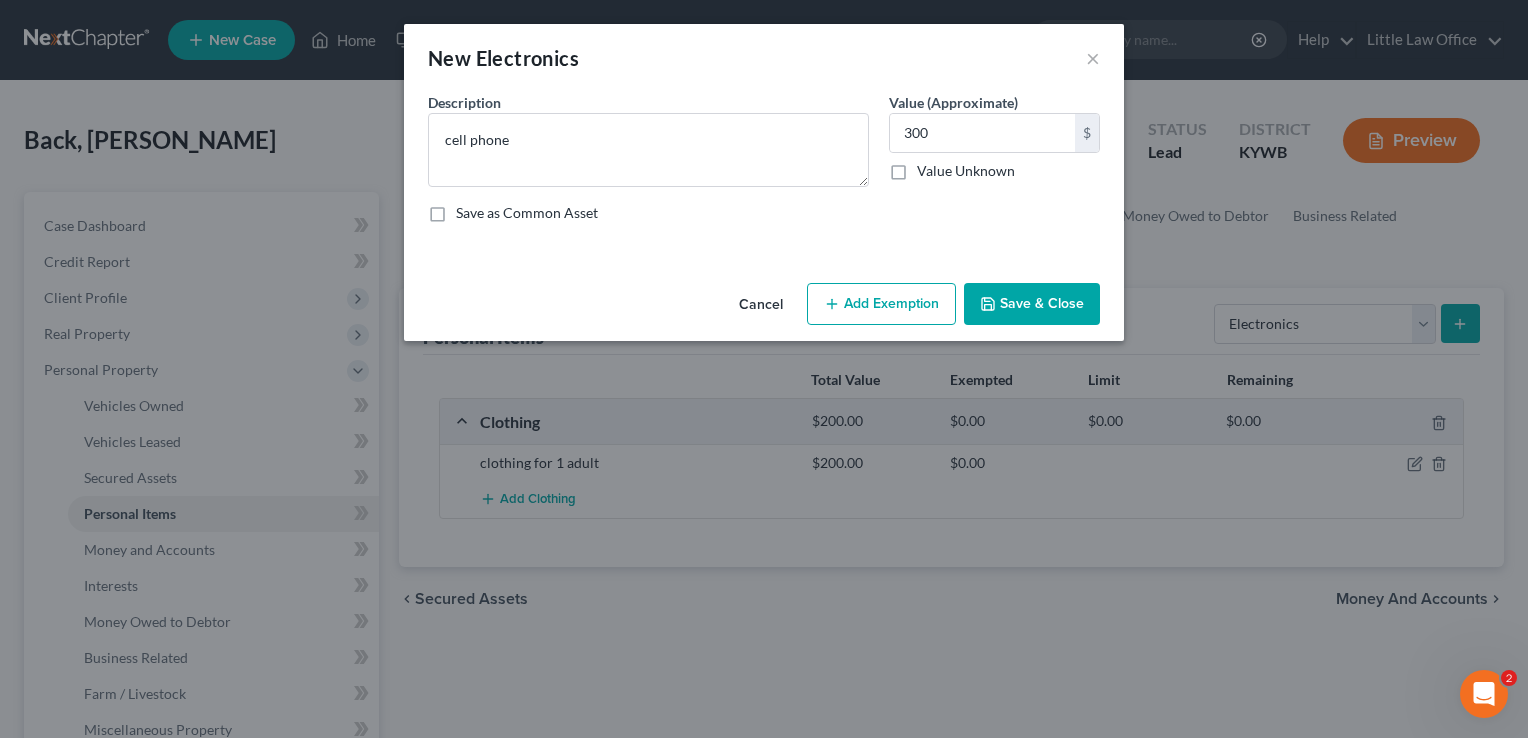 click on "Save & Close" at bounding box center [1032, 304] 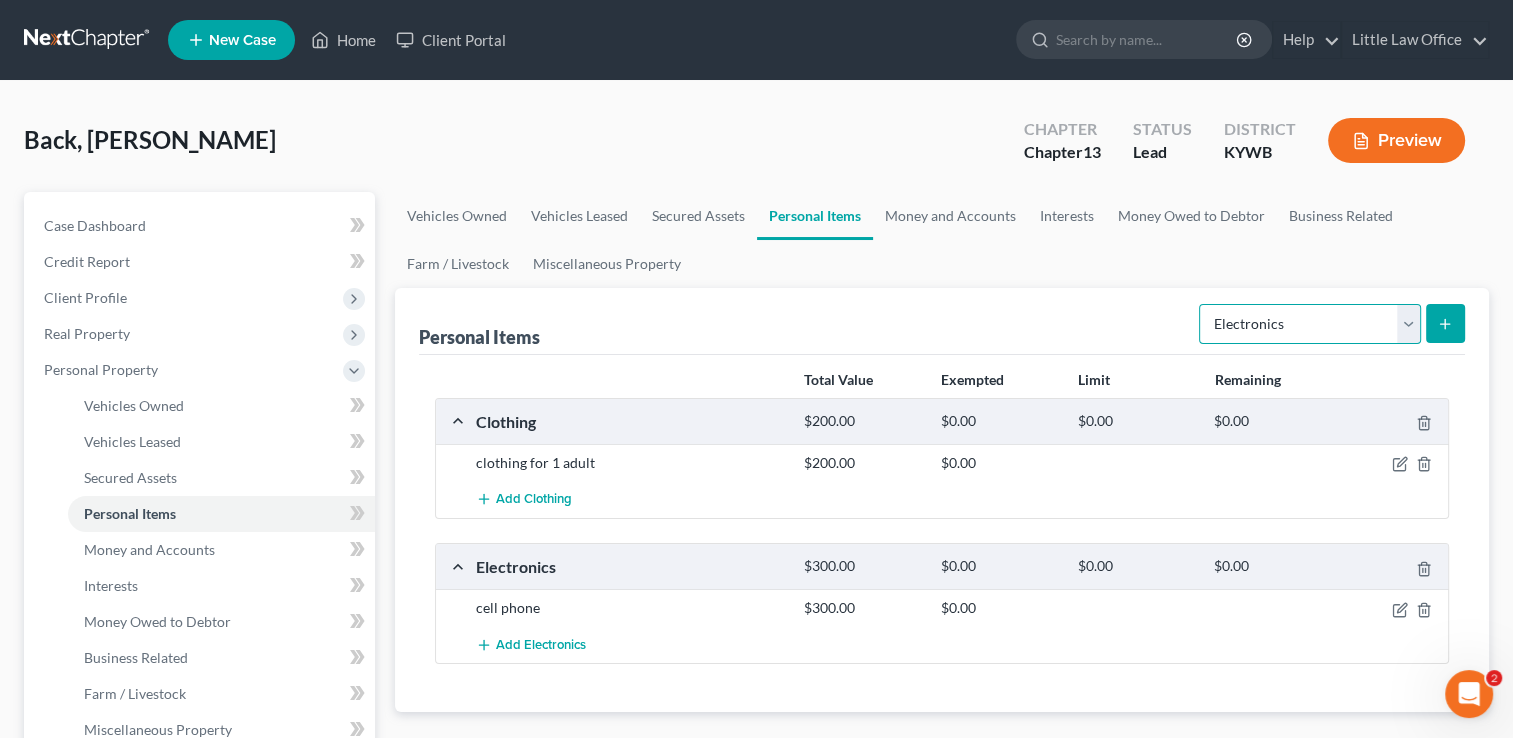 click on "Select Item Type Clothing Collectibles Of Value Electronics Firearms Household Goods Jewelry Other Pet(s) Sports & Hobby Equipment" at bounding box center (1310, 324) 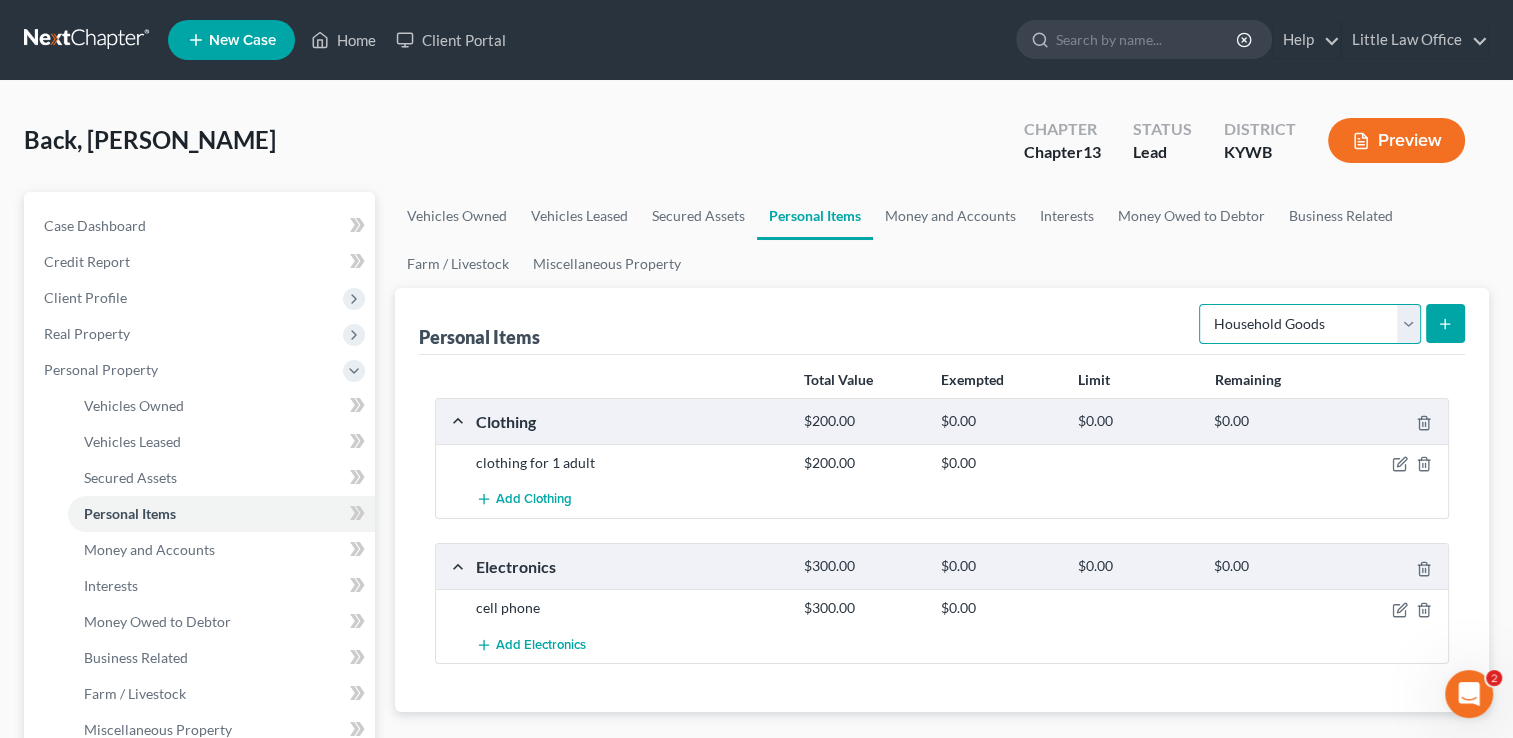 click on "Select Item Type Clothing Collectibles Of Value Electronics Firearms Household Goods Jewelry Other Pet(s) Sports & Hobby Equipment" at bounding box center (1310, 324) 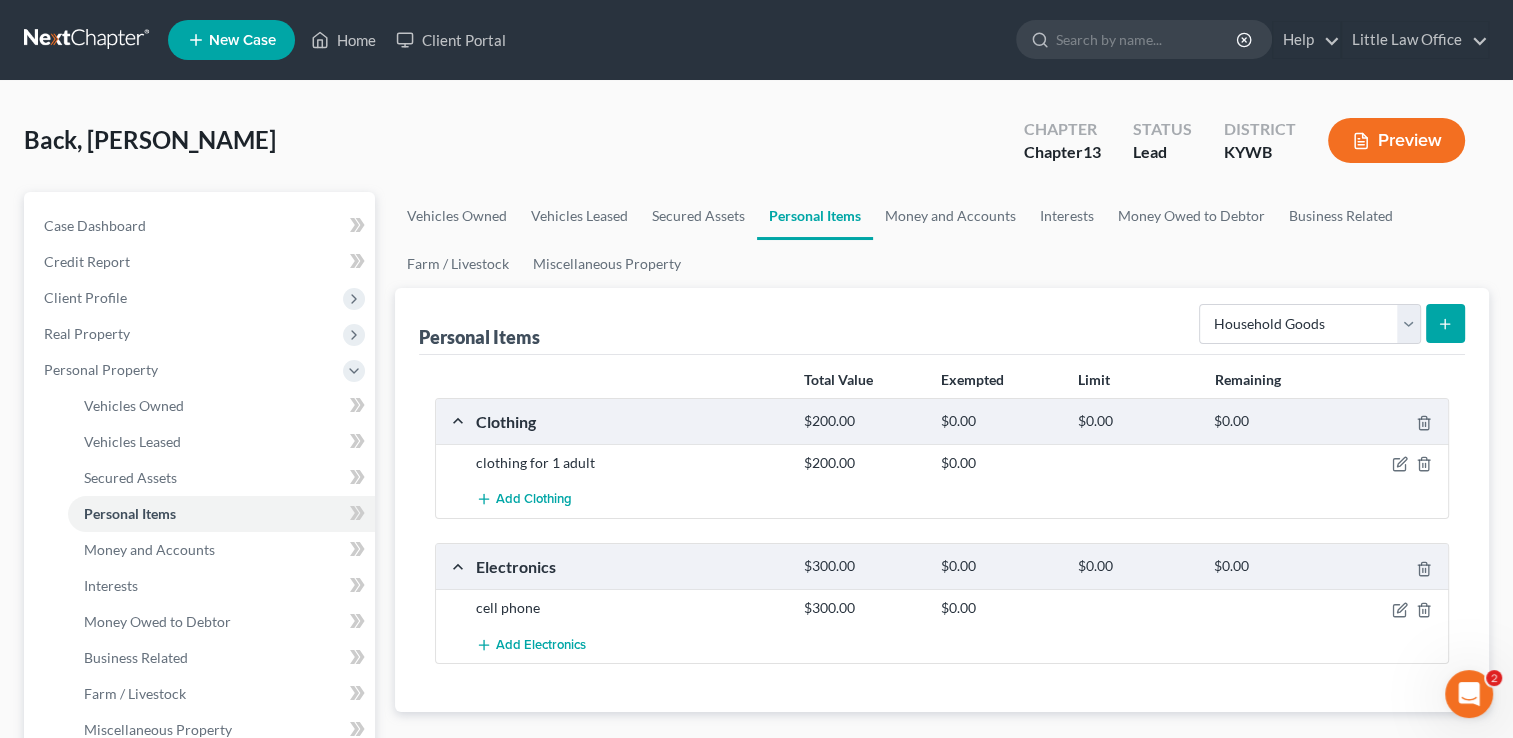 click 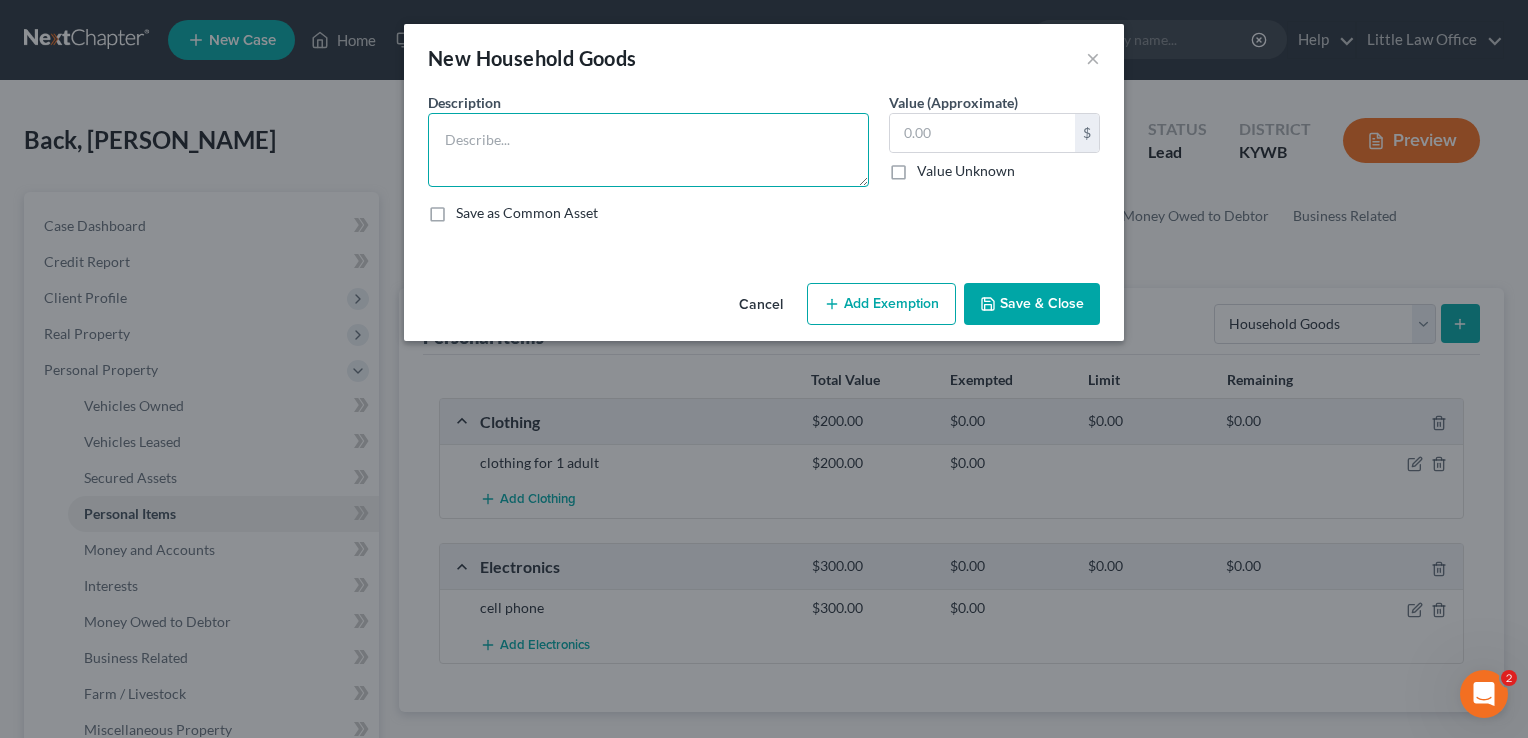 click at bounding box center (648, 150) 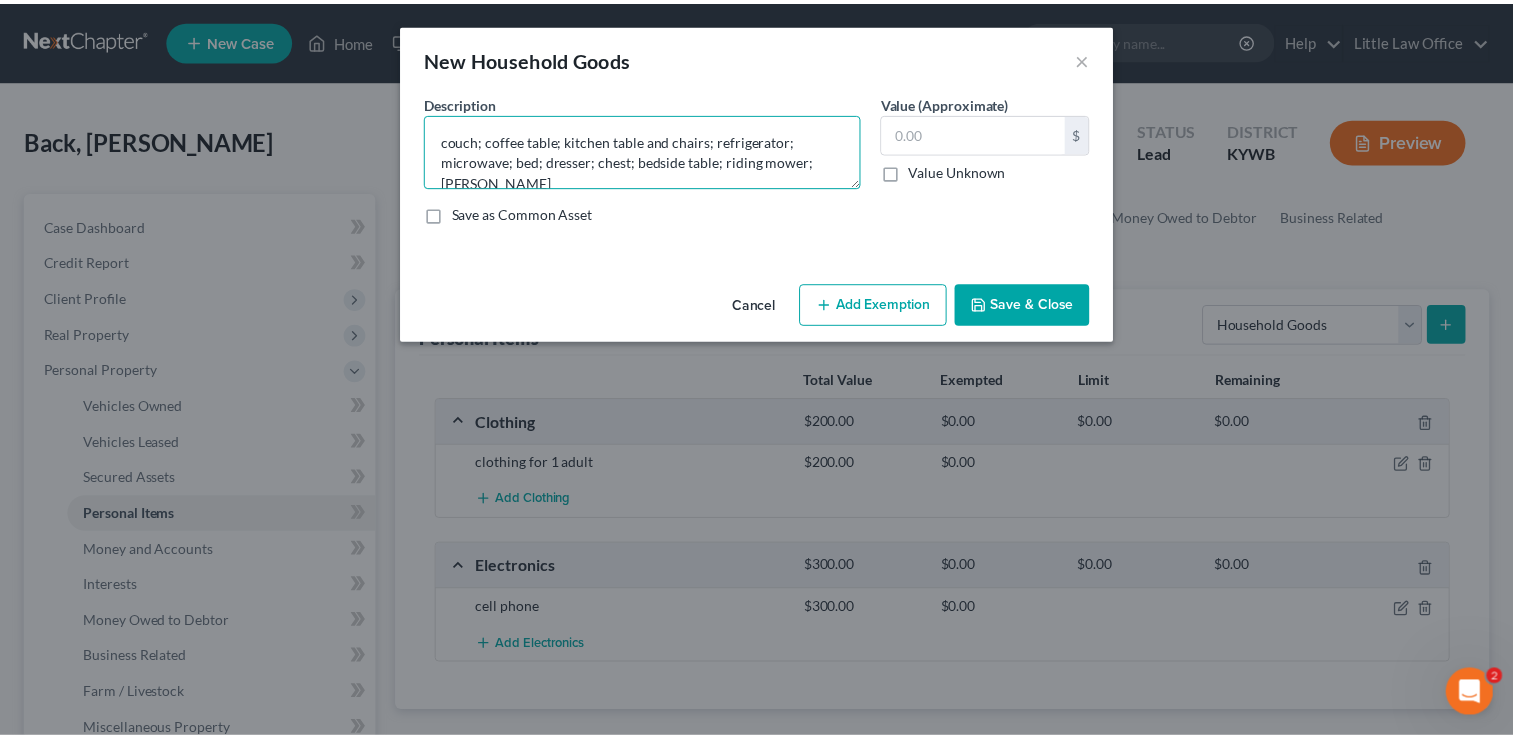 scroll, scrollTop: 4, scrollLeft: 0, axis: vertical 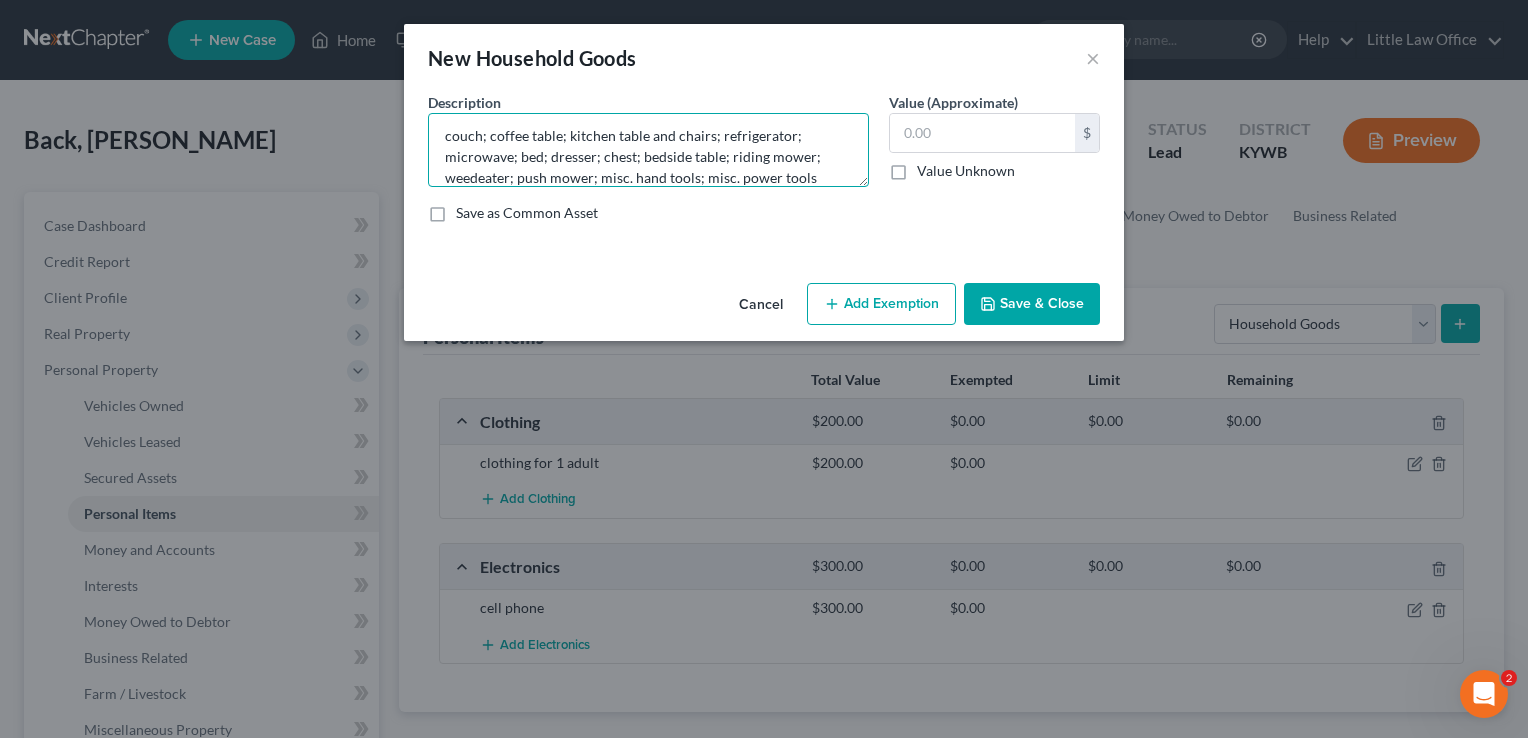 type on "couch; coffee table; kitchen table and chairs; refrigerator; microwave; bed; dresser; chest; bedside table; riding mower; weedeater; push mower; misc. hand tools; misc. power tools" 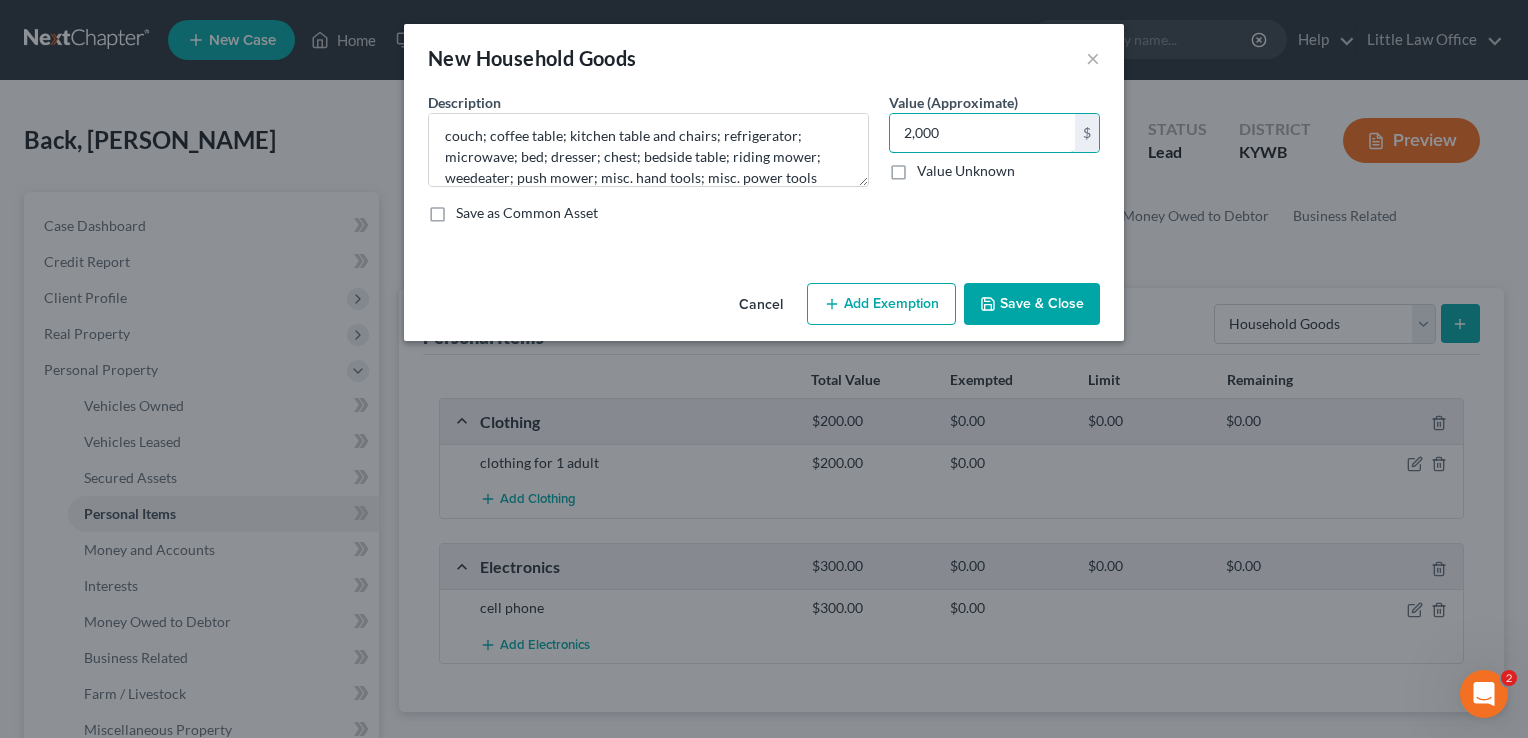 type on "2,000" 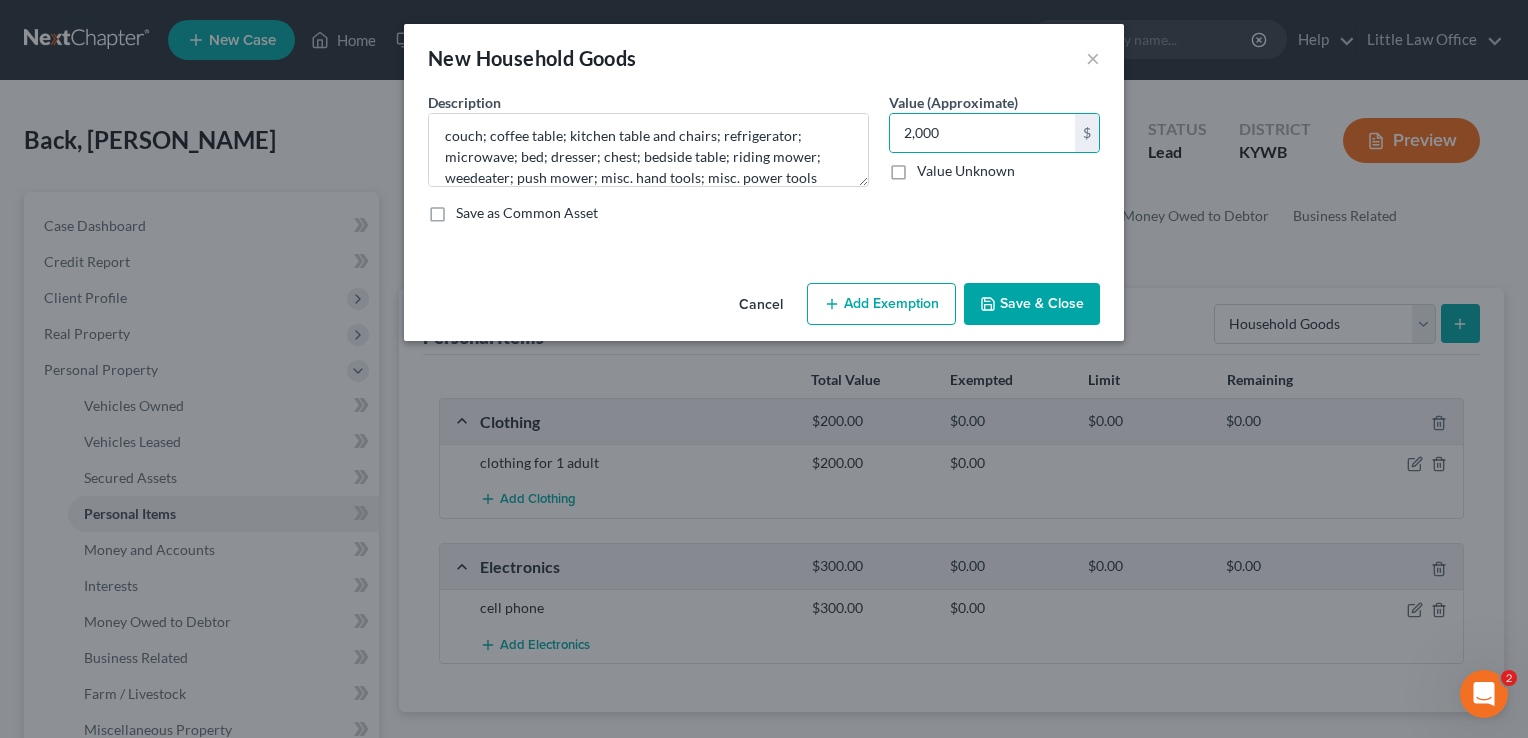 click on "Save & Close" at bounding box center (1032, 304) 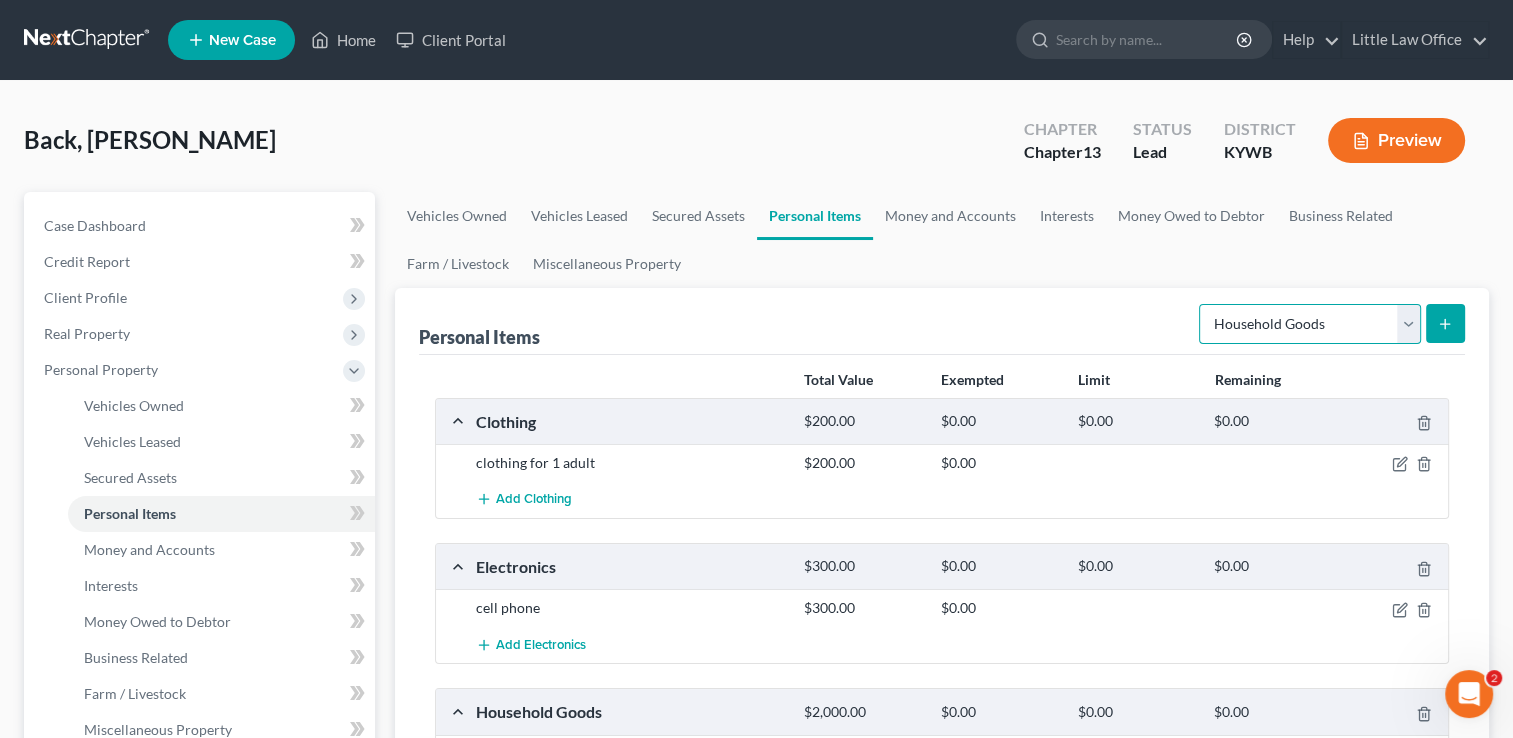 click on "Select Item Type Clothing Collectibles Of Value Electronics Firearms Household Goods Jewelry Other Pet(s) Sports & Hobby Equipment" at bounding box center [1310, 324] 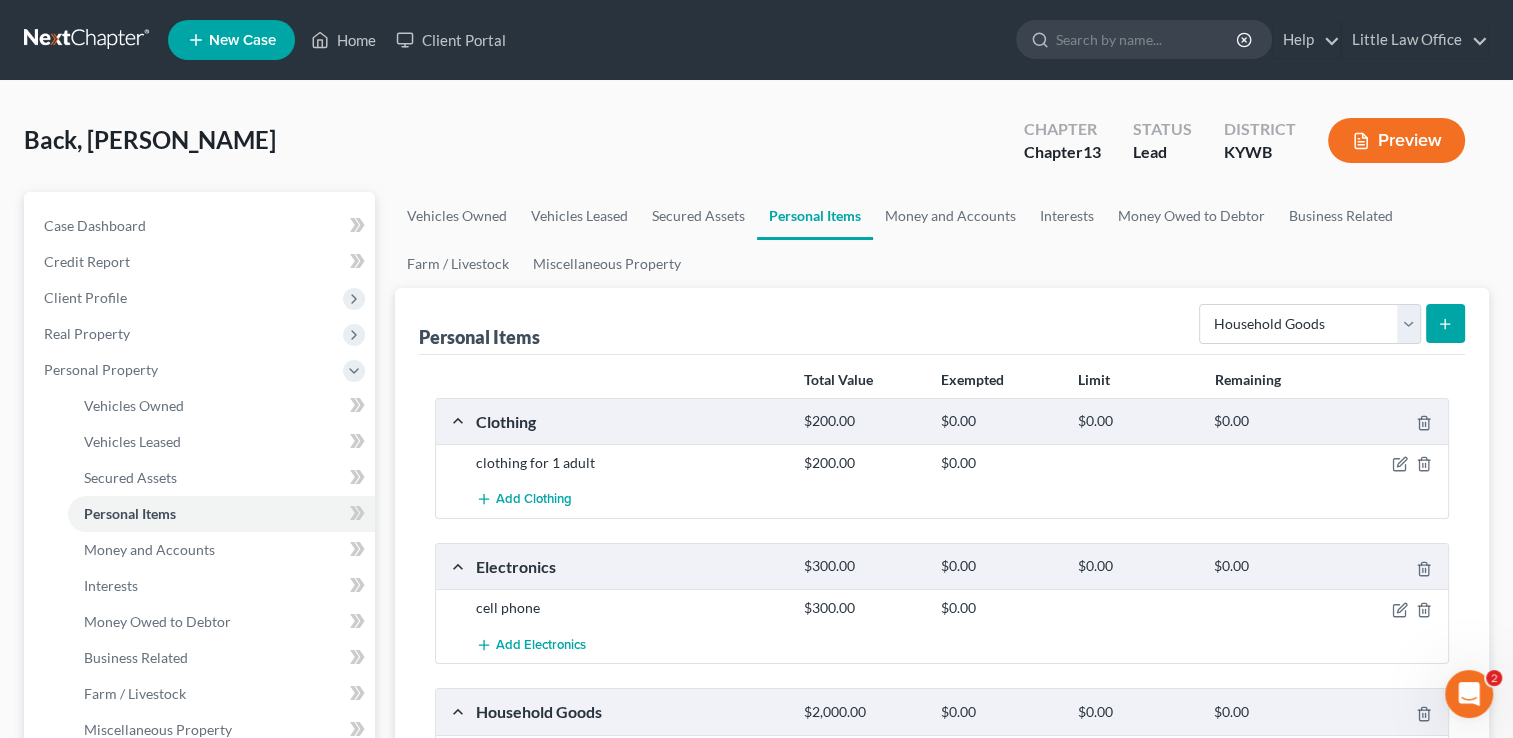 click on "Vehicles Owned
Vehicles Leased
Secured Assets
Personal Items
Money and Accounts
Interests
Money Owed to Debtor
Business Related
Farm / Livestock
Miscellaneous Property" at bounding box center [942, 240] 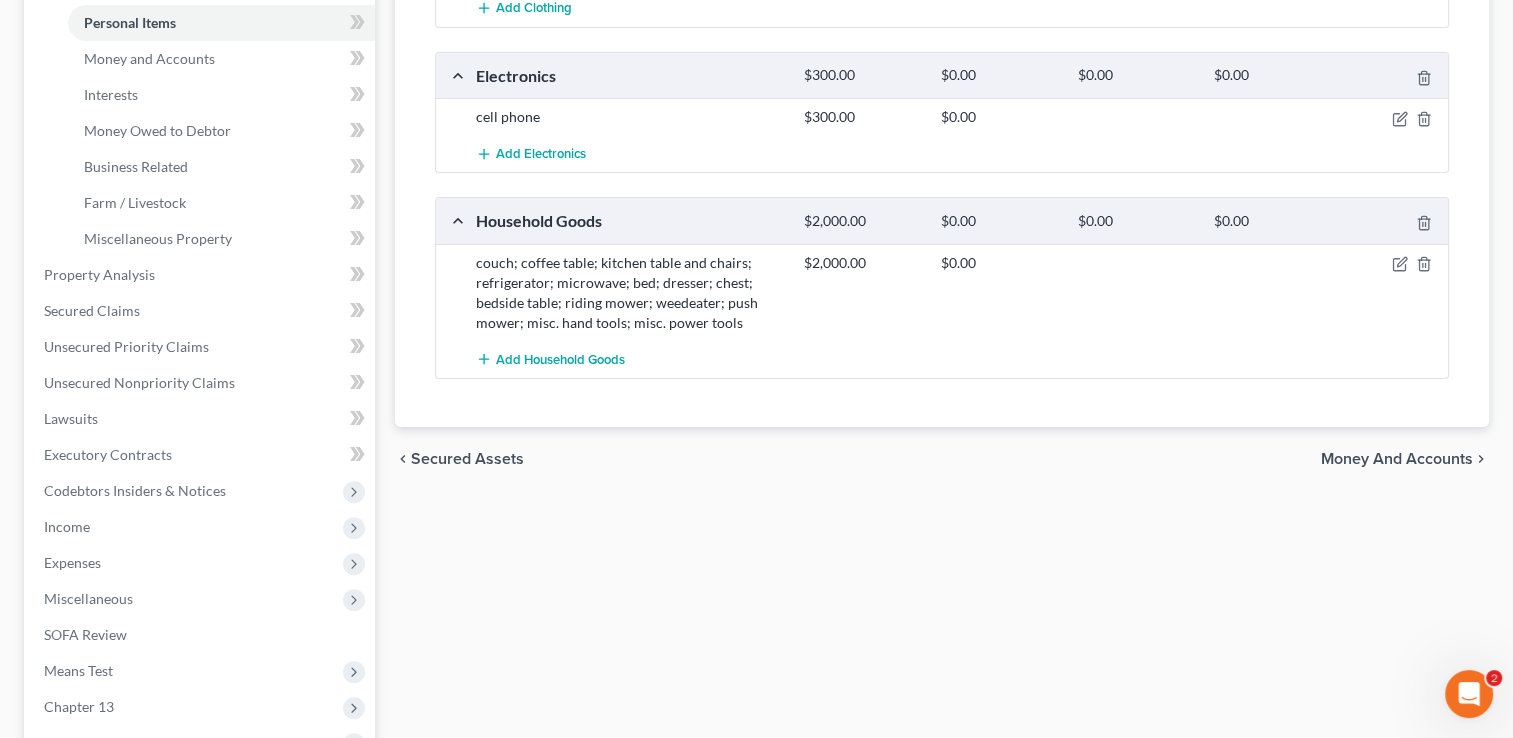 scroll, scrollTop: 492, scrollLeft: 0, axis: vertical 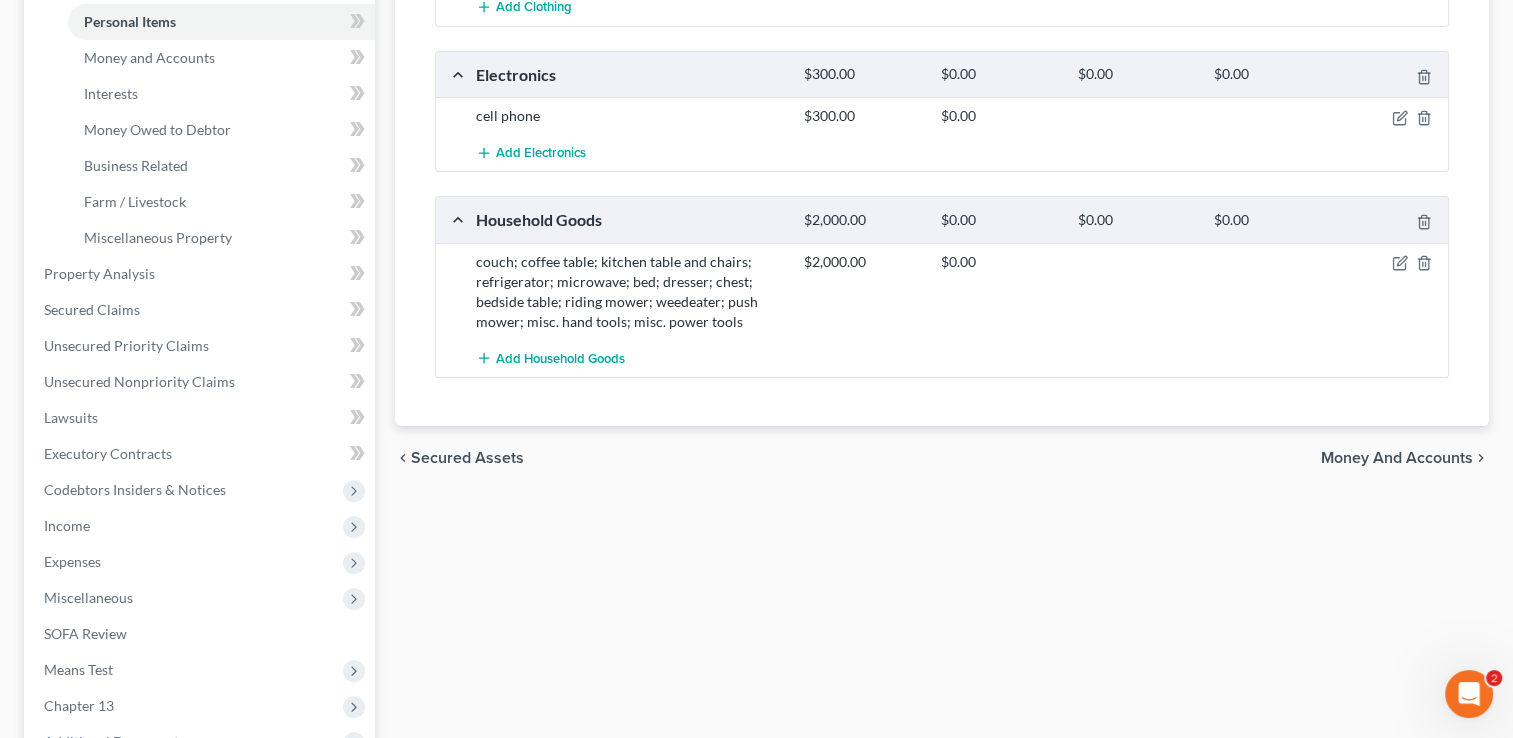 click on "Money and Accounts" at bounding box center [1397, 458] 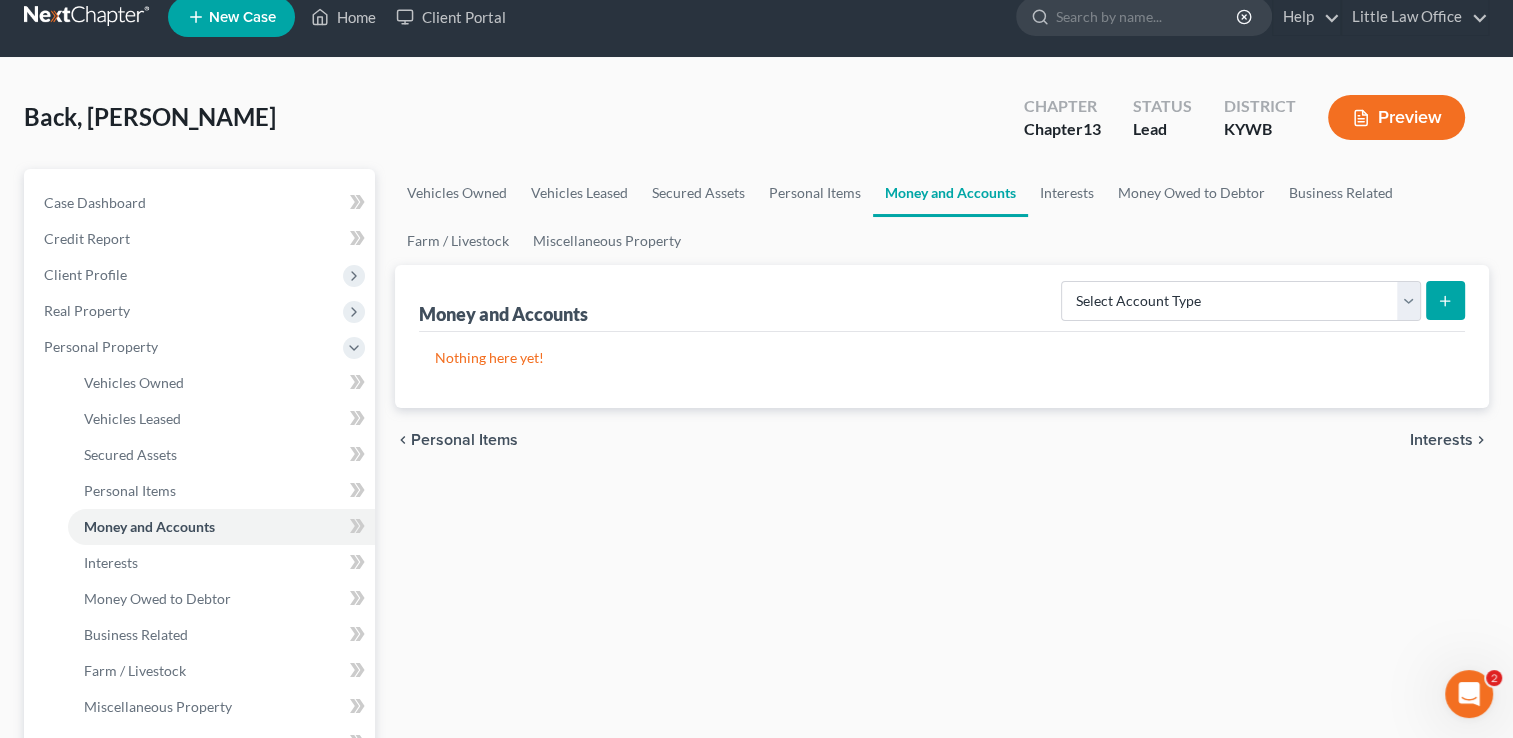 scroll, scrollTop: 0, scrollLeft: 0, axis: both 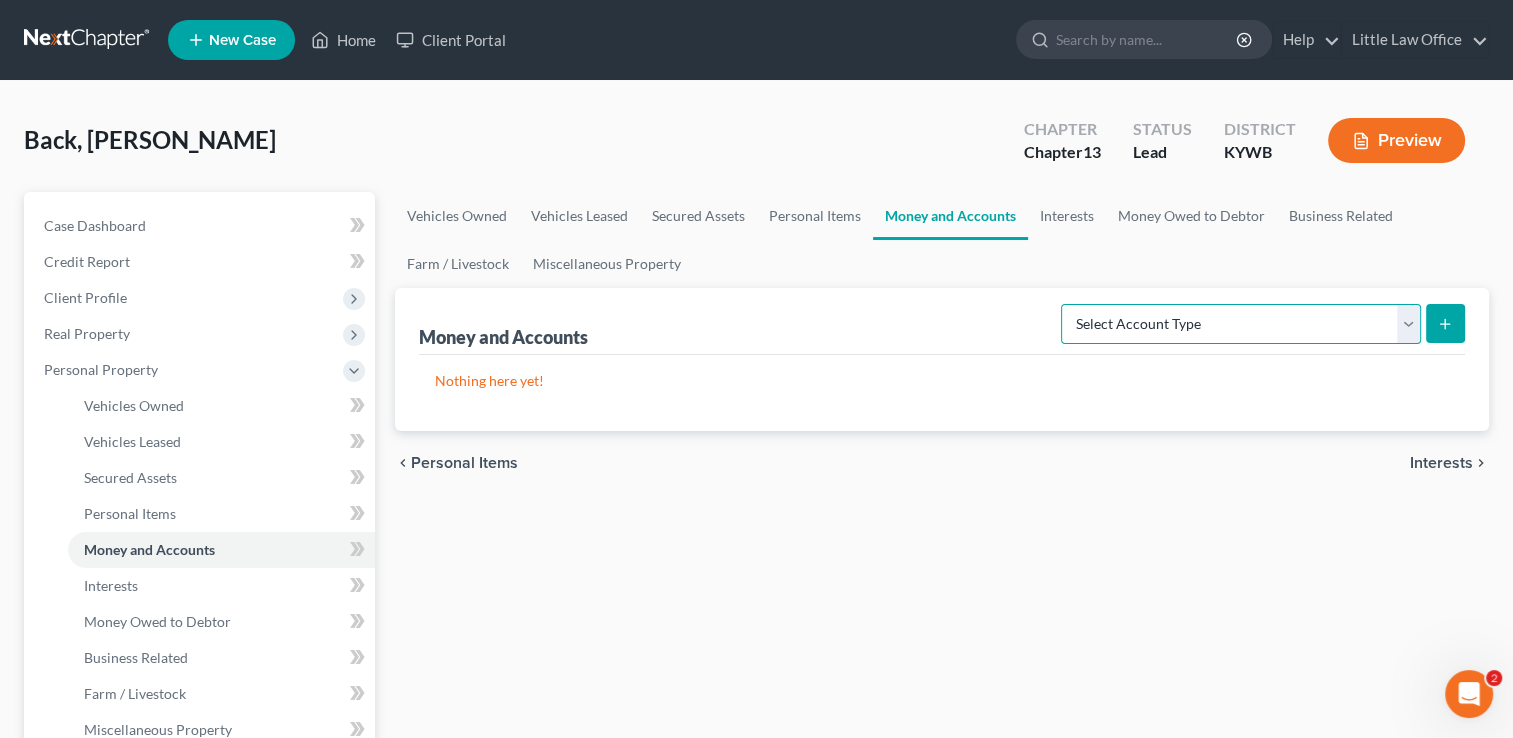 click on "Select Account Type Brokerage Cash on Hand Certificates of Deposit Checking Account Money Market Other (Credit Union, Health Savings Account, etc) Safe Deposit Box Savings Account Security Deposits or Prepayments" at bounding box center (1241, 324) 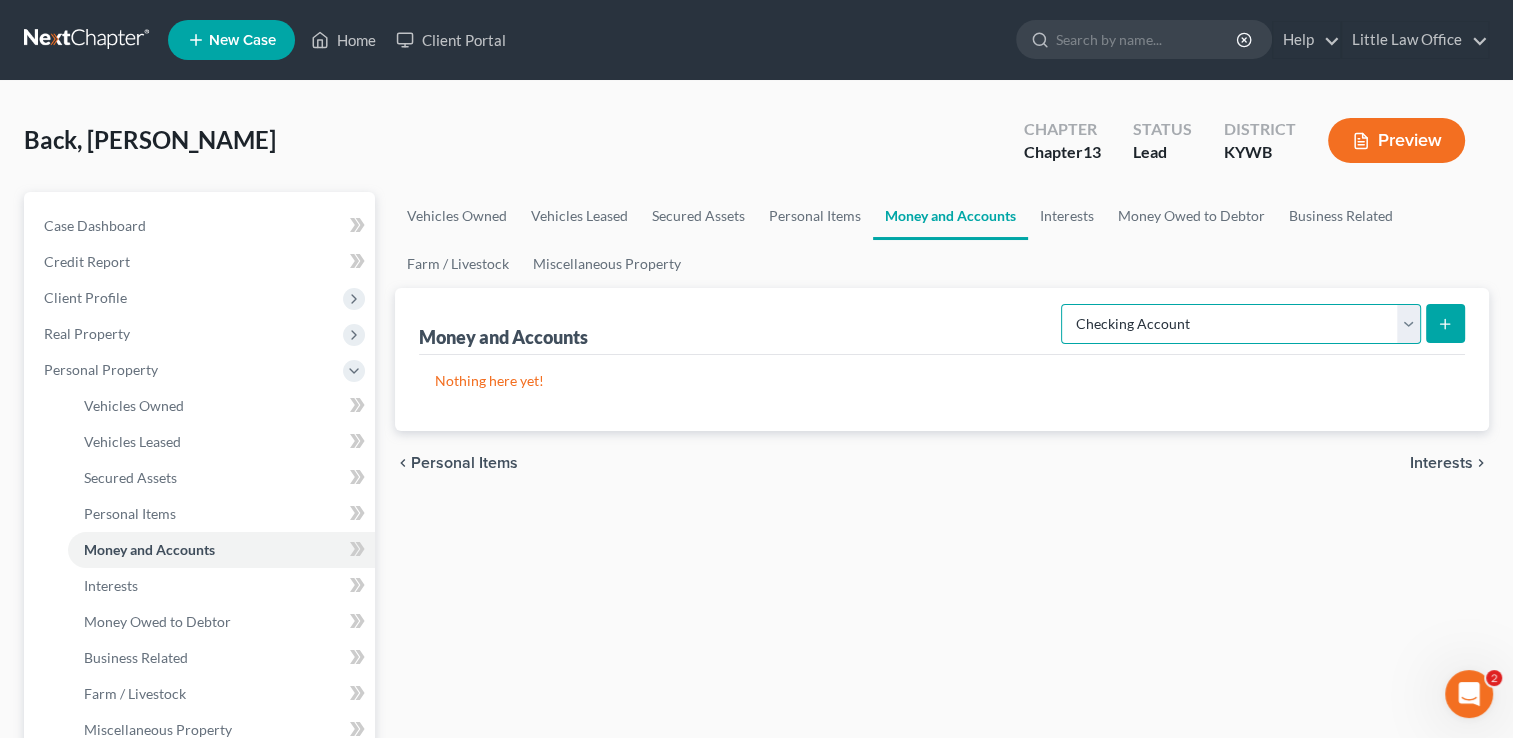 click on "Select Account Type Brokerage Cash on Hand Certificates of Deposit Checking Account Money Market Other (Credit Union, Health Savings Account, etc) Safe Deposit Box Savings Account Security Deposits or Prepayments" at bounding box center (1241, 324) 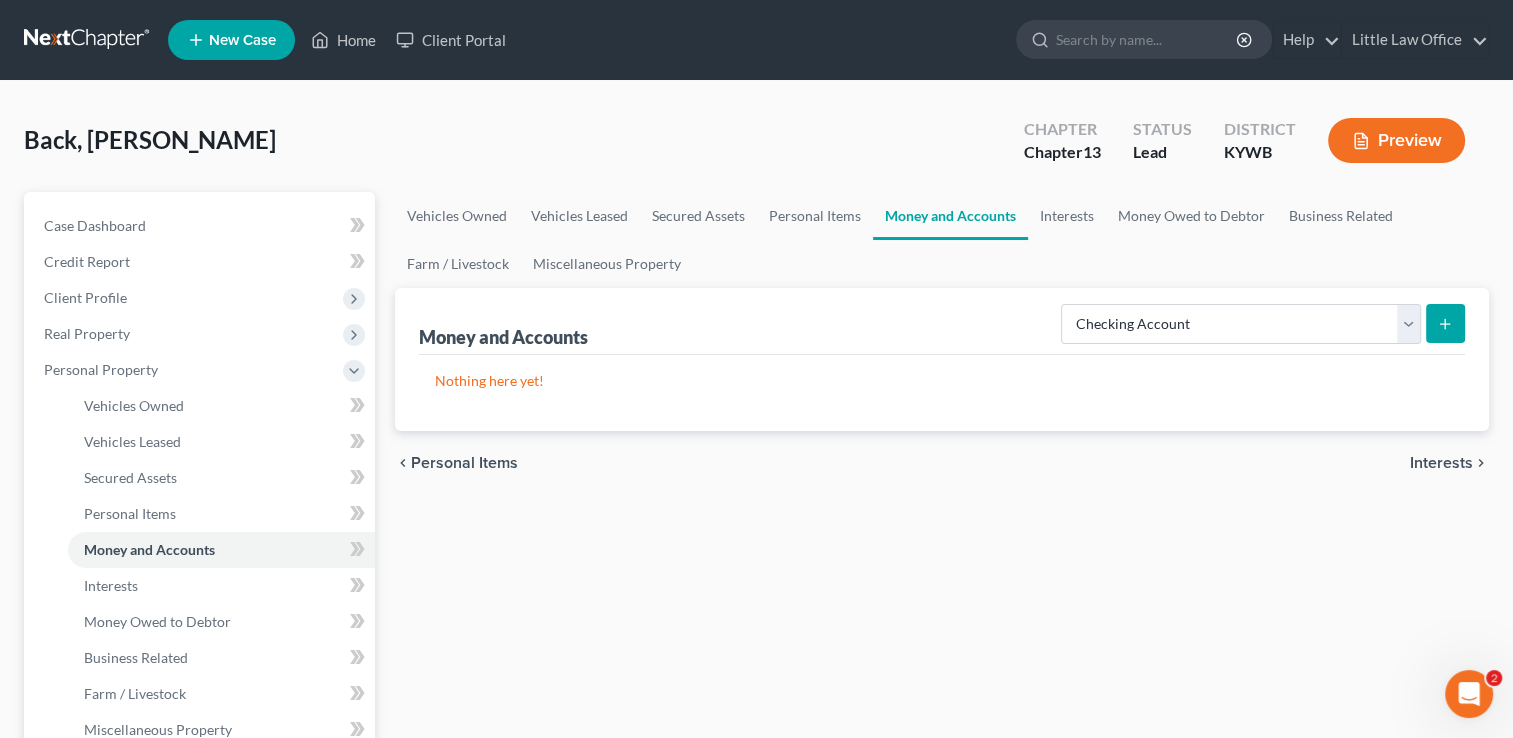 click 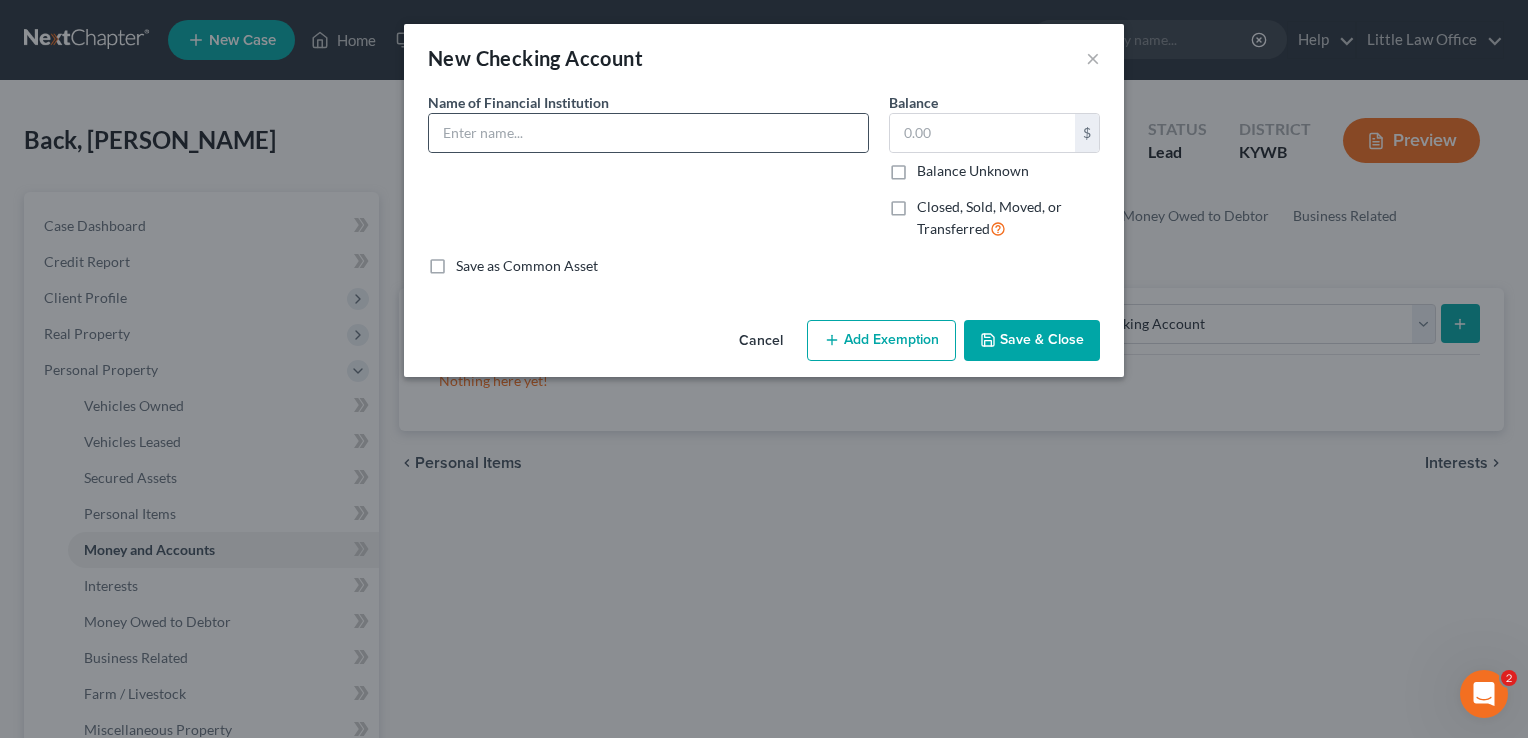 click at bounding box center (648, 133) 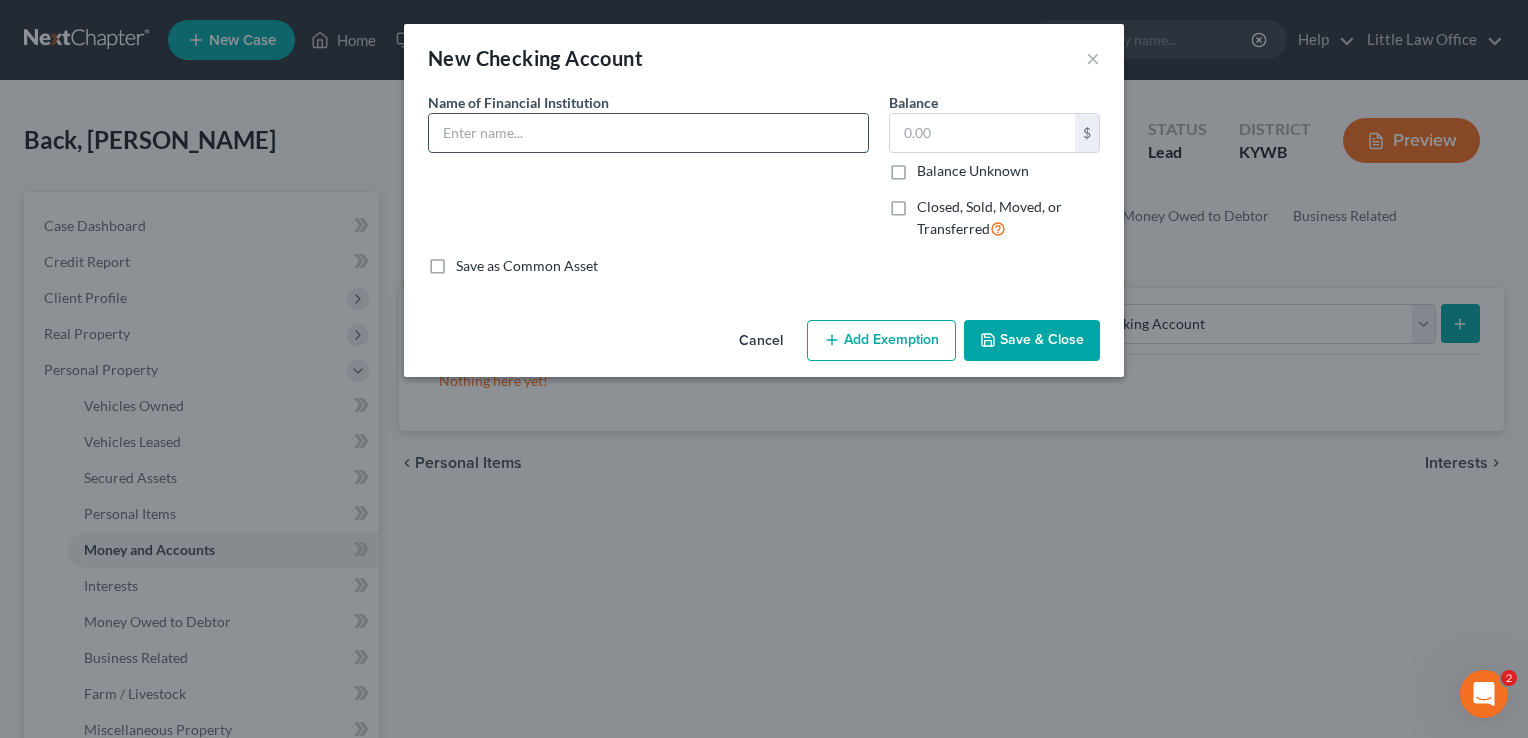 click at bounding box center [648, 133] 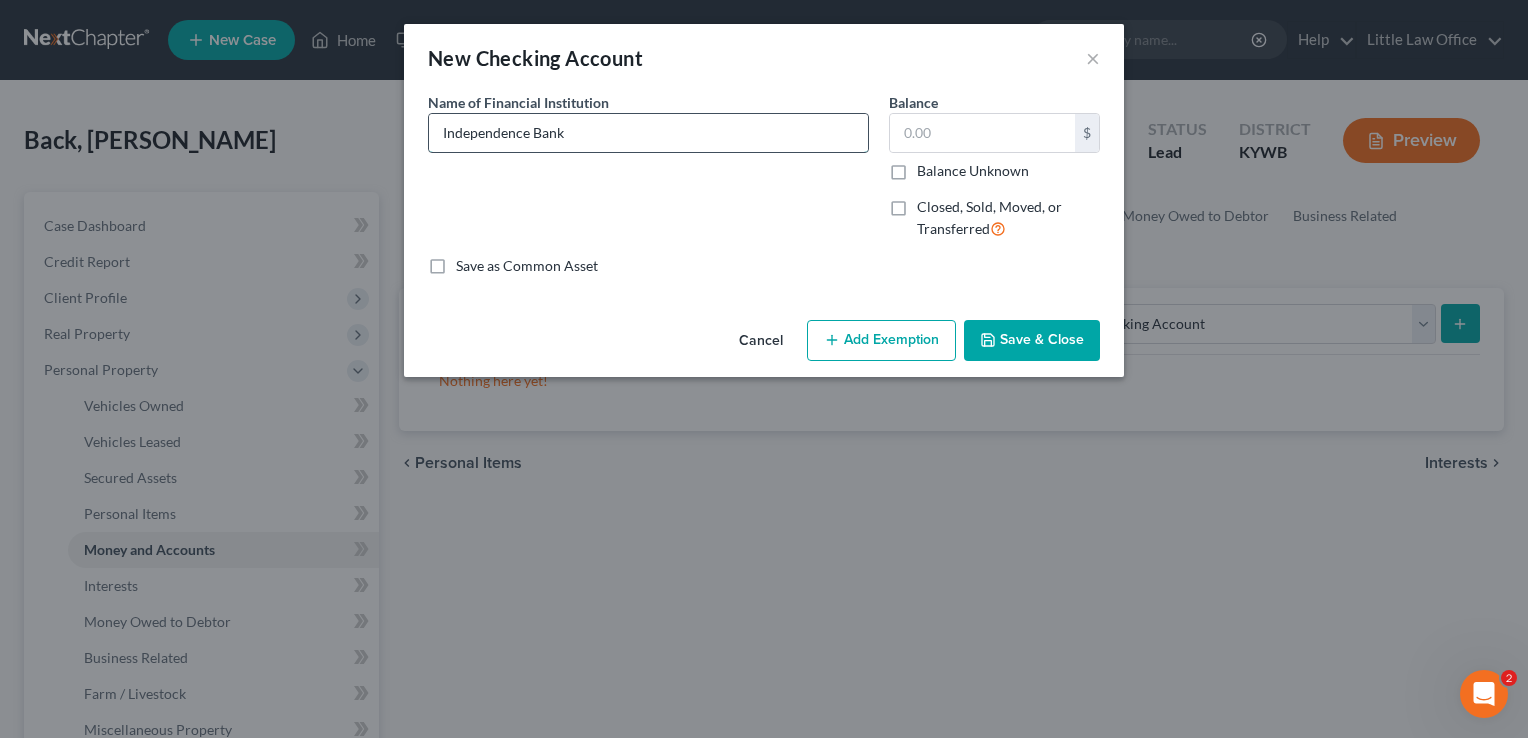 type on "Independence Bank" 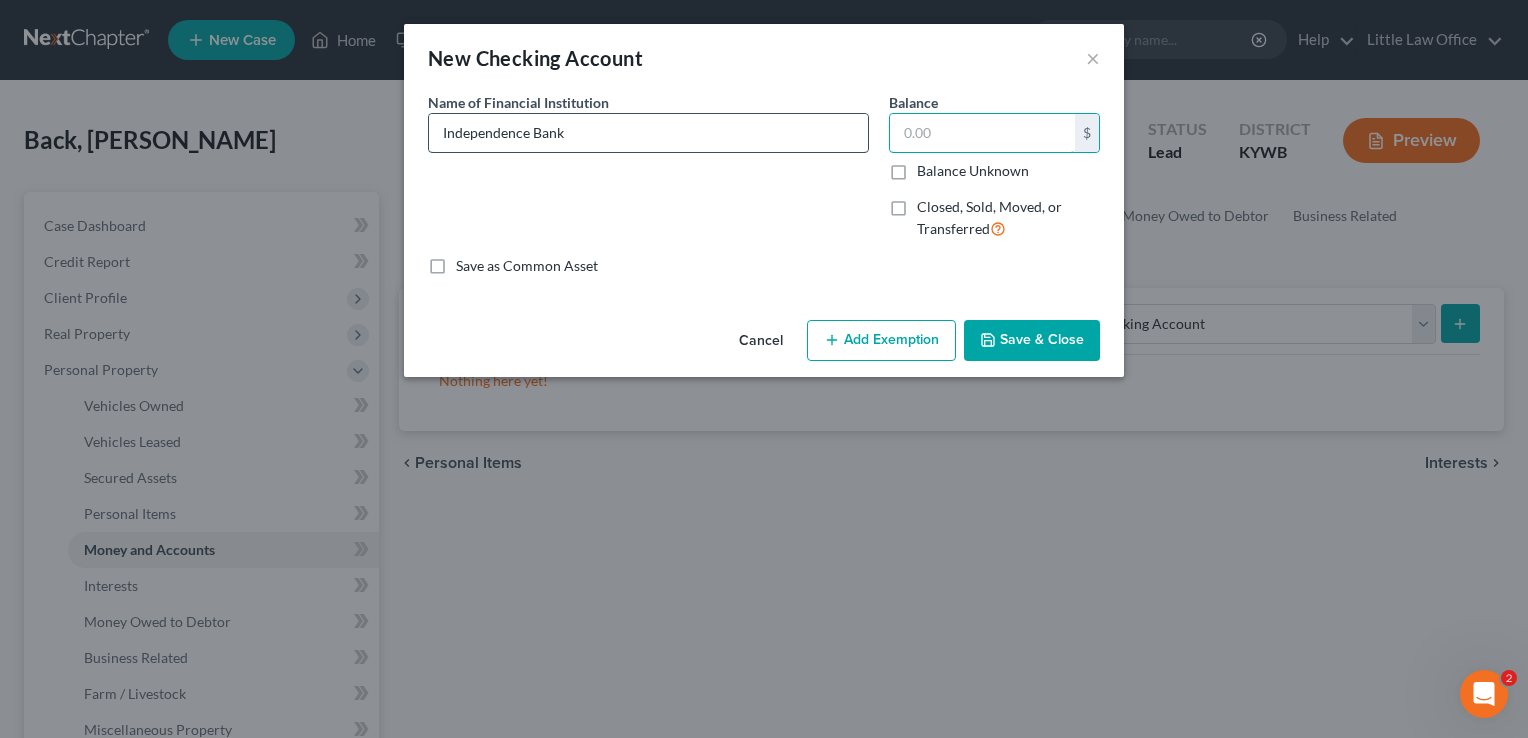 type on "8" 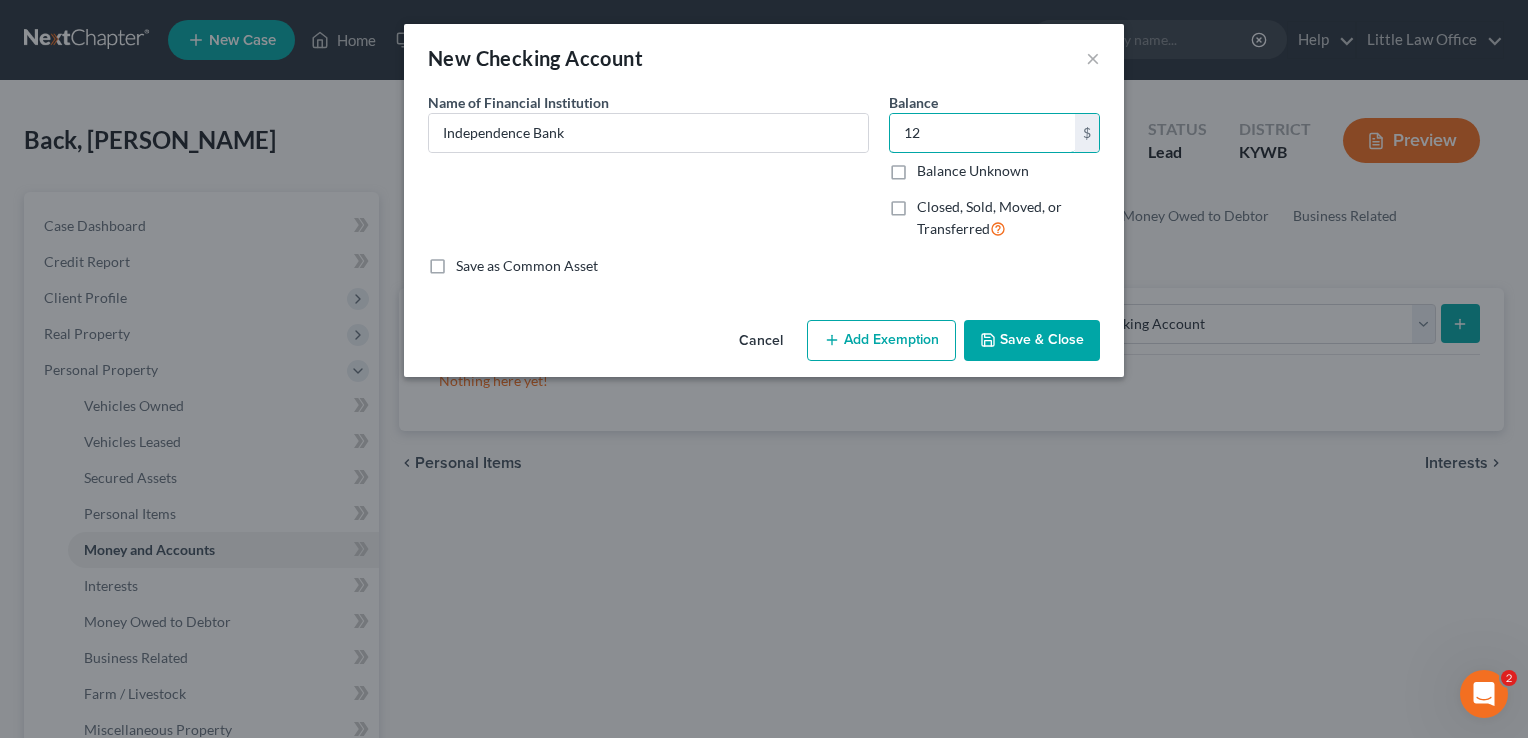 type on "12" 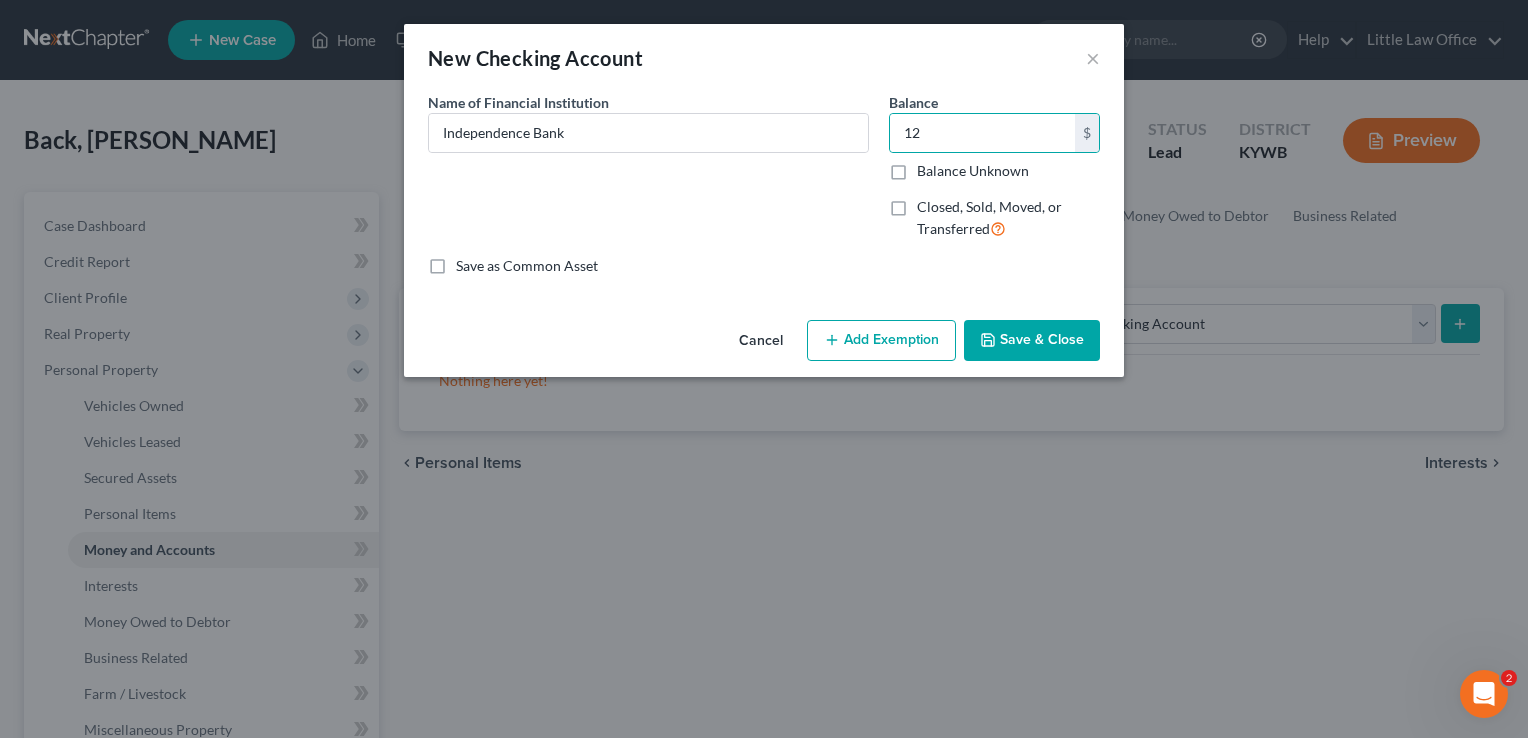 click on "Cancel Add Exemption Save & Close" at bounding box center (764, 345) 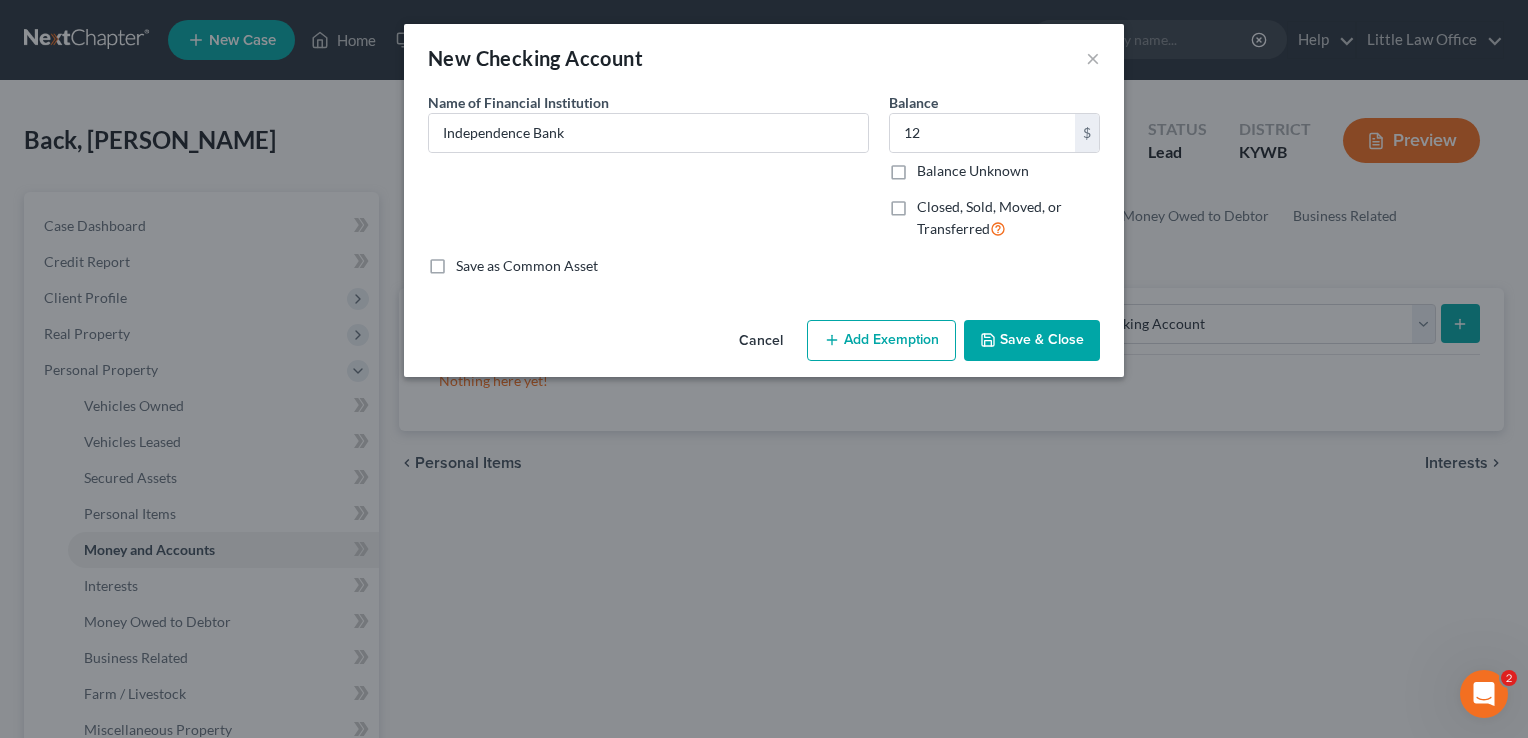 click on "Save & Close" at bounding box center (1032, 341) 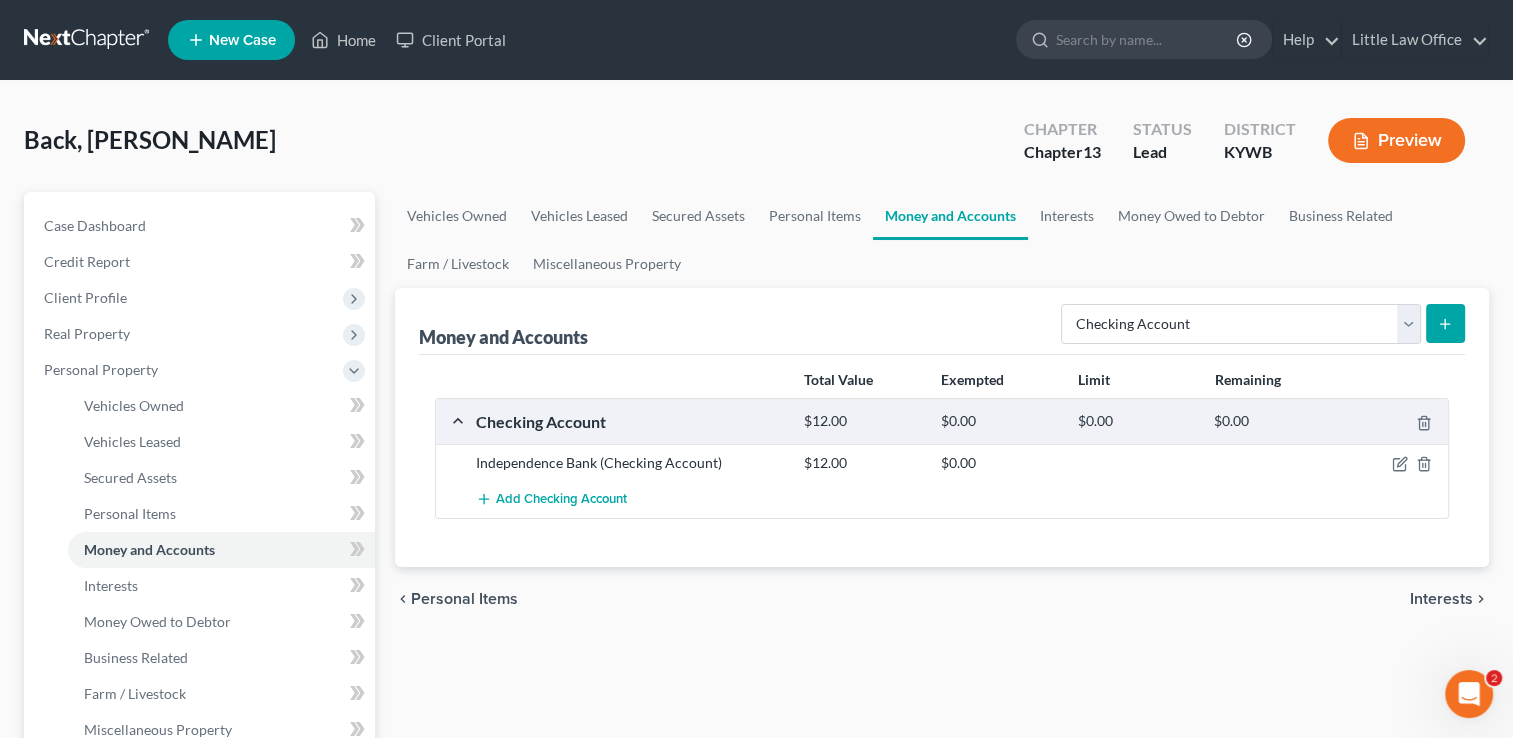 click on "Vehicles Owned
Vehicles Leased
Secured Assets
Personal Items
Money and Accounts
Interests
Money Owed to Debtor
Business Related
Farm / Livestock
Miscellaneous Property" at bounding box center (942, 240) 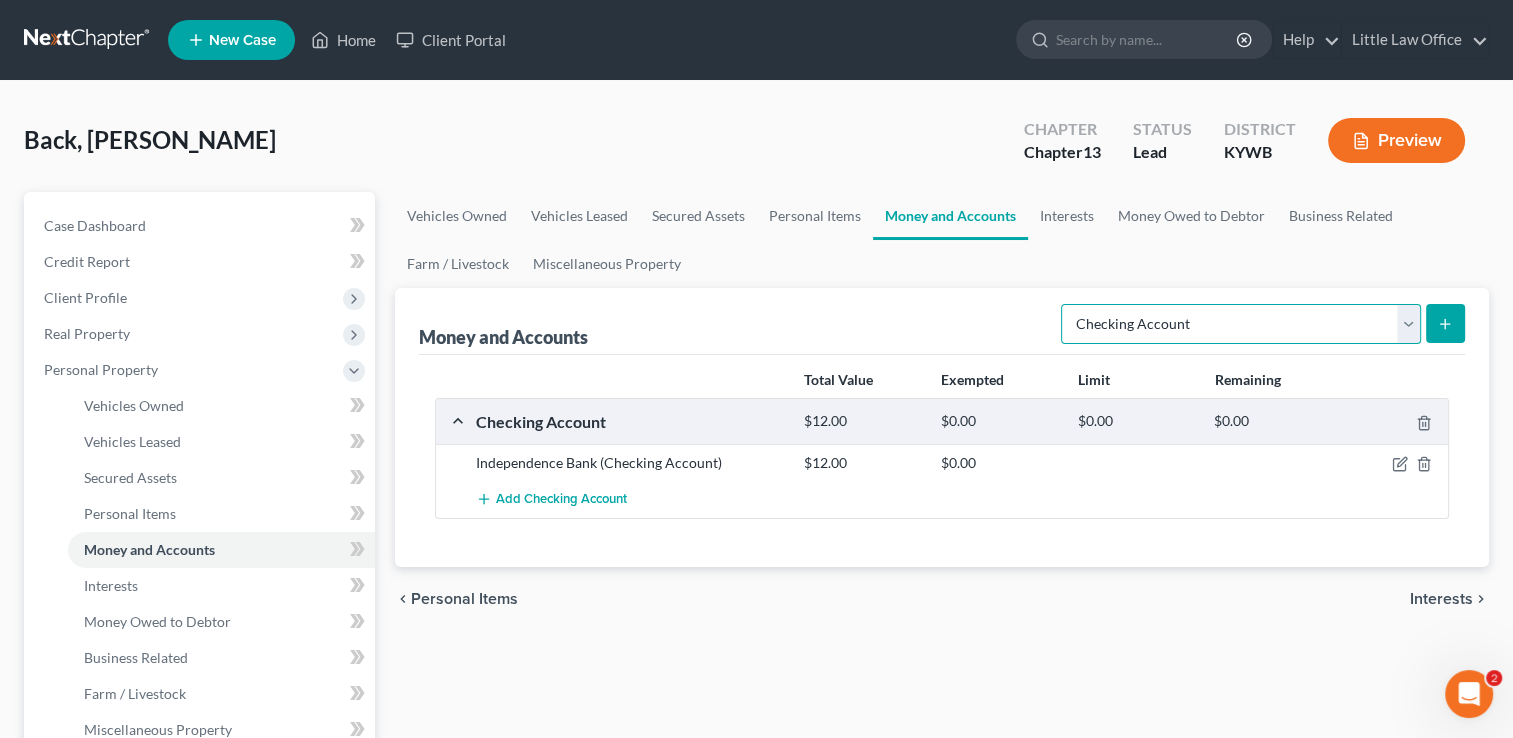 click on "Select Account Type Brokerage Cash on Hand Certificates of Deposit Checking Account Money Market Other (Credit Union, Health Savings Account, etc) Safe Deposit Box Savings Account Security Deposits or Prepayments" at bounding box center [1241, 324] 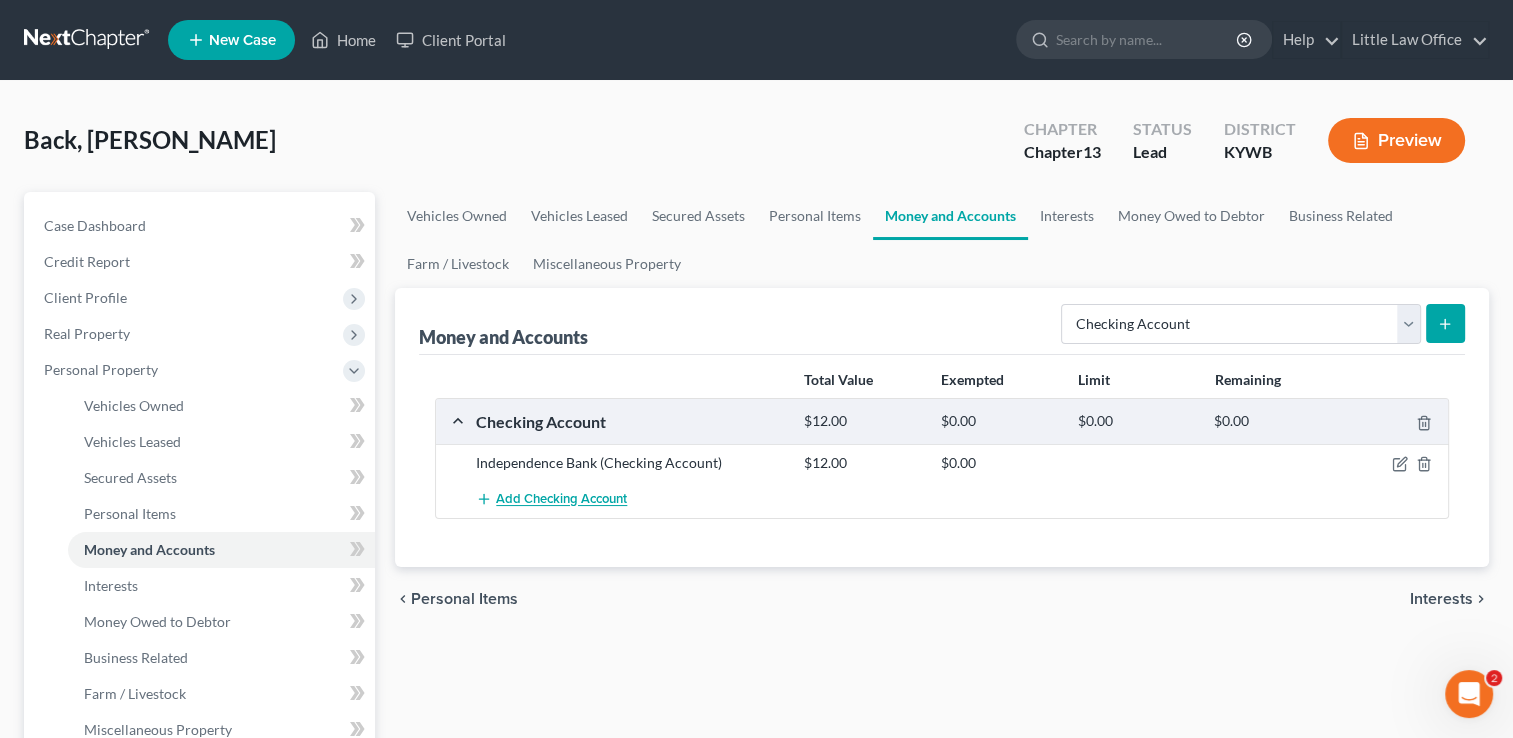 click on "Add Checking Account" at bounding box center [561, 500] 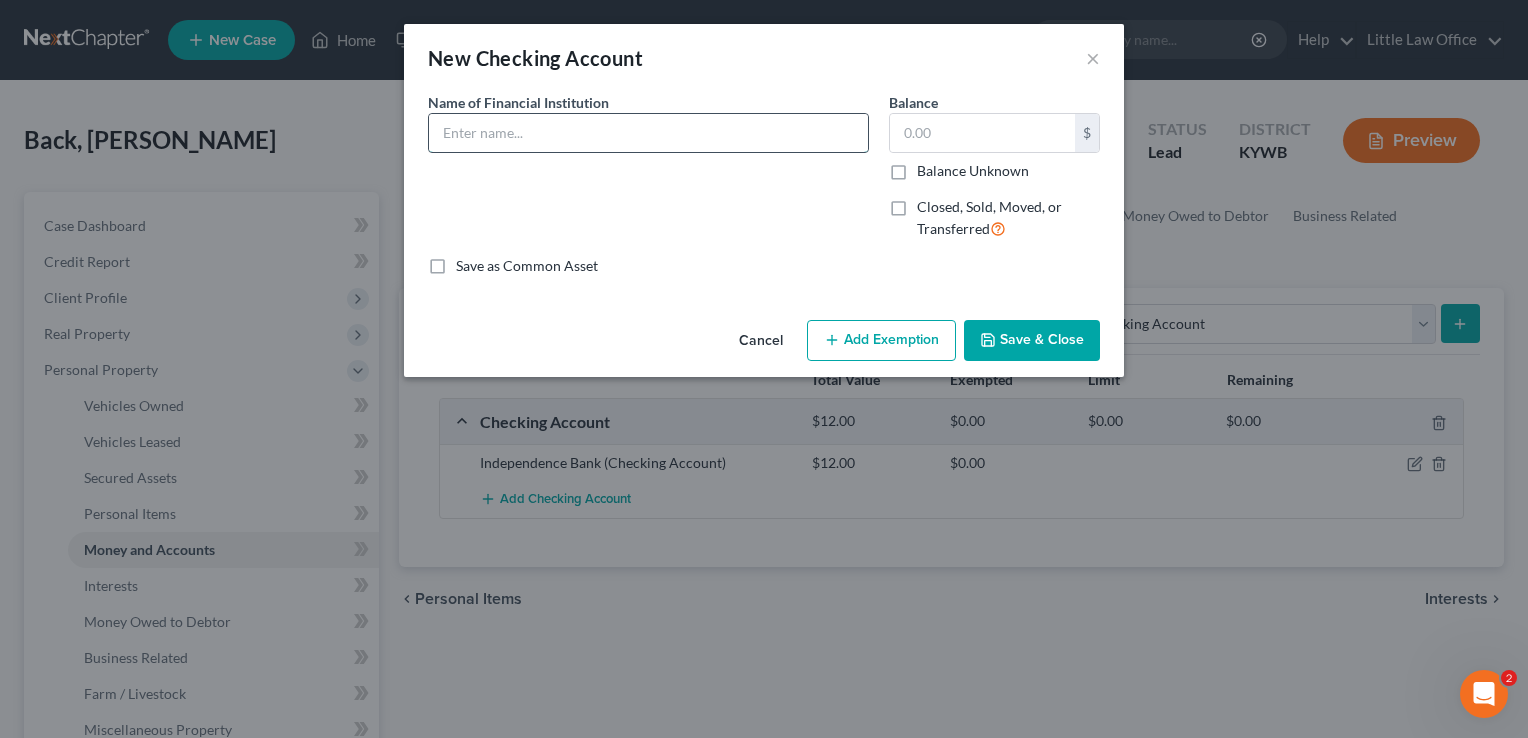 click at bounding box center [648, 133] 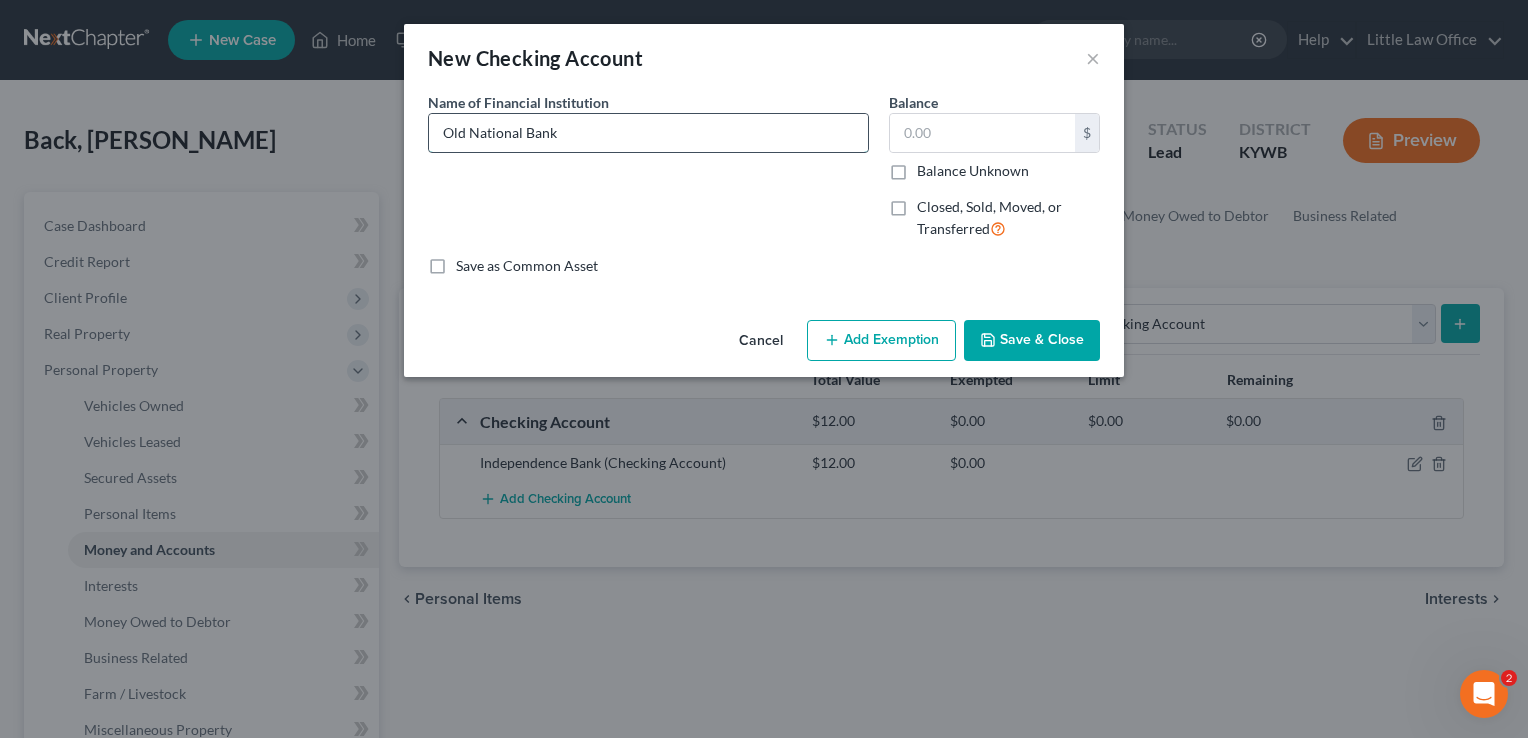 type on "Old National Bank" 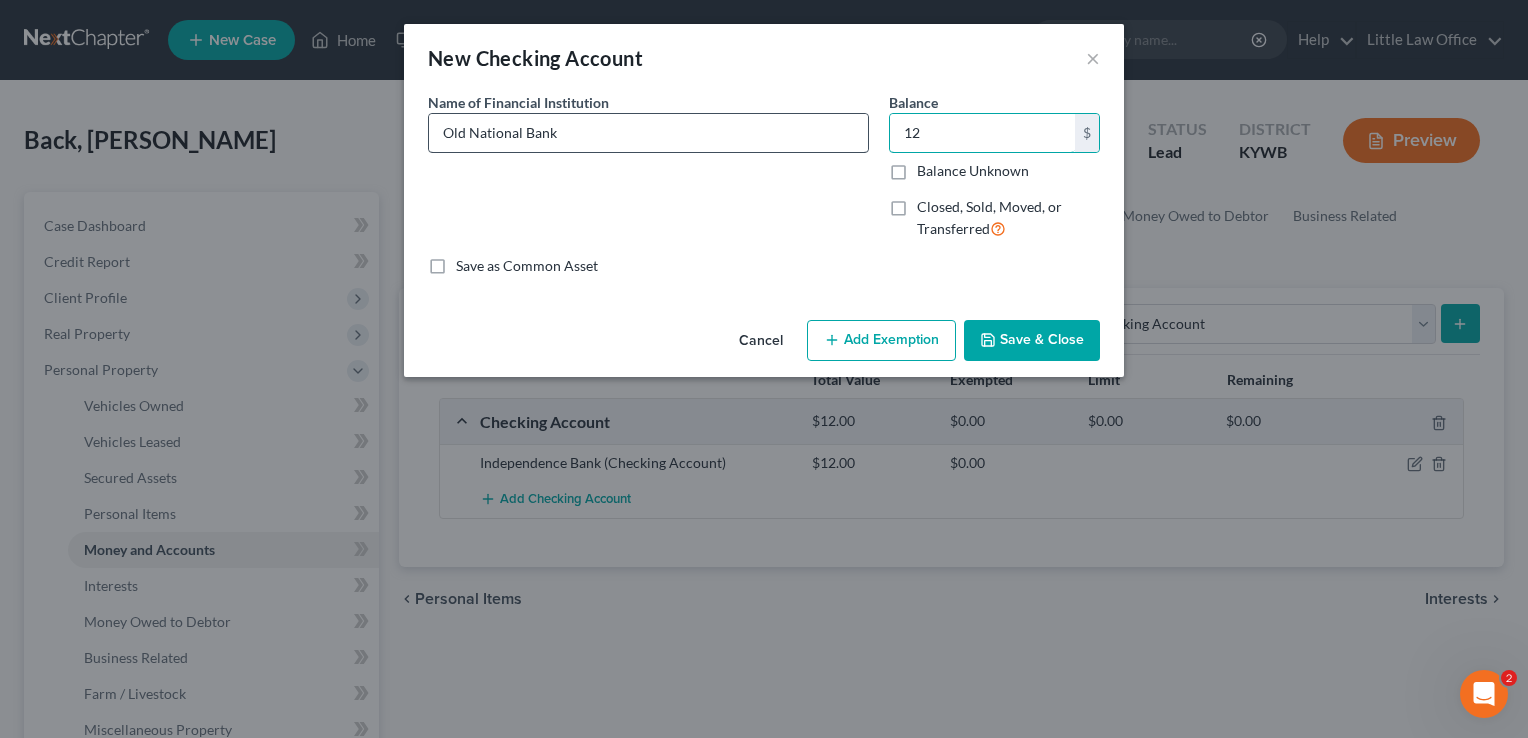 type on "12" 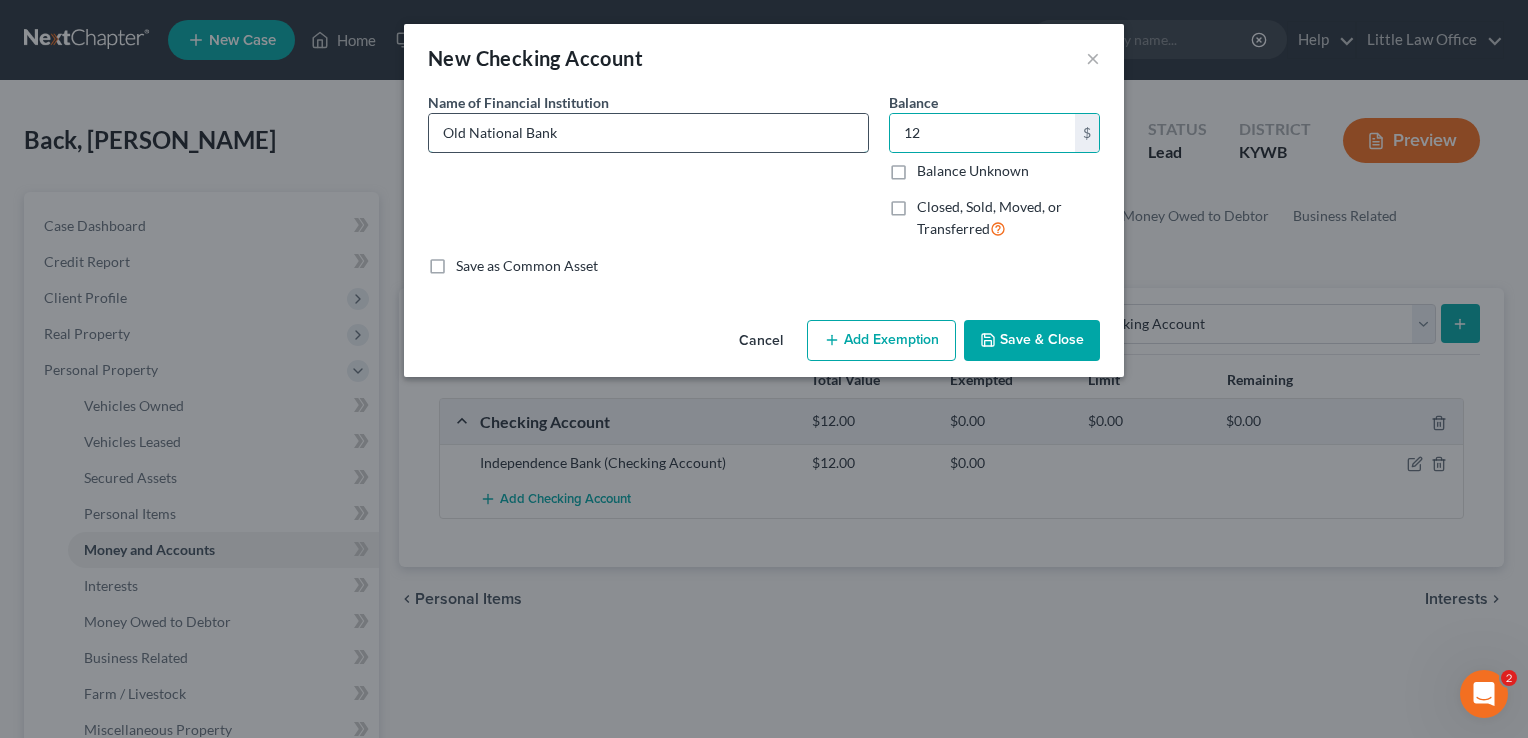 click on "Old National Bank" at bounding box center [648, 133] 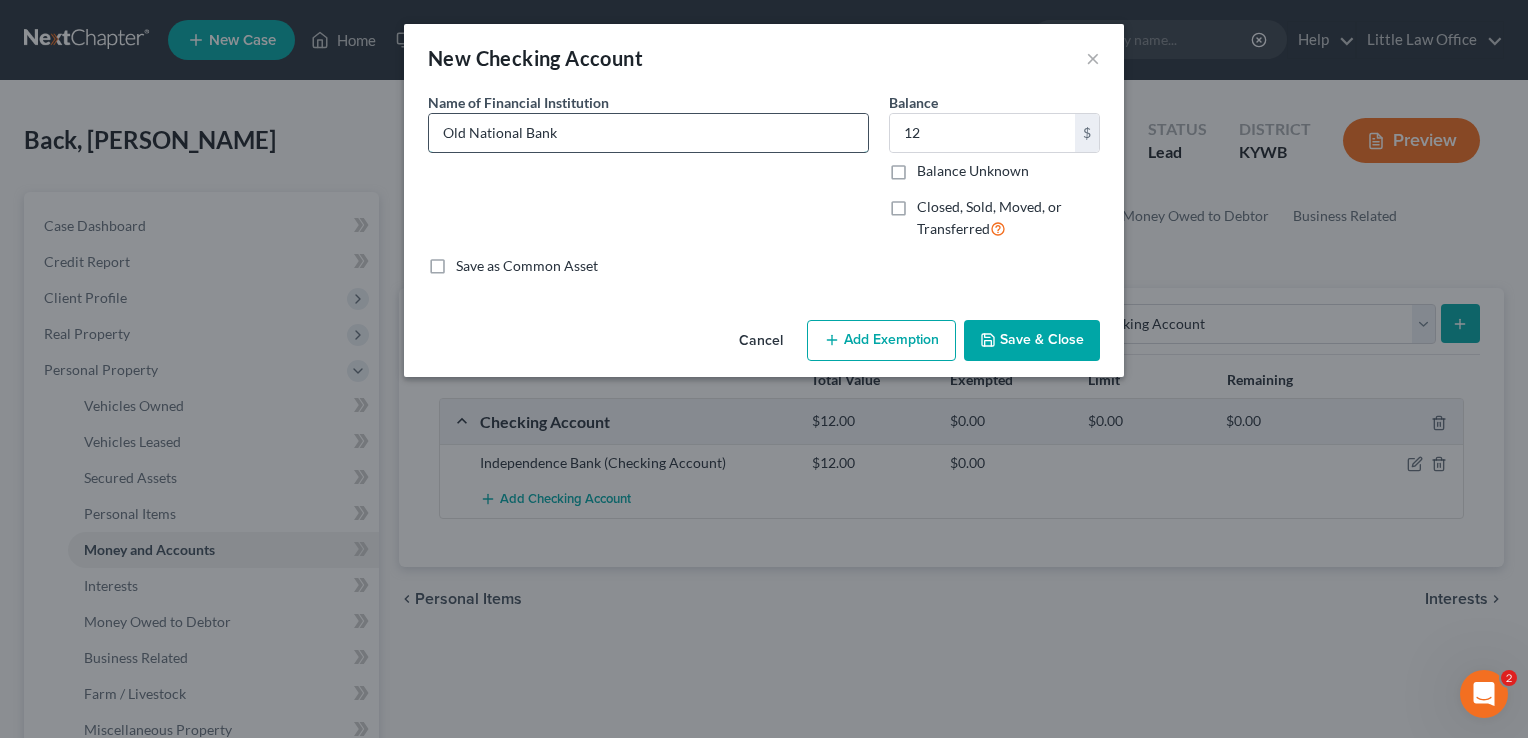 click on "Old National Bank" at bounding box center [648, 133] 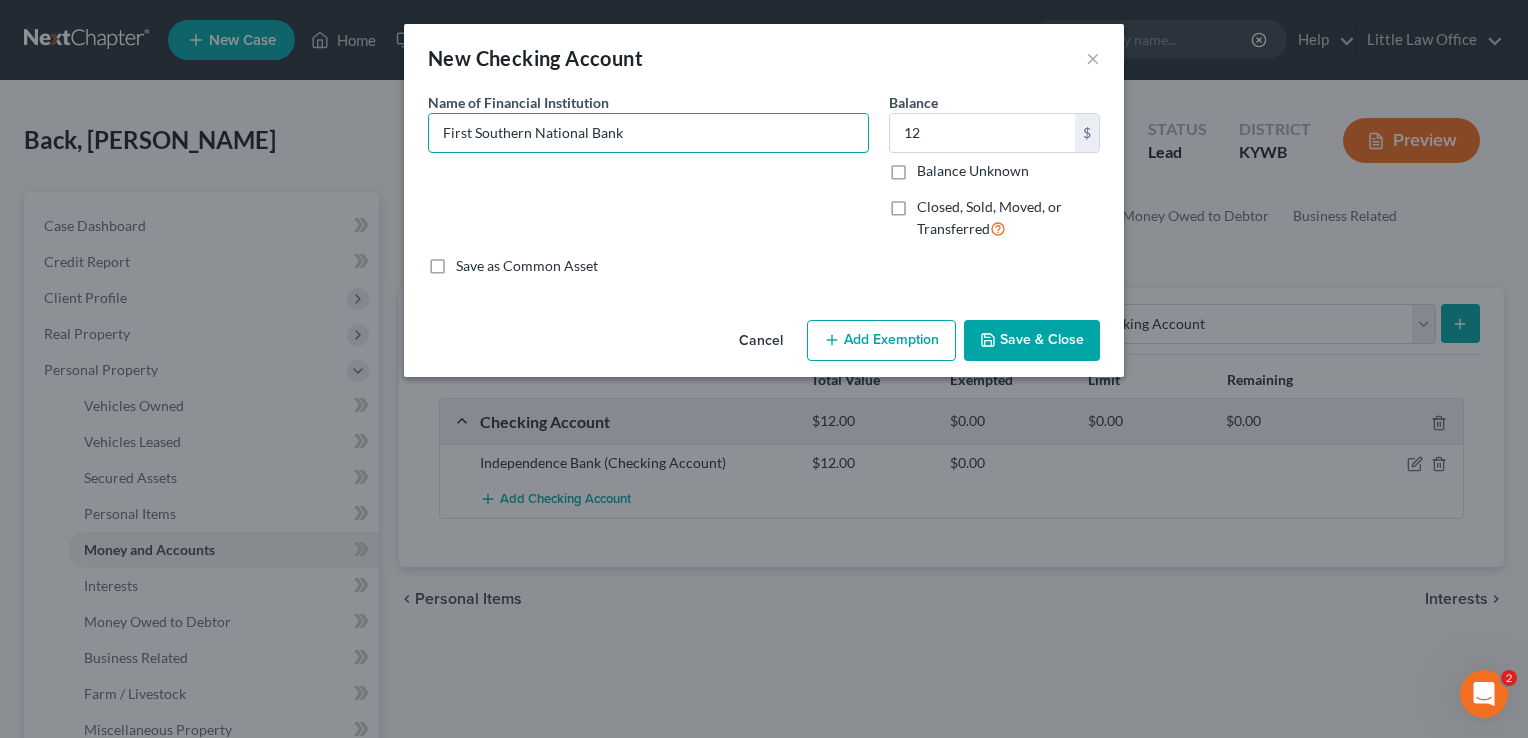 type on "First Southern National Bank" 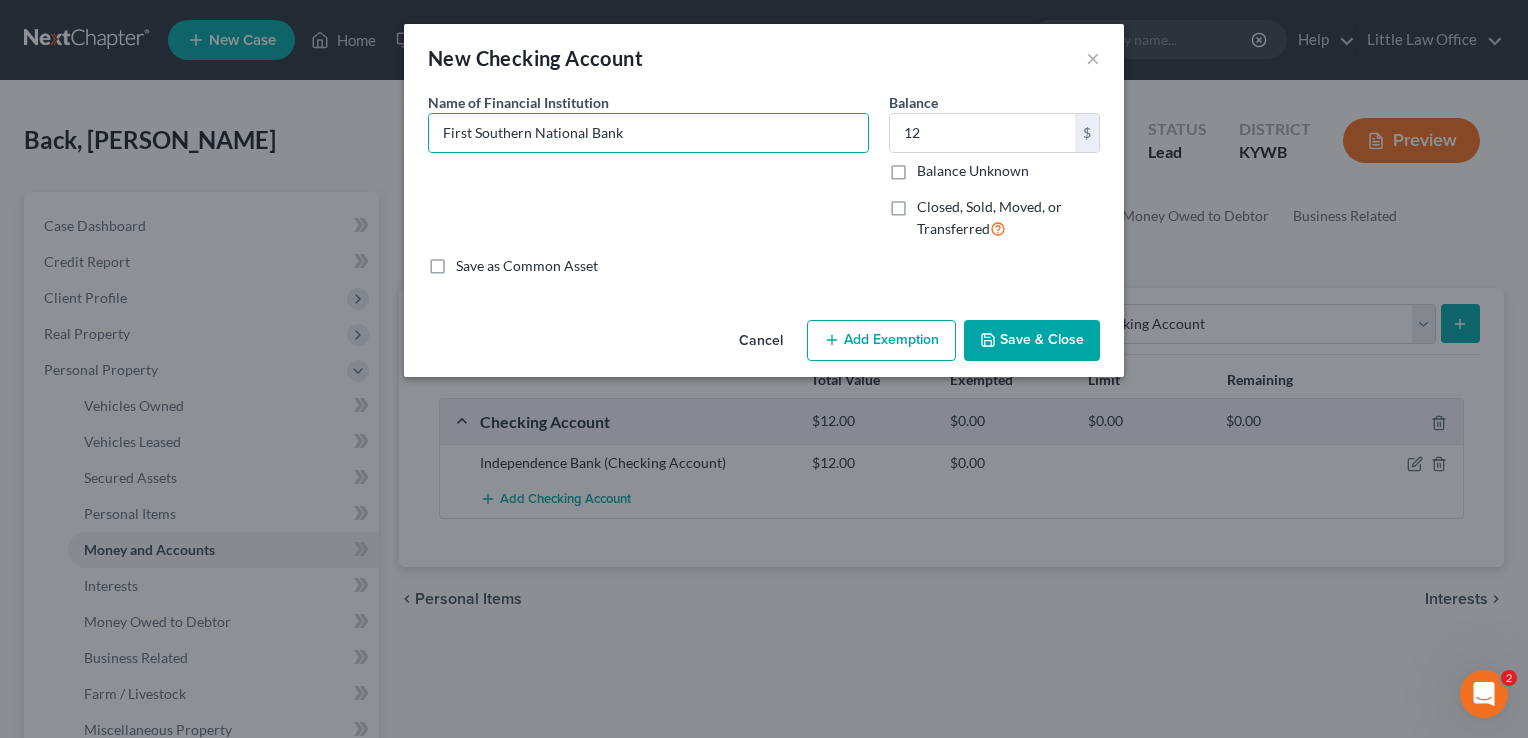click on "Save & Close" at bounding box center [1032, 341] 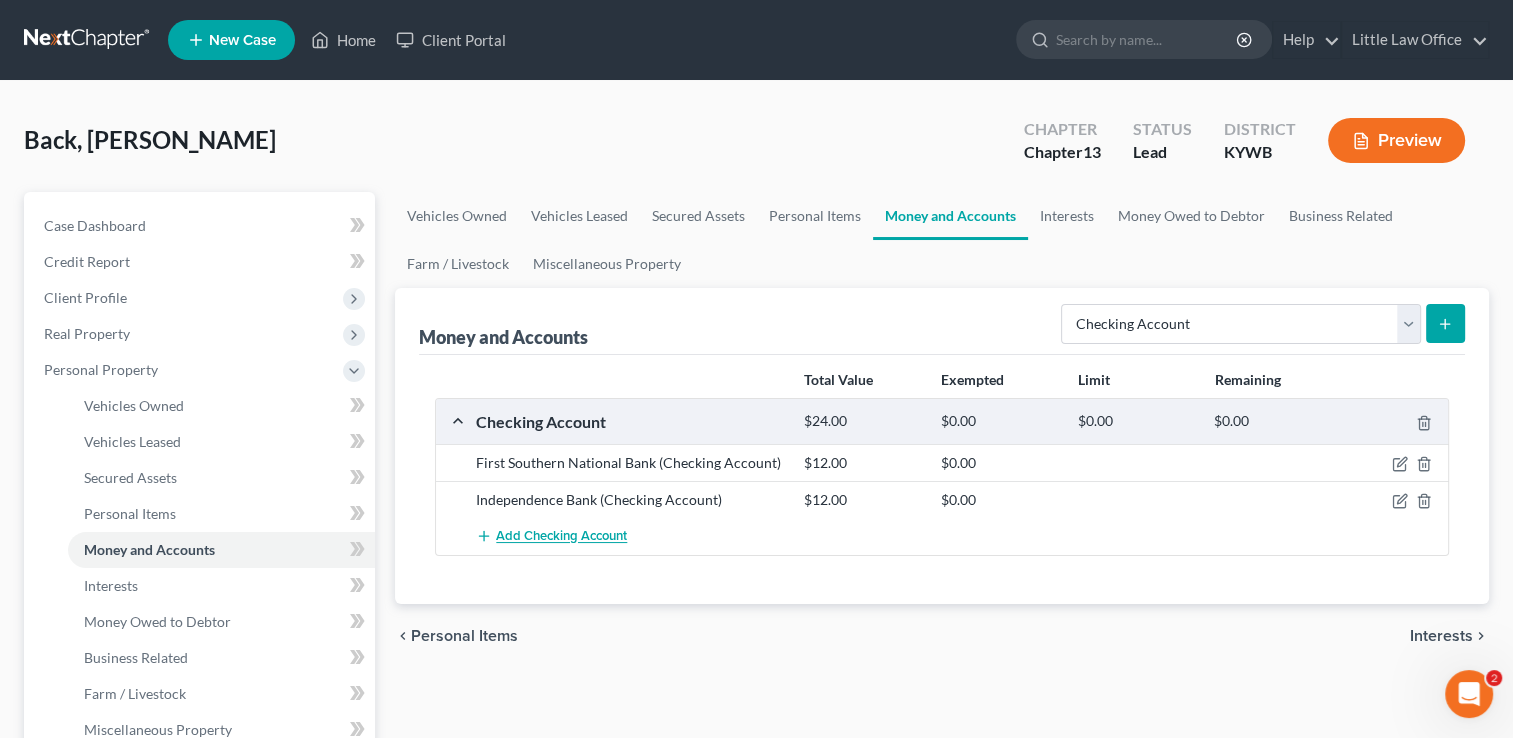 click on "Add Checking Account" at bounding box center [561, 537] 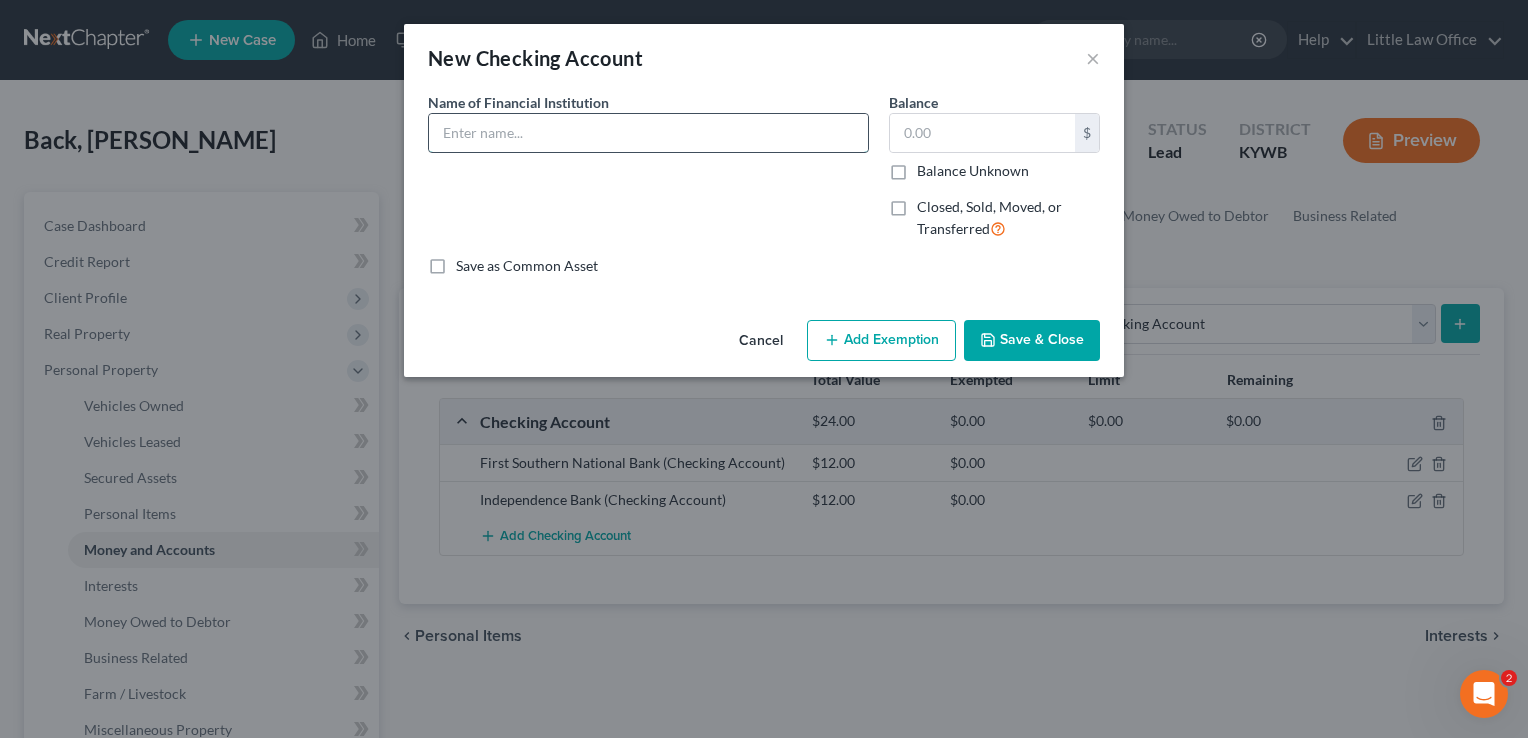 click at bounding box center [648, 133] 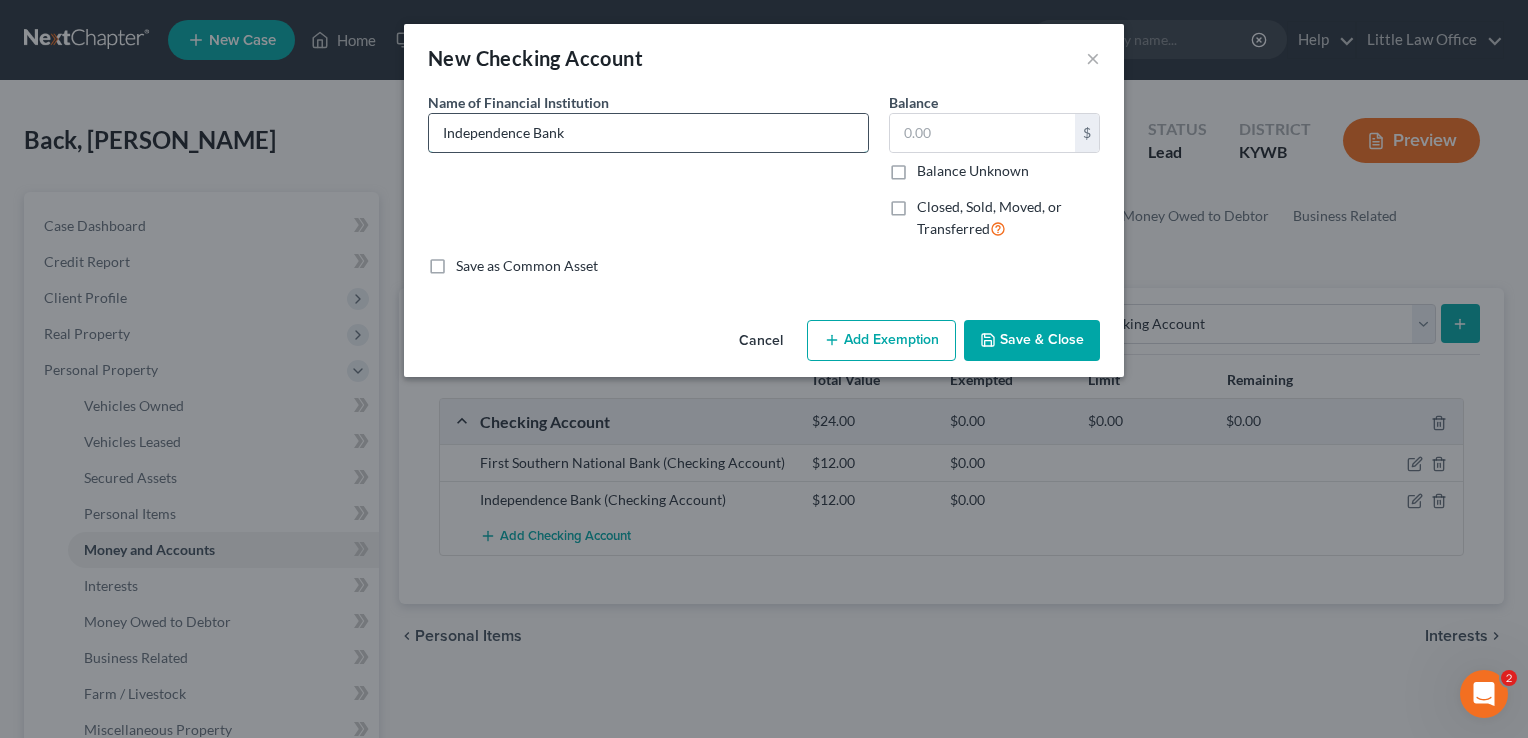 type on "Independence Bank" 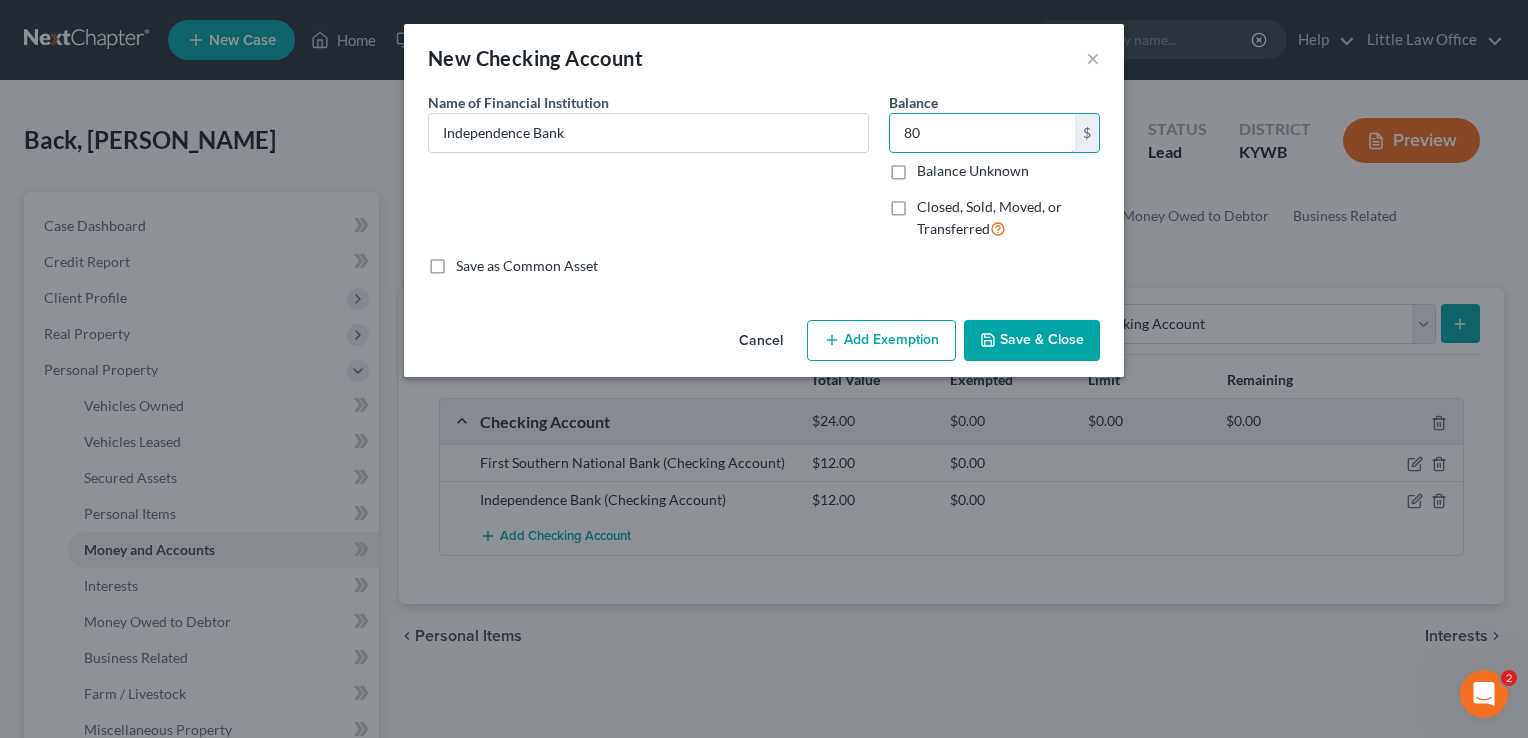 type on "80" 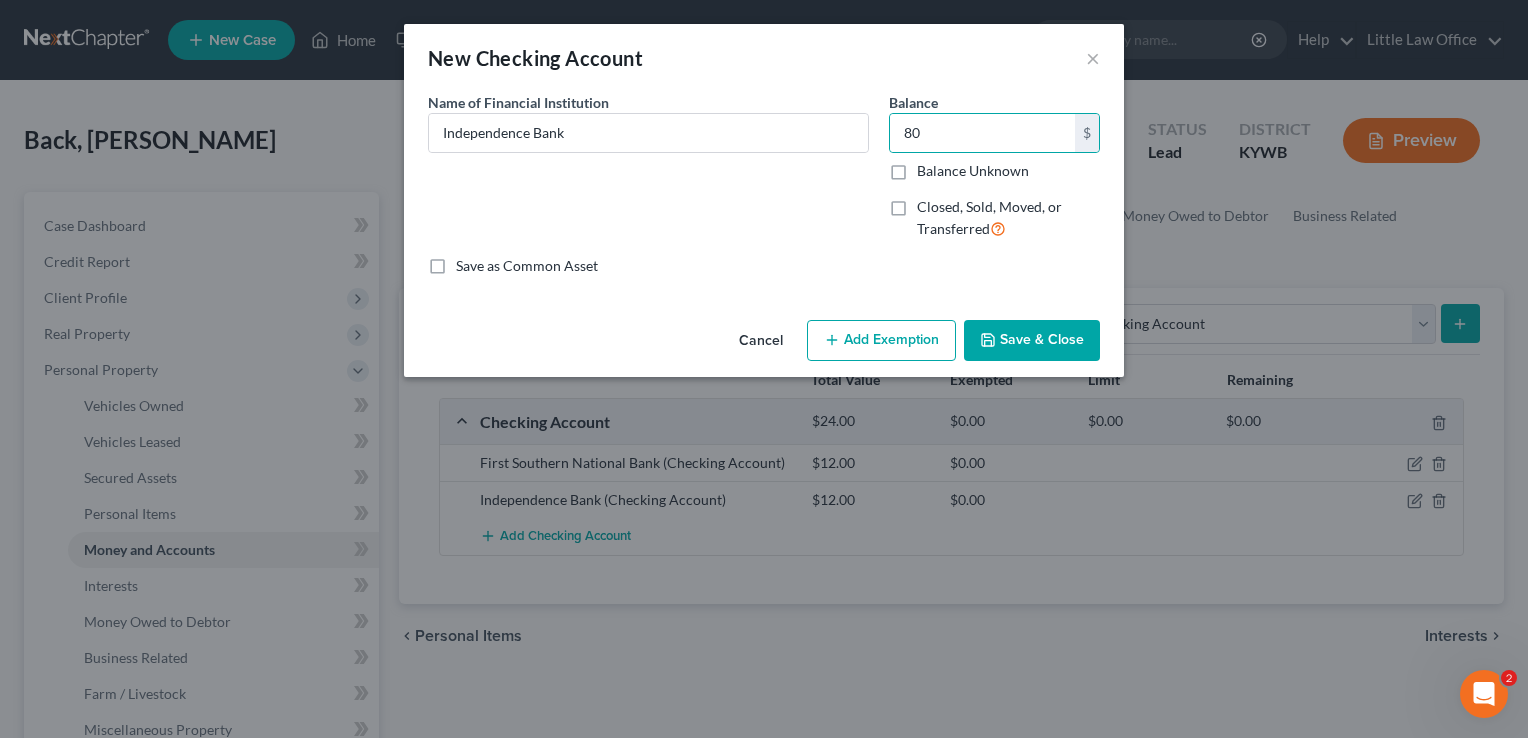 click 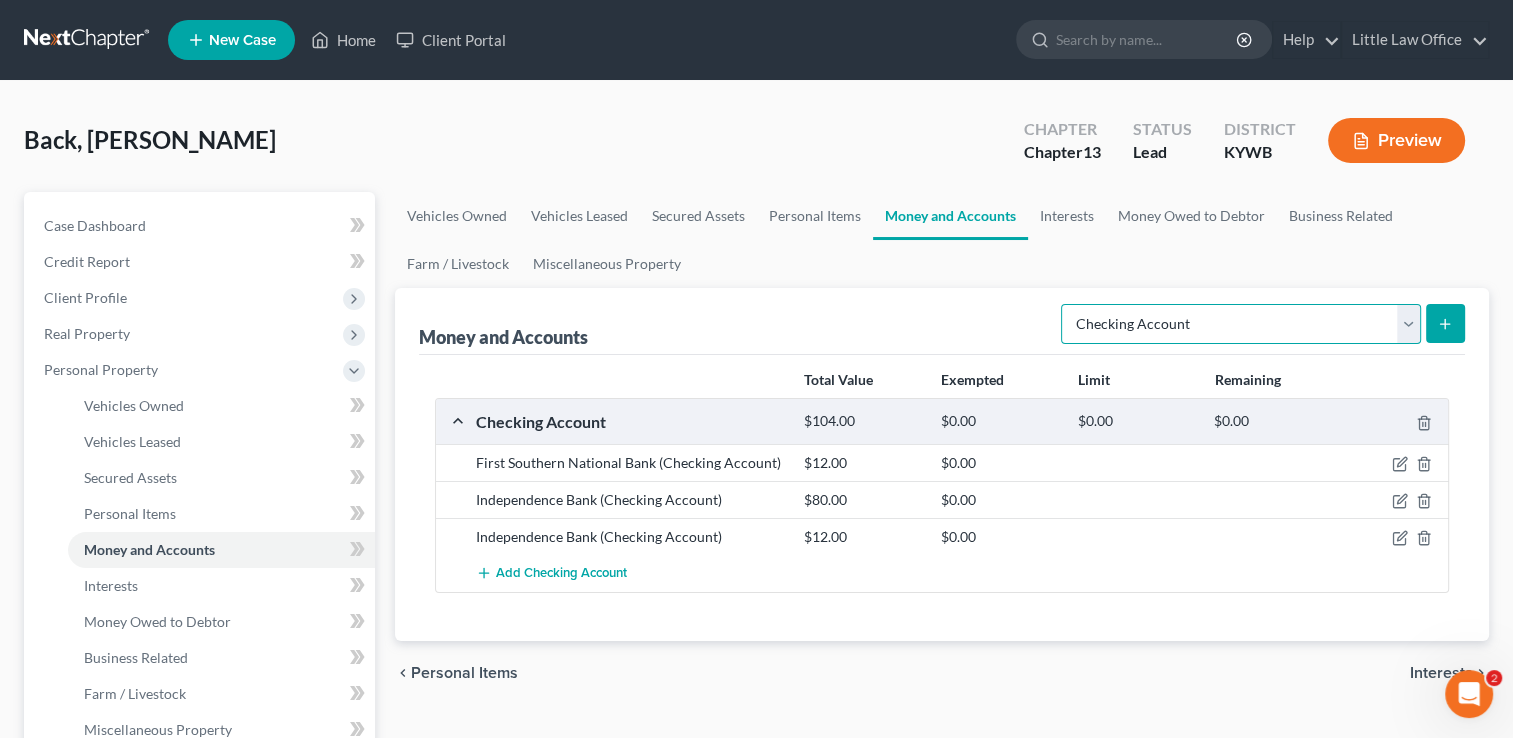 click on "Select Account Type Brokerage Cash on Hand Certificates of Deposit Checking Account Money Market Other (Credit Union, Health Savings Account, etc) Safe Deposit Box Savings Account Security Deposits or Prepayments" at bounding box center (1241, 324) 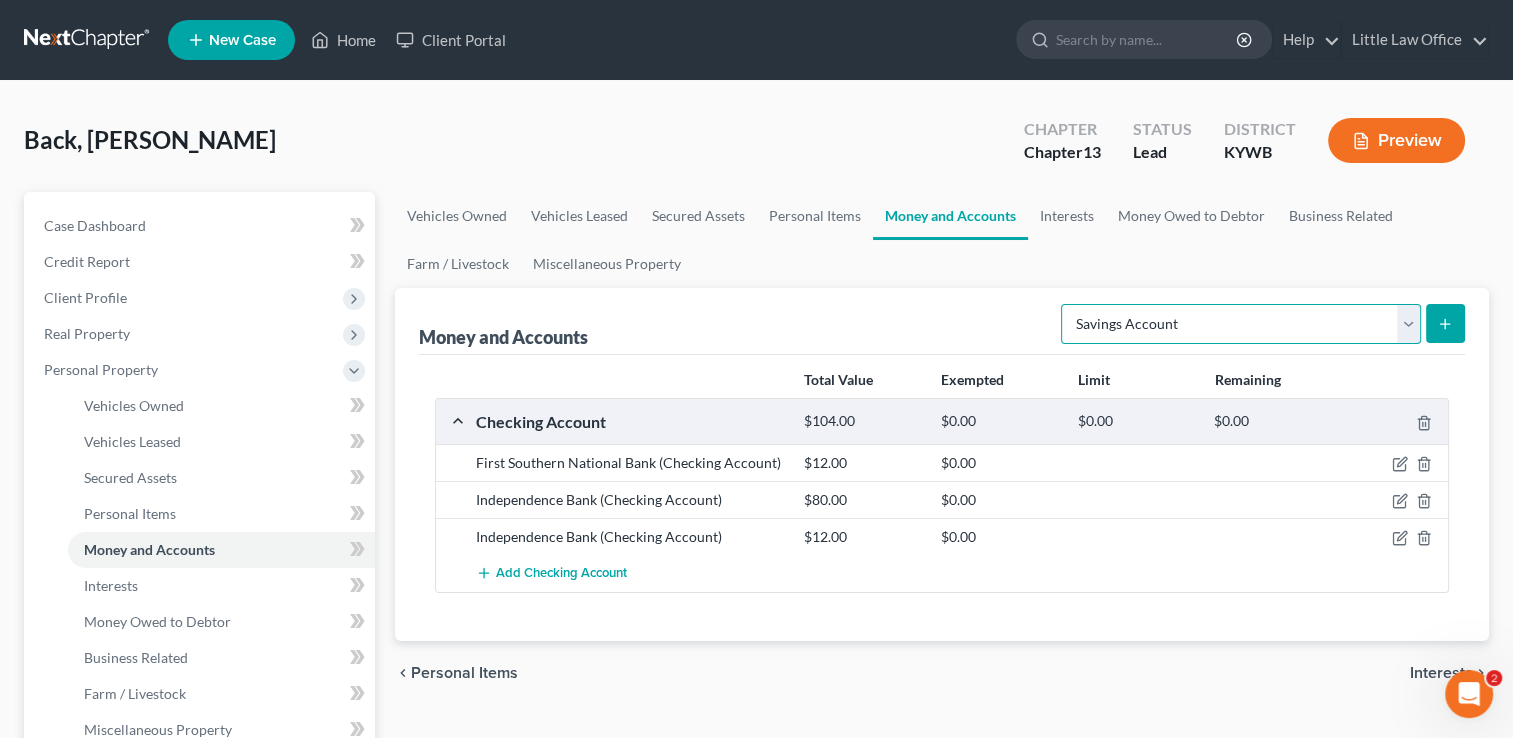 click on "Select Account Type Brokerage Cash on Hand Certificates of Deposit Checking Account Money Market Other (Credit Union, Health Savings Account, etc) Safe Deposit Box Savings Account Security Deposits or Prepayments" at bounding box center (1241, 324) 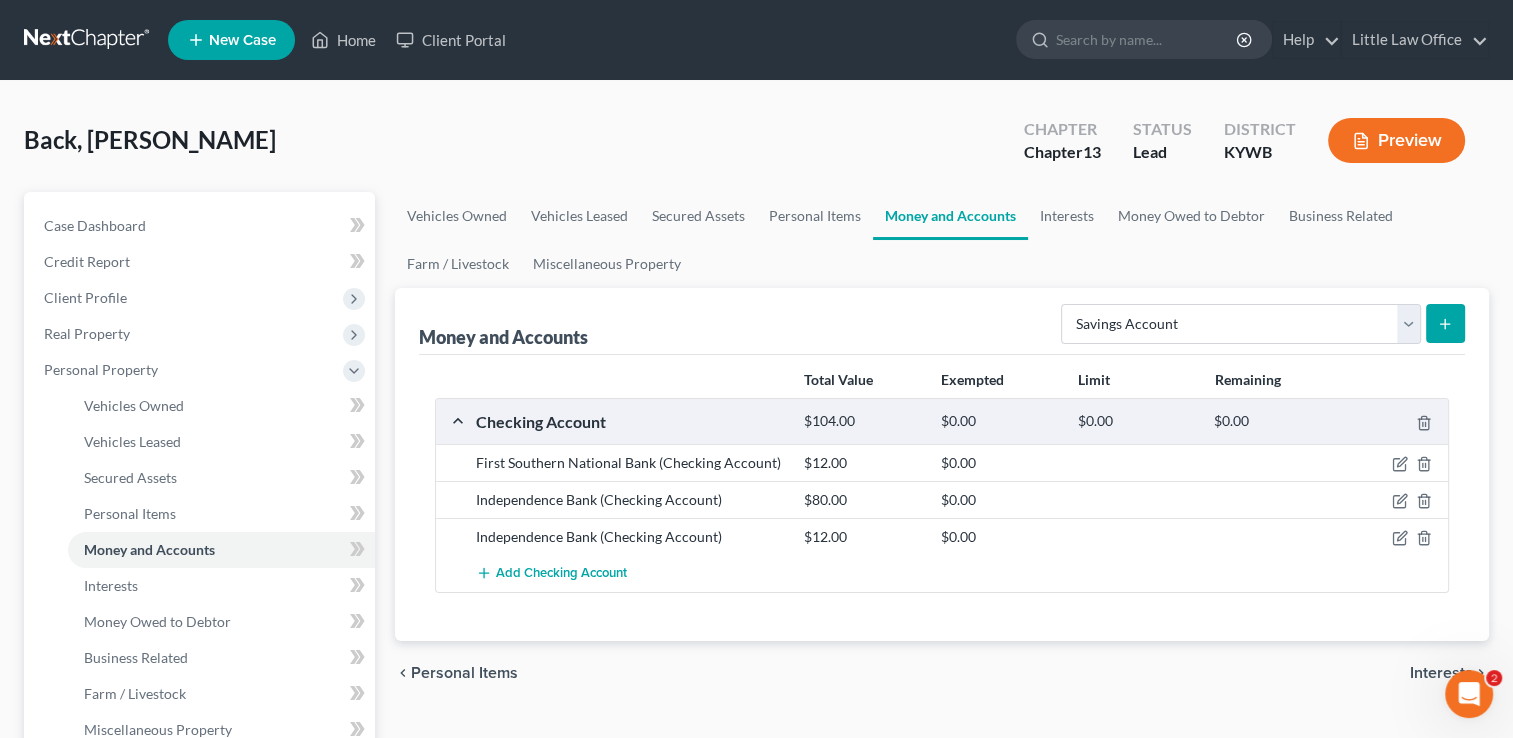 click at bounding box center (1445, 323) 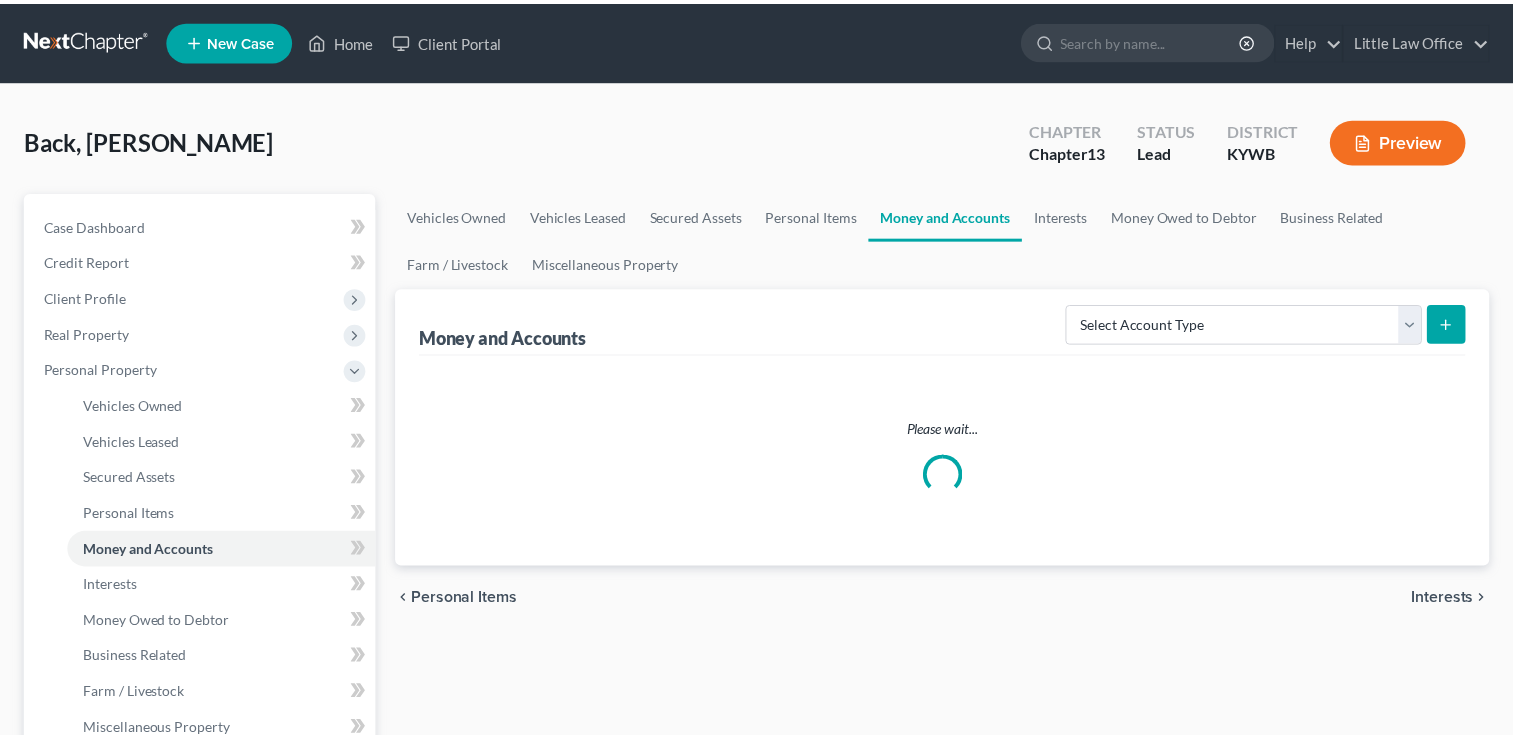 scroll, scrollTop: 0, scrollLeft: 0, axis: both 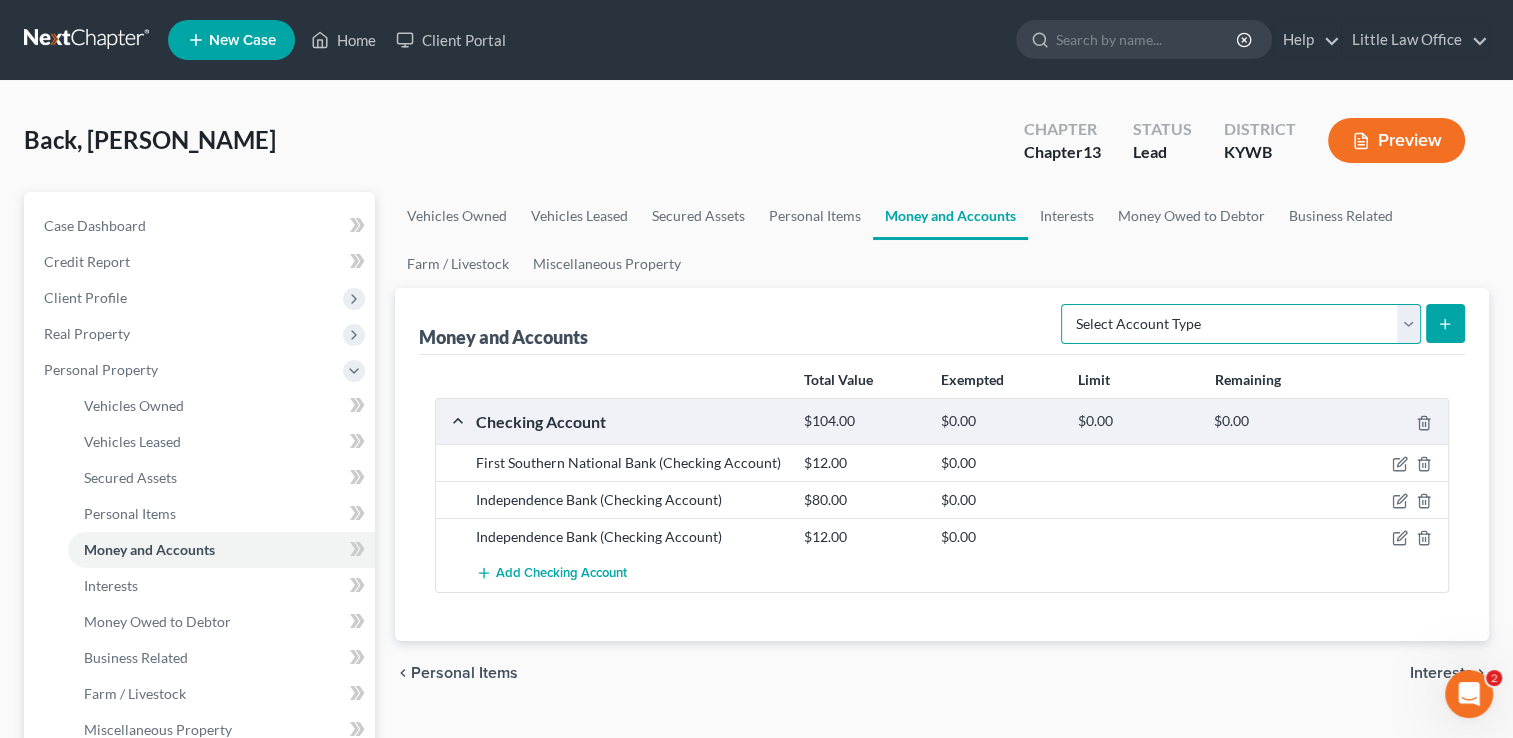 click on "Select Account Type Brokerage Cash on Hand Certificates of Deposit Checking Account Money Market Other (Credit Union, Health Savings Account, etc) Safe Deposit Box Savings Account Security Deposits or Prepayments" at bounding box center [1241, 324] 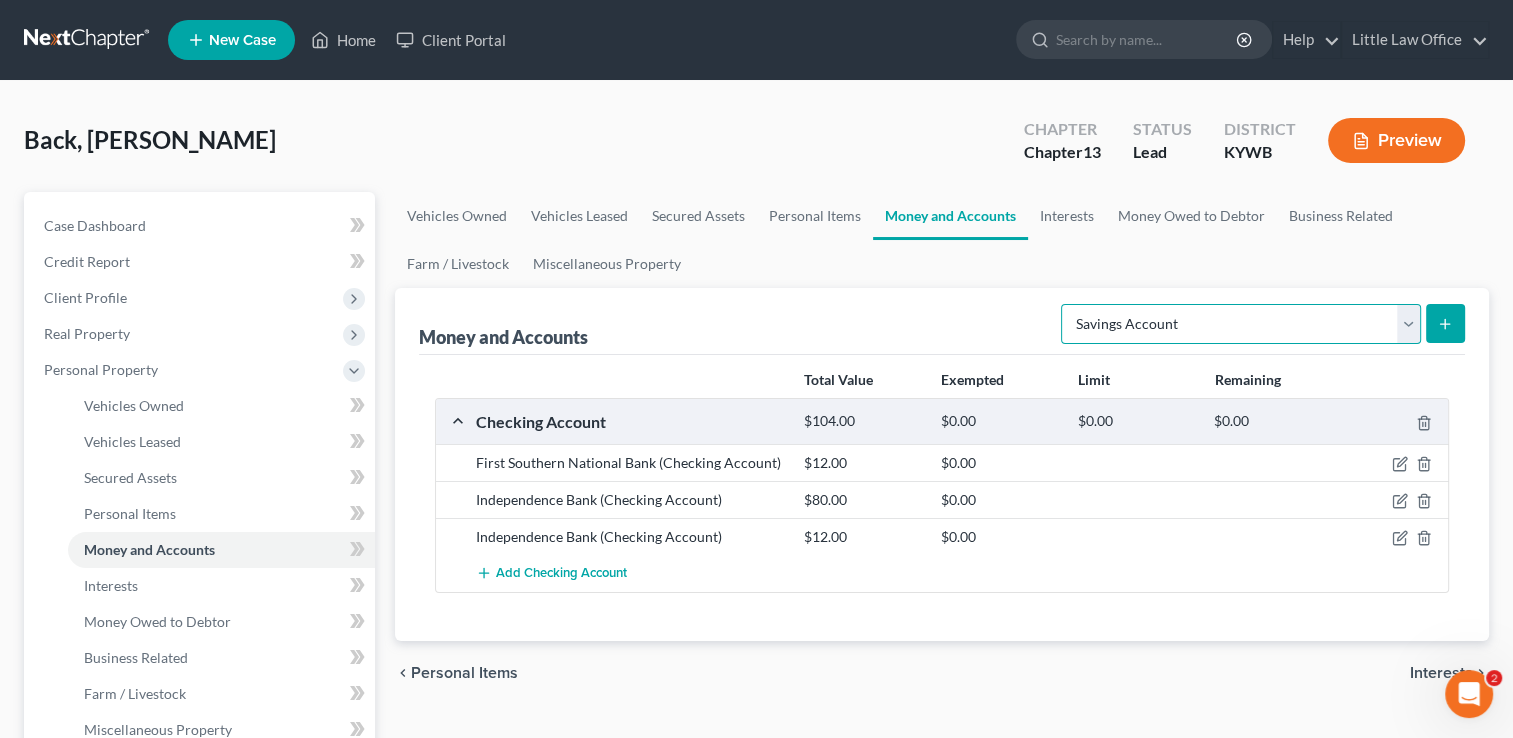 click on "Select Account Type Brokerage Cash on Hand Certificates of Deposit Checking Account Money Market Other (Credit Union, Health Savings Account, etc) Safe Deposit Box Savings Account Security Deposits or Prepayments" at bounding box center [1241, 324] 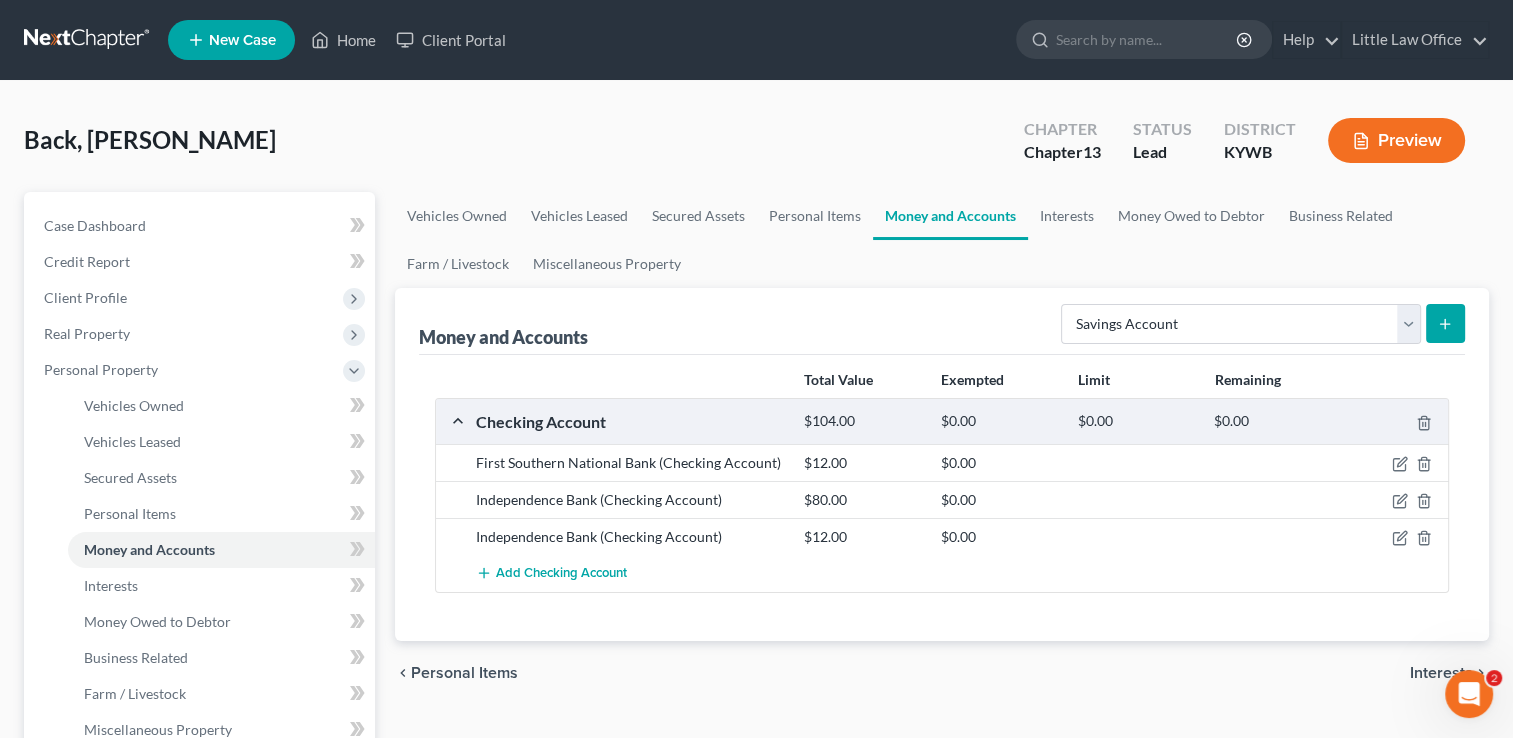 click 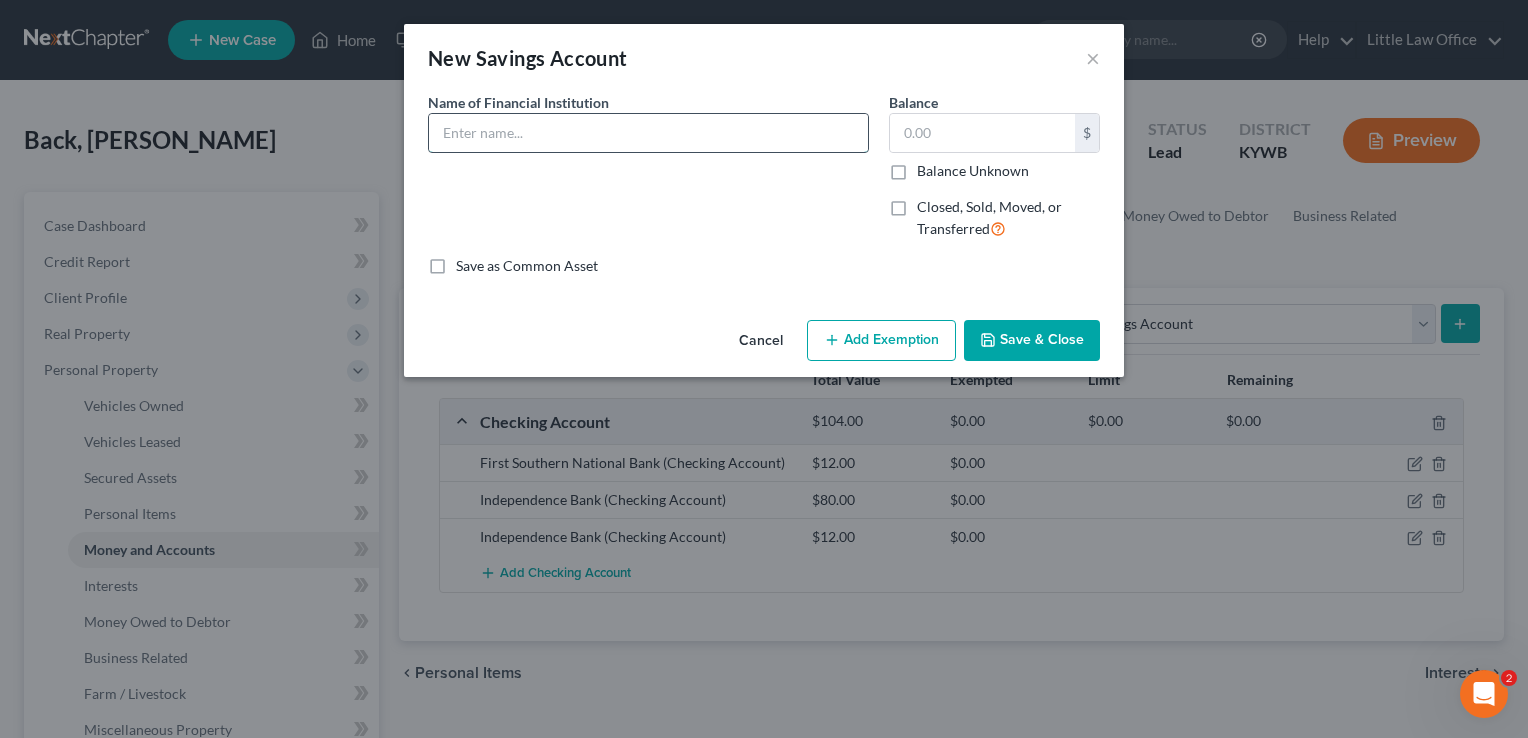 click at bounding box center [648, 133] 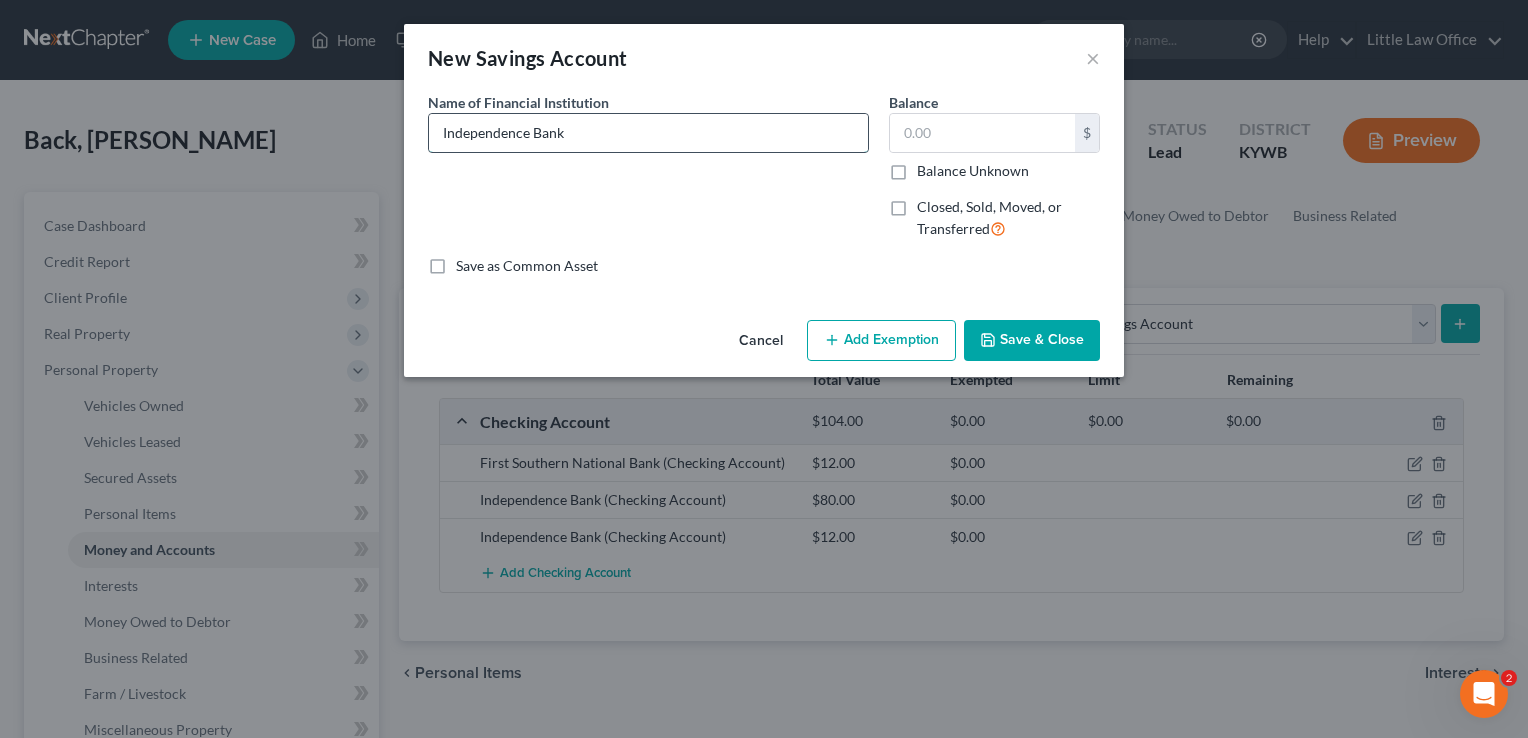 type on "Independence Bank" 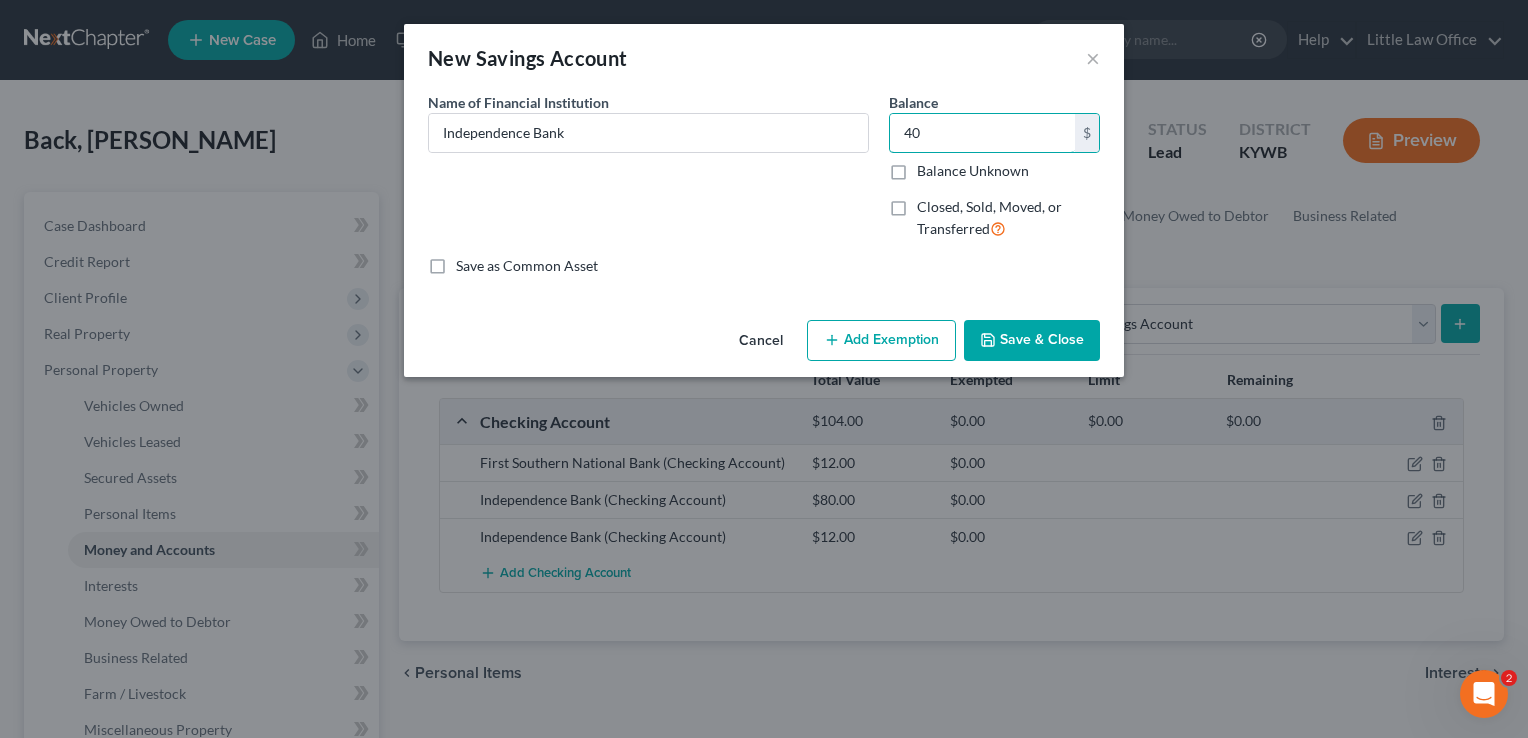 type on "40" 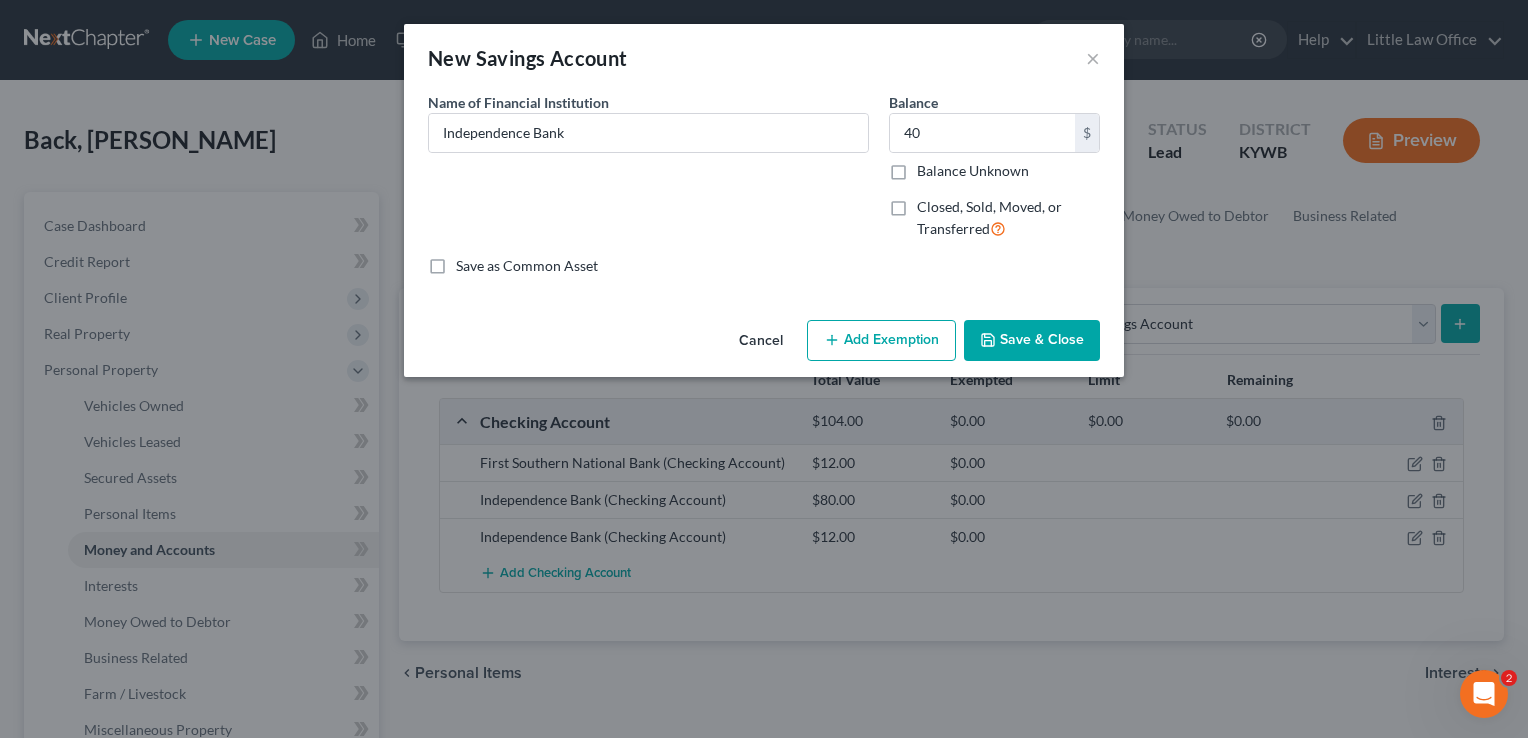 click on "Save & Close" at bounding box center (1032, 341) 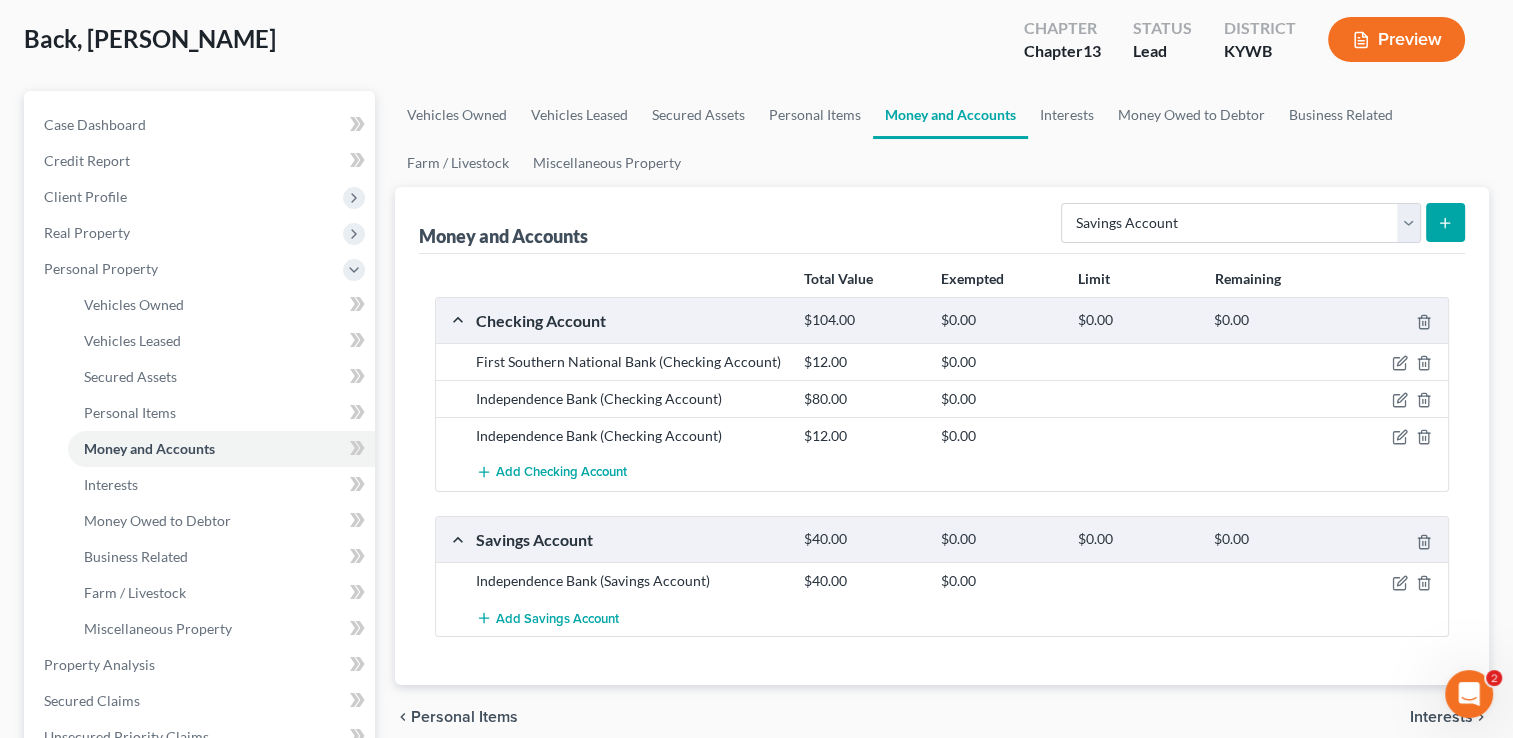 scroll, scrollTop: 100, scrollLeft: 0, axis: vertical 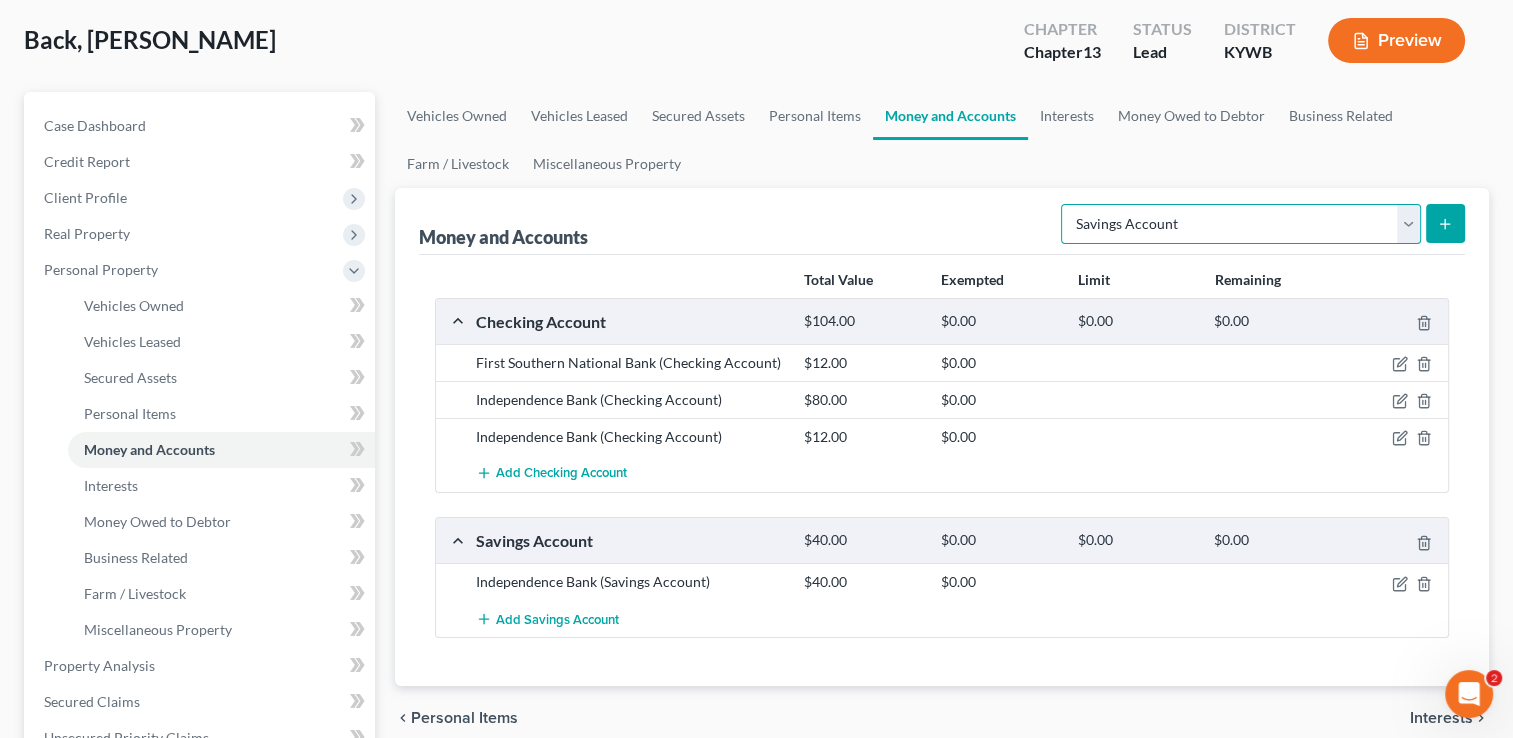click on "Select Account Type Brokerage Cash on Hand Certificates of Deposit Checking Account Money Market Other (Credit Union, Health Savings Account, etc) Safe Deposit Box Savings Account Security Deposits or Prepayments" at bounding box center [1241, 224] 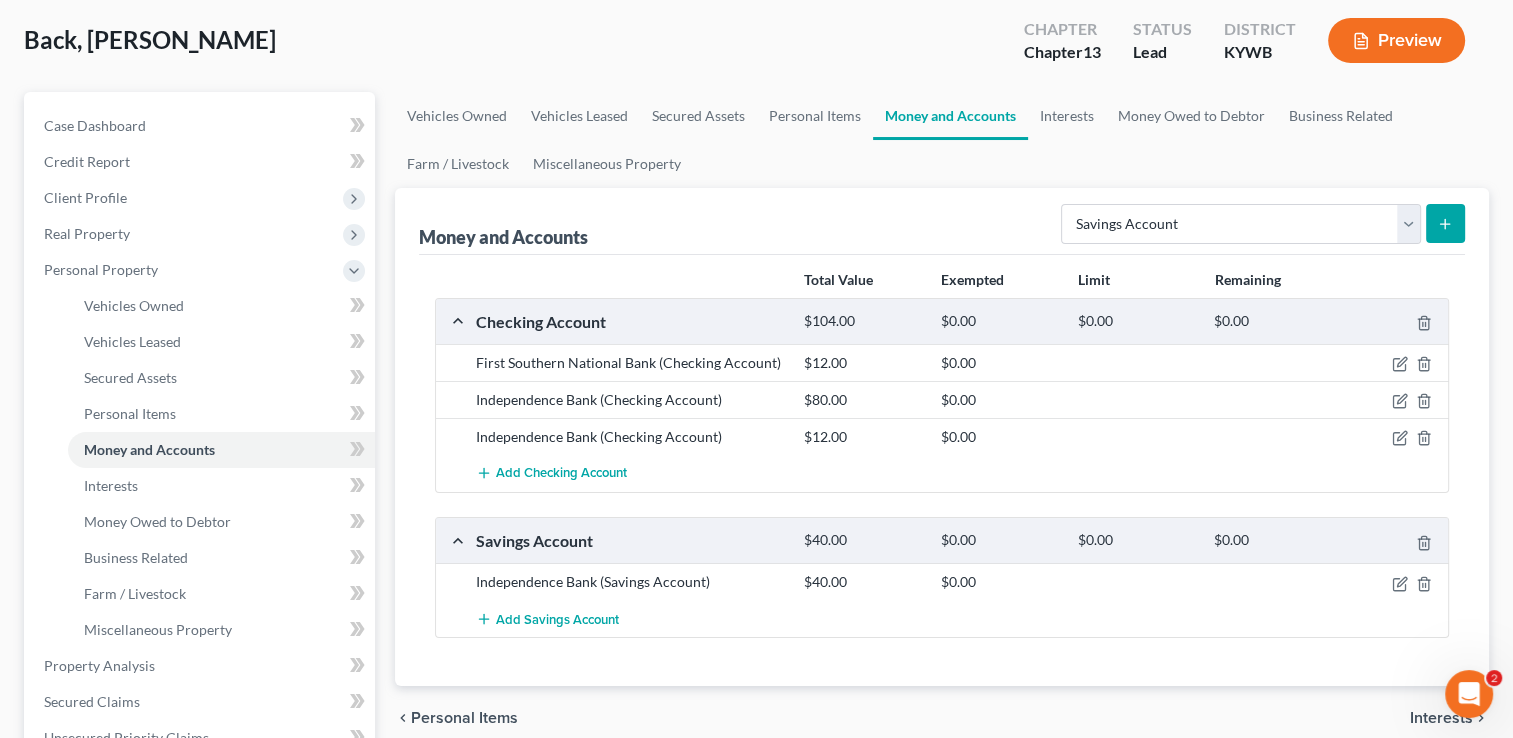 click on "Vehicles Owned
Vehicles Leased
Secured Assets
Personal Items
Money and Accounts
Interests
Money Owed to Debtor
Business Related
Farm / Livestock
Miscellaneous Property" at bounding box center (942, 140) 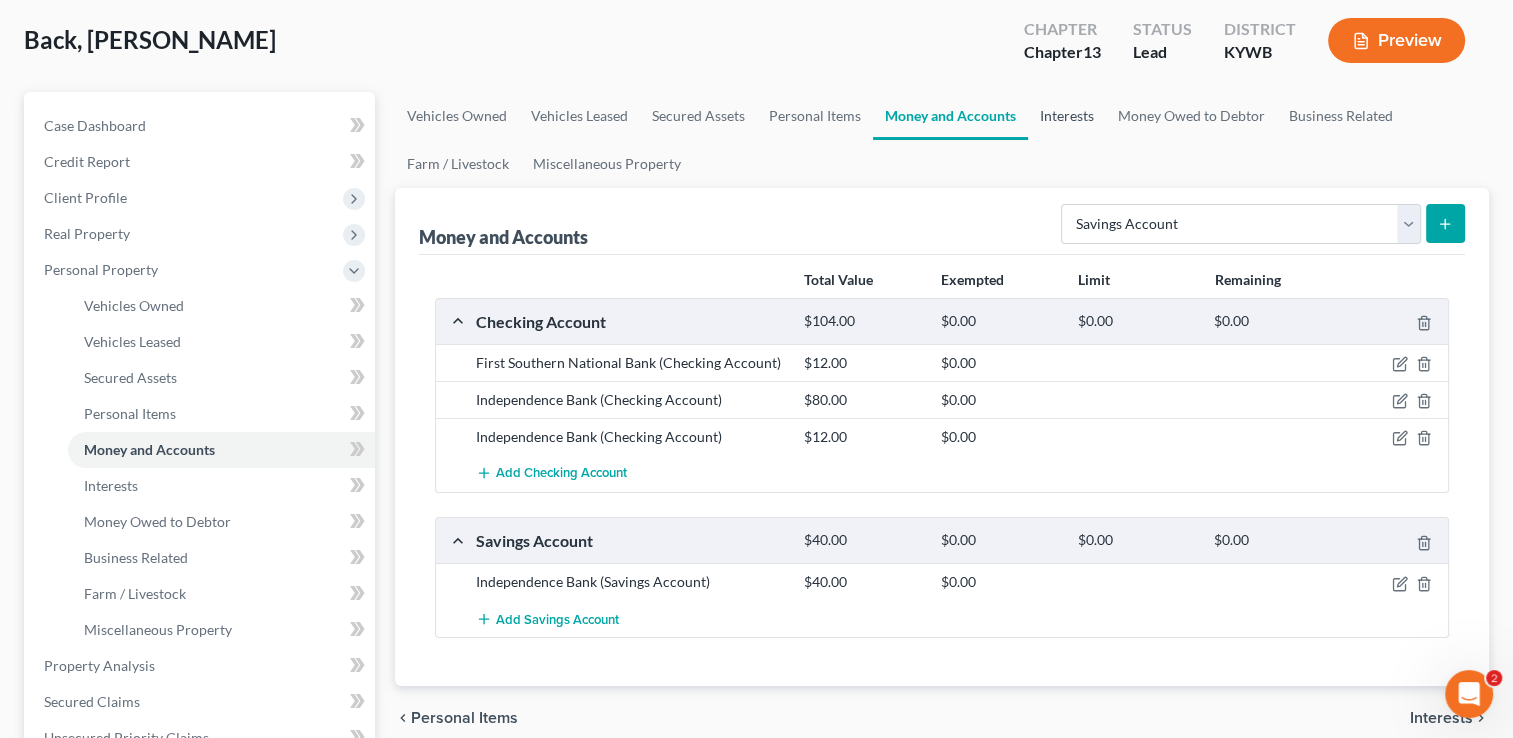 click on "Interests" at bounding box center (1067, 116) 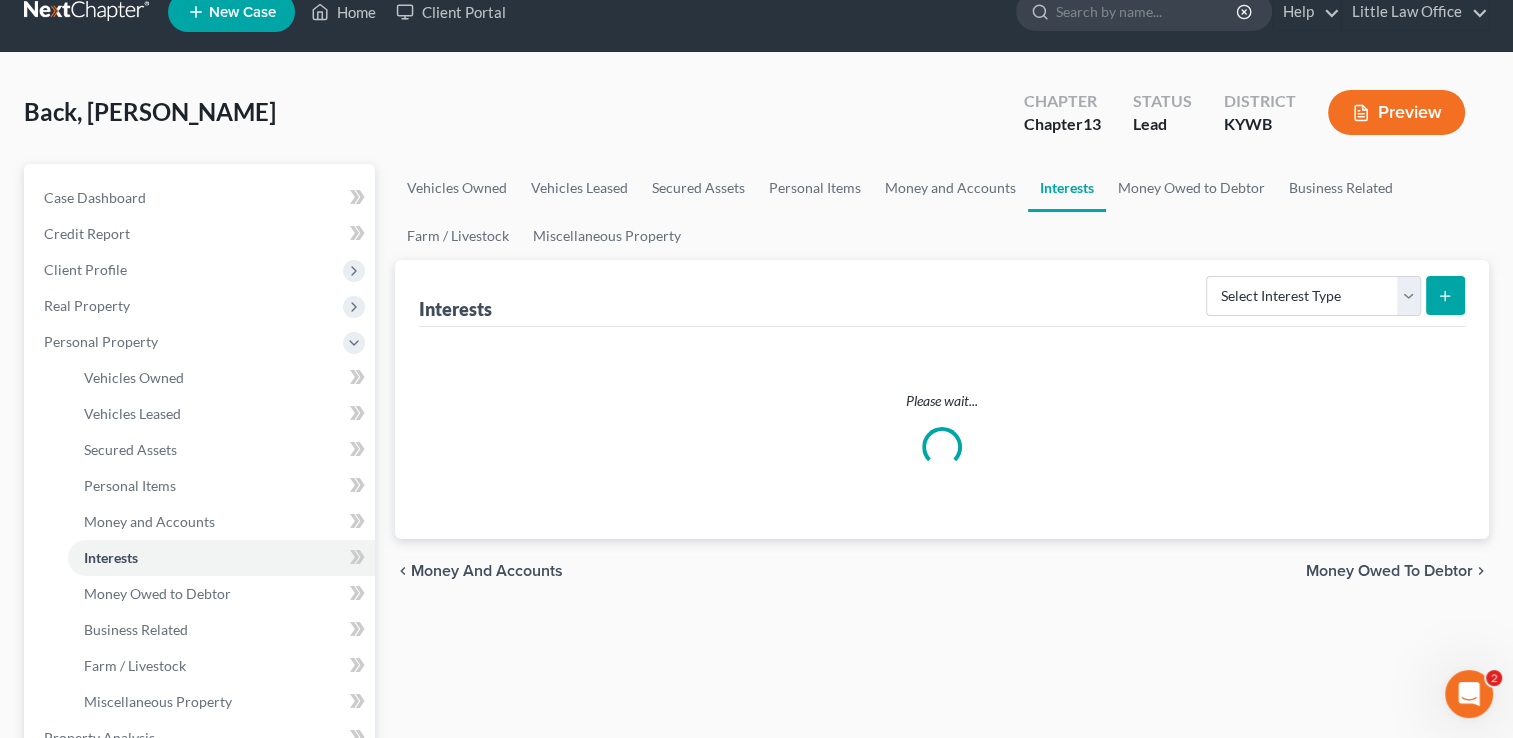 scroll, scrollTop: 0, scrollLeft: 0, axis: both 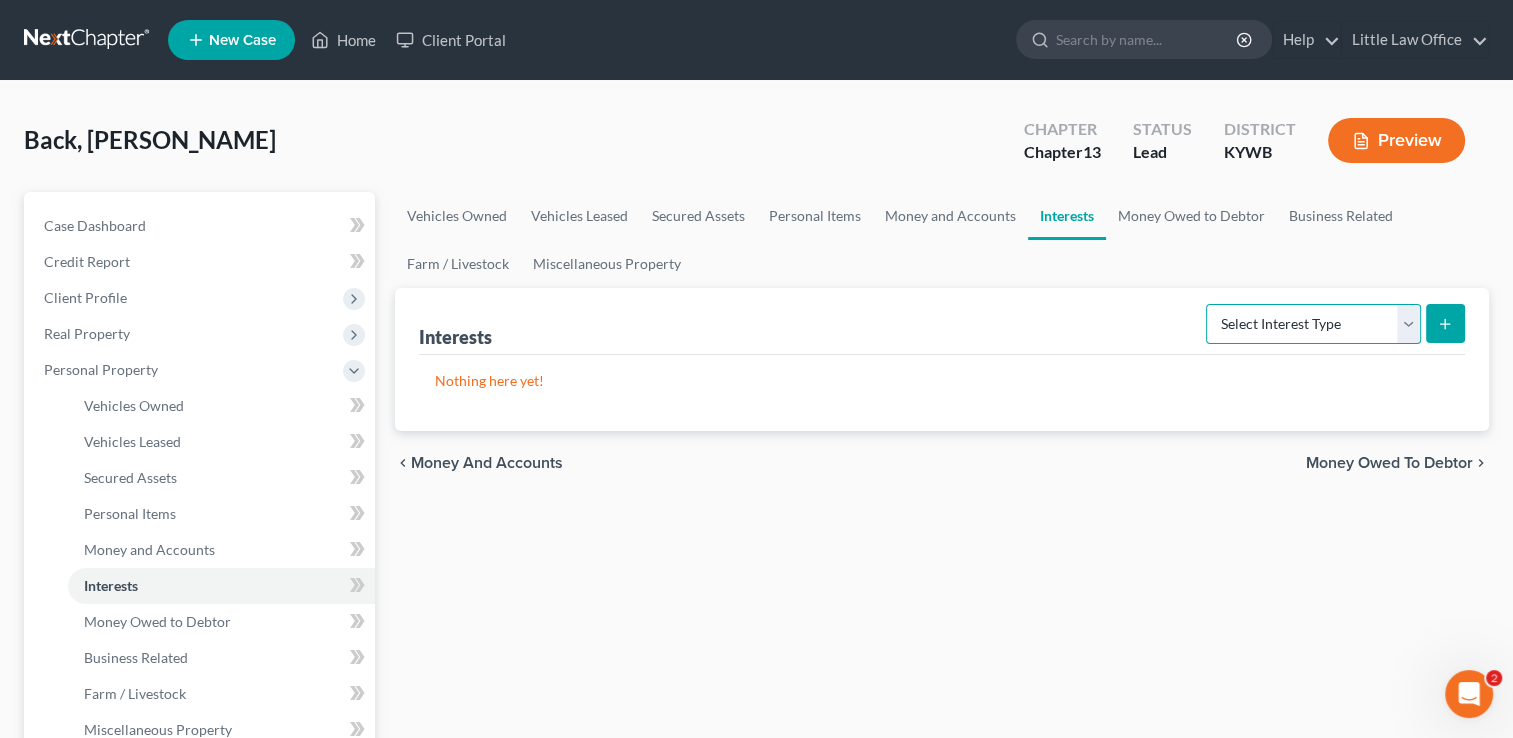 click on "Select Interest Type 401K Annuity Bond Education IRA Government Bond Government Pension Plan Incorporated Business IRA Joint Venture (Active) Joint Venture (Inactive) Keogh Mutual Fund Other Retirement Plan Partnership (Active) Partnership (Inactive) Pension Plan Stock Term Life Insurance Unincorporated Business Whole Life Insurance" at bounding box center (1313, 324) 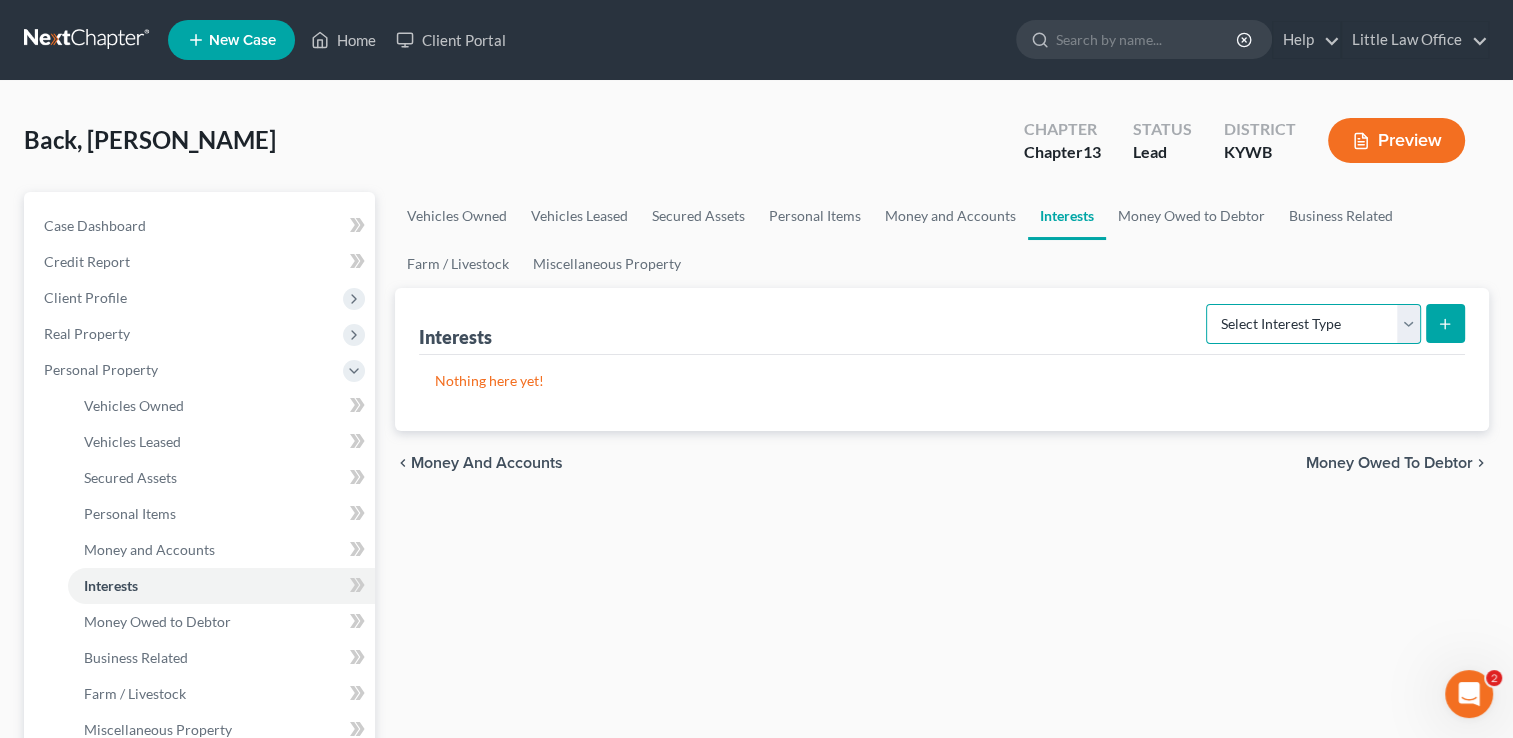select on "whole_life_insurance" 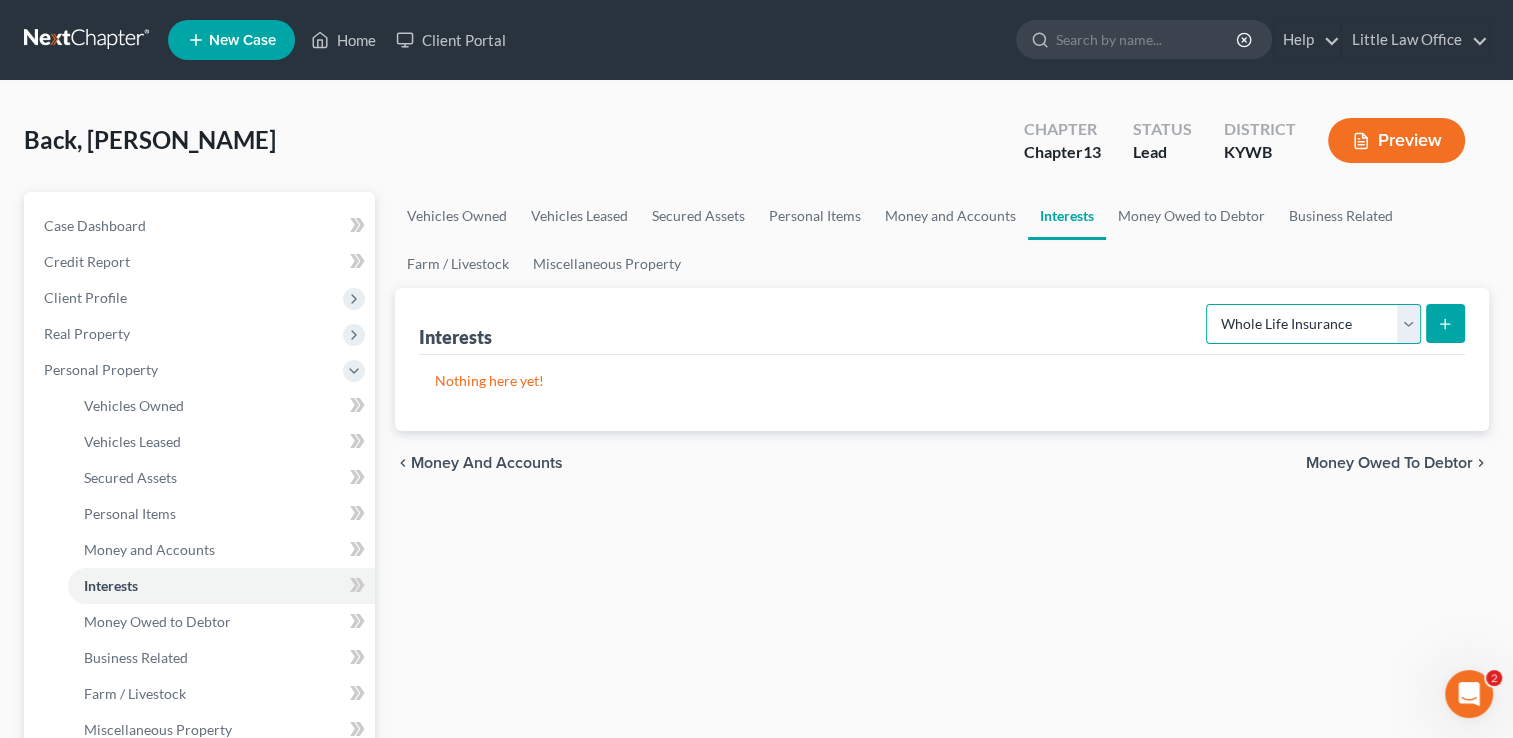 click on "Select Interest Type 401K Annuity Bond Education IRA Government Bond Government Pension Plan Incorporated Business IRA Joint Venture (Active) Joint Venture (Inactive) Keogh Mutual Fund Other Retirement Plan Partnership (Active) Partnership (Inactive) Pension Plan Stock Term Life Insurance Unincorporated Business Whole Life Insurance" at bounding box center [1313, 324] 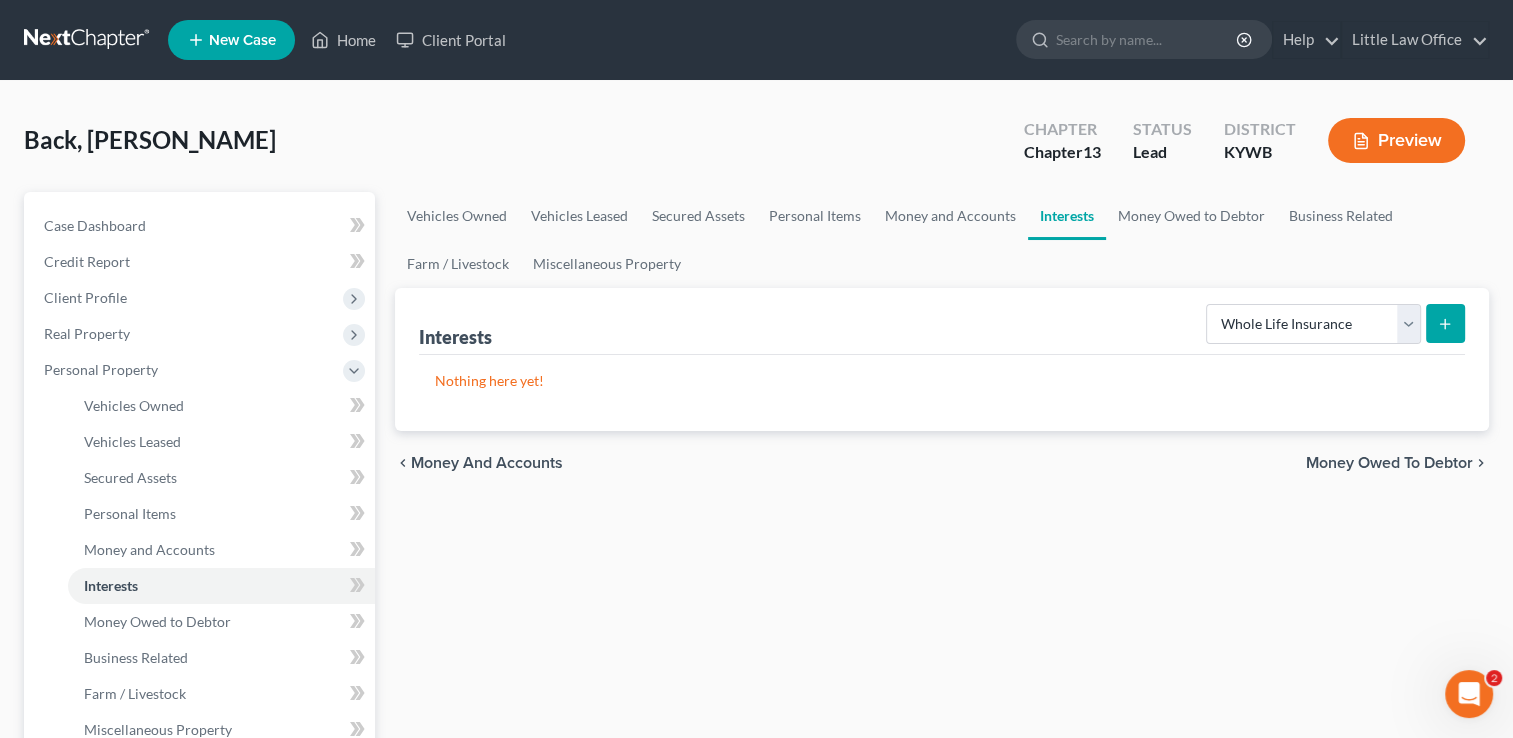 click at bounding box center [1445, 323] 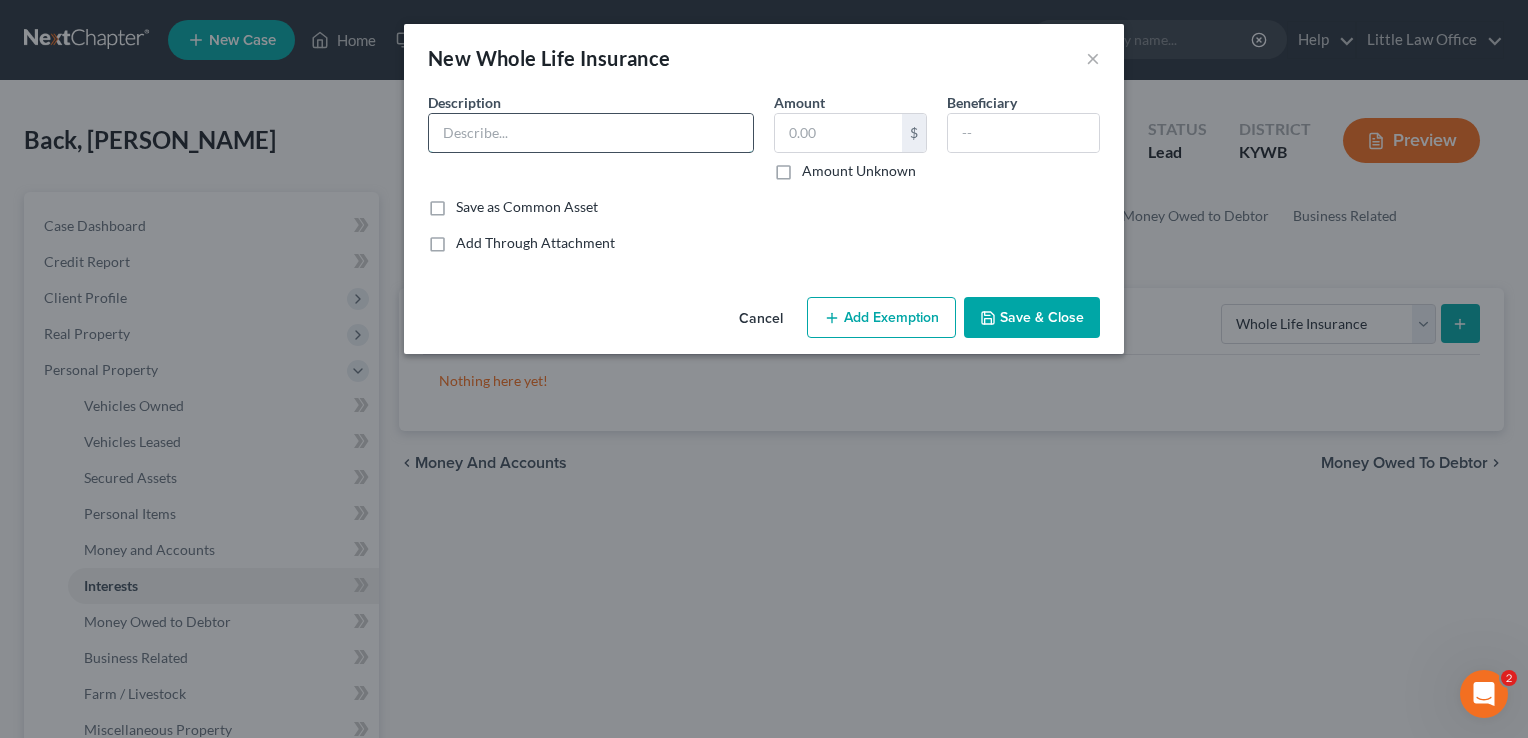 click at bounding box center (591, 133) 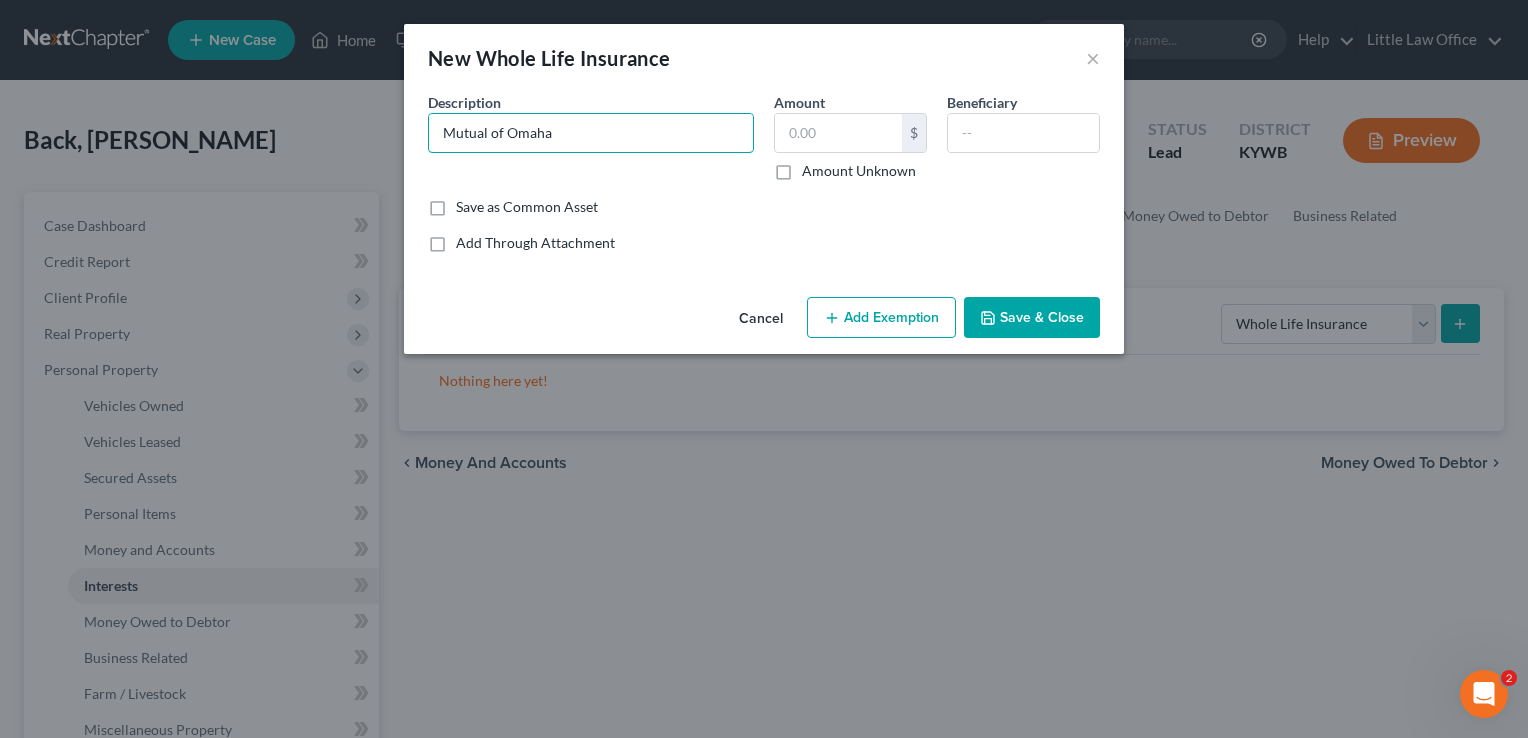 type on "Mutual of Omaha" 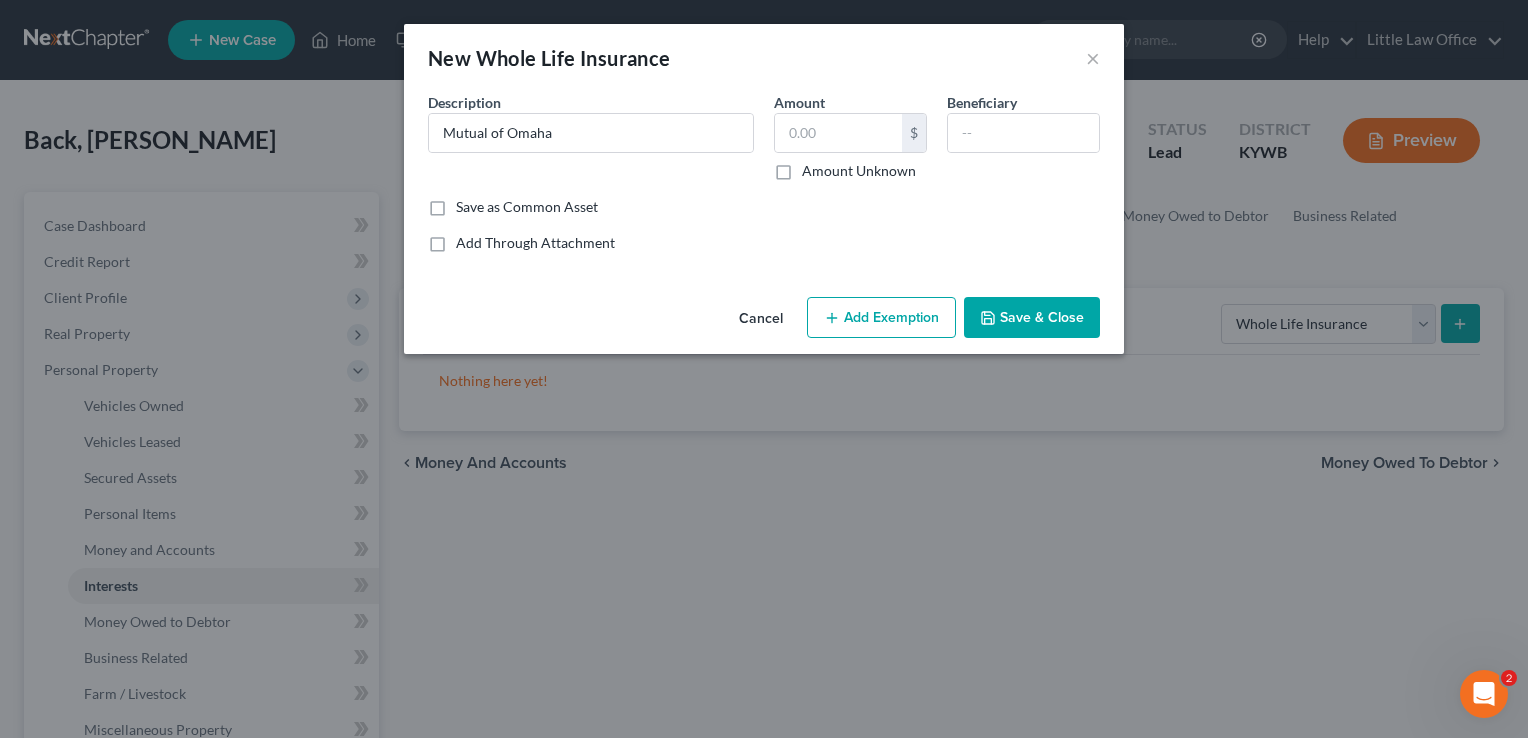 click on "Save & Close" at bounding box center (1032, 318) 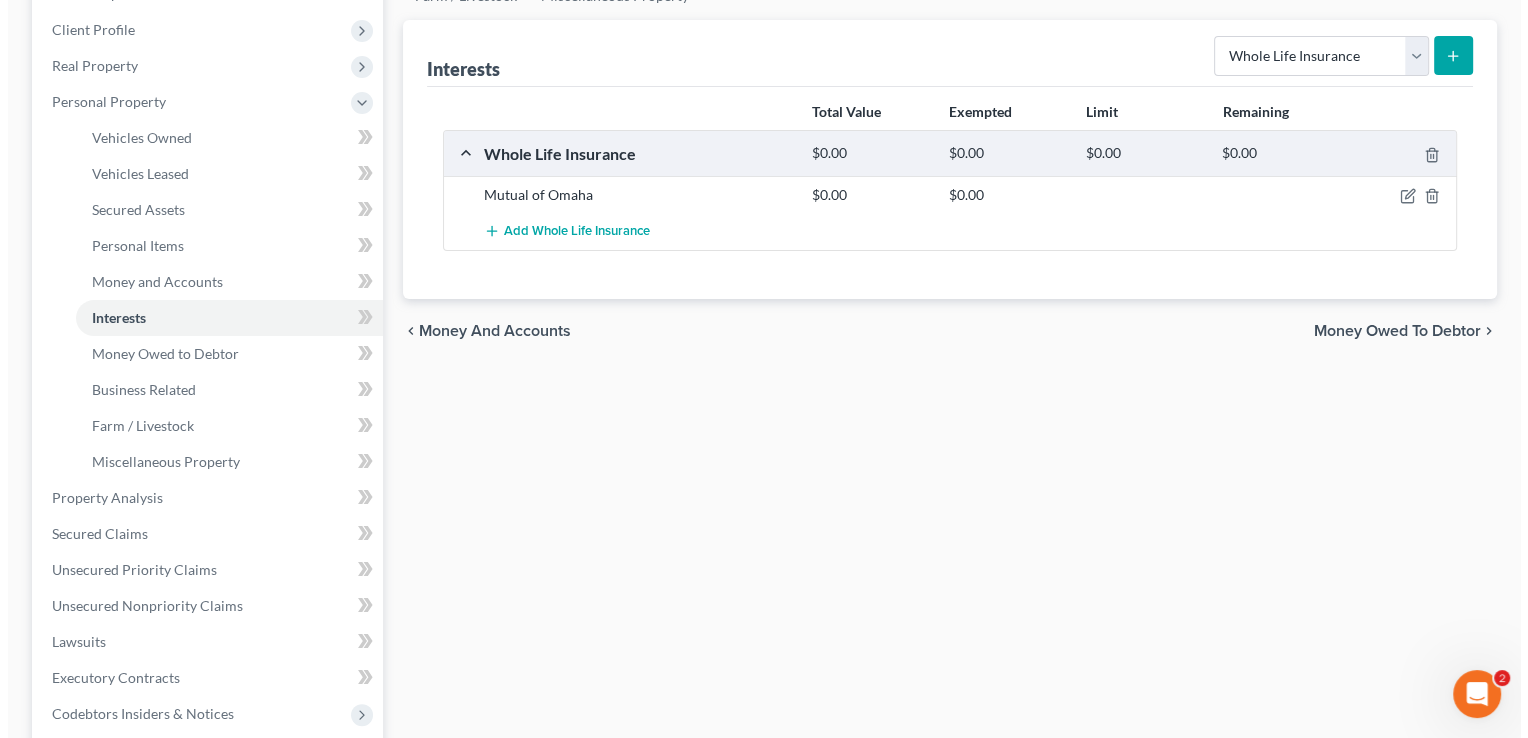scroll, scrollTop: 272, scrollLeft: 0, axis: vertical 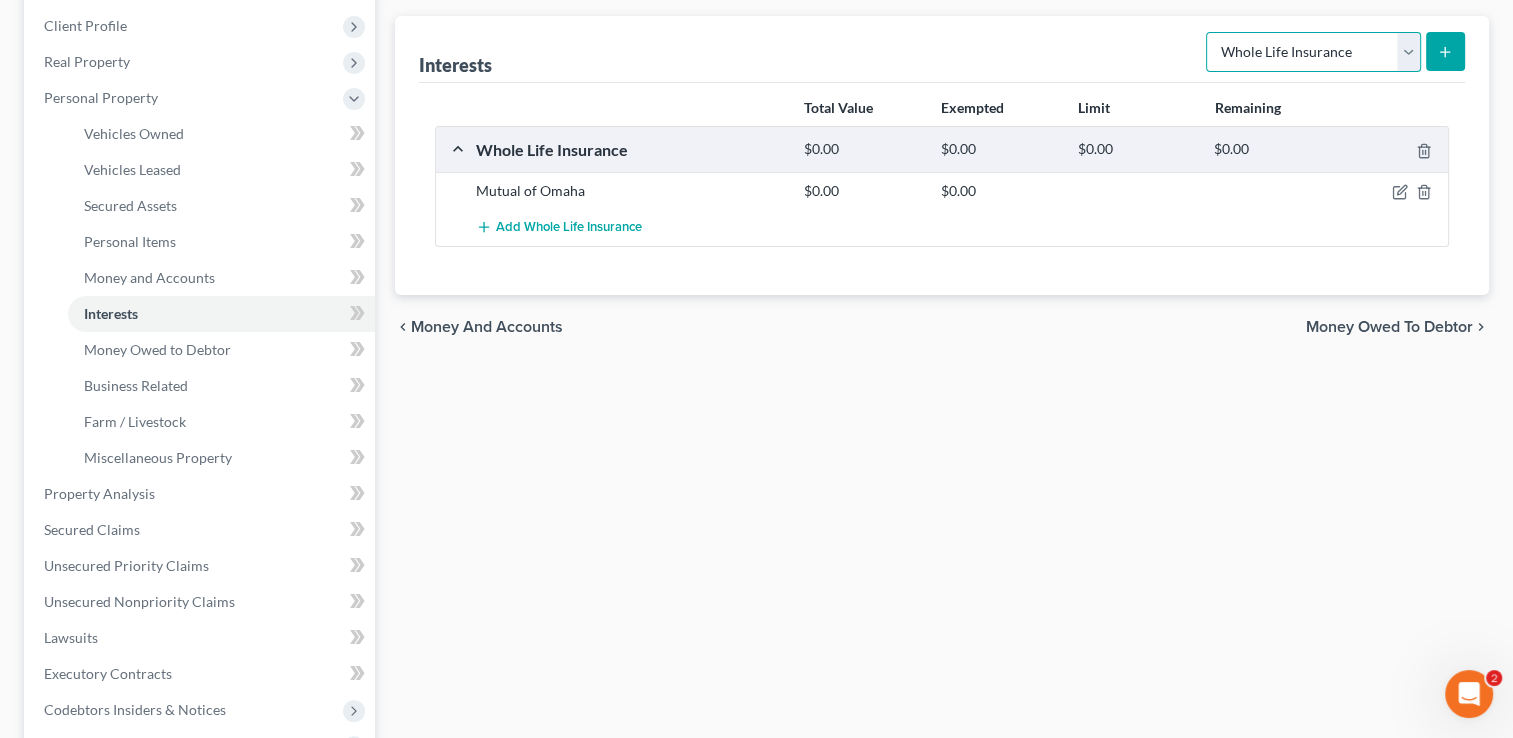 click on "Select Interest Type 401K Annuity Bond Education IRA Government Bond Government Pension Plan Incorporated Business IRA Joint Venture (Active) Joint Venture (Inactive) Keogh Mutual Fund Other Retirement Plan Partnership (Active) Partnership (Inactive) Pension Plan Stock Term Life Insurance Unincorporated Business Whole Life Insurance" at bounding box center [1313, 52] 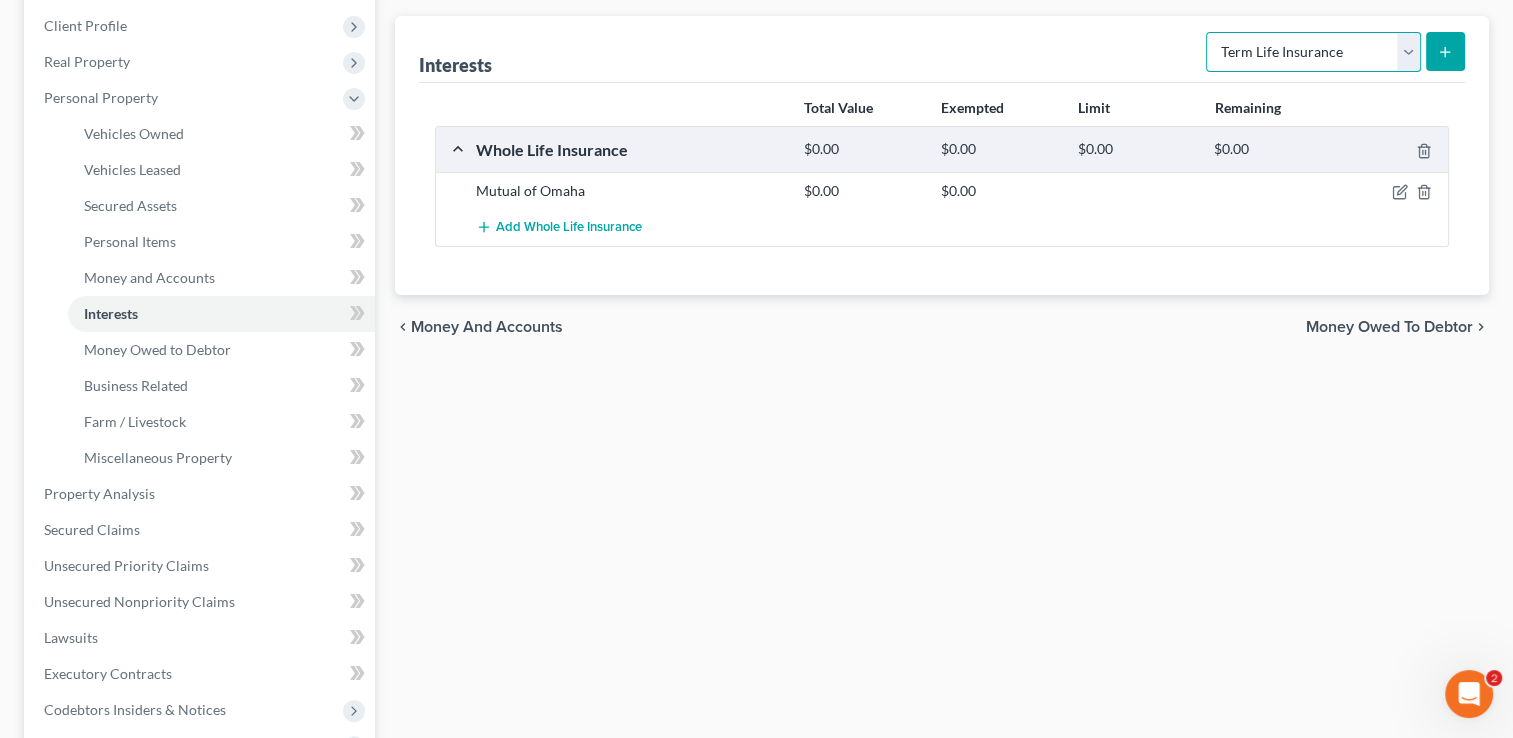 click on "Select Interest Type 401K Annuity Bond Education IRA Government Bond Government Pension Plan Incorporated Business IRA Joint Venture (Active) Joint Venture (Inactive) Keogh Mutual Fund Other Retirement Plan Partnership (Active) Partnership (Inactive) Pension Plan Stock Term Life Insurance Unincorporated Business Whole Life Insurance" at bounding box center [1313, 52] 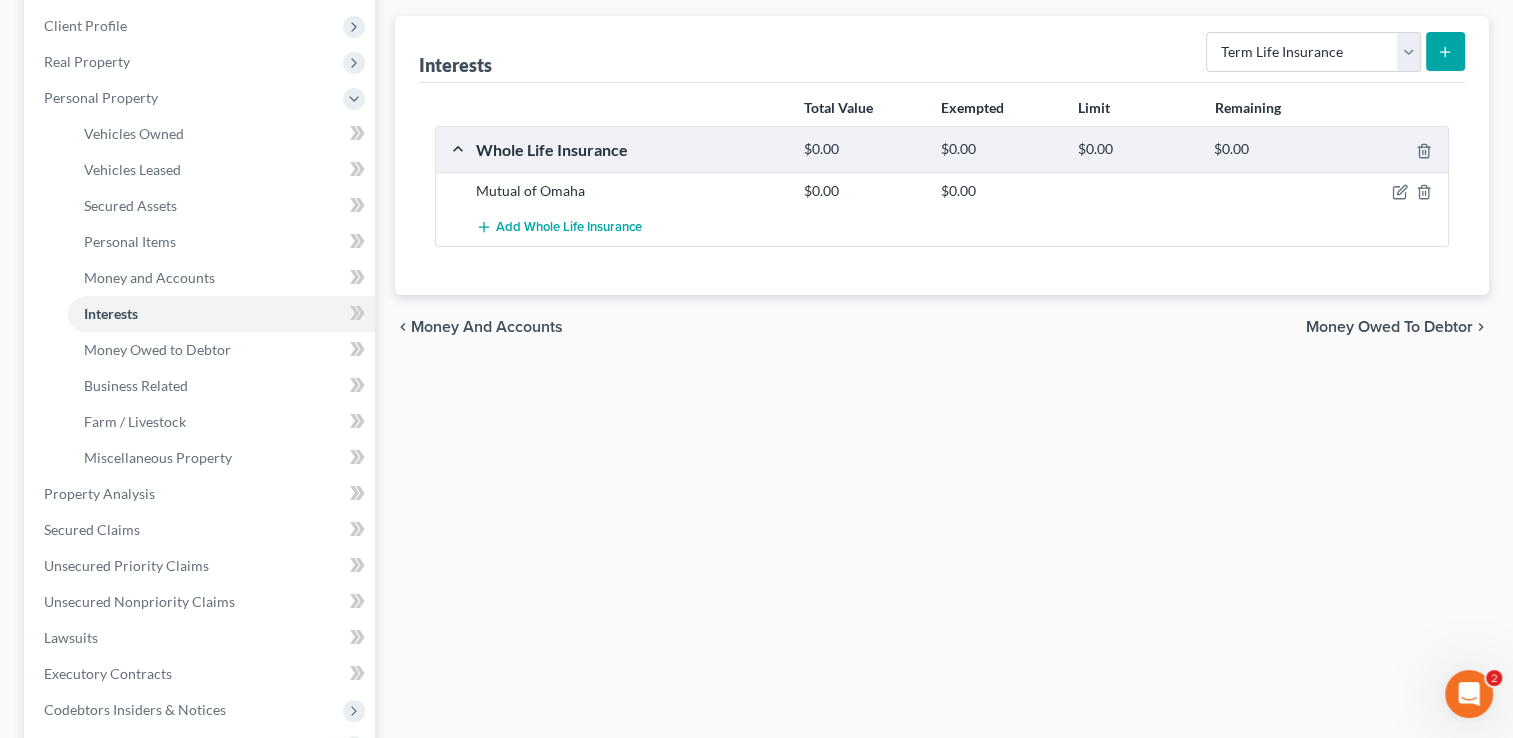 click at bounding box center [1445, 51] 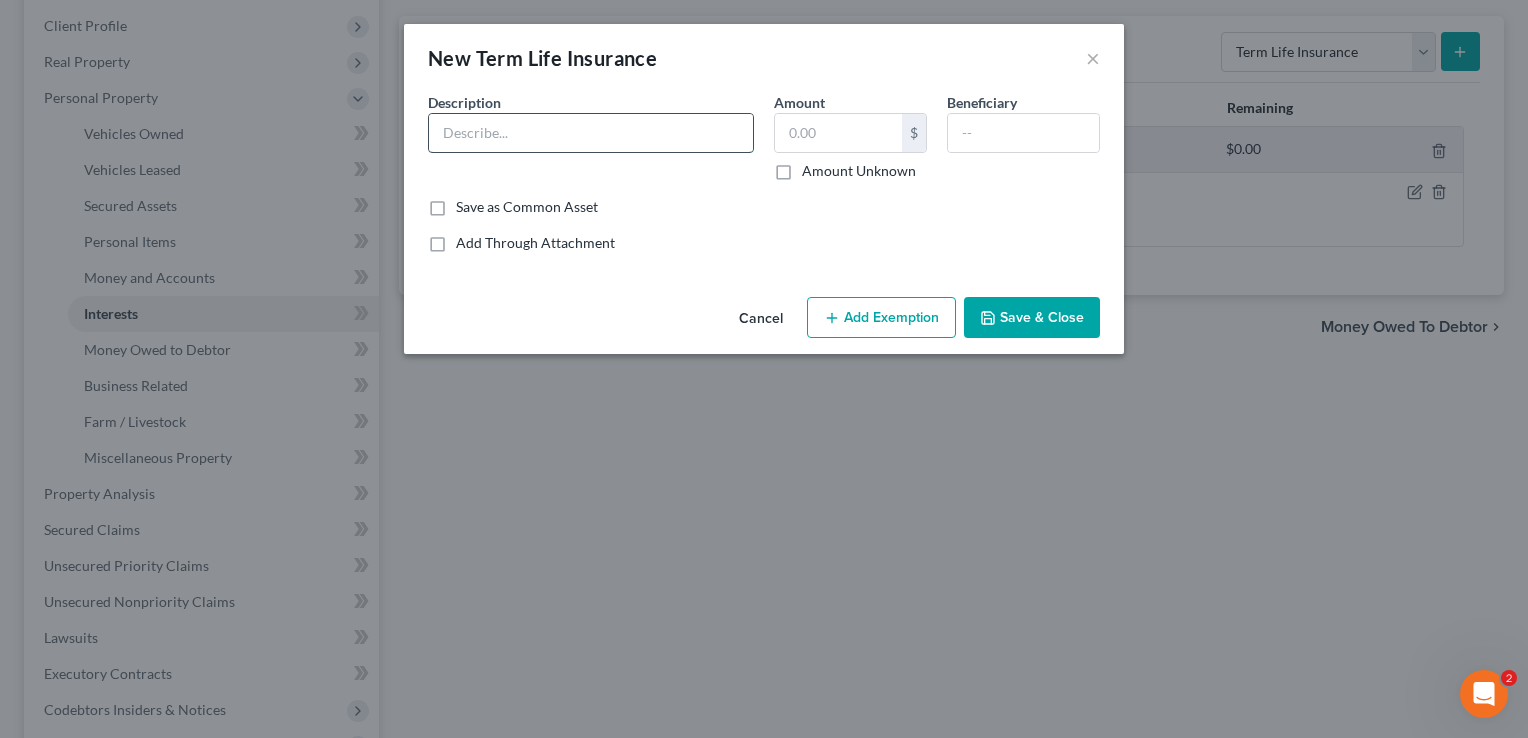 click at bounding box center (591, 133) 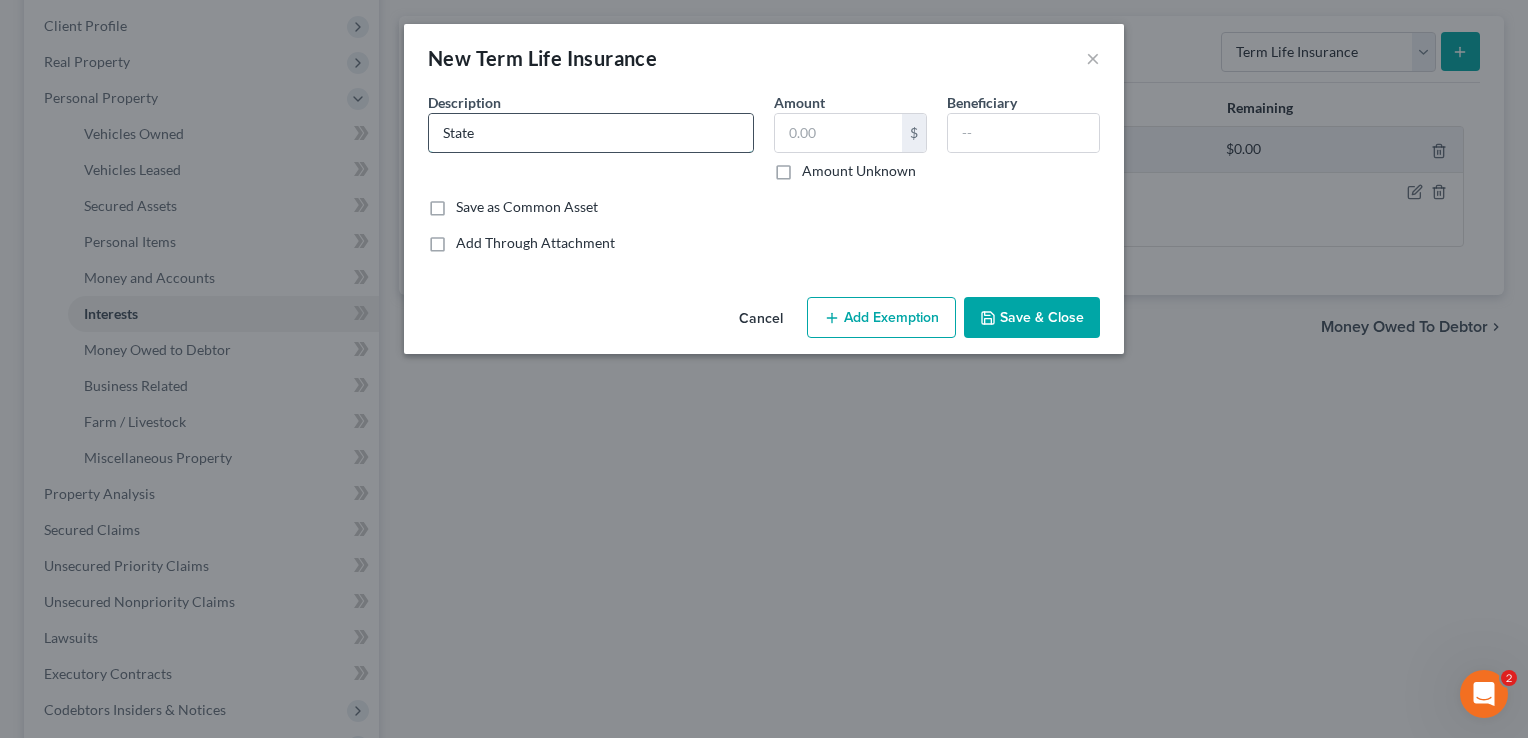 type on "State Farm Life Insurance - no cash value" 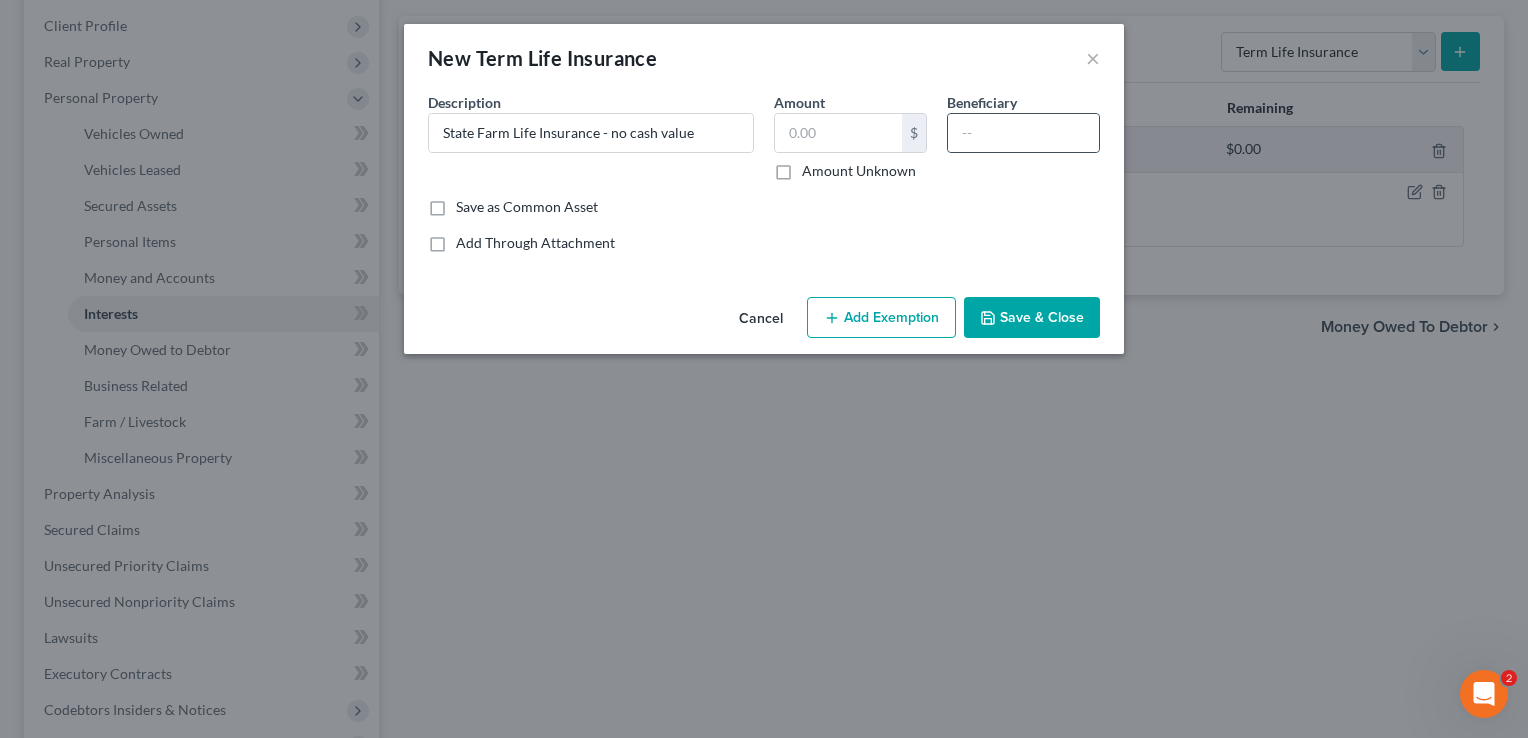 click at bounding box center [1023, 133] 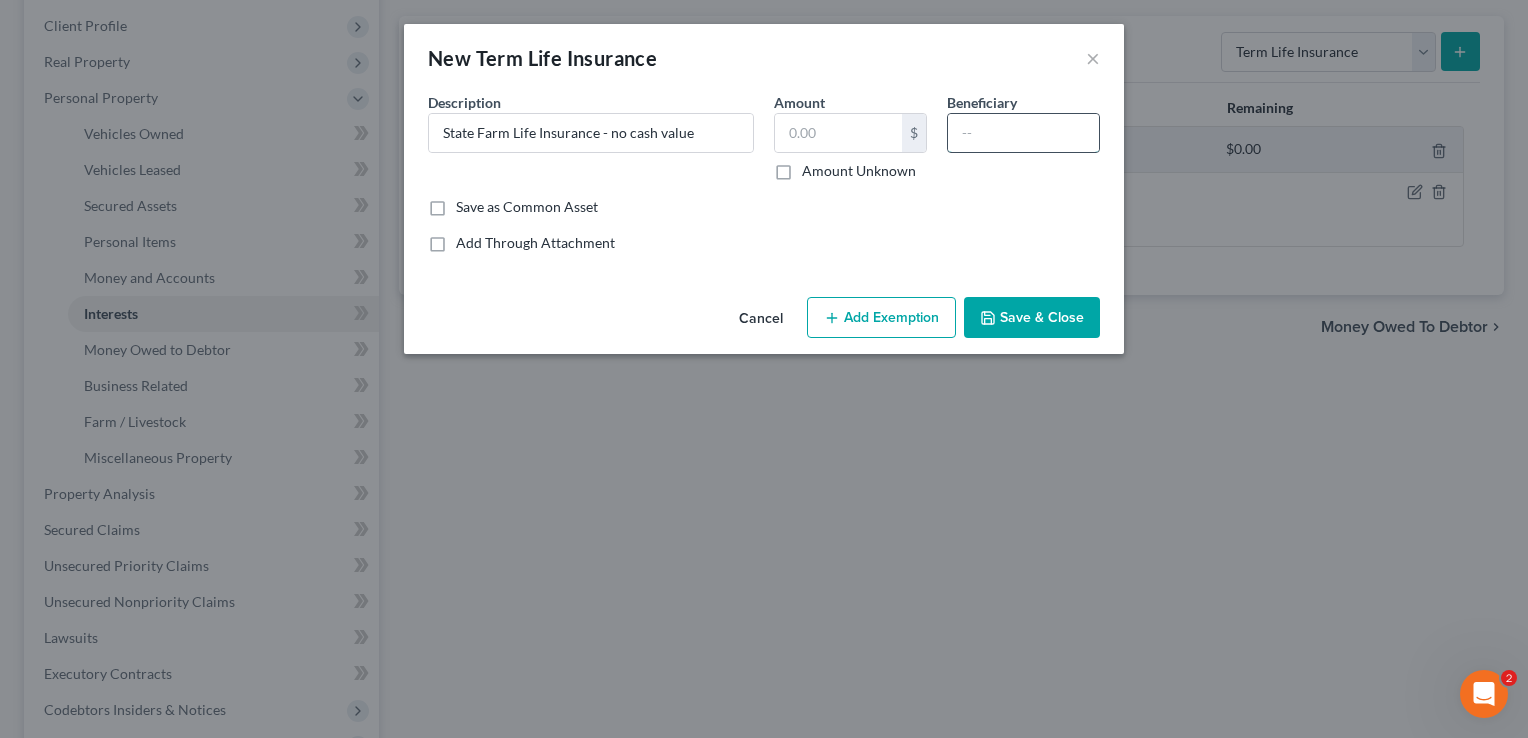 click at bounding box center [1023, 133] 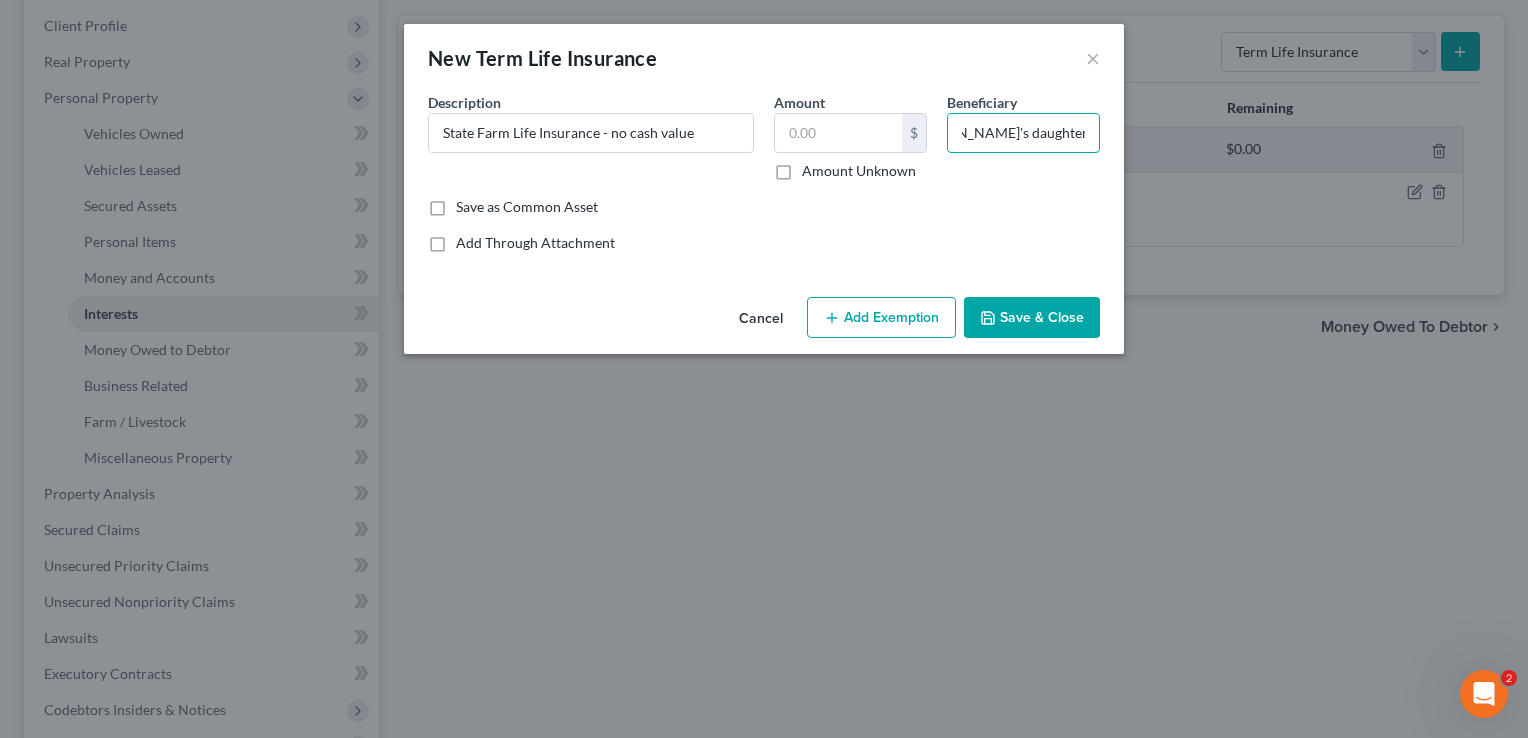 scroll, scrollTop: 0, scrollLeft: 56, axis: horizontal 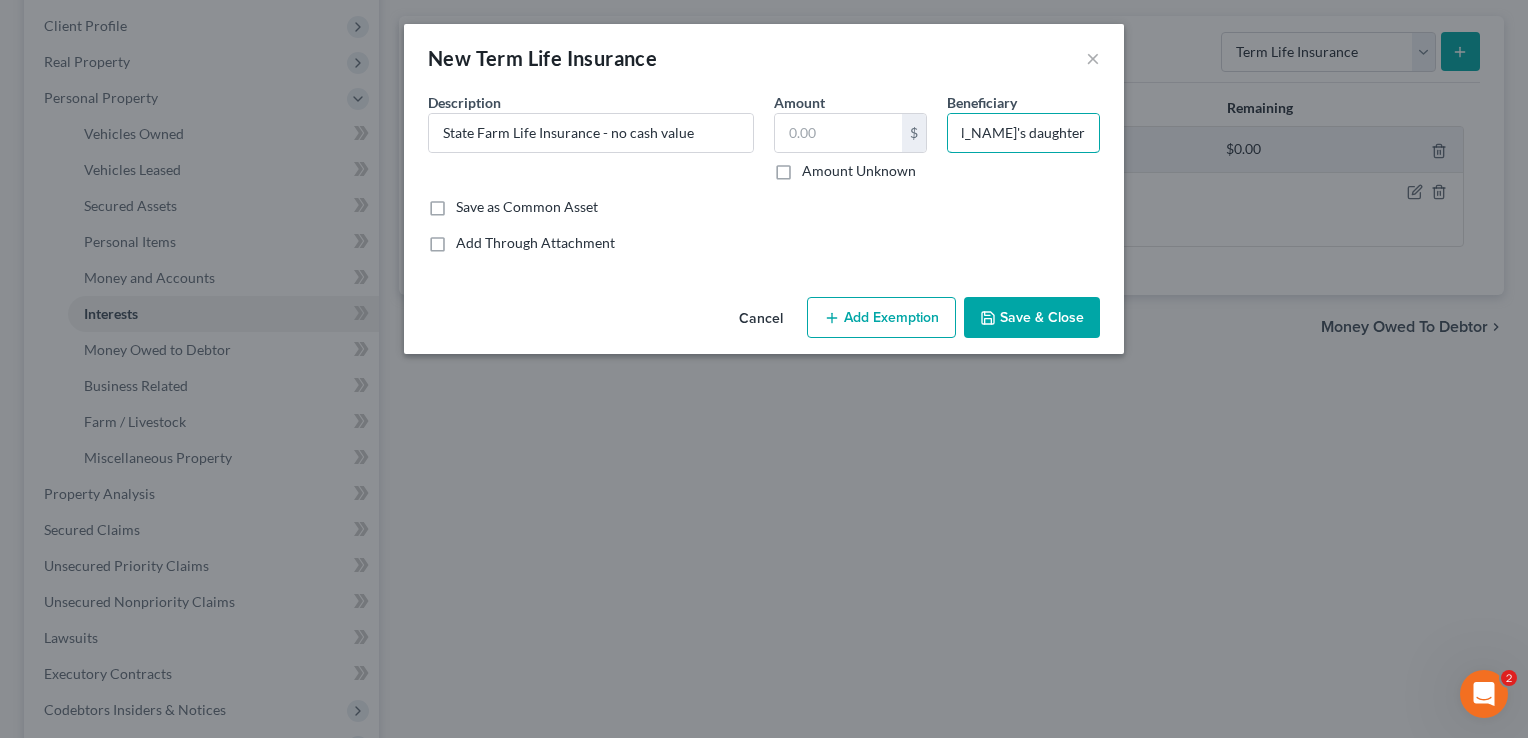 type on "Debtor's daughter and fiance'" 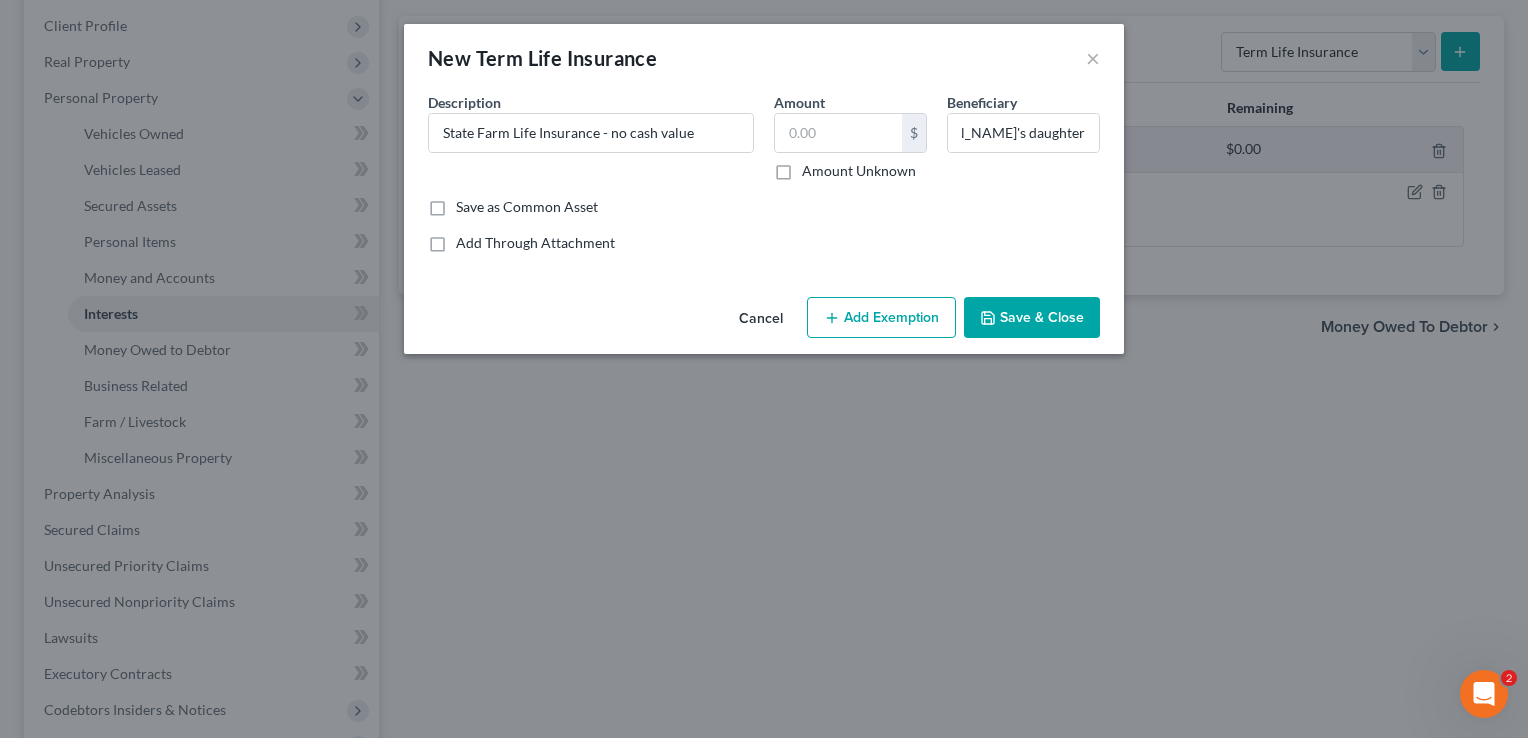 click on "Save & Close" at bounding box center (1032, 318) 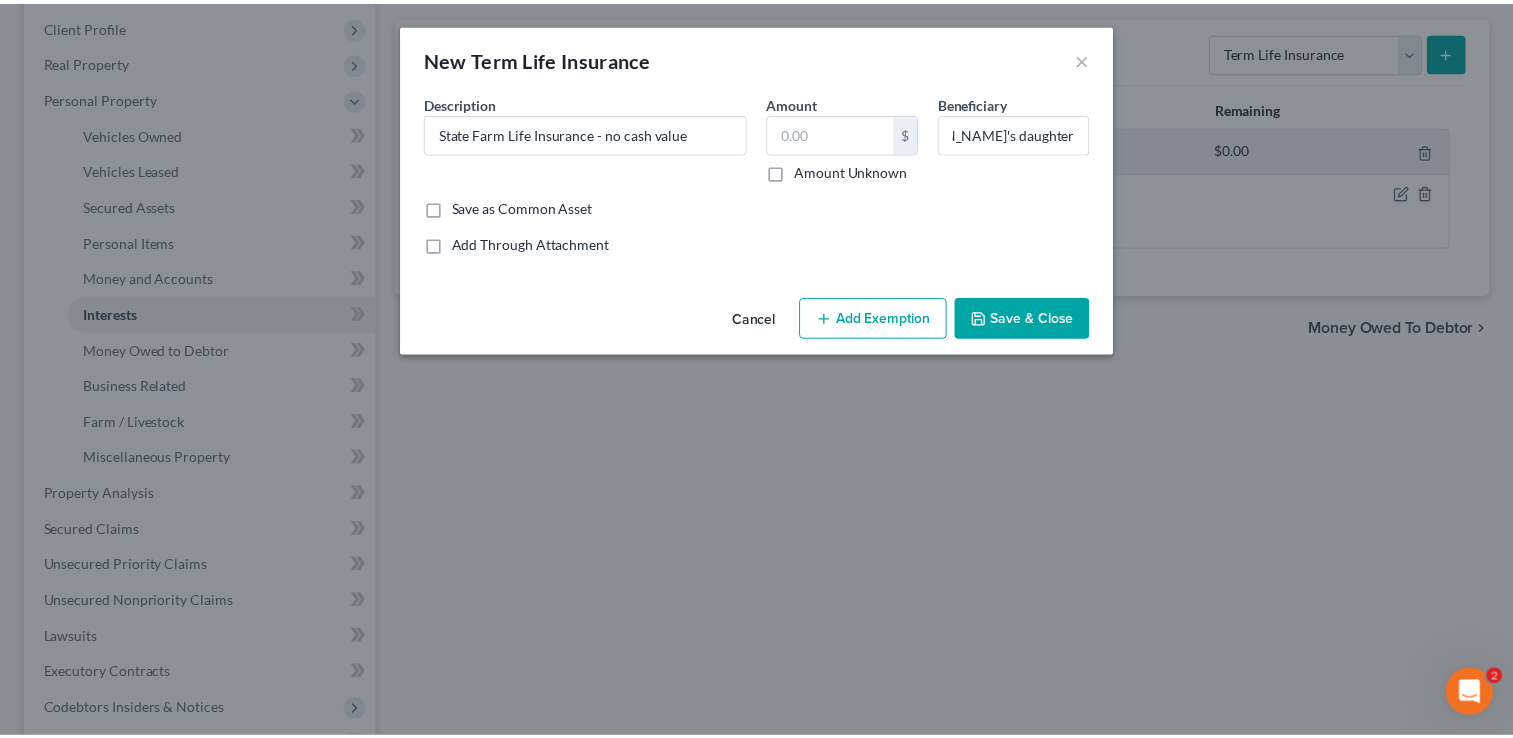 scroll, scrollTop: 0, scrollLeft: 0, axis: both 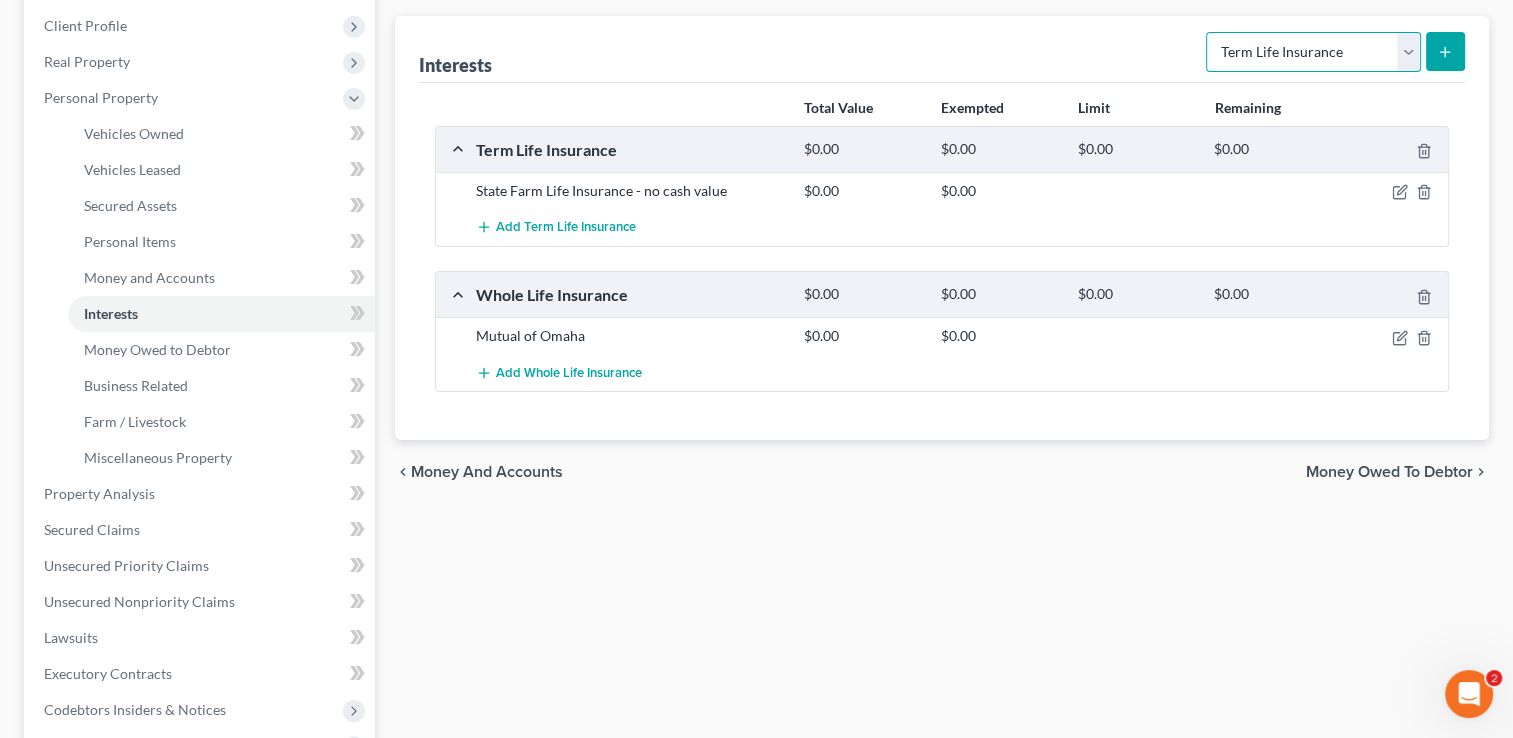 click on "Select Interest Type 401K Annuity Bond Education IRA Government Bond Government Pension Plan Incorporated Business IRA Joint Venture (Active) Joint Venture (Inactive) Keogh Mutual Fund Other Retirement Plan Partnership (Active) Partnership (Inactive) Pension Plan Stock Term Life Insurance Unincorporated Business Whole Life Insurance" at bounding box center [1313, 52] 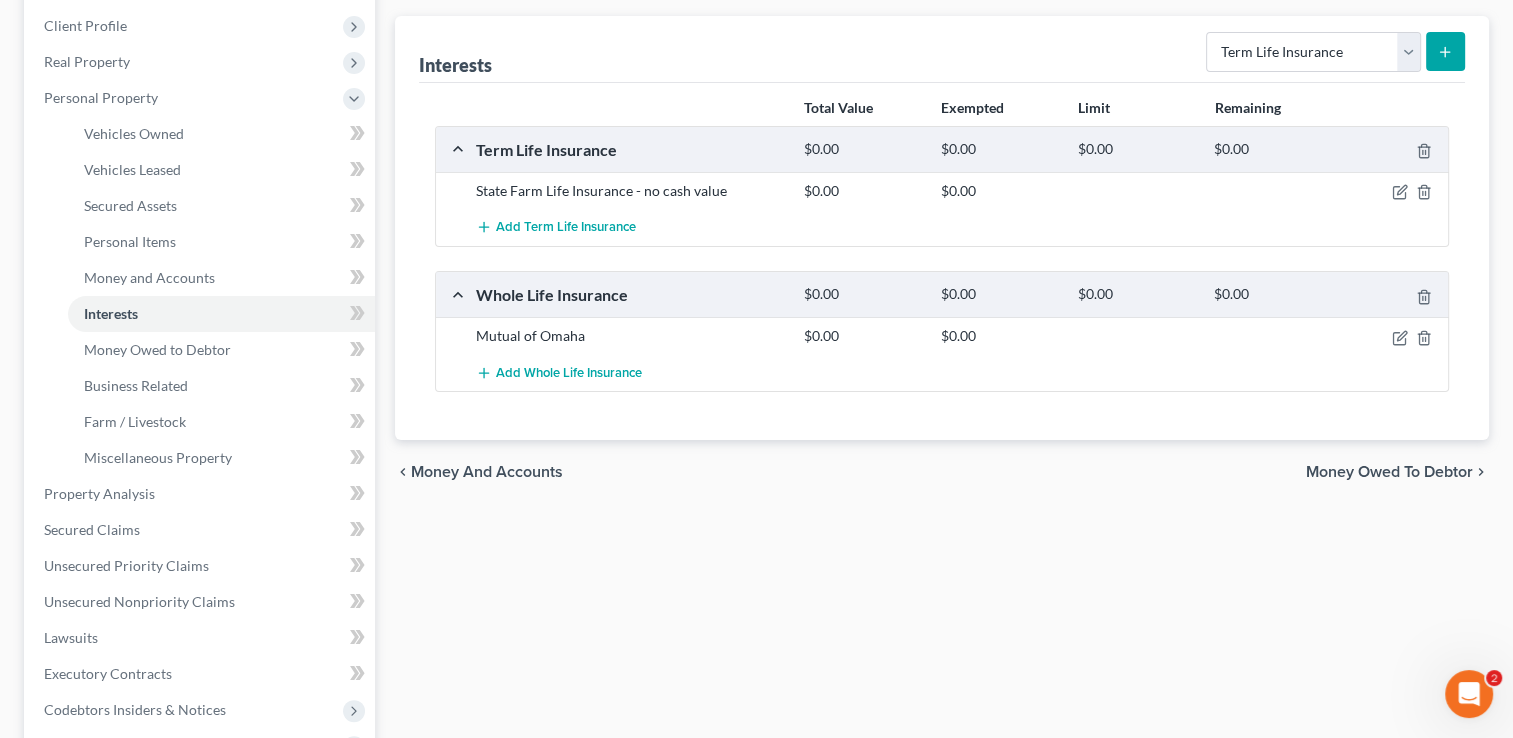 click on "Interests Select Interest Type 401K Annuity Bond Education IRA Government Bond Government Pension Plan Incorporated Business IRA Joint Venture (Active) Joint Venture (Inactive) Keogh Mutual Fund Other Retirement Plan Partnership (Active) Partnership (Inactive) Pension Plan Stock Term Life Insurance Unincorporated Business Whole Life Insurance" at bounding box center [942, 49] 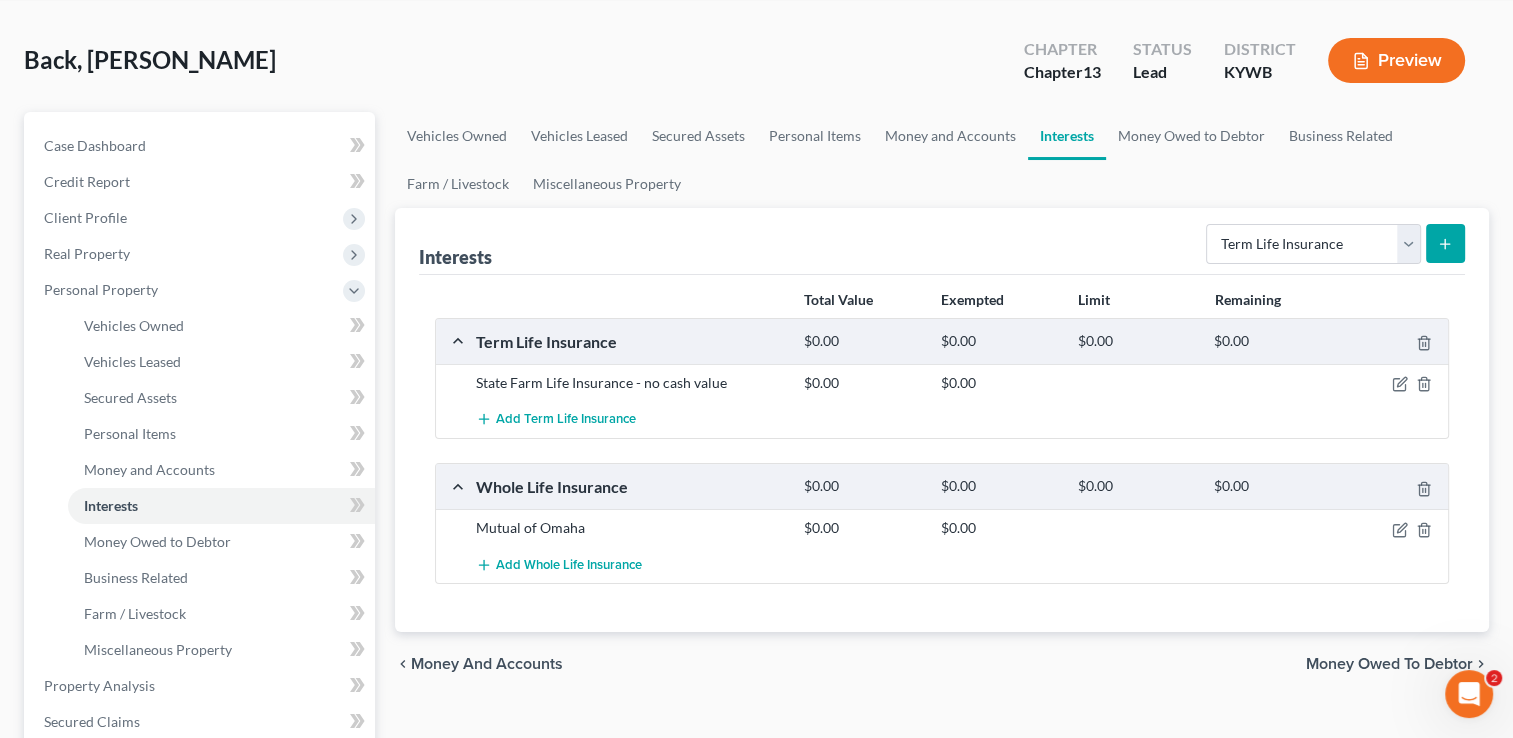 scroll, scrollTop: 57, scrollLeft: 0, axis: vertical 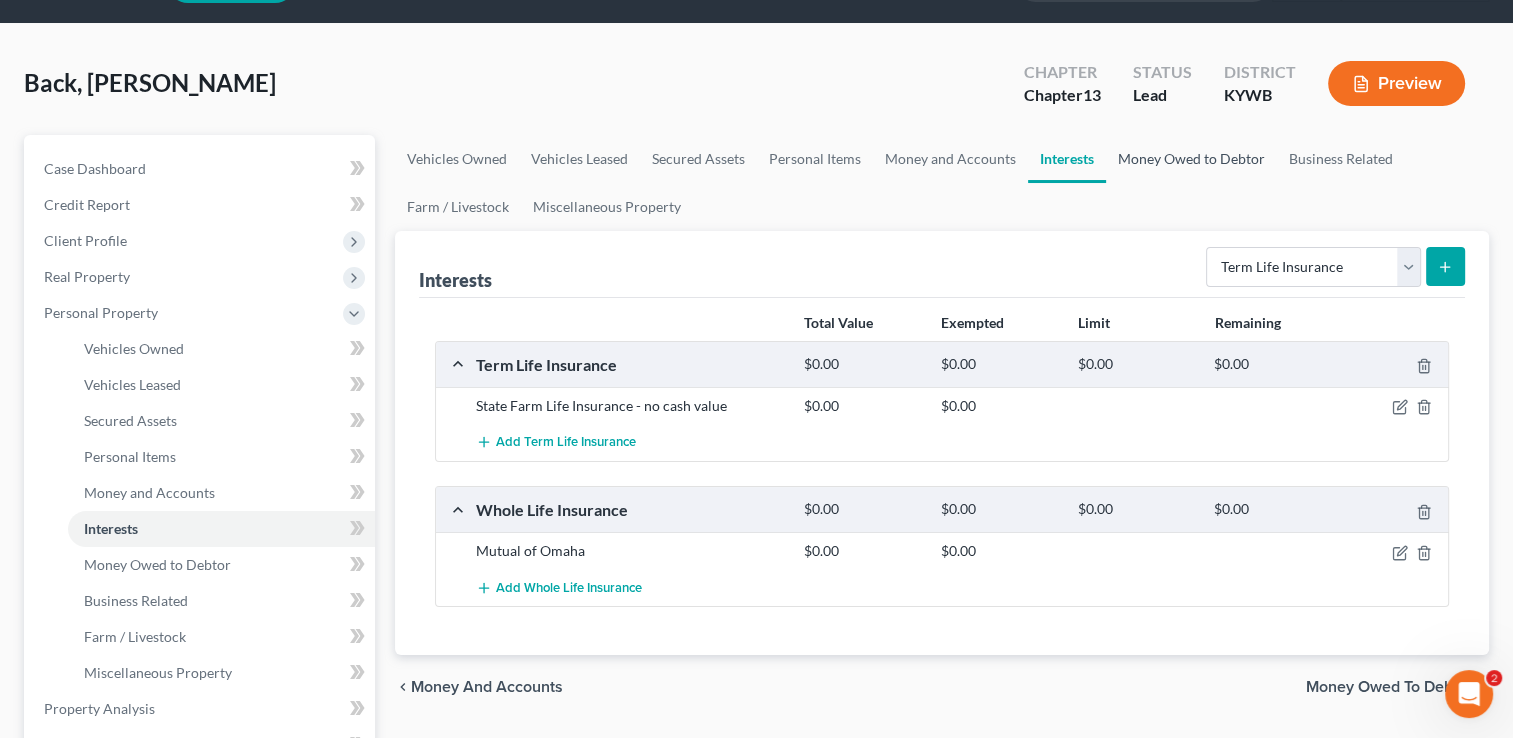 click on "Money Owed to Debtor" at bounding box center [1191, 159] 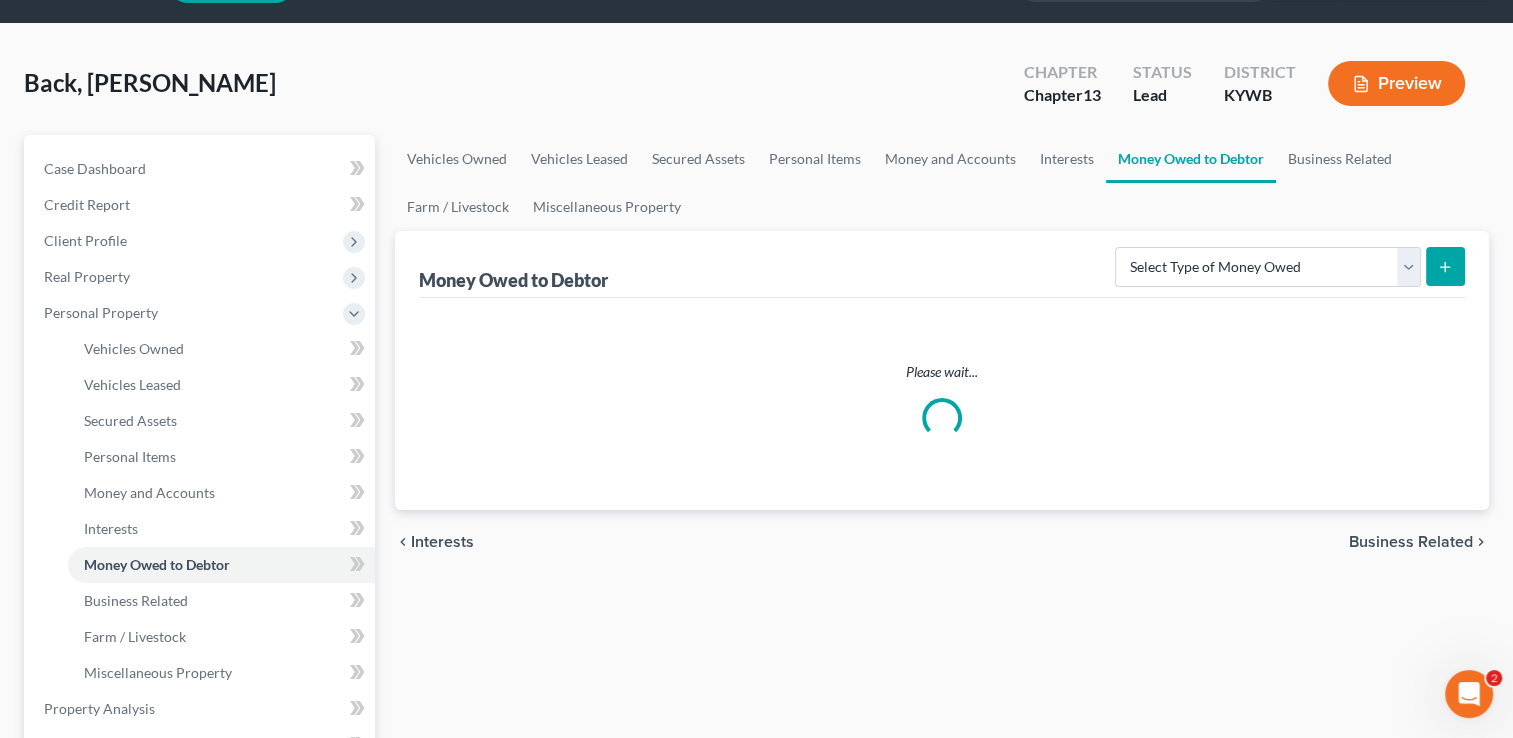 scroll, scrollTop: 0, scrollLeft: 0, axis: both 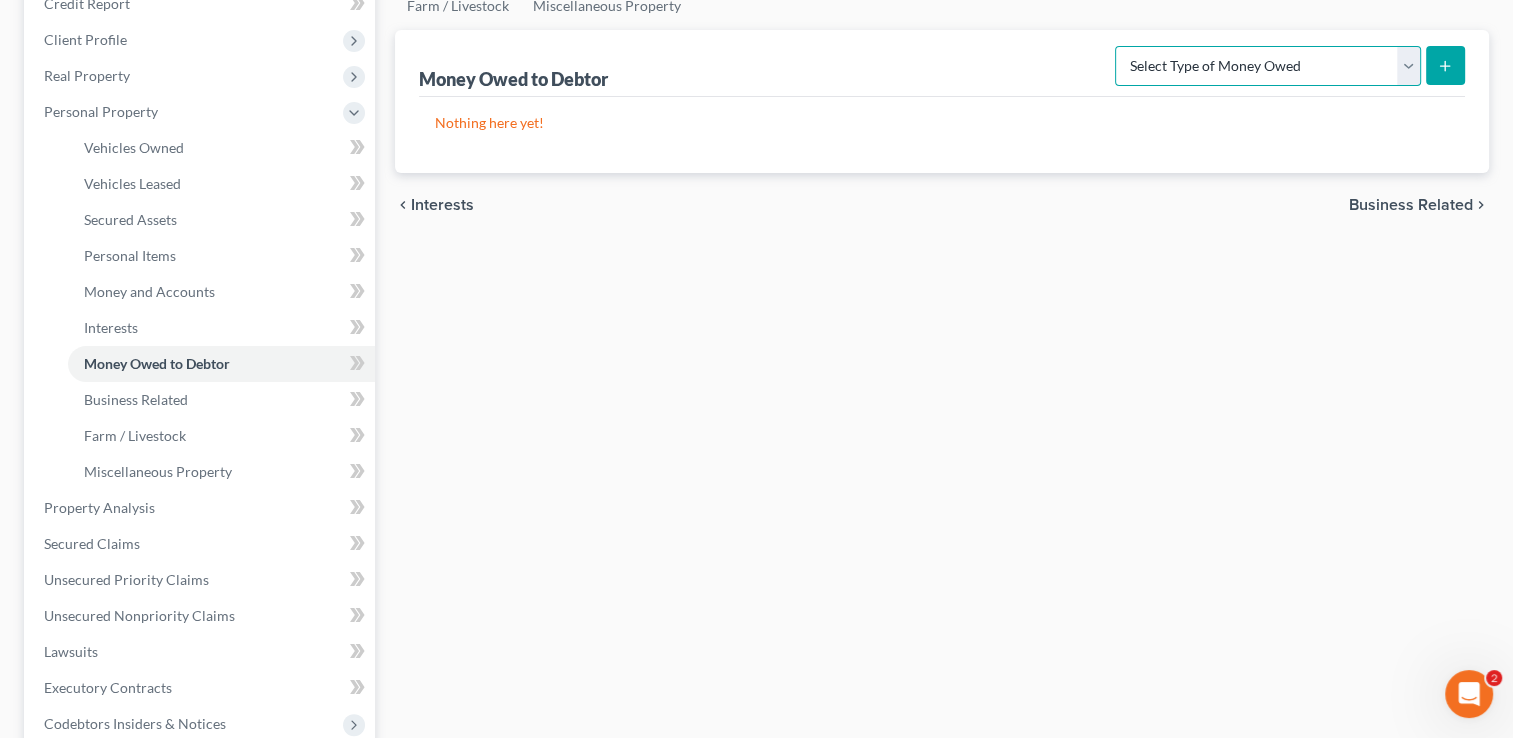 click on "Select Type of Money Owed Accounts Receivable Alimony Child Support Claims Against Third Parties Disability Benefits Disability Insurance Payments Divorce Settlements Equitable or Future Interests Expected Tax Refund and Unused NOLs Financial Assets Not Yet Listed Life Estate of Descendants Maintenance Other Contingent & Unliquidated Claims Property Settlements Sick or Vacation Pay Social Security Benefits Trusts Unpaid Loans Unpaid Wages Workers Compensation" at bounding box center (1268, 66) 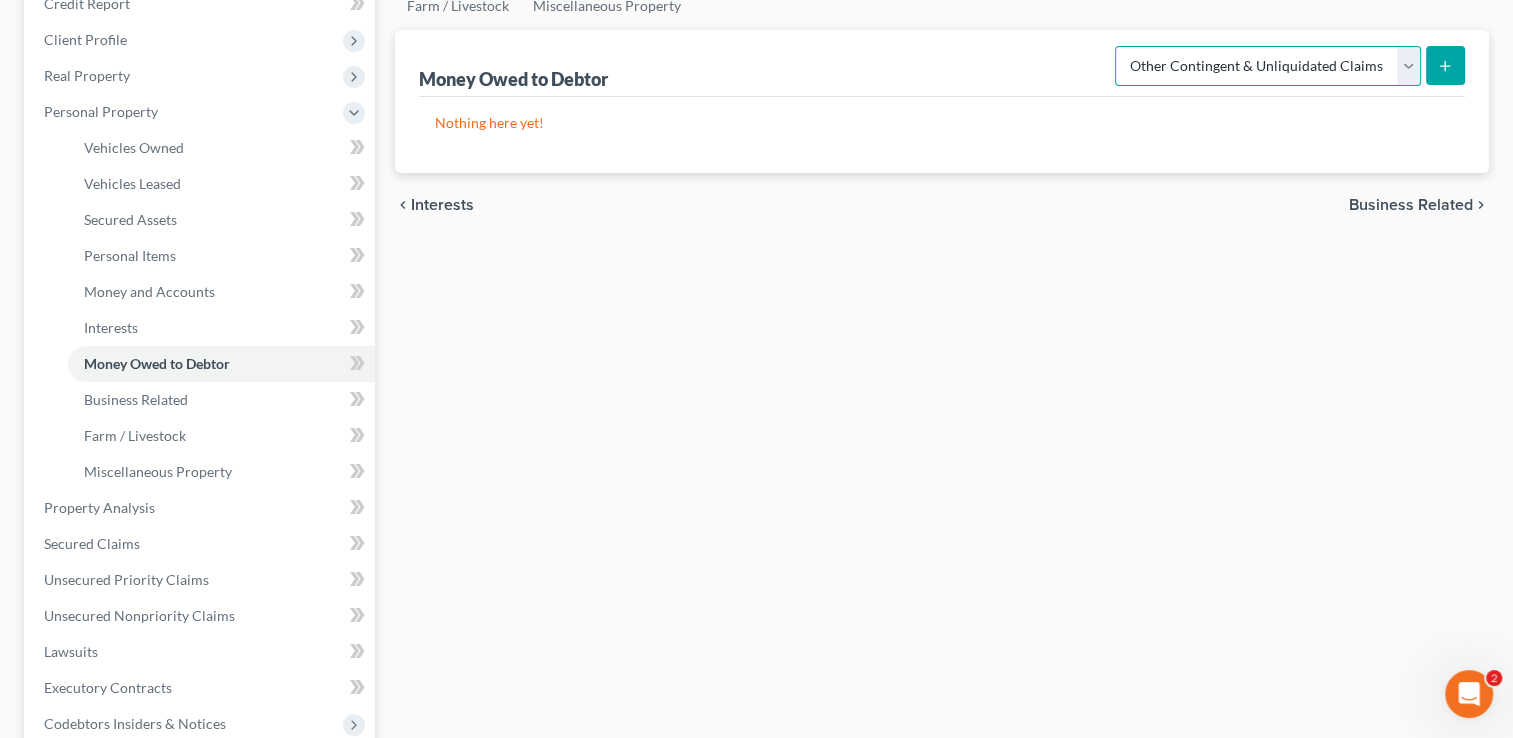 click on "Select Type of Money Owed Accounts Receivable Alimony Child Support Claims Against Third Parties Disability Benefits Disability Insurance Payments Divorce Settlements Equitable or Future Interests Expected Tax Refund and Unused NOLs Financial Assets Not Yet Listed Life Estate of Descendants Maintenance Other Contingent & Unliquidated Claims Property Settlements Sick or Vacation Pay Social Security Benefits Trusts Unpaid Loans Unpaid Wages Workers Compensation" at bounding box center [1268, 66] 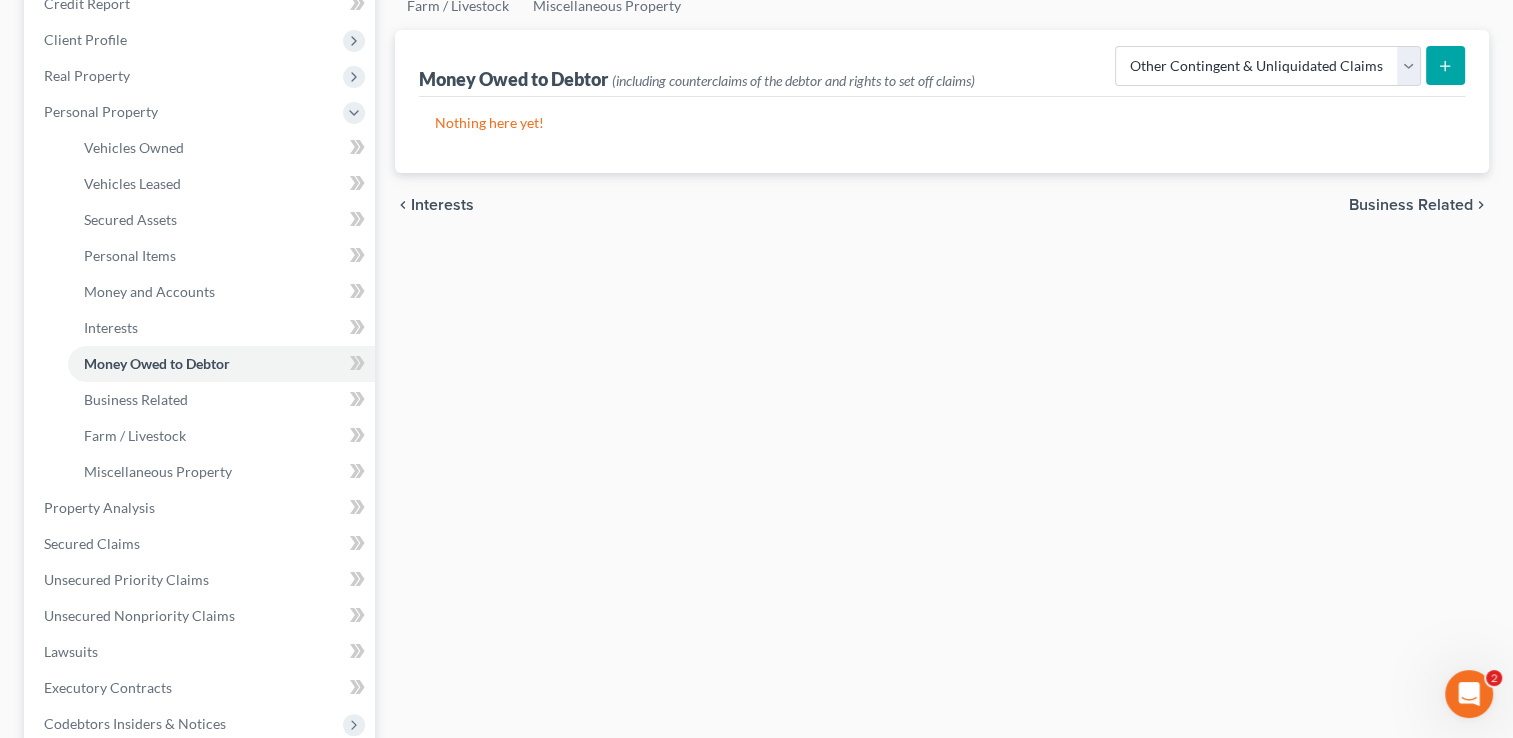 click at bounding box center (1445, 65) 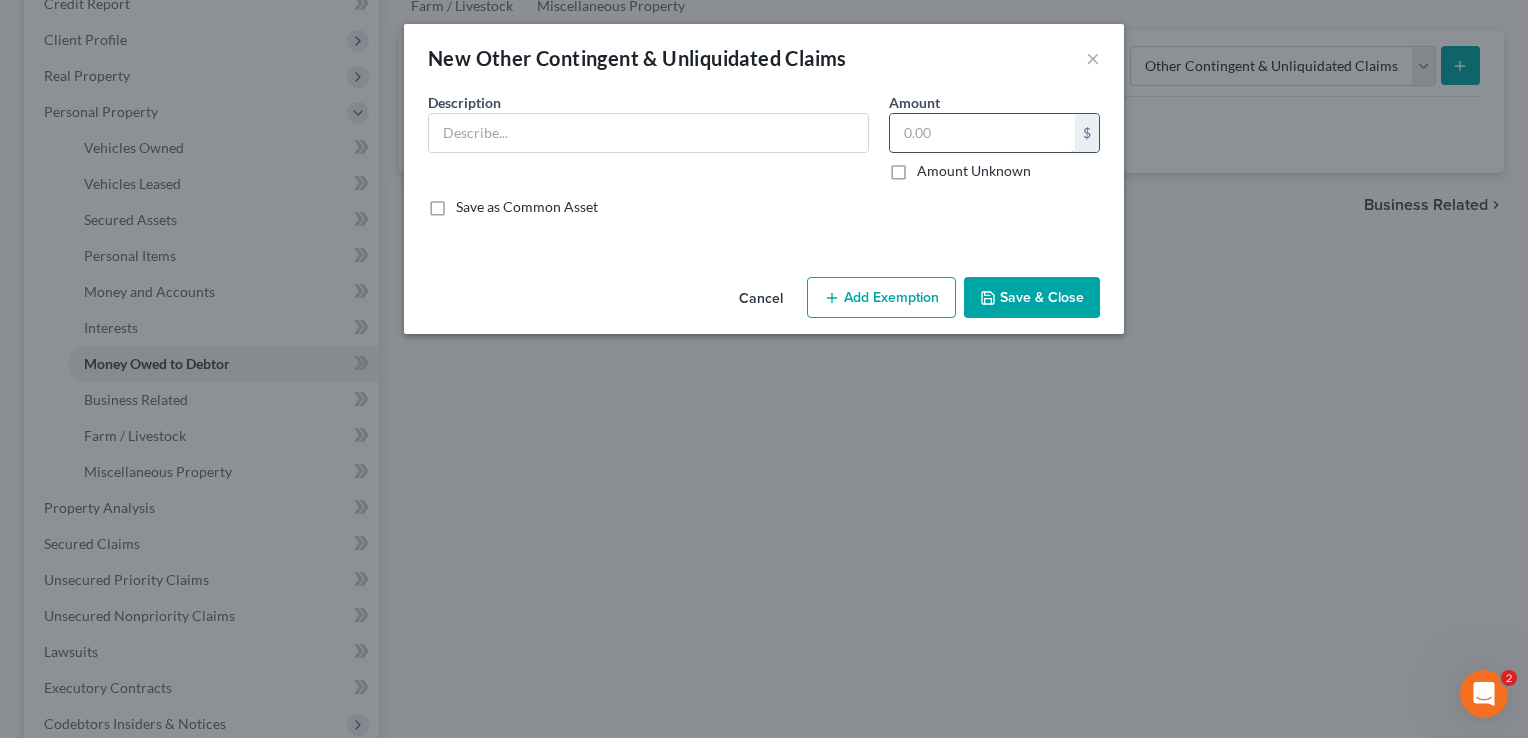 click at bounding box center [982, 133] 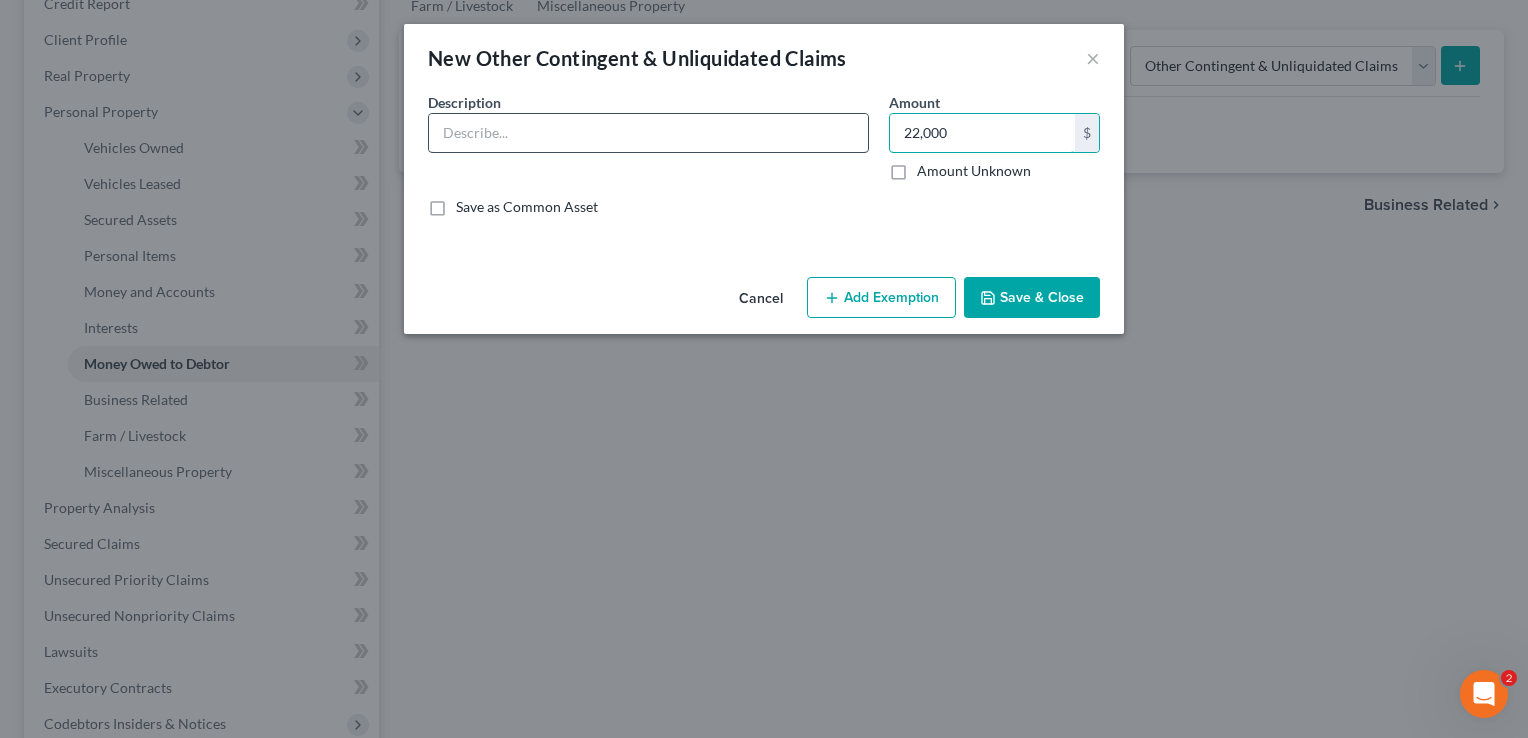 type on "22,000" 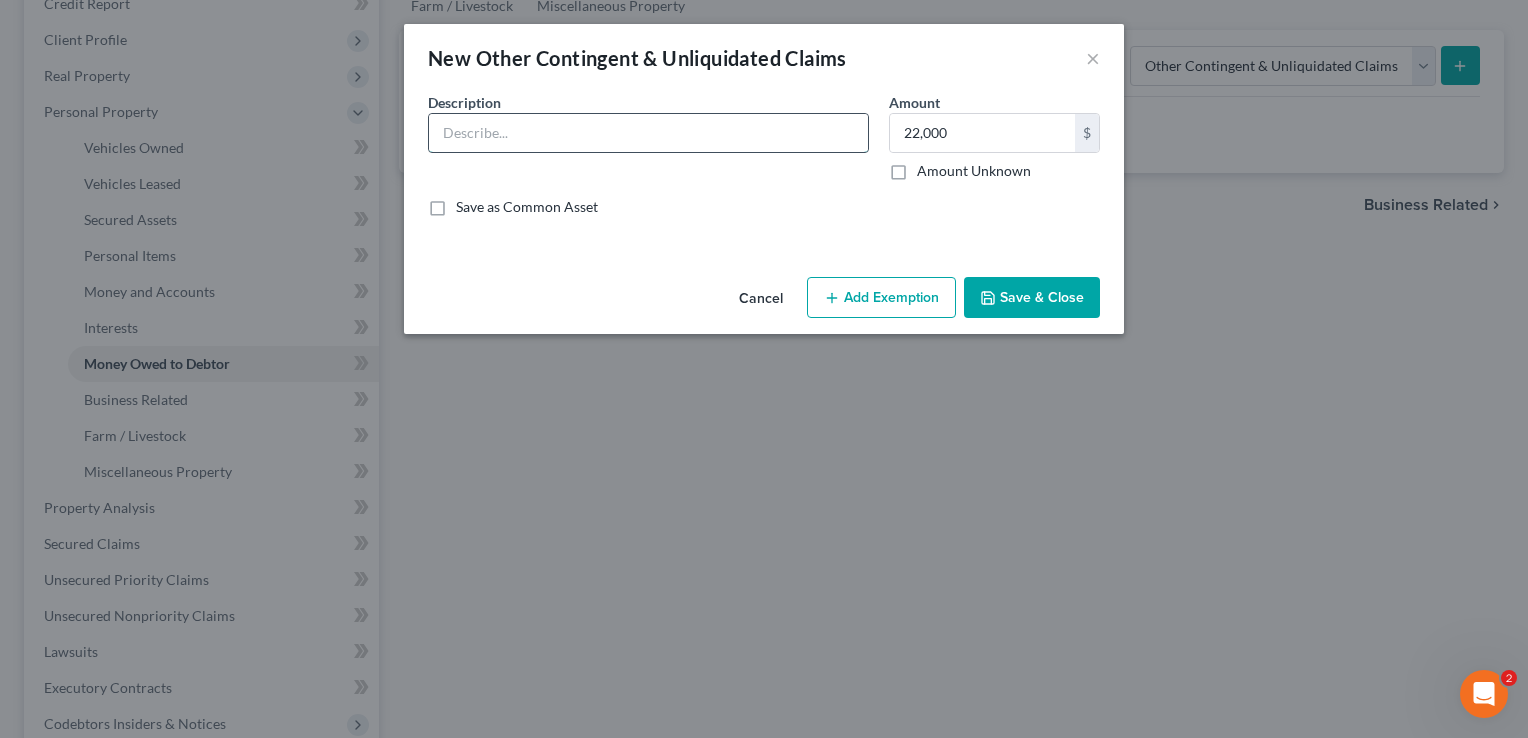 click at bounding box center [648, 133] 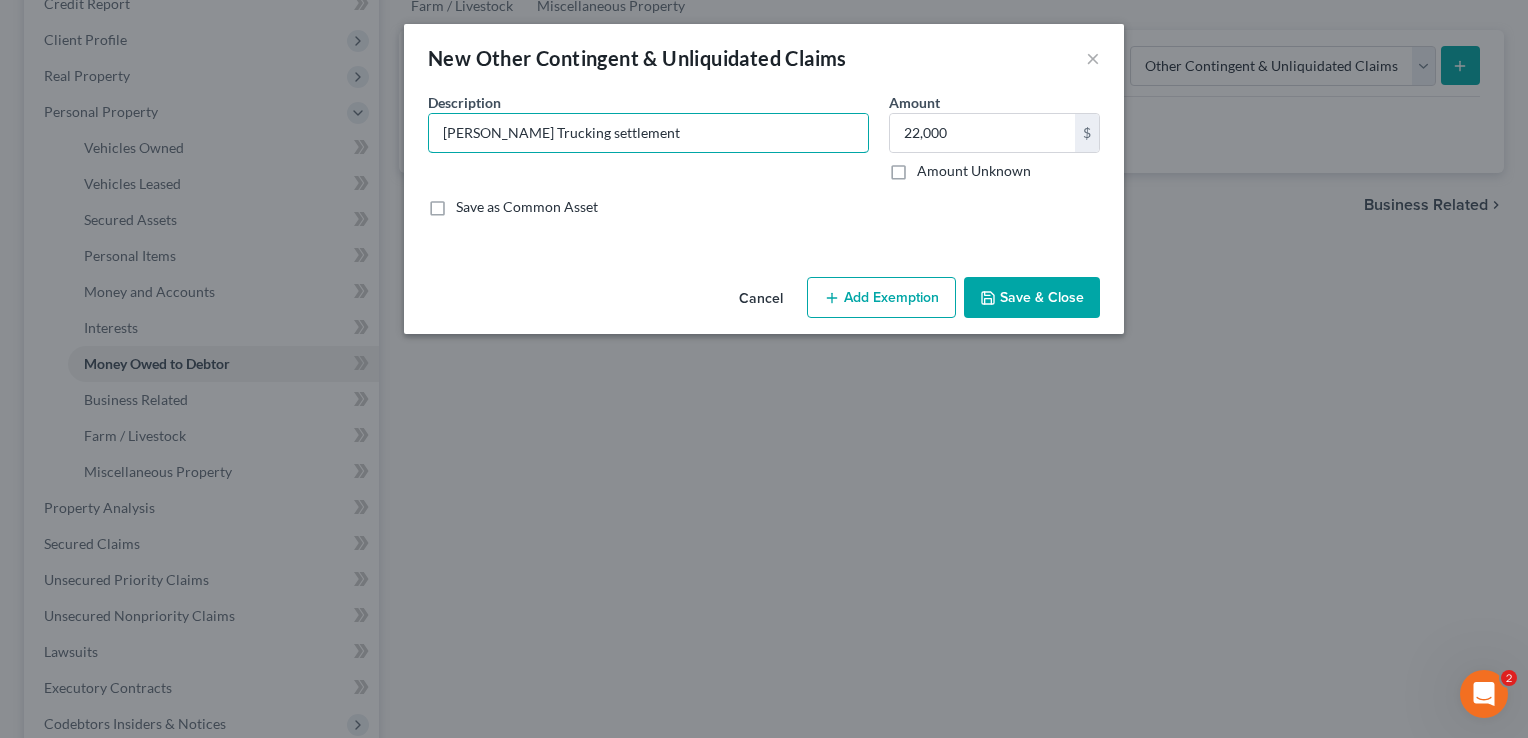 type on "Ray Jones Trucking settlement" 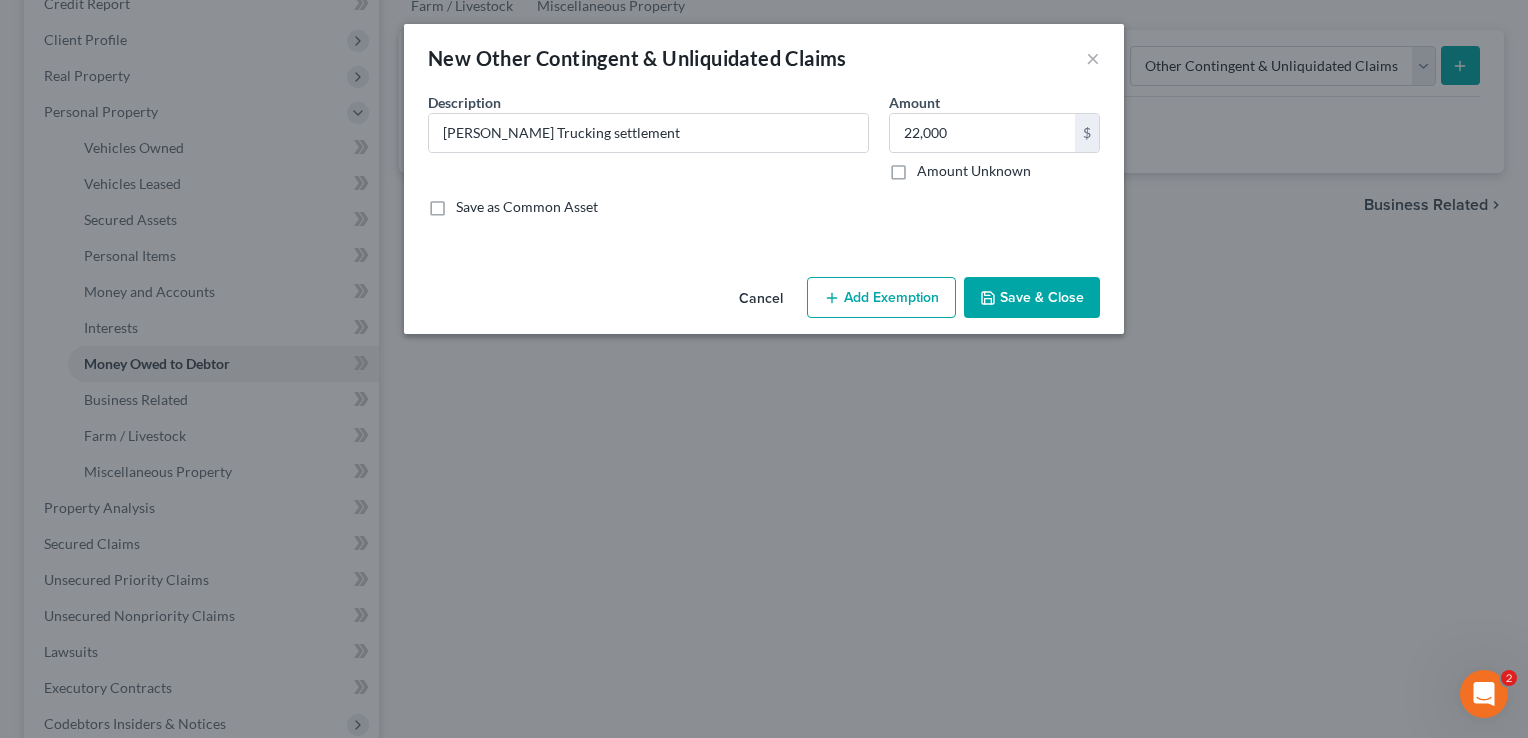 click on "Cancel Add Exemption Save & Close" at bounding box center [764, 302] 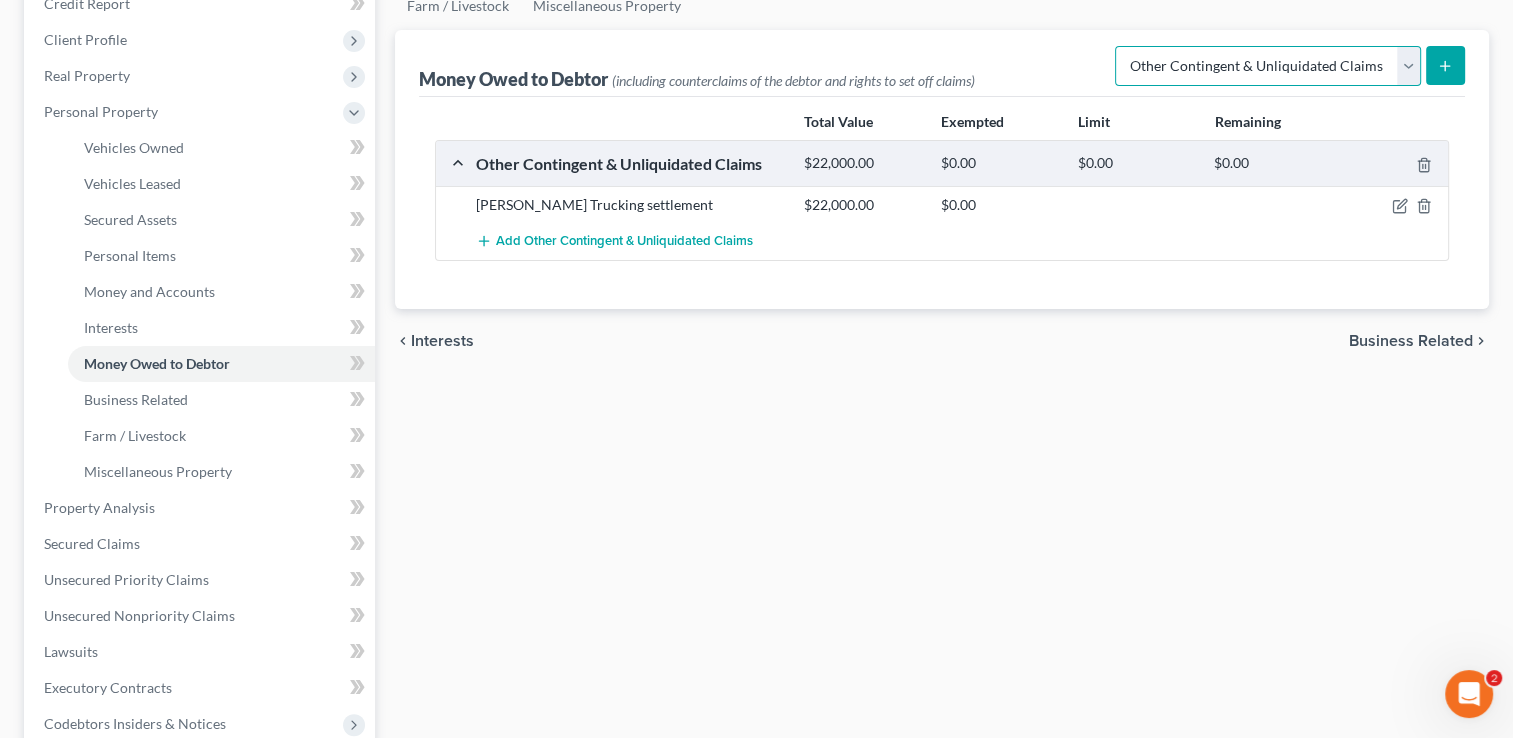 click on "Select Type of Money Owed Accounts Receivable Alimony Child Support Claims Against Third Parties Disability Benefits Disability Insurance Payments Divorce Settlements Equitable or Future Interests Expected Tax Refund and Unused NOLs Financial Assets Not Yet Listed Life Estate of Descendants Maintenance Other Contingent & Unliquidated Claims Property Settlements Sick or Vacation Pay Social Security Benefits Trusts Unpaid Loans Unpaid Wages Workers Compensation" at bounding box center (1268, 66) 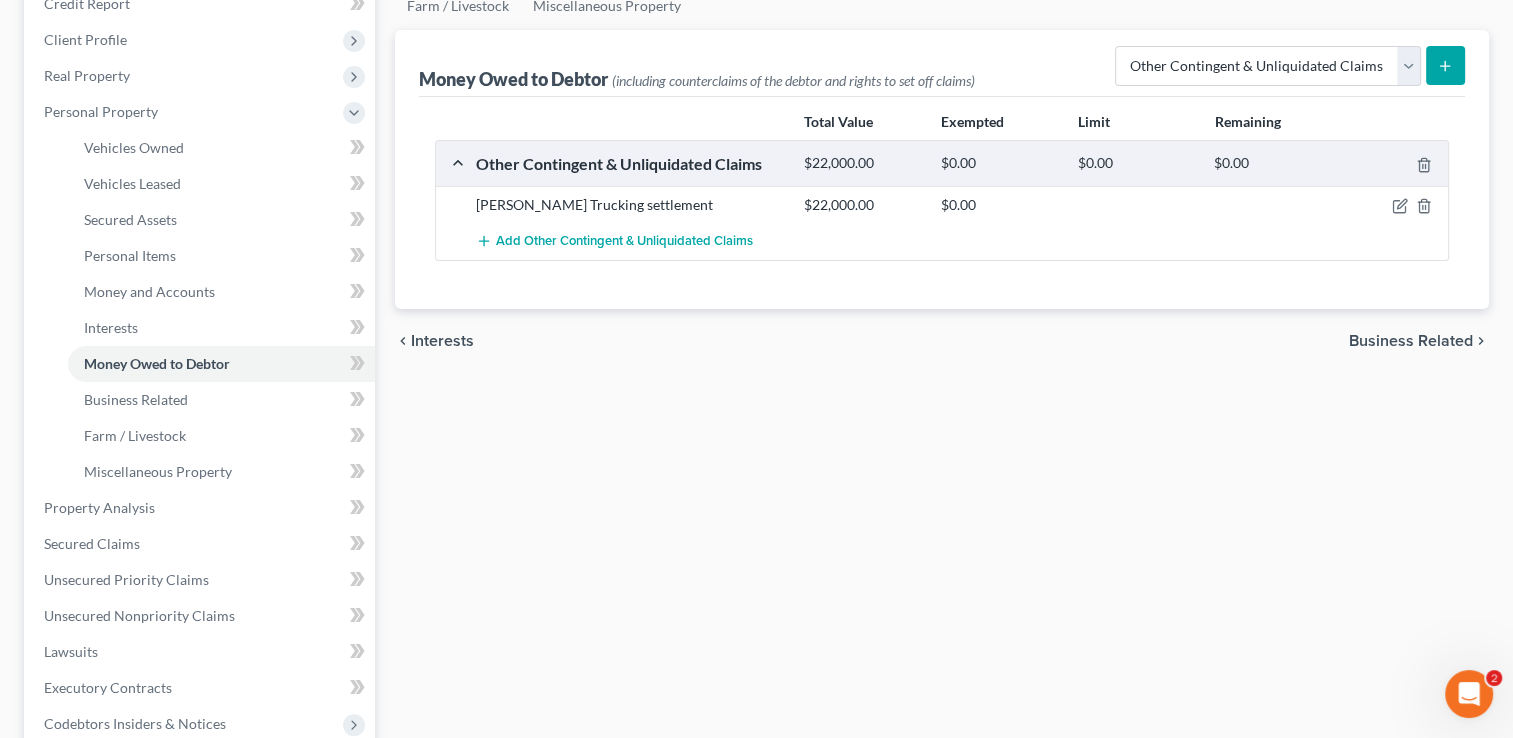 click on "Vehicles Owned
Vehicles Leased
Secured Assets
Personal Items
Money and Accounts
Interests
Money Owed to Debtor
Business Related
Farm / Livestock
Miscellaneous Property
Money Owed to Debtor (including counterclaims of the debtor and rights to set off claims) Select Type of Money Owed Accounts Receivable Alimony Child Support Claims Against Third Parties Disability Benefits Disability Insurance Payments Divorce Settlements Equitable or Future Interests Expected Tax Refund and Unused NOLs Financial Assets Not Yet Listed Life Estate of Descendants Maintenance Other Contingent & Unliquidated Claims Property Settlements Sick or Vacation Pay Social Security Benefits Trusts Unpaid Loans Unpaid Wages Workers Compensation
Total Value Exempted Limit Remaining
Other Contingent & Unliquidated Claims $22,000.00 $0.00 $0.00 $0.00
Ray Jones Trucking settlement $22,000.00 $0.00" at bounding box center [942, 529] 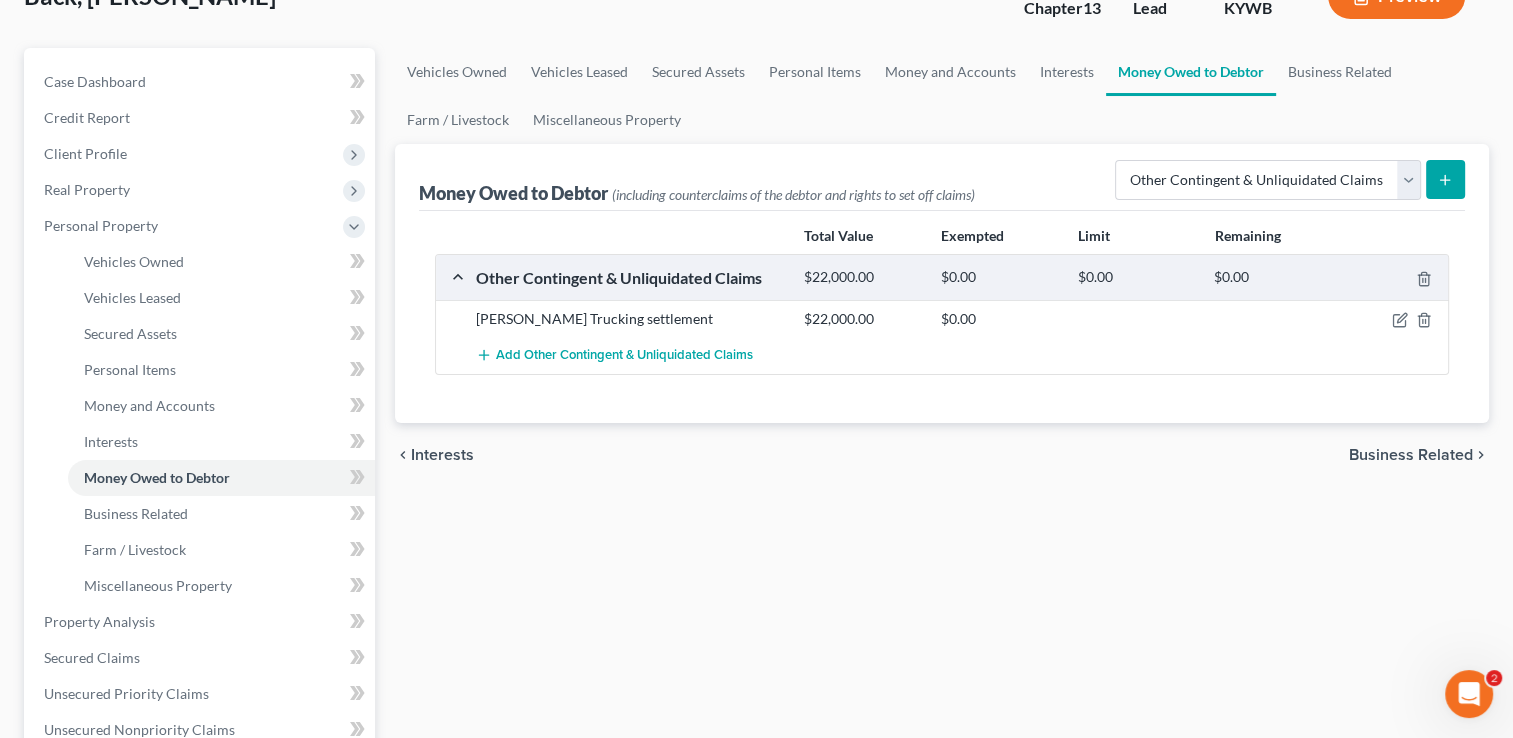 scroll, scrollTop: 143, scrollLeft: 0, axis: vertical 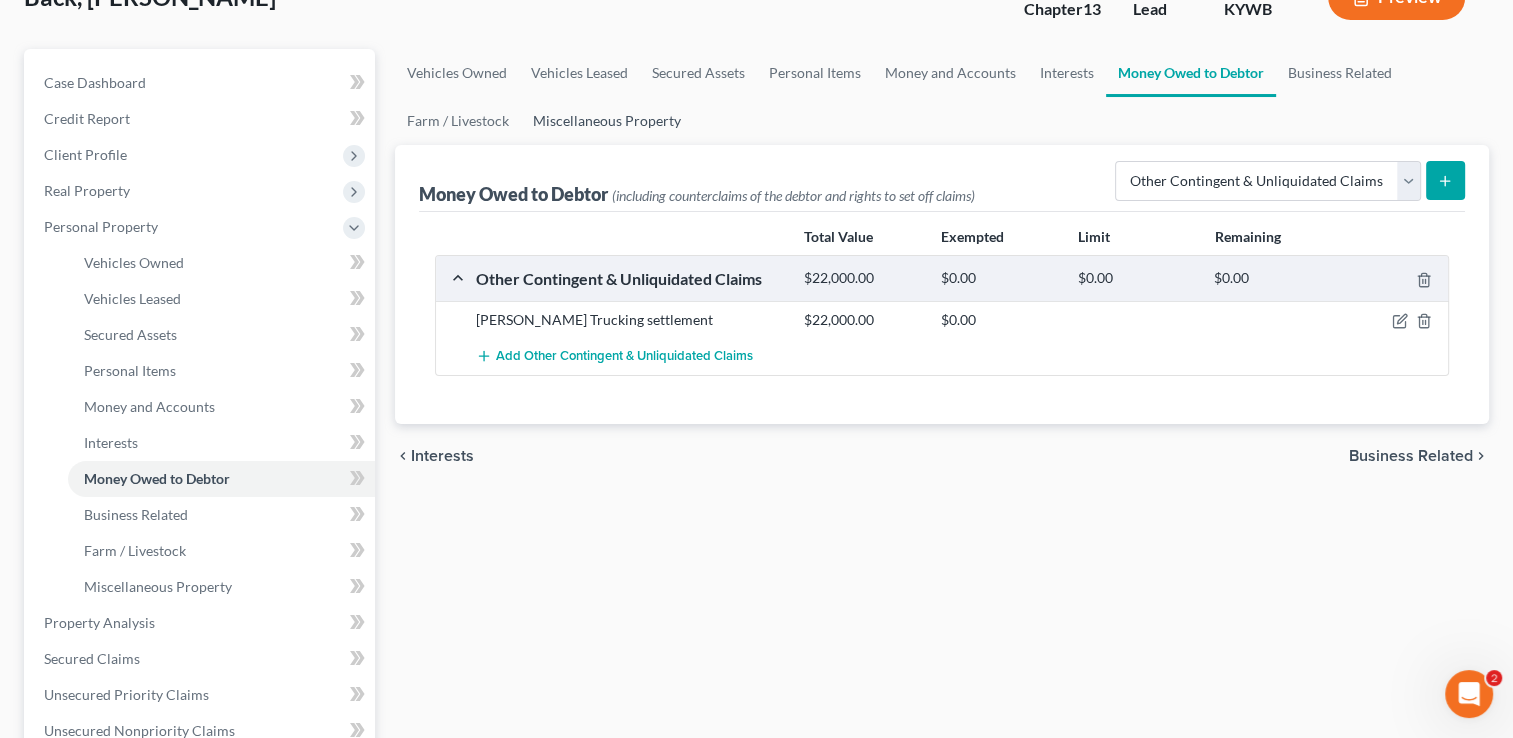 click on "Miscellaneous Property" at bounding box center (607, 121) 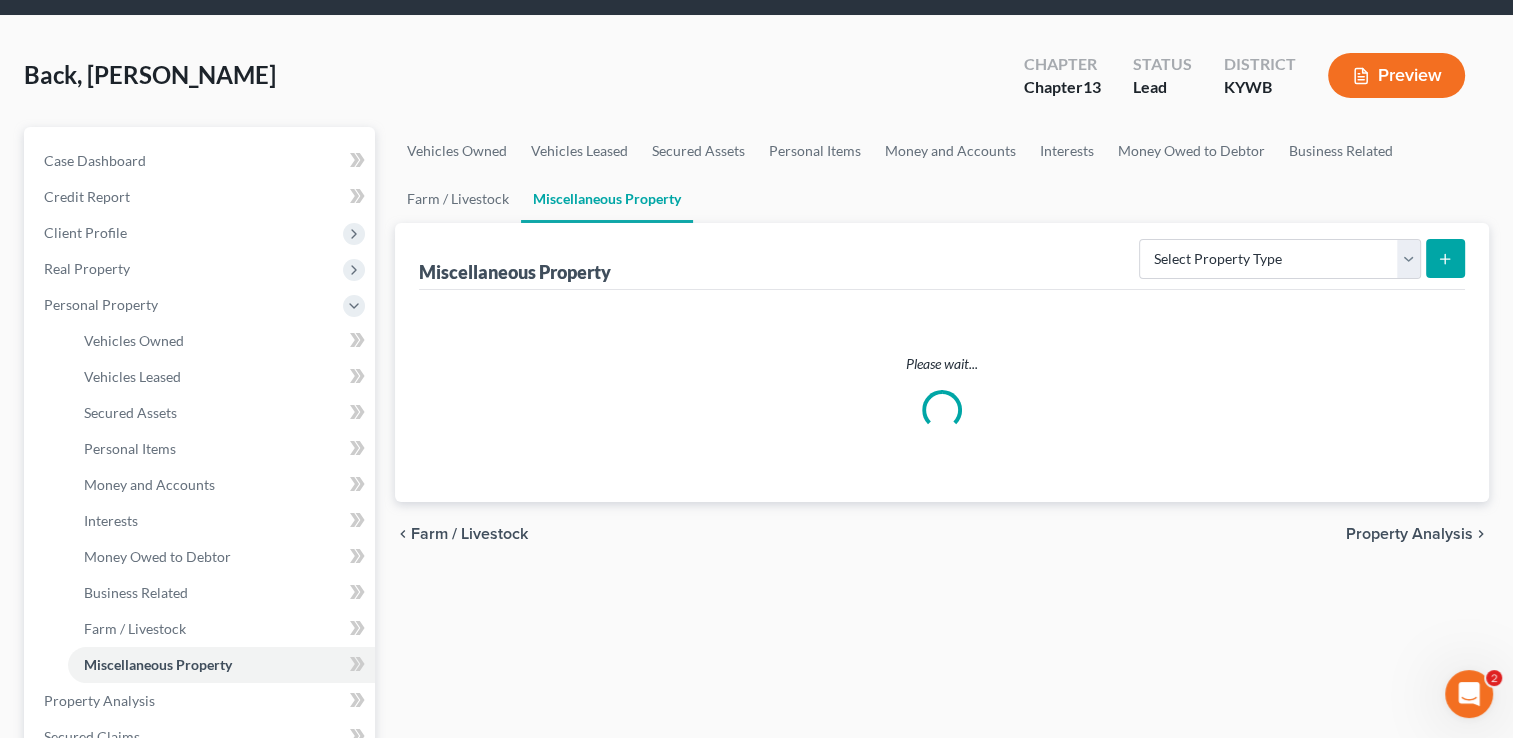 scroll, scrollTop: 0, scrollLeft: 0, axis: both 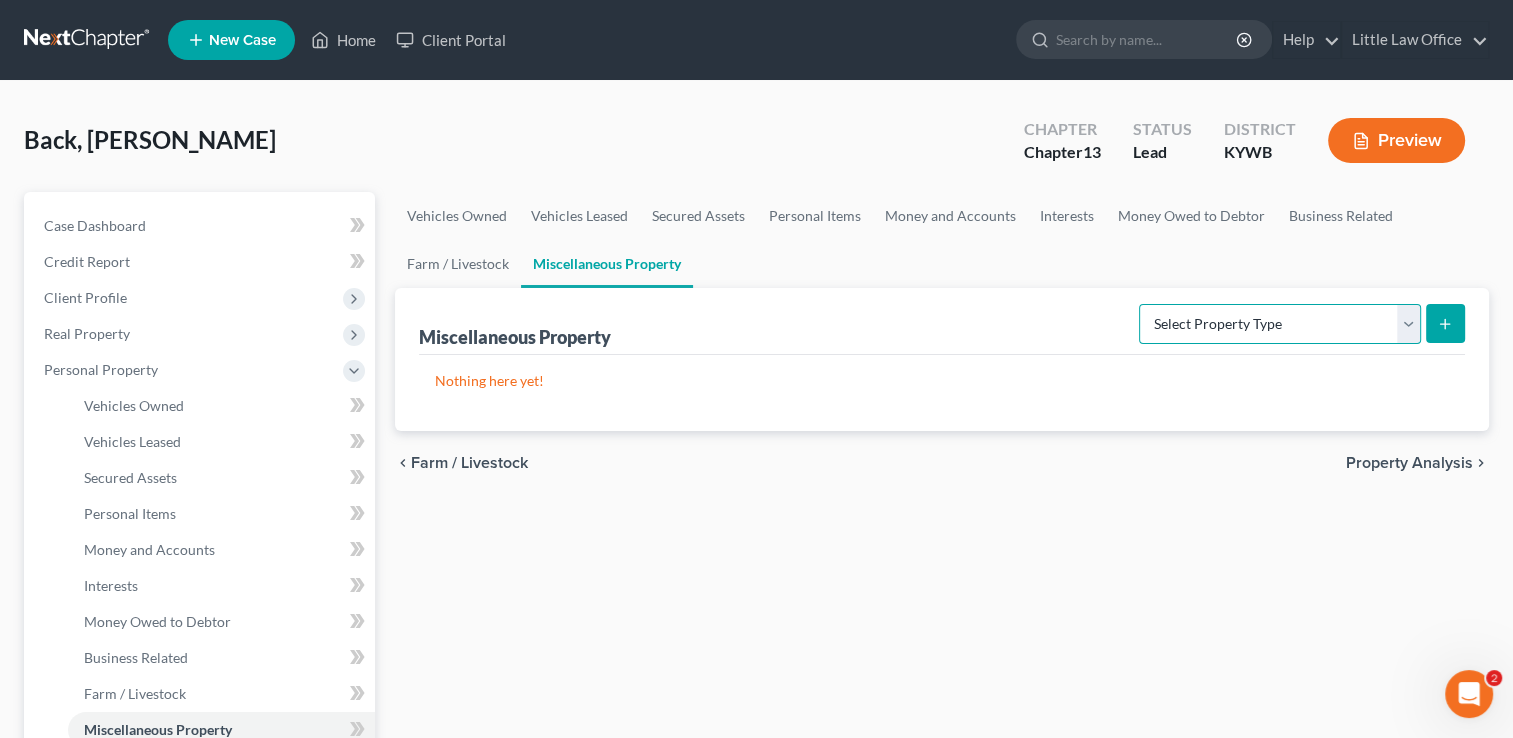 click on "Select Property Type Assigned for Creditor Benefit Within 1 Year Holding for Another Not Yet Listed Stored Within 1 Year Transferred" at bounding box center [1280, 324] 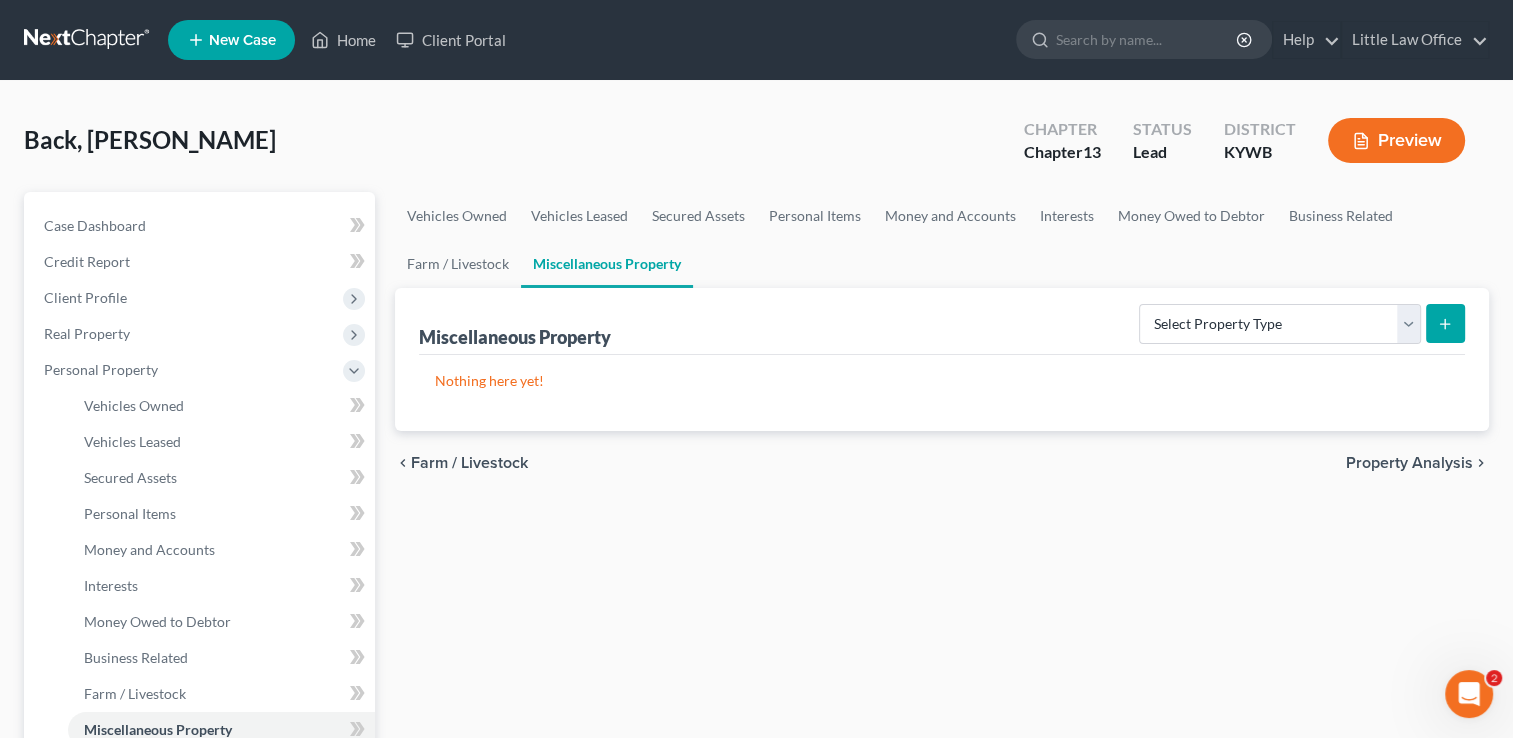 click on "Nothing here yet!" at bounding box center (942, 381) 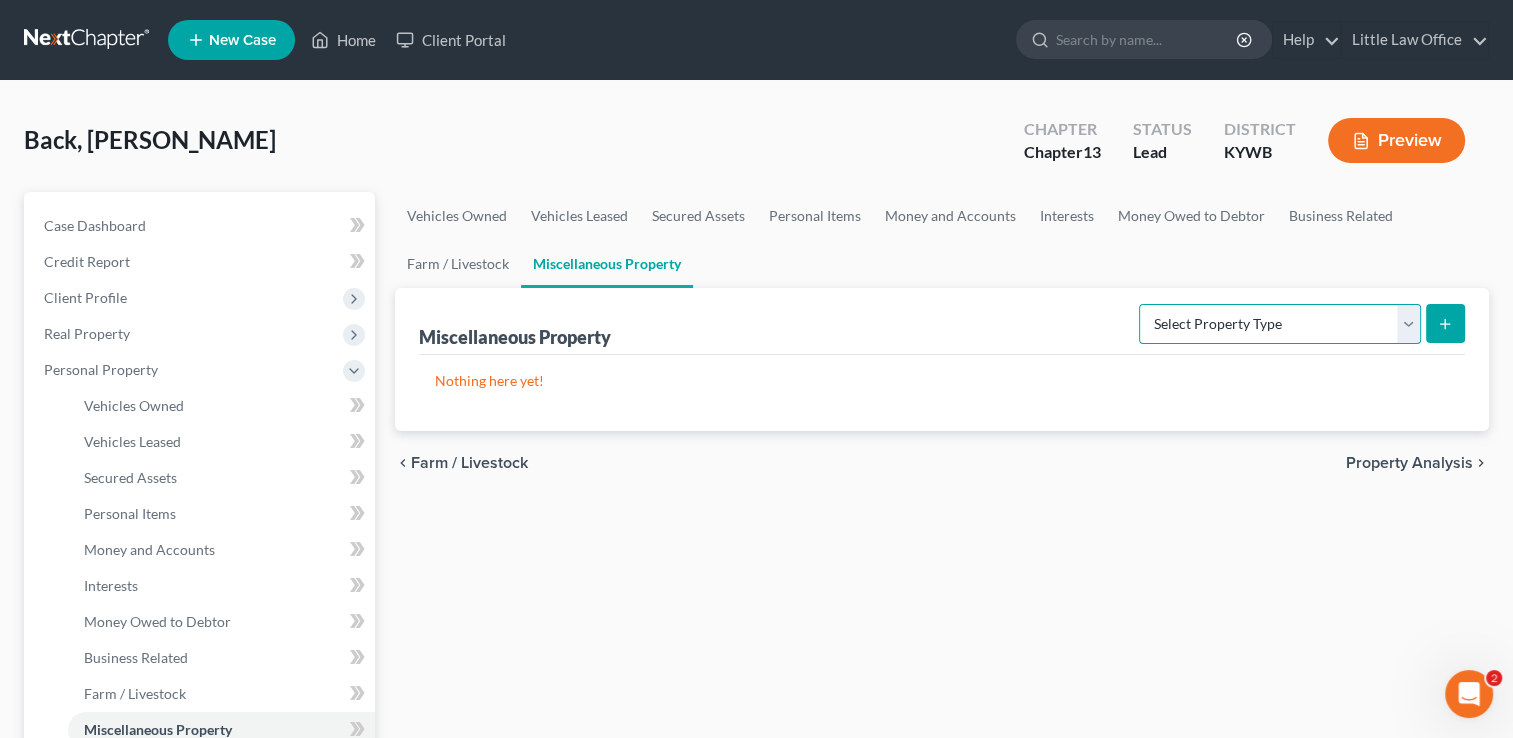 click on "Select Property Type Assigned for Creditor Benefit Within 1 Year Holding for Another Not Yet Listed Stored Within 1 Year Transferred" at bounding box center (1280, 324) 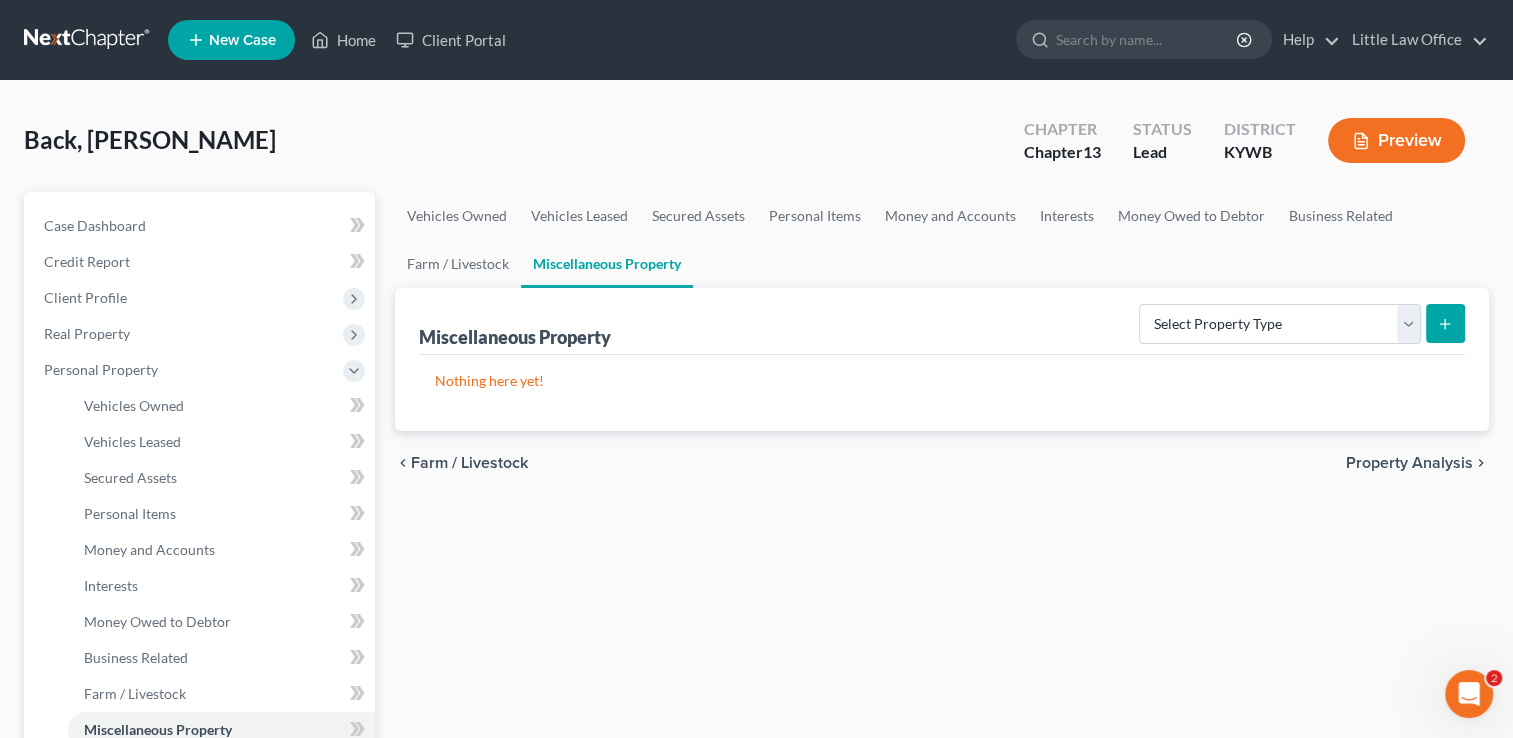 click on "Nothing here yet!" at bounding box center [942, 393] 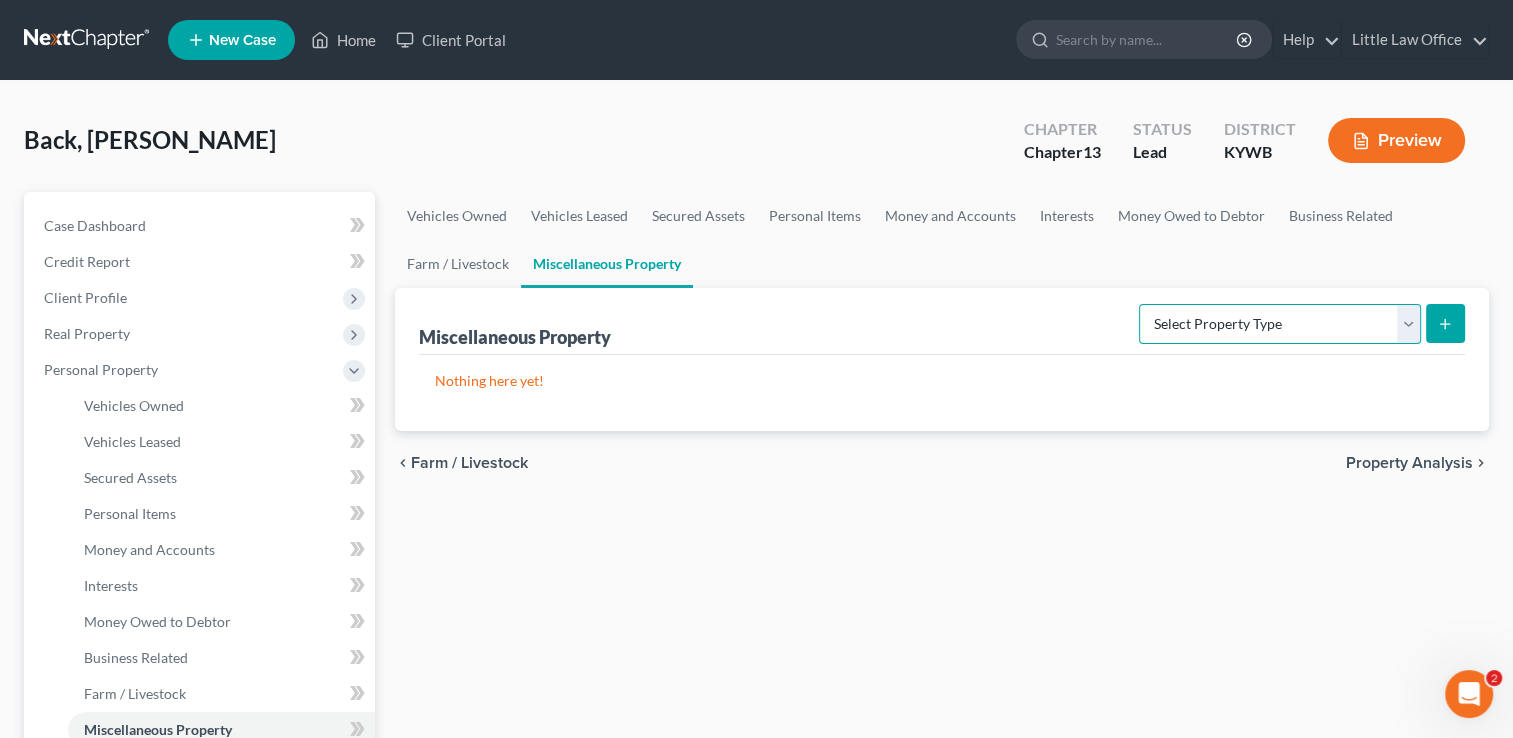 click on "Select Property Type Assigned for Creditor Benefit Within 1 Year Holding for Another Not Yet Listed Stored Within 1 Year Transferred" at bounding box center [1280, 324] 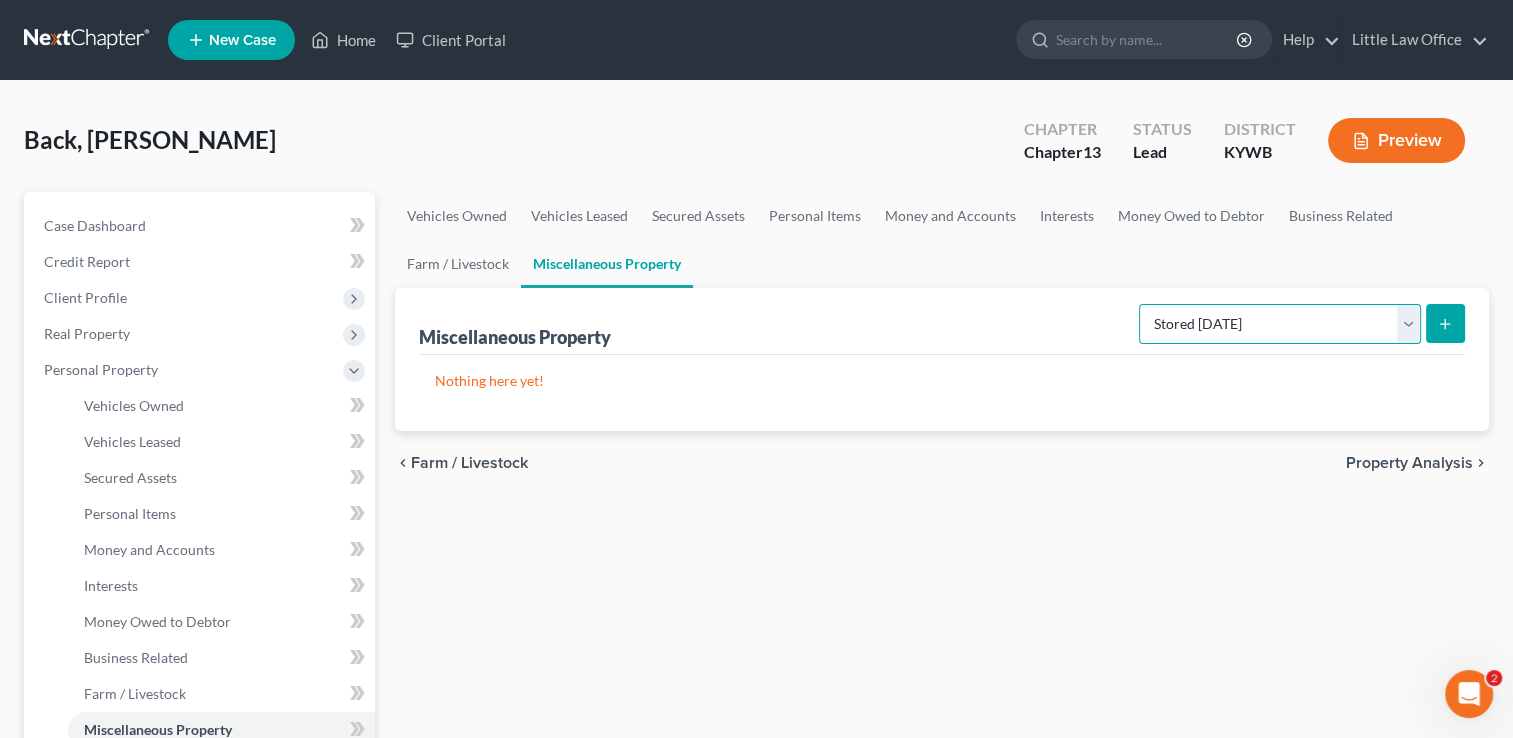 click on "Select Property Type Assigned for Creditor Benefit Within 1 Year Holding for Another Not Yet Listed Stored Within 1 Year Transferred" at bounding box center (1280, 324) 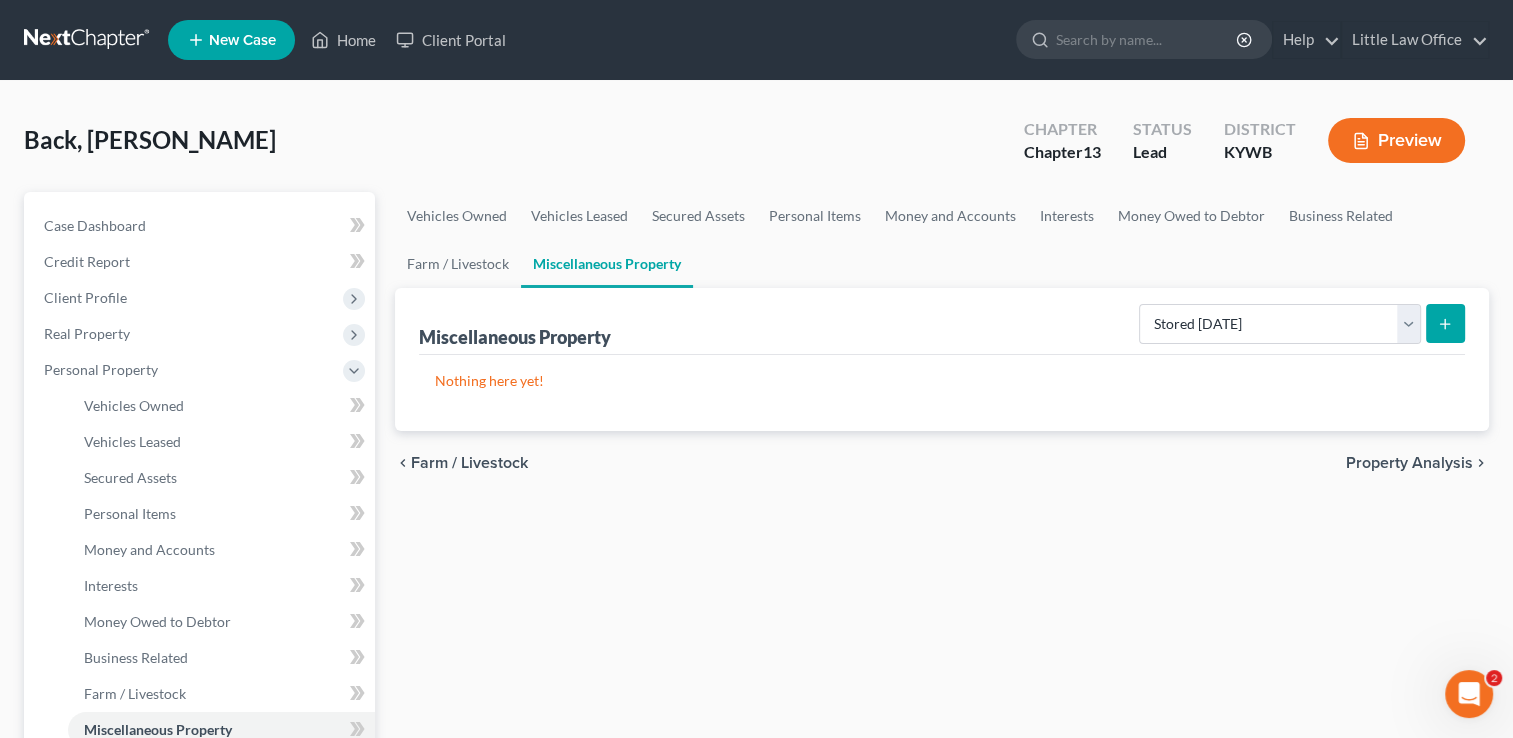 click 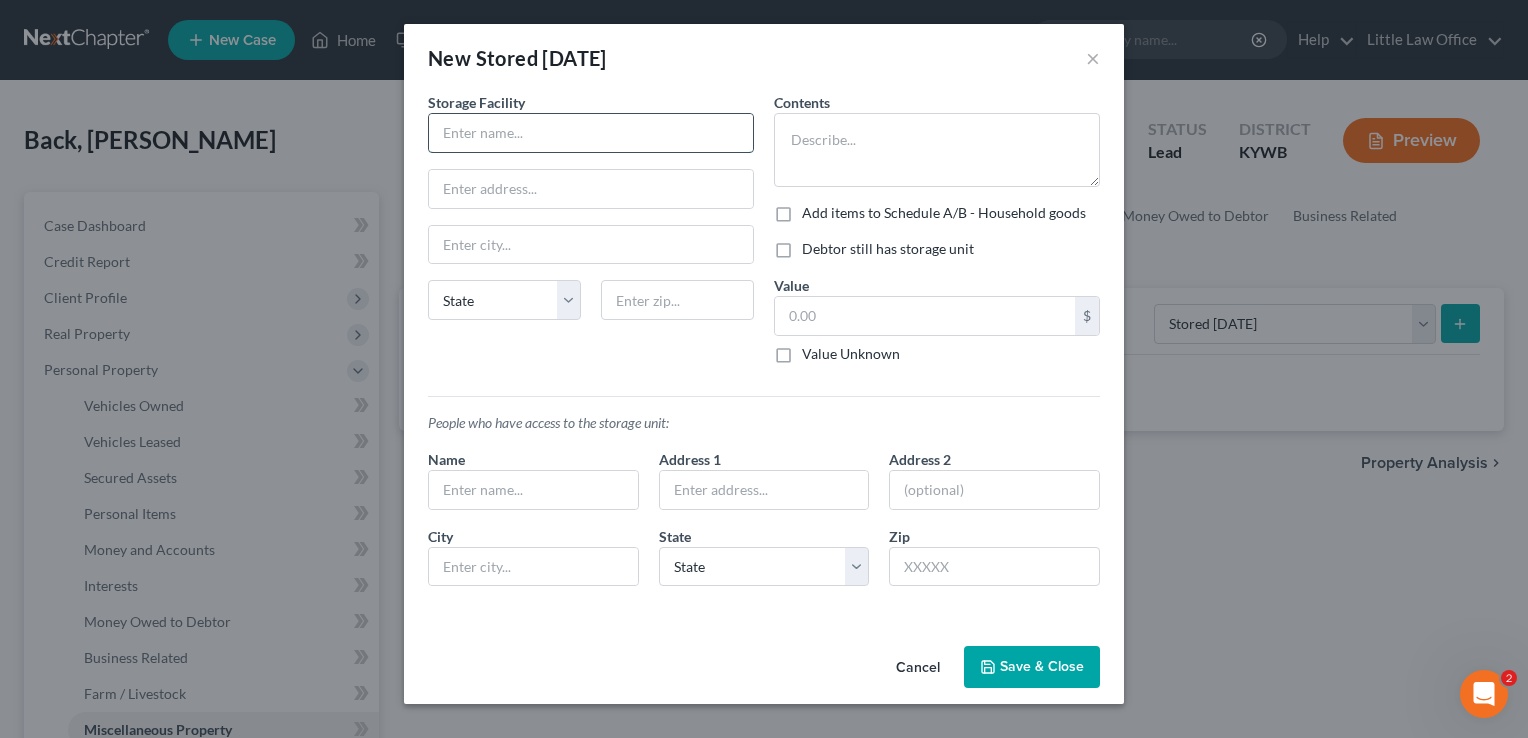 click at bounding box center [591, 133] 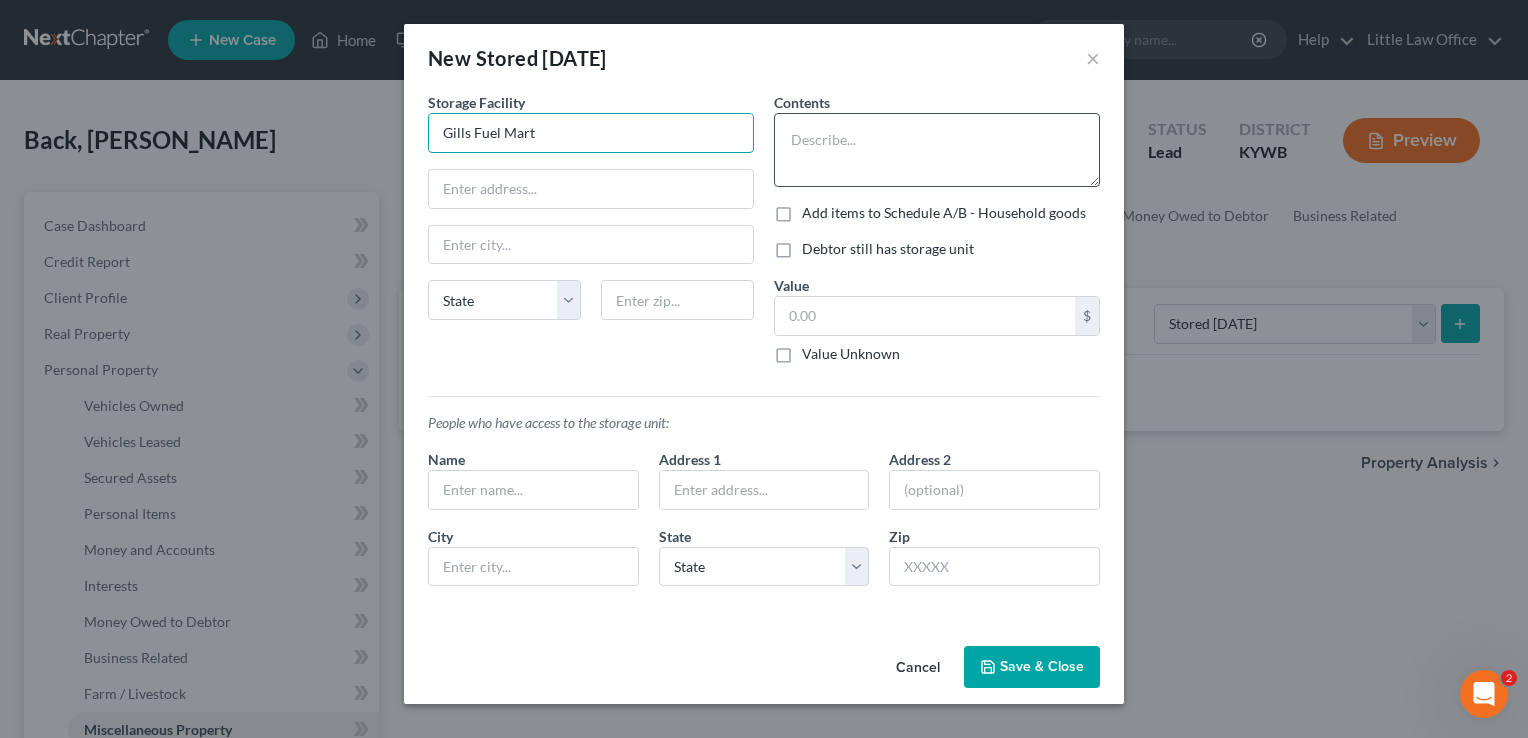 type on "Gills Fuel Mart" 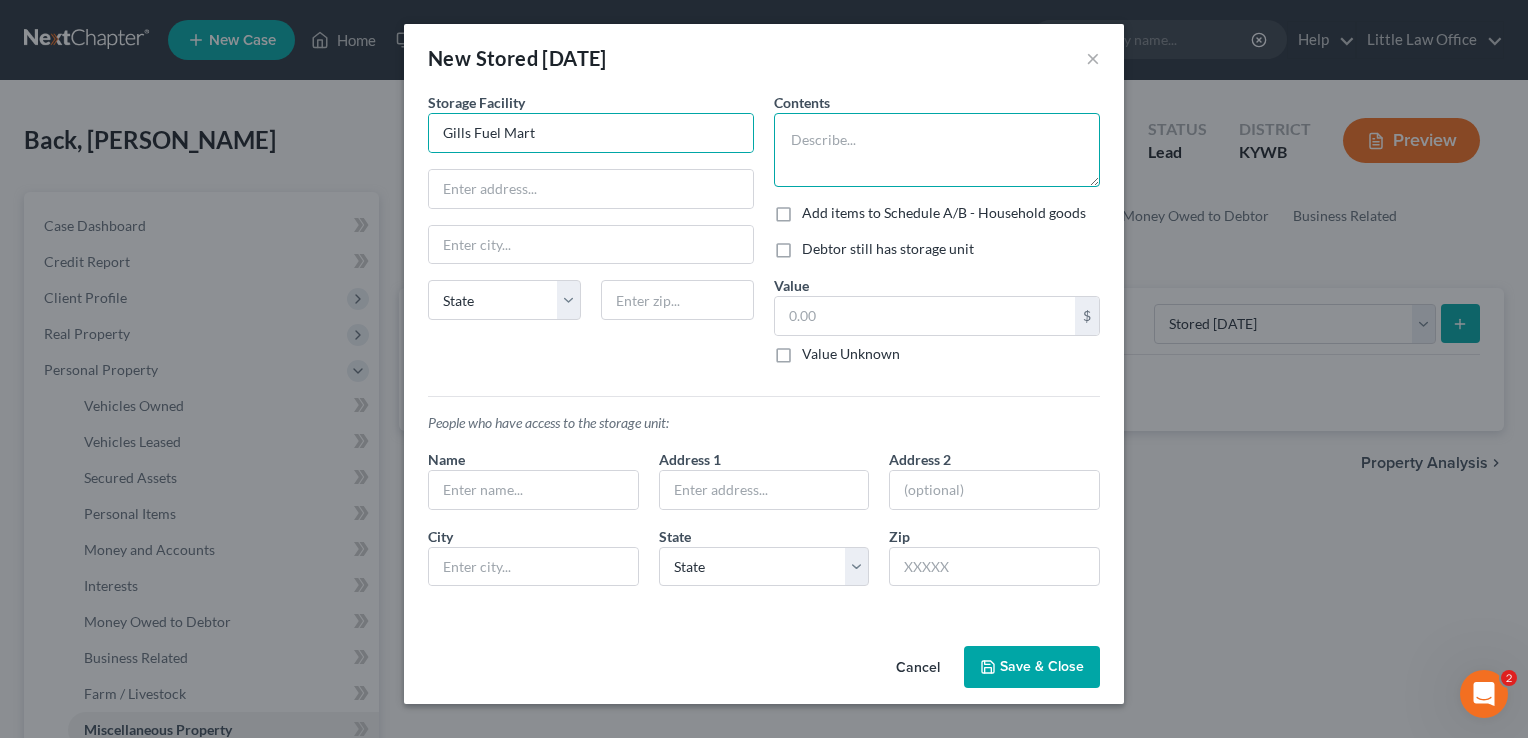 click at bounding box center [937, 150] 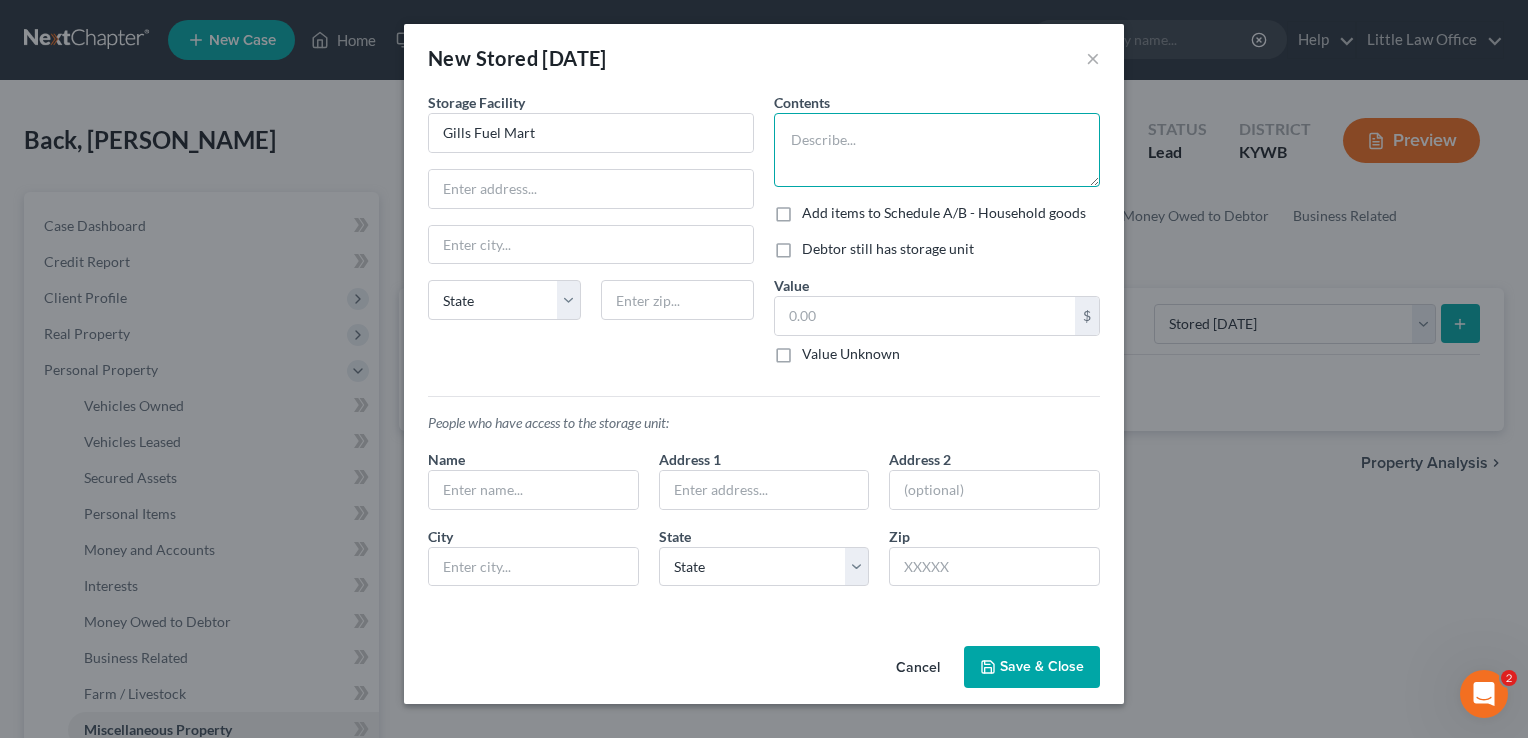 click at bounding box center [937, 150] 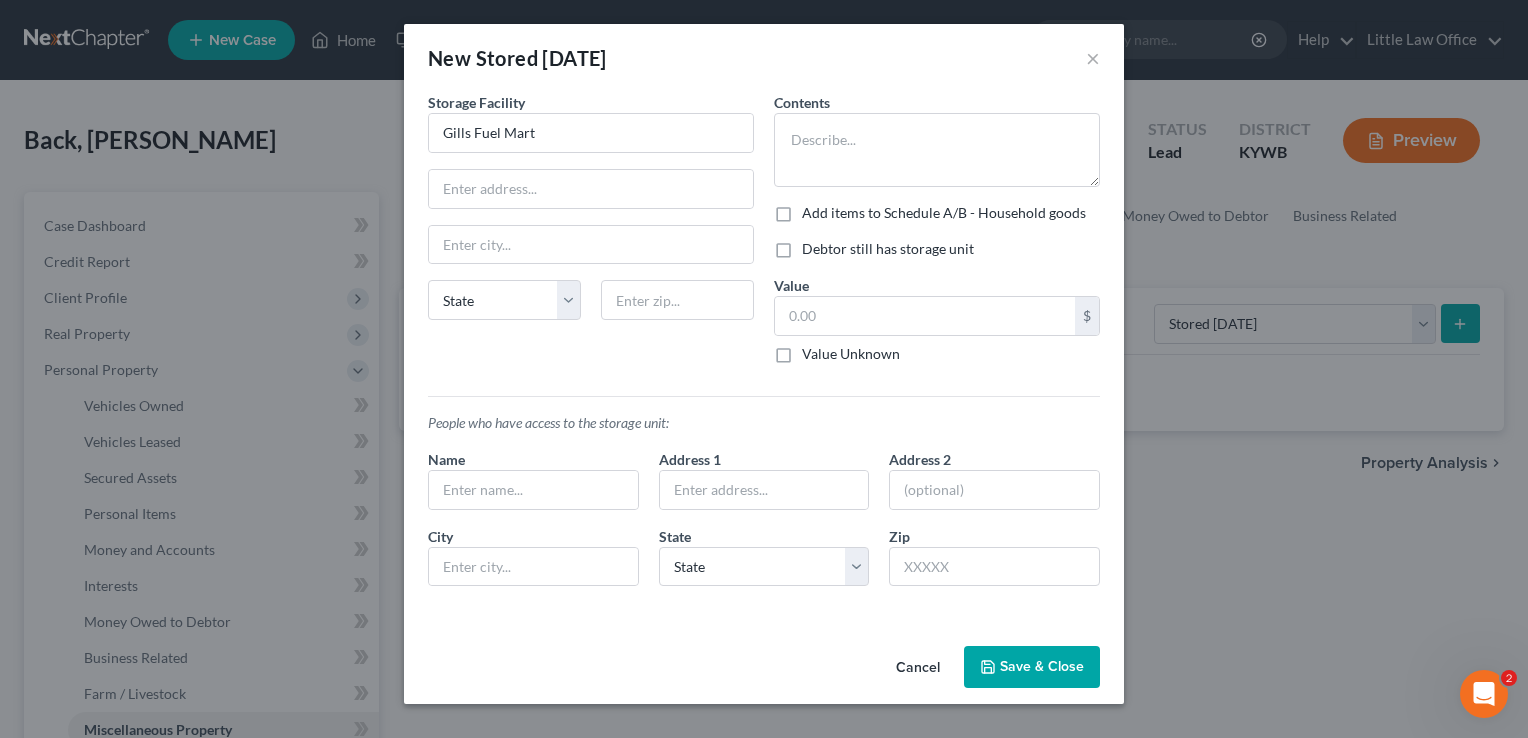 click on "Cancel" at bounding box center [918, 668] 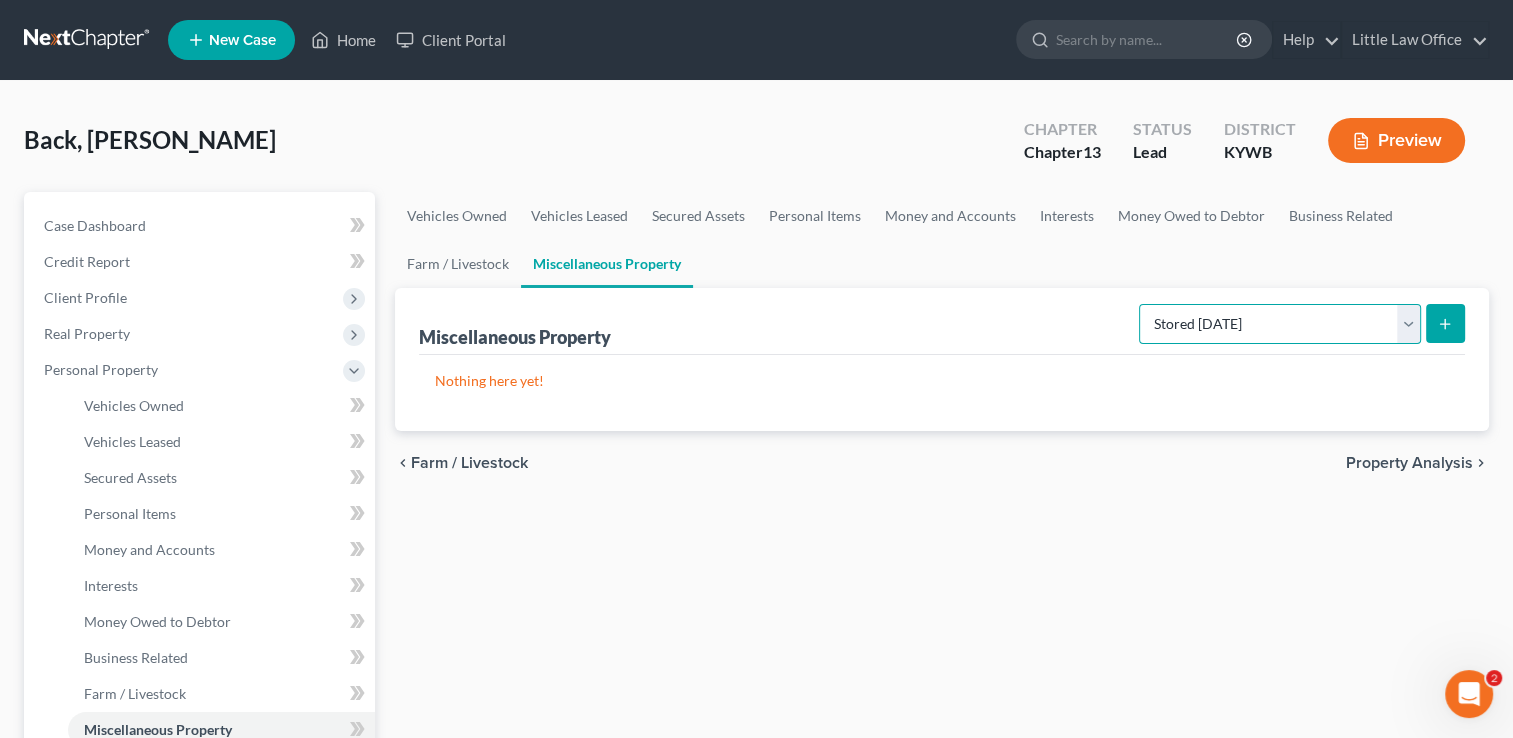 click on "Select Property Type Assigned for Creditor Benefit Within 1 Year Holding for Another Not Yet Listed Stored Within 1 Year Transferred" at bounding box center [1280, 324] 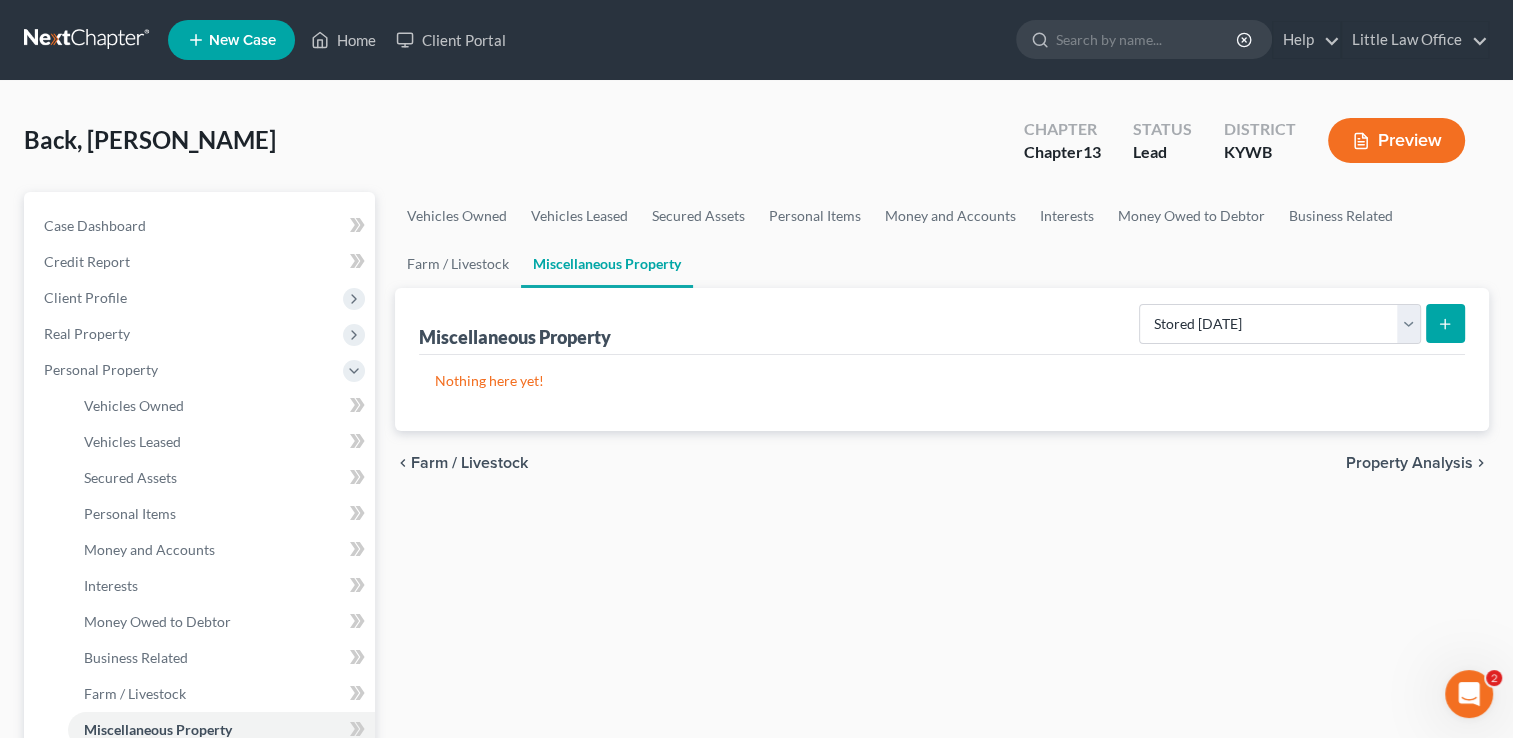 click on "chevron_left
Farm / Livestock
Property Analysis
chevron_right" at bounding box center [942, 463] 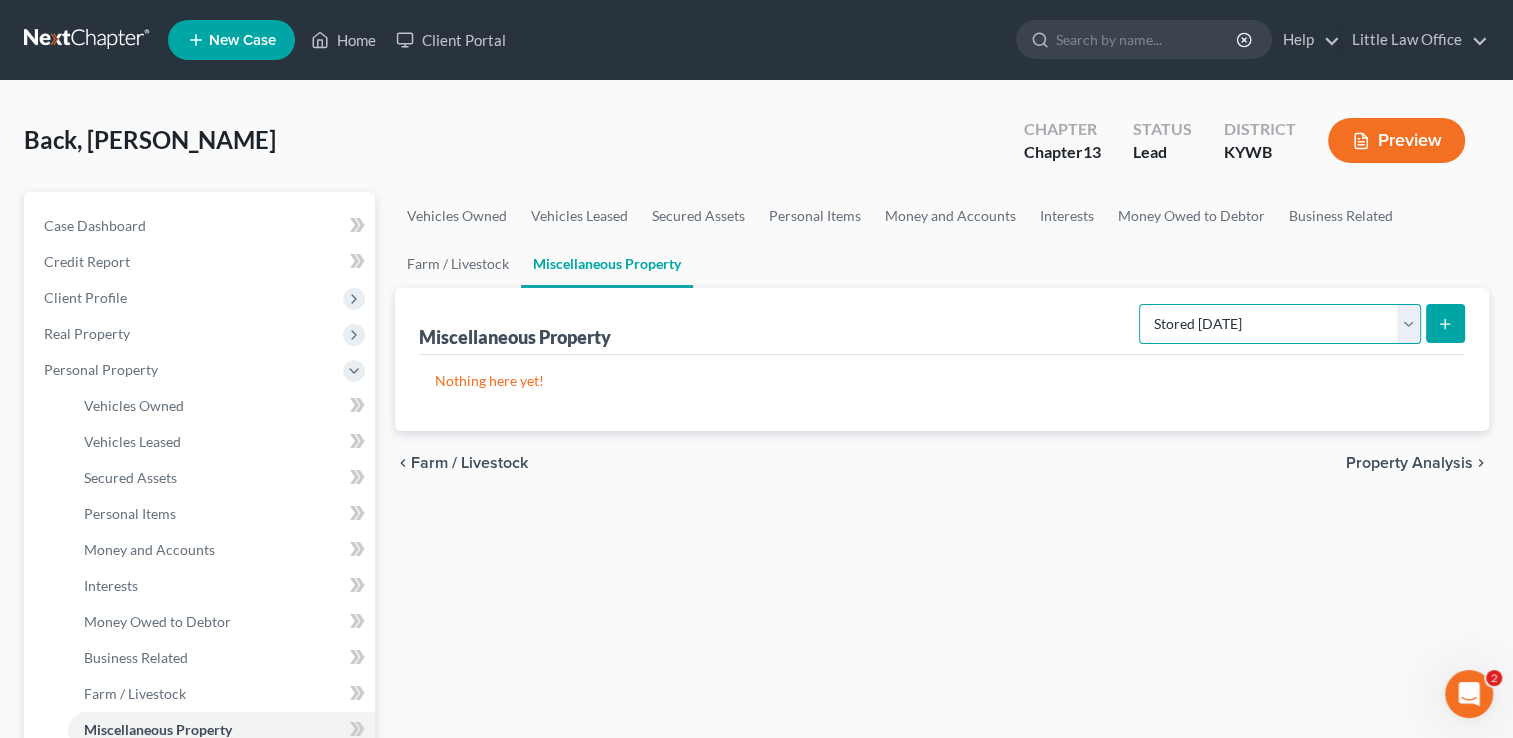 click on "Select Property Type Assigned for Creditor Benefit Within 1 Year Holding for Another Not Yet Listed Stored Within 1 Year Transferred" at bounding box center [1280, 324] 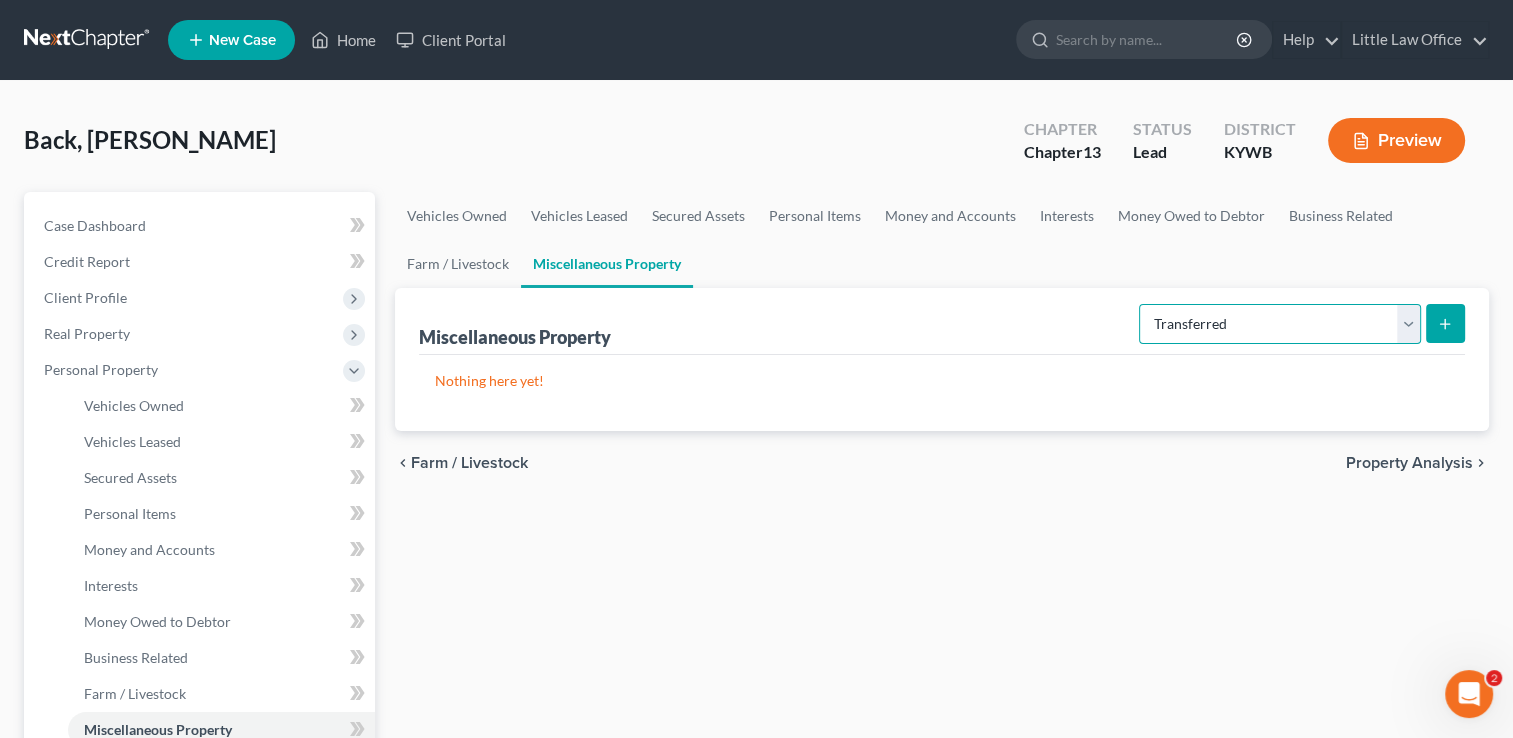click on "Select Property Type Assigned for Creditor Benefit Within 1 Year Holding for Another Not Yet Listed Stored Within 1 Year Transferred" at bounding box center (1280, 324) 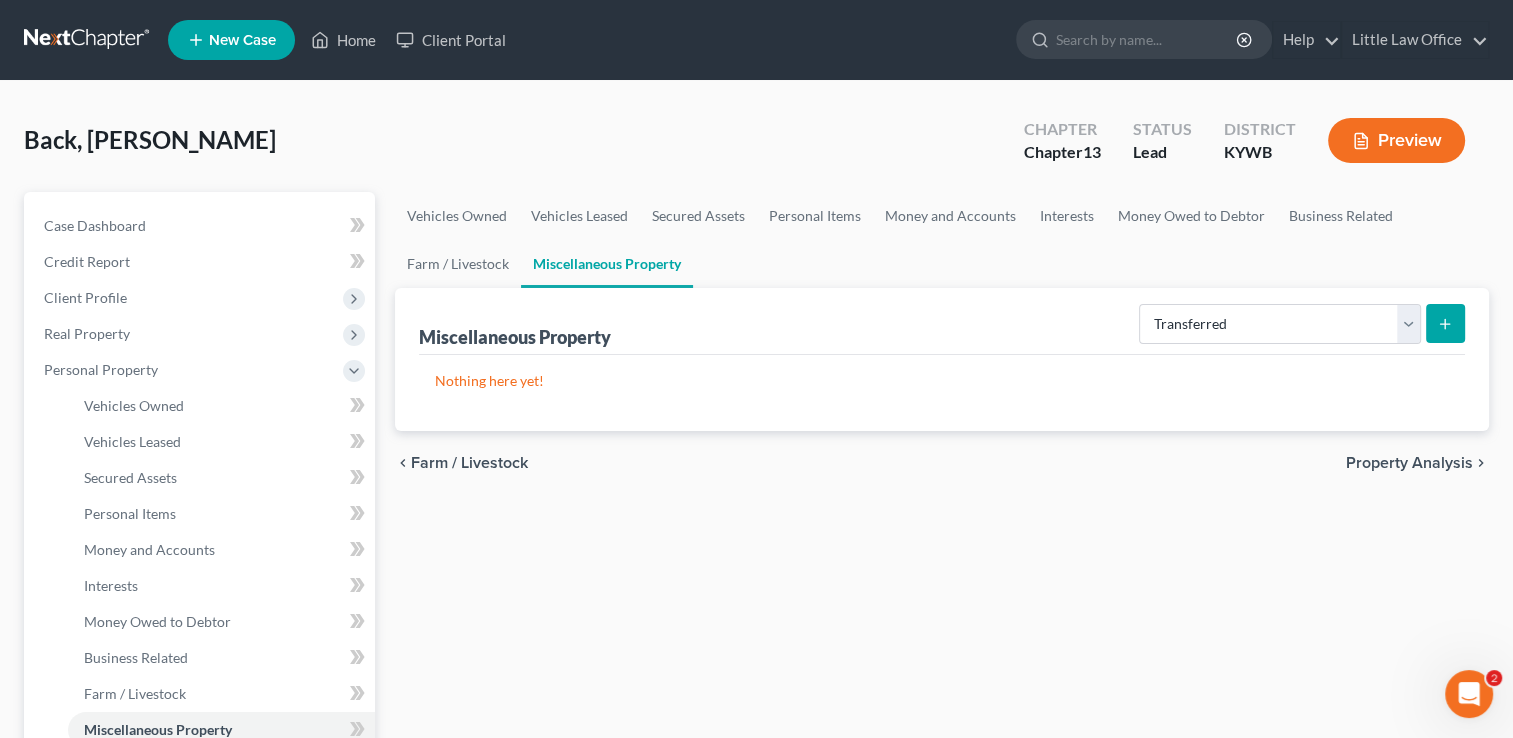 click at bounding box center [1445, 323] 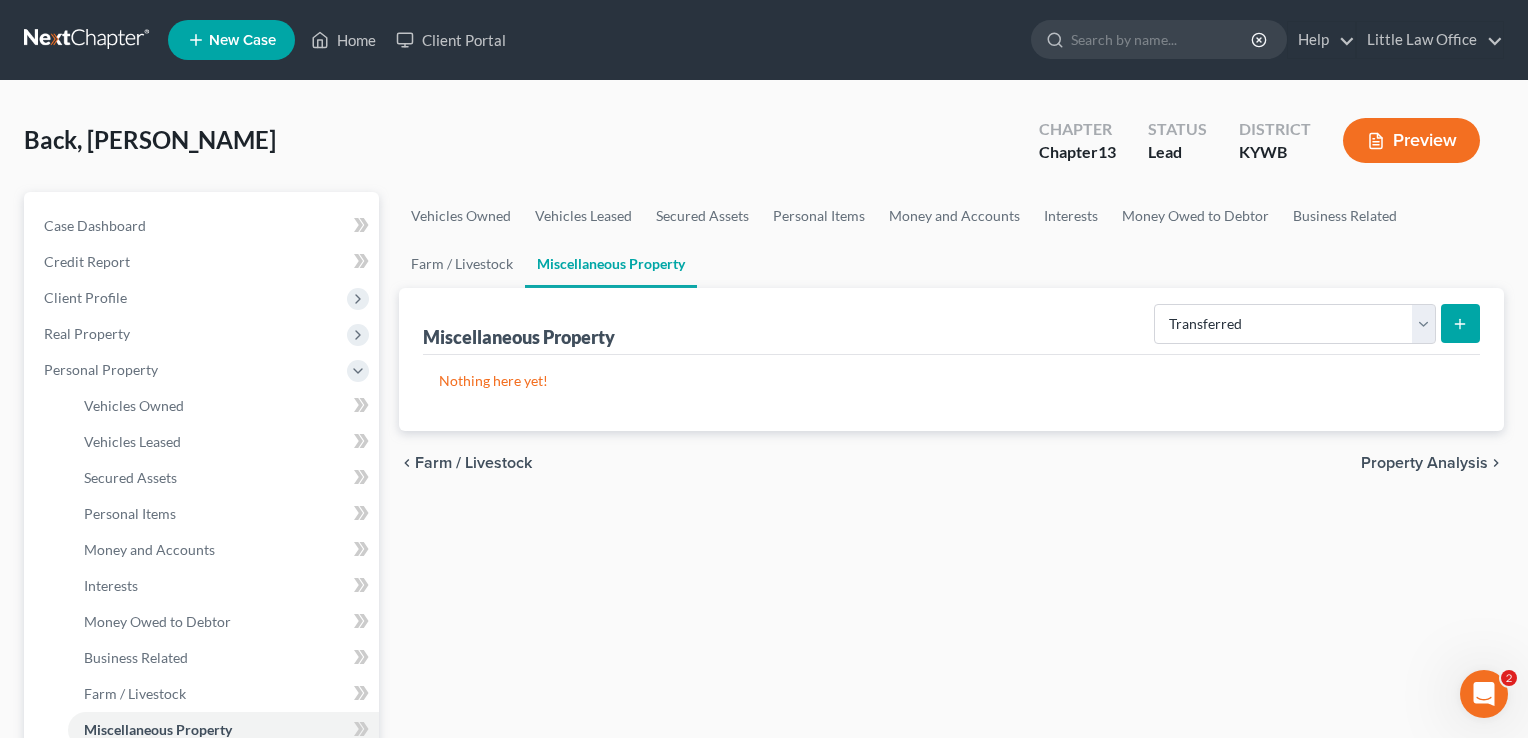 select on "Ordinary (within 2 years)" 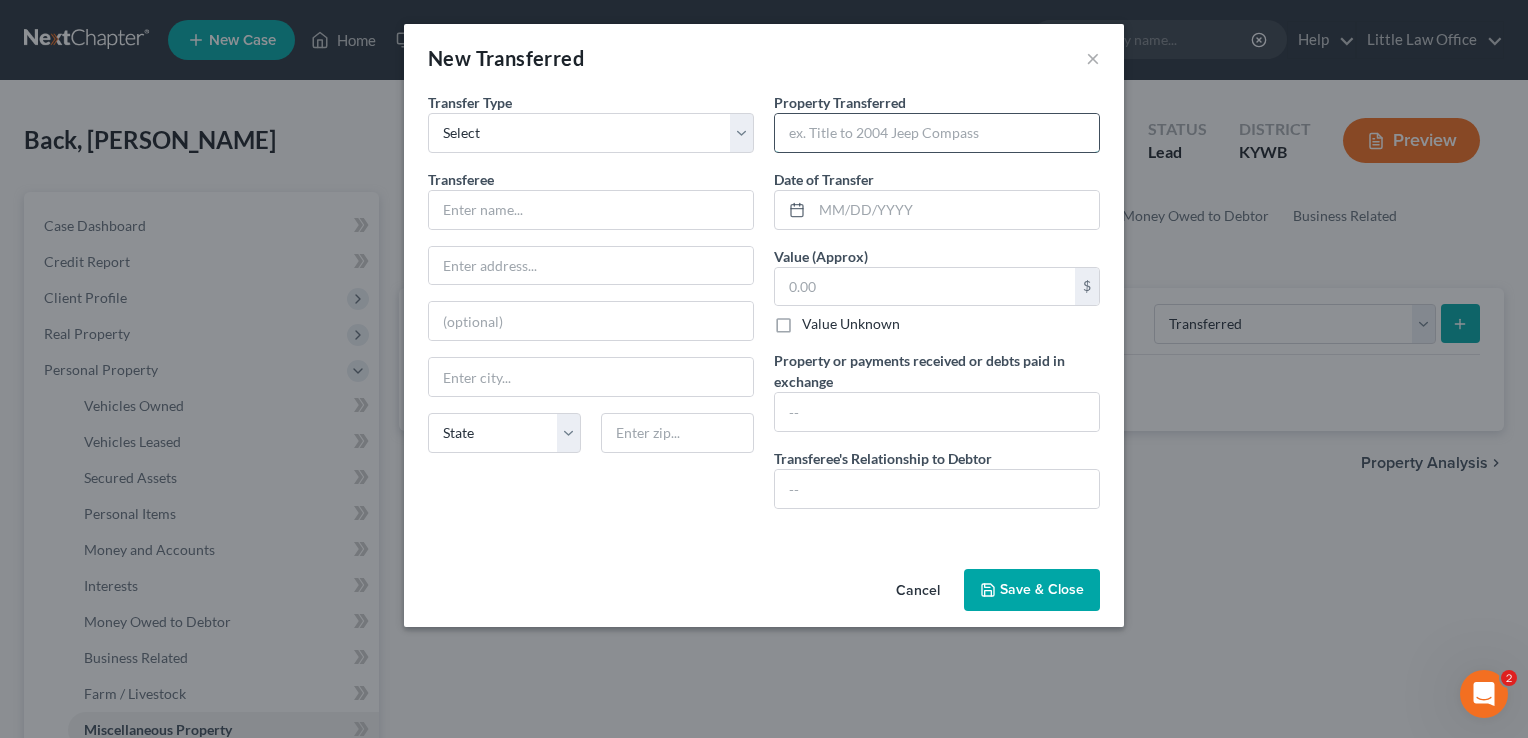 click at bounding box center (937, 133) 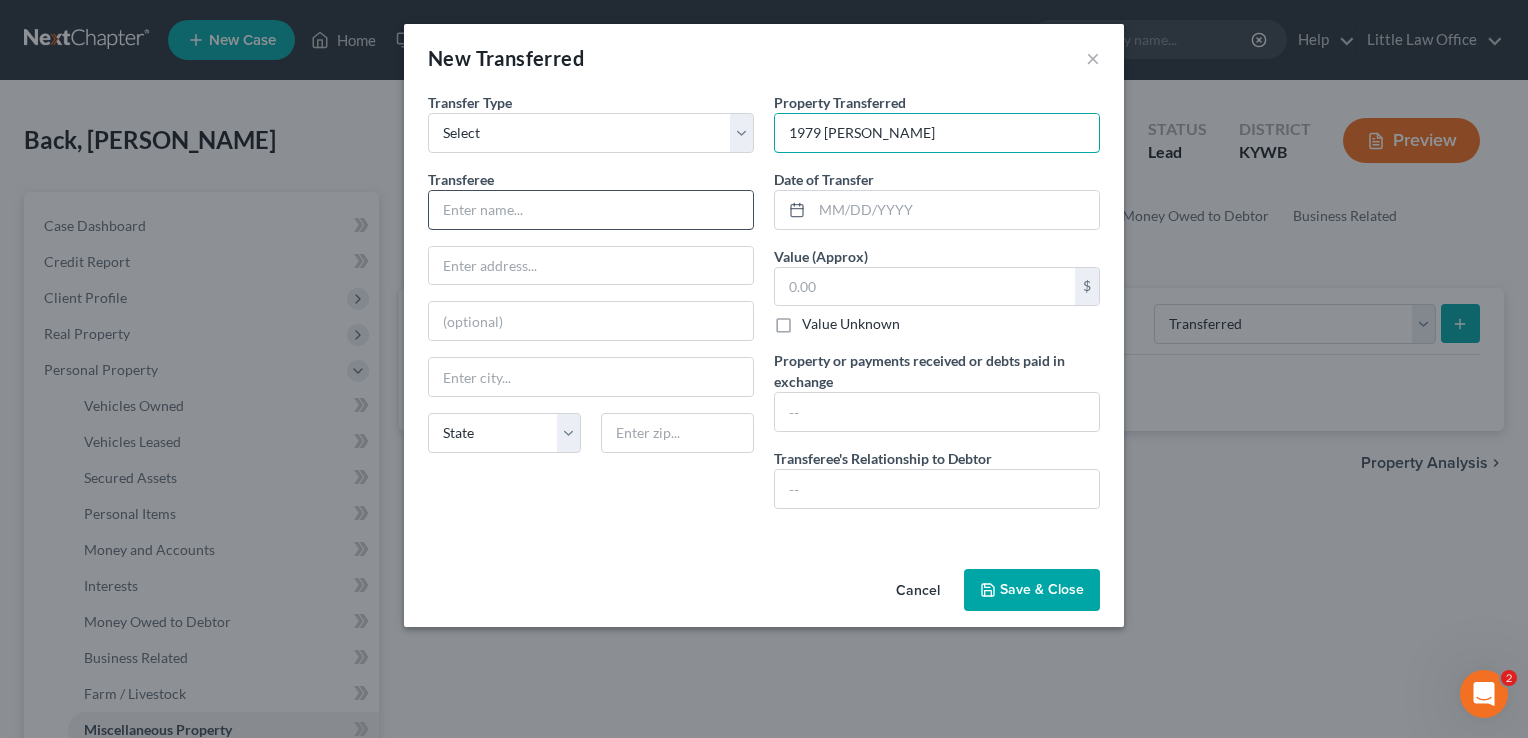 type on "1979 Mack" 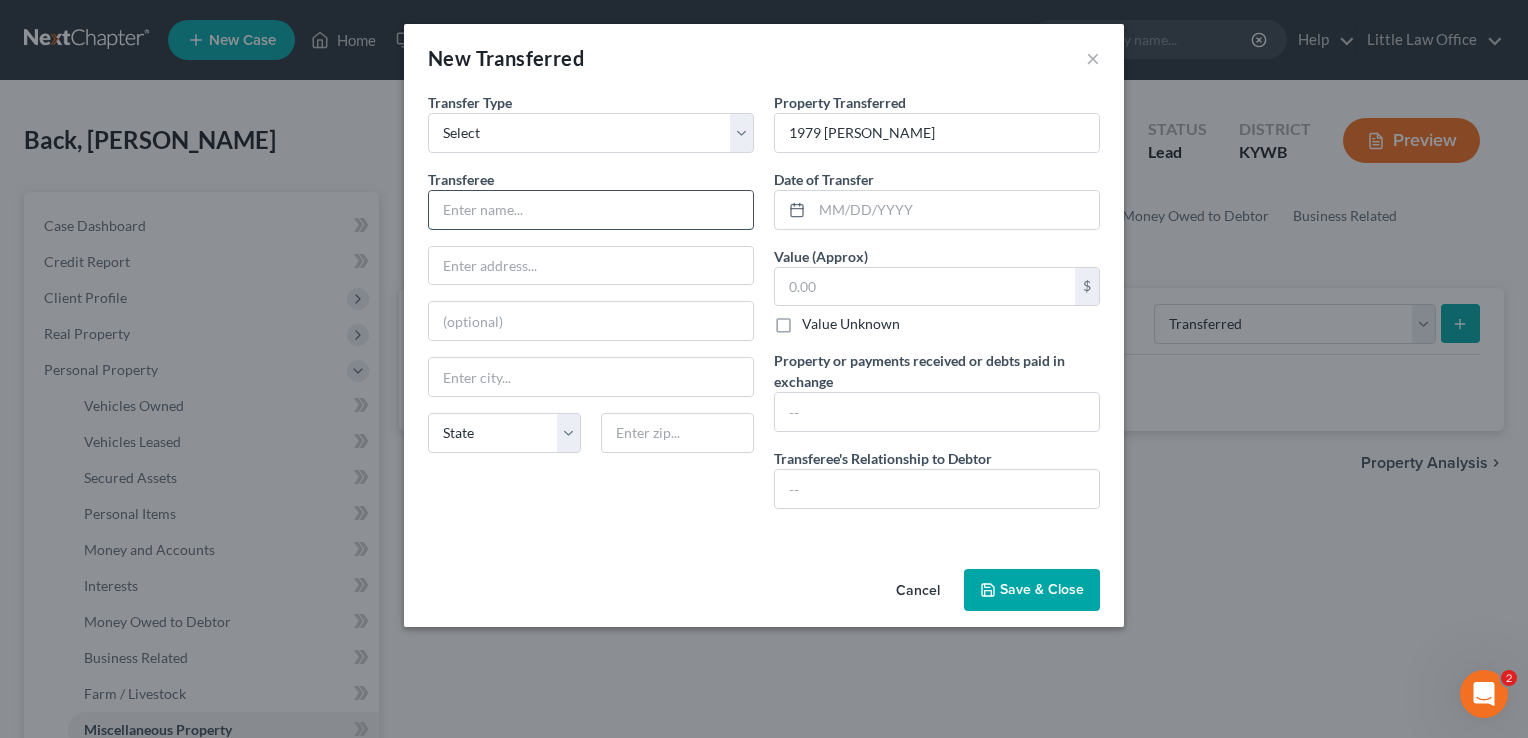 click at bounding box center [591, 210] 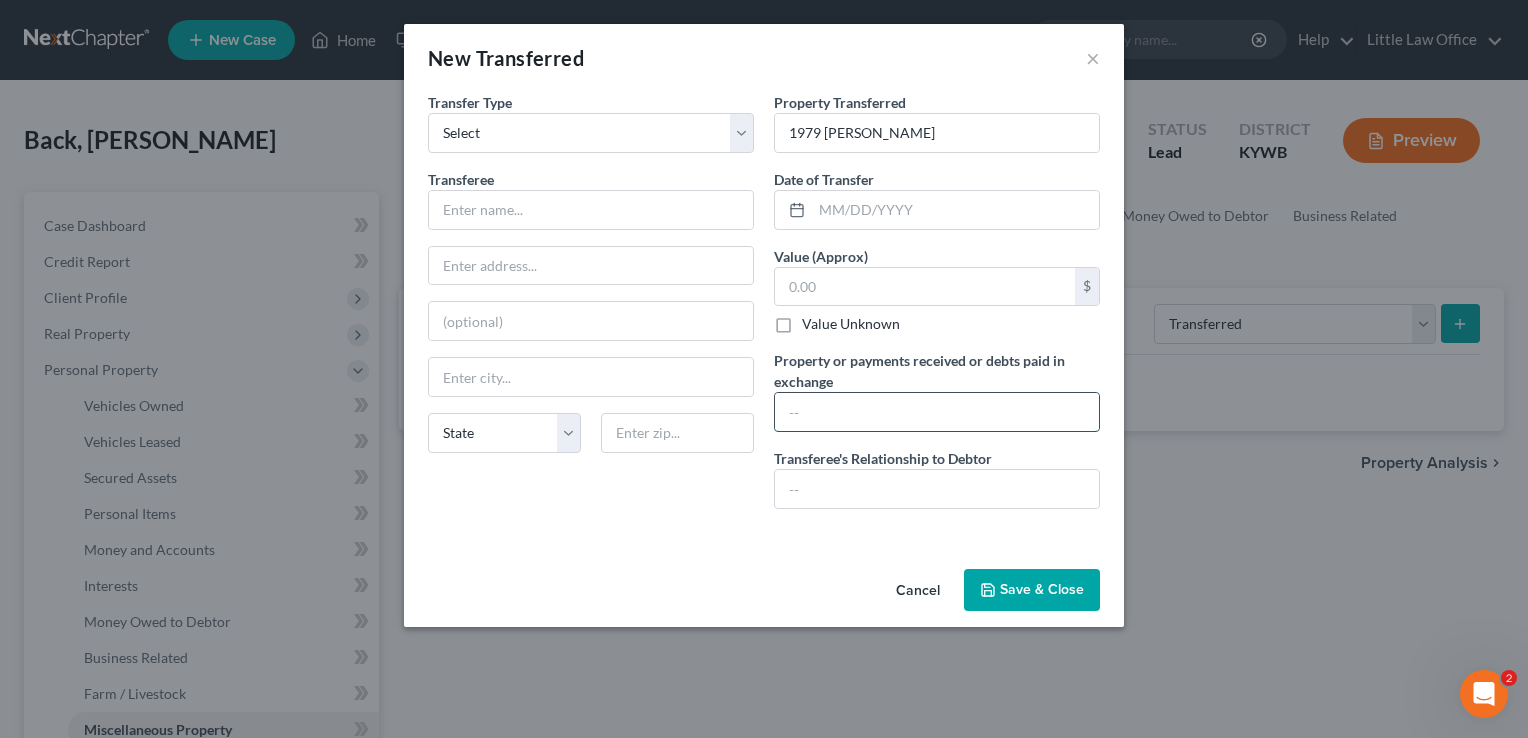 click at bounding box center [937, 412] 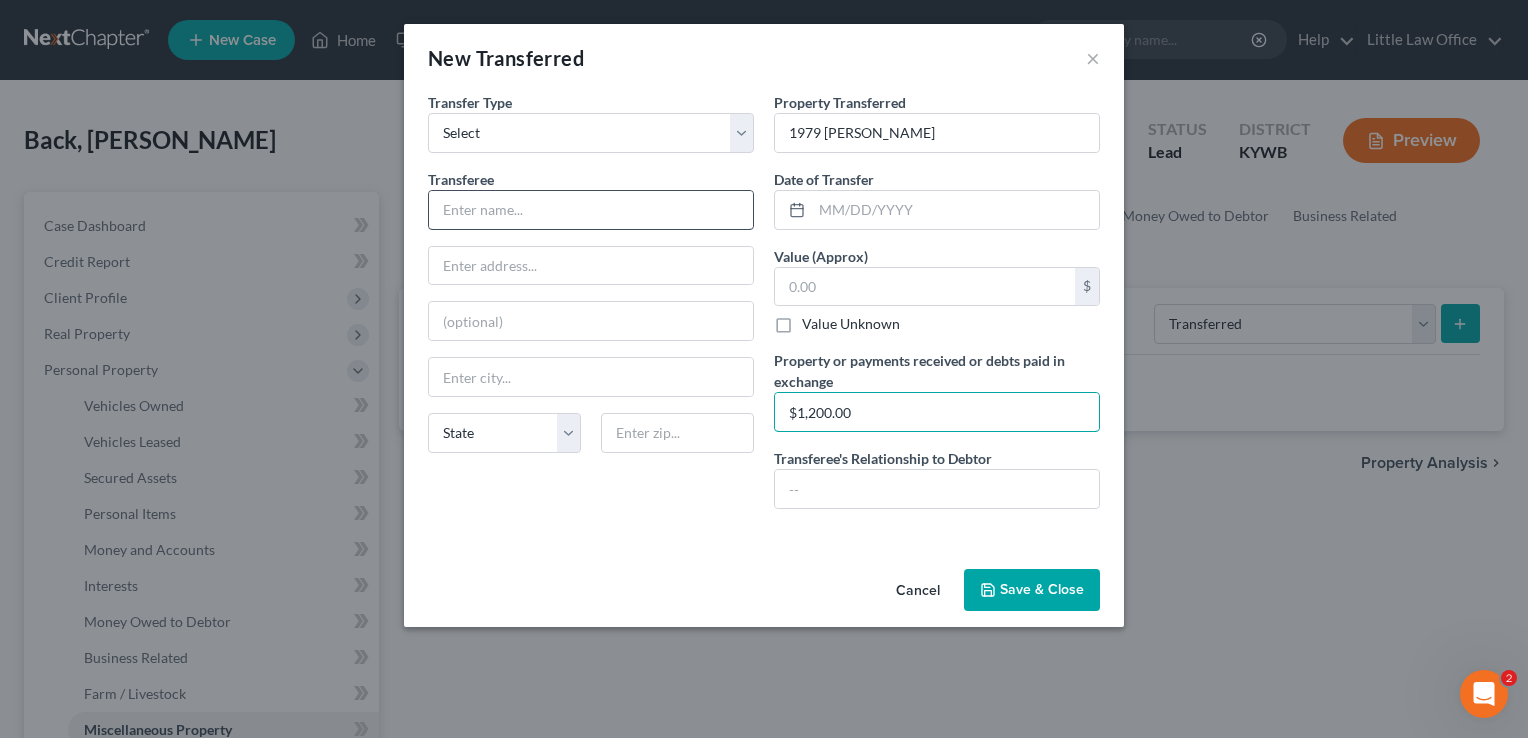 type on "$1,200.00" 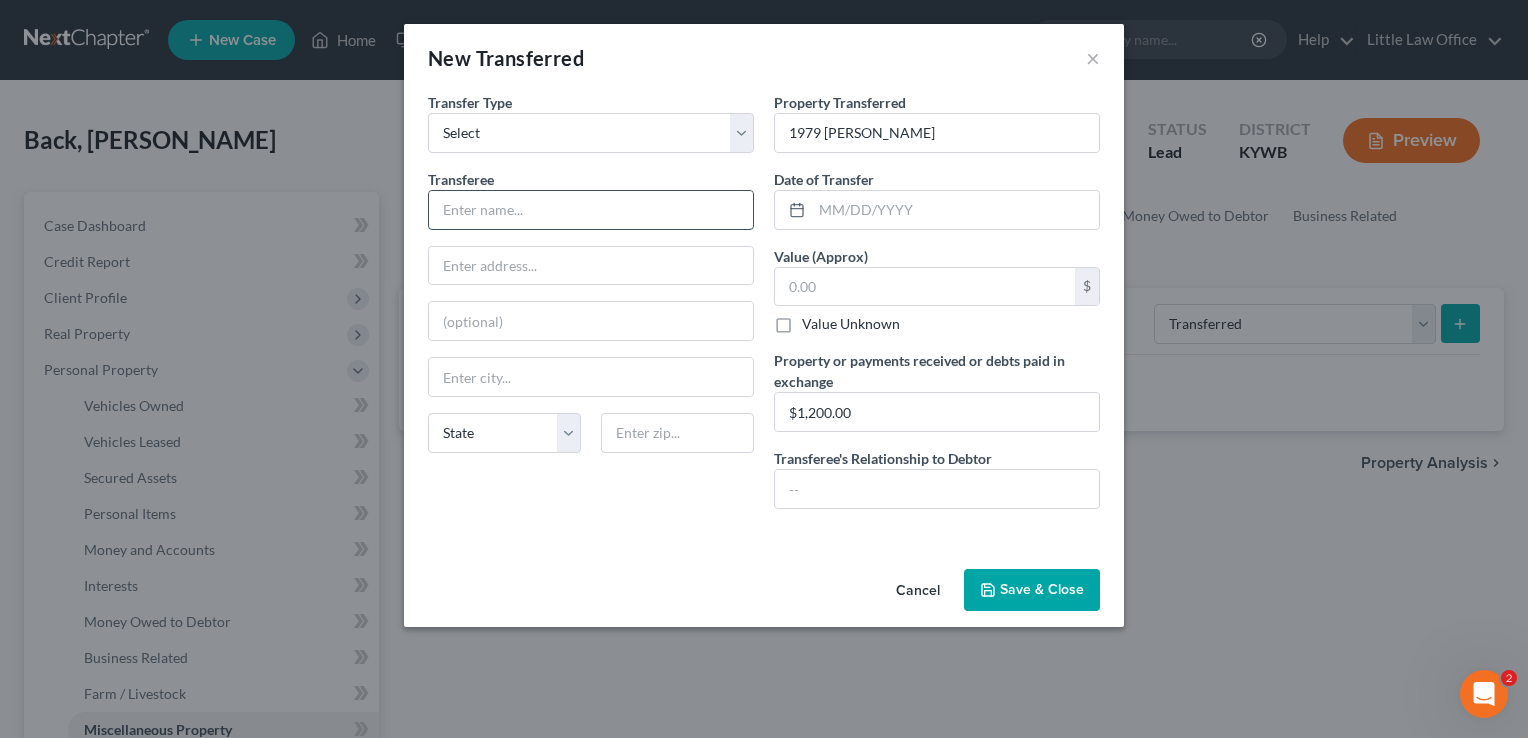 click at bounding box center [591, 210] 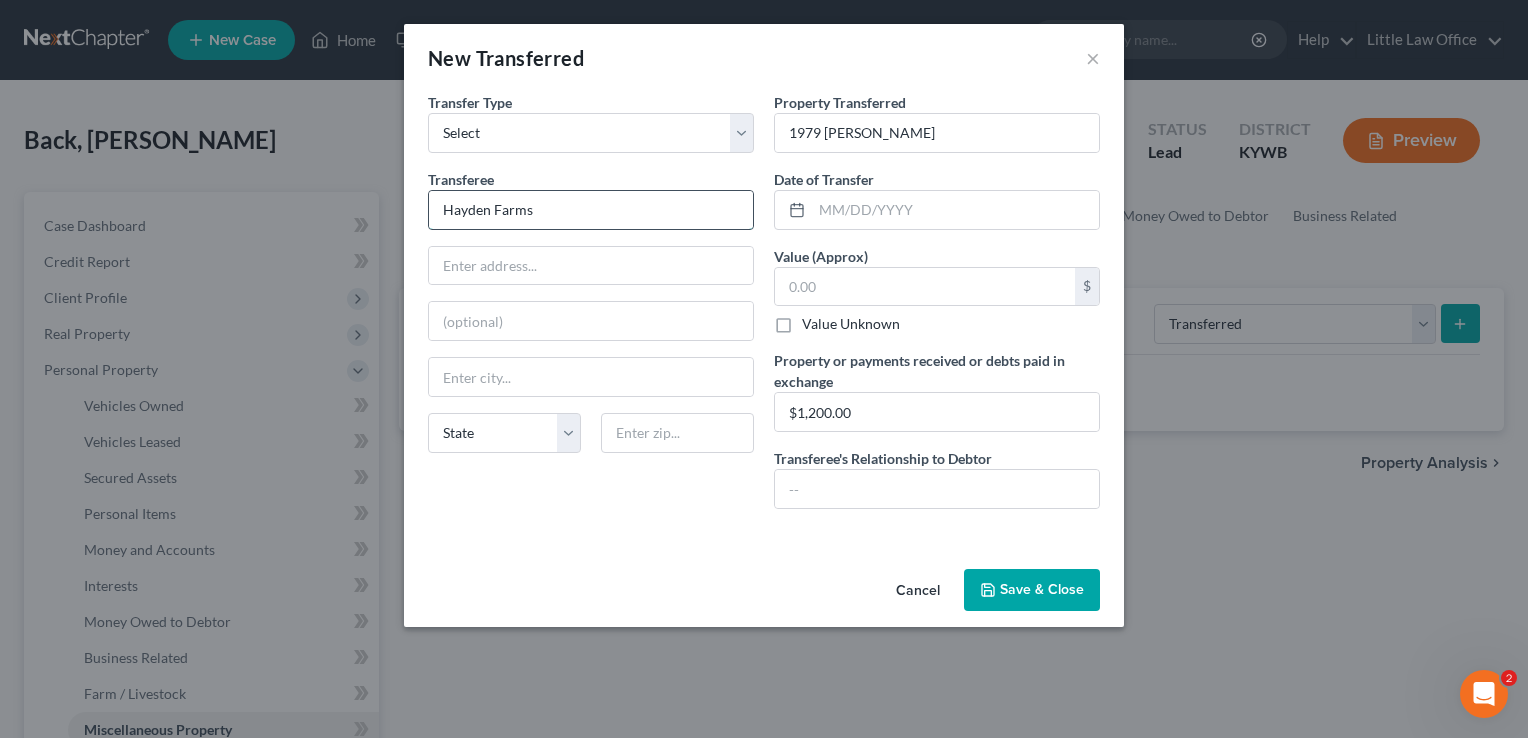 type on "Hayden Farms" 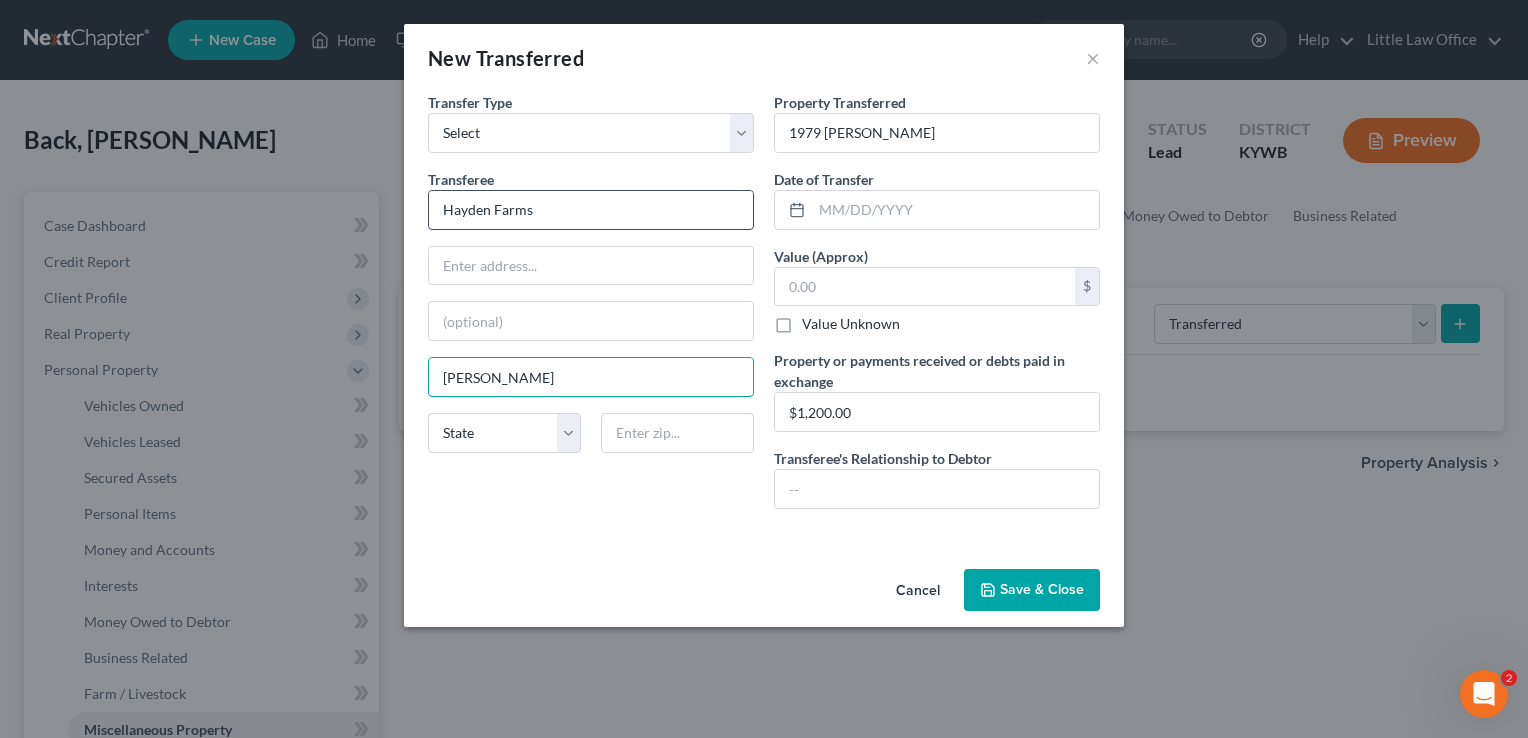 type on "Sebree" 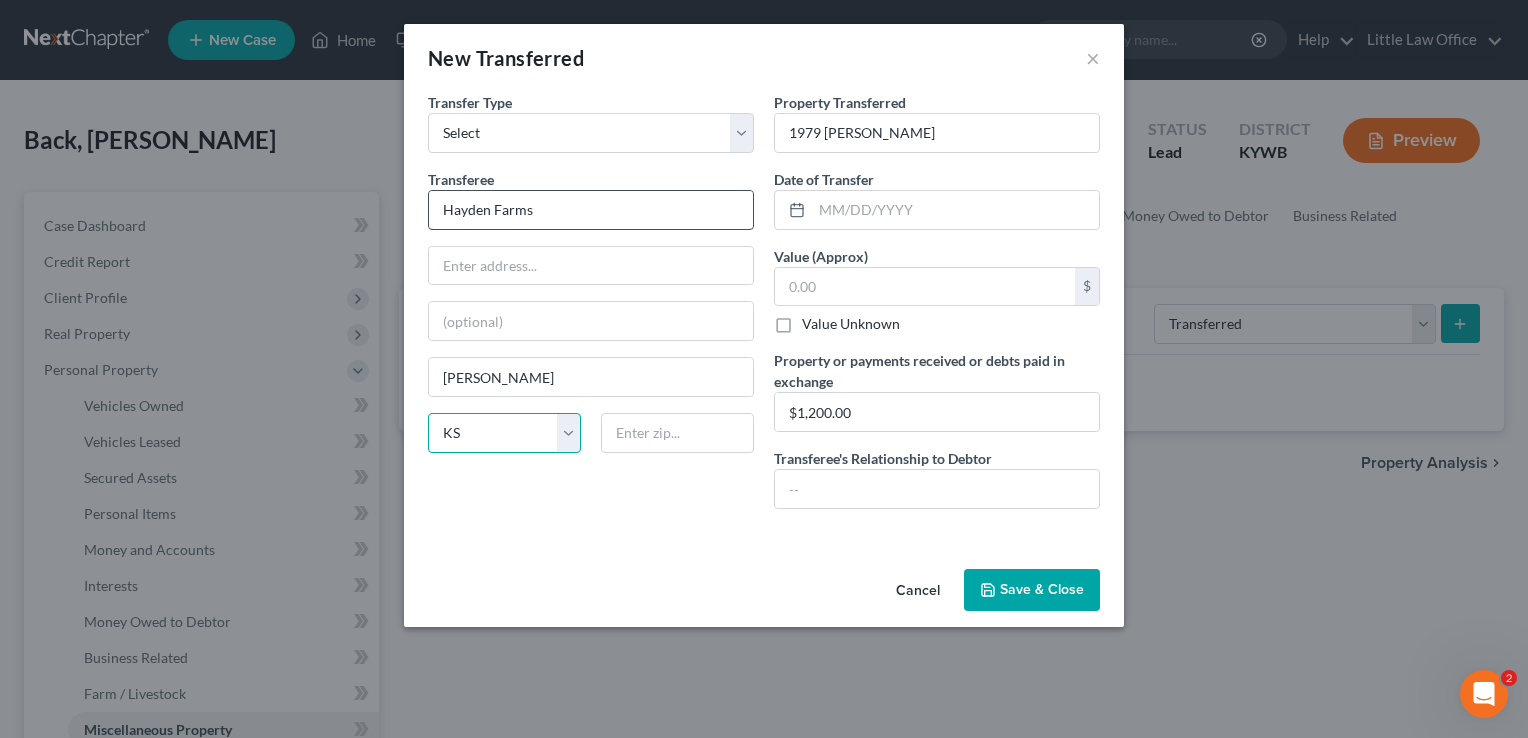 select on "18" 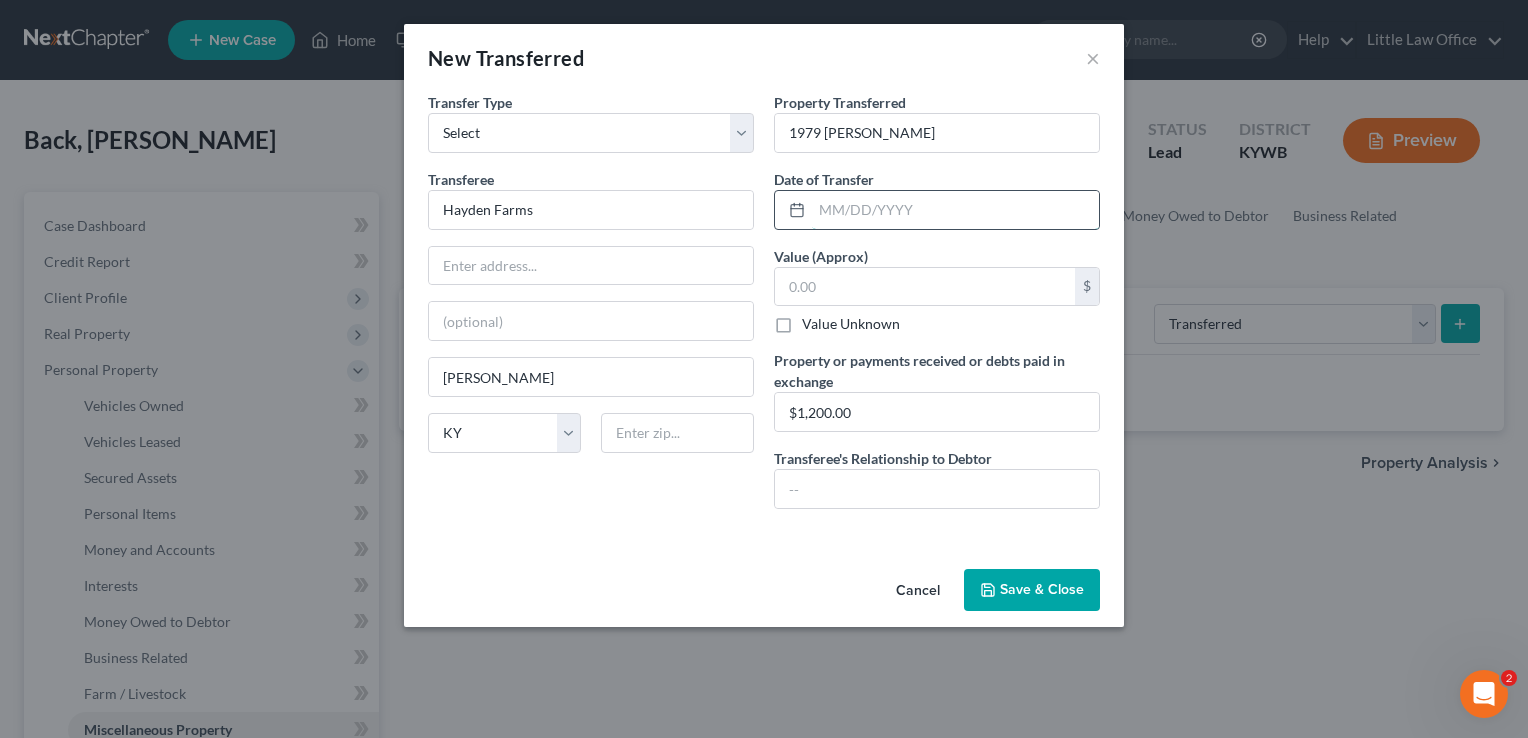 click at bounding box center (955, 210) 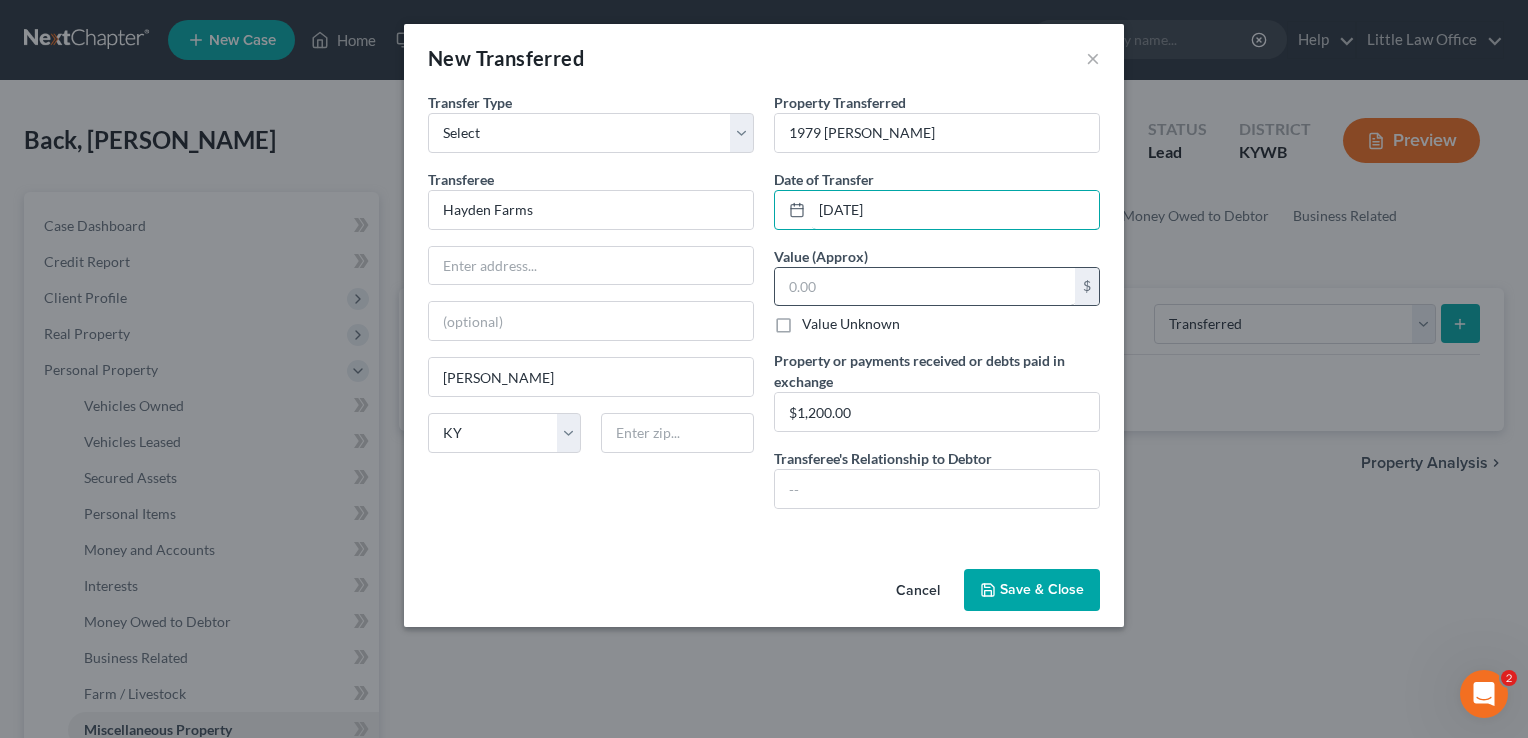 type on "07/04/2025" 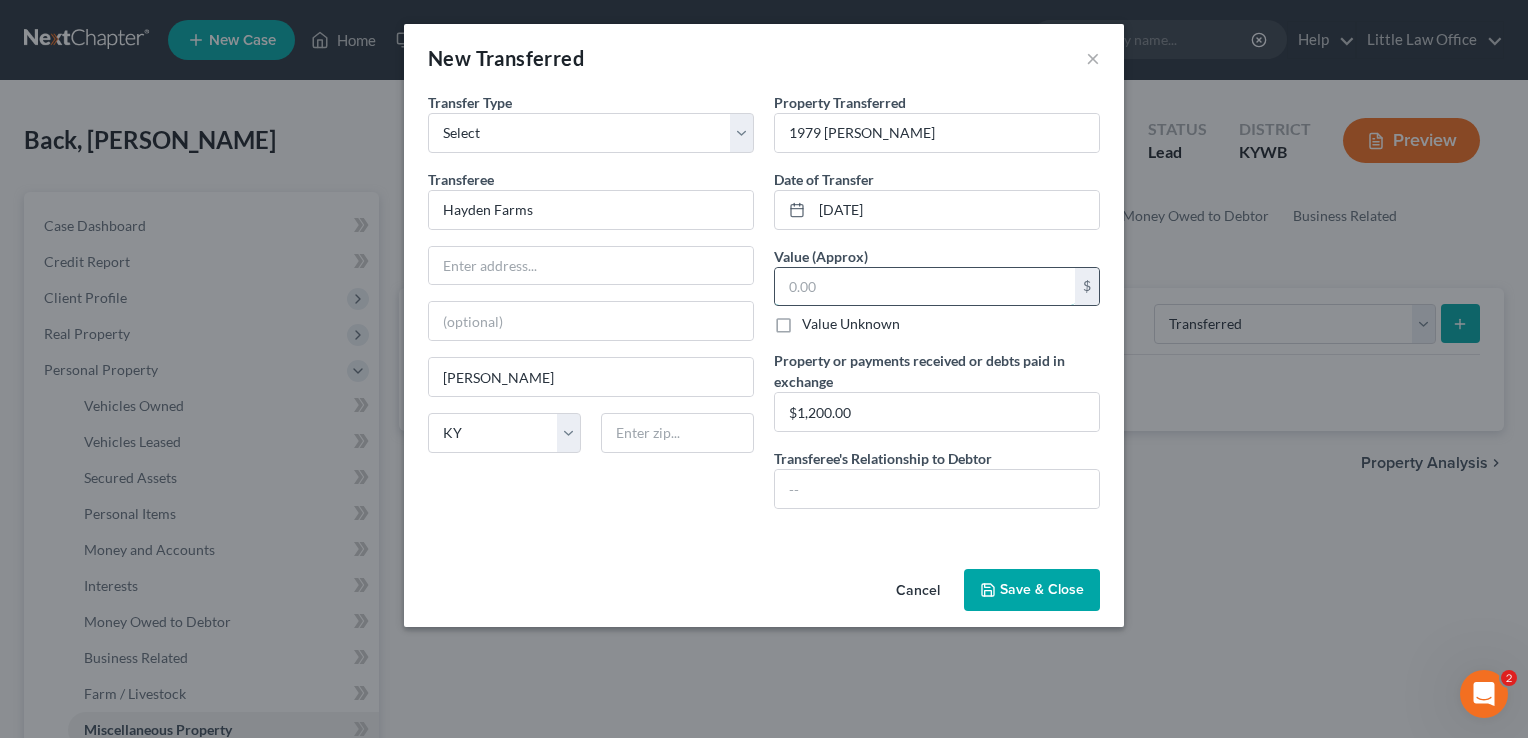click at bounding box center [925, 287] 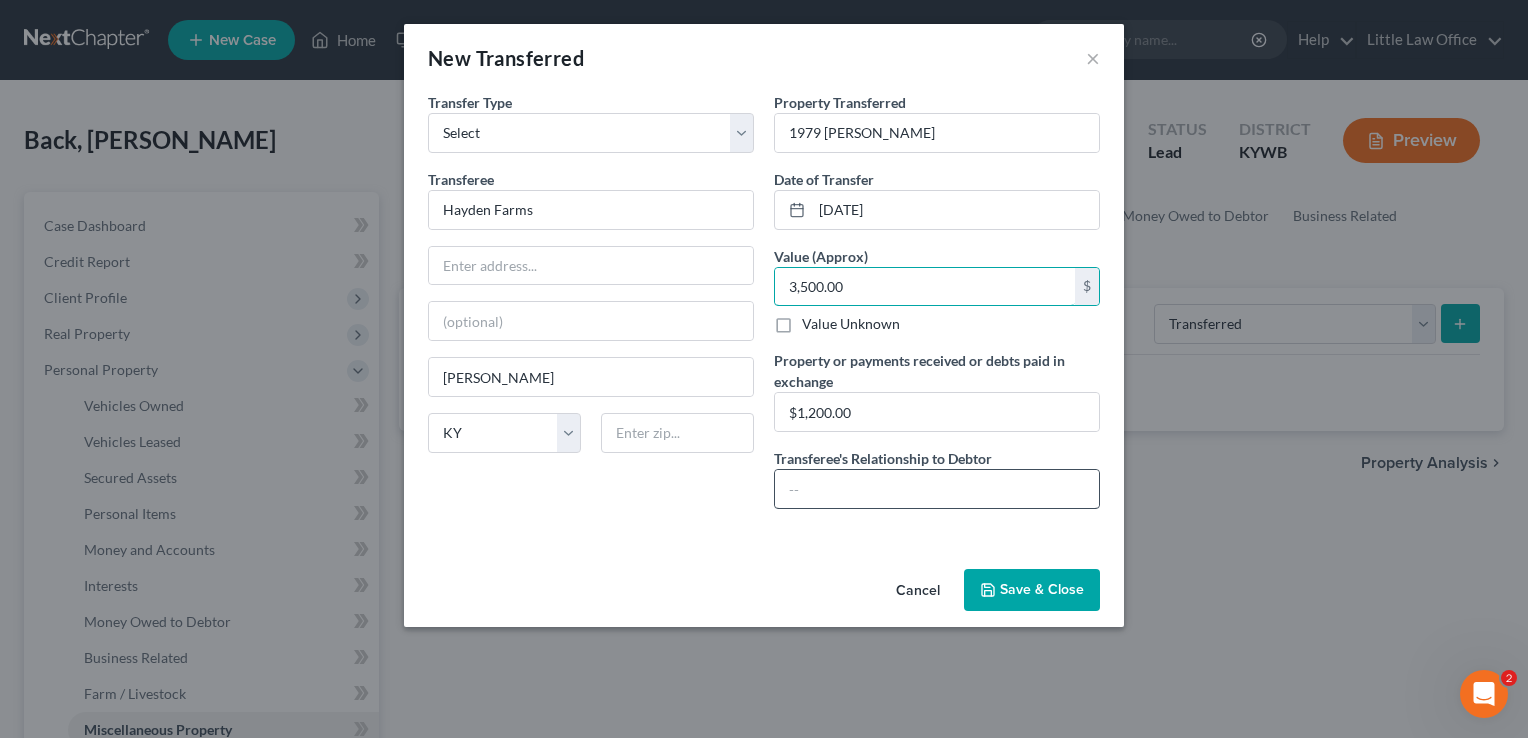 type on "3,500.00" 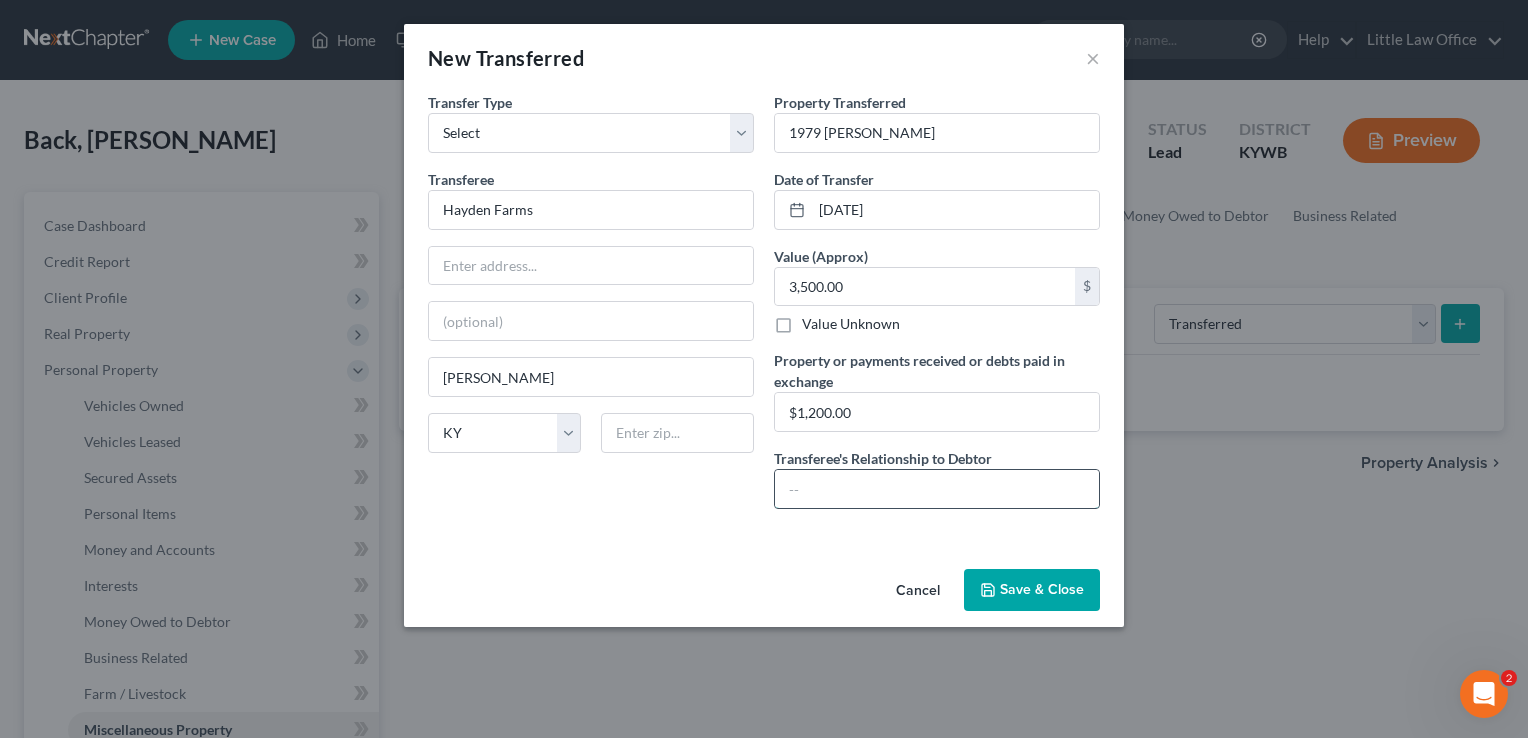 click at bounding box center [937, 489] 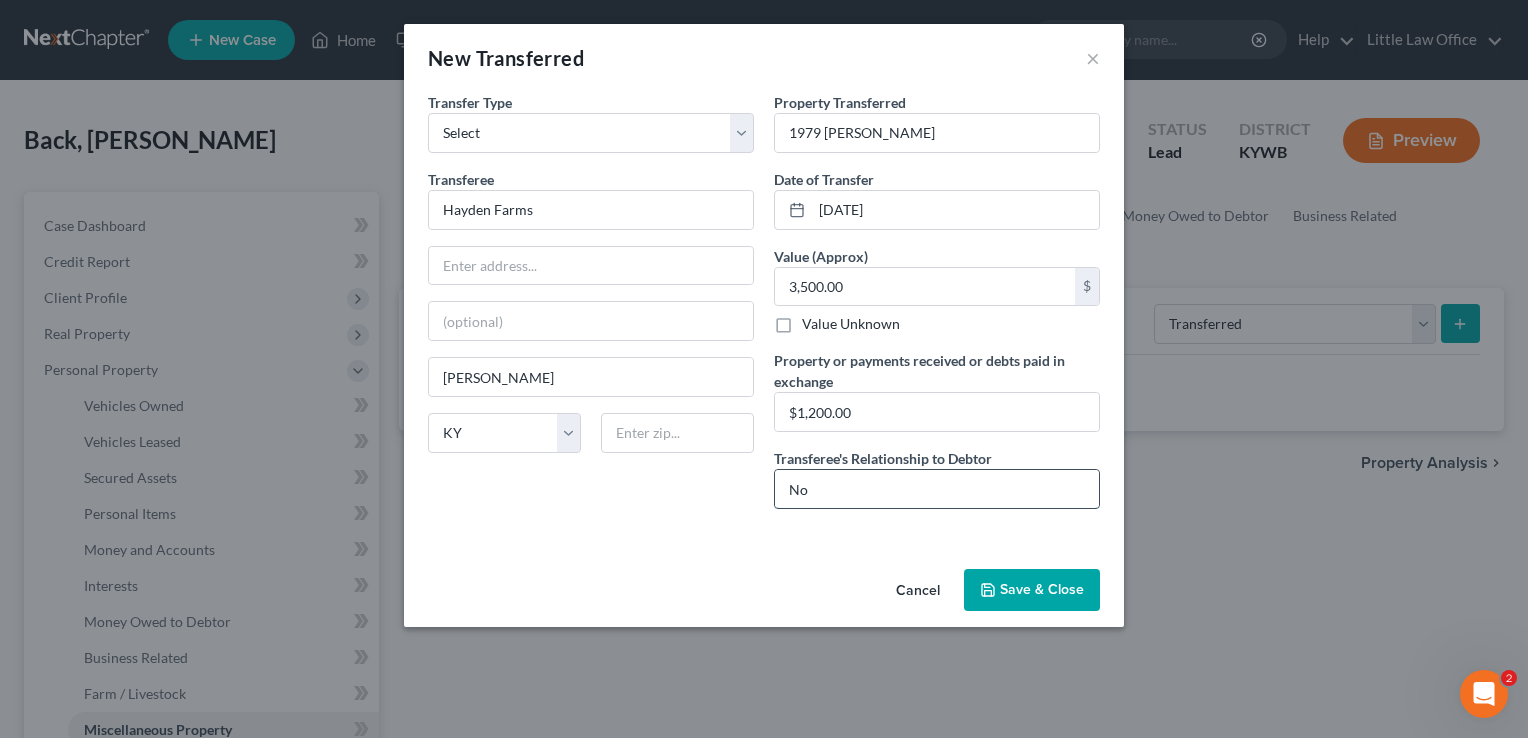click on "No" at bounding box center (937, 489) 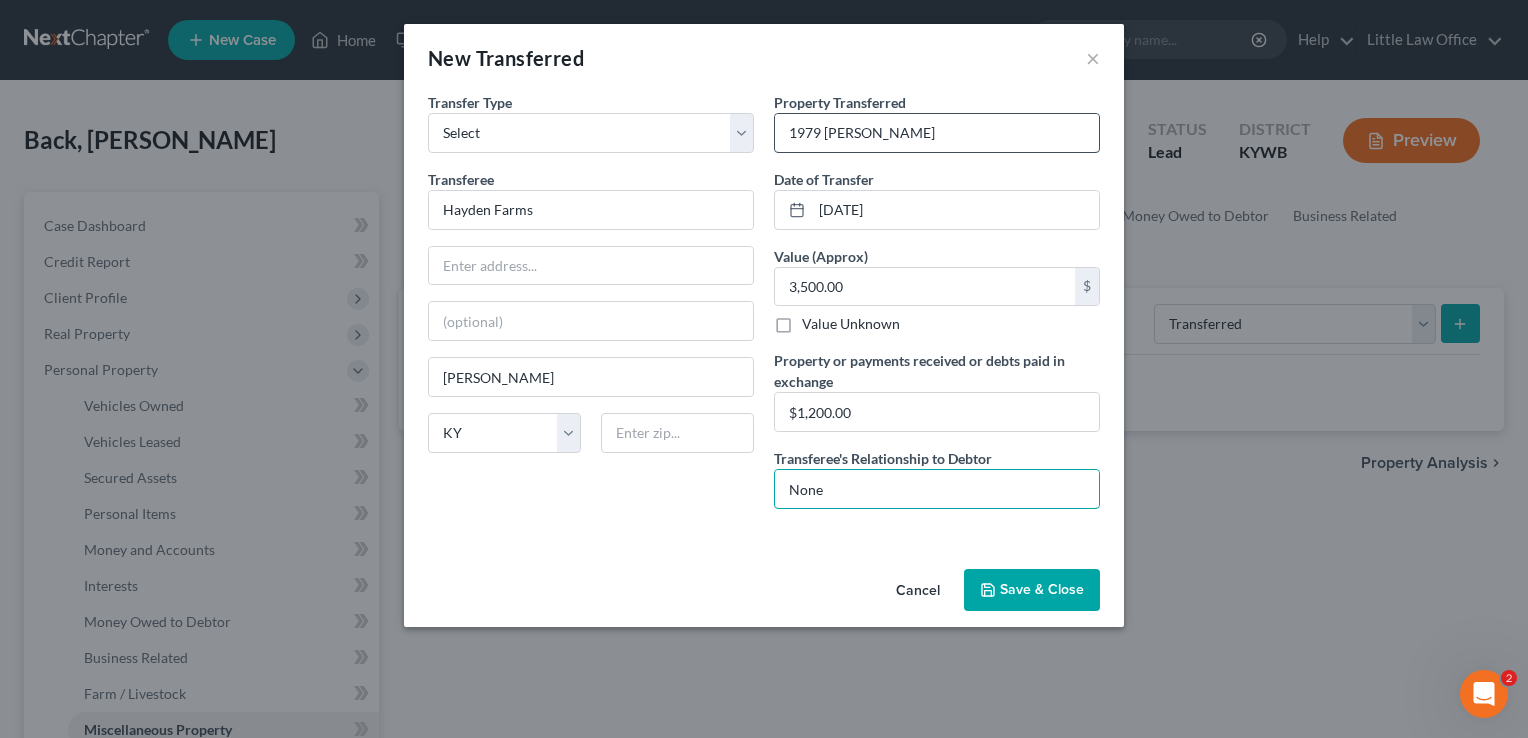 type on "None" 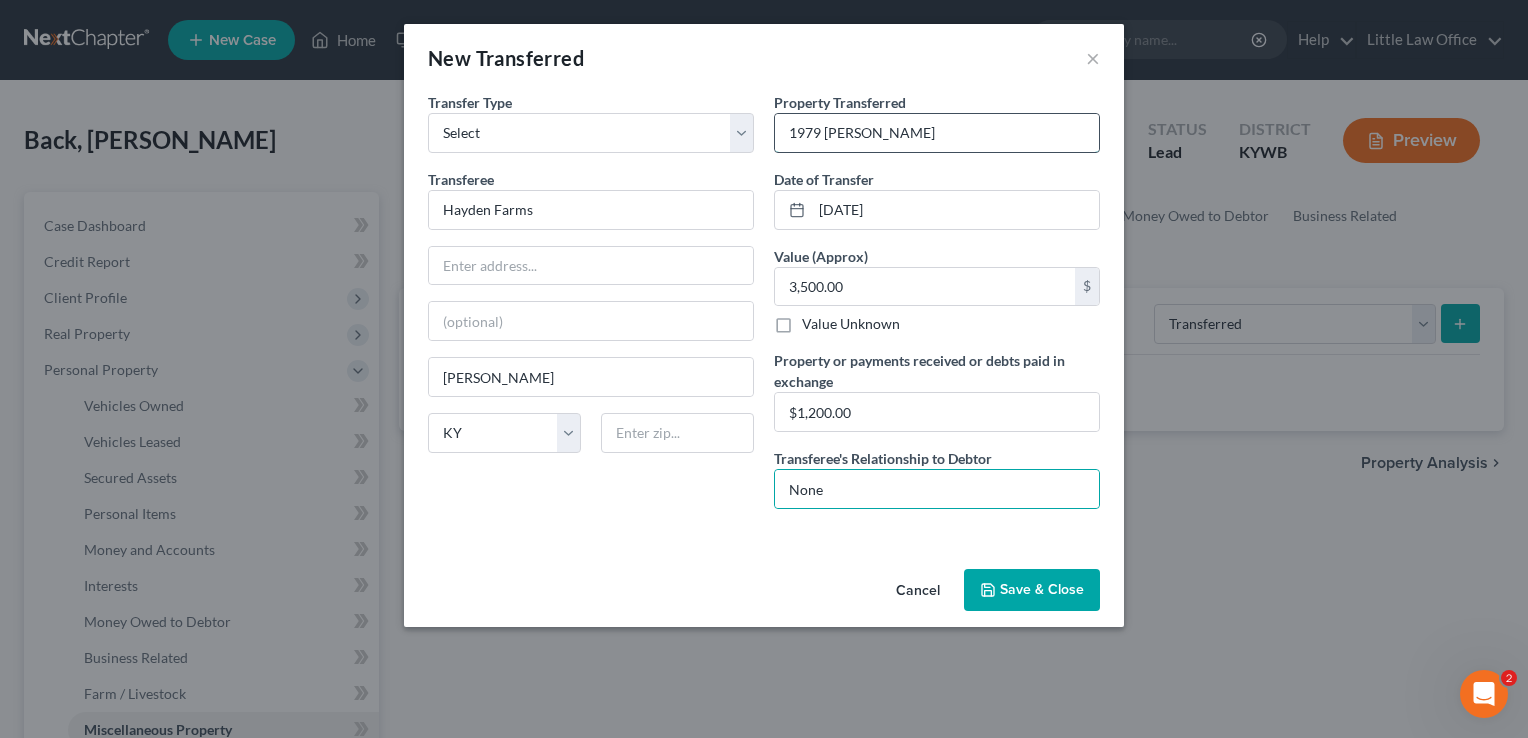 click on "1979 Mack" at bounding box center (937, 133) 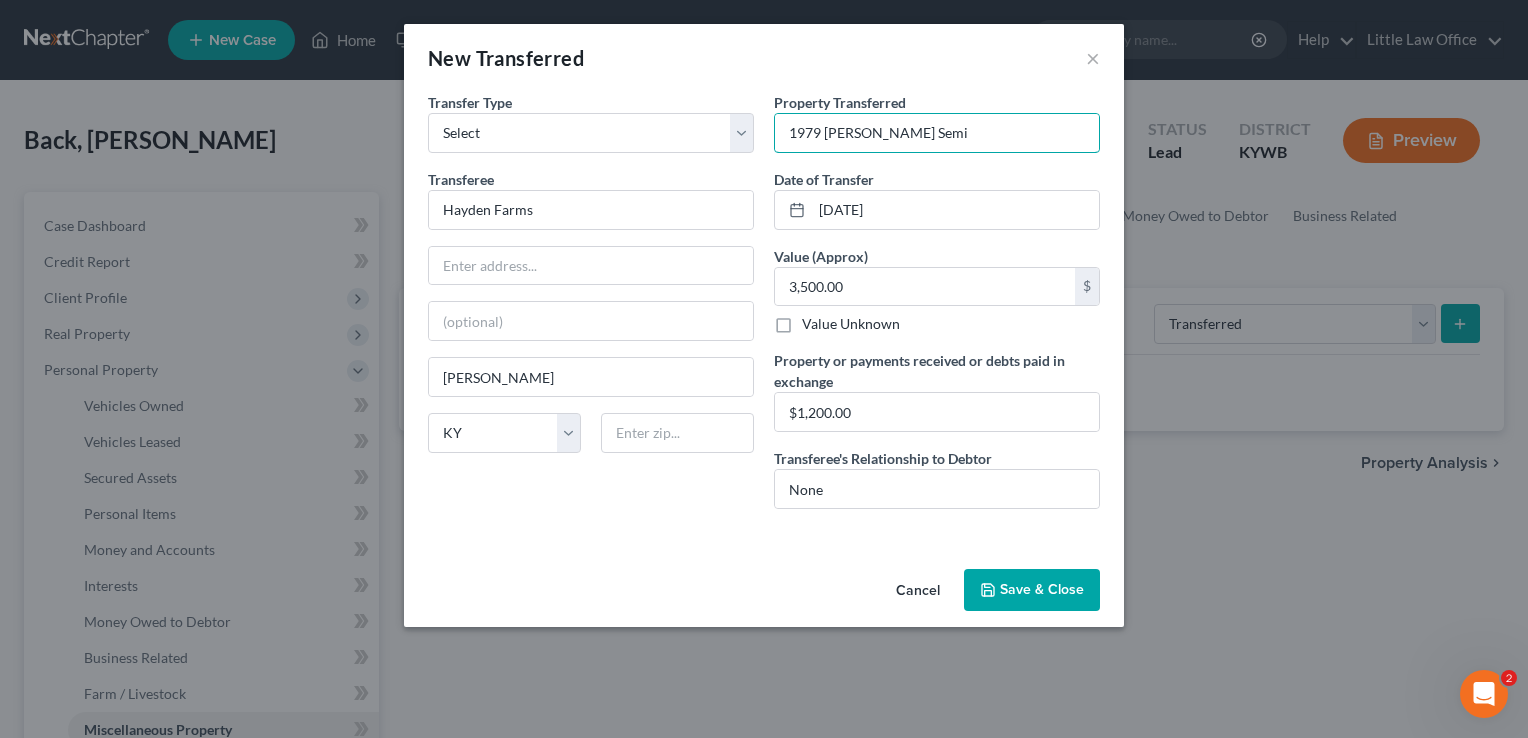 type on "1979 Mack Semi" 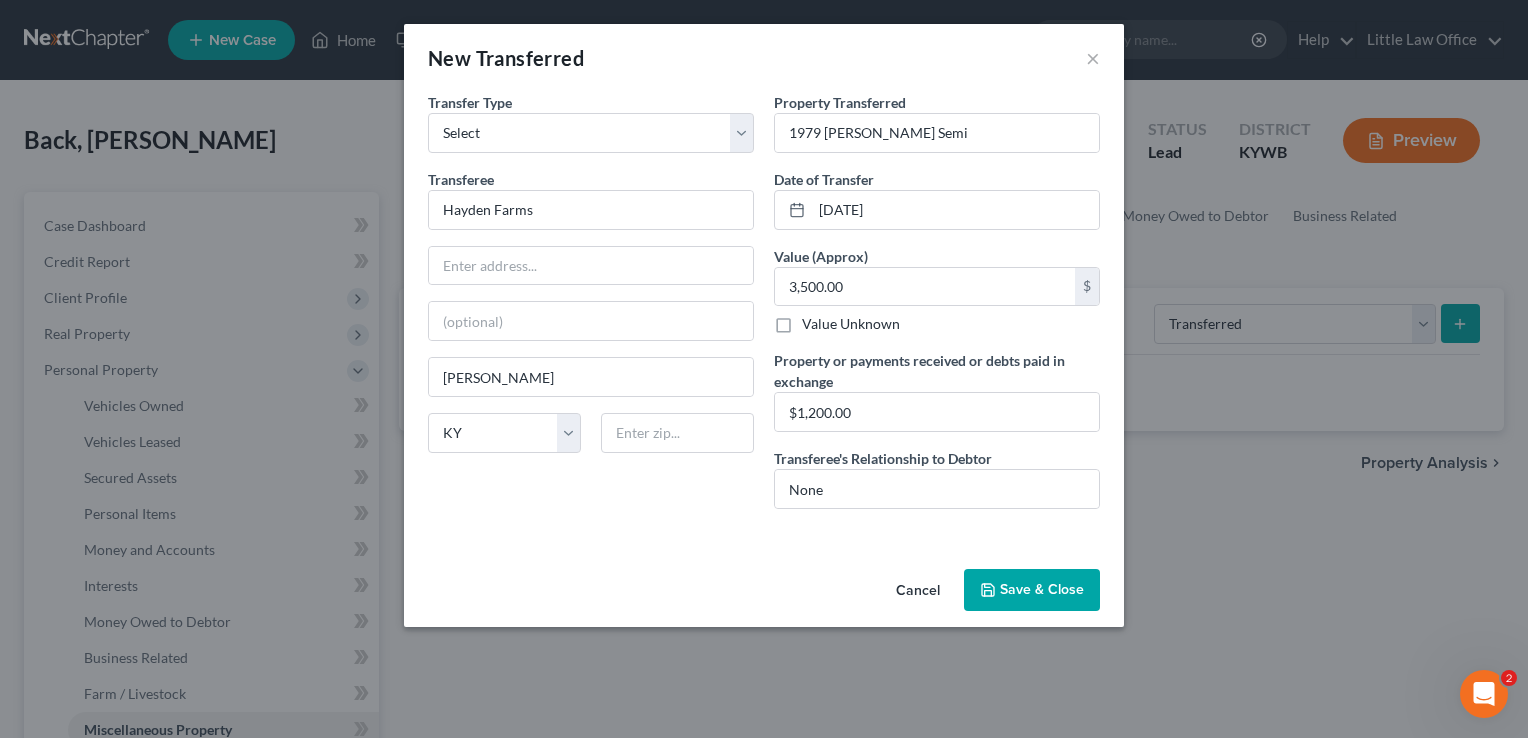 click on "Save & Close" at bounding box center (1032, 590) 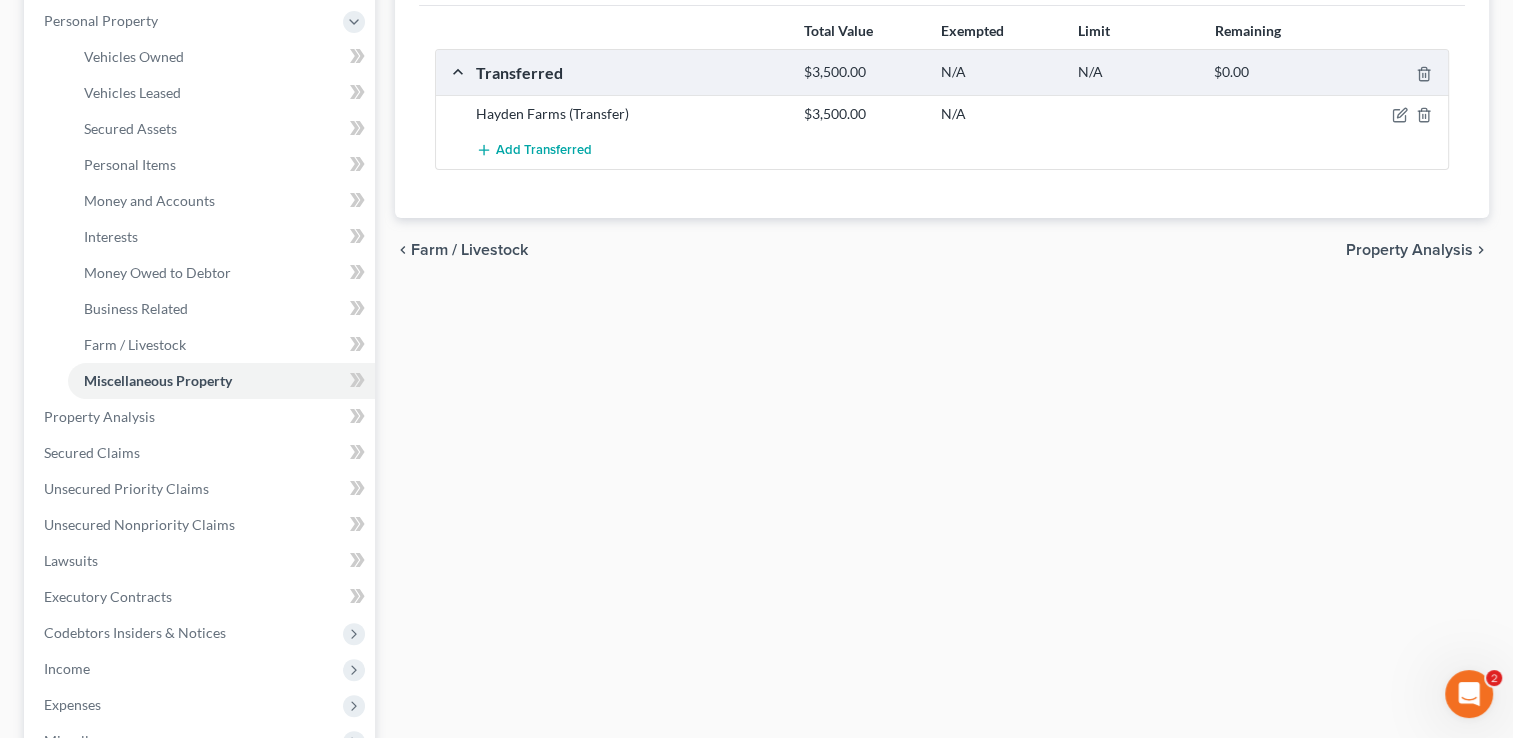 scroll, scrollTop: 369, scrollLeft: 0, axis: vertical 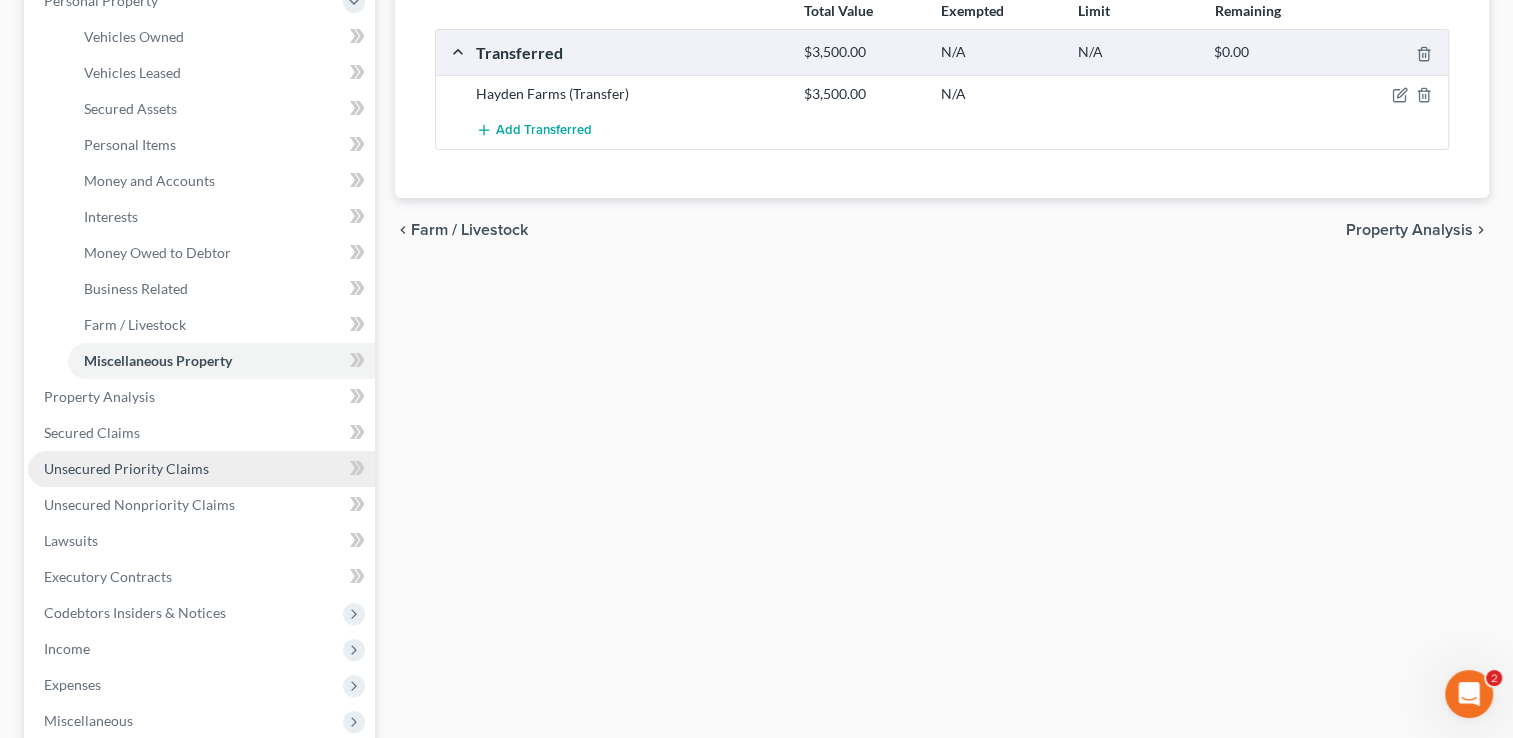 click on "Unsecured Priority Claims" at bounding box center [201, 469] 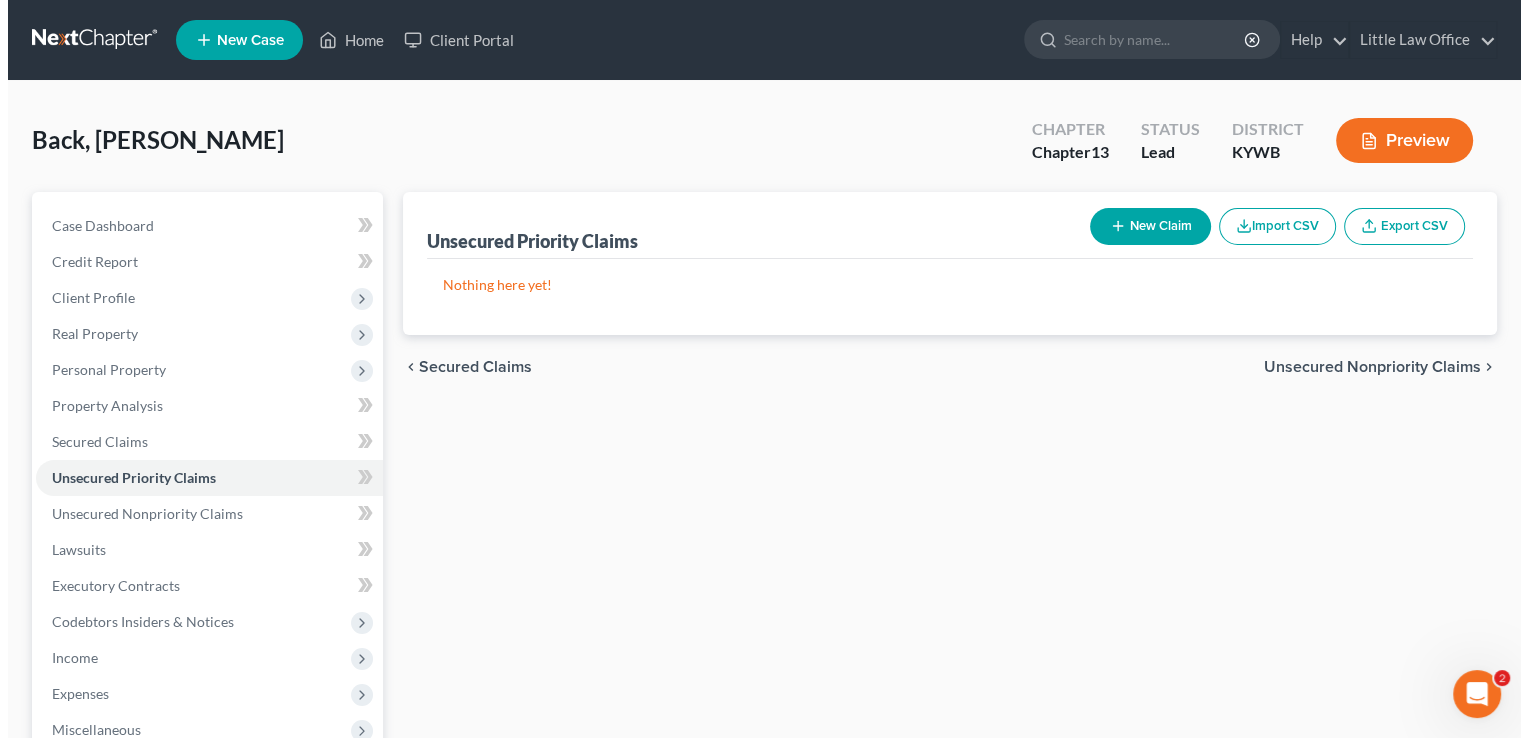 scroll, scrollTop: 0, scrollLeft: 0, axis: both 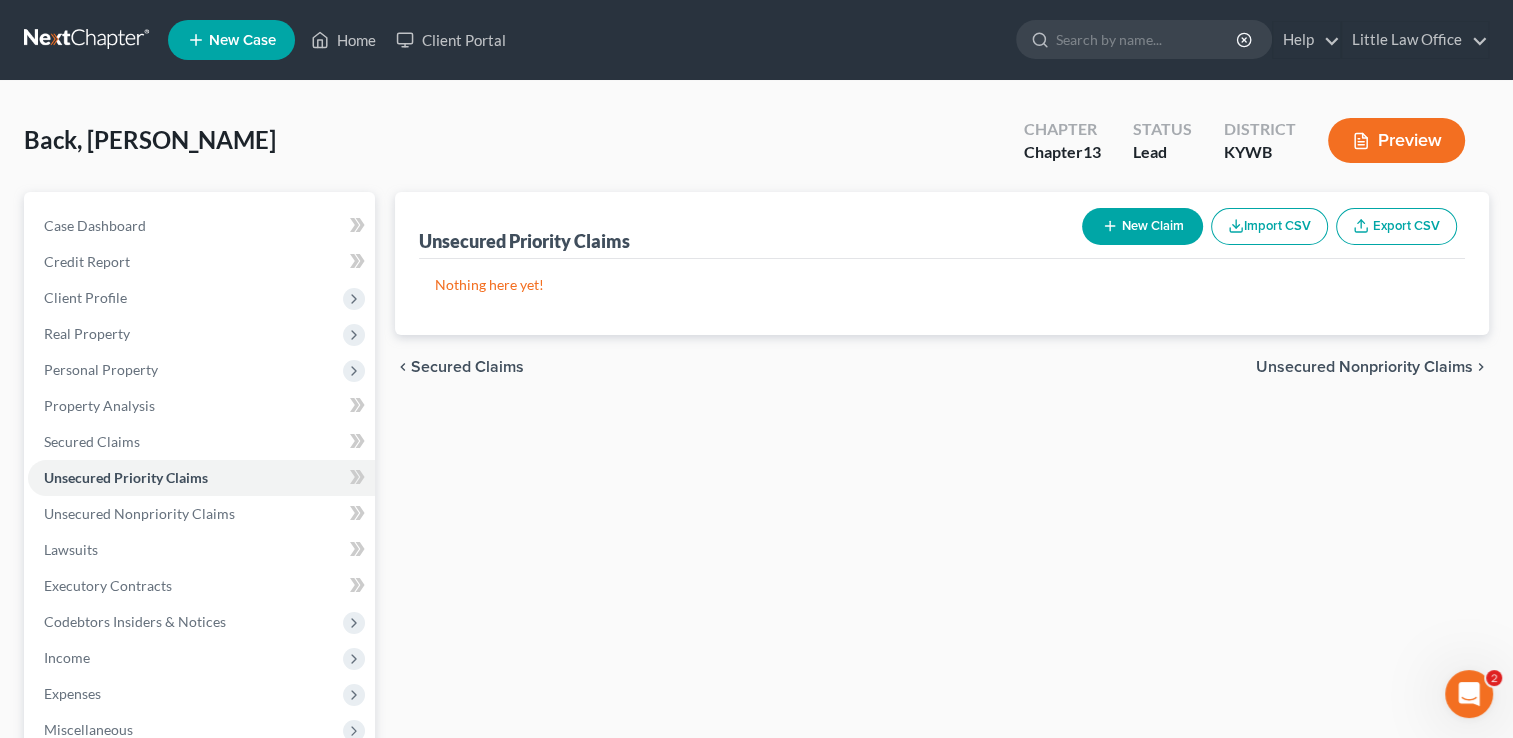 click on "New Claim" at bounding box center [1142, 226] 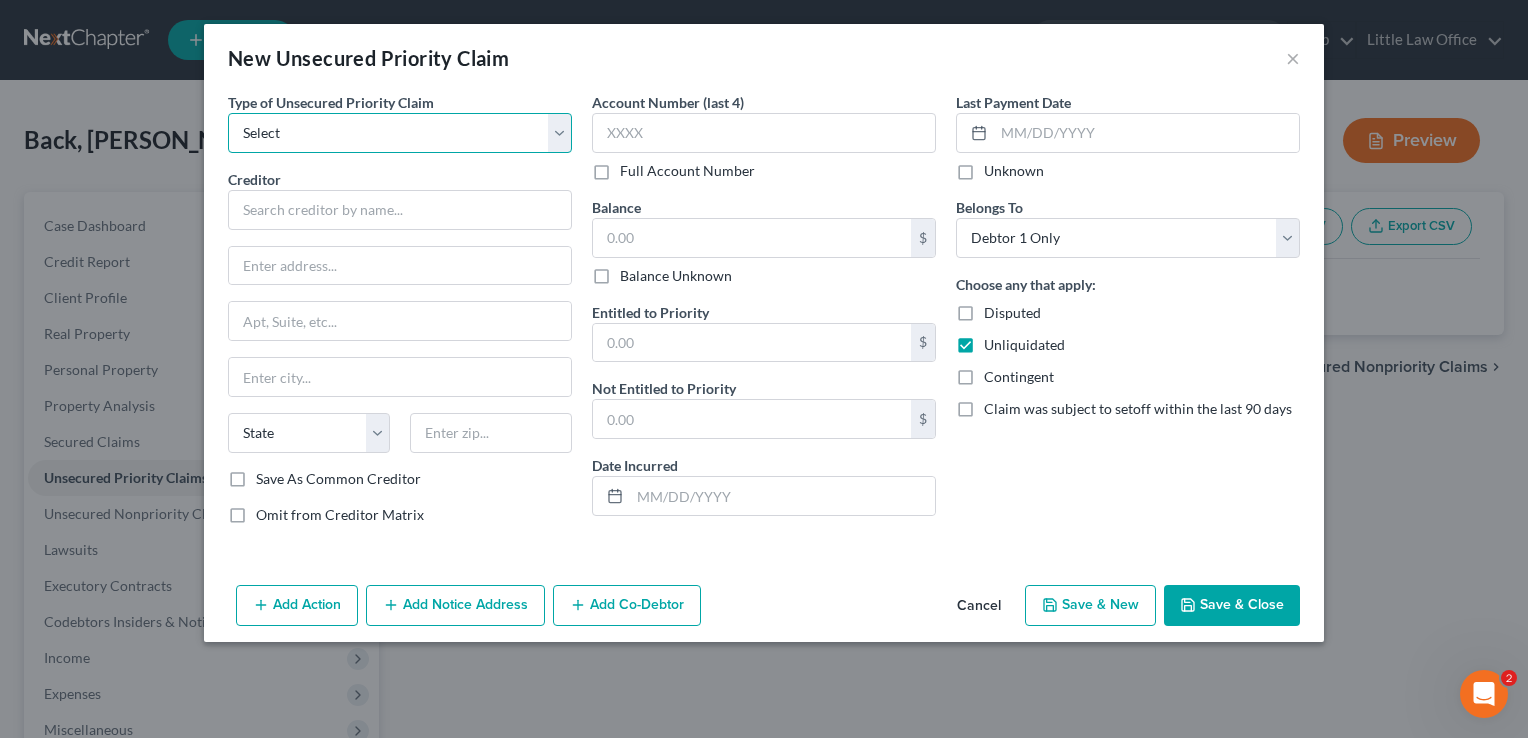 click on "Select Taxes & Other Government Units Domestic Support Obligations Extensions of credit in an involuntary case Wages, Salaries, Commissions Contributions to employee benefits Certain farmers and fisherman Deposits by individuals Commitments to maintain capitals Claims for death or injury while intoxicated Other" at bounding box center (400, 133) 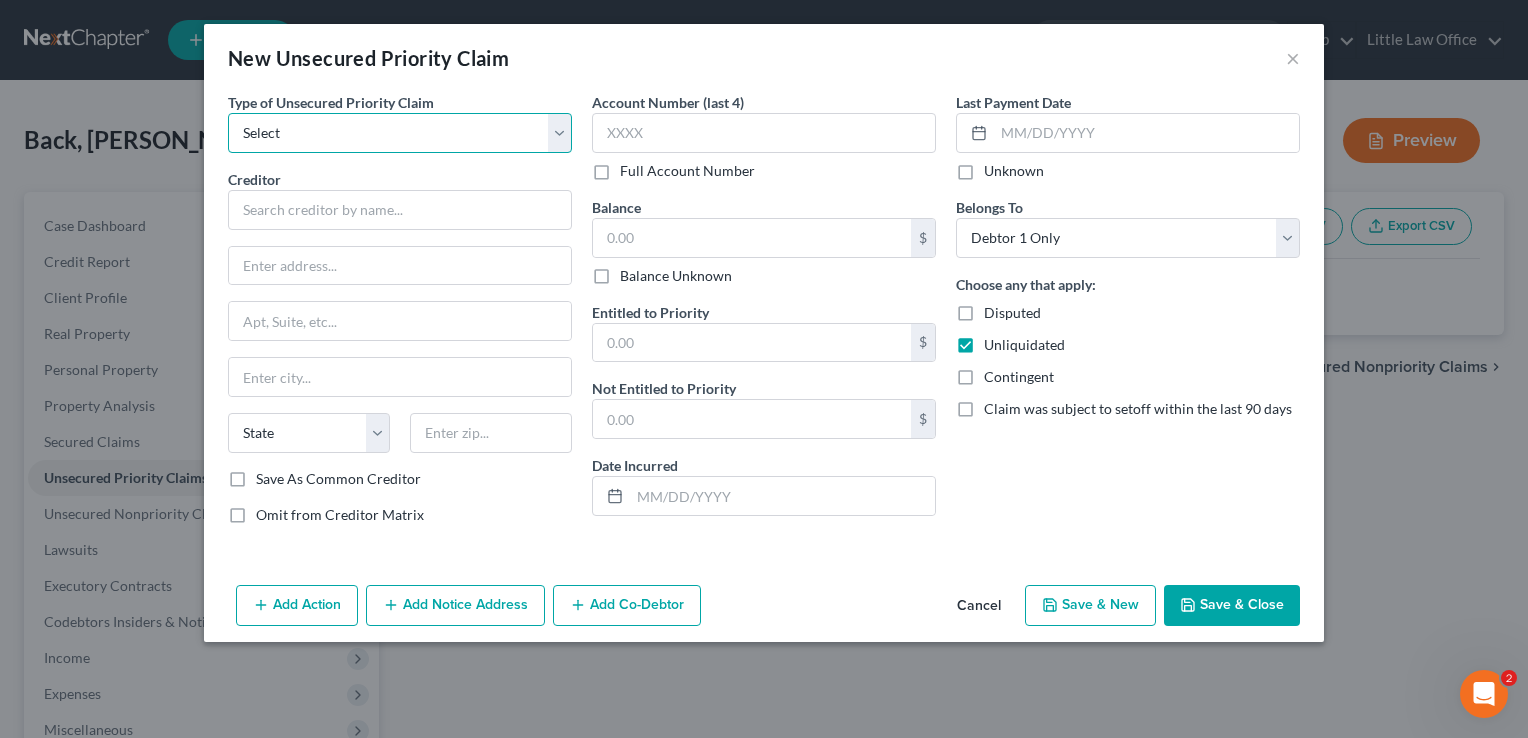 select on "0" 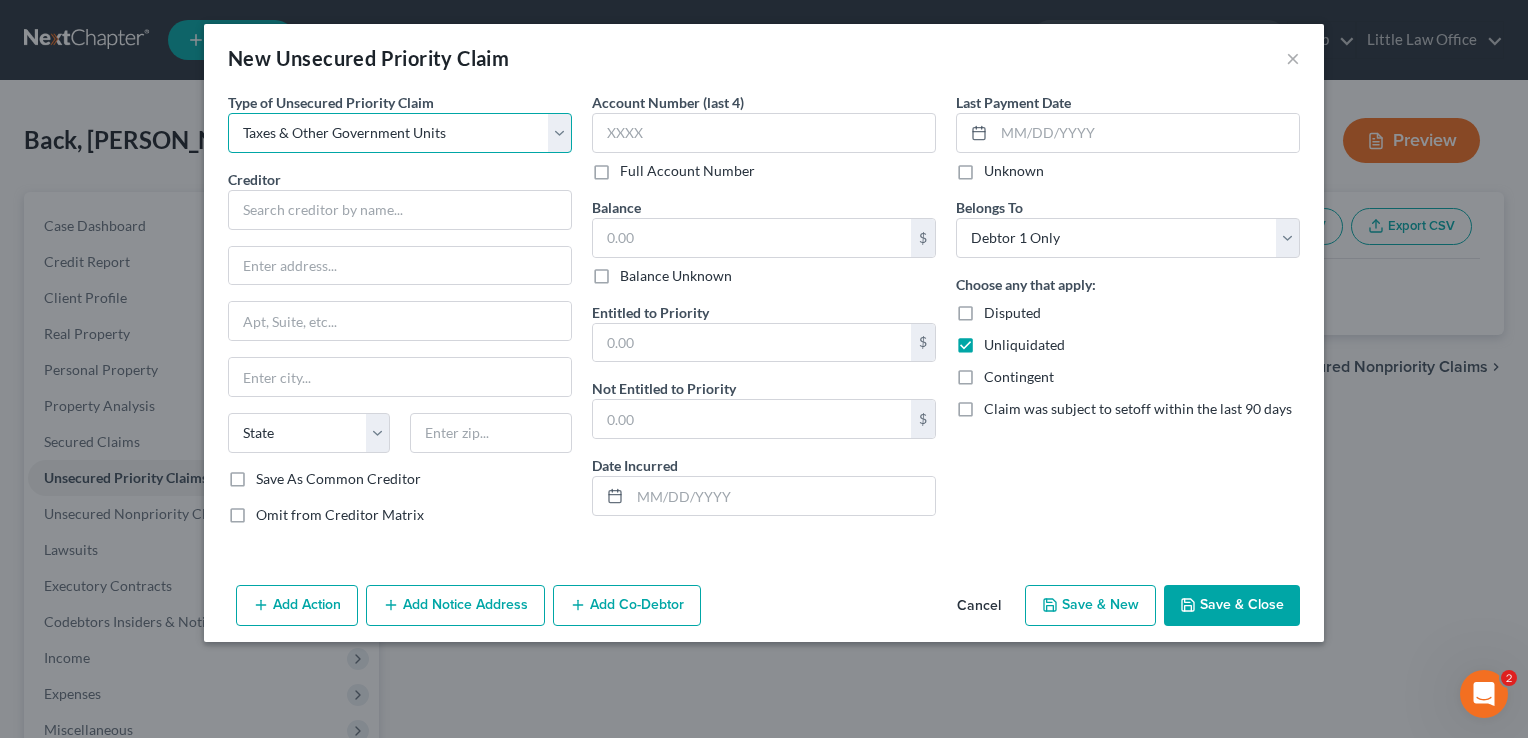 click on "Select Taxes & Other Government Units Domestic Support Obligations Extensions of credit in an involuntary case Wages, Salaries, Commissions Contributions to employee benefits Certain farmers and fisherman Deposits by individuals Commitments to maintain capitals Claims for death or injury while intoxicated Other" at bounding box center (400, 133) 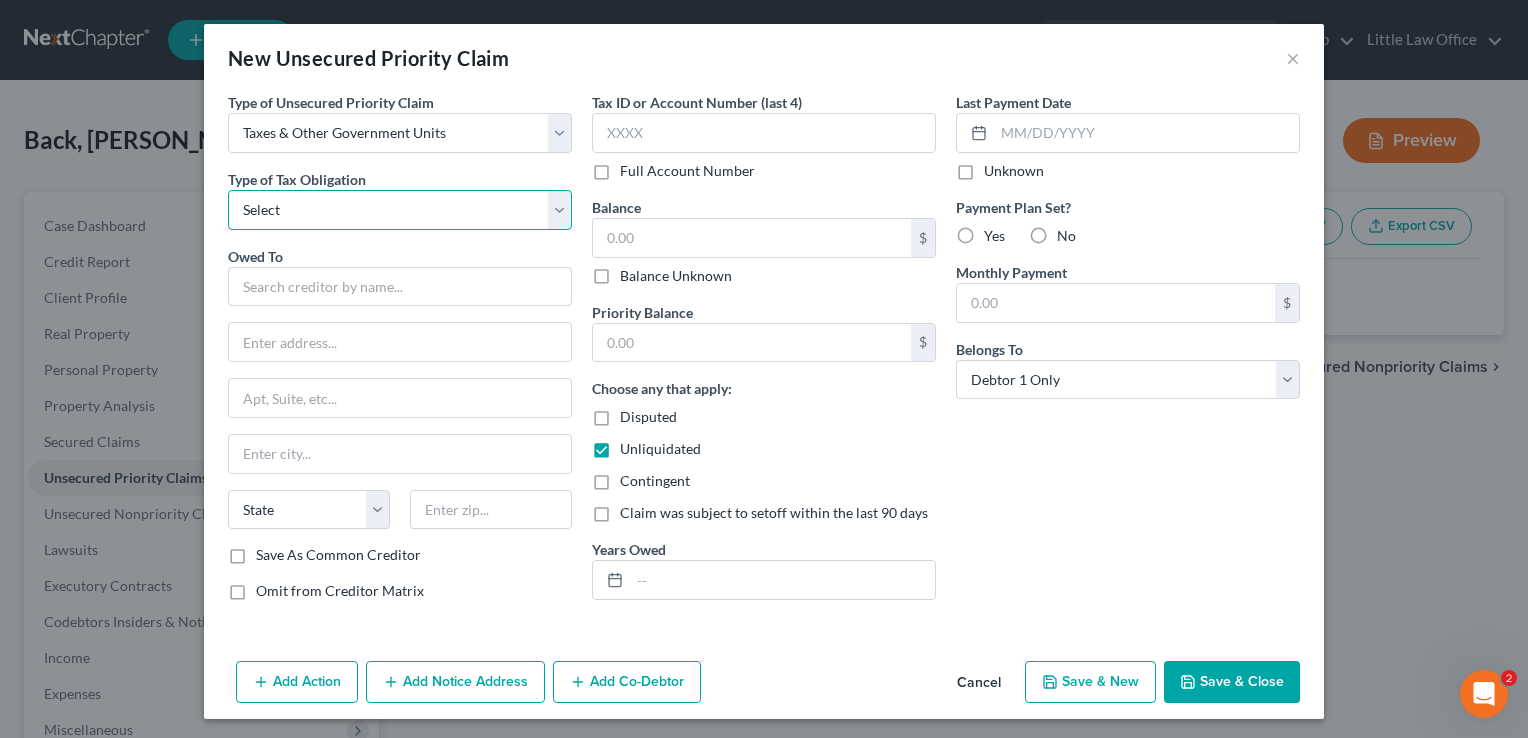 click on "Select Federal City State Franchise Tax Board Other" at bounding box center (400, 210) 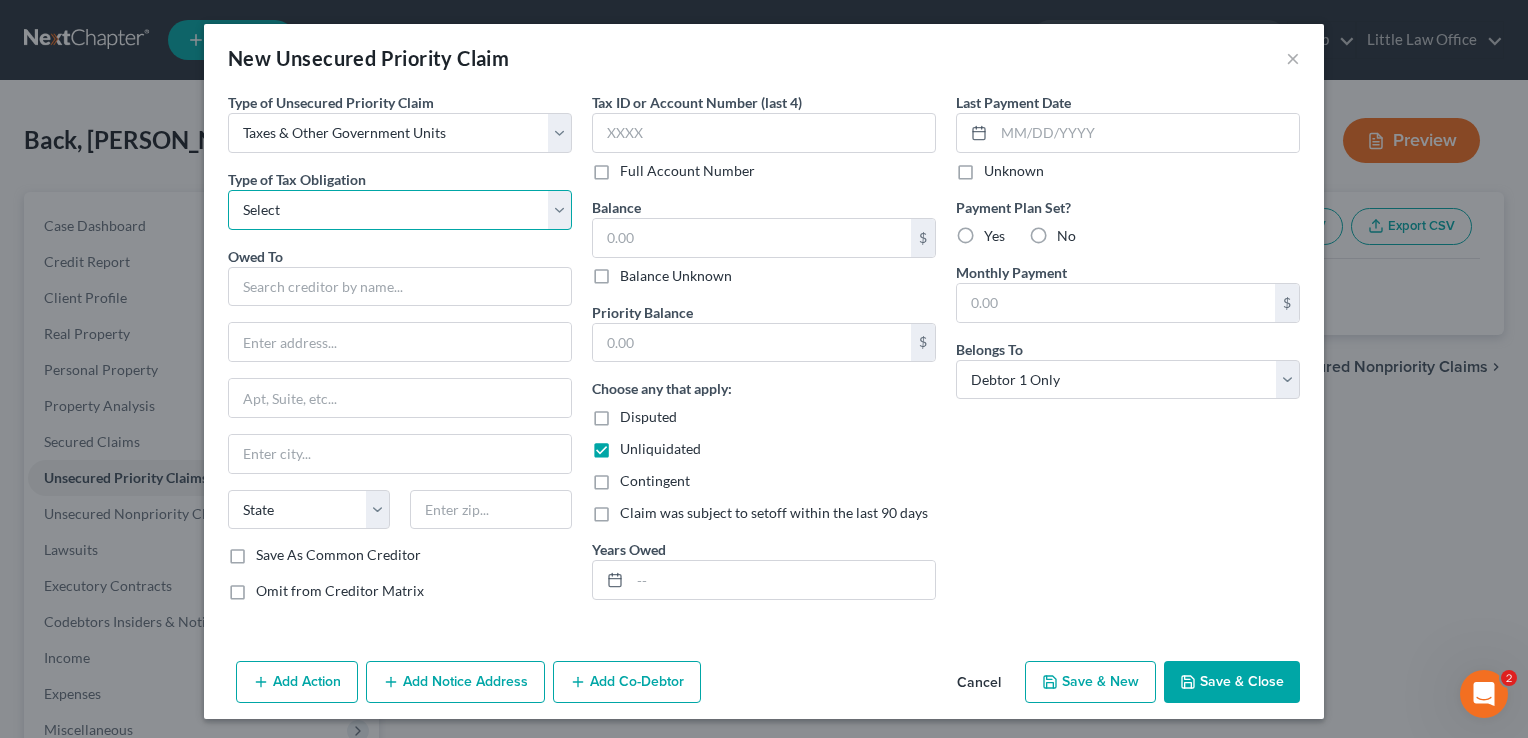 select on "0" 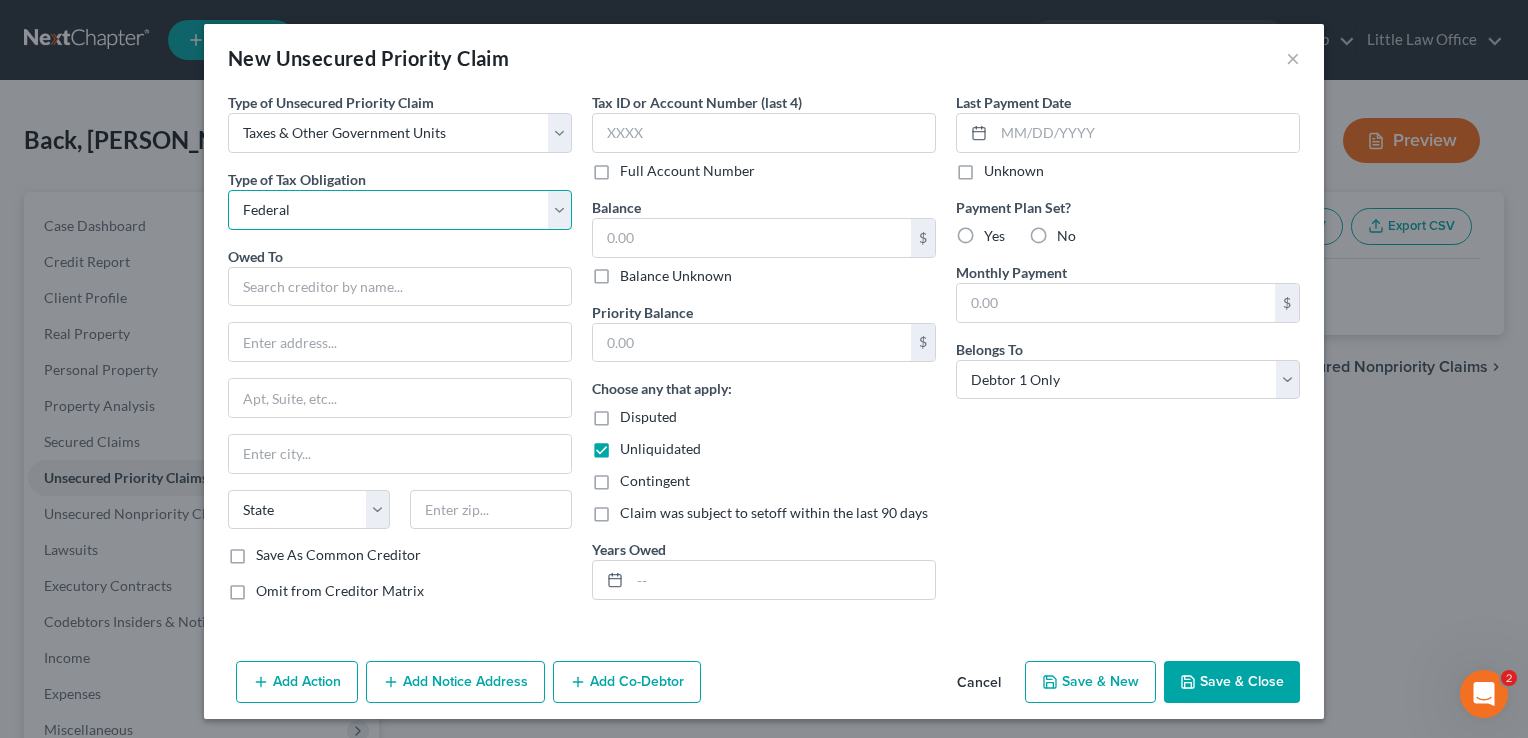 click on "Select Federal City State Franchise Tax Board Other" at bounding box center [400, 210] 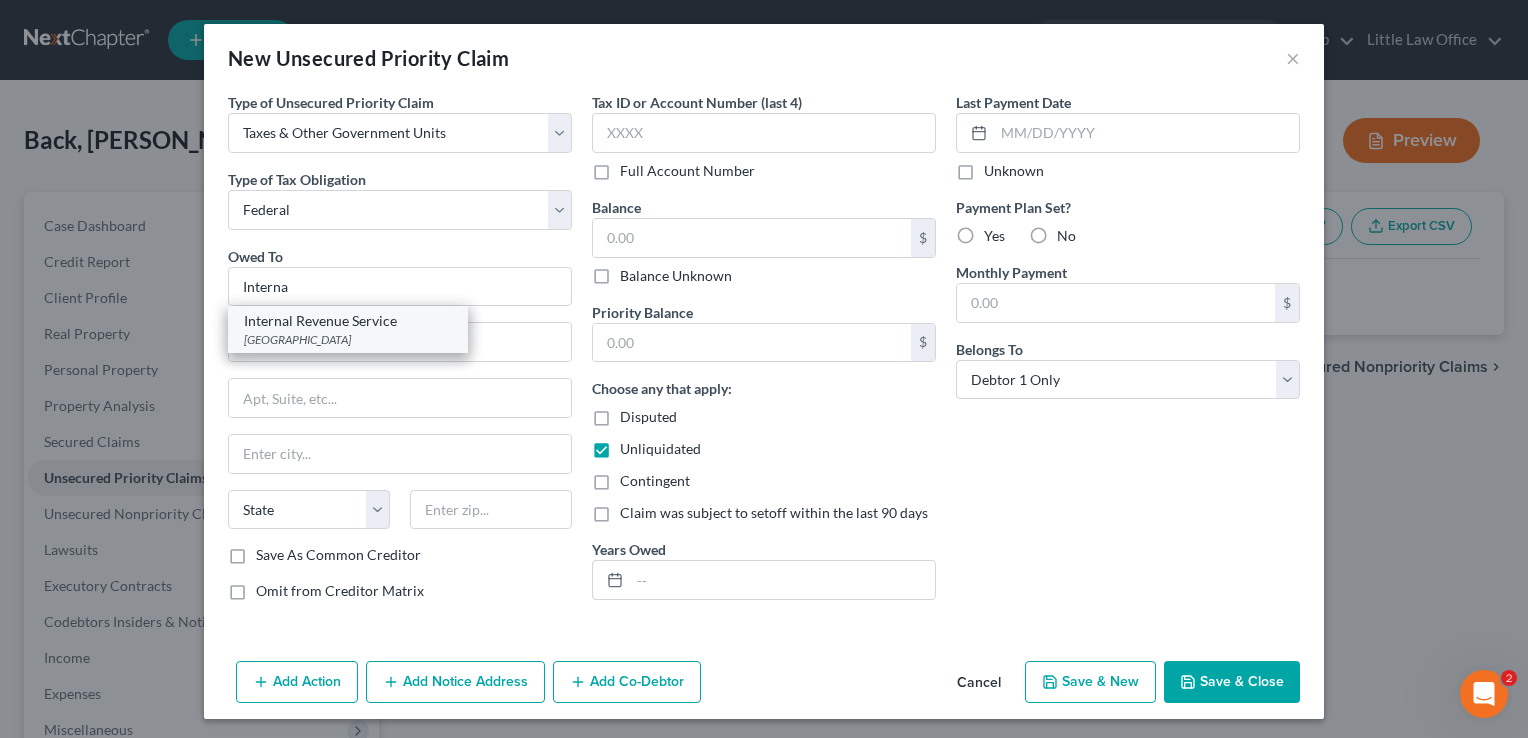 click on "Internal Revenue Service" at bounding box center (348, 321) 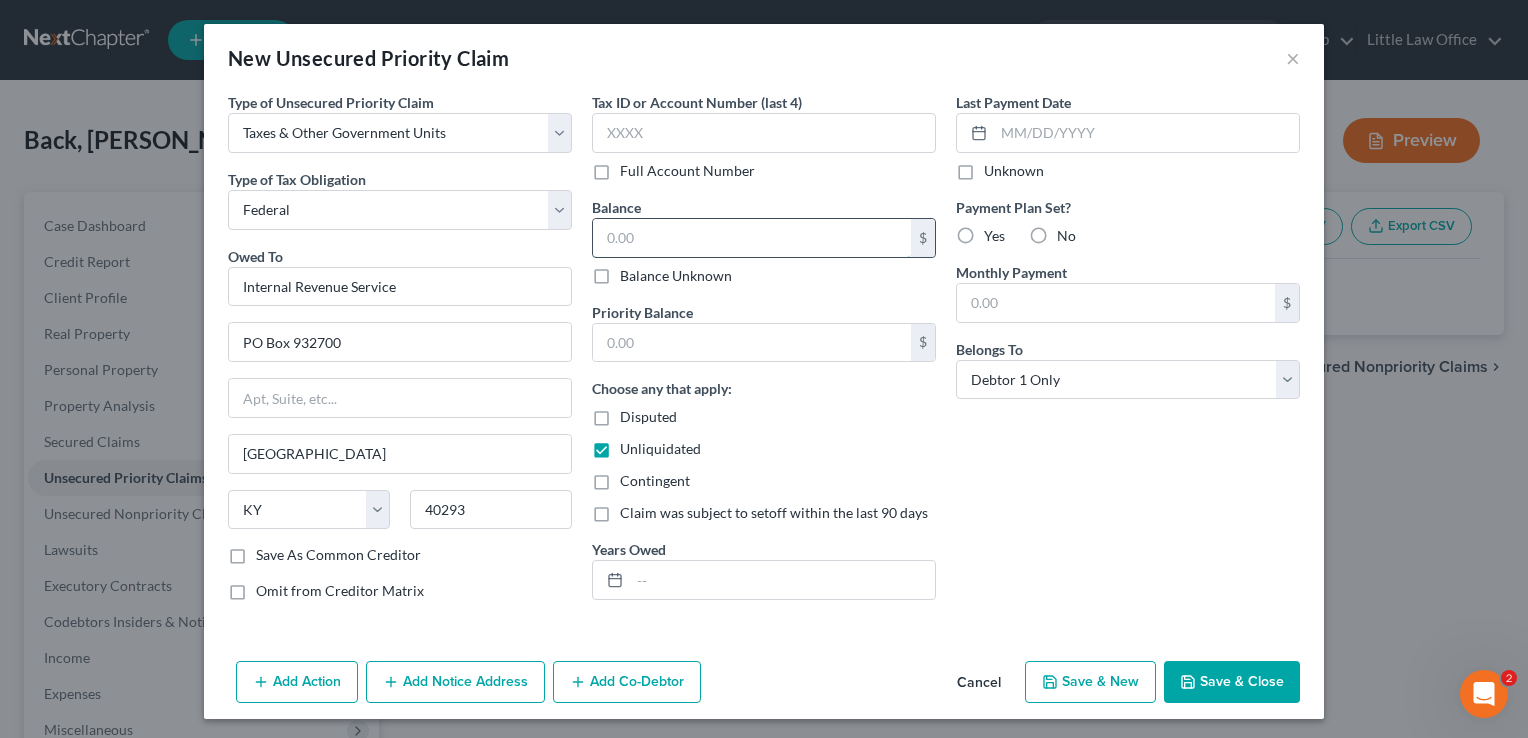 click at bounding box center (752, 238) 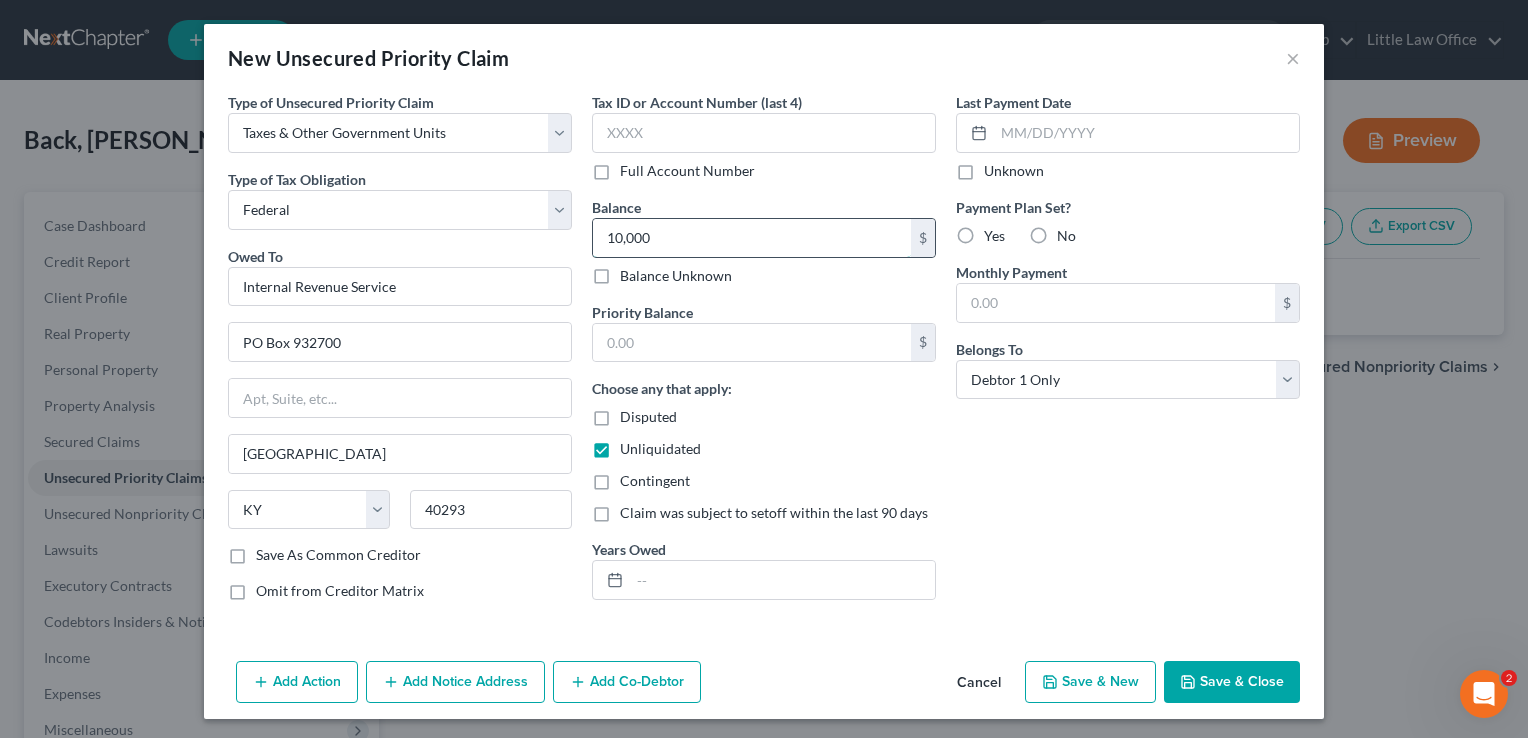 type on "10,000" 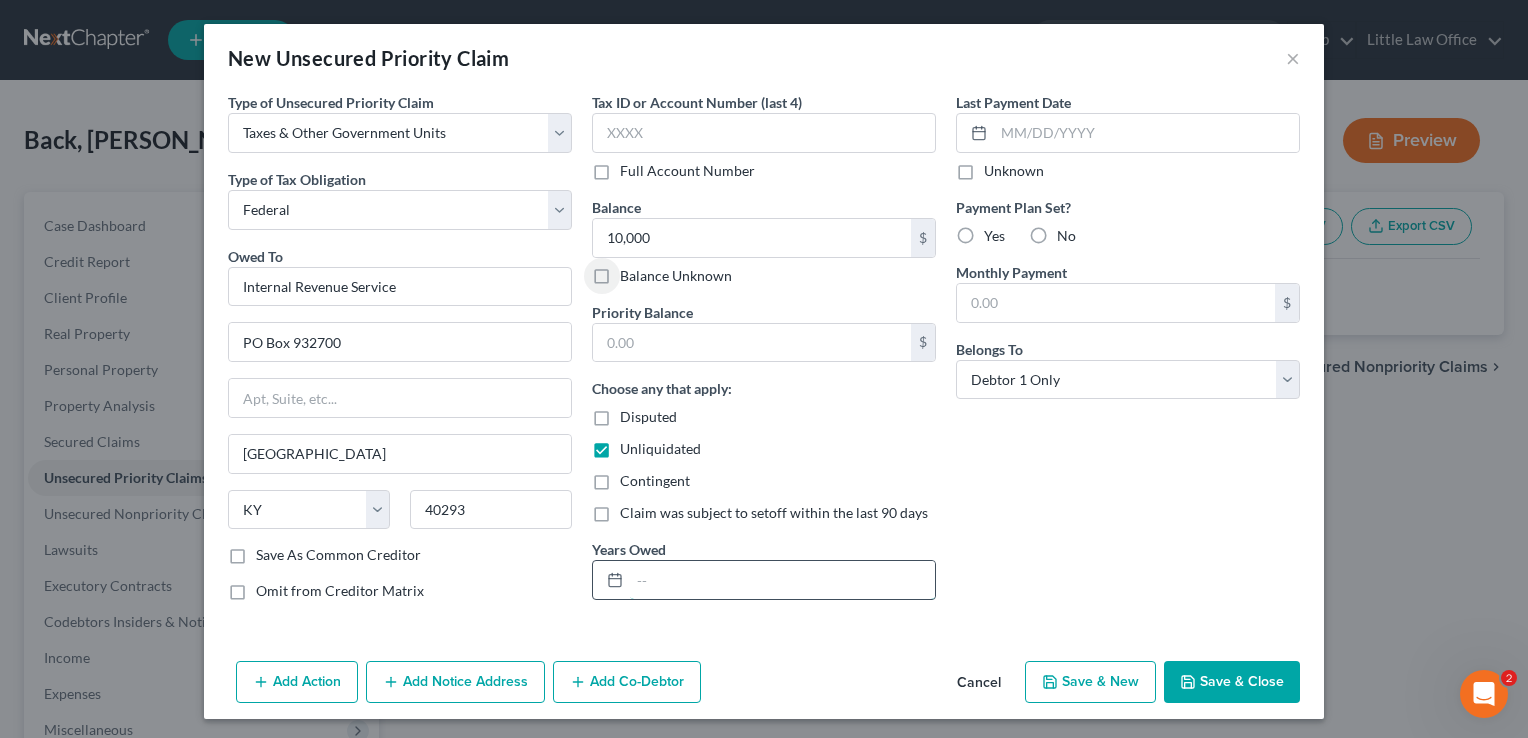 click at bounding box center [782, 580] 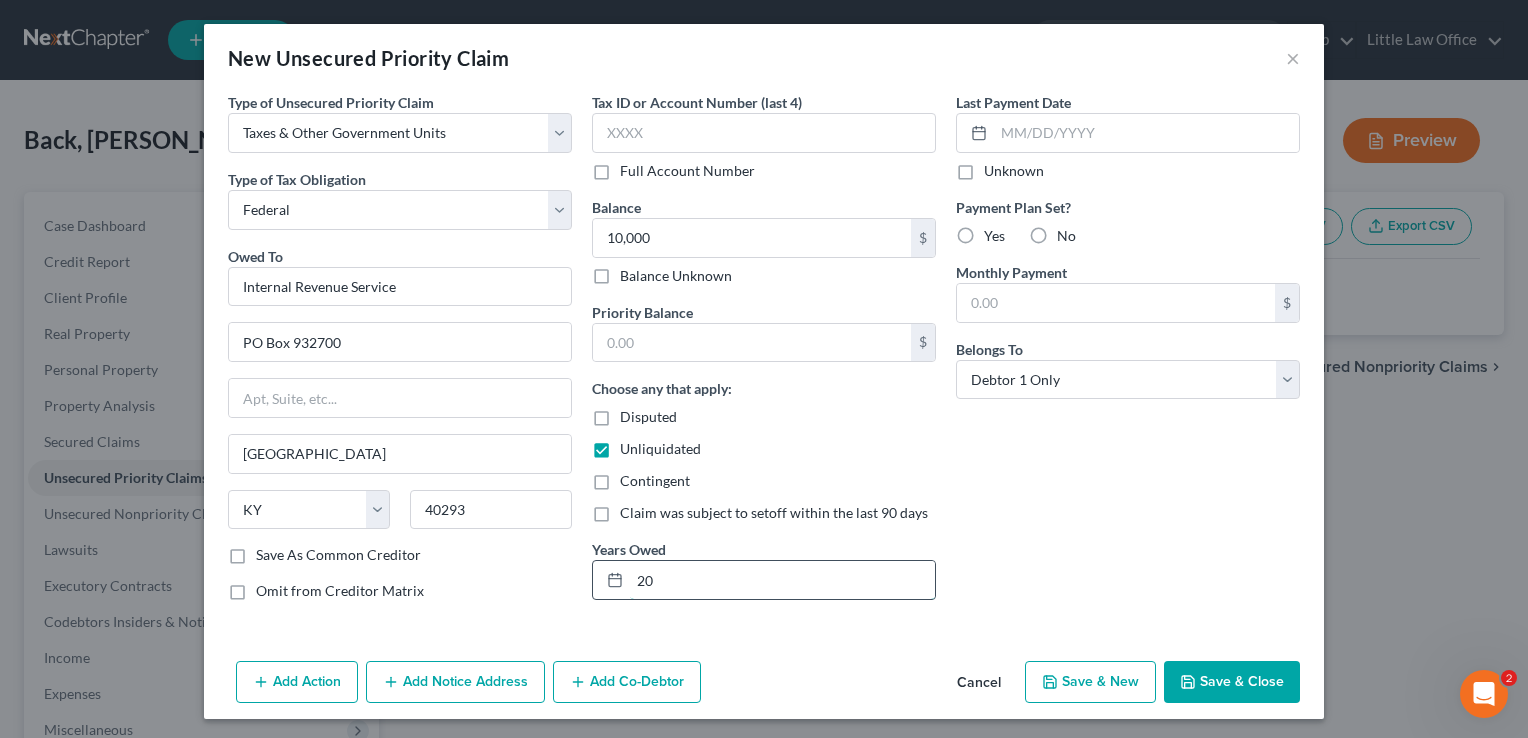 type on "2" 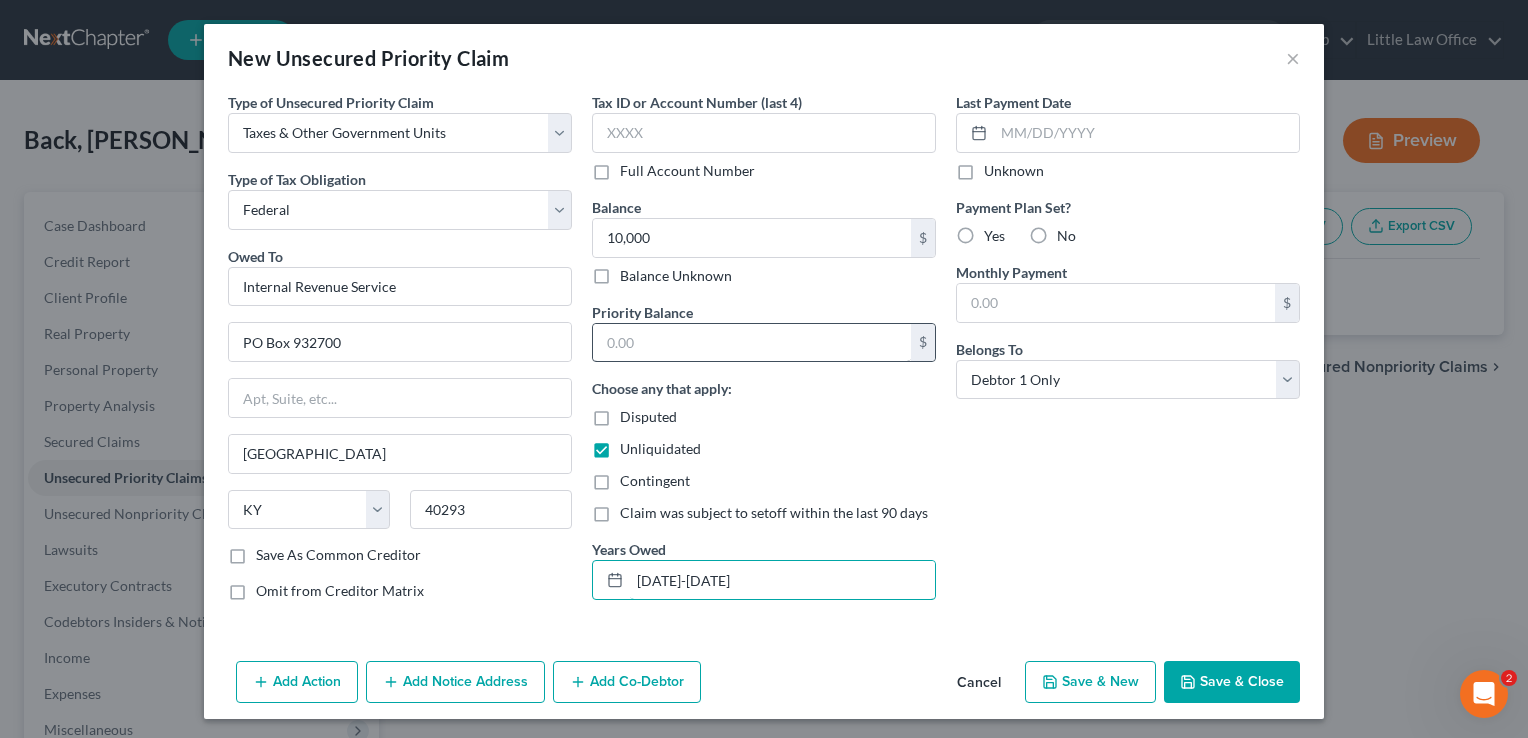 type on "2022-2023" 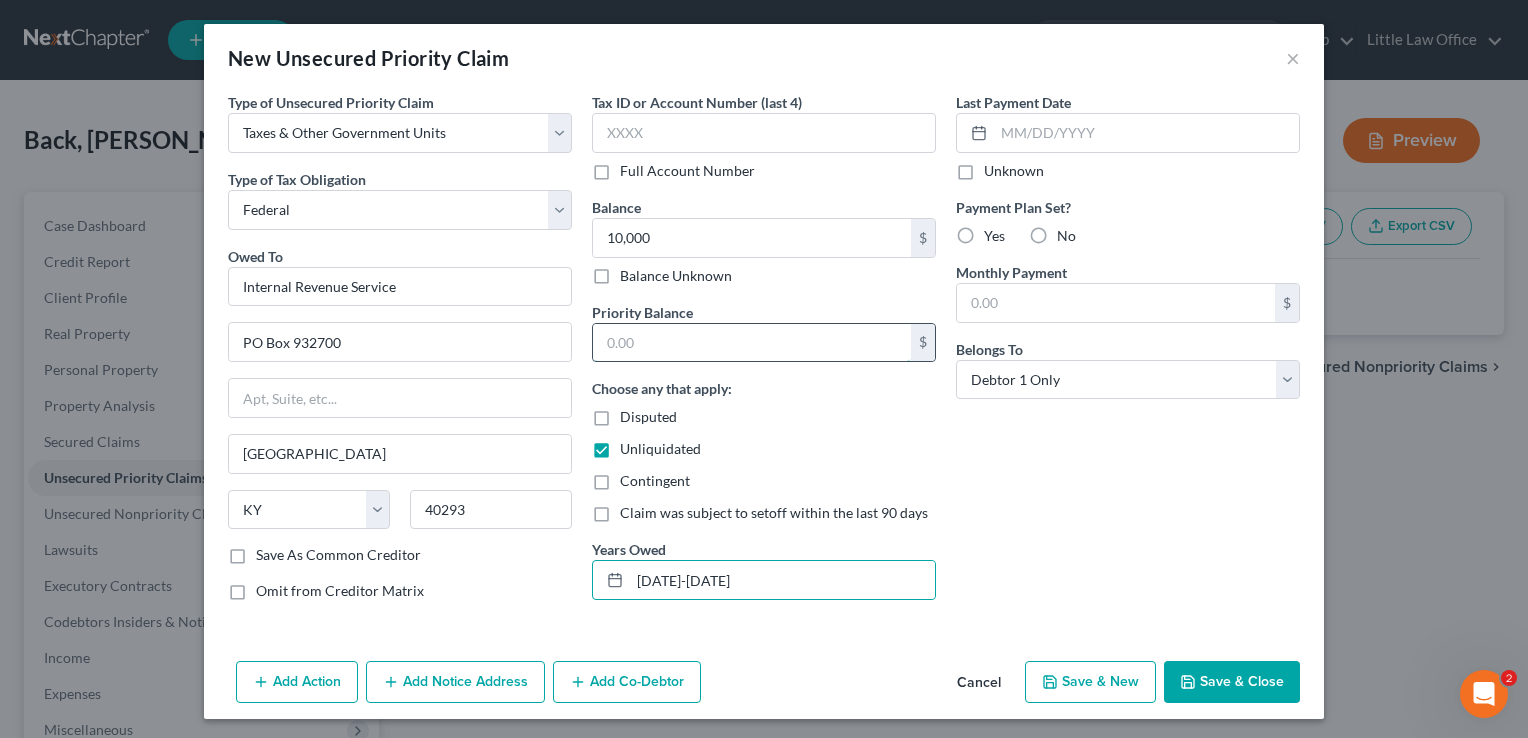 click at bounding box center (752, 343) 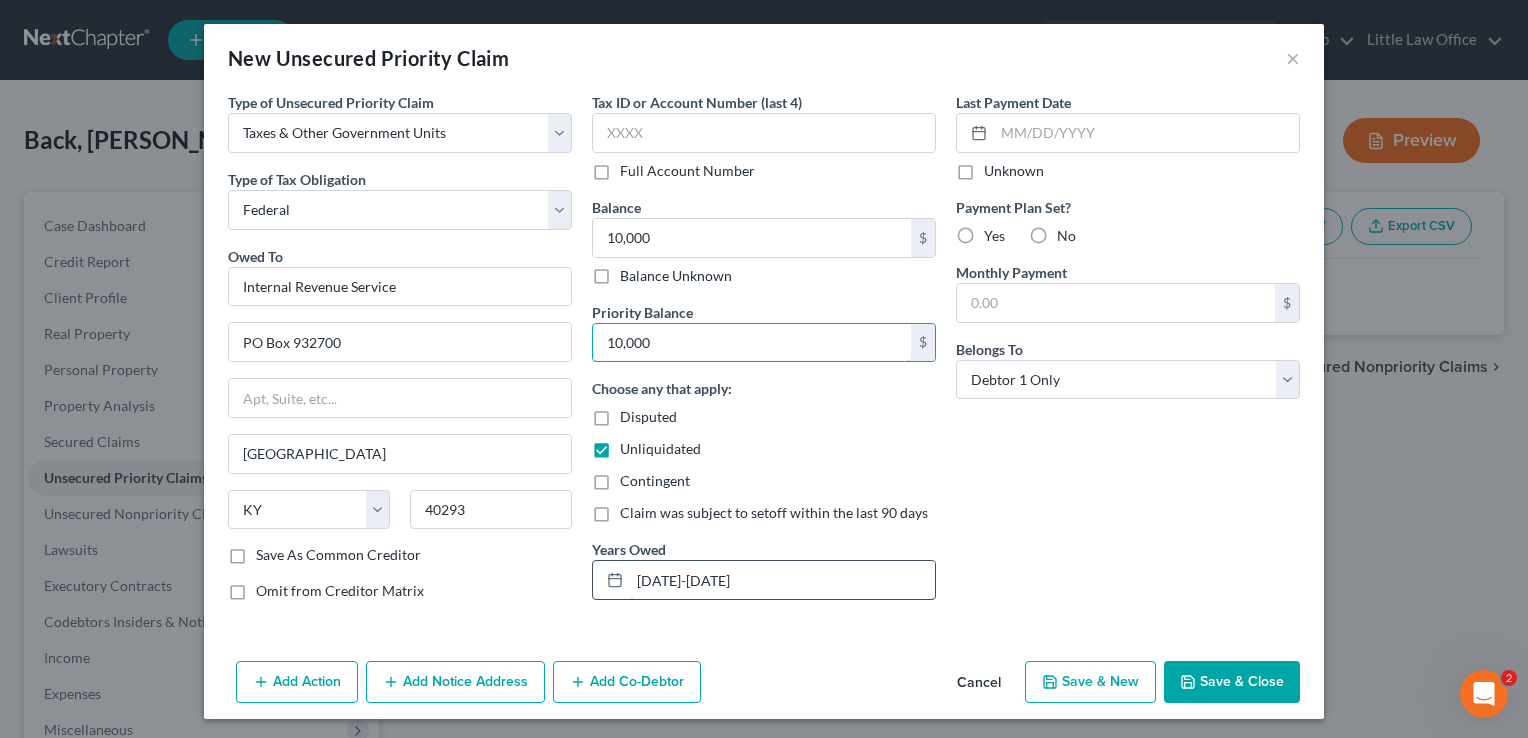 type on "10,000" 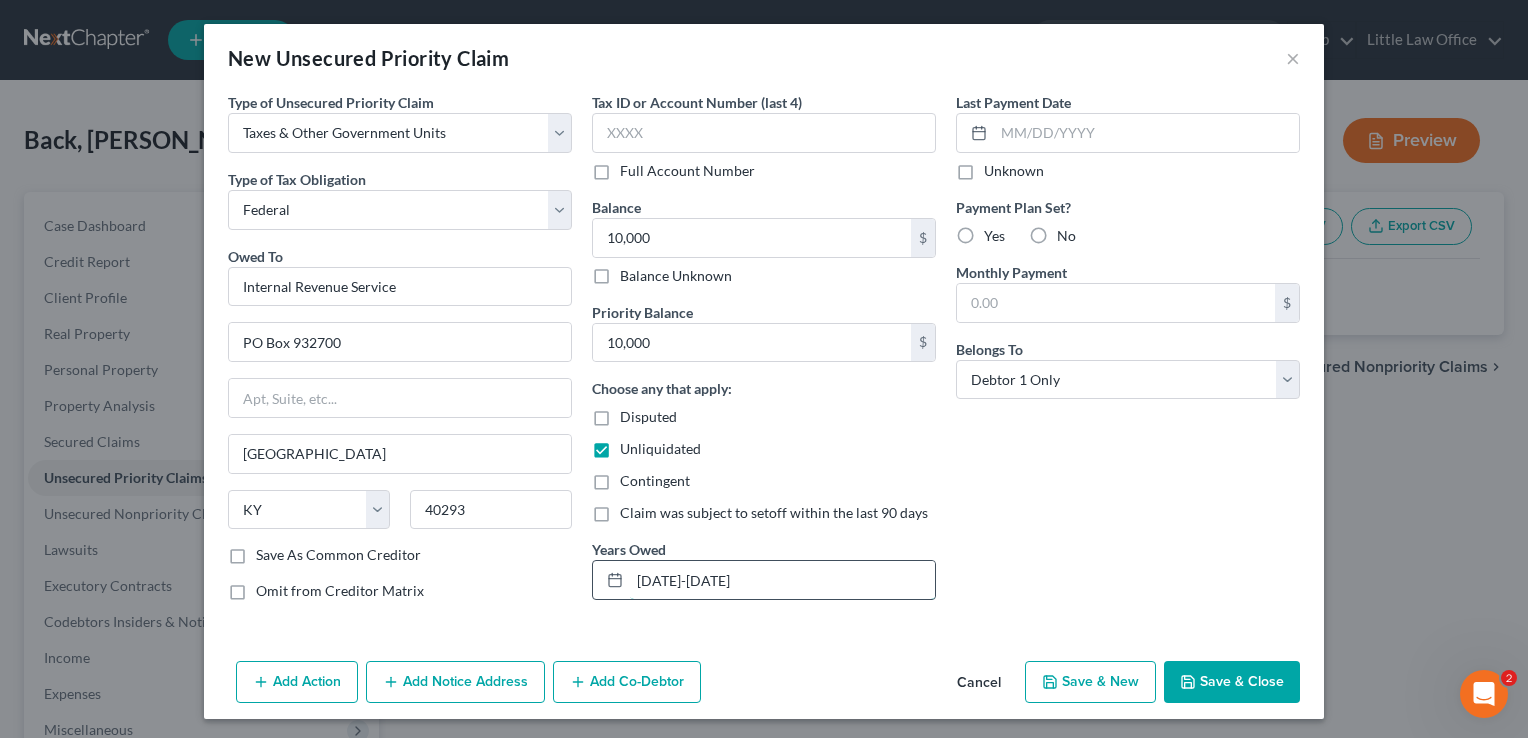 drag, startPoint x: 650, startPoint y: 575, endPoint x: 792, endPoint y: 570, distance: 142.088 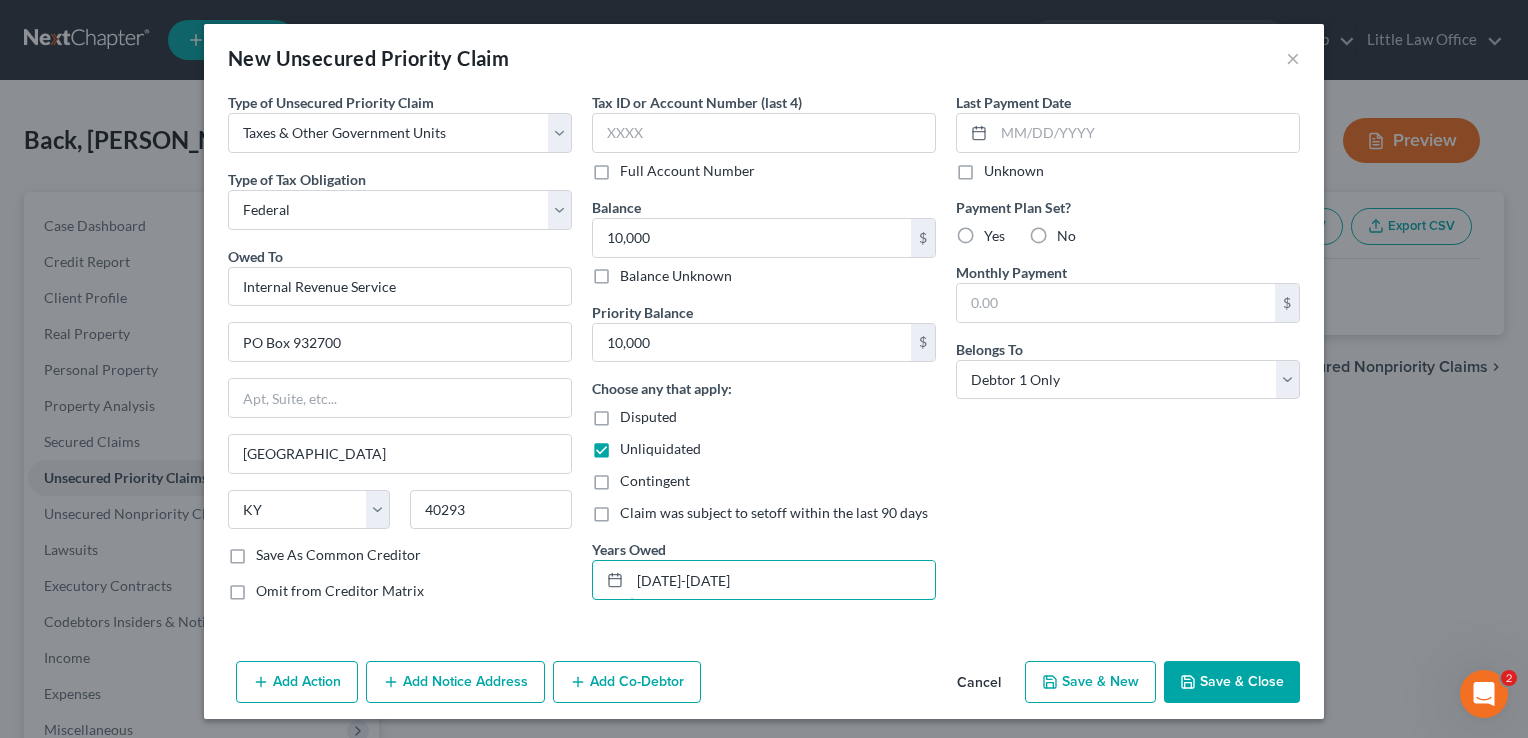 type on "2021-2022" 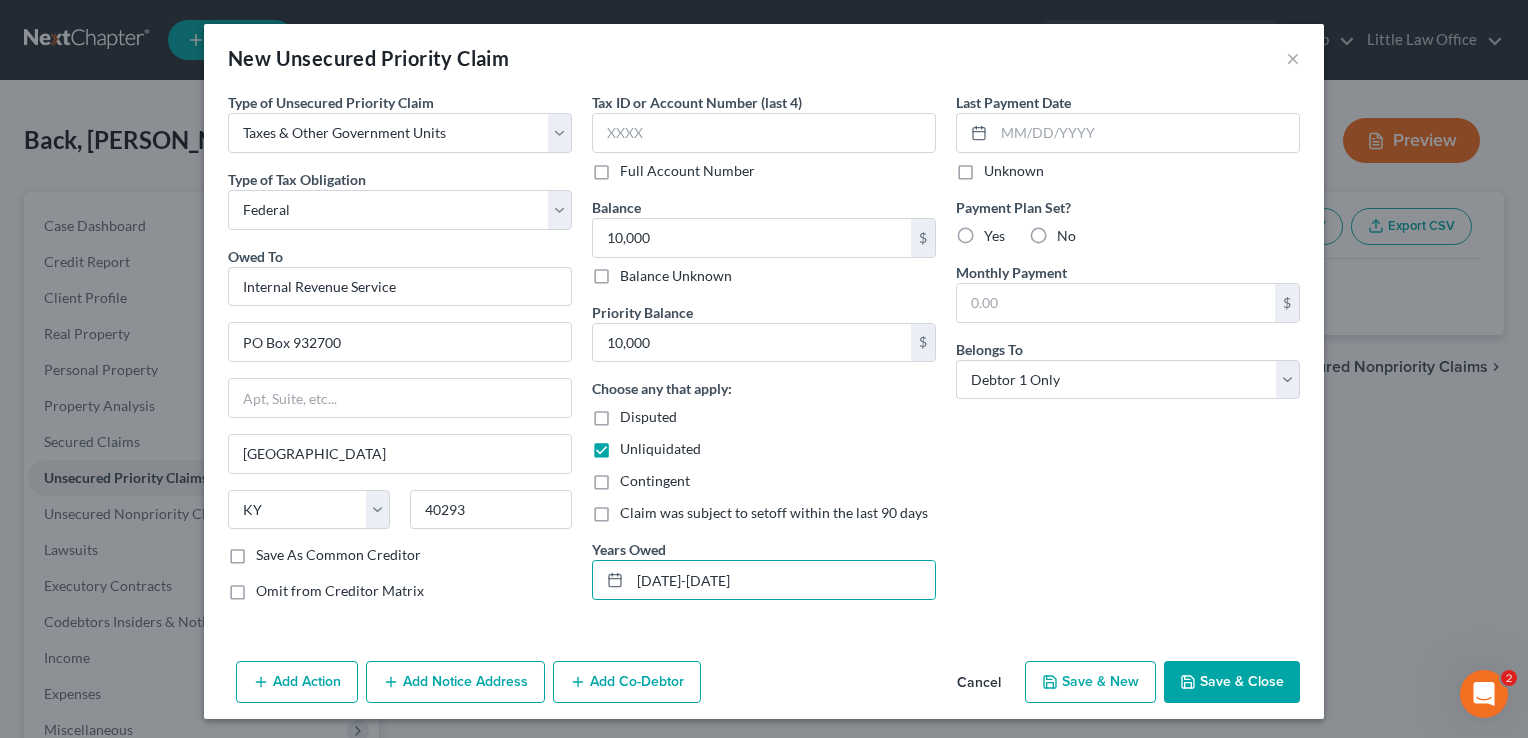 click on "Yes" at bounding box center [994, 236] 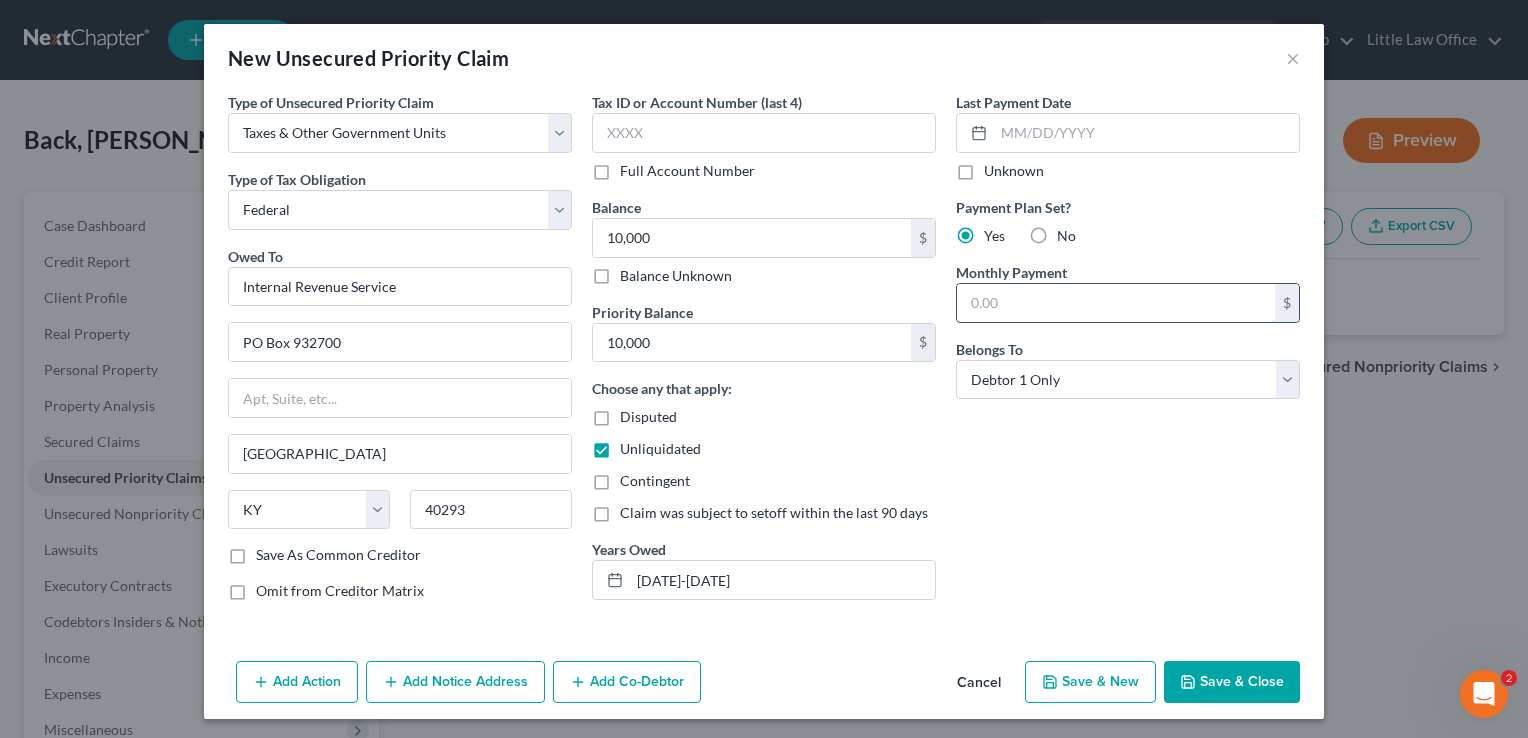 click at bounding box center [1116, 303] 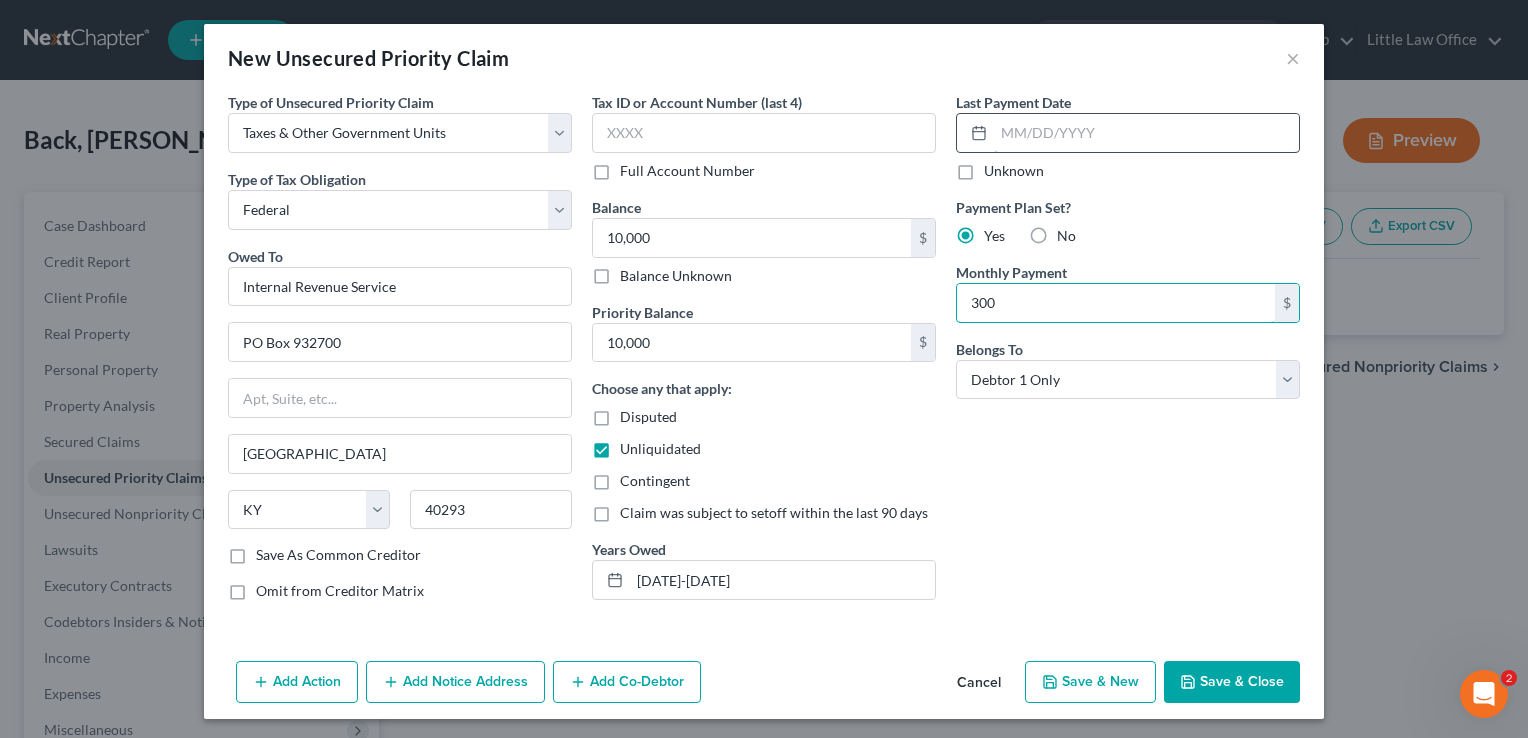 type on "300" 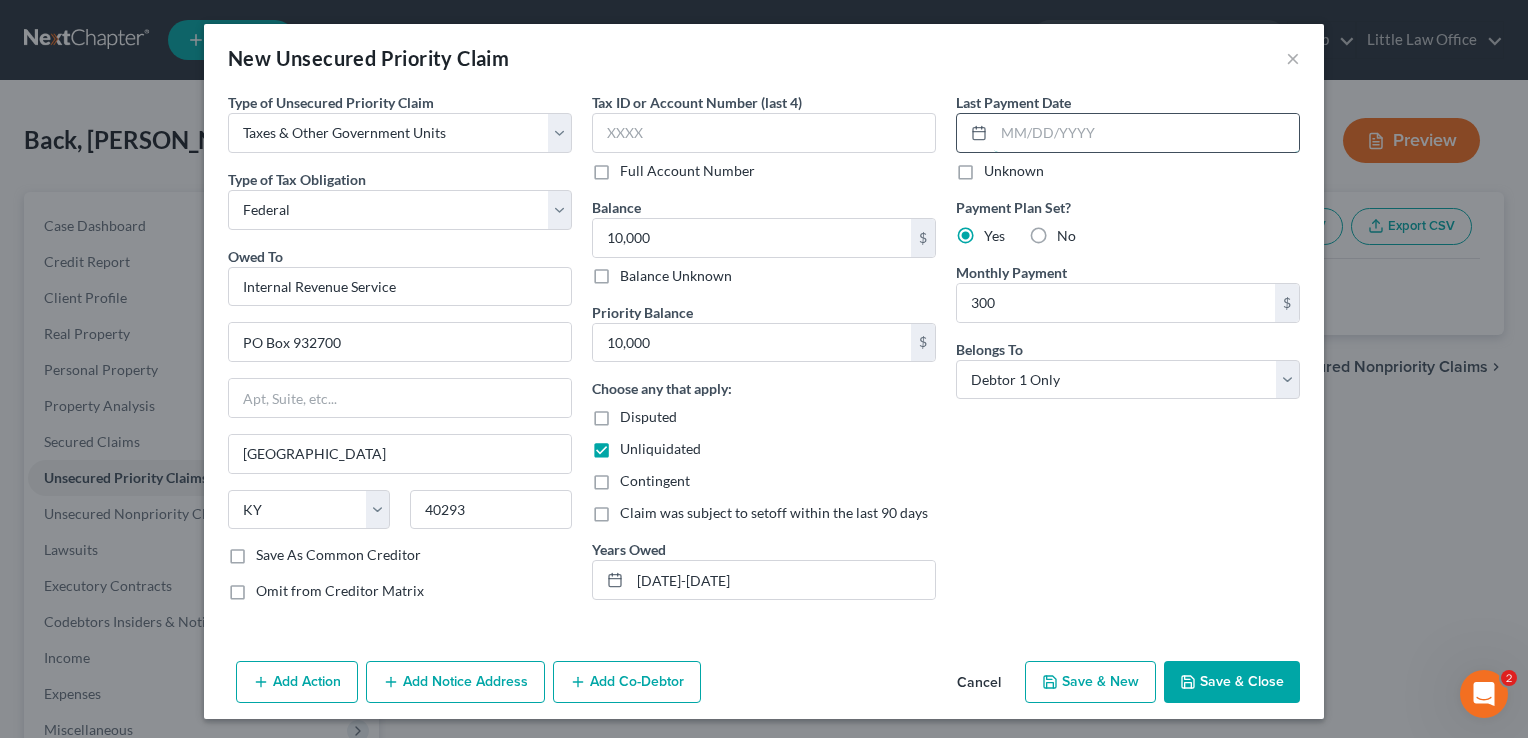 click at bounding box center [1146, 133] 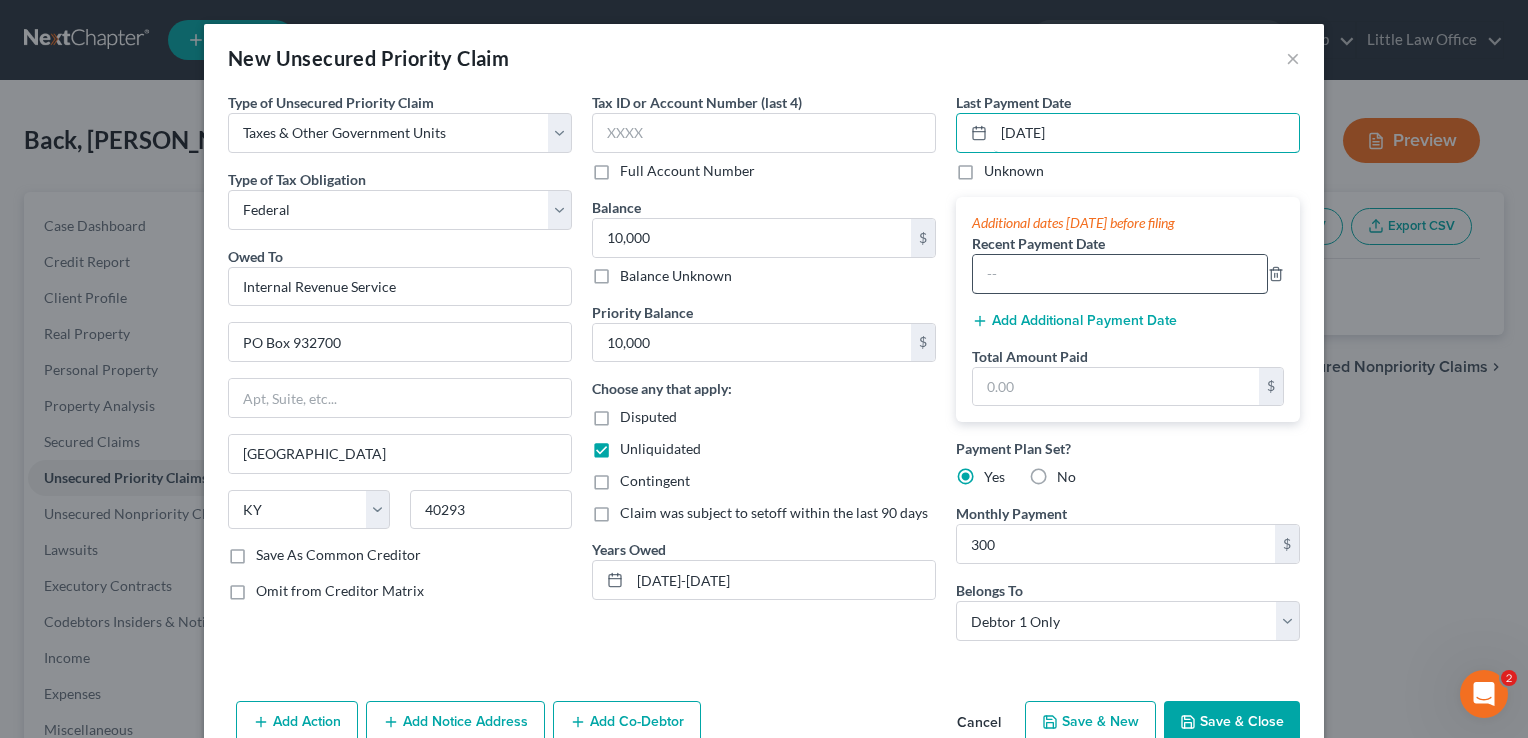 type on "07/07/2025" 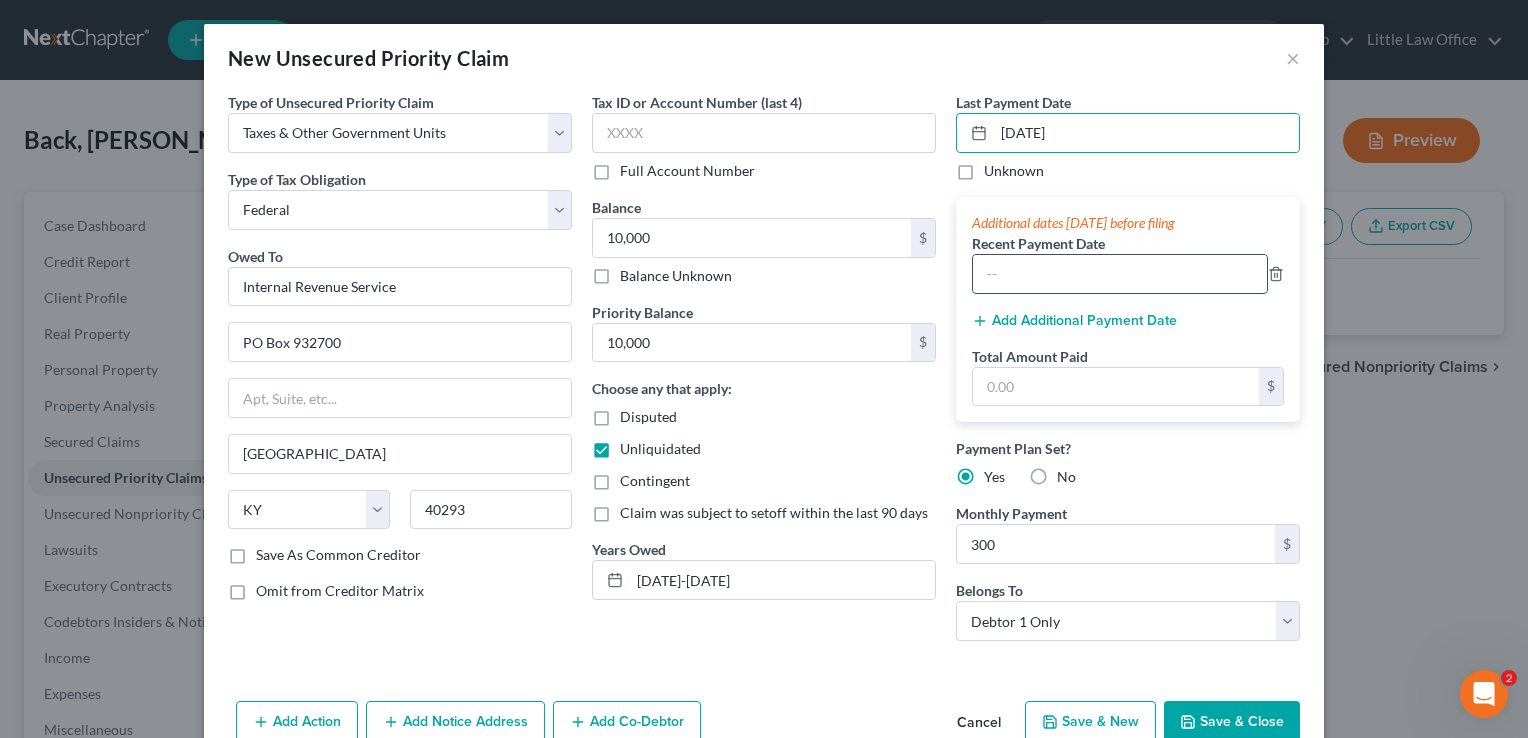 click at bounding box center [1120, 274] 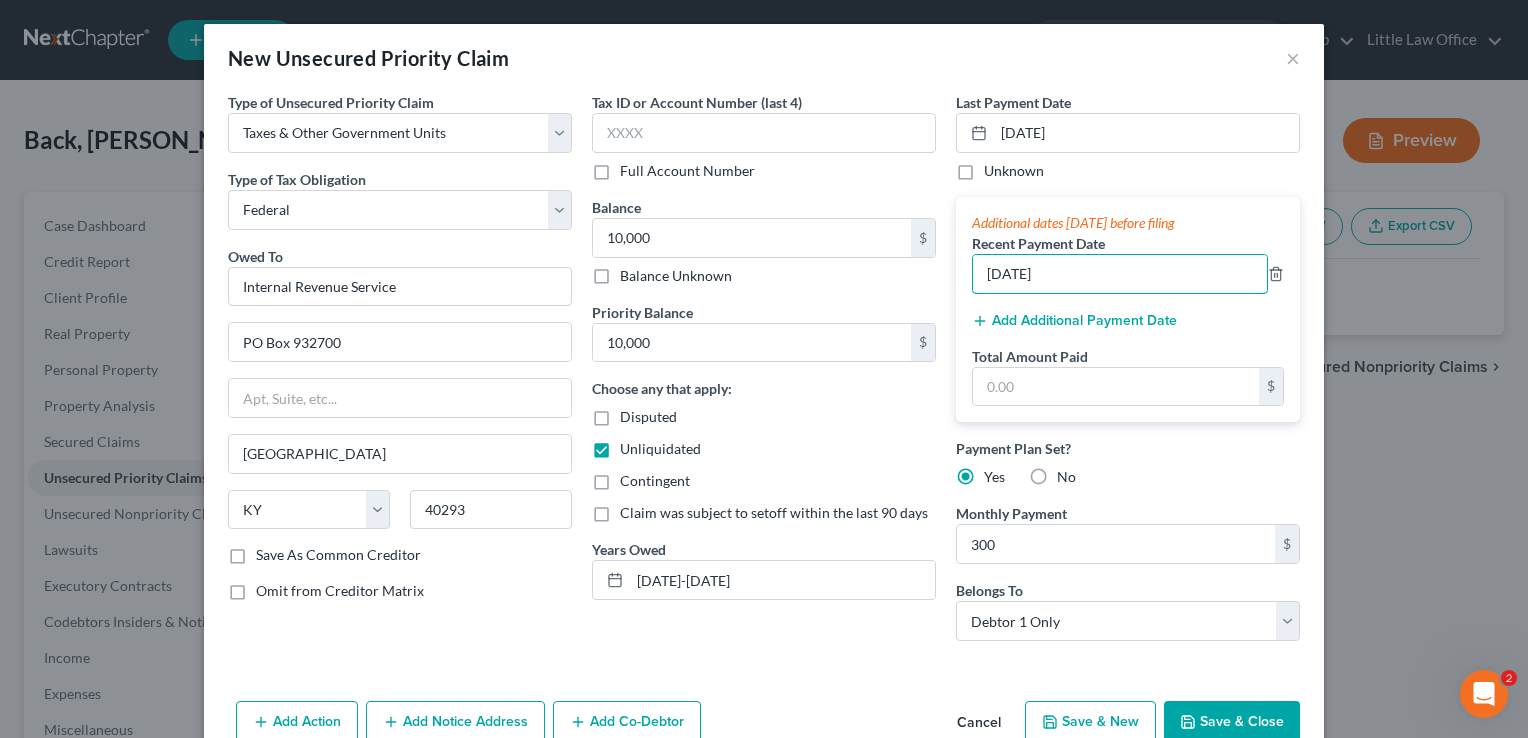 type on "06/07/2025" 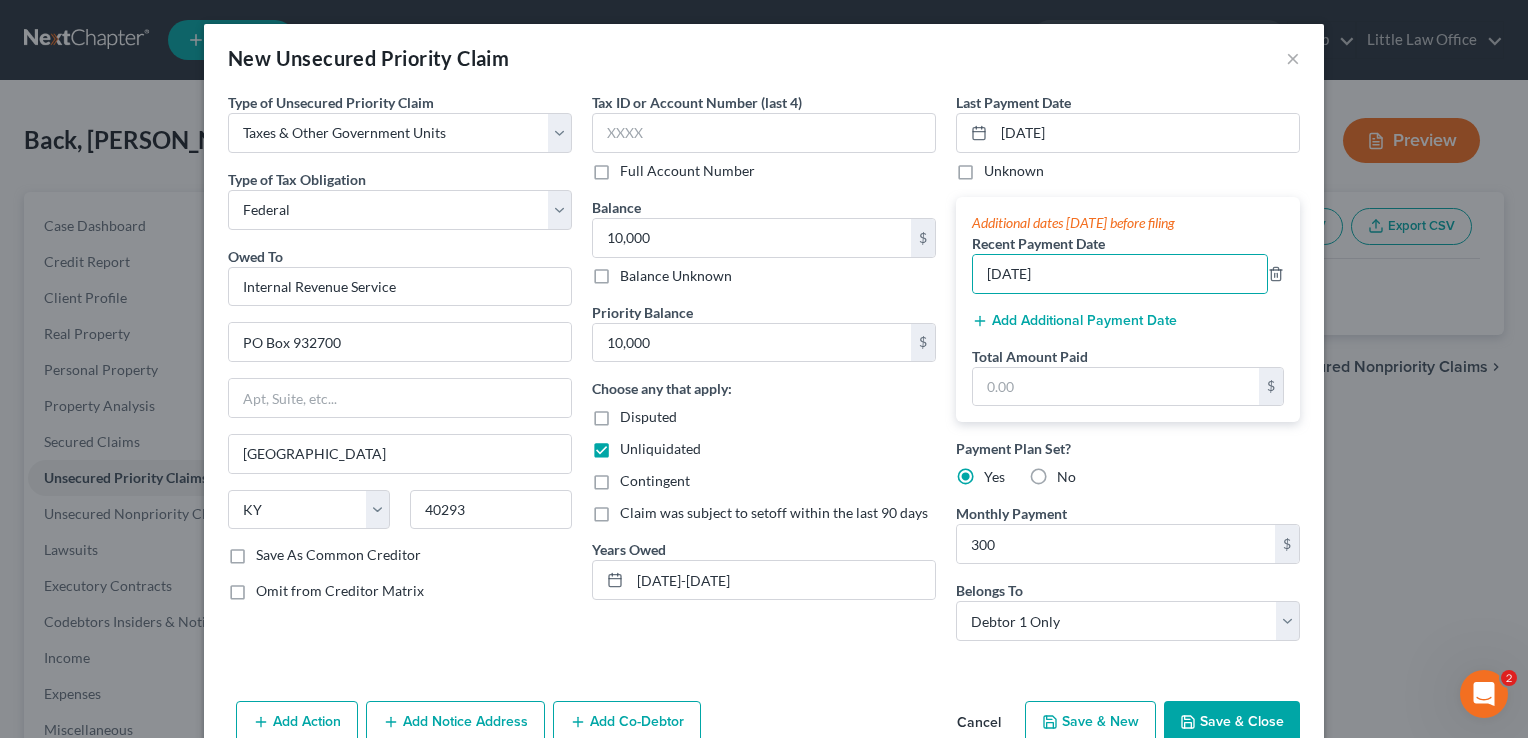 click on "Additional dates within 90 days before filing Recent Payment Date 06/07/2025 Add Additional Payment Date Total Amount Paid $" at bounding box center [1128, 310] 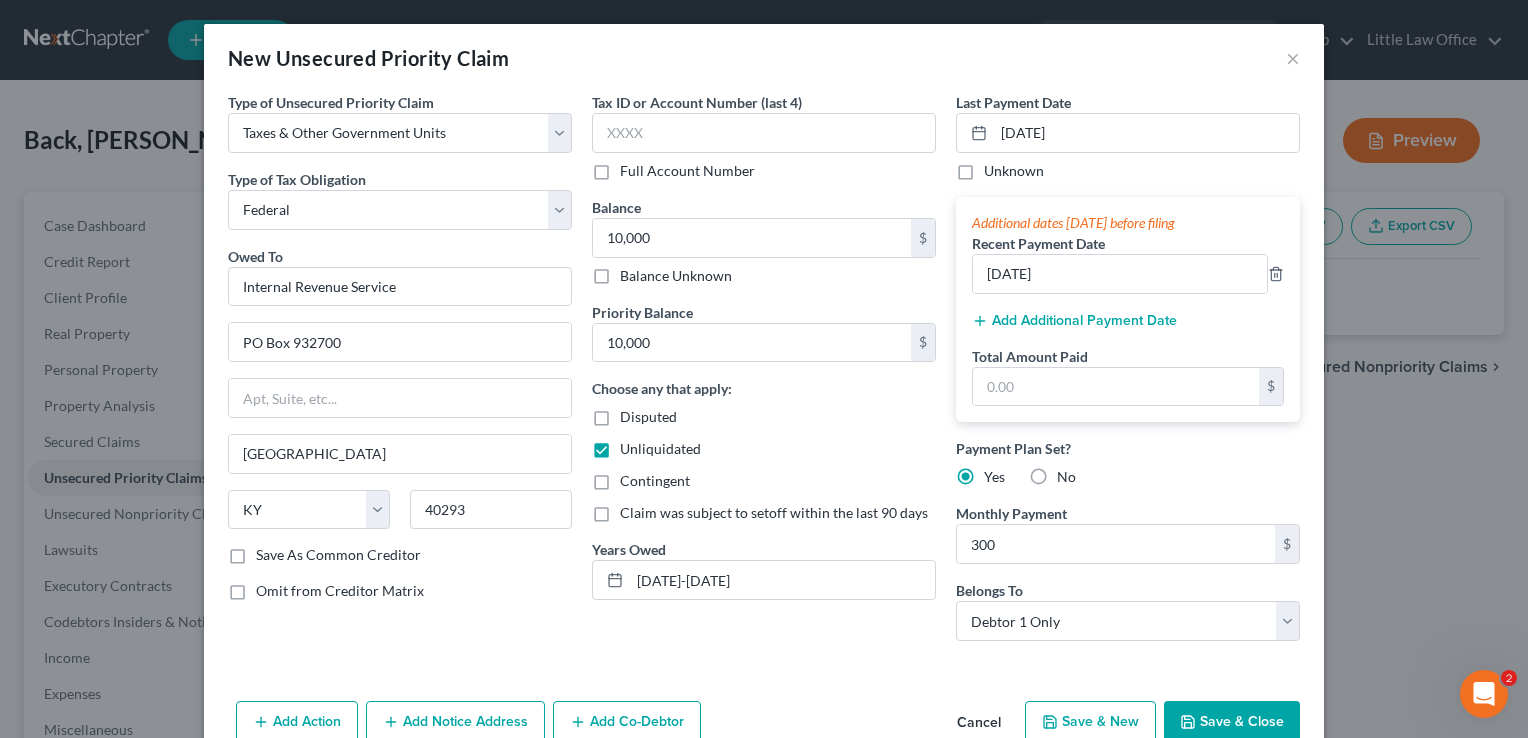 click on "Add Additional Payment Date" at bounding box center (1074, 321) 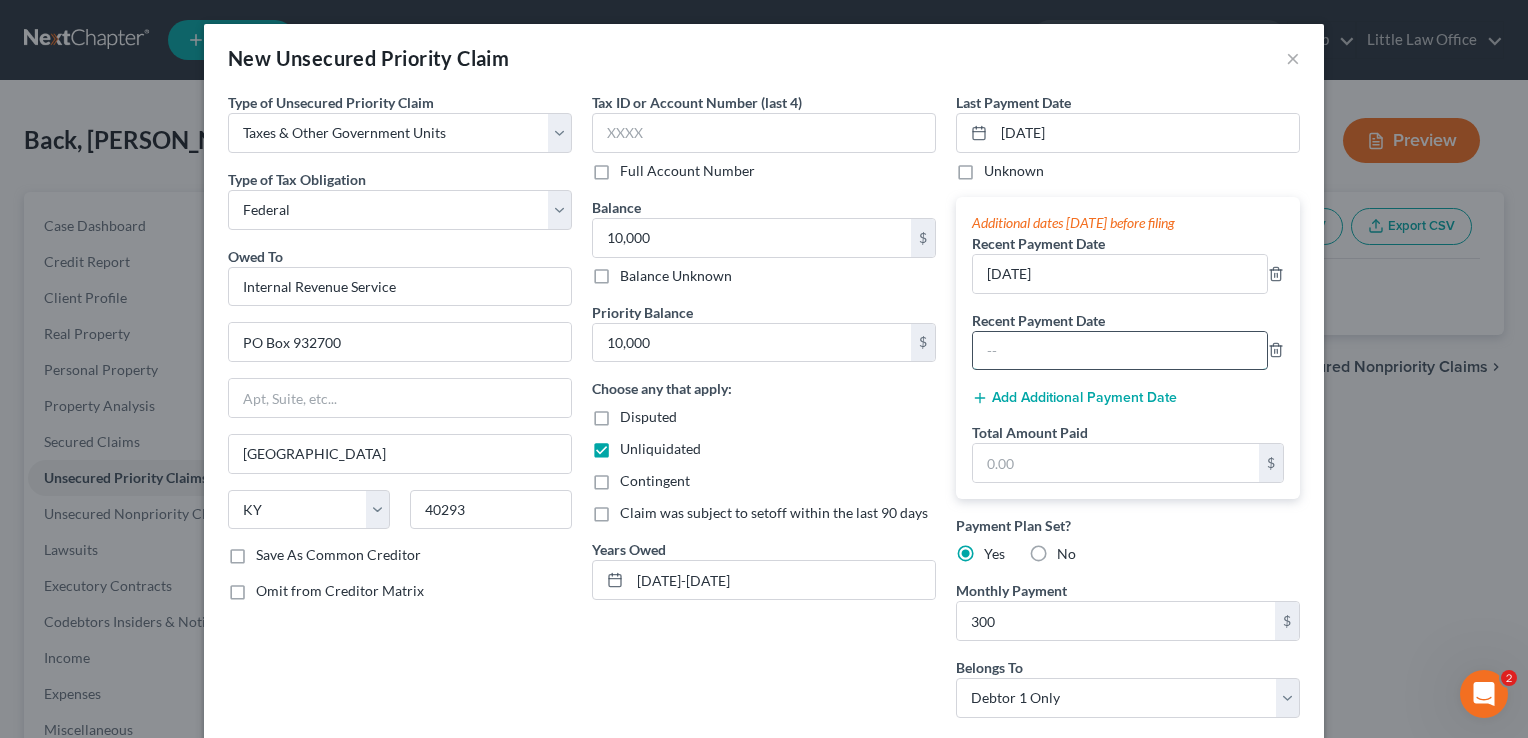 click at bounding box center [1120, 351] 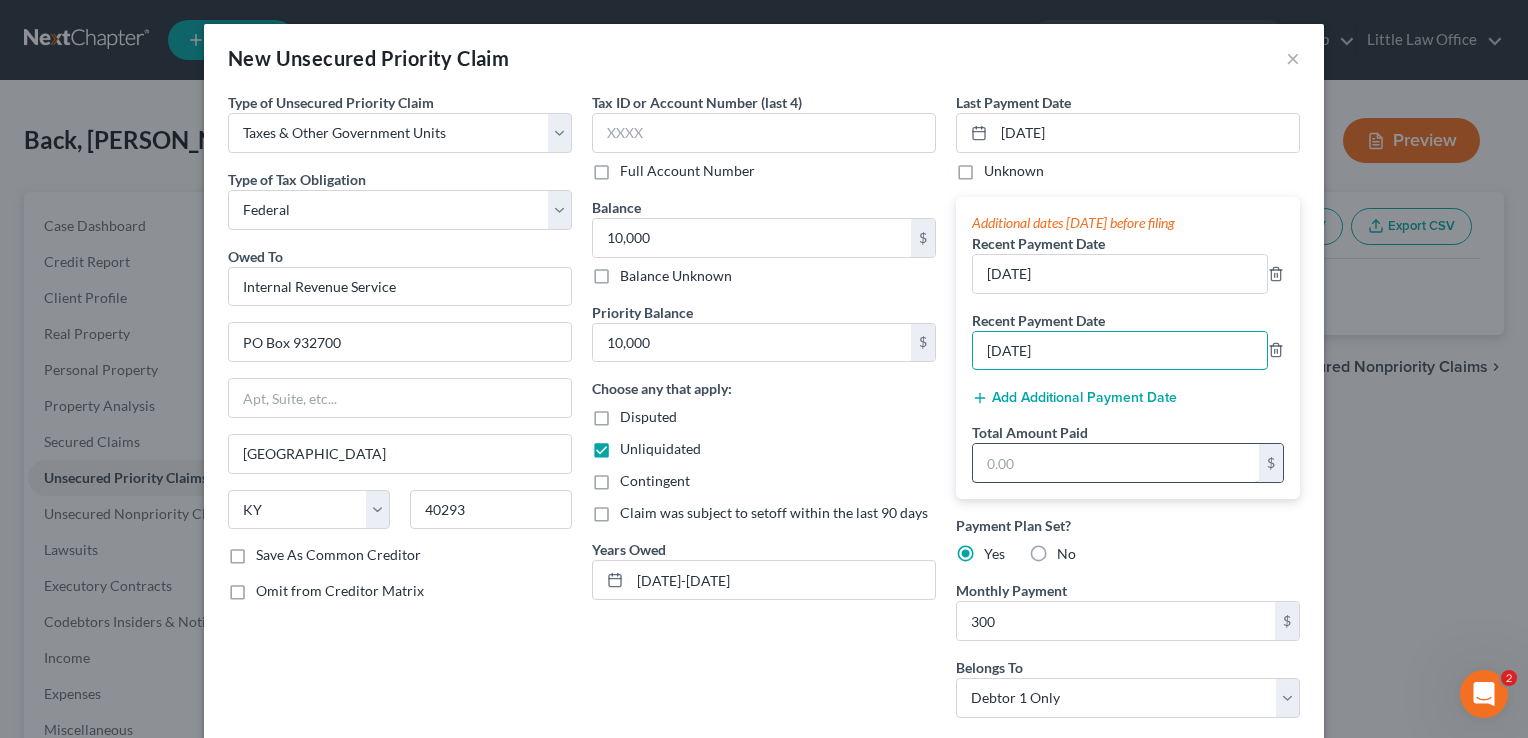 type on "05/07/2025" 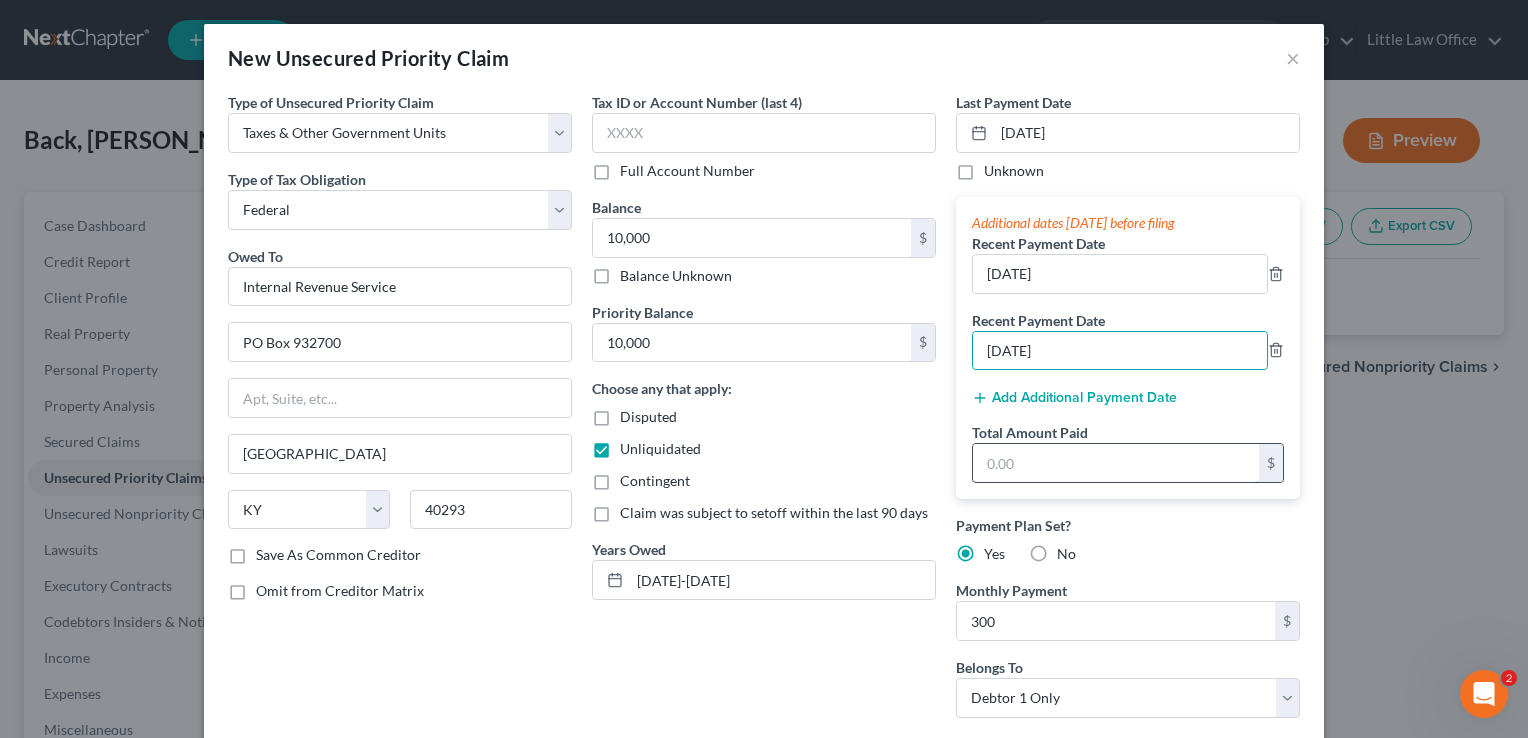 click at bounding box center [1116, 463] 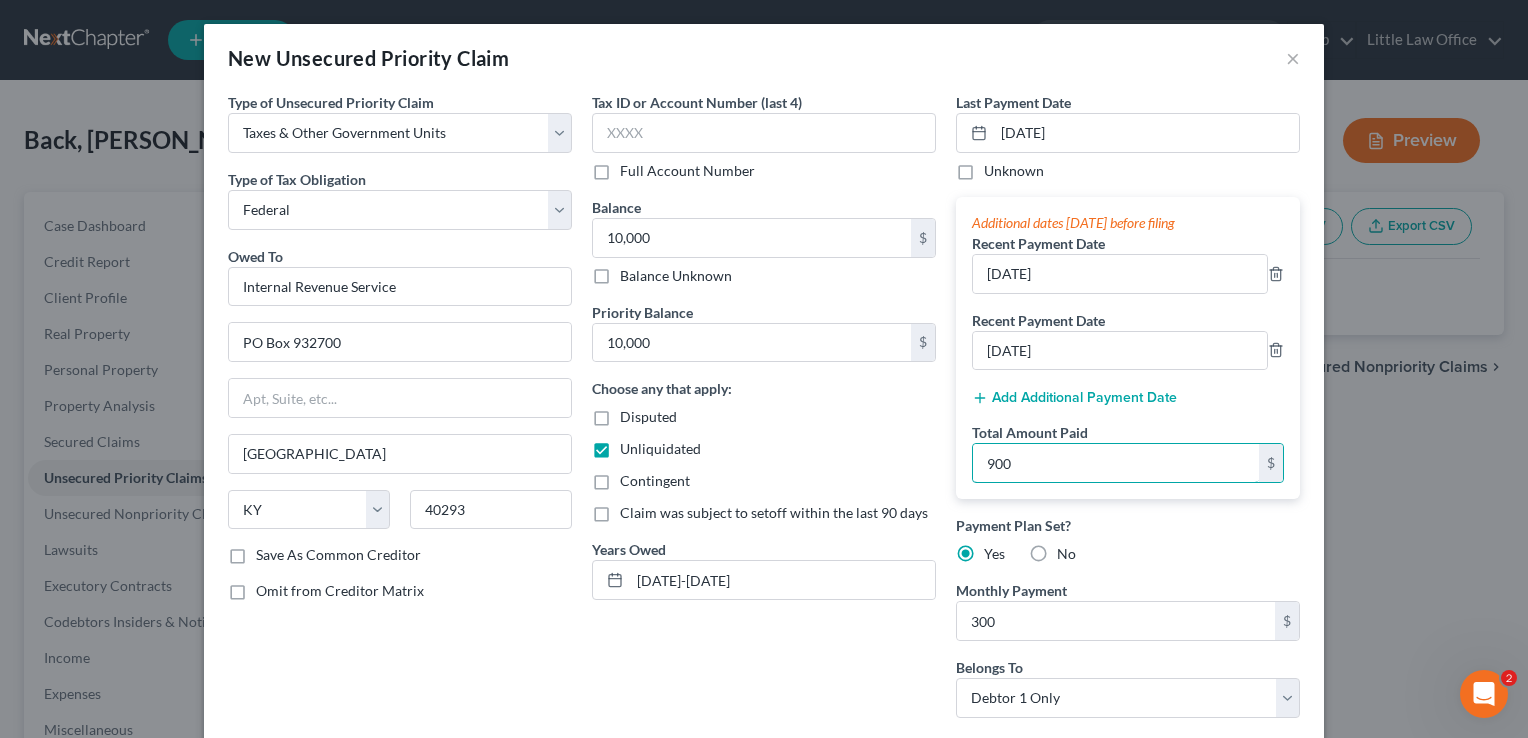 type on "900" 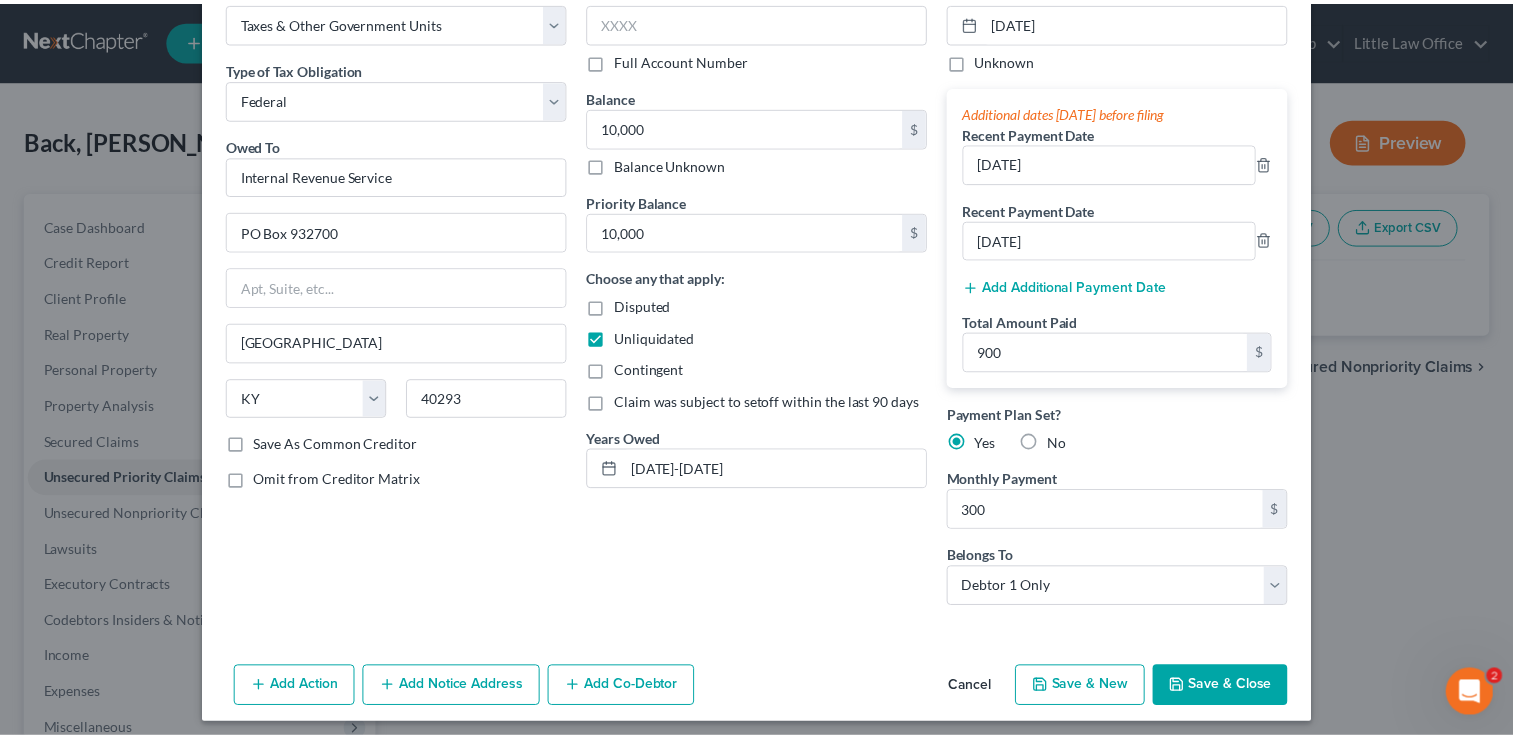 scroll, scrollTop: 118, scrollLeft: 0, axis: vertical 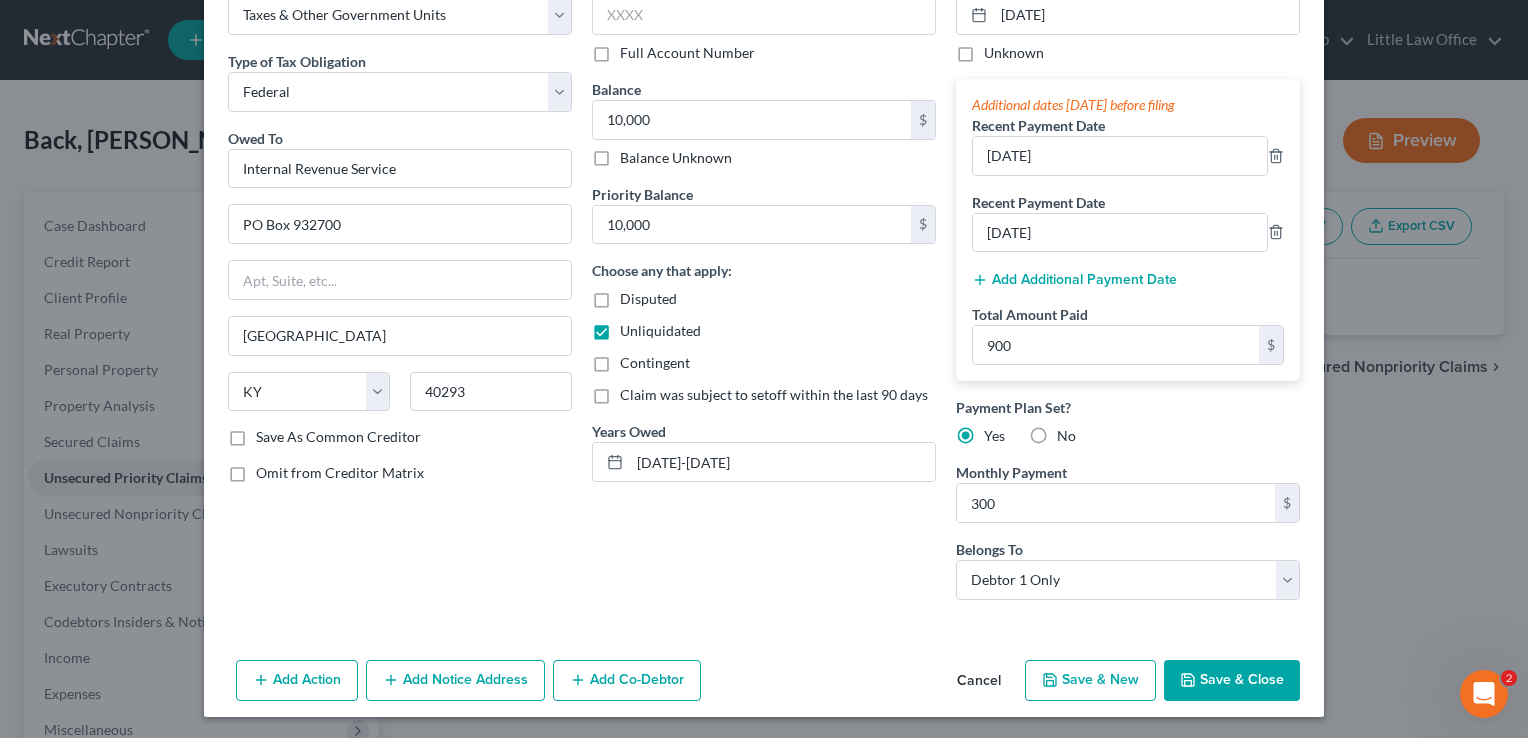 click on "Save & Close" at bounding box center [1232, 681] 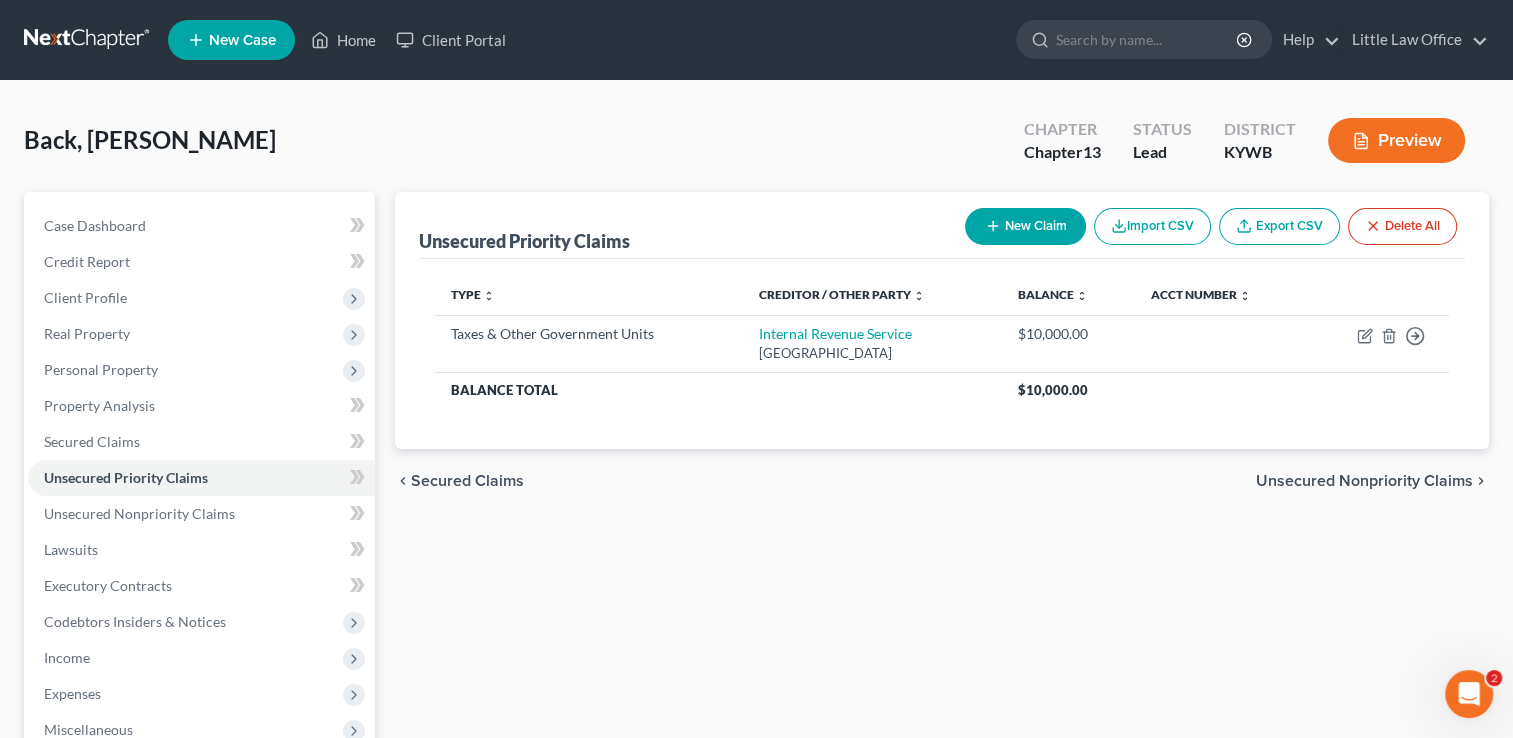 click on "Unsecured Nonpriority Claims" at bounding box center [1364, 481] 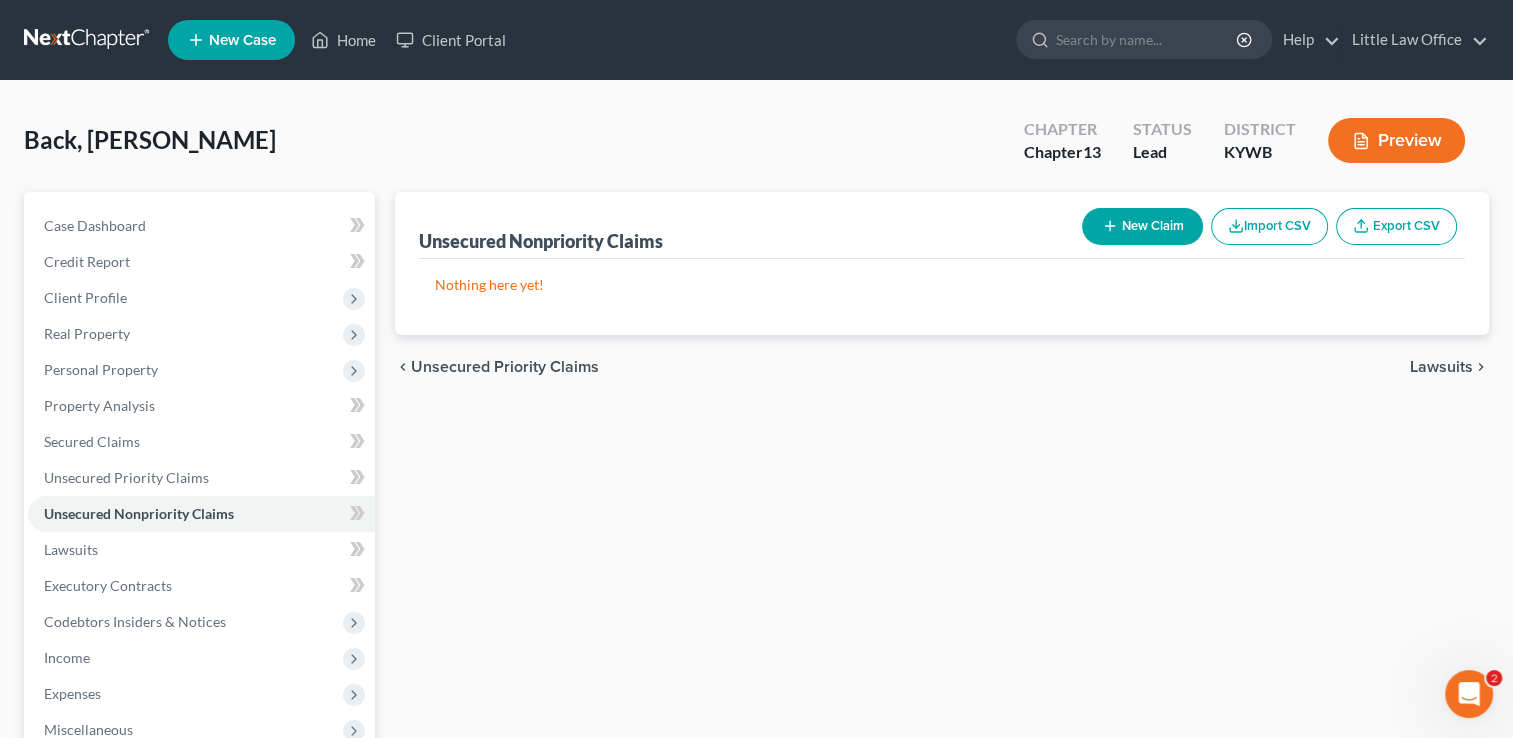 click on "Lawsuits" at bounding box center (1441, 367) 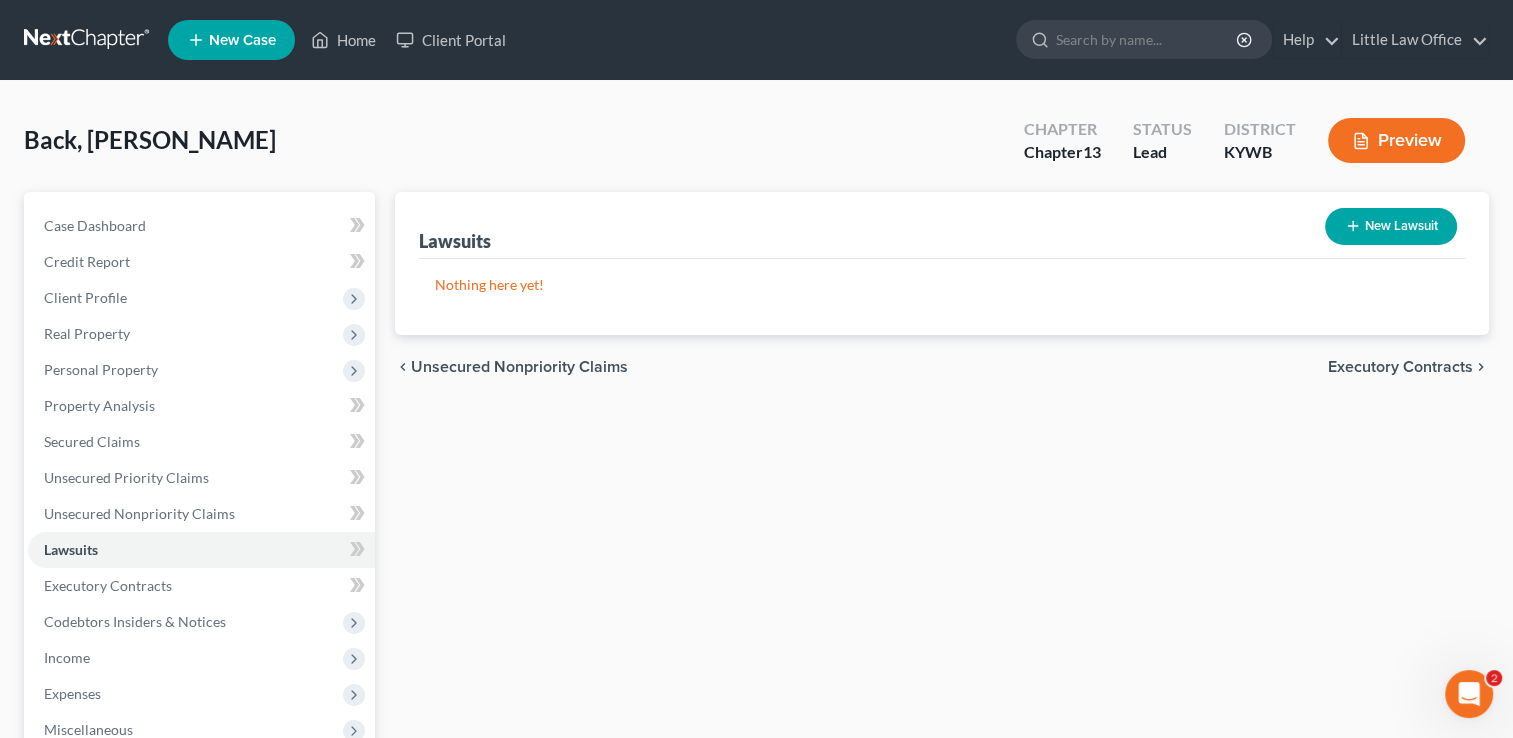 click on "Executory Contracts" at bounding box center [1400, 367] 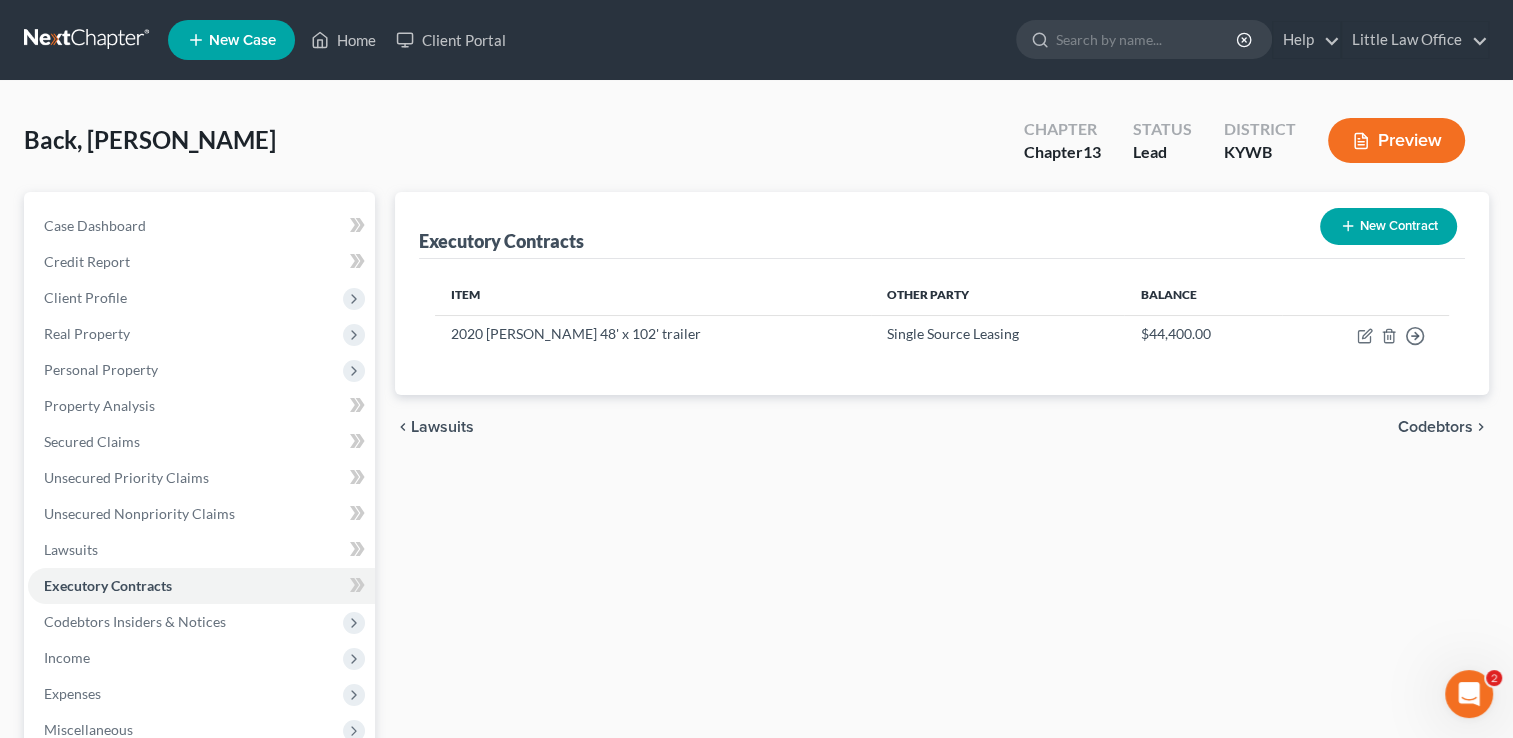 click on "Codebtors" at bounding box center (1435, 427) 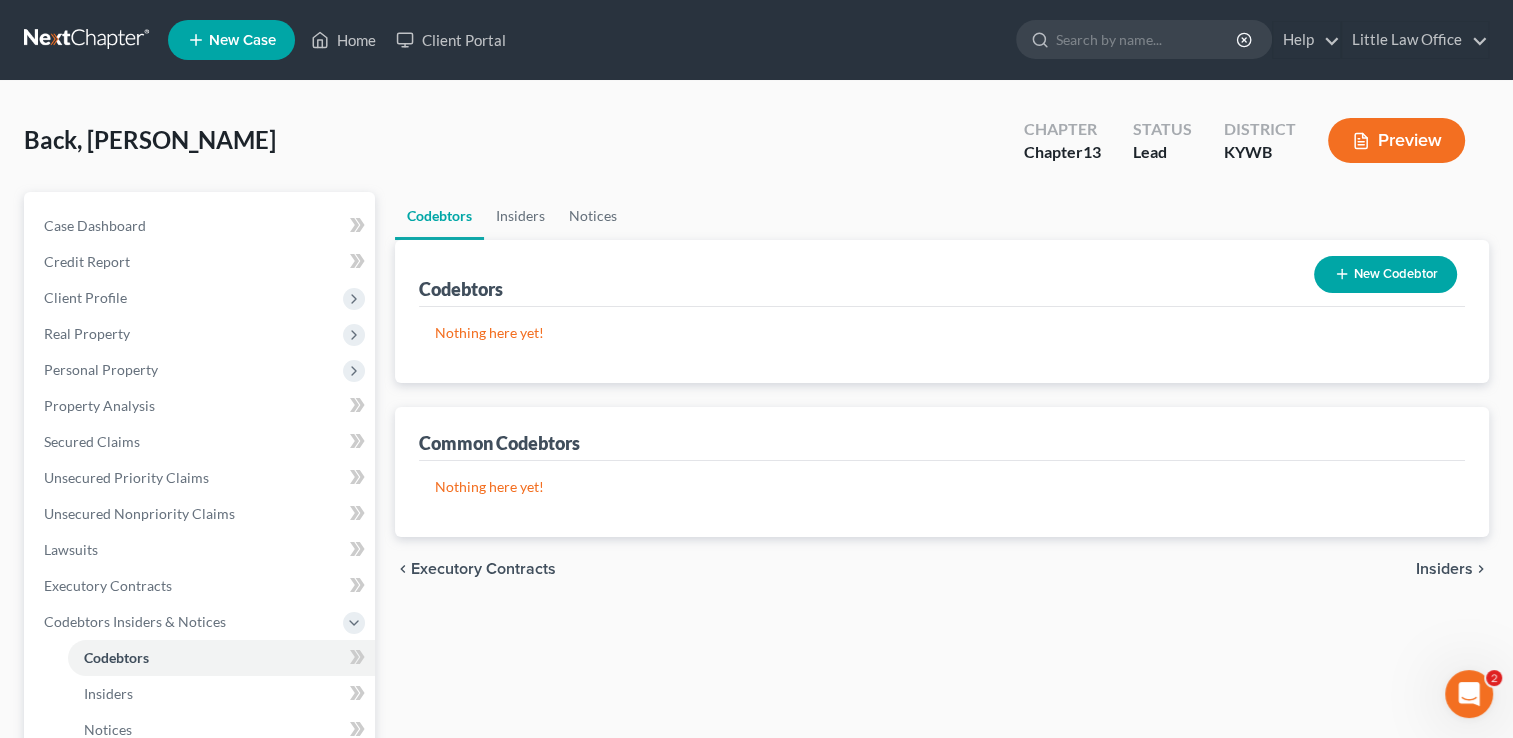 click on "Insiders" at bounding box center (1444, 569) 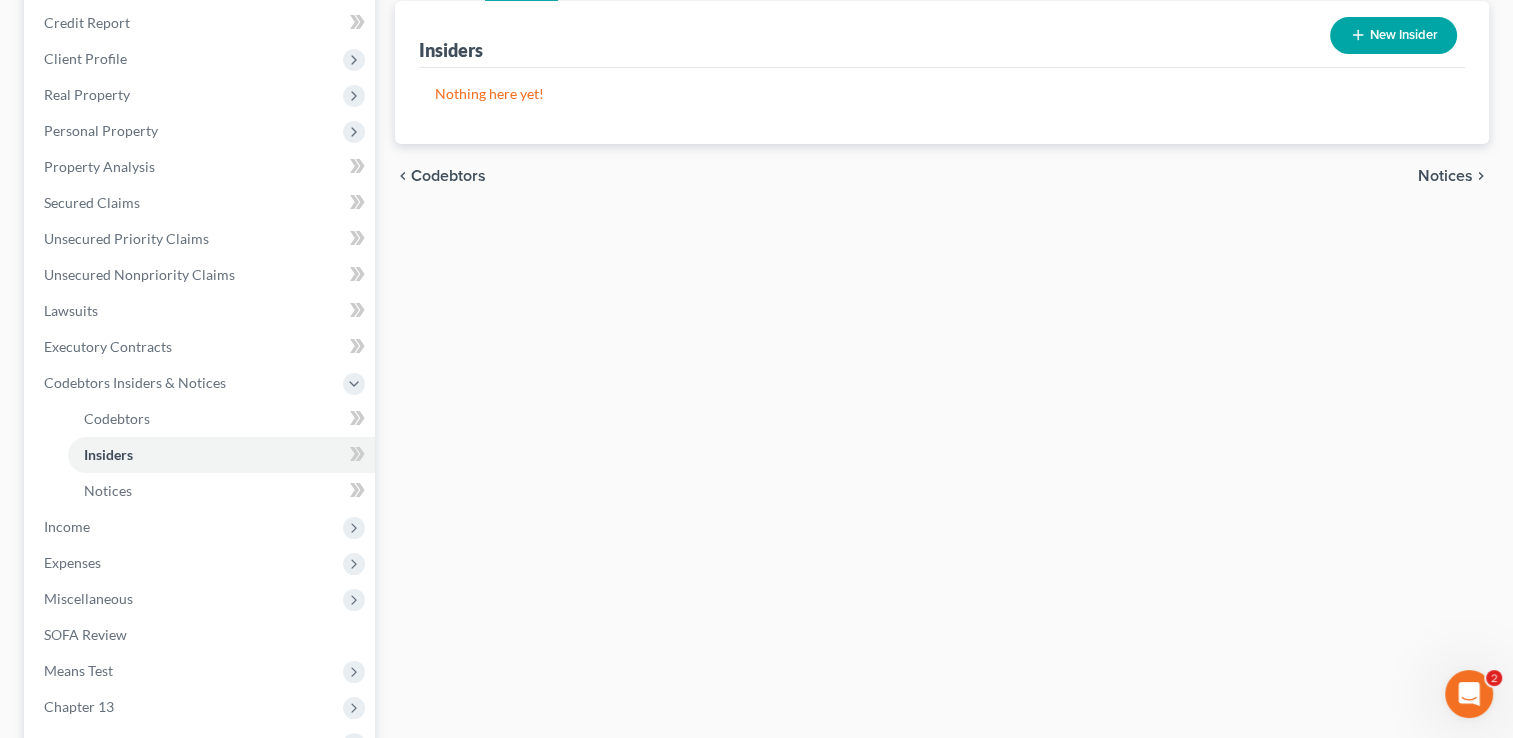 scroll, scrollTop: 265, scrollLeft: 0, axis: vertical 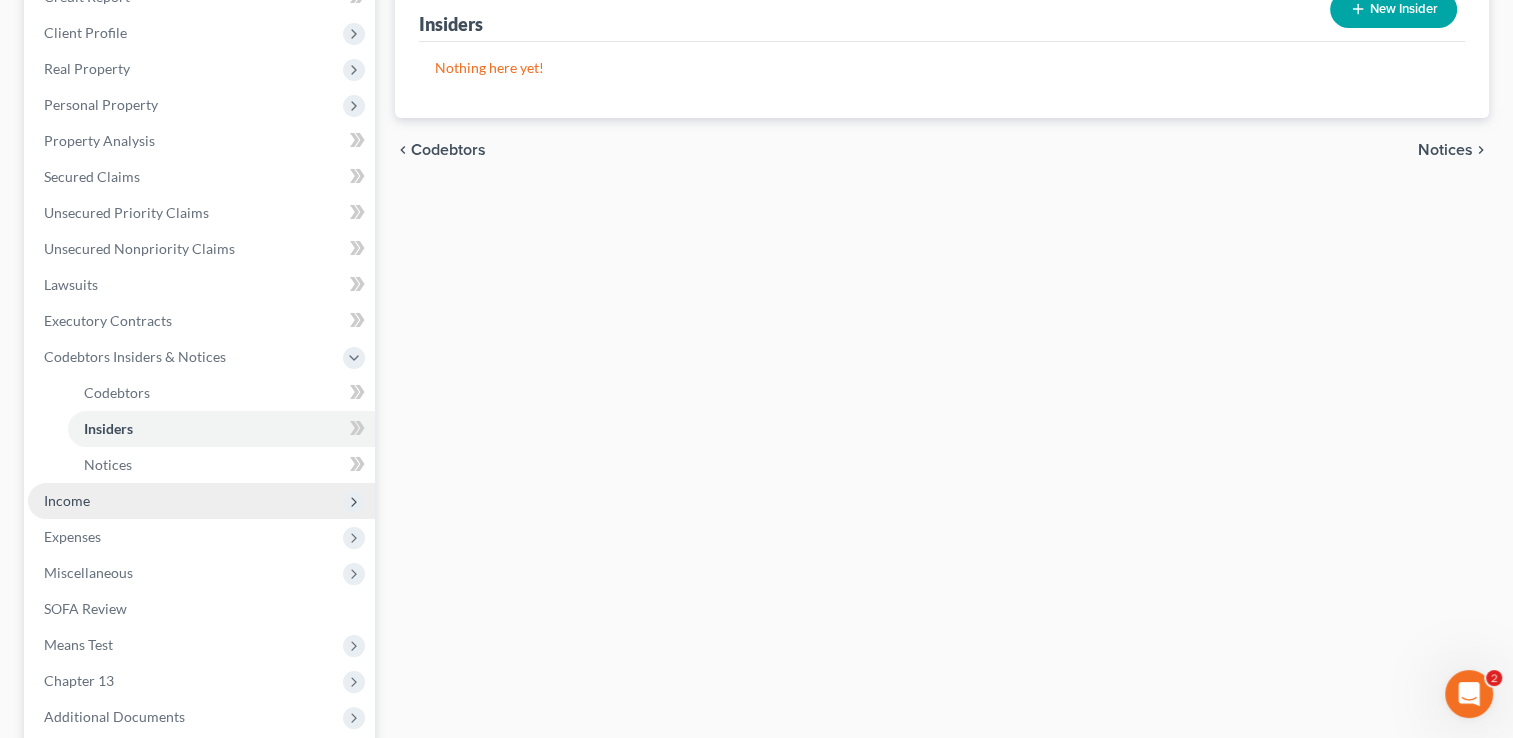 click on "Income" at bounding box center [201, 501] 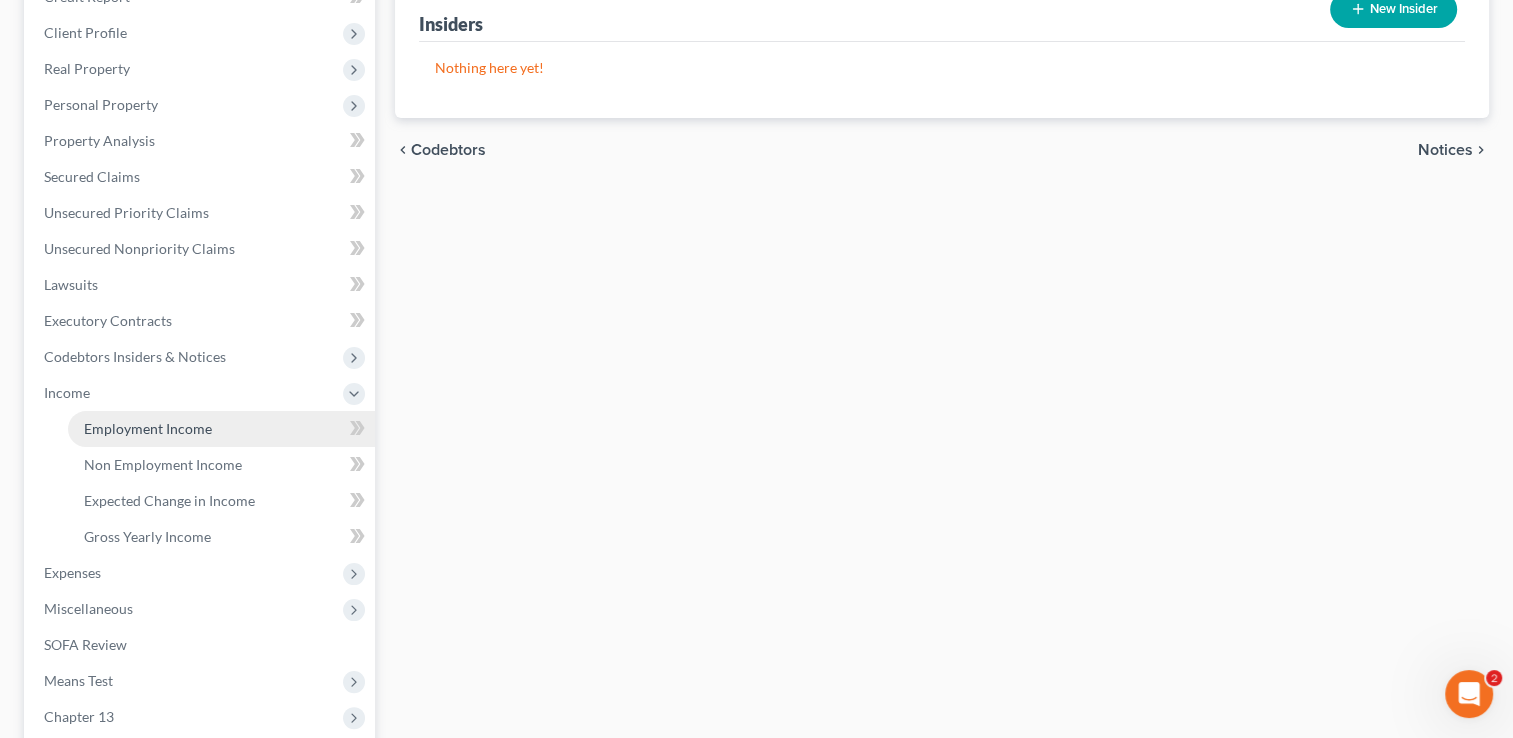 click on "Employment Income" at bounding box center (148, 428) 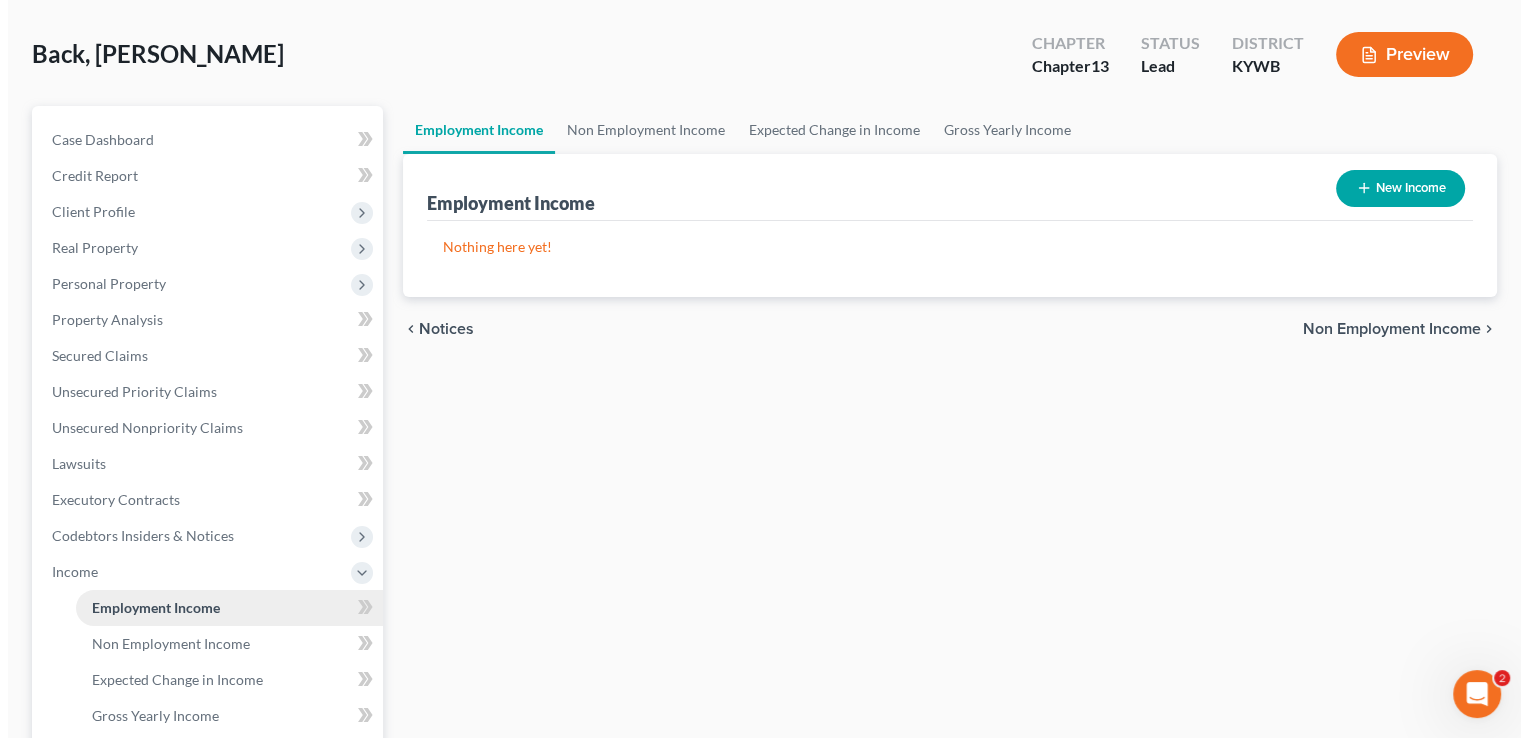 scroll, scrollTop: 0, scrollLeft: 0, axis: both 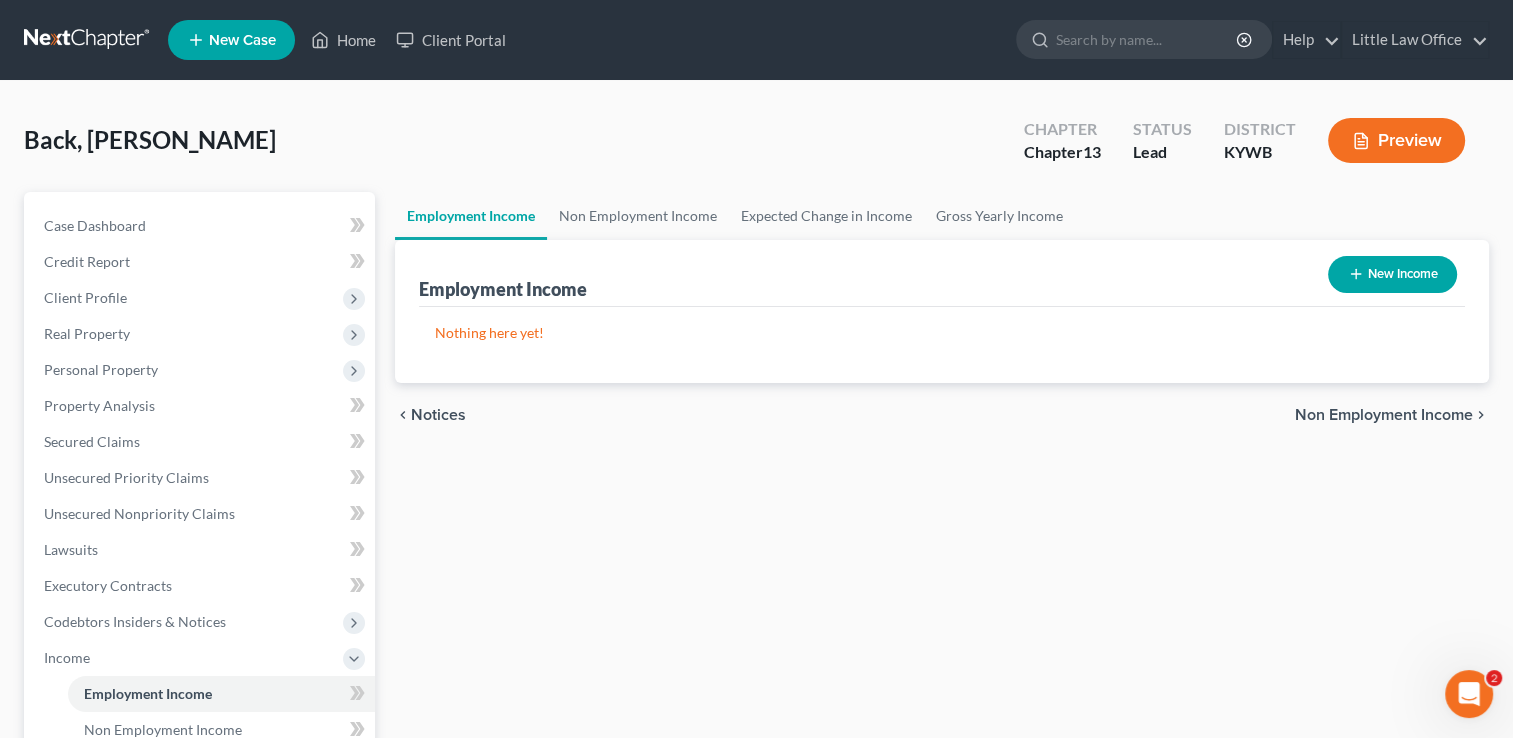 click on "New Income" at bounding box center (1392, 274) 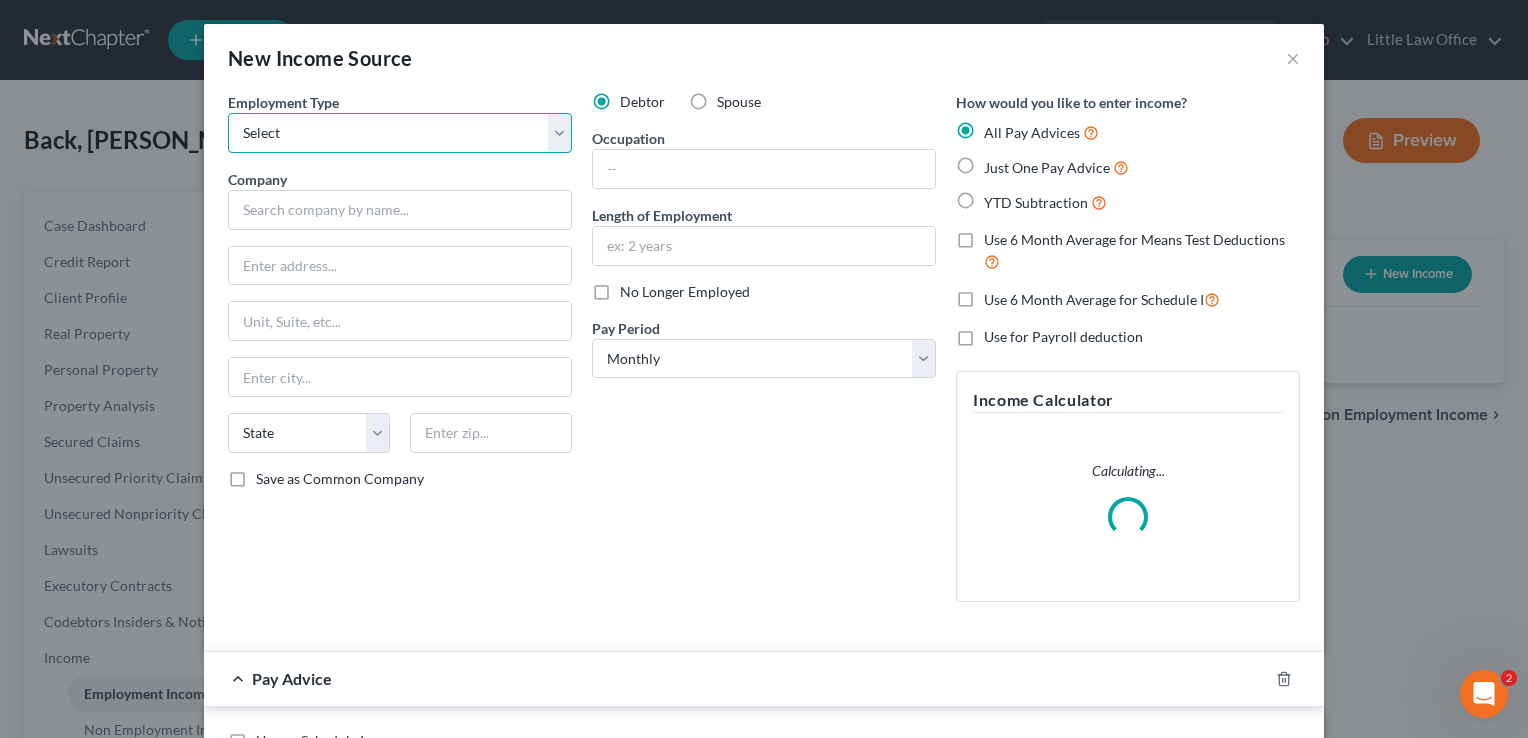 click on "Select Full or Part Time Employment Self Employment" at bounding box center [400, 133] 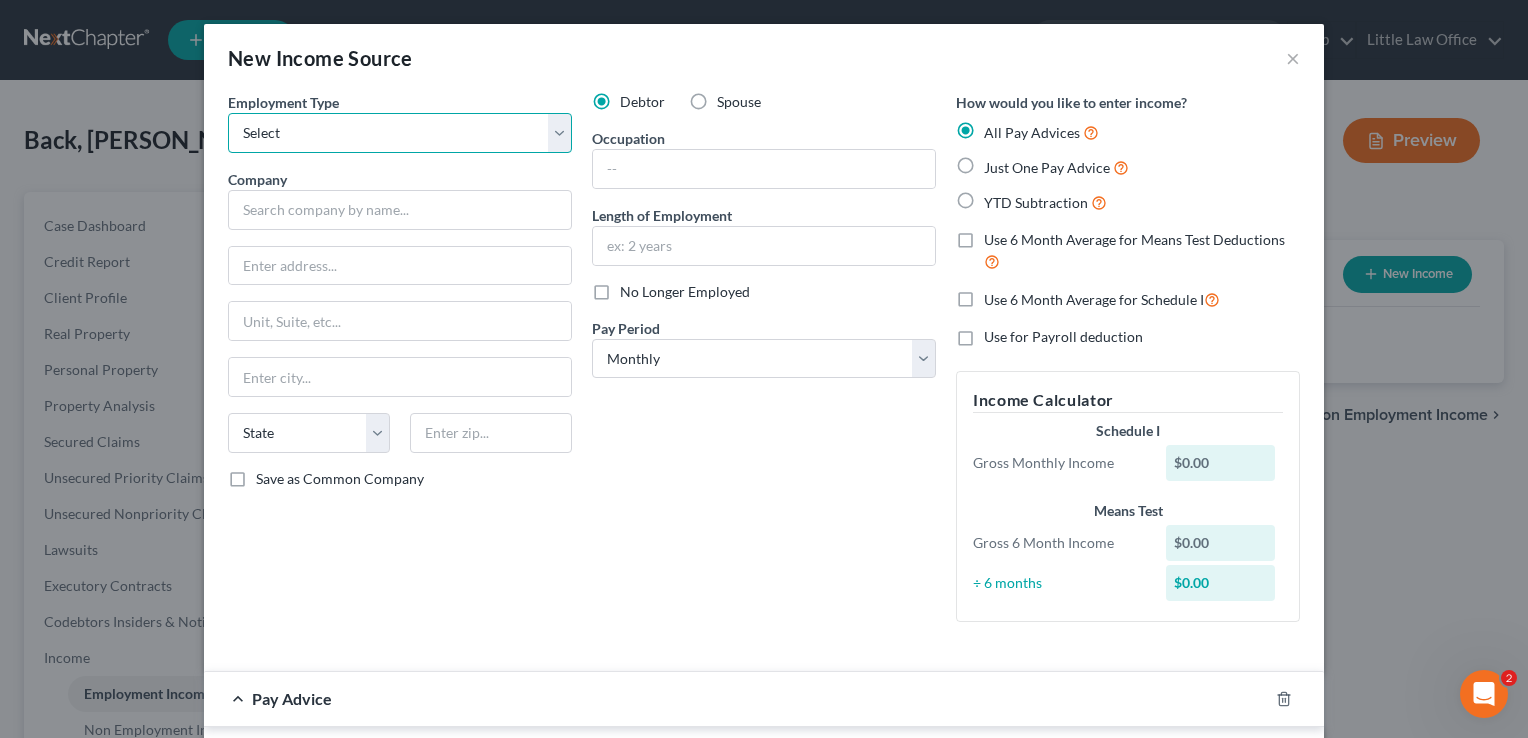 select on "1" 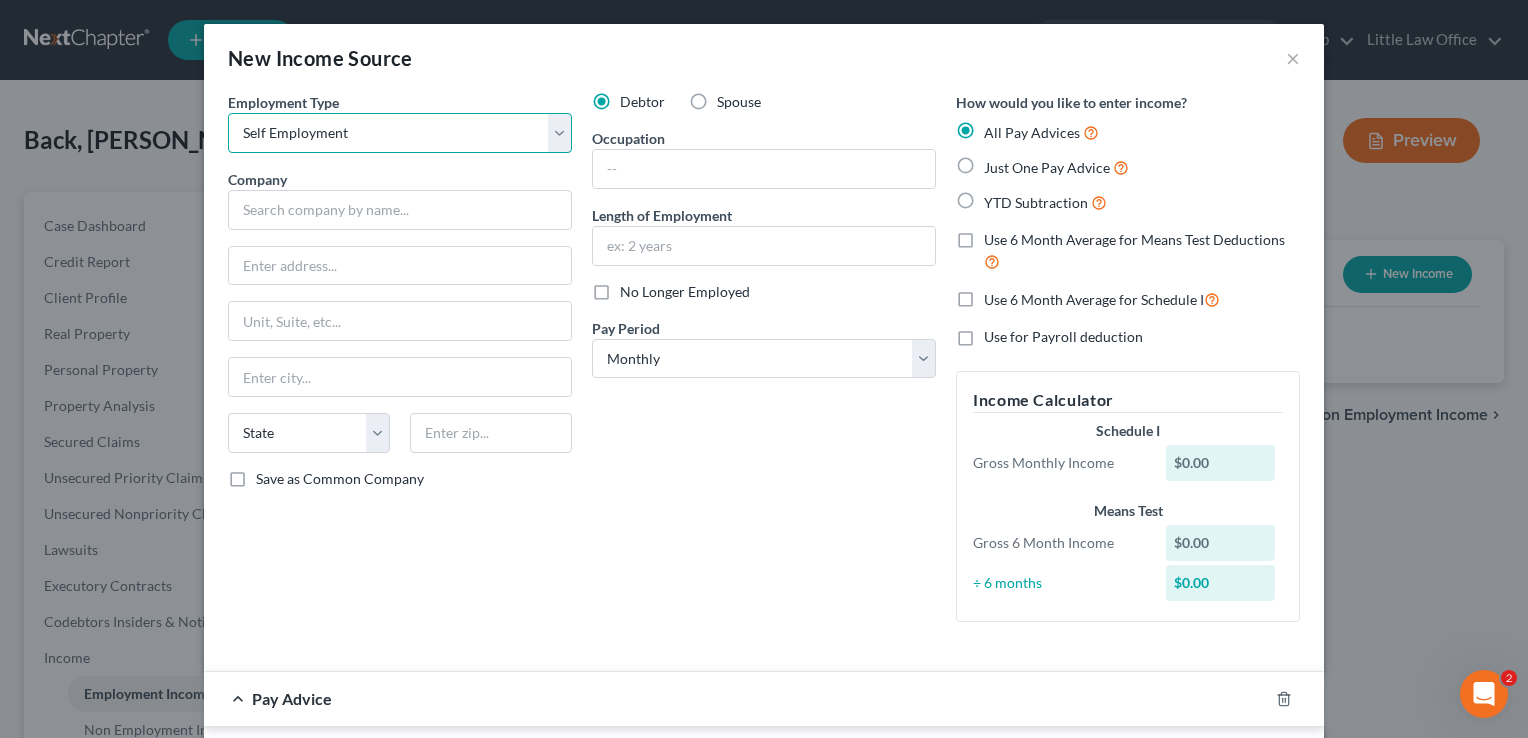 click on "Select Full or Part Time Employment Self Employment" at bounding box center (400, 133) 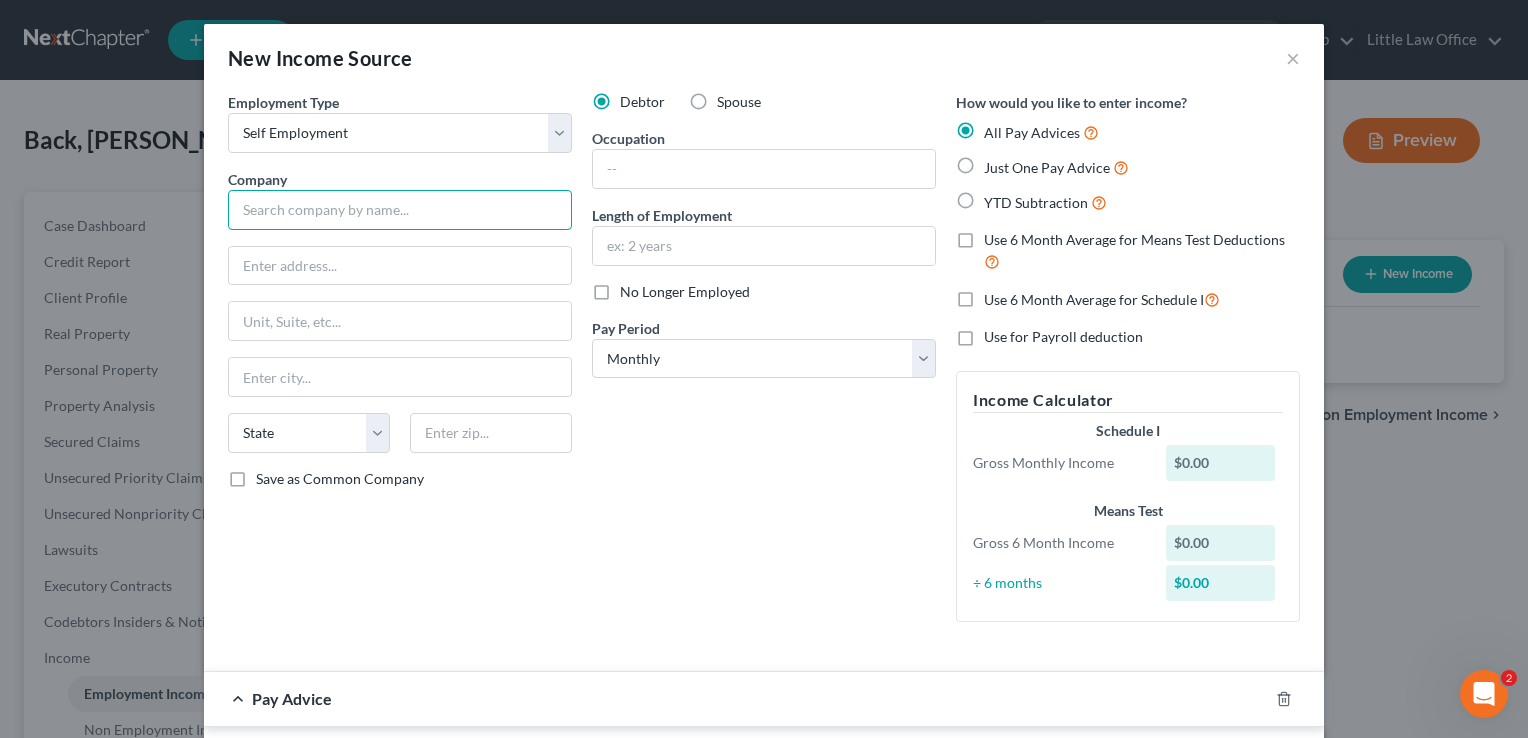 click at bounding box center [400, 210] 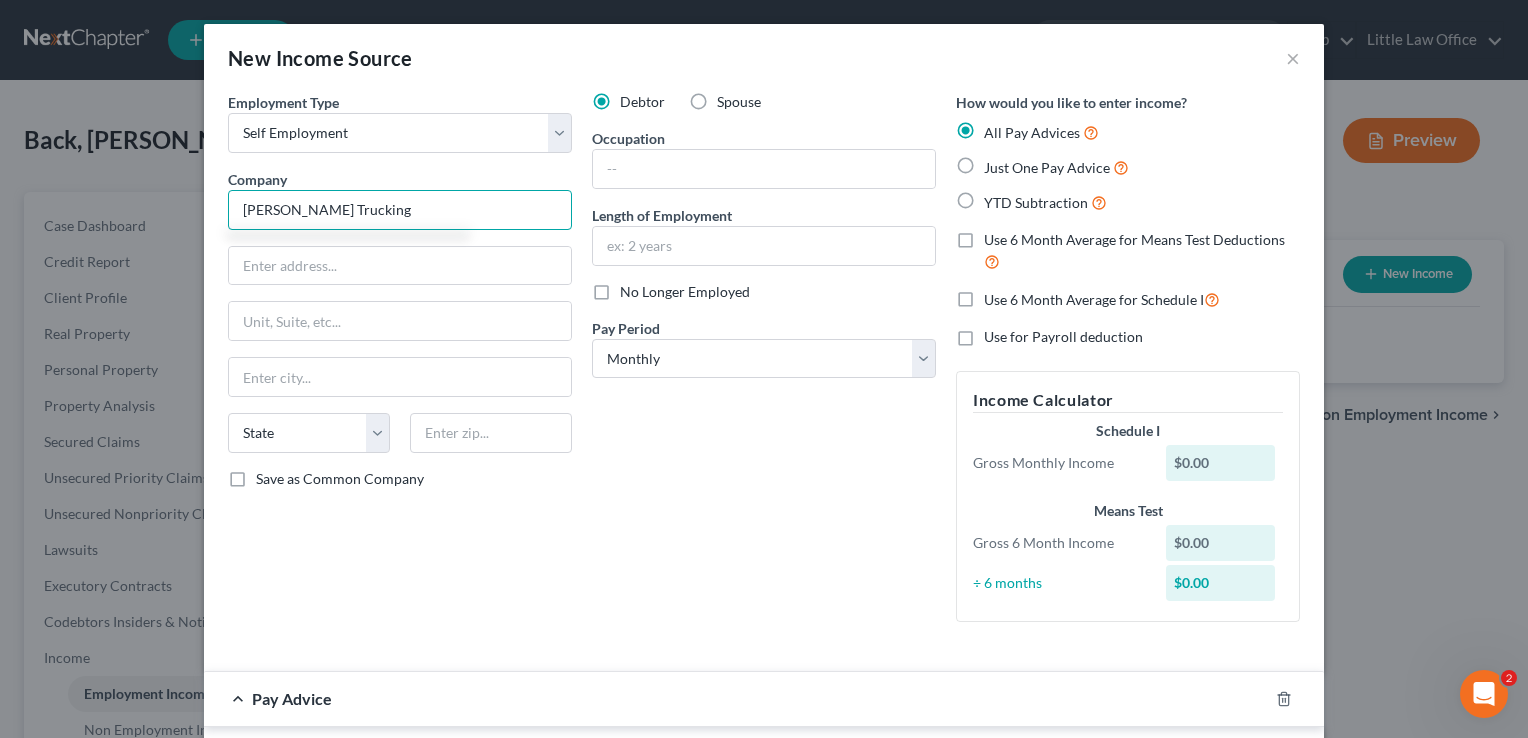 type on "Caplin Trucking" 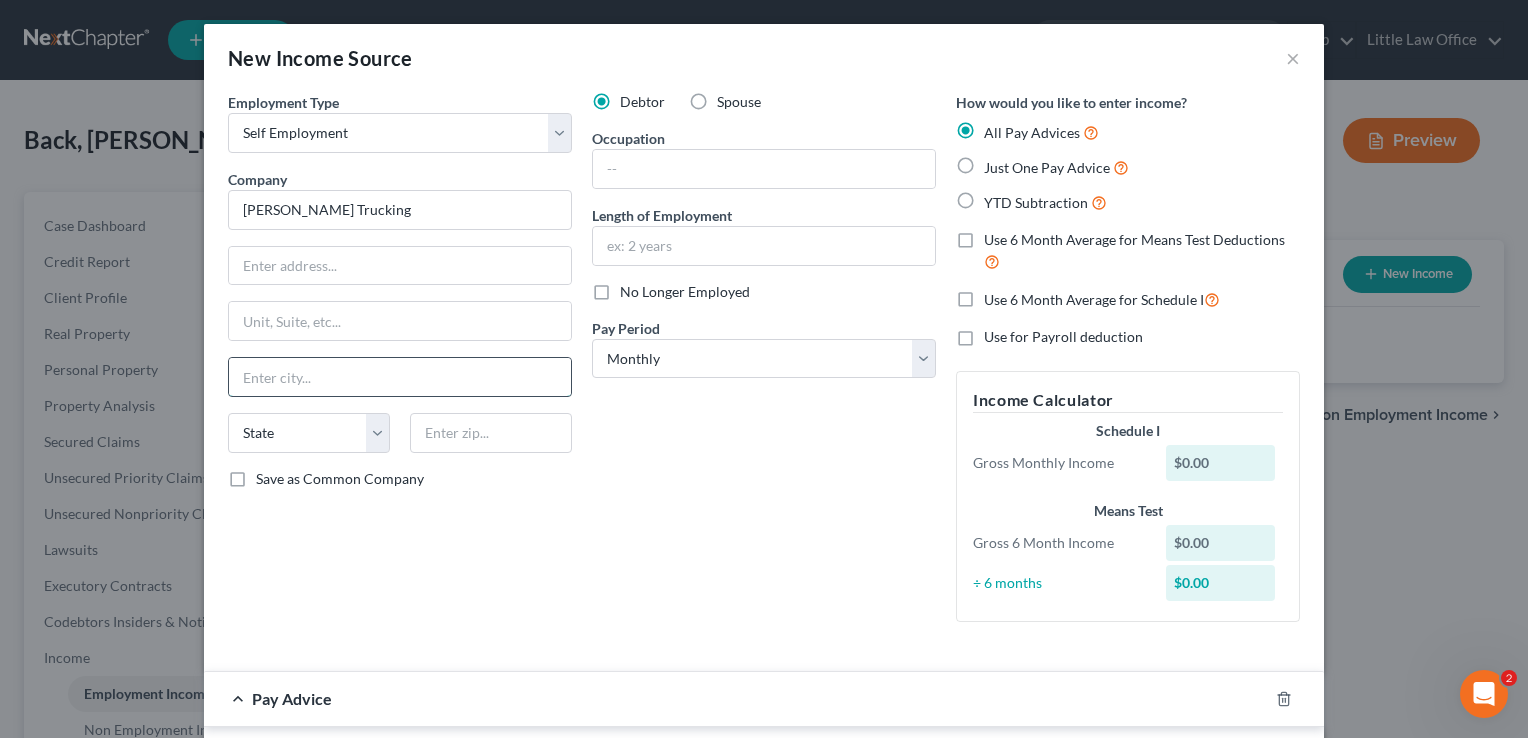 click at bounding box center [400, 377] 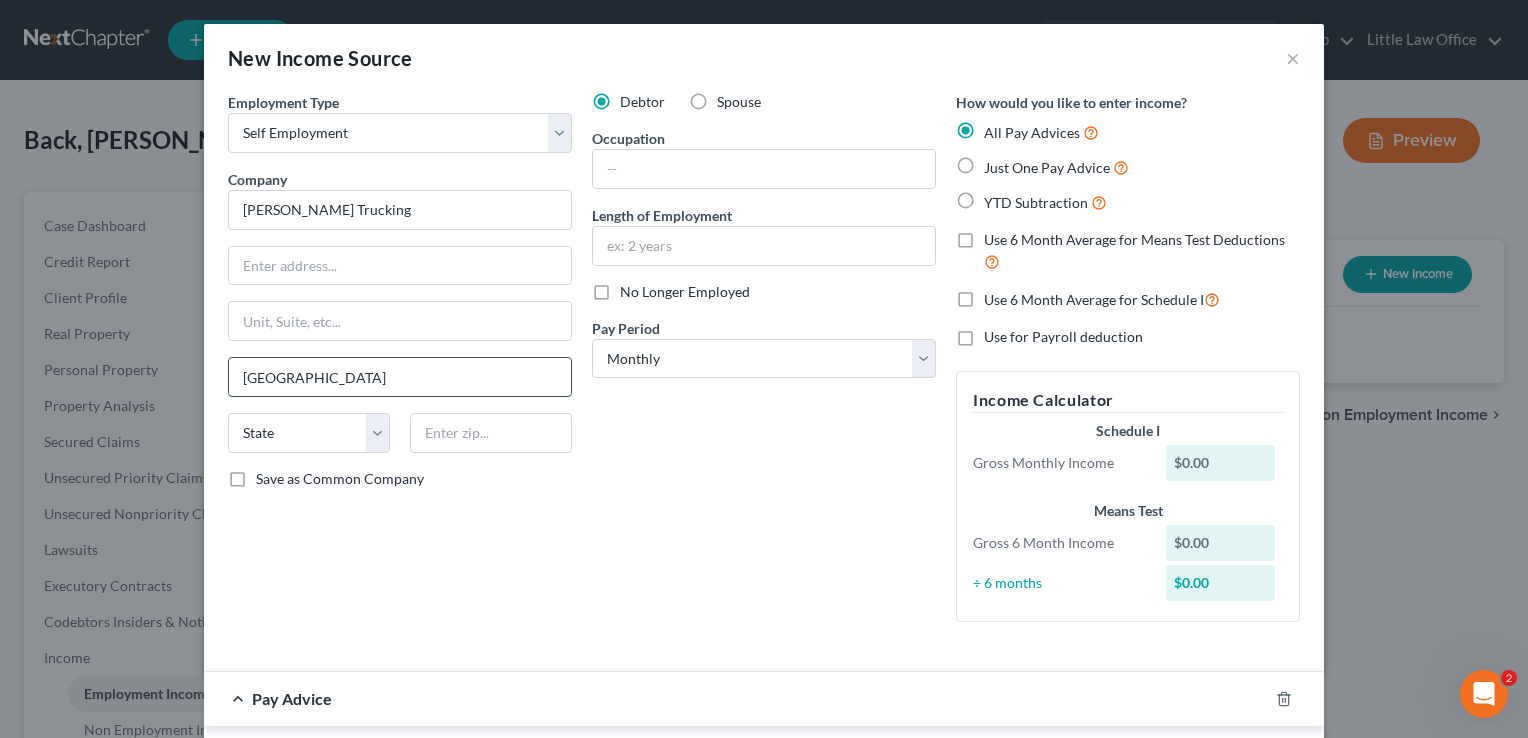 type on "Cleveland" 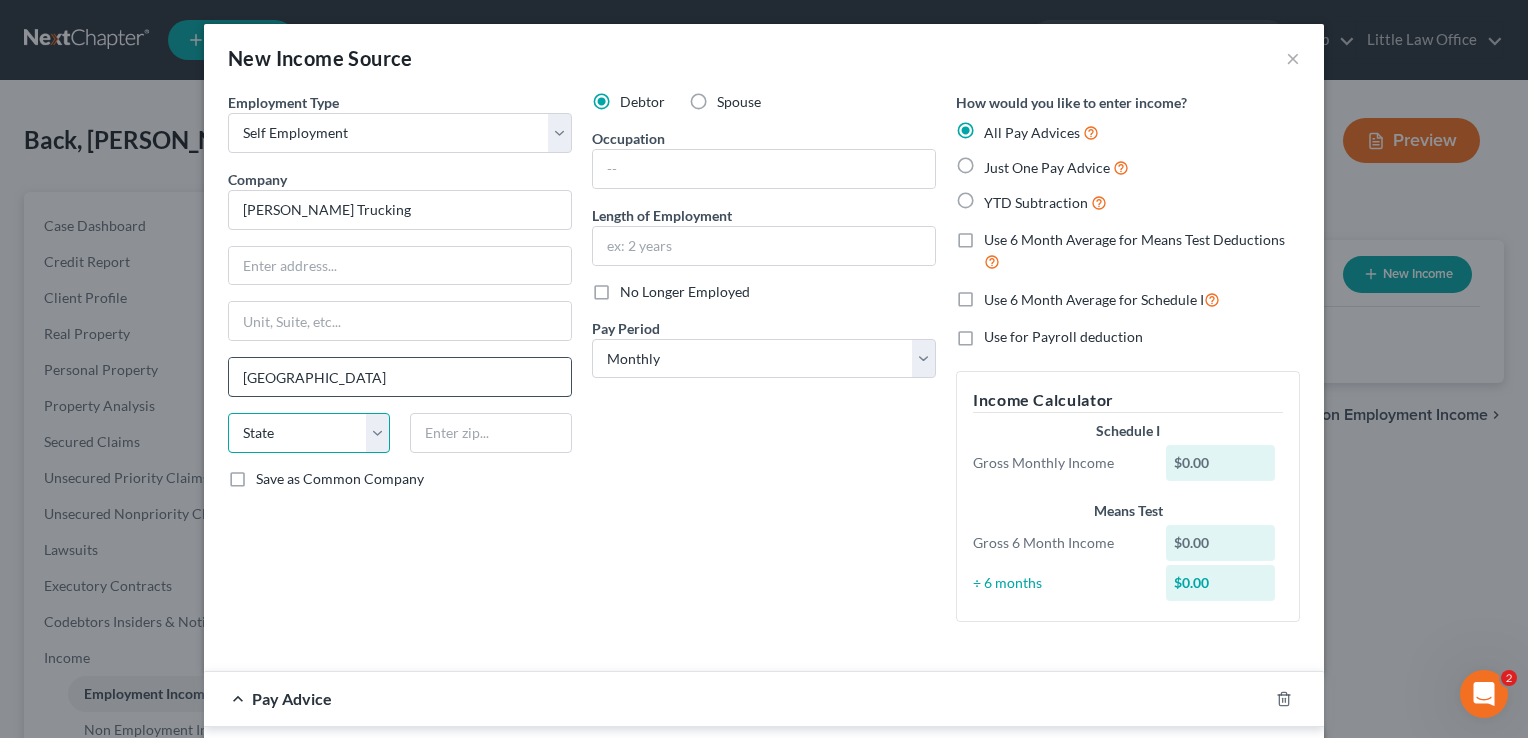 select on "36" 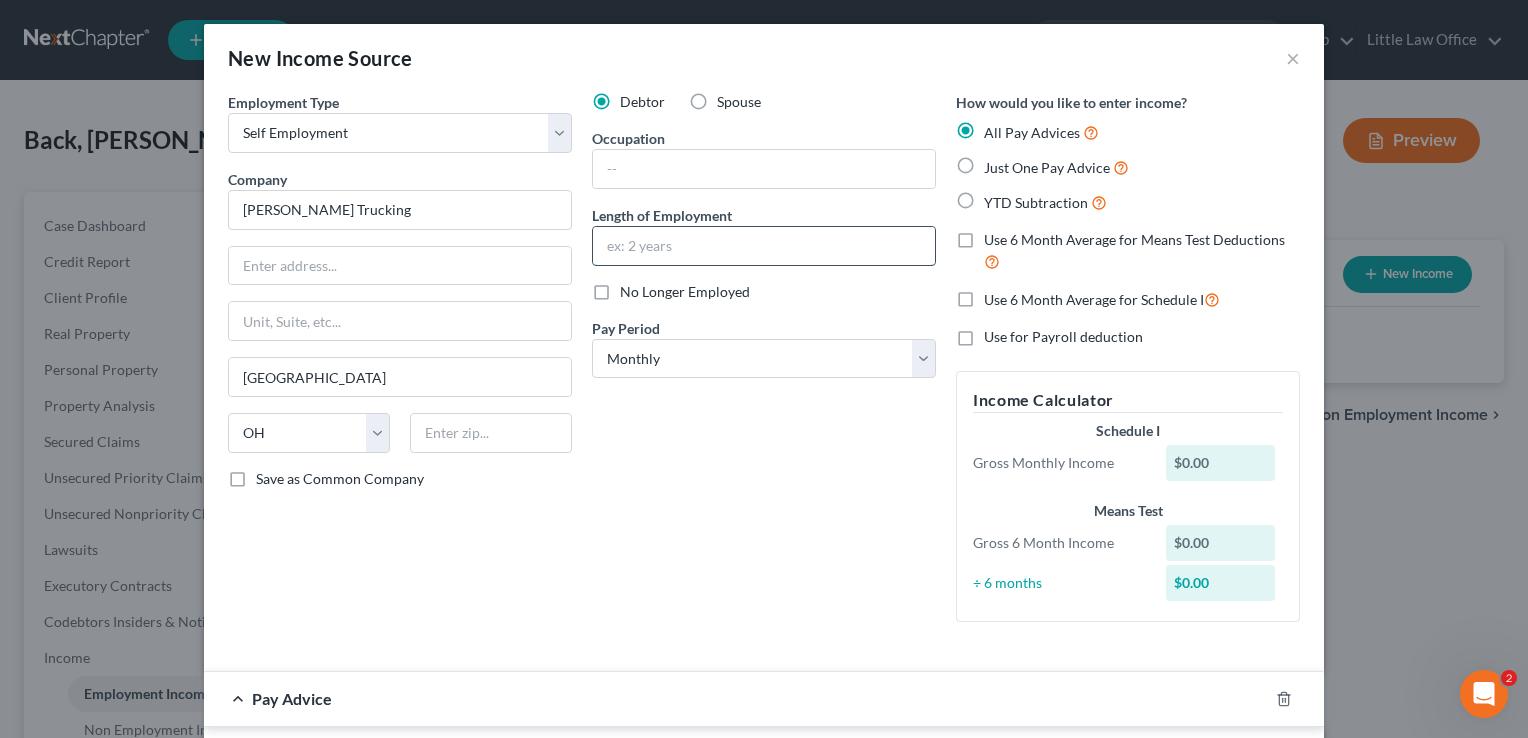 click at bounding box center (764, 246) 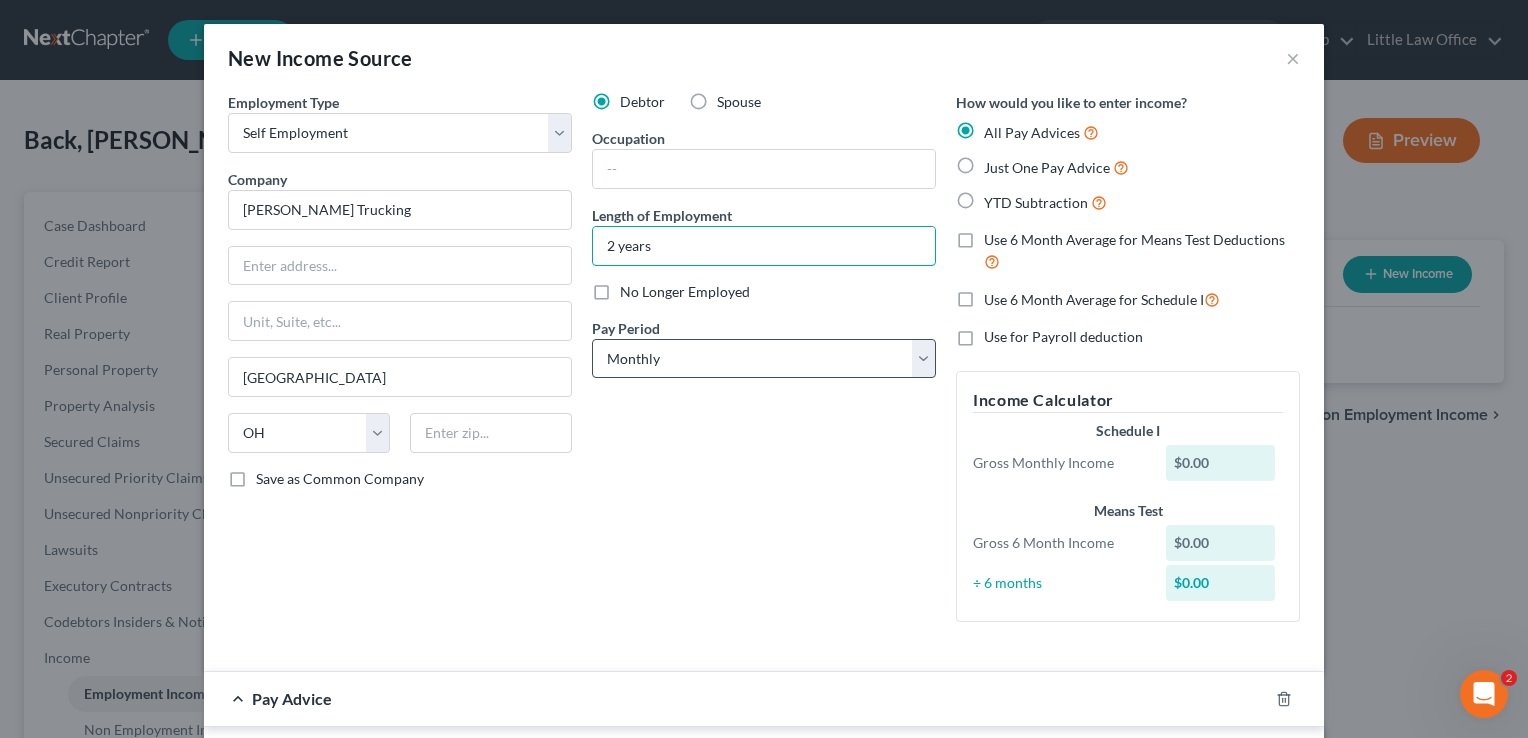 type on "2 years" 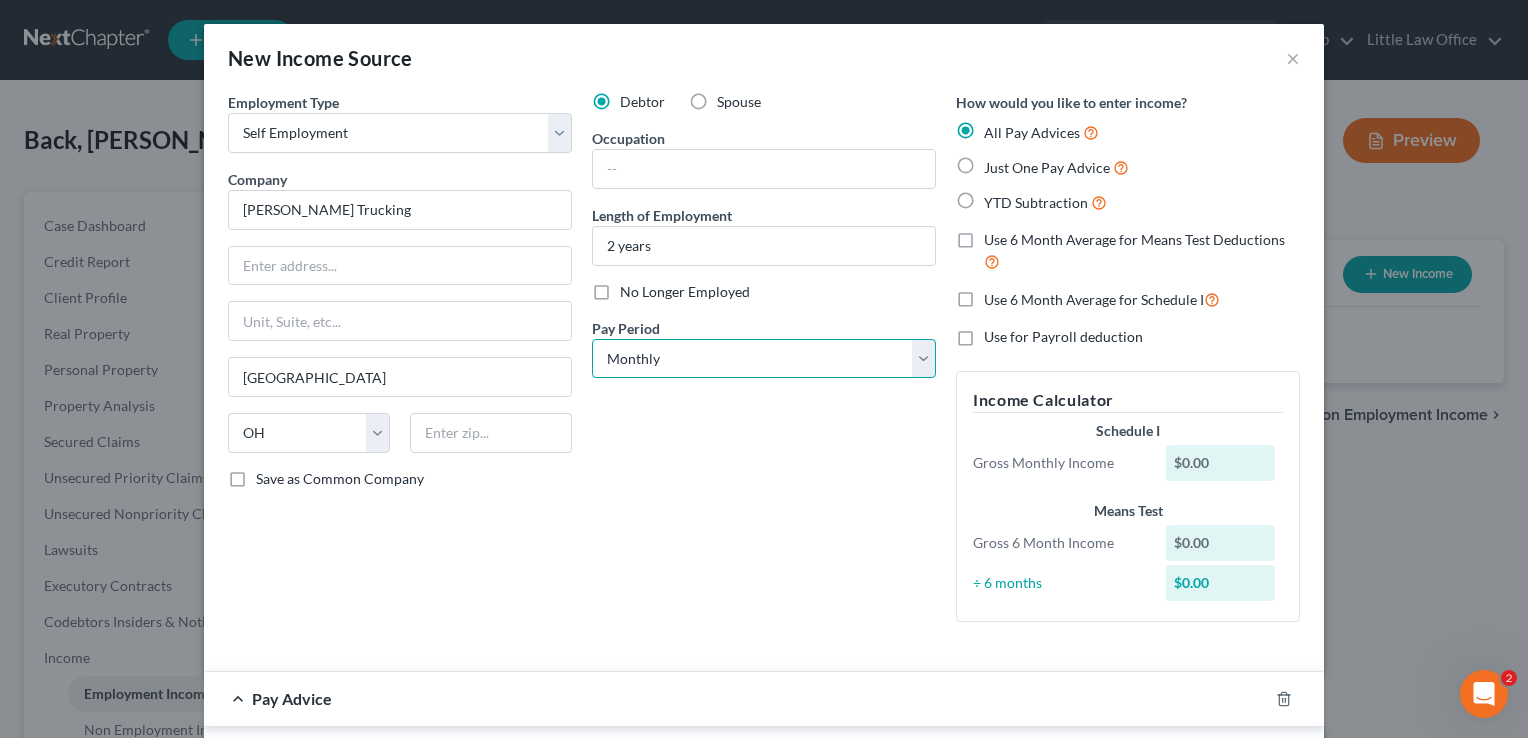 click on "Select Monthly Twice Monthly Every Other Week Weekly" at bounding box center (764, 359) 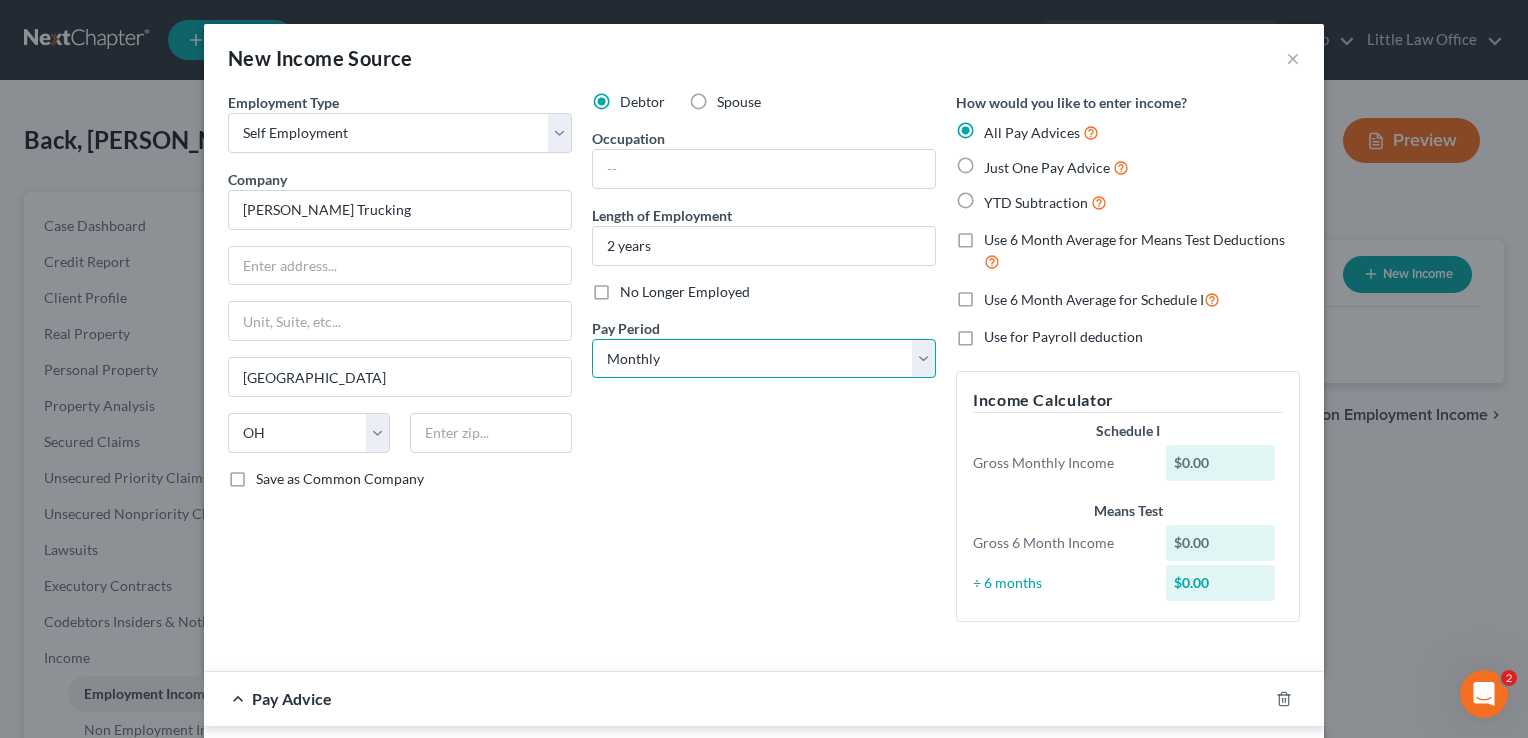 select on "3" 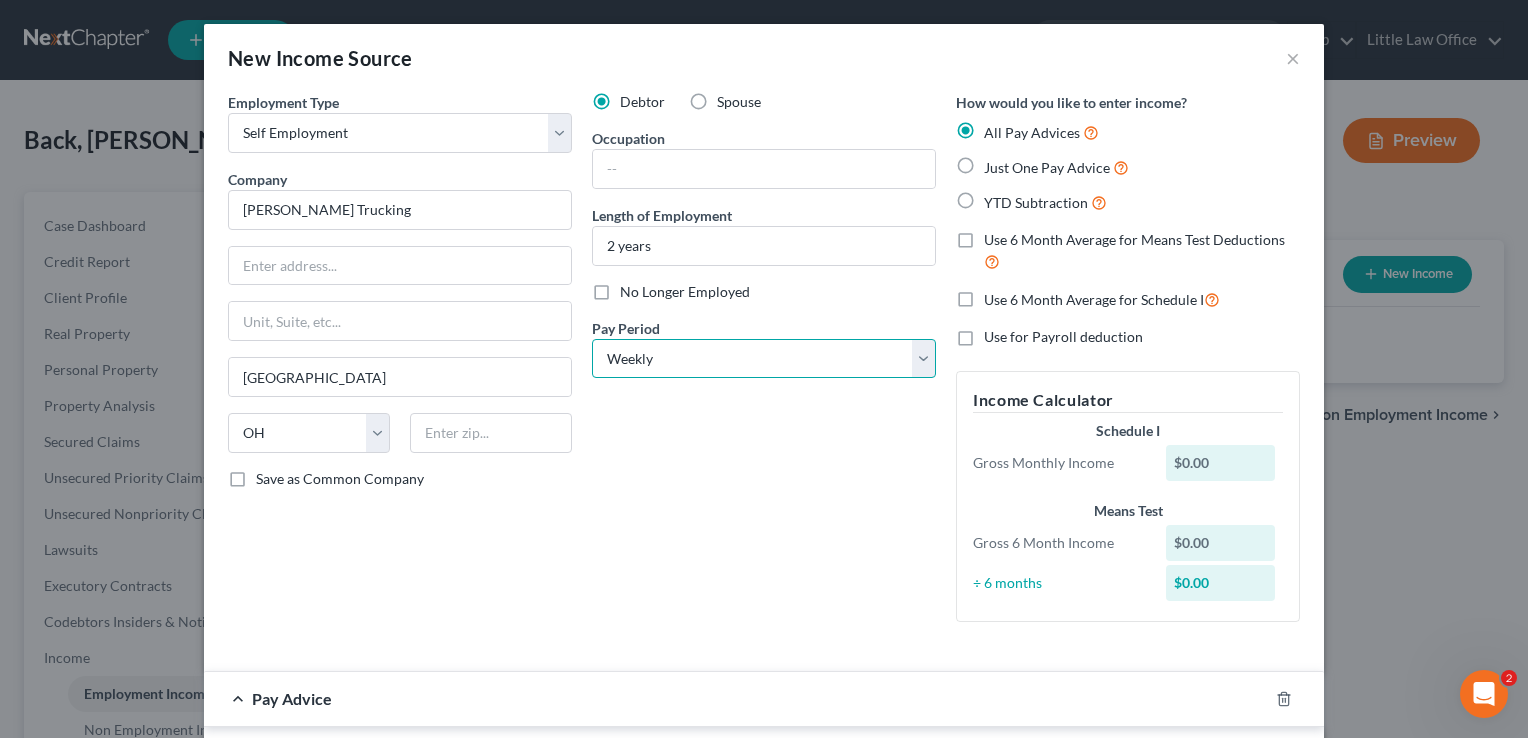 click on "Select Monthly Twice Monthly Every Other Week Weekly" at bounding box center [764, 359] 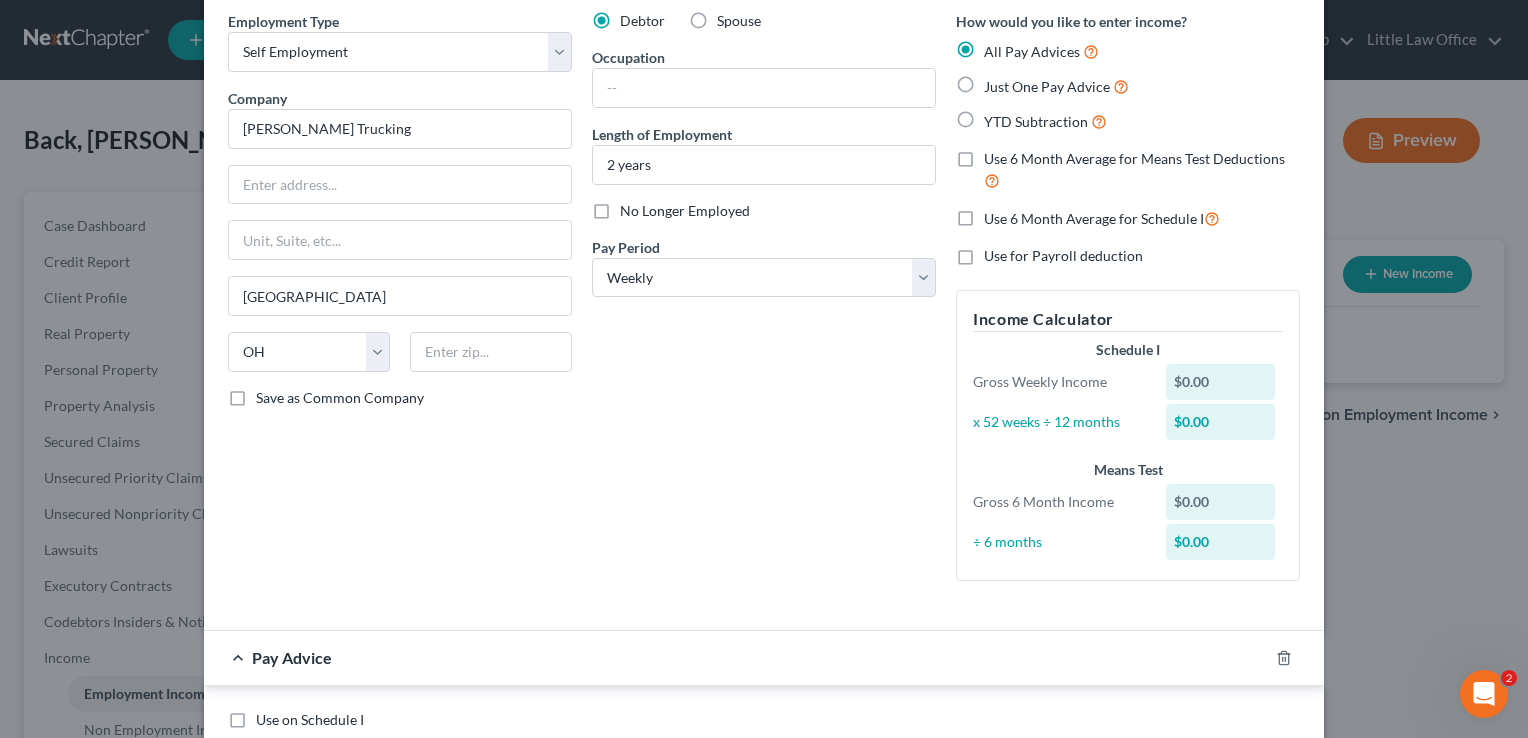 scroll, scrollTop: 84, scrollLeft: 0, axis: vertical 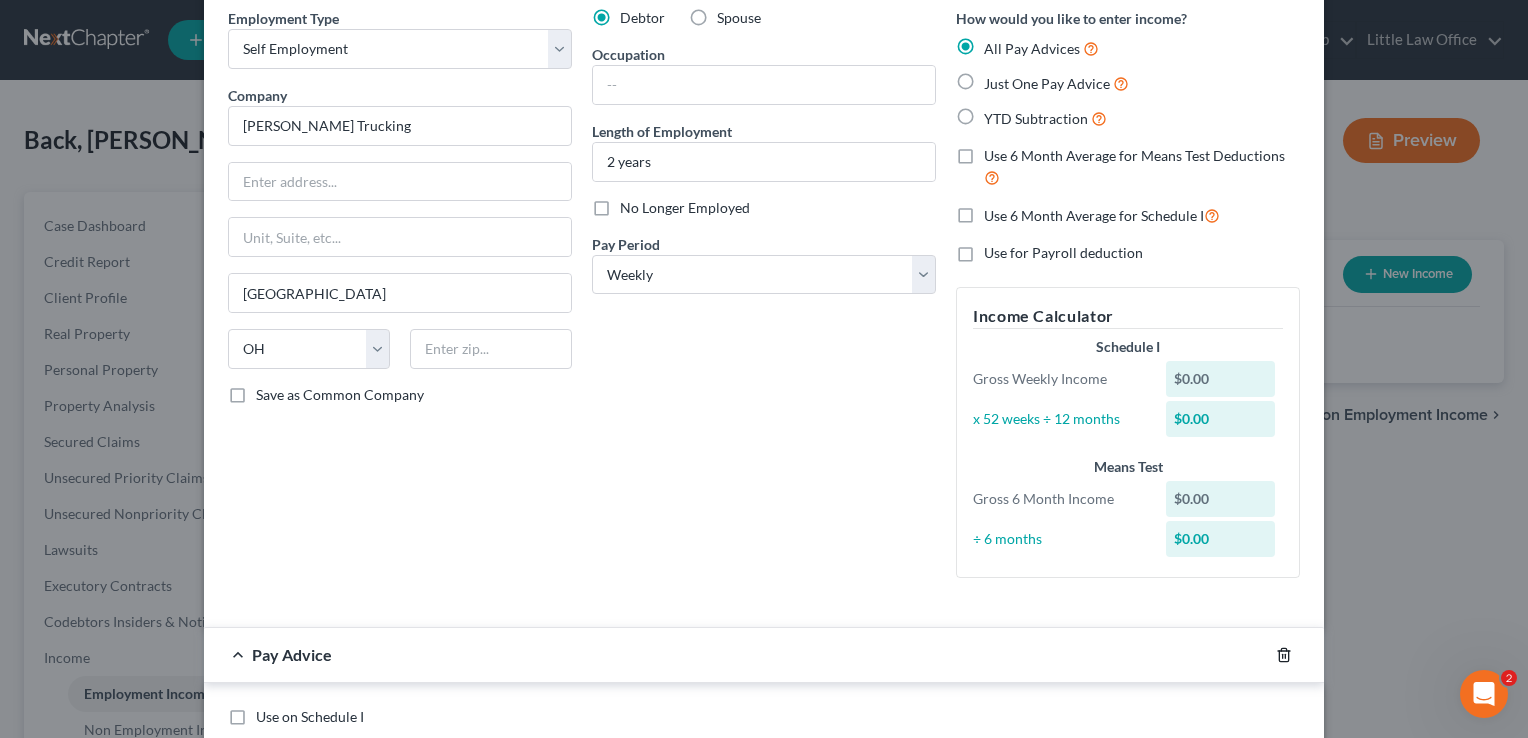 click 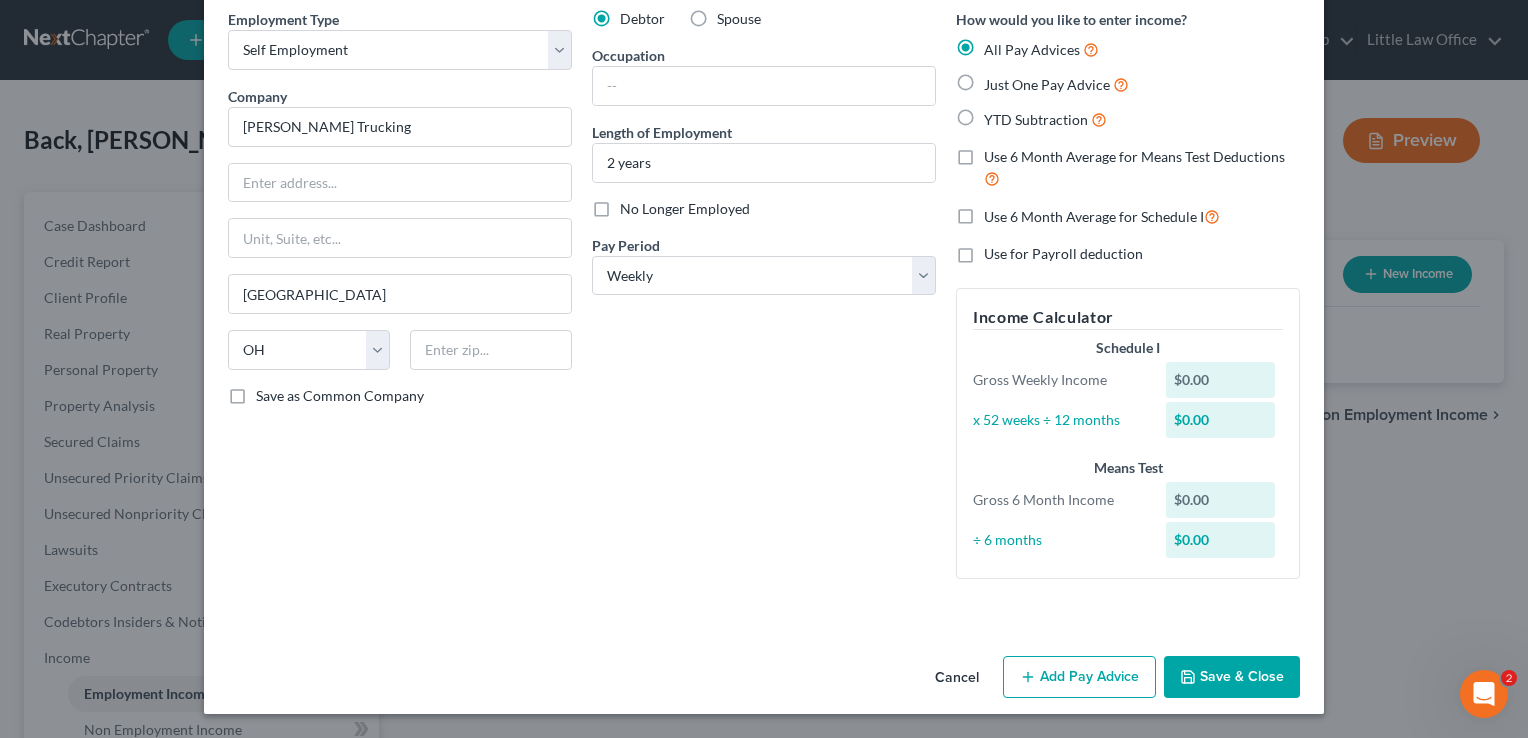 scroll, scrollTop: 81, scrollLeft: 0, axis: vertical 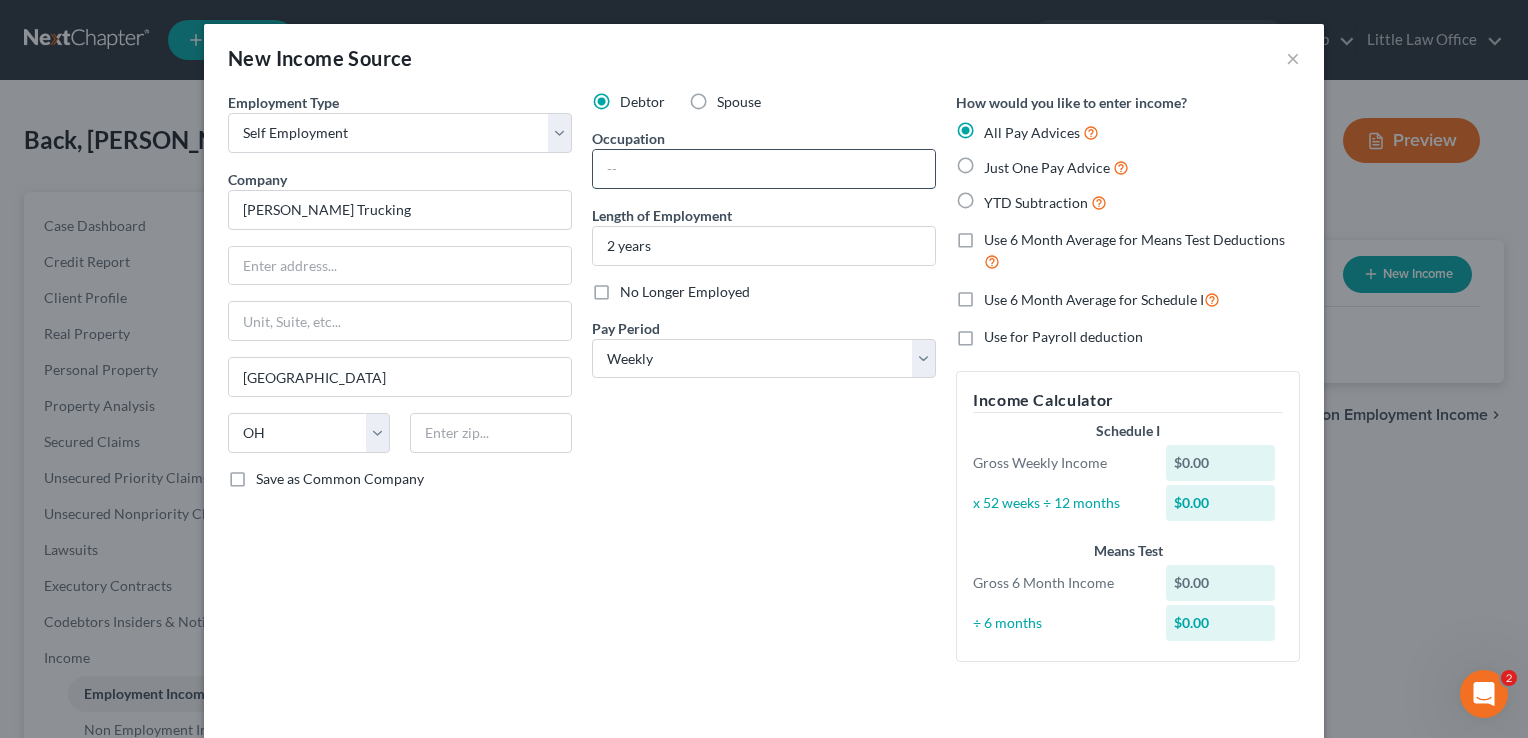 click at bounding box center [764, 169] 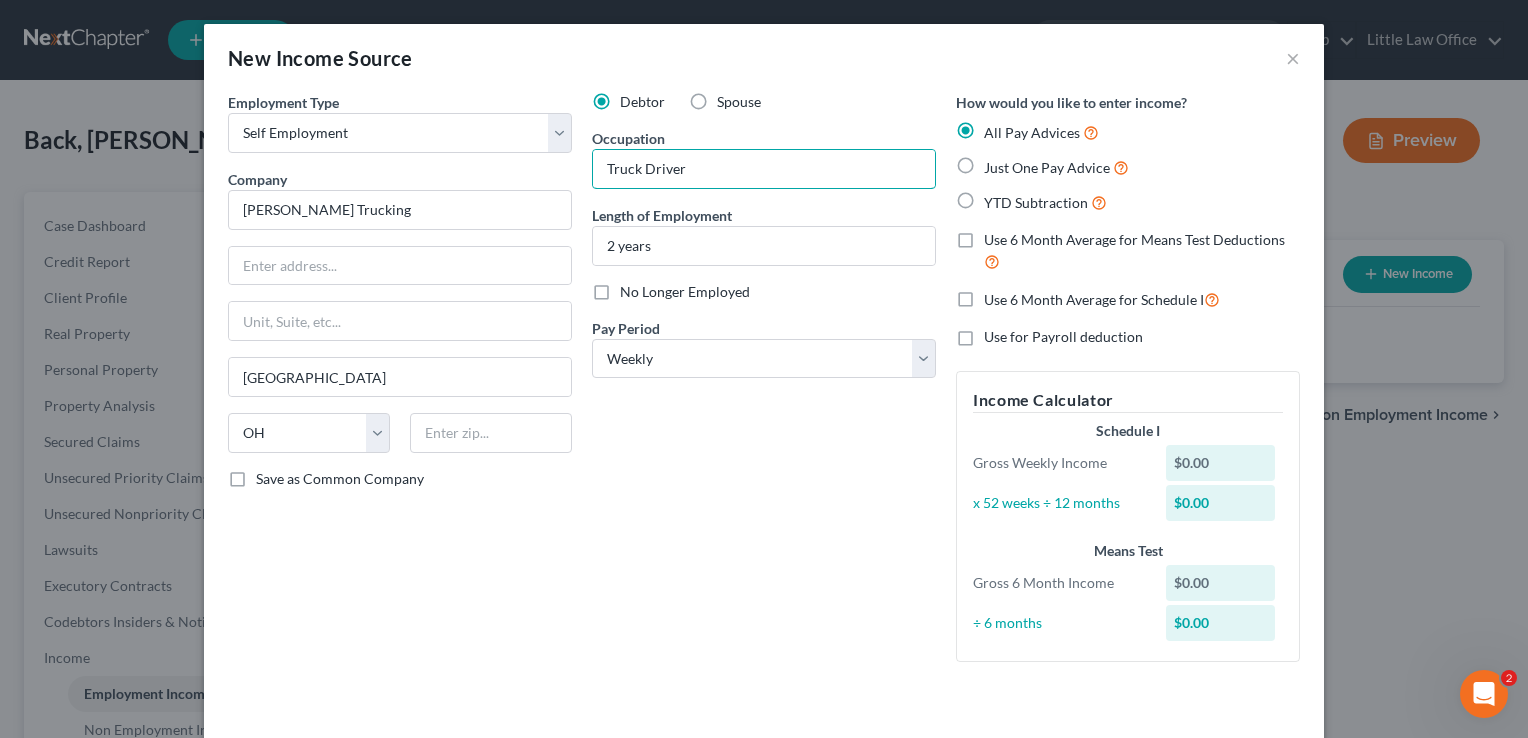 type on "Truck Driver" 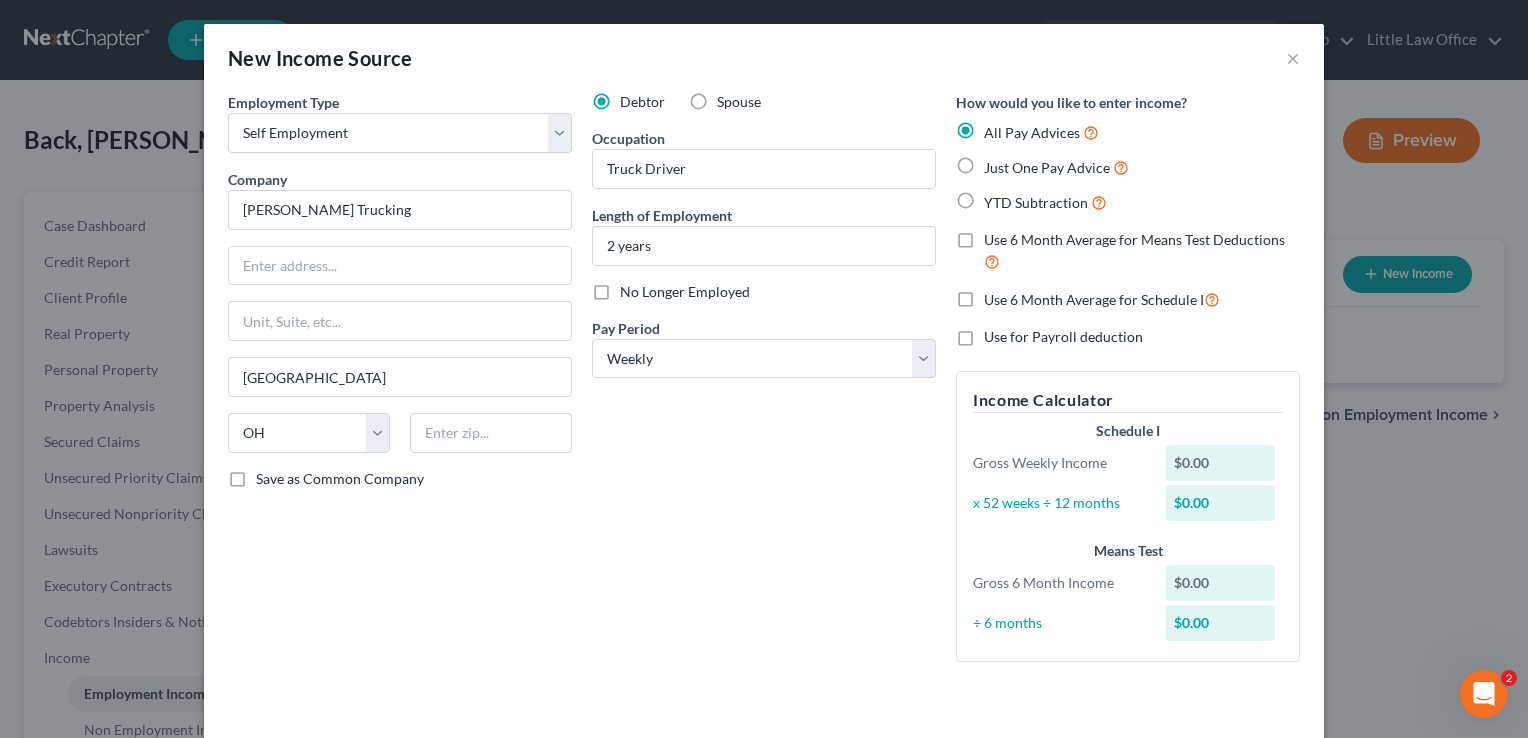 scroll, scrollTop: 81, scrollLeft: 0, axis: vertical 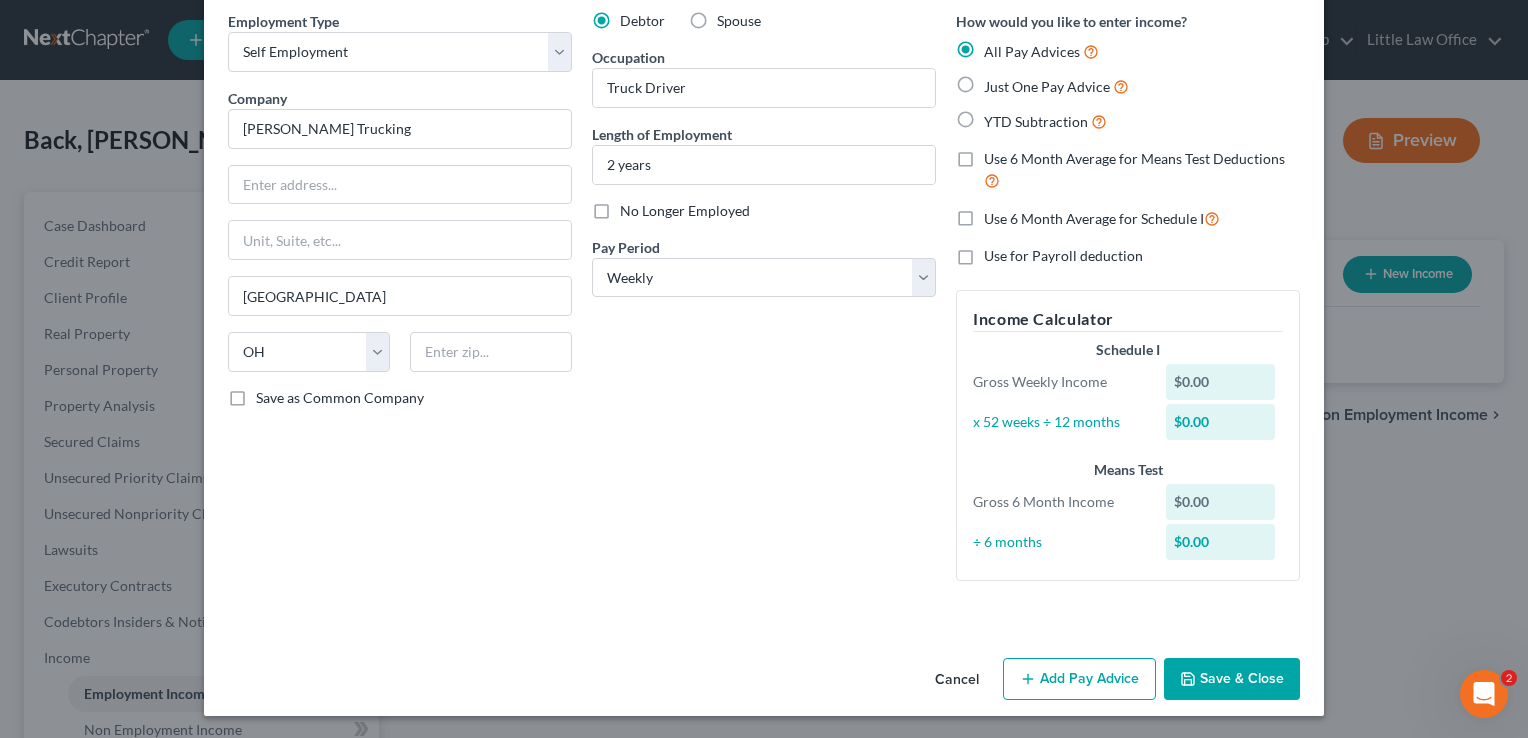 click on "Save & Close" at bounding box center [1232, 679] 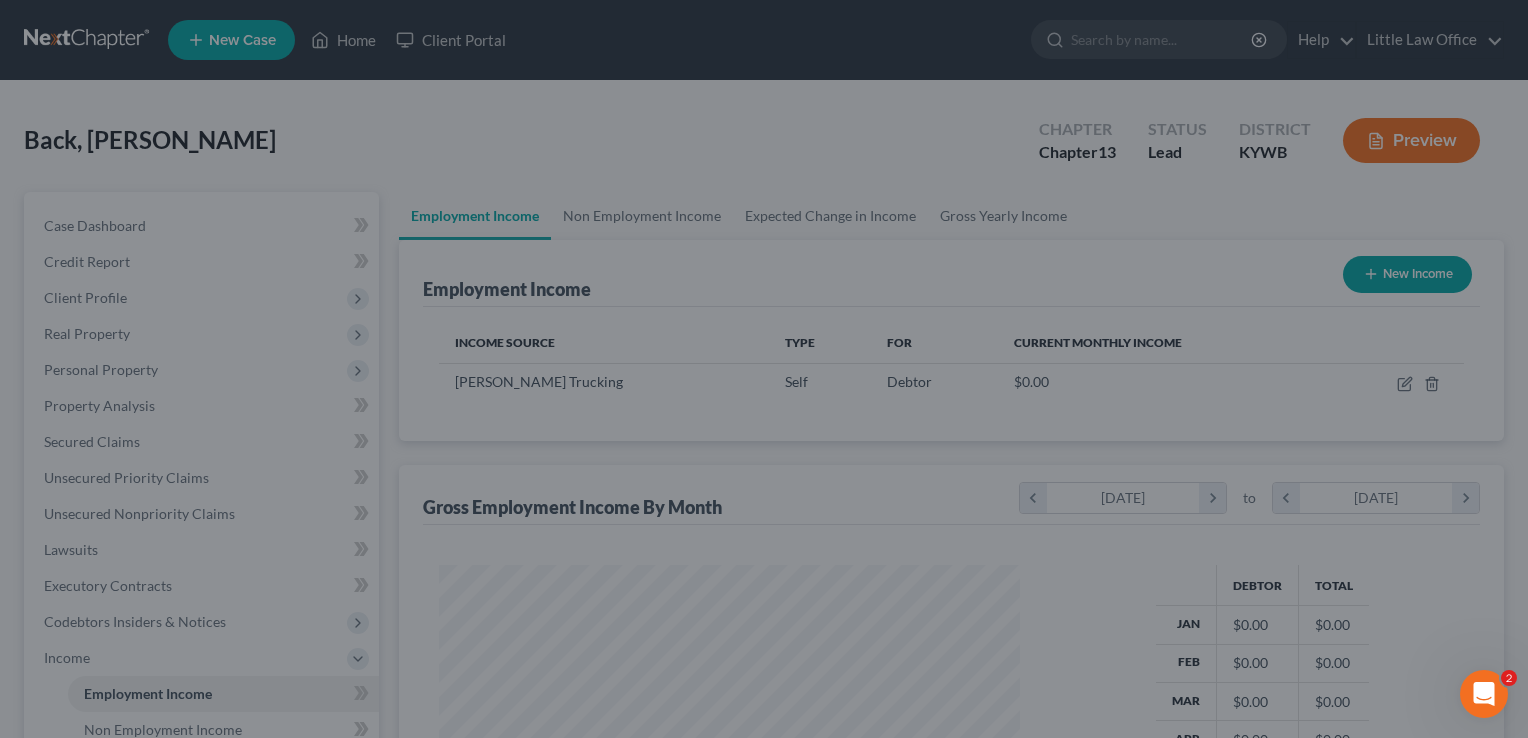 scroll, scrollTop: 999643, scrollLeft: 999385, axis: both 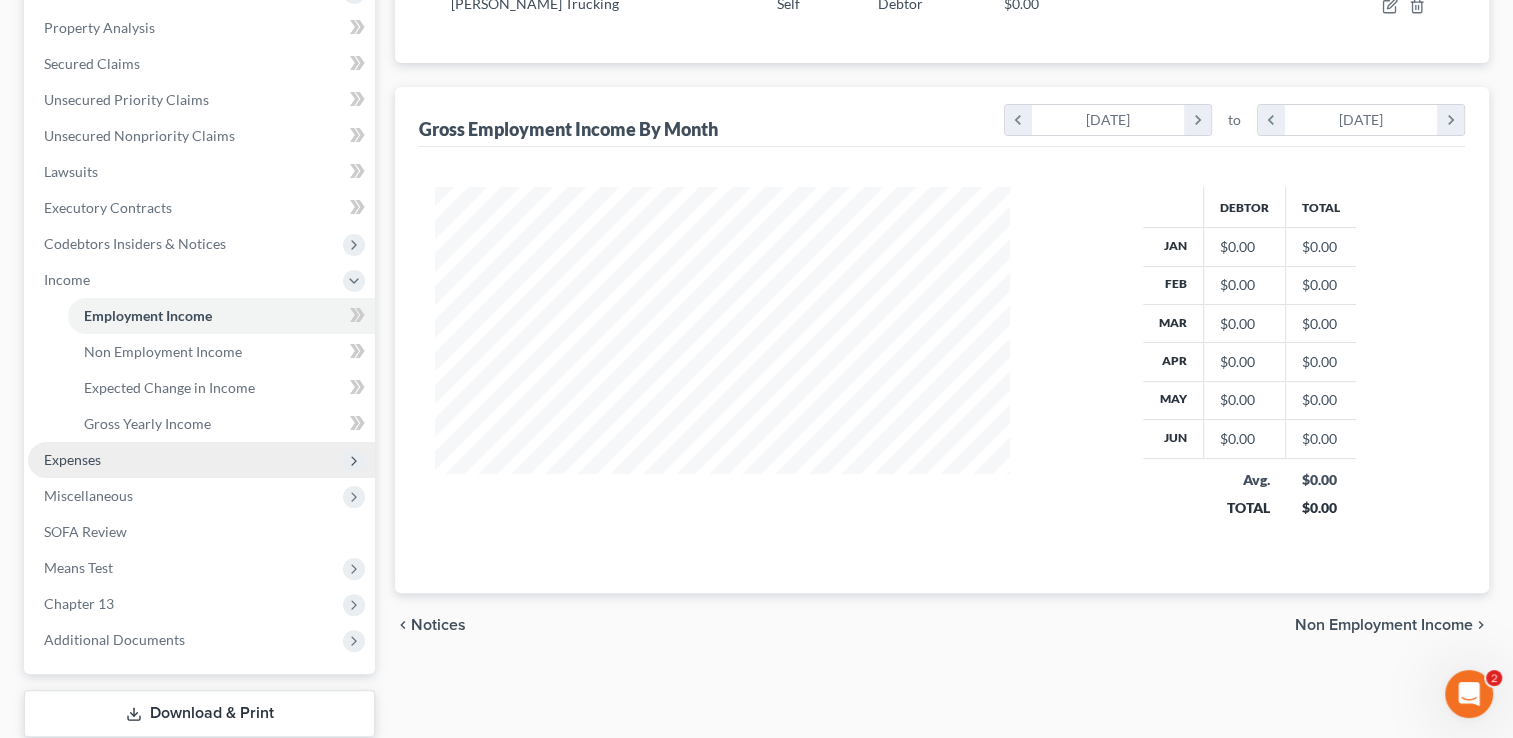 click on "Expenses" at bounding box center (201, 460) 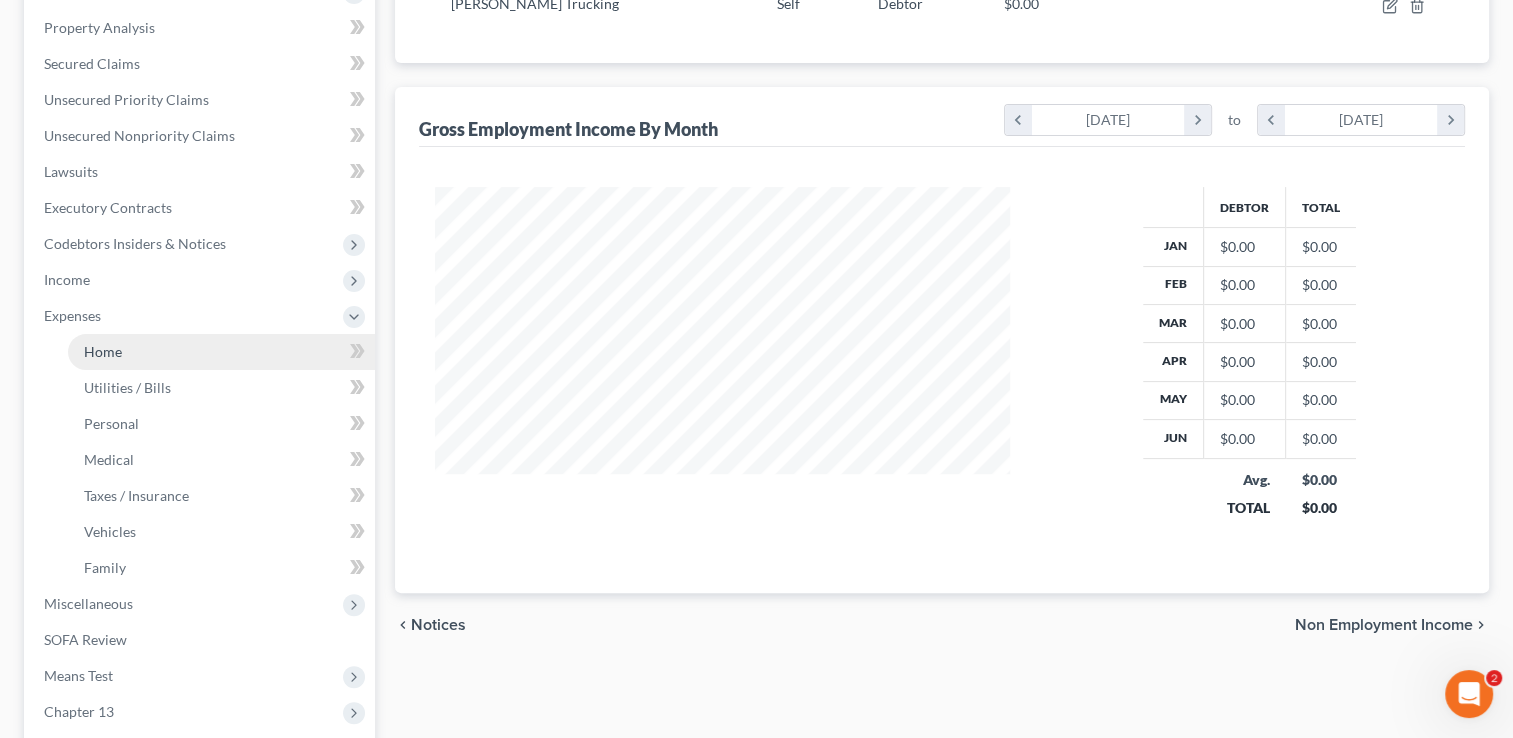 click on "Home" at bounding box center [221, 352] 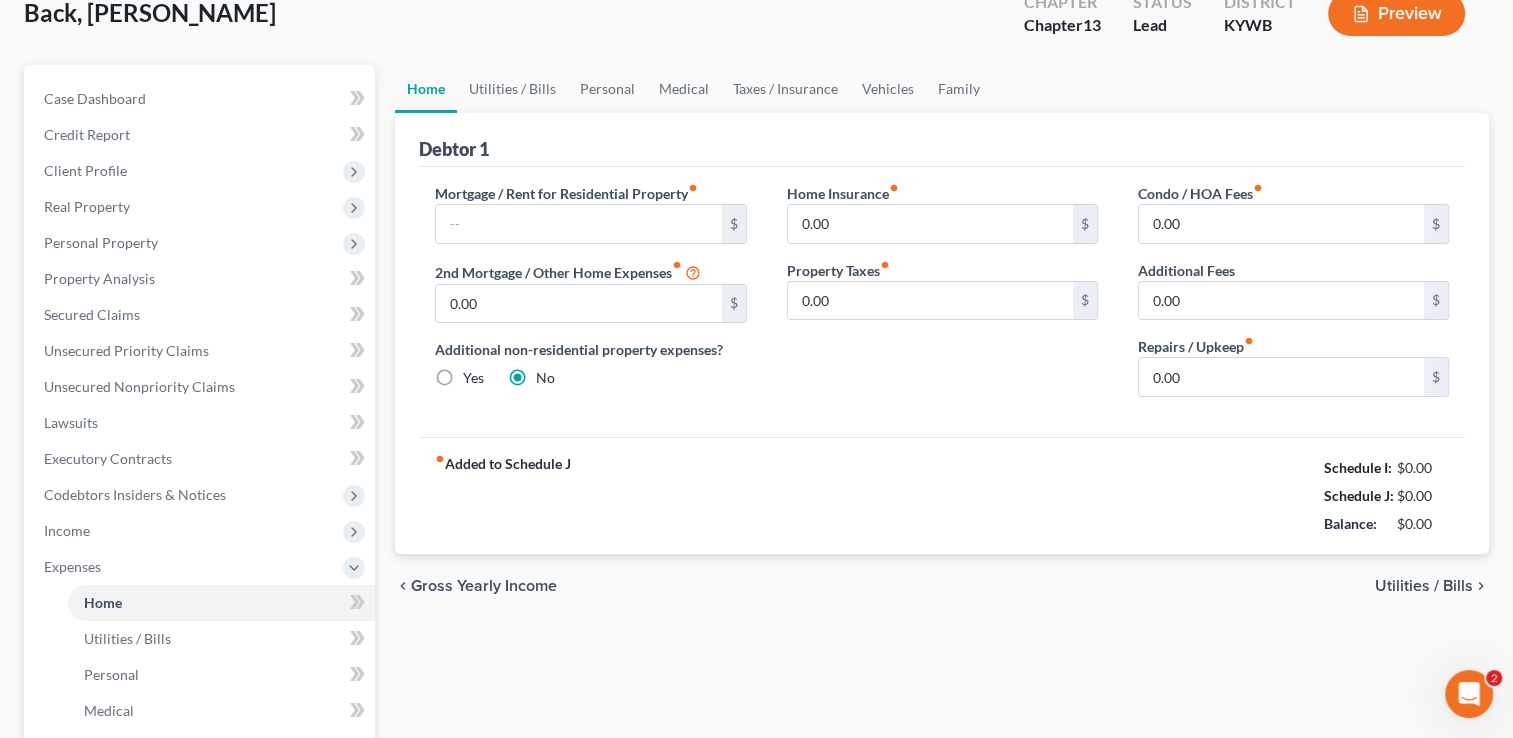 scroll, scrollTop: 0, scrollLeft: 0, axis: both 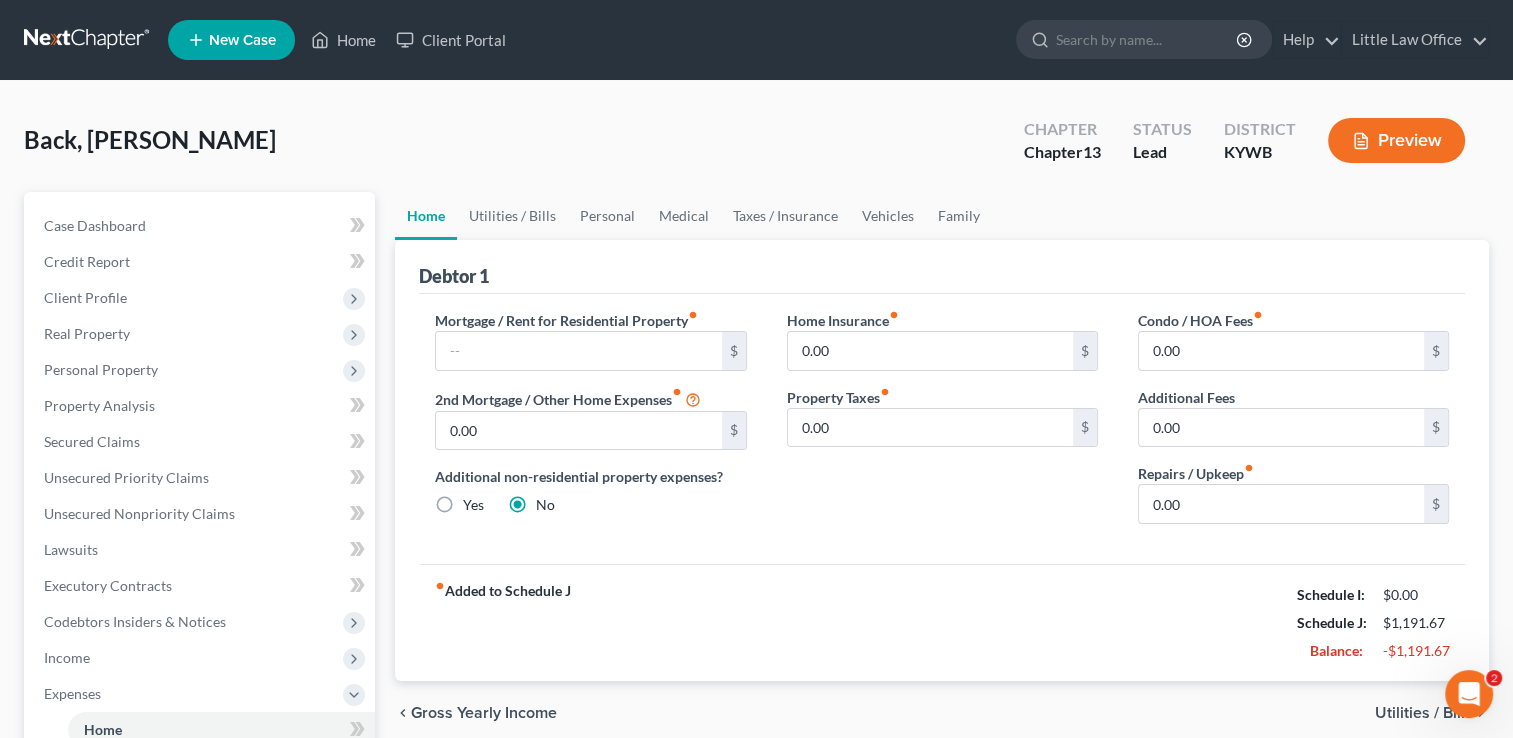 click on "Home Insurance  fiber_manual_record 0.00 $ Property Taxes  fiber_manual_record 0.00 $" at bounding box center [942, 425] 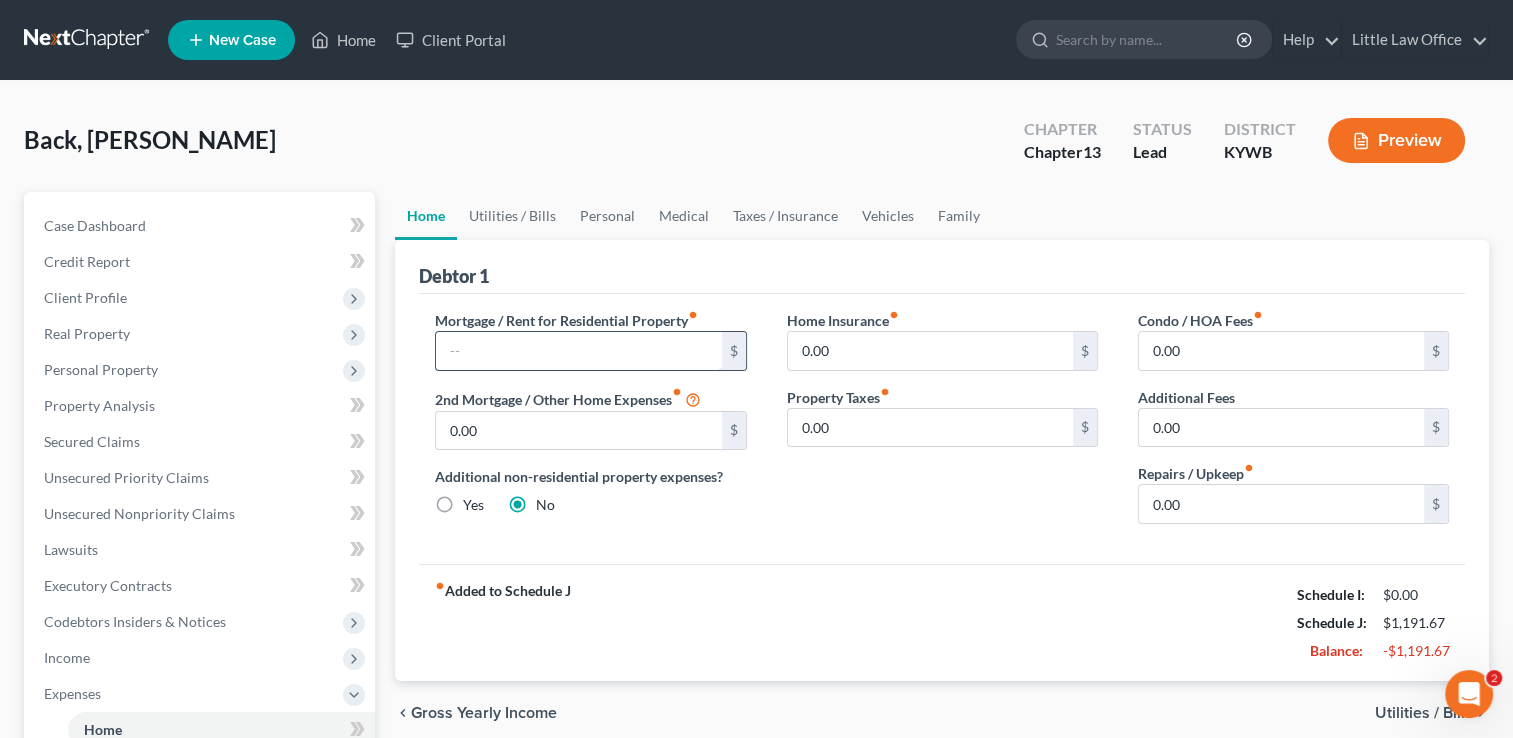 click at bounding box center (578, 351) 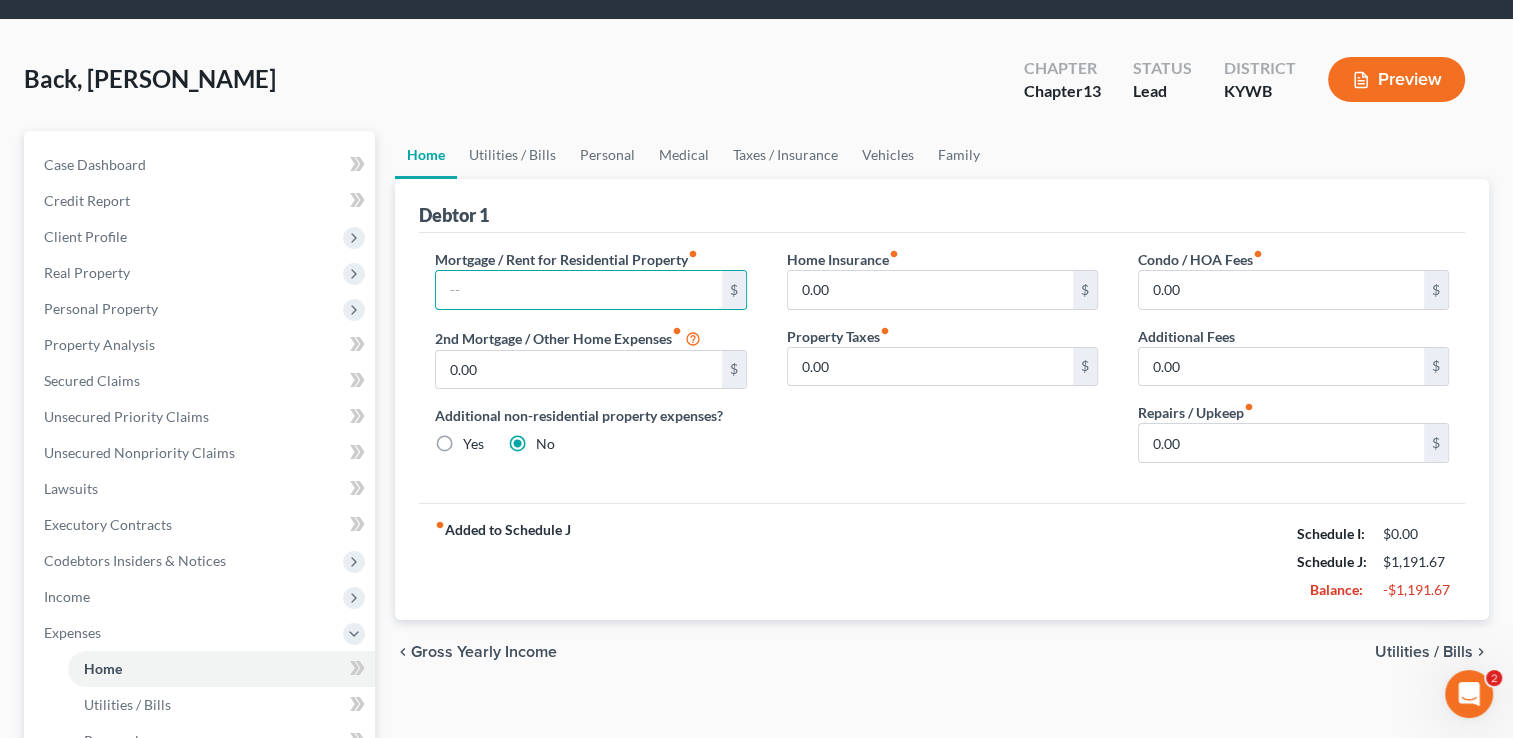 scroll, scrollTop: 38, scrollLeft: 0, axis: vertical 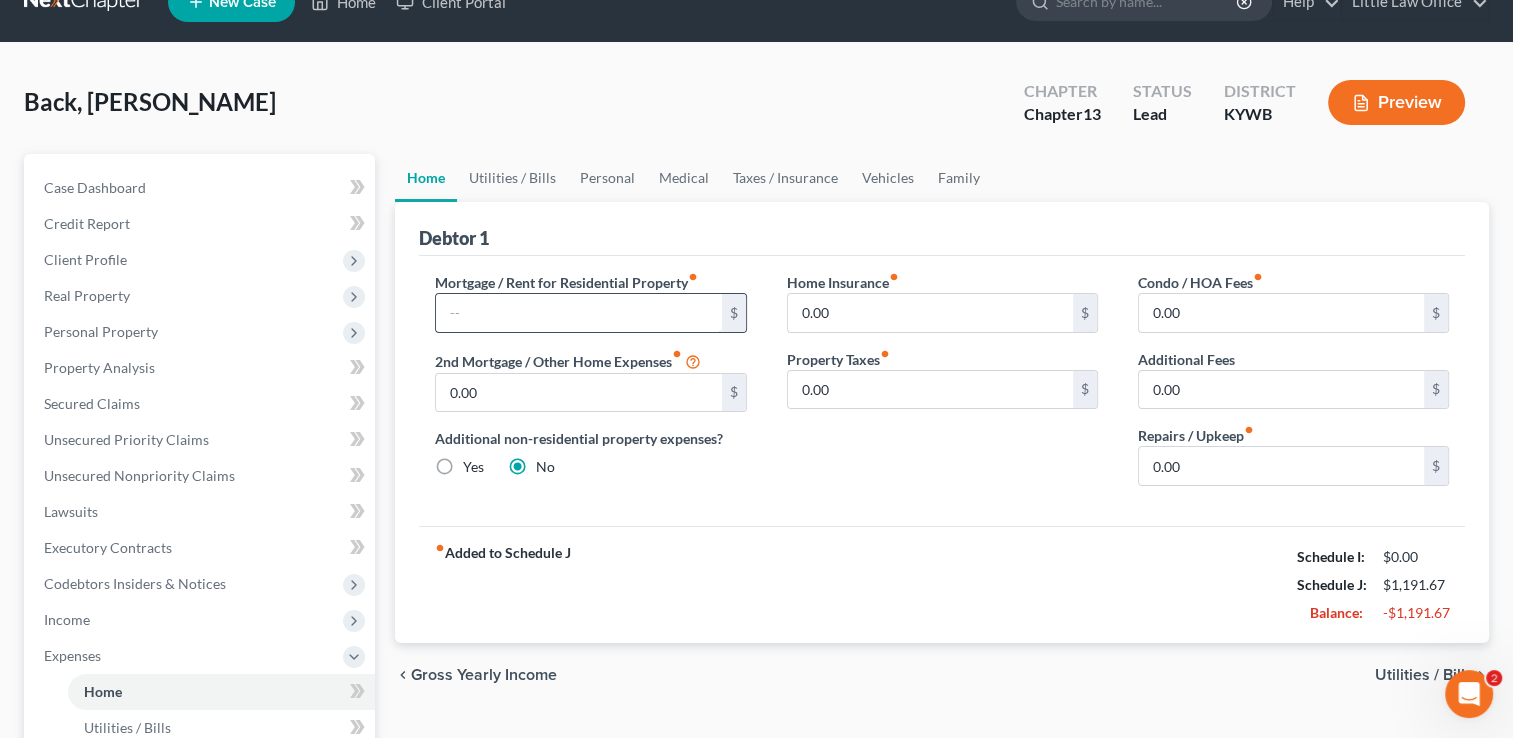 click at bounding box center (578, 313) 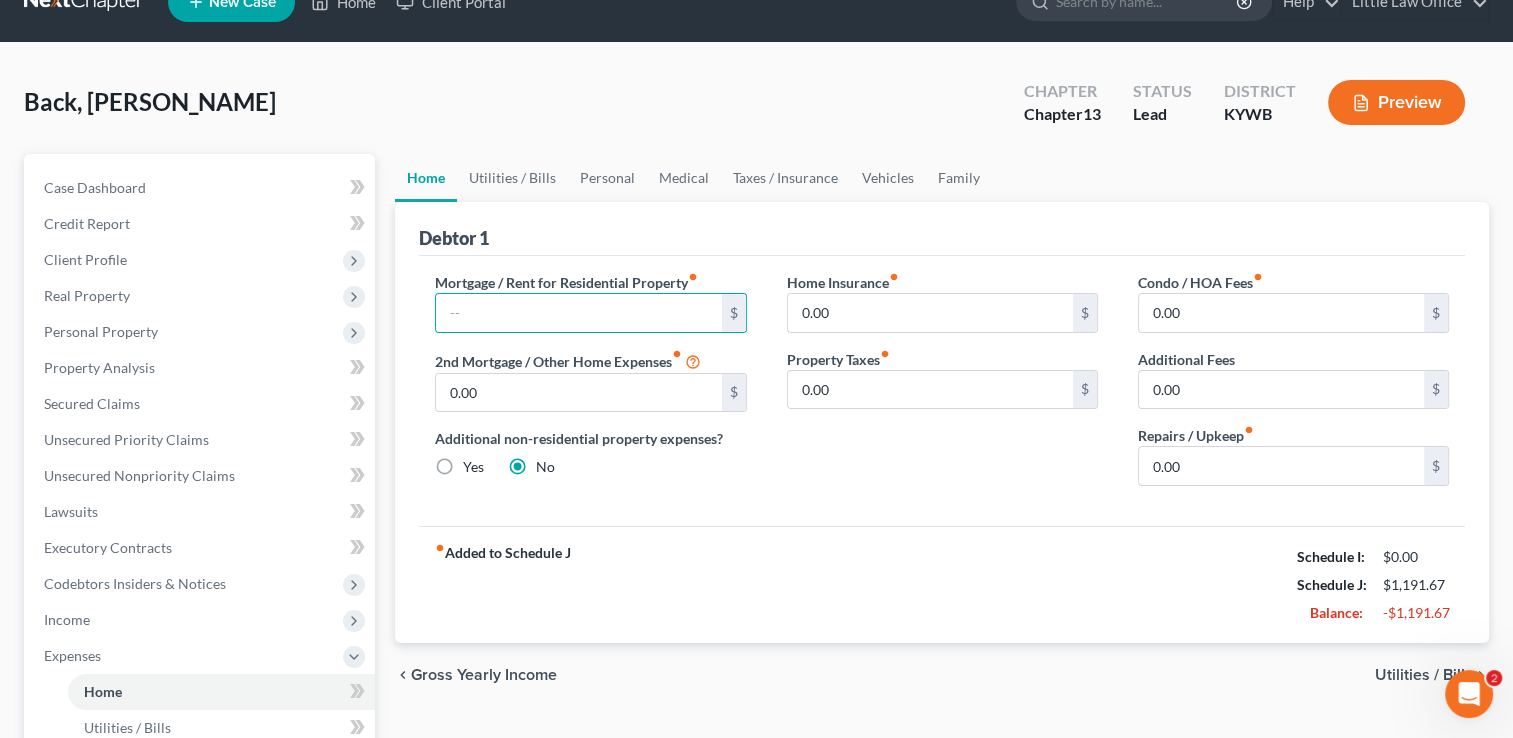 click on "Mortgage / Rent for Residential Property  fiber_manual_record $ 2nd Mortgage / Other Home Expenses  fiber_manual_record   0.00 $ Additional non-residential property expenses? Yes No Home Insurance  fiber_manual_record 0.00 $ Property Taxes  fiber_manual_record 0.00 $ Condo / HOA Fees  fiber_manual_record 0.00 $ Additional Fees 0.00 $ Repairs / Upkeep  fiber_manual_record 0.00 $" at bounding box center (942, 391) 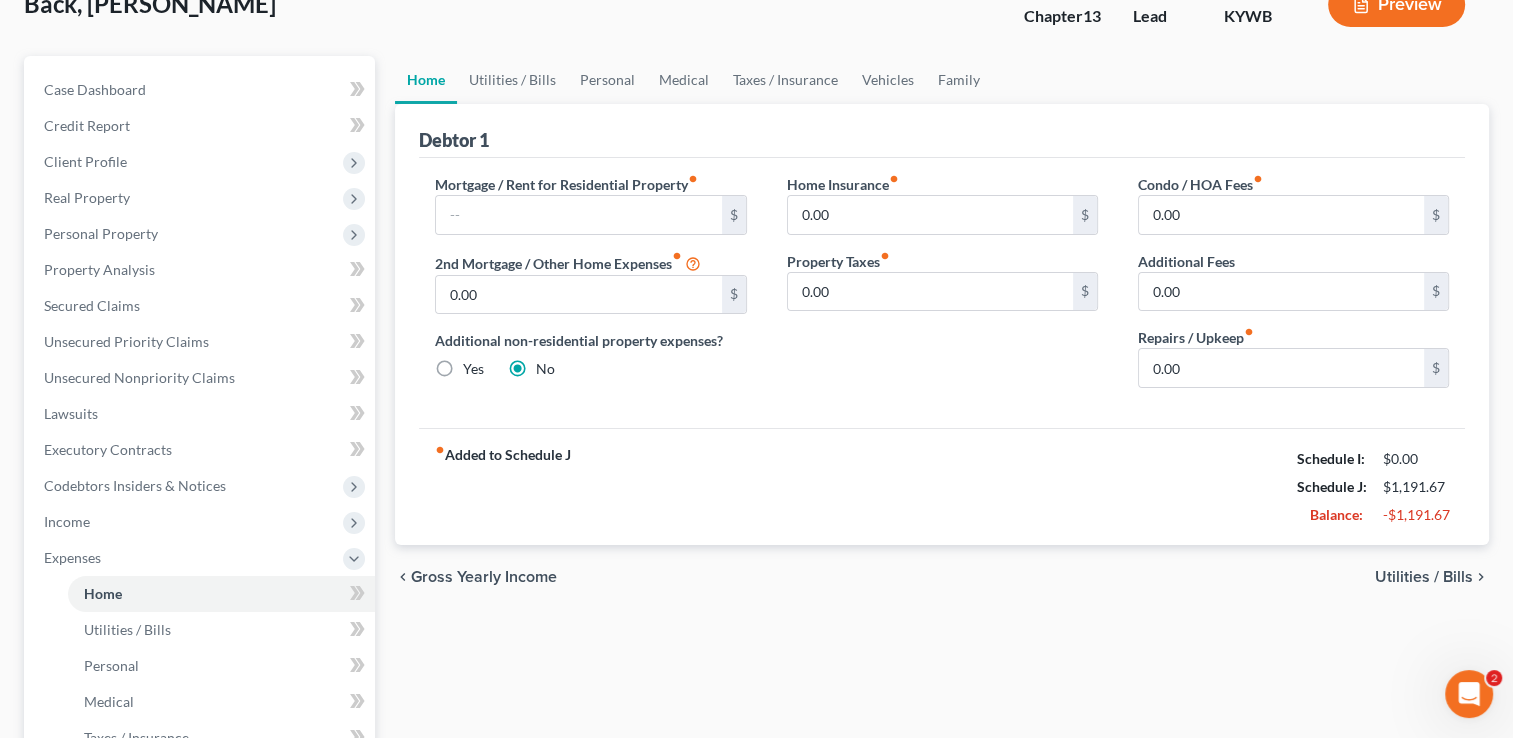 scroll, scrollTop: 134, scrollLeft: 0, axis: vertical 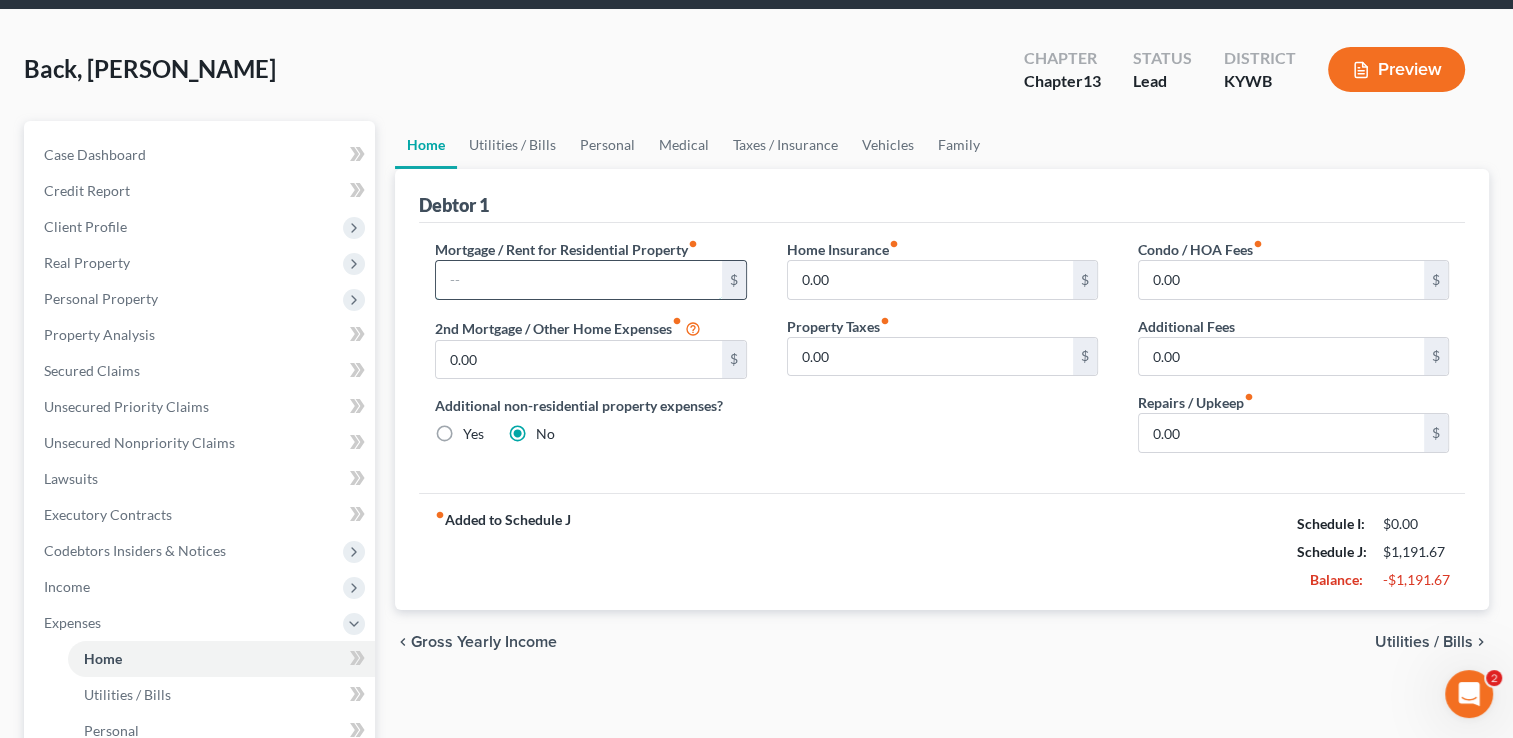 click at bounding box center (578, 280) 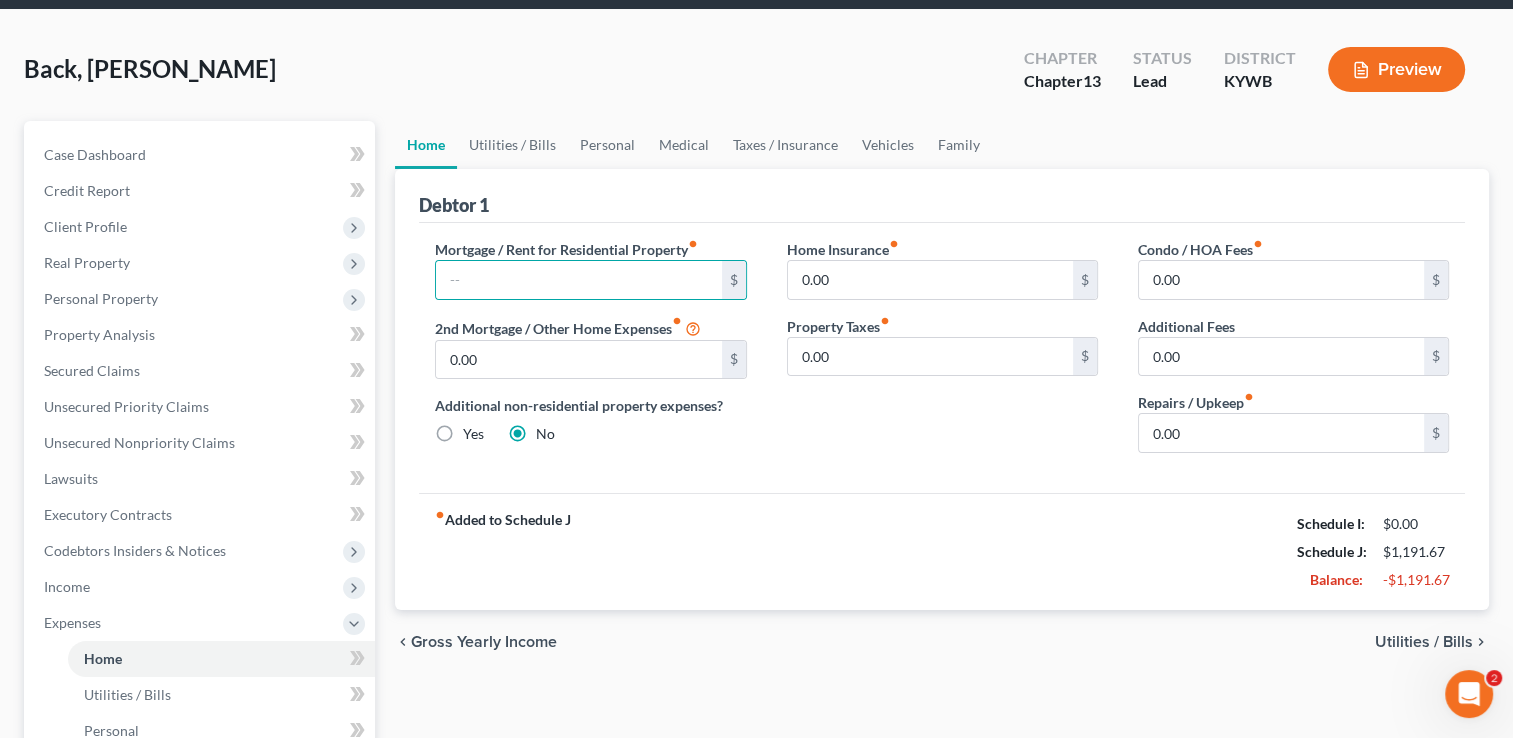 click on "Debtor 1 Mortgage / Rent for Residential Property  fiber_manual_record $ 2nd Mortgage / Other Home Expenses  fiber_manual_record   0.00 $ Additional non-residential property expenses? Yes No Home Insurance  fiber_manual_record 0.00 $ Property Taxes  fiber_manual_record 0.00 $ Condo / HOA Fees  fiber_manual_record 0.00 $ Additional Fees 0.00 $ Repairs / Upkeep  fiber_manual_record 0.00 $ fiber_manual_record  Added to Schedule J Schedule I: $0.00 Schedule J: $1,191.67 Balance: -$1,191.67" at bounding box center (942, 389) 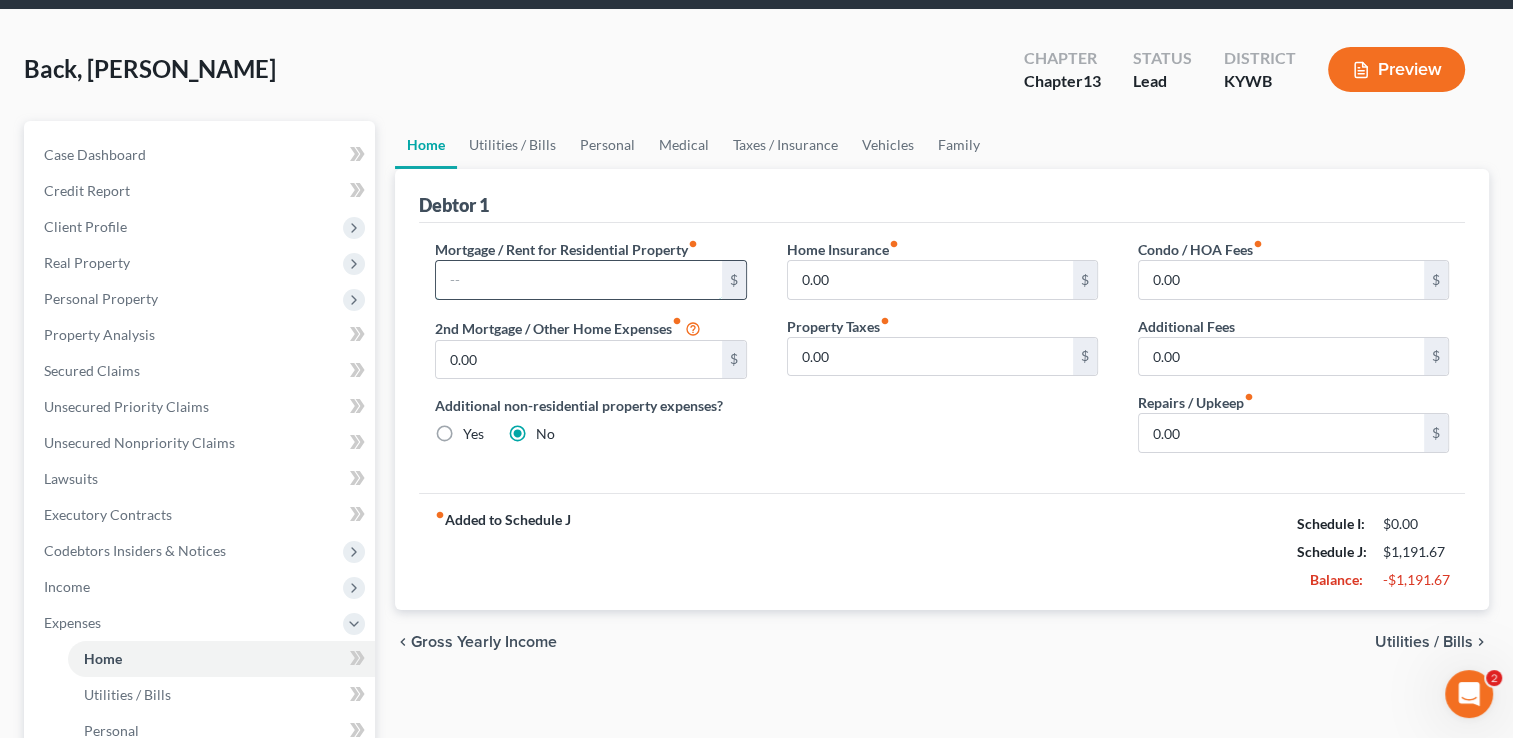 click at bounding box center [578, 280] 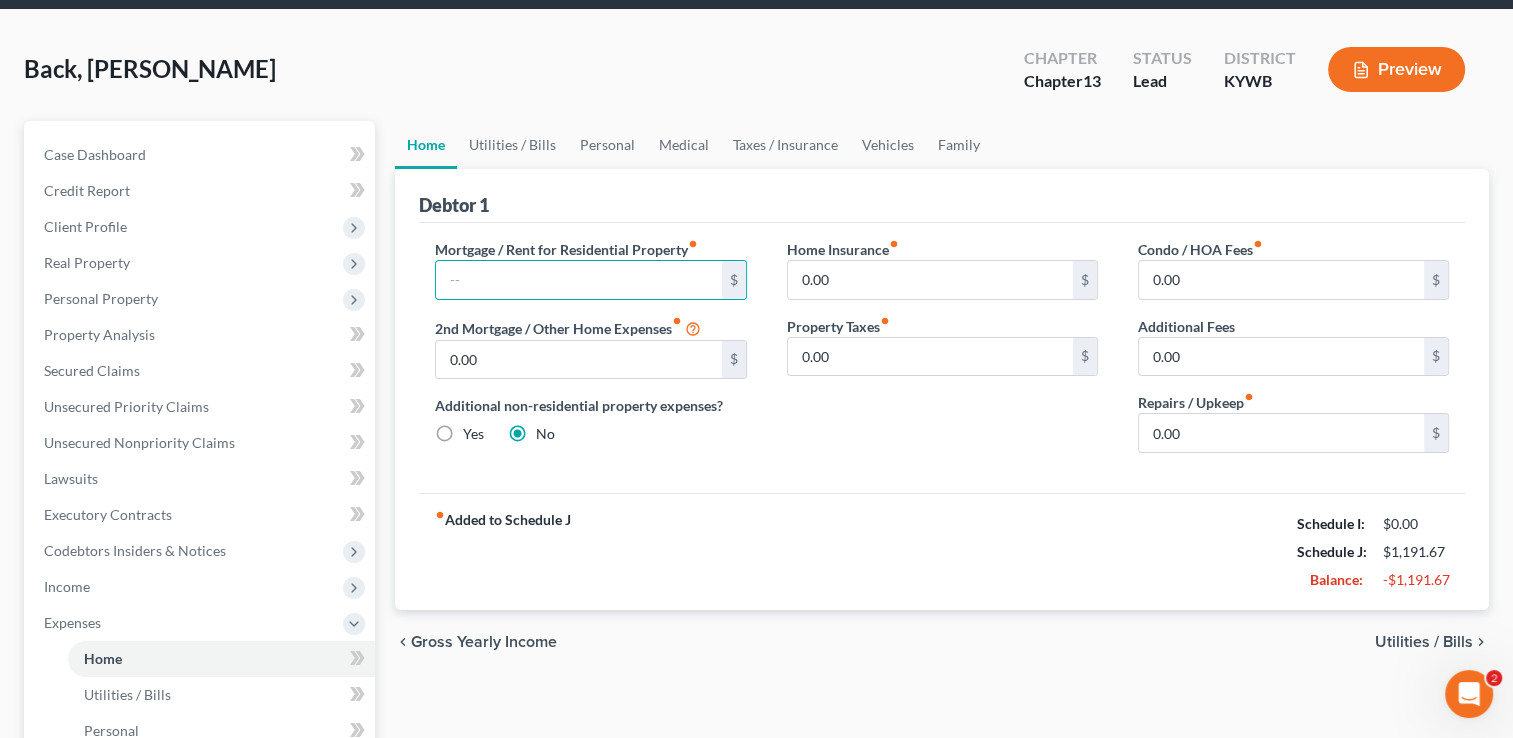 click on "Home Insurance  fiber_manual_record 0.00 $ Property Taxes  fiber_manual_record 0.00 $" at bounding box center [942, 354] 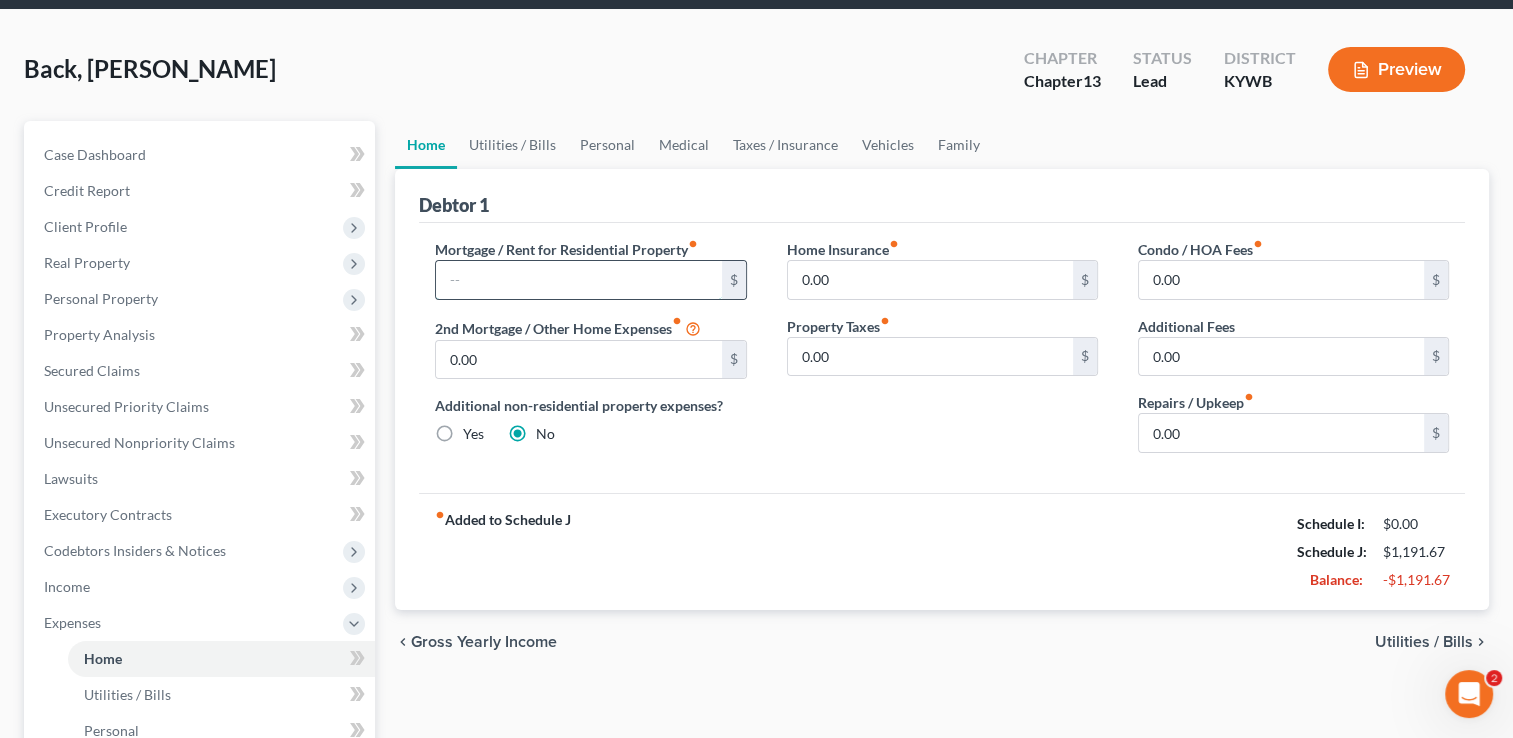 click at bounding box center (578, 280) 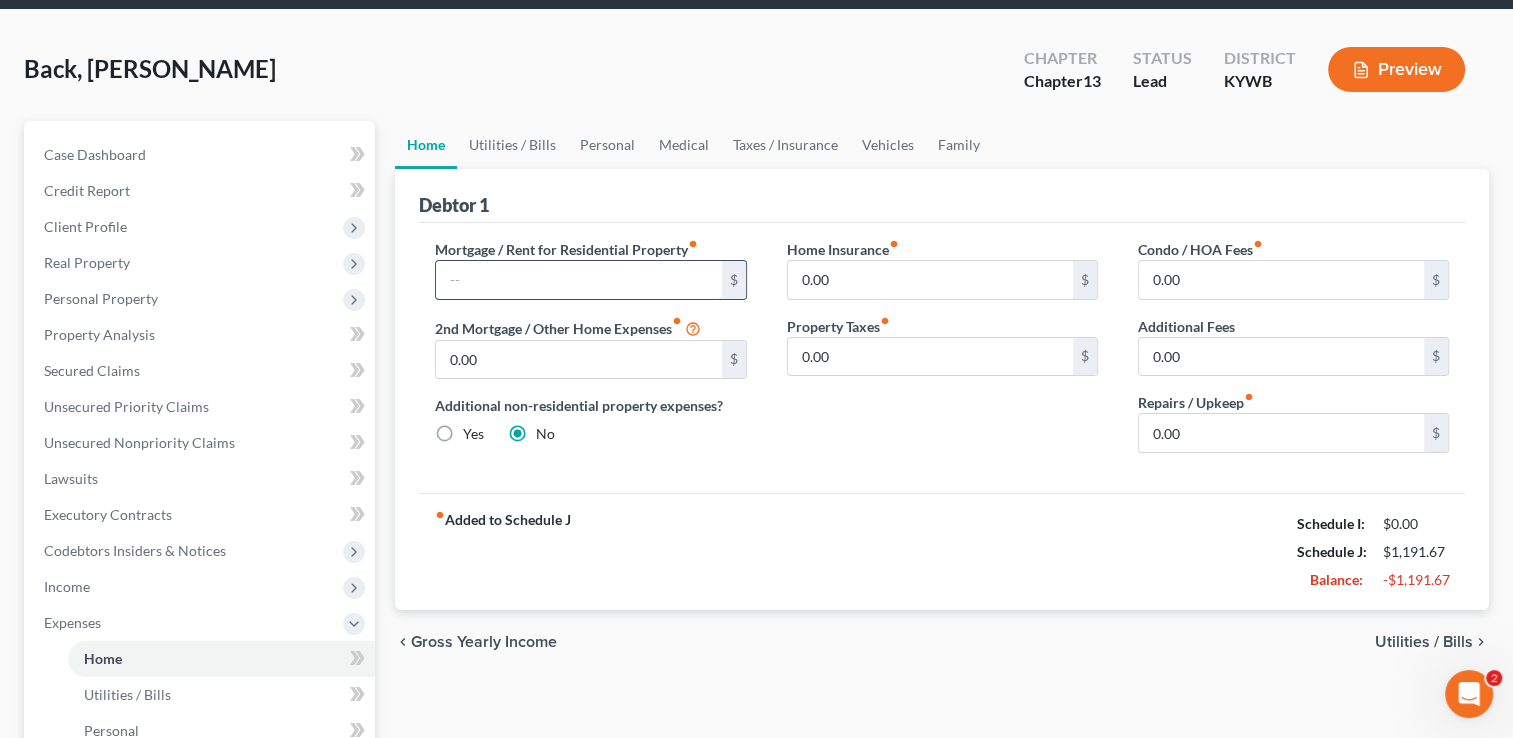 click at bounding box center [578, 280] 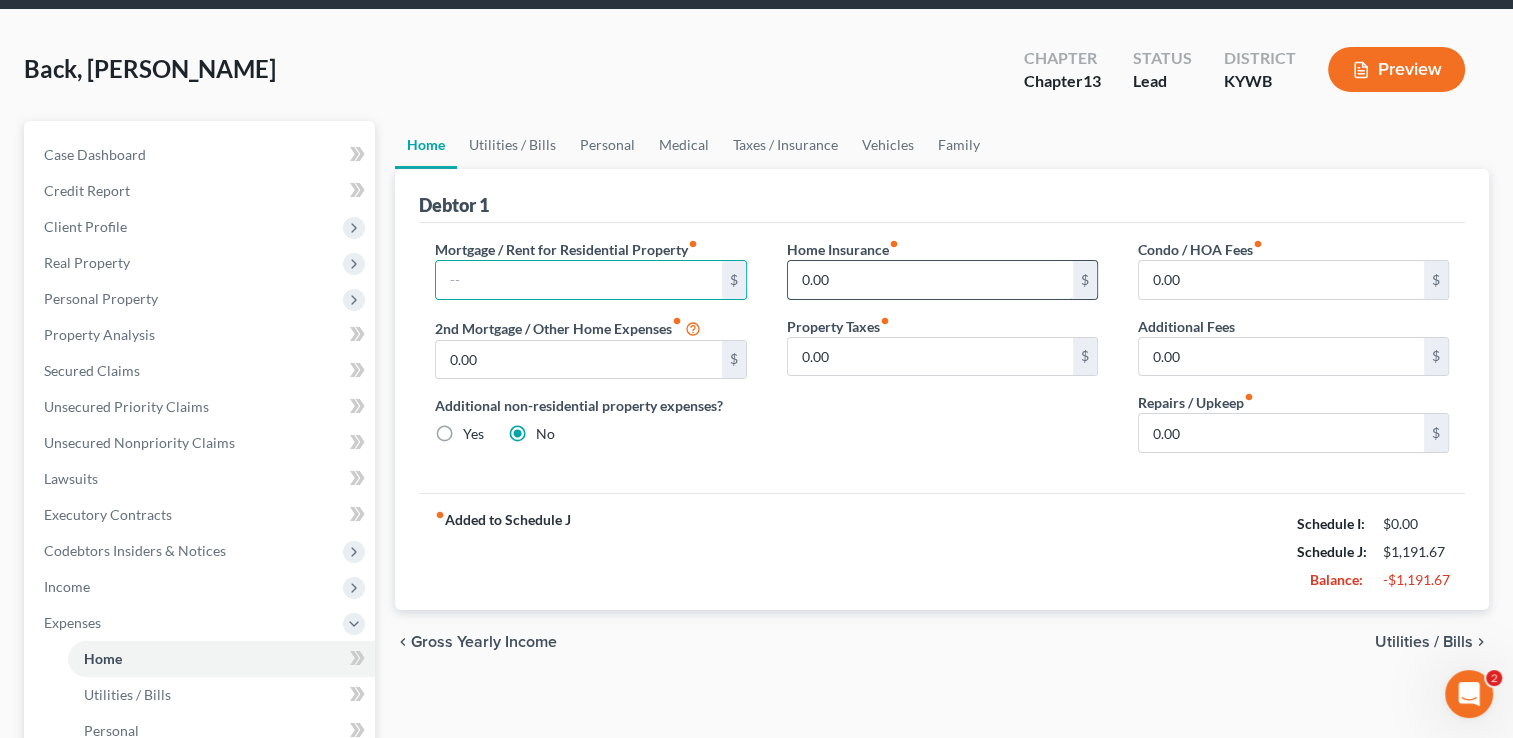 click on "0.00" at bounding box center [930, 280] 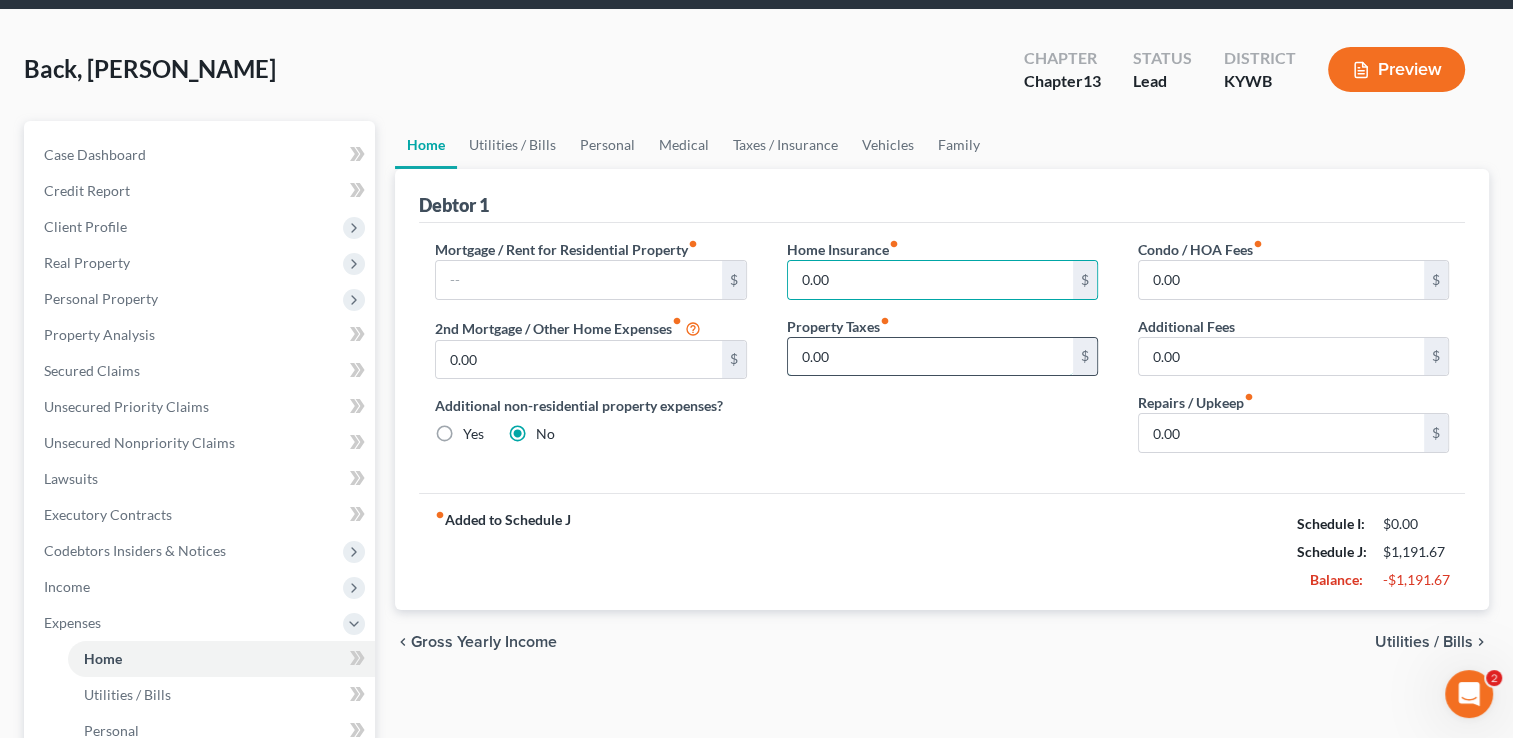 click on "0.00" at bounding box center [930, 357] 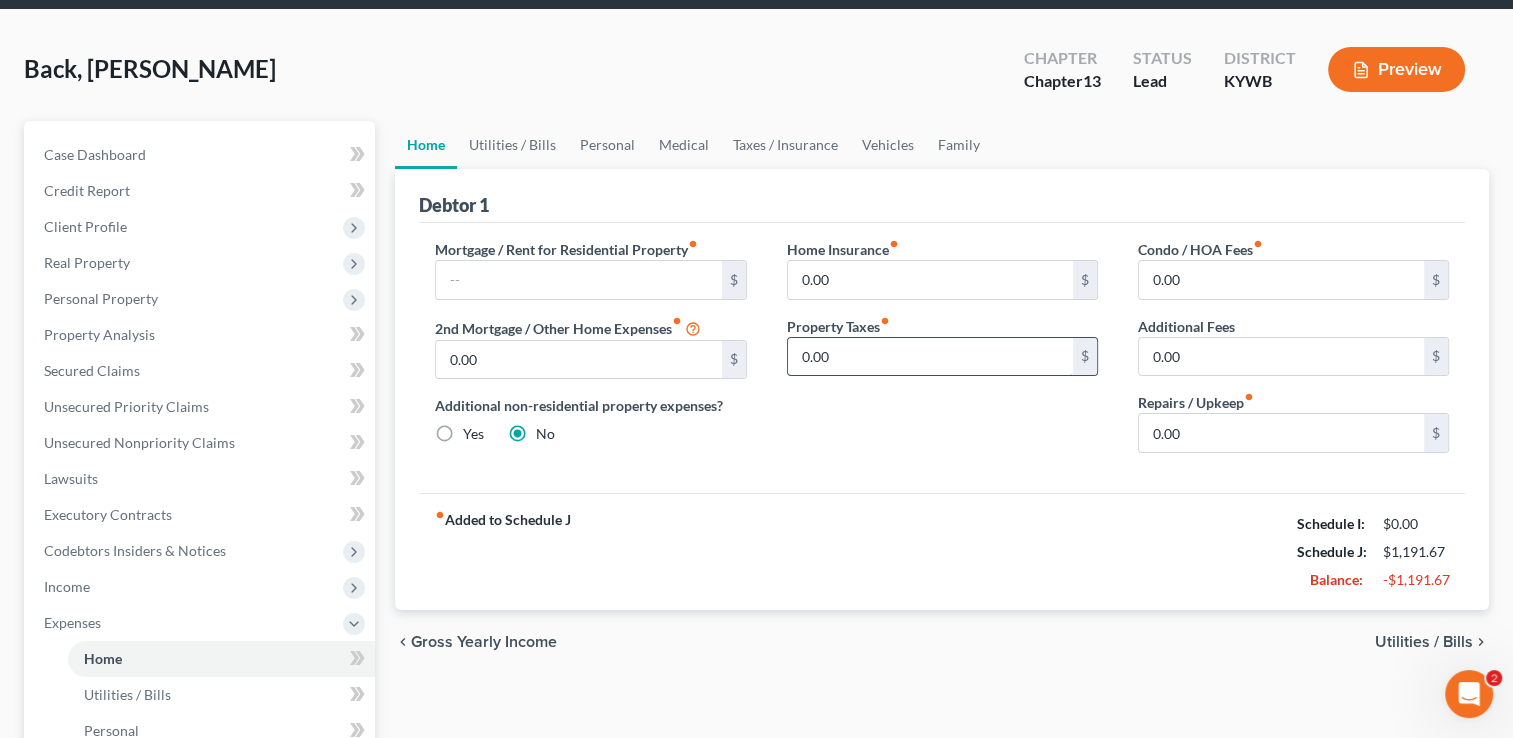 click on "0.00" at bounding box center [930, 357] 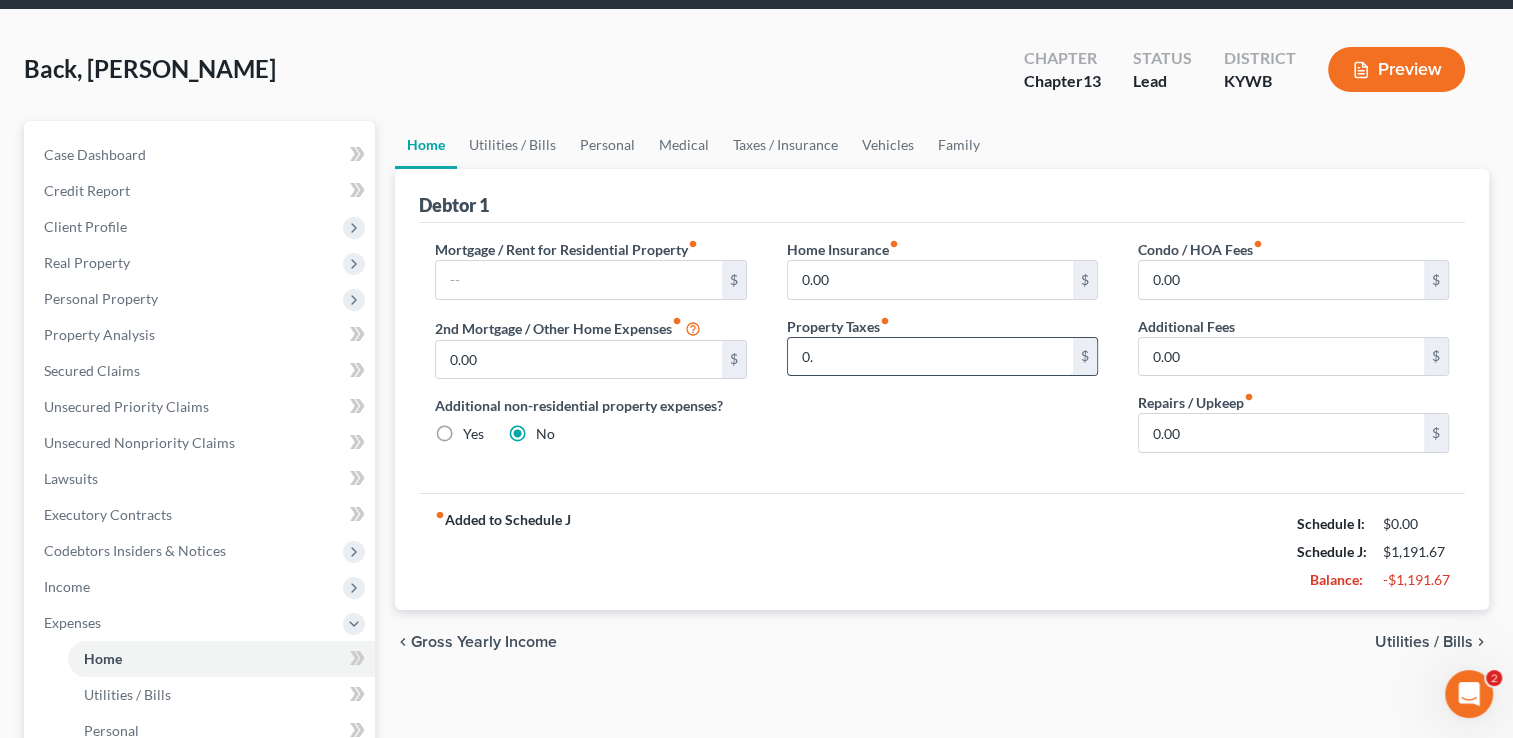 type on "0" 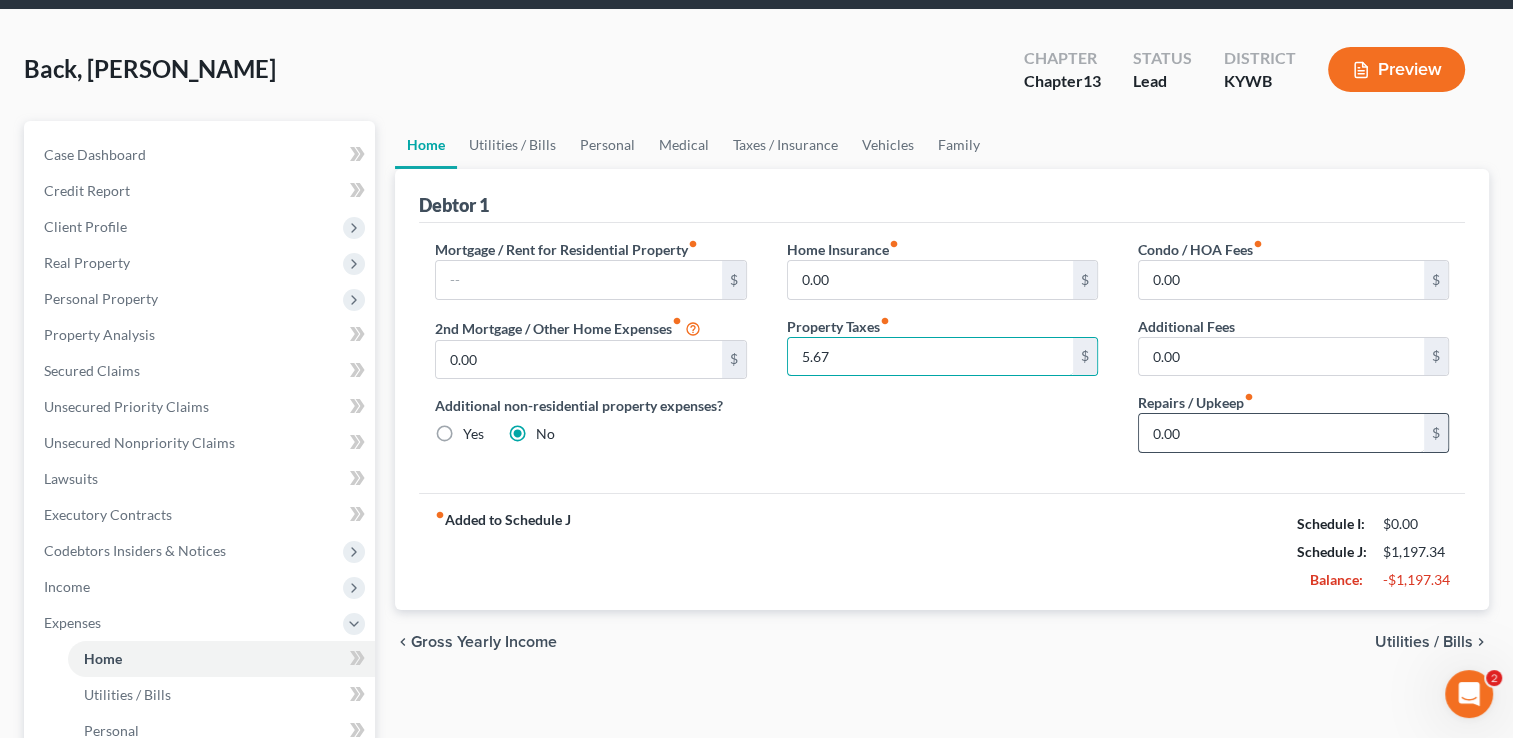 type on "5.67" 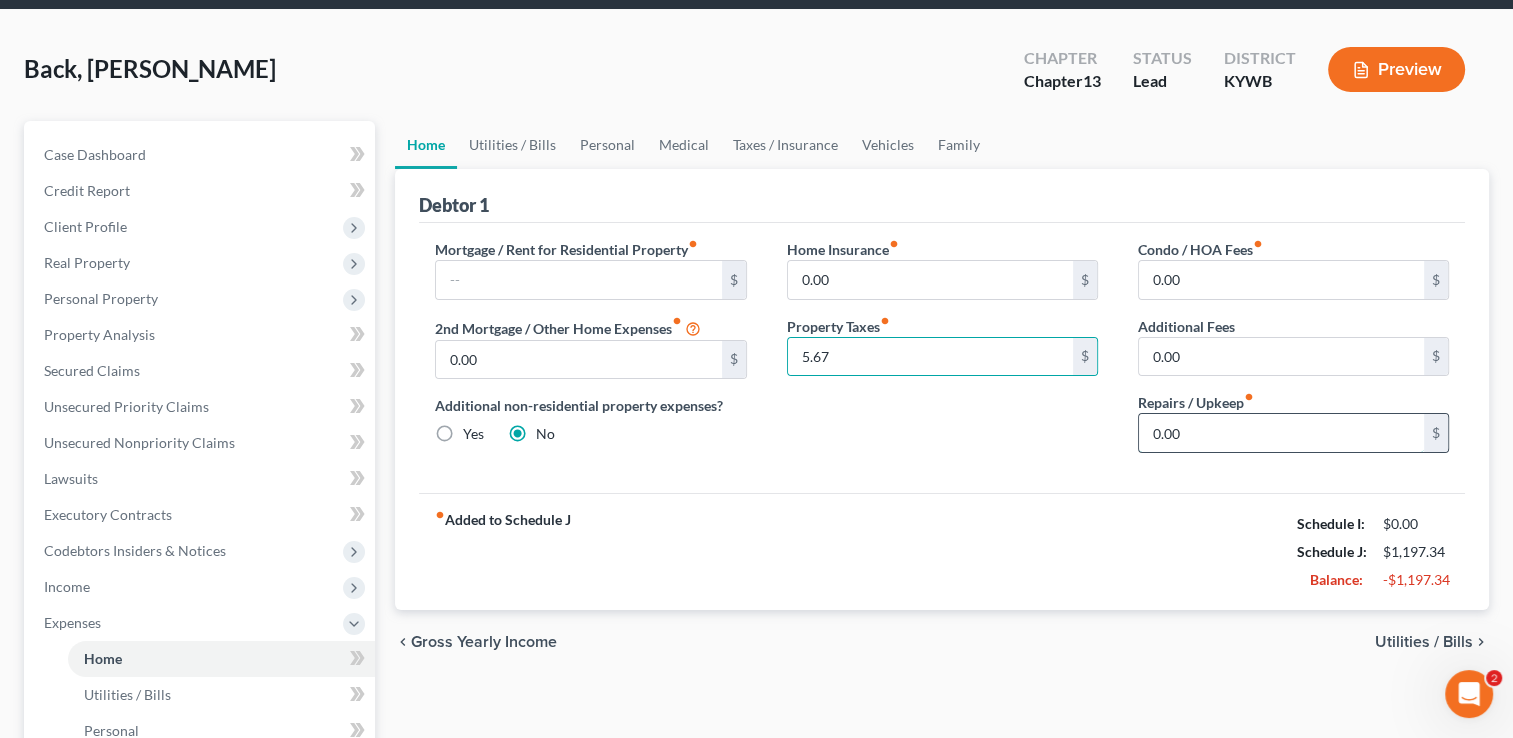 click on "0.00" at bounding box center (1281, 433) 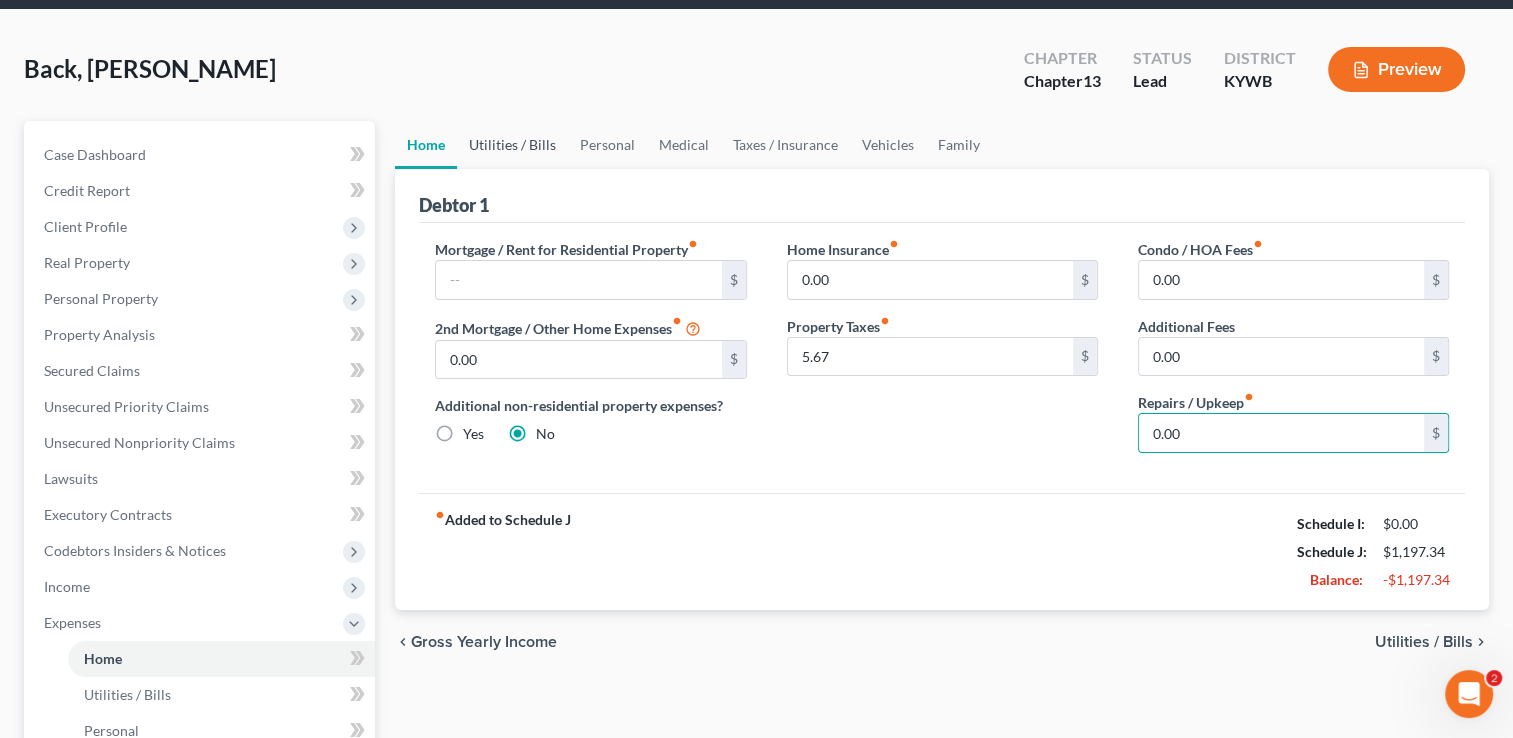 click on "Utilities / Bills" at bounding box center [512, 145] 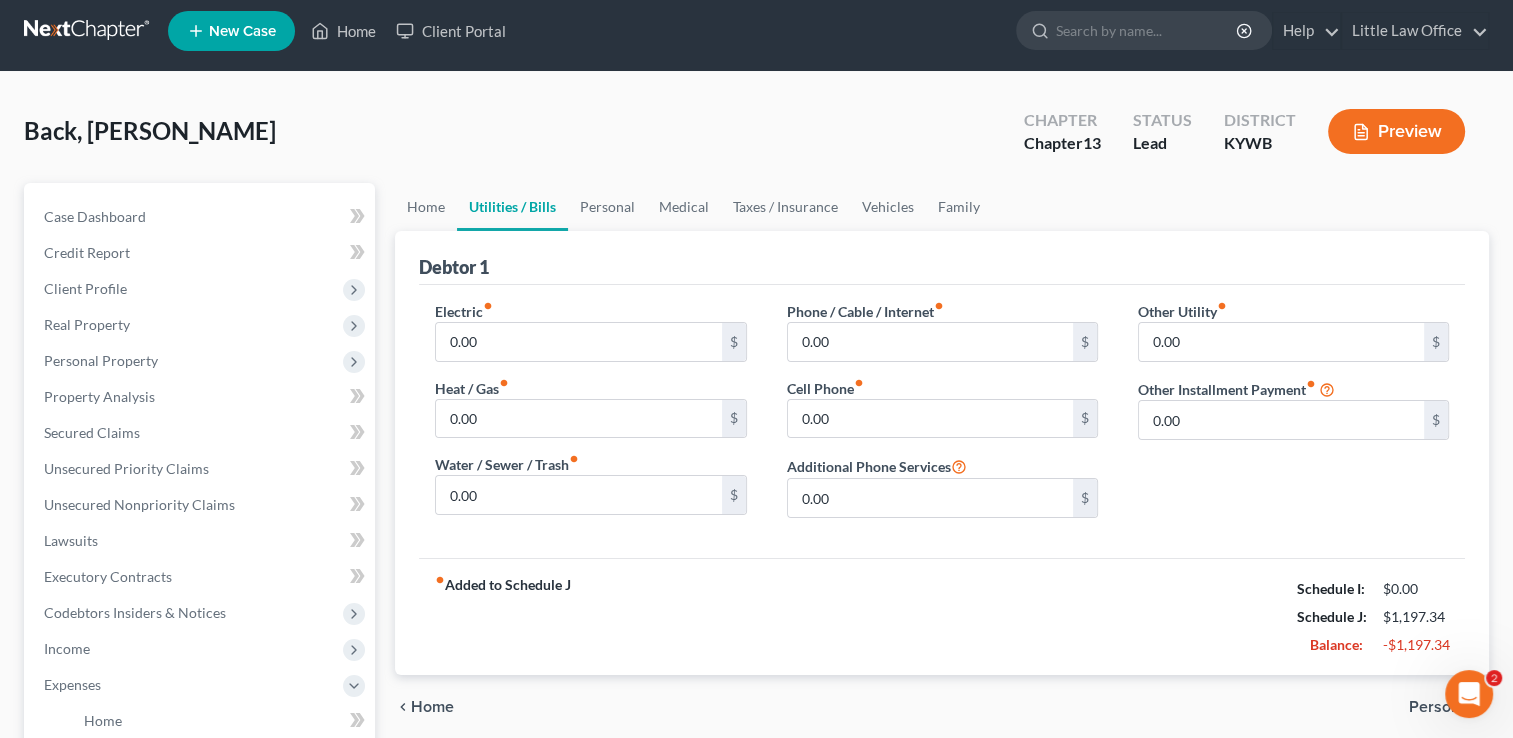 scroll, scrollTop: 0, scrollLeft: 0, axis: both 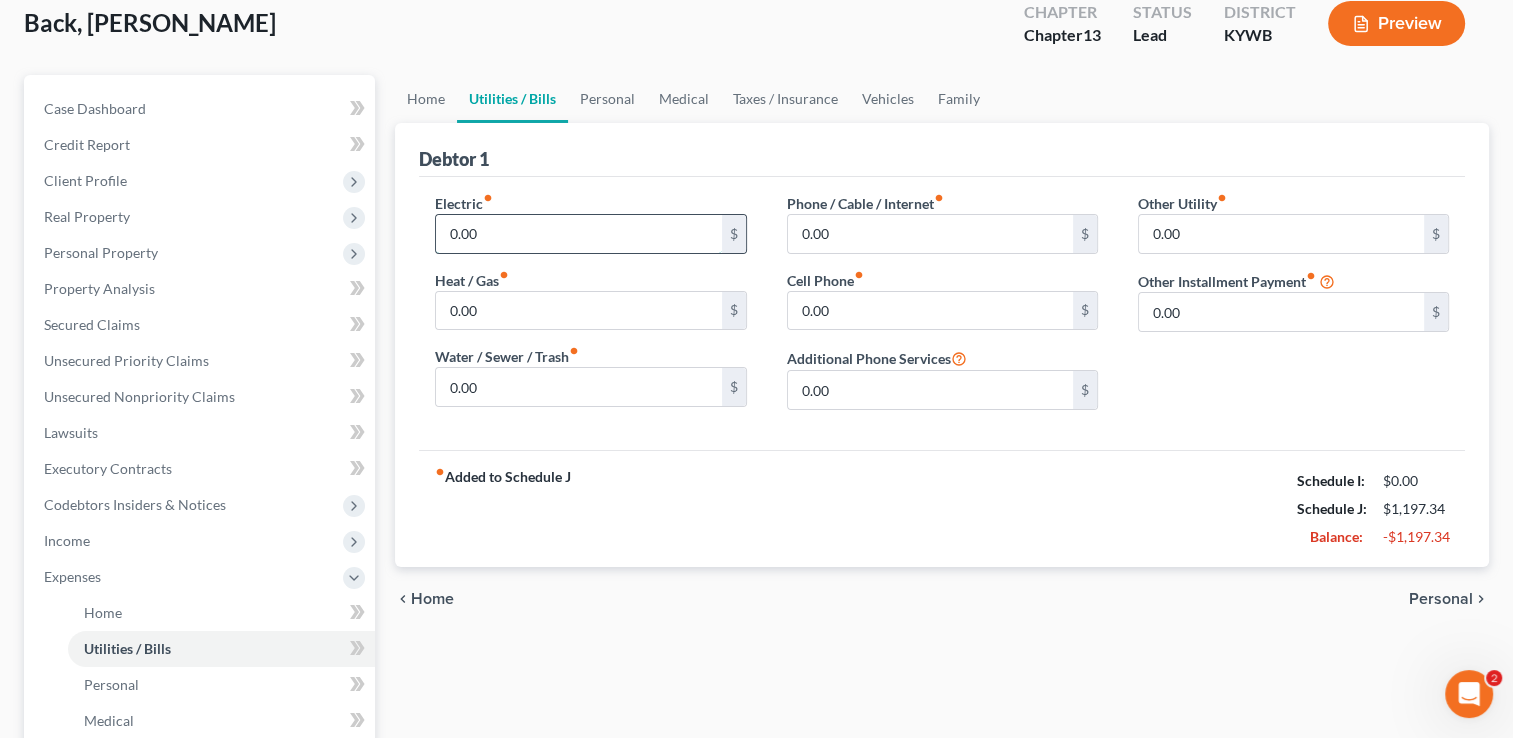click on "0.00" at bounding box center [578, 234] 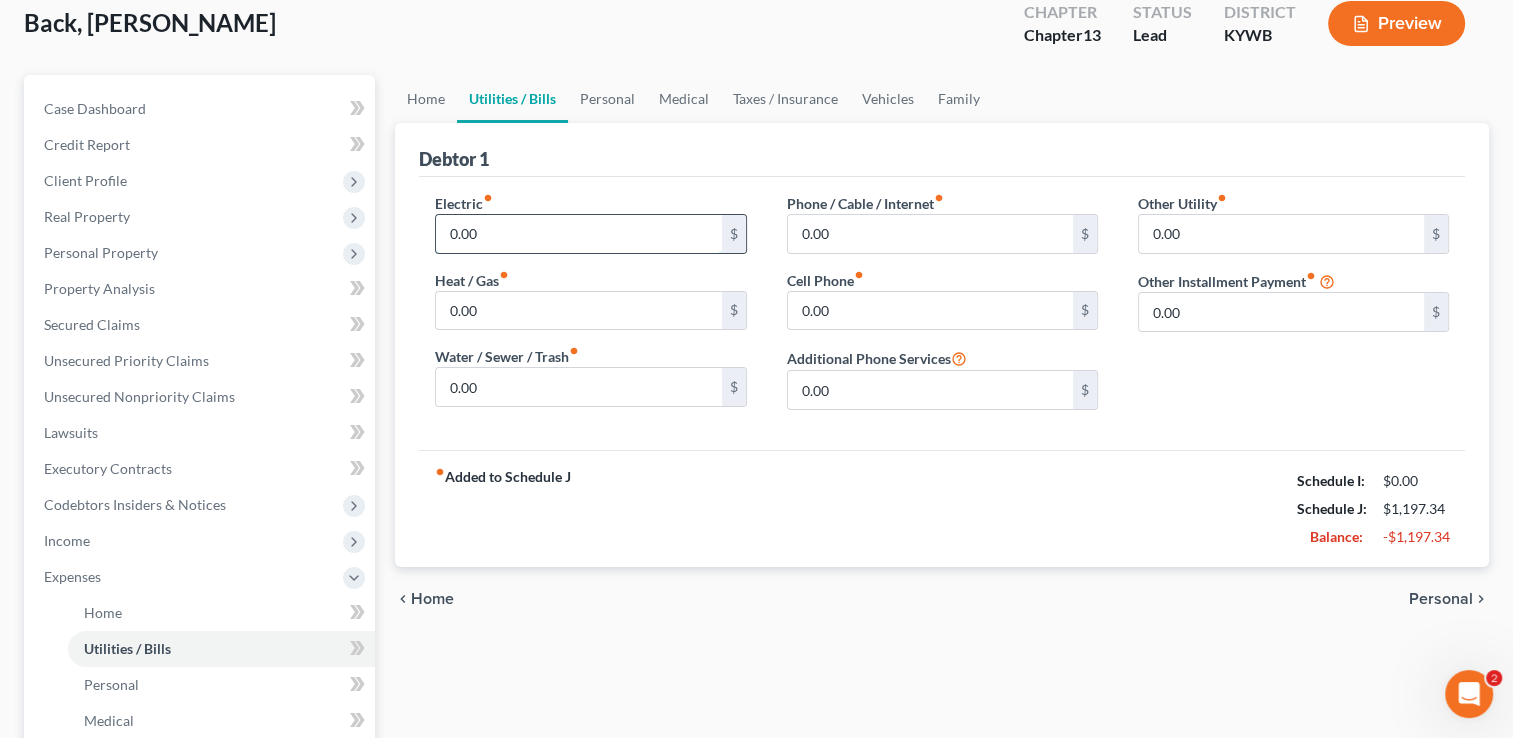 click on "0.00" at bounding box center [578, 234] 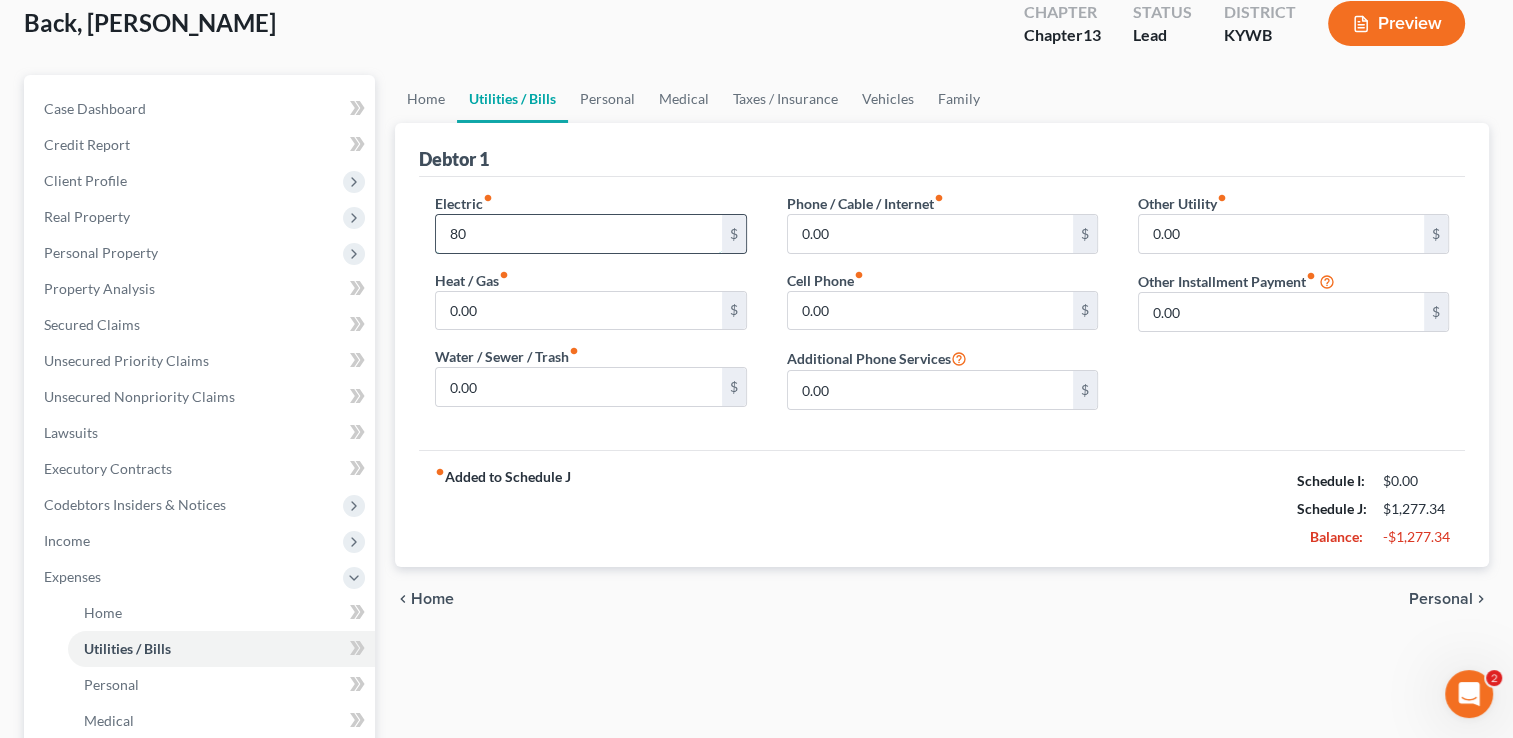 type on "80" 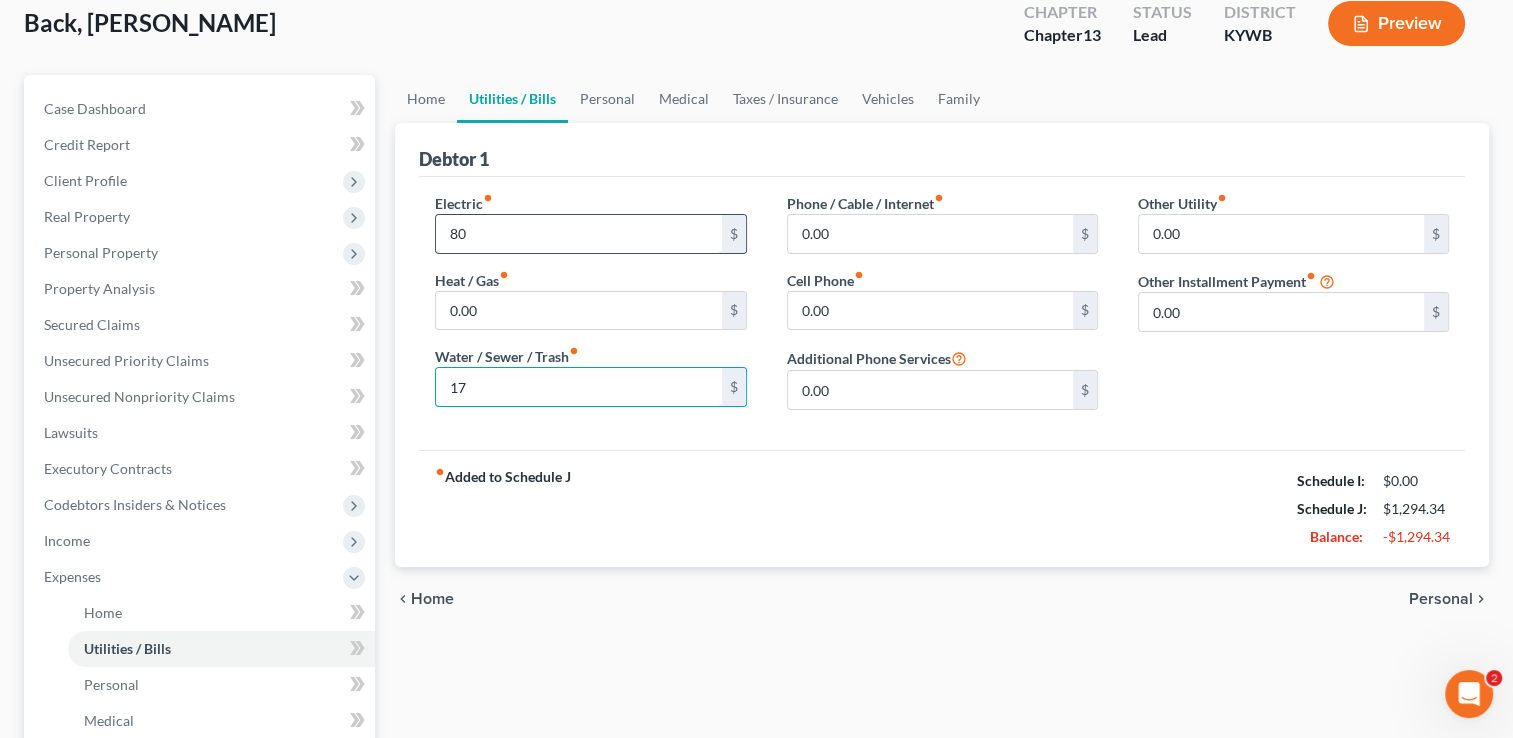 type on "17" 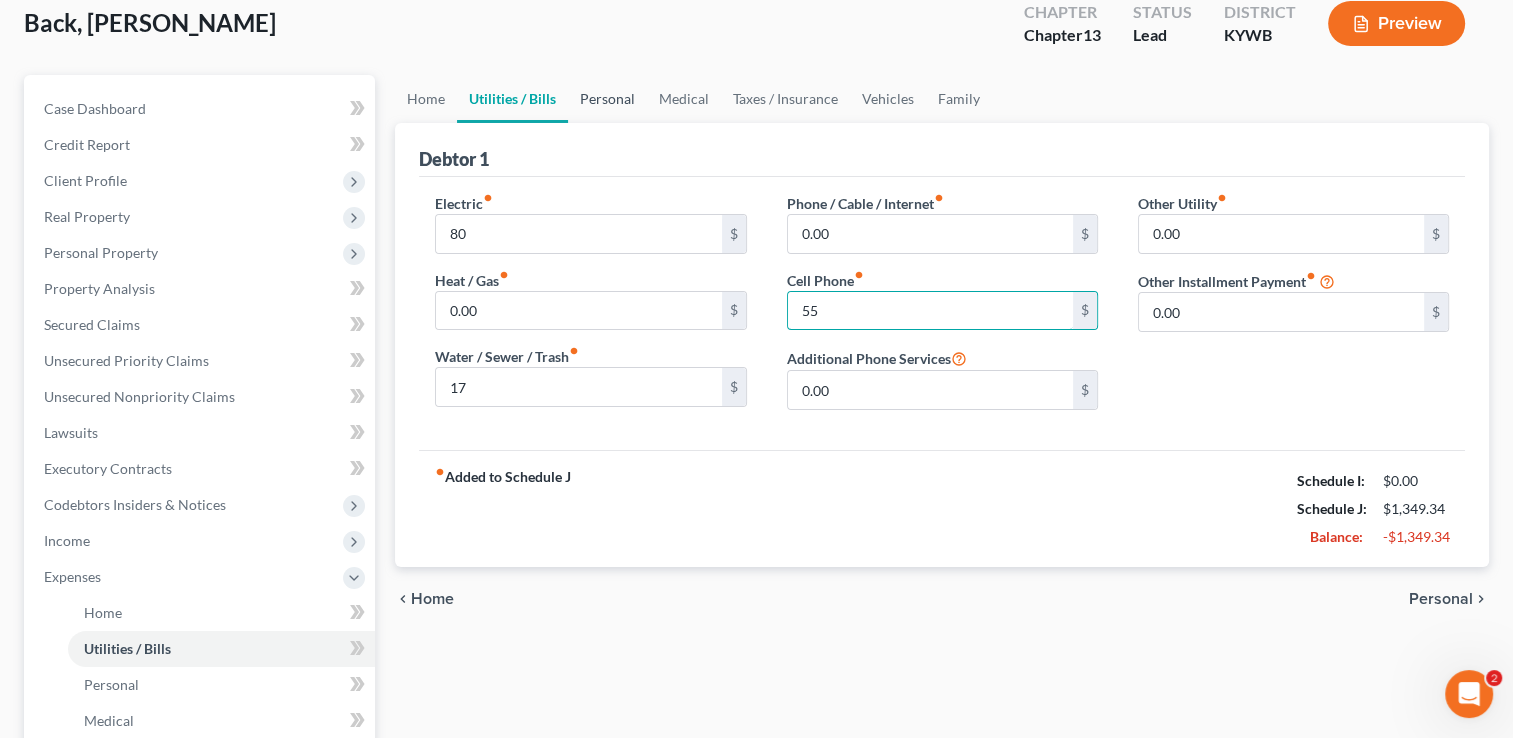 type on "55" 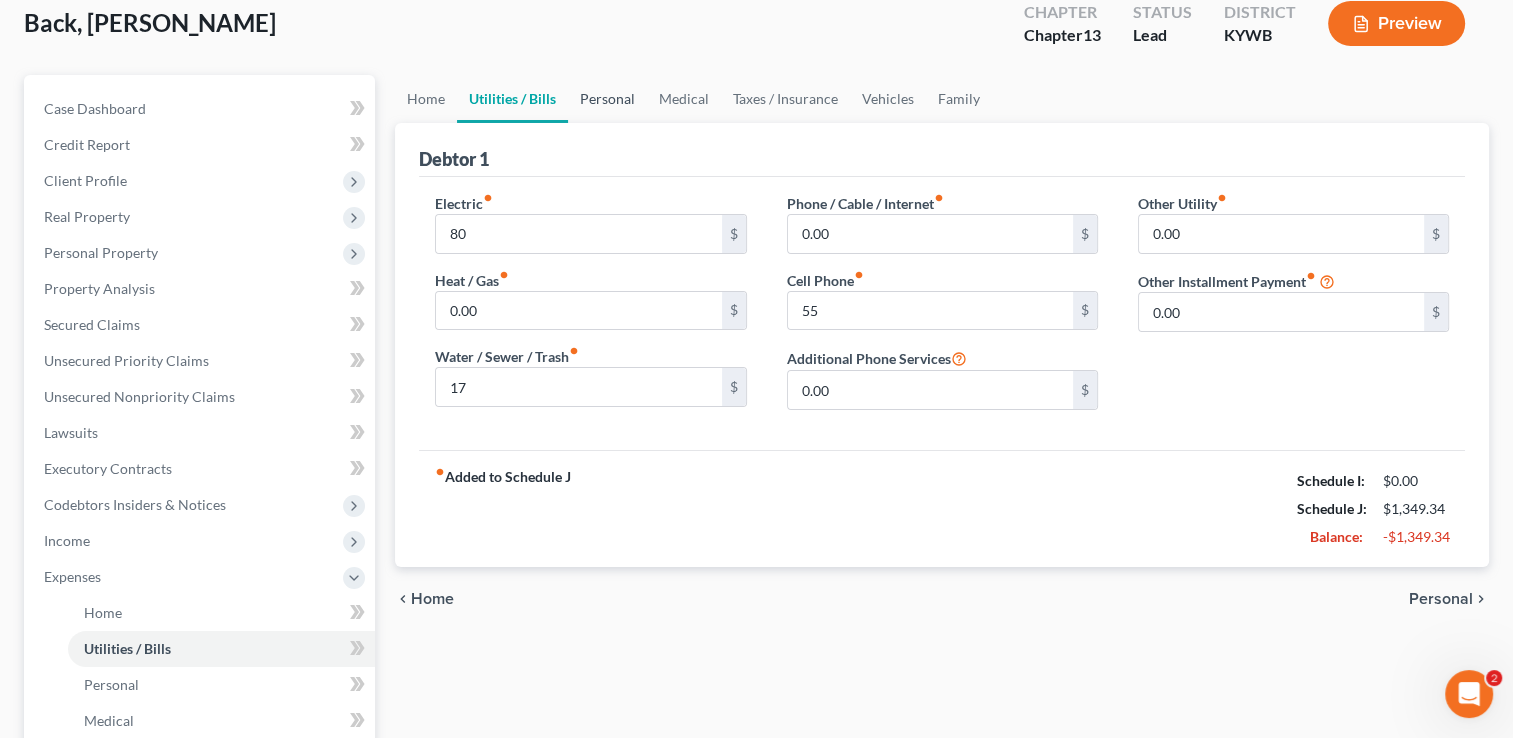 click on "Personal" at bounding box center (607, 99) 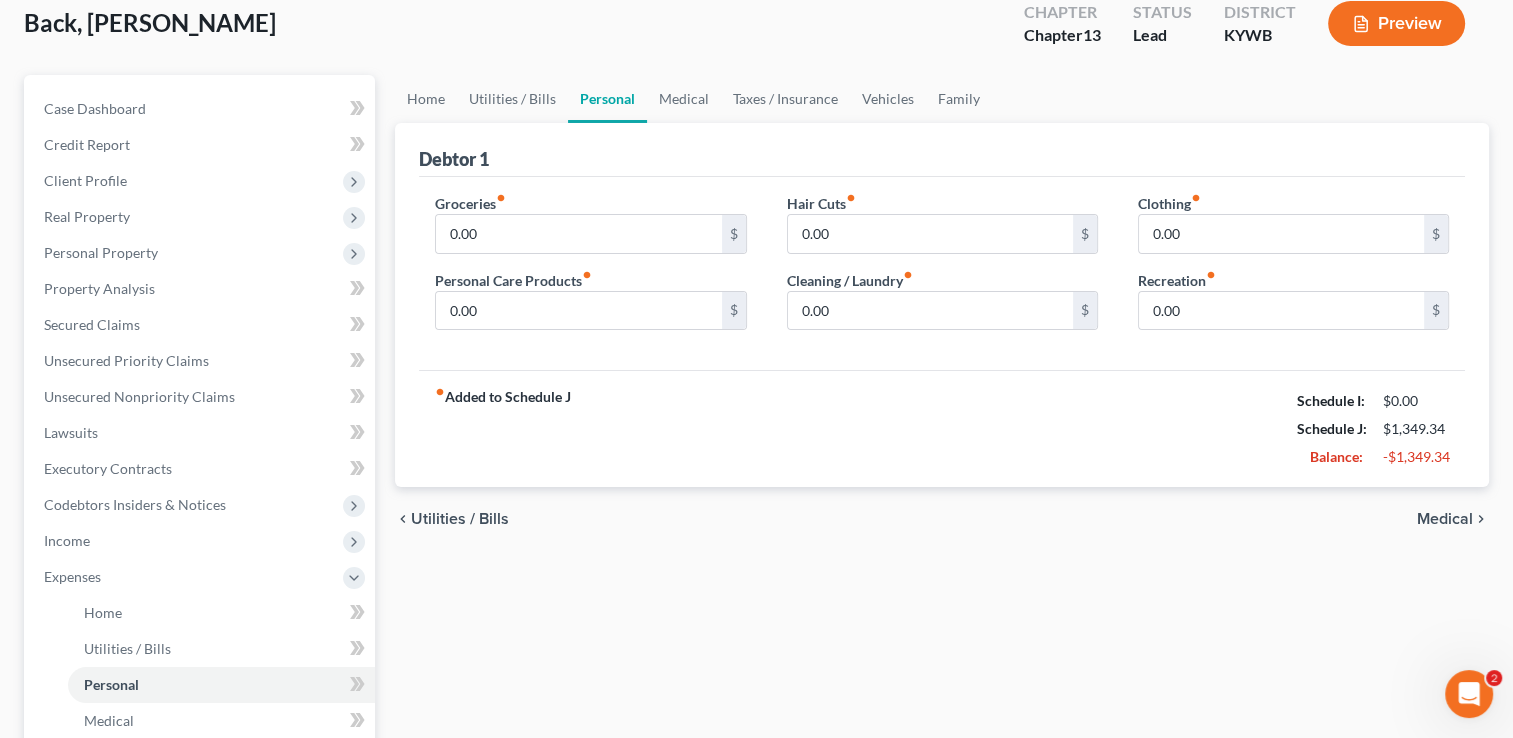 scroll, scrollTop: 0, scrollLeft: 0, axis: both 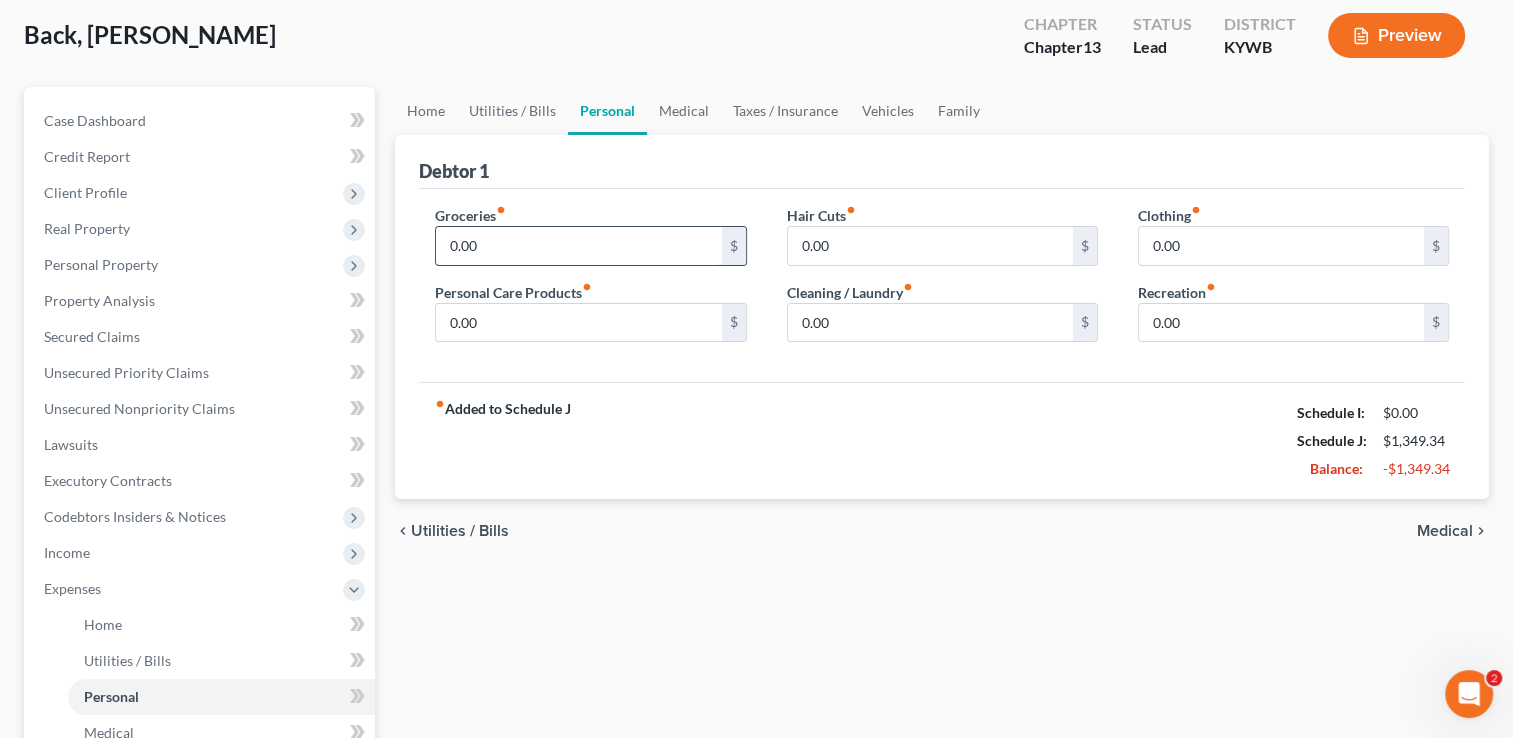 click on "0.00" at bounding box center [578, 246] 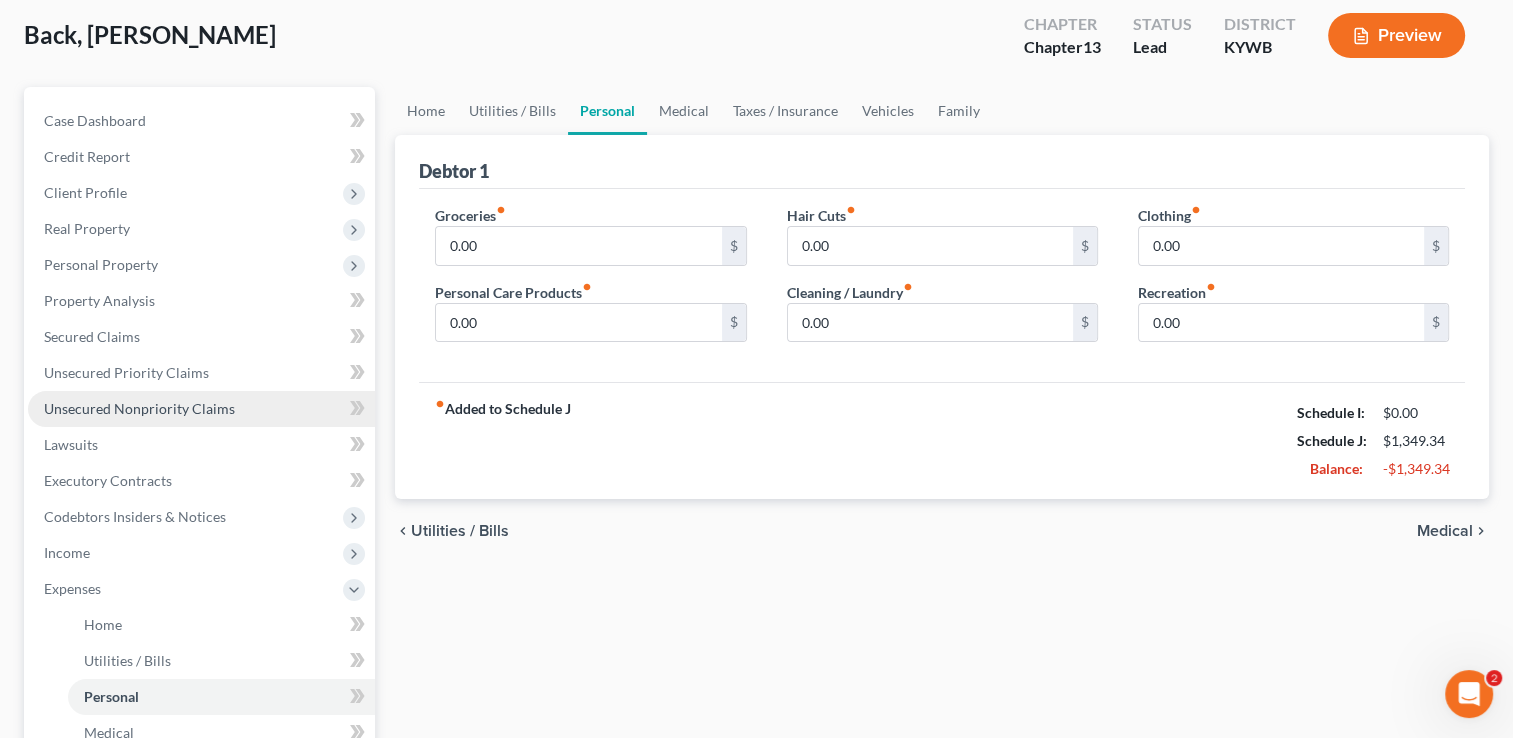 click on "Unsecured Nonpriority Claims" at bounding box center (139, 408) 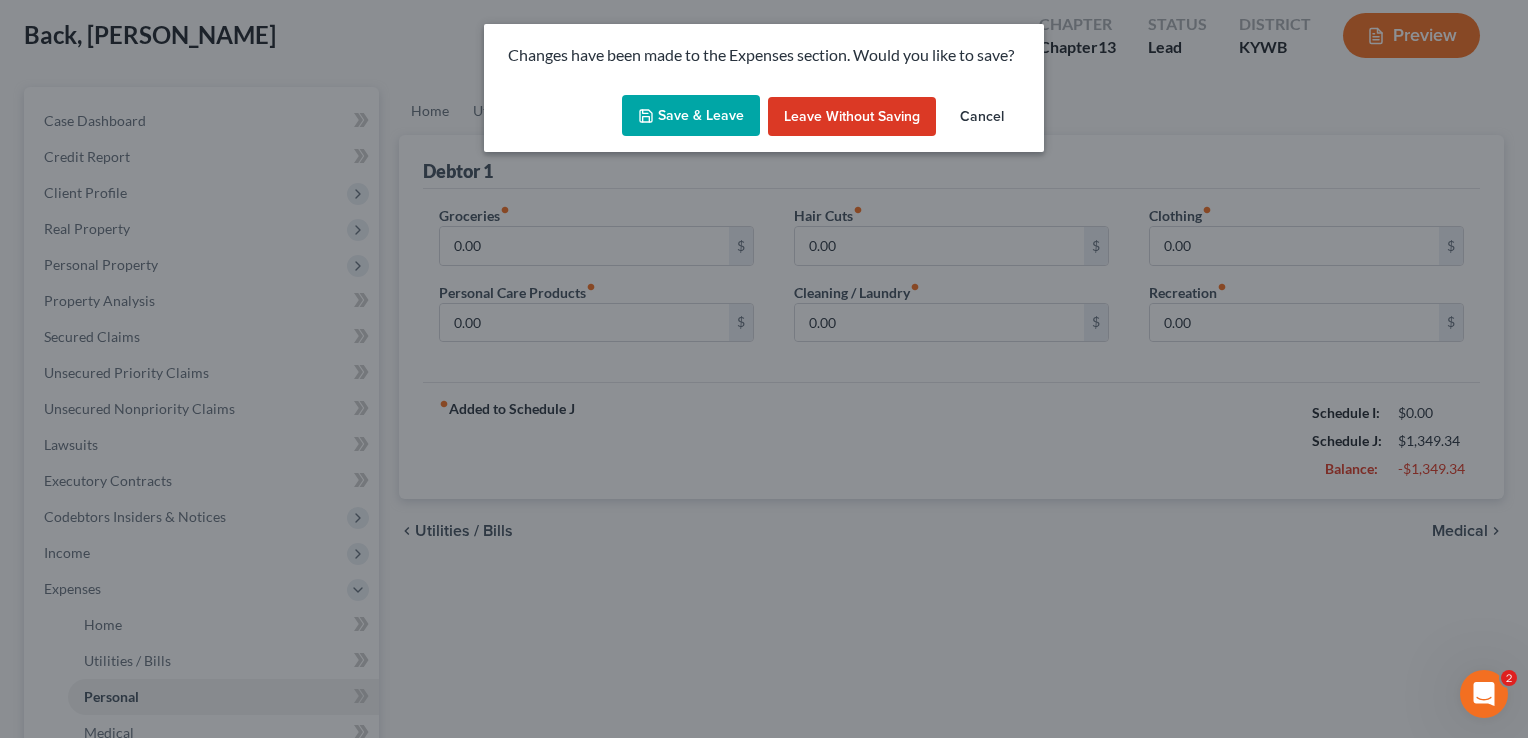 click on "Save & Leave" at bounding box center [691, 116] 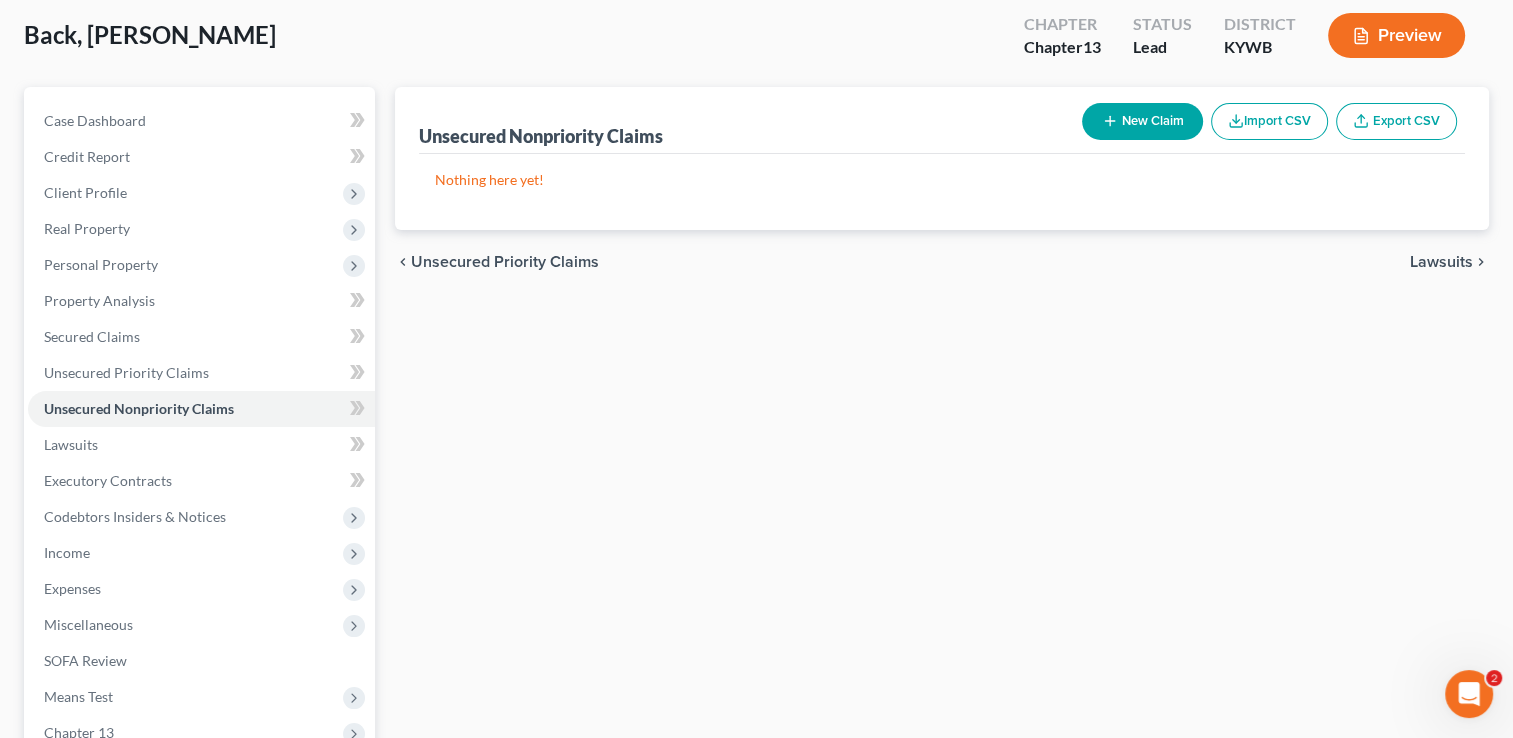 scroll, scrollTop: 0, scrollLeft: 0, axis: both 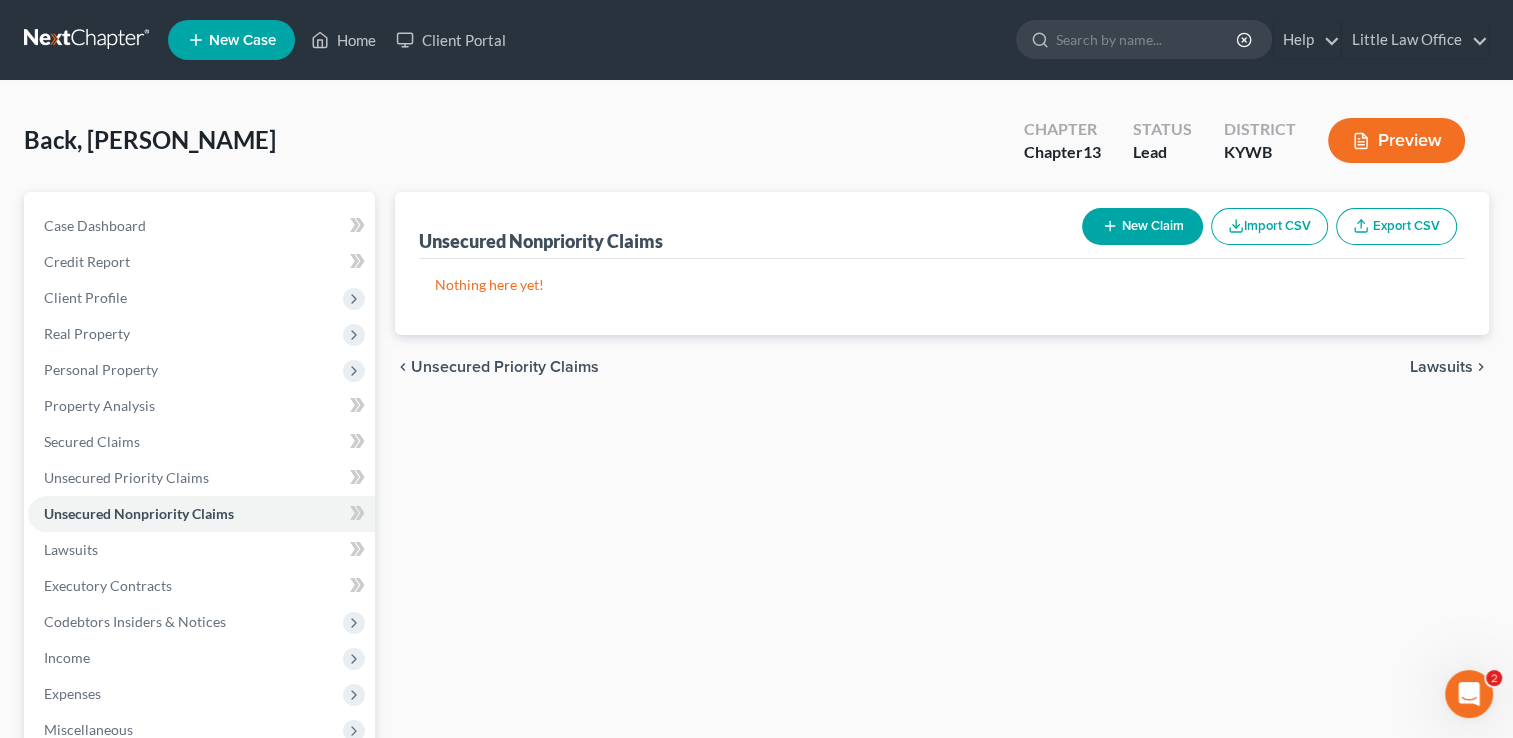 click on "New Claim" at bounding box center [1142, 226] 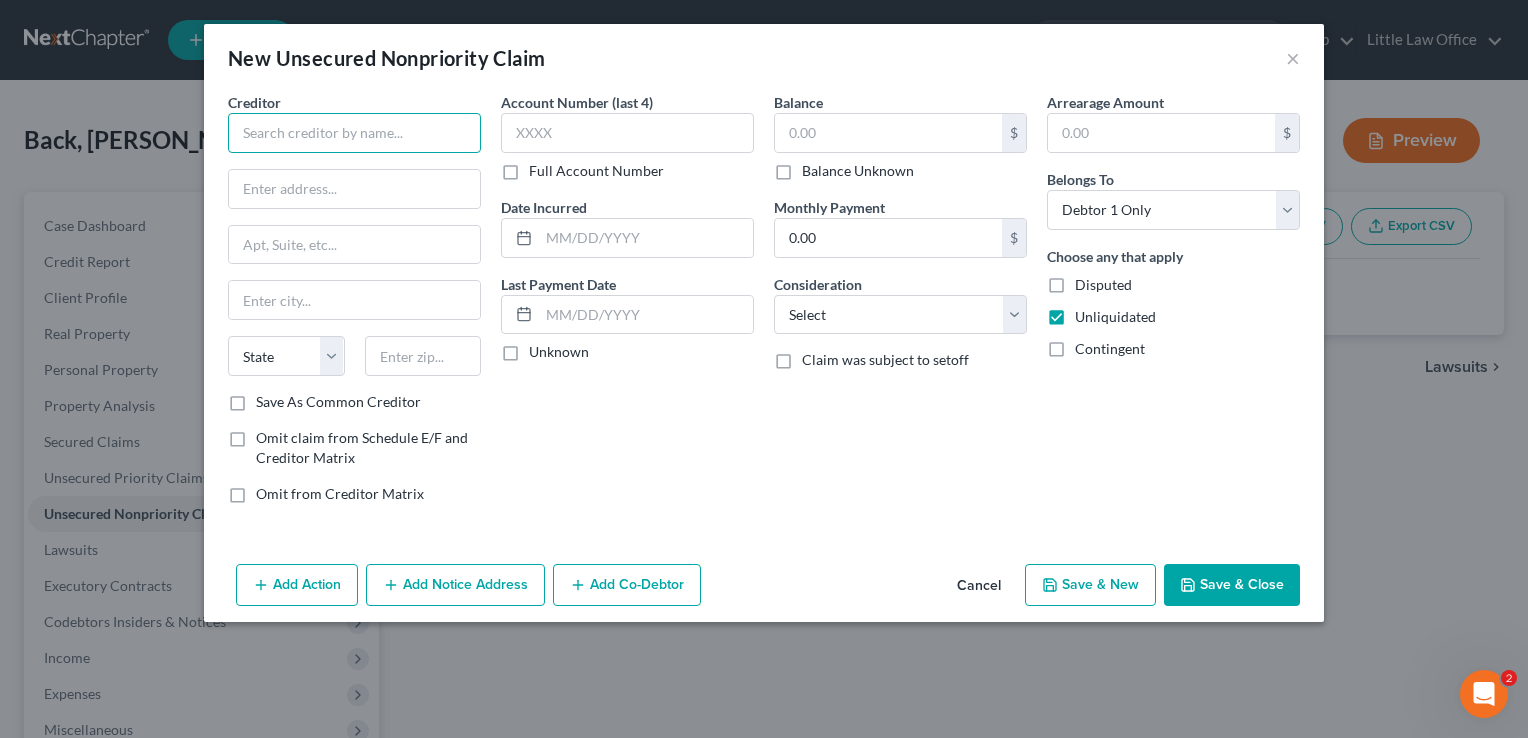 click at bounding box center [354, 133] 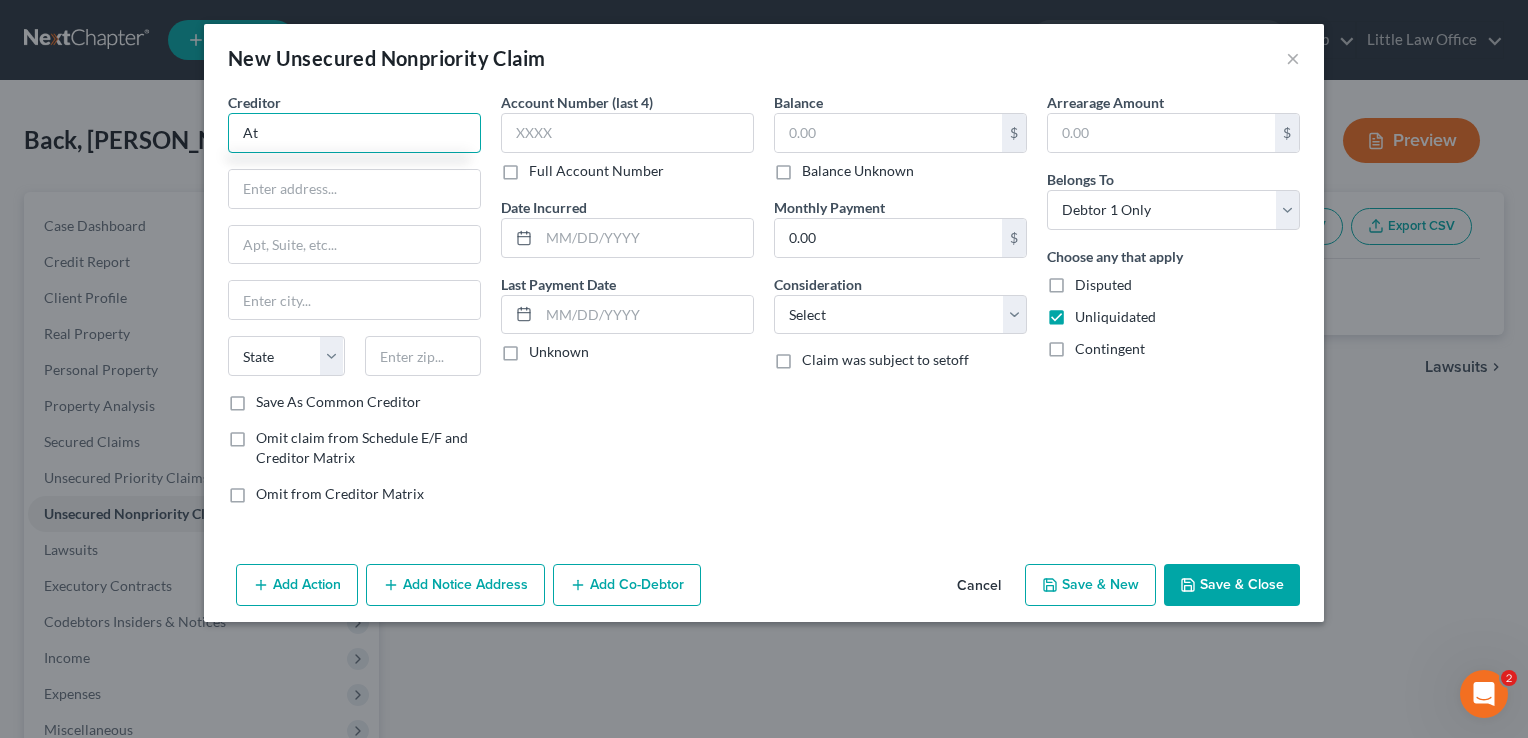 click on "At" at bounding box center [354, 133] 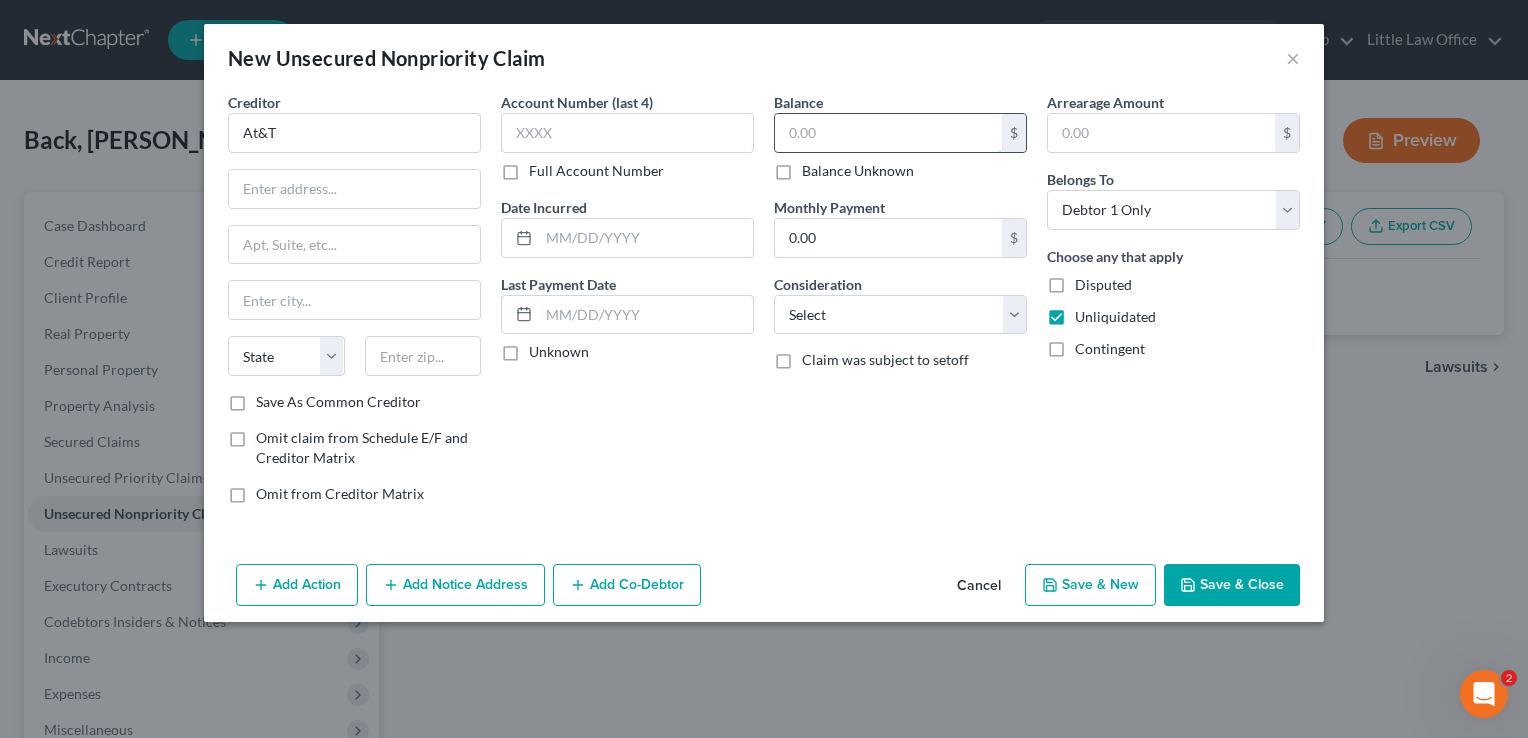 click at bounding box center [888, 133] 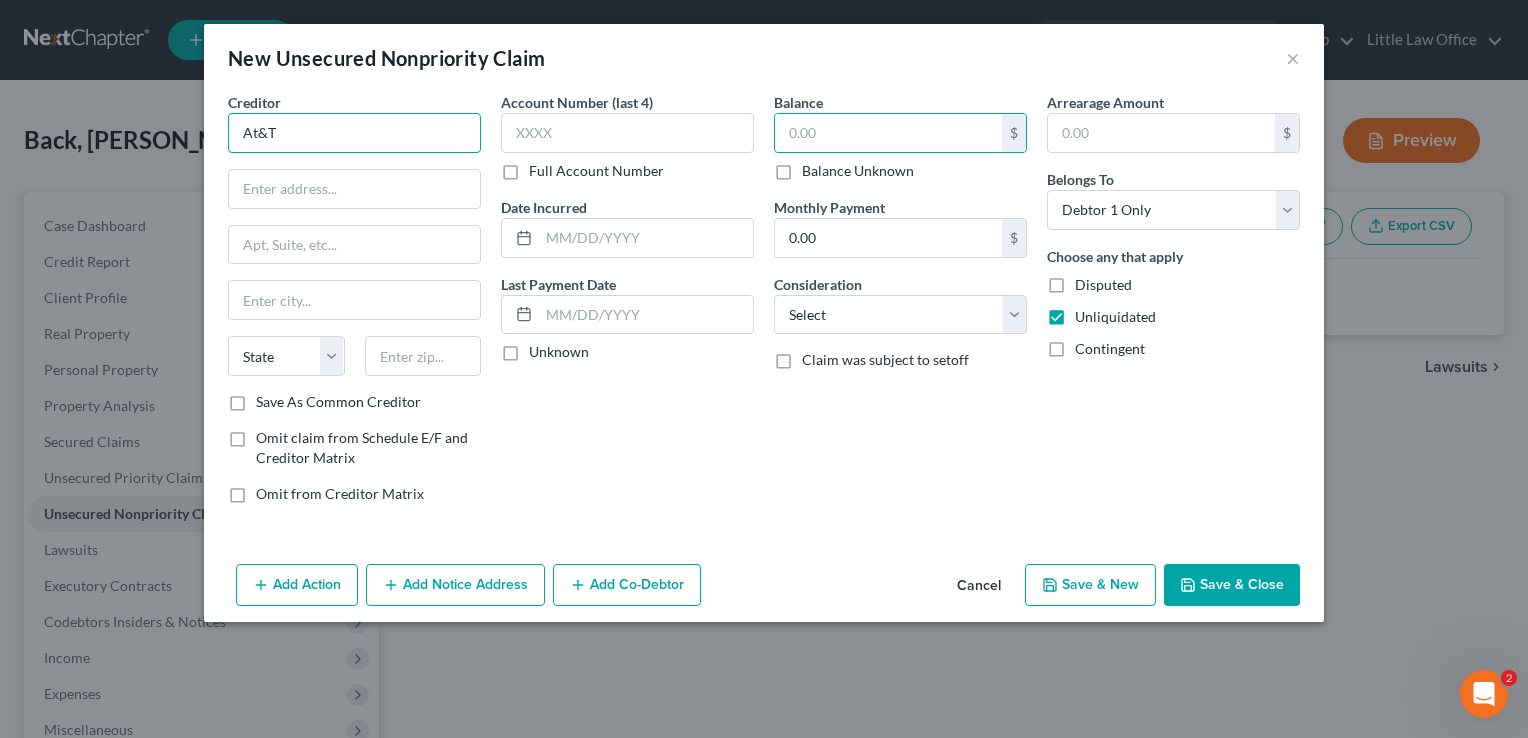 click on "At&T" at bounding box center [354, 133] 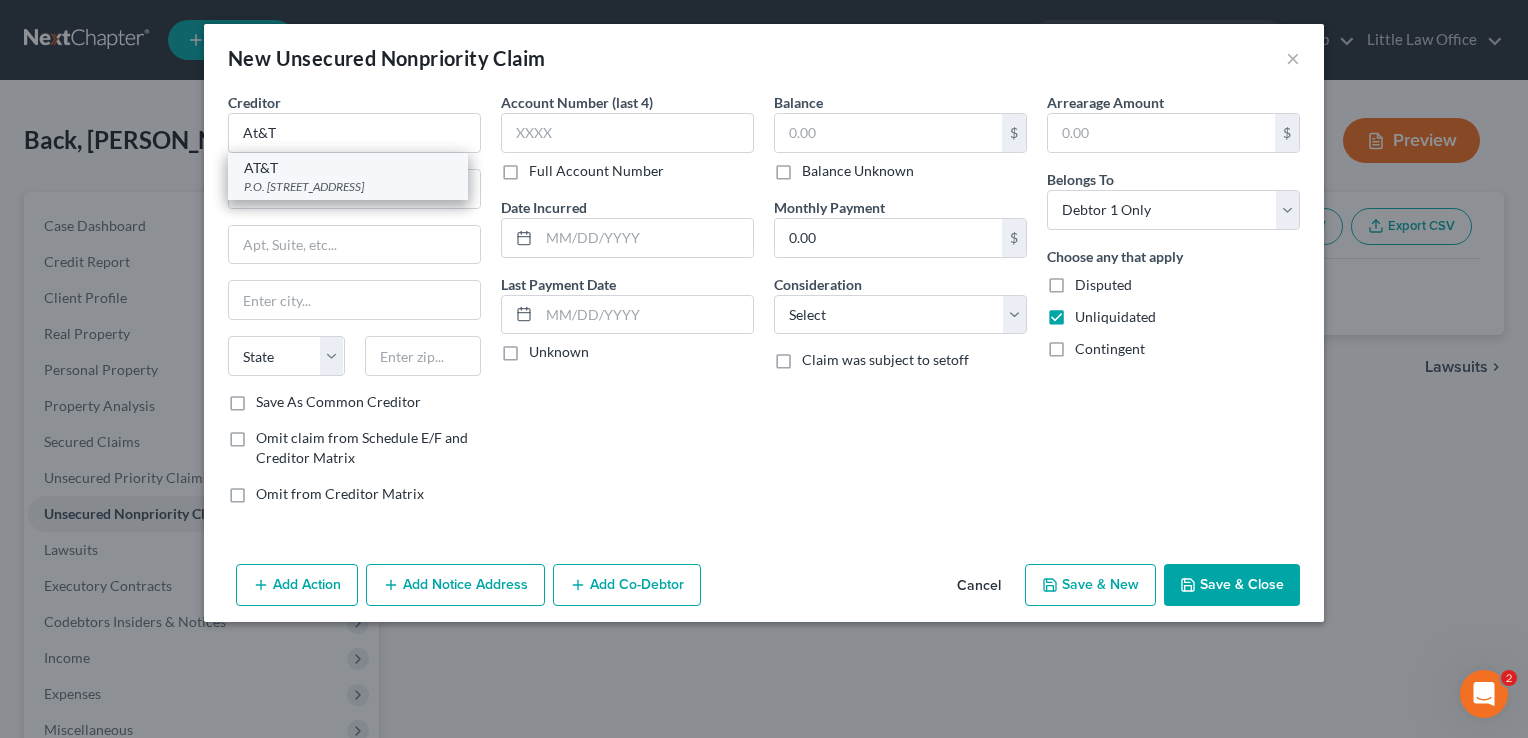 click on "P.O. Box 6416, Carol Stream, IL 60197" at bounding box center [348, 186] 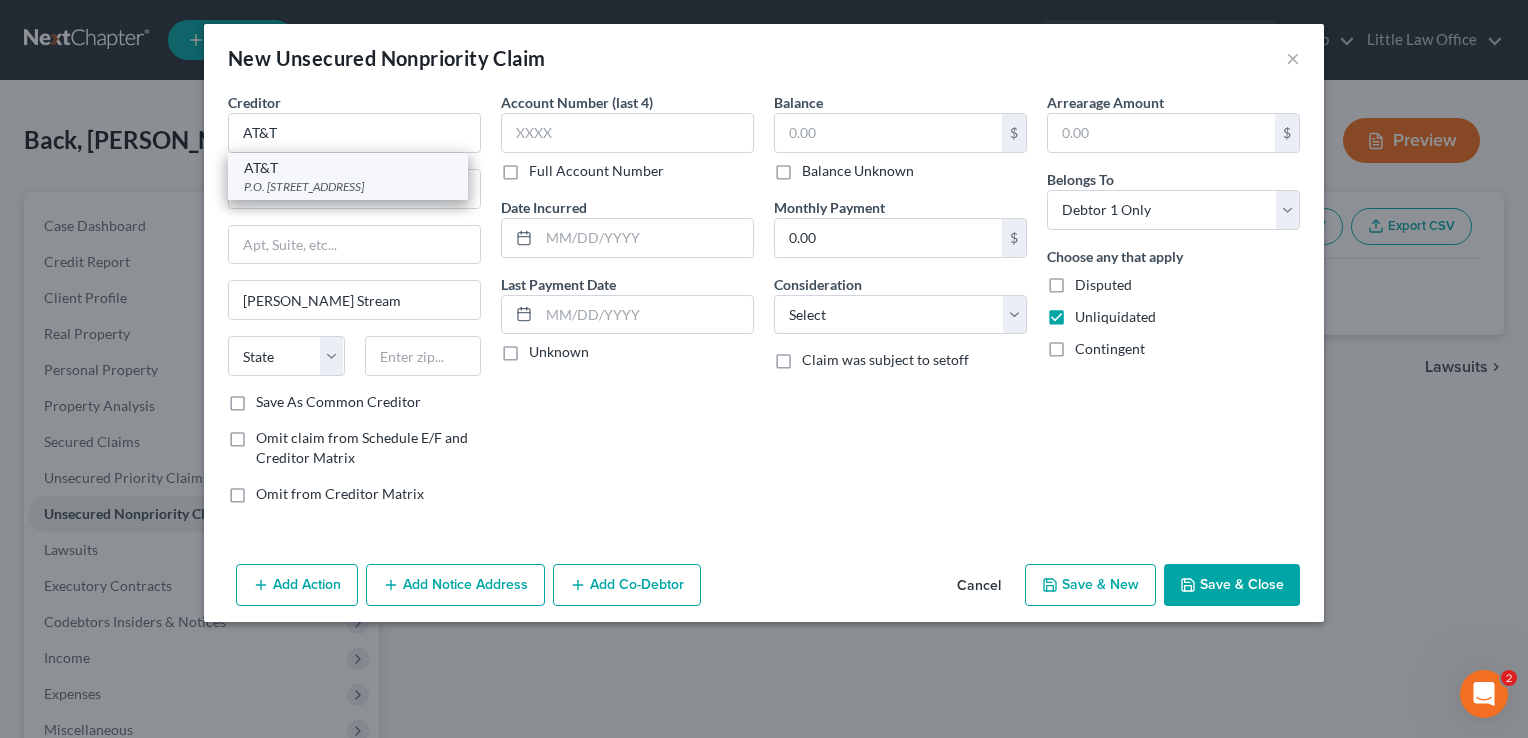 select on "14" 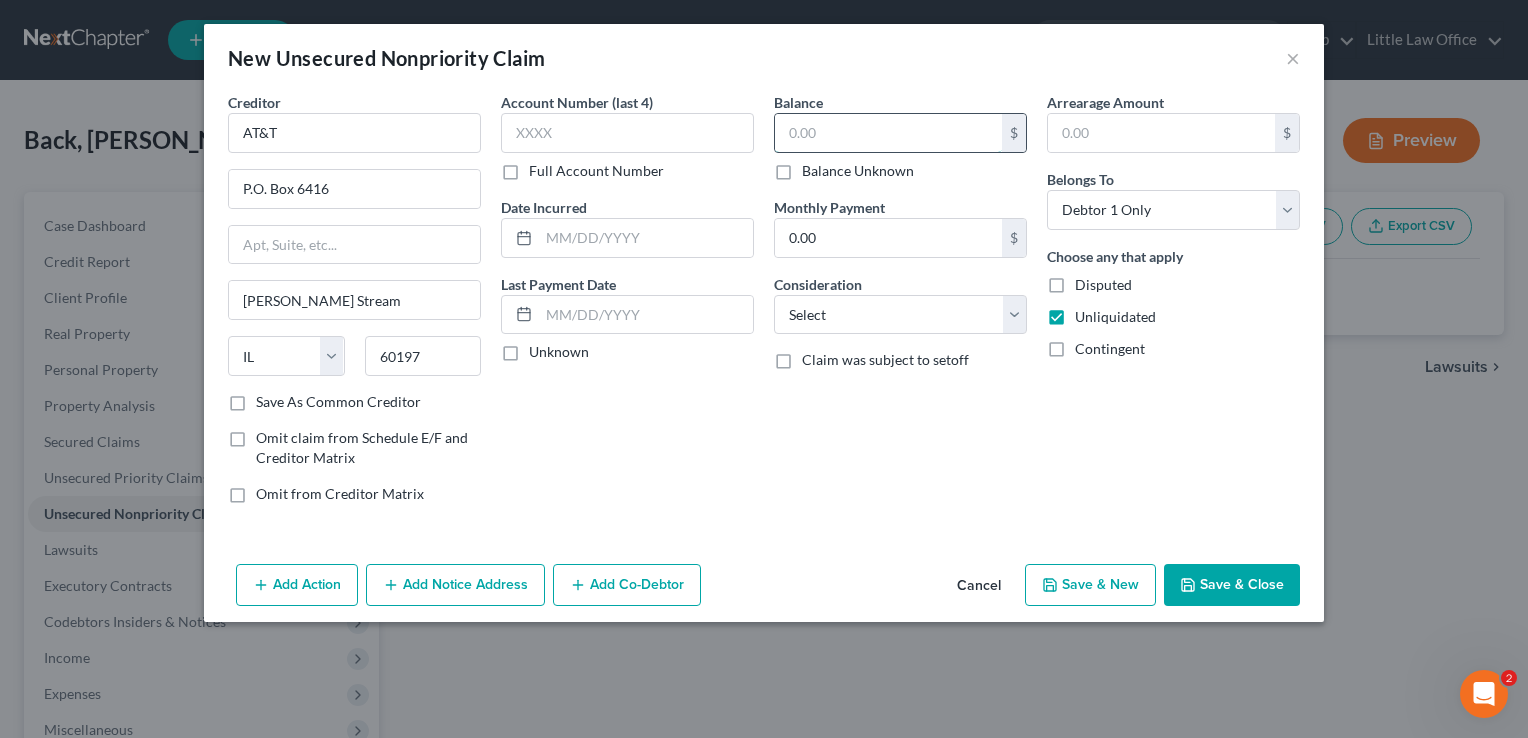 click at bounding box center [888, 133] 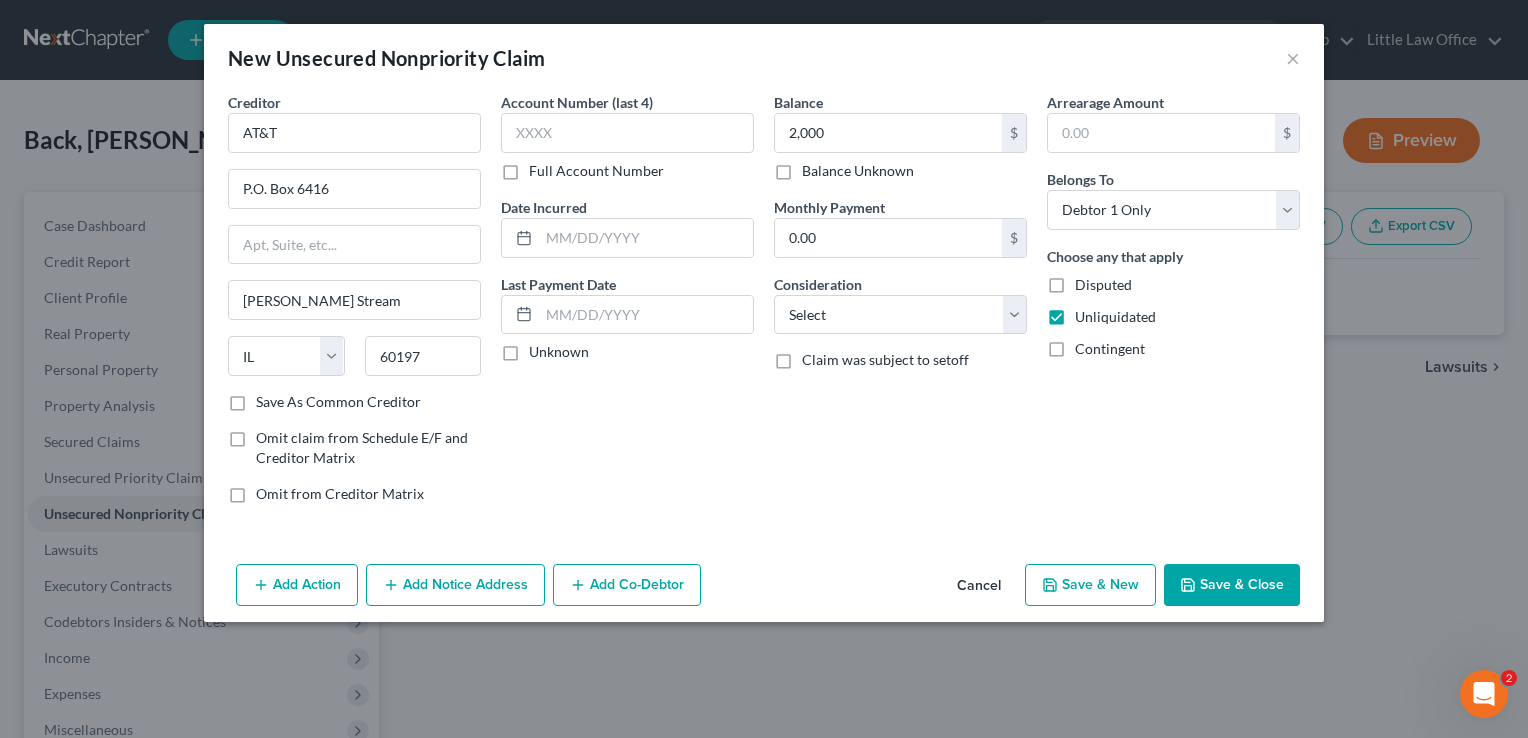 click on "Save & Close" at bounding box center (1232, 585) 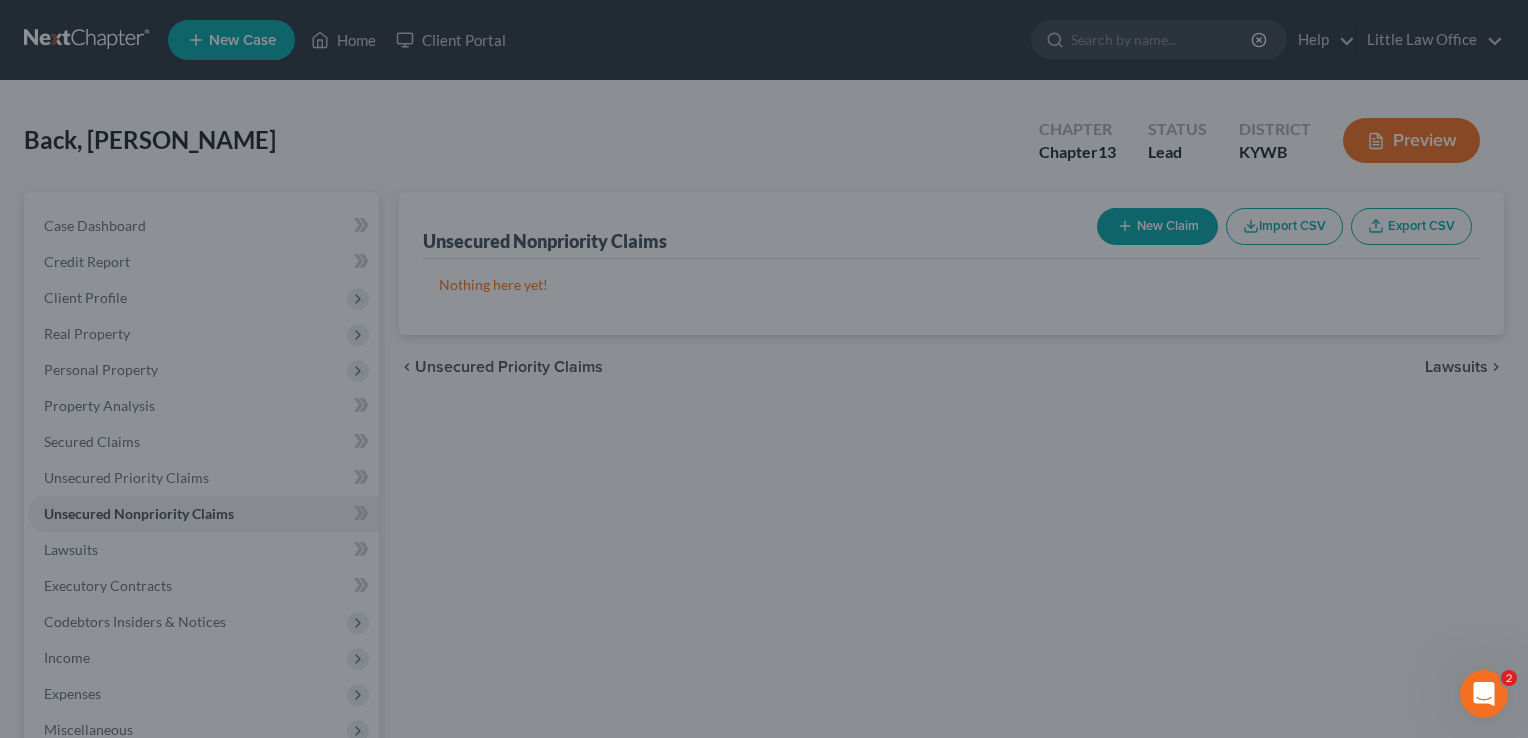 type on "2,000.00" 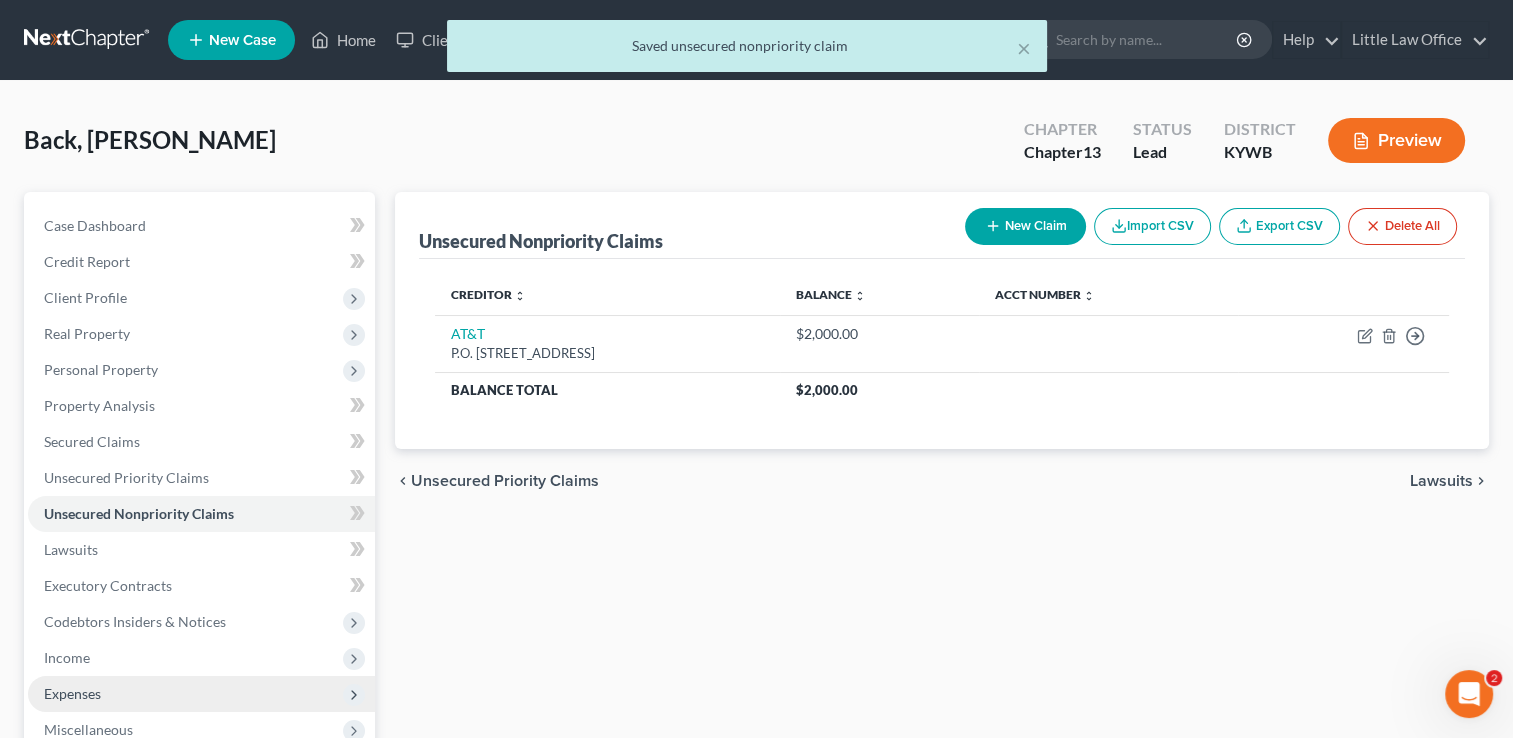 click on "Expenses" at bounding box center [201, 694] 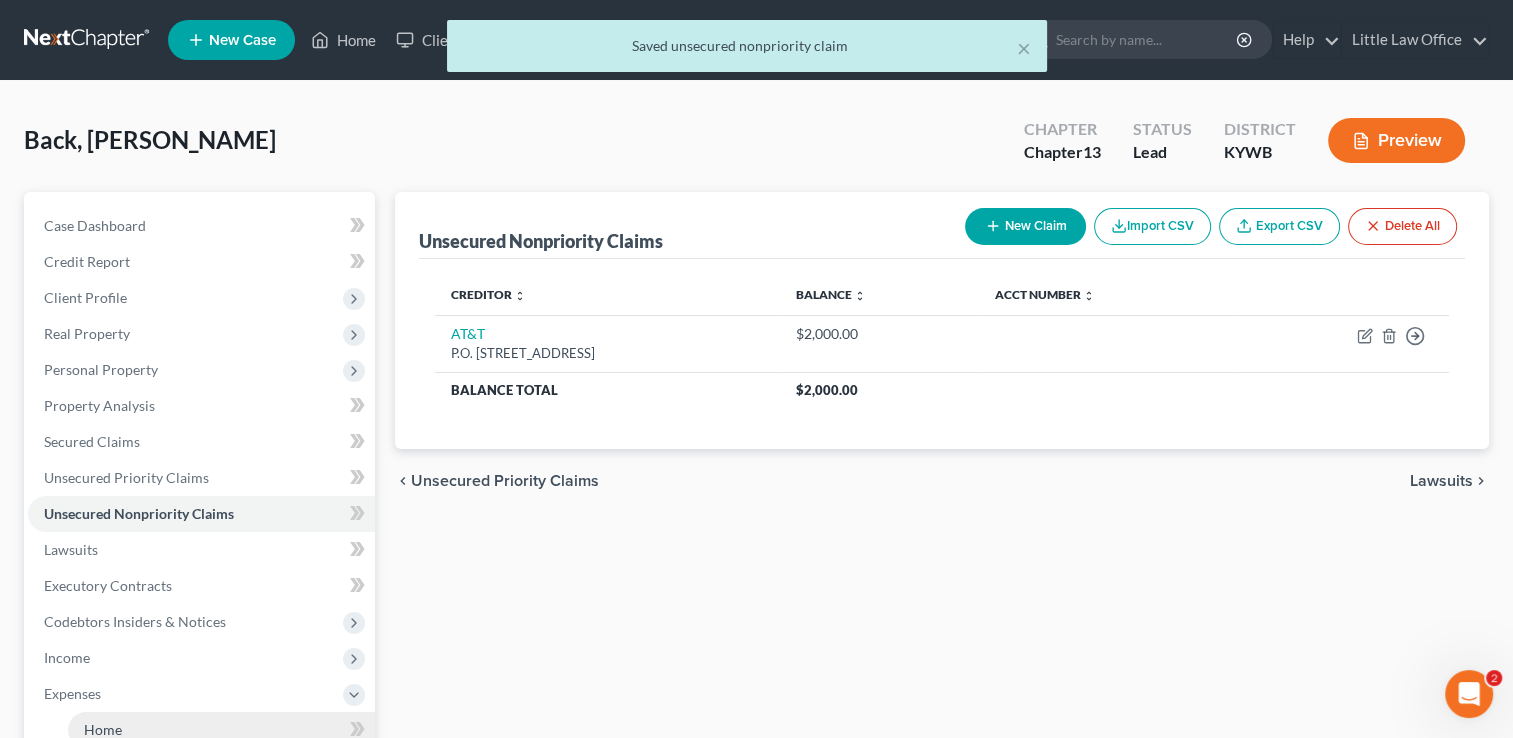 click on "Home" at bounding box center [221, 730] 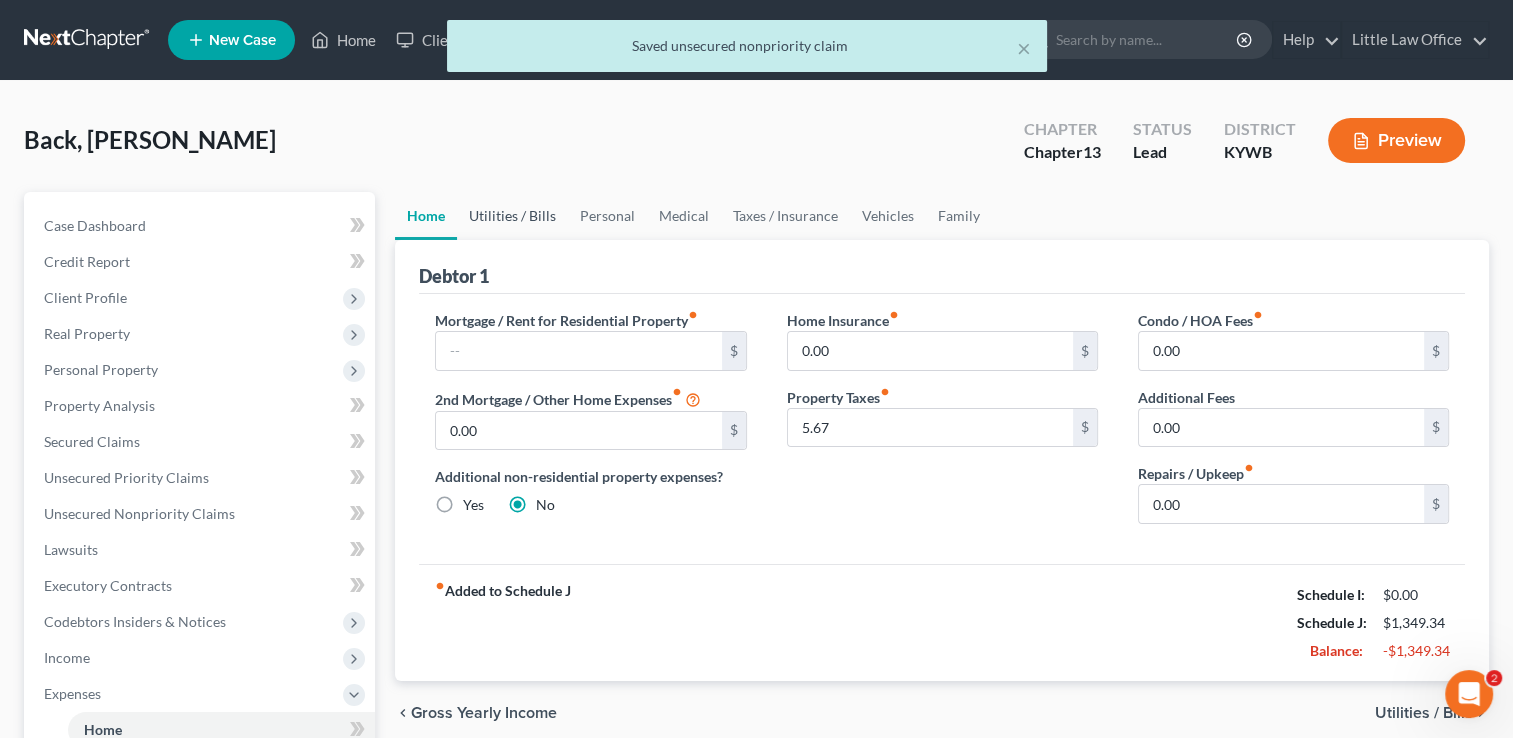 click on "Utilities / Bills" at bounding box center [512, 216] 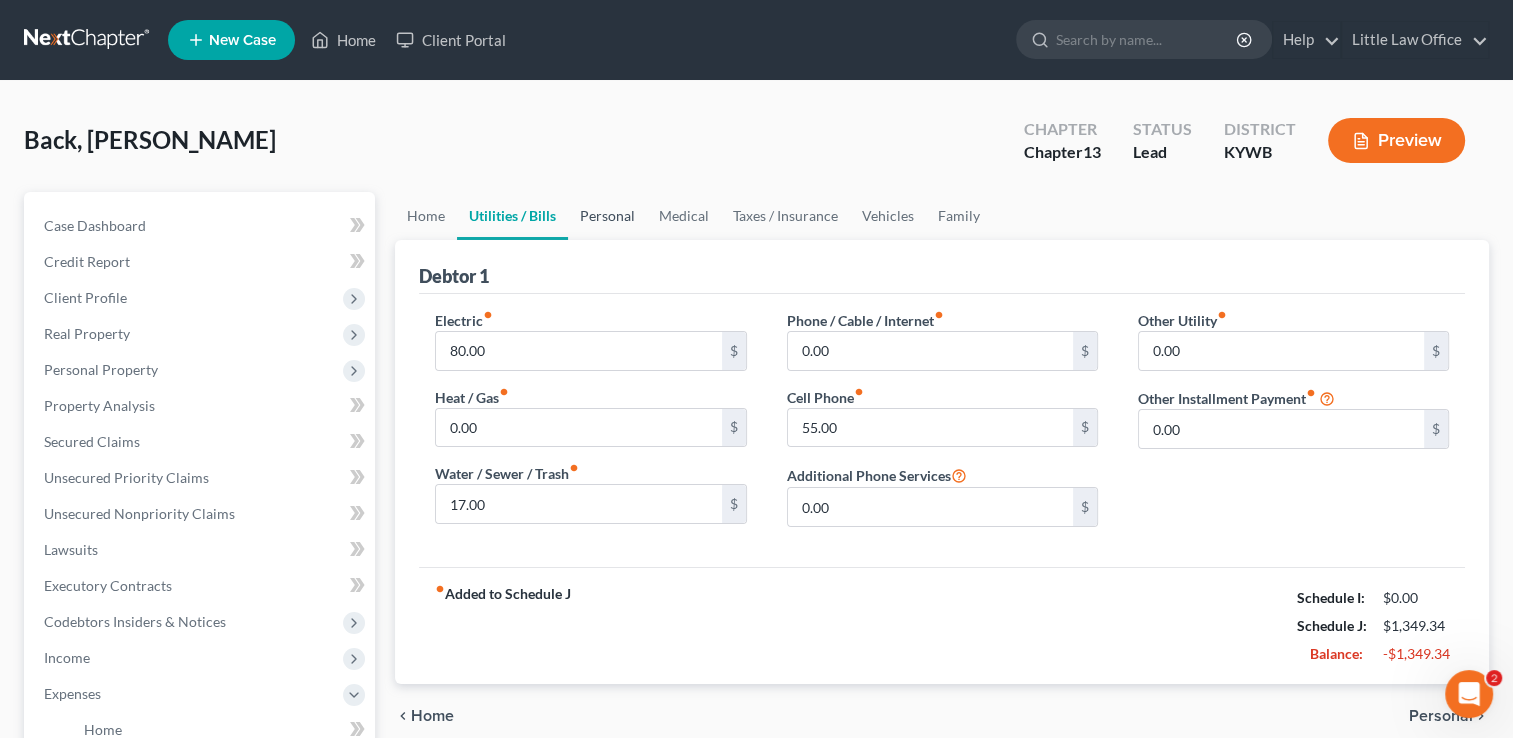 click on "Personal" at bounding box center (607, 216) 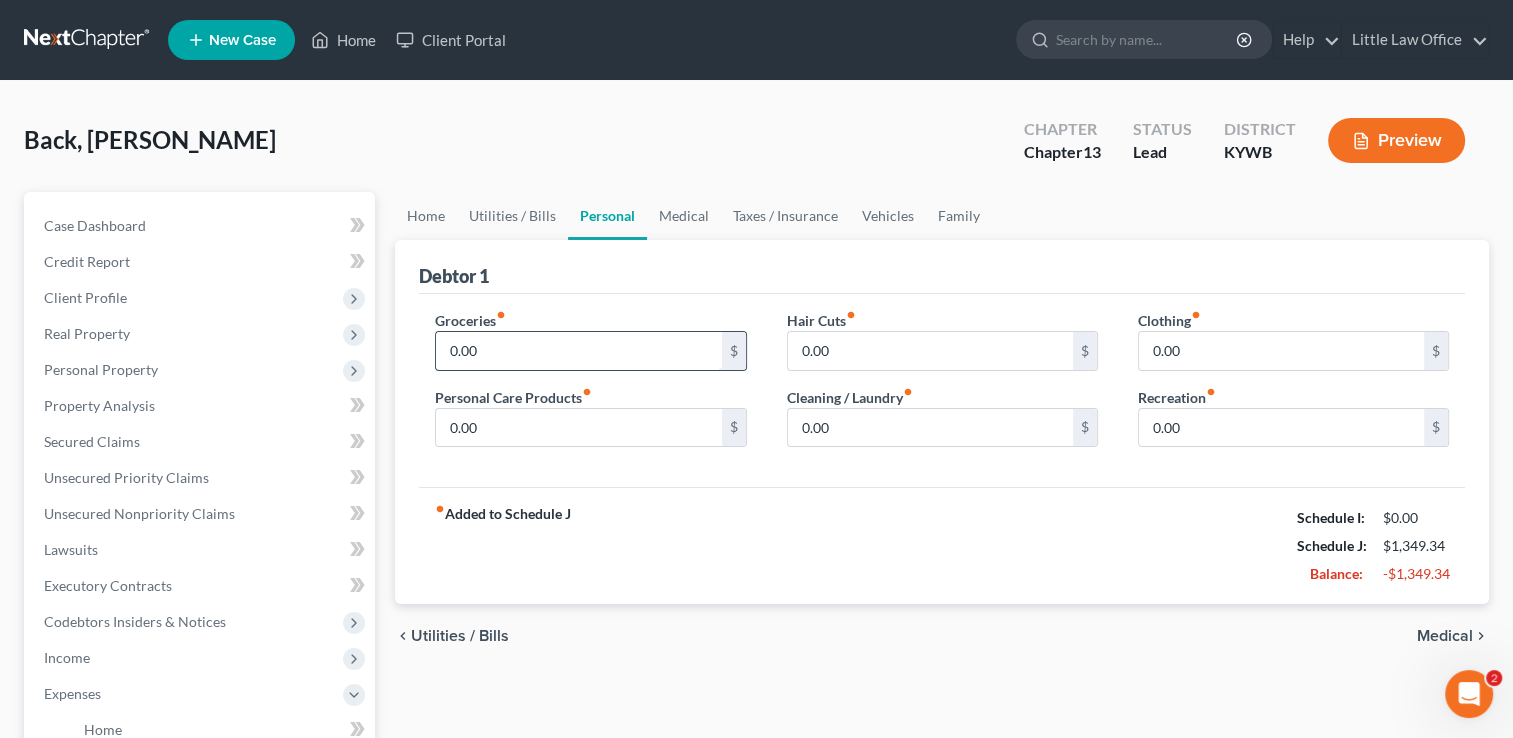 click on "0.00" at bounding box center (578, 351) 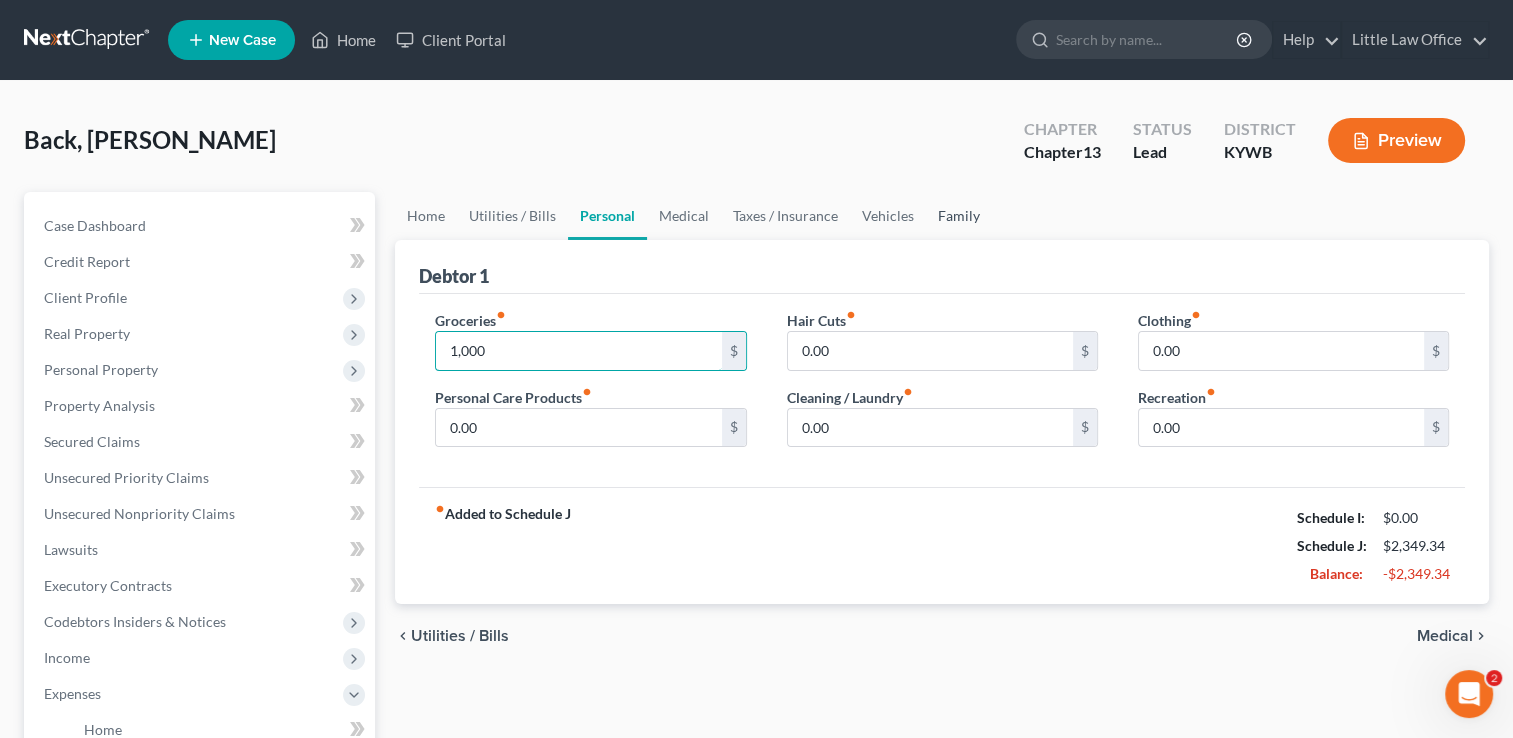 type on "1,000" 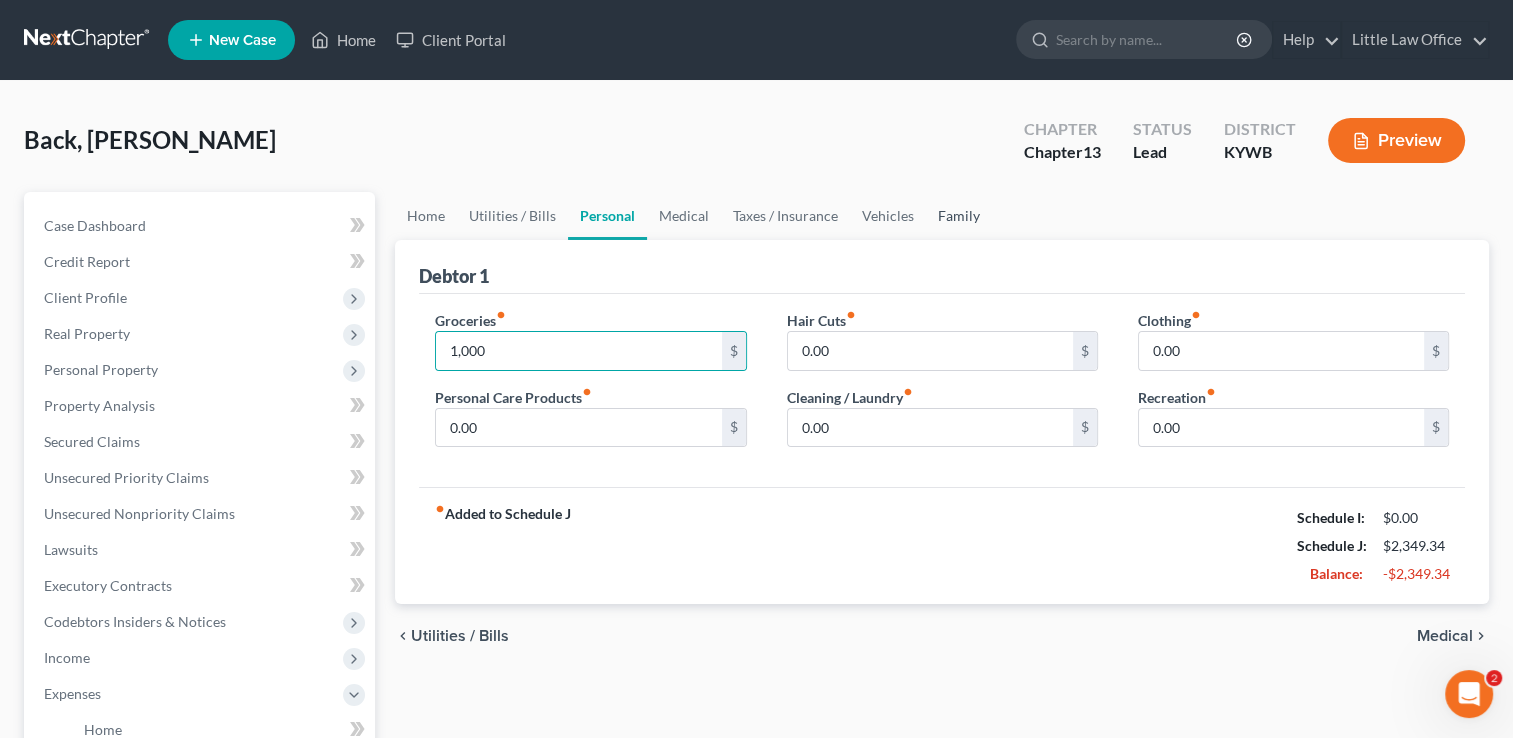 click on "Family" at bounding box center [959, 216] 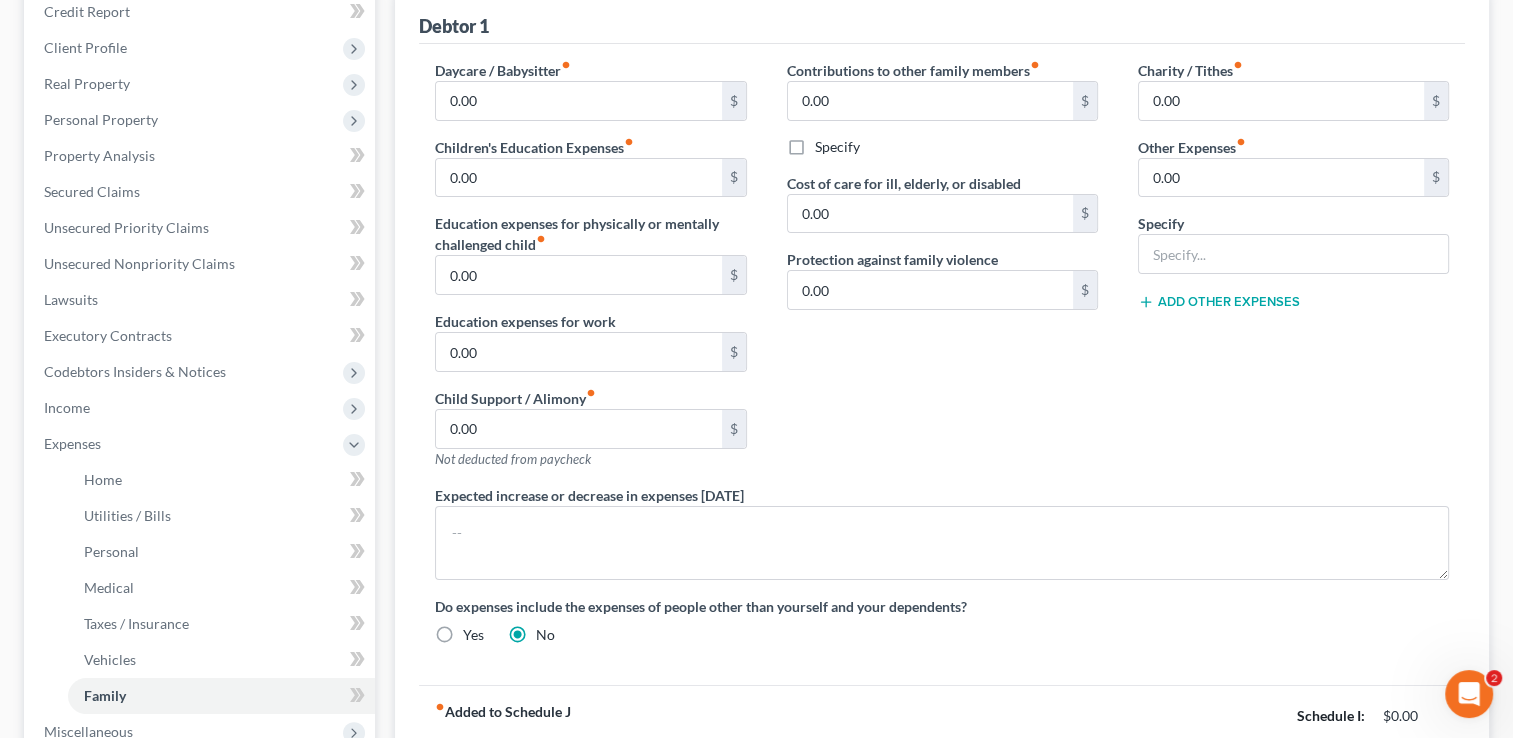 scroll, scrollTop: 283, scrollLeft: 0, axis: vertical 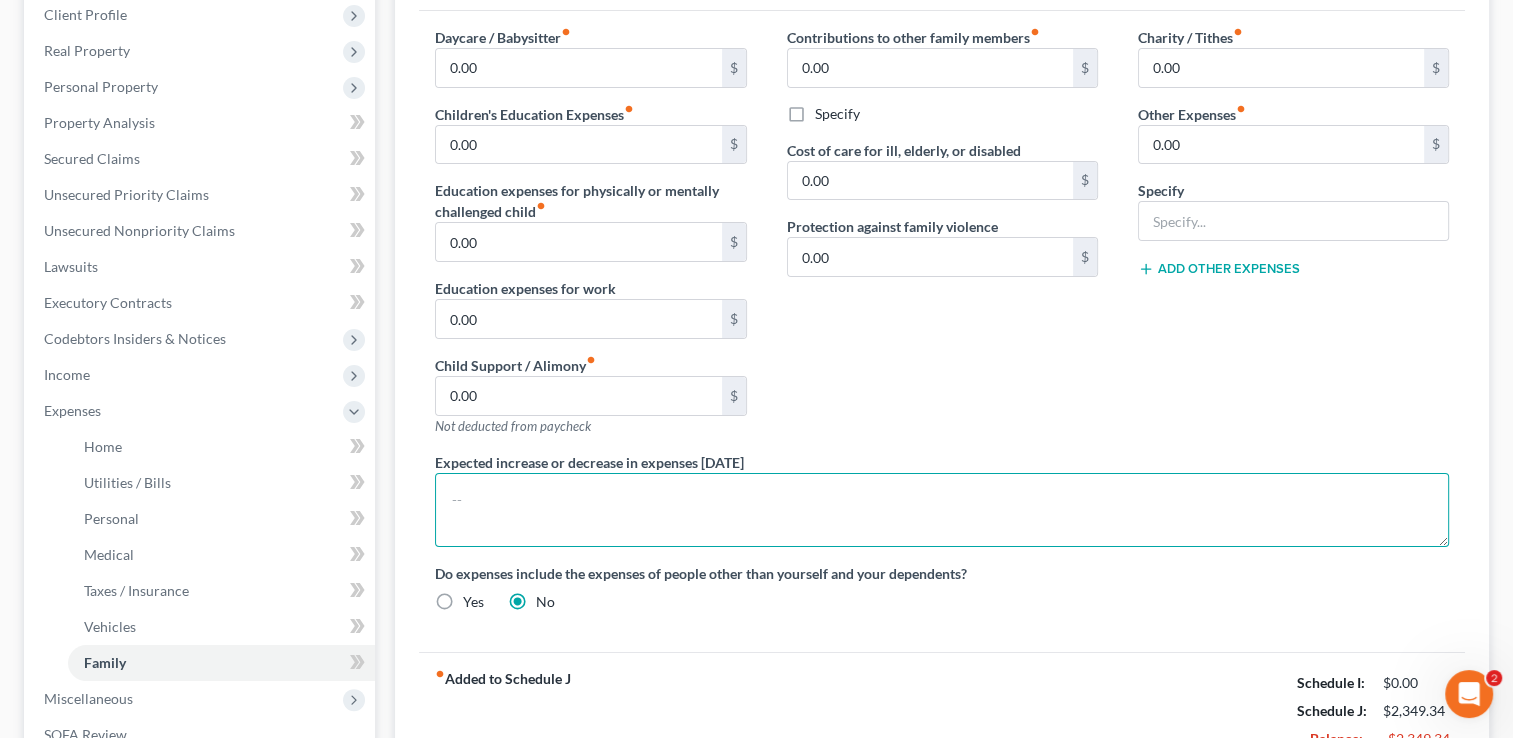 click at bounding box center [942, 510] 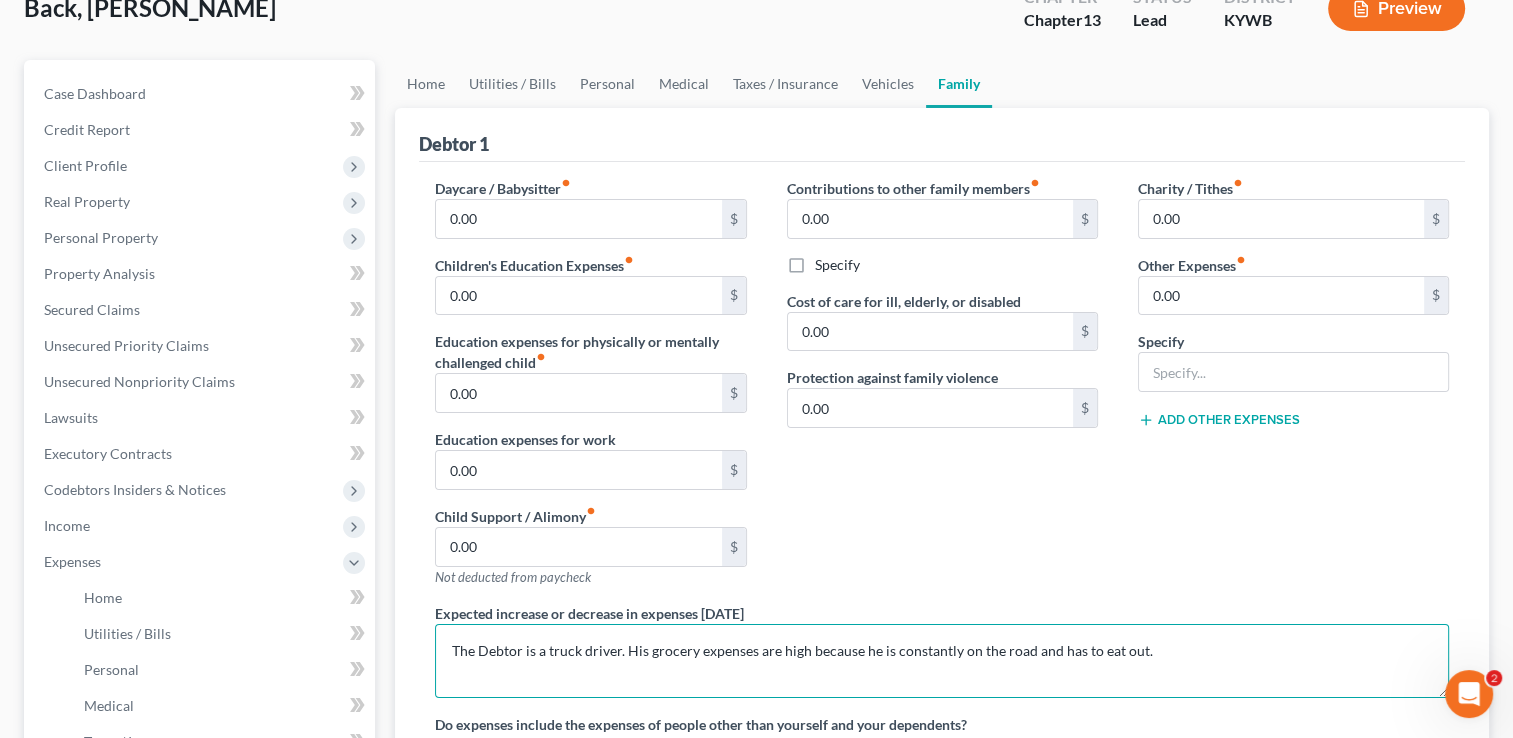 scroll, scrollTop: 128, scrollLeft: 0, axis: vertical 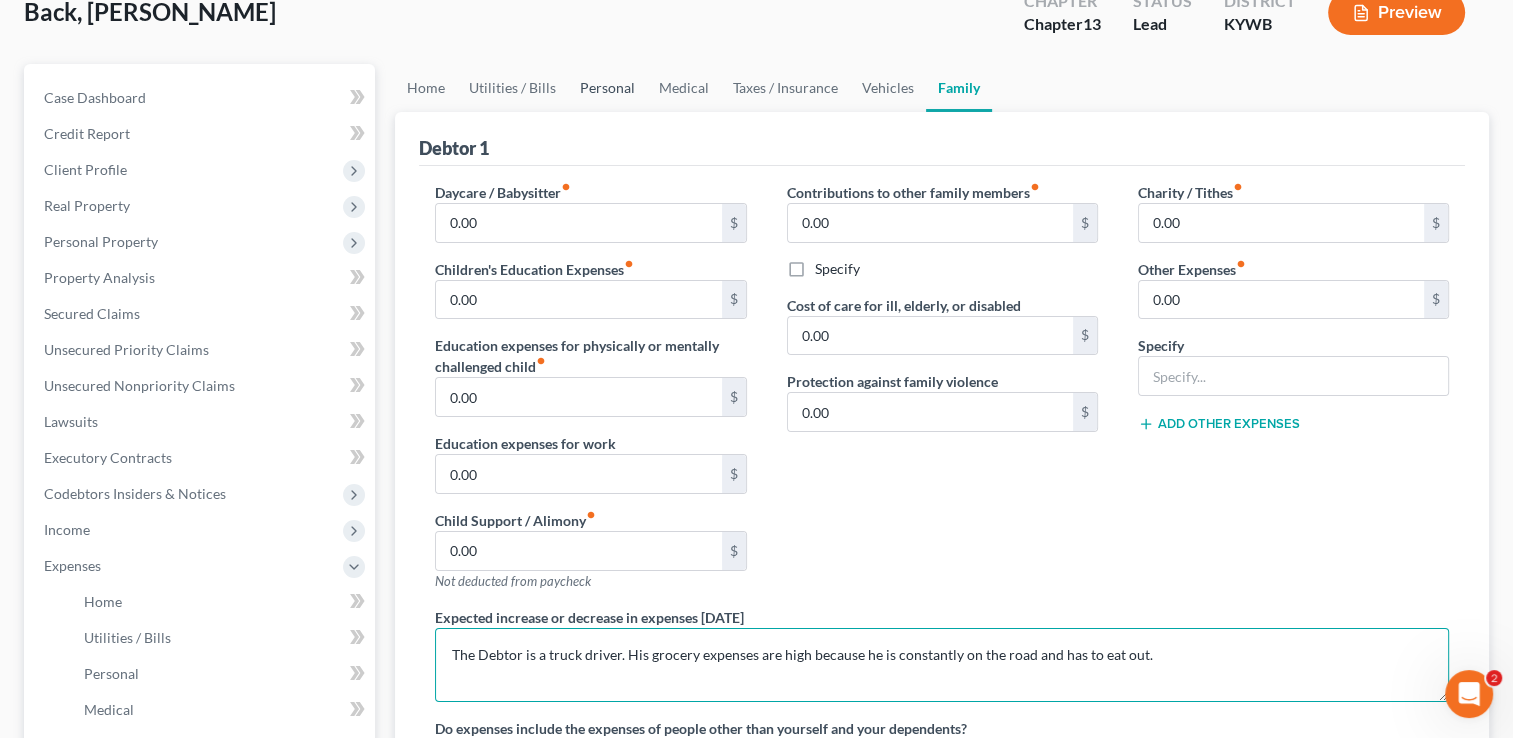 type on "The Debtor is a truck driver. His grocery expenses are high because he is constantly on the road and has to eat out." 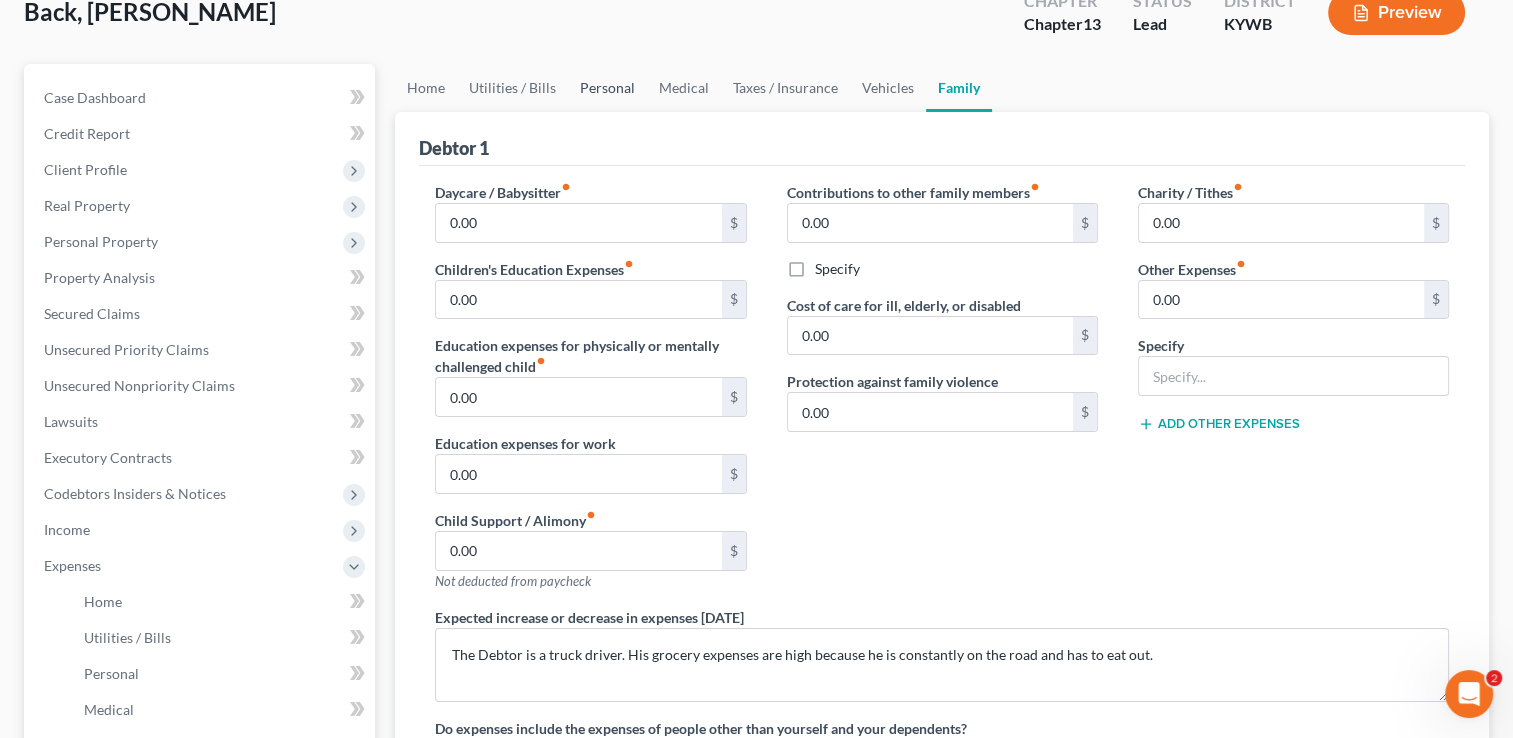 click on "Personal" at bounding box center (607, 88) 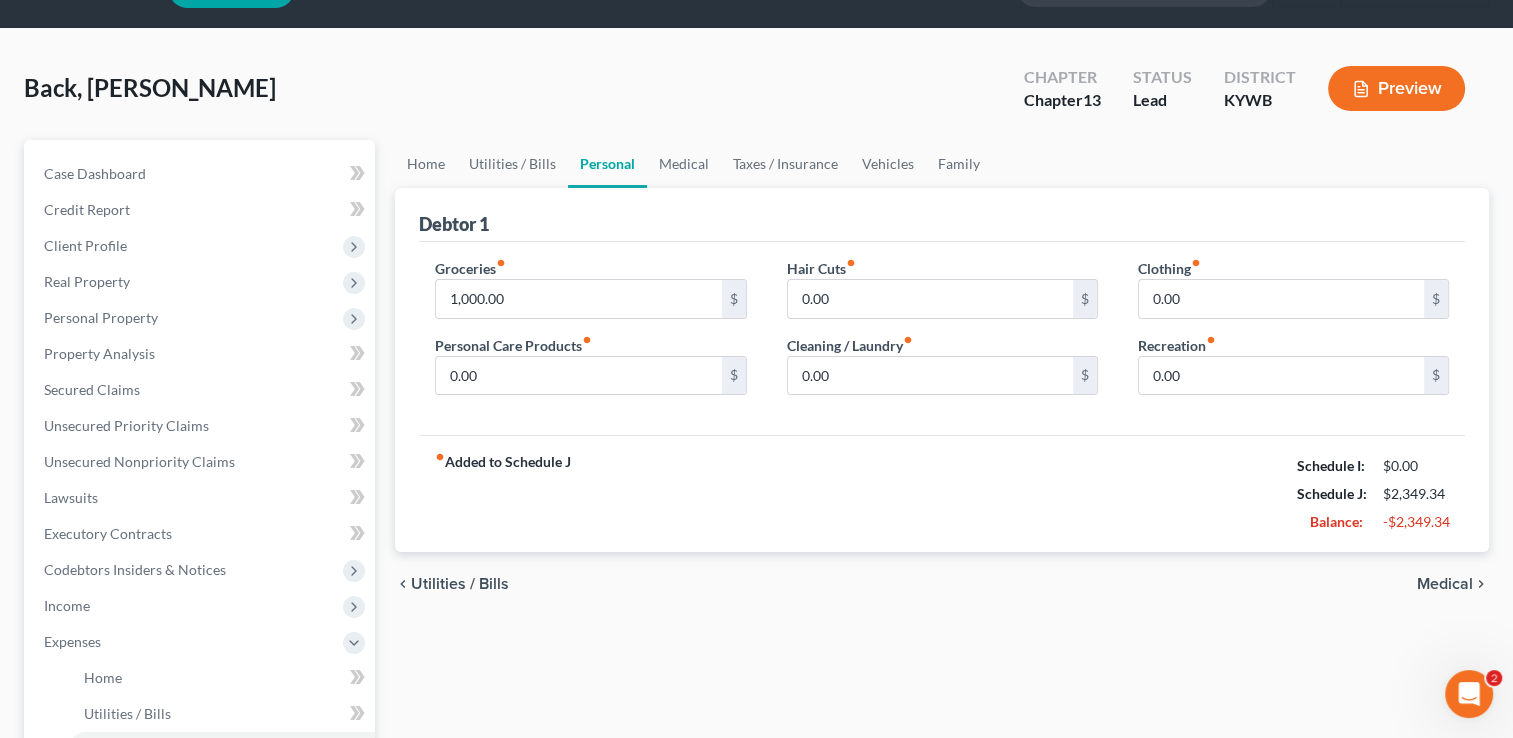 scroll, scrollTop: 0, scrollLeft: 0, axis: both 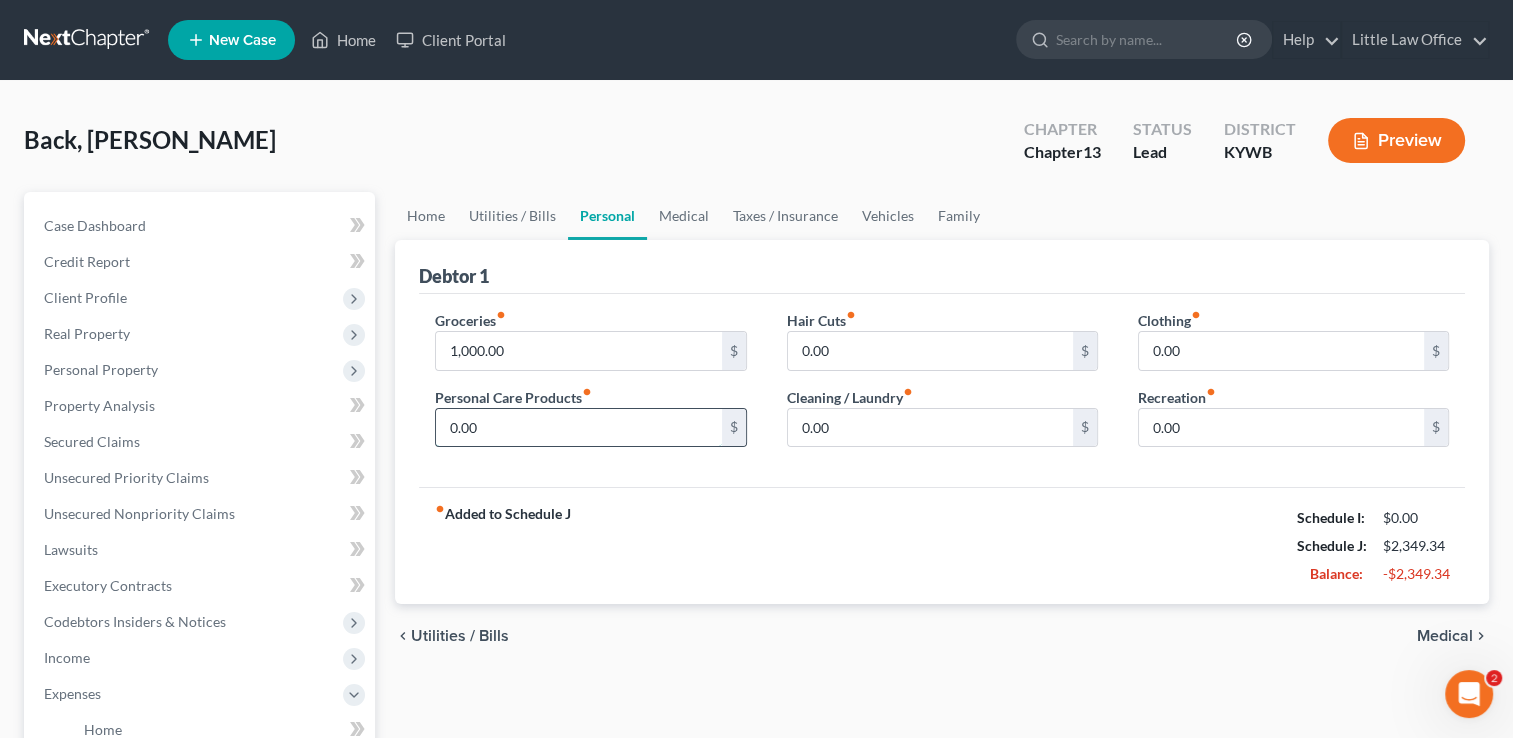 click on "0.00" at bounding box center [578, 428] 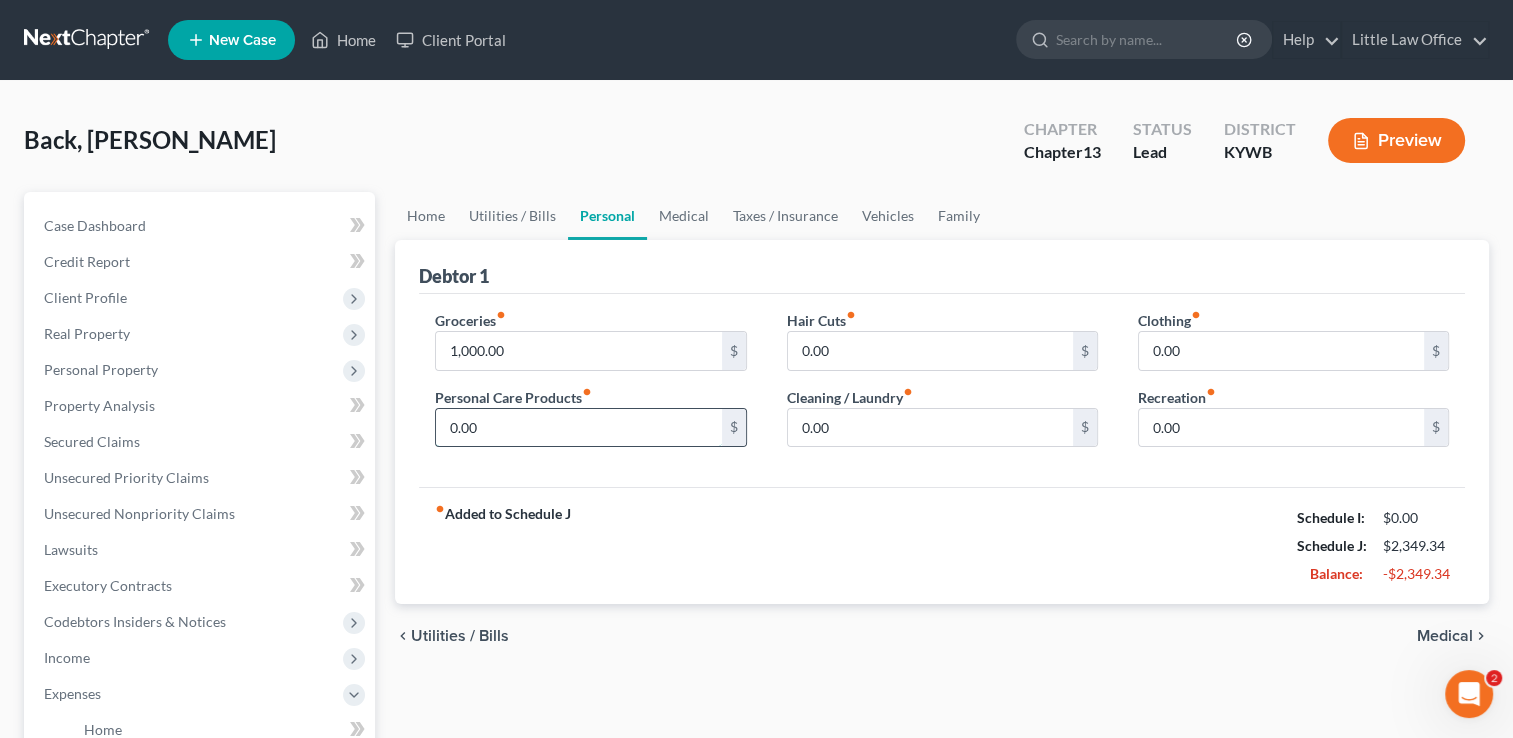 type on "5" 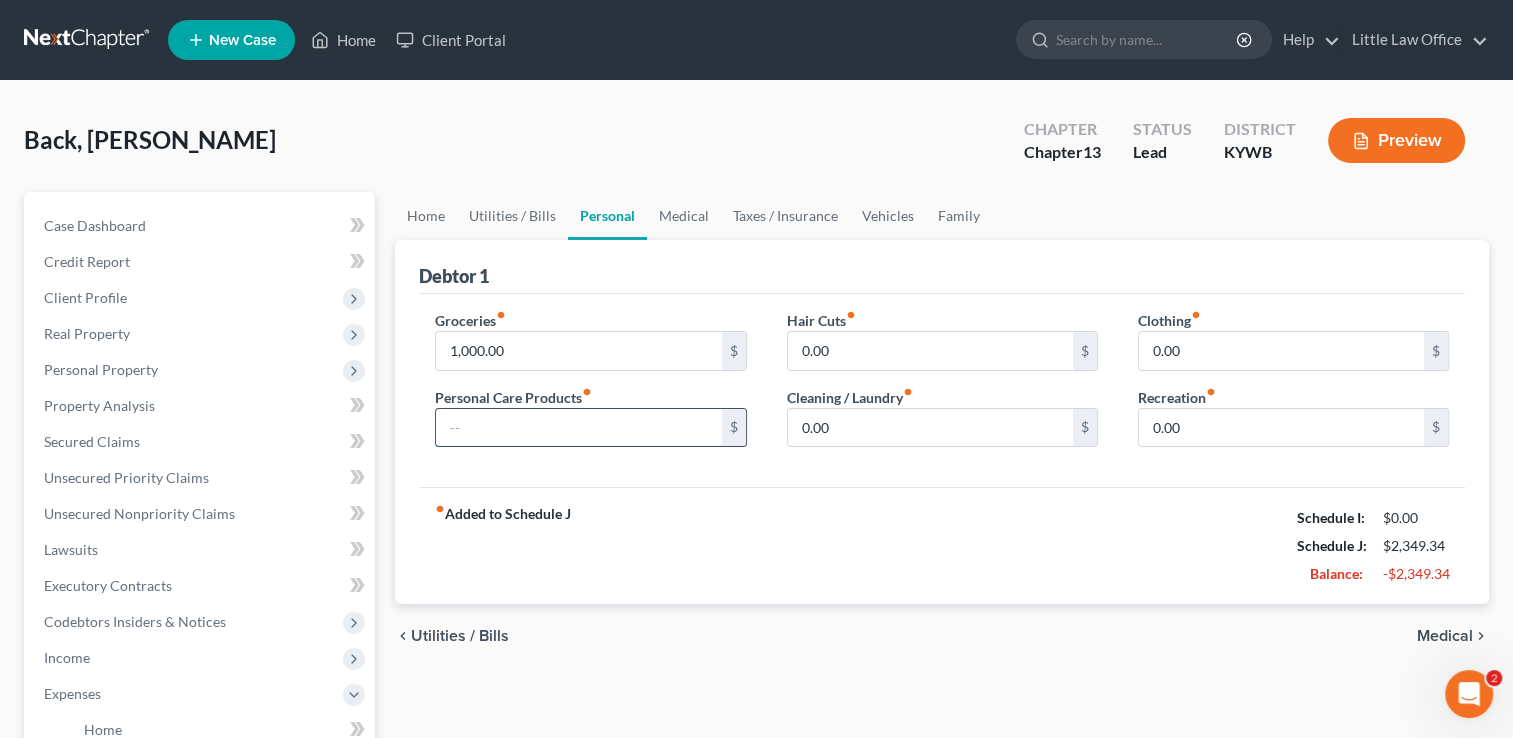click at bounding box center [578, 428] 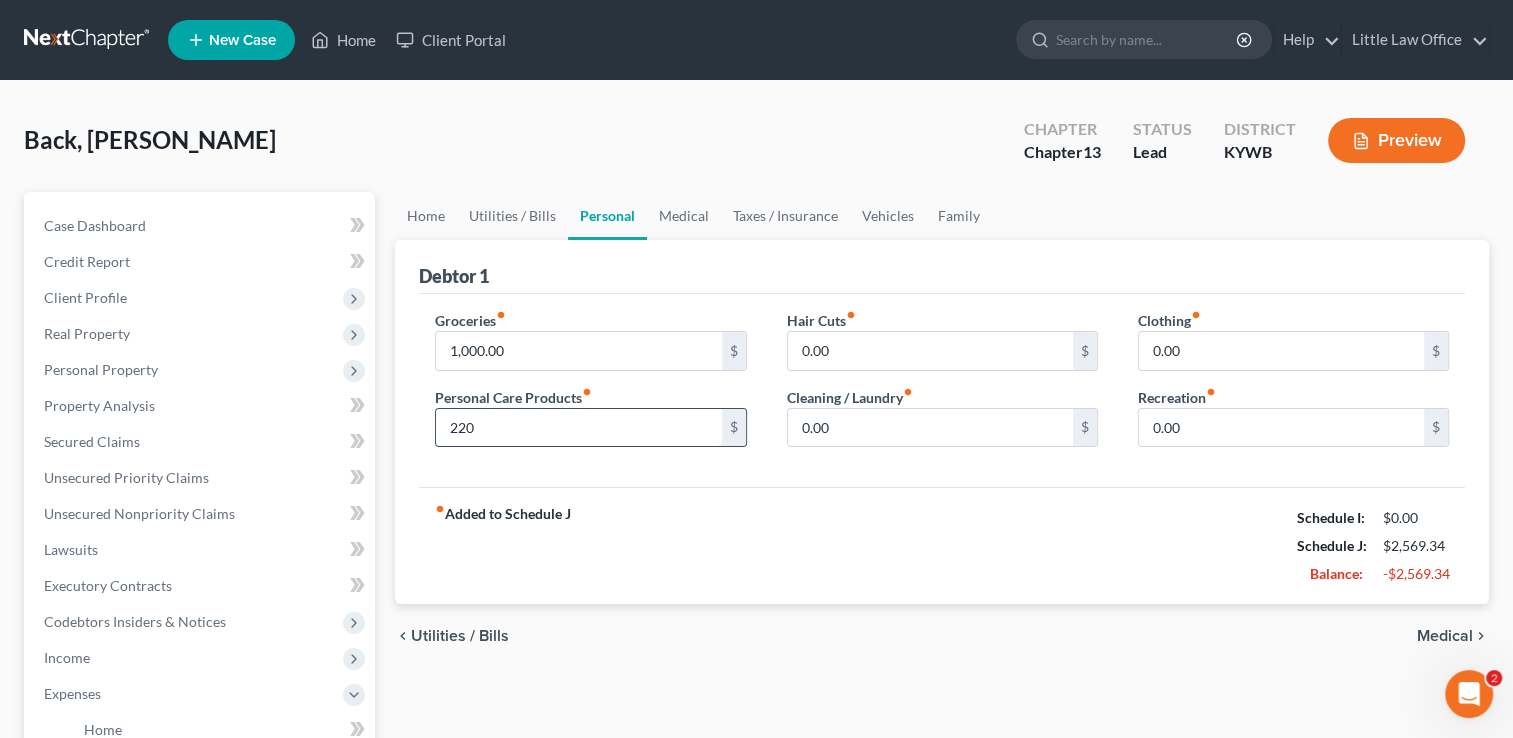 type on "220" 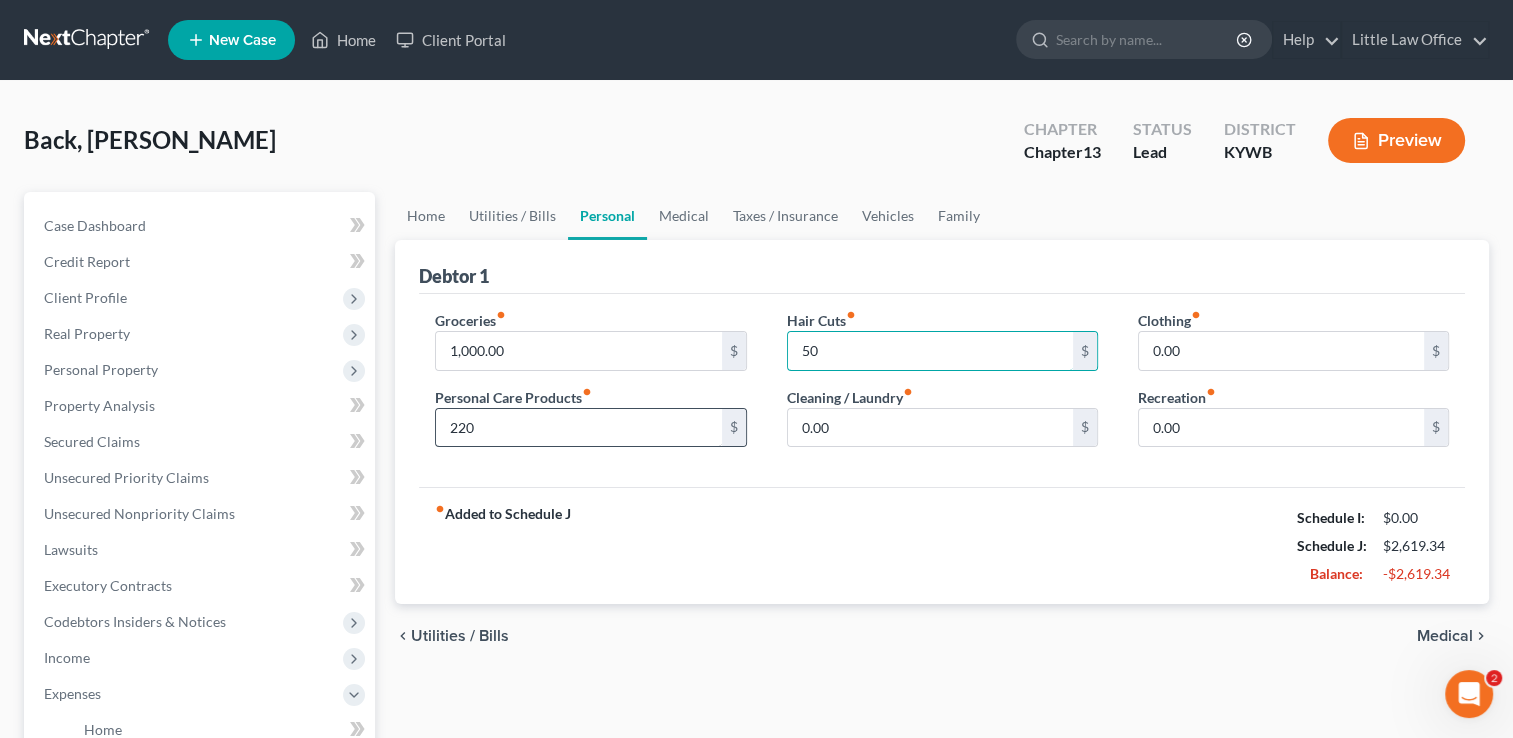 type on "50" 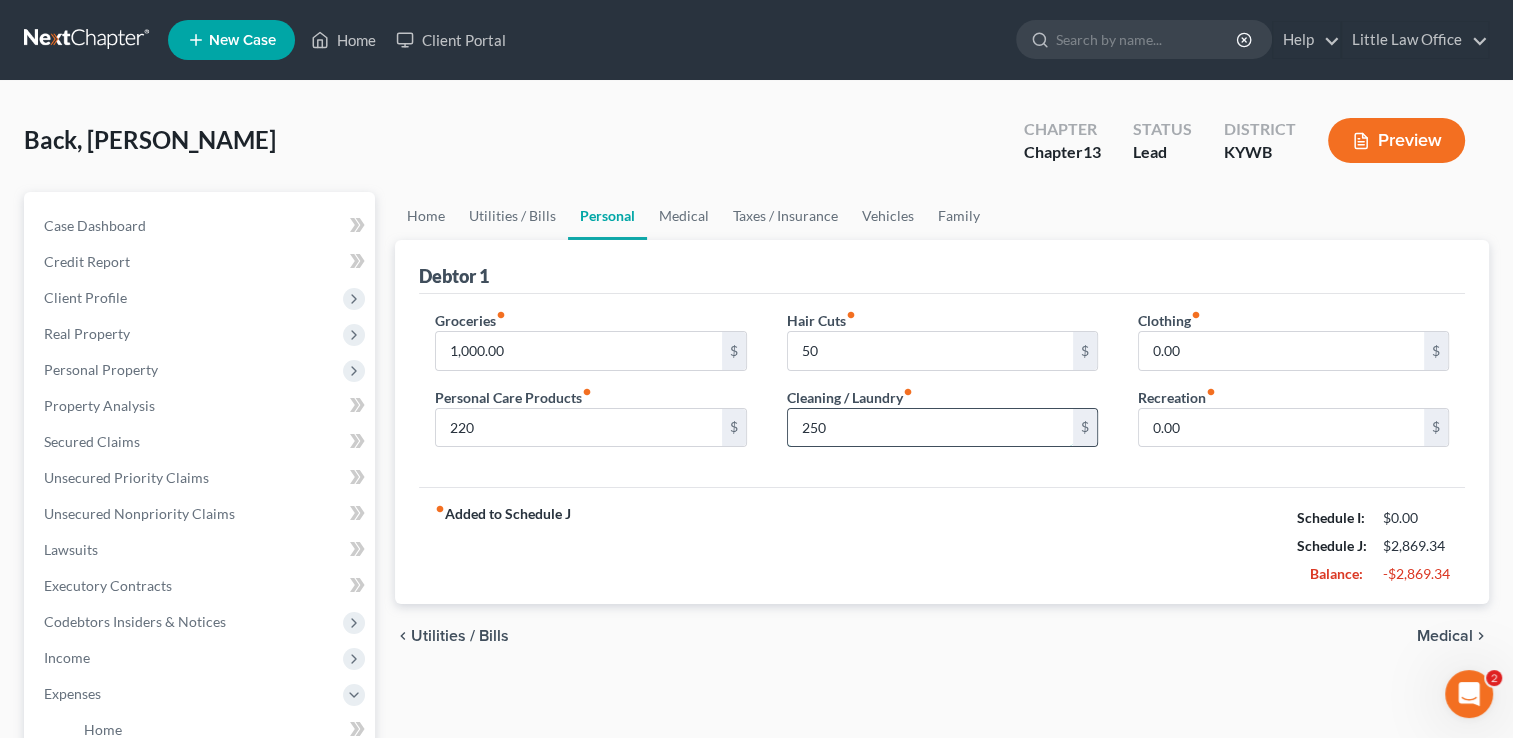 click on "250" at bounding box center (930, 428) 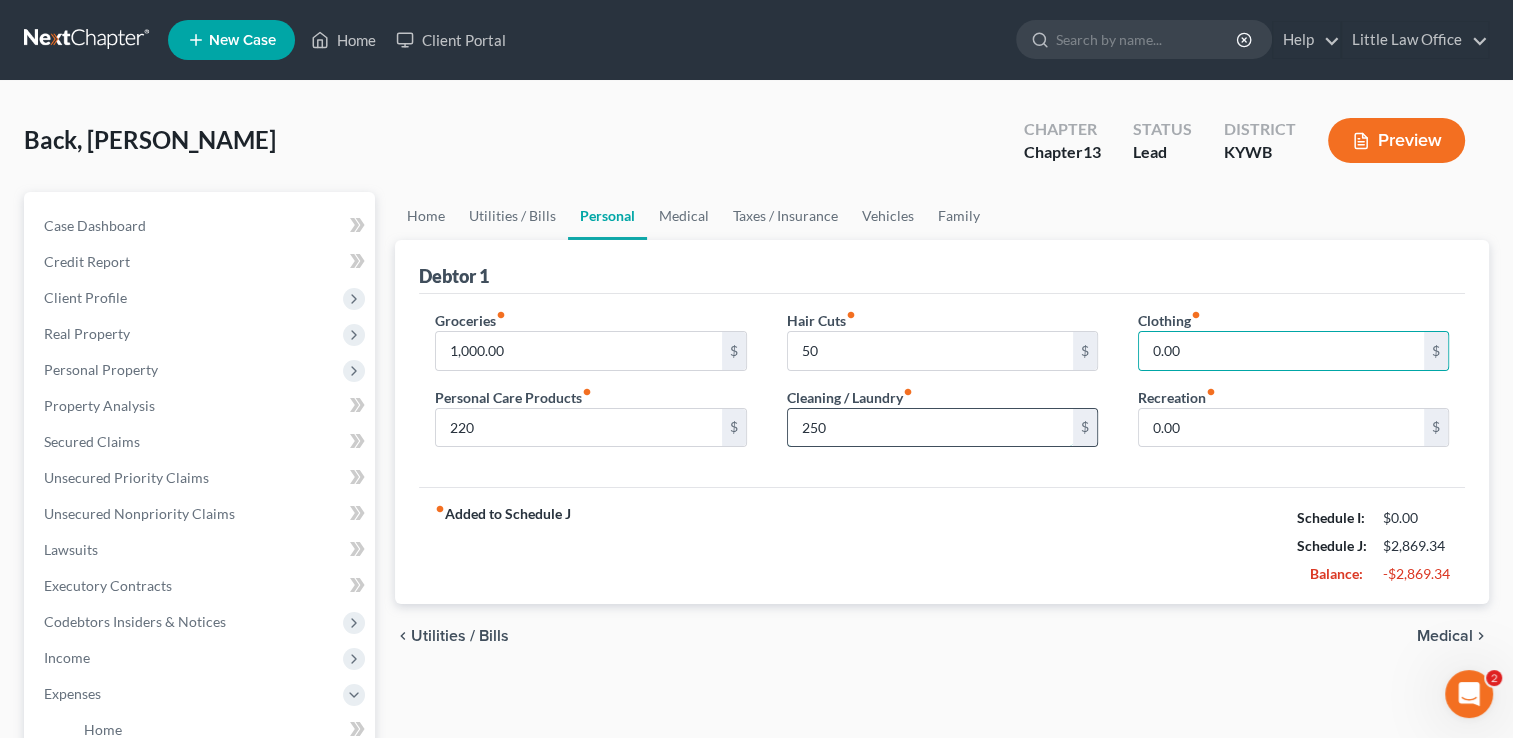 click on "250" at bounding box center (930, 428) 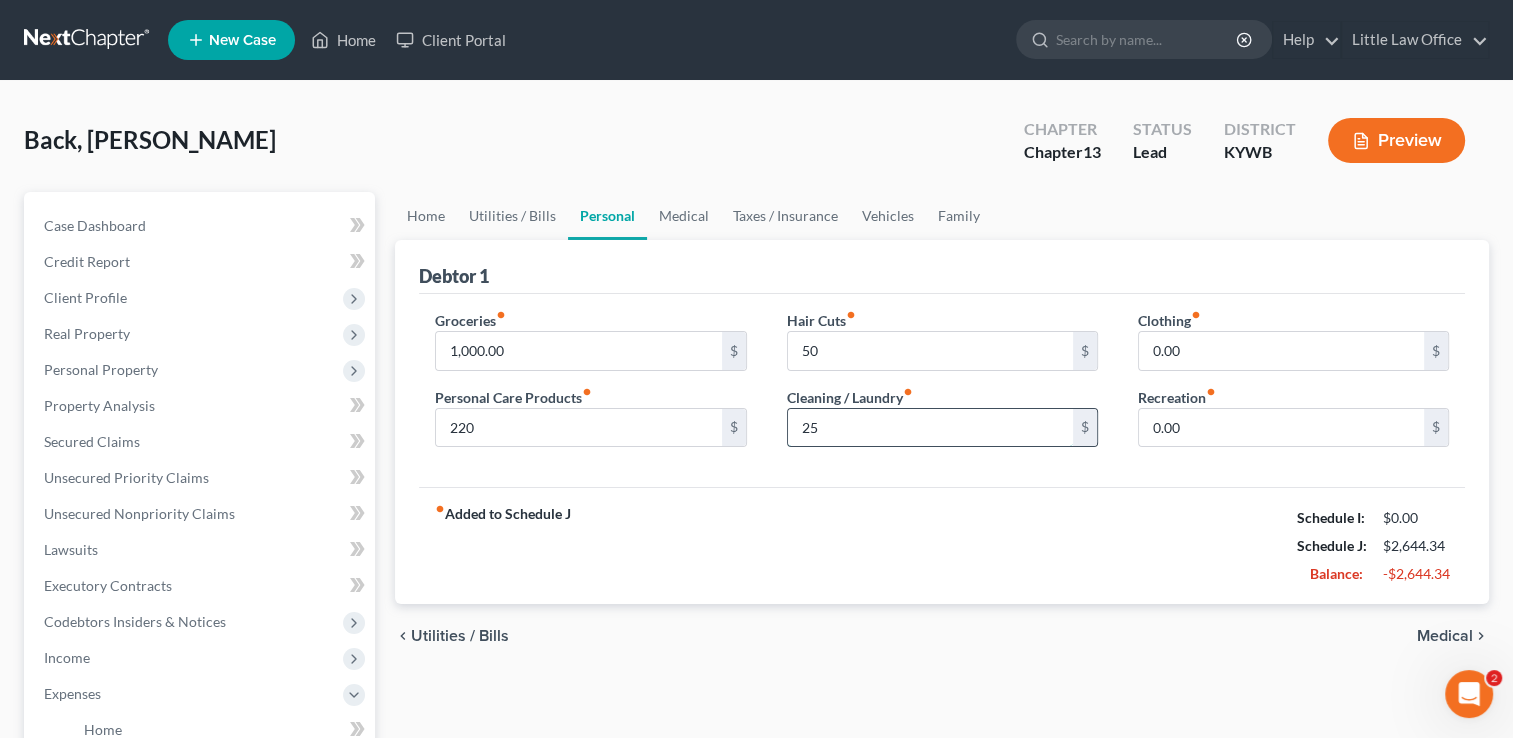 type on "25" 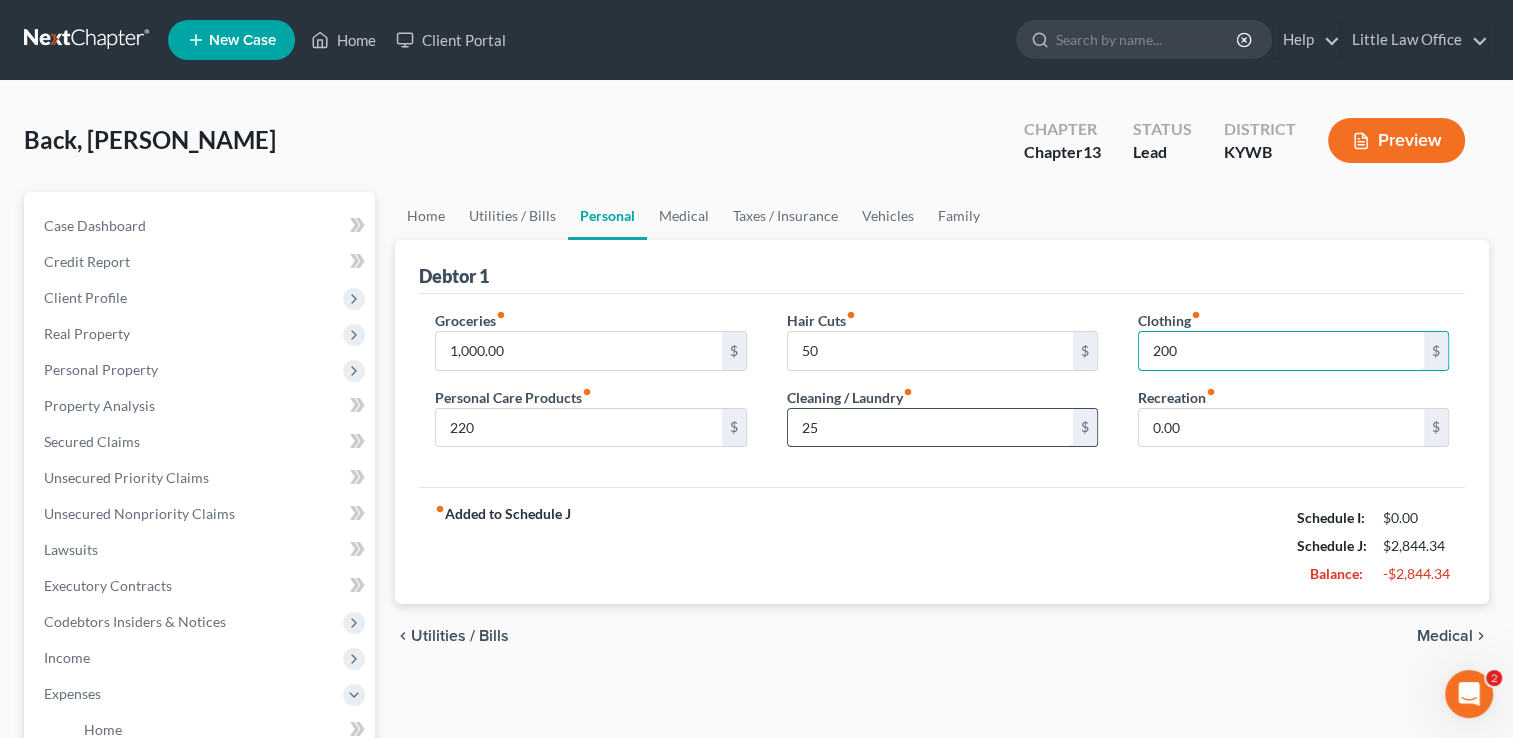 type on "200" 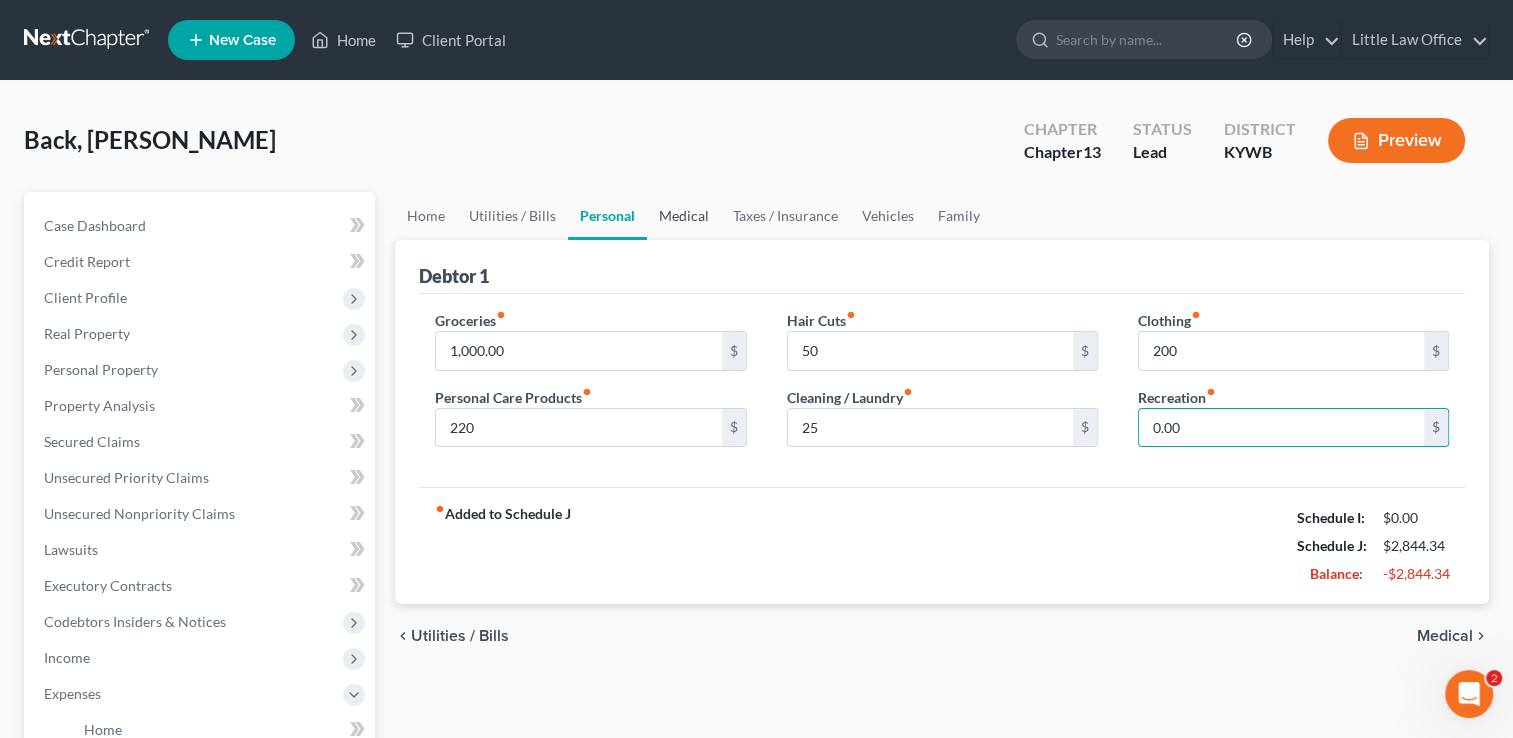 click on "Medical" at bounding box center (684, 216) 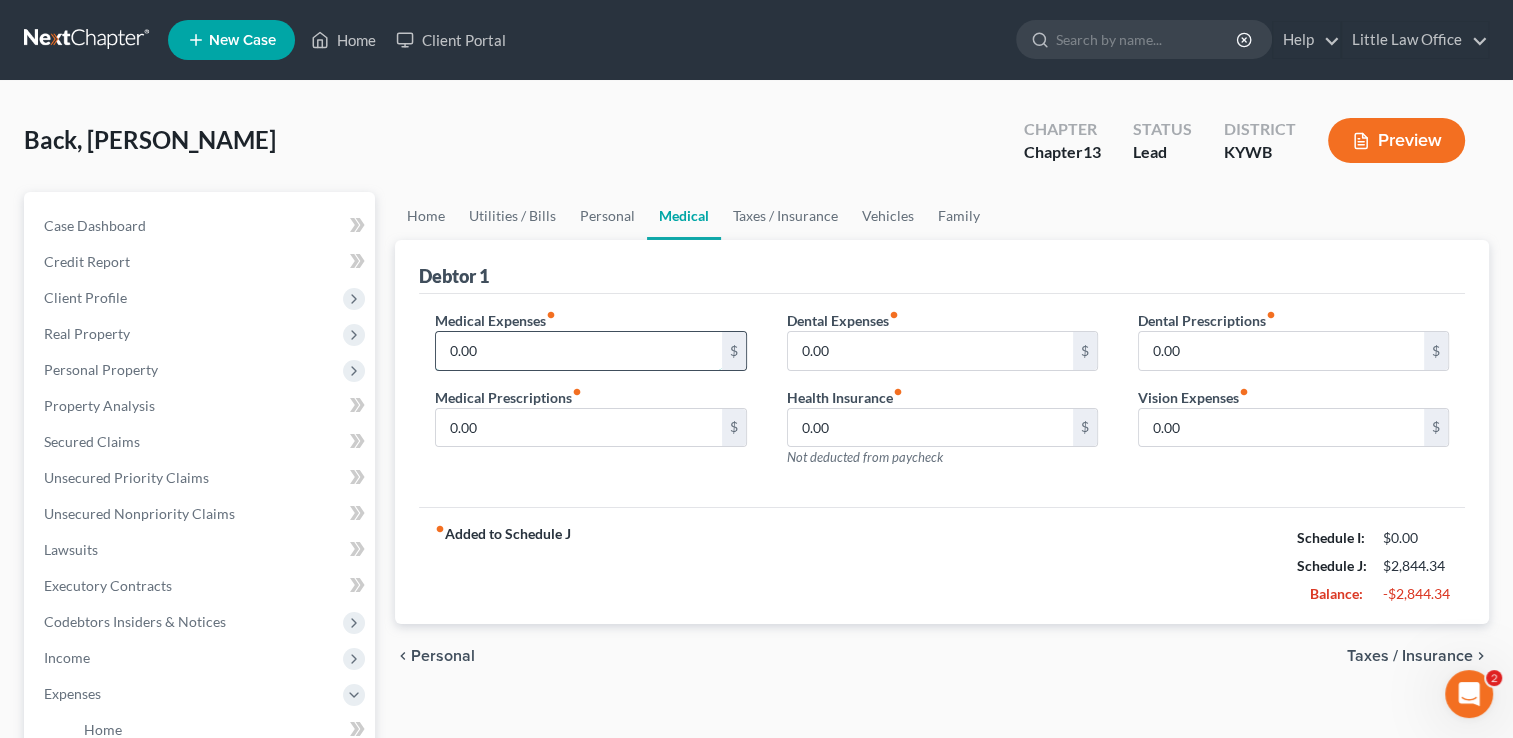 click on "0.00" at bounding box center [578, 351] 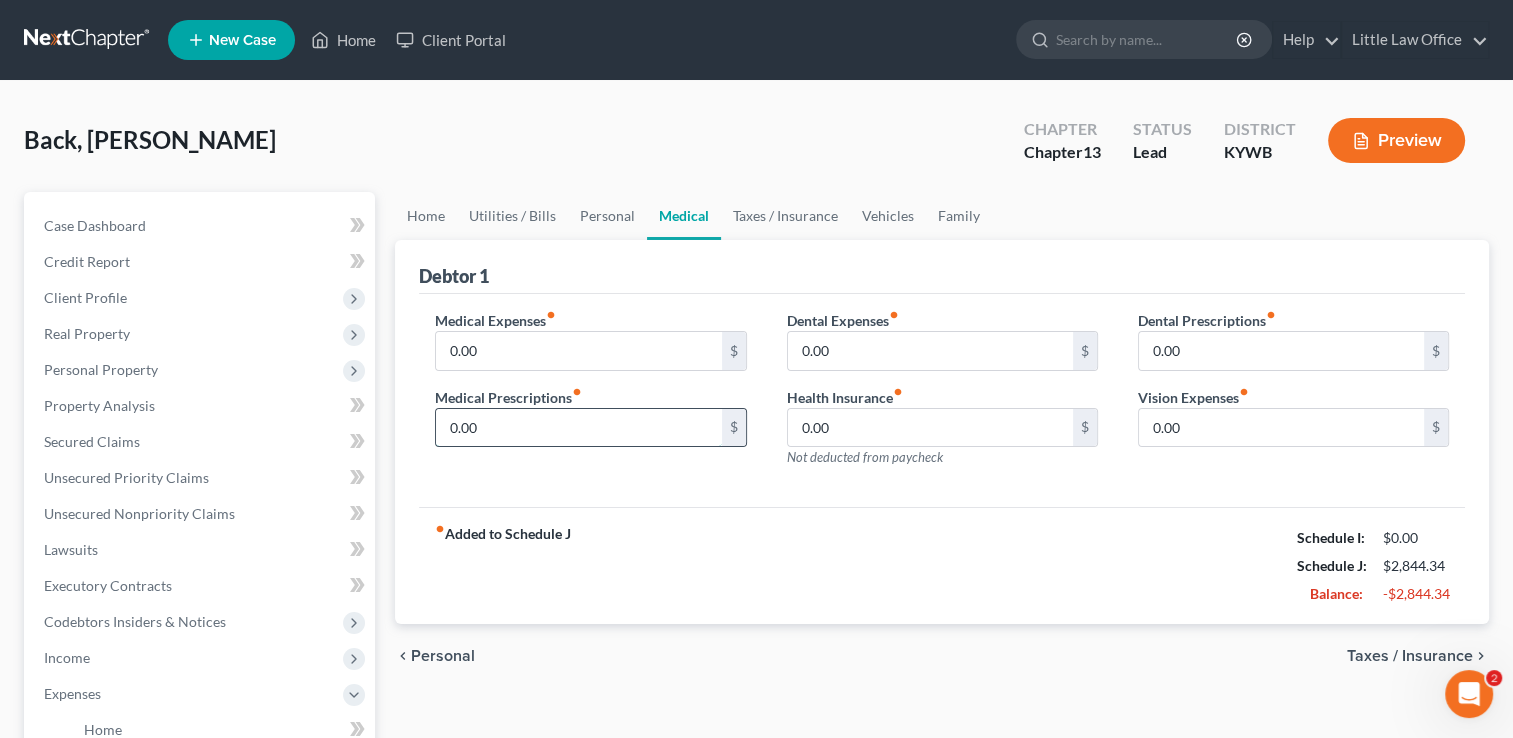 click on "0.00" at bounding box center [578, 428] 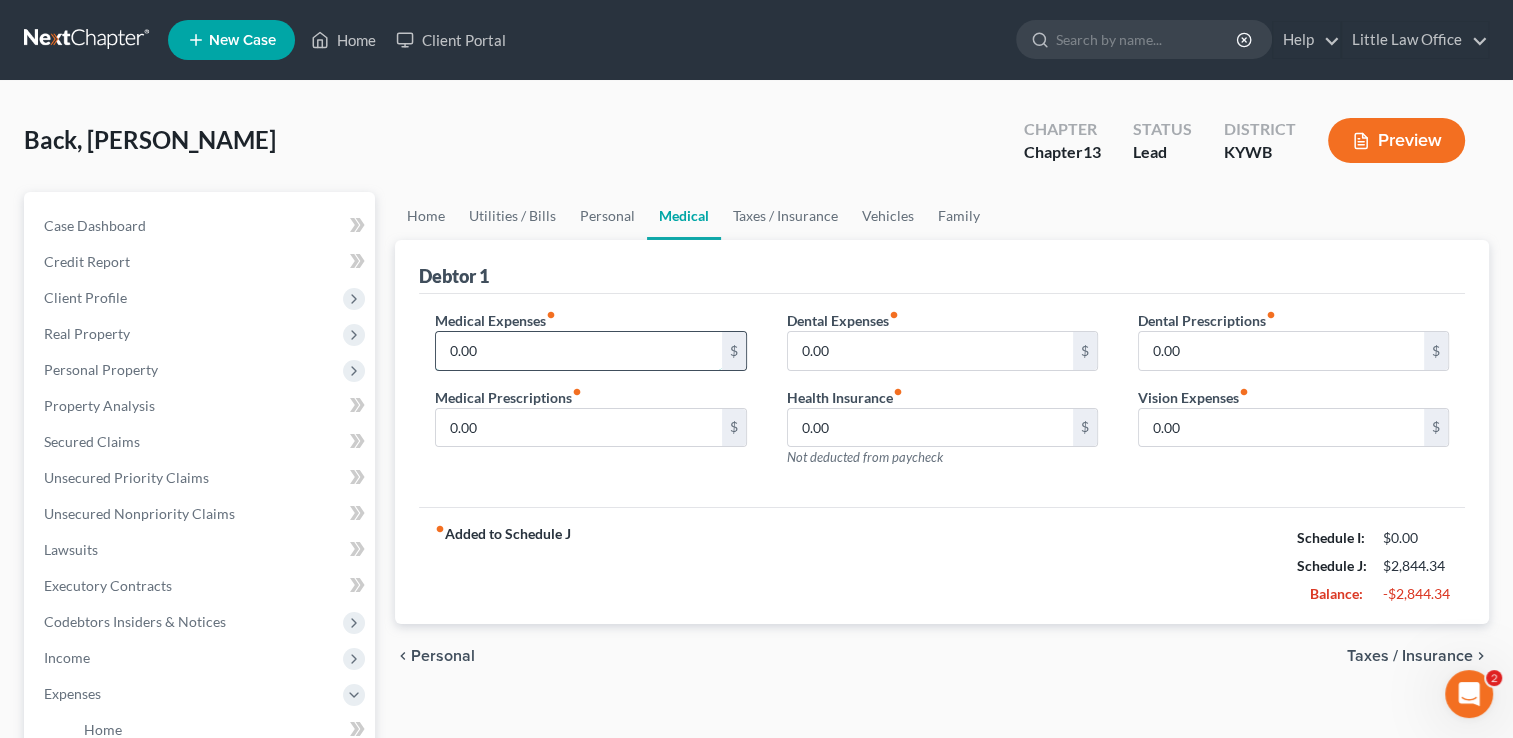 click on "0.00" at bounding box center [578, 351] 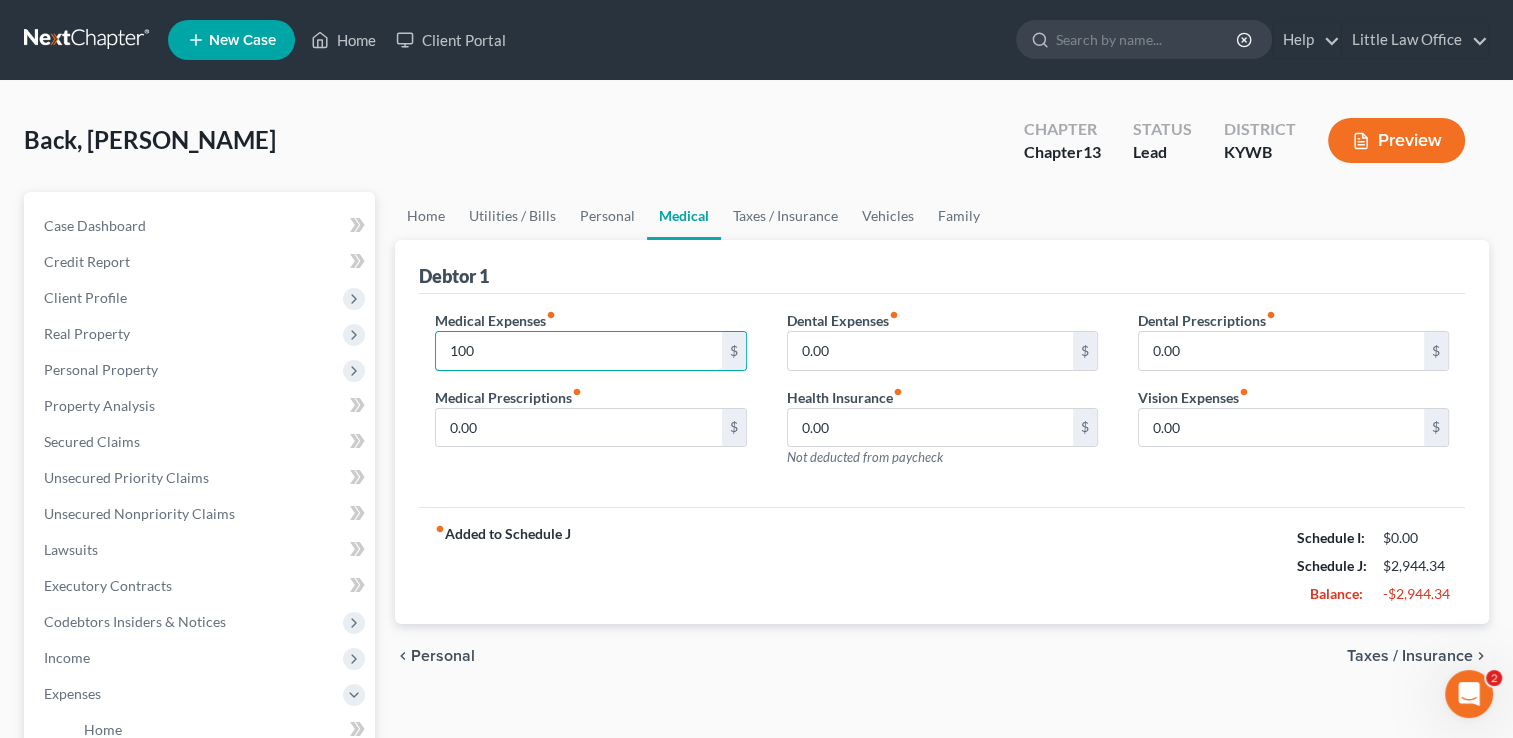 type on "100" 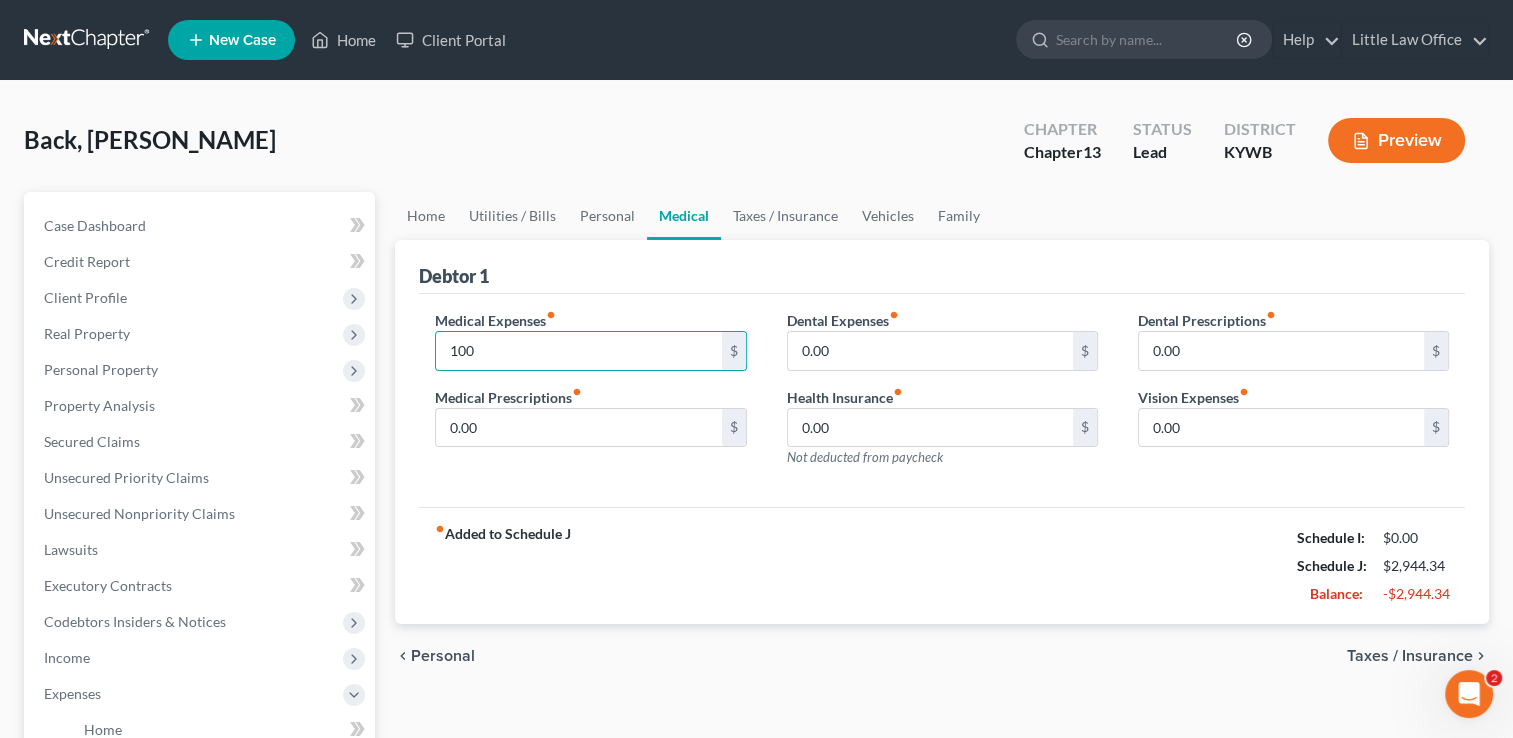click on "Debtor 1" at bounding box center (942, 267) 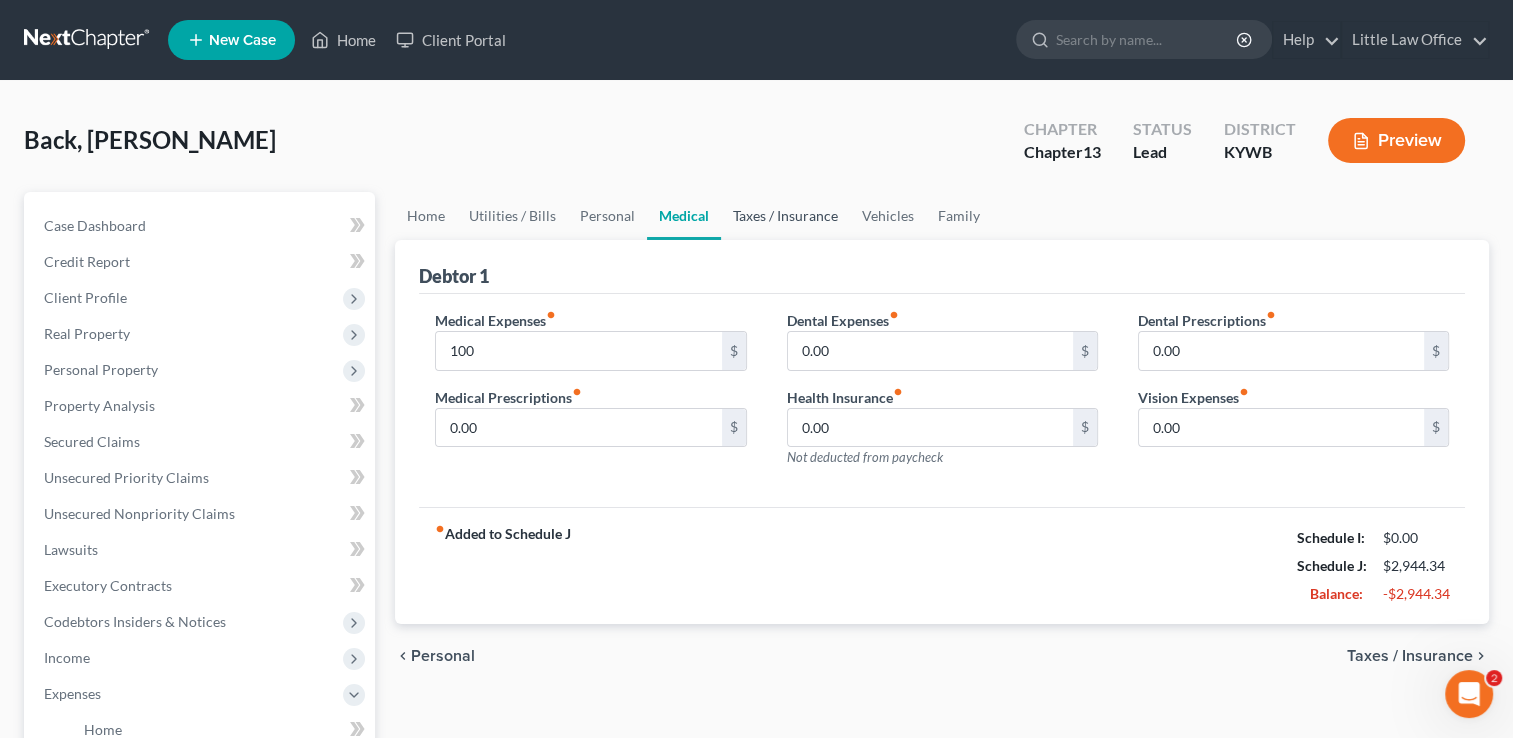 click on "Taxes / Insurance" at bounding box center (785, 216) 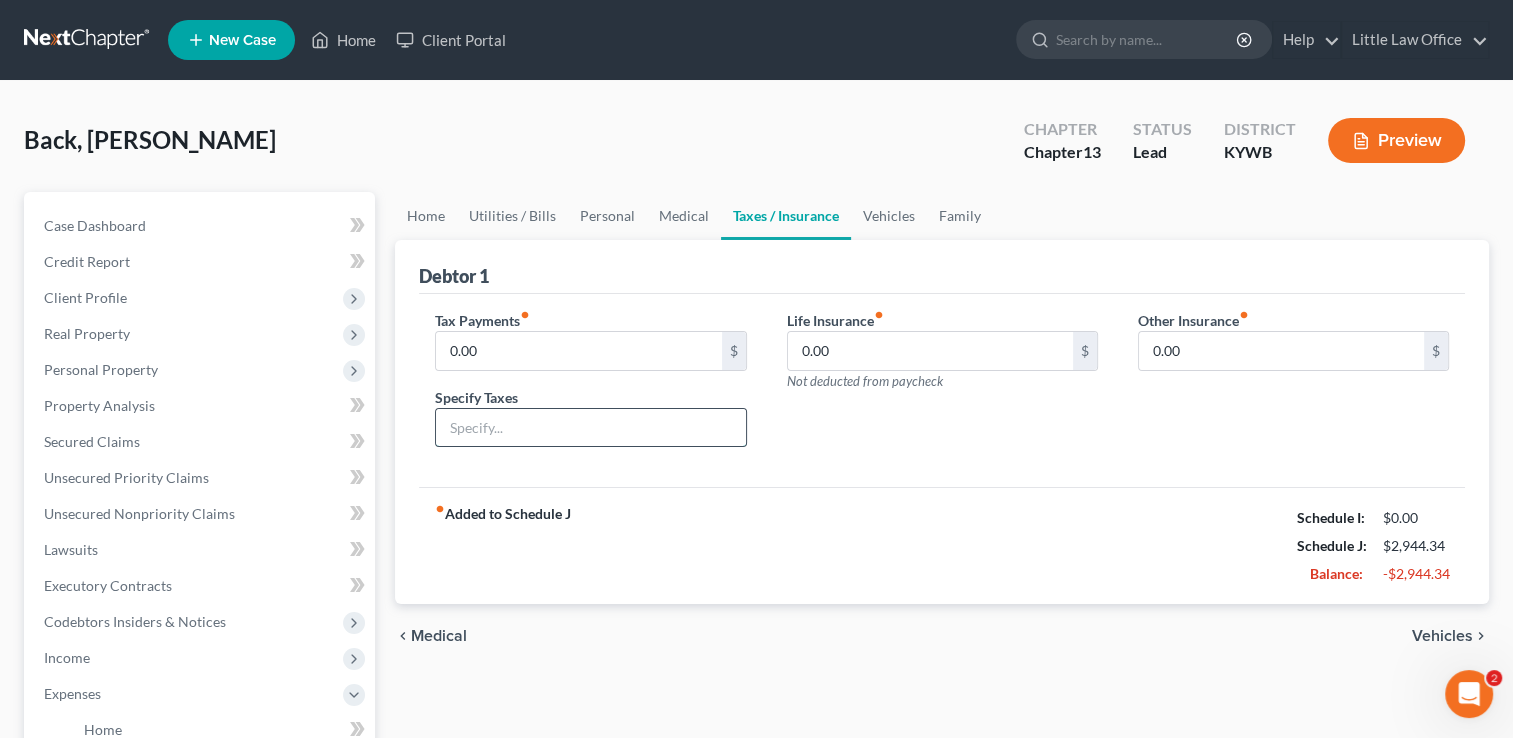 click at bounding box center [590, 428] 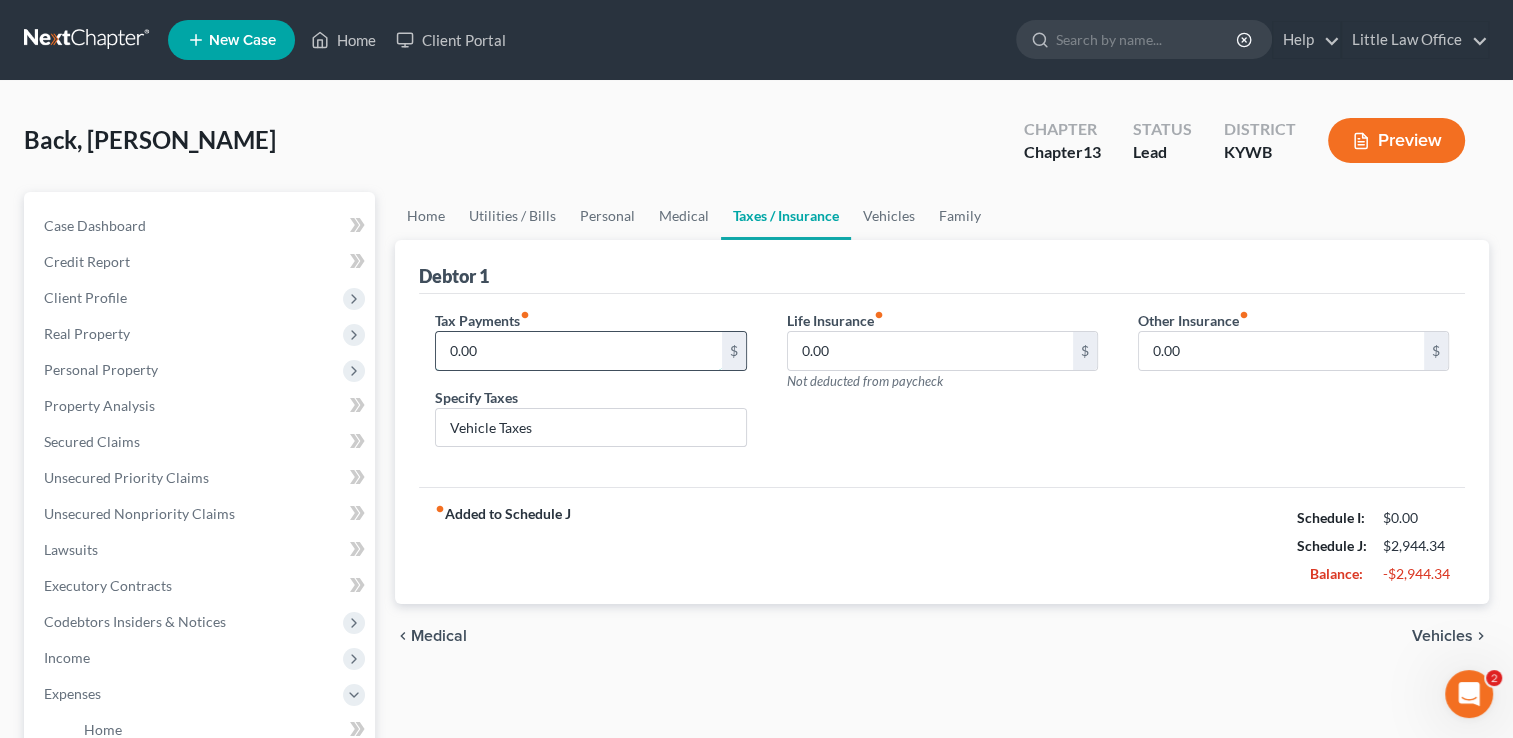click on "0.00" at bounding box center (578, 351) 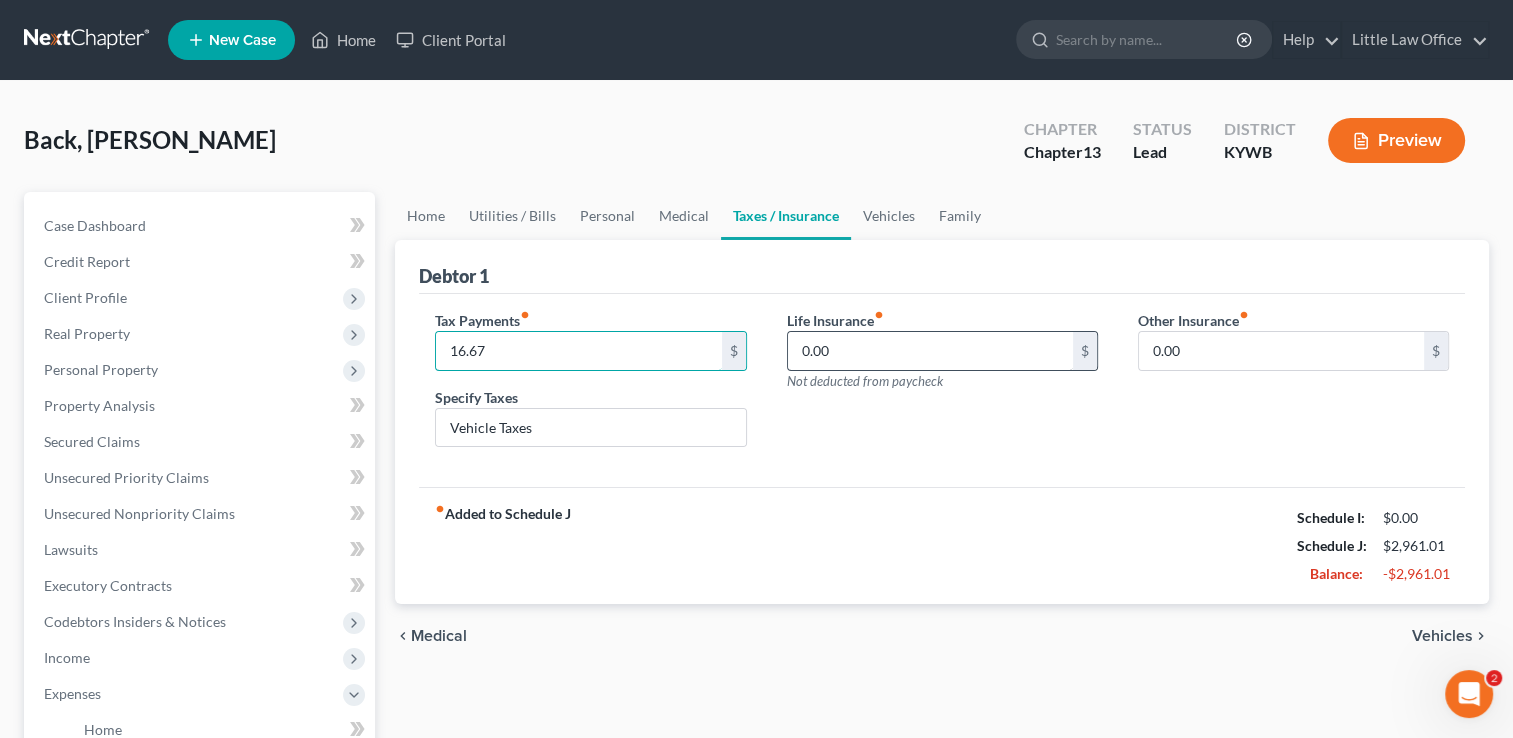 type on "16.67" 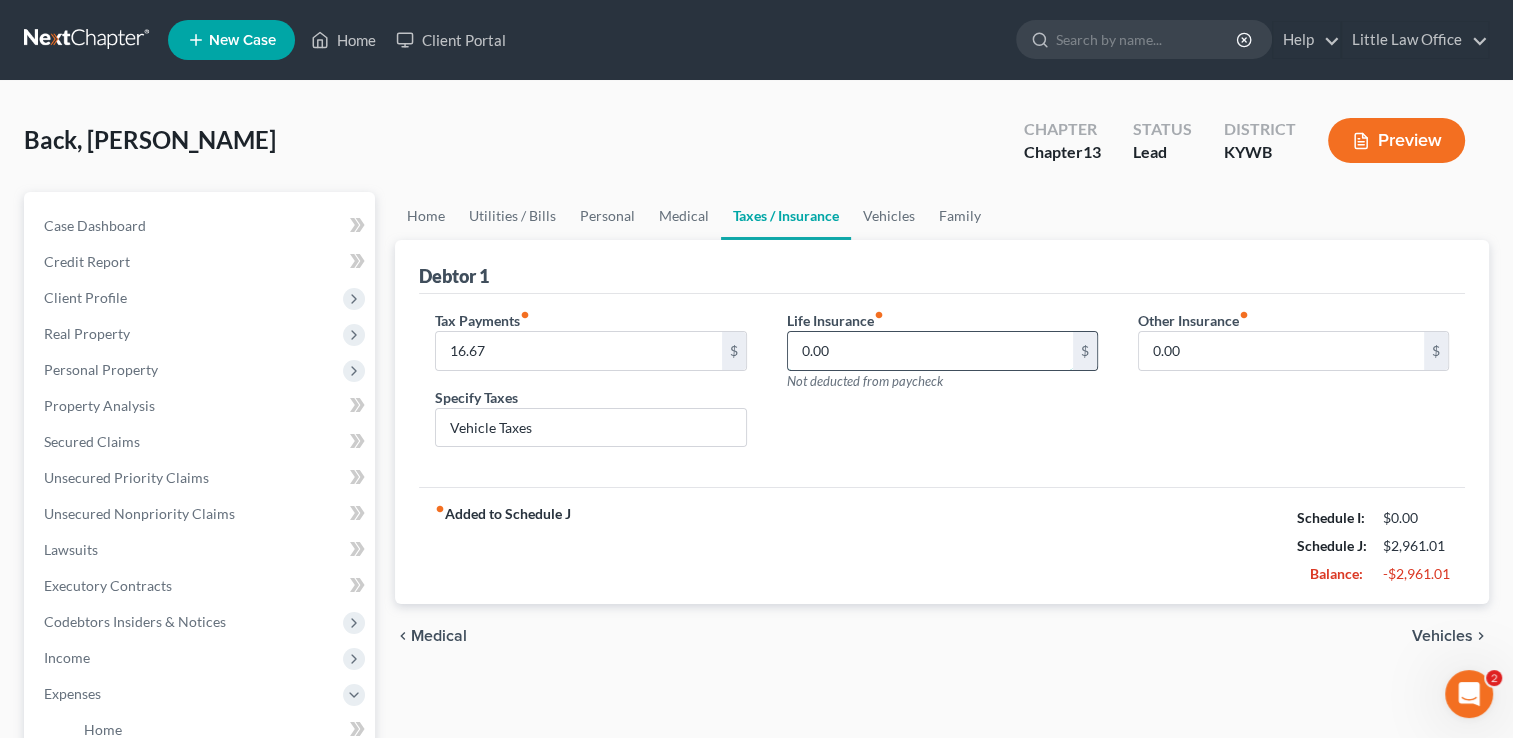 click on "0.00" at bounding box center [930, 351] 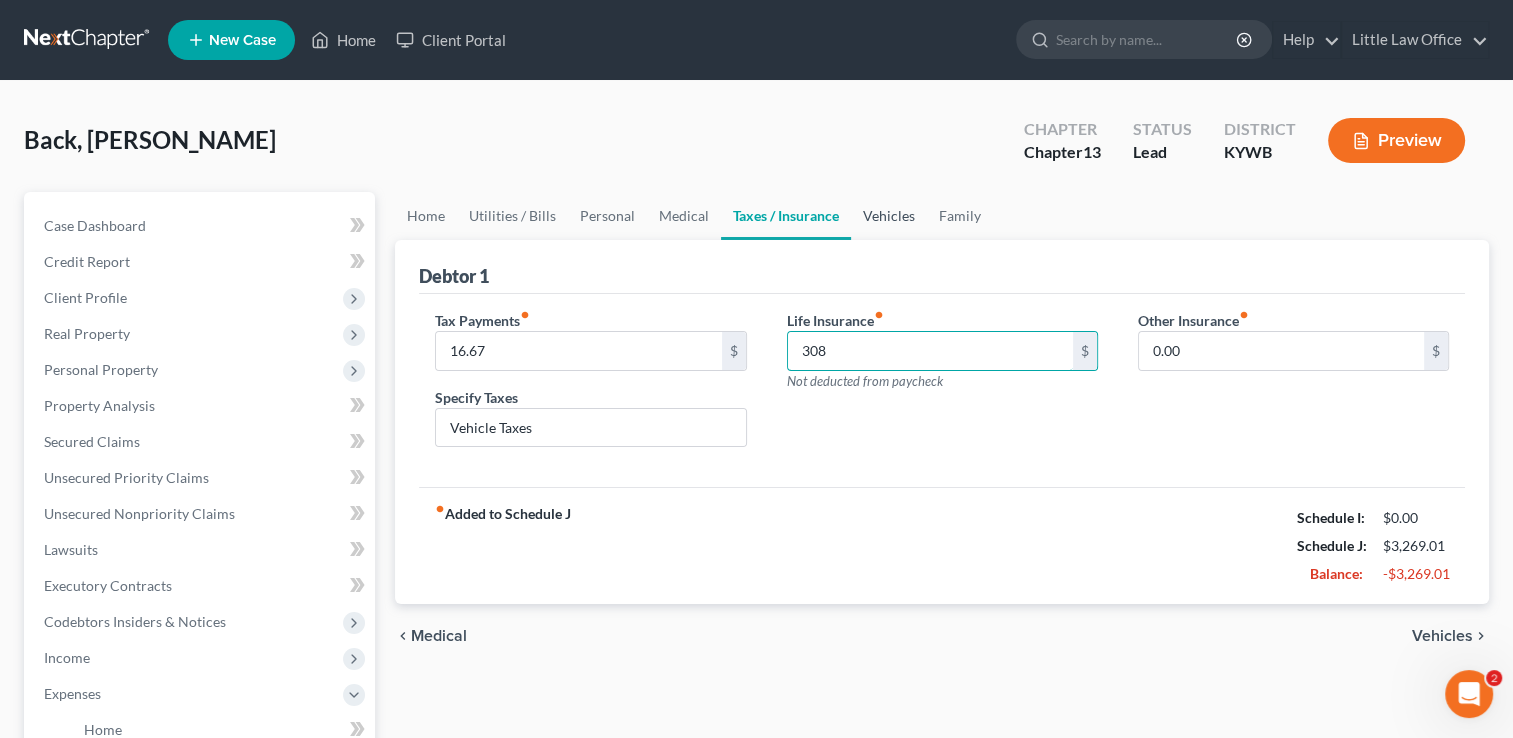 type on "308" 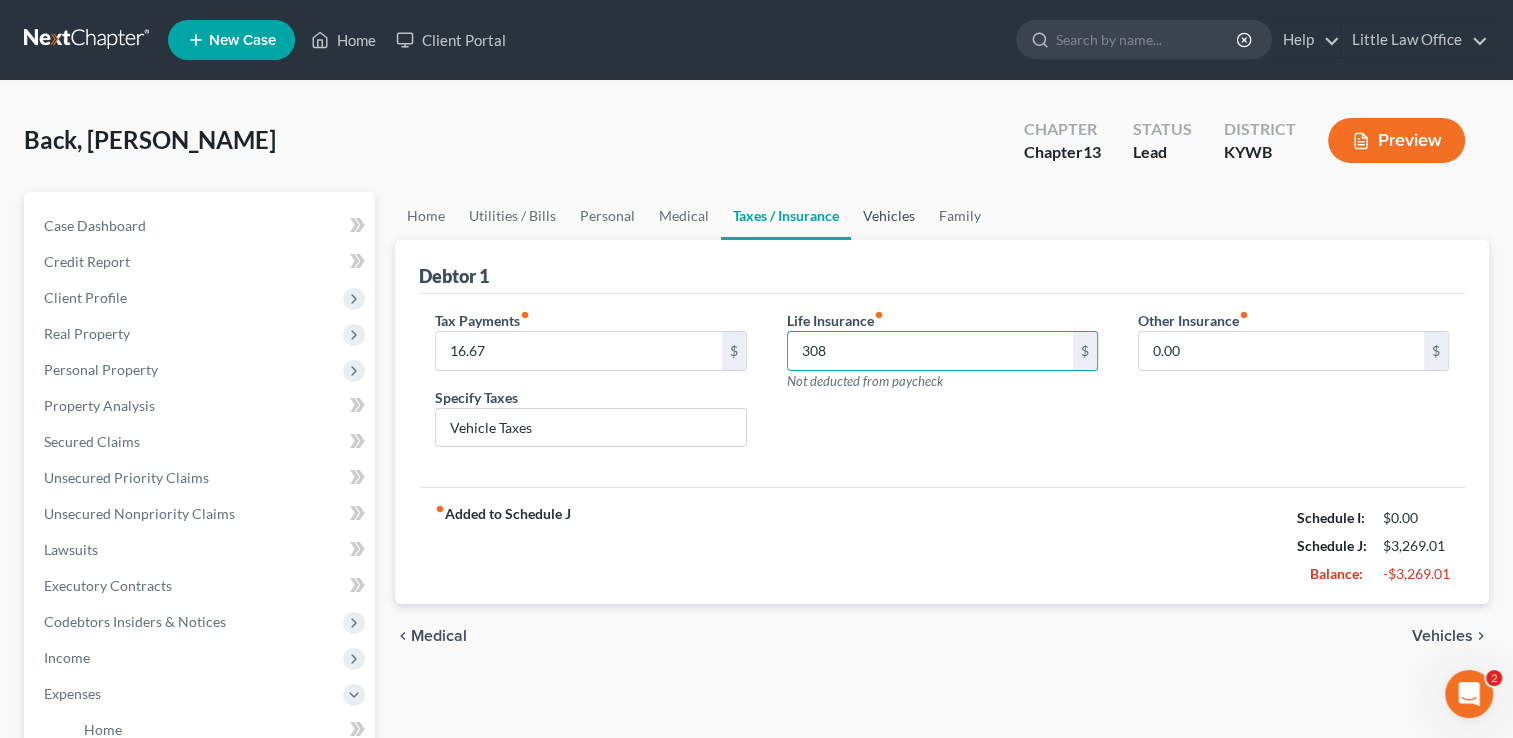 click on "Vehicles" at bounding box center (889, 216) 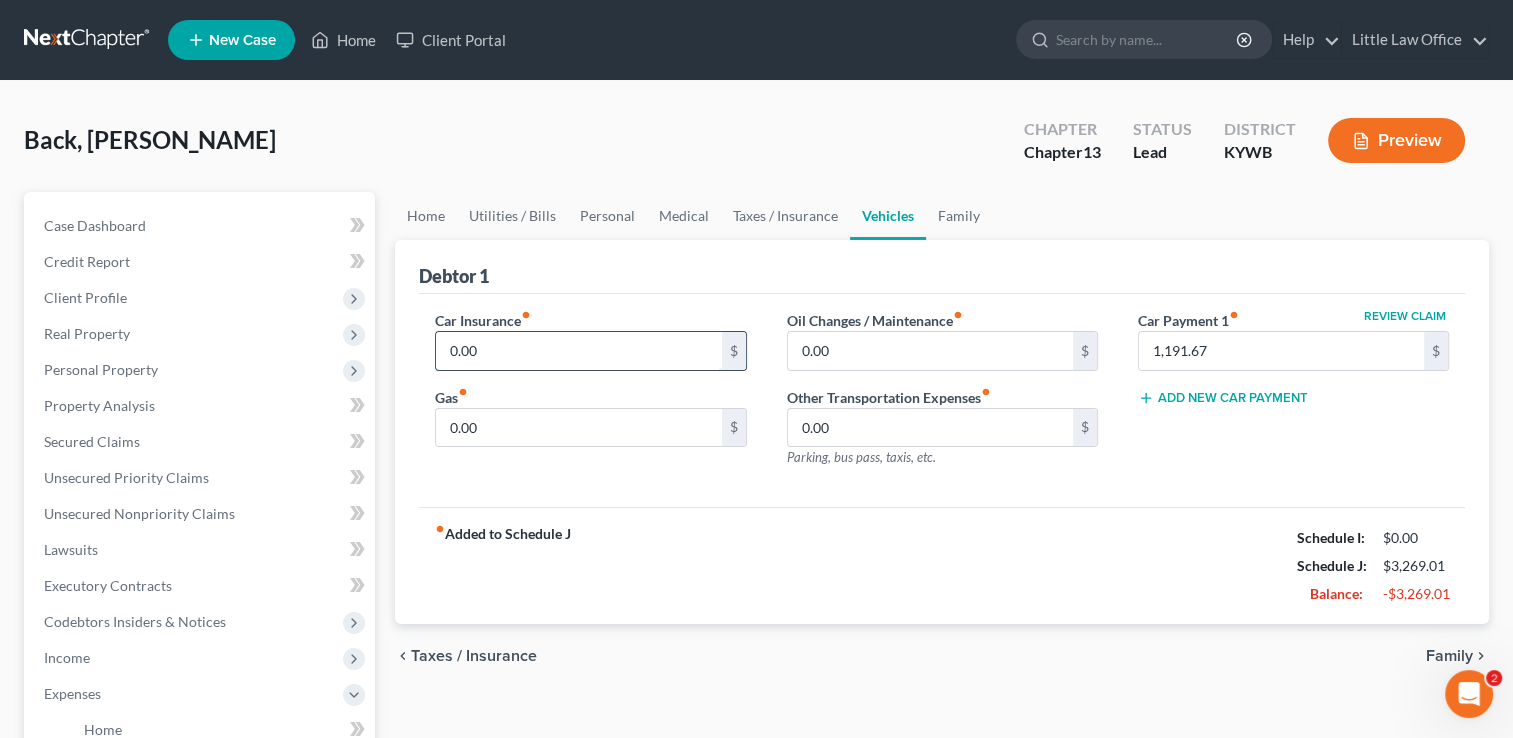 click on "0.00" at bounding box center [578, 351] 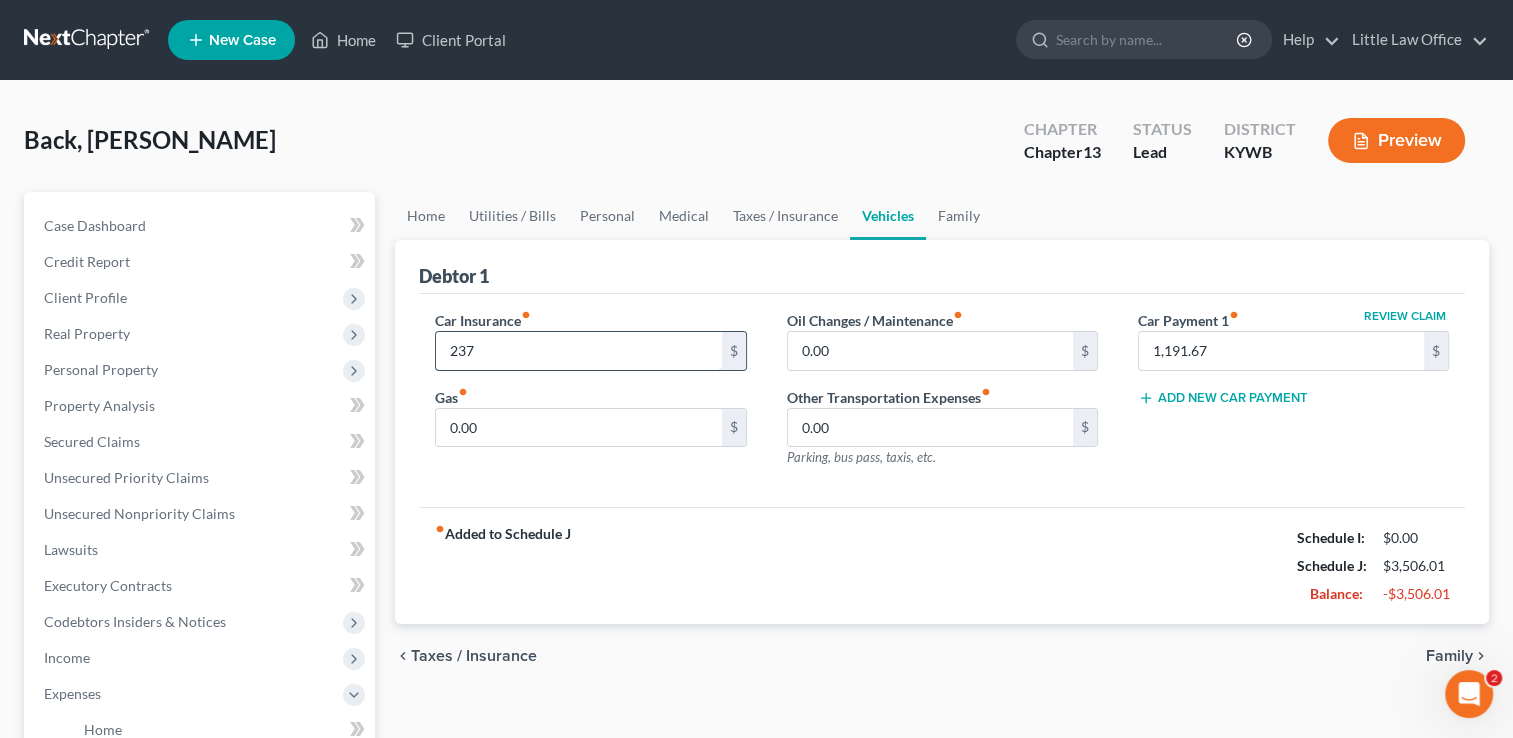 type on "237" 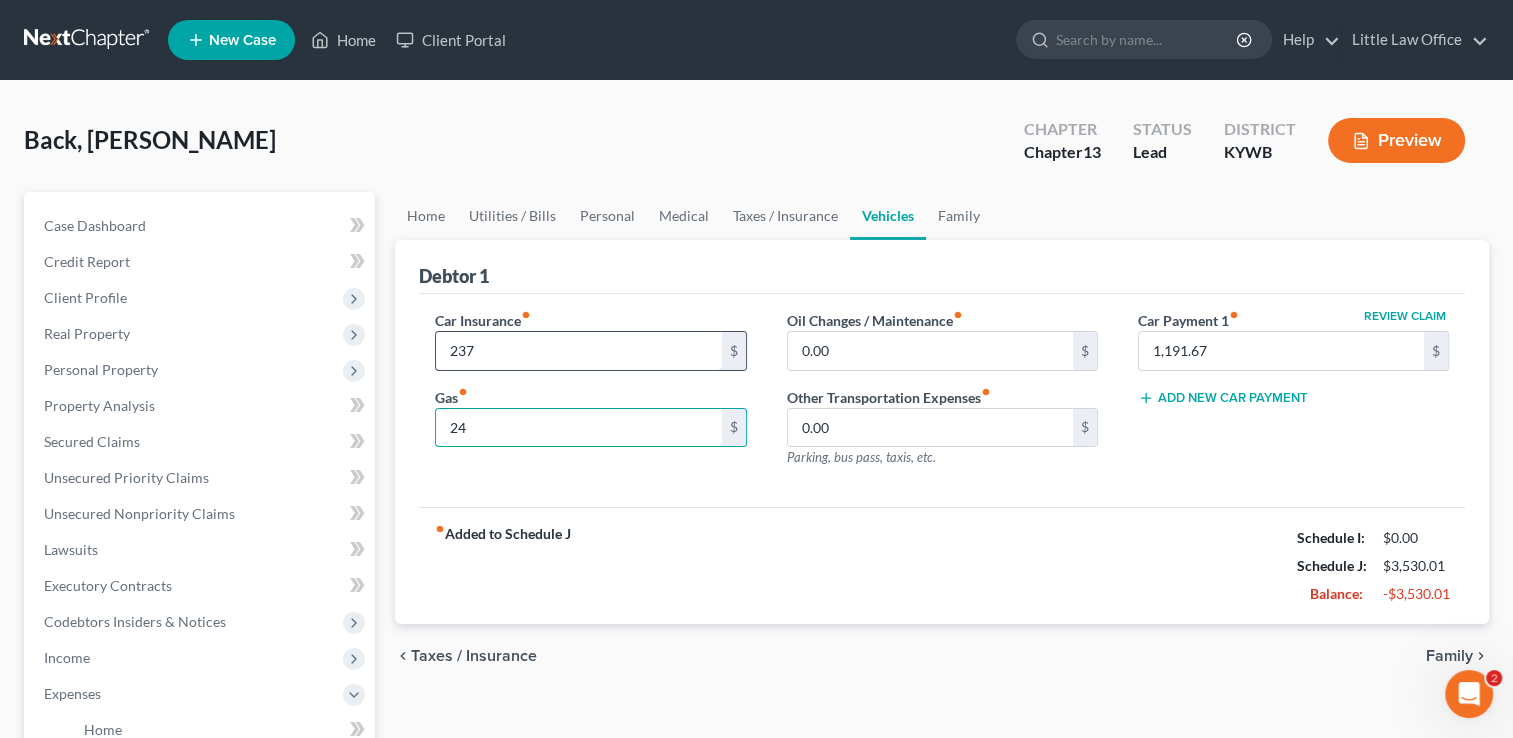 type on "2" 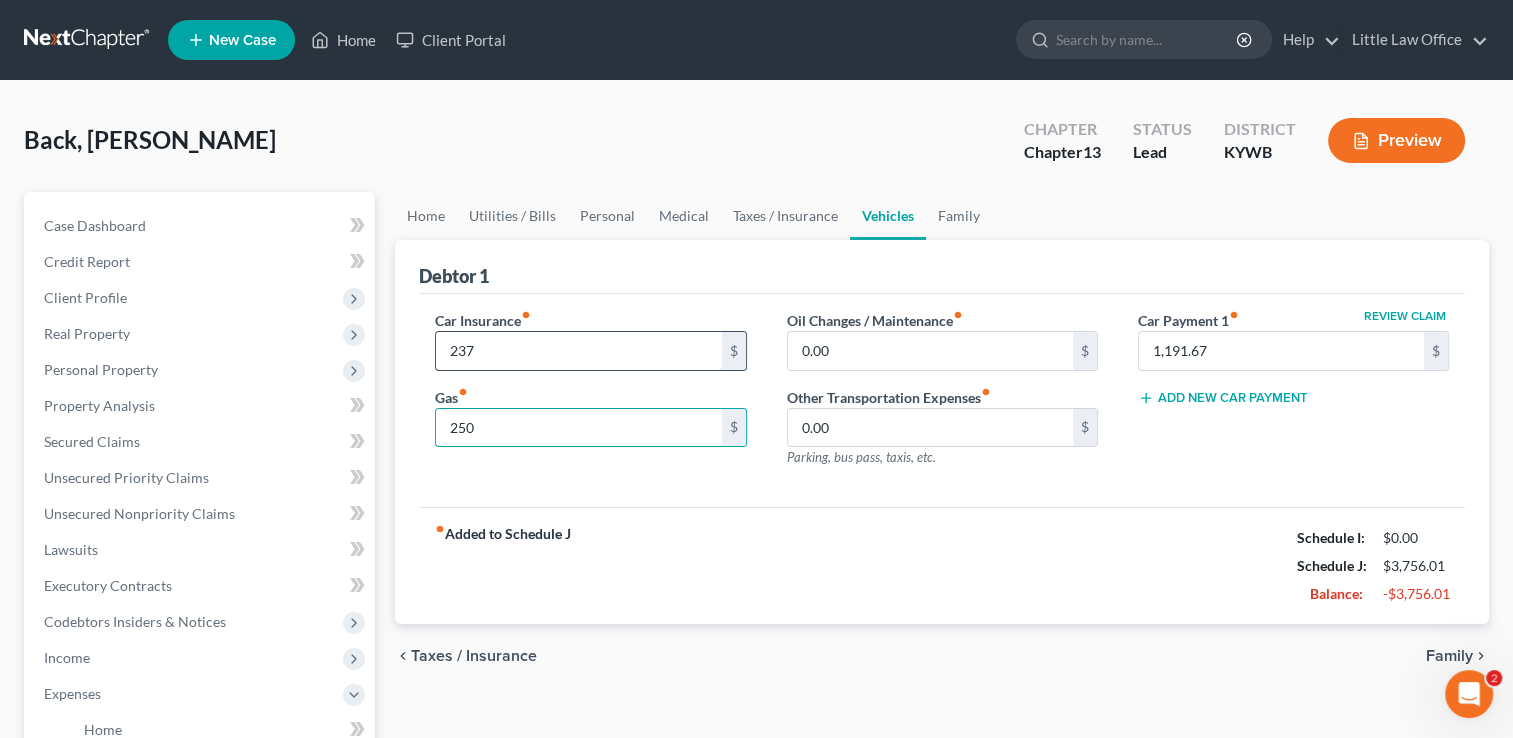 type on "250" 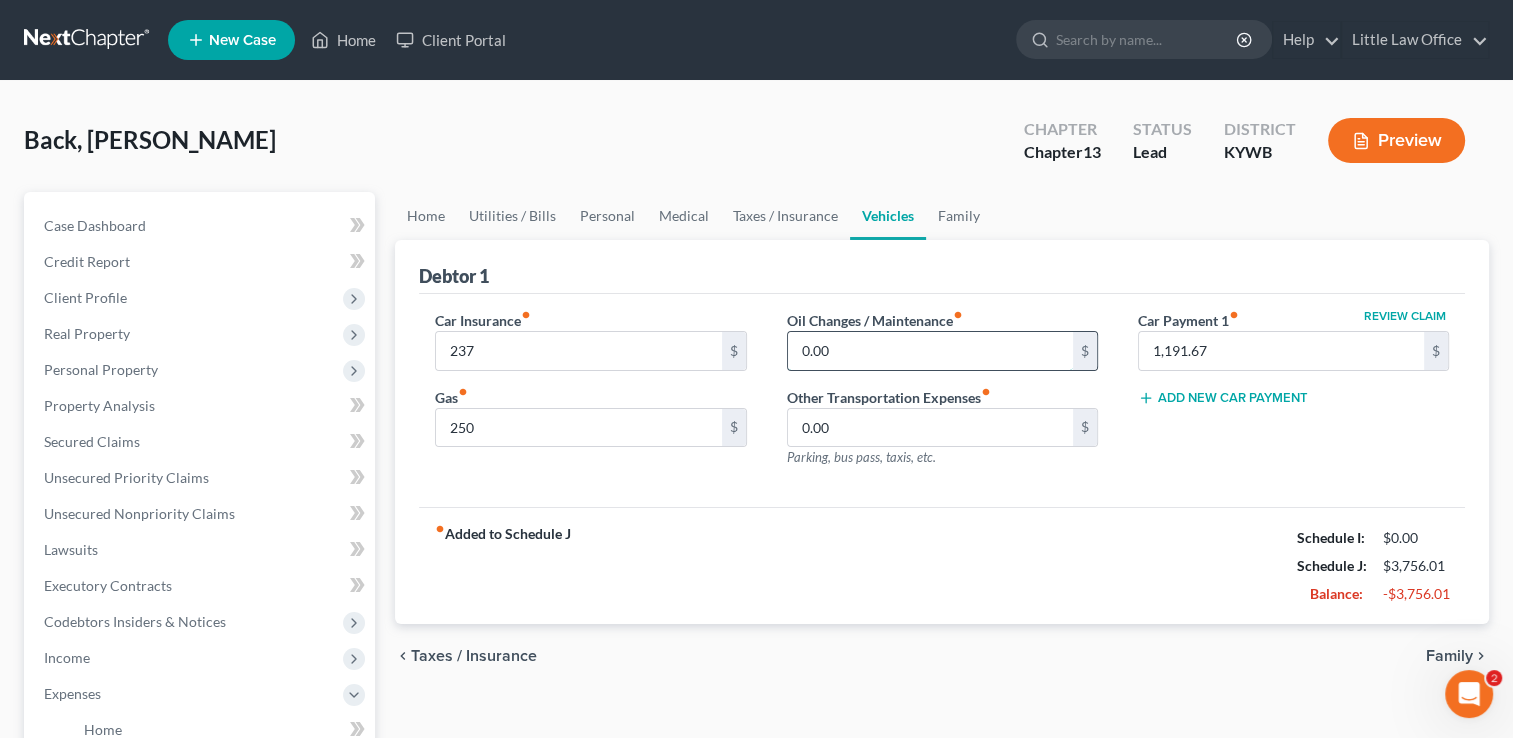 click on "0.00" at bounding box center [930, 351] 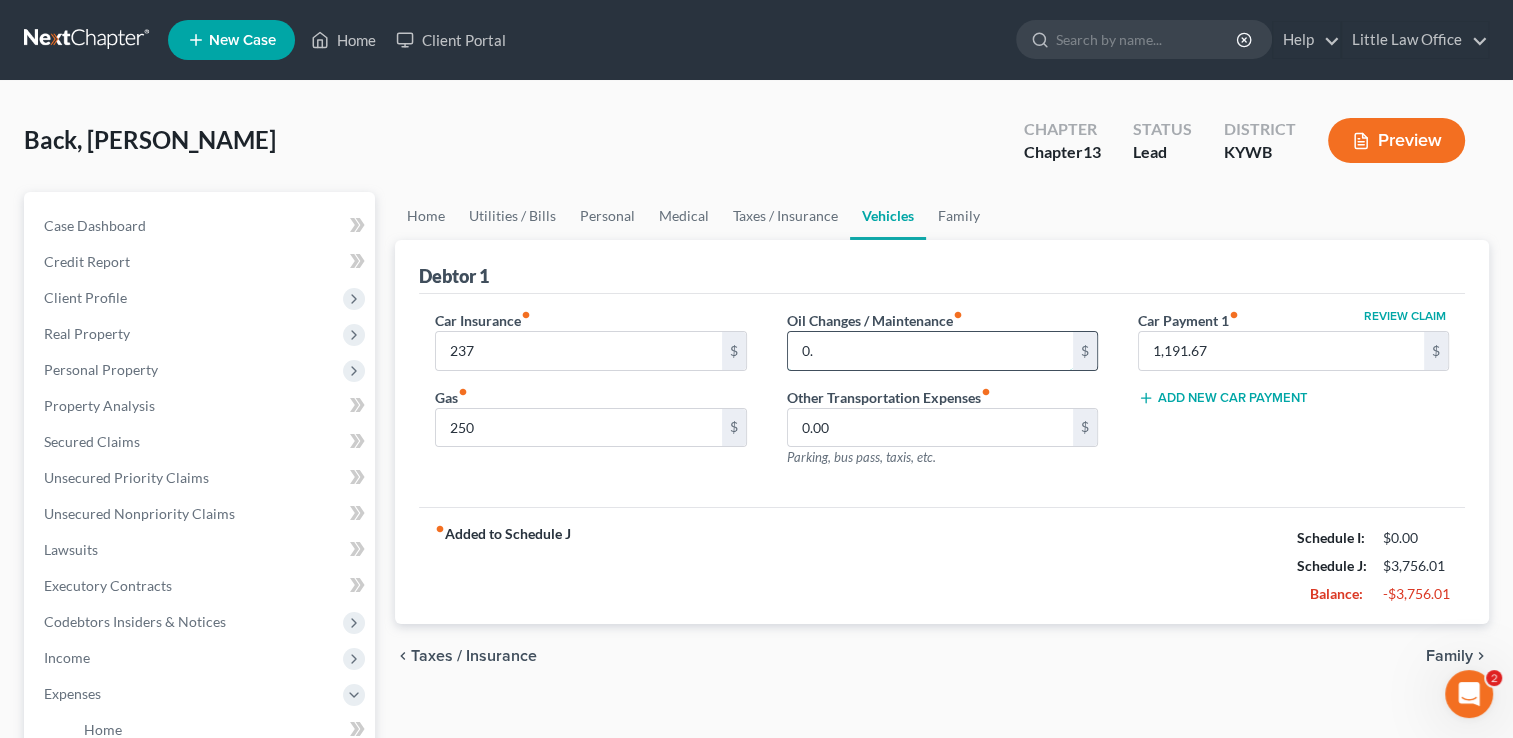 type on "0" 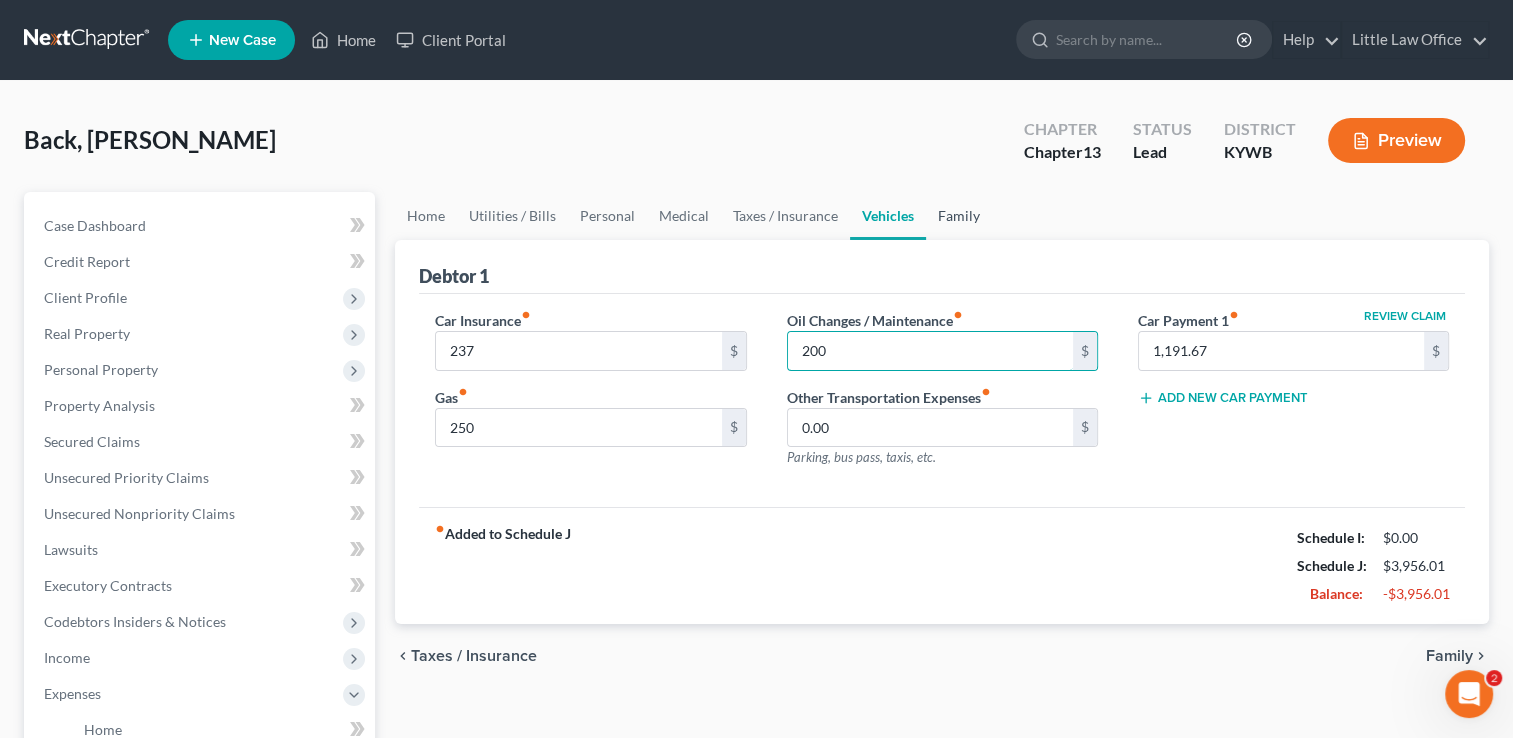 type on "200" 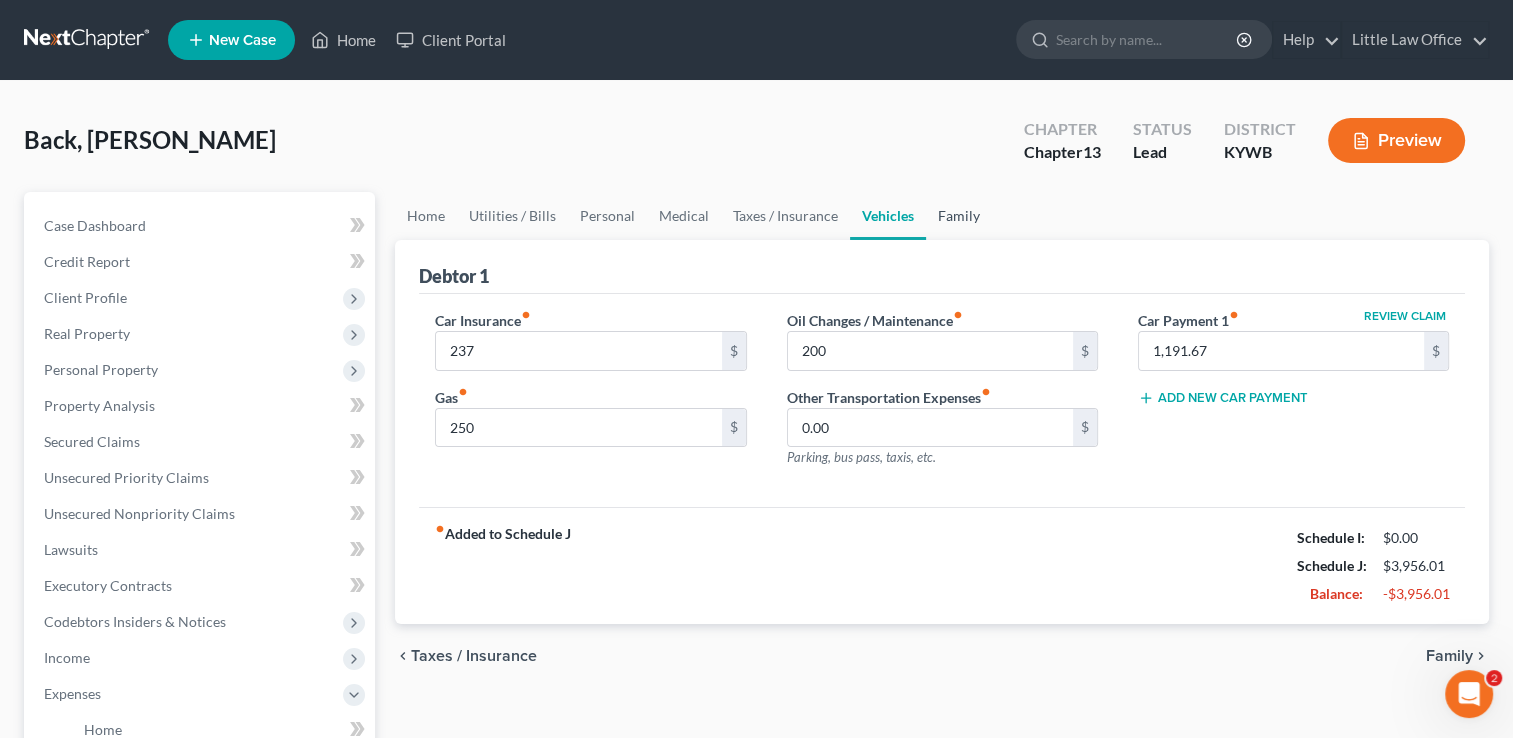 click on "Family" at bounding box center (959, 216) 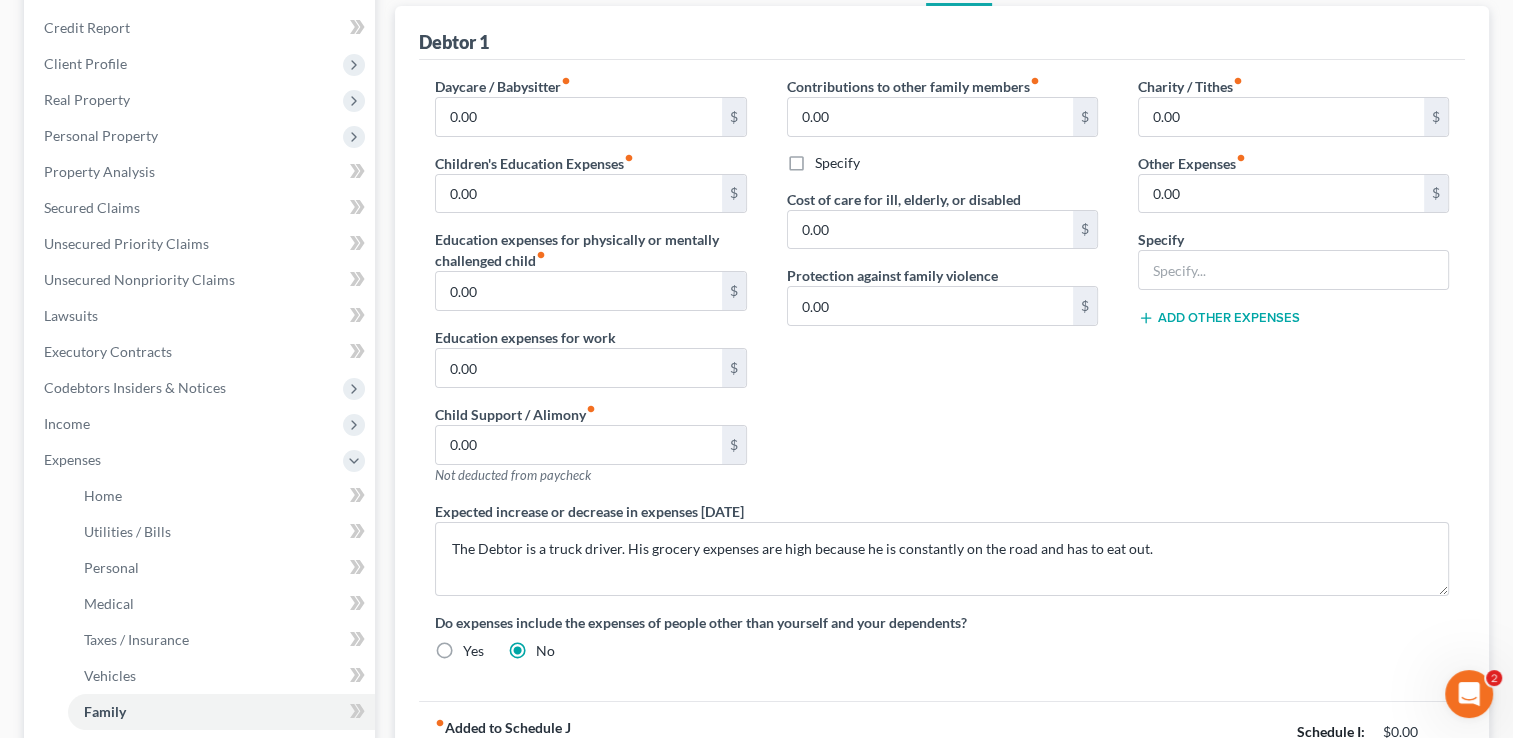 scroll, scrollTop: 240, scrollLeft: 0, axis: vertical 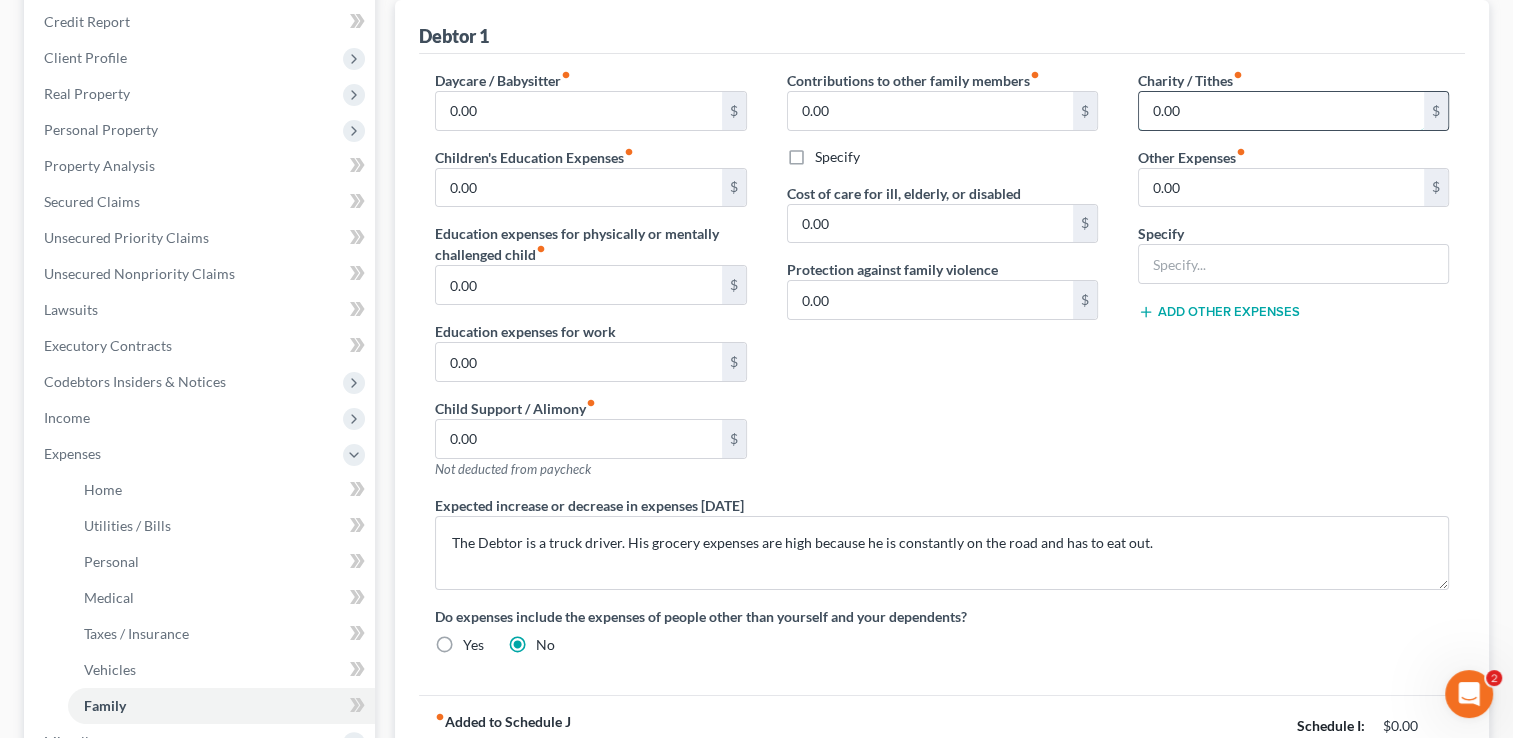 click on "0.00" at bounding box center (1281, 111) 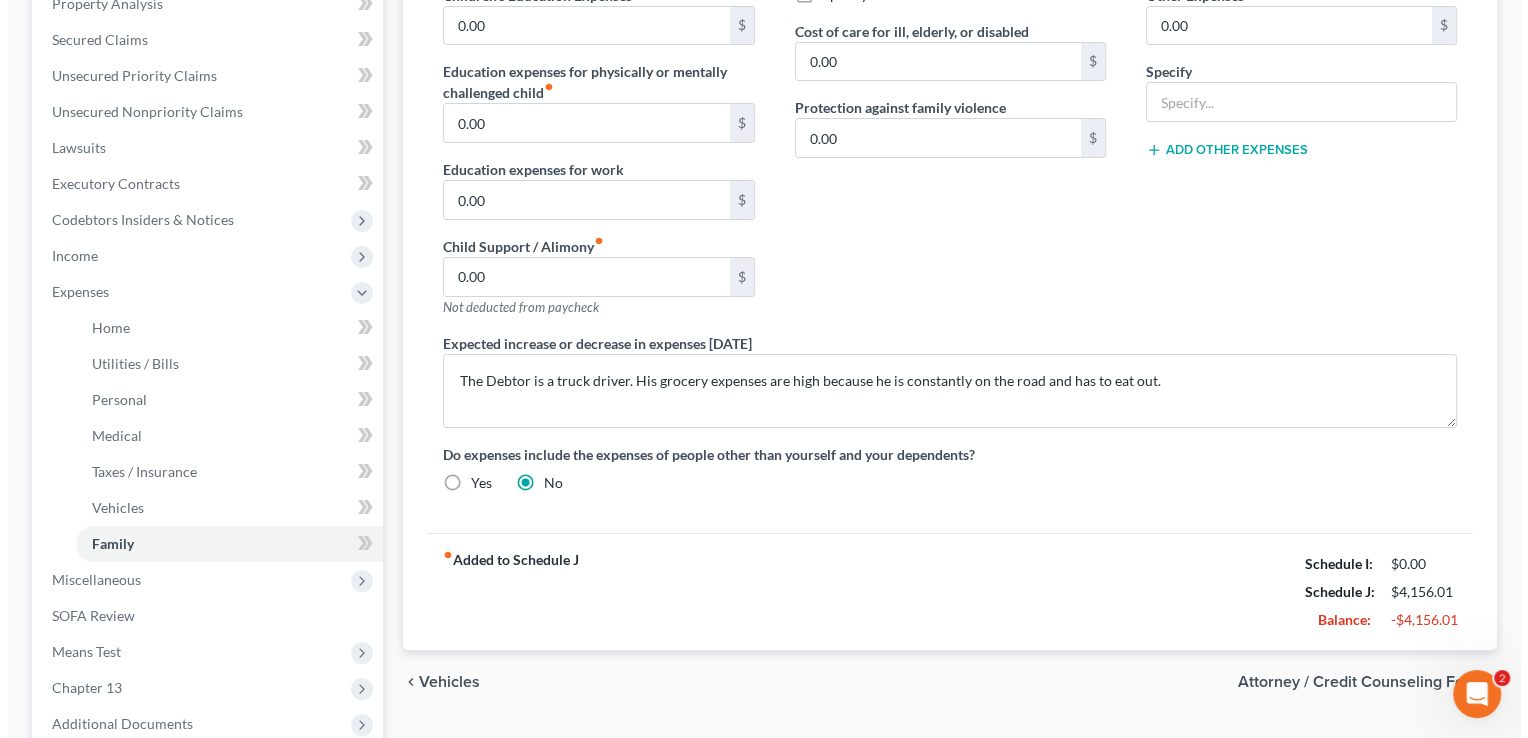 scroll, scrollTop: 433, scrollLeft: 0, axis: vertical 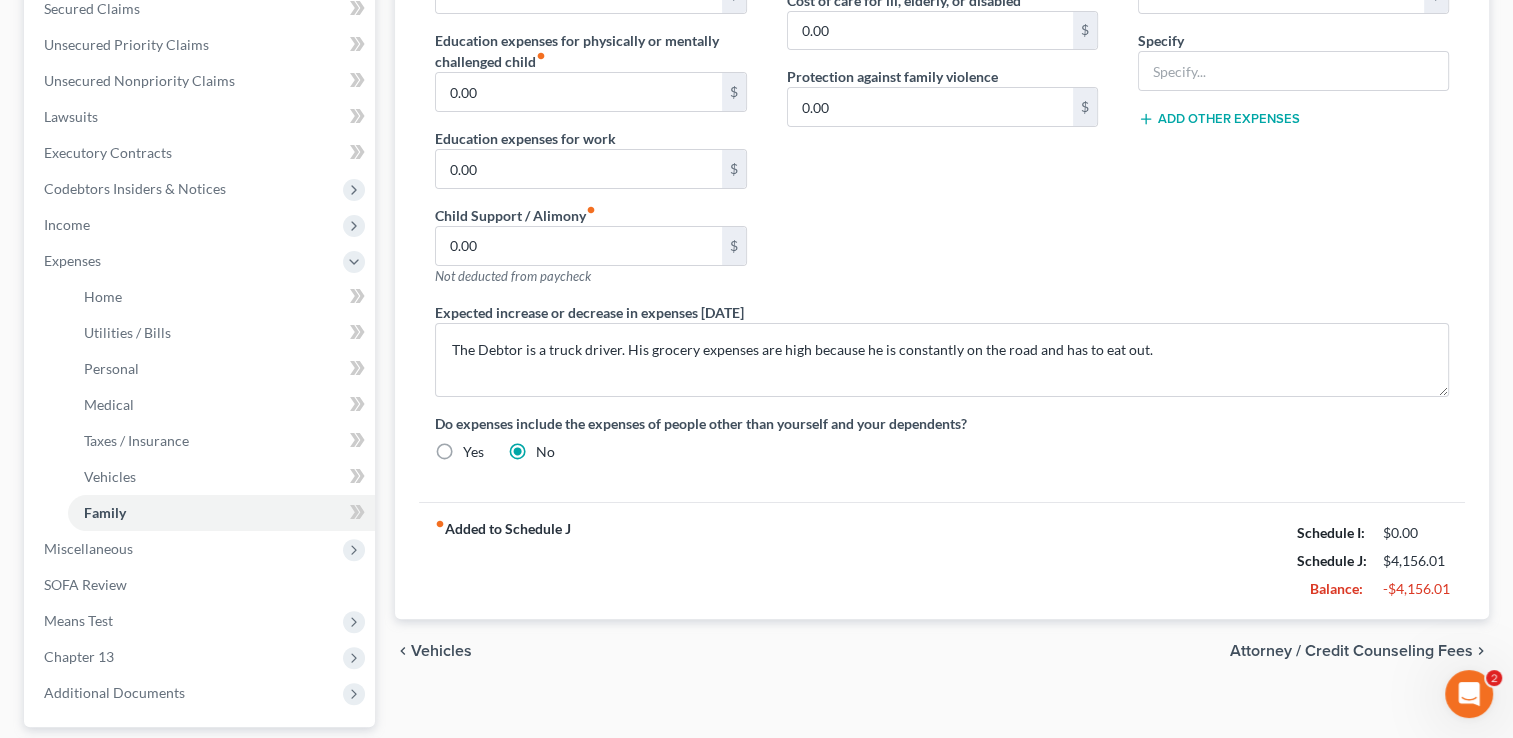 click on "Attorney / Credit Counseling Fees" at bounding box center [1351, 651] 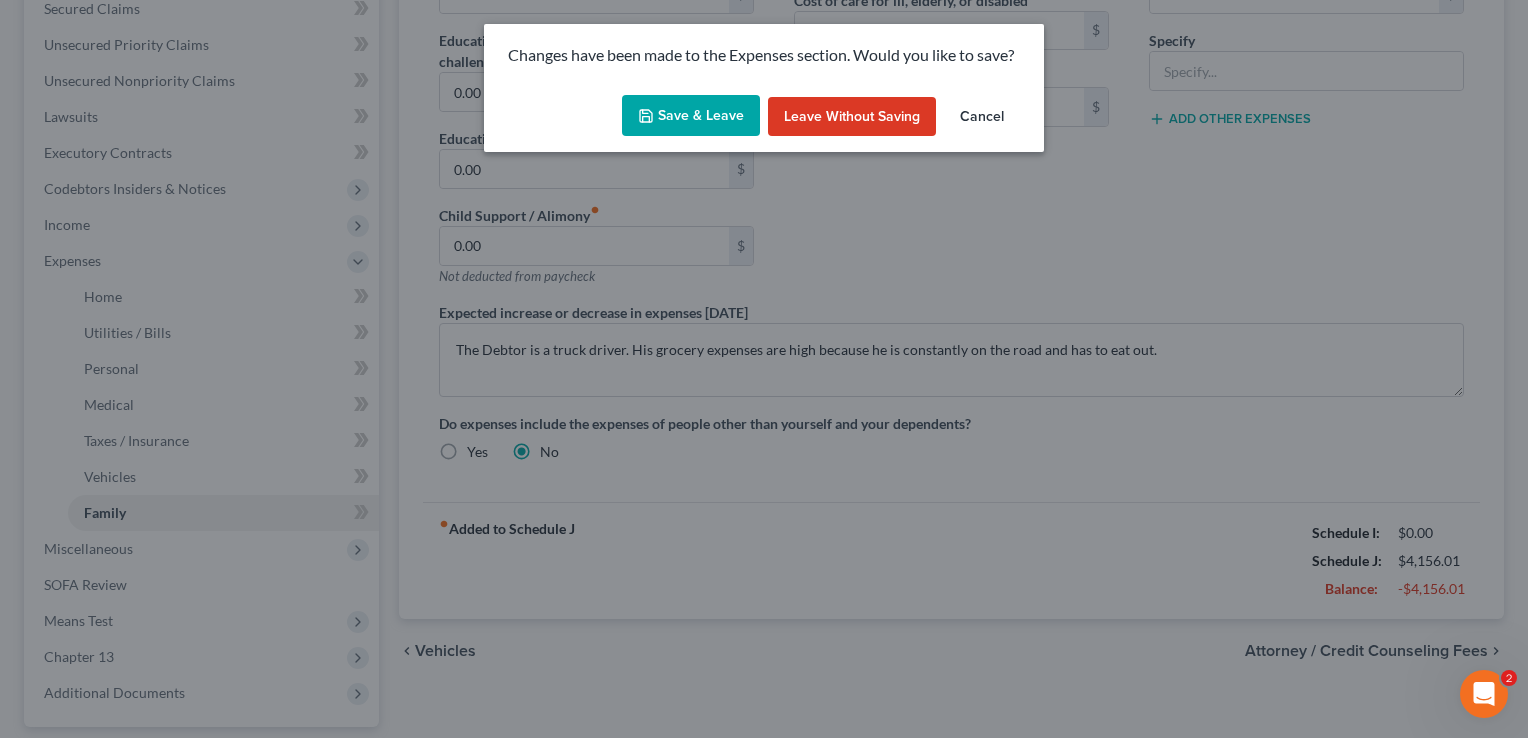 click on "Save & Leave" at bounding box center (691, 116) 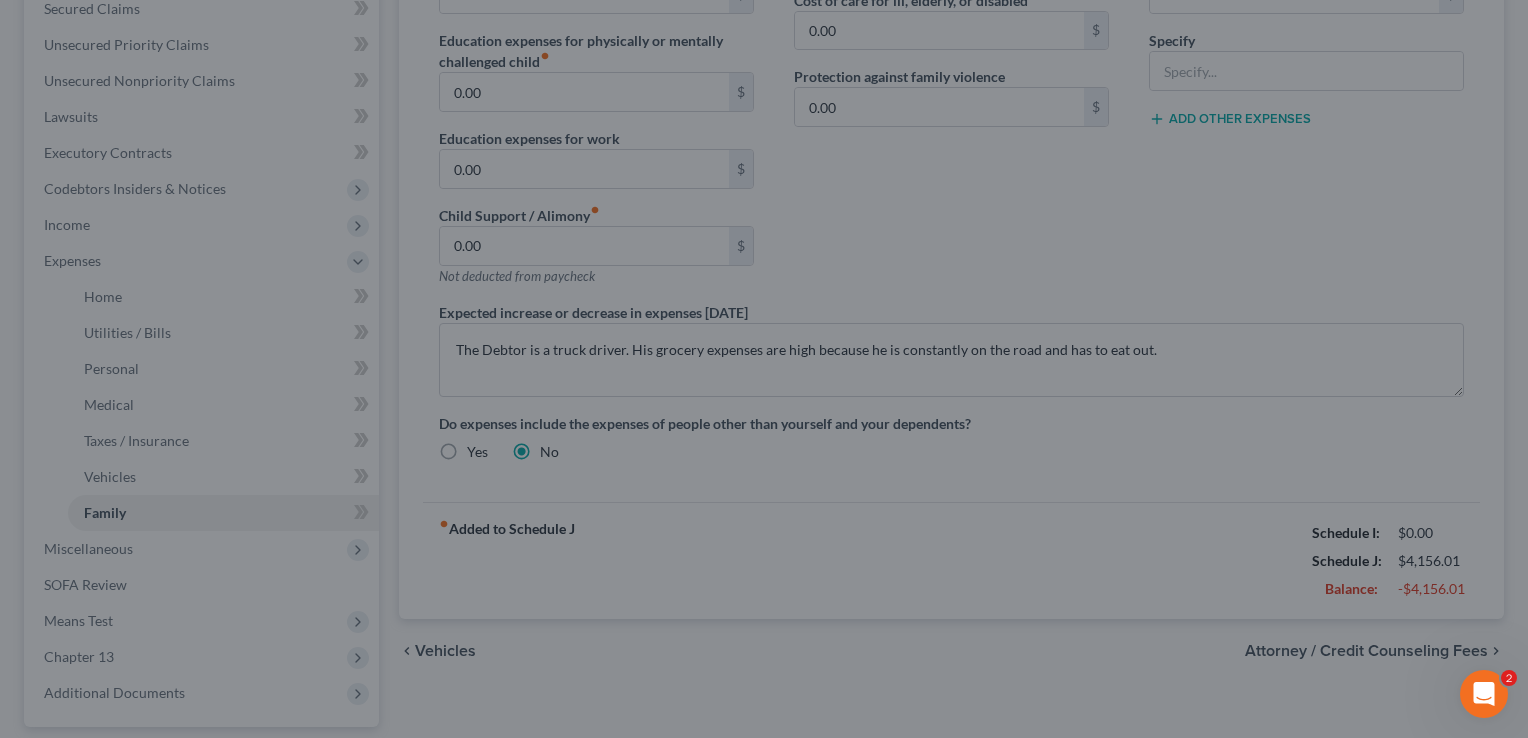 type on "200.00" 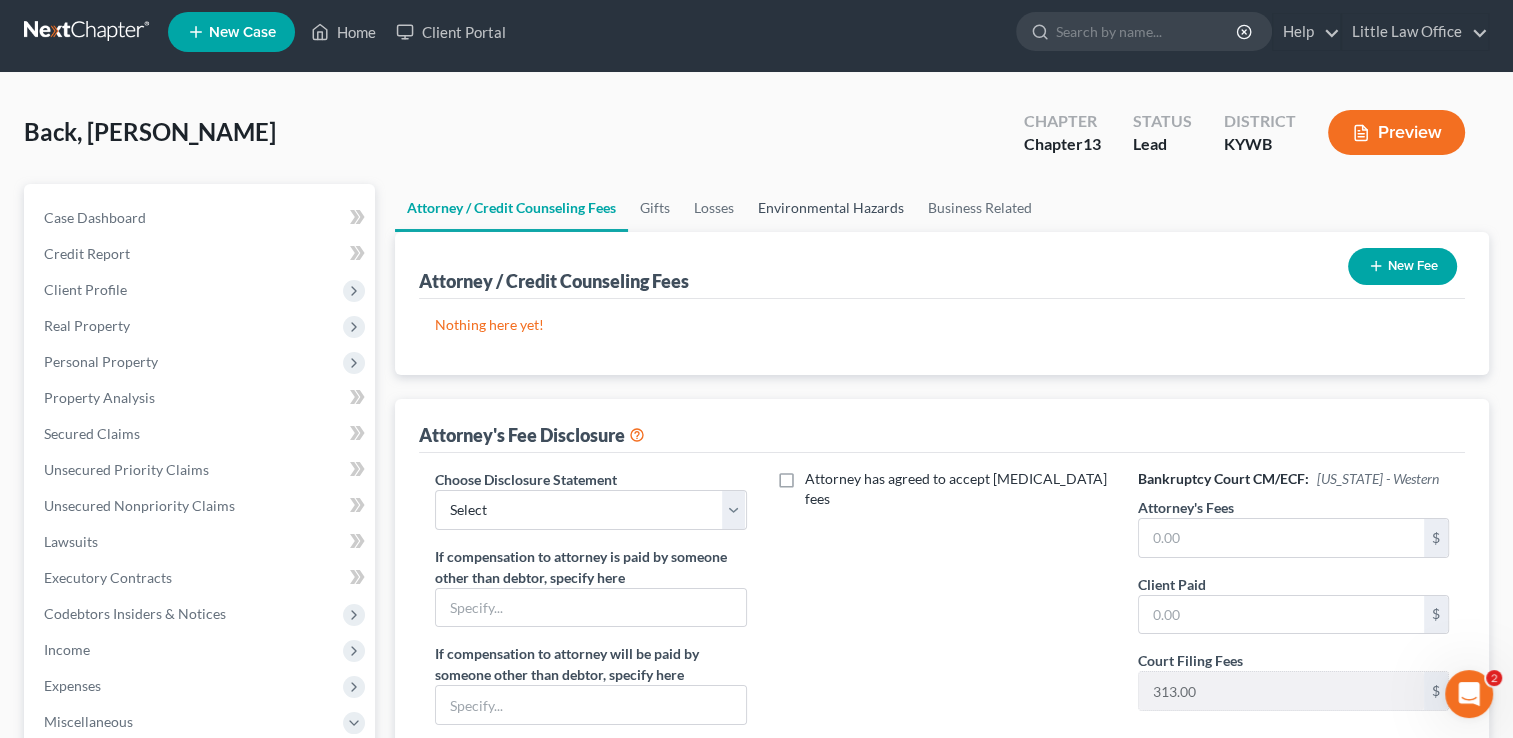 scroll, scrollTop: 0, scrollLeft: 0, axis: both 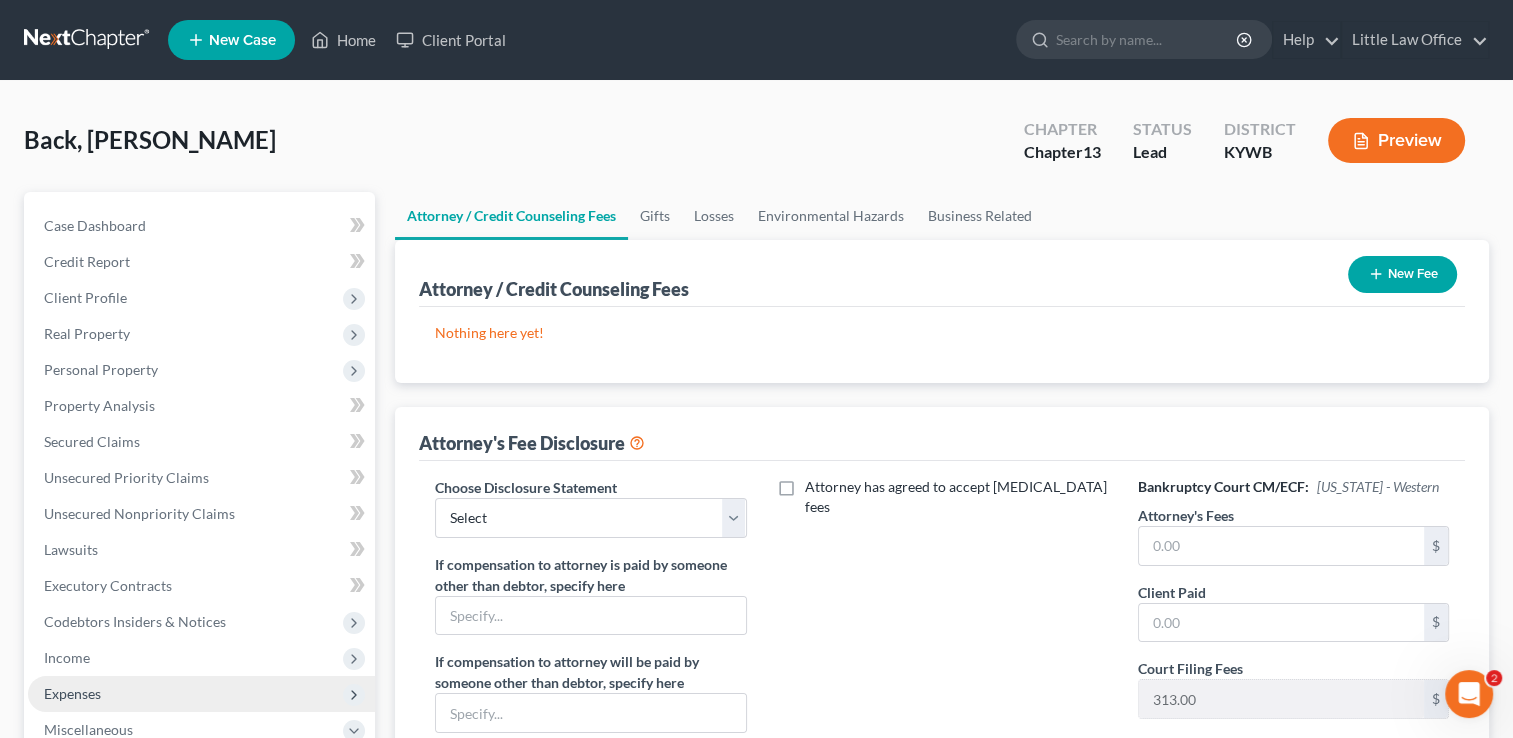 click on "Expenses" at bounding box center [201, 694] 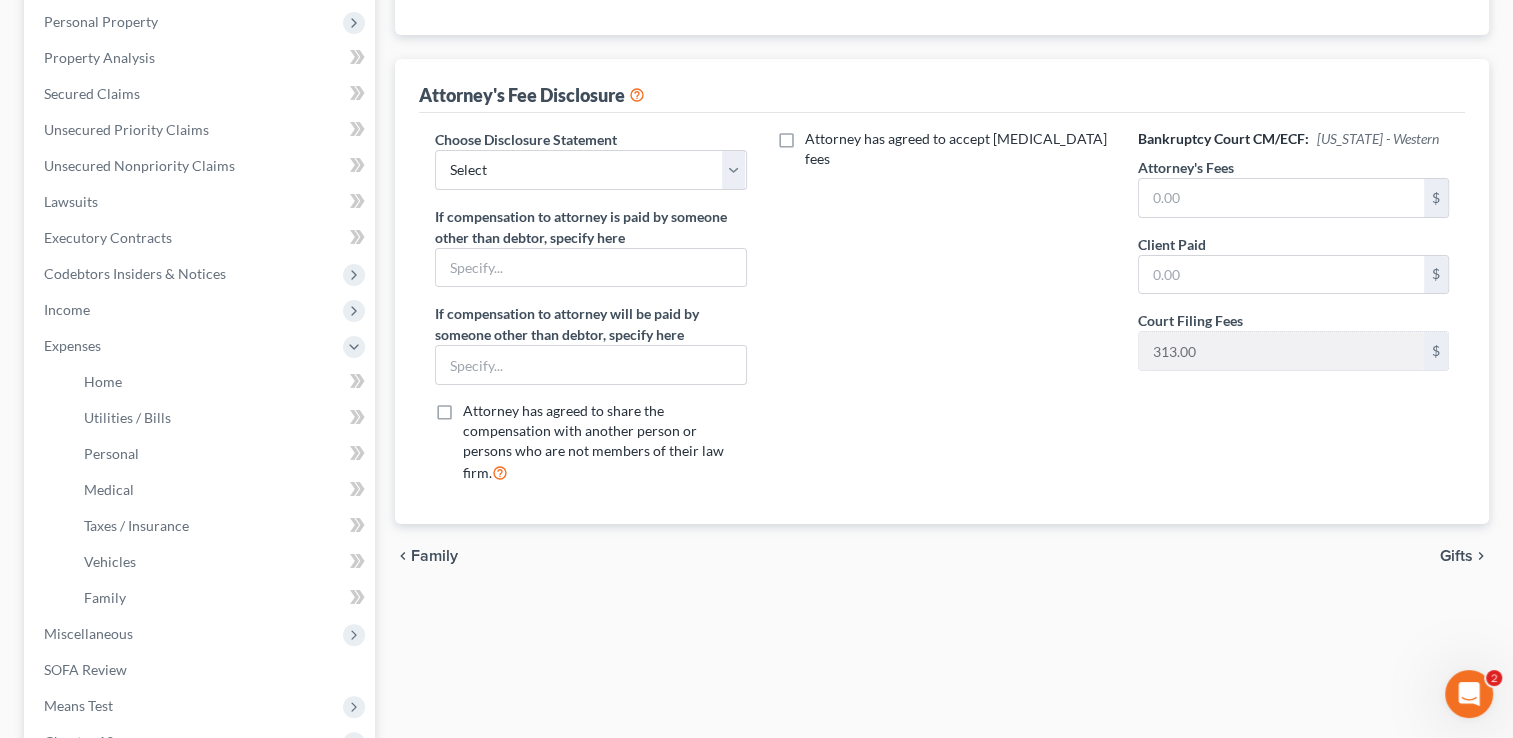 scroll, scrollTop: 350, scrollLeft: 0, axis: vertical 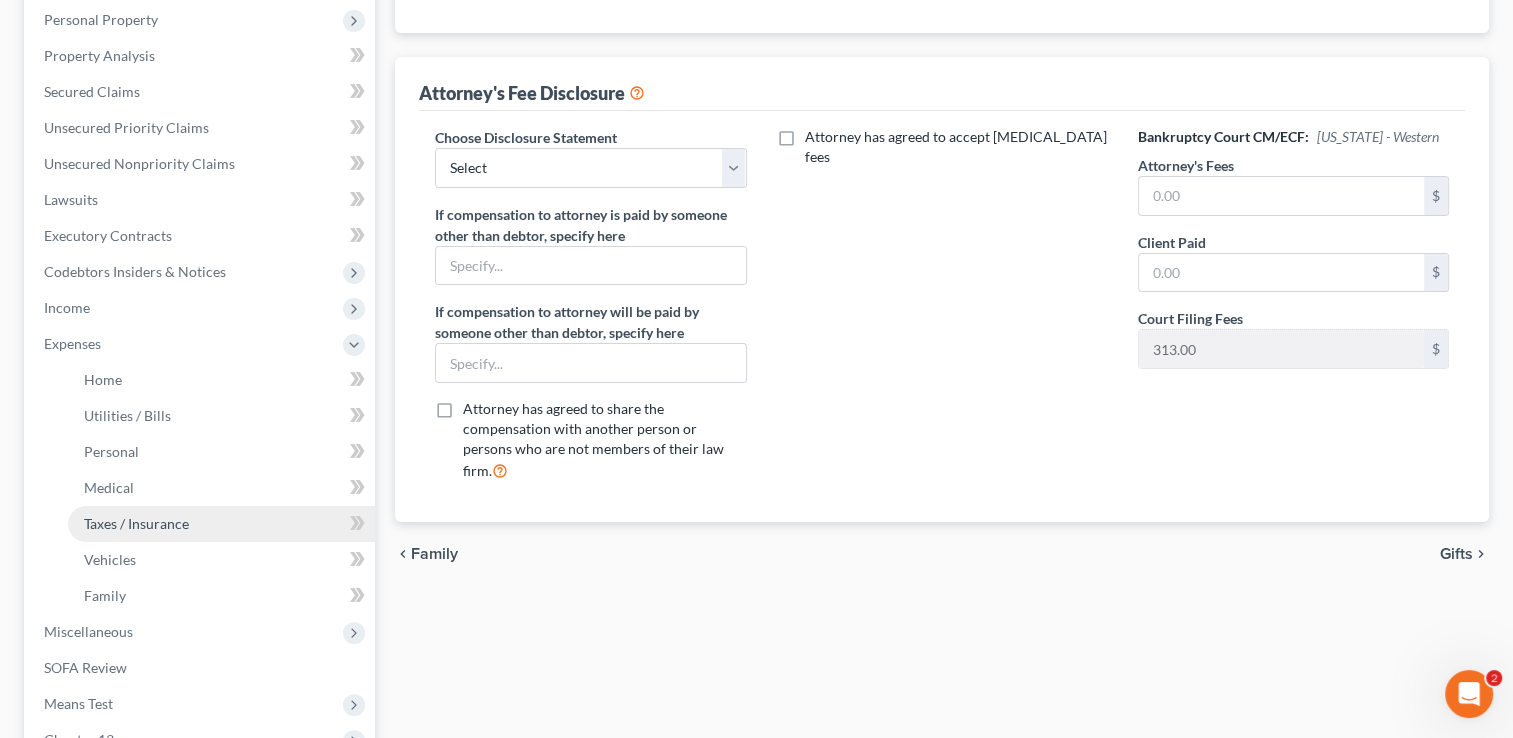 click on "Taxes / Insurance" at bounding box center [136, 523] 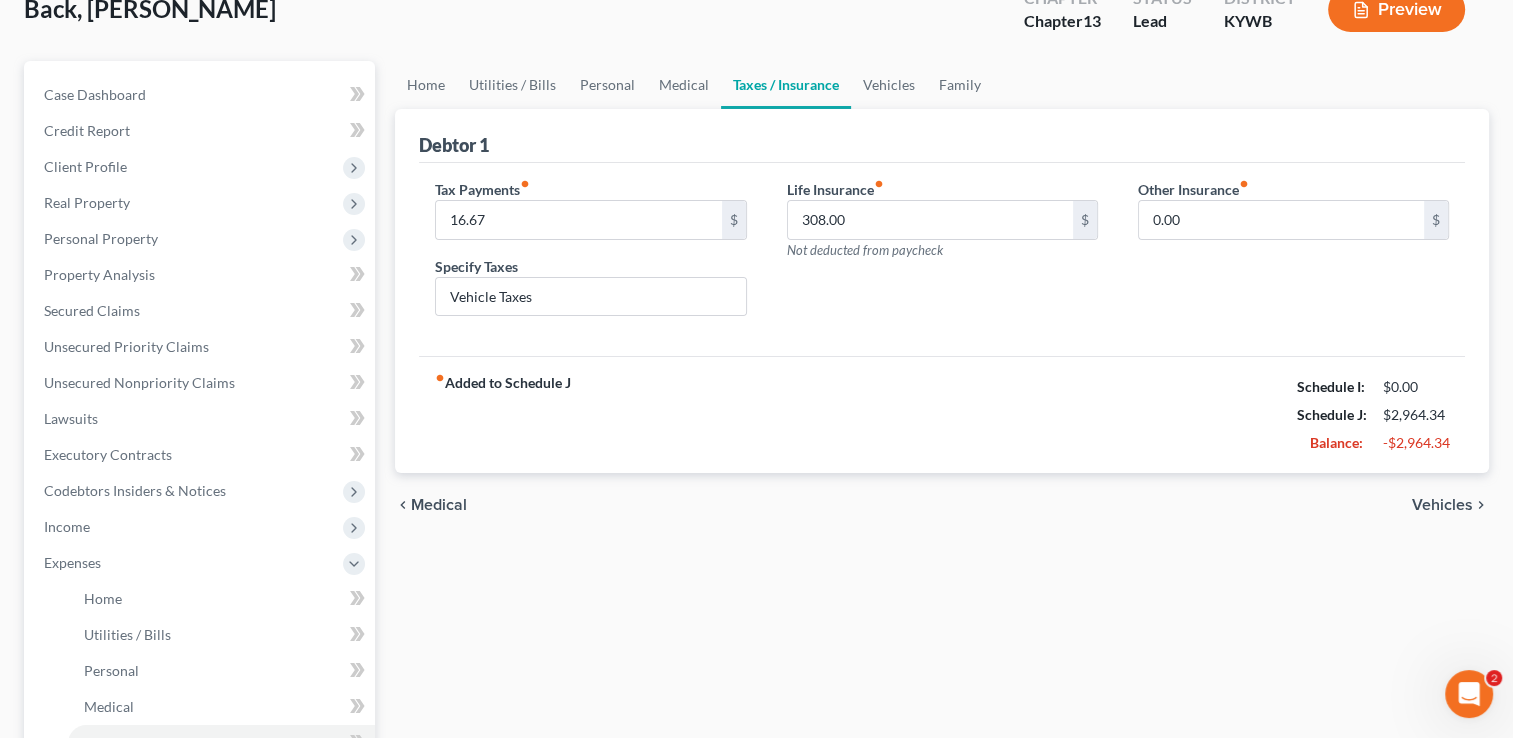 scroll, scrollTop: 0, scrollLeft: 0, axis: both 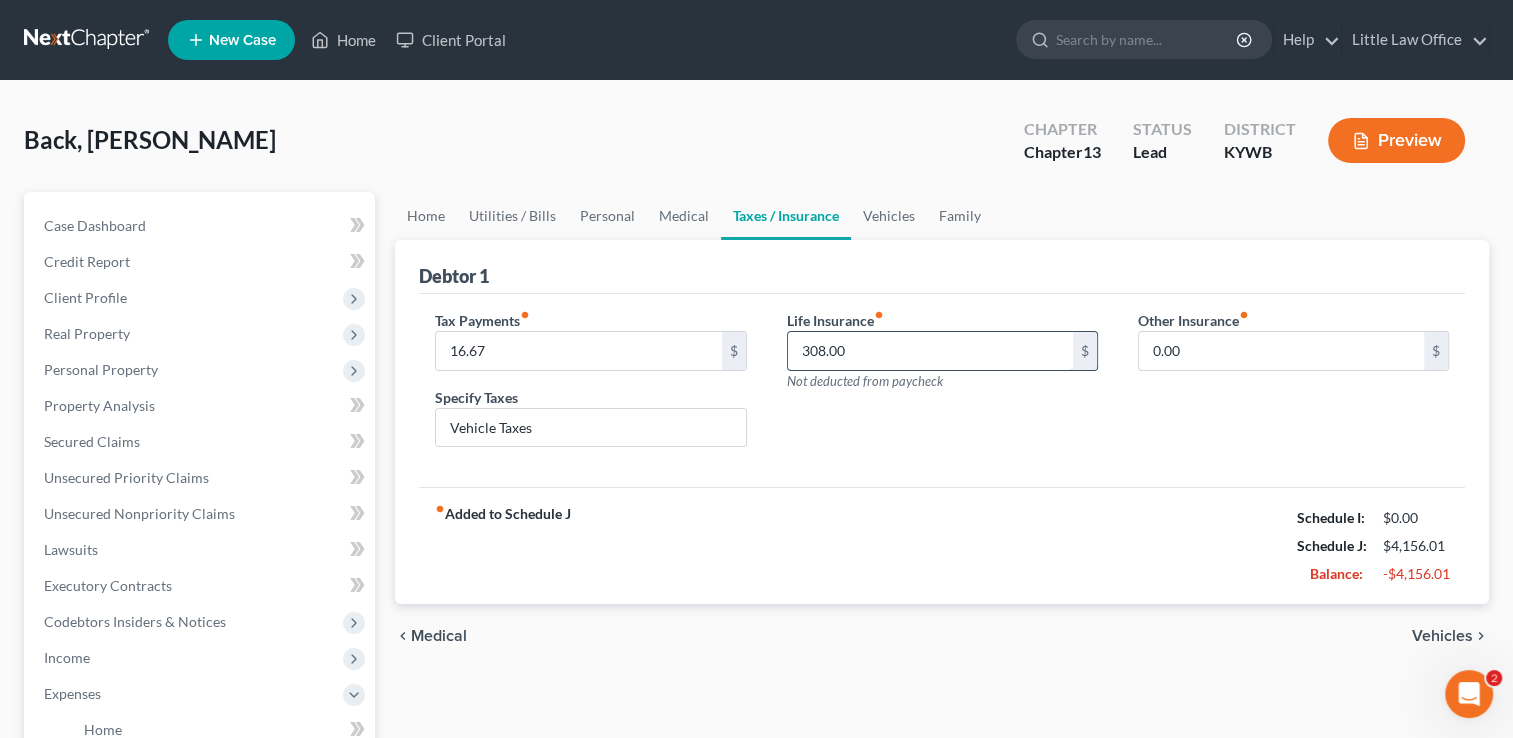 click on "308.00" at bounding box center [930, 351] 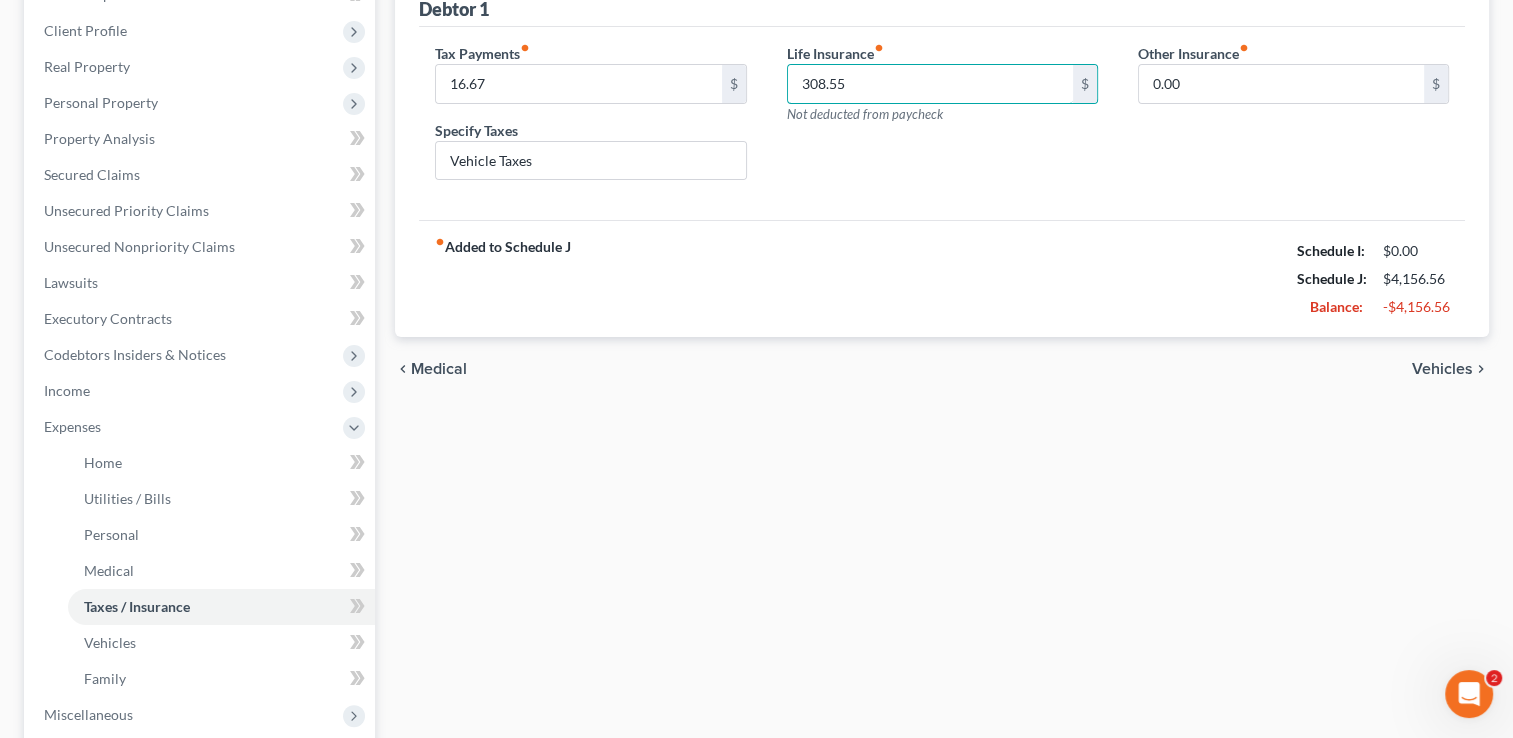 scroll, scrollTop: 272, scrollLeft: 0, axis: vertical 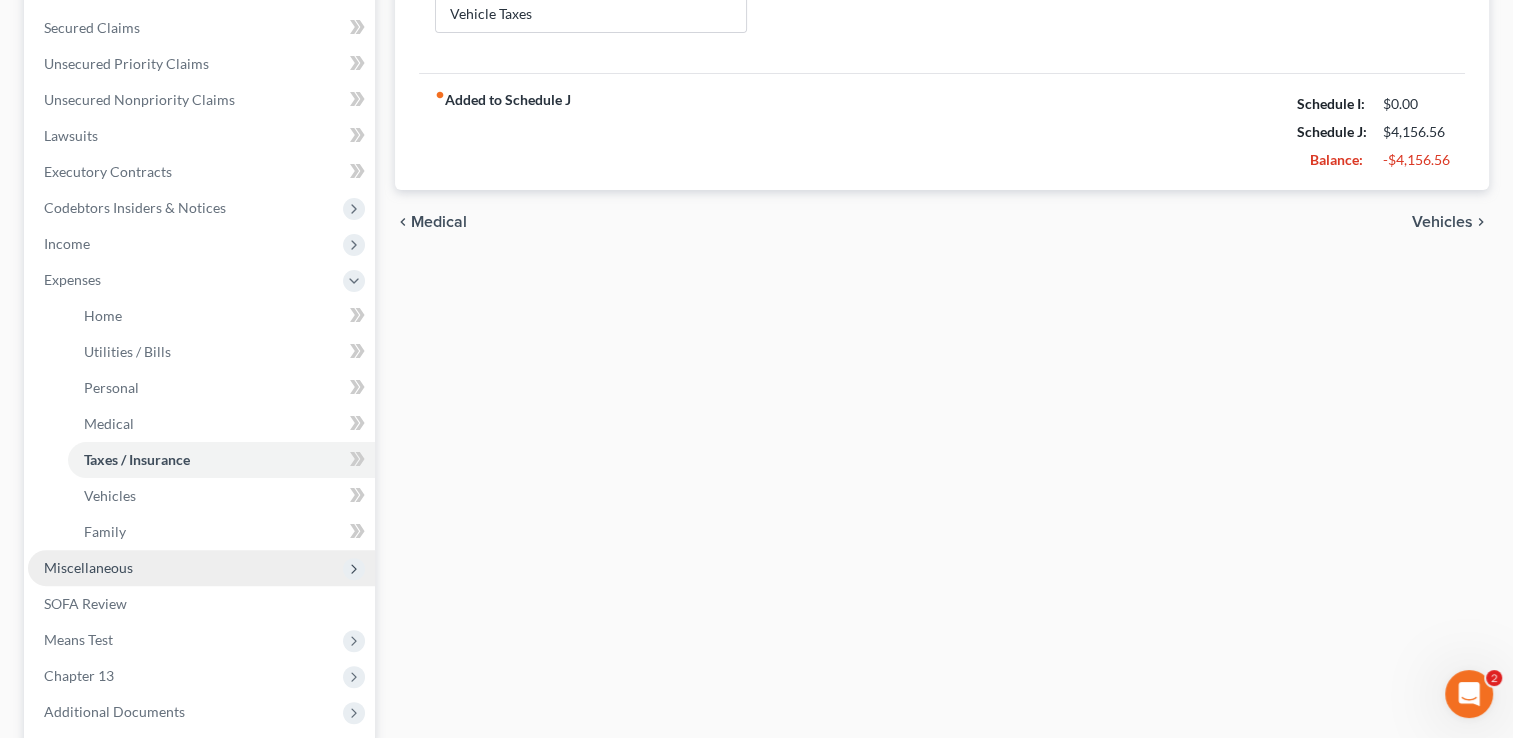 type on "308.55" 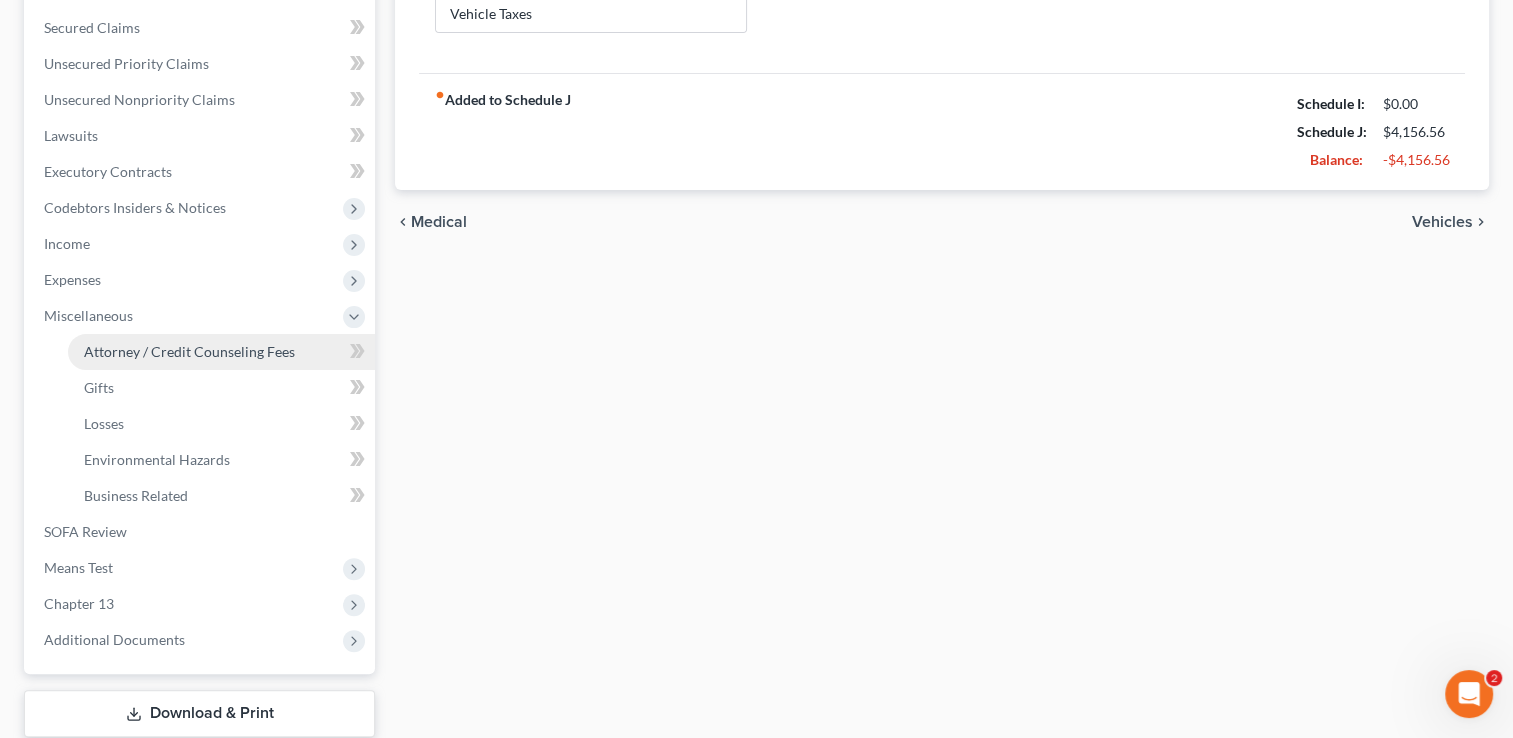 click on "Attorney / Credit Counseling Fees" at bounding box center [189, 351] 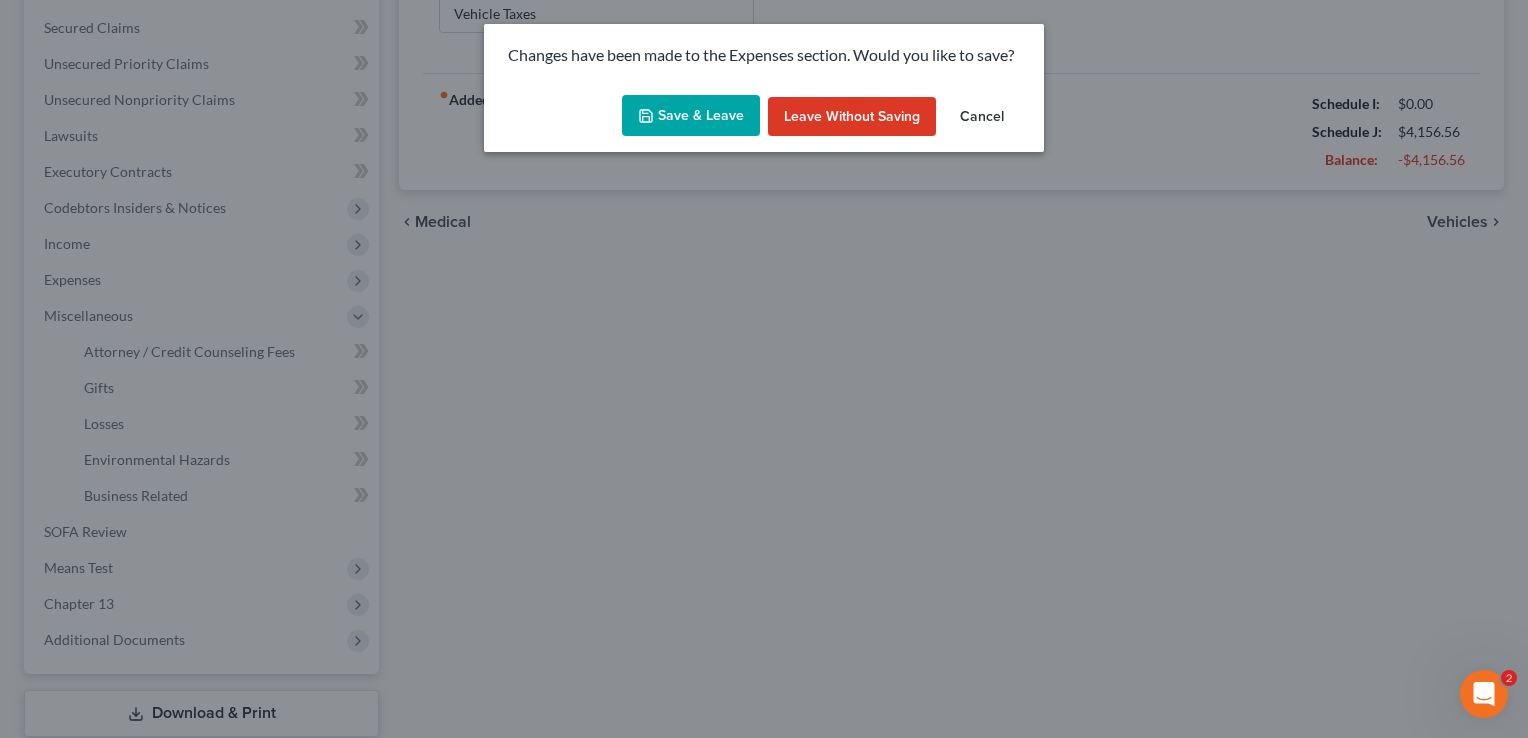 click on "Save & Leave" at bounding box center (691, 116) 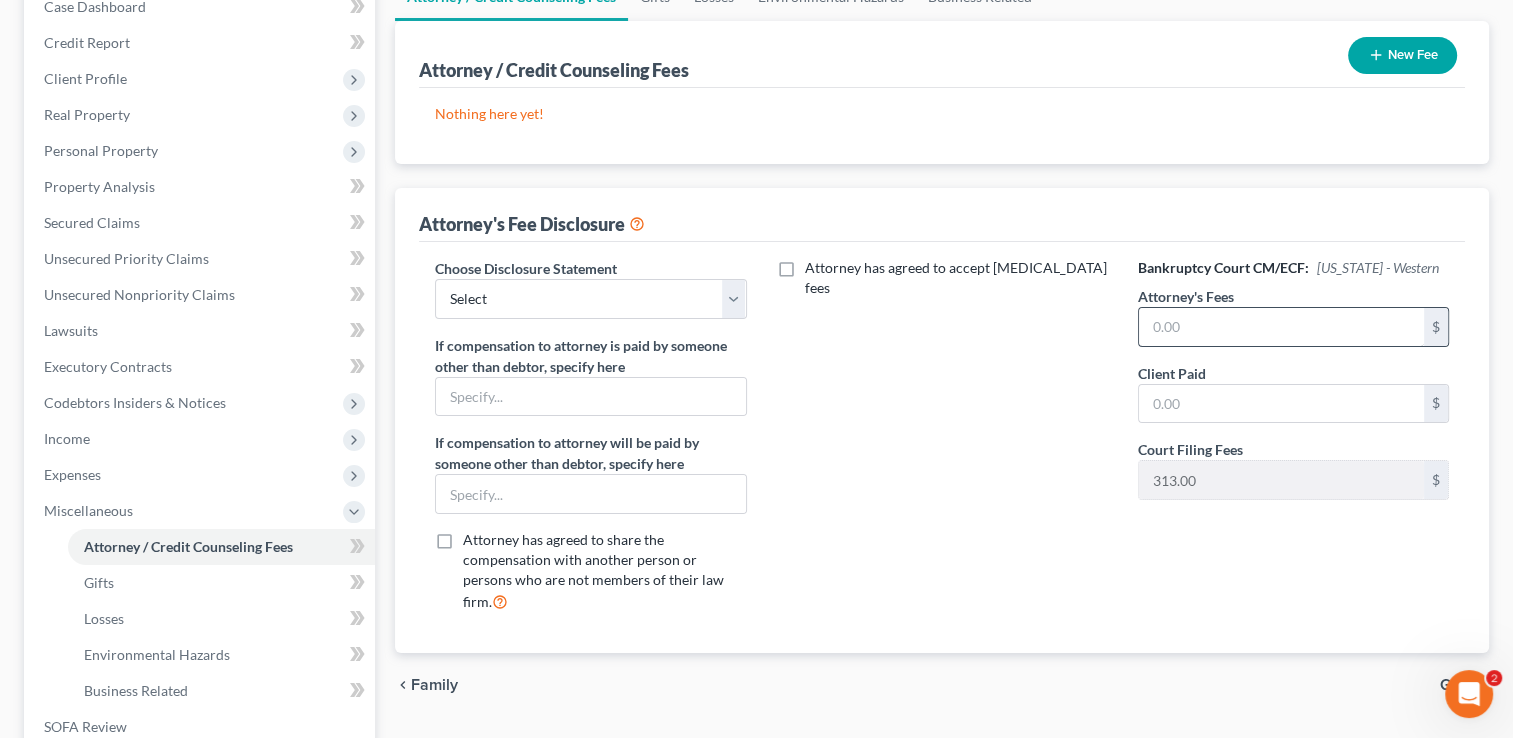 scroll, scrollTop: 0, scrollLeft: 0, axis: both 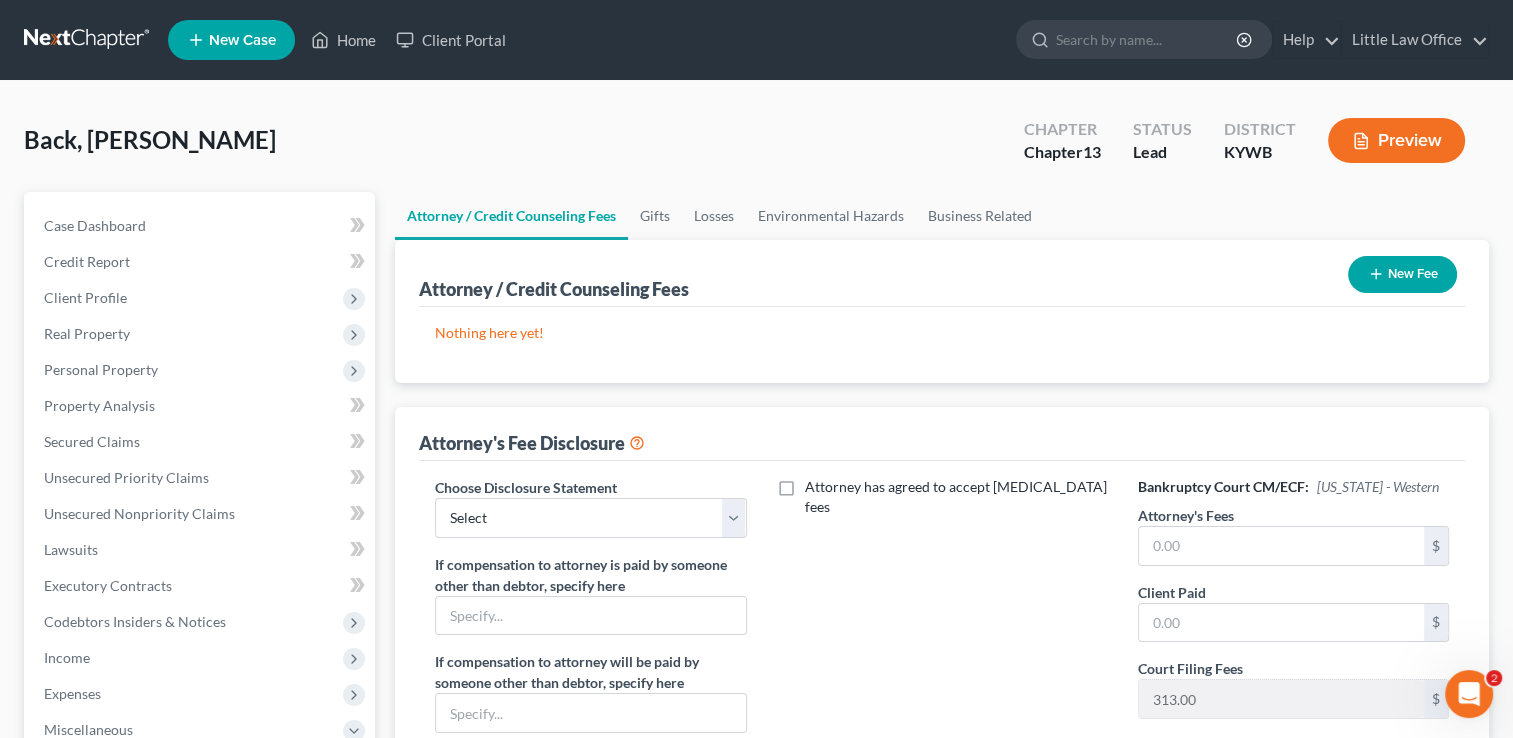 drag, startPoint x: 1409, startPoint y: 258, endPoint x: 958, endPoint y: 321, distance: 455.37897 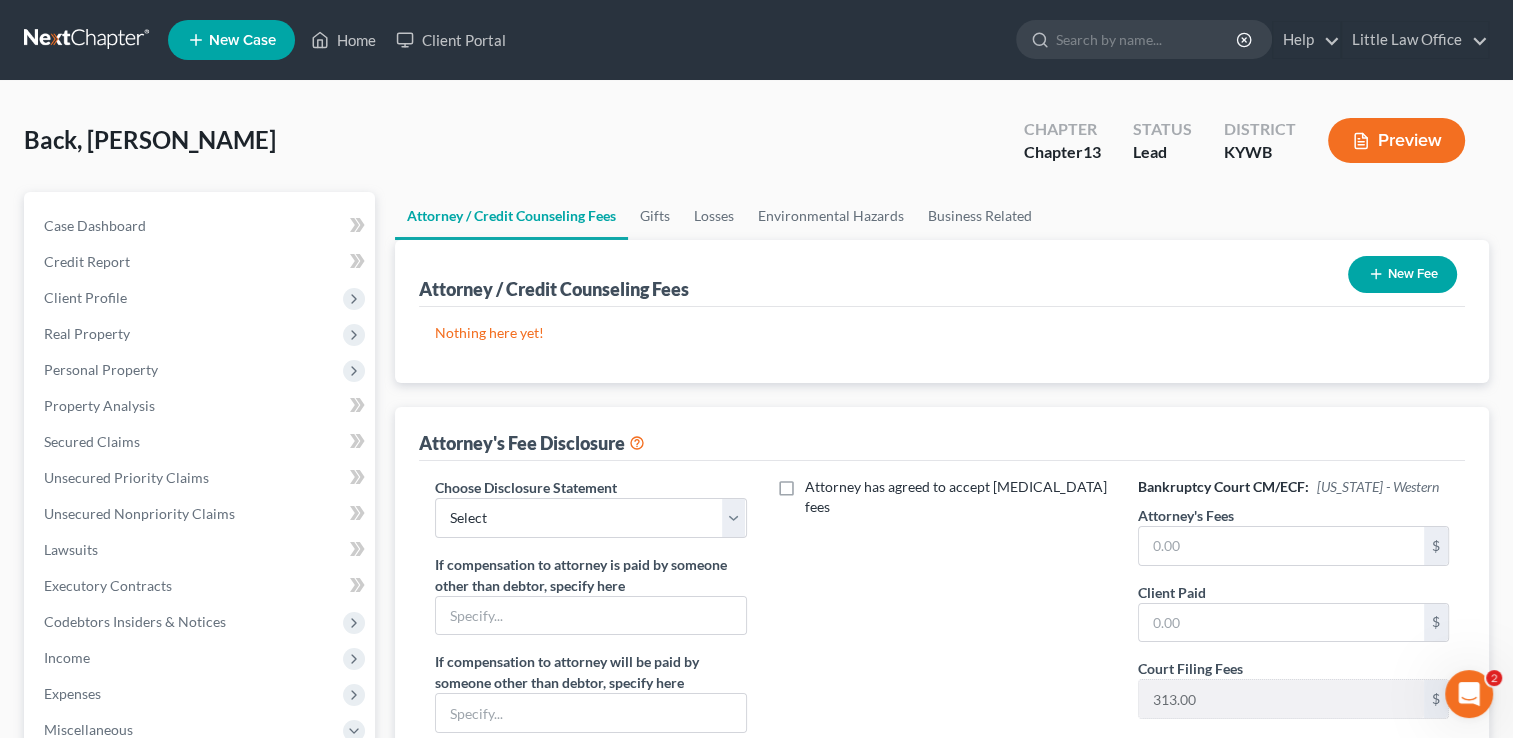 click on "Nothing here yet!
Attorney / Credit Counselor
Fees" at bounding box center [942, 345] 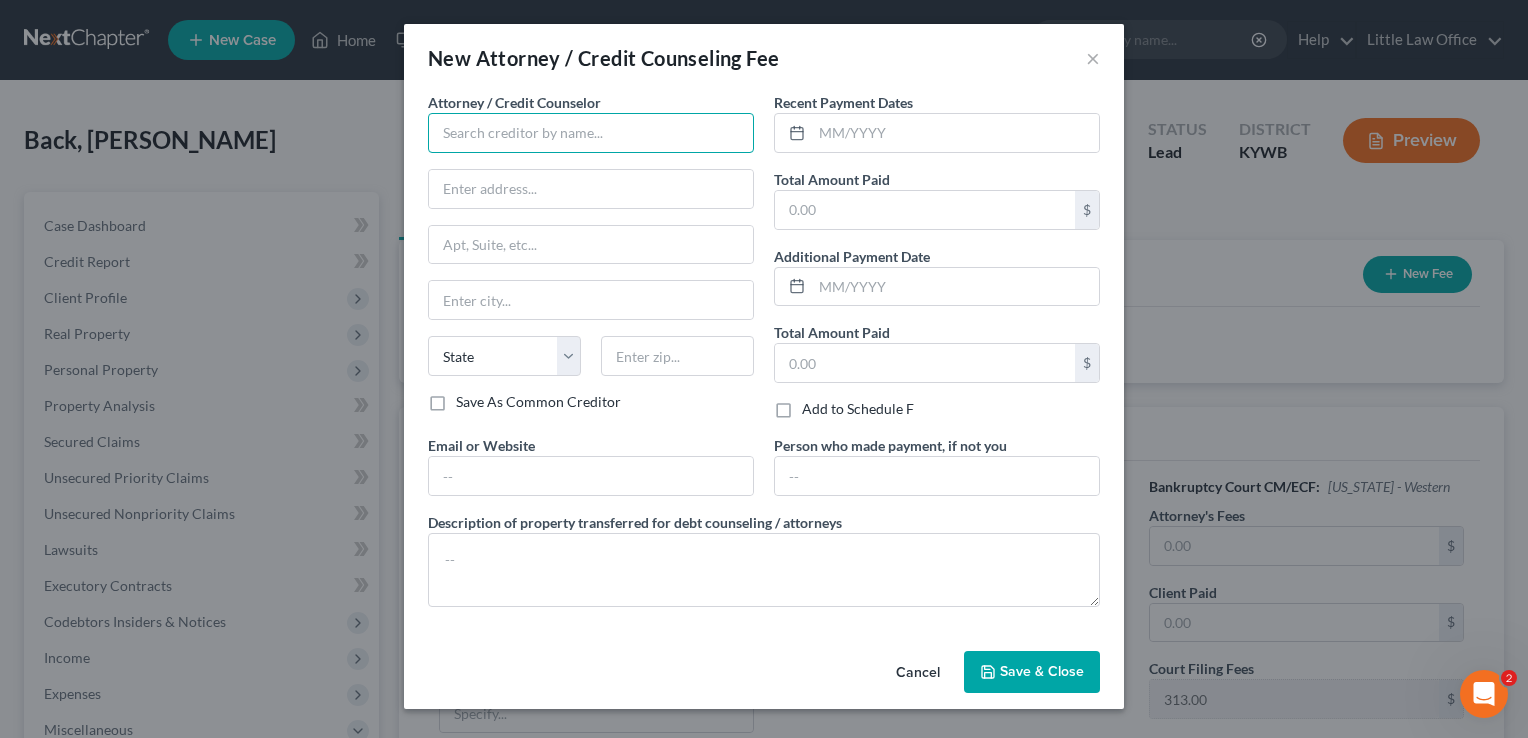 click at bounding box center [591, 133] 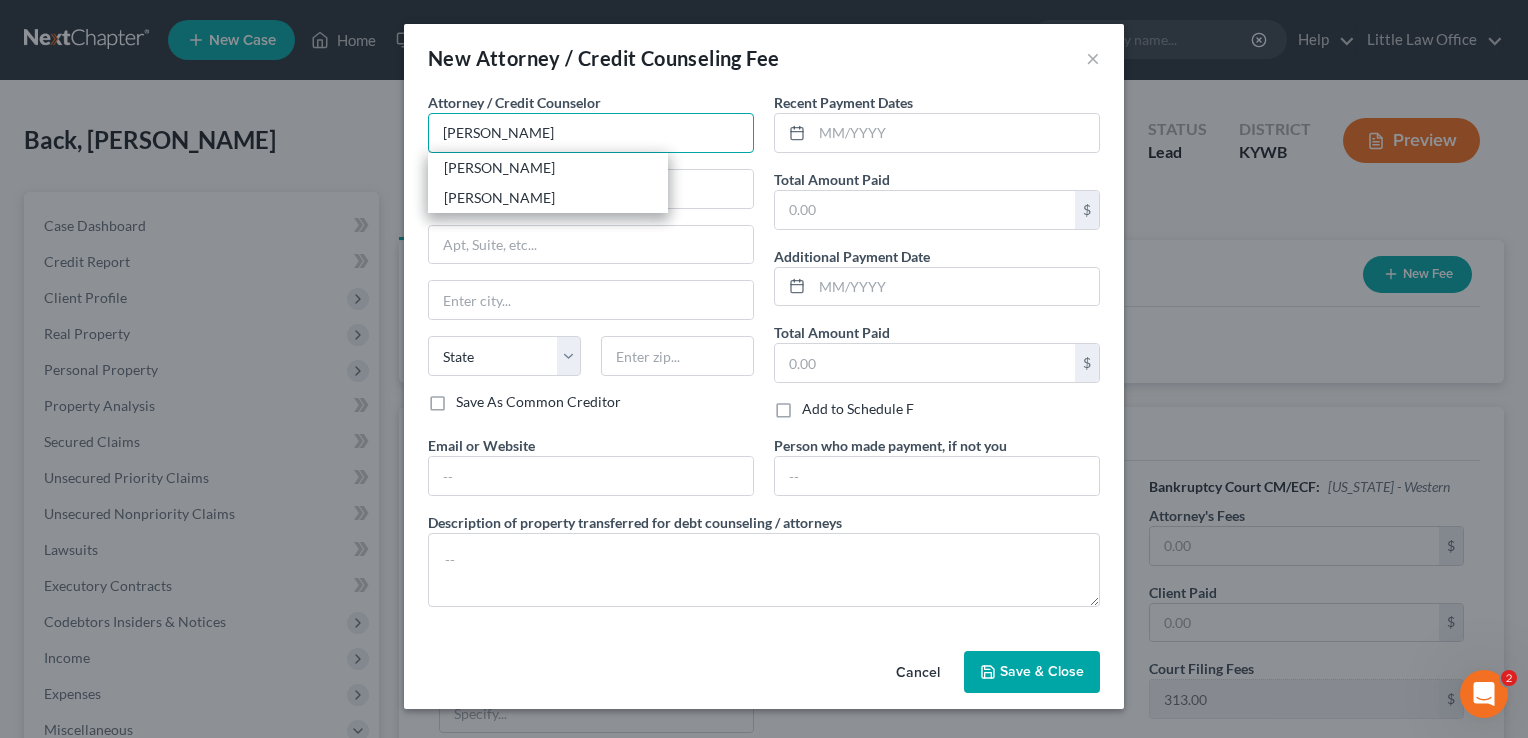type on "Marcus Little" 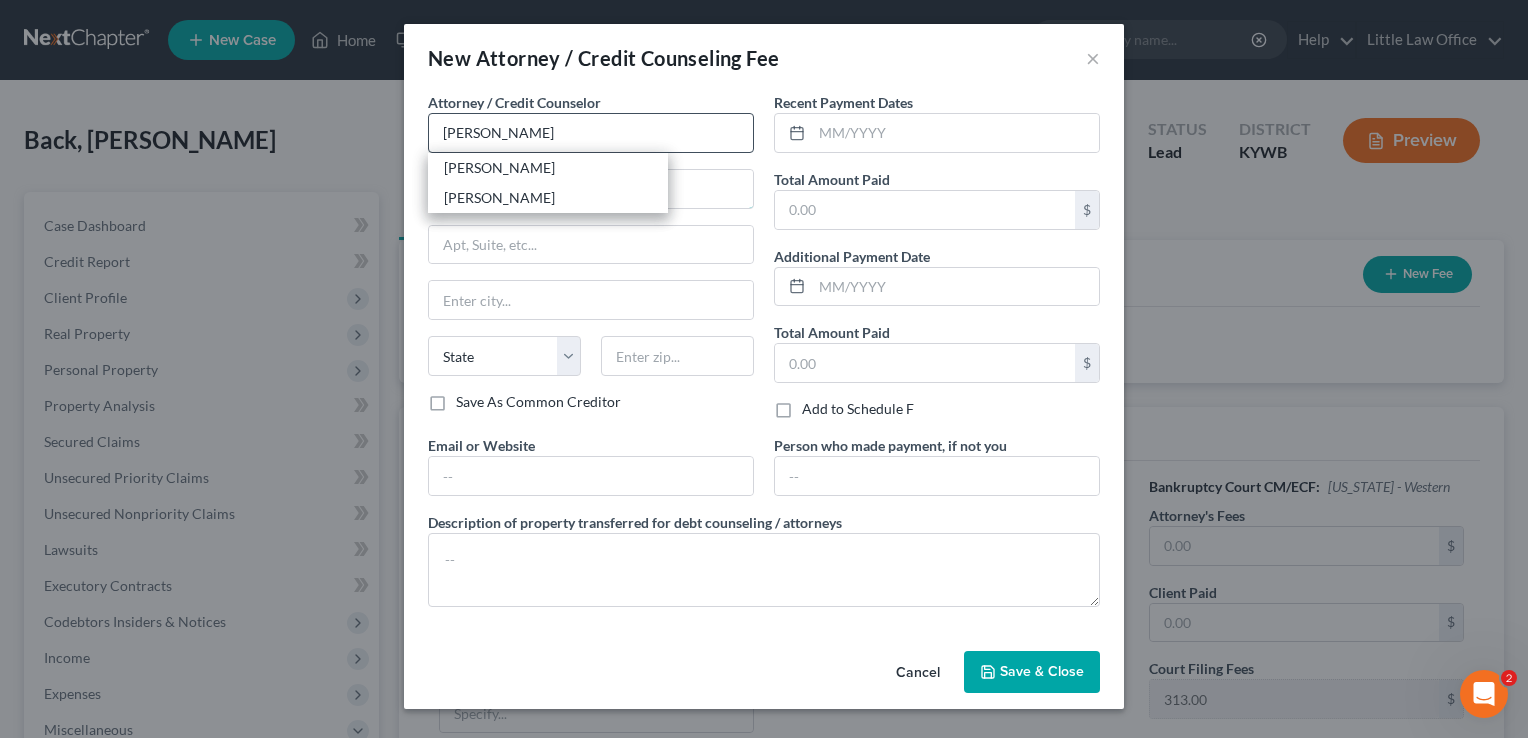type on "33 E. Broadway St" 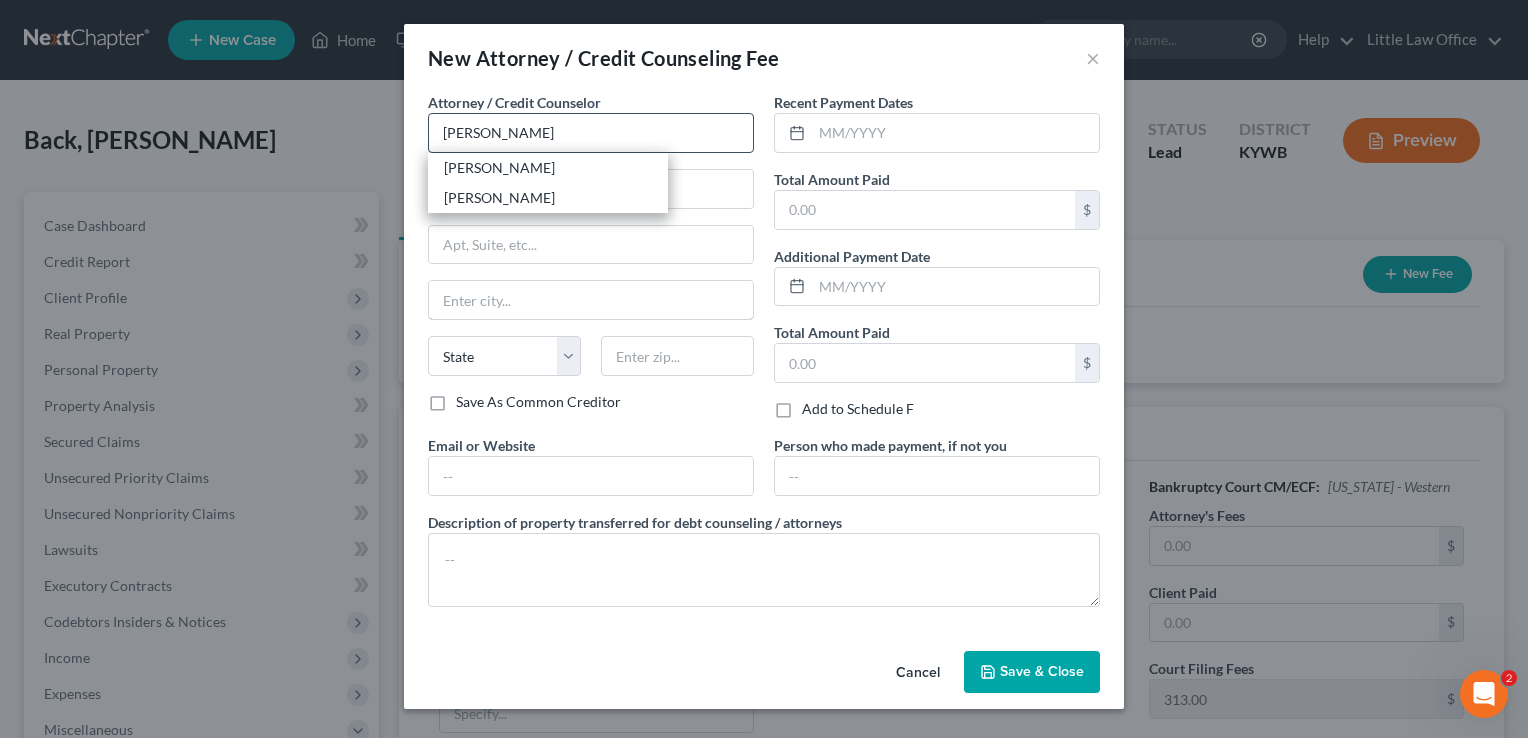 type on "Madisonville" 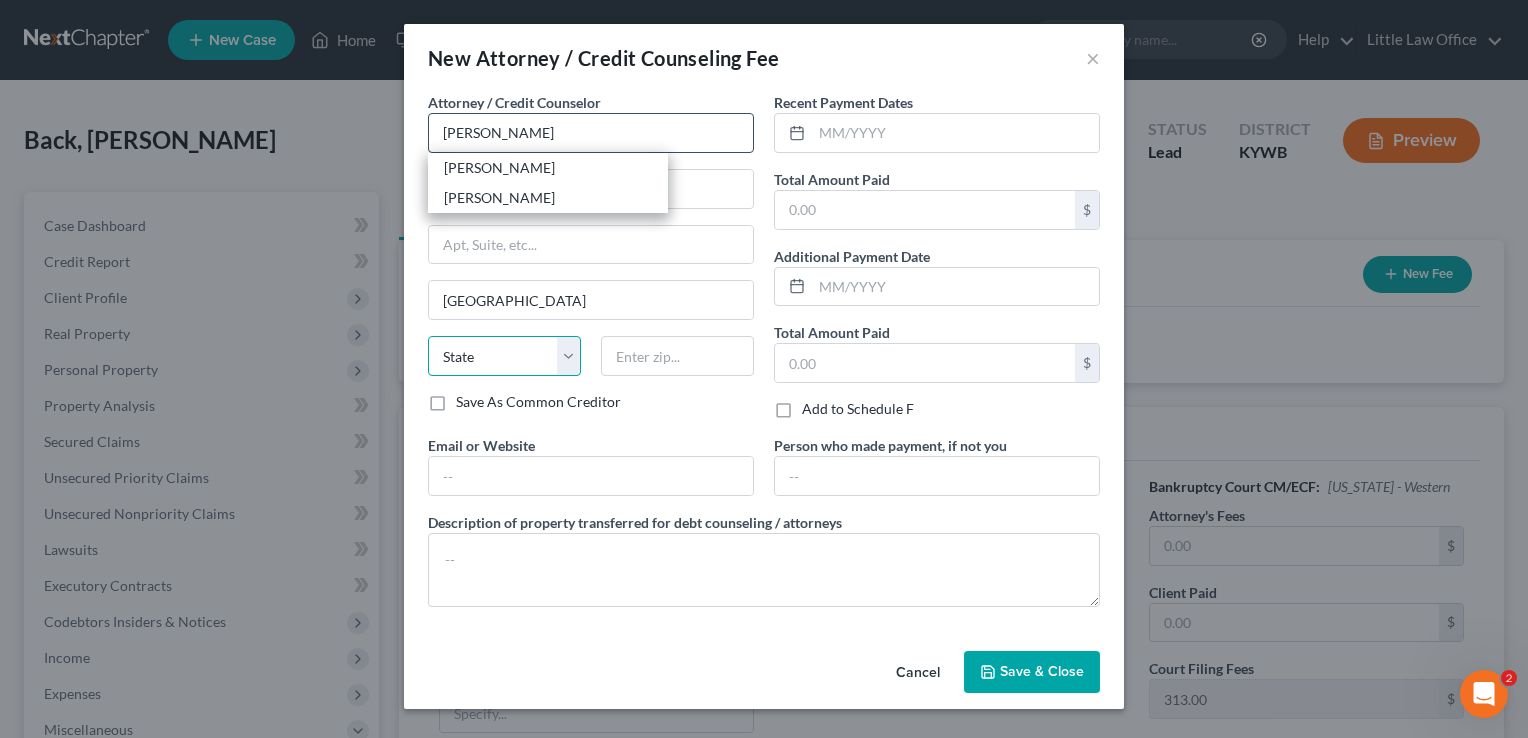 select on "18" 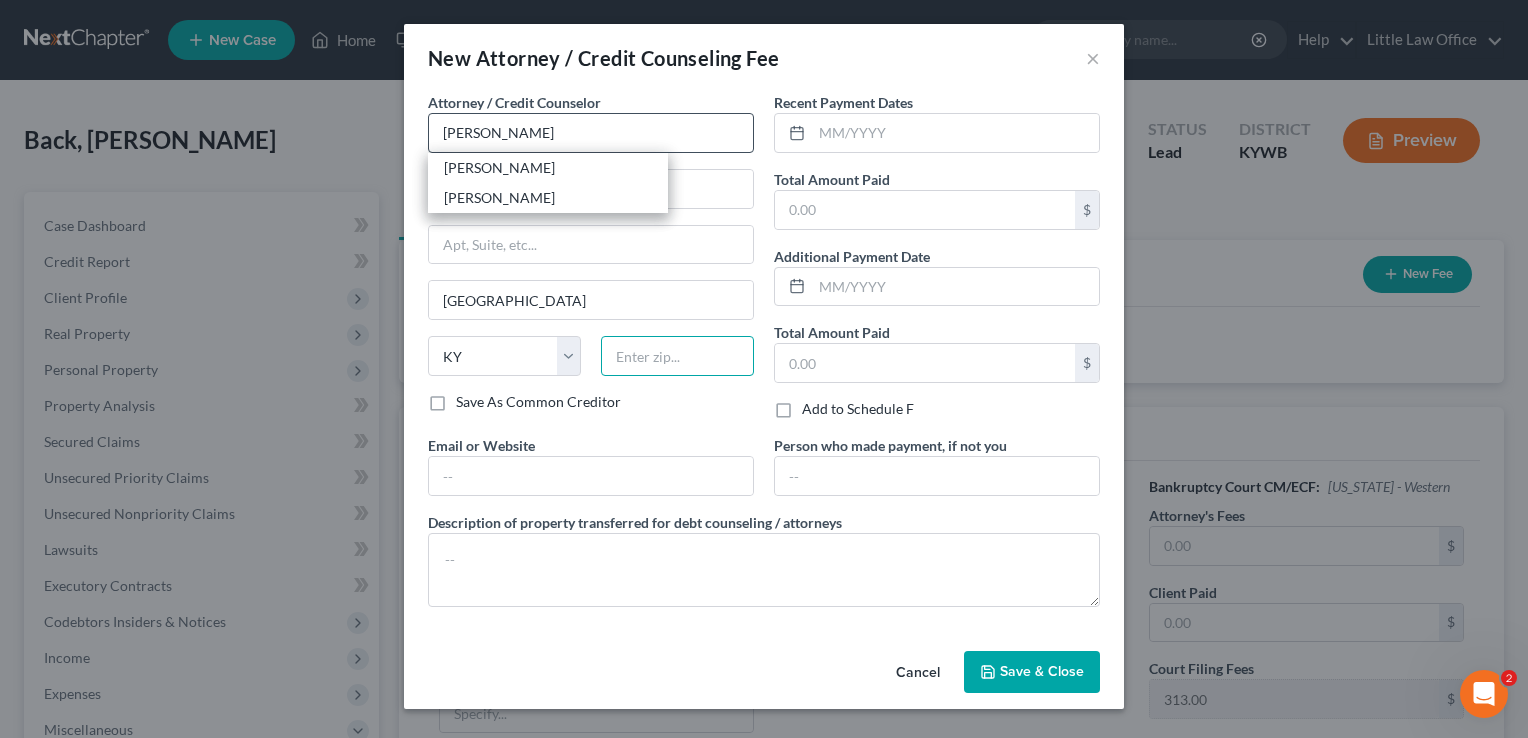 type on "42431" 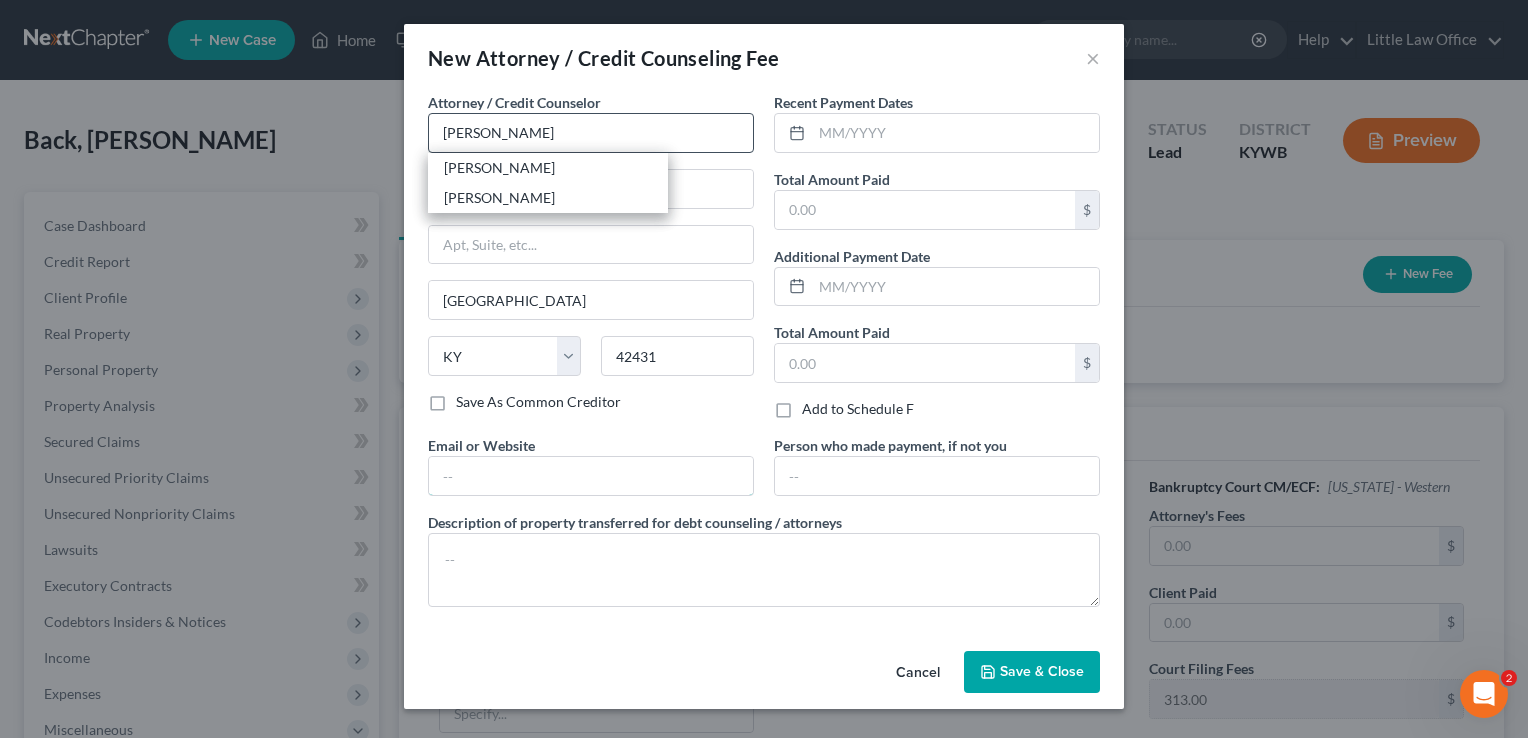 type on "marcus@littlelawofficeky.com" 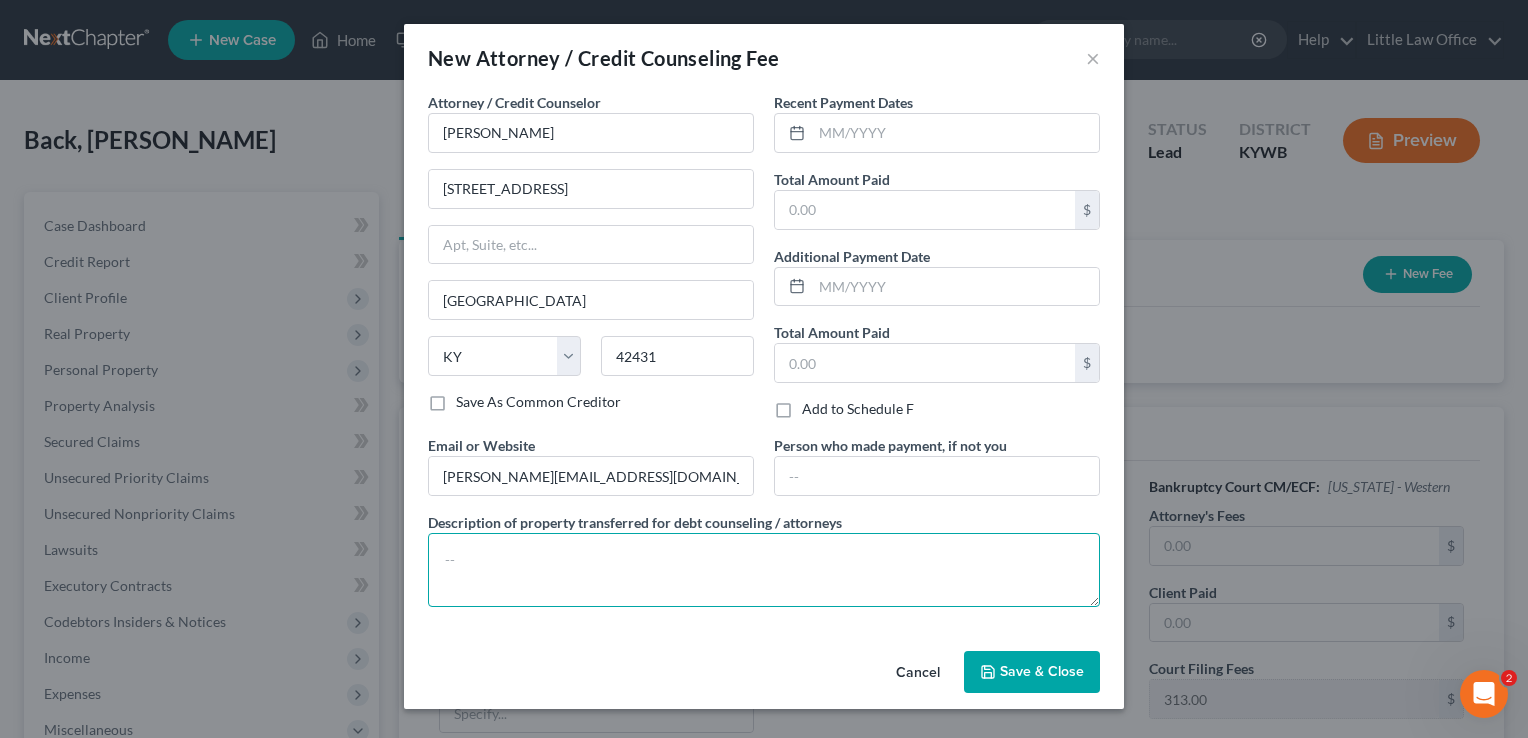 click at bounding box center [764, 570] 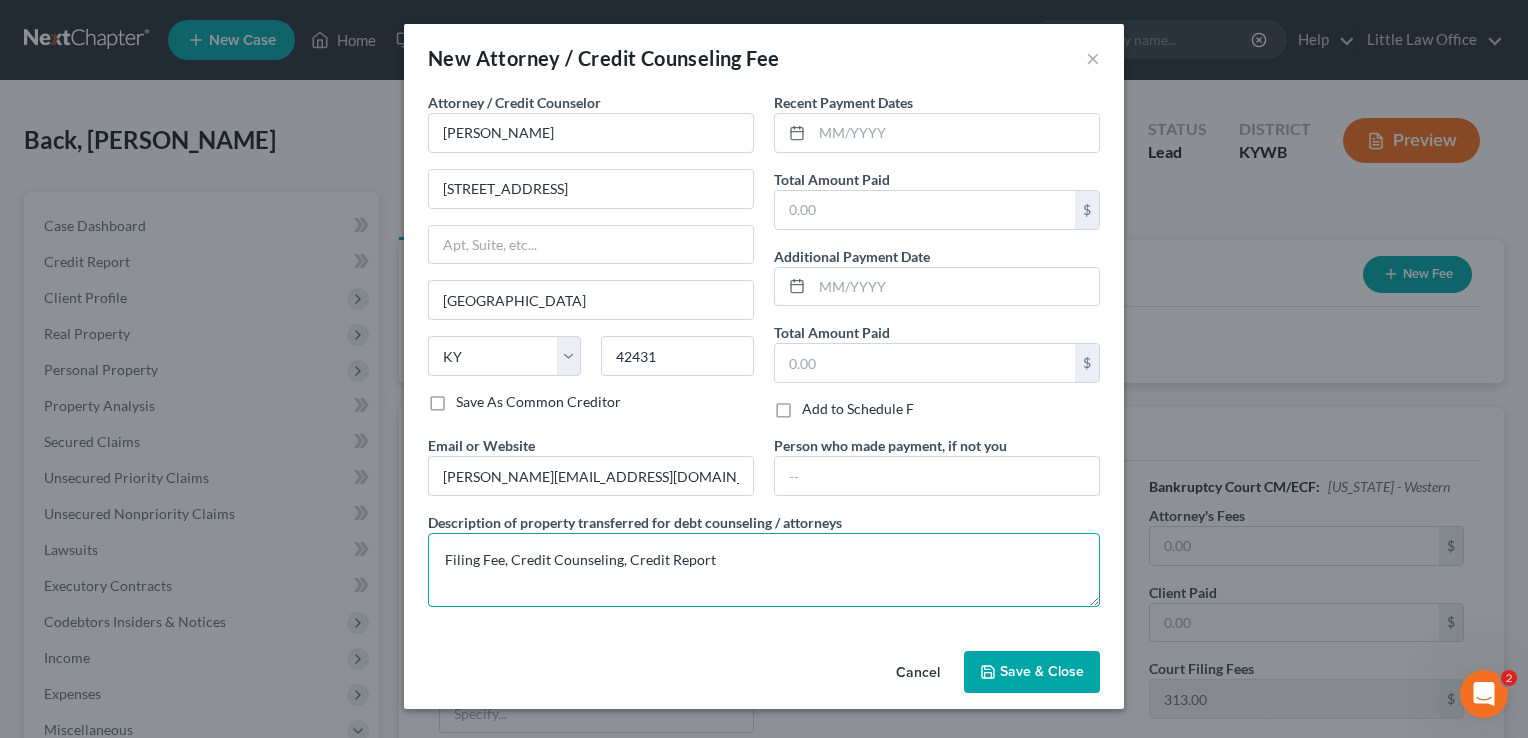 type on "Filing Fee, Credit Counseling, Credit Report" 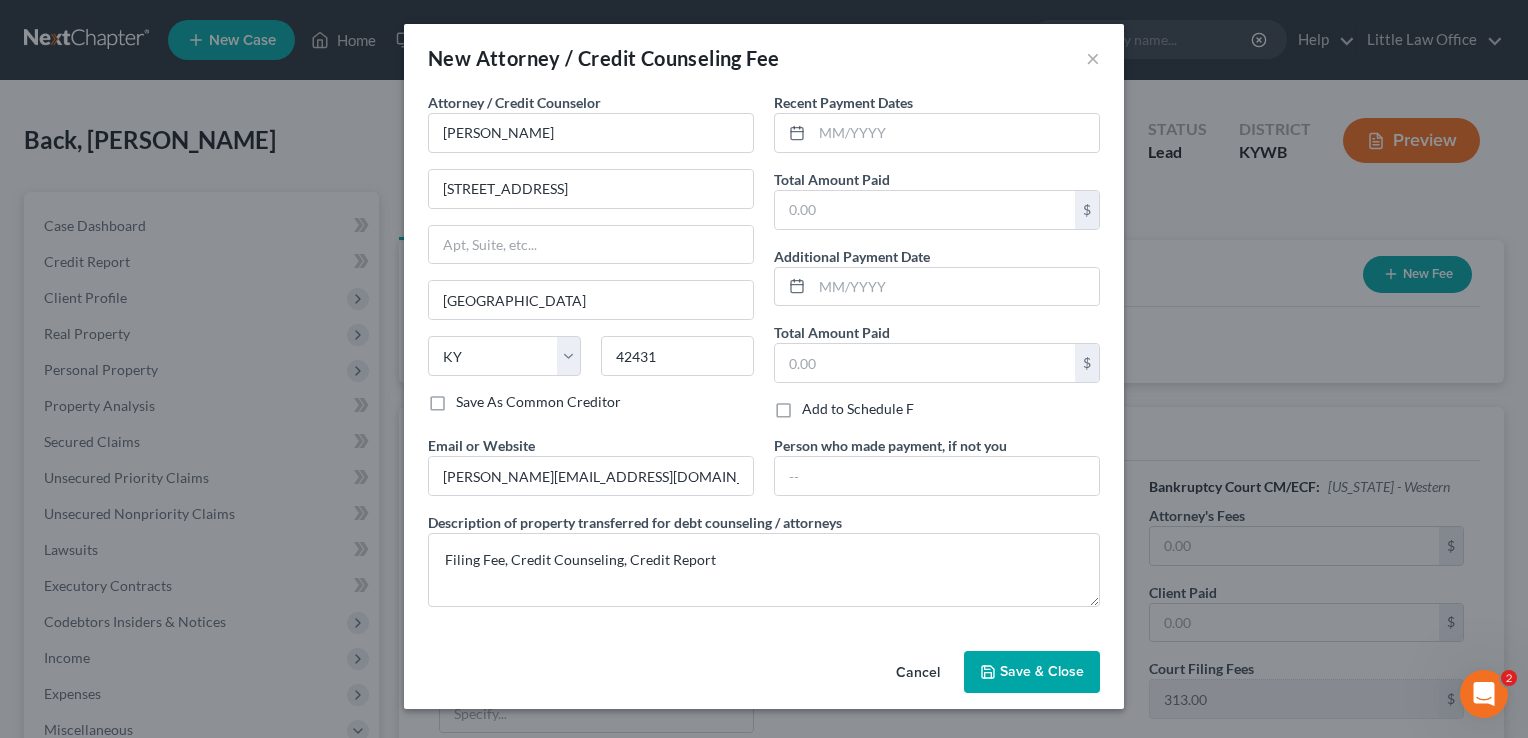 click on "Save & Close" at bounding box center [1032, 672] 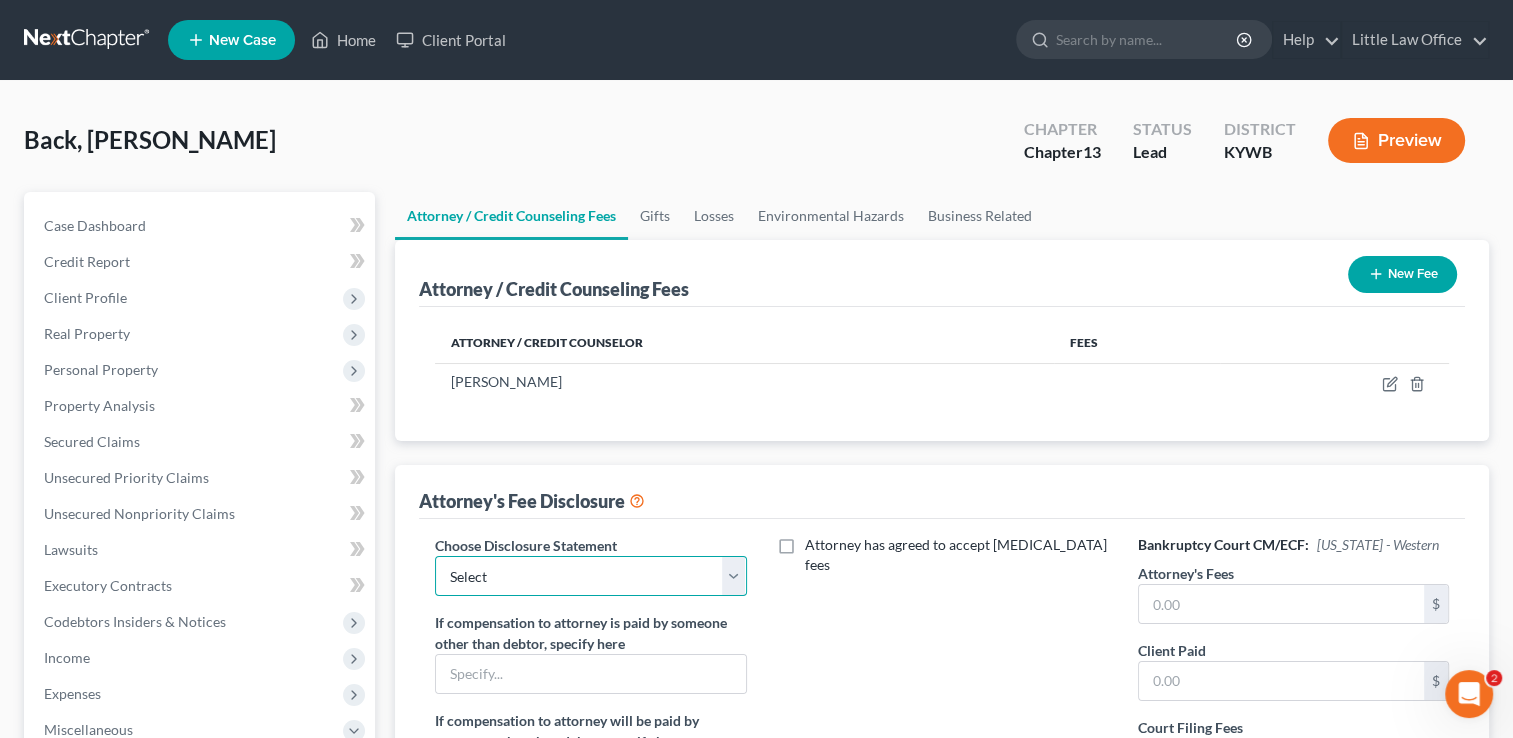 click on "Select Attorney Fees" at bounding box center (590, 576) 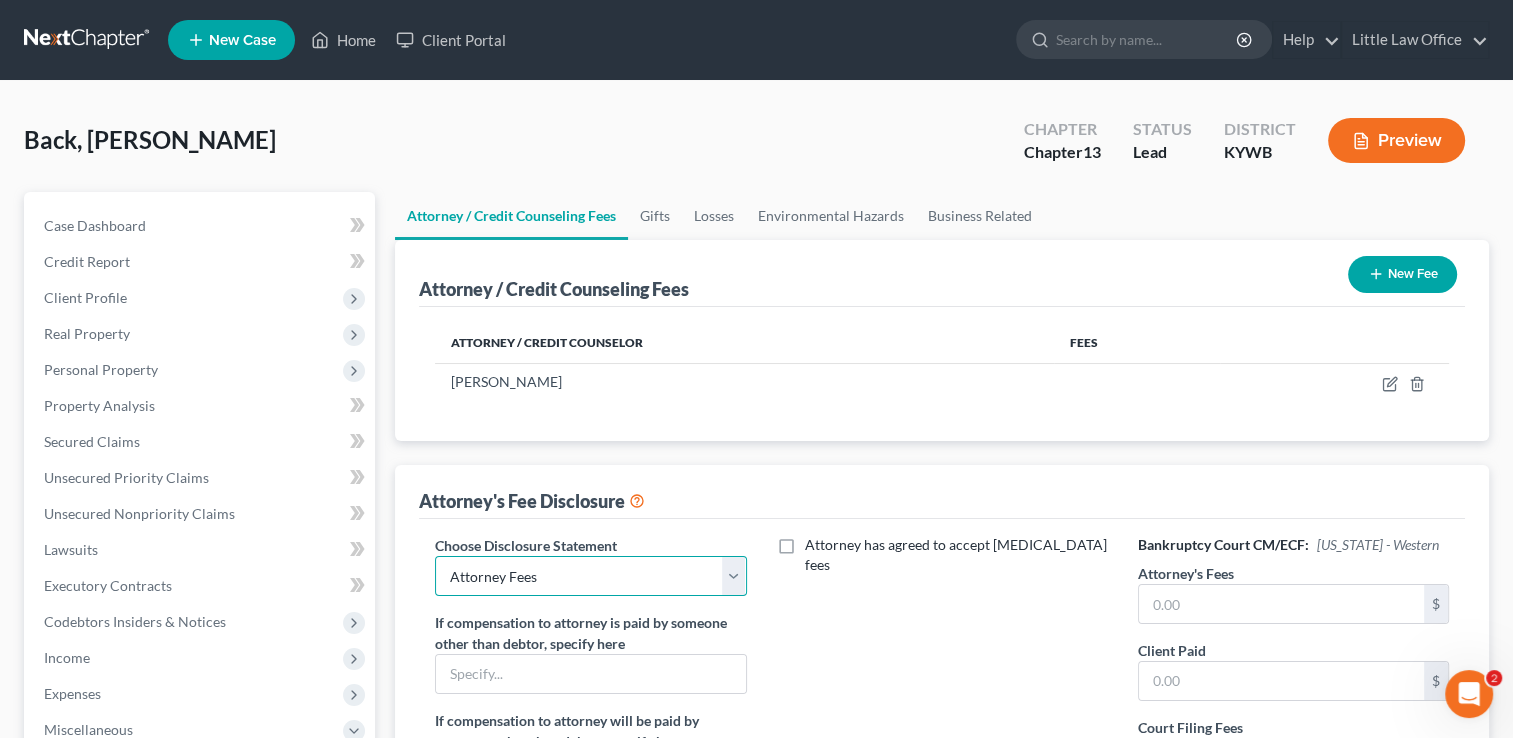 click on "Select Attorney Fees" at bounding box center (590, 576) 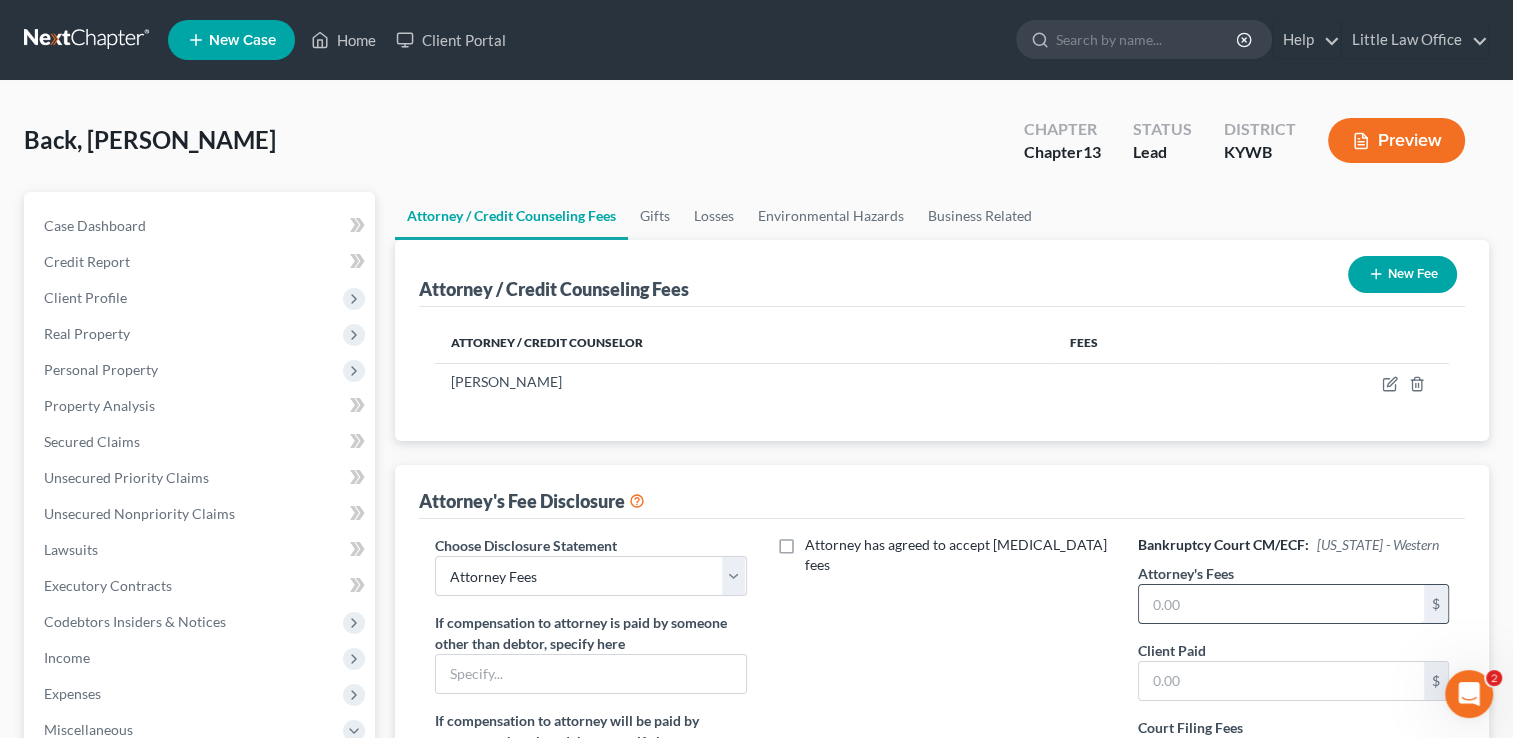 click at bounding box center [1281, 604] 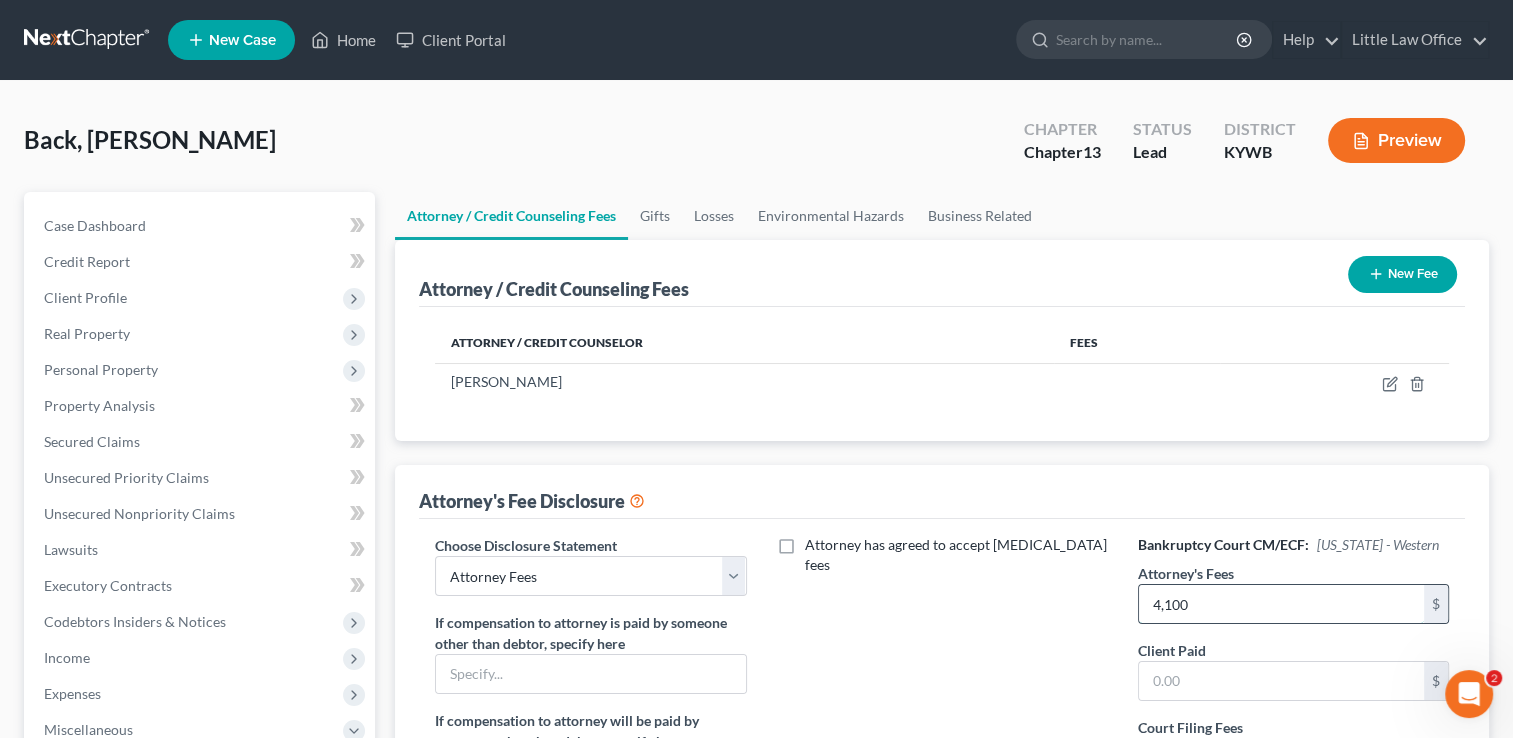 type on "4,100" 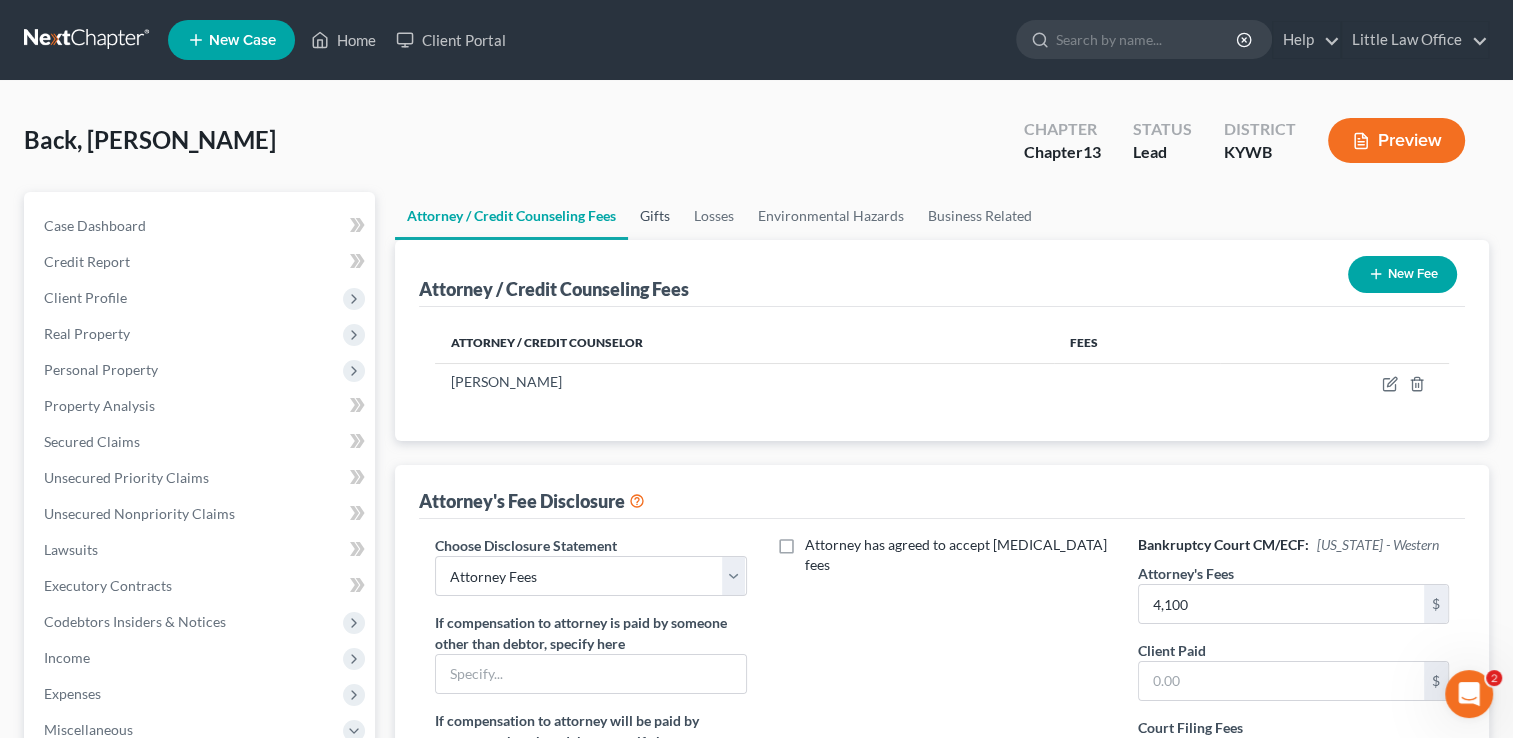 click on "Gifts" at bounding box center [655, 216] 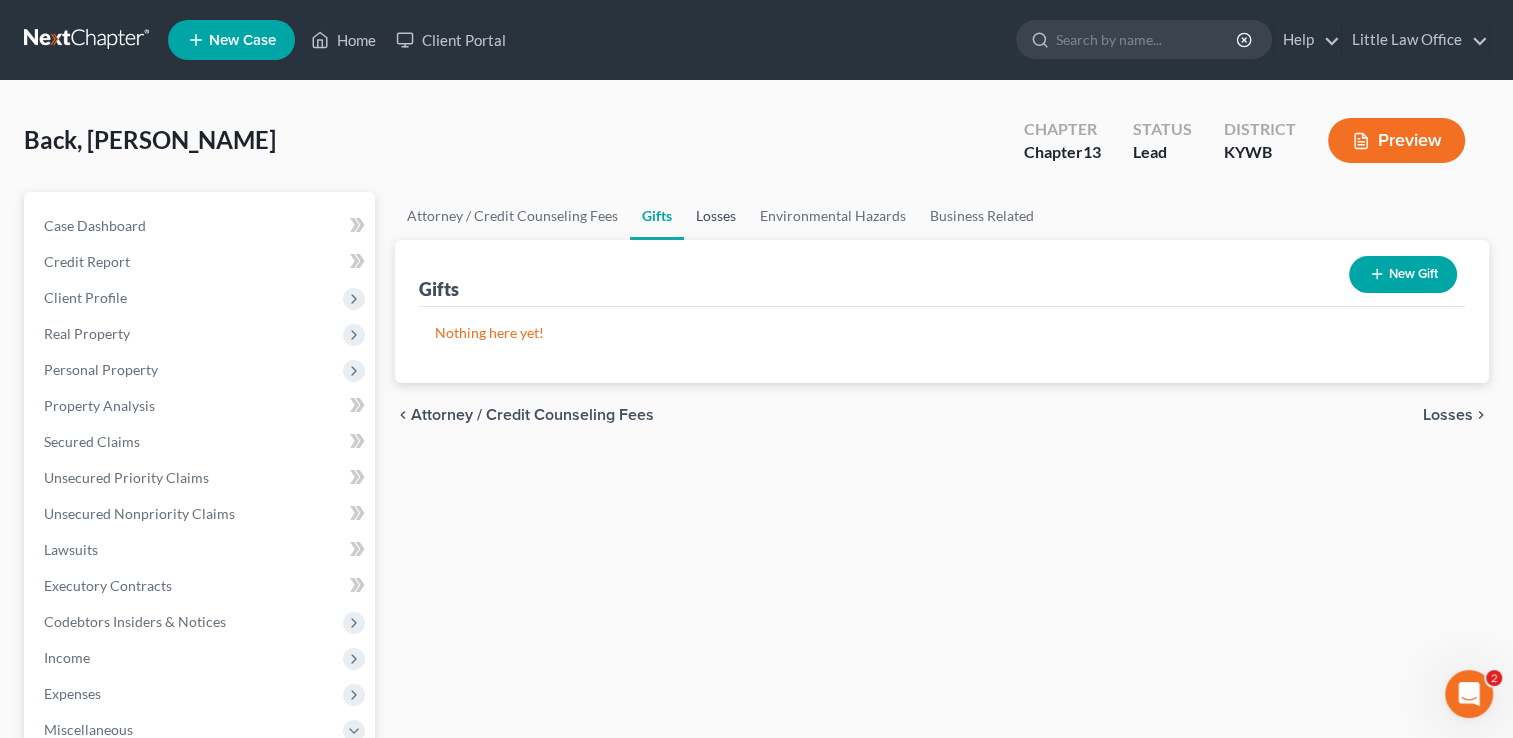 click on "Losses" at bounding box center [716, 216] 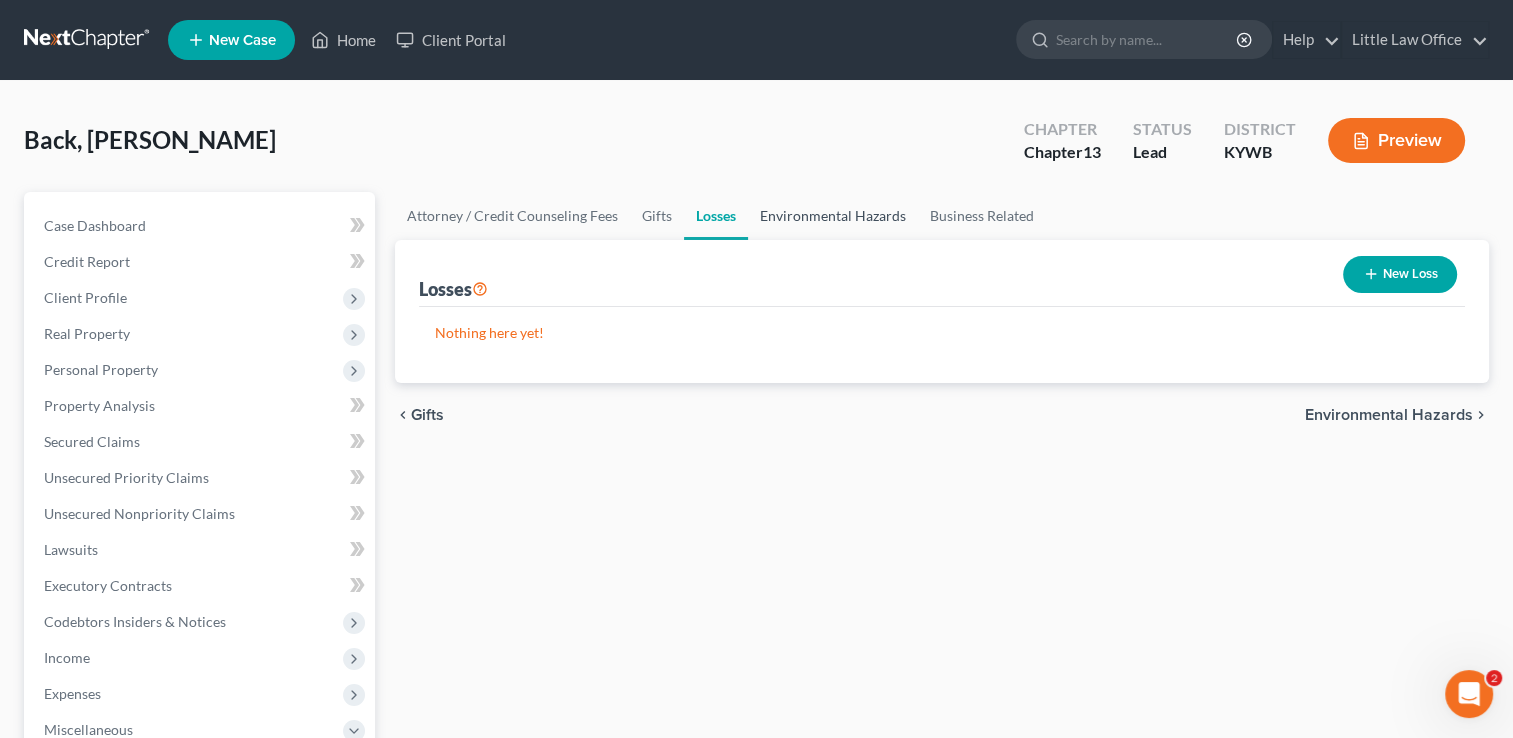click on "Environmental Hazards" at bounding box center (833, 216) 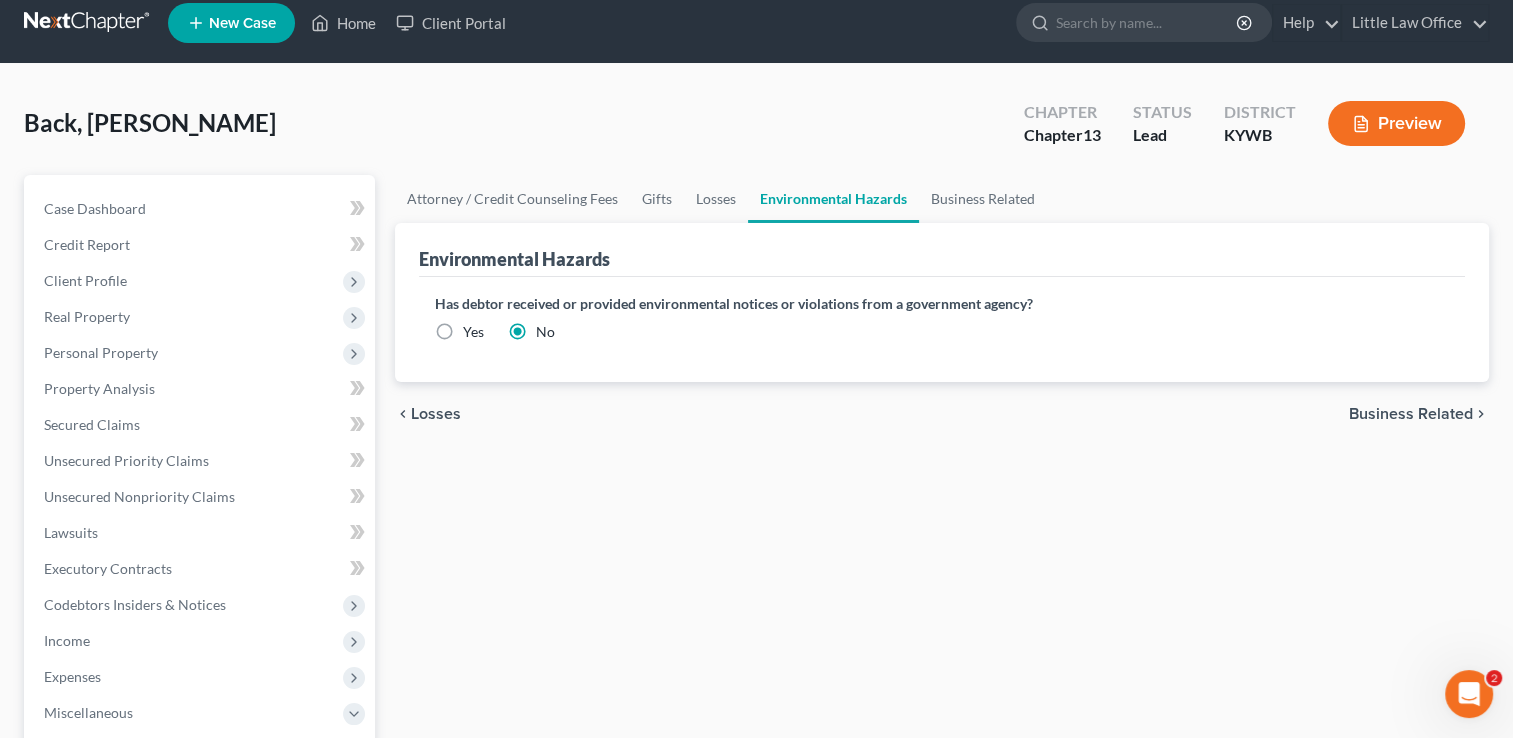 scroll, scrollTop: 0, scrollLeft: 0, axis: both 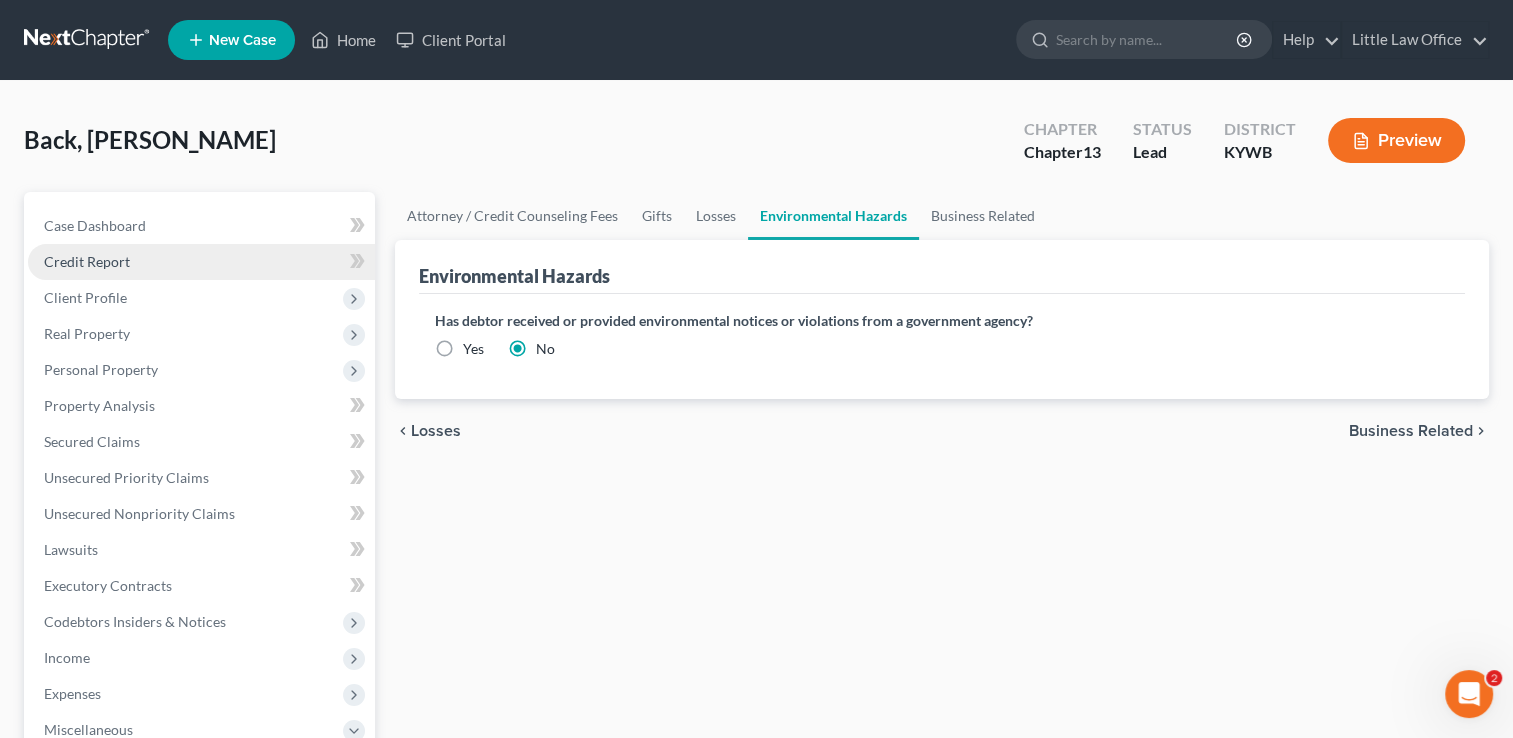 click on "Credit Report" at bounding box center (87, 261) 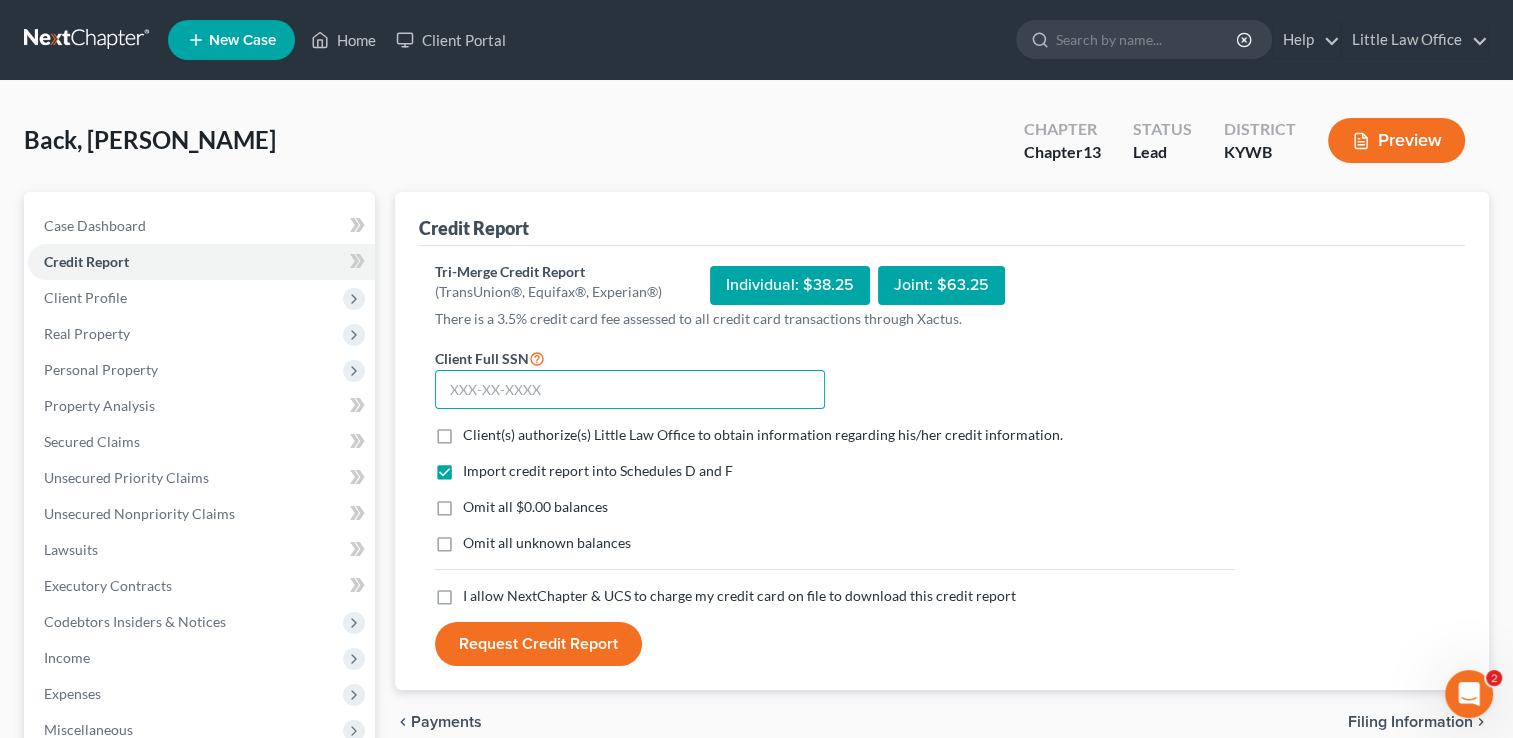 click at bounding box center (630, 390) 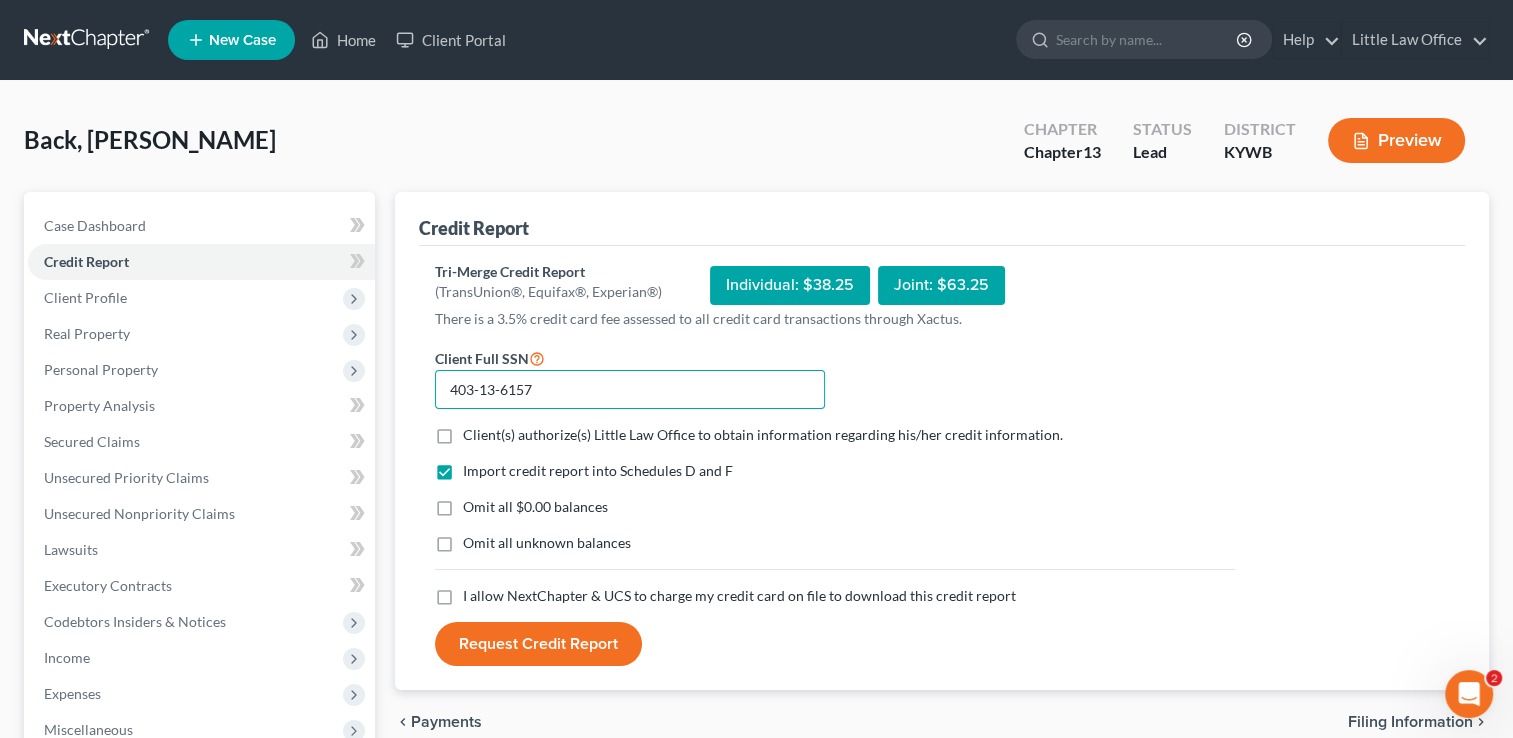 type on "403-13-6157" 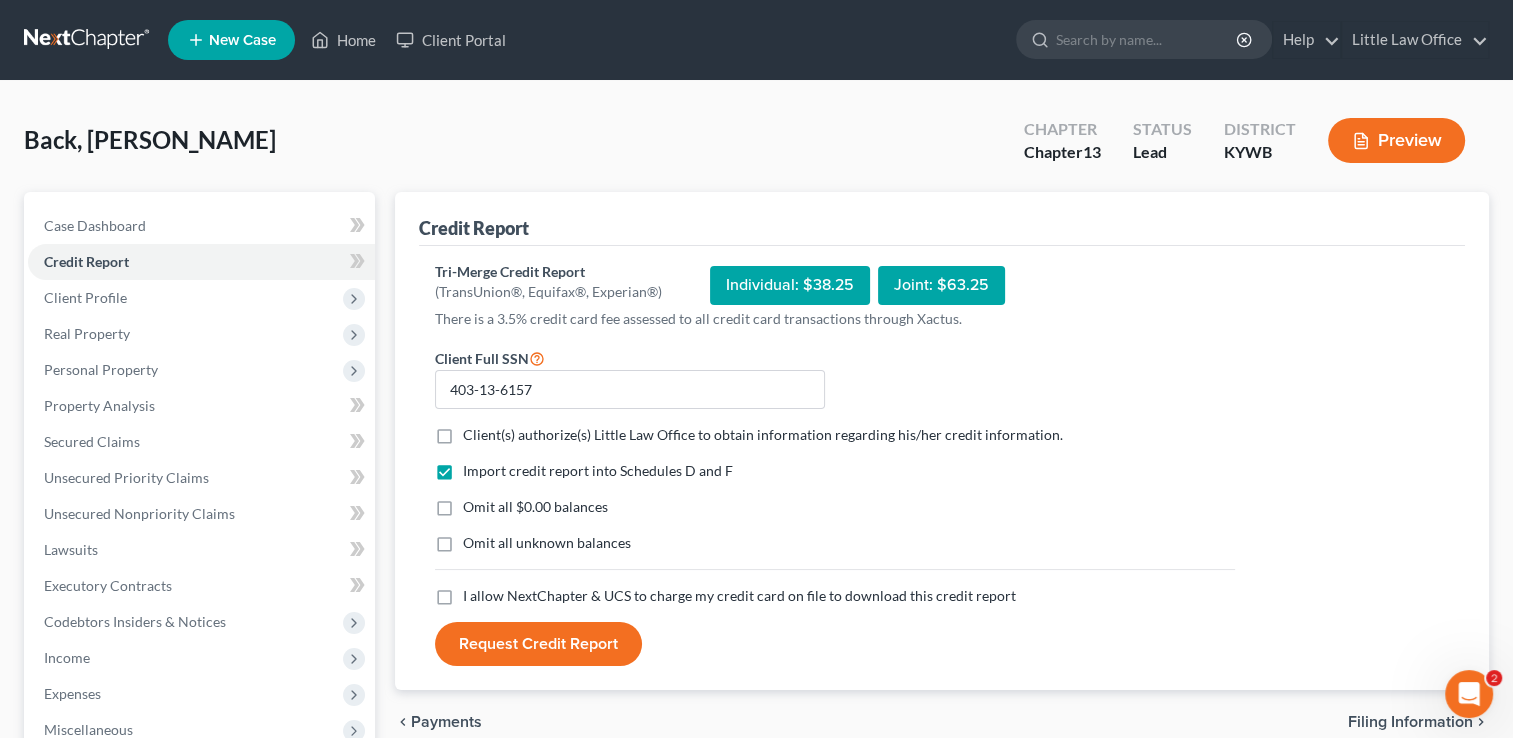 click on "Client(s) authorize(s) Little Law Office to obtain information regarding his/her credit information.
*" at bounding box center [763, 435] 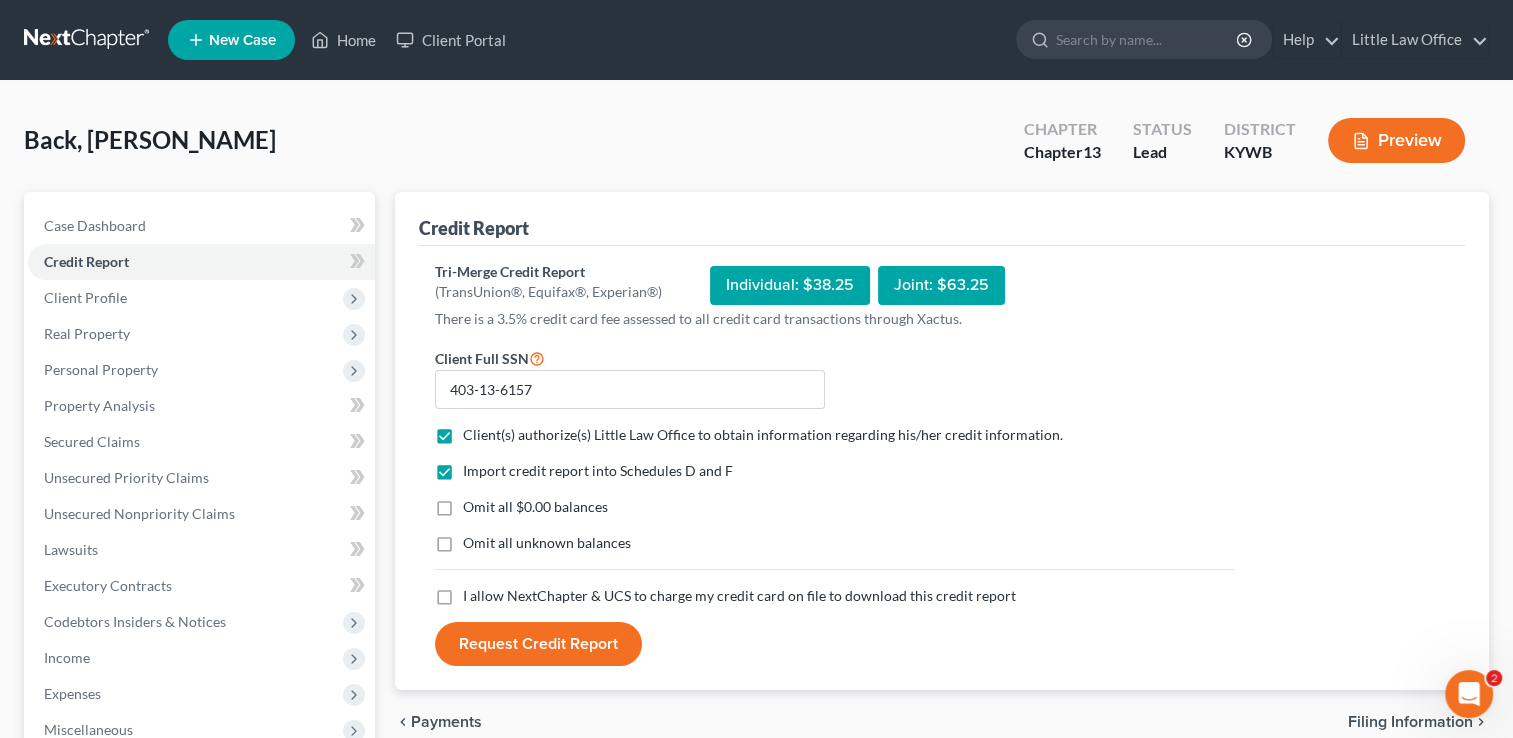 click on "Omit all $0.00 balances" at bounding box center [535, 507] 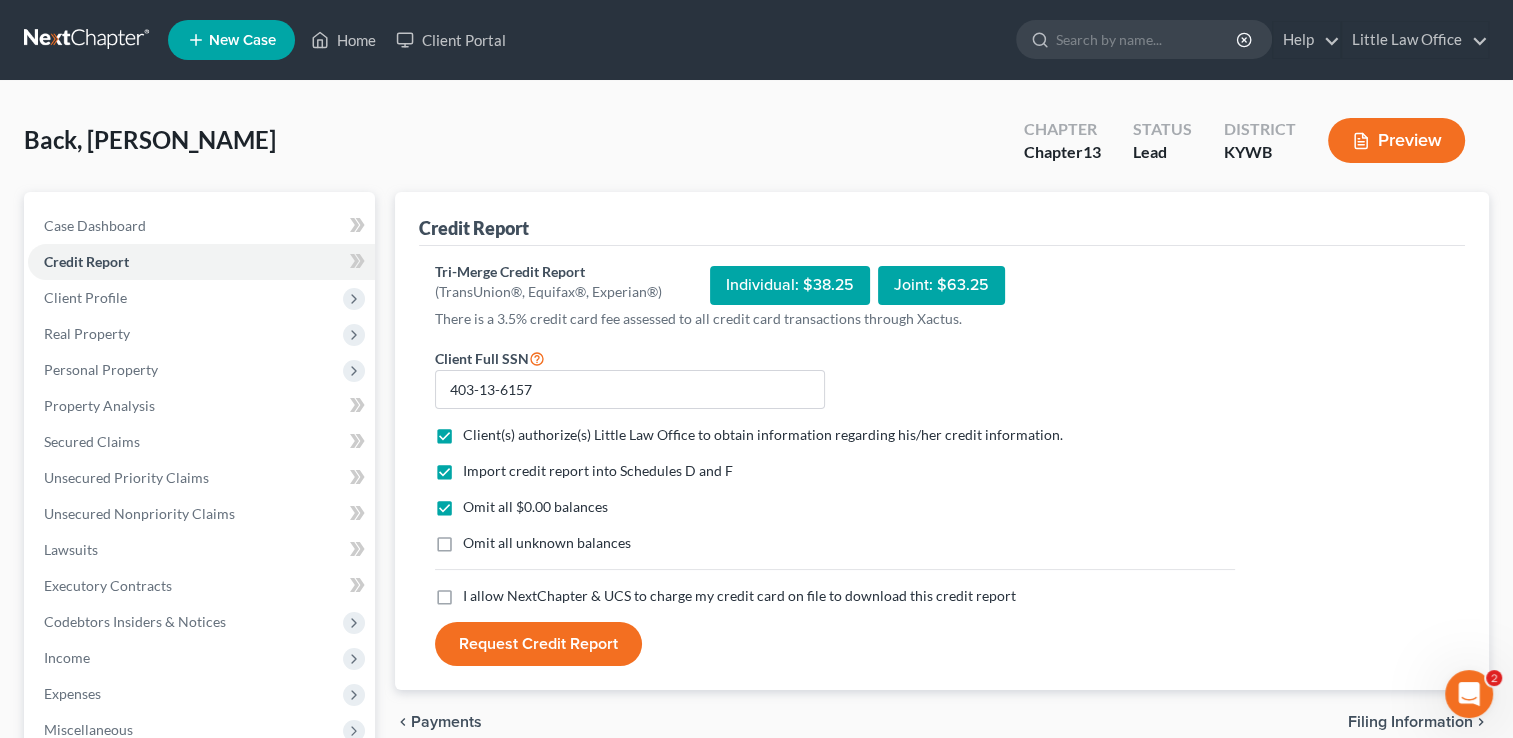 click on "I allow NextChapter & UCS to charge my credit card on file to download this credit report
*" at bounding box center (739, 596) 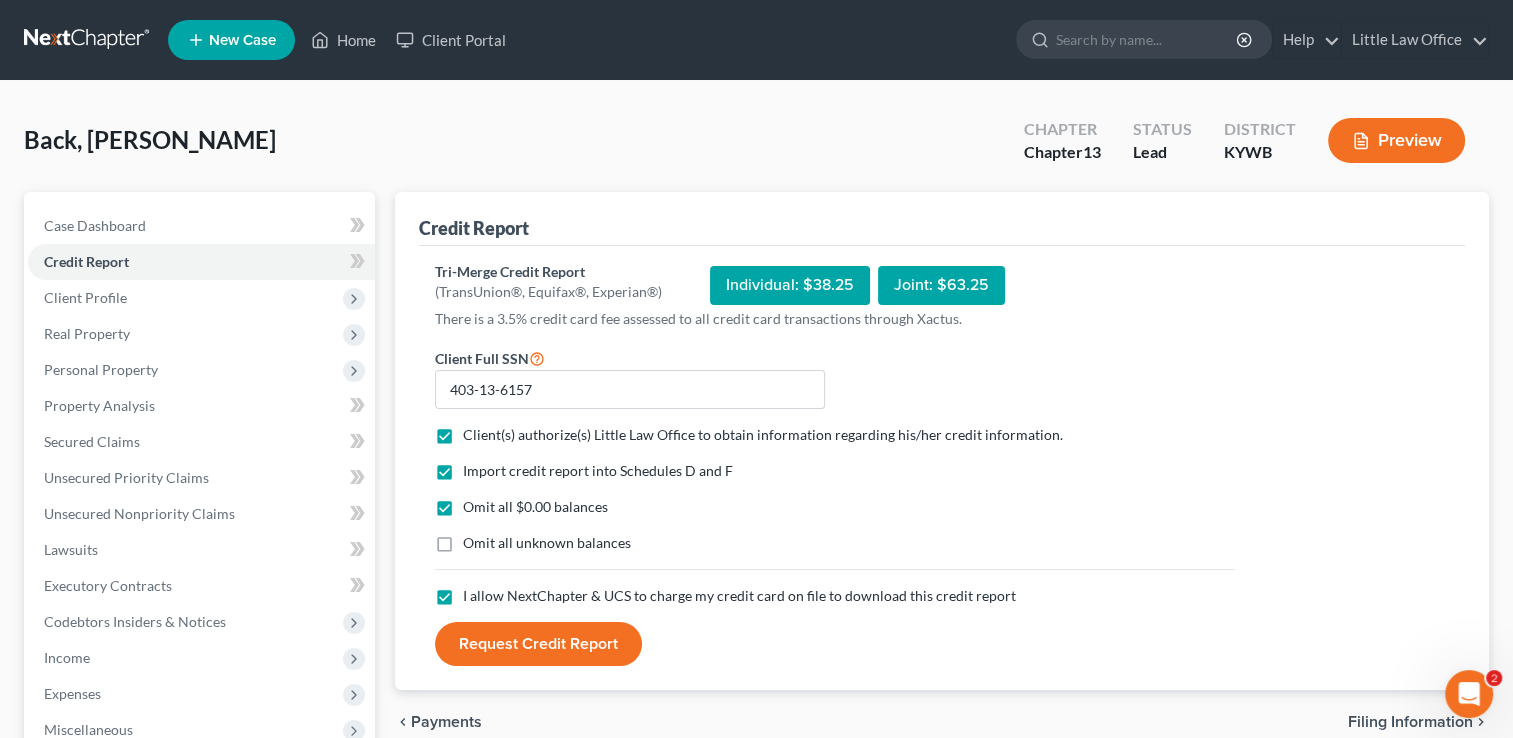 click on "Request Credit Report" at bounding box center (538, 644) 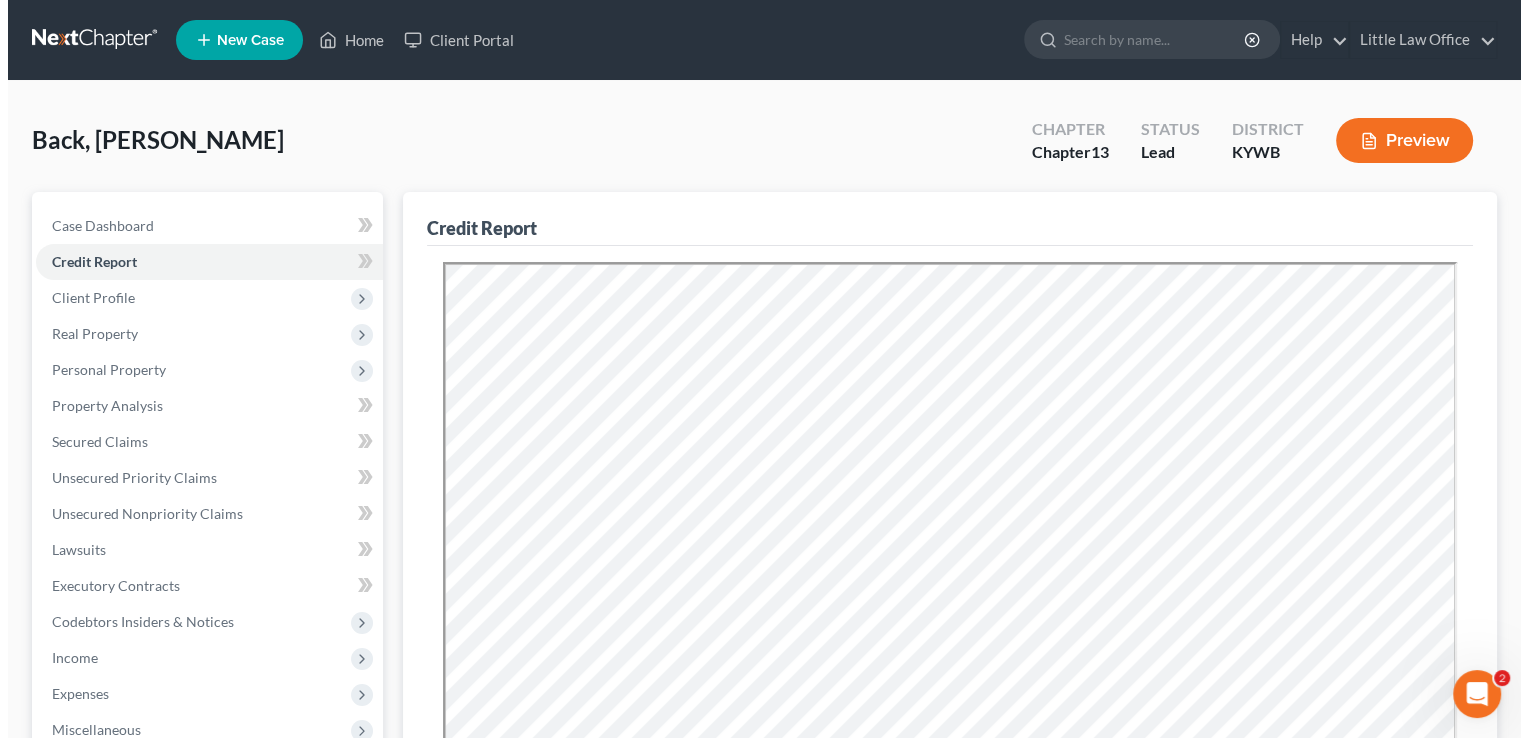 scroll, scrollTop: 0, scrollLeft: 0, axis: both 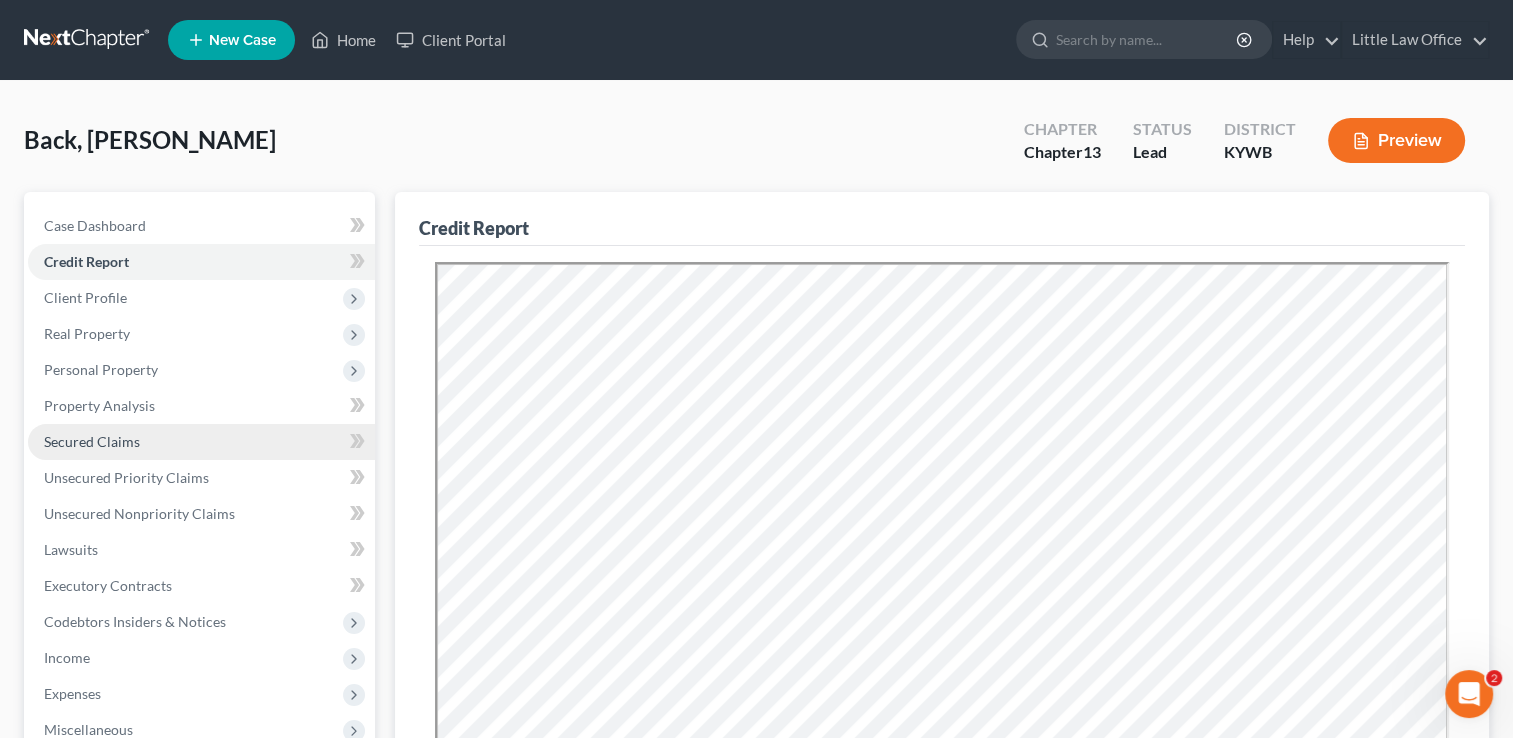 click on "Secured Claims" at bounding box center [201, 442] 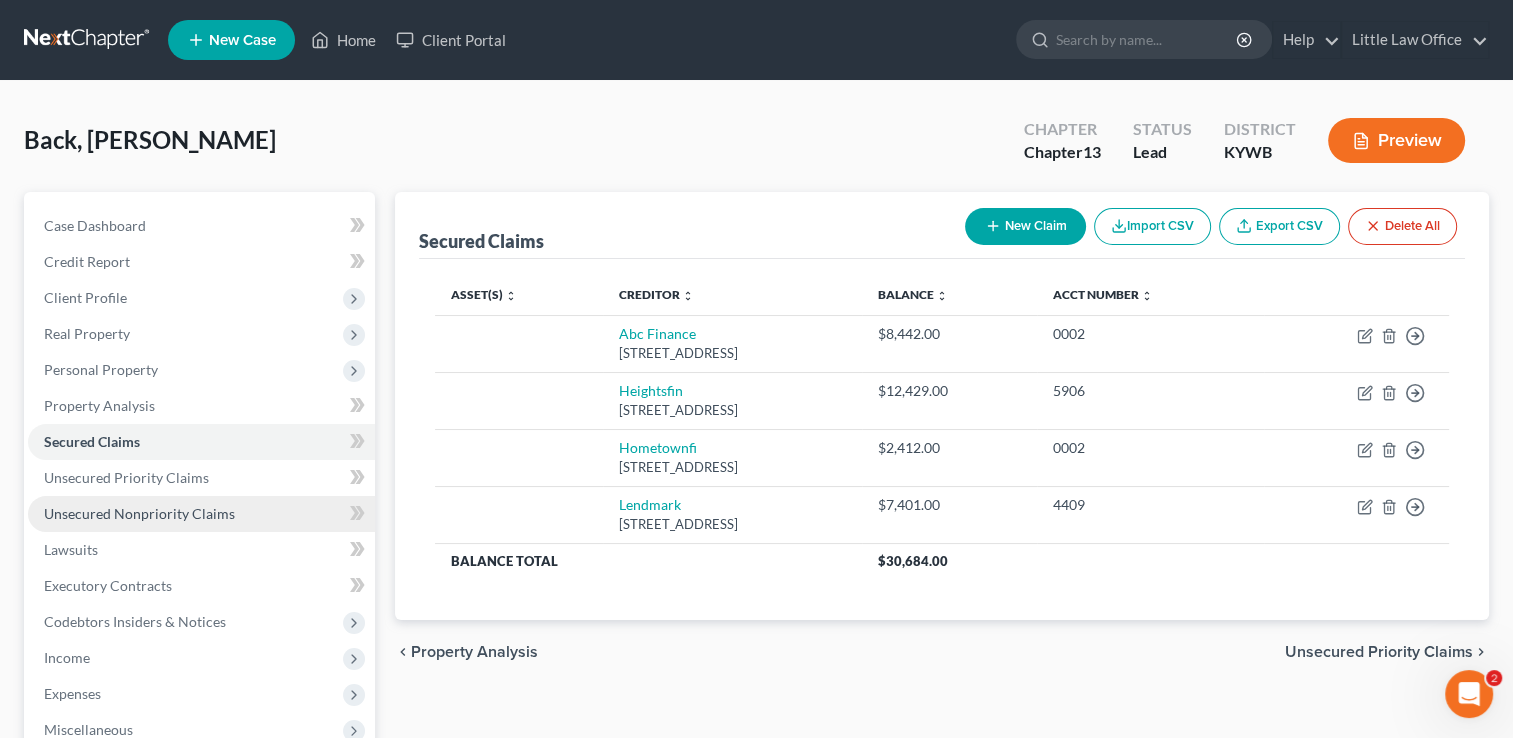 click on "Unsecured Nonpriority Claims" at bounding box center [139, 513] 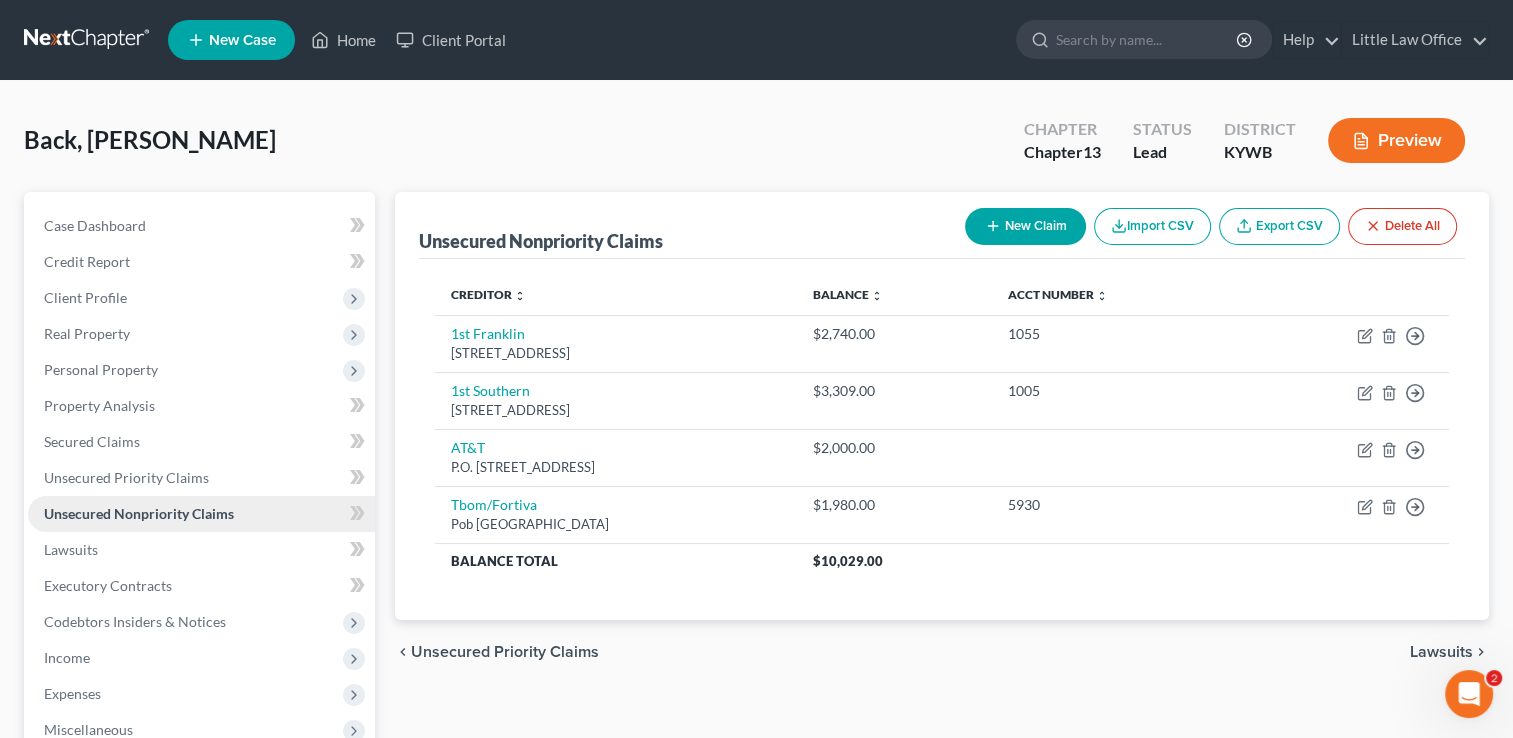 click on "Unsecured Nonpriority Claims" at bounding box center (201, 514) 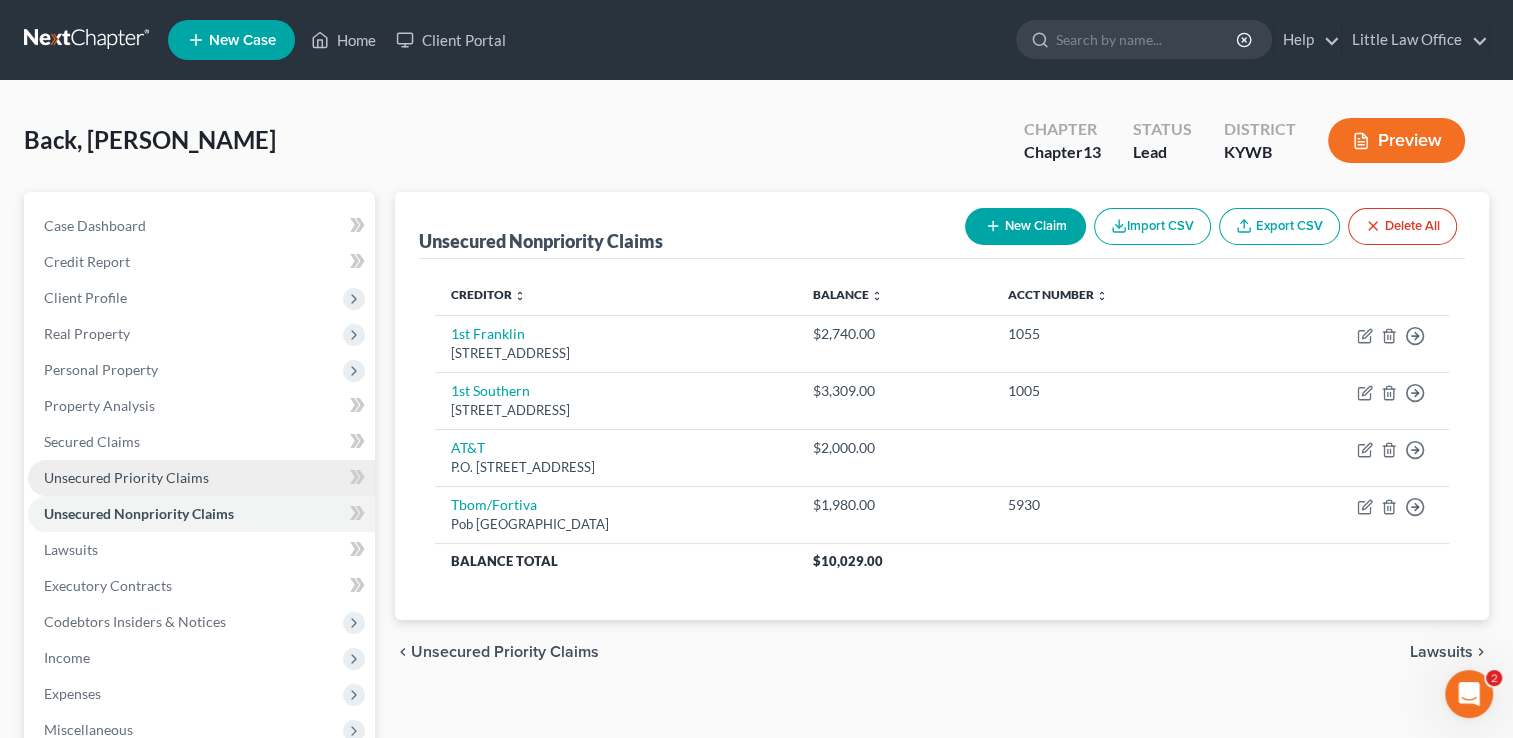 click on "Unsecured Priority Claims" at bounding box center (201, 478) 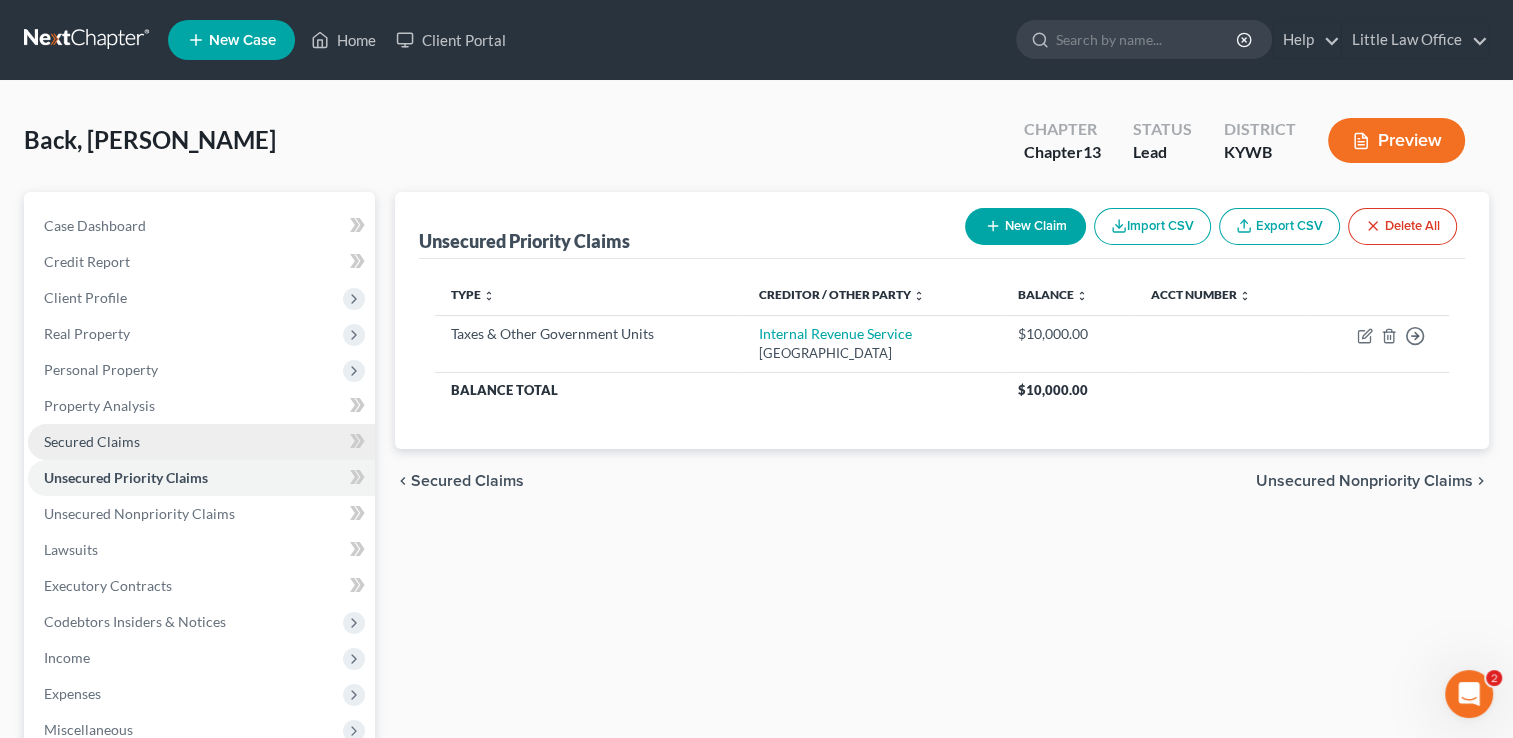 click on "Secured Claims" at bounding box center (201, 442) 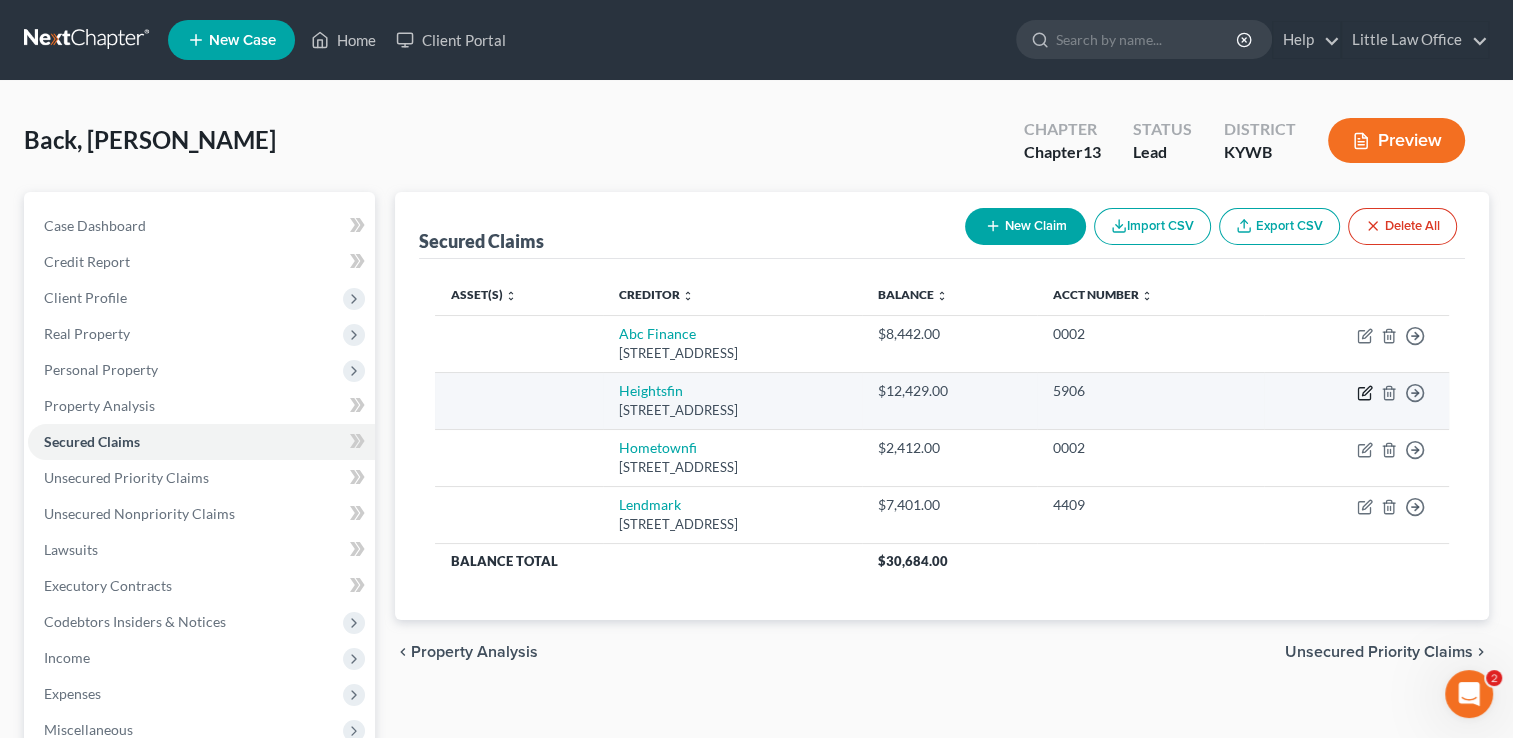 click 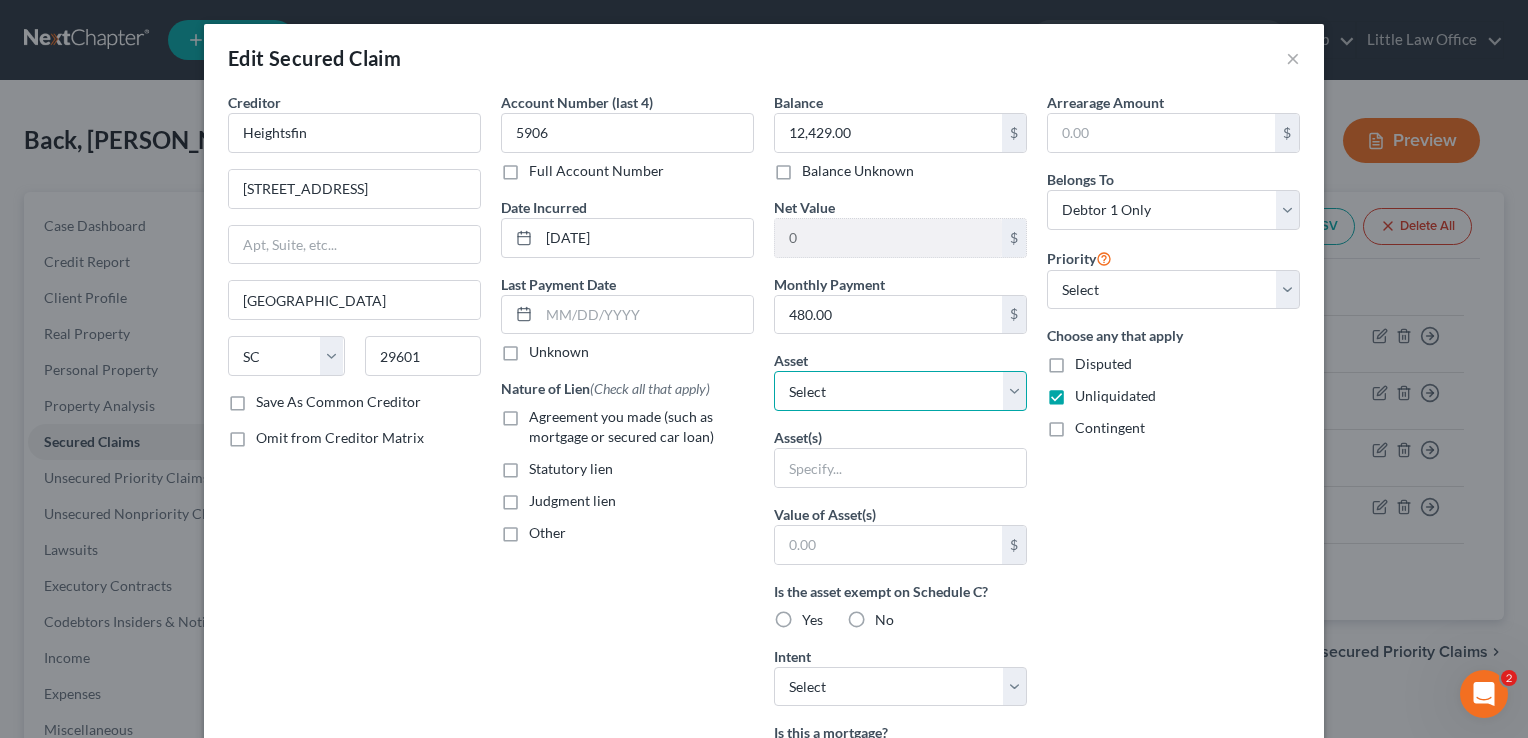 click on "Select Other Multiple Assets 1987 Dodge Ram - $0.0 Clothing - clothing for 1 adult - $200.0 1959 Catepillar D6B - $0.0 421 Cottonback Road - $0.0 422 Cottonback Road - $0.0 1990 Kenworth W900 - $0.0 1978 Chevrolet Nova - $0.0 Mutual of Omaha - $0.0 1994 Kenworth - $0.0 1998 Volkswagen - $0.0 1986 Nissan N6 - $0.0 1986 Nissan N6 - $0.0 1994 Freightliner - $0.0 1972 International Dump Truck - $0.0 1977 Mack RS711LS - $0.0 1971 Chevrolet CE31403 - $0.0 2001 Dodge Ram - $0.0 First Southern National Bank (Checking Account) - $12.0 Independence Bank (Checking Account) - $80.0 Electronics - cell phone - $300.0 1955 Alice Chandlers HD5 - $0.0 Independence Bank (Savings Account) - $40.0 Household Goods - couch; coffee table; kitchen table and chairs; refrigerator; microwave; bed; dresser; chest; bedside table; riding mower; weedeater; push mower; misc. hand tools; misc. power tools - $2000.0 Ray Jones Trucking settlement (owed to debtor) - $22000.0 2020 Mack 48' x 102' trailer - $15000.0" at bounding box center [900, 391] 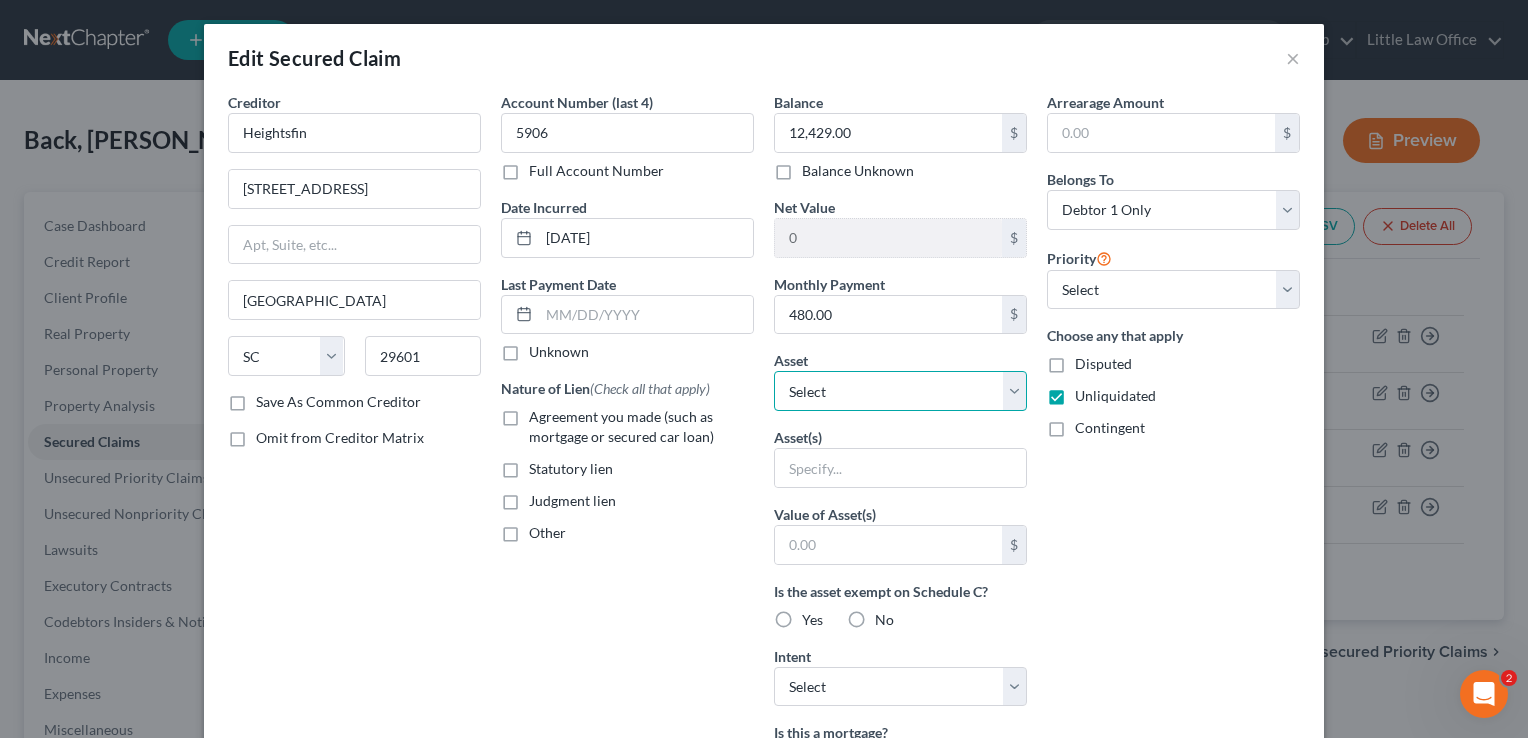 select on "8" 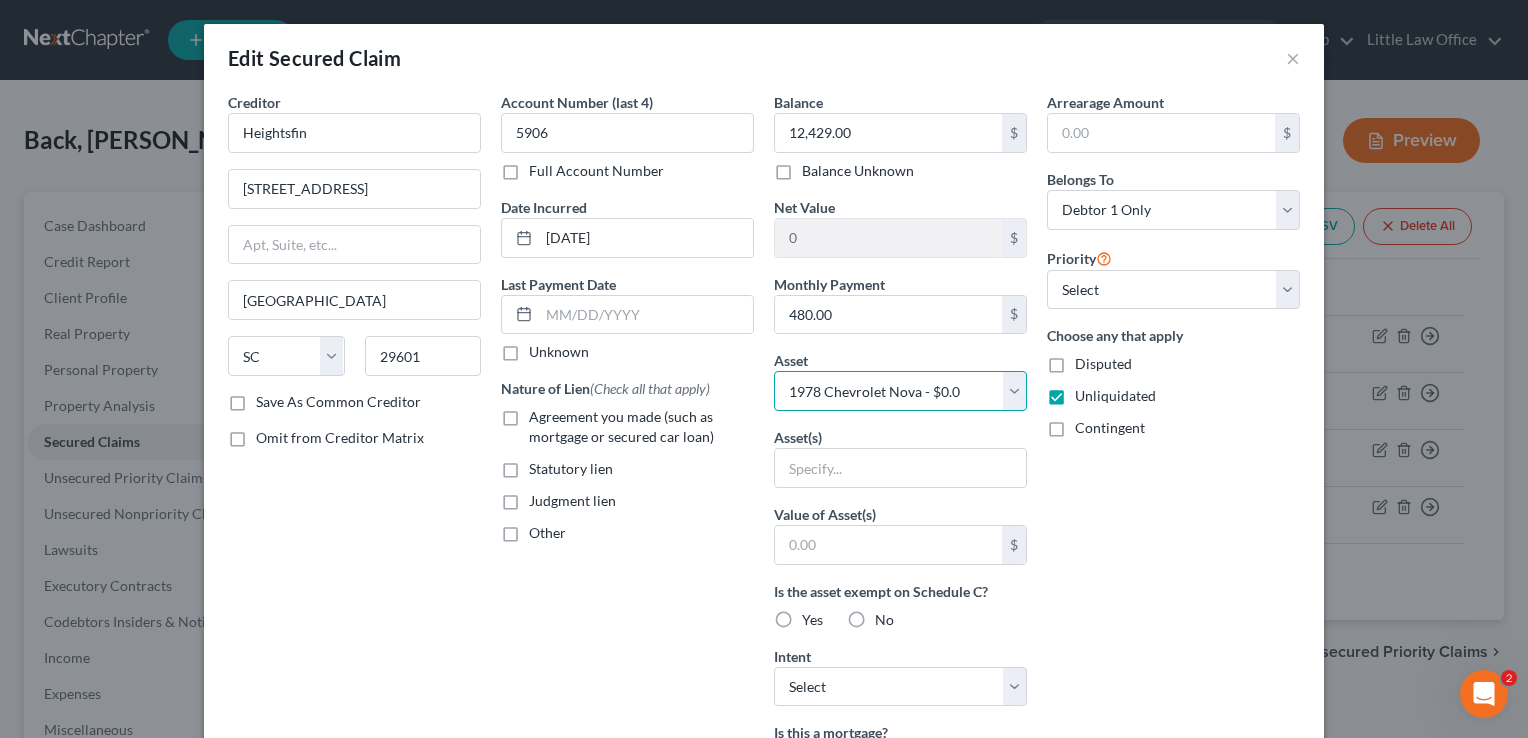 click on "Select Other Multiple Assets 1987 Dodge Ram - $0.0 Clothing - clothing for 1 adult - $200.0 1959 Catepillar D6B - $0.0 421 Cottonback Road - $0.0 422 Cottonback Road - $0.0 1990 Kenworth W900 - $0.0 1978 Chevrolet Nova - $0.0 Mutual of Omaha - $0.0 1994 Kenworth - $0.0 1998 Volkswagen - $0.0 1986 Nissan N6 - $0.0 1986 Nissan N6 - $0.0 1994 Freightliner - $0.0 1972 International Dump Truck - $0.0 1977 Mack RS711LS - $0.0 1971 Chevrolet CE31403 - $0.0 2001 Dodge Ram - $0.0 First Southern National Bank (Checking Account) - $12.0 Independence Bank (Checking Account) - $80.0 Electronics - cell phone - $300.0 1955 Alice Chandlers HD5 - $0.0 Independence Bank (Savings Account) - $40.0 Household Goods - couch; coffee table; kitchen table and chairs; refrigerator; microwave; bed; dresser; chest; bedside table; riding mower; weedeater; push mower; misc. hand tools; misc. power tools - $2000.0 Ray Jones Trucking settlement (owed to debtor) - $22000.0 2020 Mack 48' x 102' trailer - $15000.0" at bounding box center [900, 391] 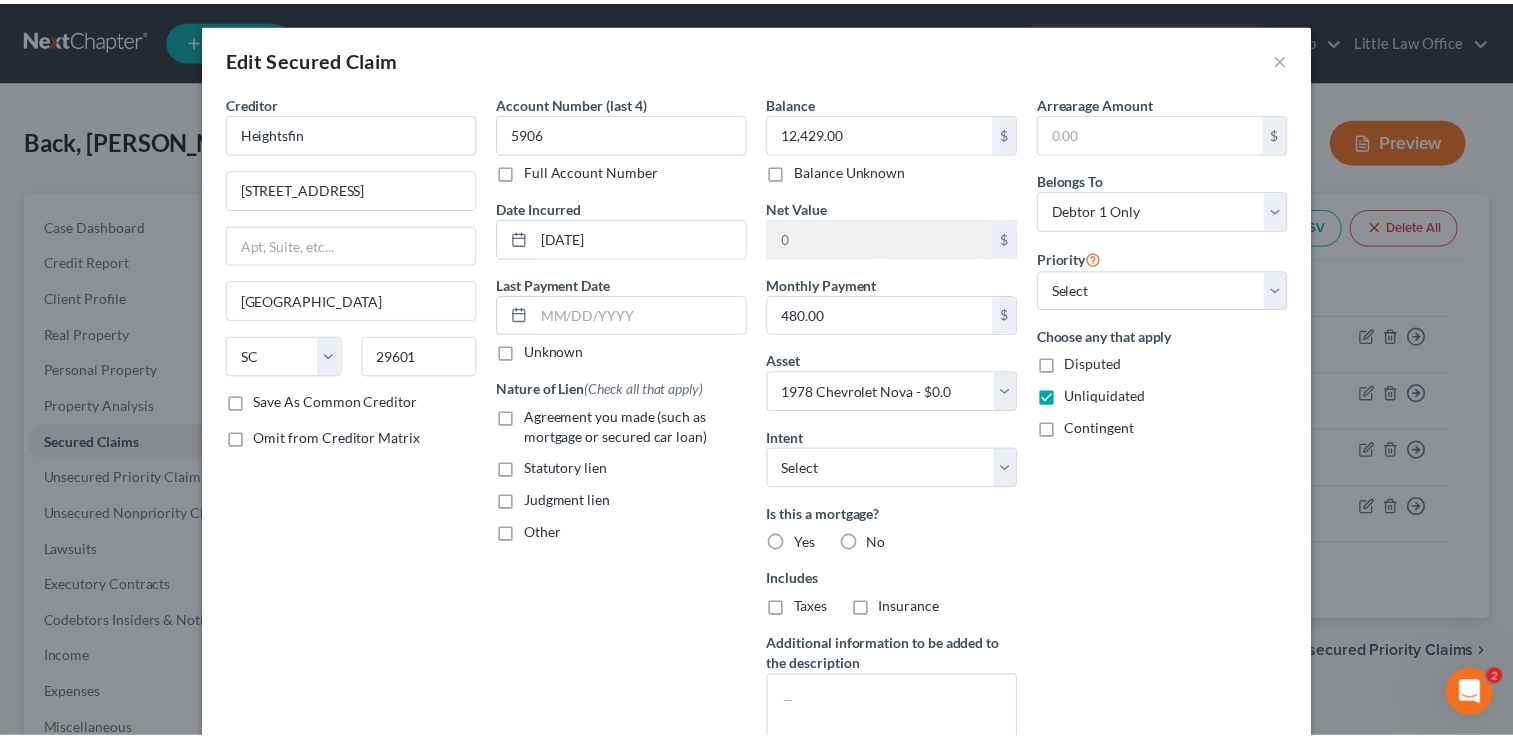 scroll, scrollTop: 208, scrollLeft: 0, axis: vertical 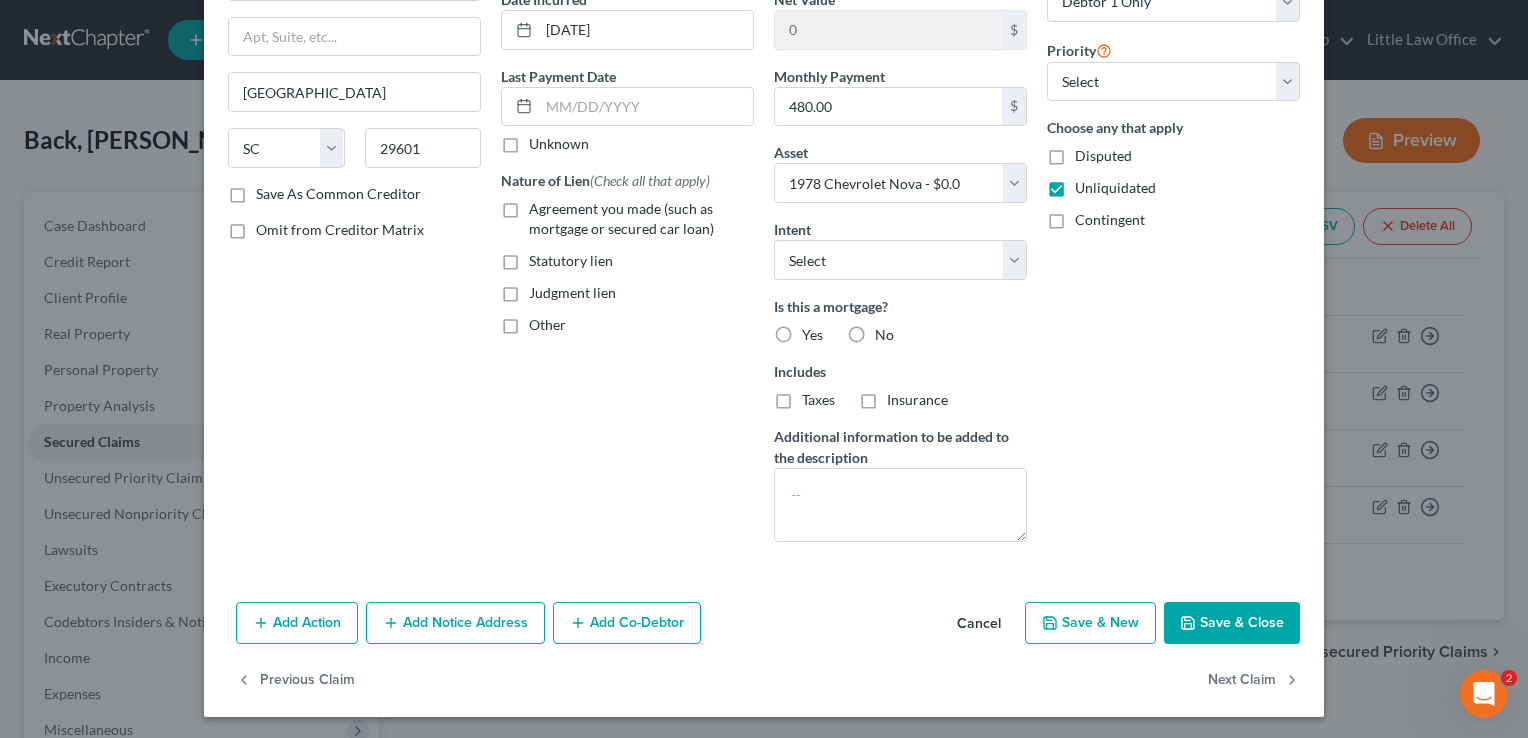 click on "Save & Close" at bounding box center (1232, 623) 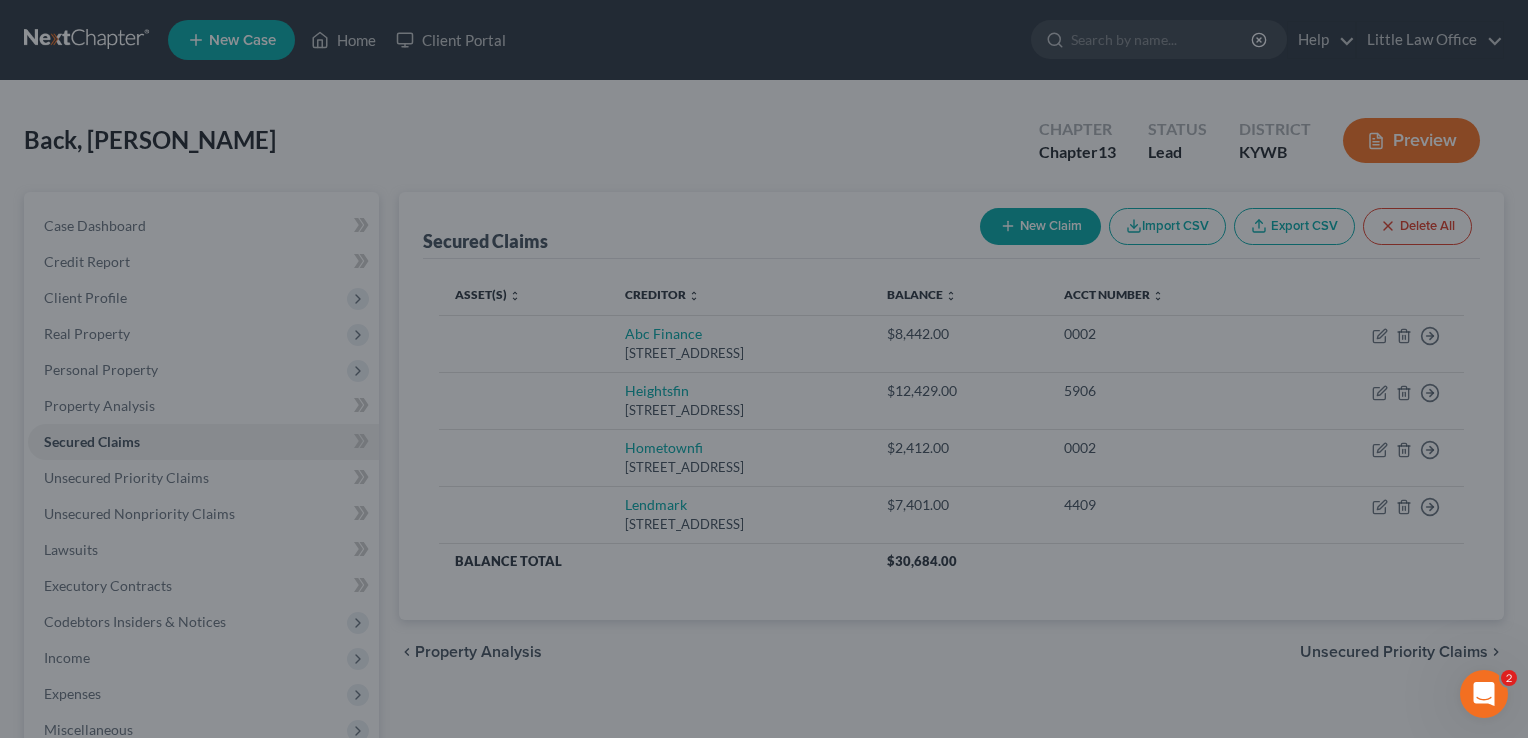 type on "-12,429.00" 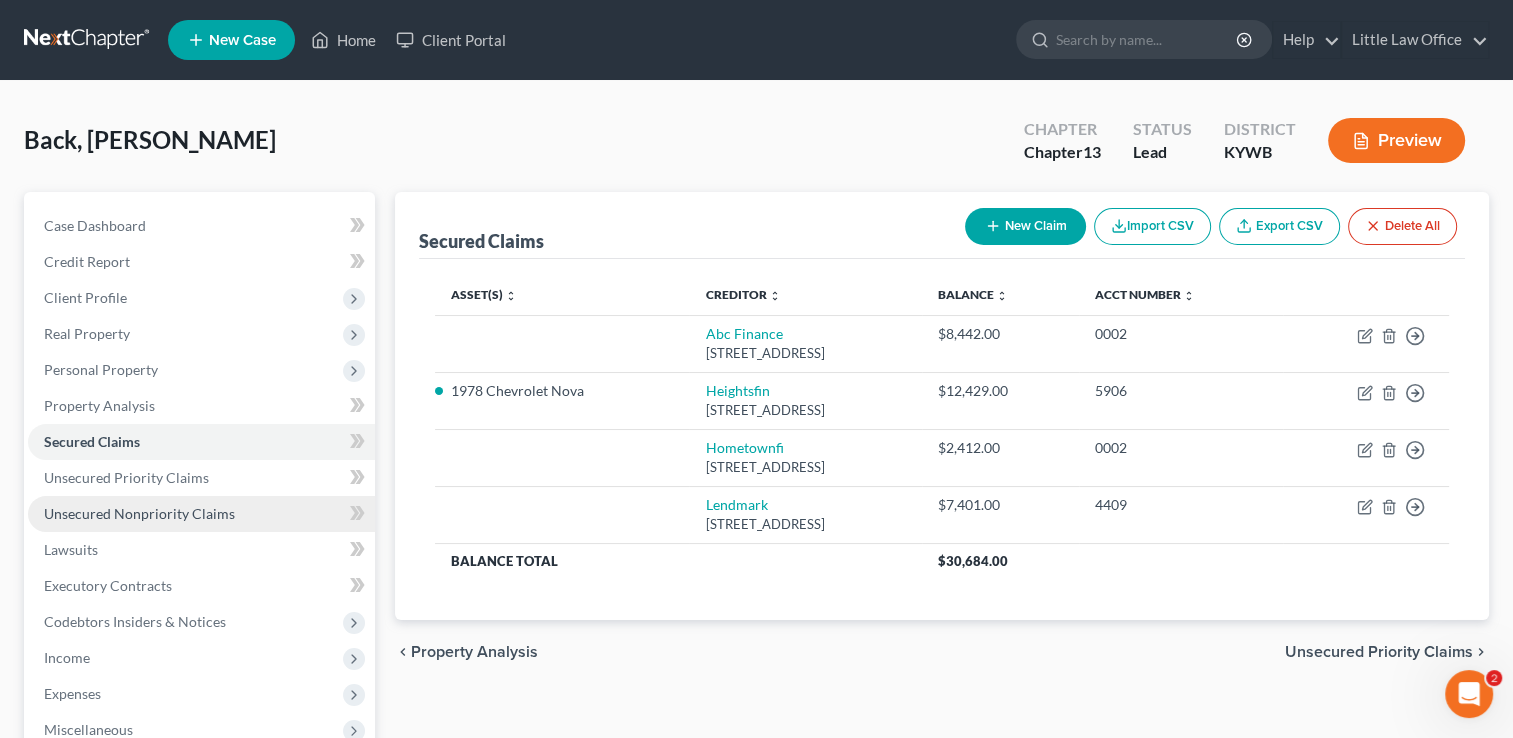 click on "Unsecured Nonpriority Claims" at bounding box center (201, 514) 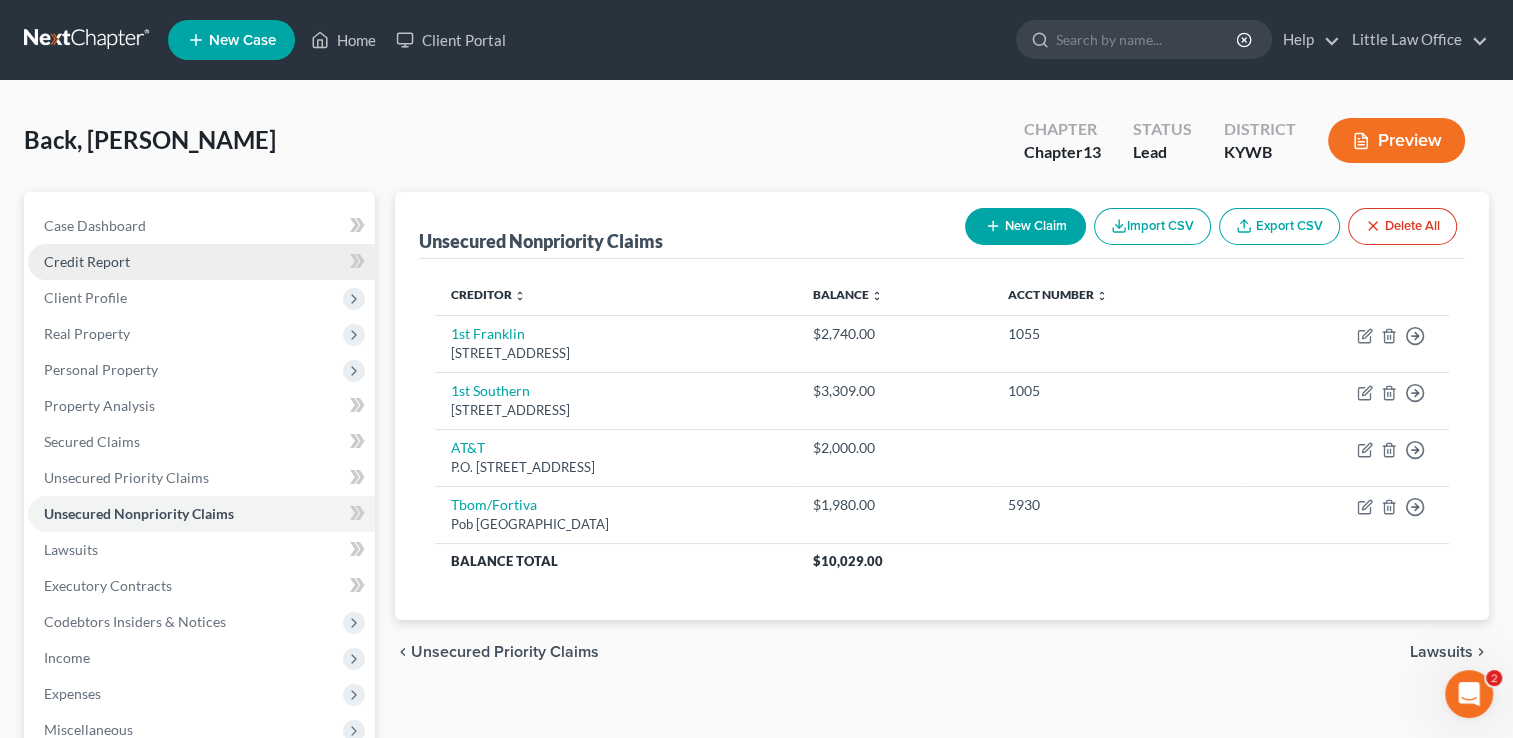 click on "Credit Report" at bounding box center [201, 262] 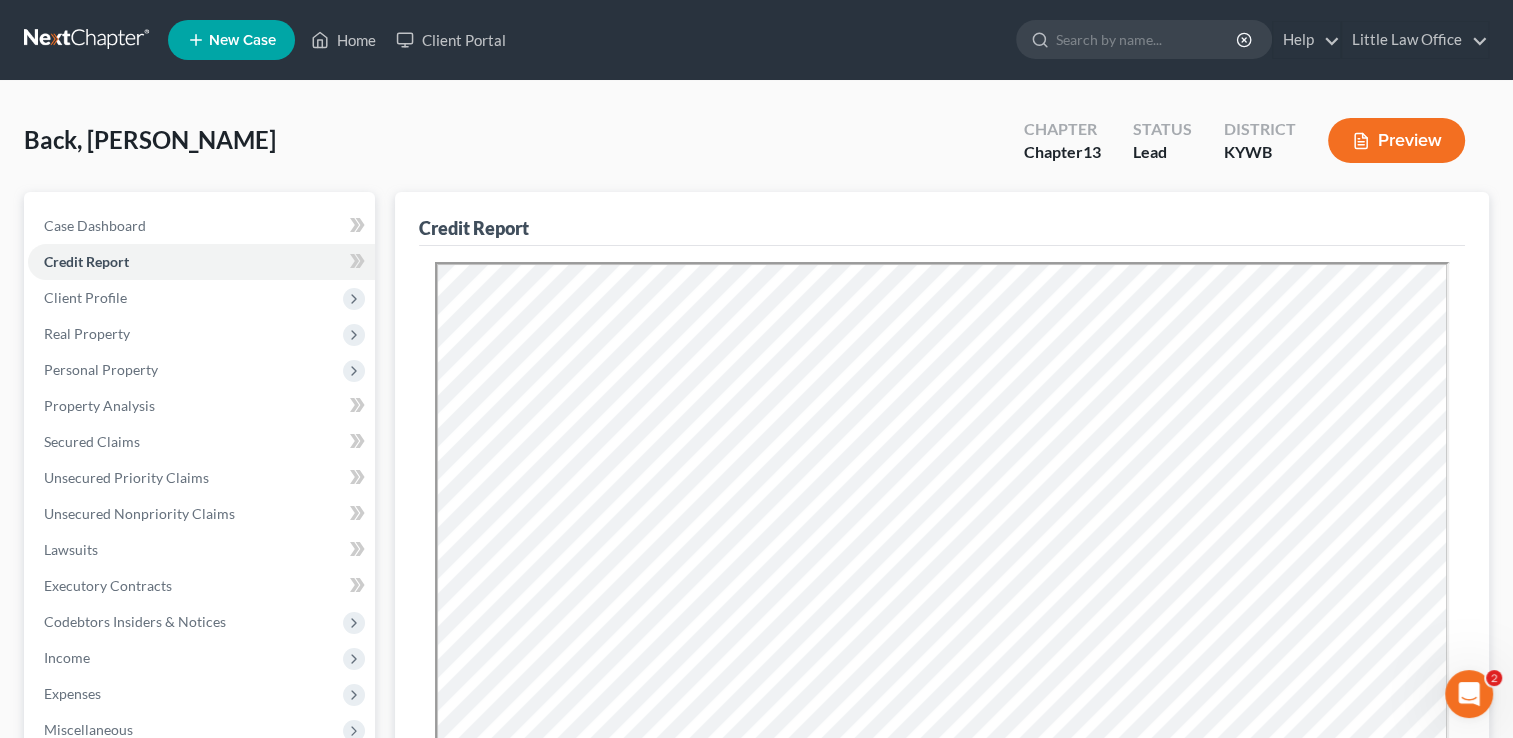 scroll, scrollTop: 0, scrollLeft: 0, axis: both 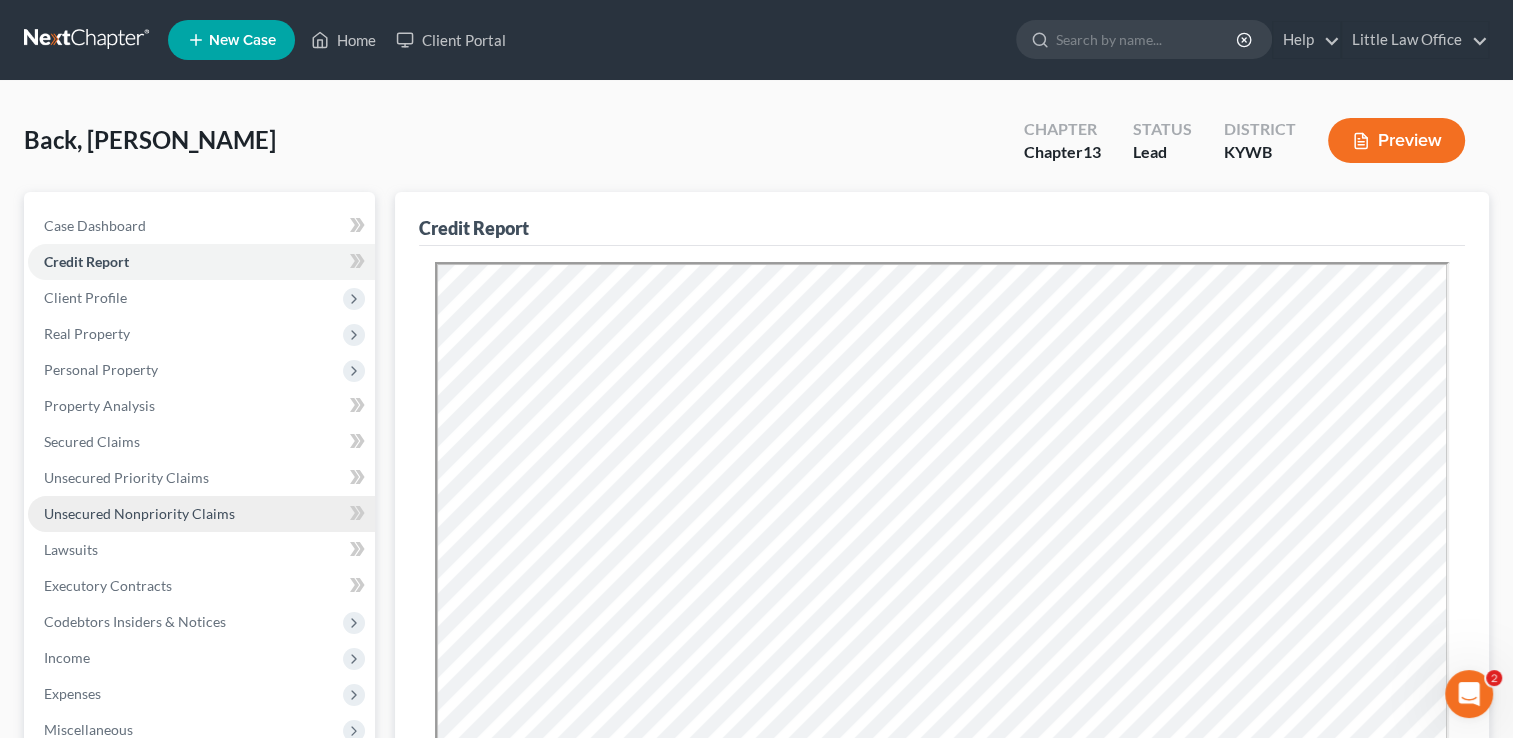 click on "Unsecured Nonpriority Claims" at bounding box center [139, 513] 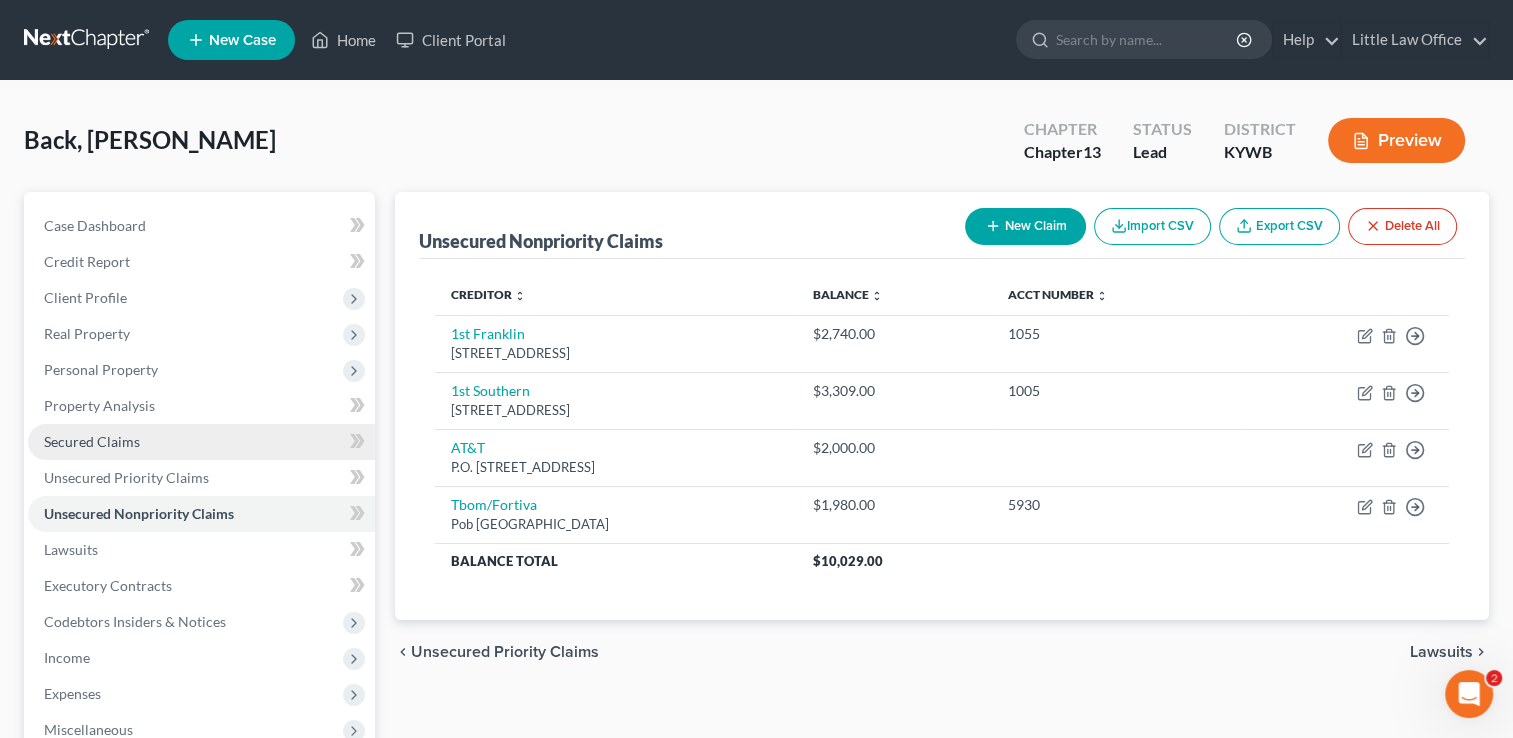 click on "Secured Claims" at bounding box center (92, 441) 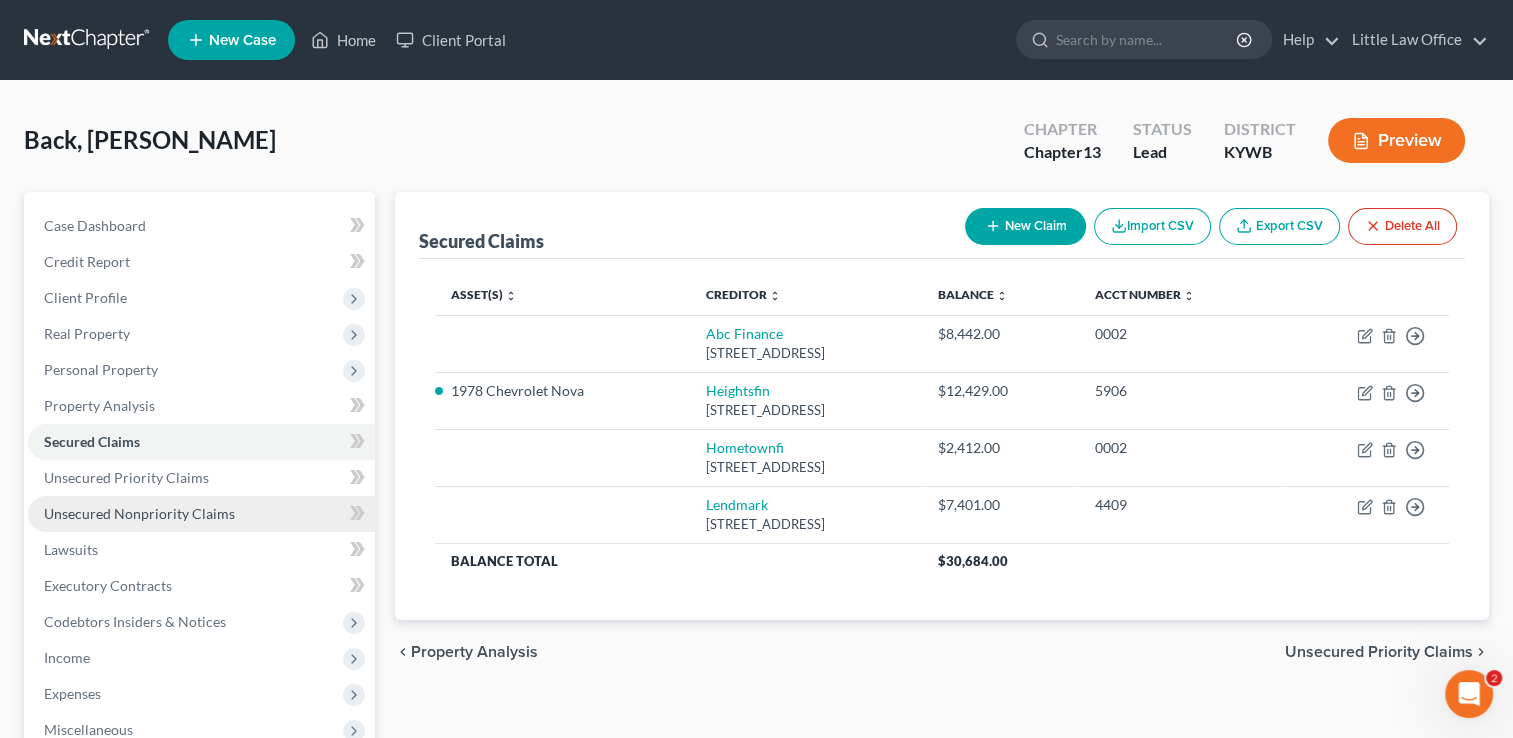 click on "Unsecured Nonpriority Claims" at bounding box center (139, 513) 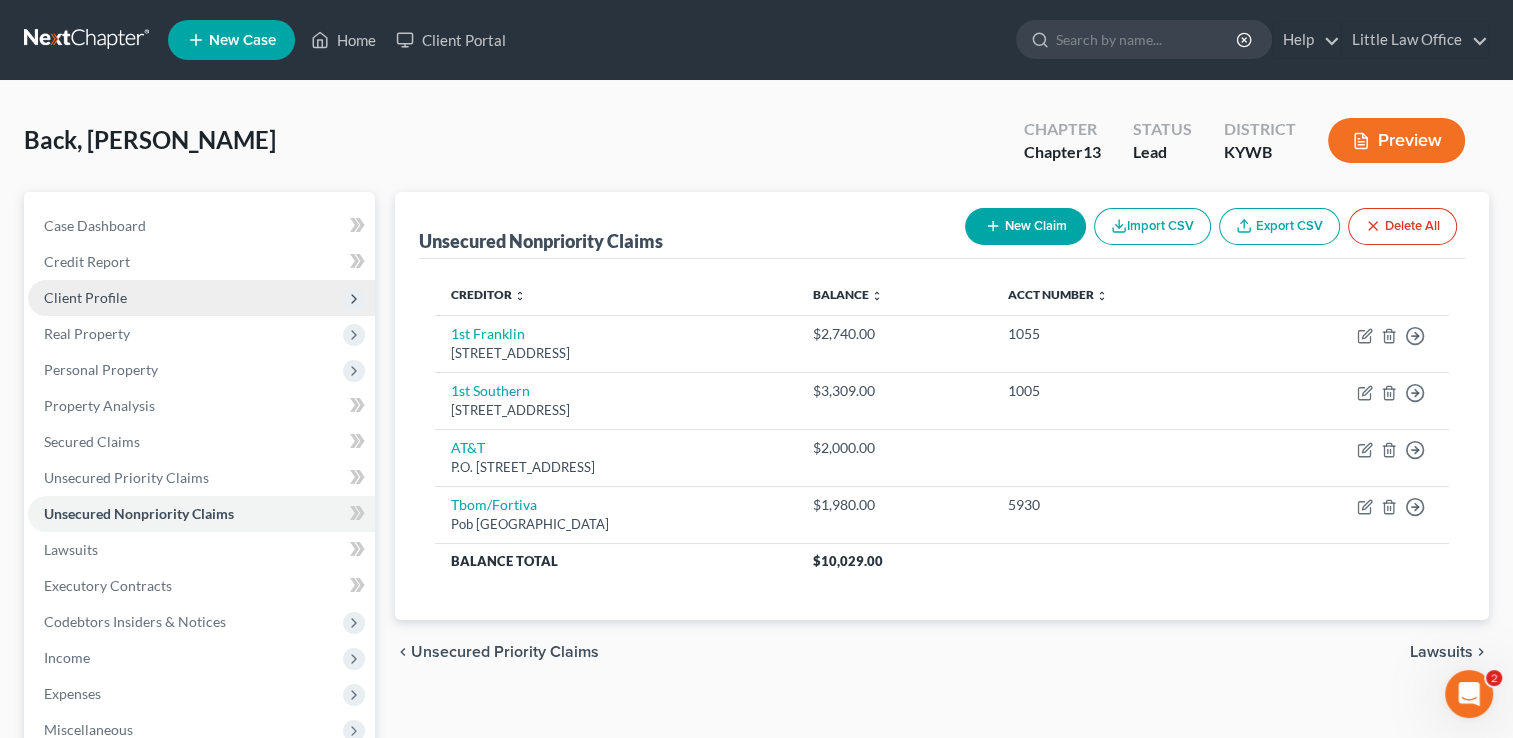 click on "Client Profile" at bounding box center (201, 298) 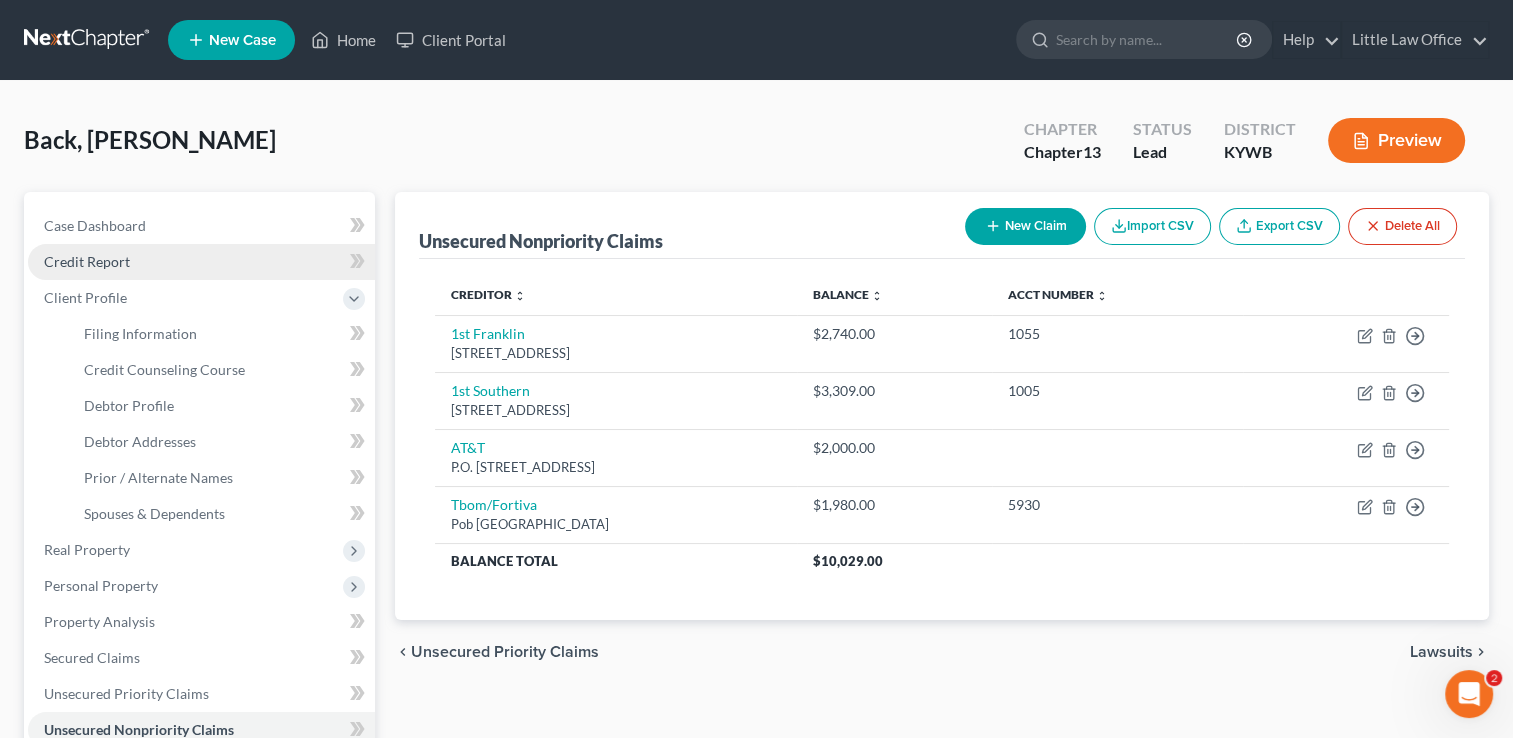click on "Credit Report" at bounding box center [87, 261] 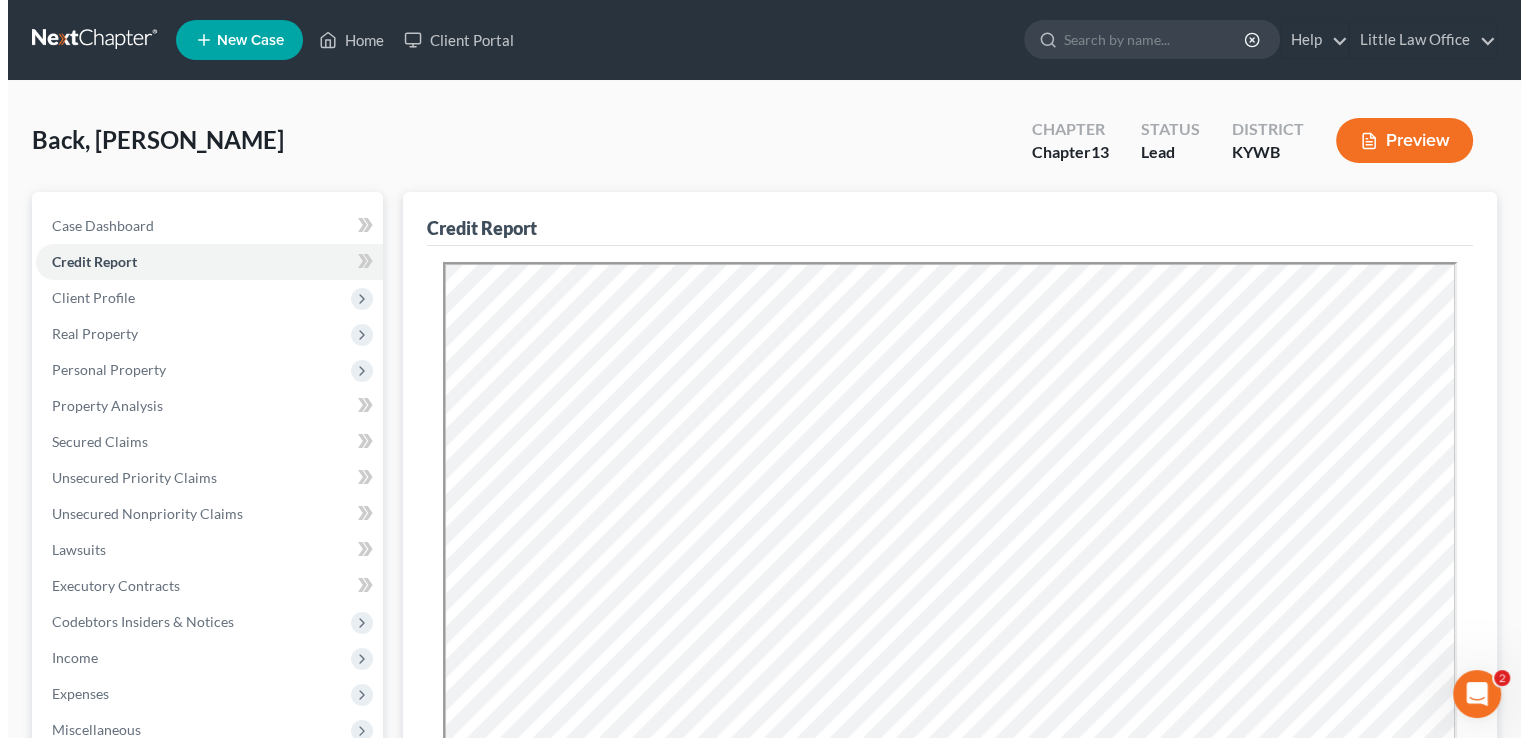 scroll, scrollTop: 0, scrollLeft: 0, axis: both 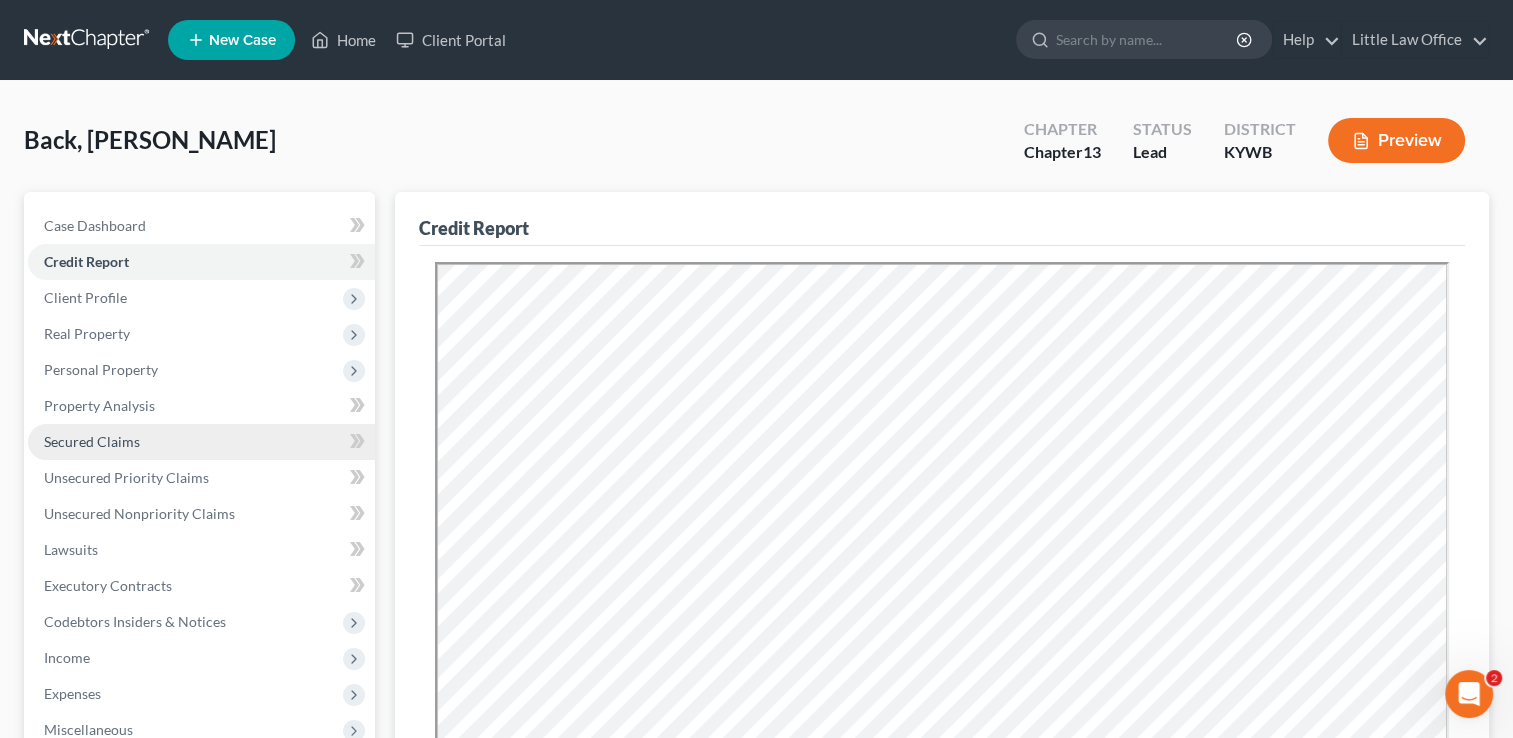 click on "Secured Claims" at bounding box center [201, 442] 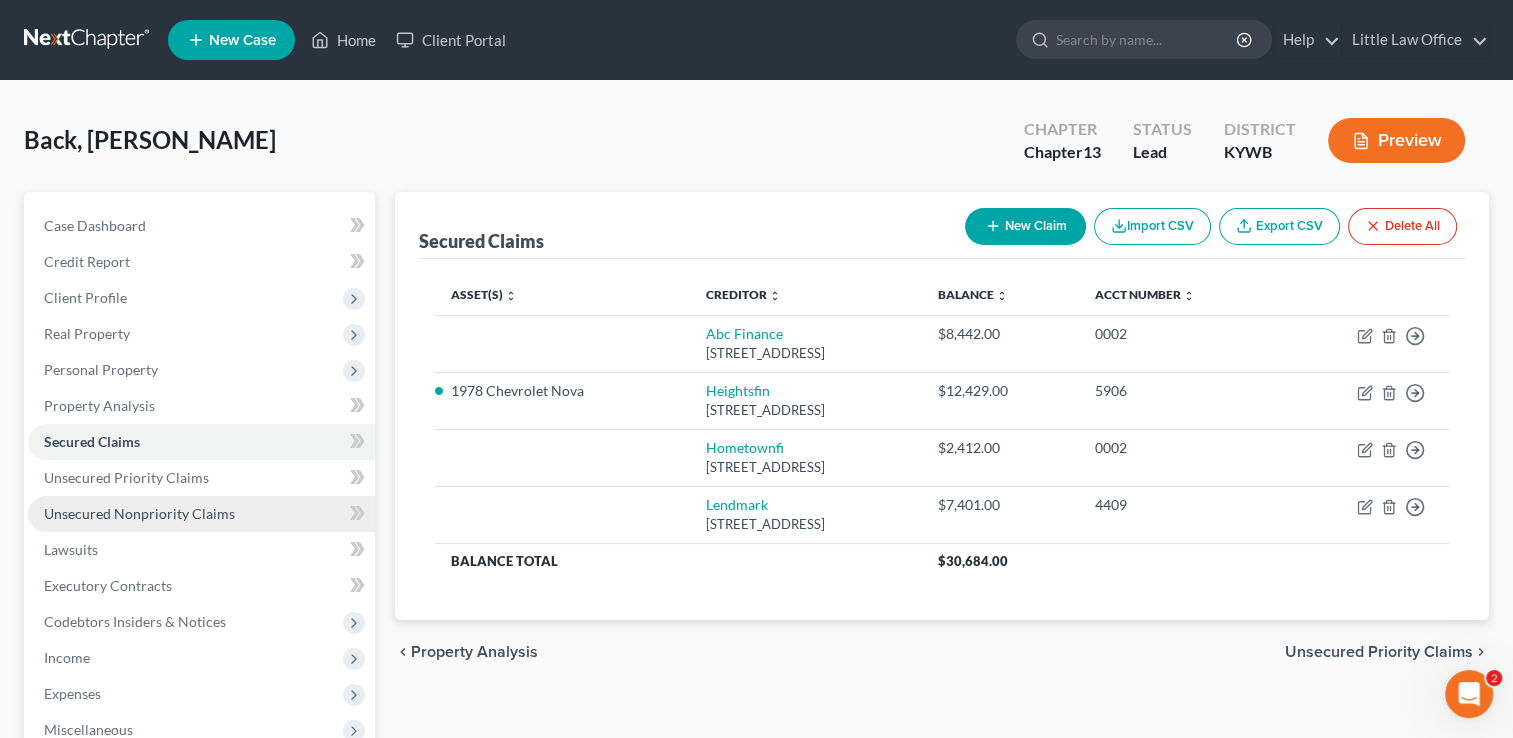 click on "Unsecured Nonpriority Claims" at bounding box center (201, 514) 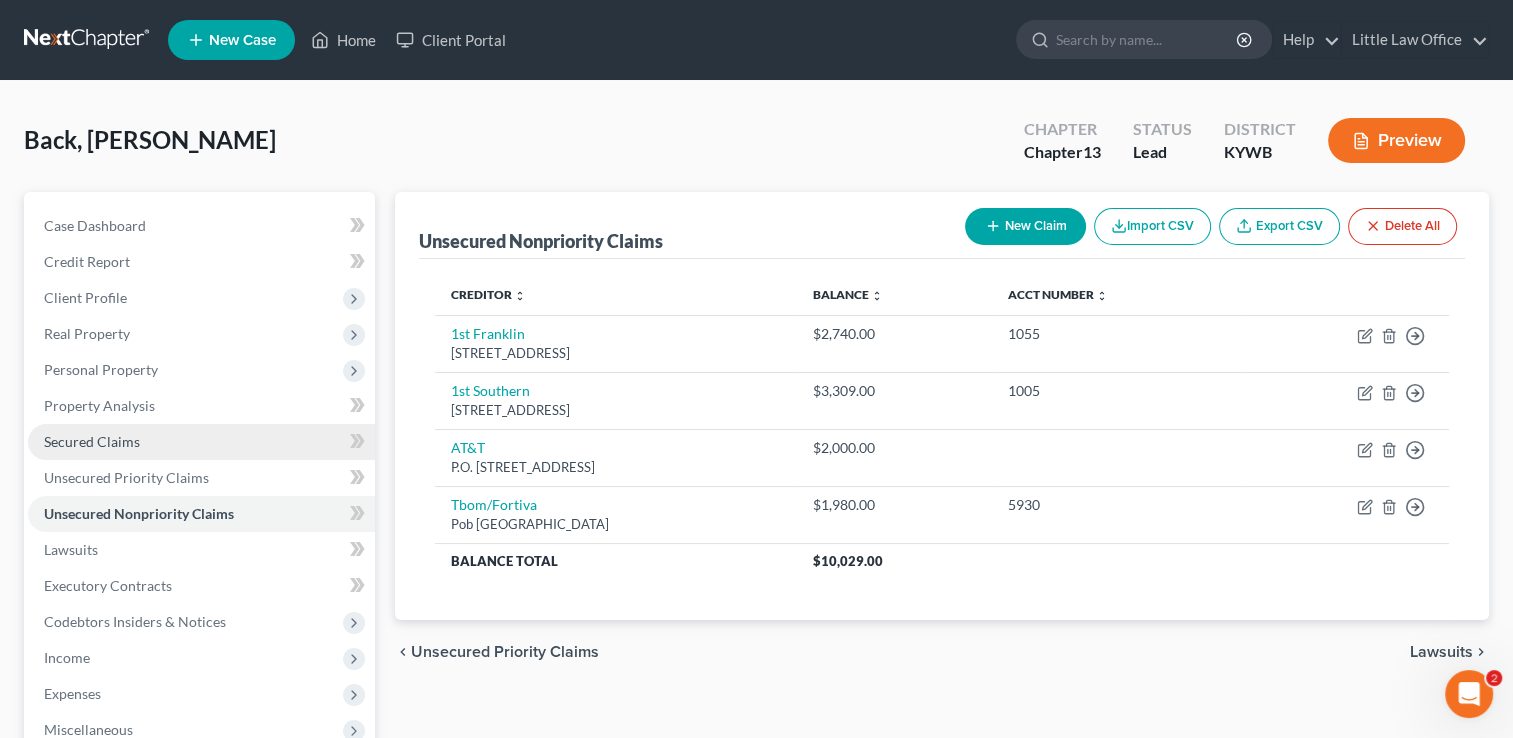 click on "Secured Claims" at bounding box center [201, 442] 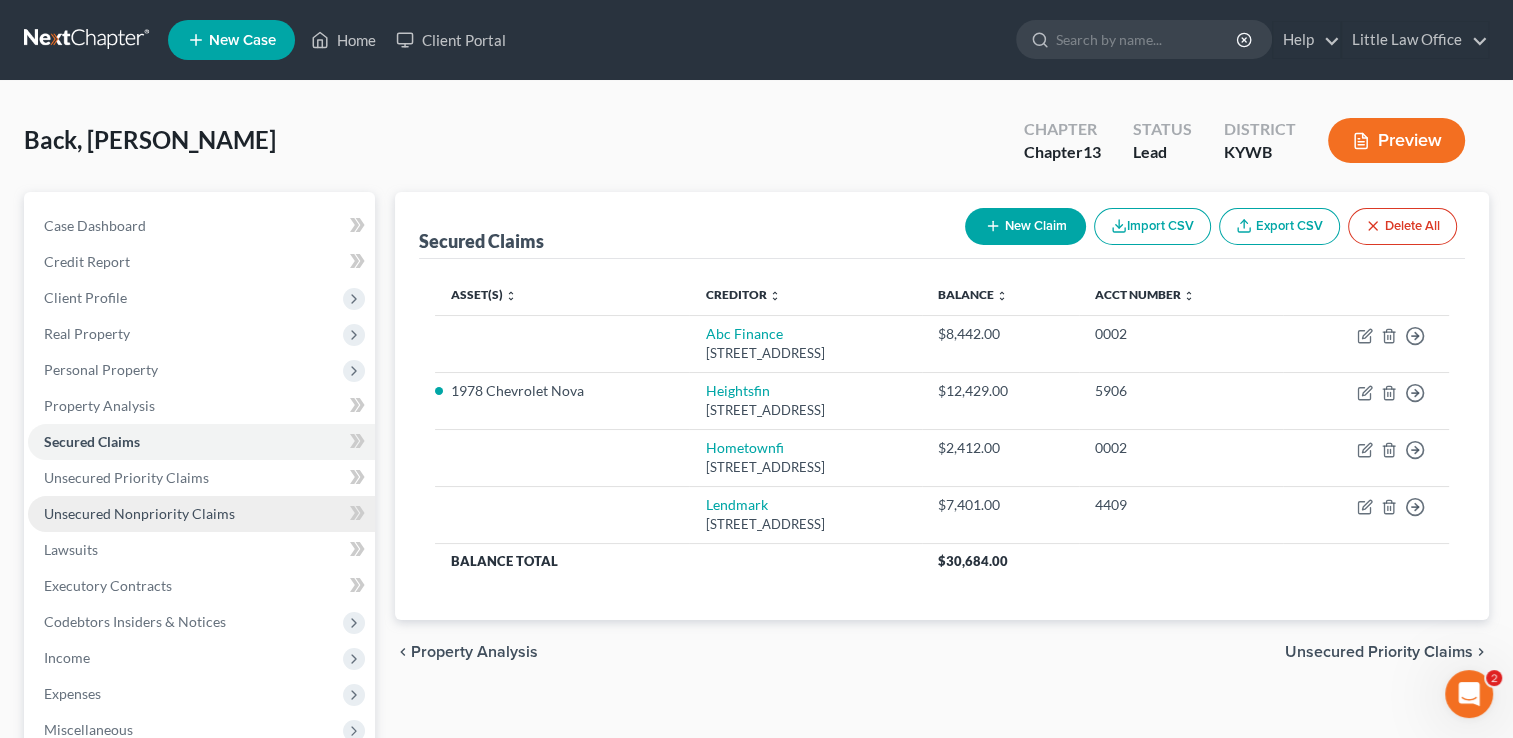 click on "Unsecured Nonpriority Claims" at bounding box center (201, 514) 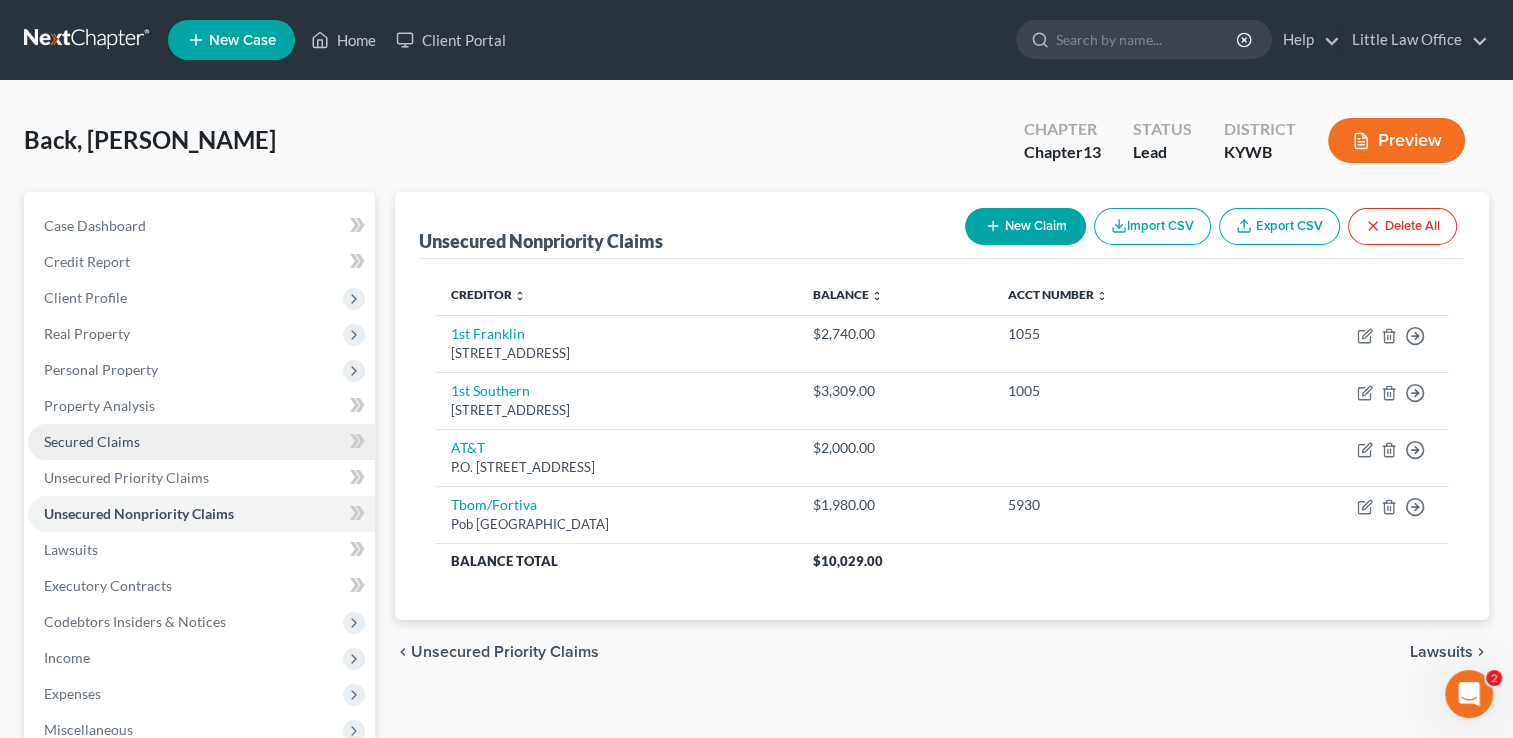 click on "Secured Claims" at bounding box center [201, 442] 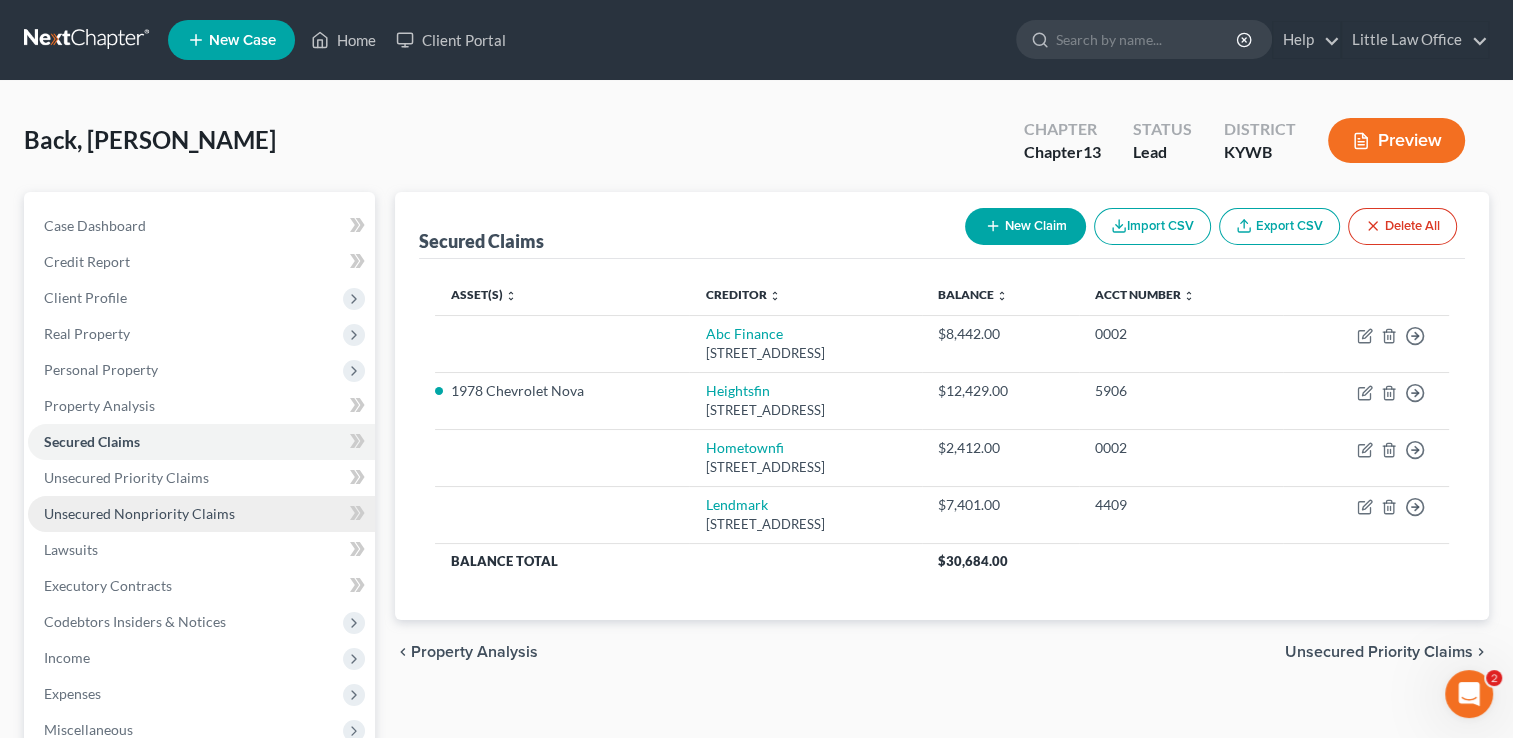 click on "Unsecured Nonpriority Claims" at bounding box center (139, 513) 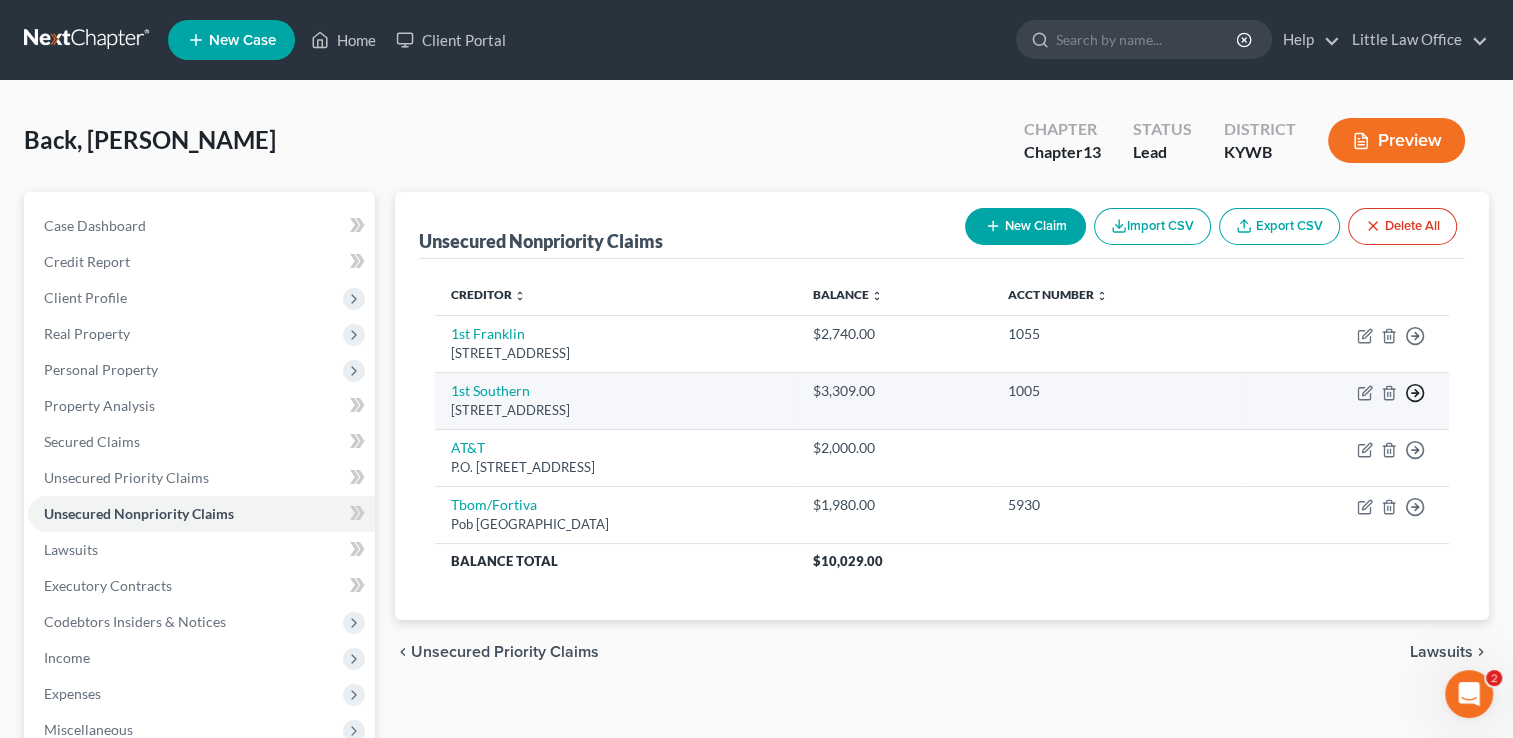 click 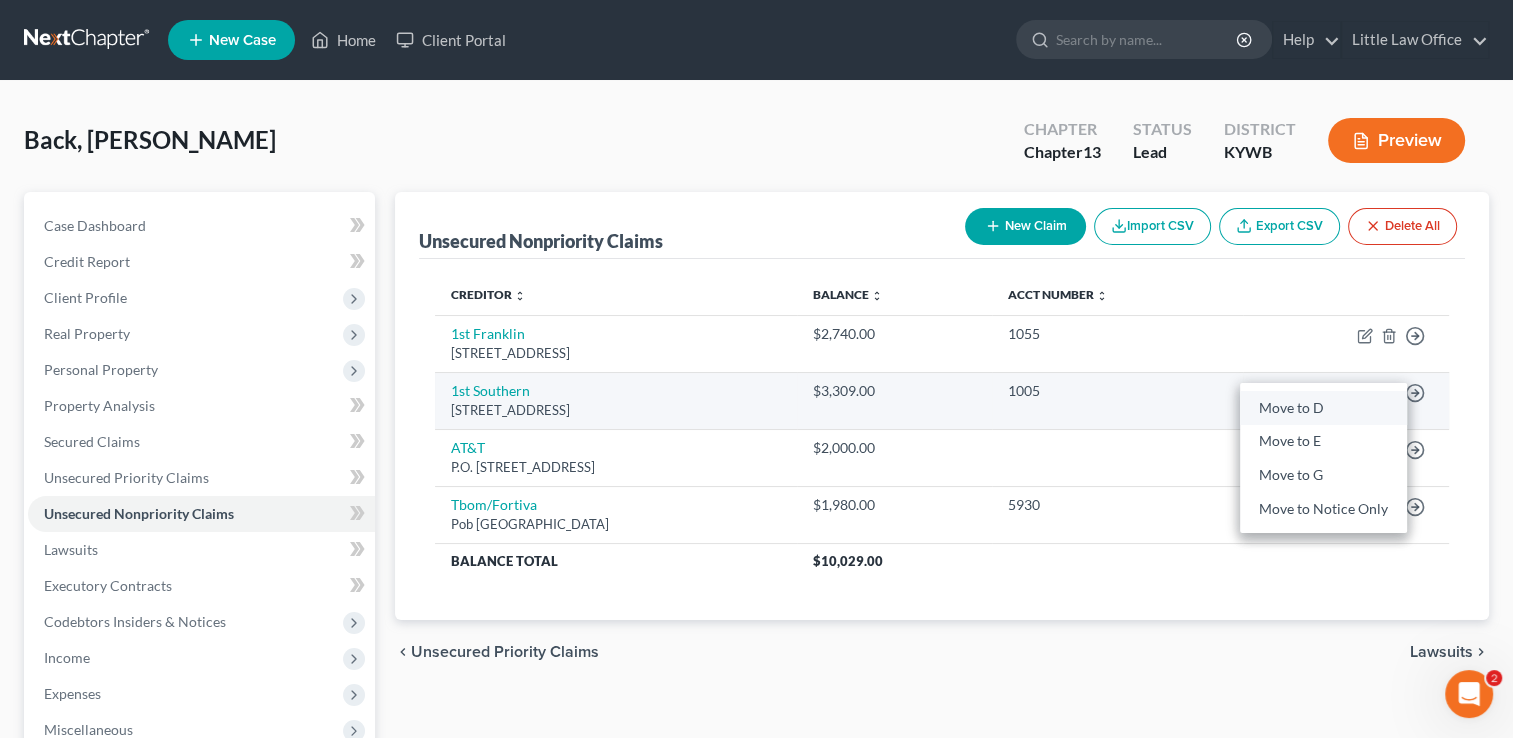 click on "Move to D" at bounding box center (1323, 408) 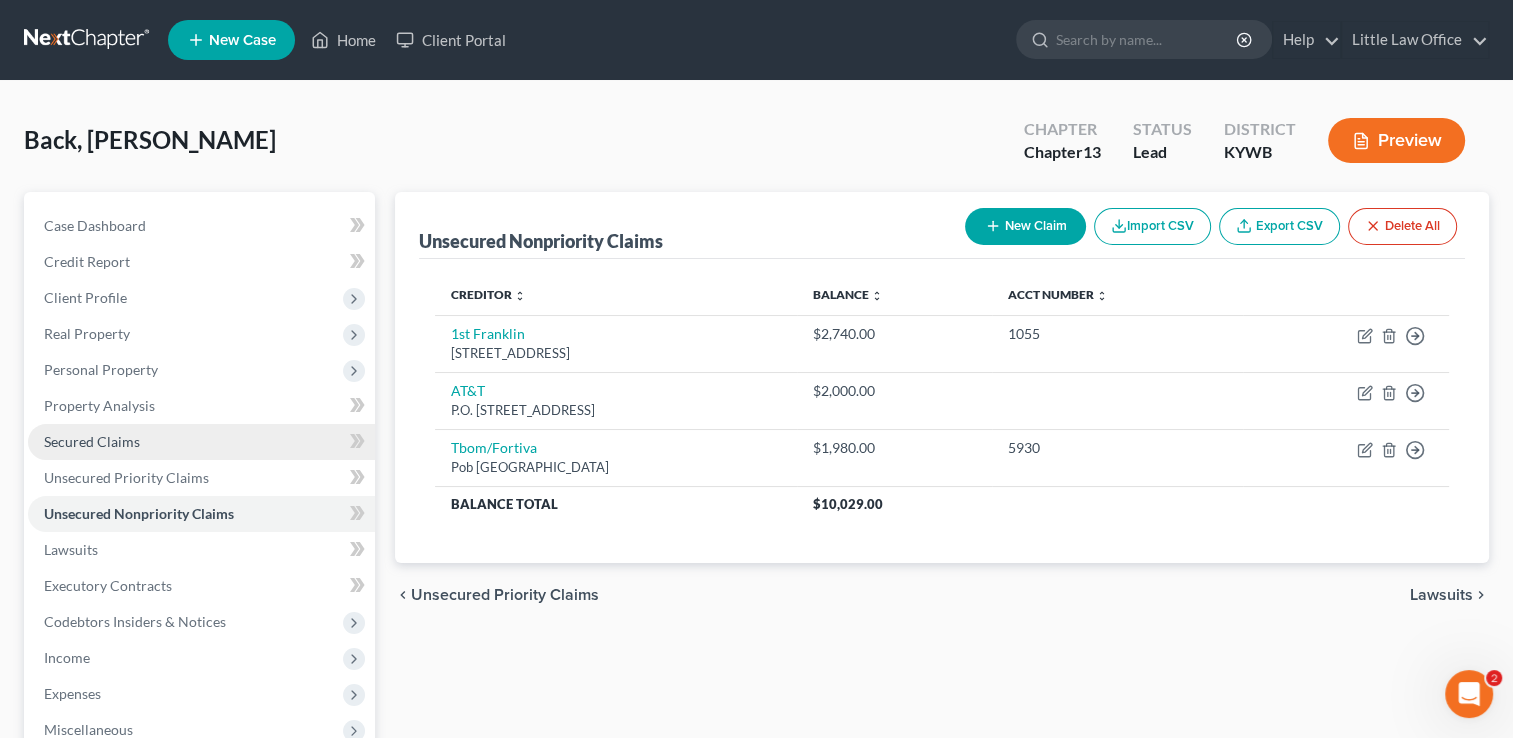 click on "Secured Claims" at bounding box center (201, 442) 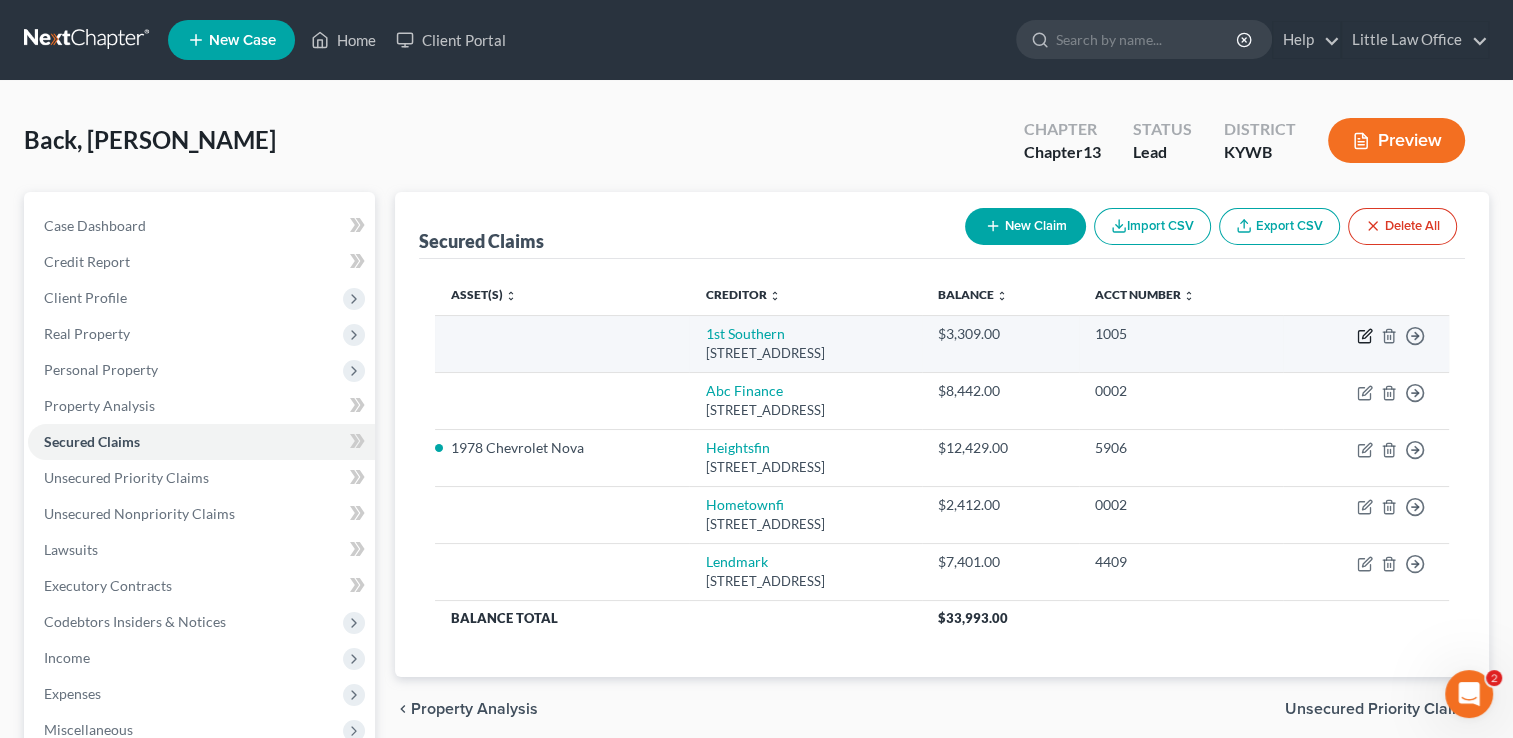 click 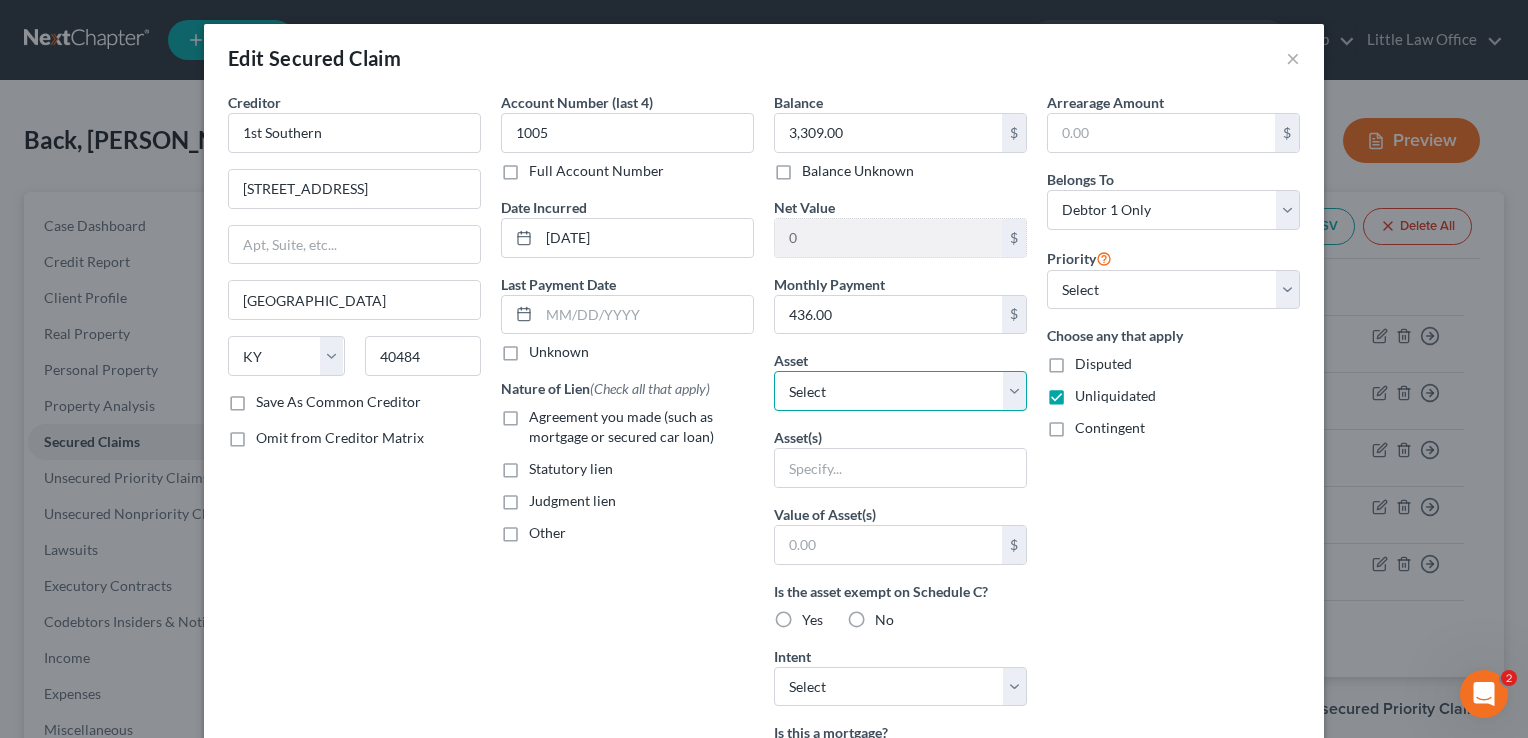 click on "Select Other Multiple Assets 1987 Dodge Ram - $0.0 Clothing - clothing for 1 adult - $200.0 1959 Catepillar D6B - $0.0 421 Cottonback Road - $0.0 422 Cottonback Road - $0.0 1990 Kenworth W900 - $0.0 1978 Chevrolet Nova - $0.0 Mutual of Omaha - $0.0 1994 Kenworth - $0.0 1998 Volkswagen - $0.0 1986 Nissan N6 - $0.0 1986 Nissan N6 - $0.0 1994 Freightliner - $0.0 1972 International Dump Truck - $0.0 1977 Mack RS711LS - $0.0 1971 Chevrolet CE31403 - $0.0 2001 Dodge Ram - $0.0 First Southern National Bank (Checking Account) - $12.0 Independence Bank (Checking Account) - $80.0 Electronics - cell phone - $300.0 1955 Alice Chandlers HD5 - $0.0 Independence Bank (Savings Account) - $40.0 Household Goods - couch; coffee table; kitchen table and chairs; refrigerator; microwave; bed; dresser; chest; bedside table; riding mower; weedeater; push mower; misc. hand tools; misc. power tools - $2000.0 Ray Jones Trucking settlement (owed to debtor) - $22000.0 2020 Mack 48' x 102' trailer - $15000.0" at bounding box center [900, 391] 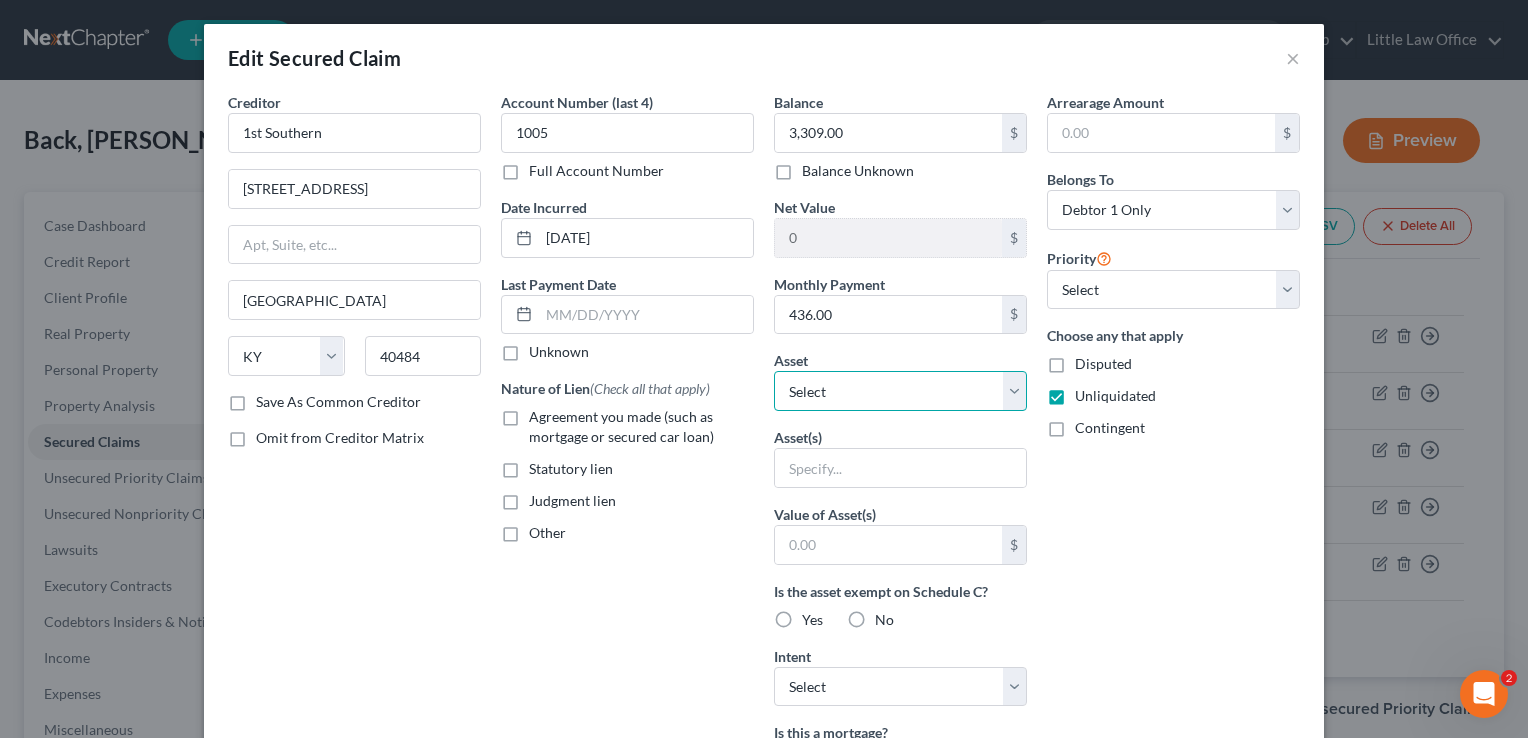 select on "7" 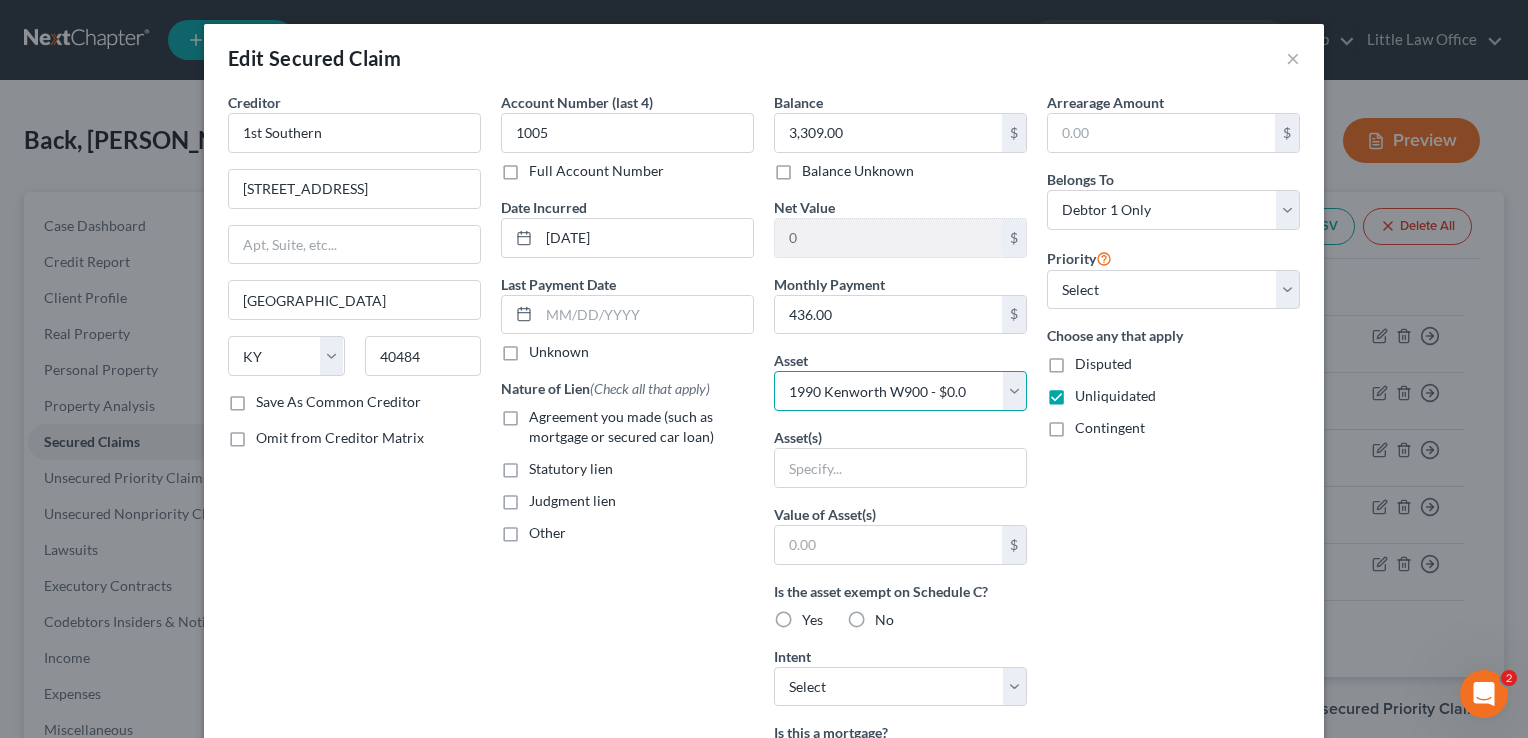 click on "Select Other Multiple Assets 1987 Dodge Ram - $0.0 Clothing - clothing for 1 adult - $200.0 1959 Catepillar D6B - $0.0 421 Cottonback Road - $0.0 422 Cottonback Road - $0.0 1990 Kenworth W900 - $0.0 1978 Chevrolet Nova - $0.0 Mutual of Omaha - $0.0 1994 Kenworth - $0.0 1998 Volkswagen - $0.0 1986 Nissan N6 - $0.0 1986 Nissan N6 - $0.0 1994 Freightliner - $0.0 1972 International Dump Truck - $0.0 1977 Mack RS711LS - $0.0 1971 Chevrolet CE31403 - $0.0 2001 Dodge Ram - $0.0 First Southern National Bank (Checking Account) - $12.0 Independence Bank (Checking Account) - $80.0 Electronics - cell phone - $300.0 1955 Alice Chandlers HD5 - $0.0 Independence Bank (Savings Account) - $40.0 Household Goods - couch; coffee table; kitchen table and chairs; refrigerator; microwave; bed; dresser; chest; bedside table; riding mower; weedeater; push mower; misc. hand tools; misc. power tools - $2000.0 Ray Jones Trucking settlement (owed to debtor) - $22000.0 2020 Mack 48' x 102' trailer - $15000.0" at bounding box center (900, 391) 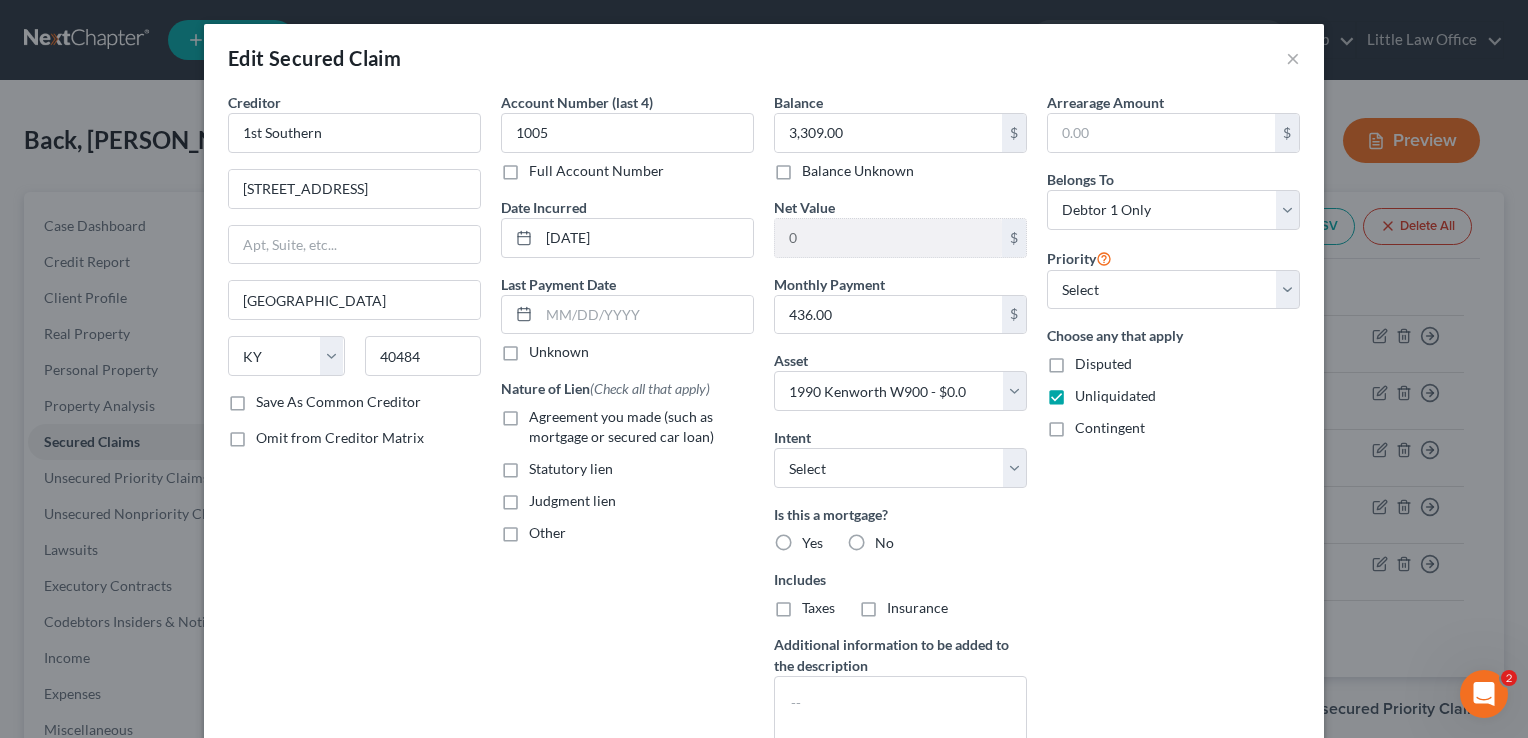 scroll, scrollTop: 208, scrollLeft: 0, axis: vertical 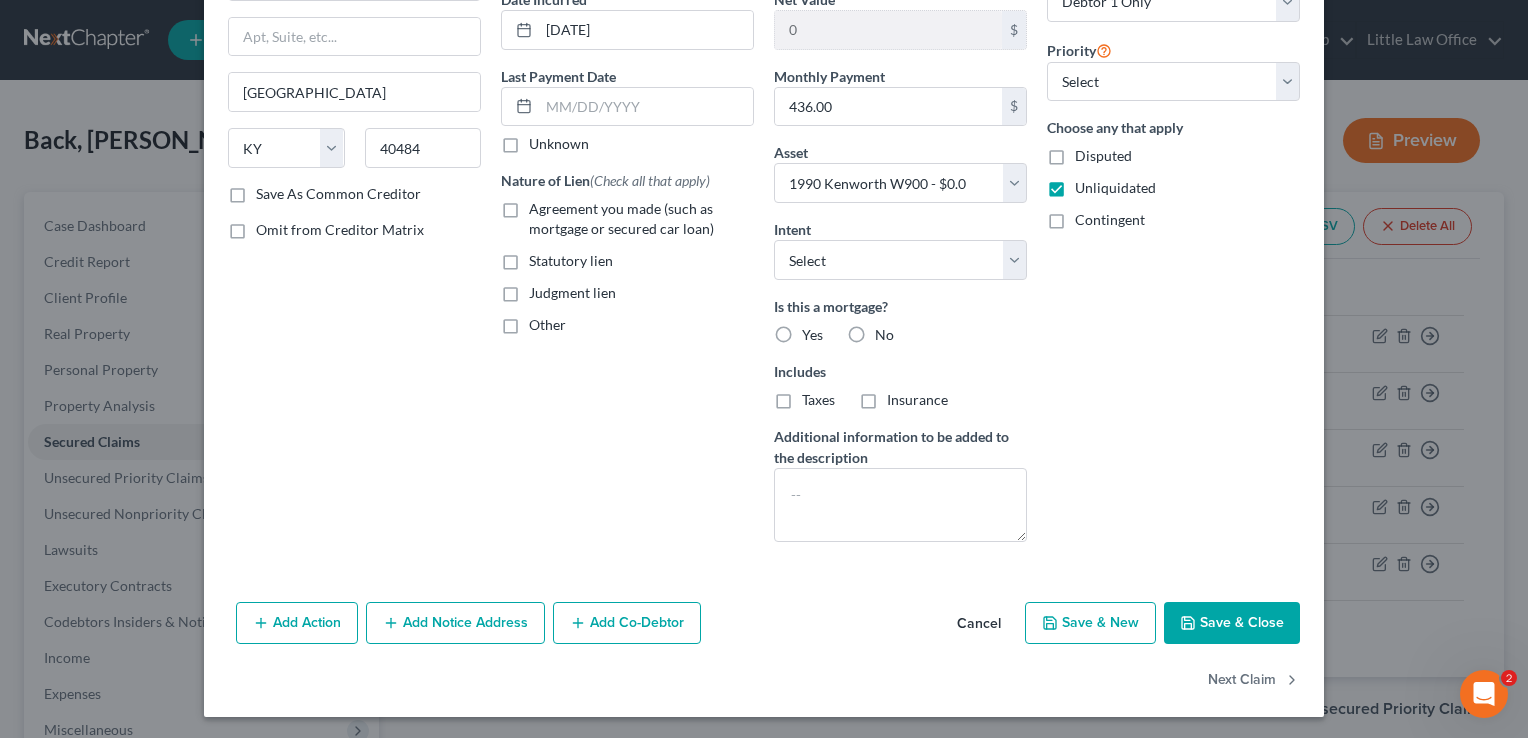 click on "Save & Close" at bounding box center [1232, 623] 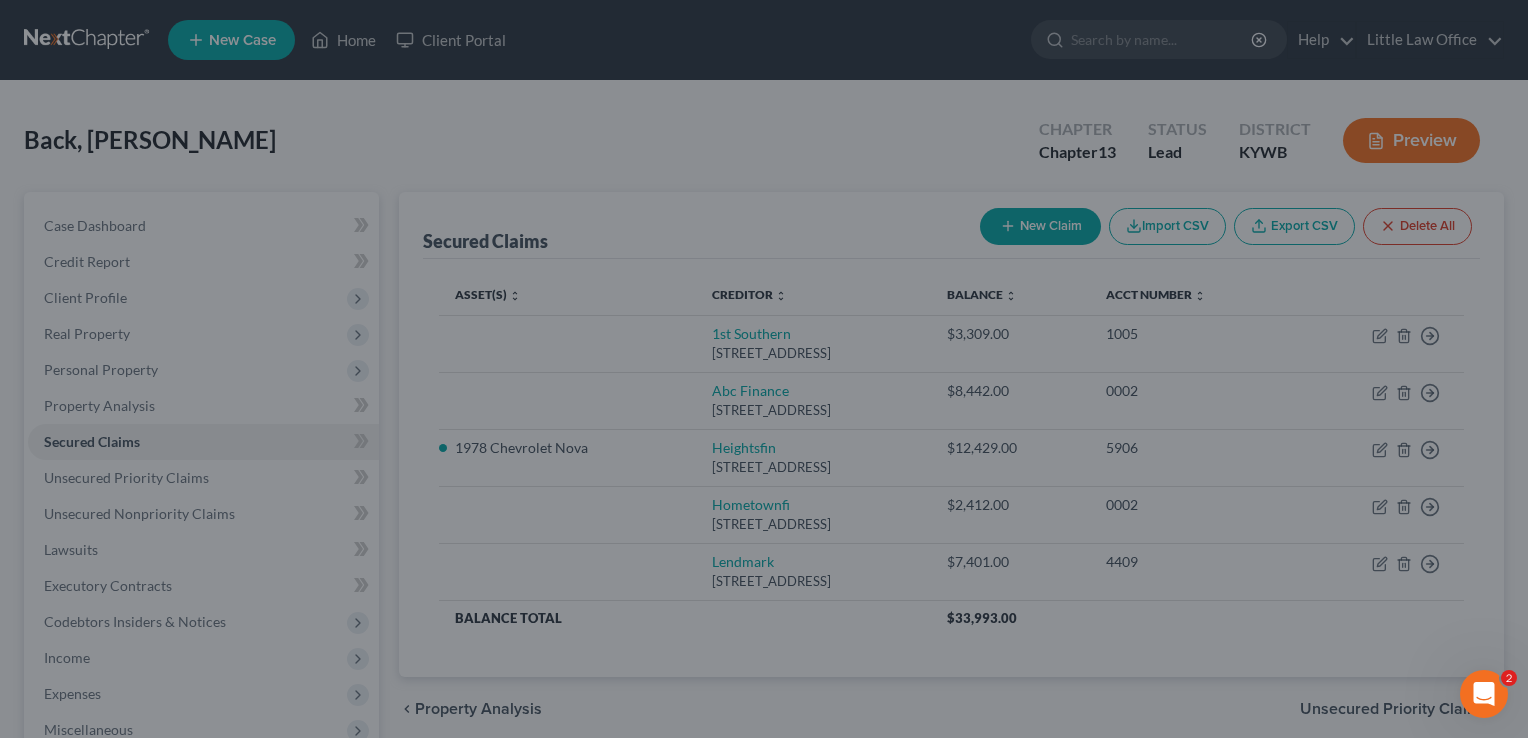 type on "-3,309.00" 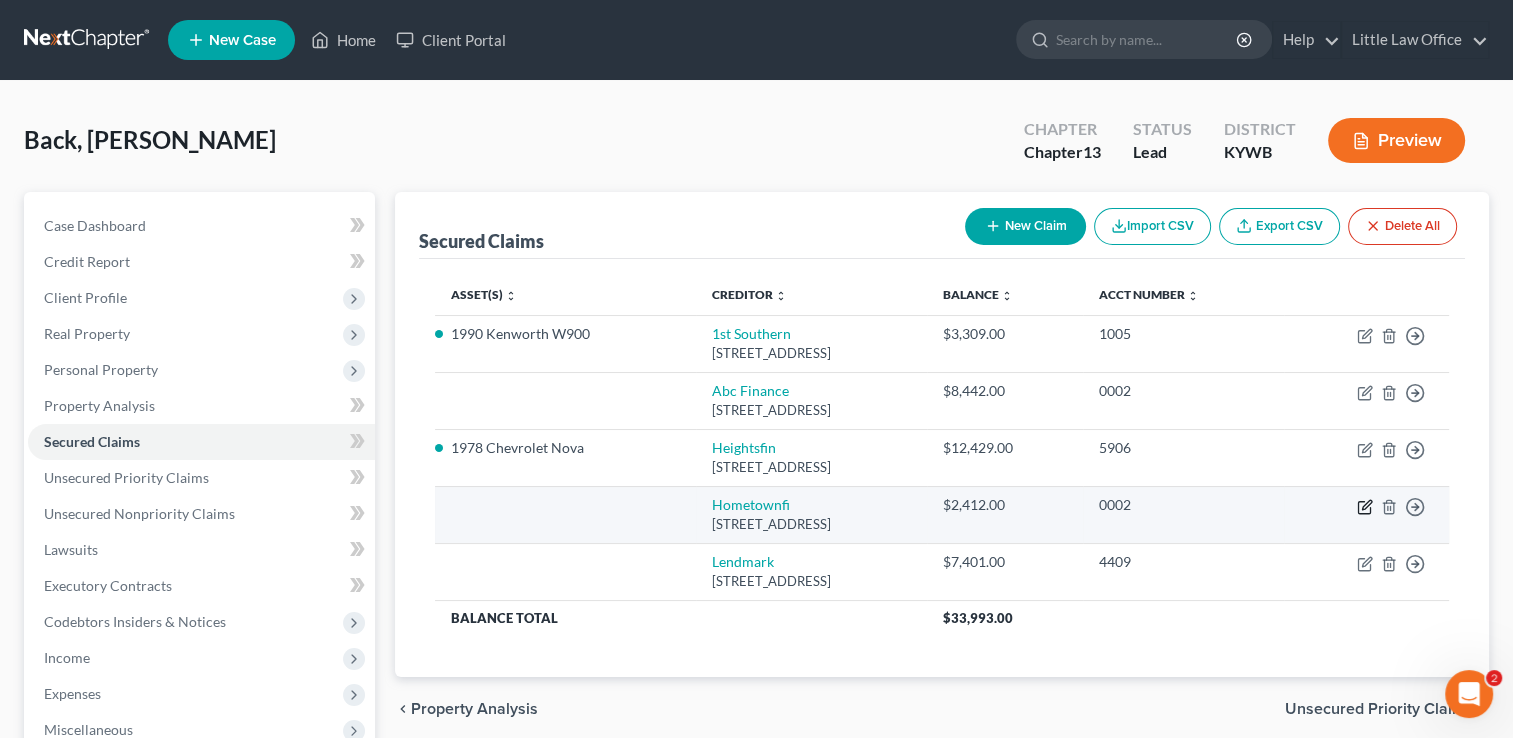 click 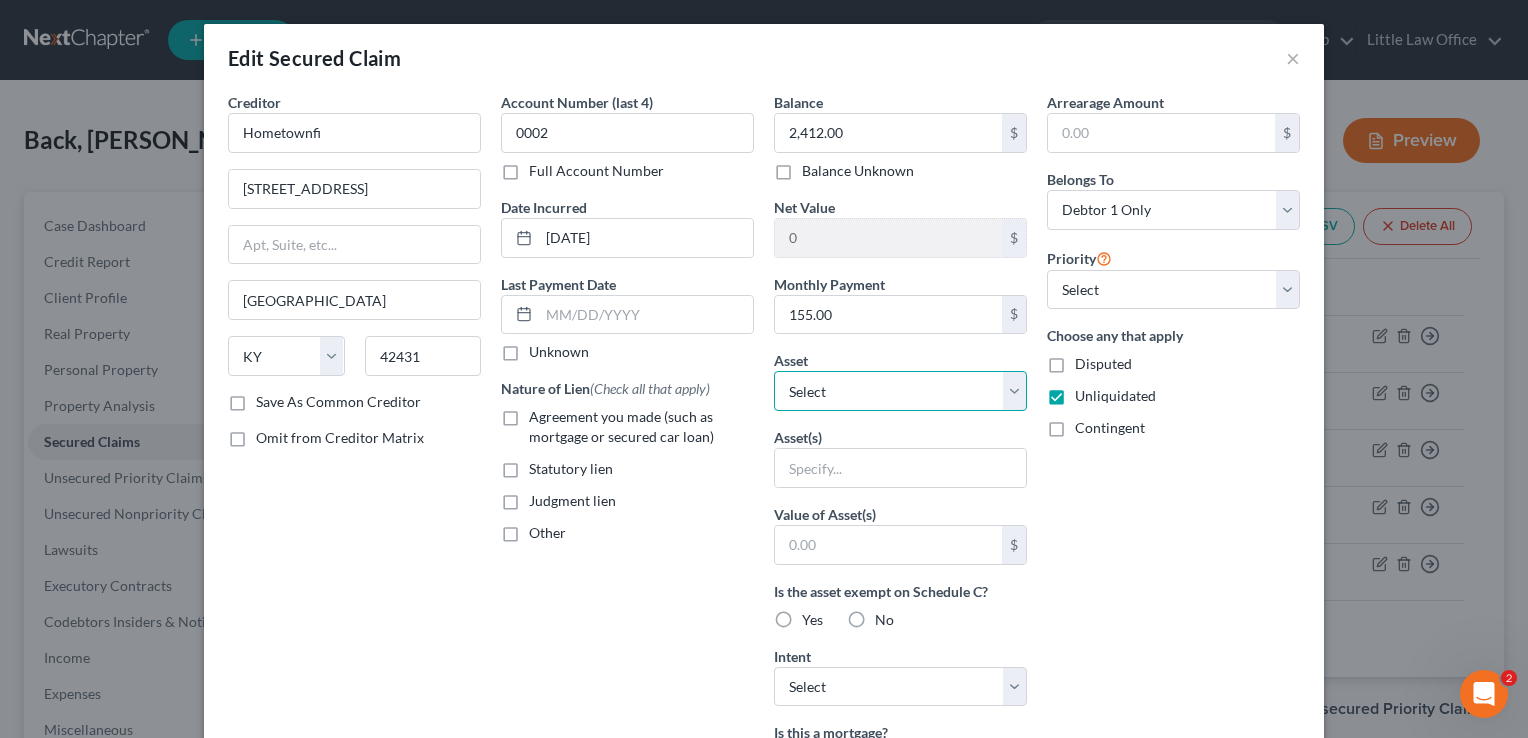 click on "Select Other Multiple Assets 1987 Dodge Ram - $0.0 Clothing - clothing for 1 adult - $200.0 1959 Catepillar D6B - $0.0 421 Cottonback Road - $0.0 422 Cottonback Road - $0.0 1990 Kenworth W900 - $0.0 1978 Chevrolet Nova - $0.0 Mutual of Omaha - $0.0 1994 Kenworth - $0.0 1998 Volkswagen - $0.0 1986 Nissan N6 - $0.0 1986 Nissan N6 - $0.0 1994 Freightliner - $0.0 1972 International Dump Truck - $0.0 1977 Mack RS711LS - $0.0 1971 Chevrolet CE31403 - $0.0 2001 Dodge Ram - $0.0 First Southern National Bank (Checking Account) - $12.0 Independence Bank (Checking Account) - $80.0 Electronics - cell phone - $300.0 1955 Alice Chandlers HD5 - $0.0 Independence Bank (Savings Account) - $40.0 Household Goods - couch; coffee table; kitchen table and chairs; refrigerator; microwave; bed; dresser; chest; bedside table; riding mower; weedeater; push mower; misc. hand tools; misc. power tools - $2000.0 Ray Jones Trucking settlement (owed to debtor) - $22000.0 2020 Mack 48' x 102' trailer - $15000.0" at bounding box center [900, 391] 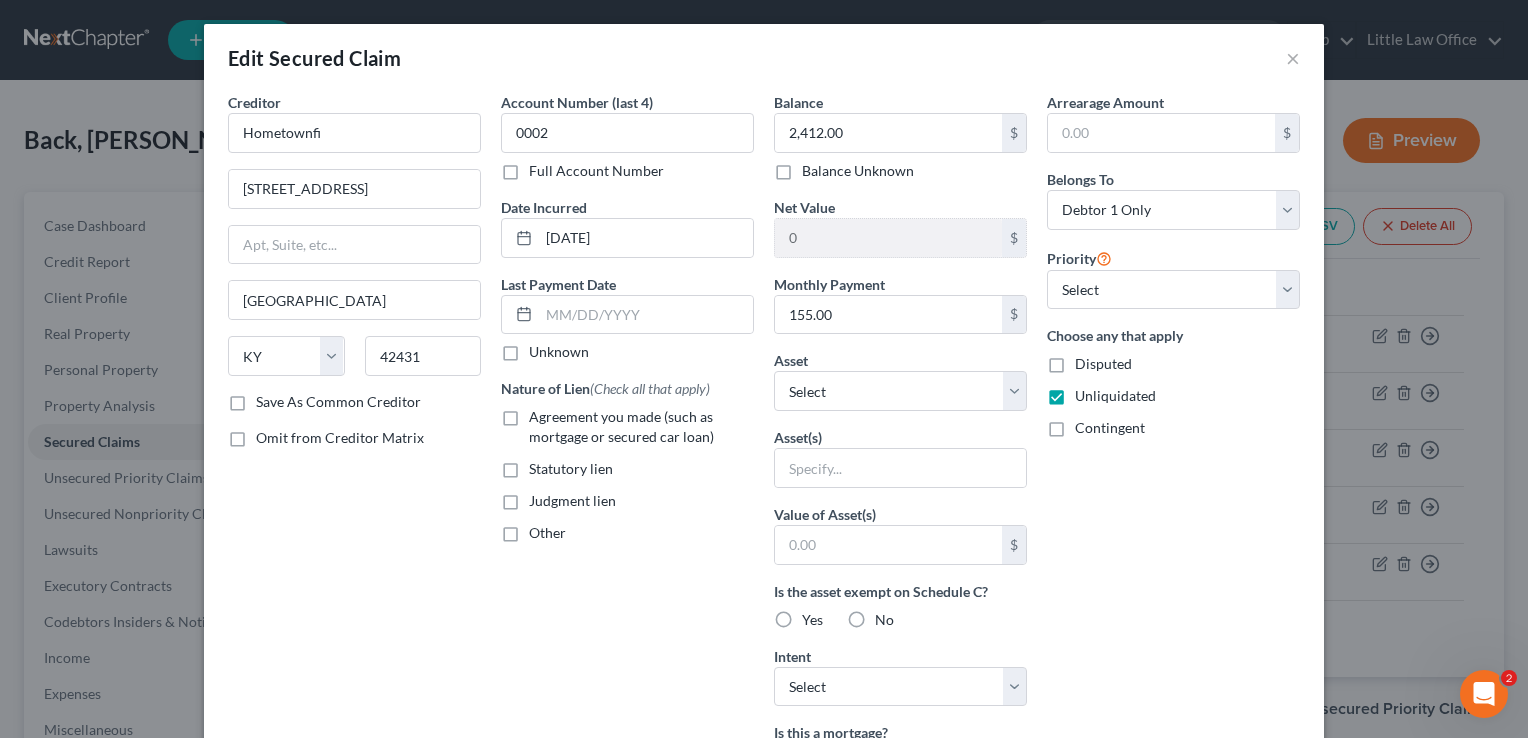 click on "Account Number (last 4)
0002
Full Account Number
Date Incurred         12-20-2024 Last Payment Date         Unknown Nature of Lien  (Check all that apply) Agreement you made (such as mortgage or secured car loan) Statutory lien Judgment lien Other" at bounding box center (627, 538) 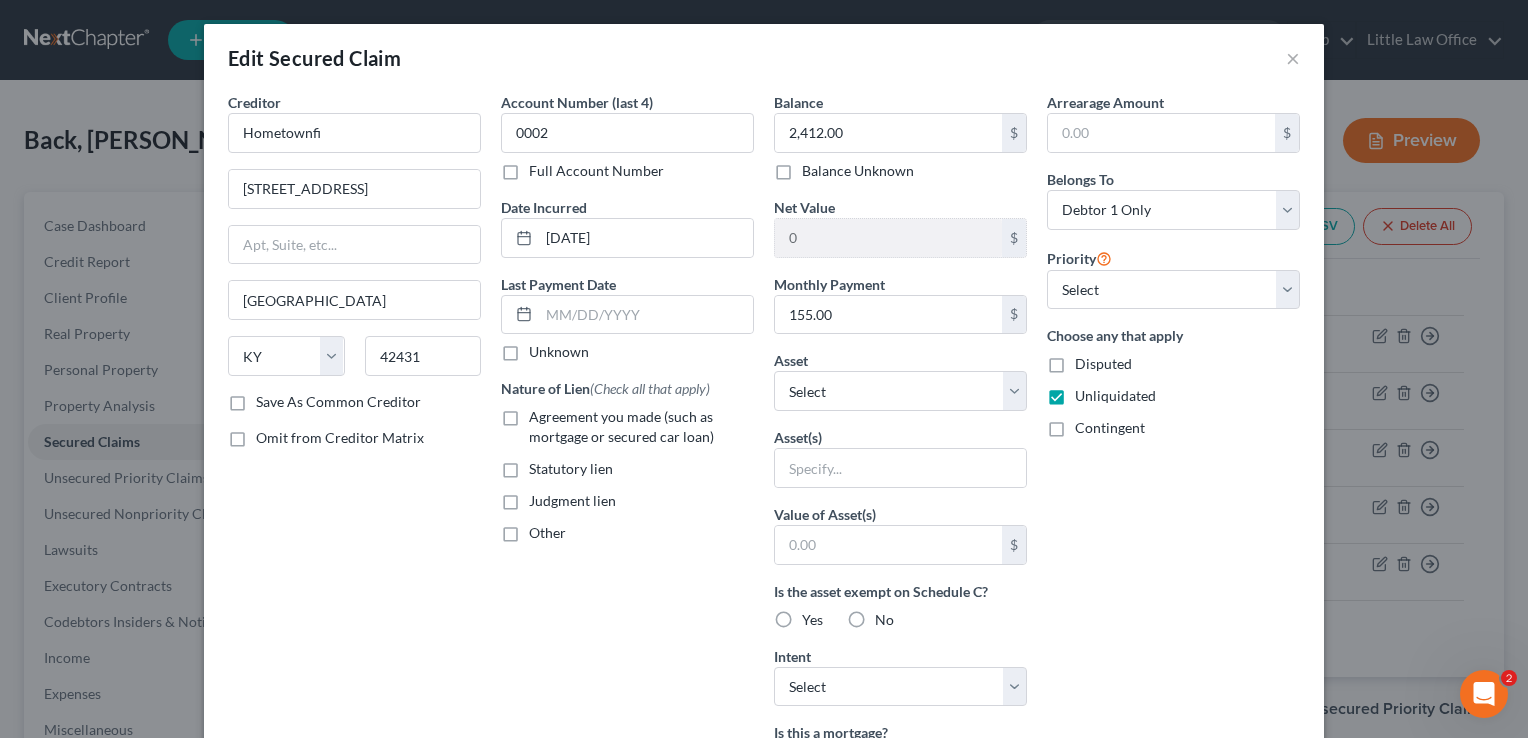 drag, startPoint x: 1524, startPoint y: 442, endPoint x: 1101, endPoint y: 615, distance: 457.00986 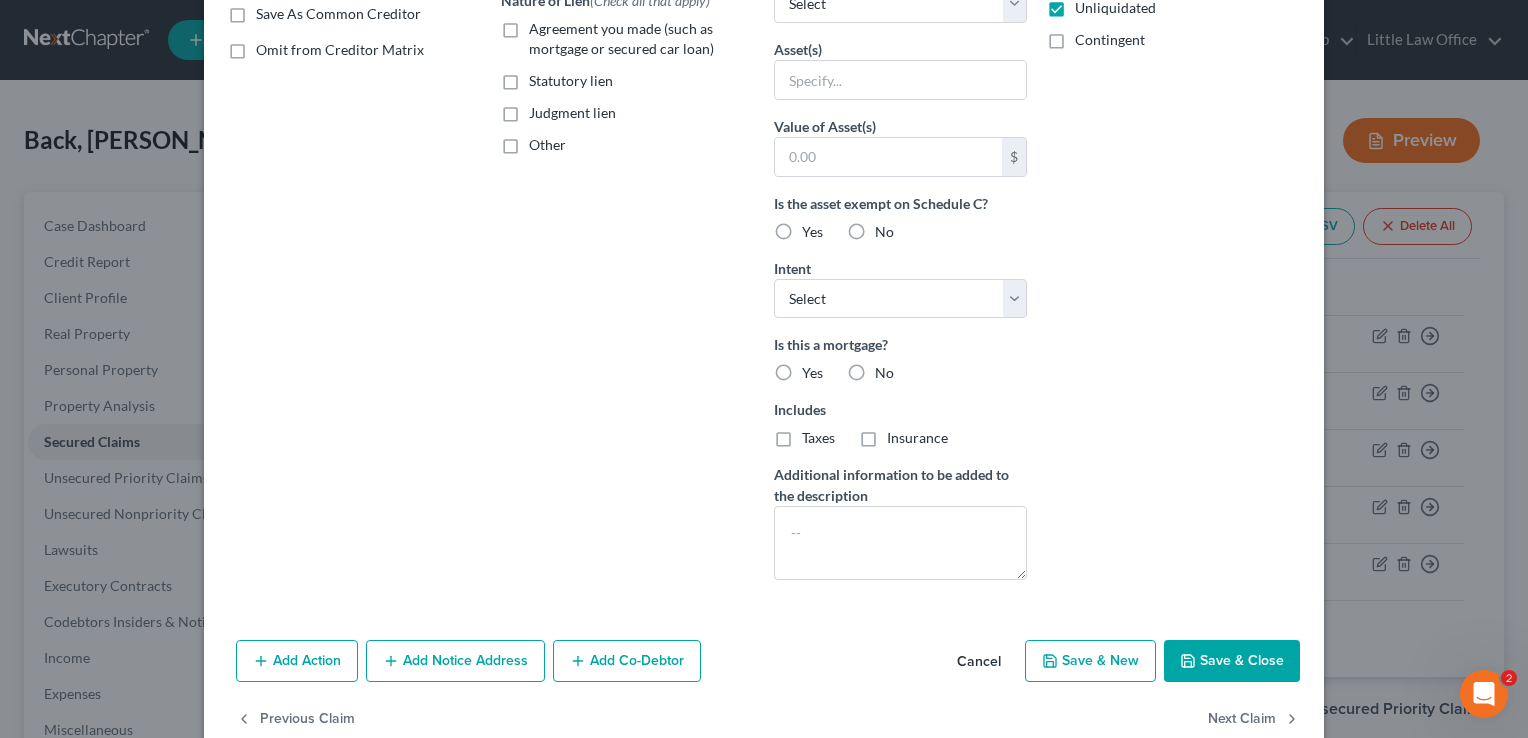 scroll, scrollTop: 426, scrollLeft: 0, axis: vertical 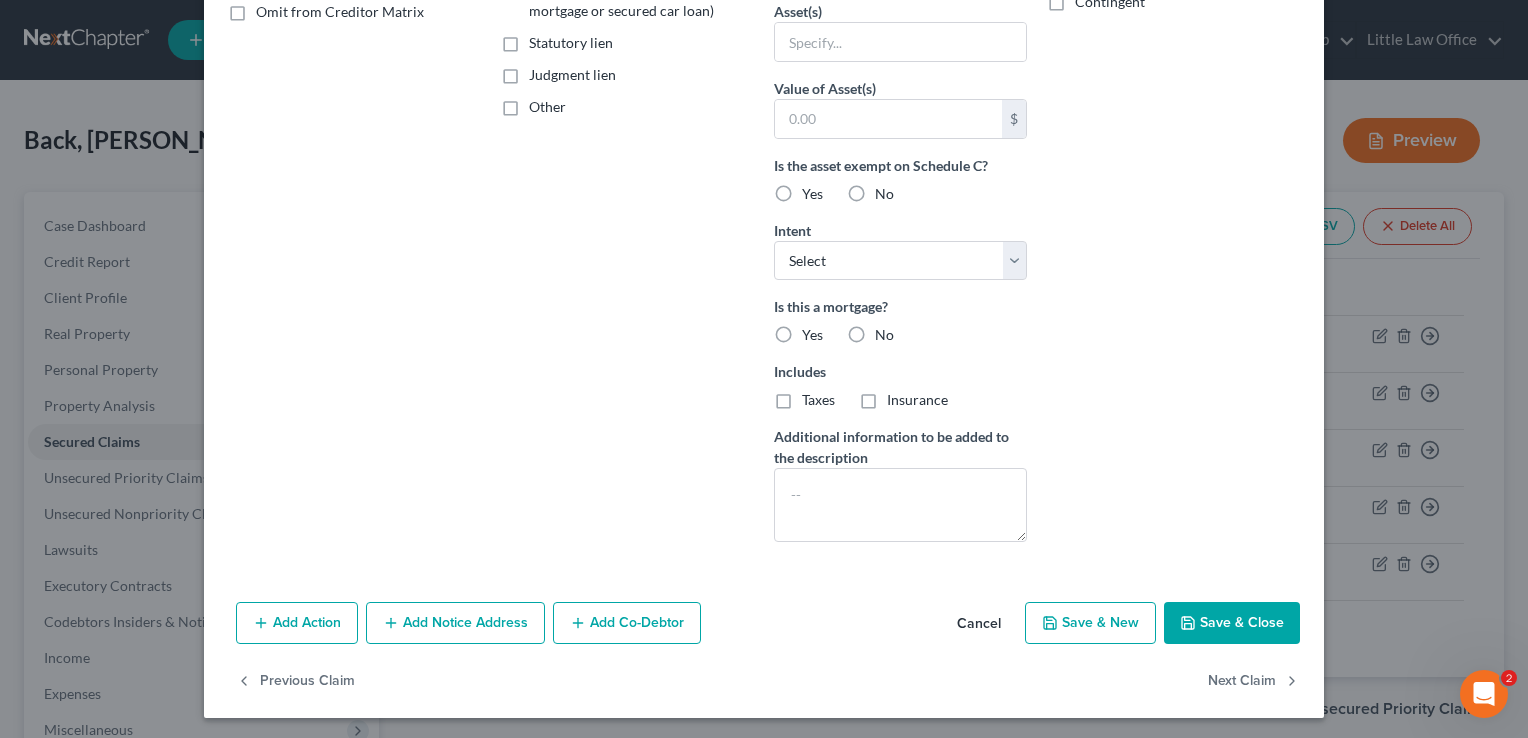 click on "Save & Close" at bounding box center (1232, 623) 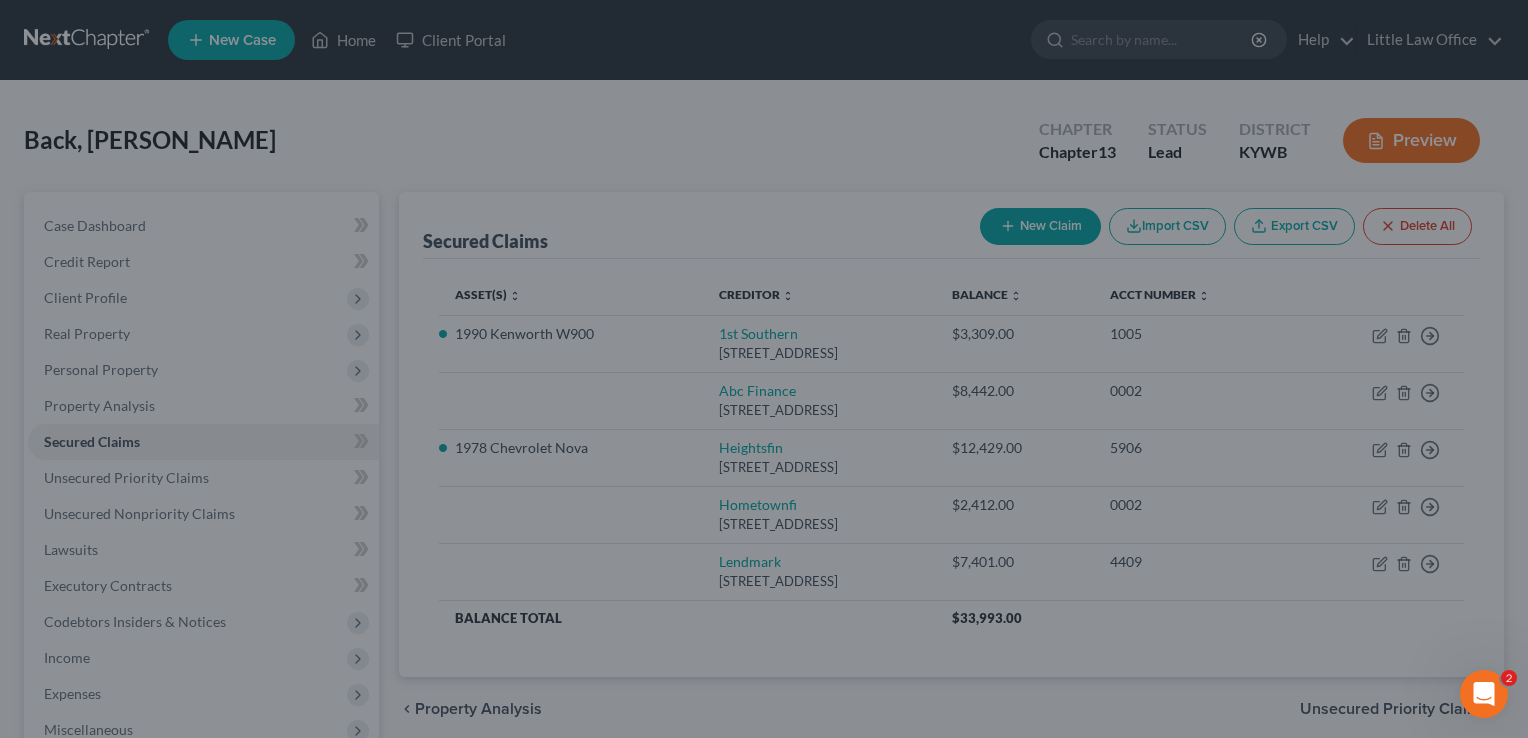 type on "0" 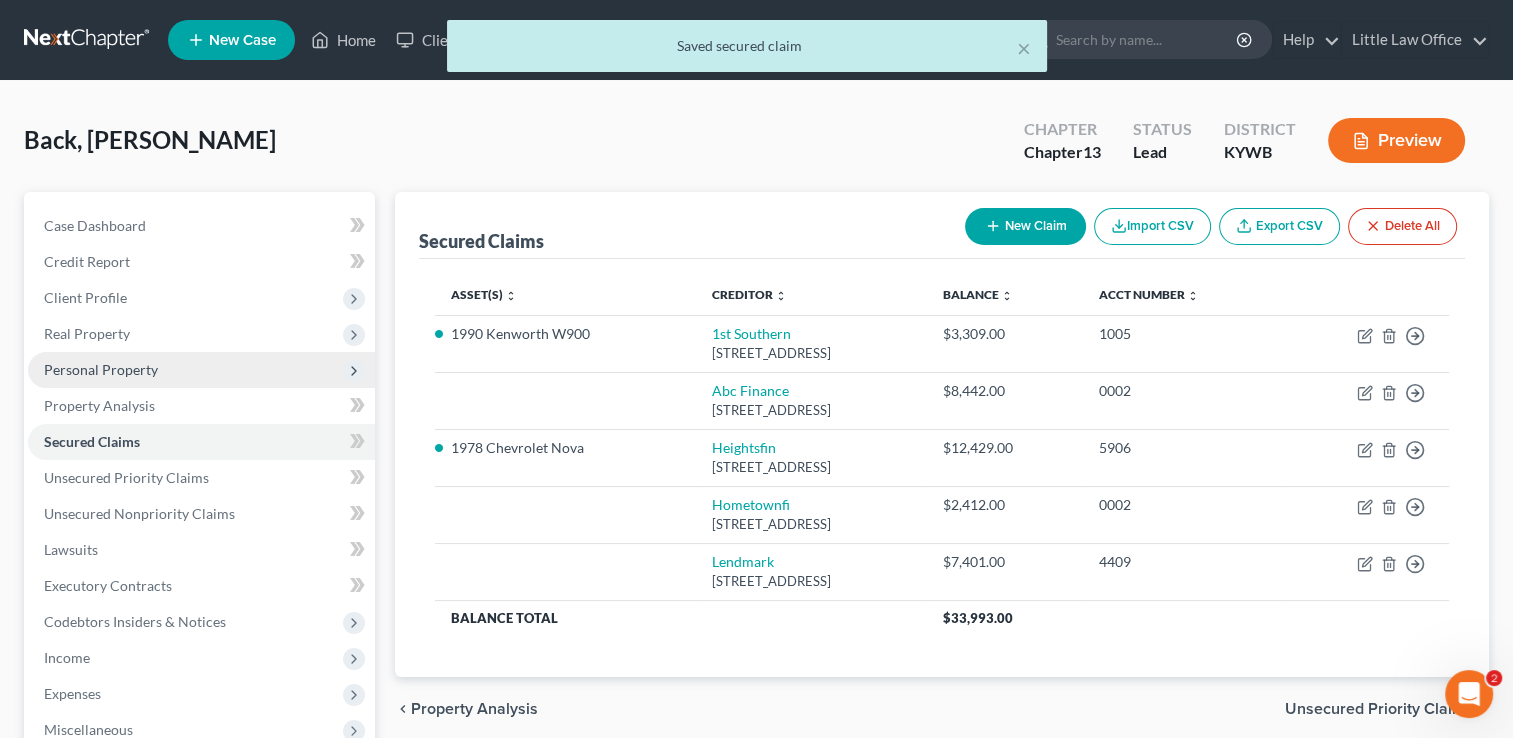 click on "Personal Property" at bounding box center (201, 370) 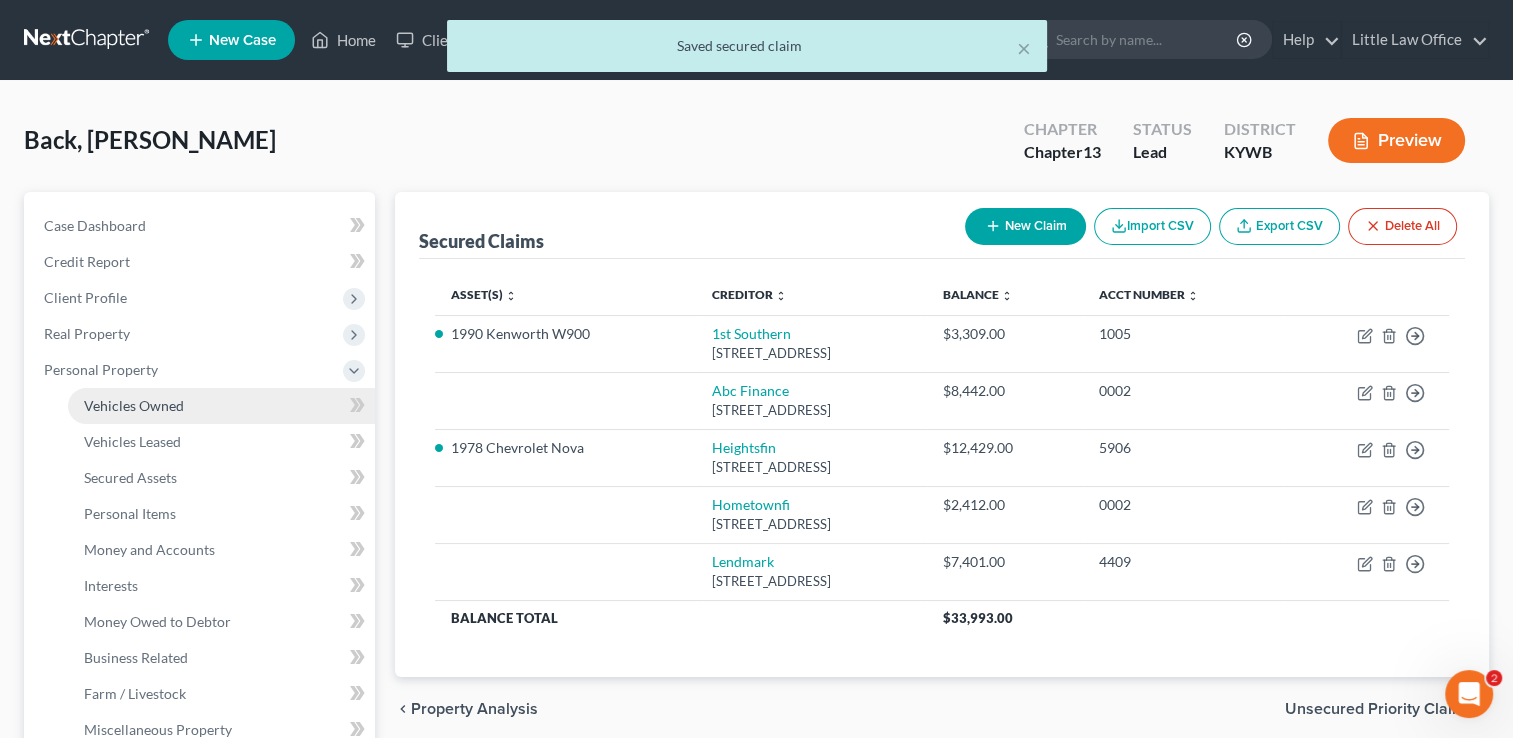 click on "Vehicles Owned" at bounding box center [221, 406] 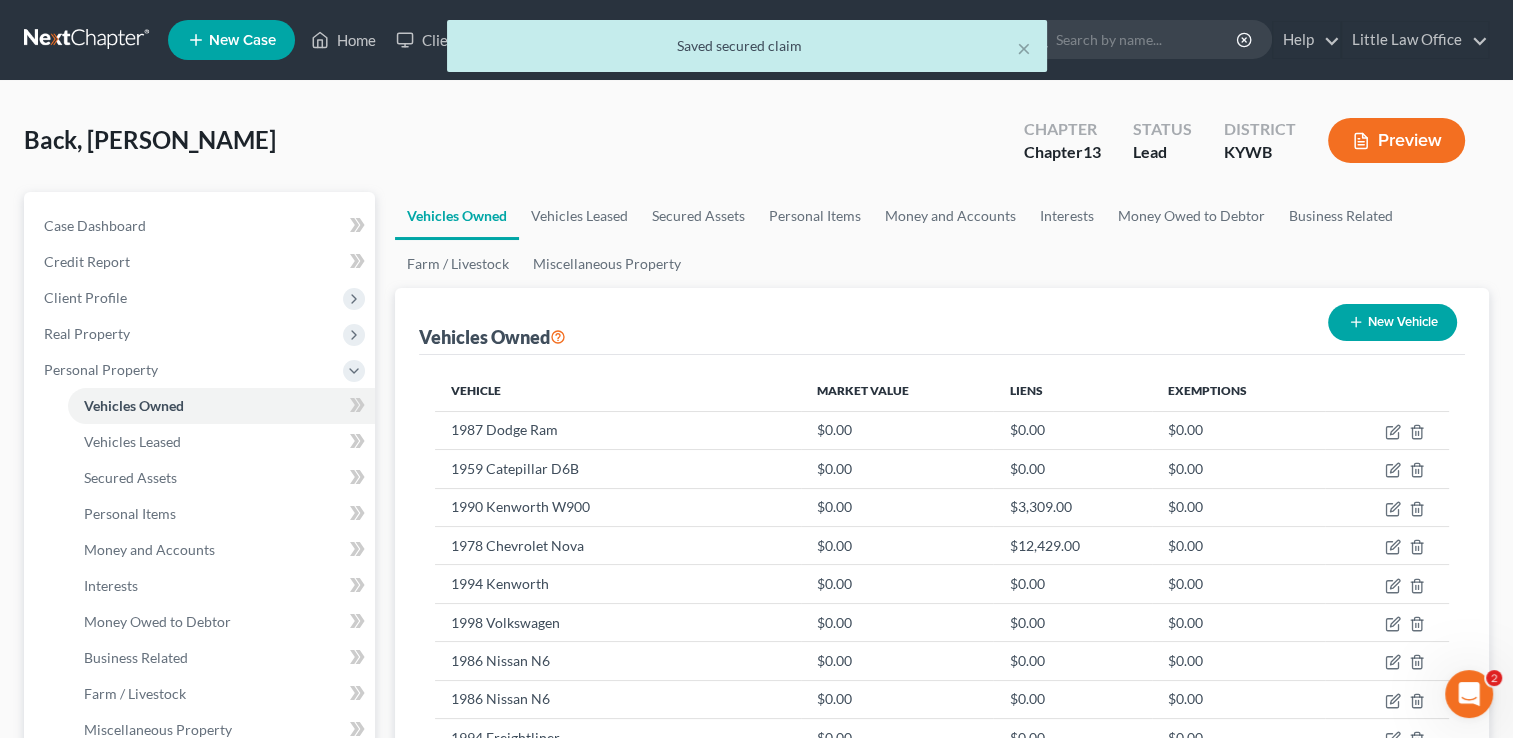 click on "New Vehicle" at bounding box center (1392, 322) 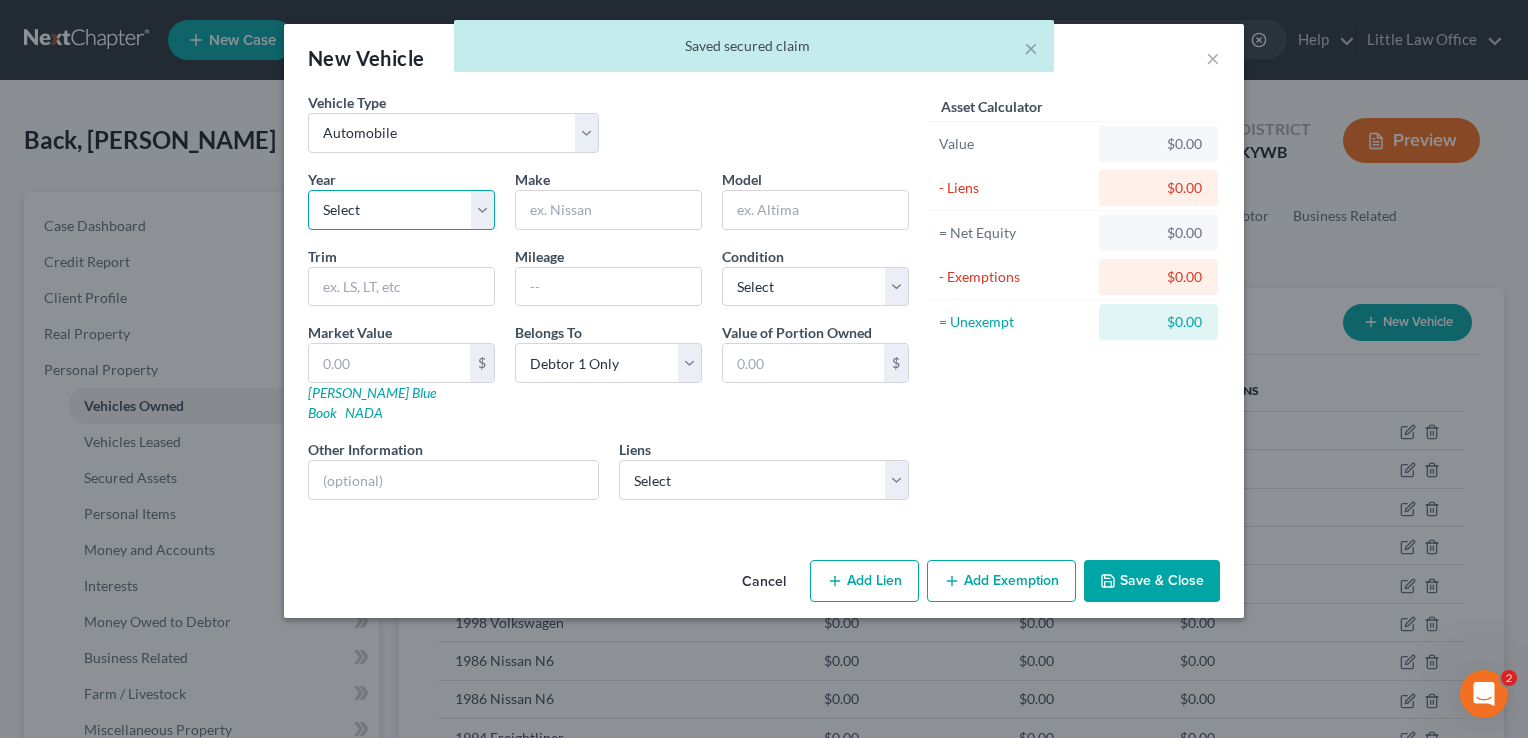 click on "Select 2026 2025 2024 2023 2022 2021 2020 2019 2018 2017 2016 2015 2014 2013 2012 2011 2010 2009 2008 2007 2006 2005 2004 2003 2002 2001 2000 1999 1998 1997 1996 1995 1994 1993 1992 1991 1990 1989 1988 1987 1986 1985 1984 1983 1982 1981 1980 1979 1978 1977 1976 1975 1974 1973 1972 1971 1970 1969 1968 1967 1966 1965 1964 1963 1962 1961 1960 1959 1958 1957 1956 1955 1954 1953 1952 1951 1950 1949 1948 1947 1946 1945 1944 1943 1942 1941 1940 1939 1938 1937 1936 1935 1934 1933 1932 1931 1930 1929 1928 1927 1926 1925 1924 1923 1922 1921 1920 1919 1918 1917 1916 1915 1914 1913 1912 1911 1910 1909 1908 1907 1906 1905 1904 1903 1902 1901" at bounding box center [401, 210] 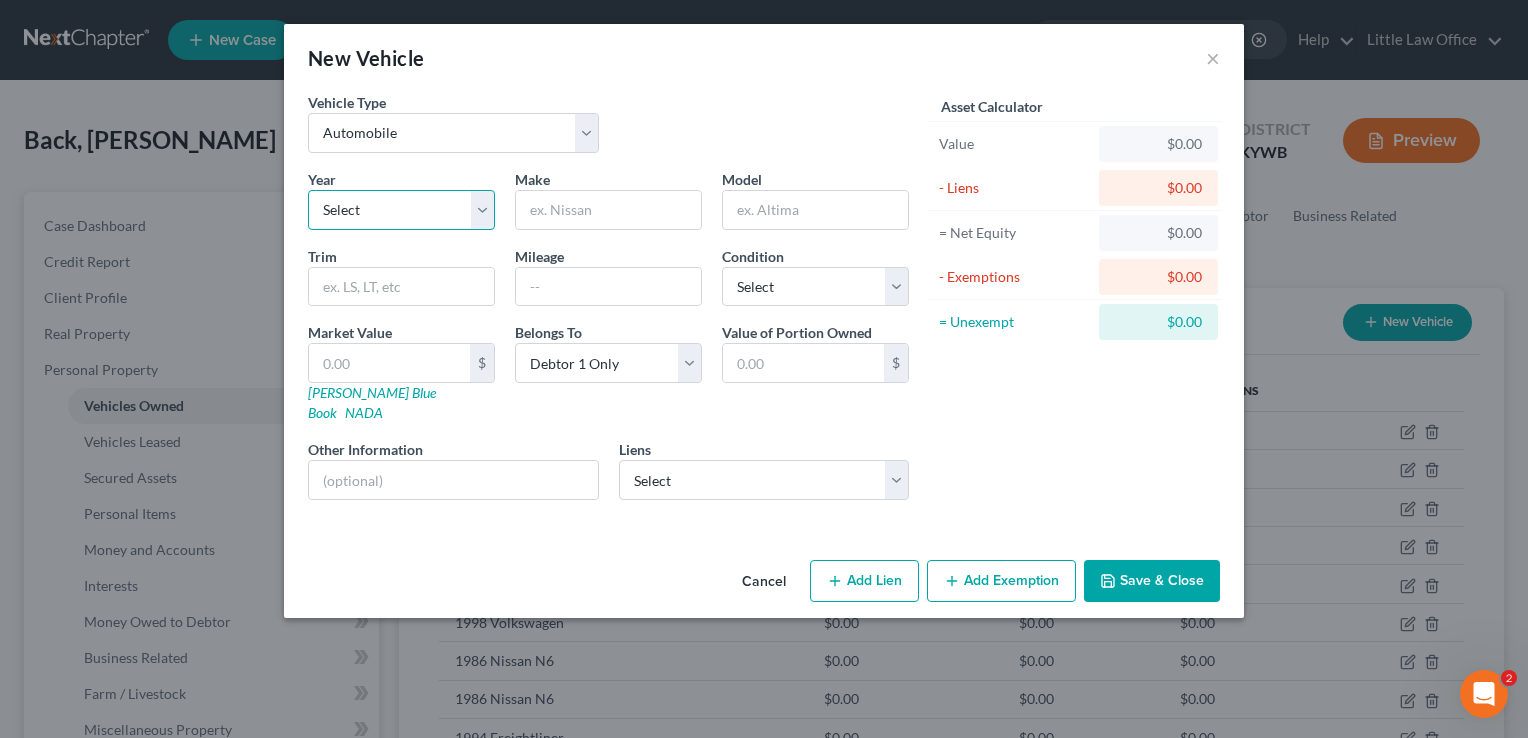 select on "26" 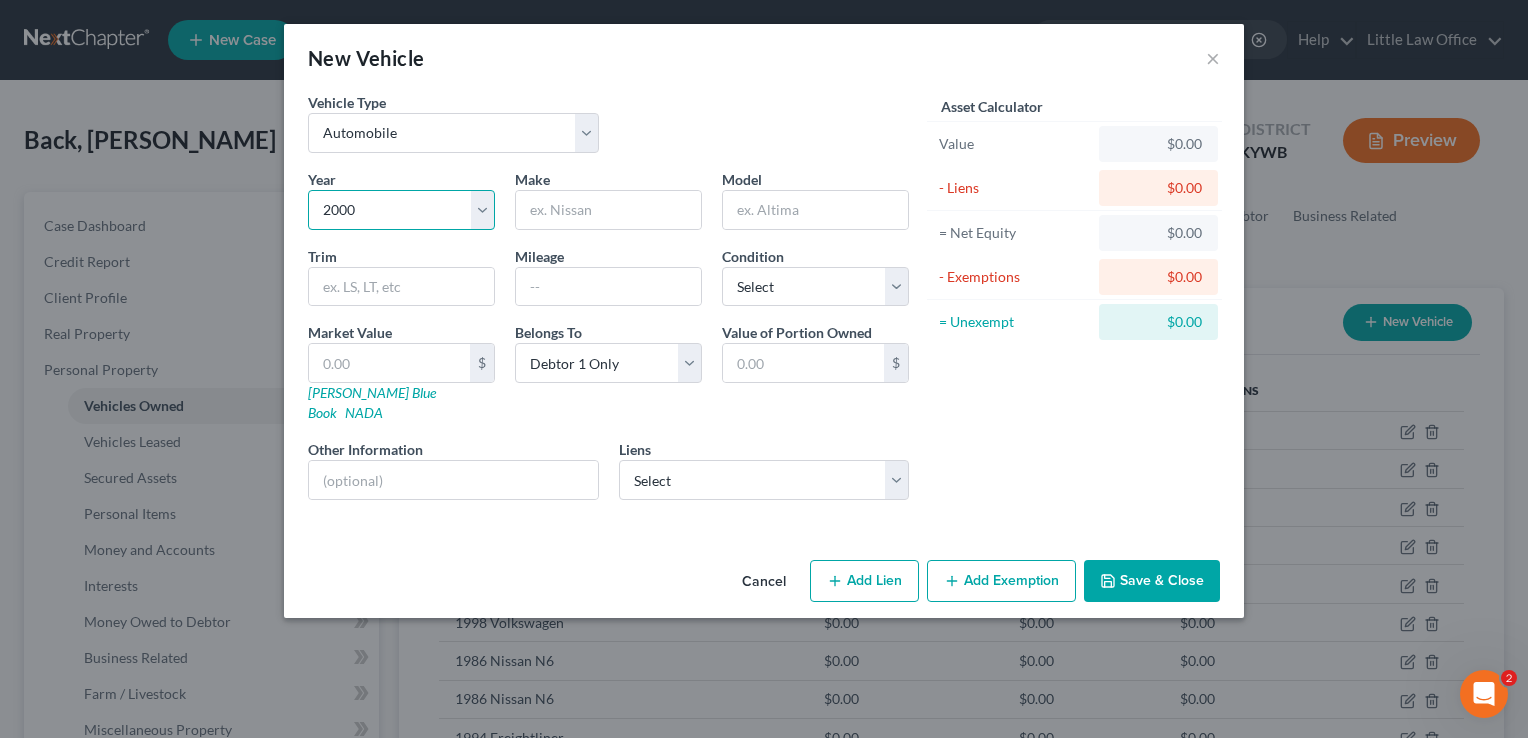 click on "Select 2026 2025 2024 2023 2022 2021 2020 2019 2018 2017 2016 2015 2014 2013 2012 2011 2010 2009 2008 2007 2006 2005 2004 2003 2002 2001 2000 1999 1998 1997 1996 1995 1994 1993 1992 1991 1990 1989 1988 1987 1986 1985 1984 1983 1982 1981 1980 1979 1978 1977 1976 1975 1974 1973 1972 1971 1970 1969 1968 1967 1966 1965 1964 1963 1962 1961 1960 1959 1958 1957 1956 1955 1954 1953 1952 1951 1950 1949 1948 1947 1946 1945 1944 1943 1942 1941 1940 1939 1938 1937 1936 1935 1934 1933 1932 1931 1930 1929 1928 1927 1926 1925 1924 1923 1922 1921 1920 1919 1918 1917 1916 1915 1914 1913 1912 1911 1910 1909 1908 1907 1906 1905 1904 1903 1902 1901" at bounding box center [401, 210] 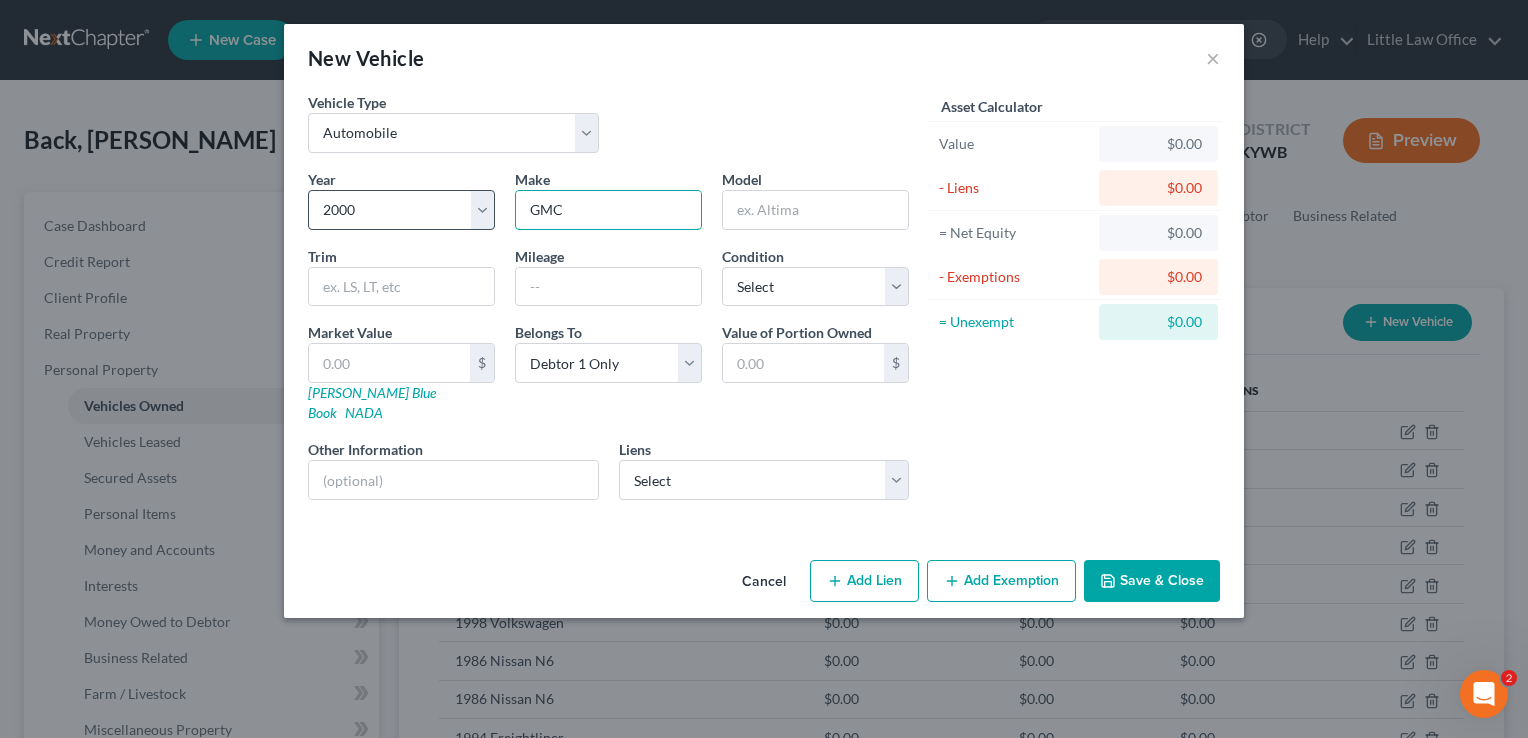 type on "GMC" 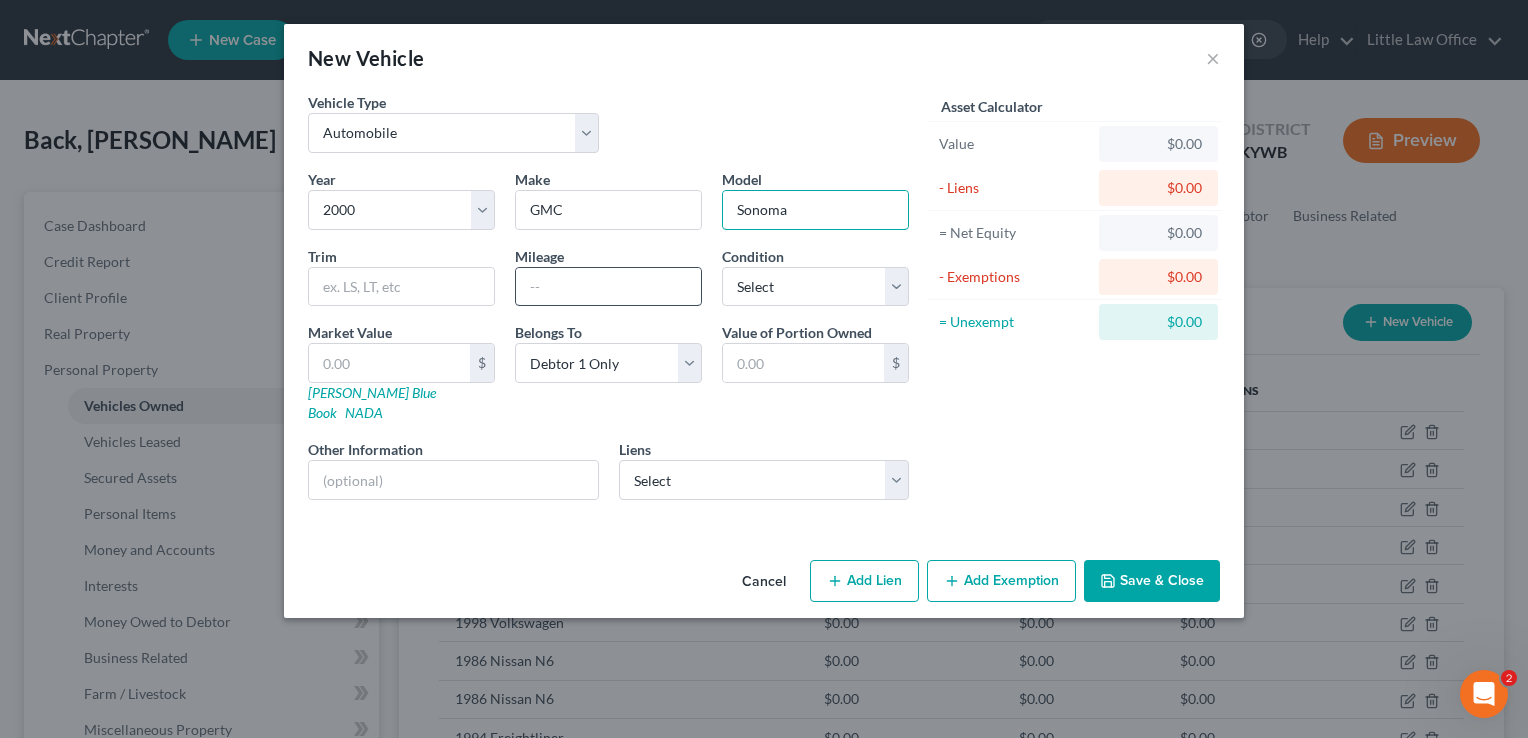 type on "Sonoma" 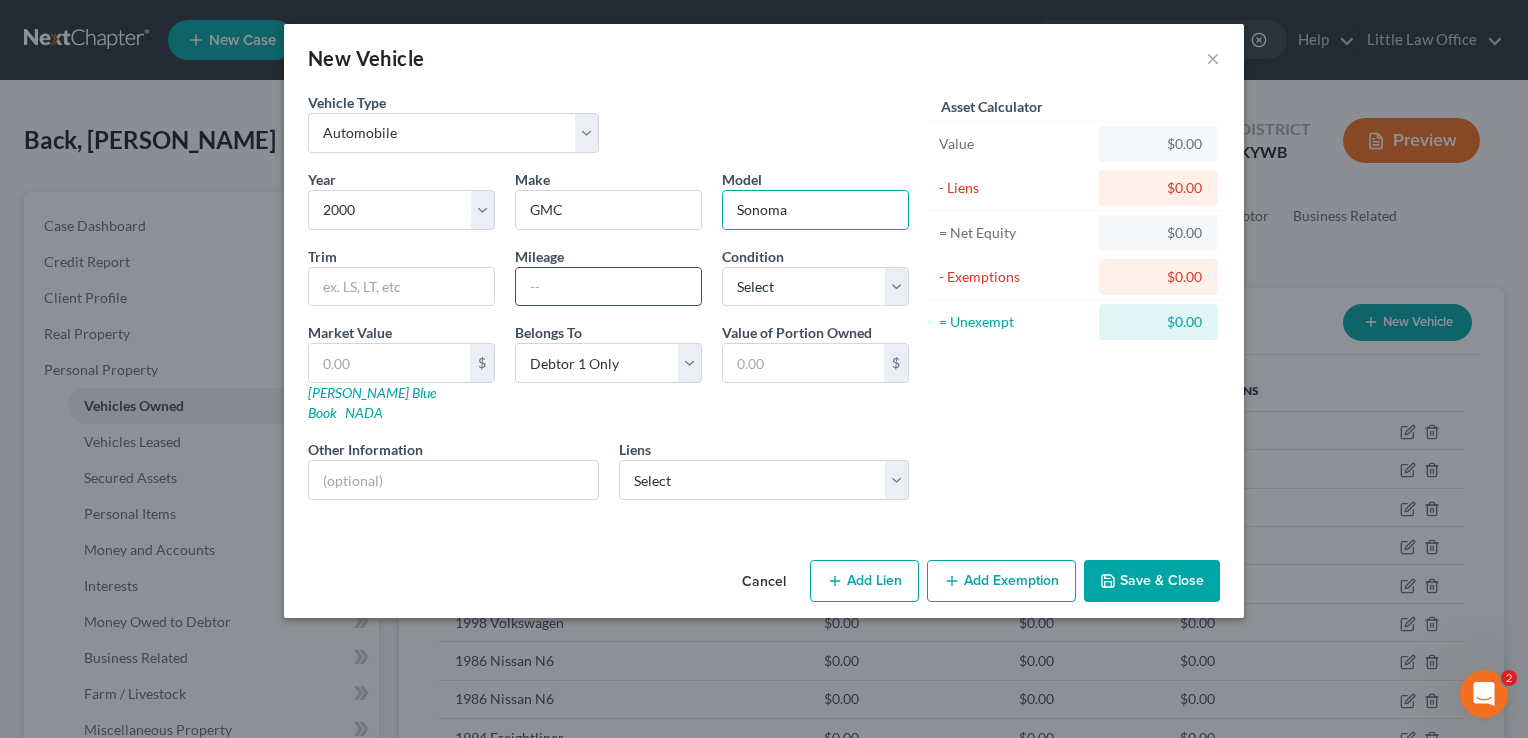 click at bounding box center (608, 287) 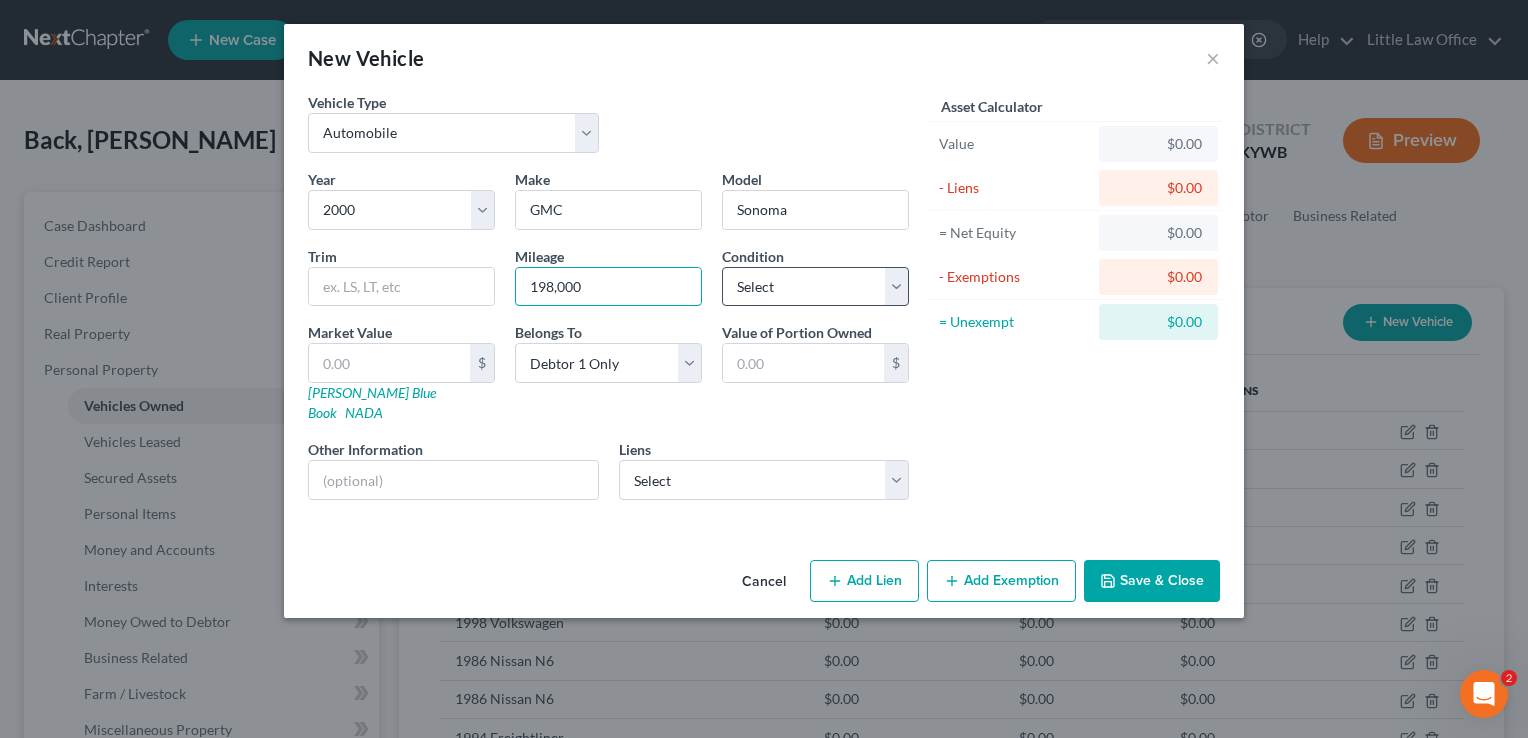 type on "198,000" 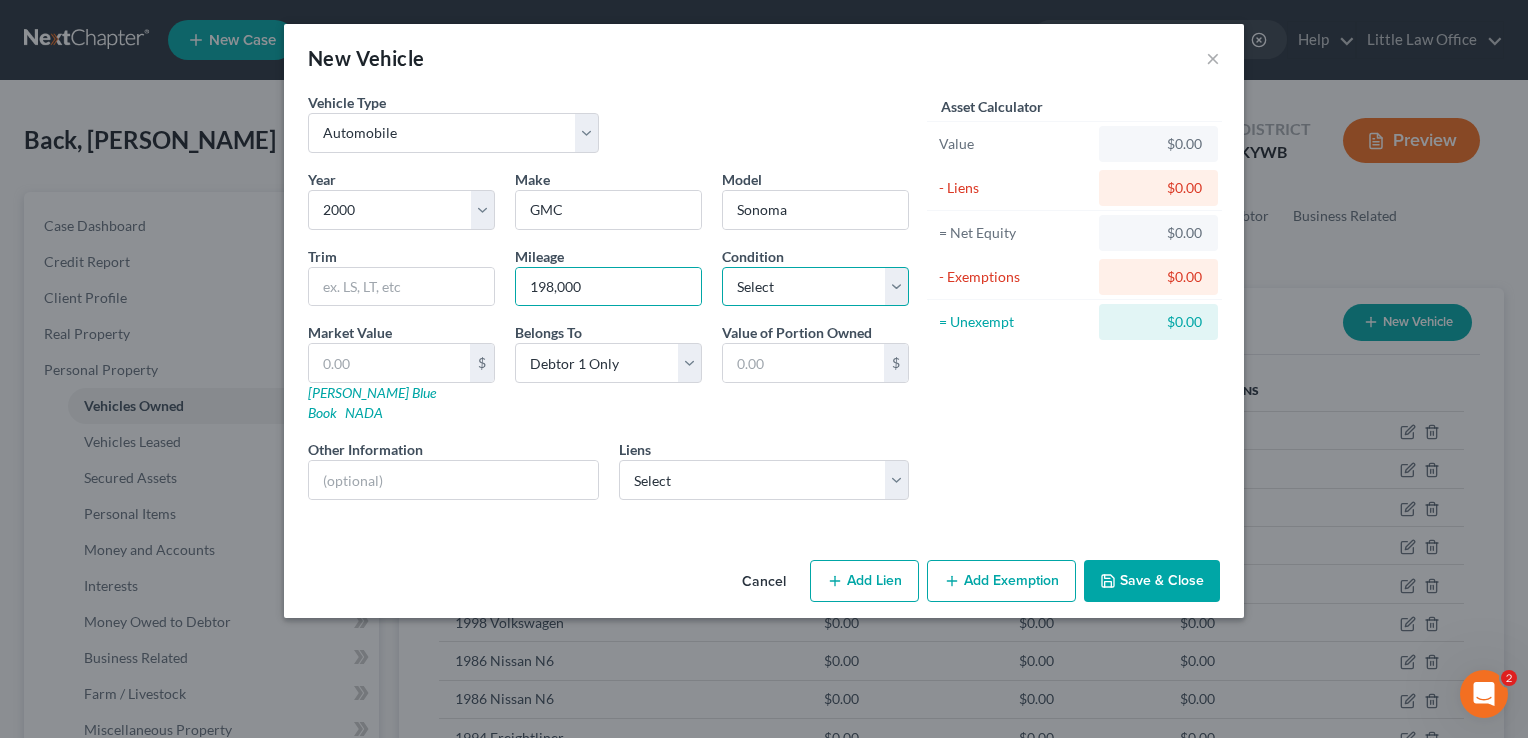 click on "Select Excellent Very Good Good Fair Poor" at bounding box center [815, 287] 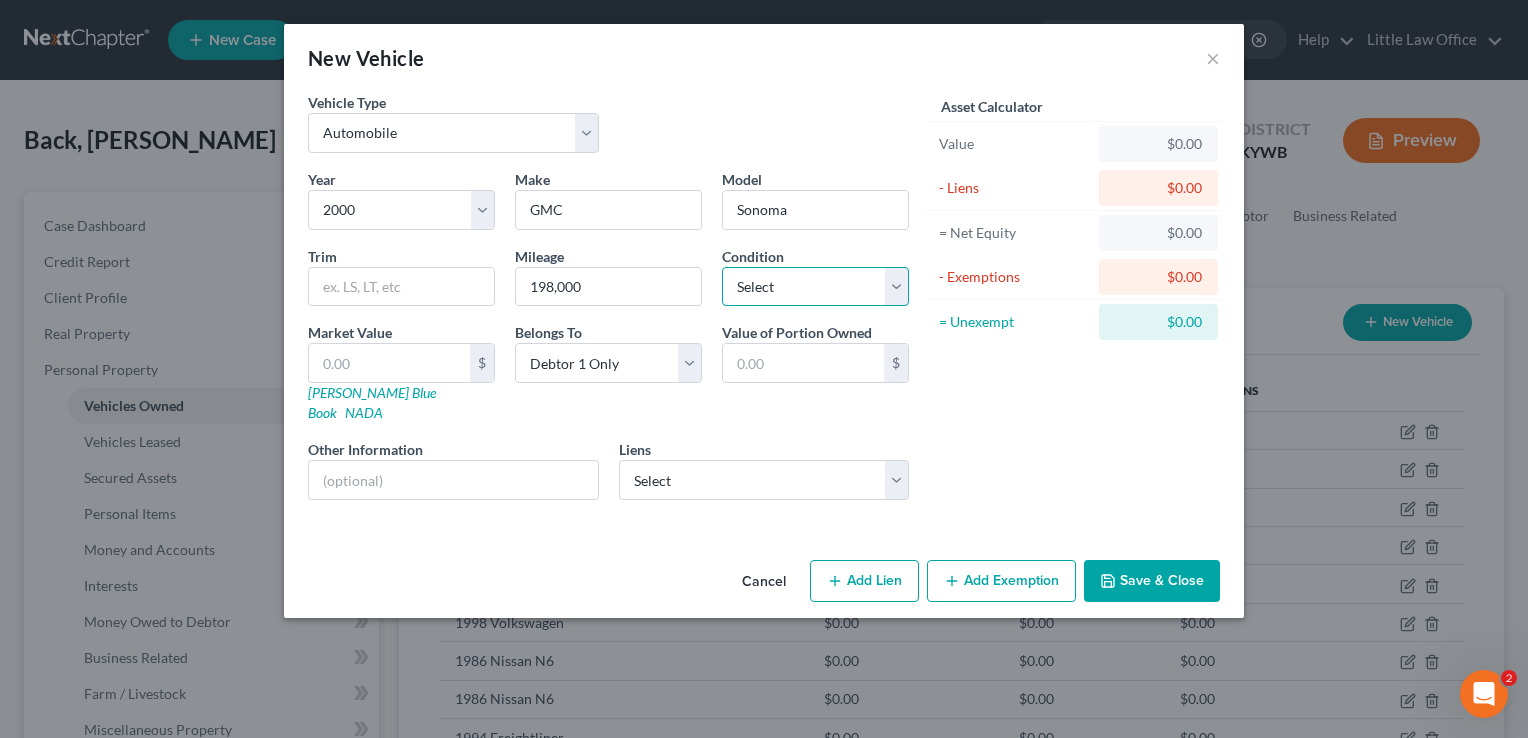 select on "4" 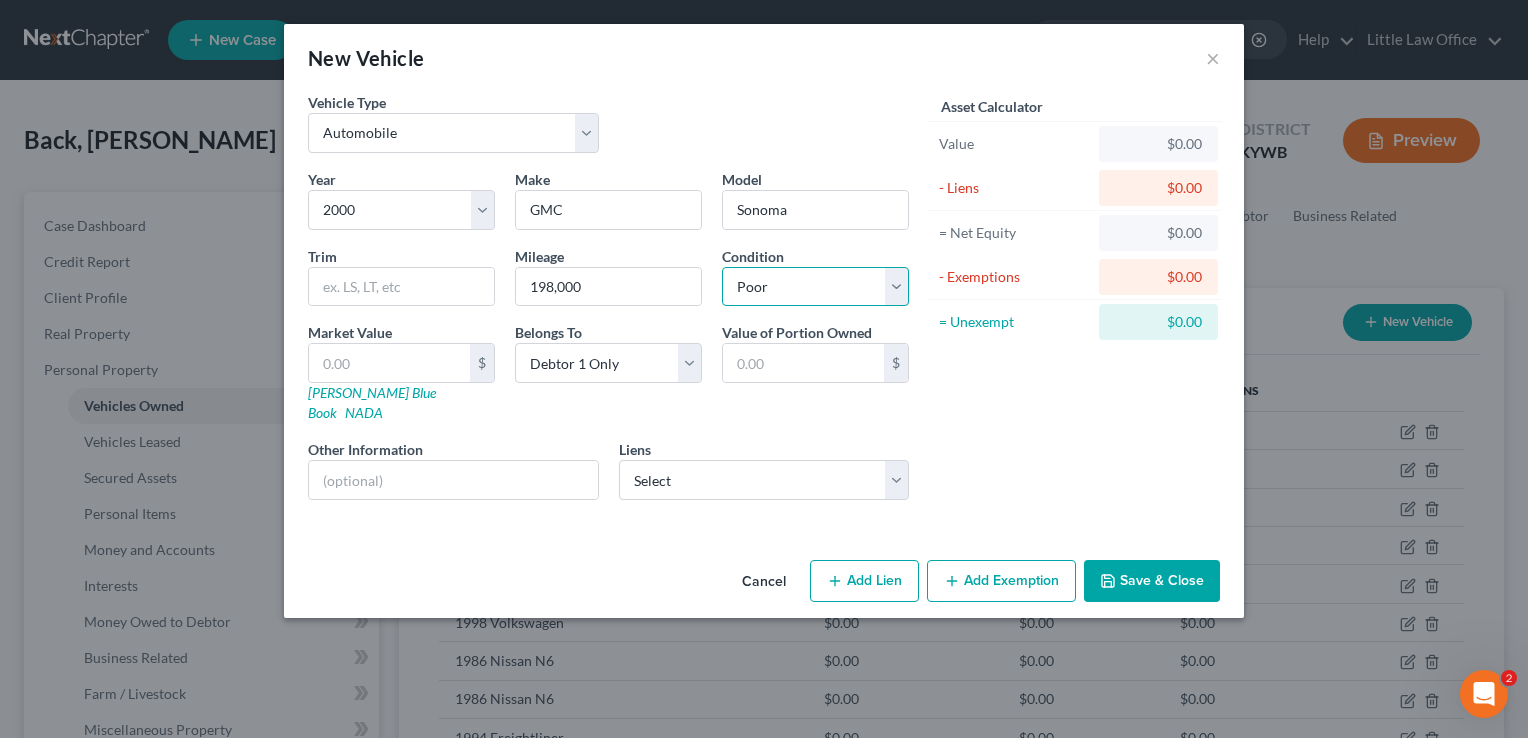 click on "Select Excellent Very Good Good Fair Poor" at bounding box center (815, 287) 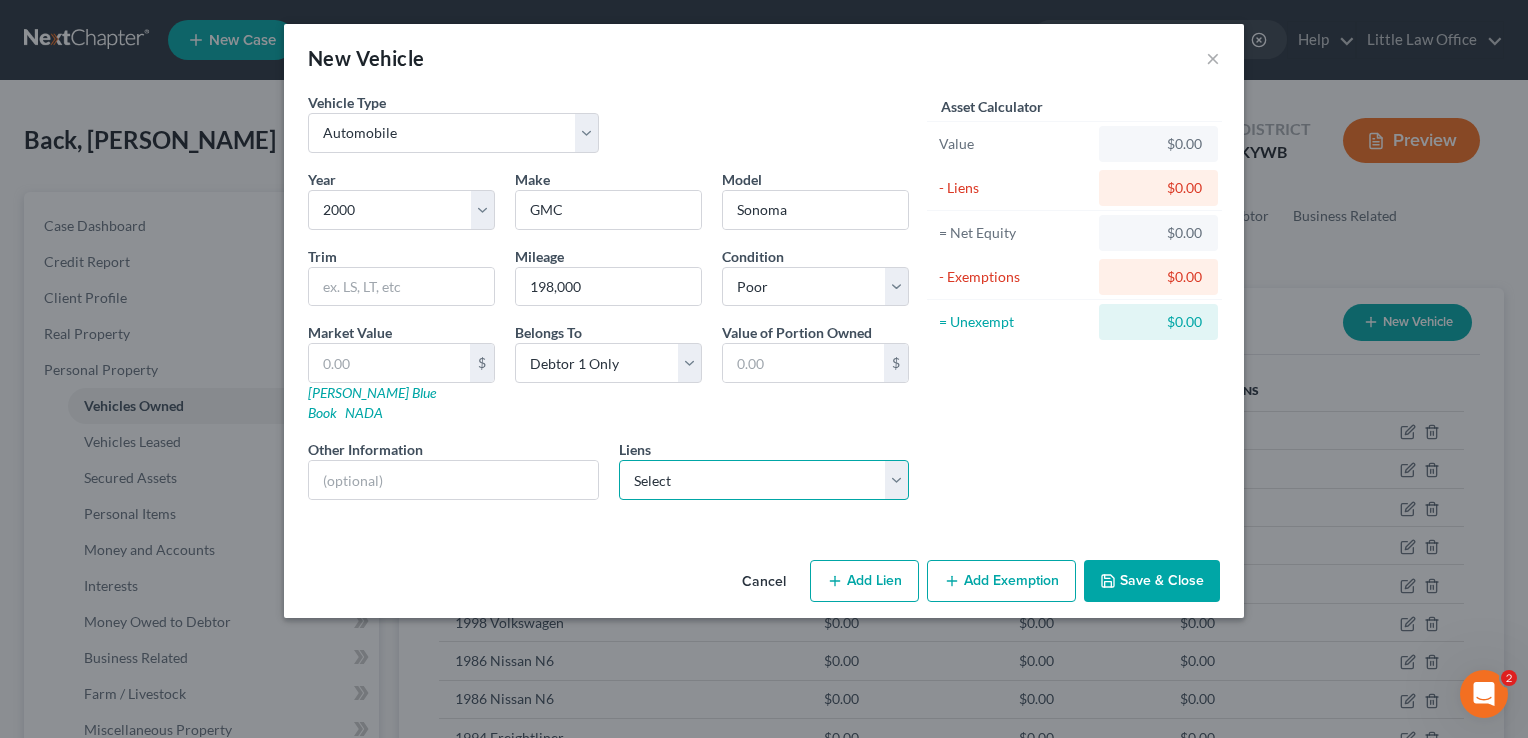 click on "Select Abc Finance - $8,442.00 Lendmark - $7,401.00 Hometownfi - $2,412.00" at bounding box center (764, 480) 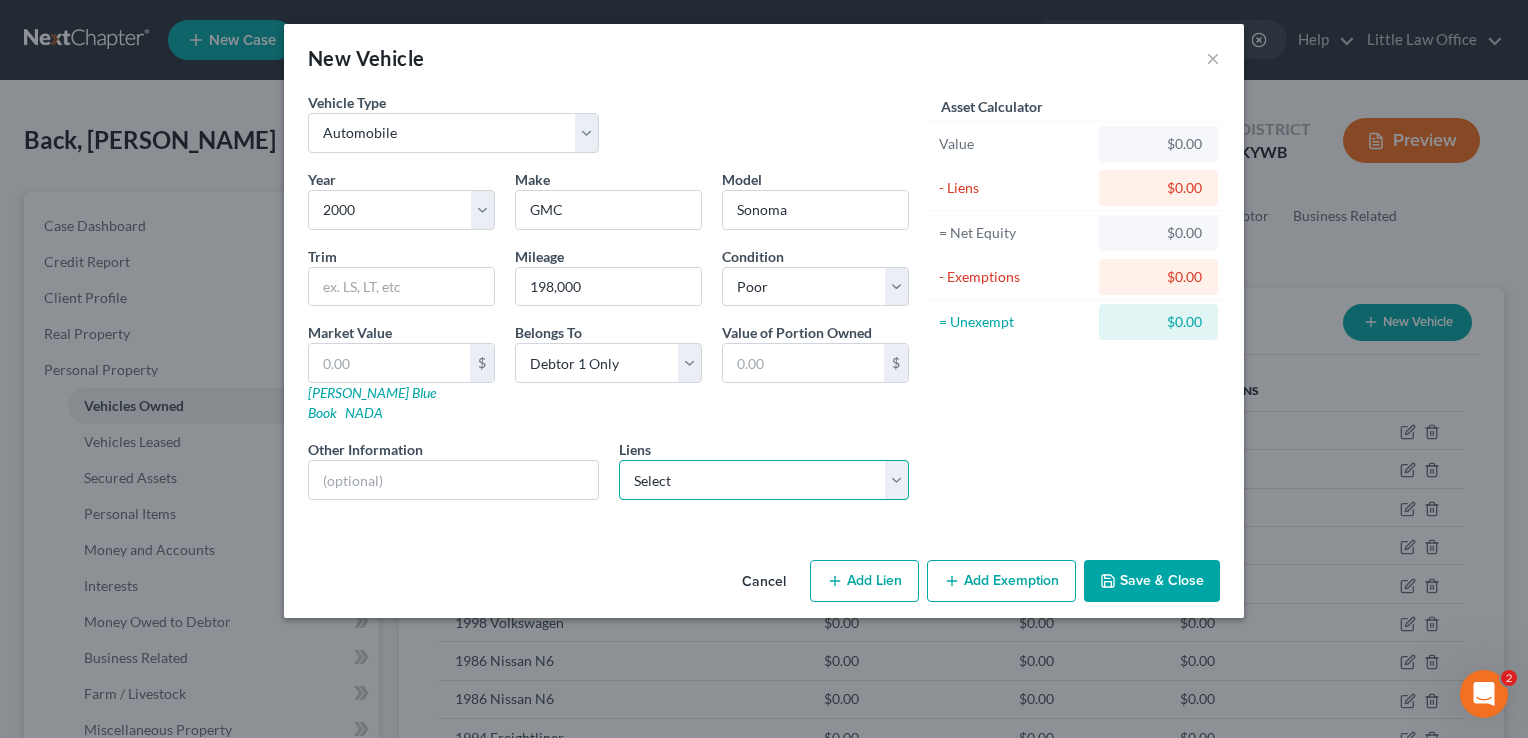 select on "2" 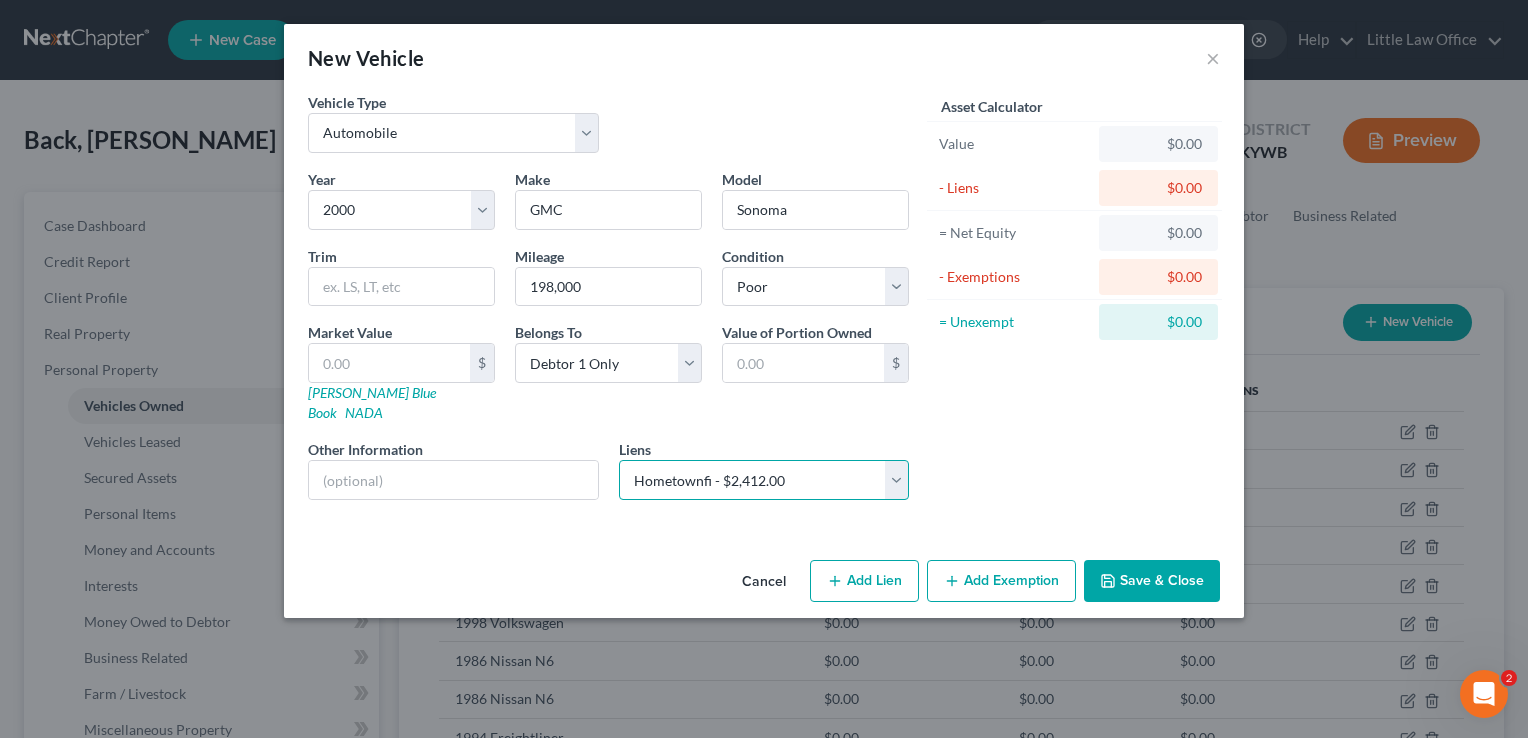 click on "Select Abc Finance - $8,442.00 Lendmark - $7,401.00 Hometownfi - $2,412.00" at bounding box center (764, 480) 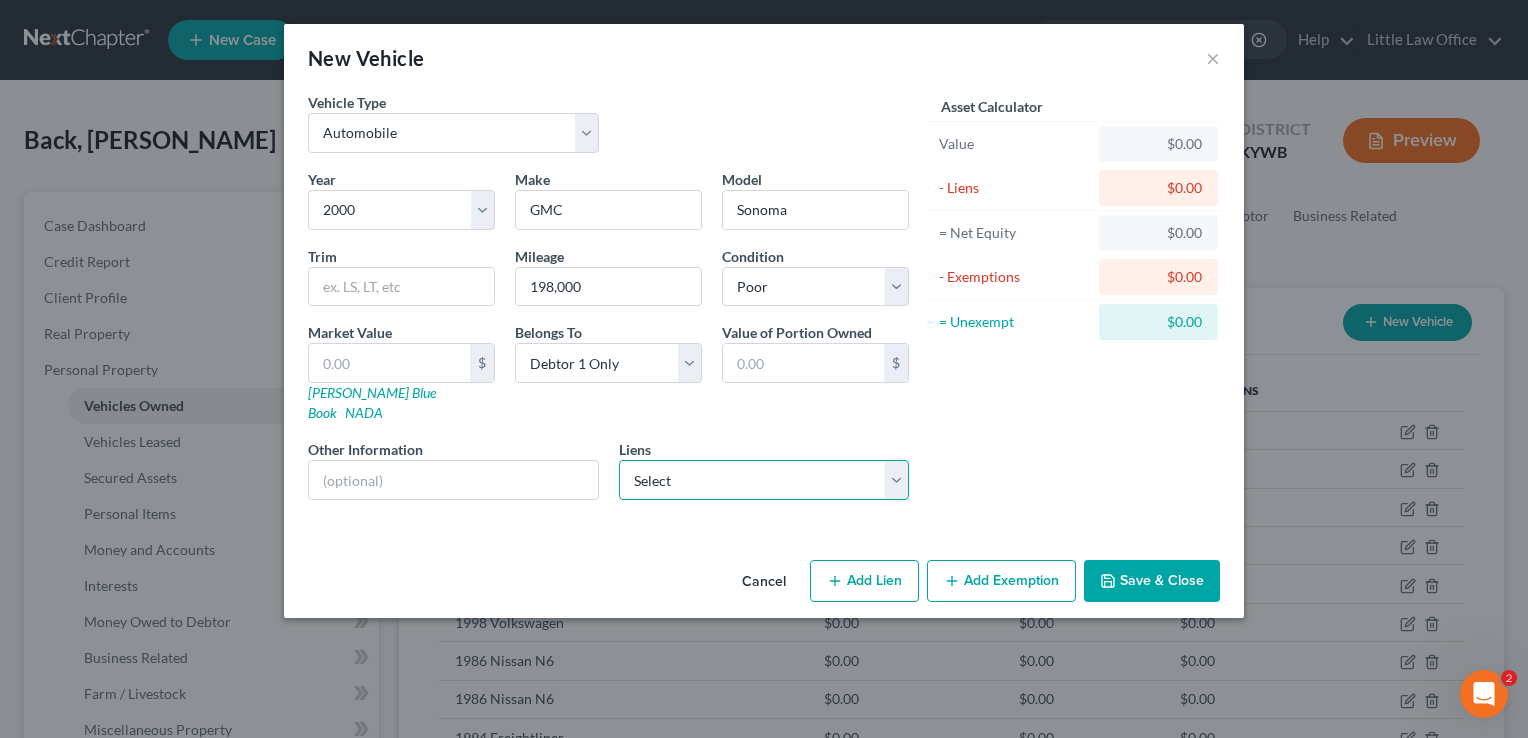 select on "18" 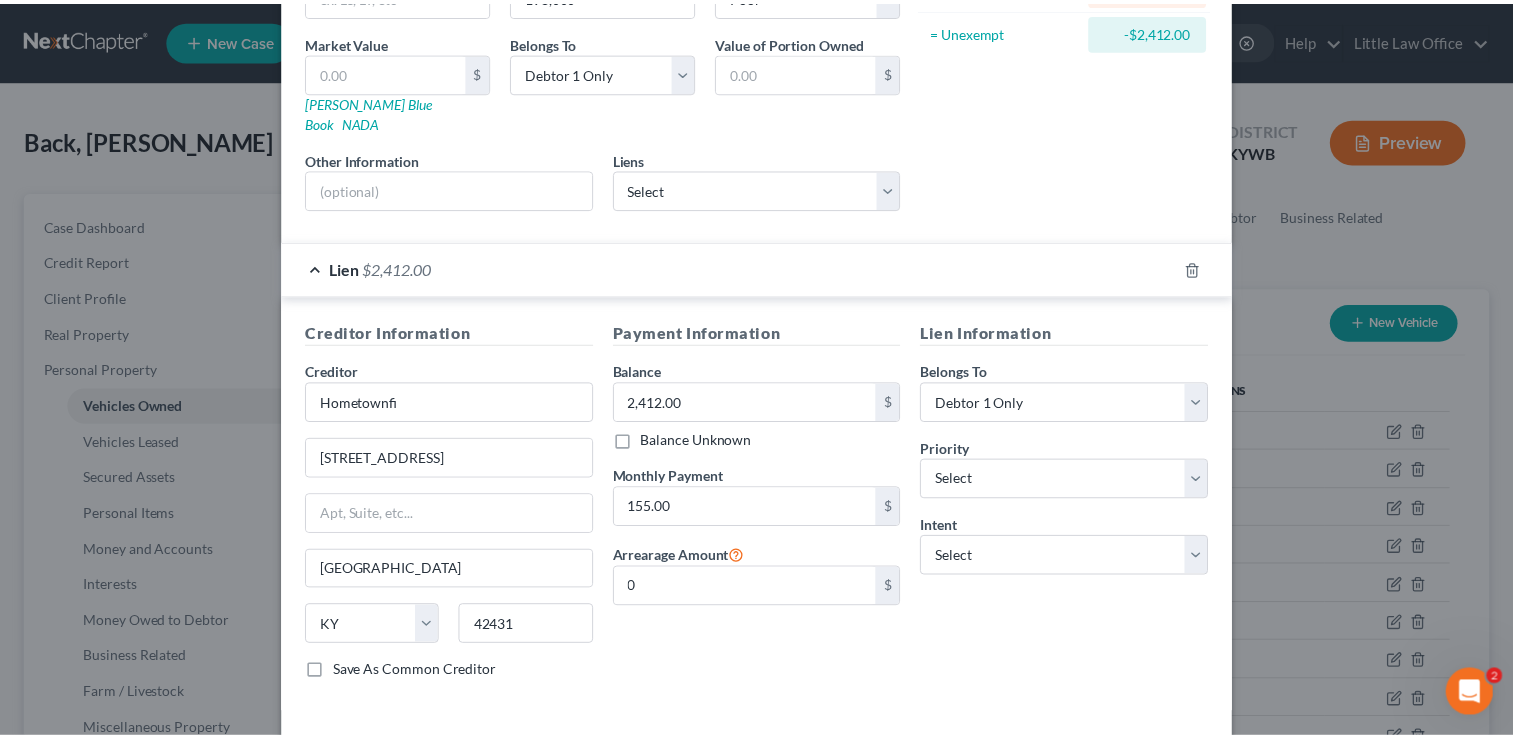 scroll, scrollTop: 351, scrollLeft: 0, axis: vertical 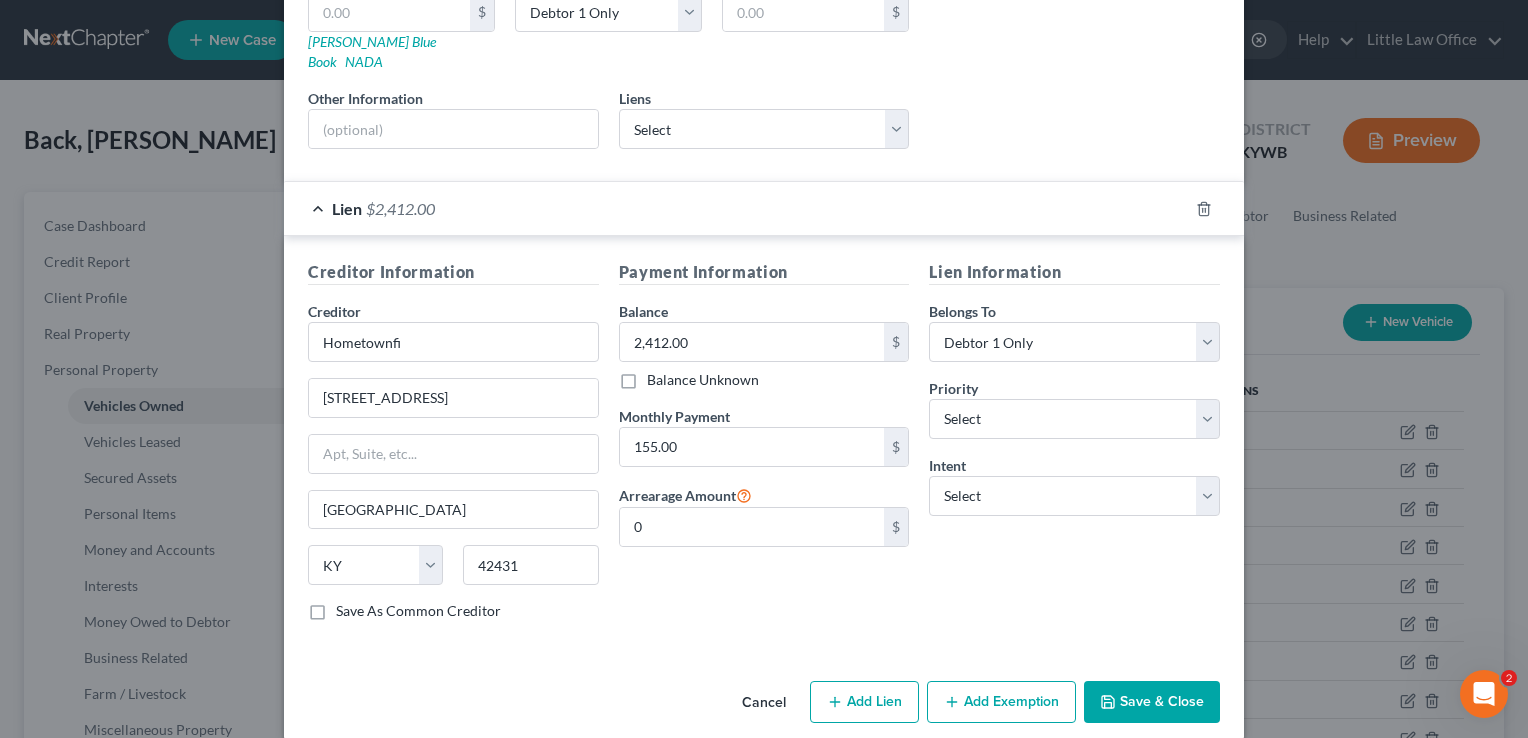 click on "Save & Close" at bounding box center (1152, 702) 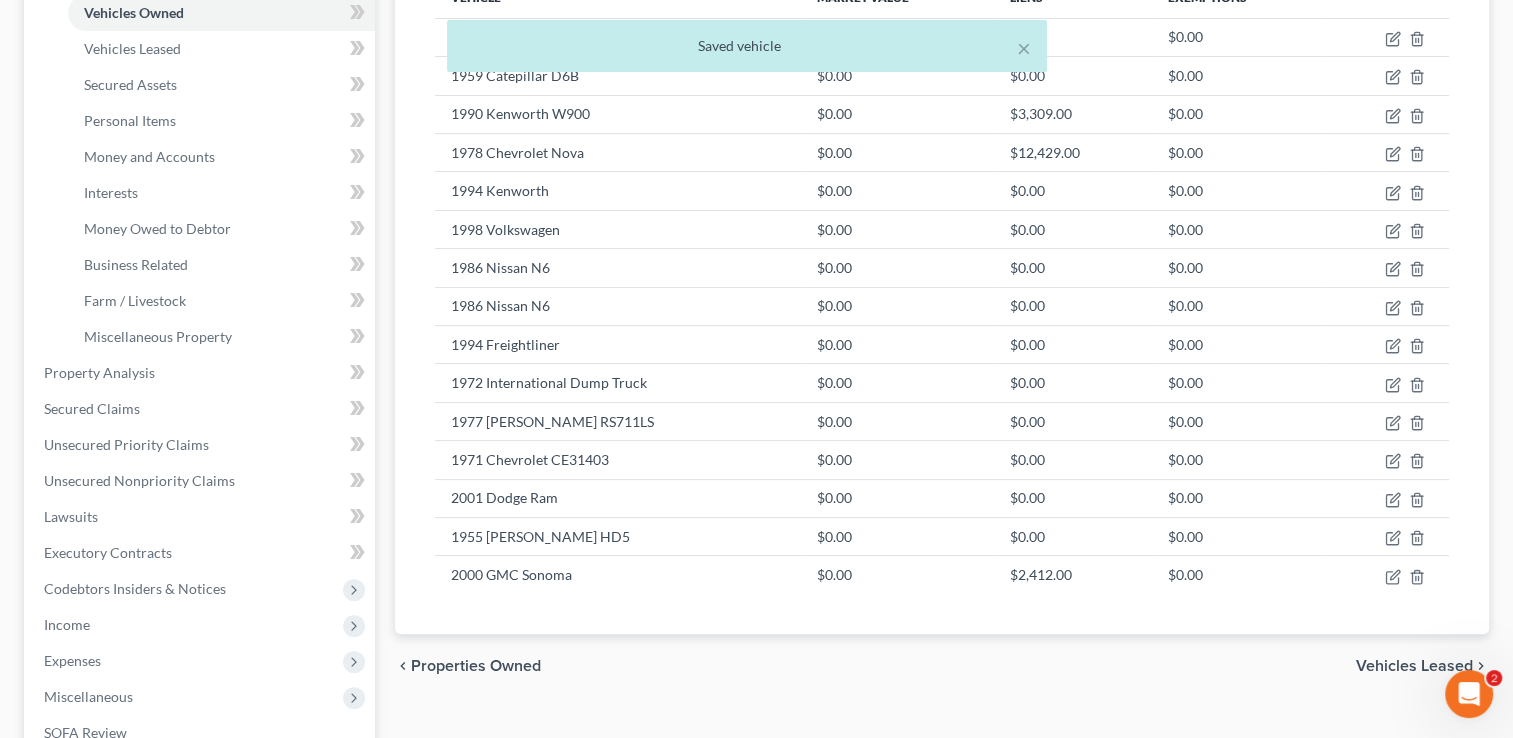 scroll, scrollTop: 546, scrollLeft: 0, axis: vertical 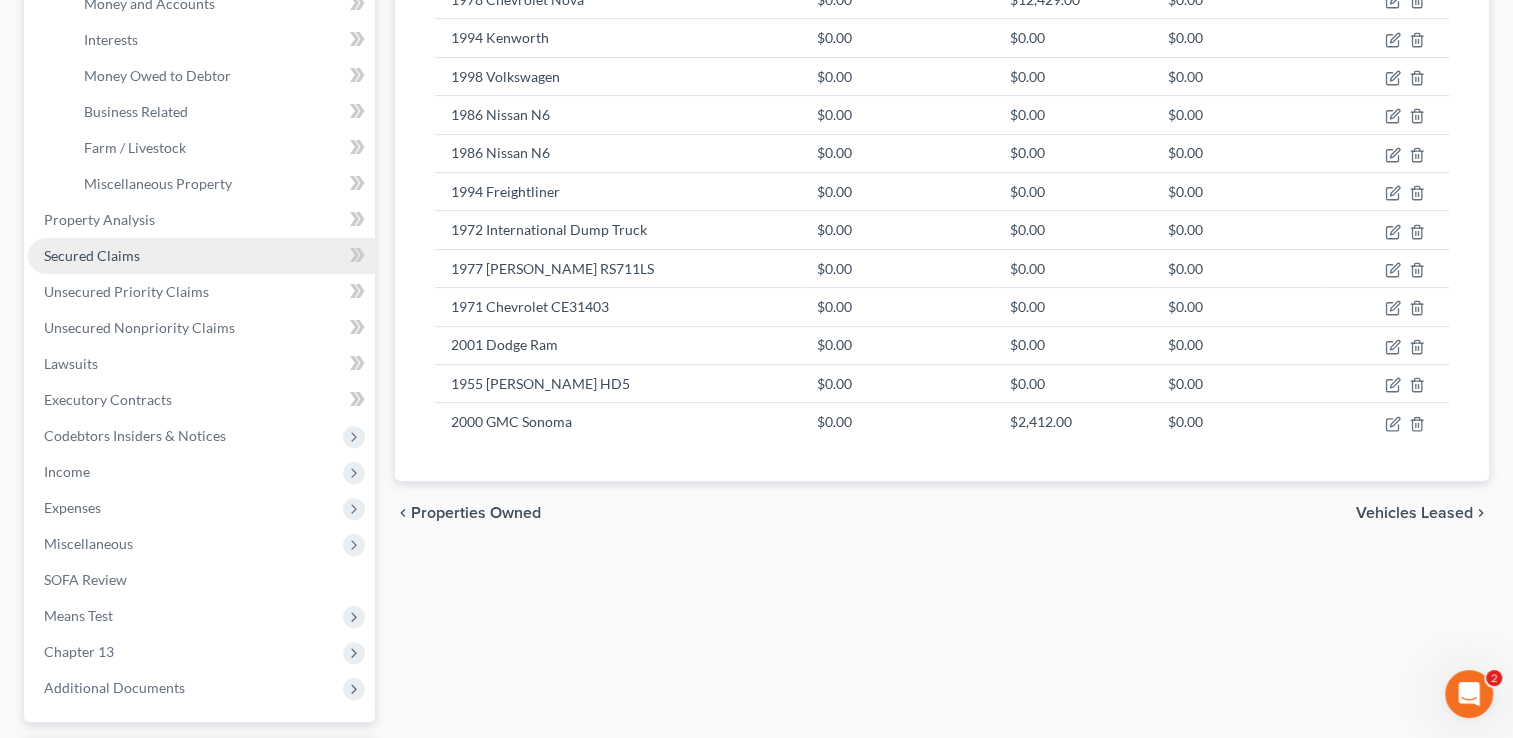 click on "Secured Claims" at bounding box center [201, 256] 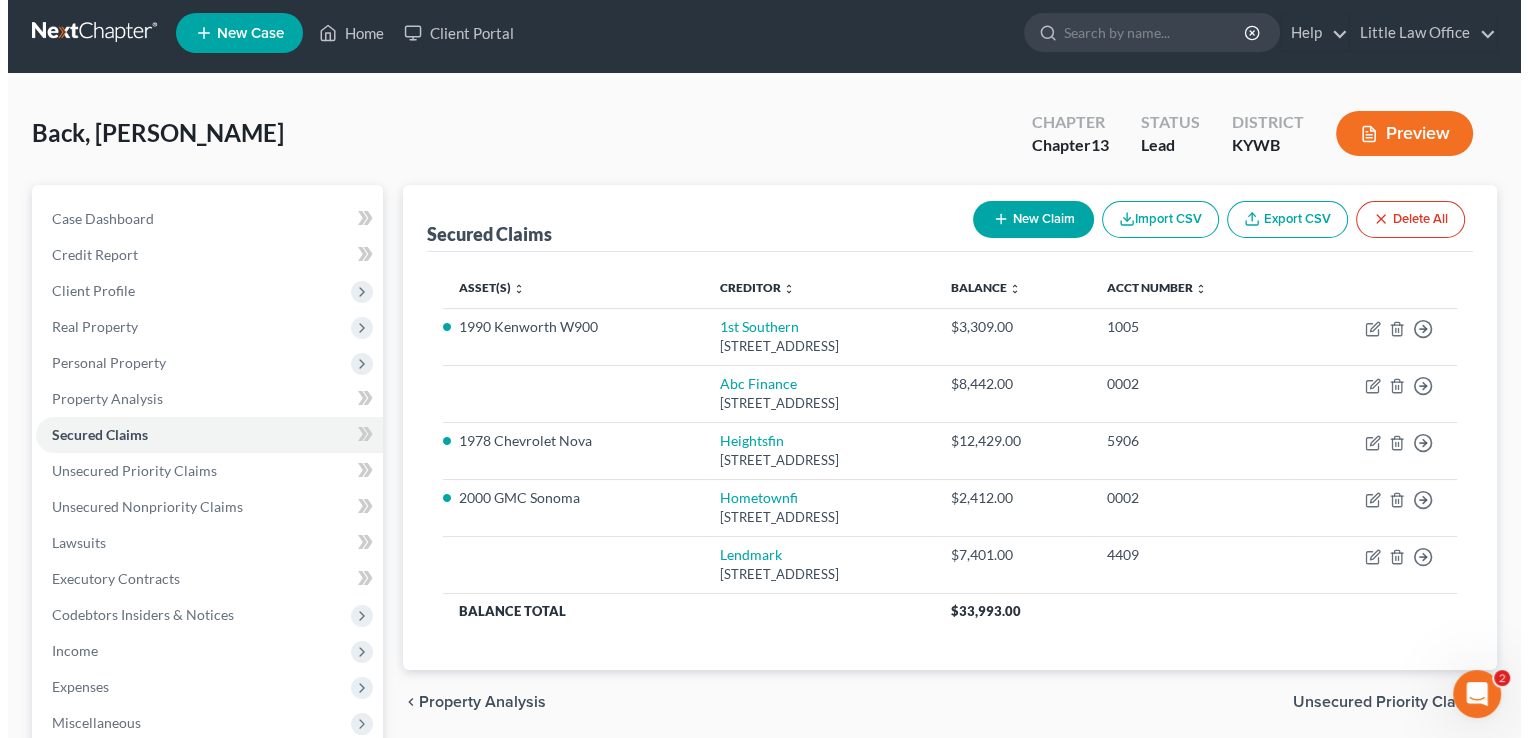 scroll, scrollTop: 0, scrollLeft: 0, axis: both 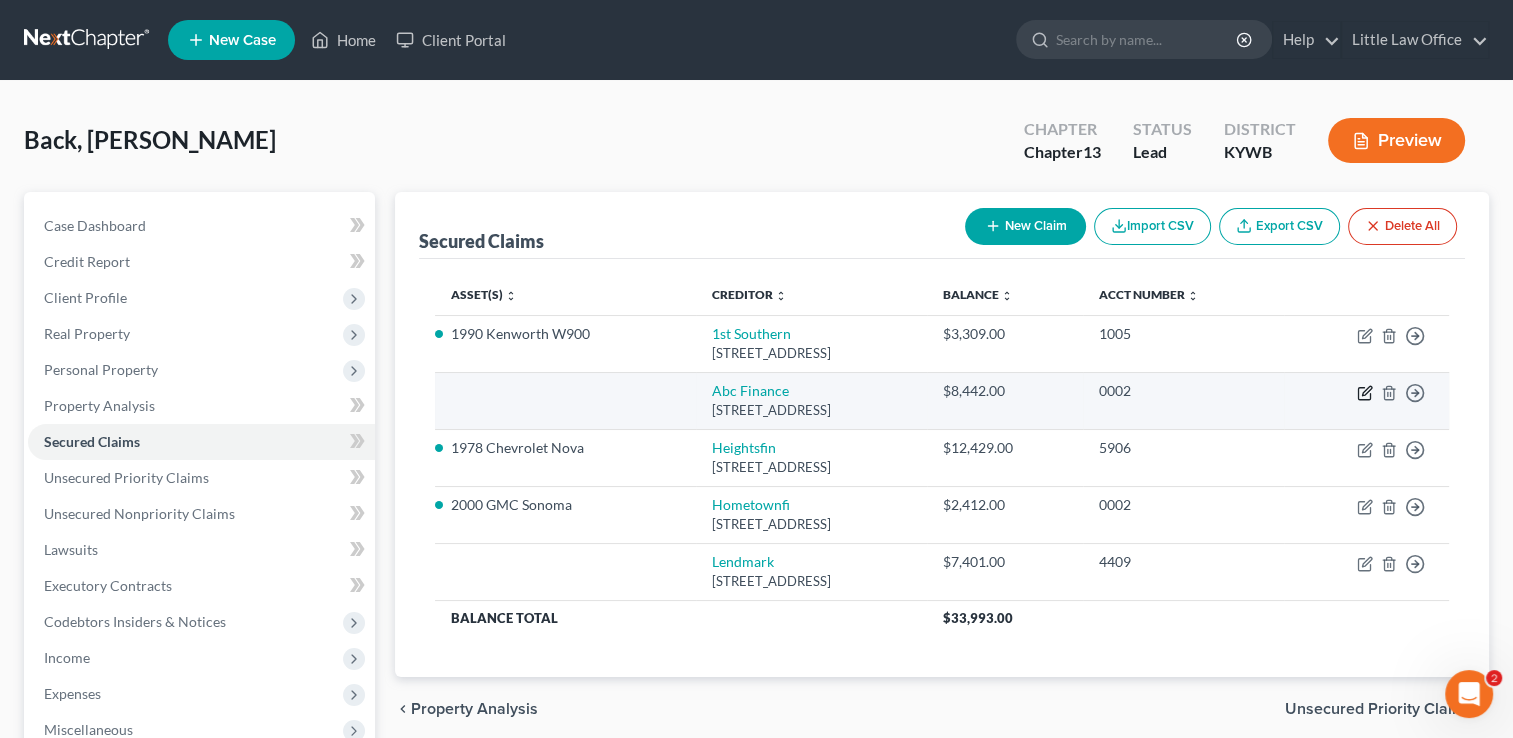 click 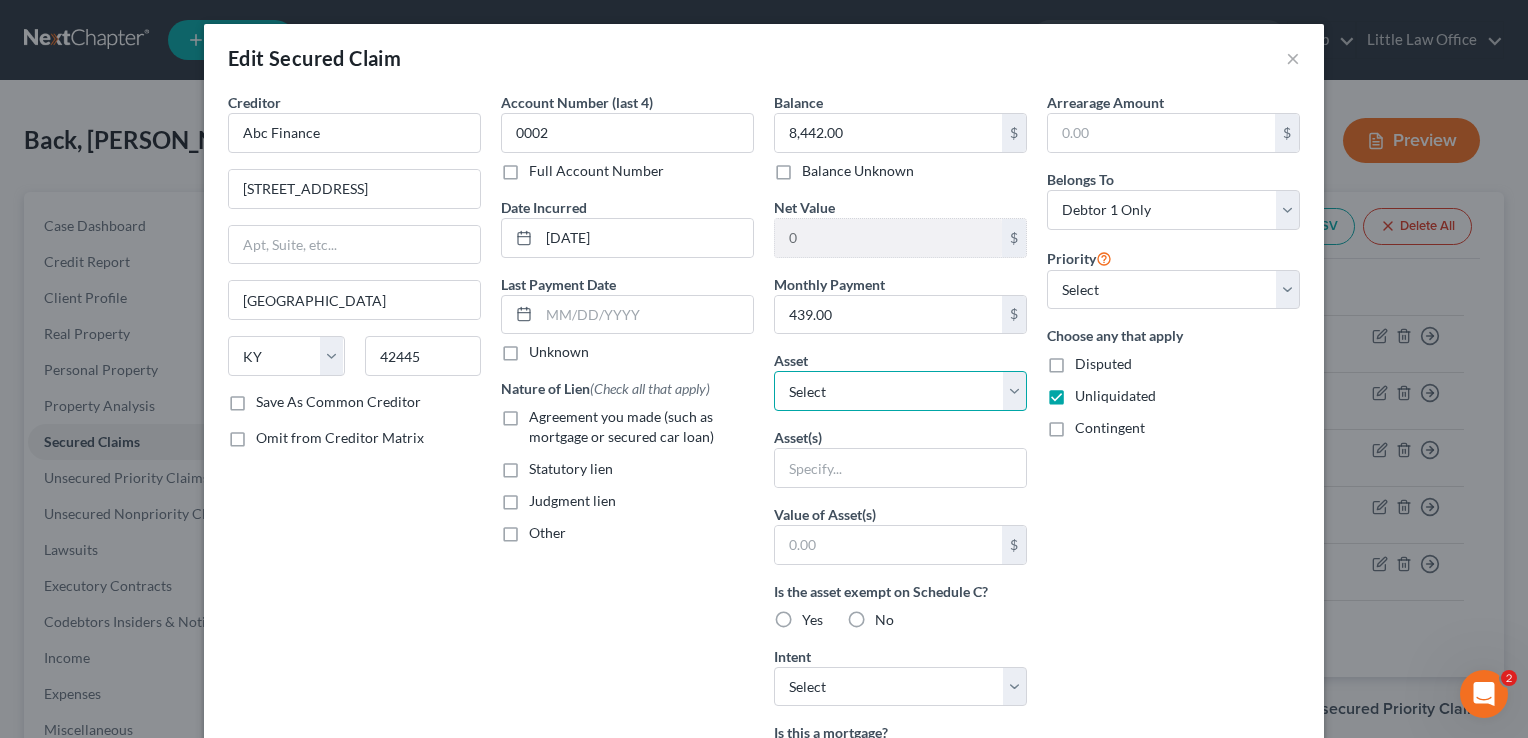 click on "Select Other Multiple Assets 1987 Dodge Ram - $0.0 Clothing - clothing for 1 adult - $200.0 1959 Catepillar D6B - $0.0 421 Cottonback Road - $0.0 422 Cottonback Road - $0.0 1990 Kenworth W900 - $0.0 1978 Chevrolet Nova - $0.0 Mutual of Omaha - $0.0 1994 Kenworth - $0.0 1998 Volkswagen - $0.0 1986 Nissan N6 - $0.0 1986 Nissan N6 - $0.0 1994 Freightliner - $0.0 1972 International Dump Truck - $0.0 1977 Mack RS711LS - $0.0 1971 Chevrolet CE31403 - $0.0 2001 Dodge Ram - $0.0 First Southern National Bank (Checking Account) - $12.0 Independence Bank (Checking Account) - $80.0 Electronics - cell phone - $300.0 1955 Alice Chandlers HD5 - $0.0 Independence Bank (Savings Account) - $40.0 Household Goods - couch; coffee table; kitchen table and chairs; refrigerator; microwave; bed; dresser; chest; bedside table; riding mower; weedeater; push mower; misc. hand tools; misc. power tools - $2000.0 Ray Jones Trucking settlement (owed to debtor) - $22000.0 2020 Mack 48' x 102' trailer - $15000.0 2000 GMC Sonoma - $0.0" at bounding box center (900, 391) 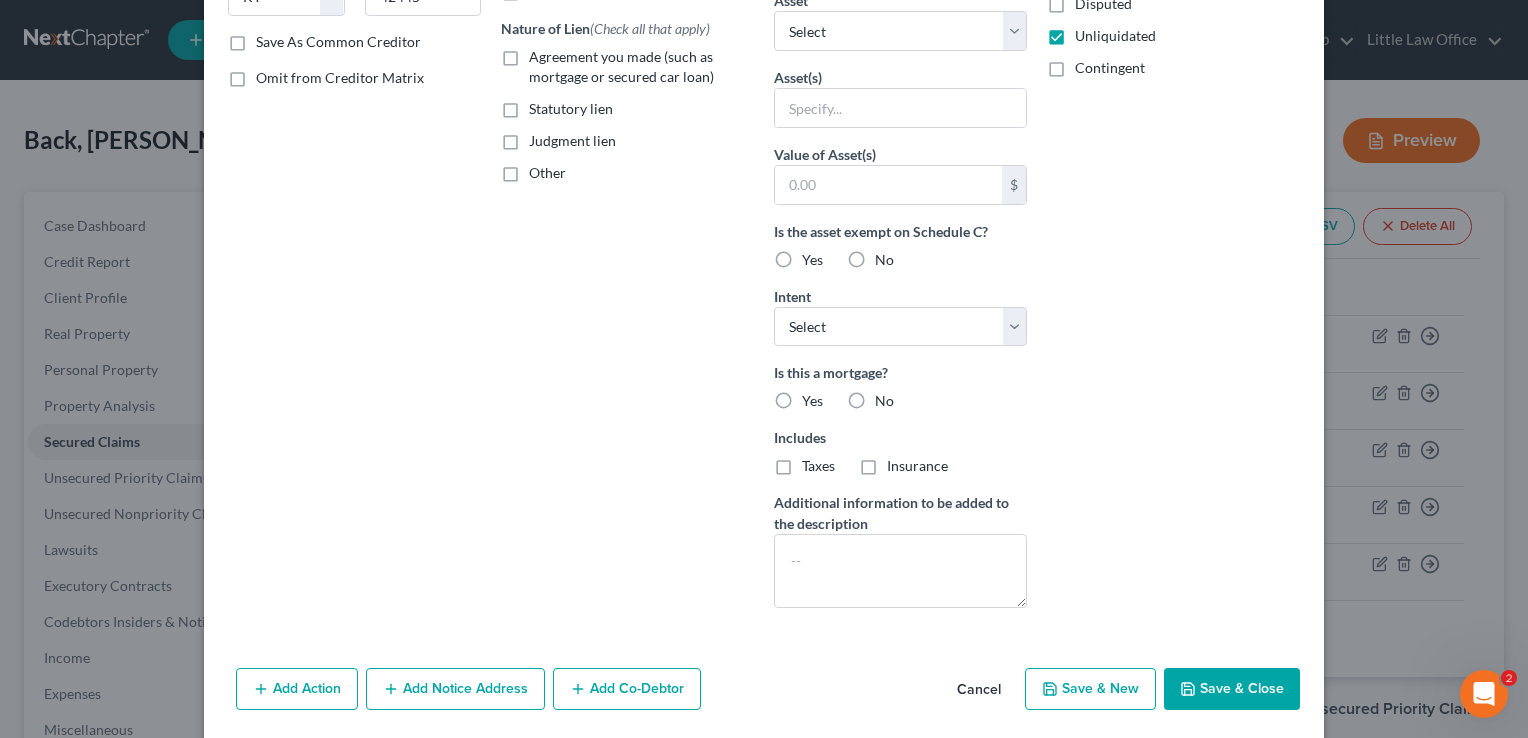scroll, scrollTop: 426, scrollLeft: 0, axis: vertical 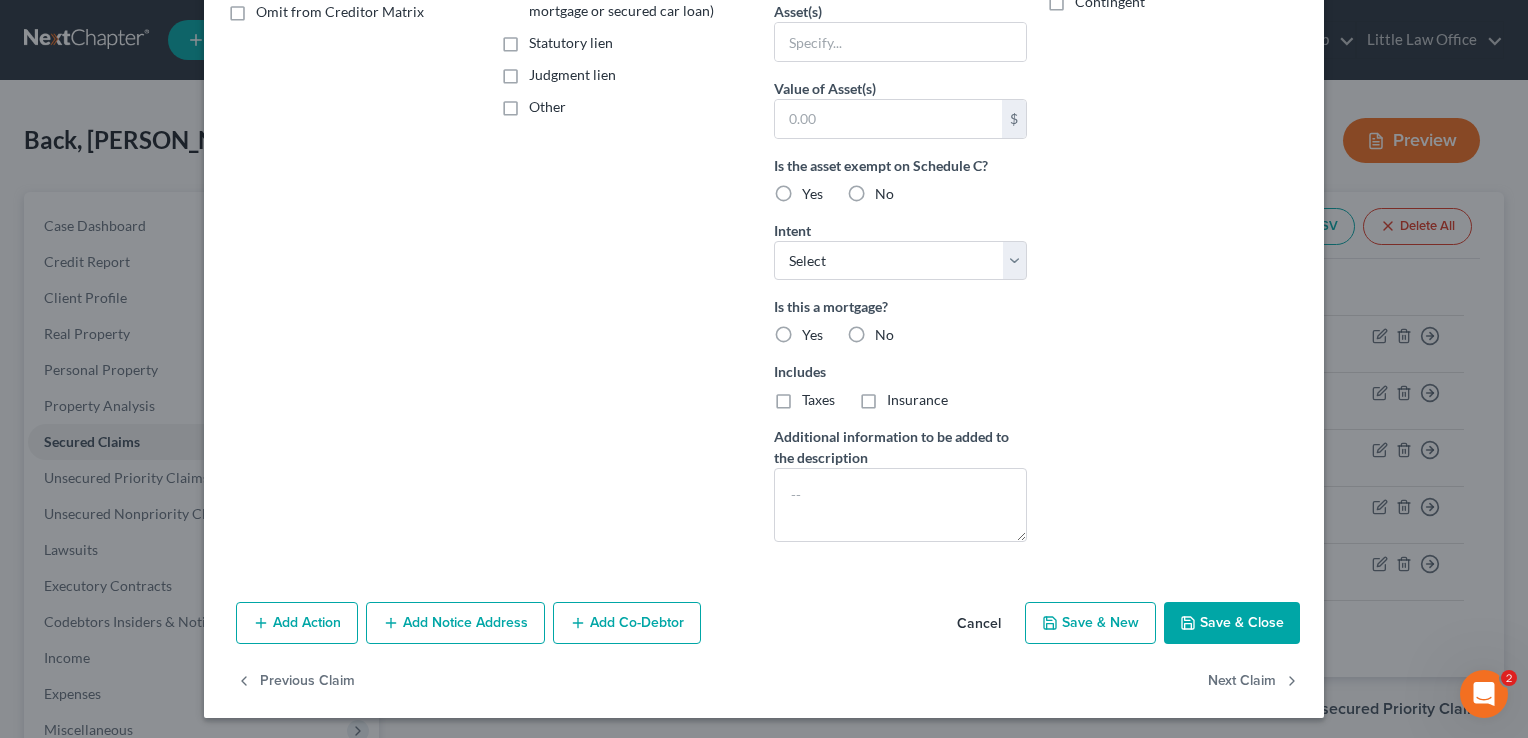 click on "Save & Close" at bounding box center [1232, 623] 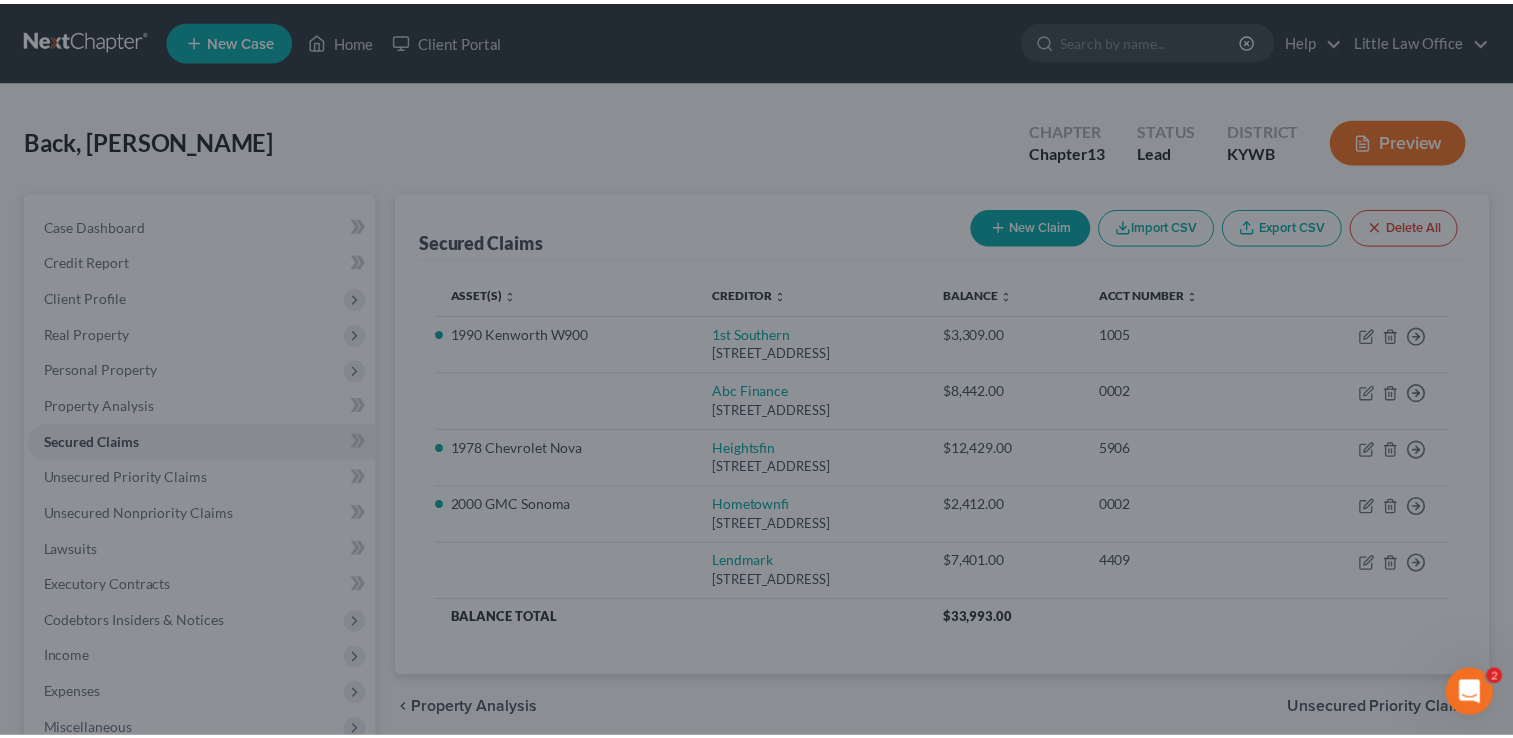 scroll, scrollTop: 208, scrollLeft: 0, axis: vertical 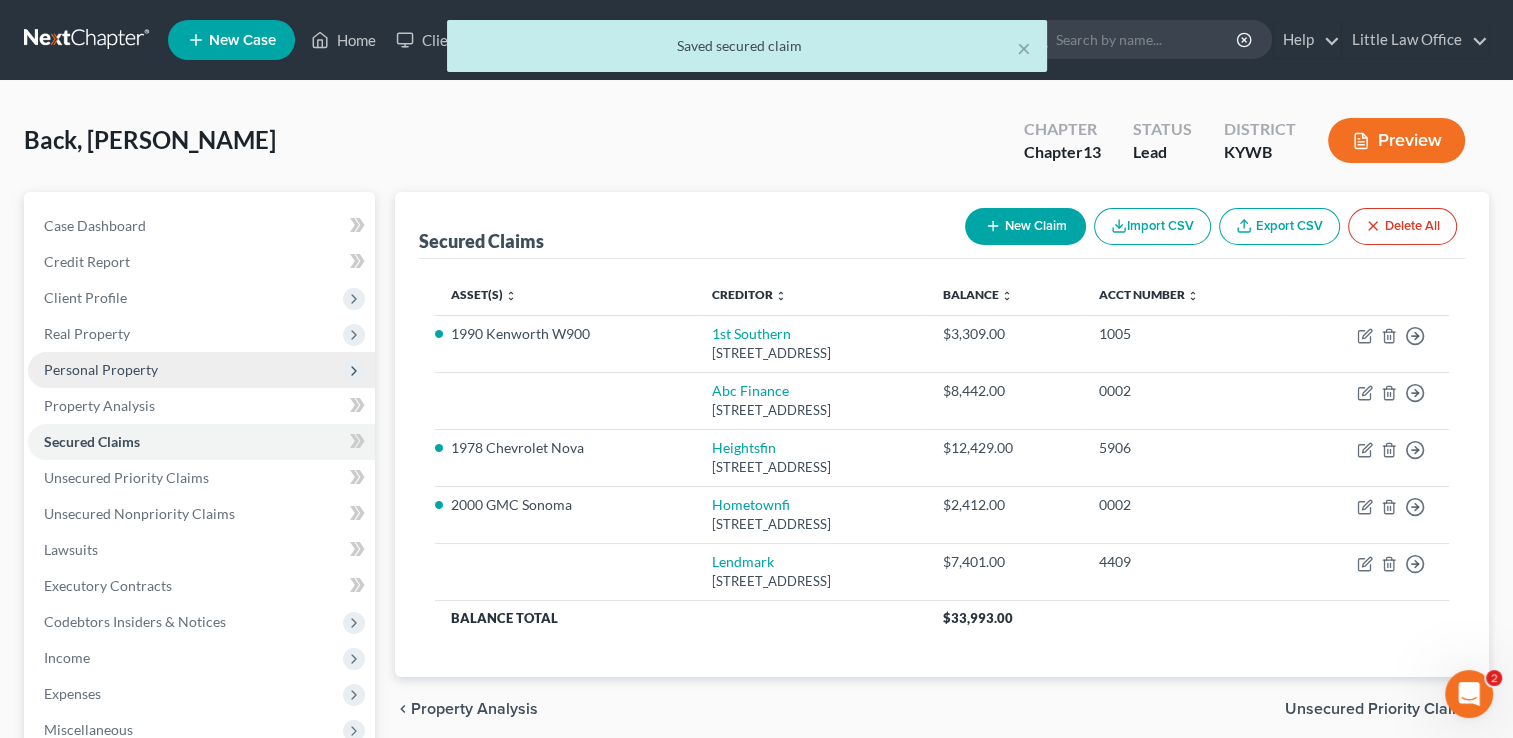 click on "Personal Property" at bounding box center [101, 369] 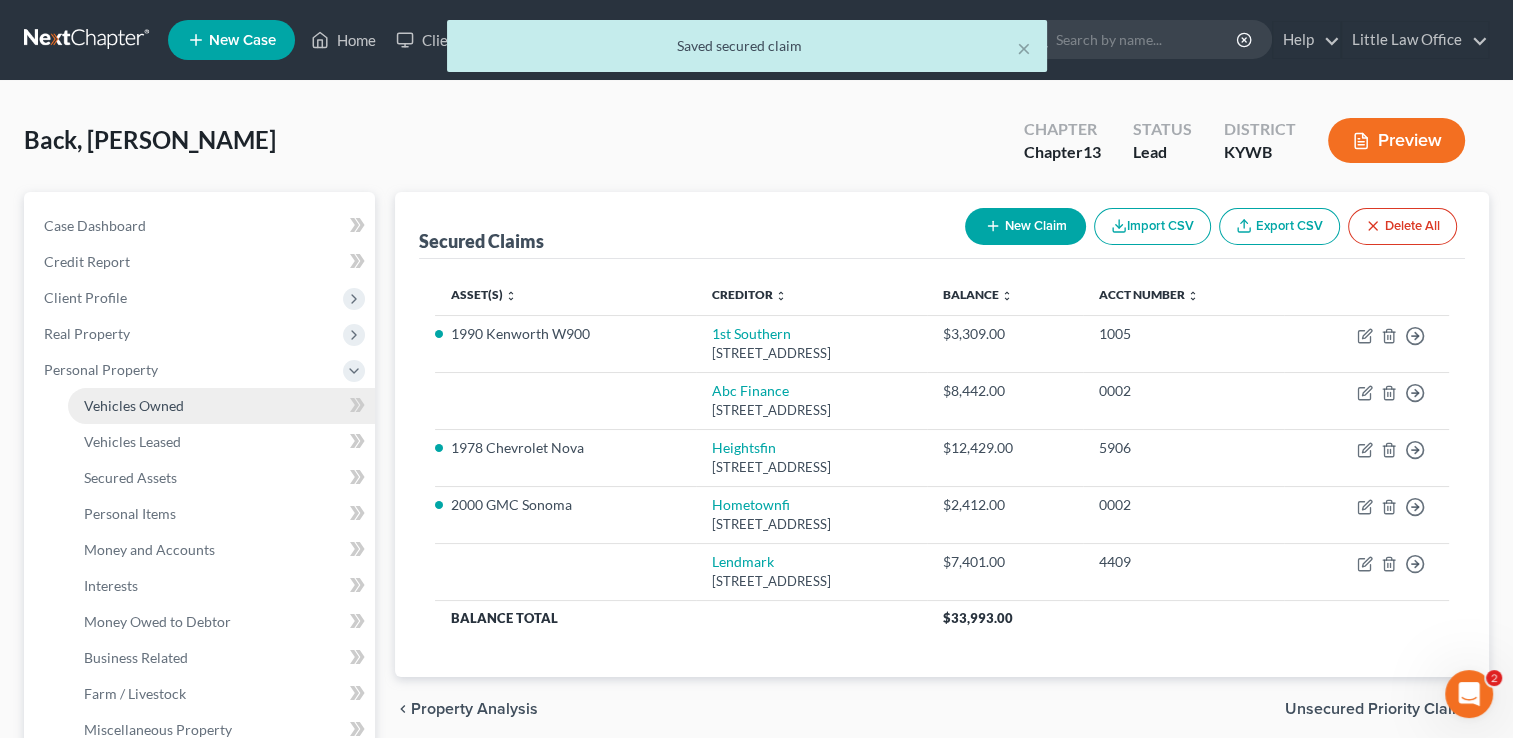 click on "Vehicles Owned" at bounding box center (134, 405) 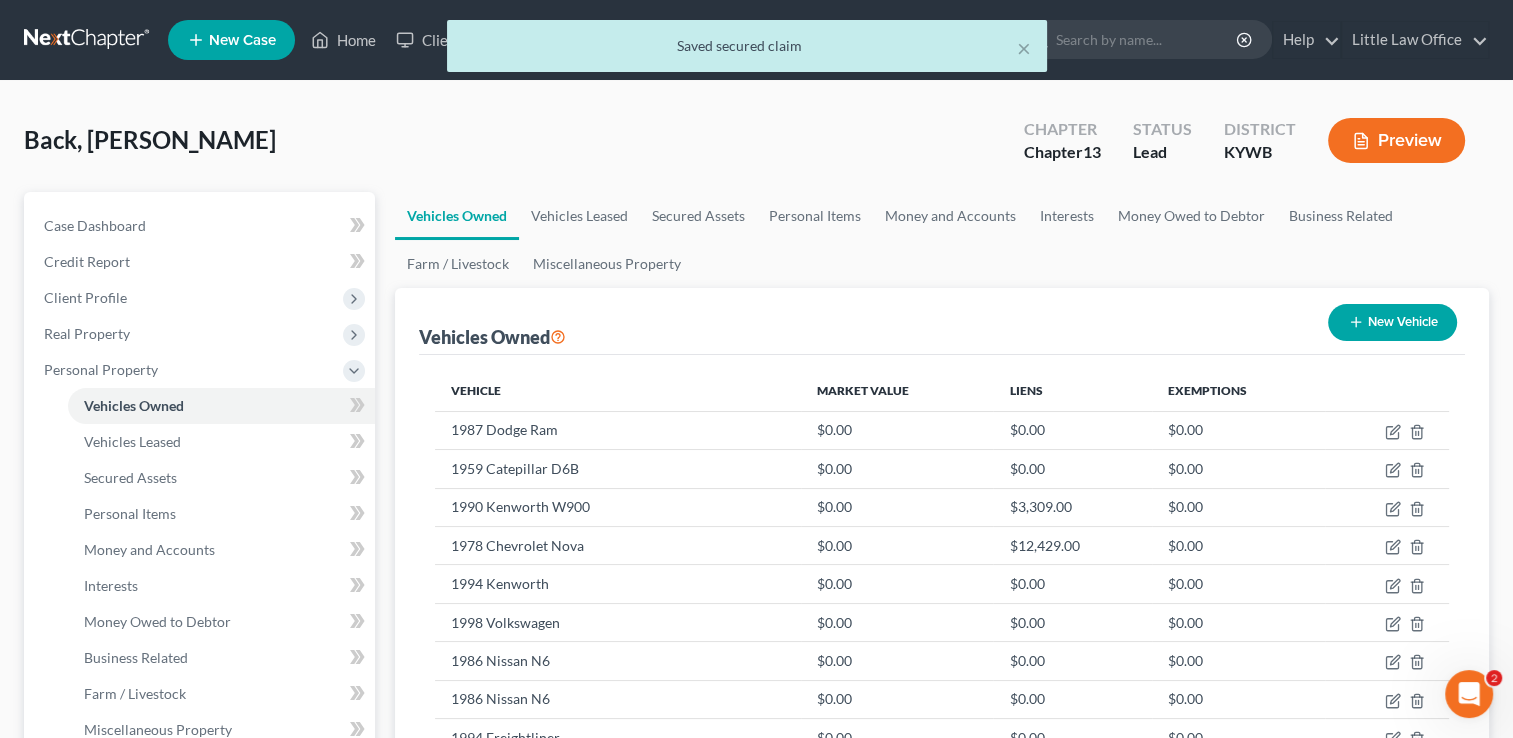 click 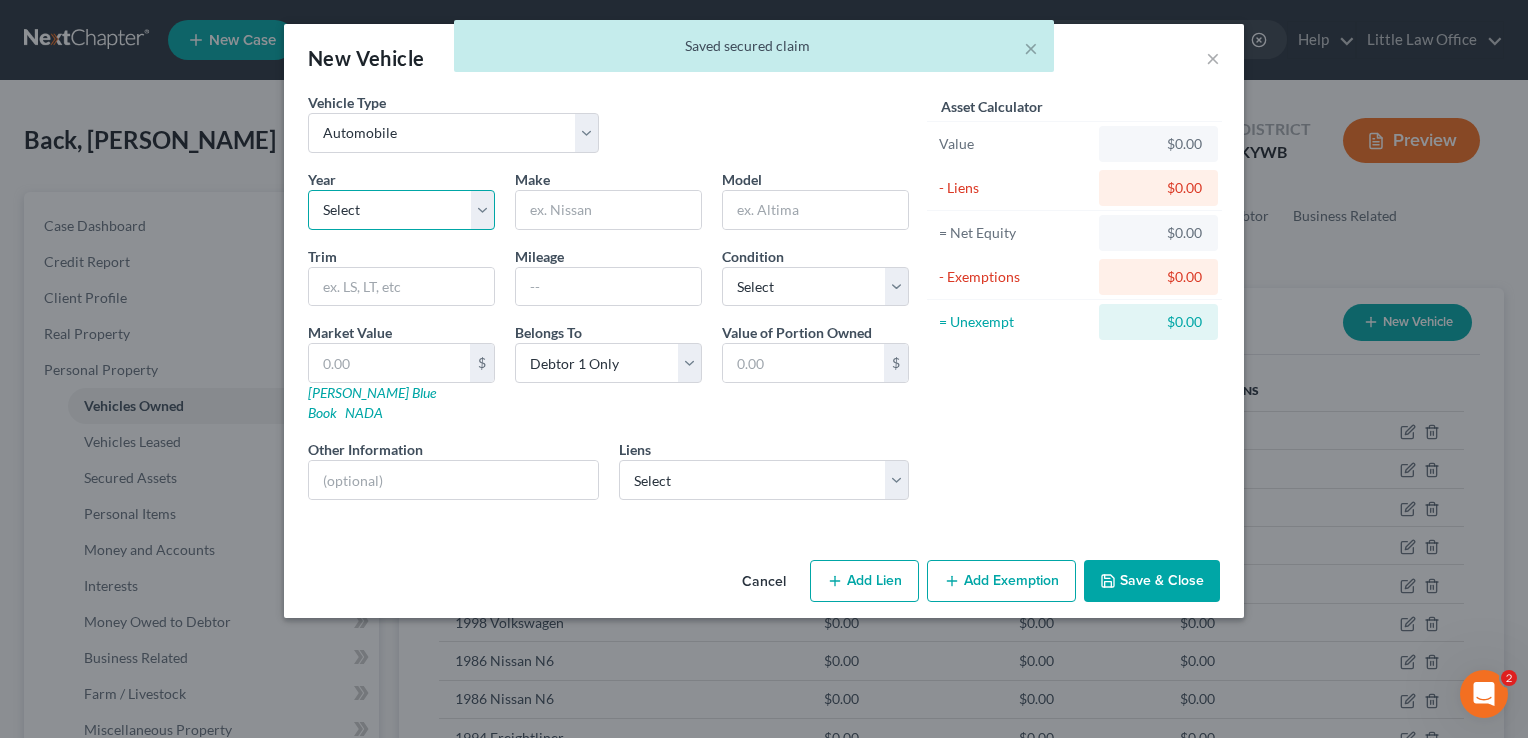 click on "Select 2026 2025 2024 2023 2022 2021 2020 2019 2018 2017 2016 2015 2014 2013 2012 2011 2010 2009 2008 2007 2006 2005 2004 2003 2002 2001 2000 1999 1998 1997 1996 1995 1994 1993 1992 1991 1990 1989 1988 1987 1986 1985 1984 1983 1982 1981 1980 1979 1978 1977 1976 1975 1974 1973 1972 1971 1970 1969 1968 1967 1966 1965 1964 1963 1962 1961 1960 1959 1958 1957 1956 1955 1954 1953 1952 1951 1950 1949 1948 1947 1946 1945 1944 1943 1942 1941 1940 1939 1938 1937 1936 1935 1934 1933 1932 1931 1930 1929 1928 1927 1926 1925 1924 1923 1922 1921 1920 1919 1918 1917 1916 1915 1914 1913 1912 1911 1910 1909 1908 1907 1906 1905 1904 1903 1902 1901" at bounding box center [401, 210] 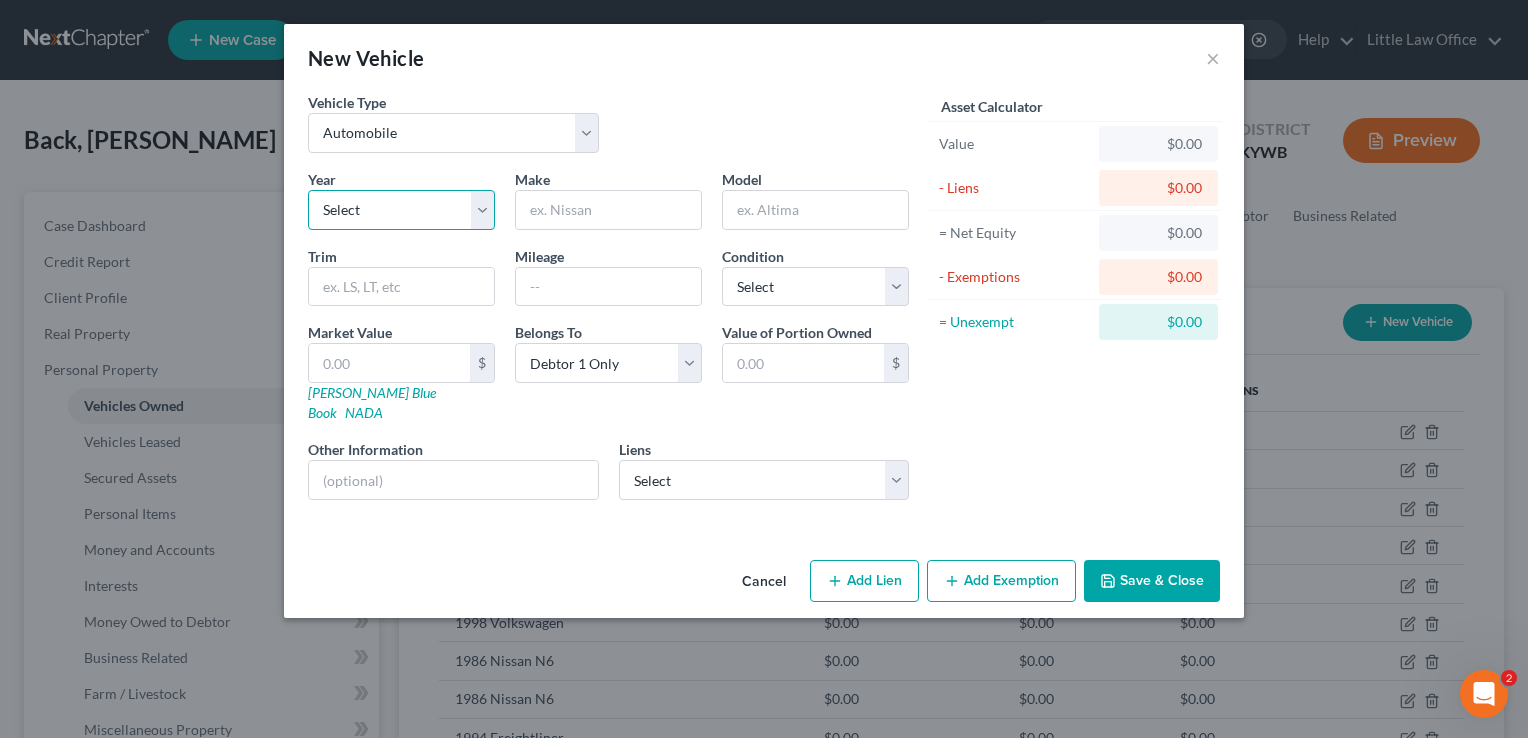 select on "19" 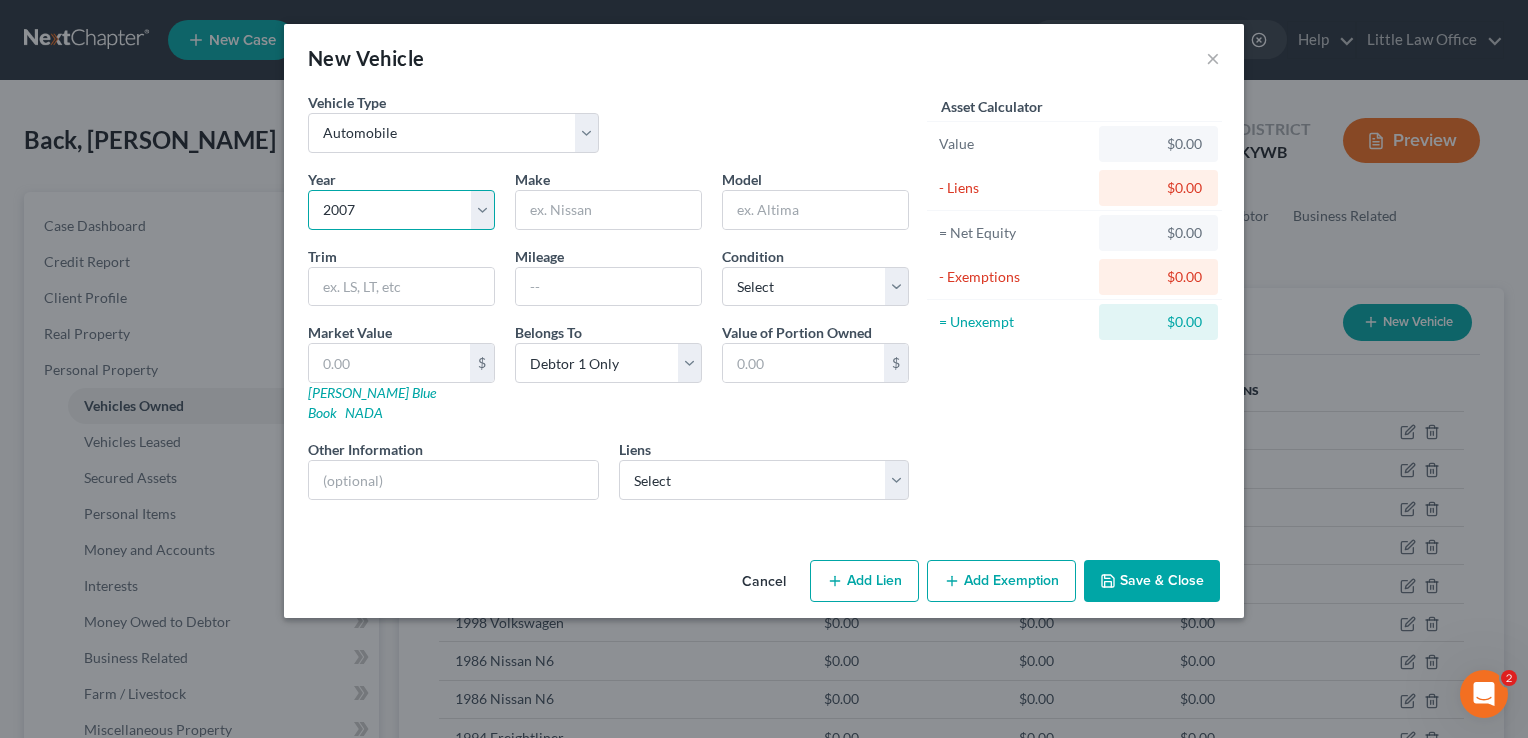 click on "Select 2026 2025 2024 2023 2022 2021 2020 2019 2018 2017 2016 2015 2014 2013 2012 2011 2010 2009 2008 2007 2006 2005 2004 2003 2002 2001 2000 1999 1998 1997 1996 1995 1994 1993 1992 1991 1990 1989 1988 1987 1986 1985 1984 1983 1982 1981 1980 1979 1978 1977 1976 1975 1974 1973 1972 1971 1970 1969 1968 1967 1966 1965 1964 1963 1962 1961 1960 1959 1958 1957 1956 1955 1954 1953 1952 1951 1950 1949 1948 1947 1946 1945 1944 1943 1942 1941 1940 1939 1938 1937 1936 1935 1934 1933 1932 1931 1930 1929 1928 1927 1926 1925 1924 1923 1922 1921 1920 1919 1918 1917 1916 1915 1914 1913 1912 1911 1910 1909 1908 1907 1906 1905 1904 1903 1902 1901" at bounding box center [401, 210] 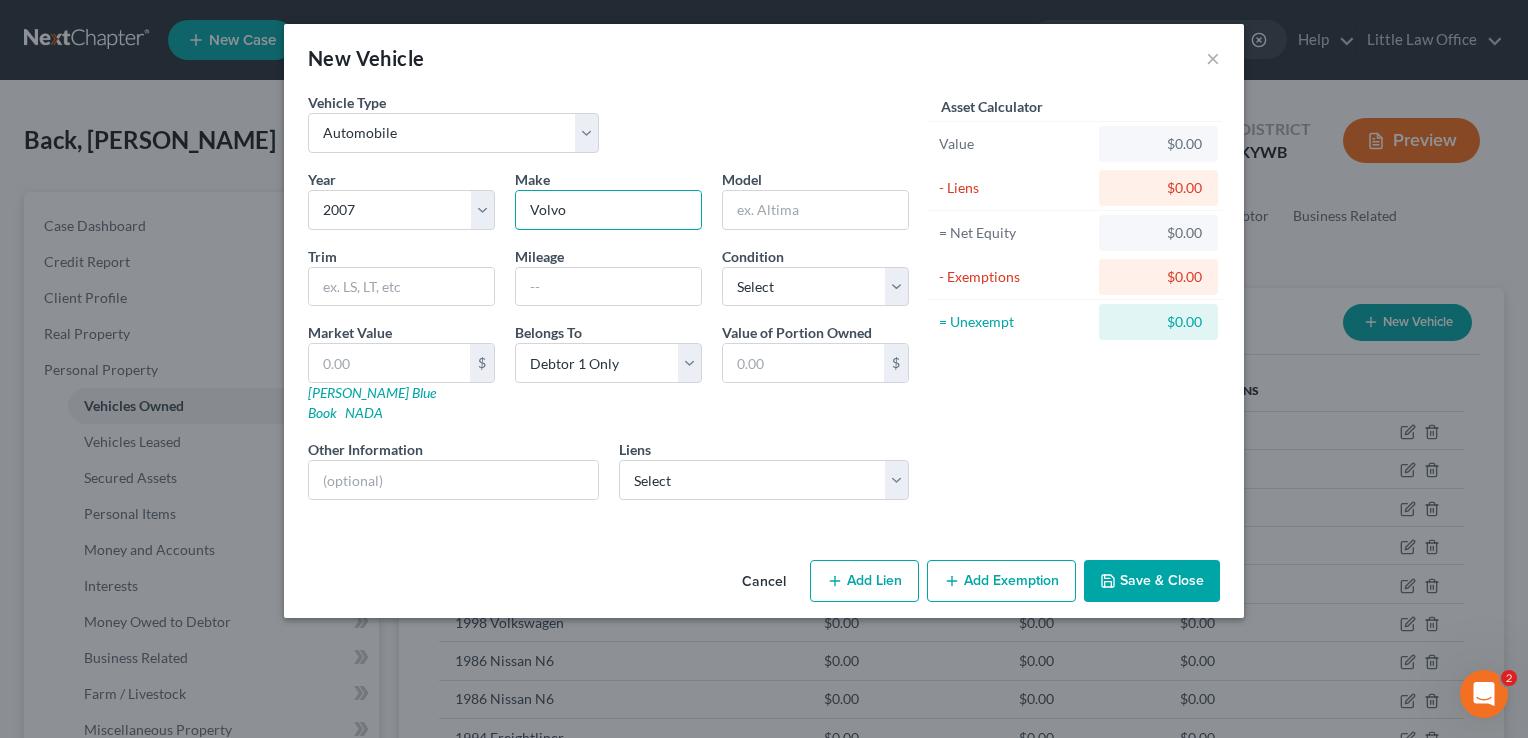 type on "Volvo" 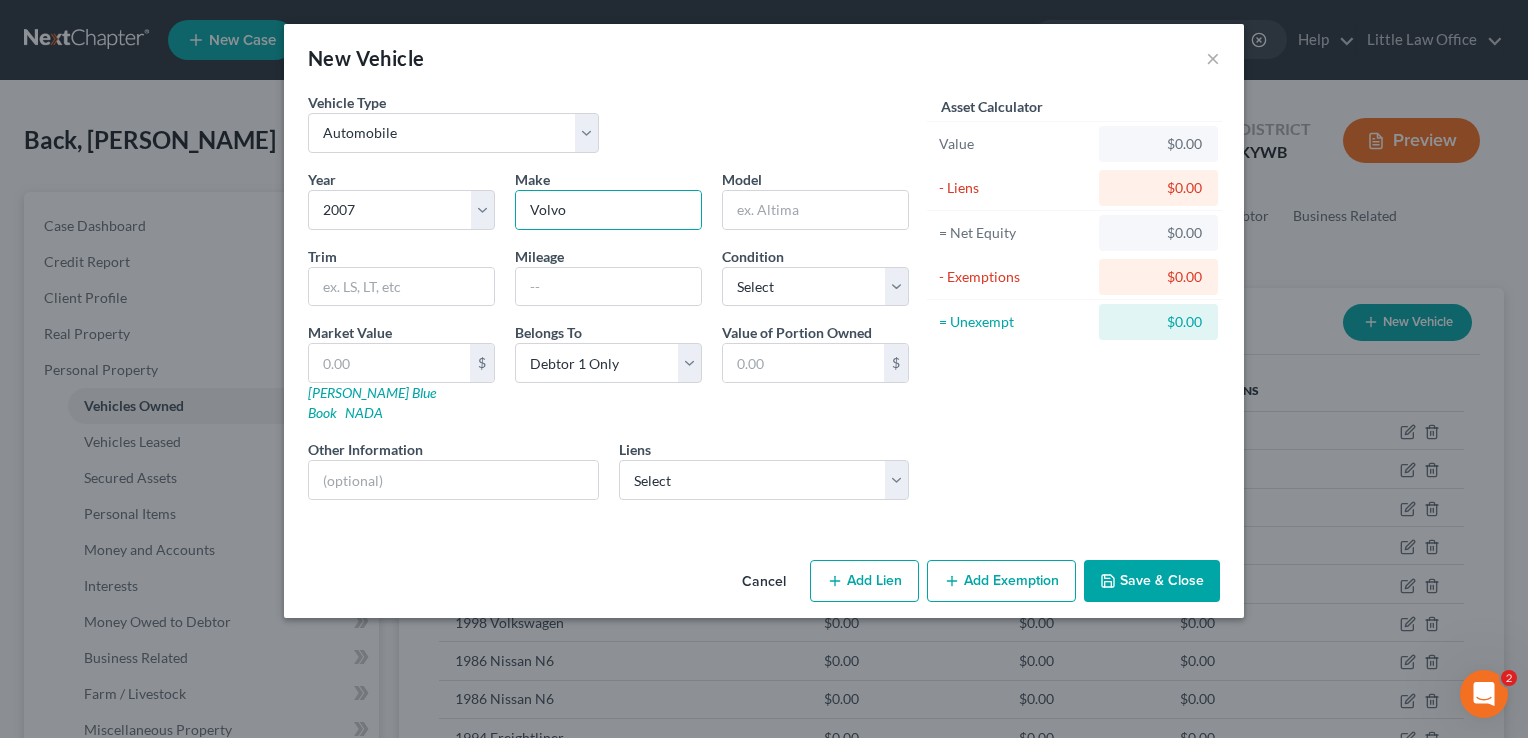 click on "Save & Close" at bounding box center (1152, 581) 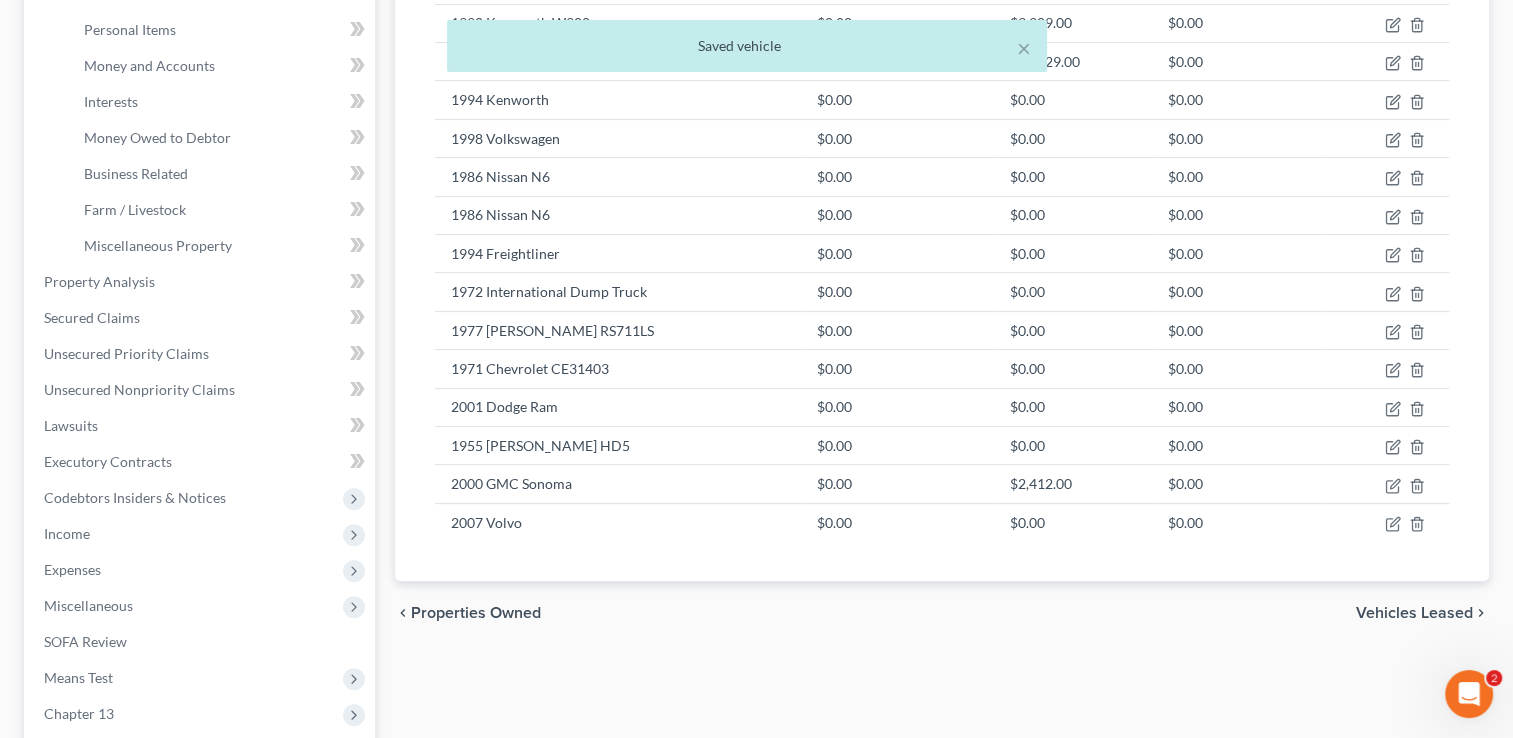 scroll, scrollTop: 494, scrollLeft: 0, axis: vertical 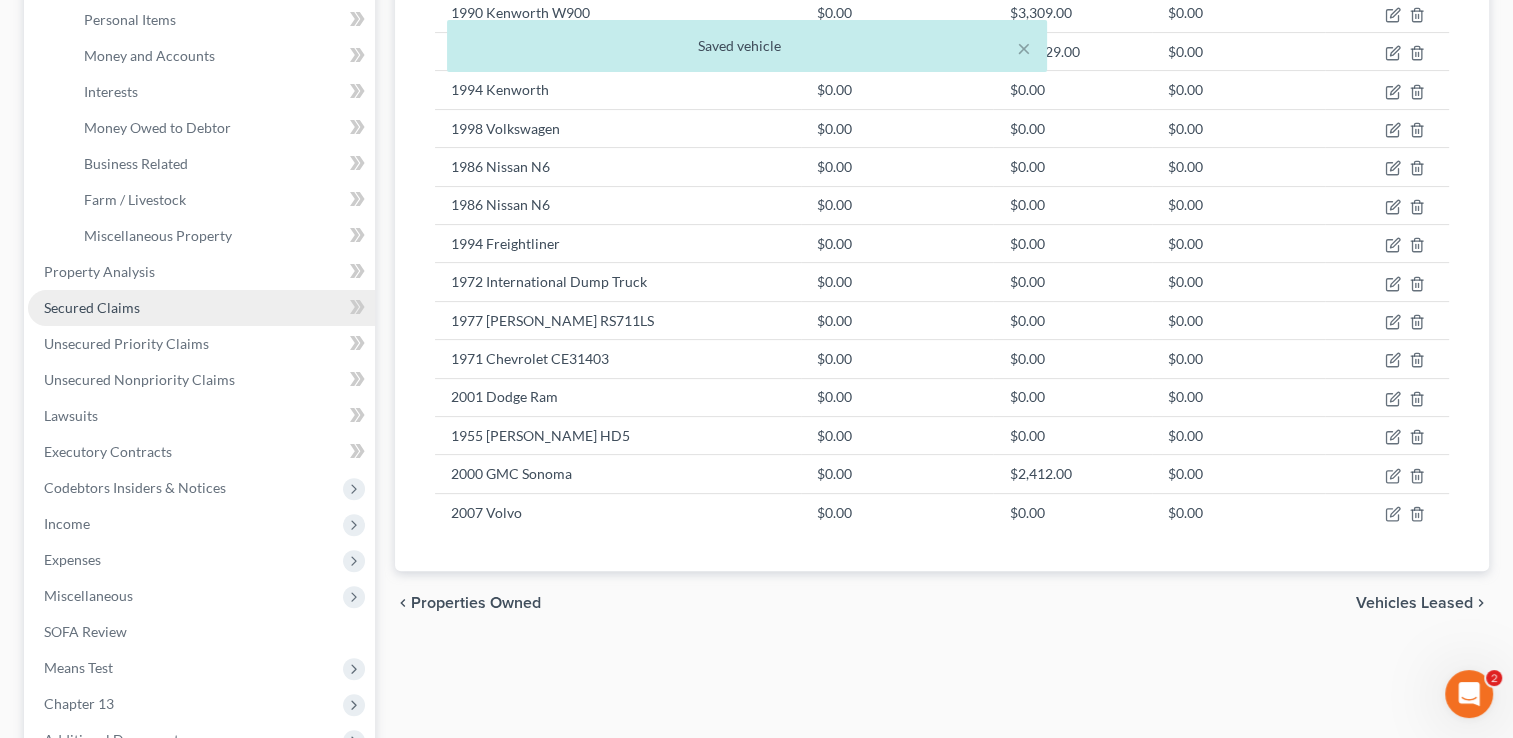 click on "Secured Claims" at bounding box center (92, 307) 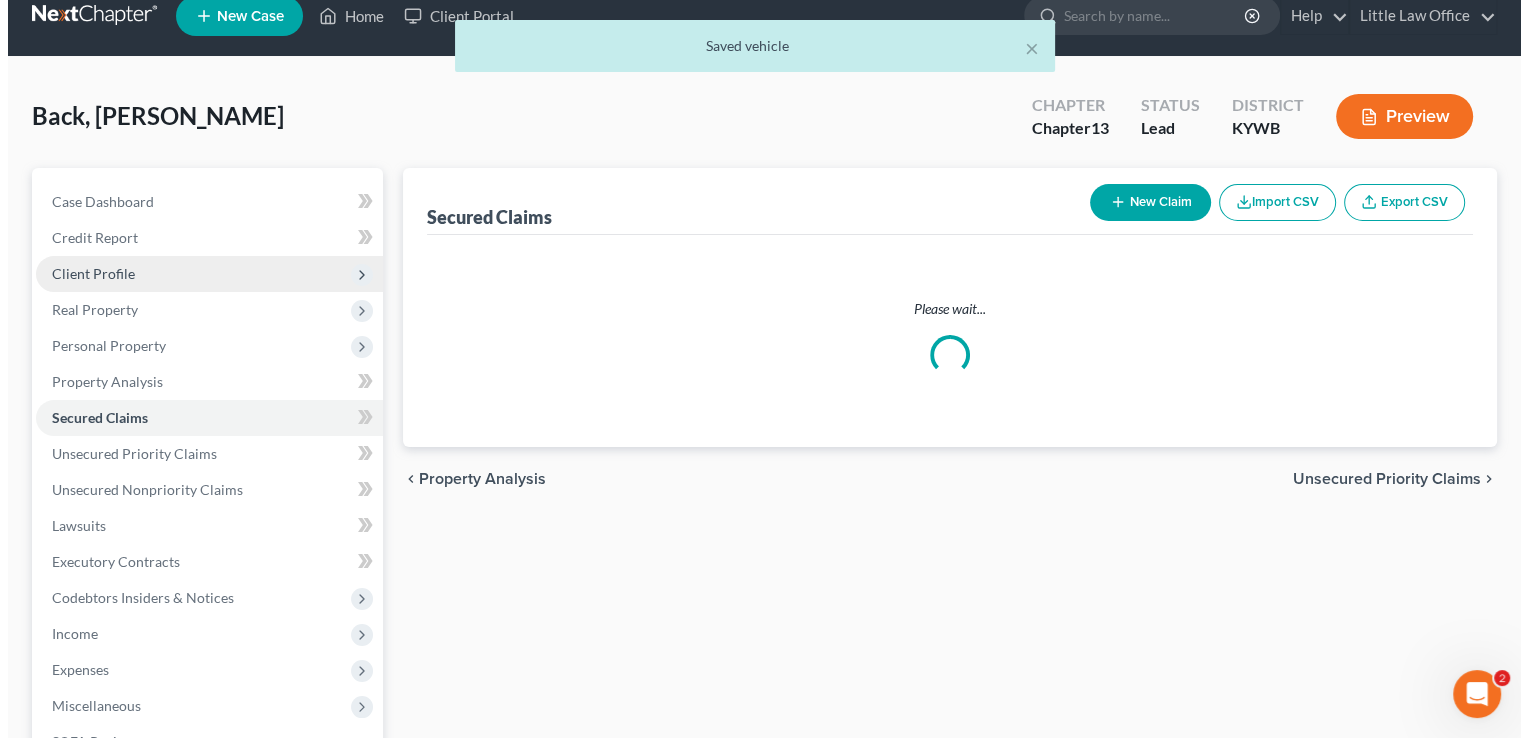 scroll, scrollTop: 0, scrollLeft: 0, axis: both 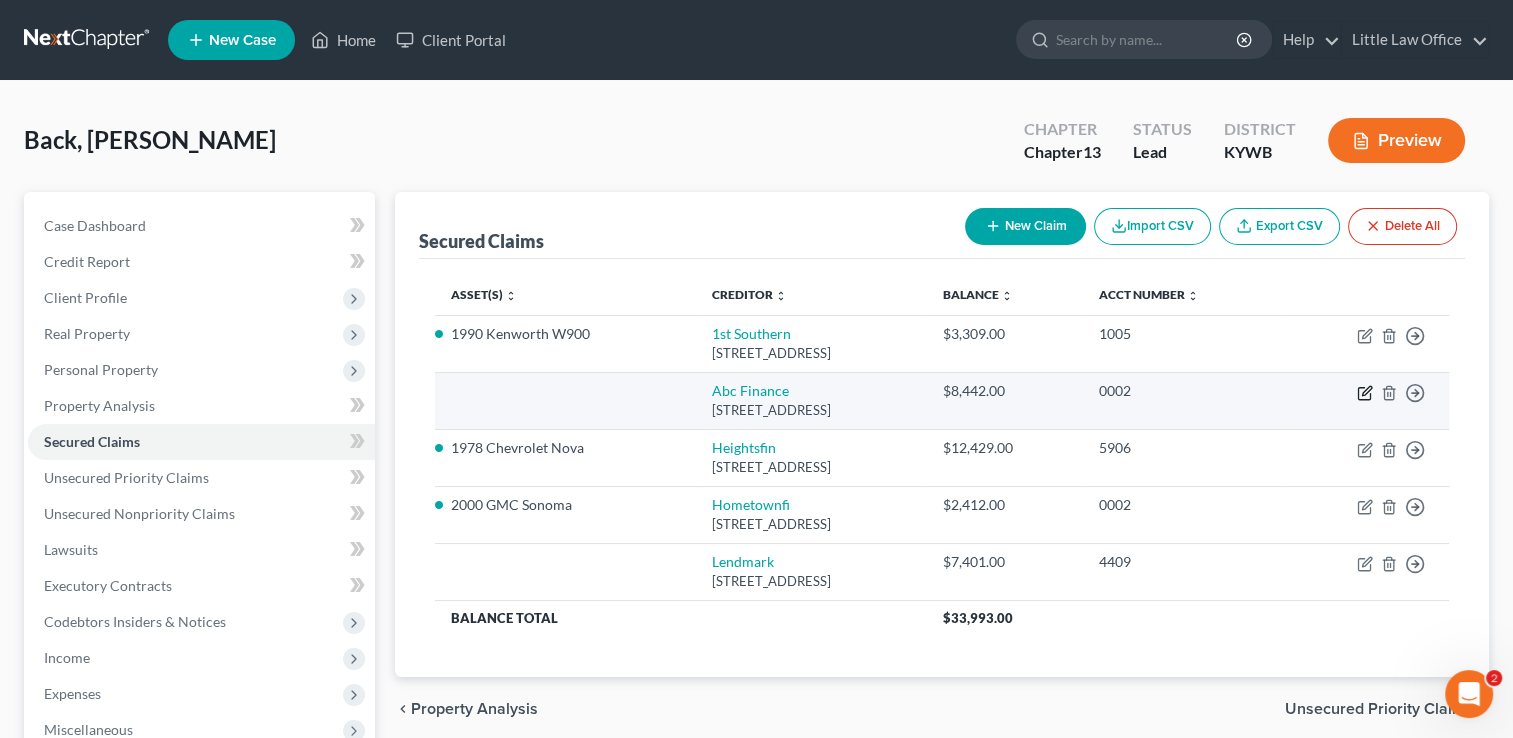 click 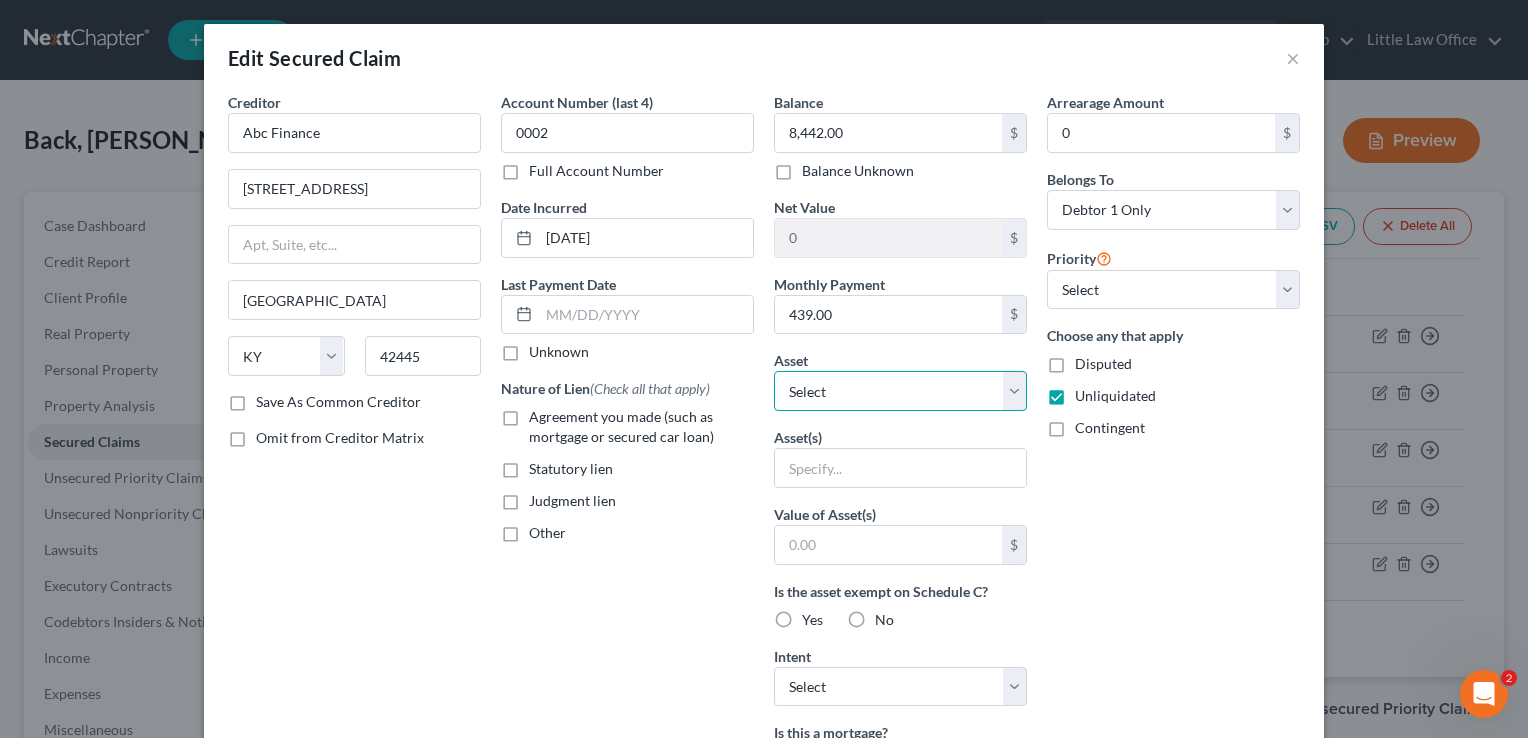 click on "Select Other Multiple Assets 1987 Dodge Ram - $0.0 Clothing - clothing for 1 adult - $200.0 1959 Catepillar D6B - $0.0 421 Cottonback Road - $0.0 422 Cottonback Road - $0.0 1990 Kenworth W900 - $0.0 1978 Chevrolet Nova - $0.0 Mutual of Omaha - $0.0 1994 Kenworth - $0.0 1998 Volkswagen - $0.0 1986 Nissan N6 - $0.0 1986 Nissan N6 - $0.0 1994 Freightliner - $0.0 1972 International Dump Truck - $0.0 1977 Mack RS711LS - $0.0 1971 Chevrolet CE31403 - $0.0 2001 Dodge Ram - $0.0 First Southern National Bank (Checking Account) - $12.0 Independence Bank (Checking Account) - $80.0 Electronics - cell phone - $300.0 1955 Alice Chandlers HD5 - $0.0 Independence Bank (Savings Account) - $40.0 Household Goods - couch; coffee table; kitchen table and chairs; refrigerator; microwave; bed; dresser; chest; bedside table; riding mower; weedeater; push mower; misc. hand tools; misc. power tools - $2000.0 Ray Jones Trucking settlement (owed to debtor) - $22000.0 2020 Mack 48' x 102' trailer - $15000.0 2000 GMC Sonoma - $0.0" at bounding box center (900, 391) 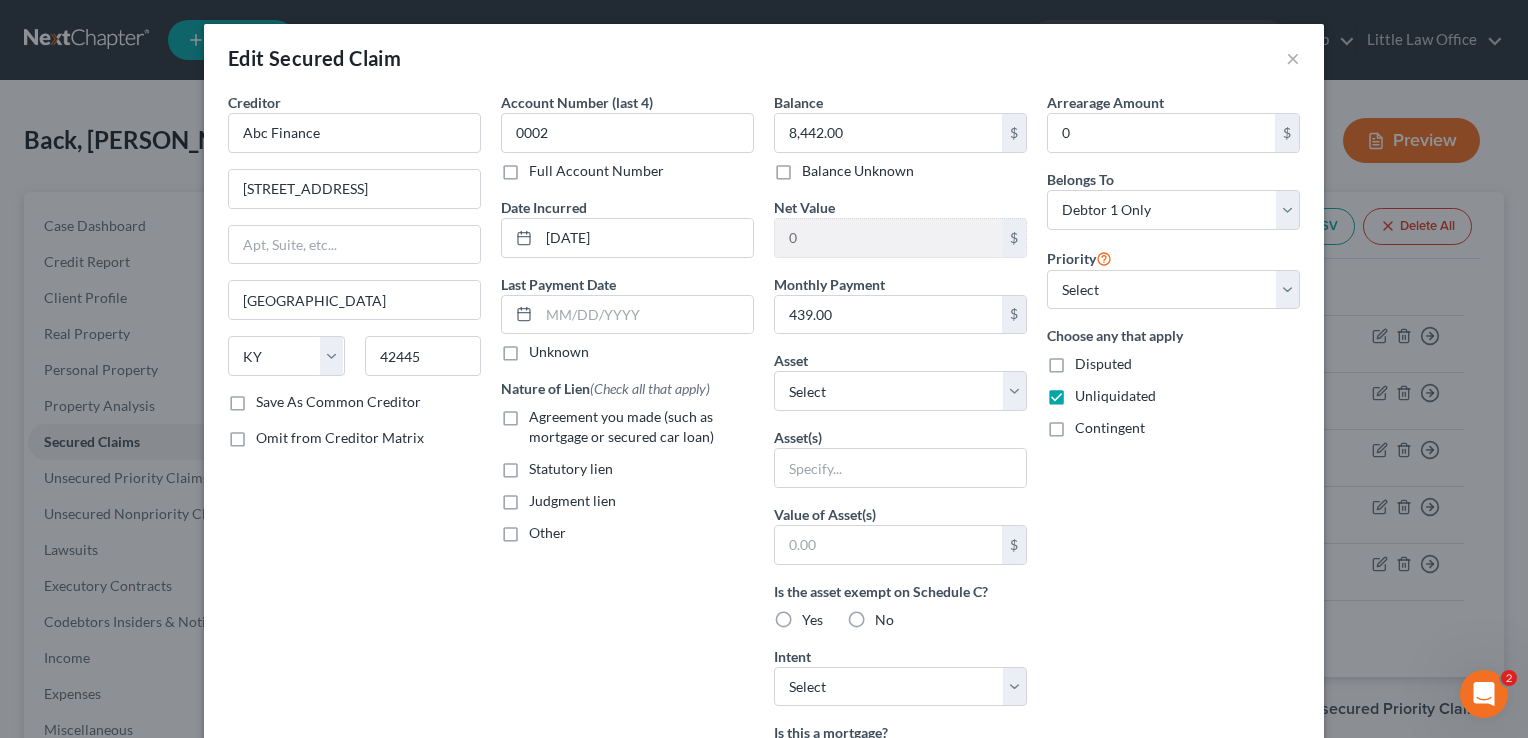 click on "Arrearage Amount 0 $
Belongs To
*
Select Debtor 1 Only Debtor 2 Only Debtor 1 And Debtor 2 Only At Least One Of The Debtors And Another Community Property Priority  Select 1st 2nd 3rd 4th 5th 6th 7th 8th 9th 10th 11th 12th 13th 14th 15th 16th 17th 18th 19th 20th 21th 22th 23th 24th 25th 26th 27th 28th 29th 30th Choose any that apply Disputed Unliquidated Contingent" at bounding box center (1173, 538) 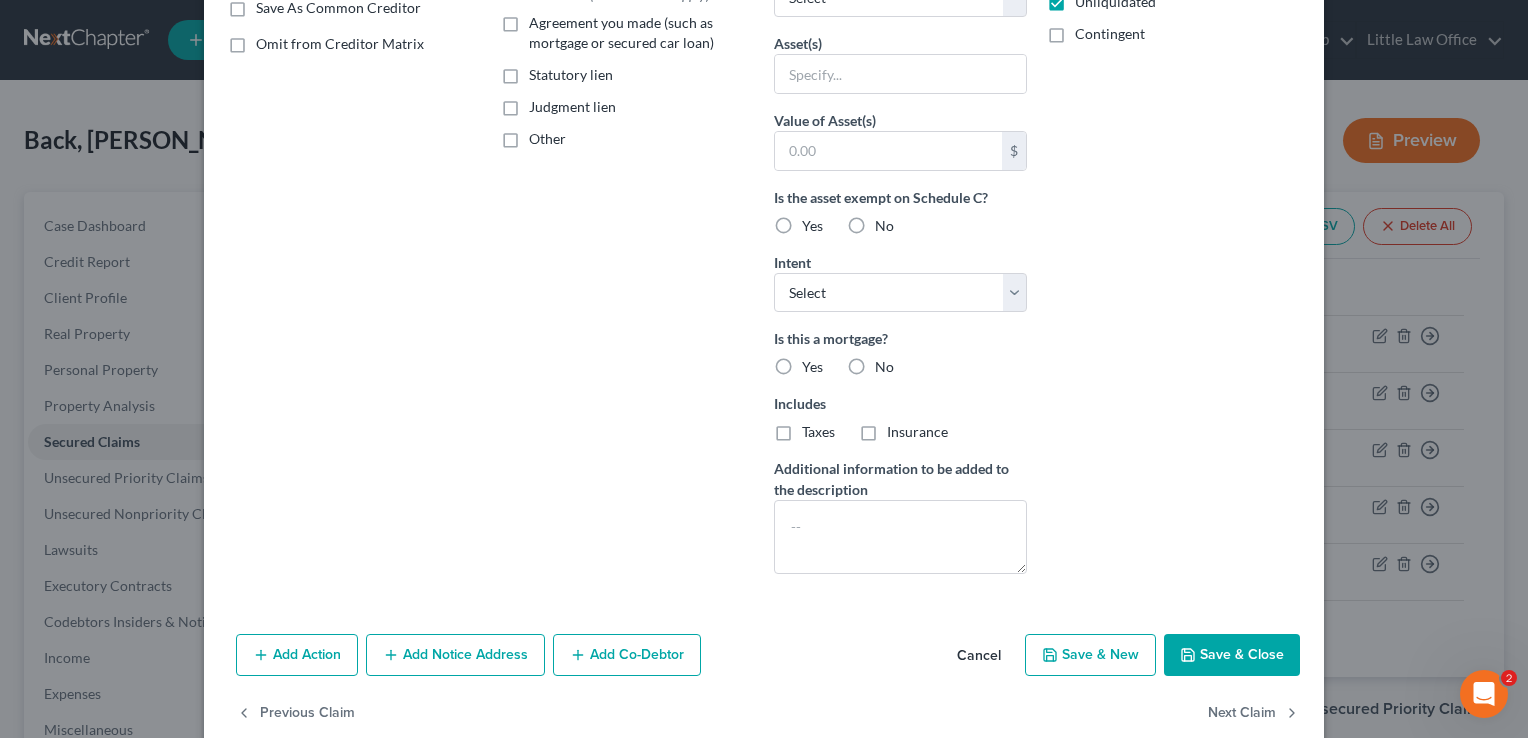 scroll, scrollTop: 417, scrollLeft: 0, axis: vertical 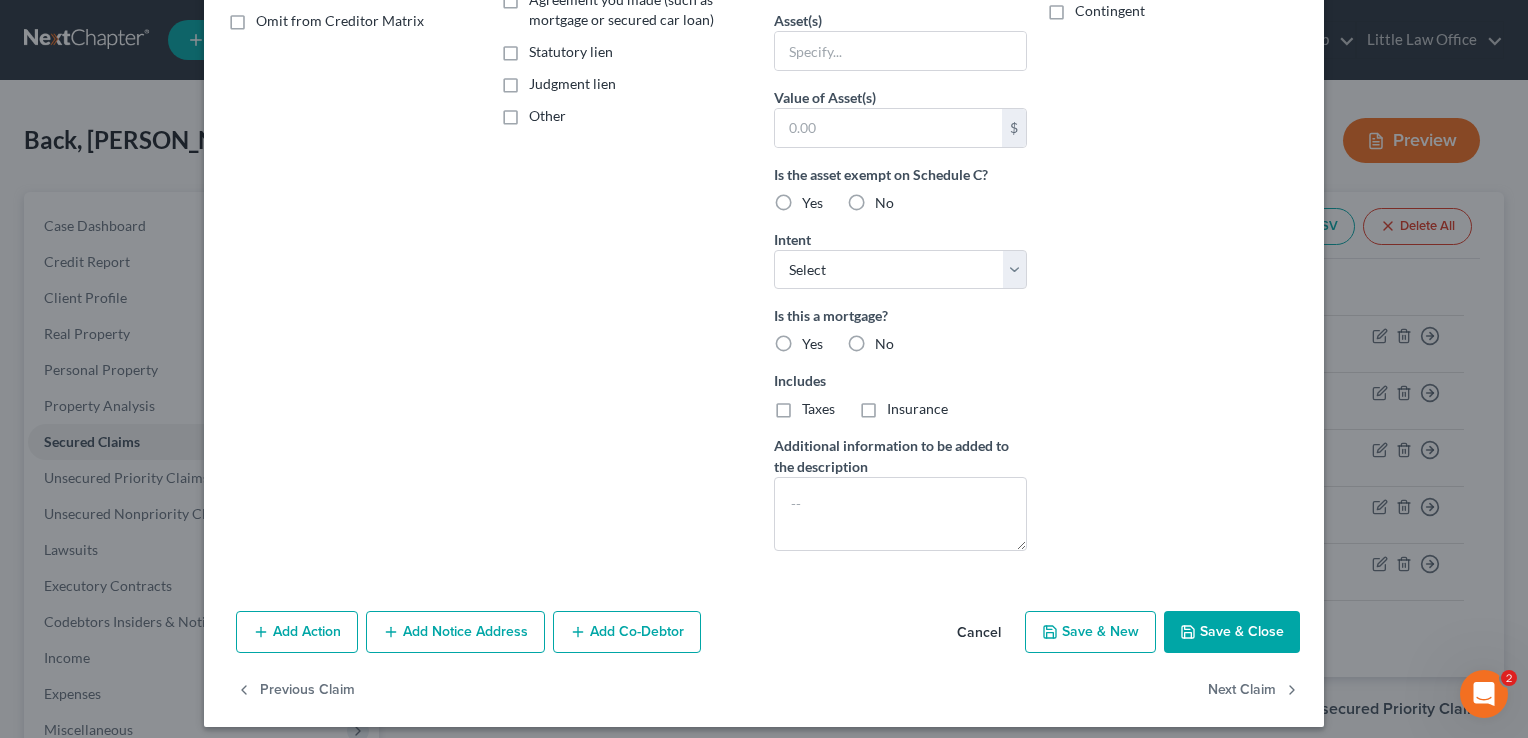 click on "Save & Close" at bounding box center (1232, 632) 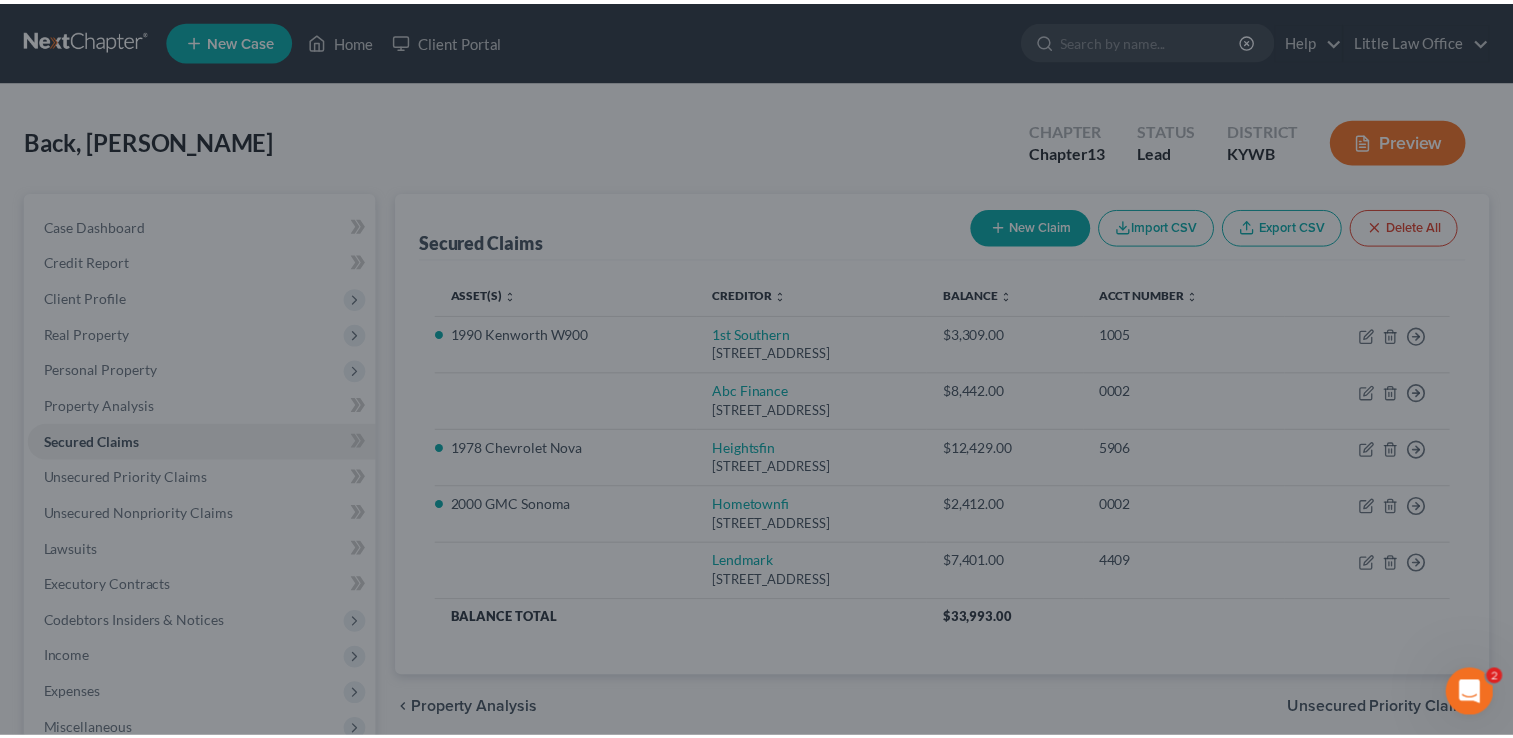 scroll, scrollTop: 208, scrollLeft: 0, axis: vertical 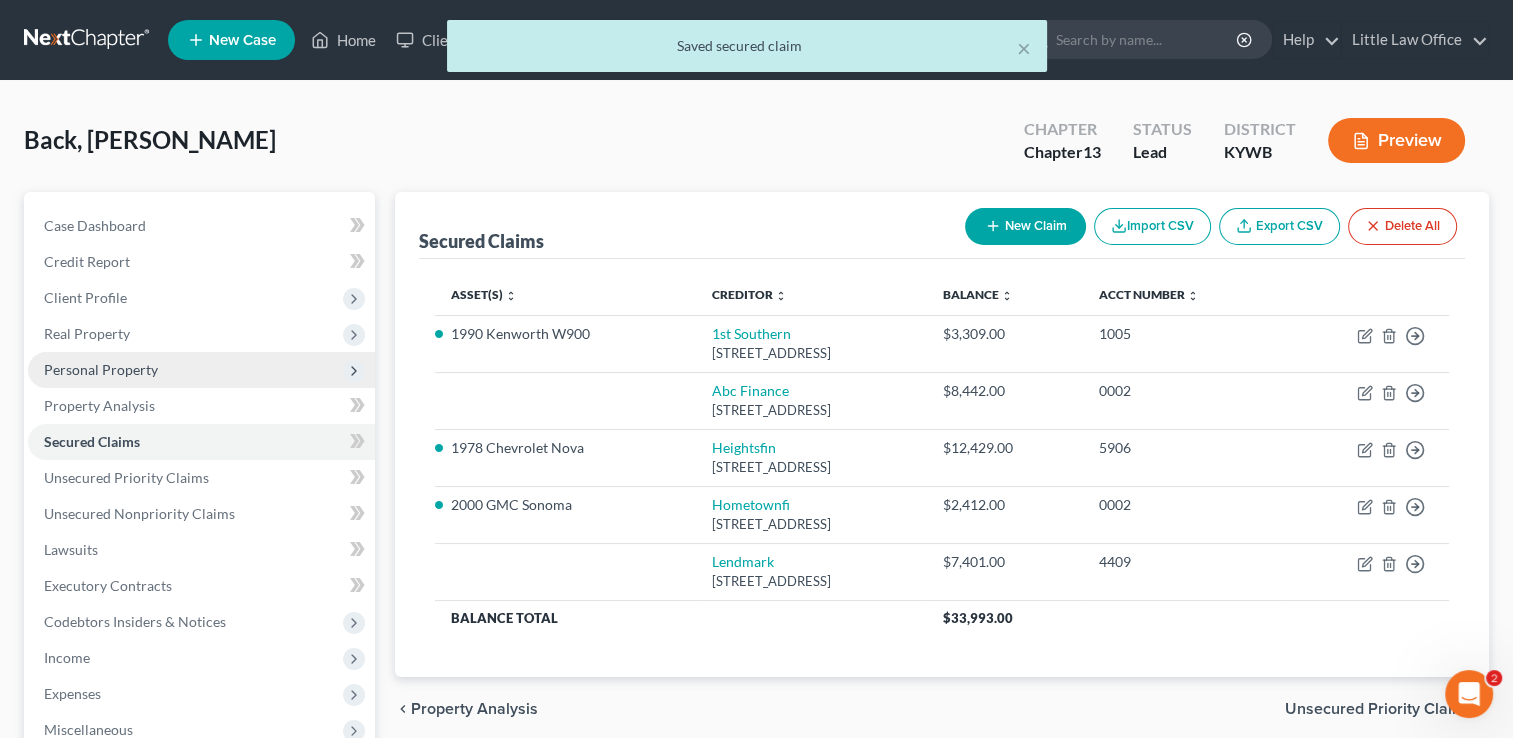 click on "Personal Property" at bounding box center (201, 370) 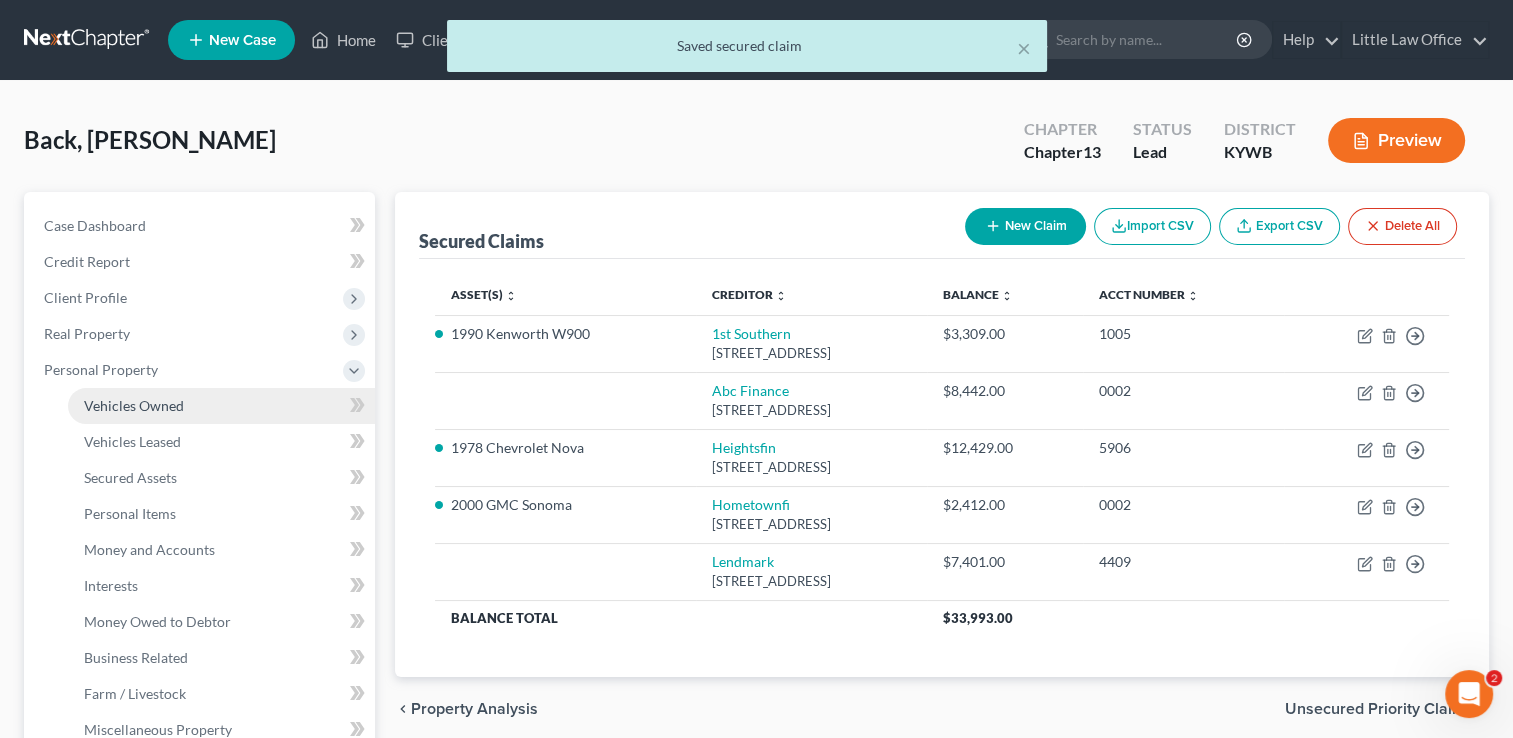 click on "Vehicles Owned" at bounding box center (221, 406) 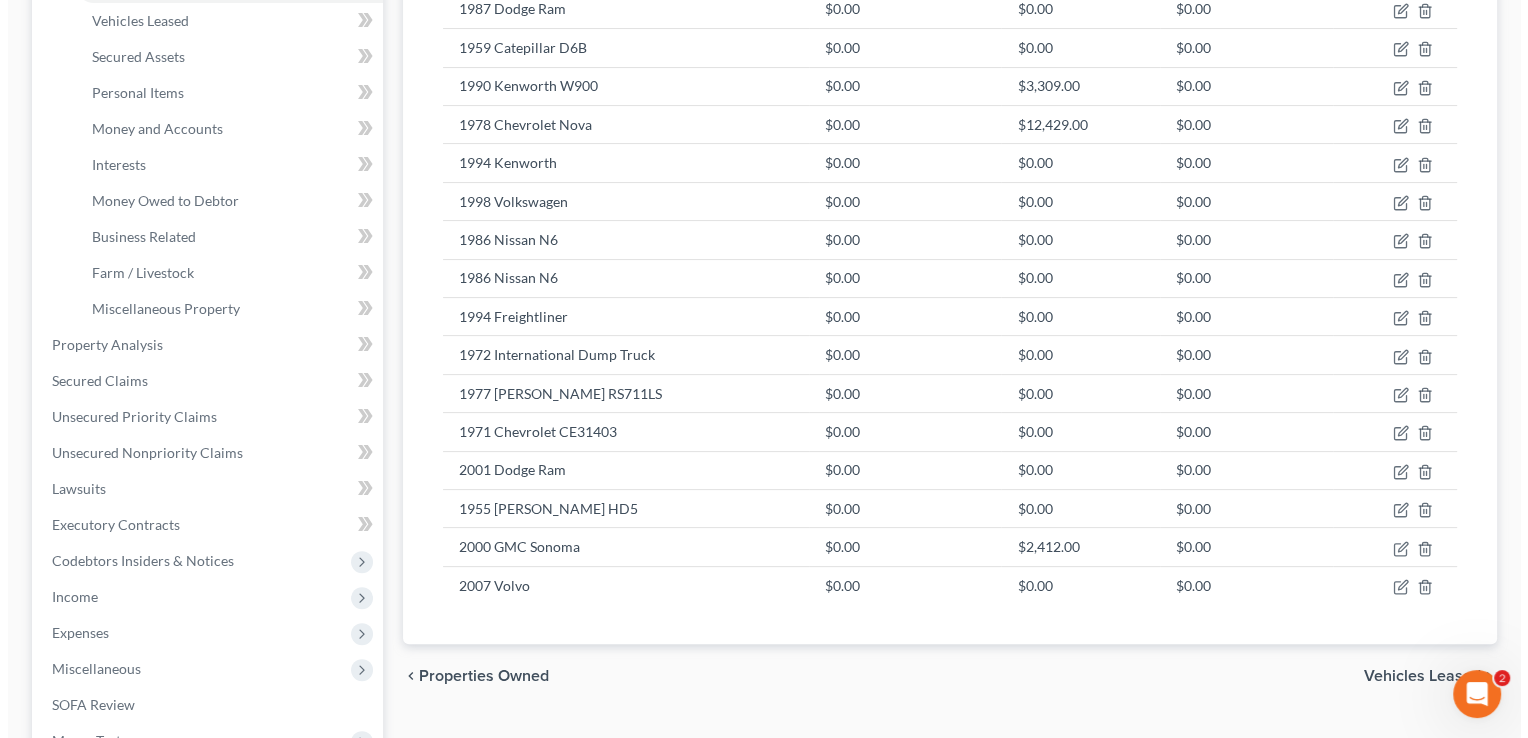 scroll, scrollTop: 425, scrollLeft: 0, axis: vertical 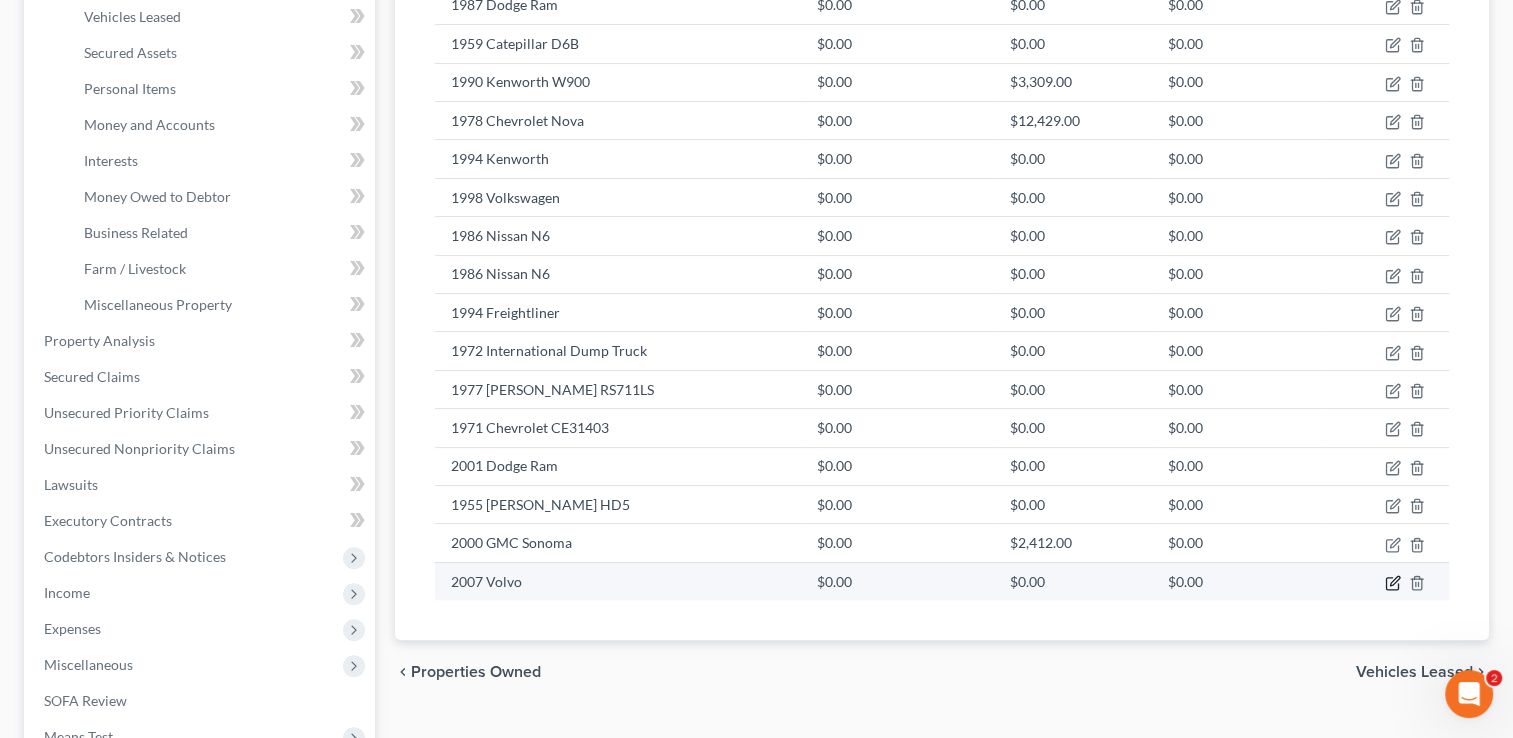 click 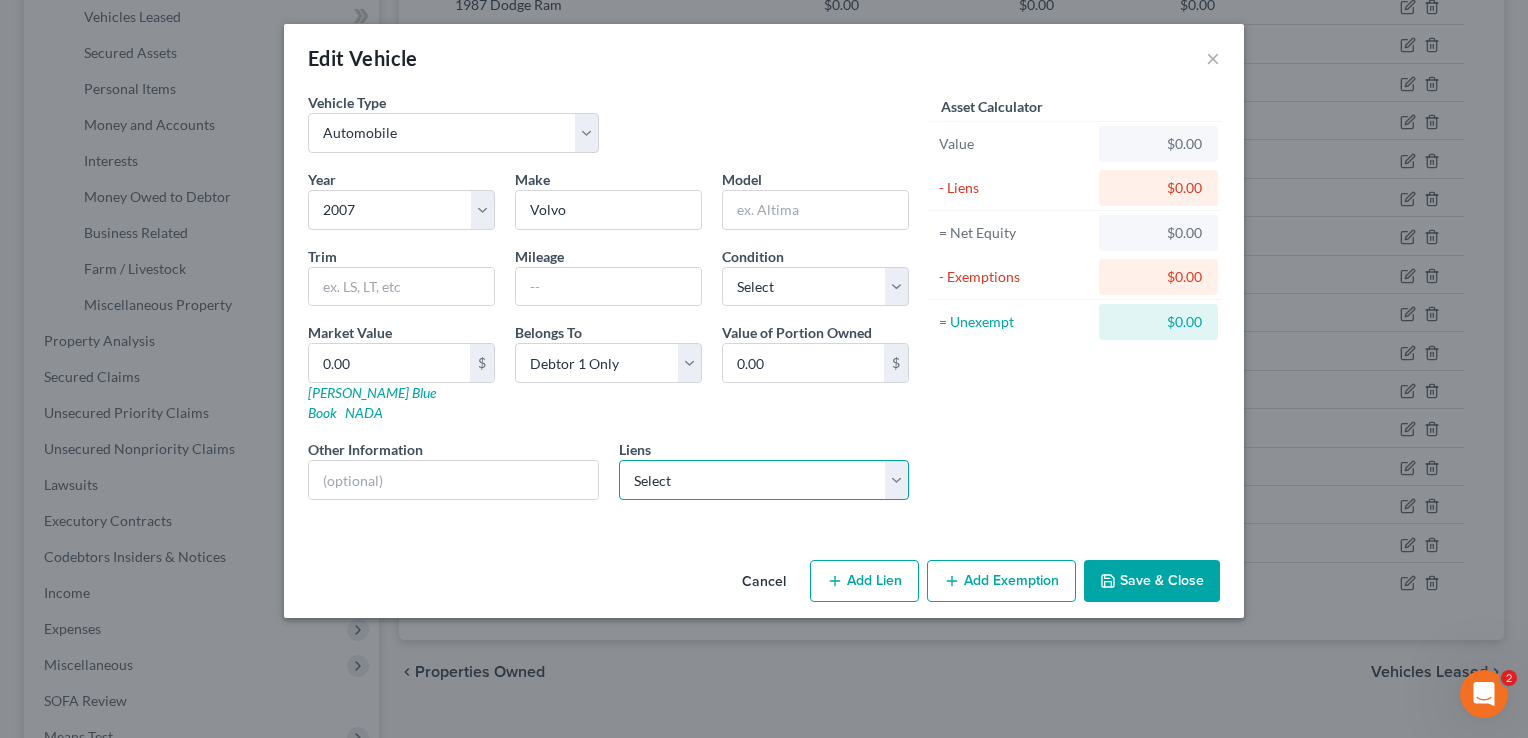 click on "Select Abc Finance - $8,442.00 Lendmark - $7,401.00" at bounding box center [764, 480] 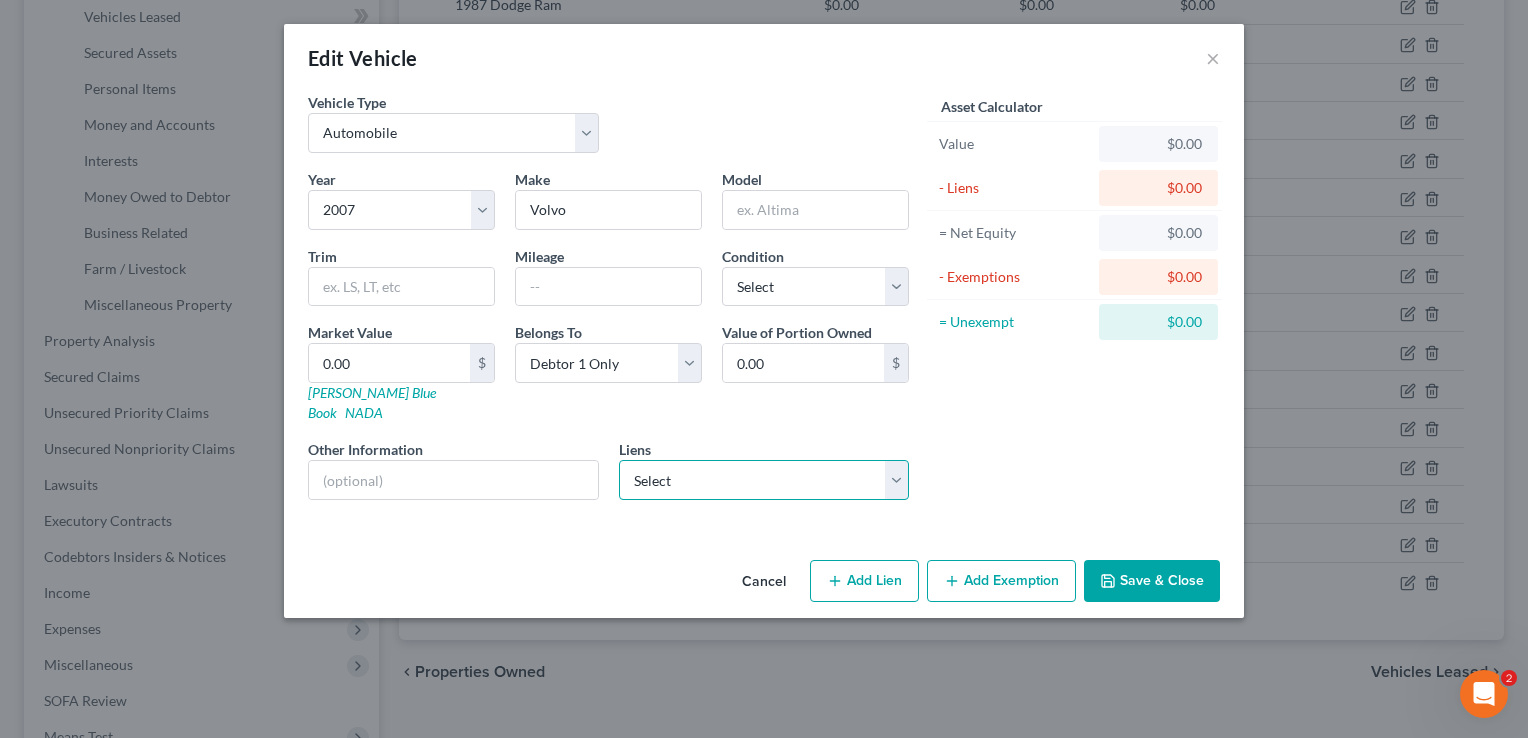 select on "0" 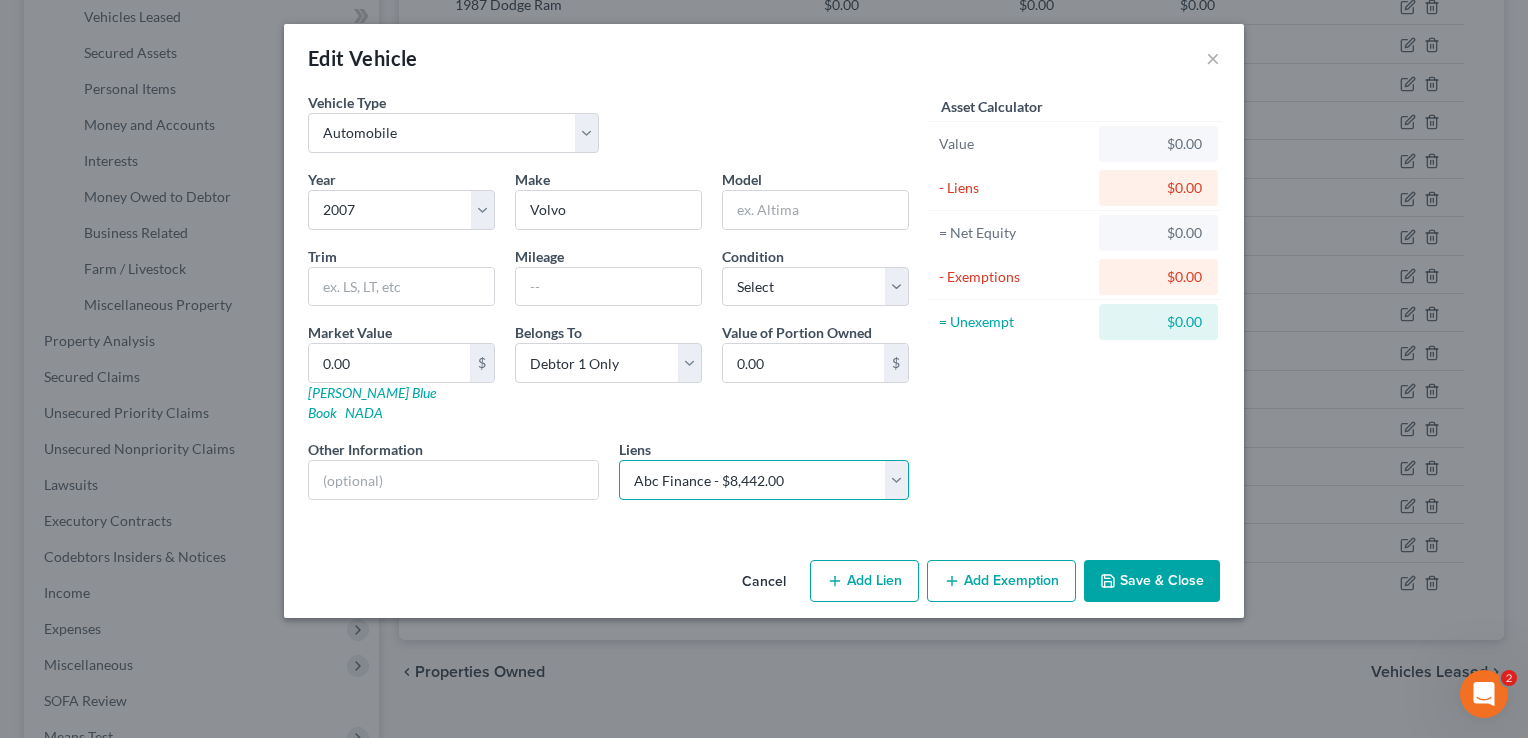 click on "Select Abc Finance - $8,442.00 Lendmark - $7,401.00" at bounding box center (764, 480) 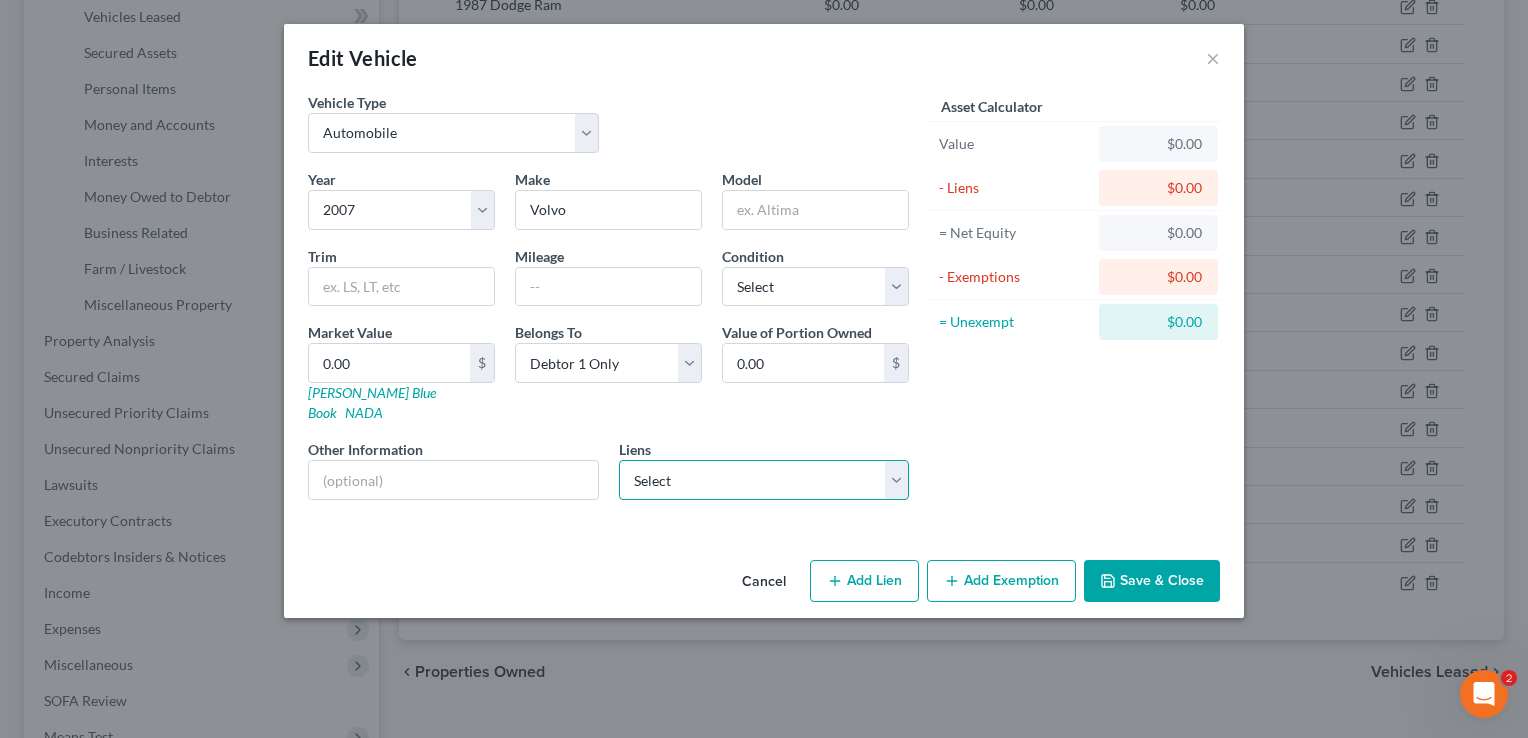 select on "18" 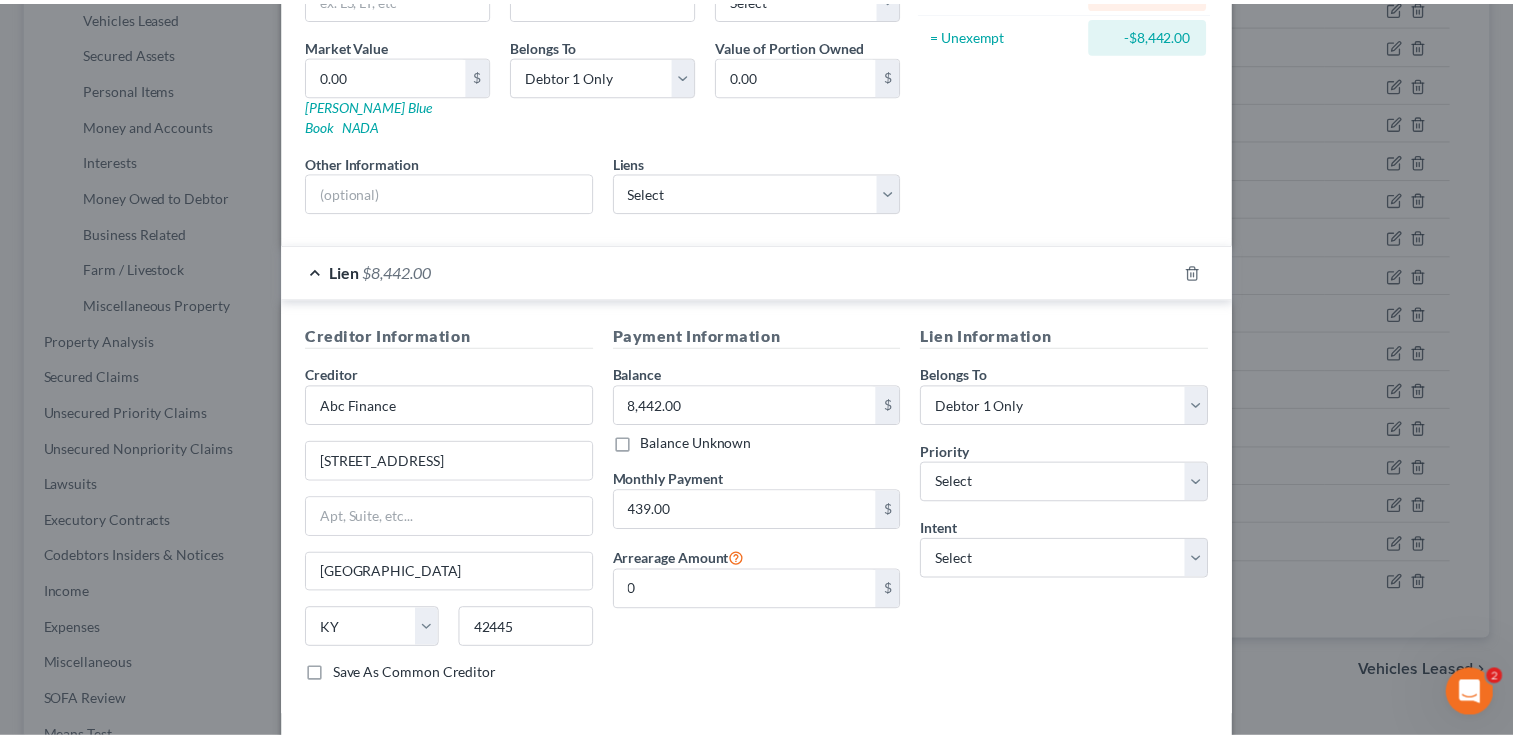 scroll, scrollTop: 351, scrollLeft: 0, axis: vertical 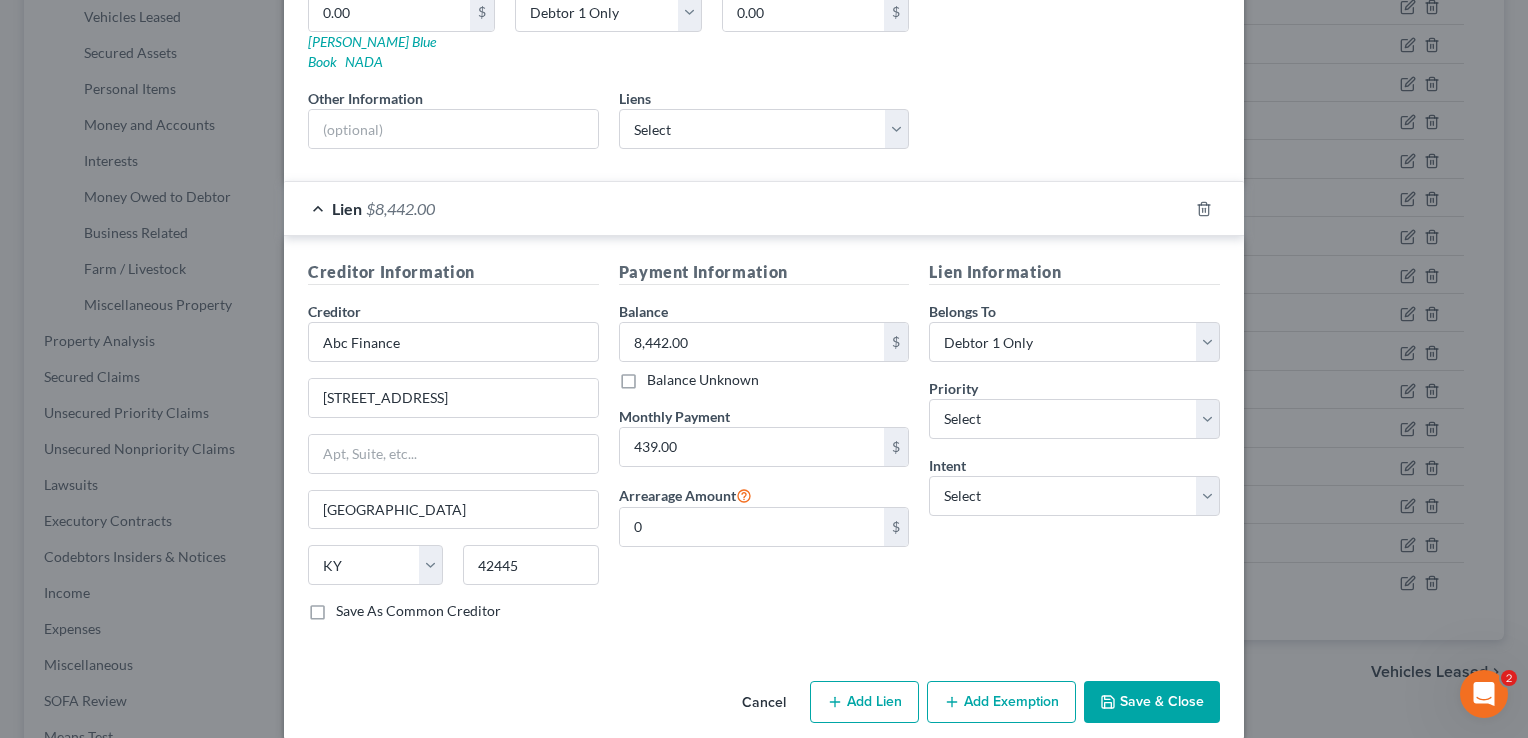 click on "Cancel Add Lien Add Lease Add Exemption Save & Close" at bounding box center [764, 706] 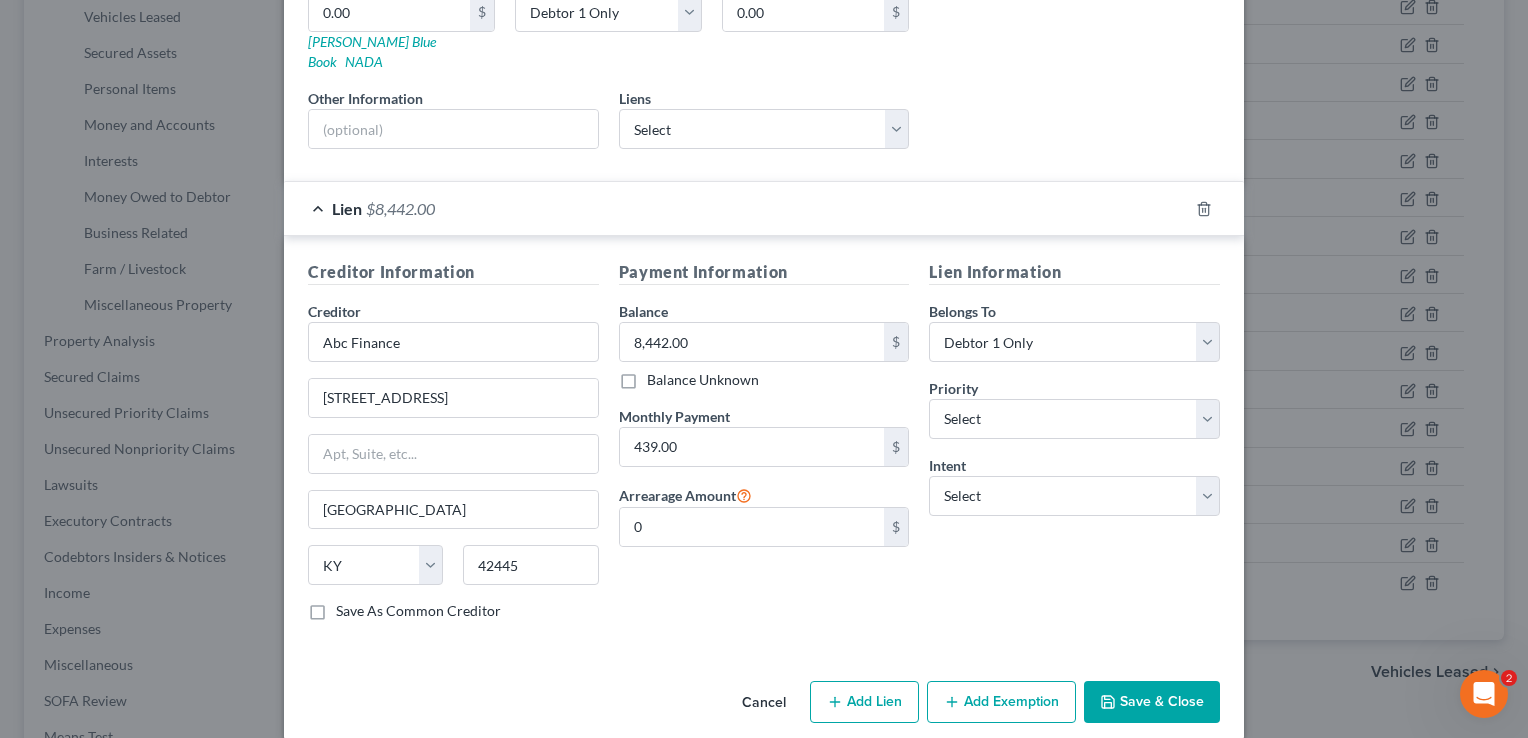 click on "Save & Close" at bounding box center [1152, 702] 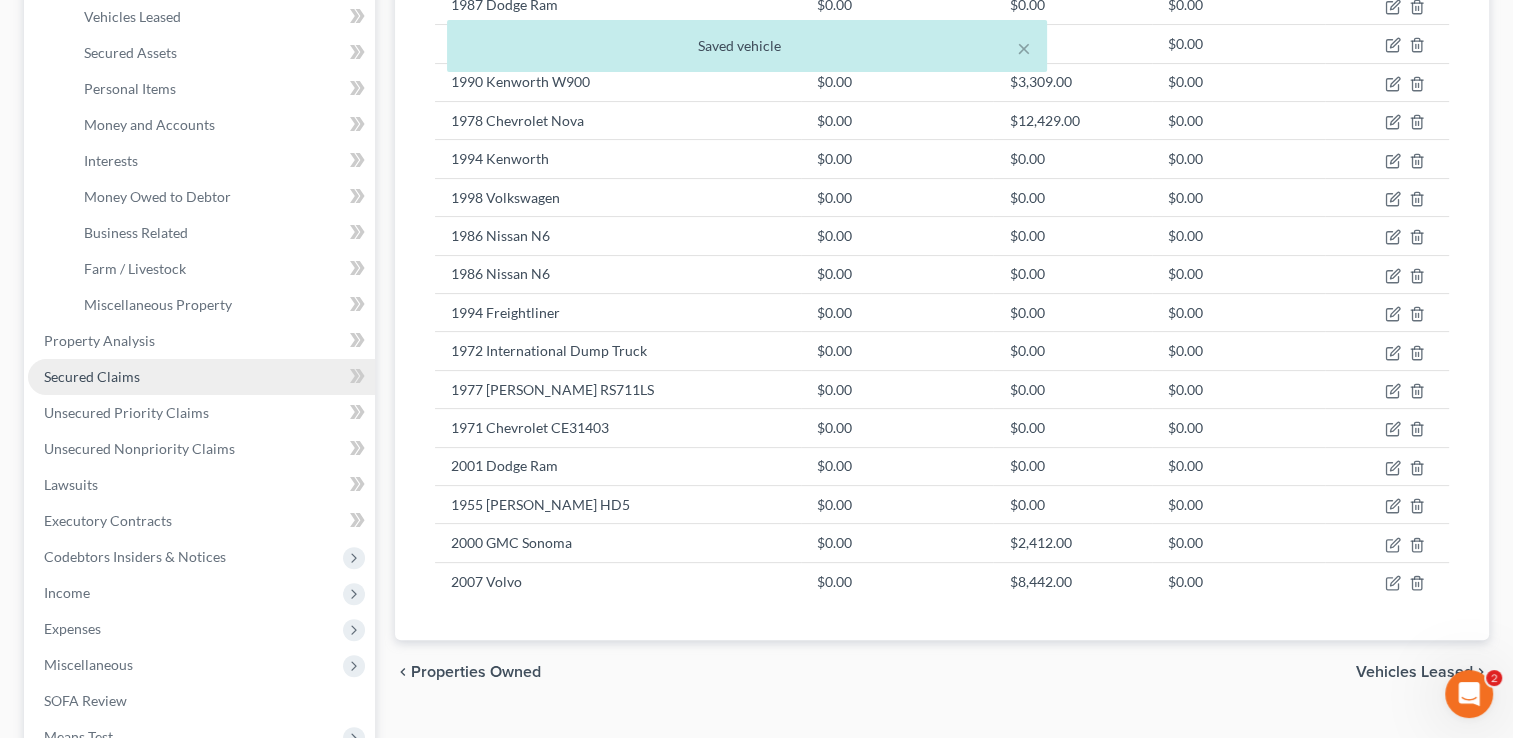 click on "Secured Claims" at bounding box center [201, 377] 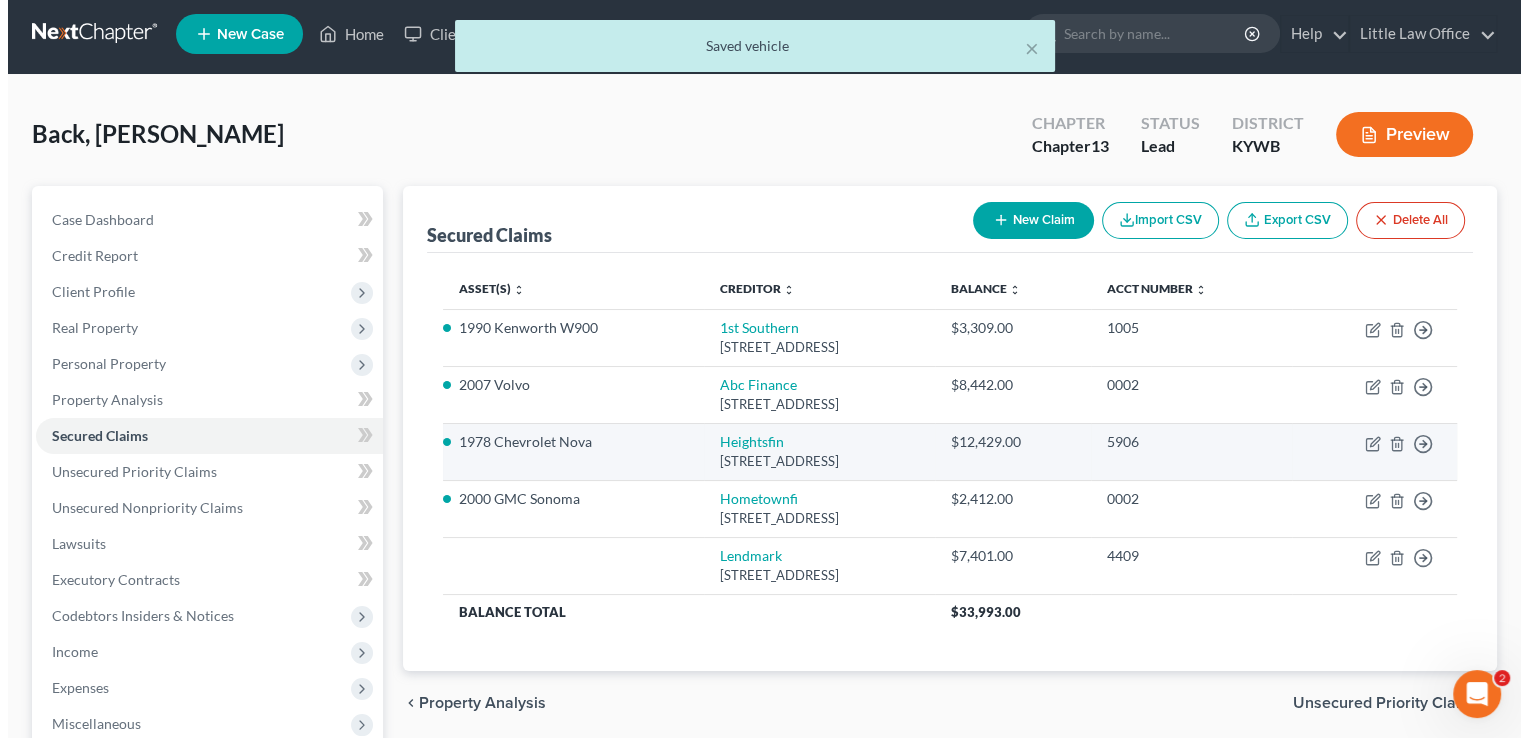 scroll, scrollTop: 0, scrollLeft: 0, axis: both 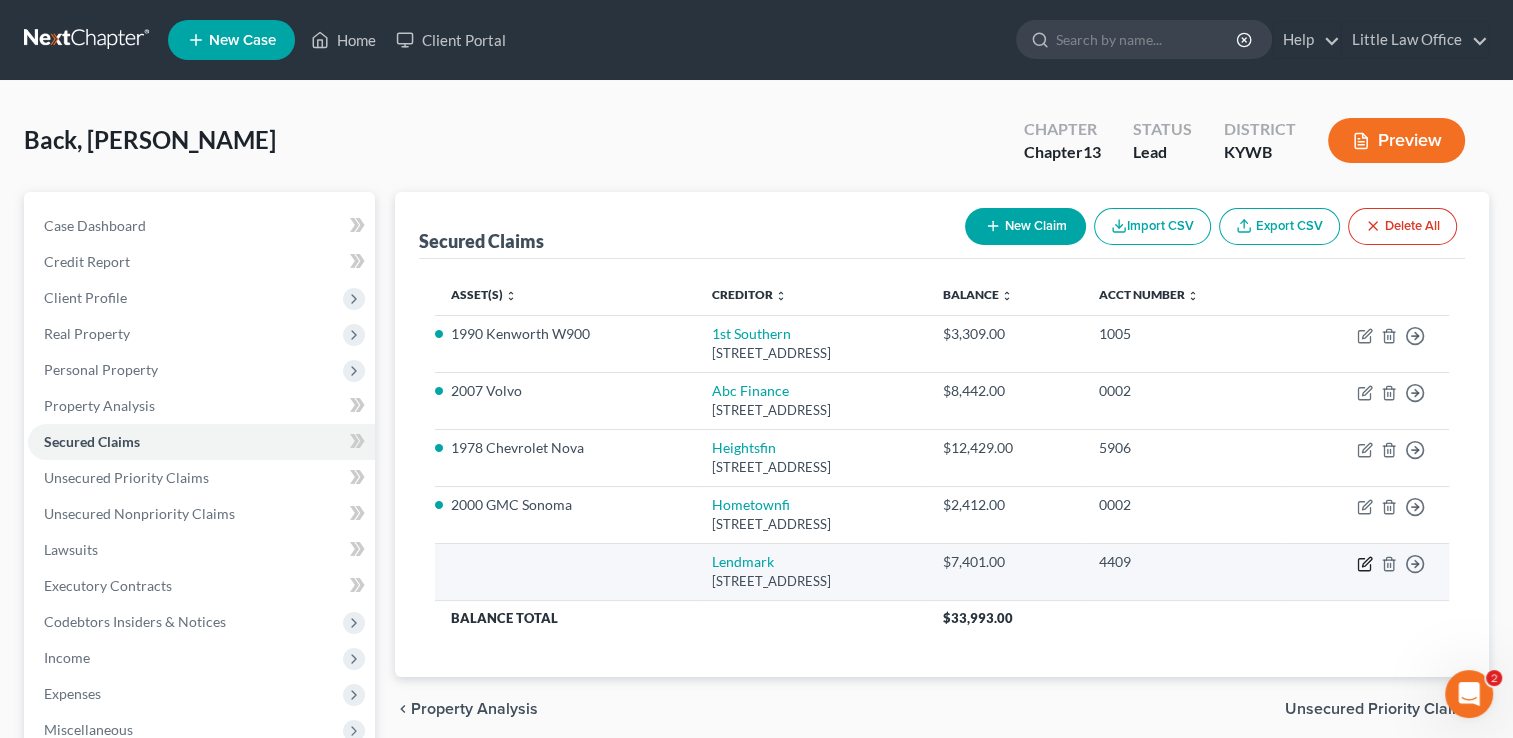 click 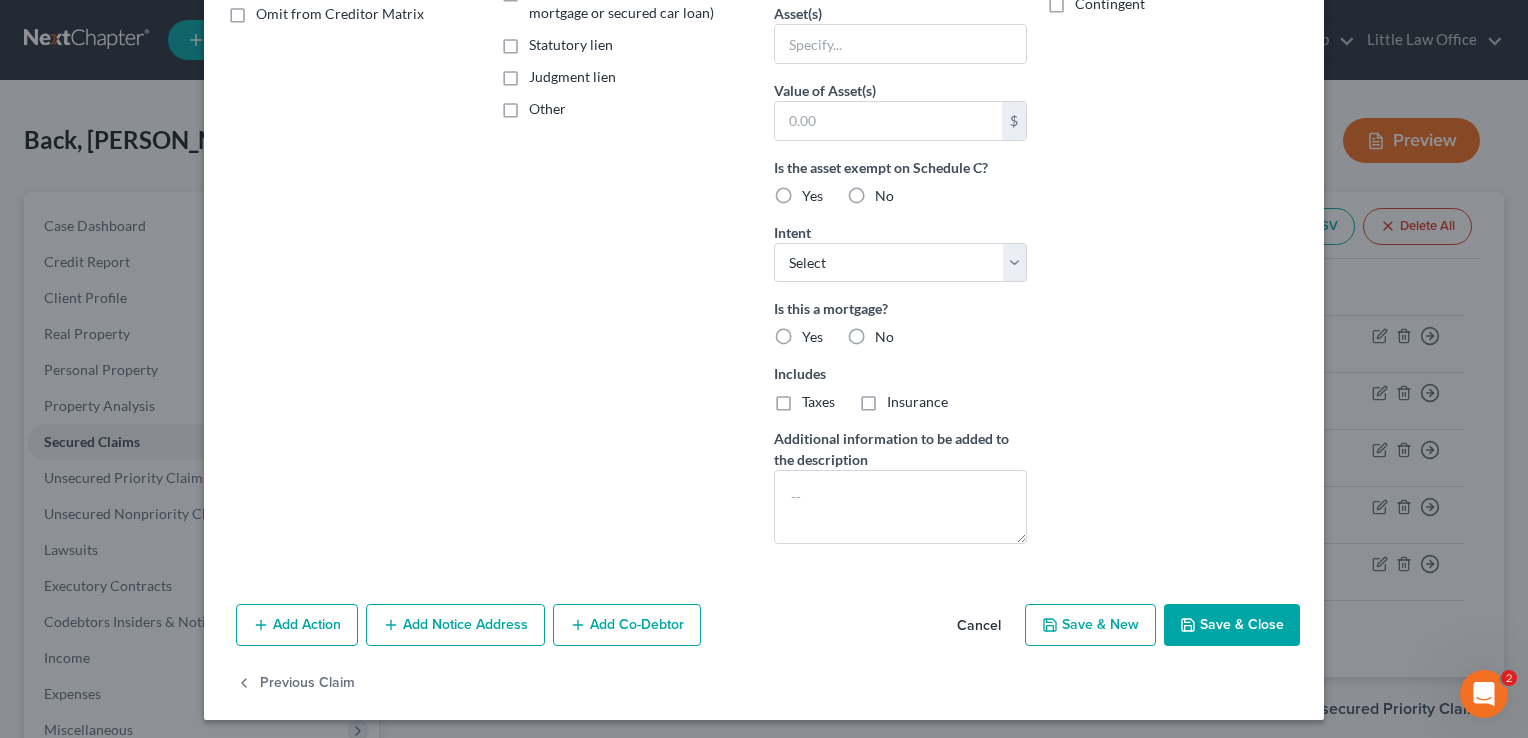 scroll, scrollTop: 426, scrollLeft: 0, axis: vertical 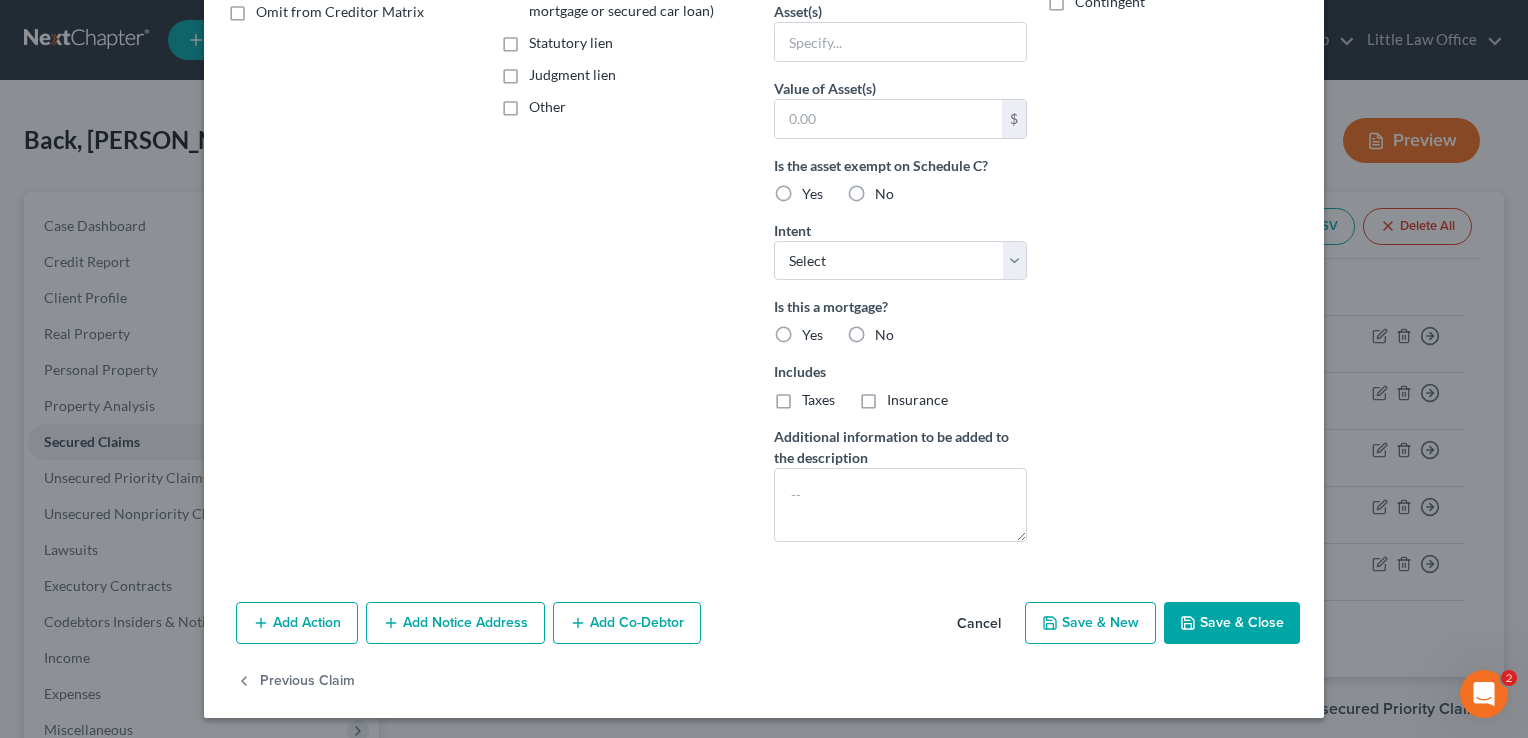 click on "Save & Close" at bounding box center (1232, 623) 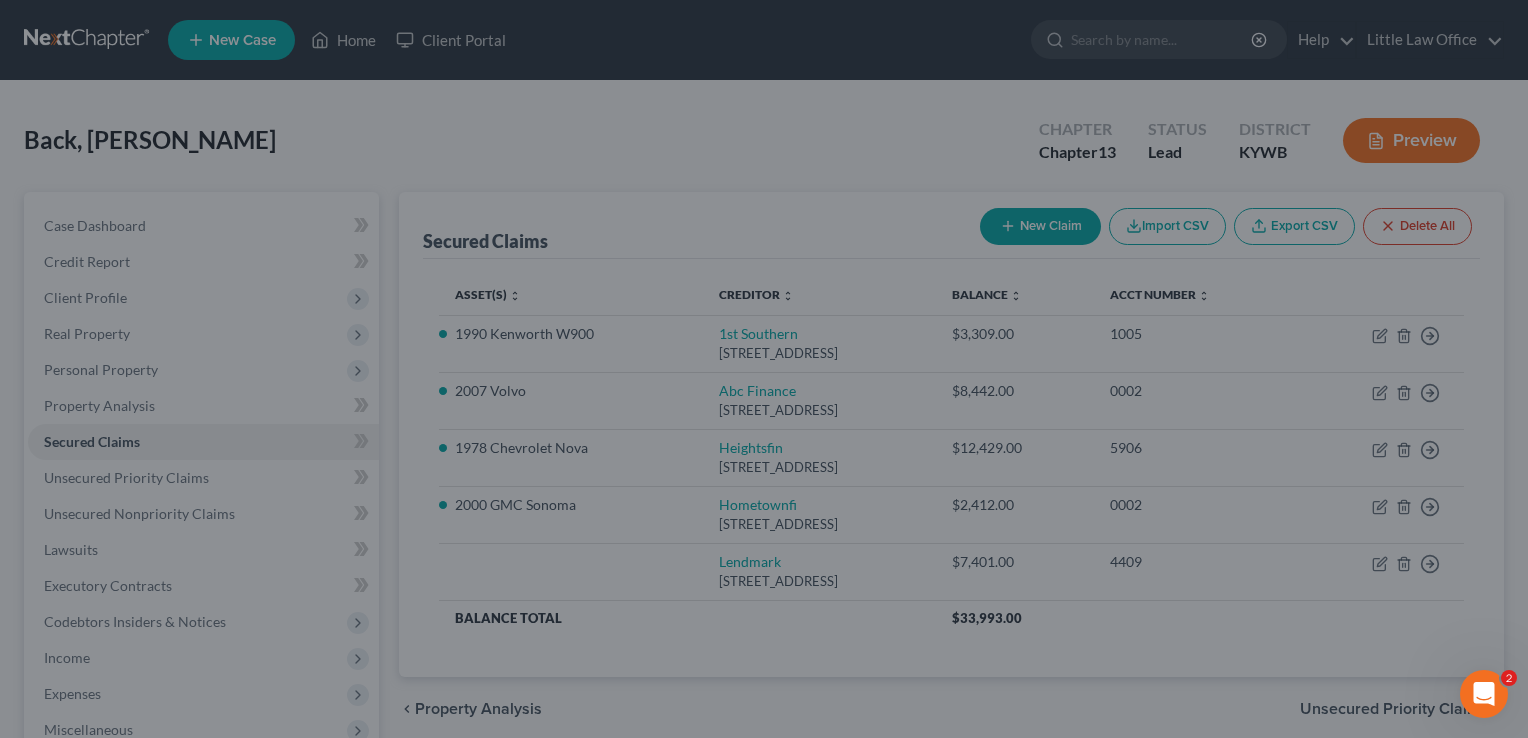 type on "0" 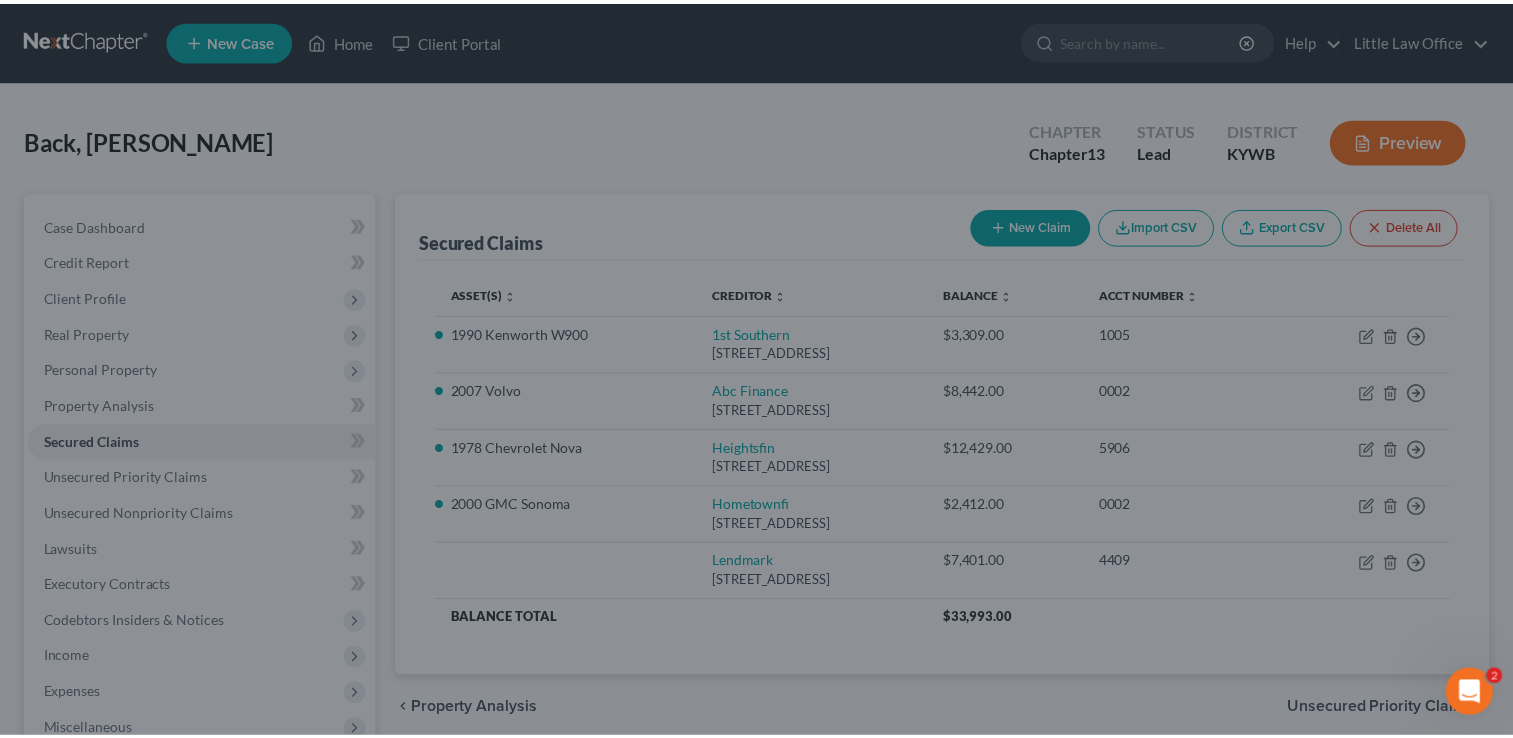 scroll, scrollTop: 208, scrollLeft: 0, axis: vertical 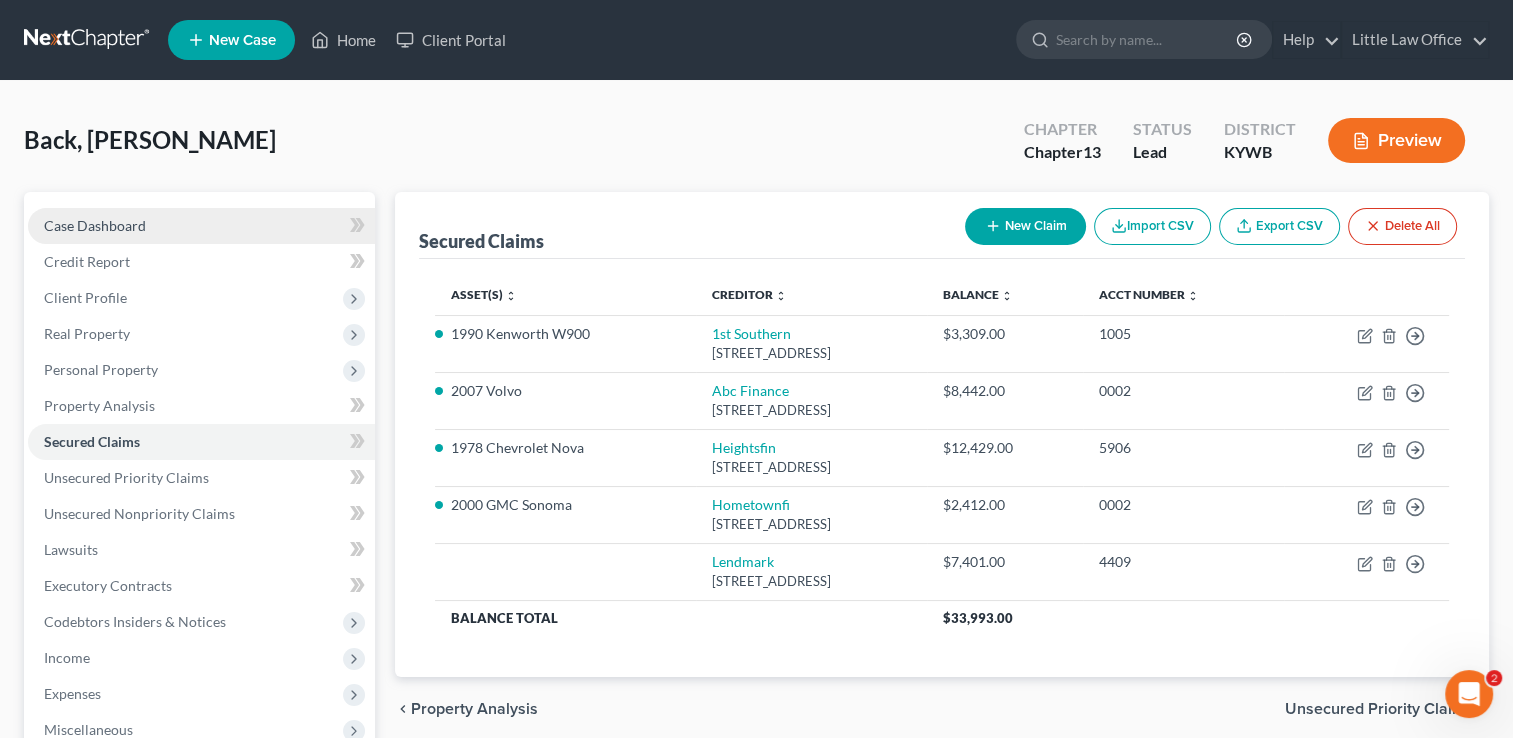 click on "Case Dashboard" at bounding box center (201, 226) 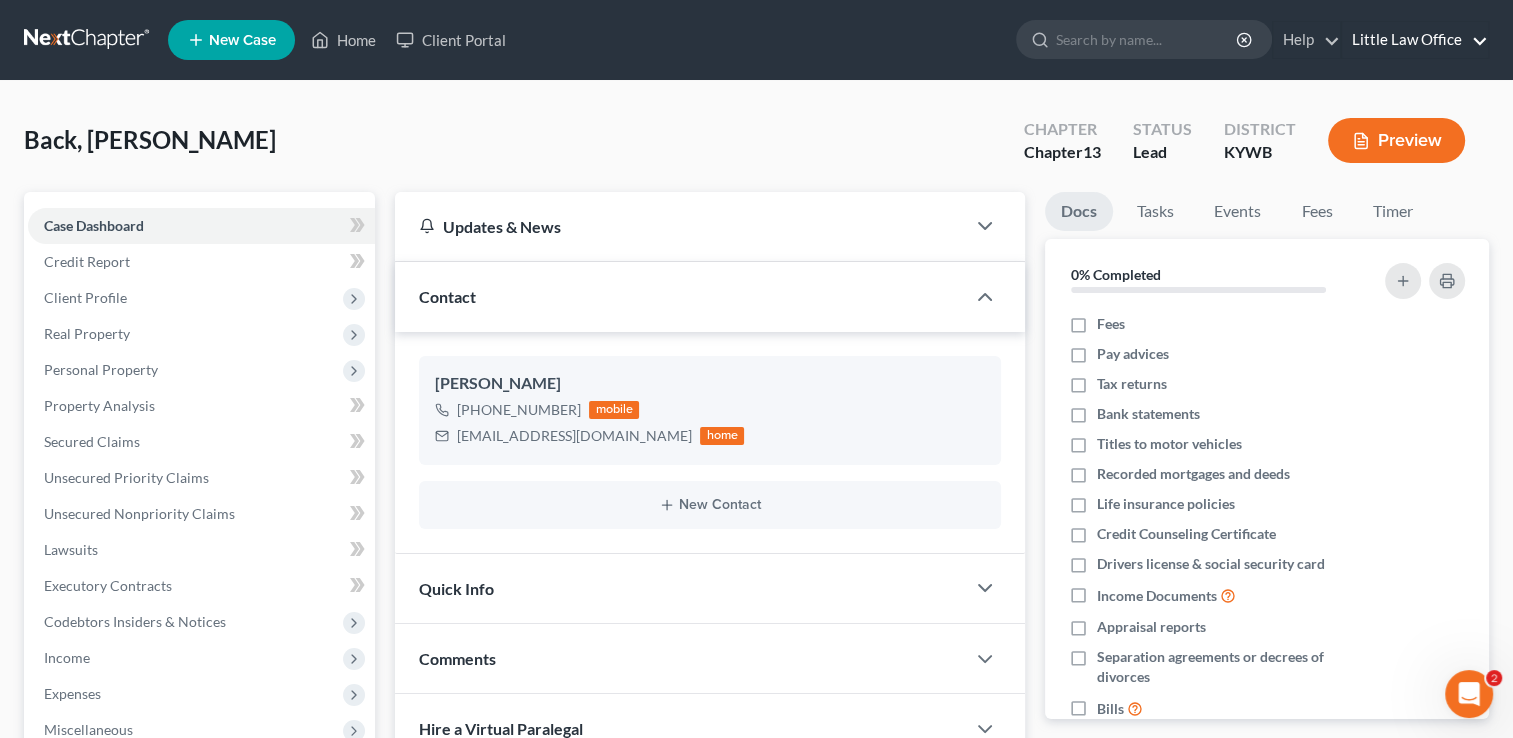 click on "Little Law Office" at bounding box center [1415, 40] 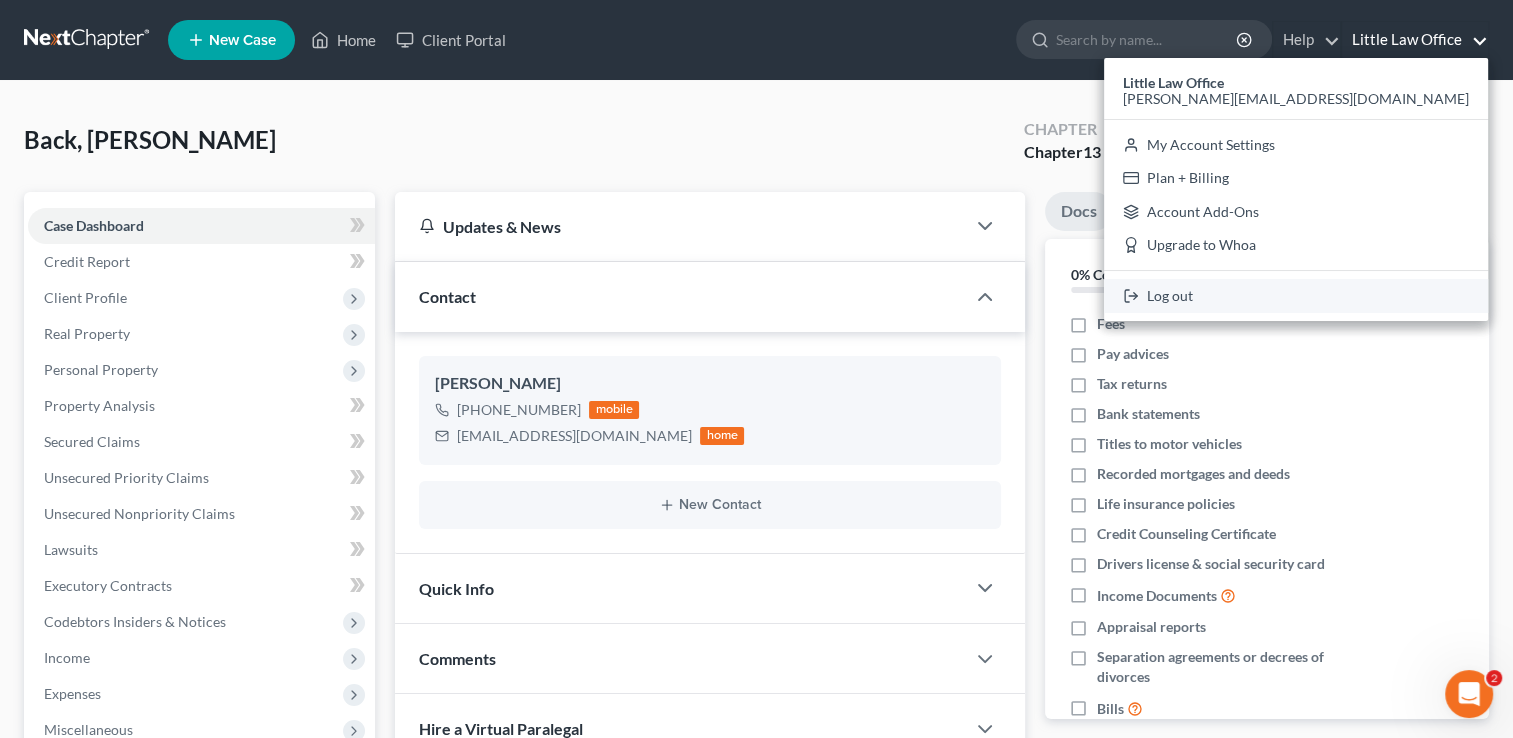 click on "Log out" at bounding box center (1296, 296) 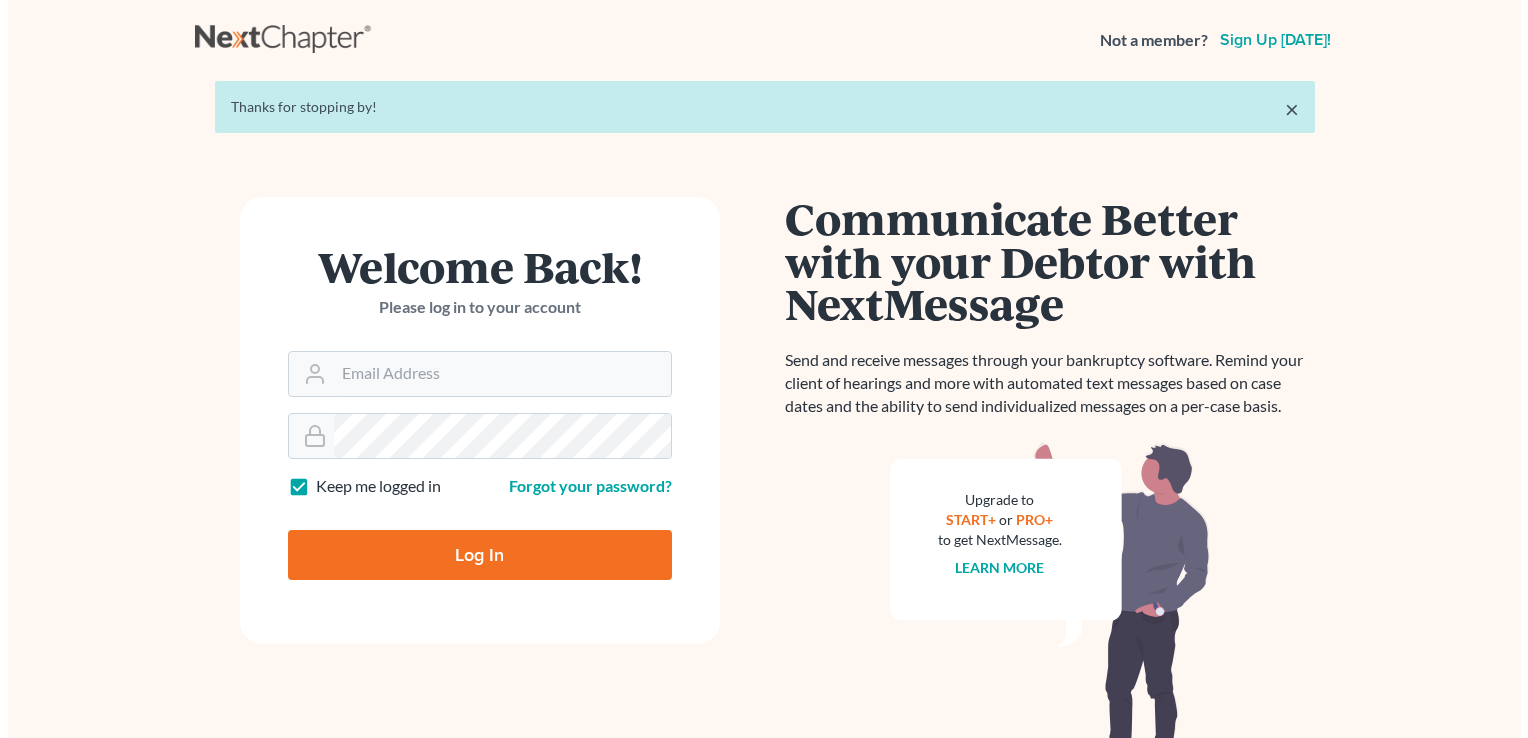 scroll, scrollTop: 0, scrollLeft: 0, axis: both 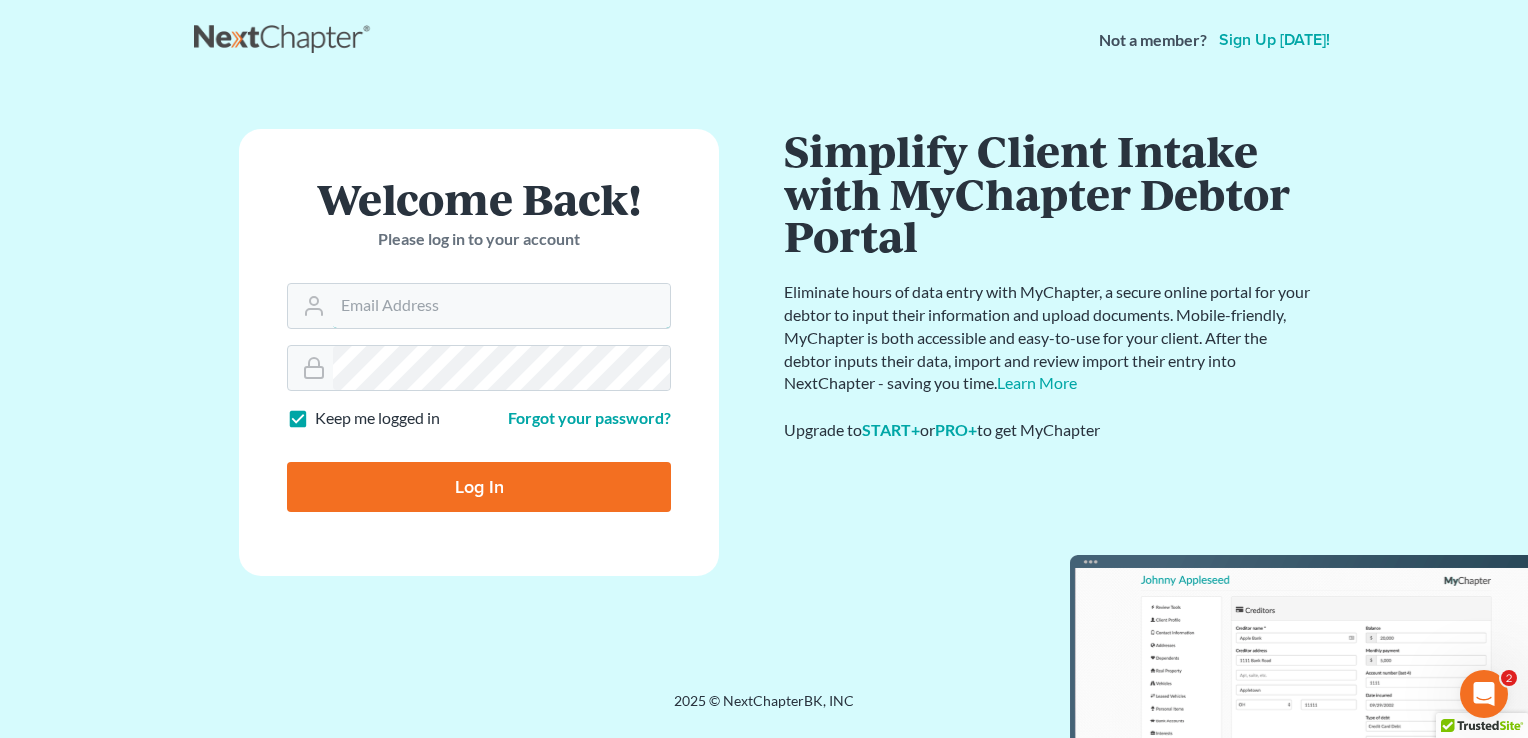 type on "[PERSON_NAME][EMAIL_ADDRESS][DOMAIN_NAME]" 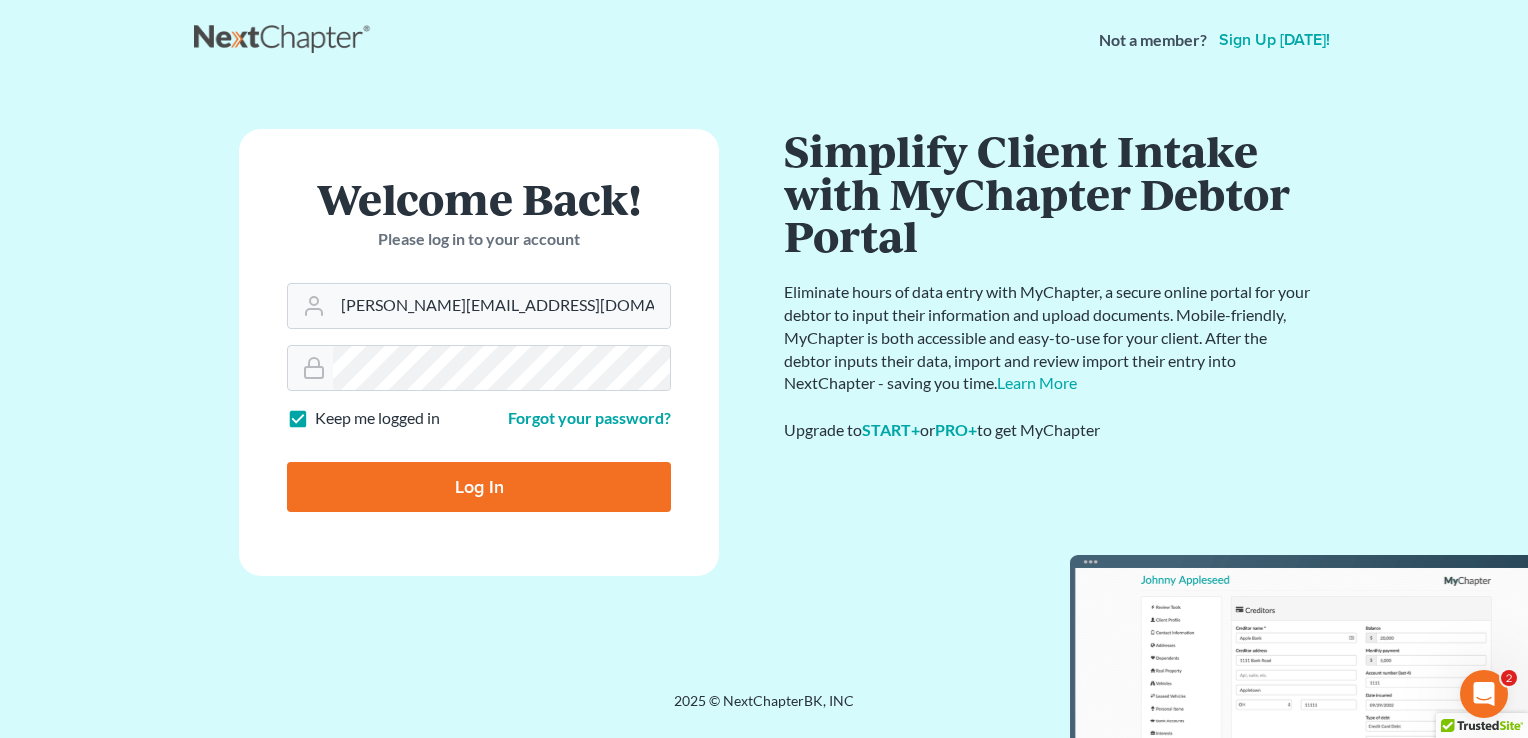 click on "Log In" at bounding box center (479, 487) 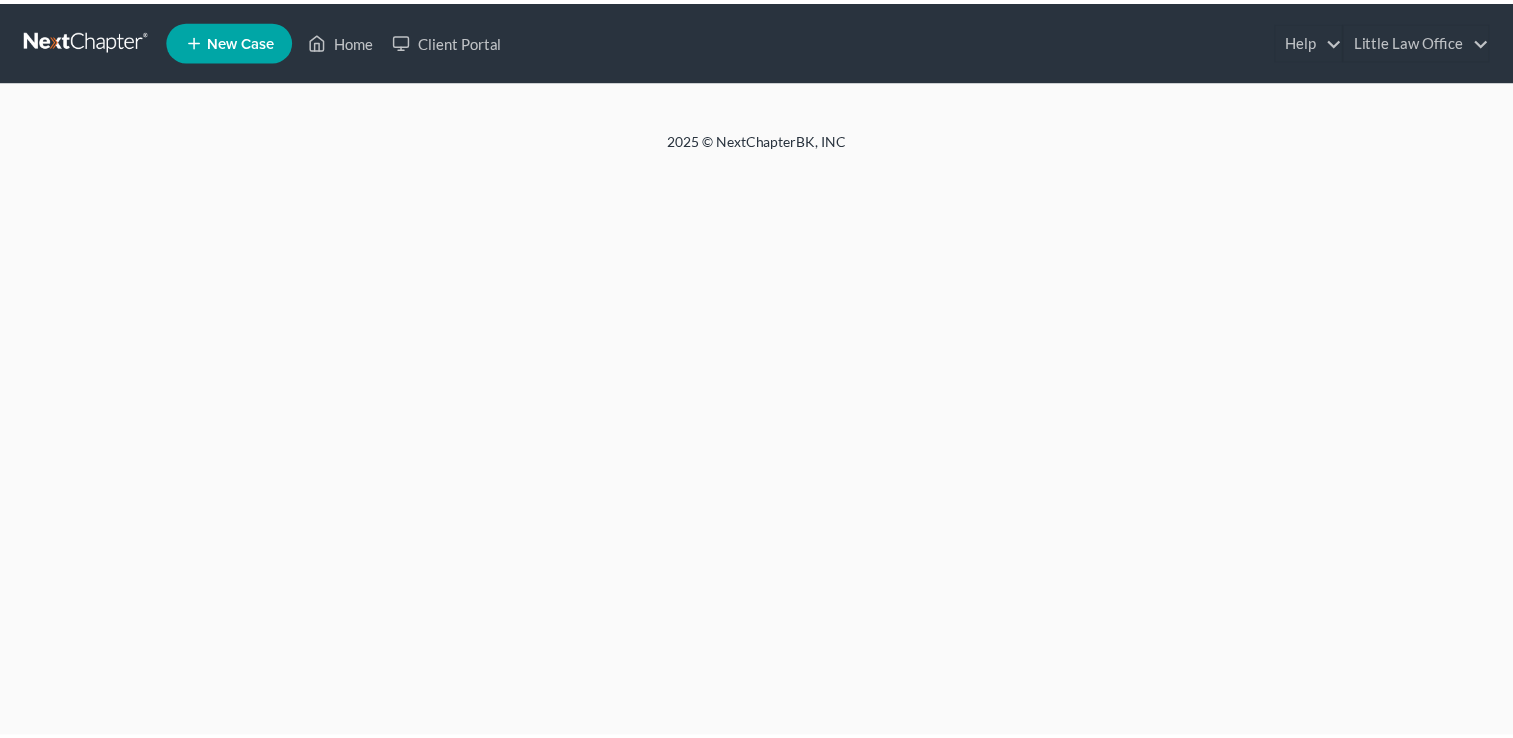 scroll, scrollTop: 0, scrollLeft: 0, axis: both 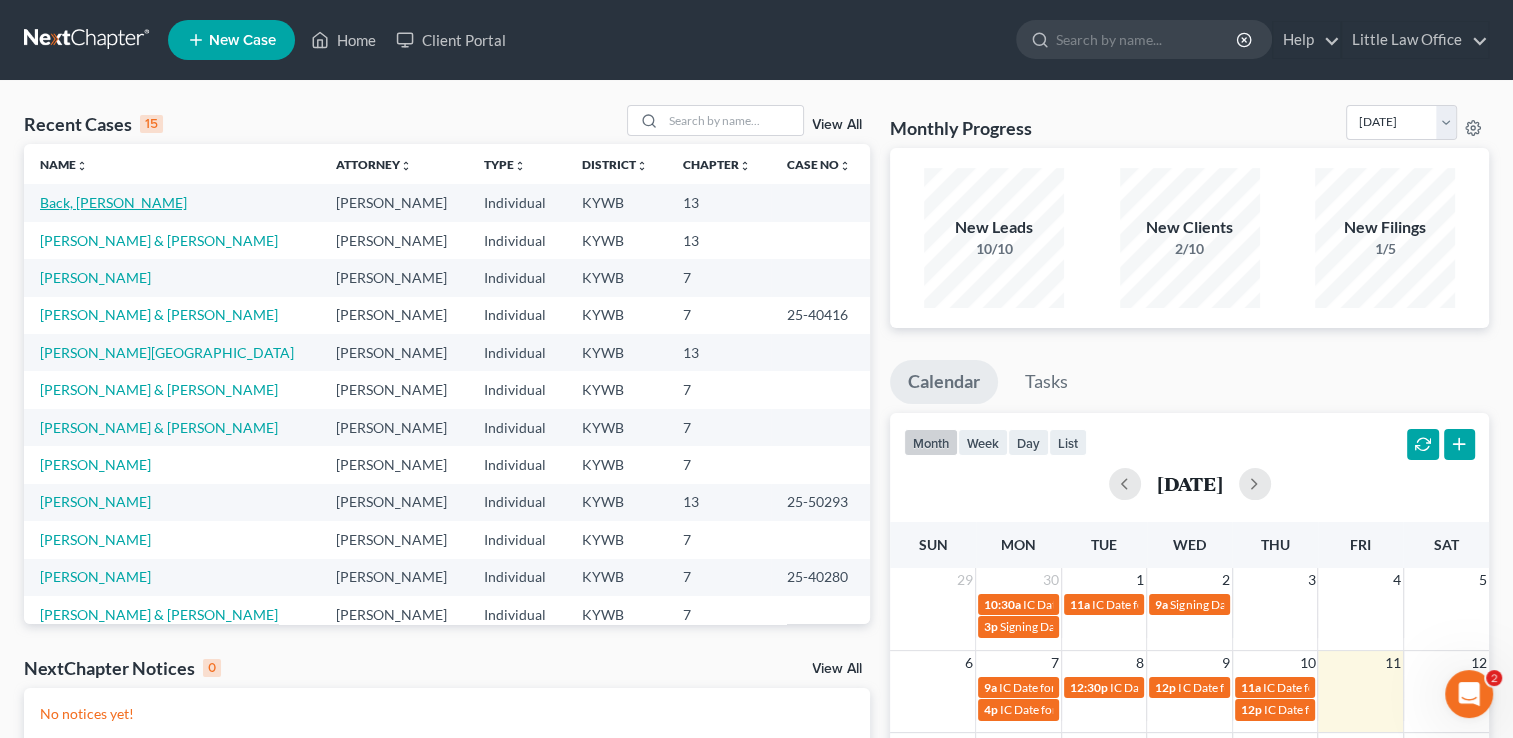 click on "Back, Samuel" at bounding box center [113, 202] 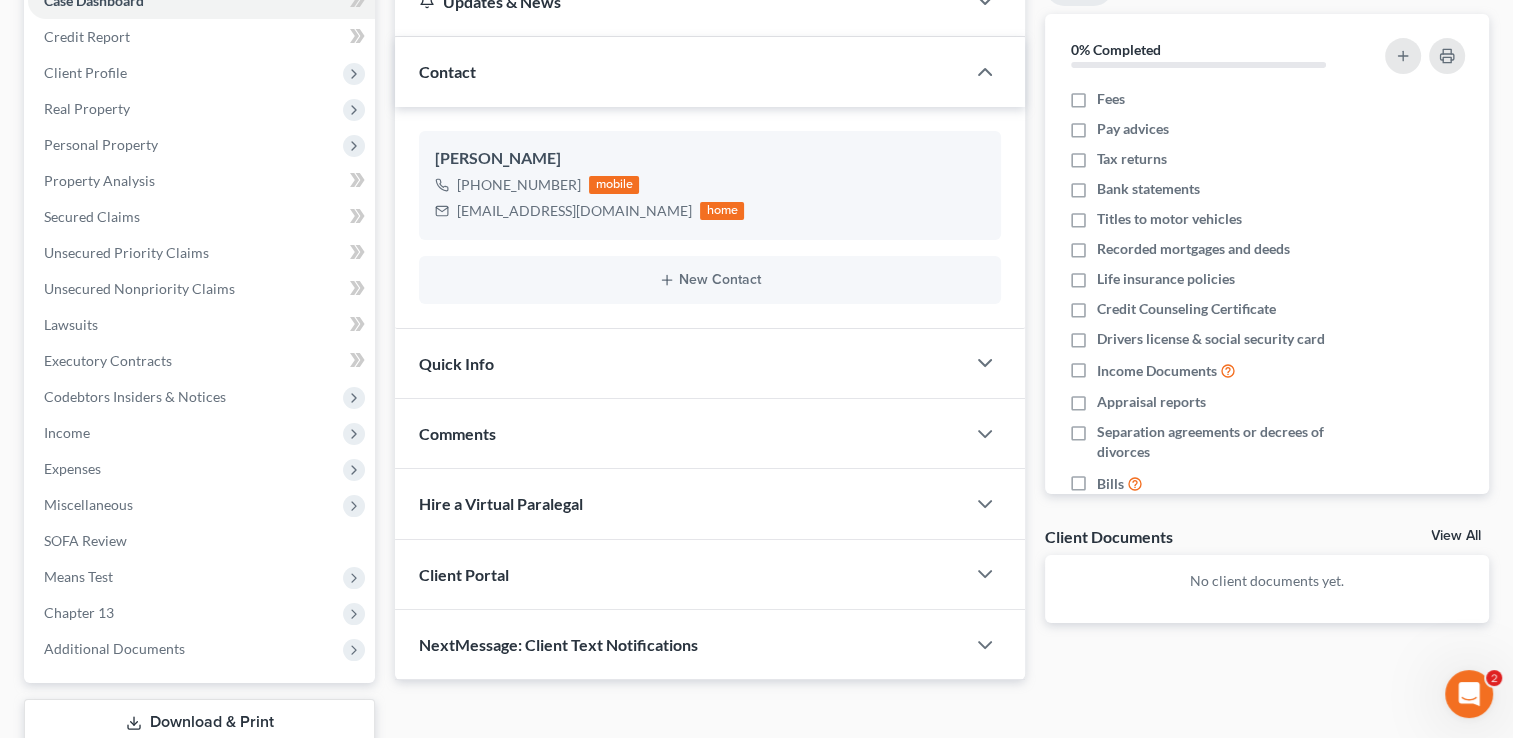 scroll, scrollTop: 241, scrollLeft: 0, axis: vertical 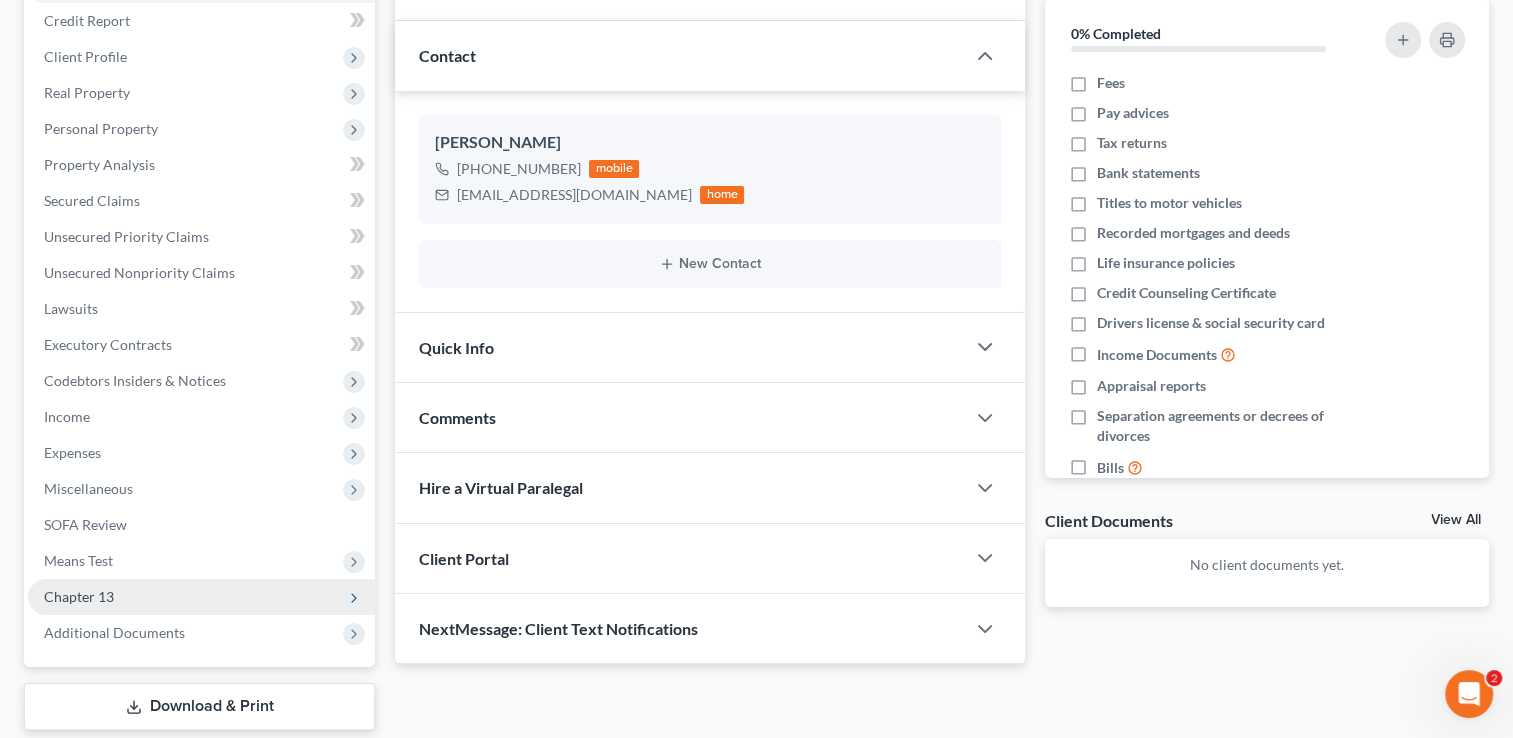 click on "Chapter 13" at bounding box center (201, 597) 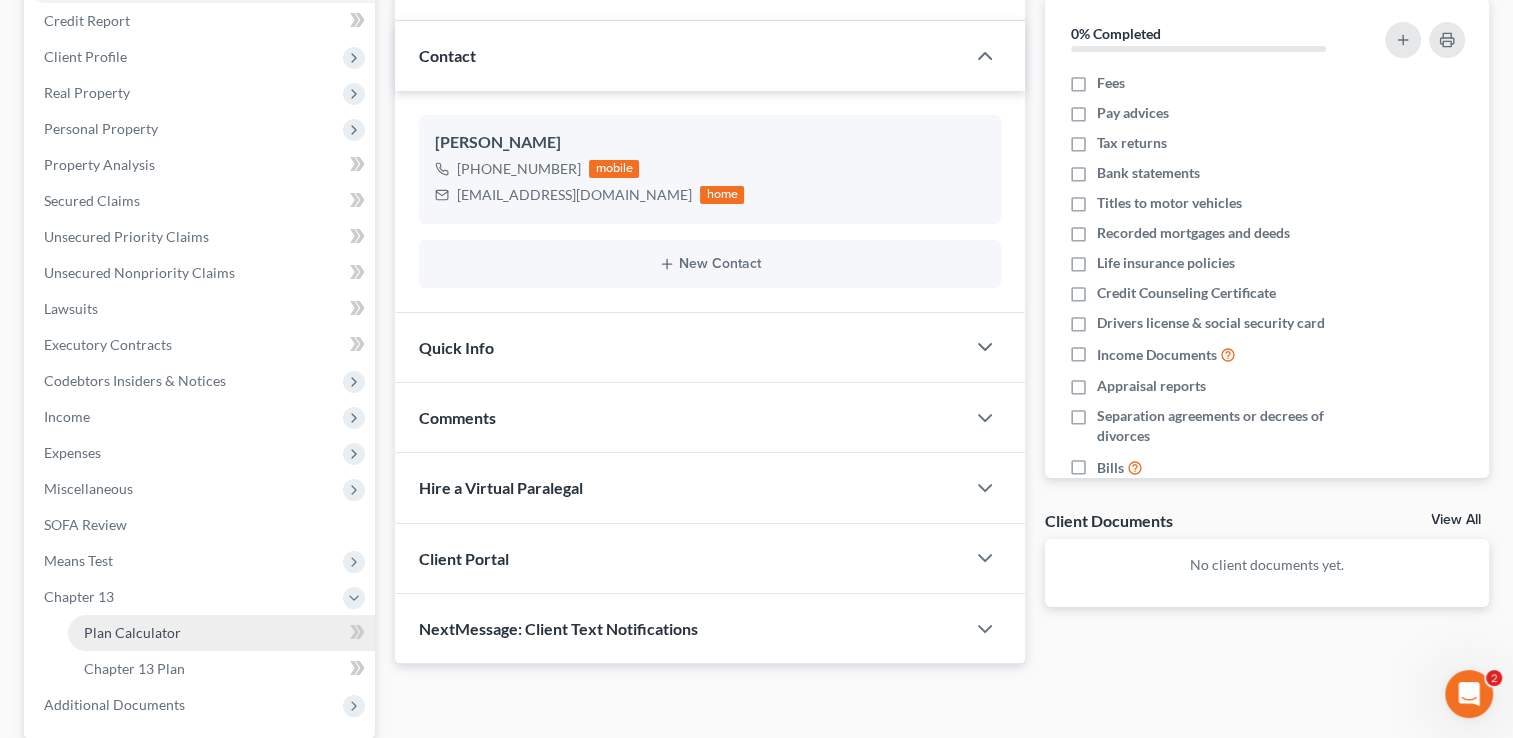 click on "Plan Calculator" at bounding box center [132, 632] 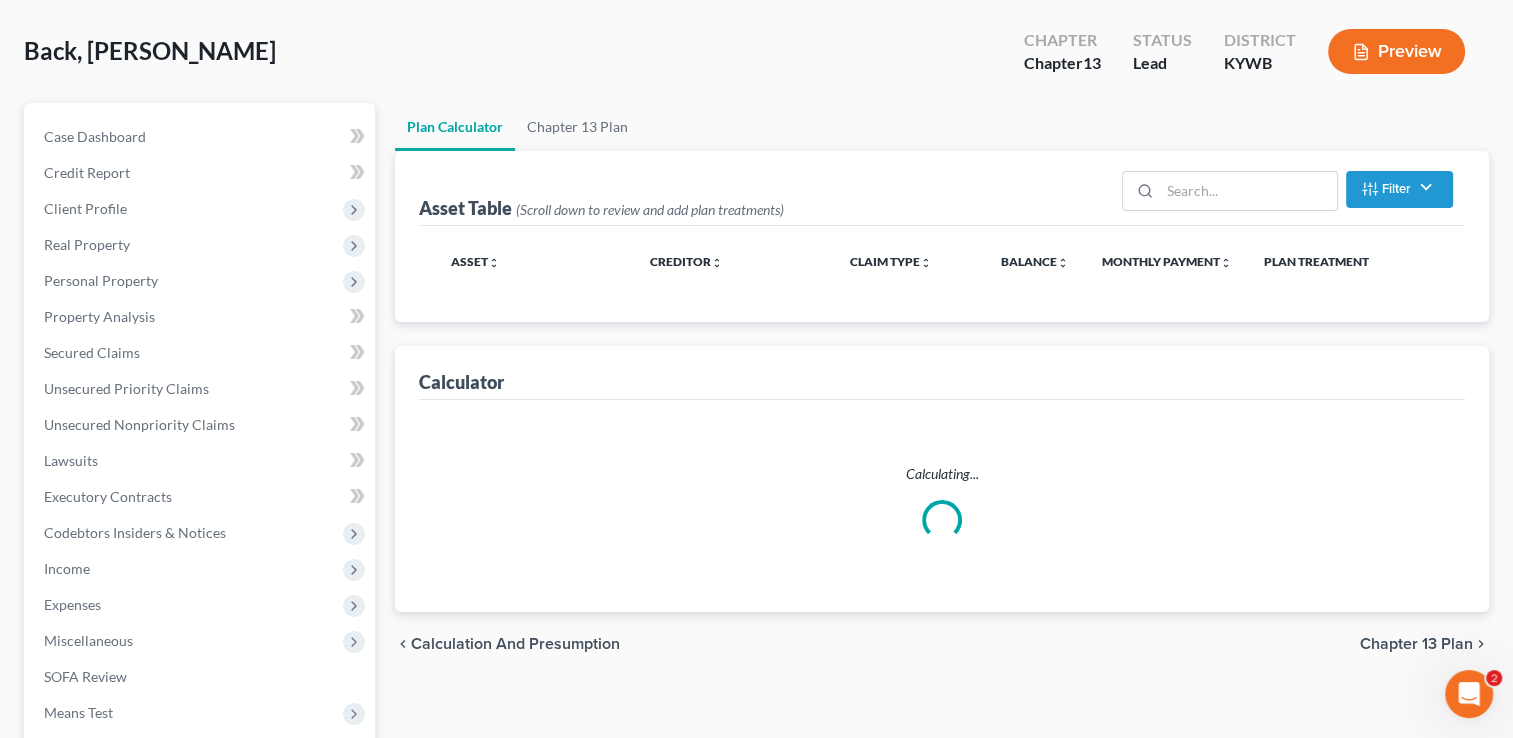 scroll, scrollTop: 0, scrollLeft: 0, axis: both 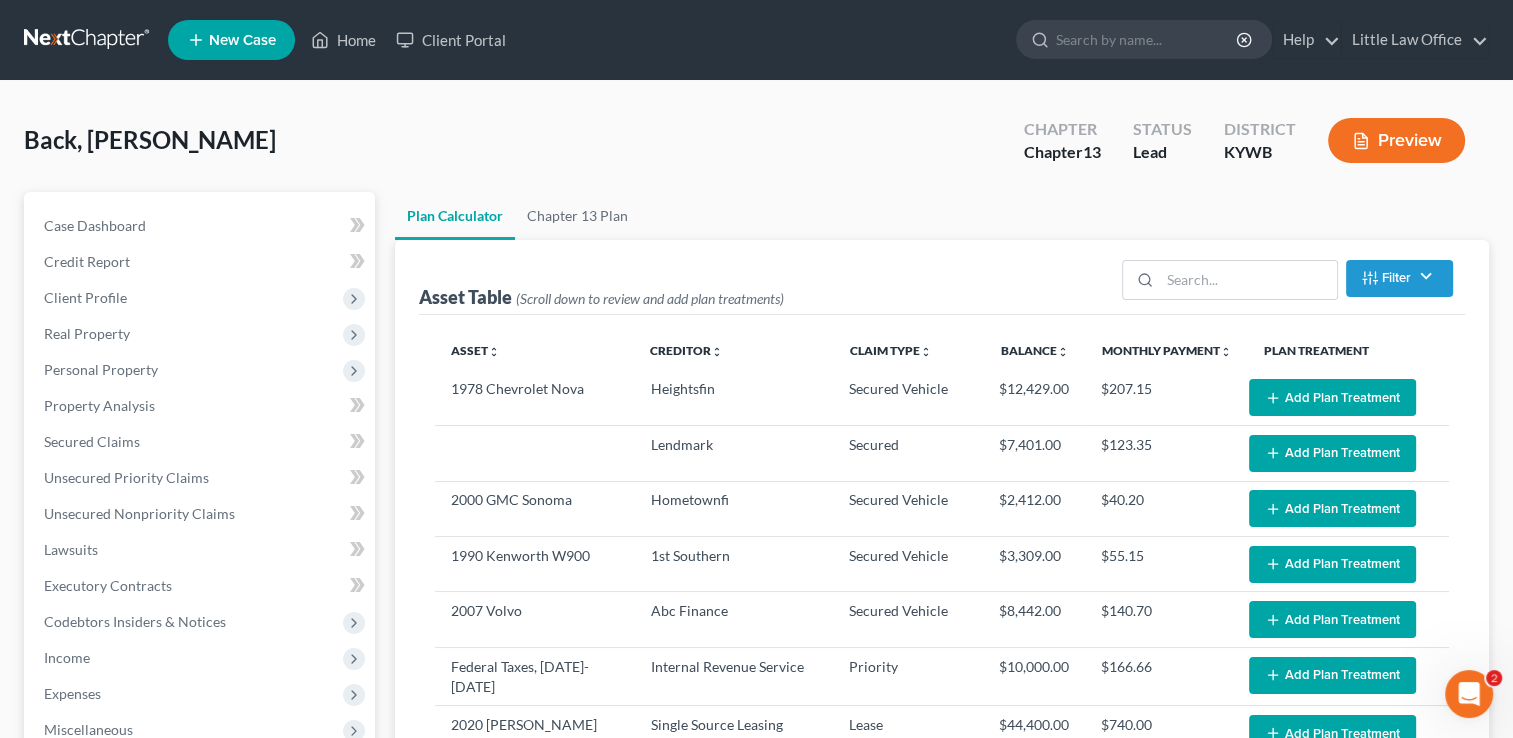 select on "59" 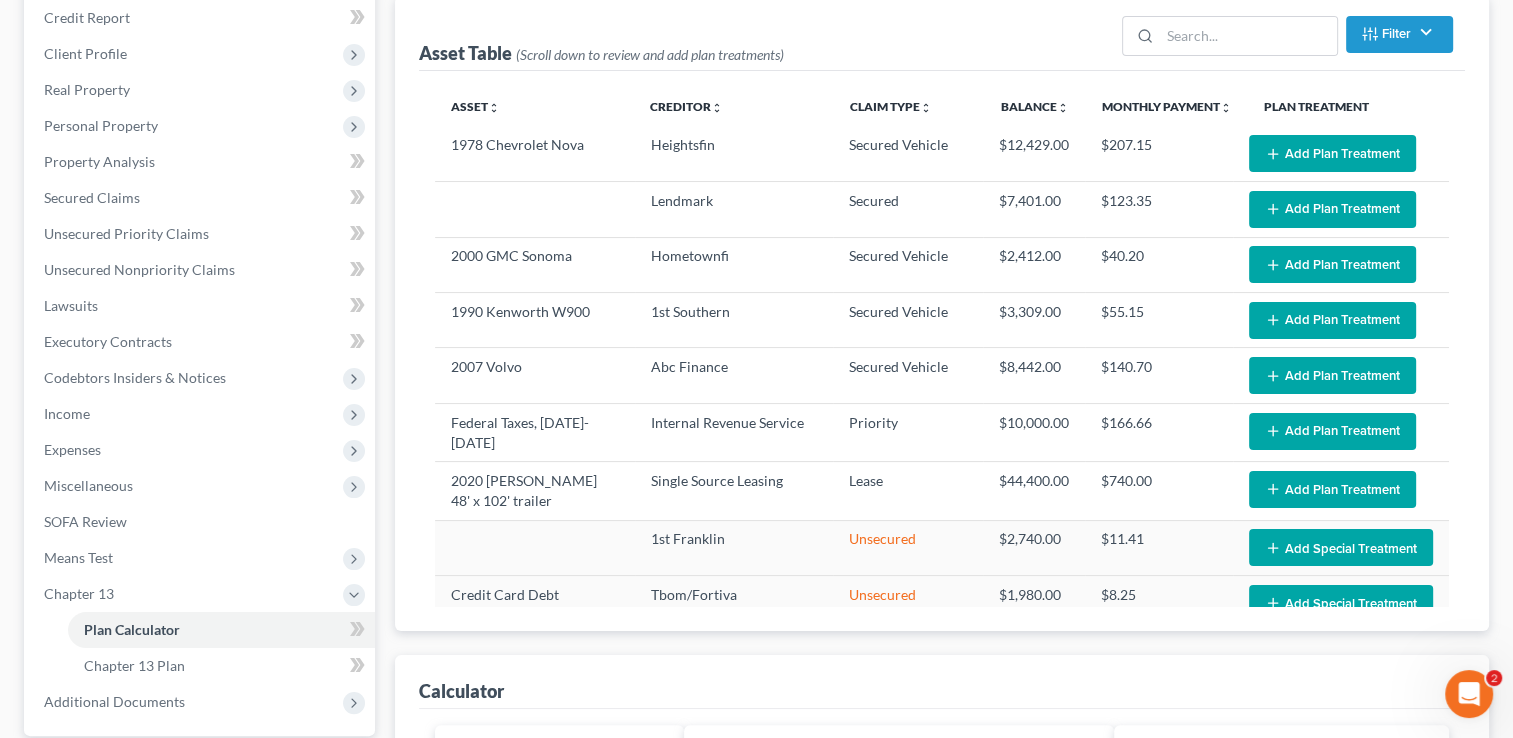 scroll, scrollTop: 246, scrollLeft: 0, axis: vertical 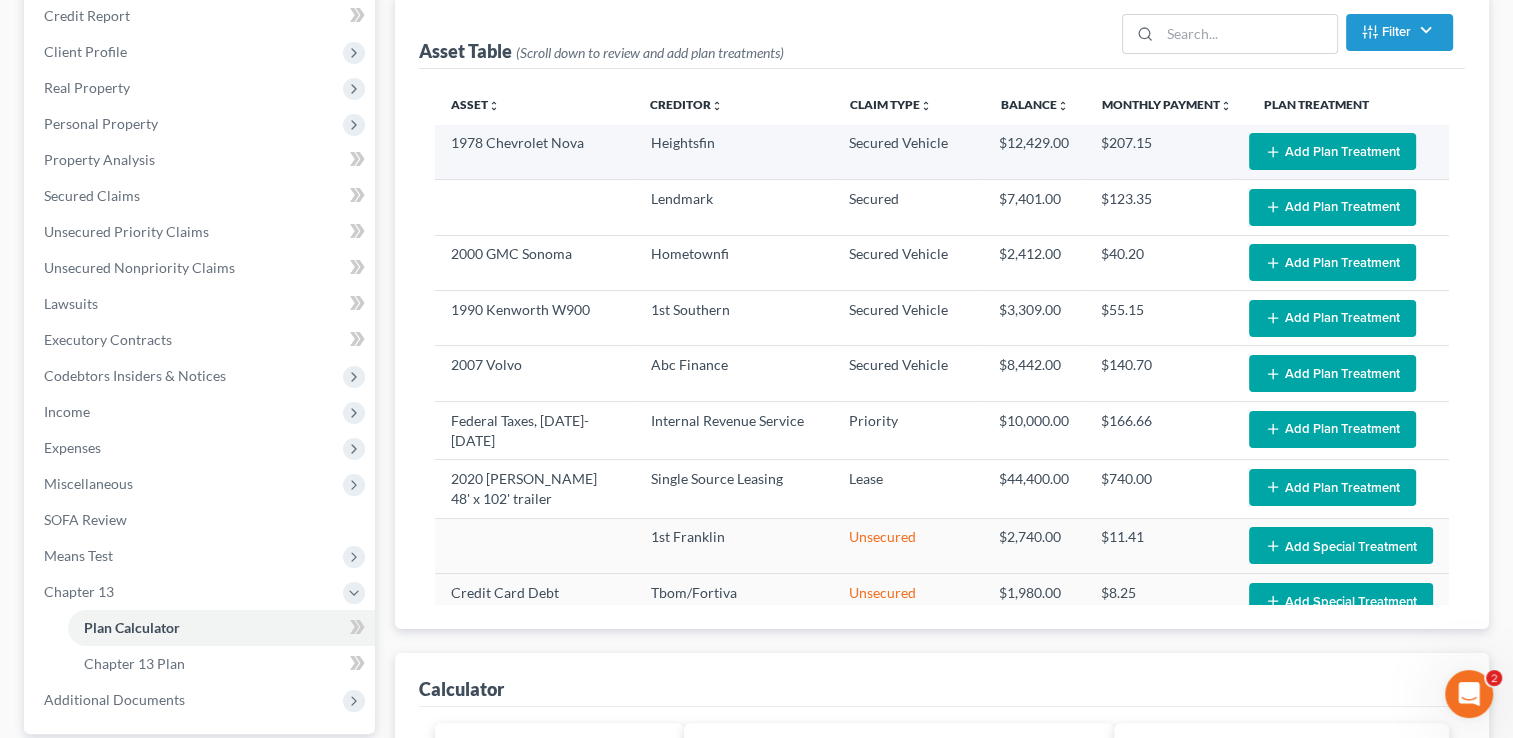 click on "Add Plan Treatment" at bounding box center (1332, 151) 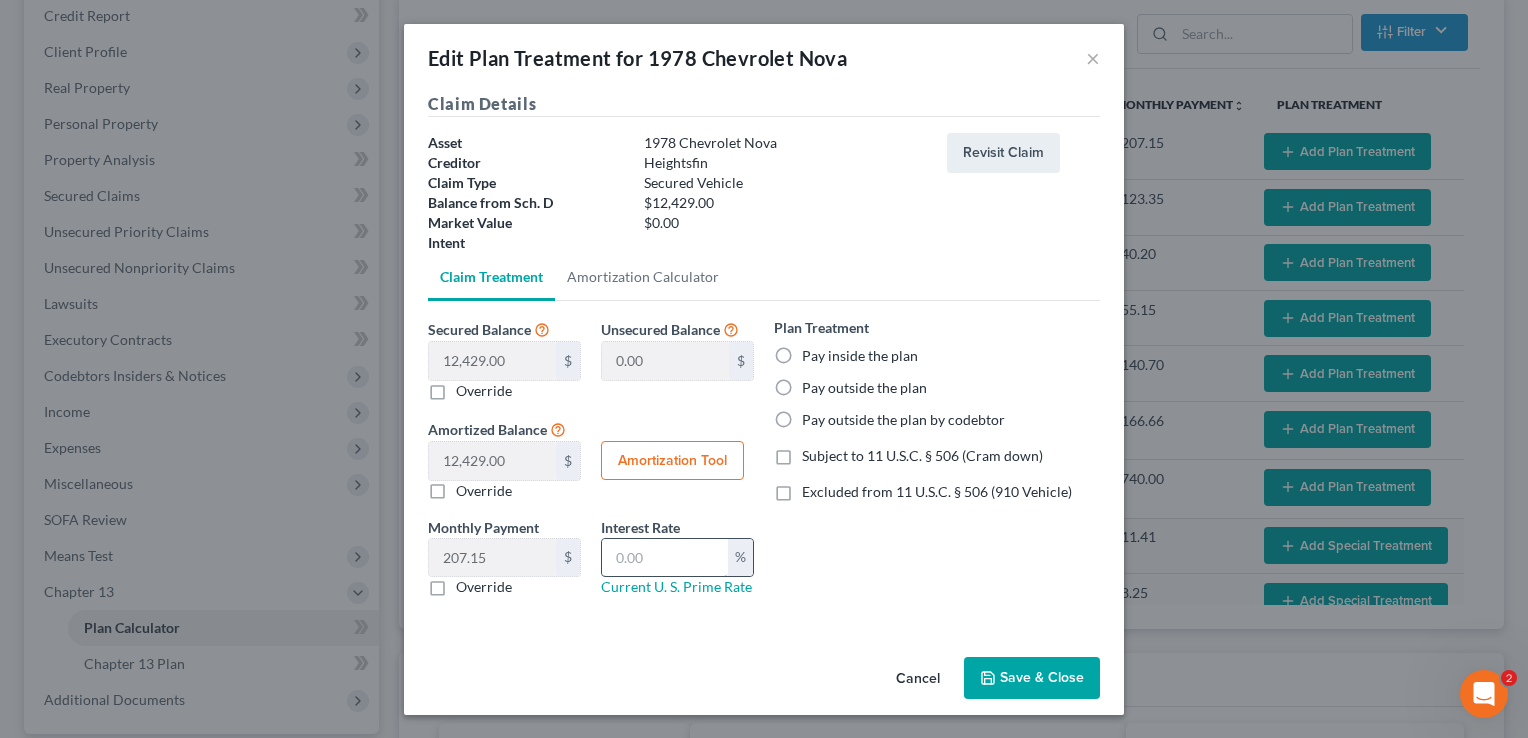 click at bounding box center (665, 558) 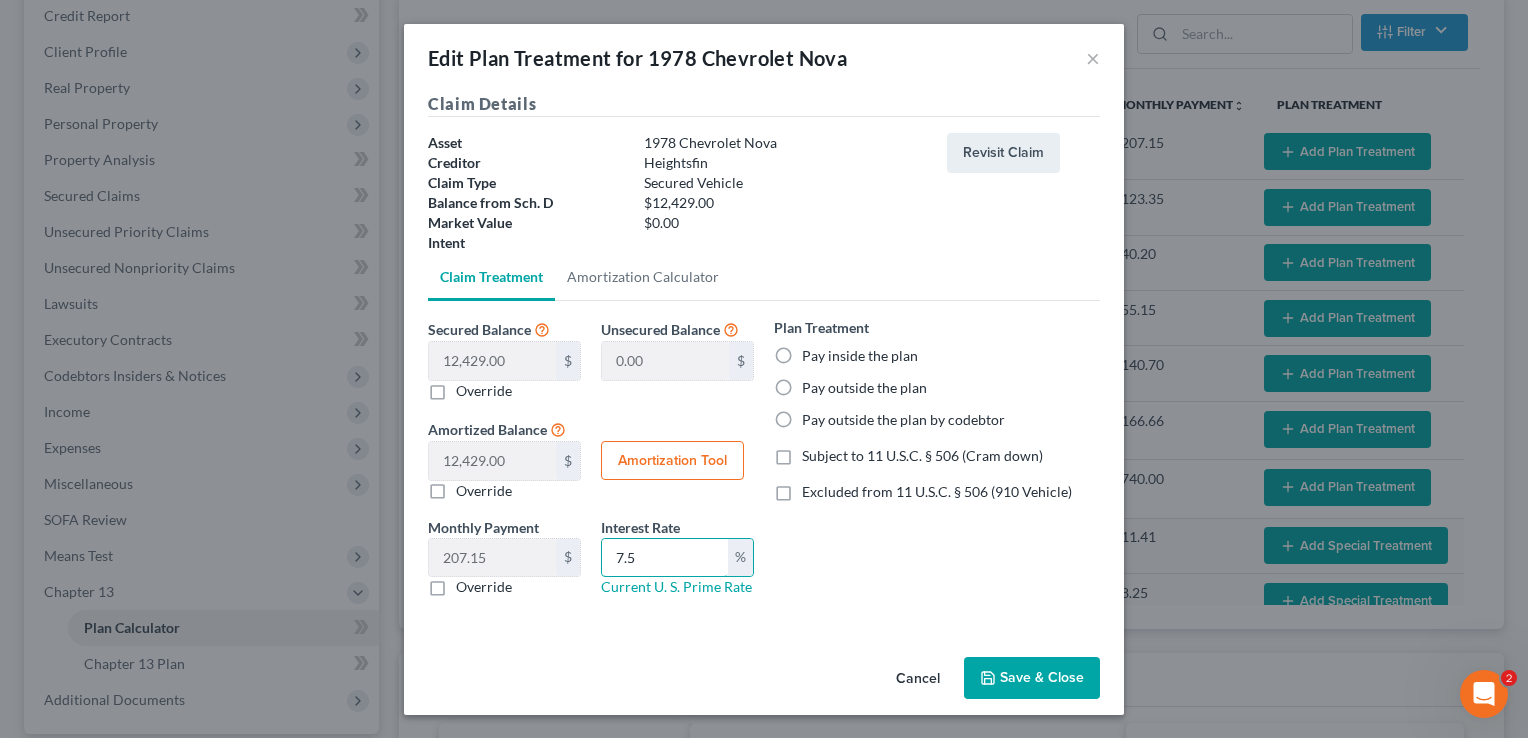 type on "7.5" 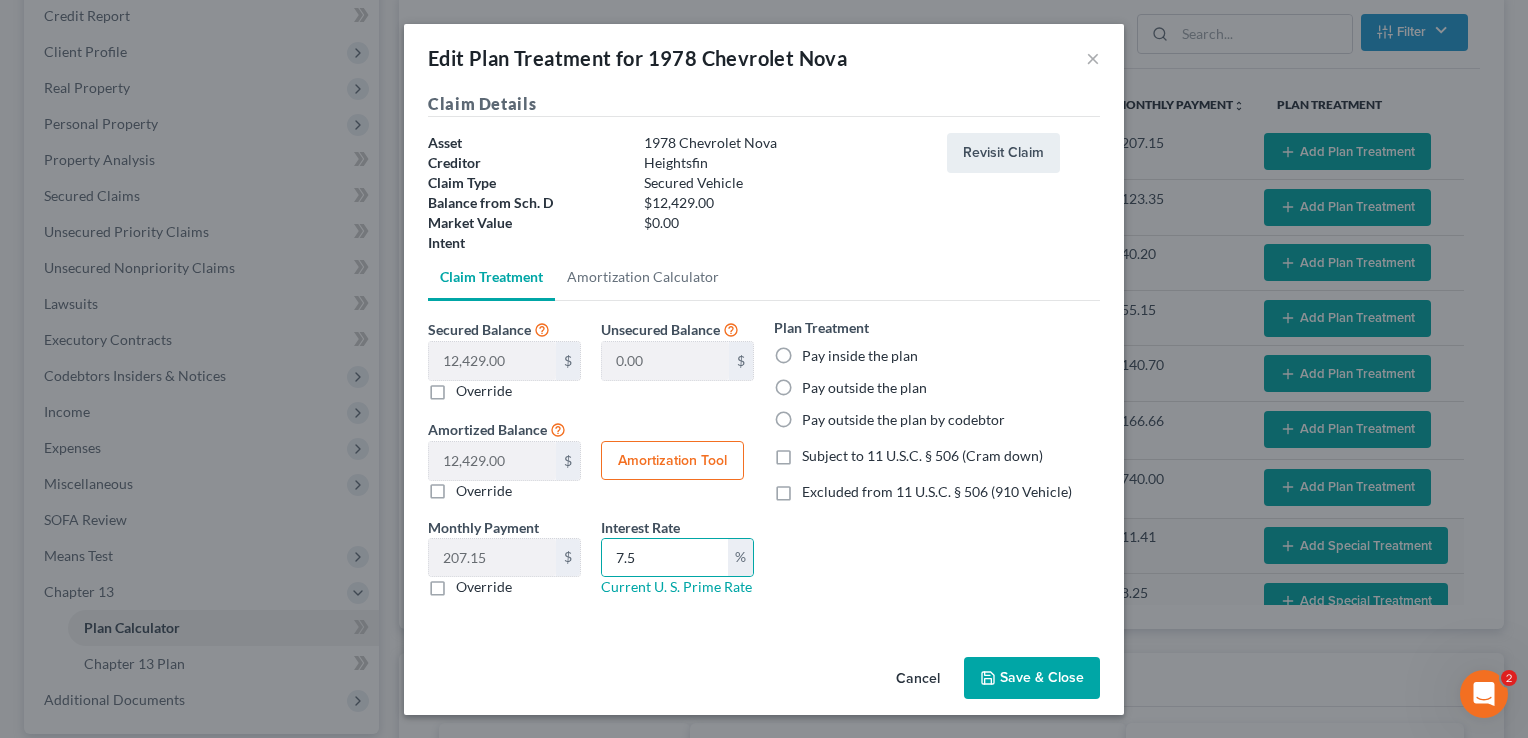 click on "Pay inside the plan" at bounding box center (860, 356) 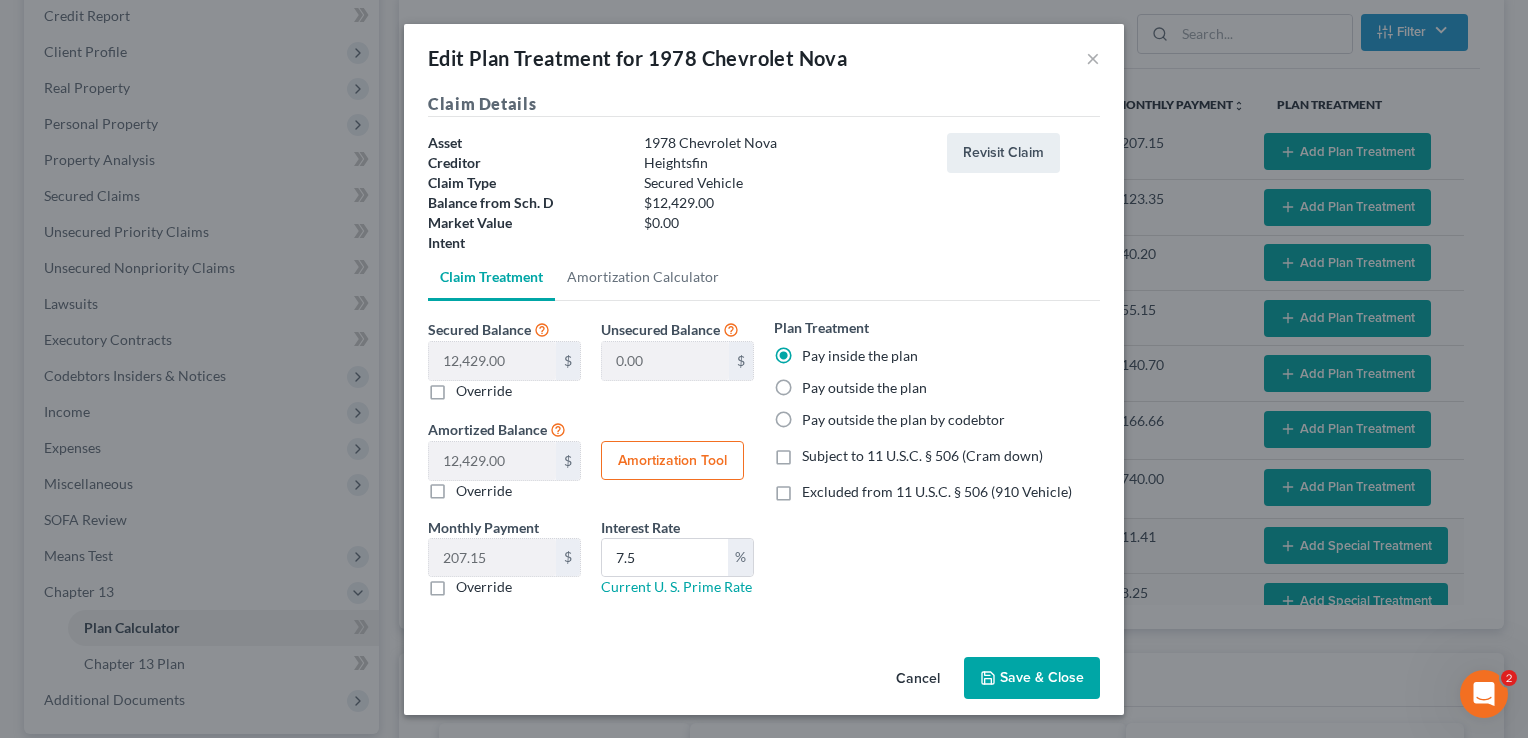 click on "Excluded from 11 U.S.C. § 506 (910 Vehicle)" at bounding box center (937, 491) 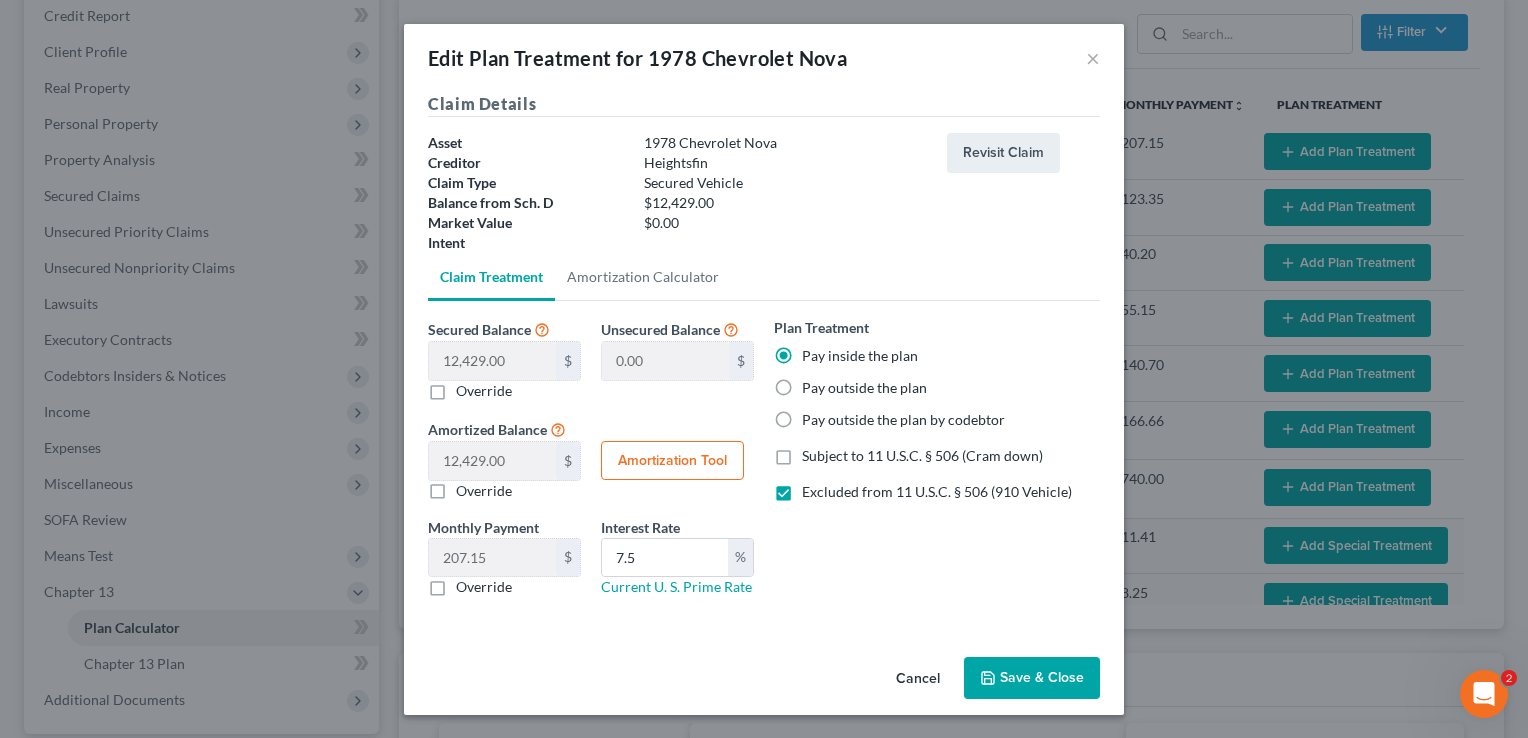 click on "Amortization Tool" at bounding box center (672, 461) 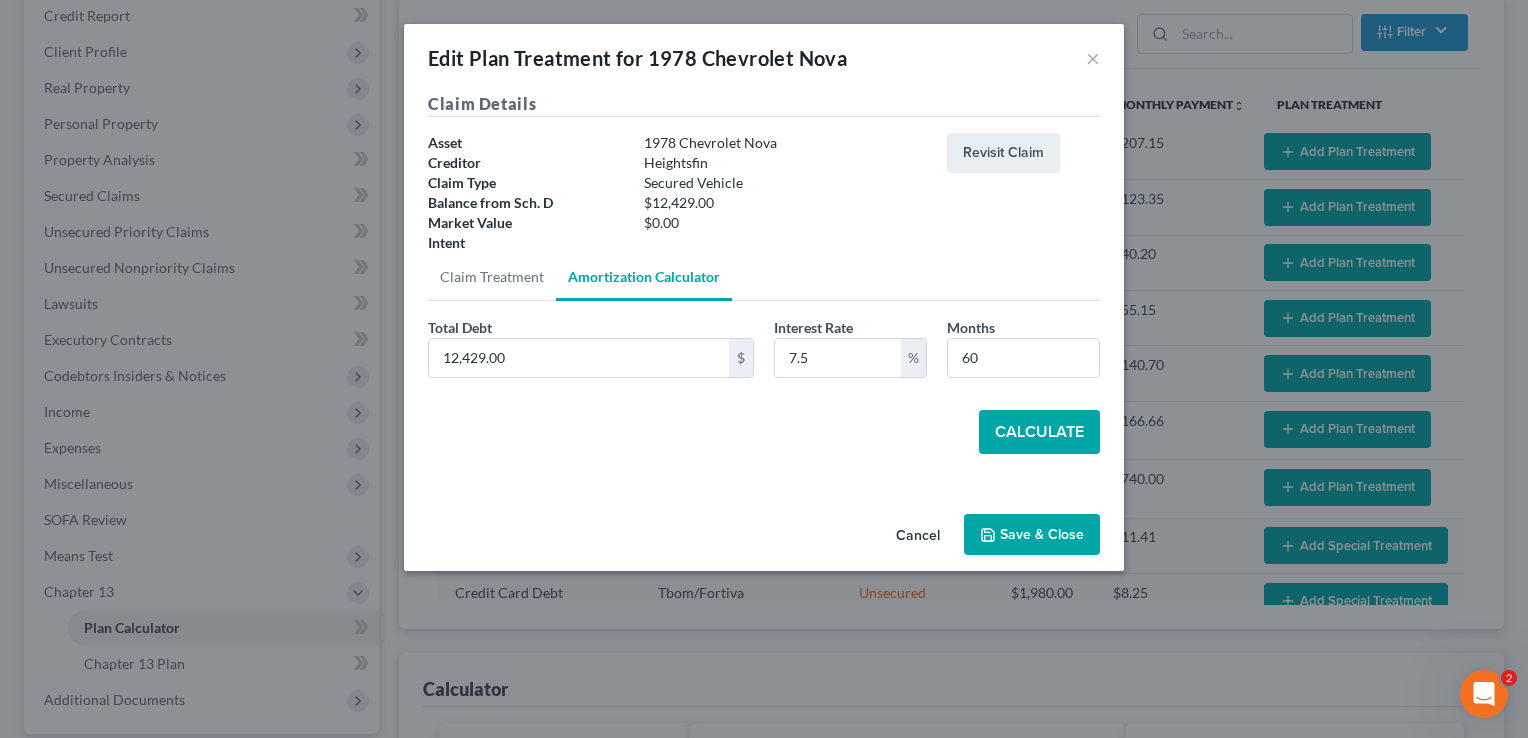 click on "Calculate" at bounding box center [1039, 432] 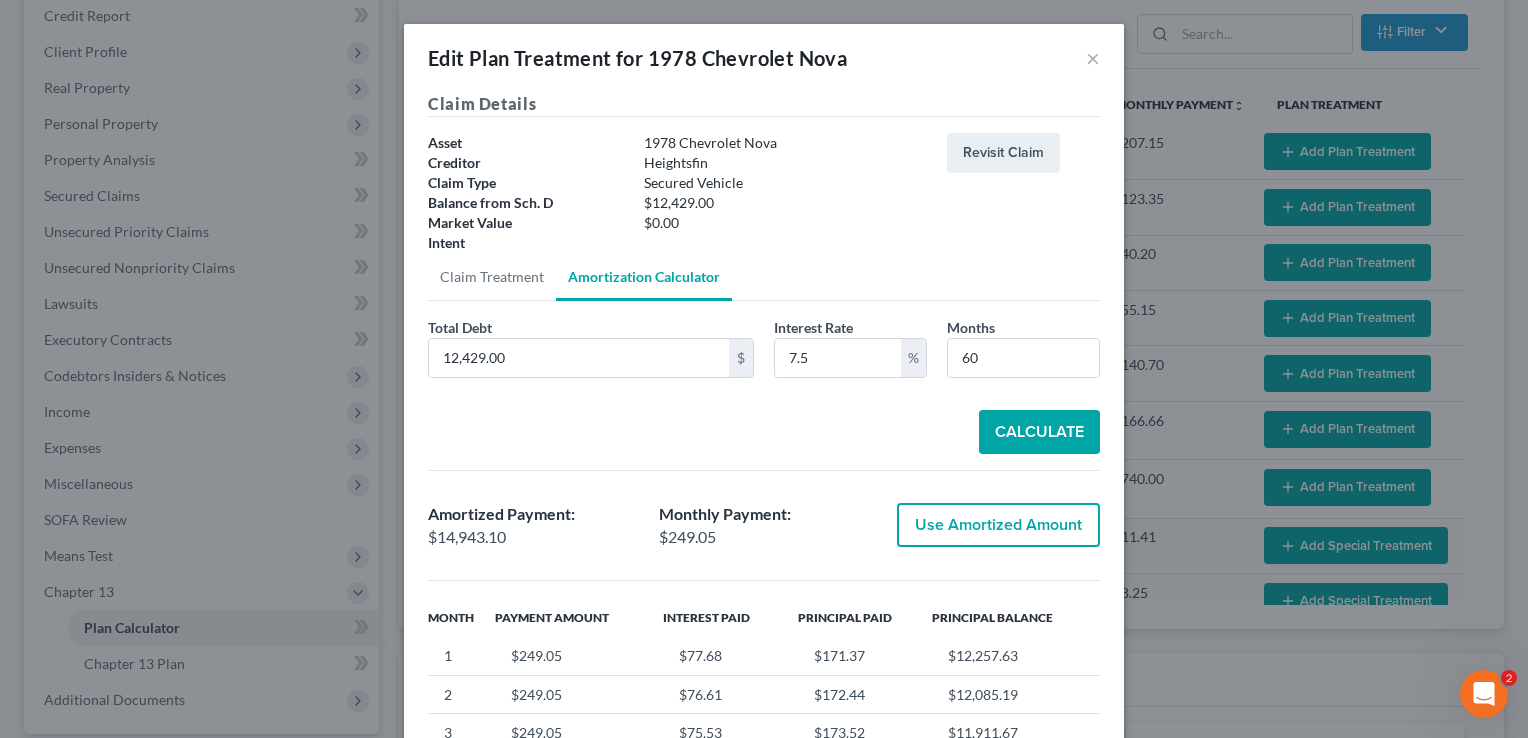 click on "Use Amortized Amount" at bounding box center [998, 525] 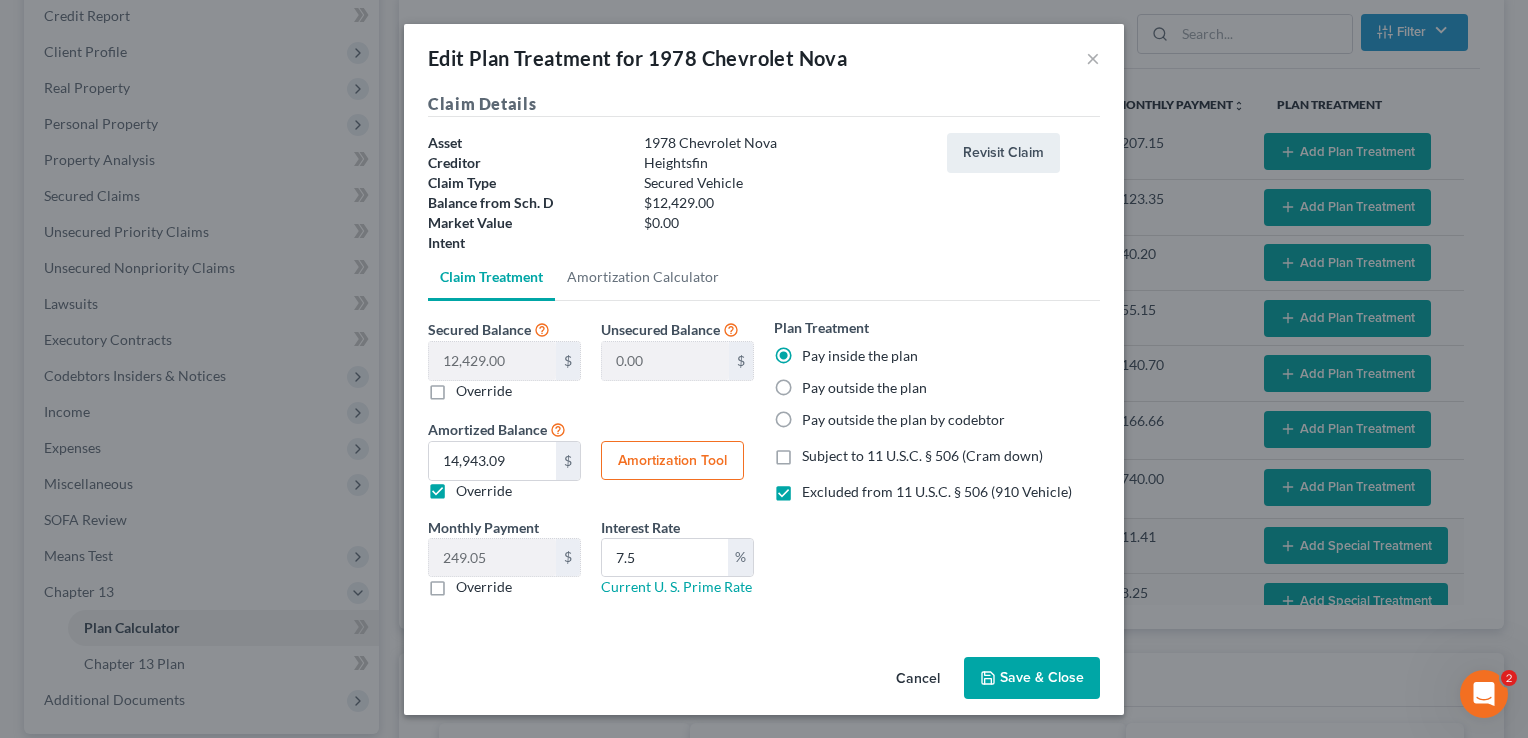 click on "Save & Close" at bounding box center [1032, 678] 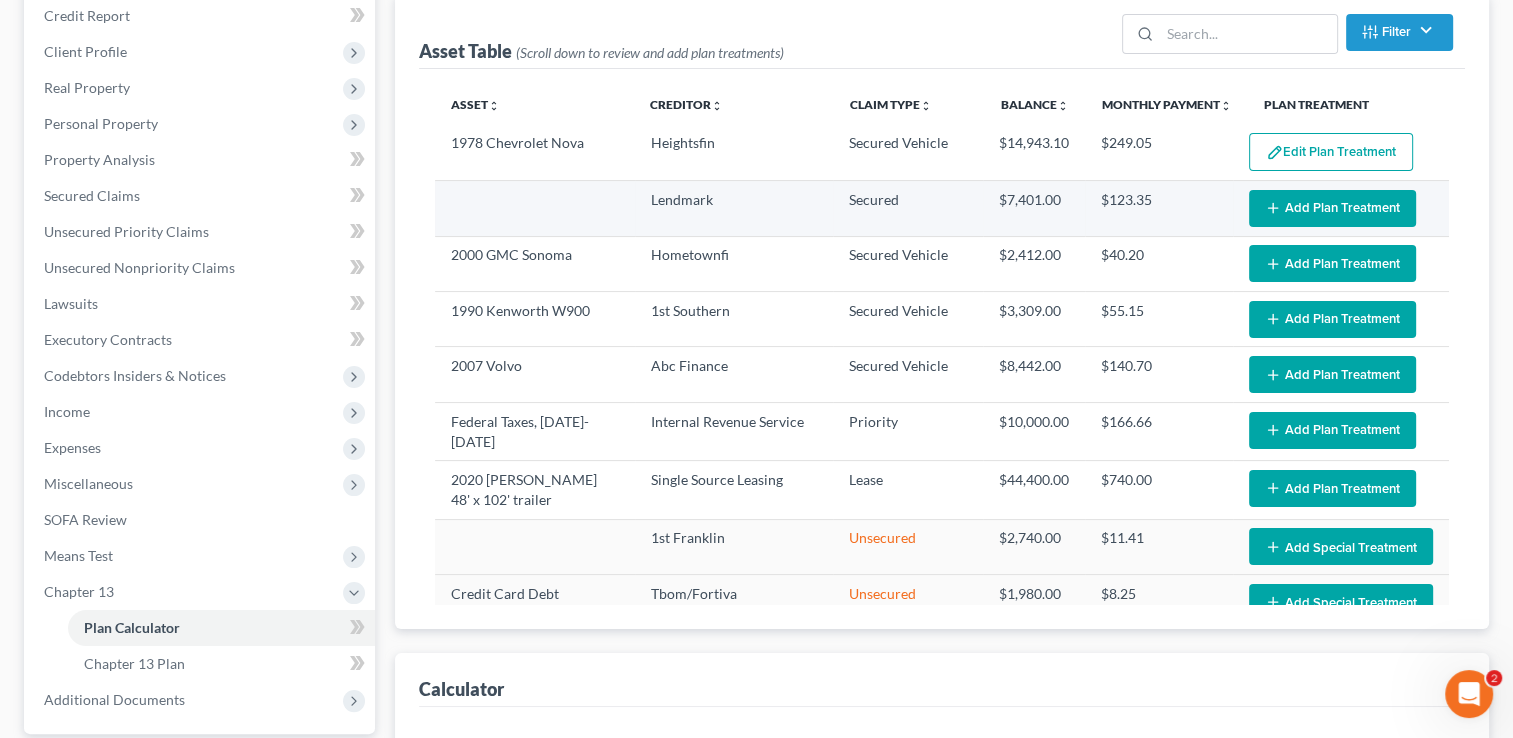 click on "Add Plan Treatment" at bounding box center [1332, 208] 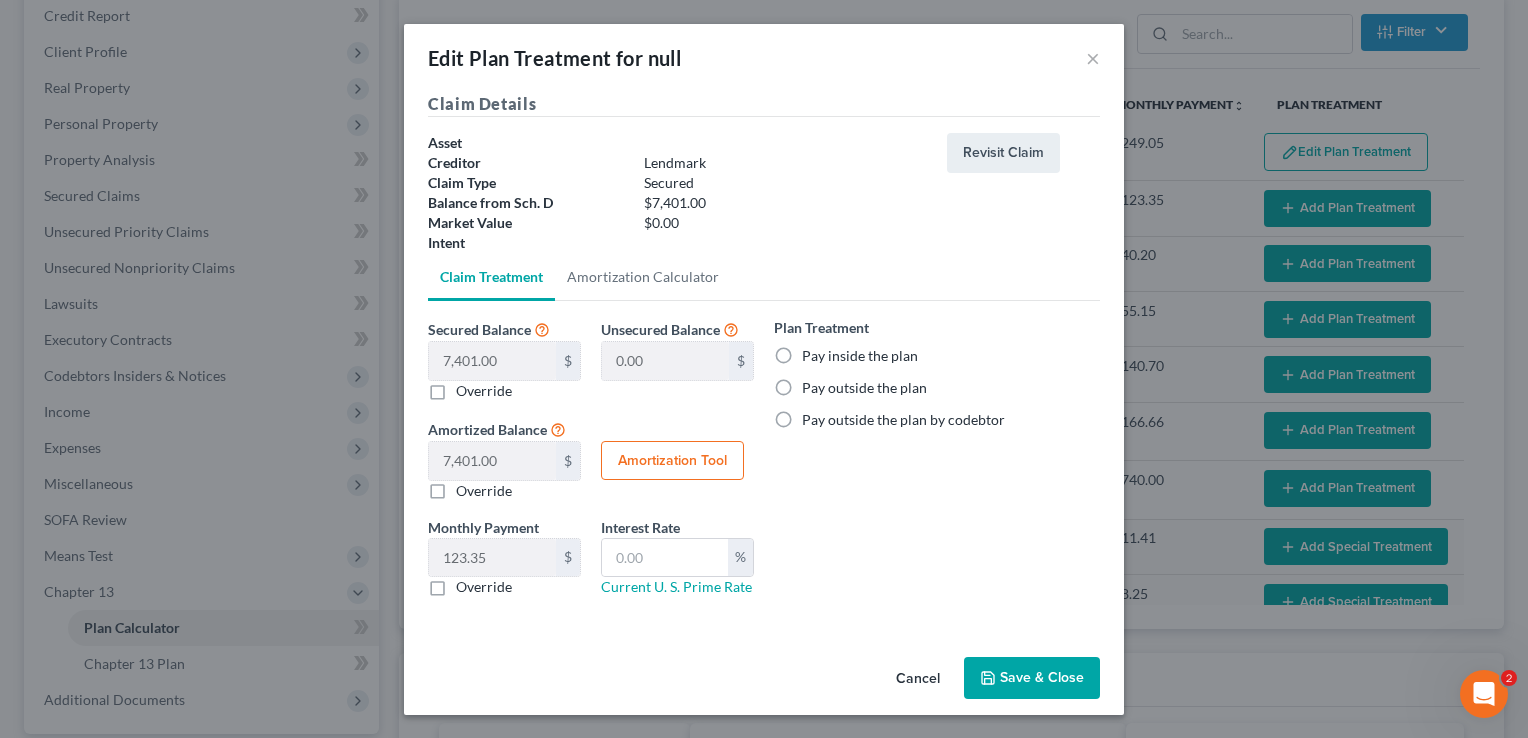 click on "Pay inside the plan" at bounding box center [860, 356] 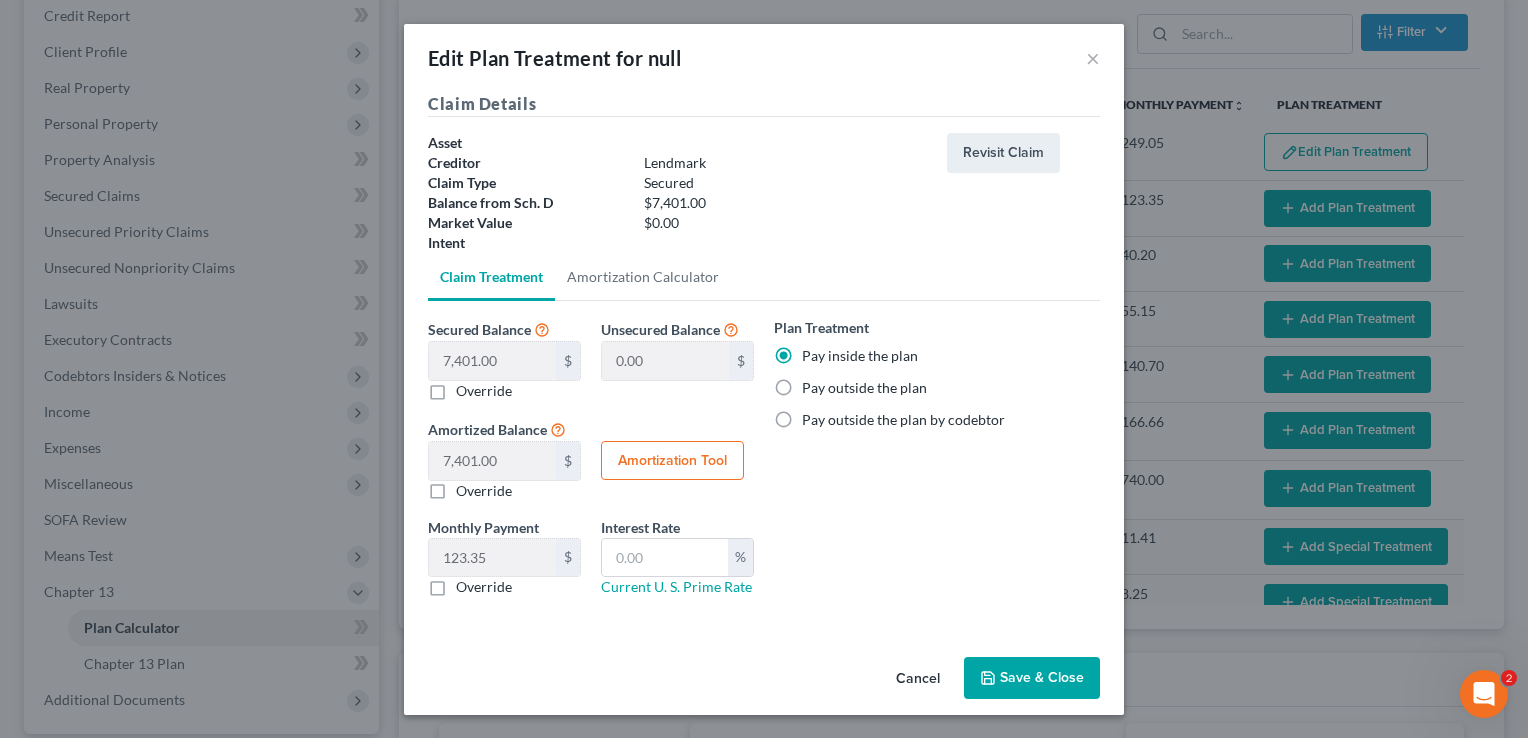 click on "Save & Close" at bounding box center [1032, 678] 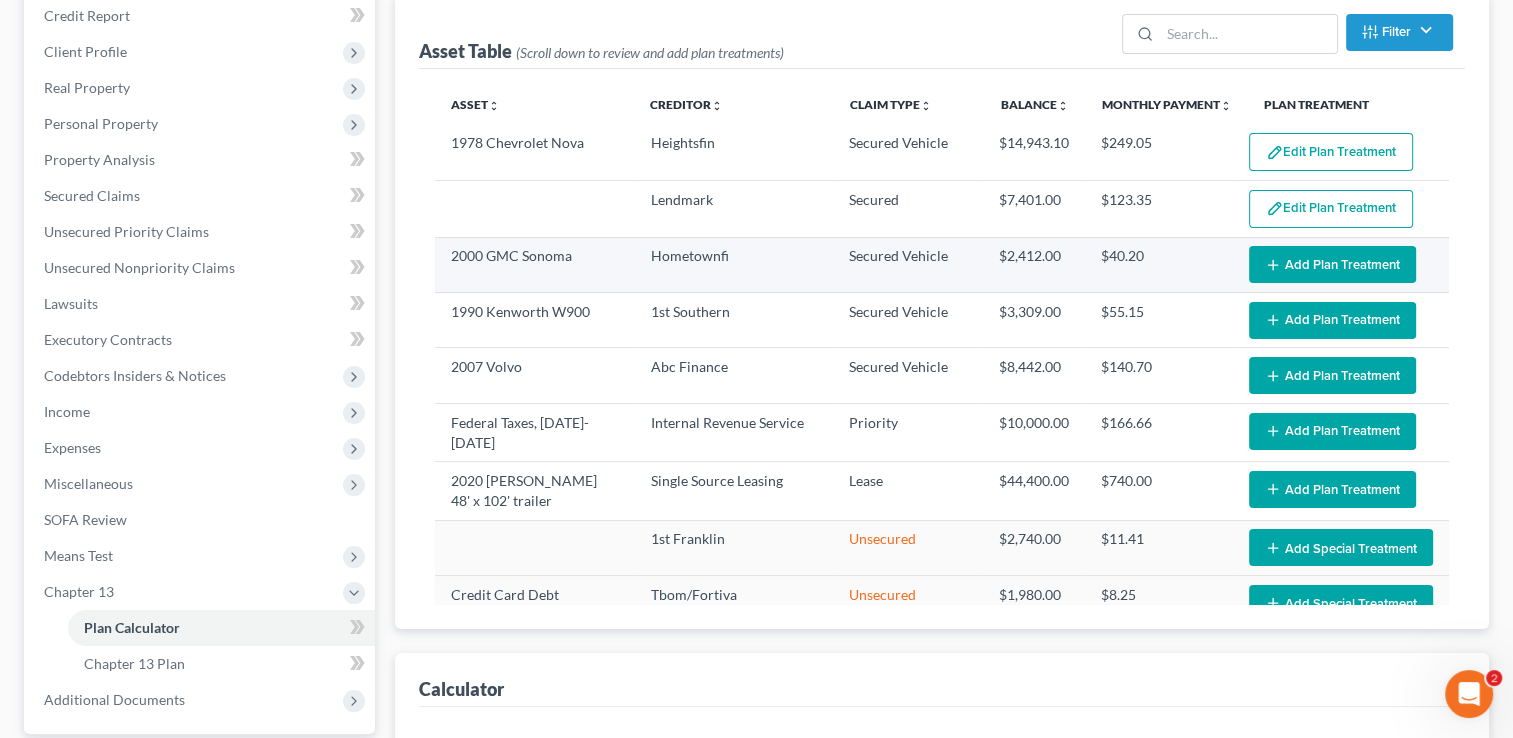 select on "59" 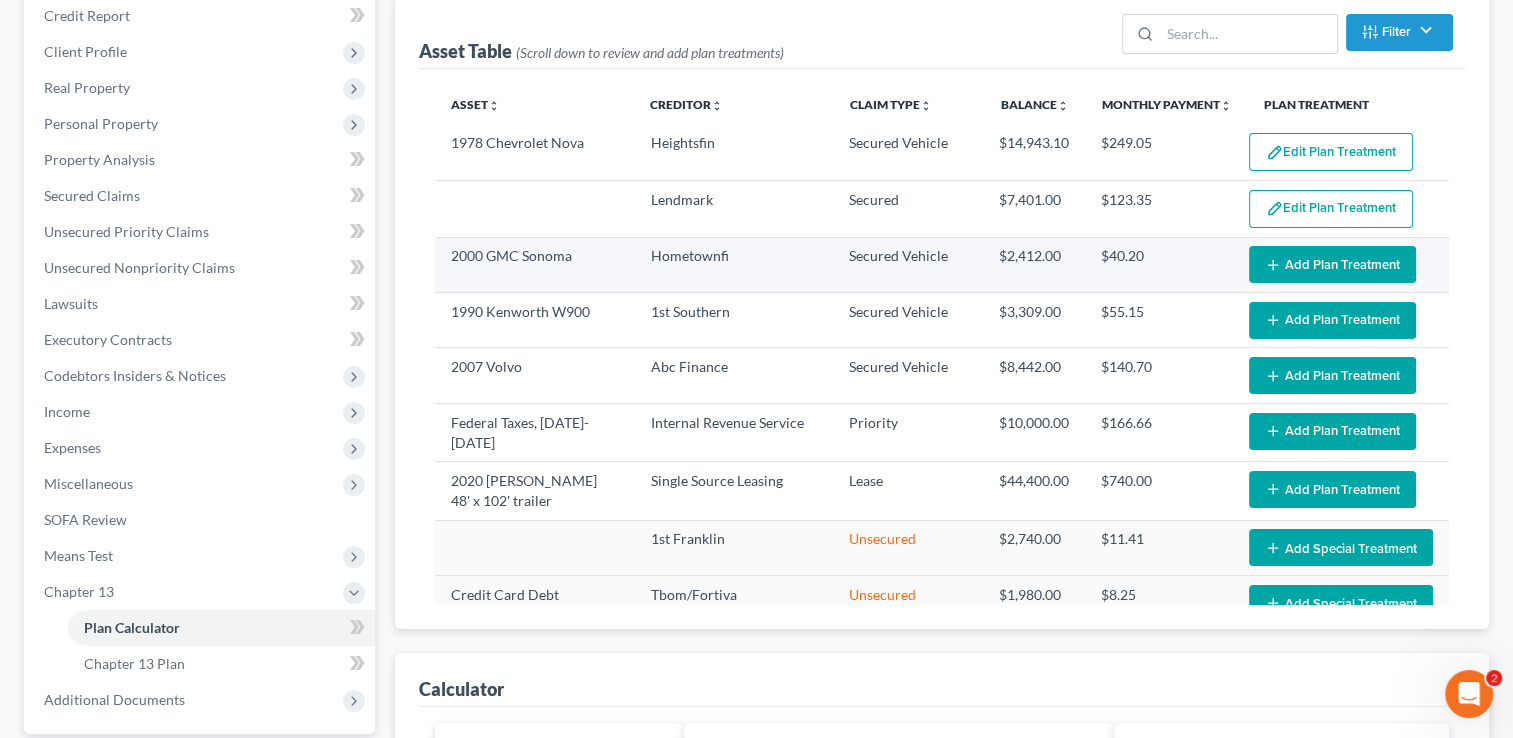 click on "Add Plan Treatment" at bounding box center (1332, 264) 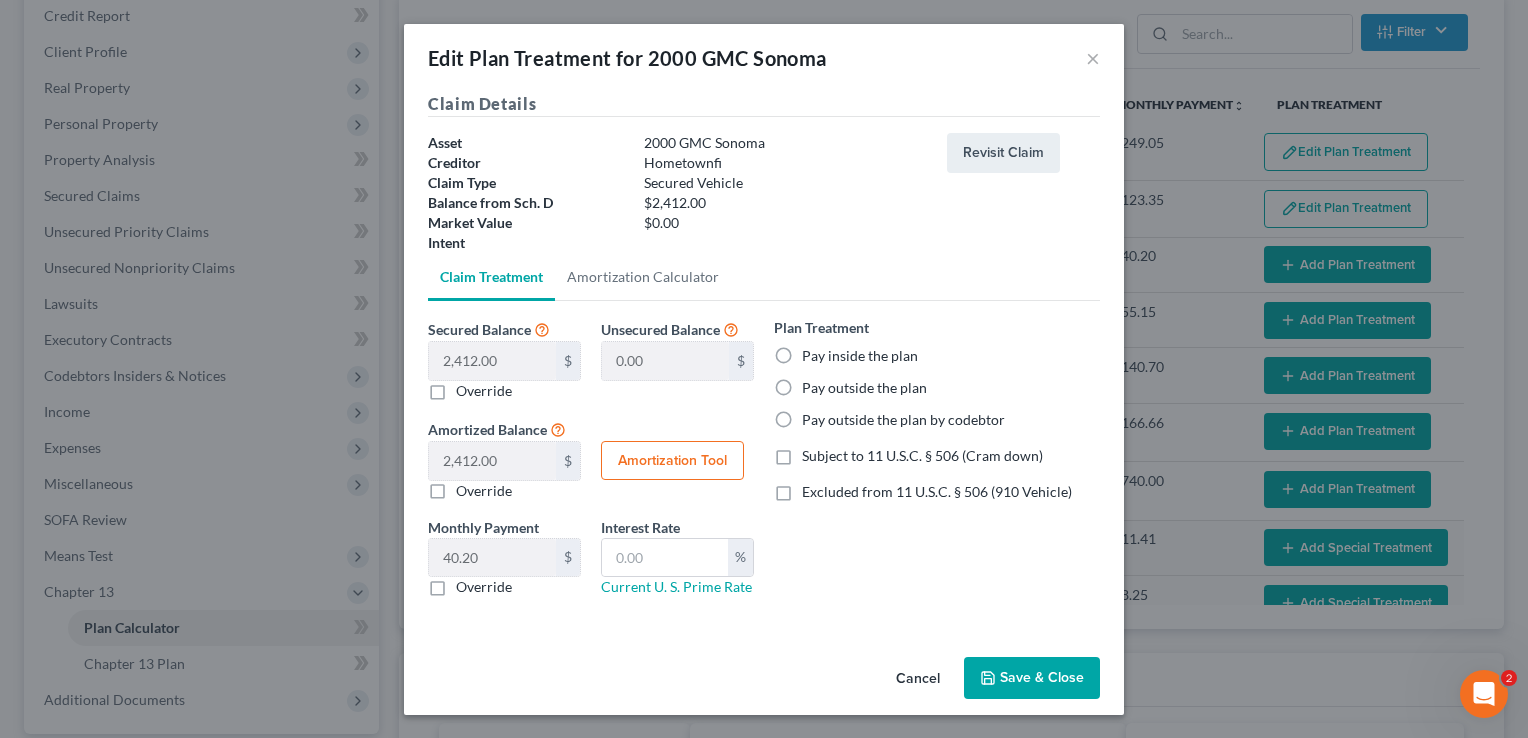 click on "Pay inside the plan" at bounding box center [860, 356] 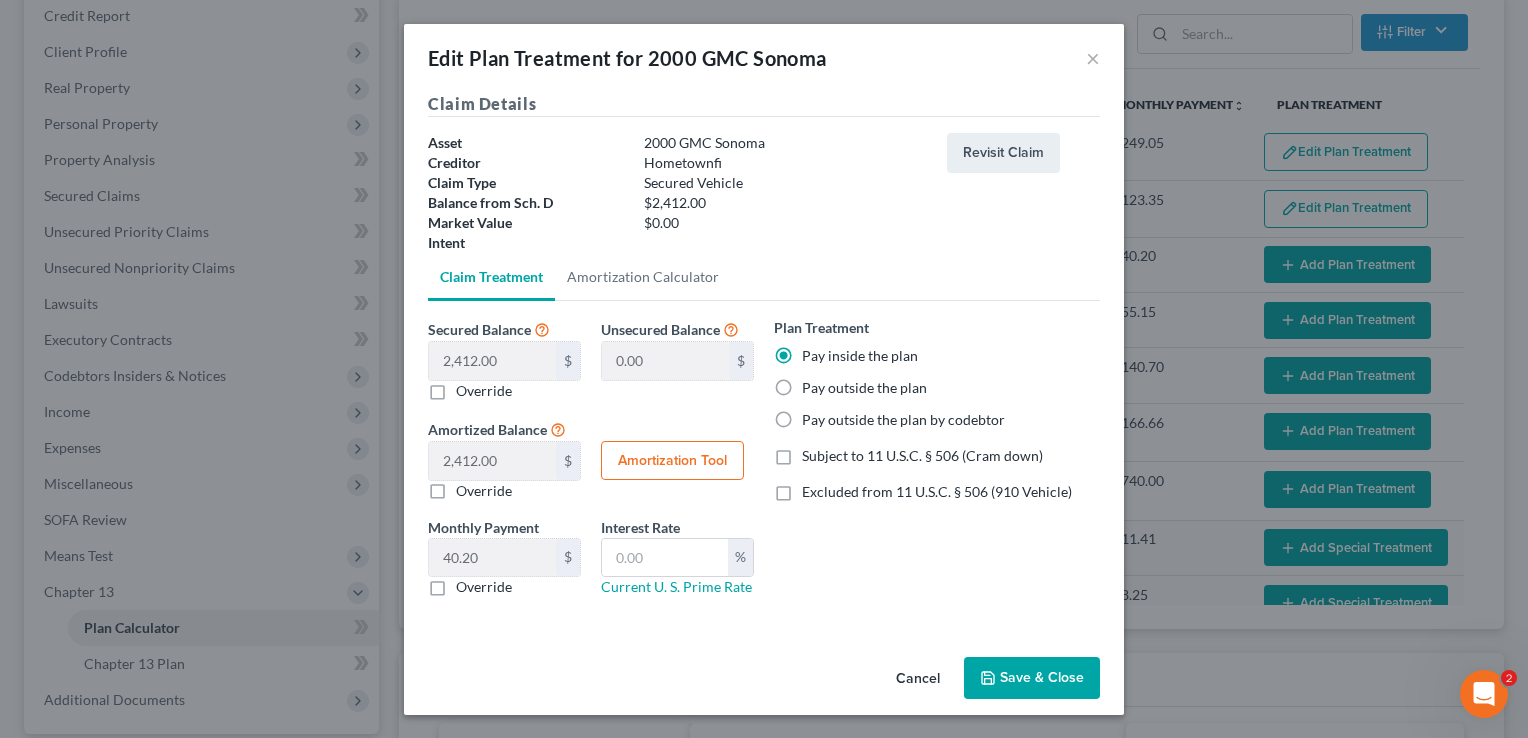 click on "Excluded from 11 U.S.C. § 506 (910 Vehicle)" at bounding box center [937, 491] 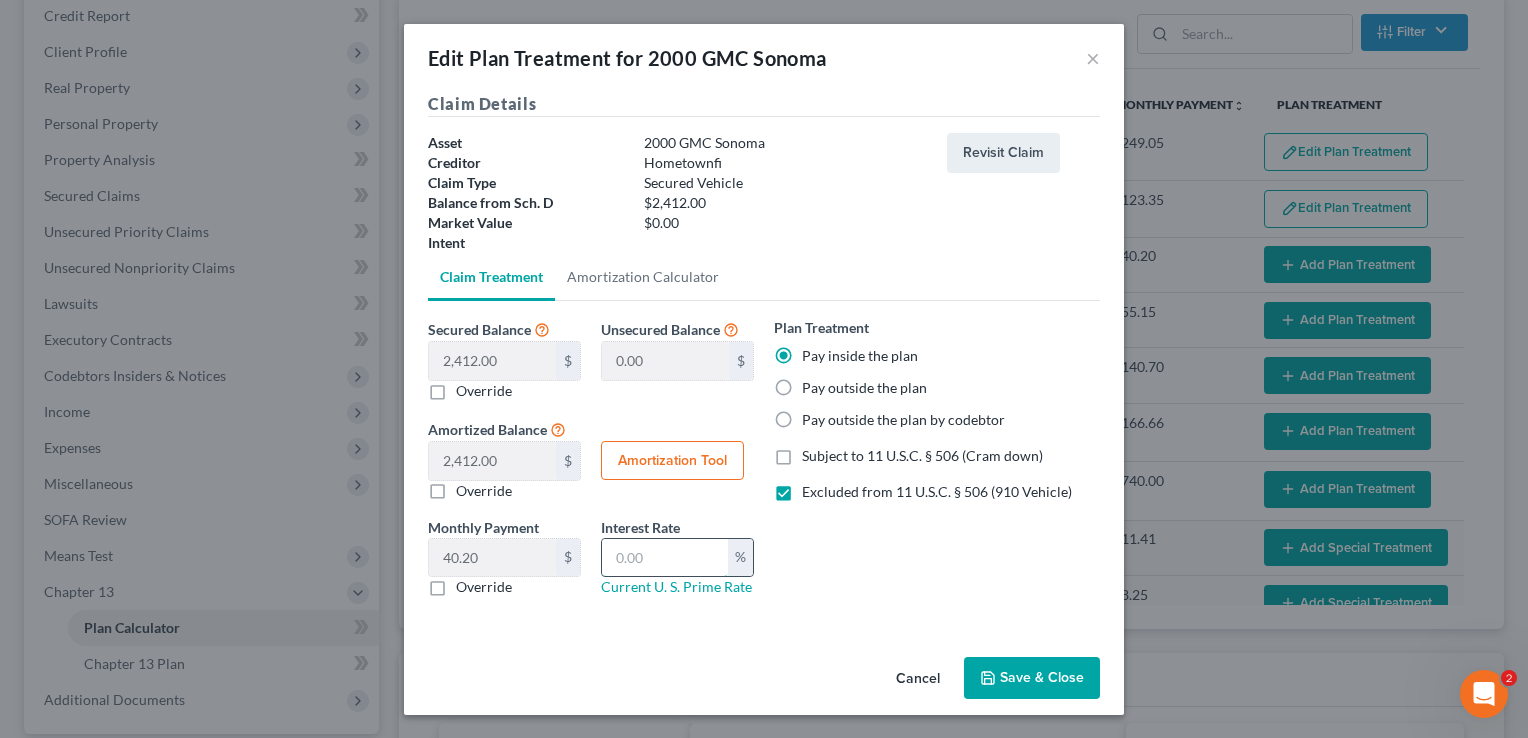 click at bounding box center [665, 558] 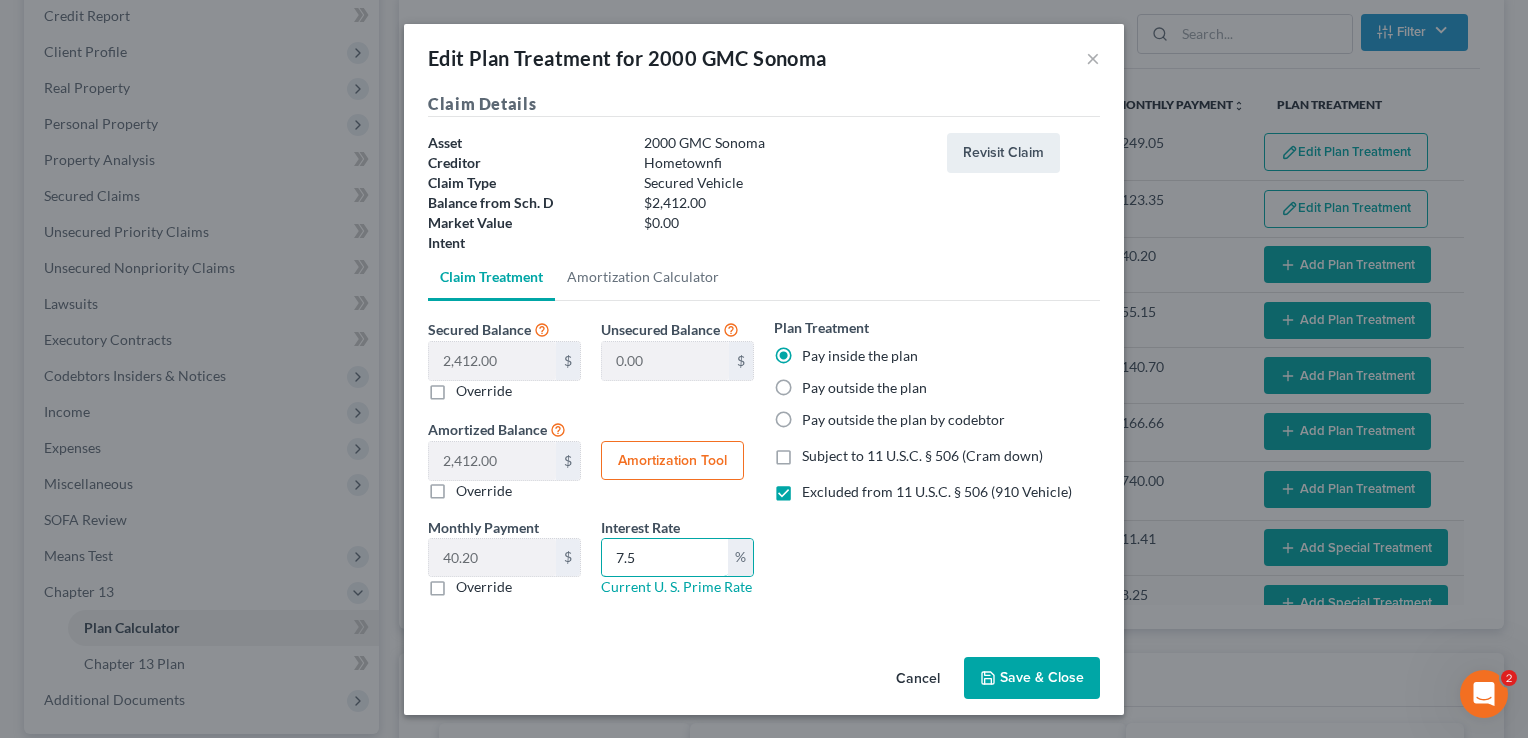 type on "7.5" 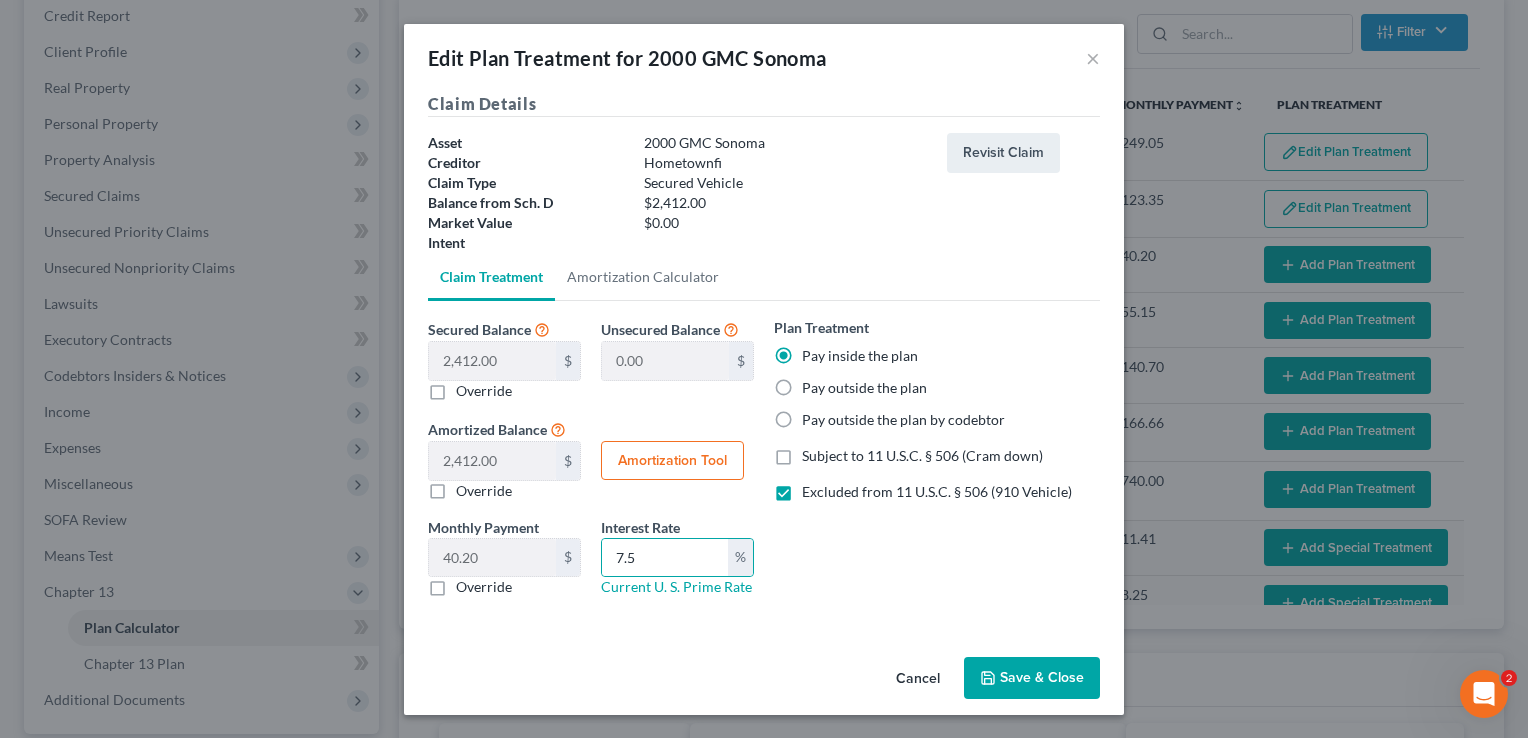 click on "Amortization Tool" at bounding box center (672, 461) 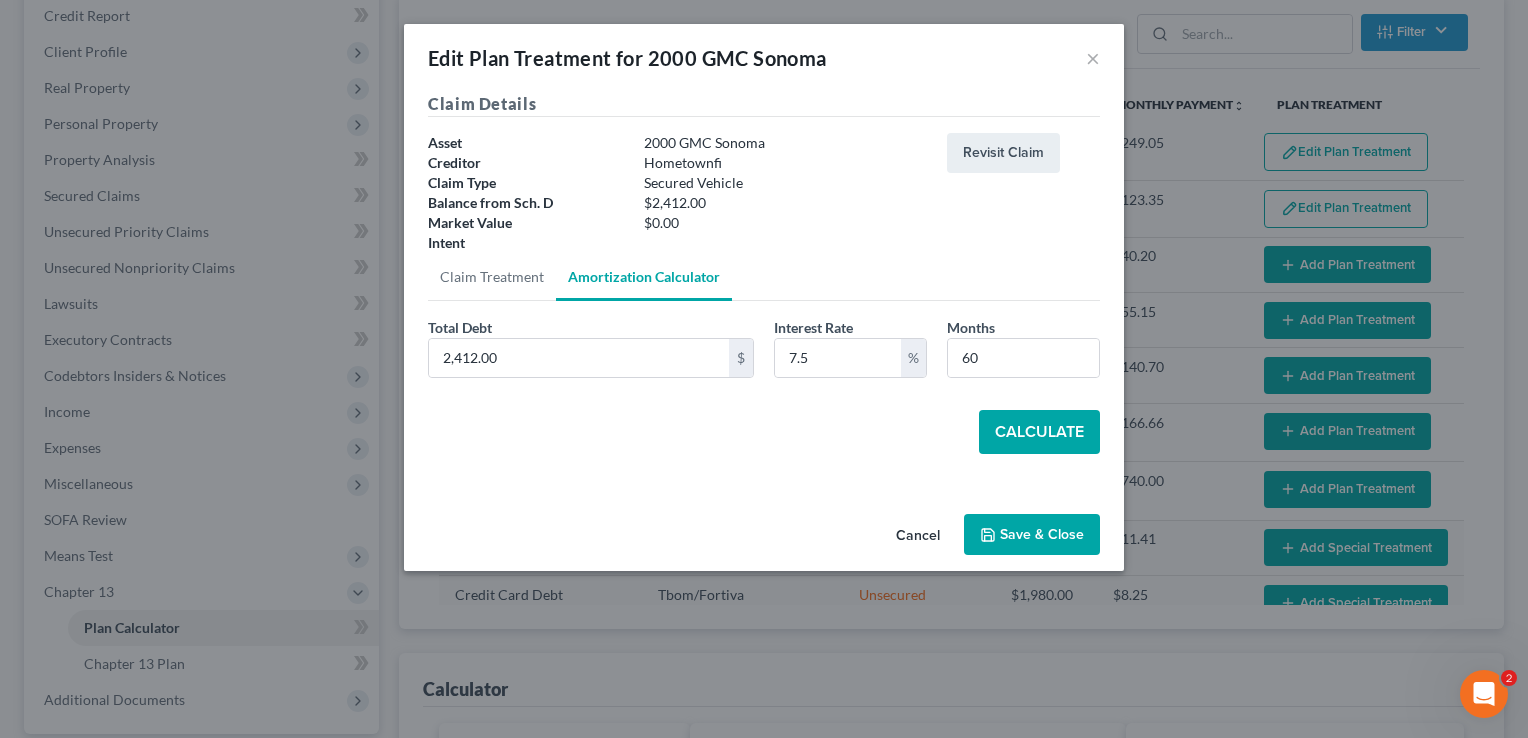 click on "Calculate" at bounding box center [1039, 432] 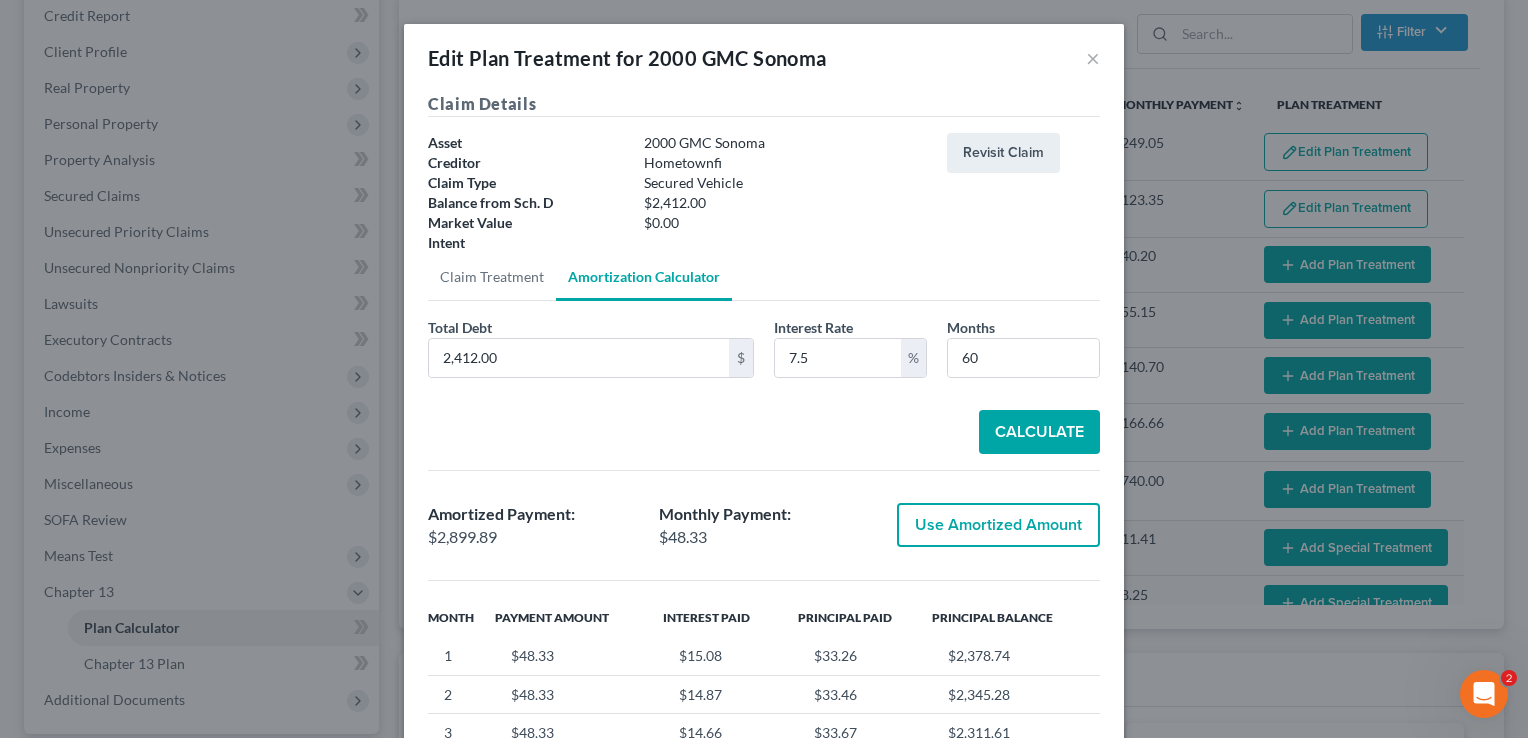 click on "Use Amortized Amount" at bounding box center [998, 525] 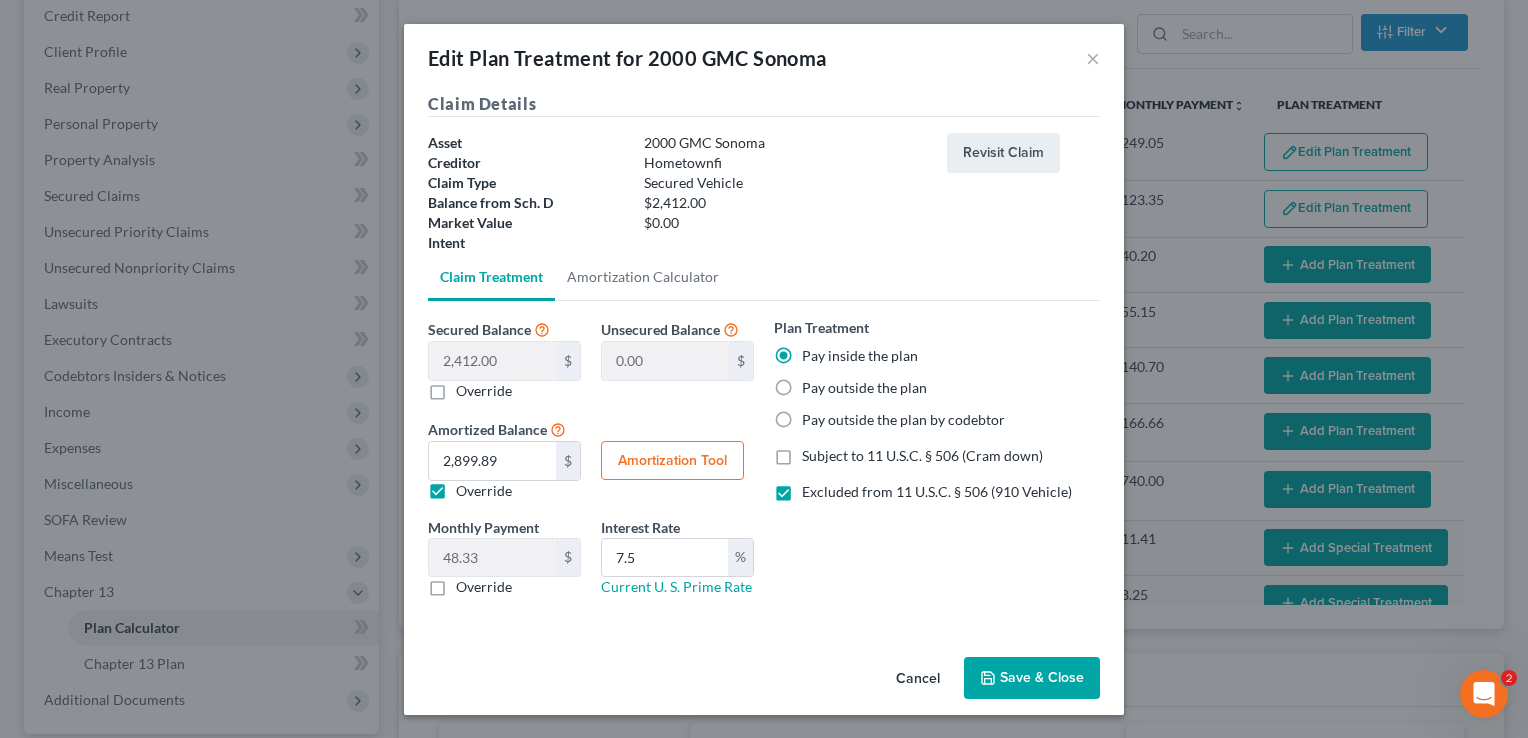 click on "Save & Close" at bounding box center (1032, 678) 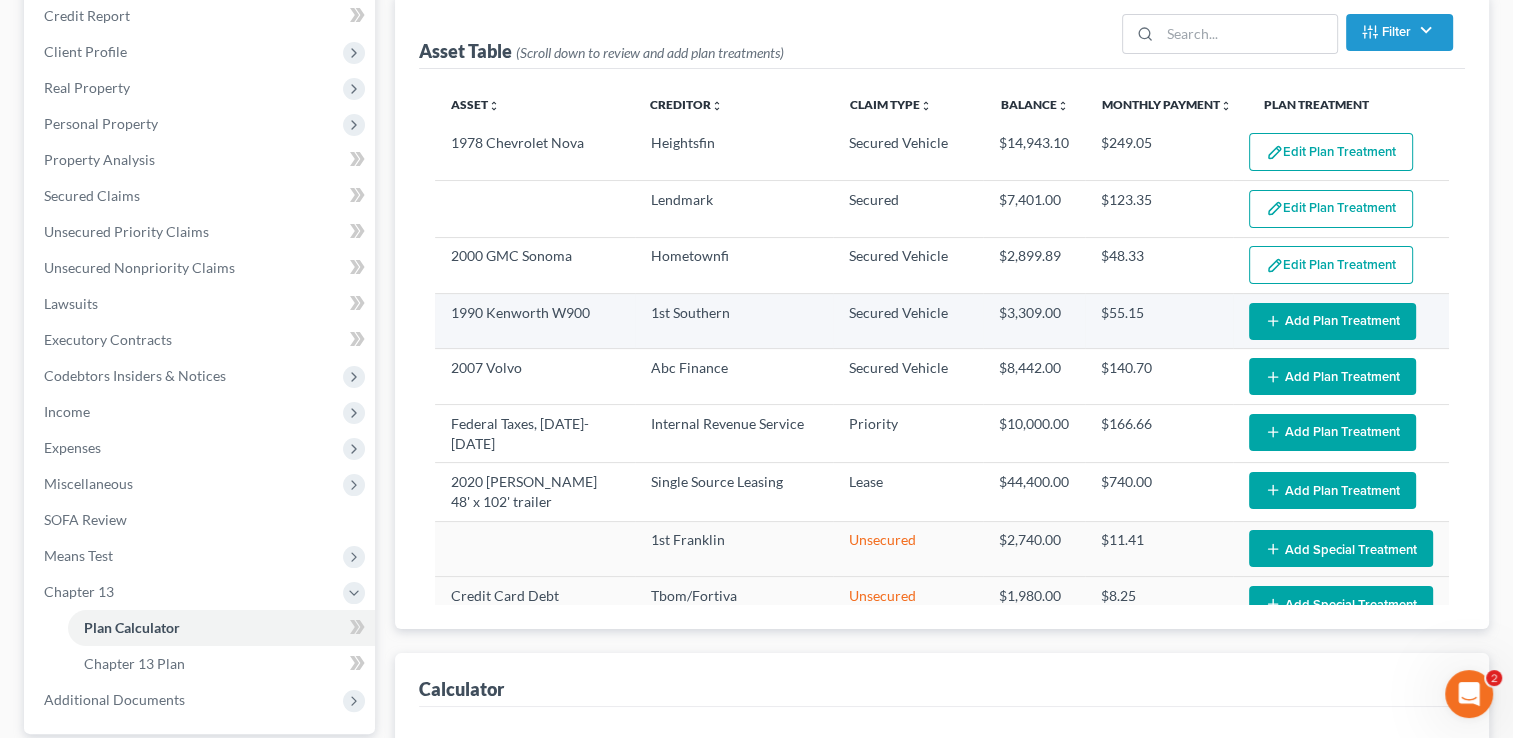 select on "59" 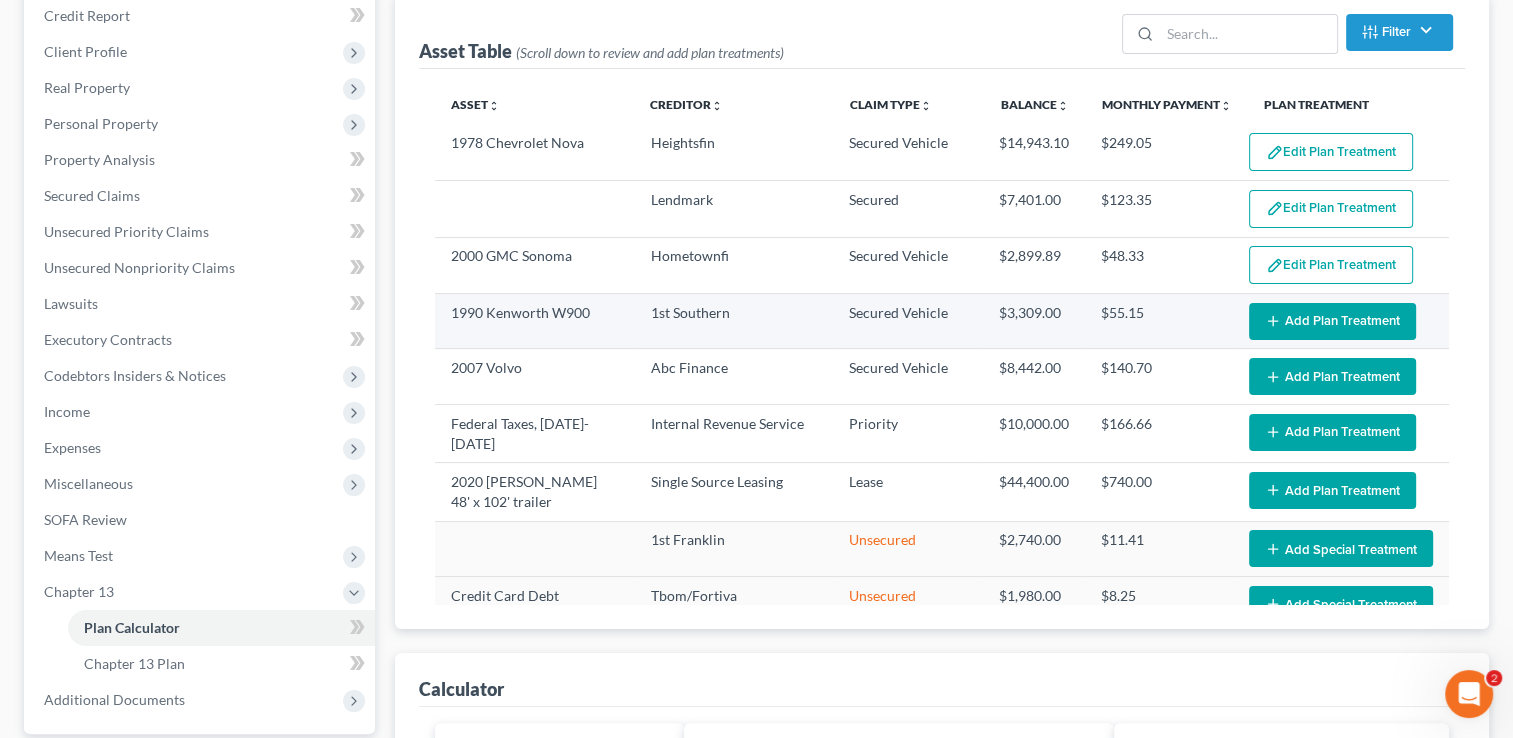 click on "Add Plan Treatment" at bounding box center (1332, 321) 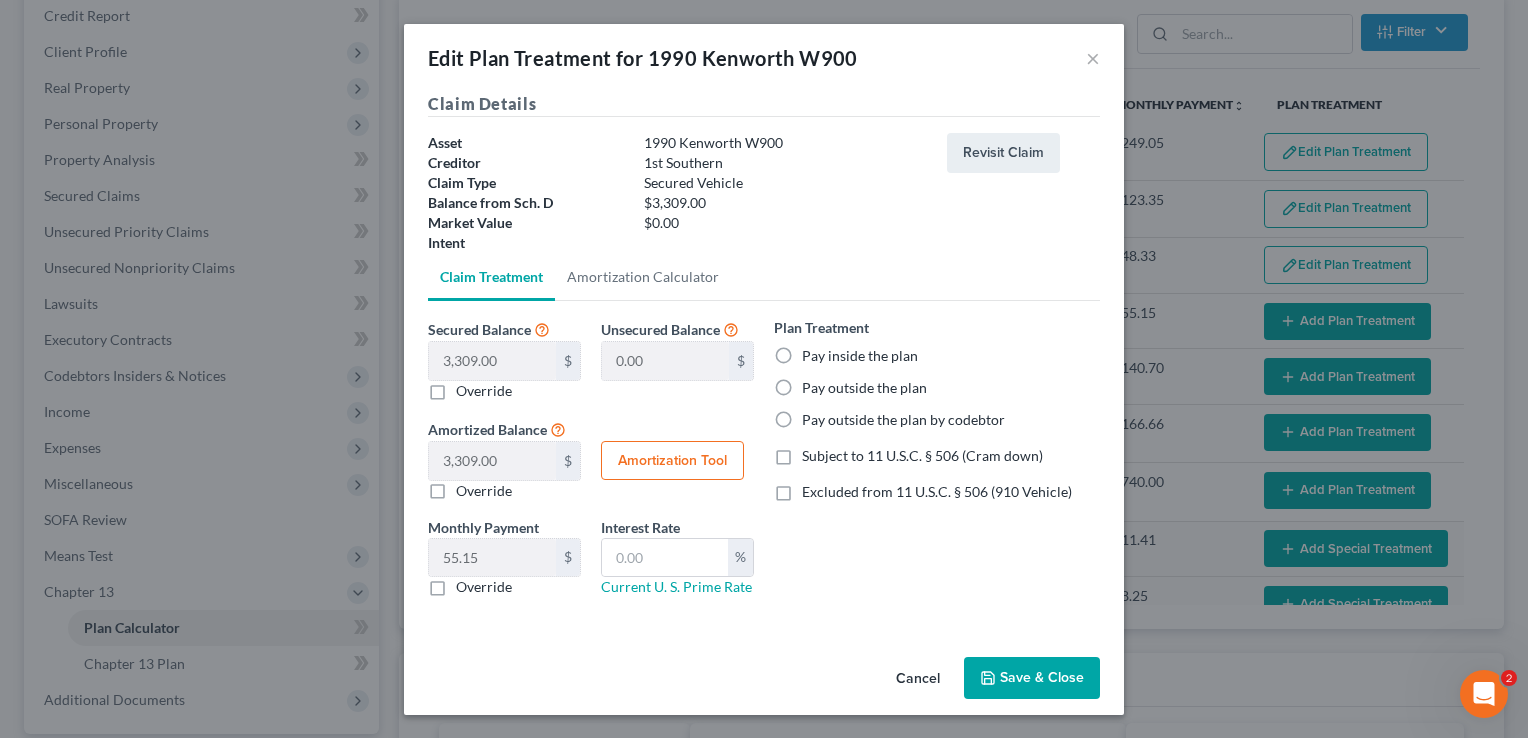 click on "Pay inside the plan" at bounding box center (860, 356) 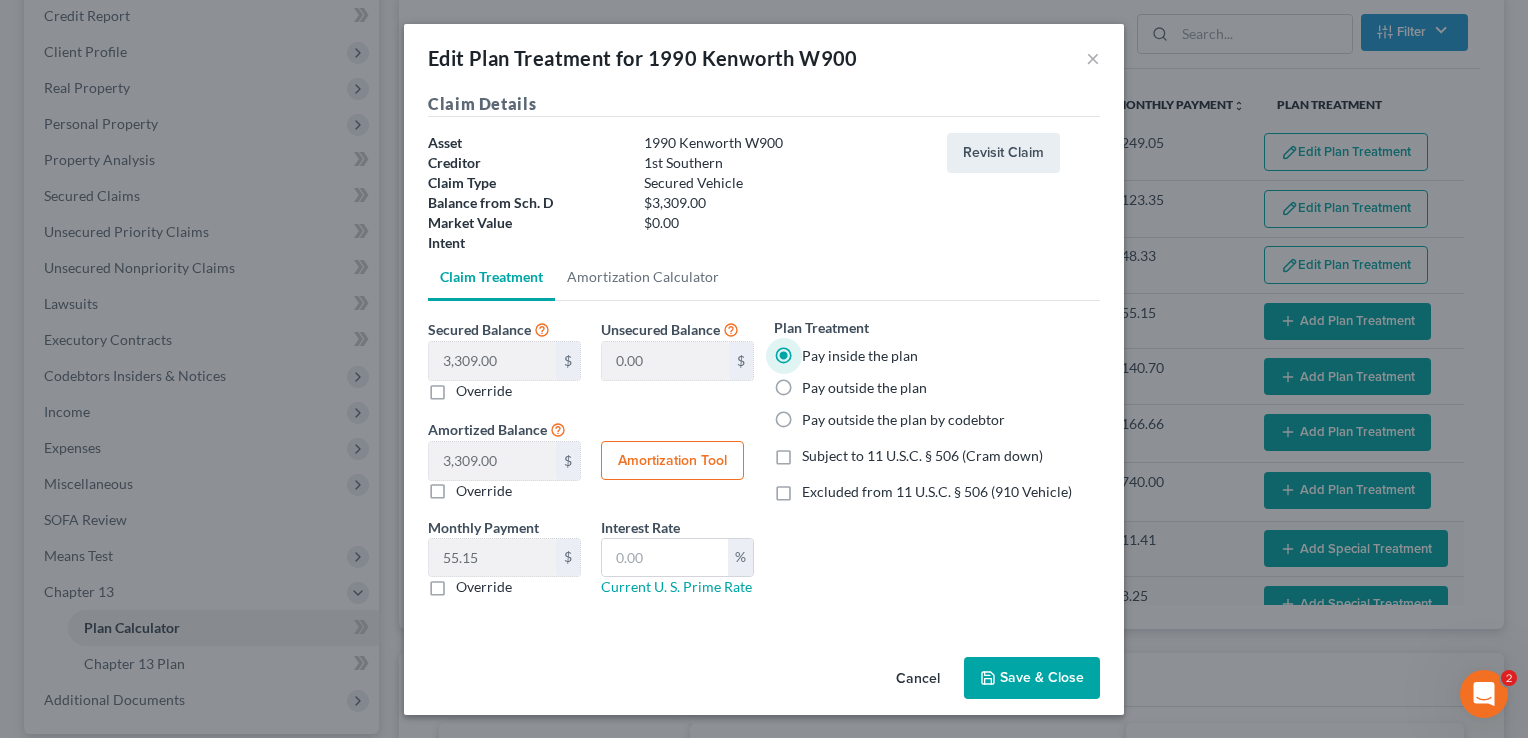 click on "Excluded from 11 U.S.C. § 506 (910 Vehicle)" at bounding box center [937, 491] 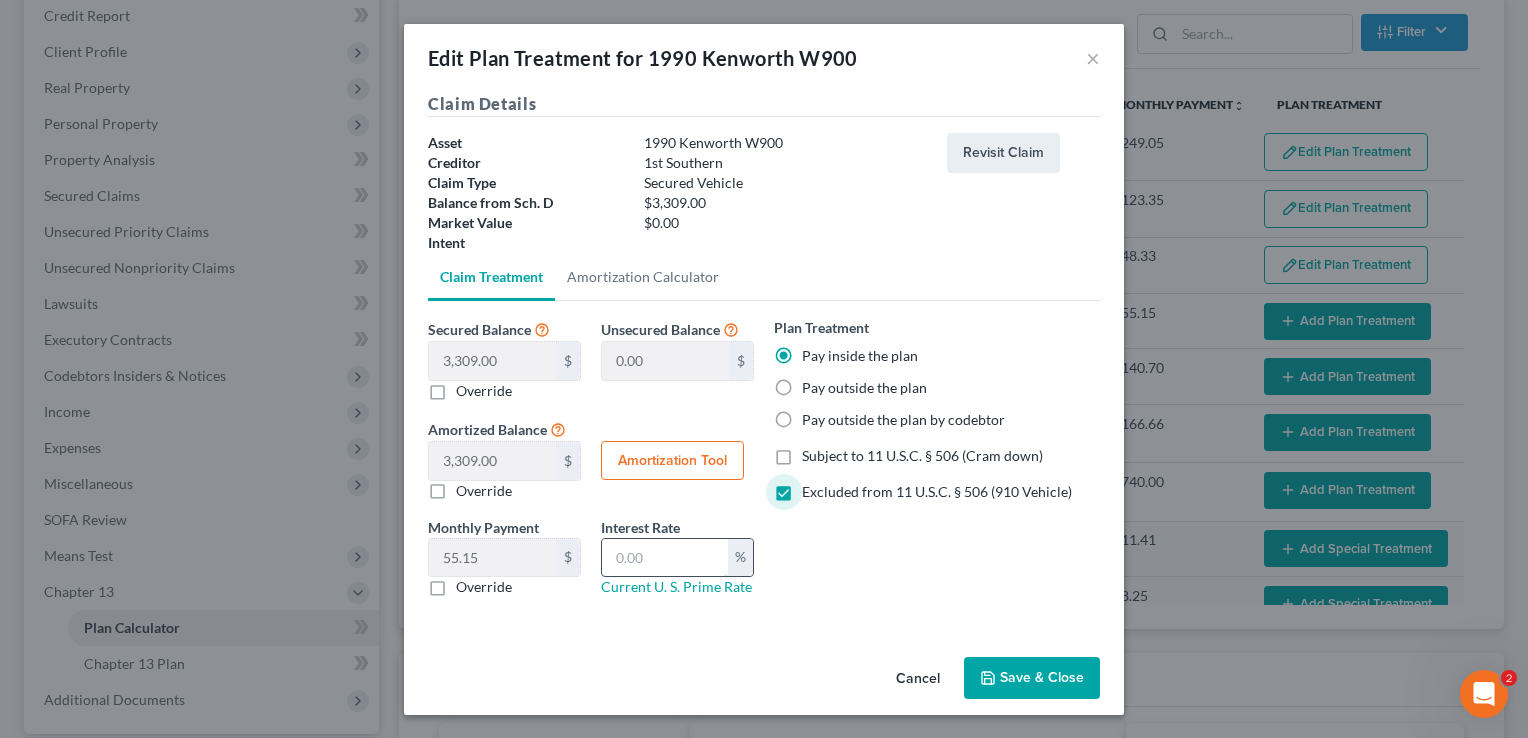 click at bounding box center [665, 558] 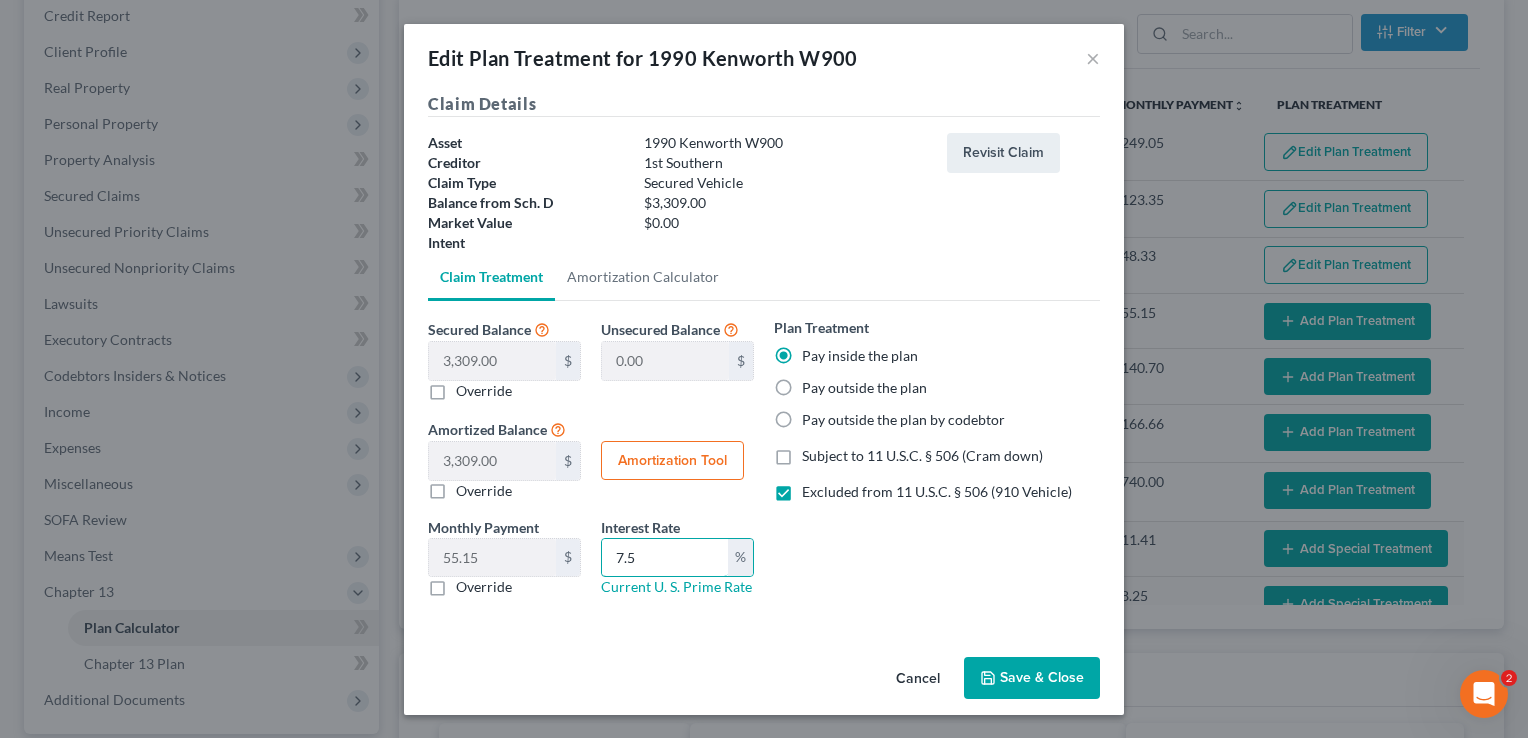 type on "7.5" 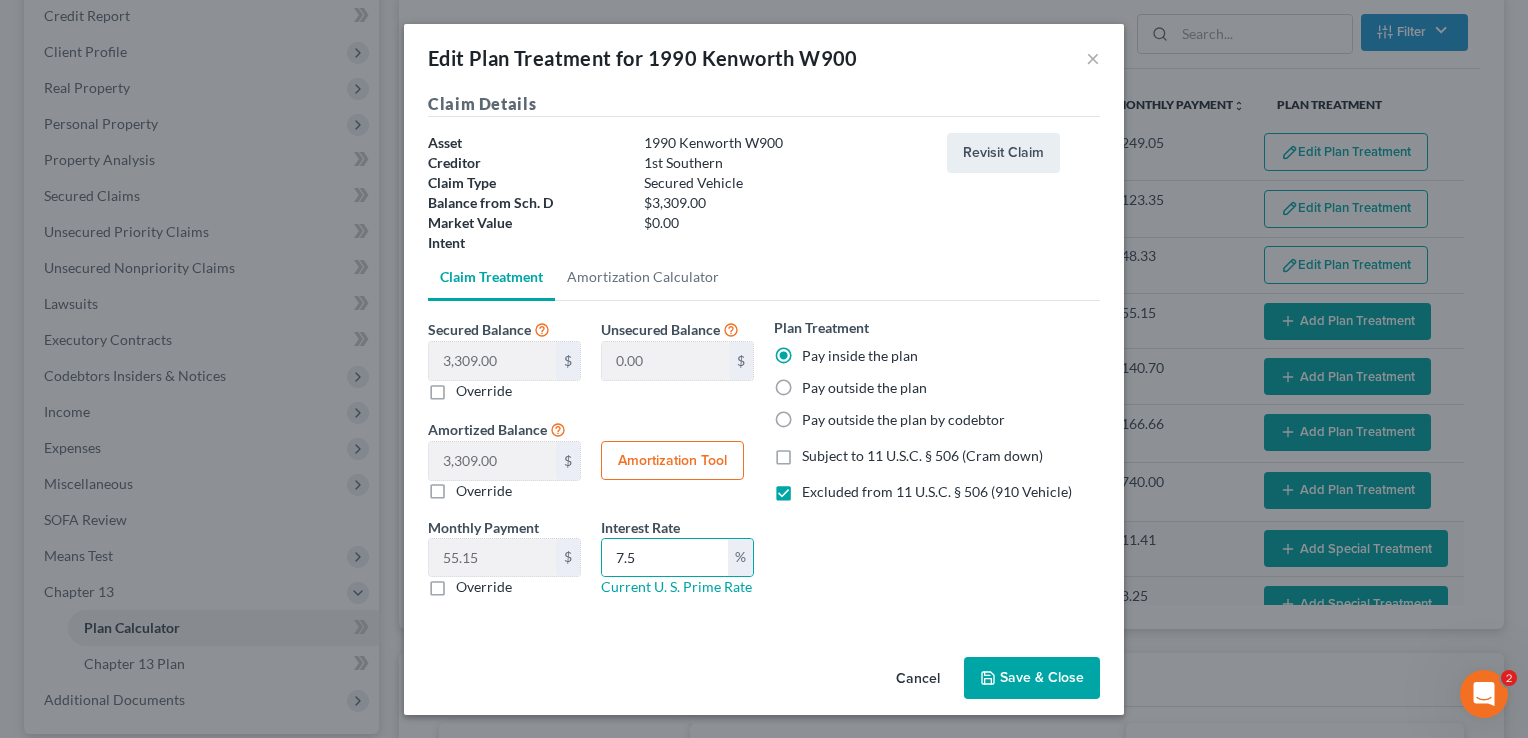 click on "Amortization Tool" at bounding box center (672, 461) 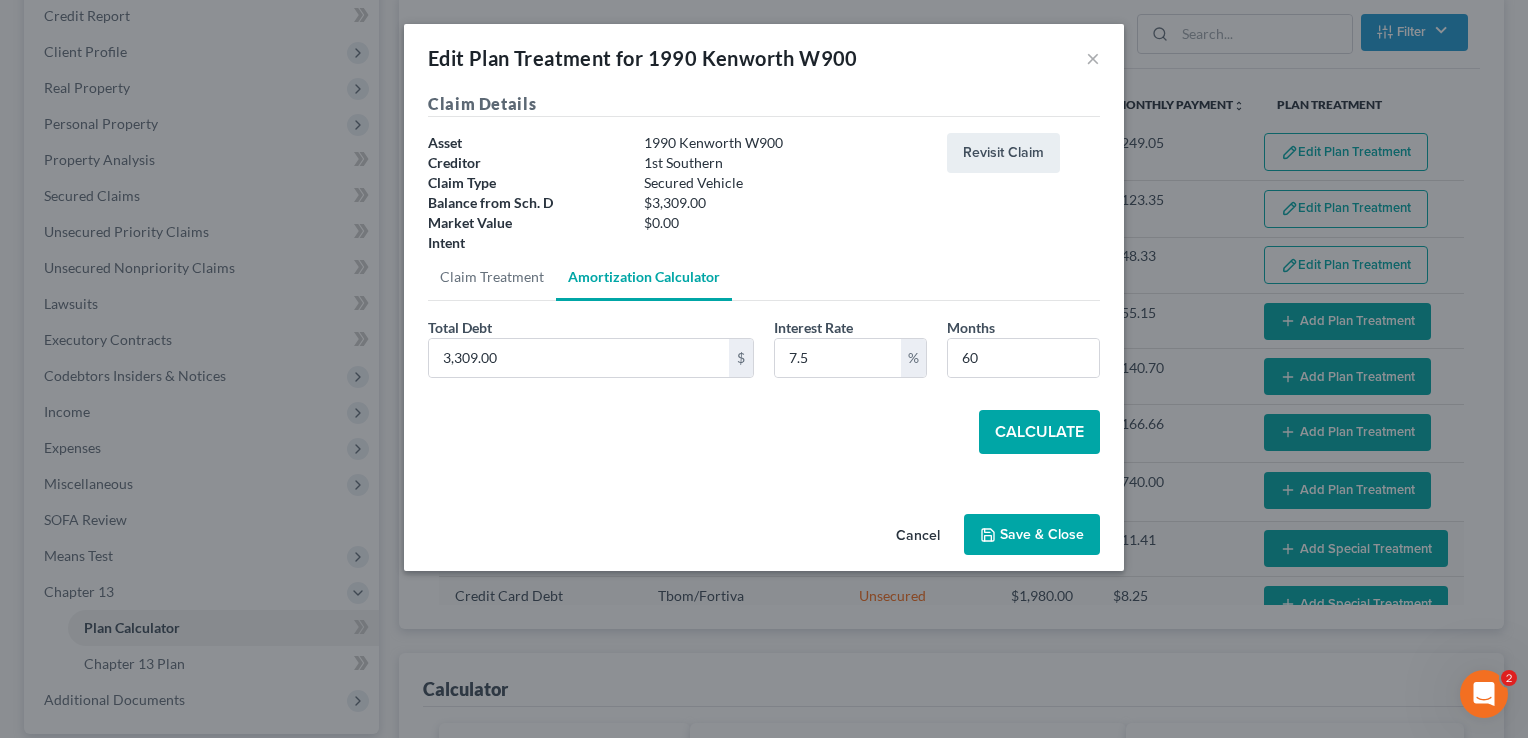 click on "Calculate" at bounding box center (1039, 432) 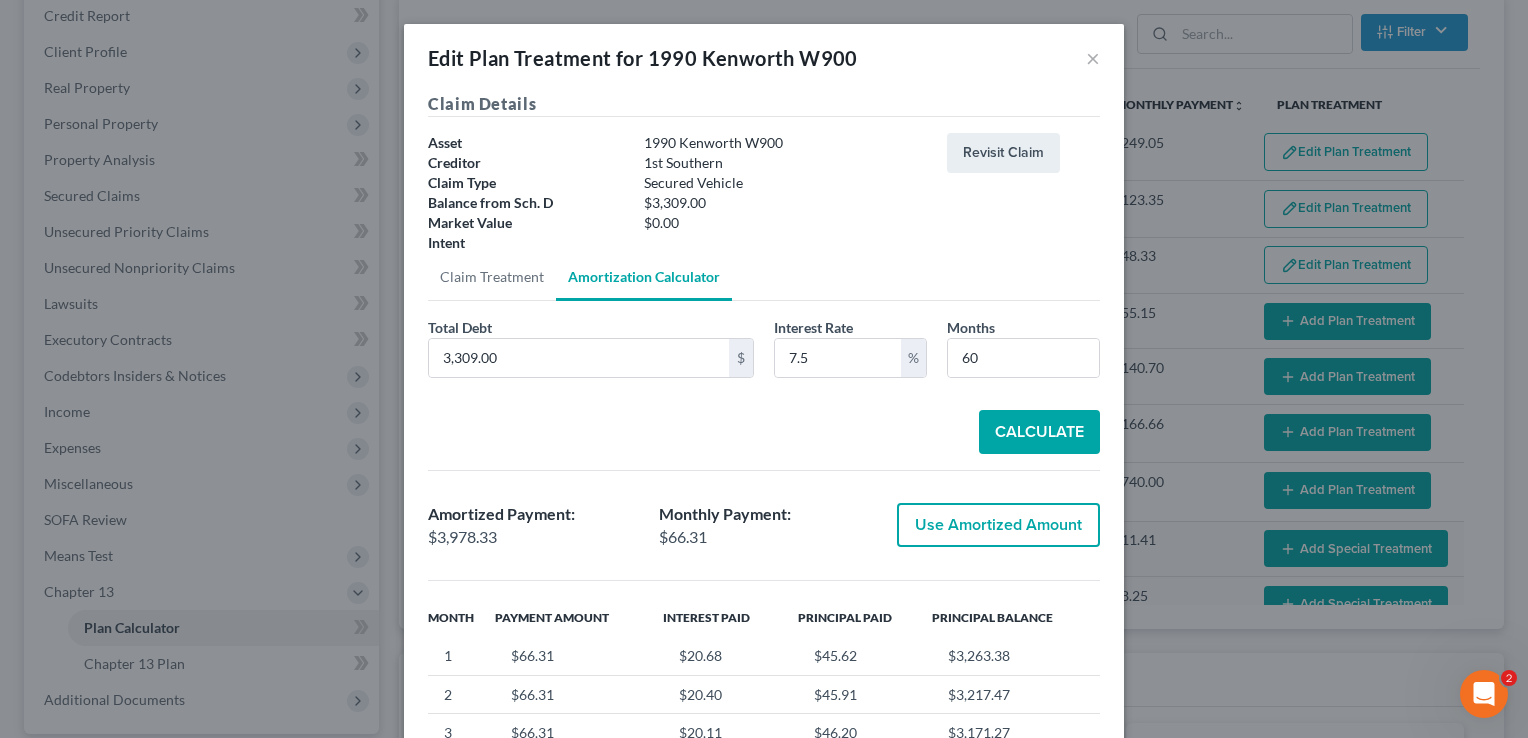 click on "Use Amortized Amount" at bounding box center (998, 525) 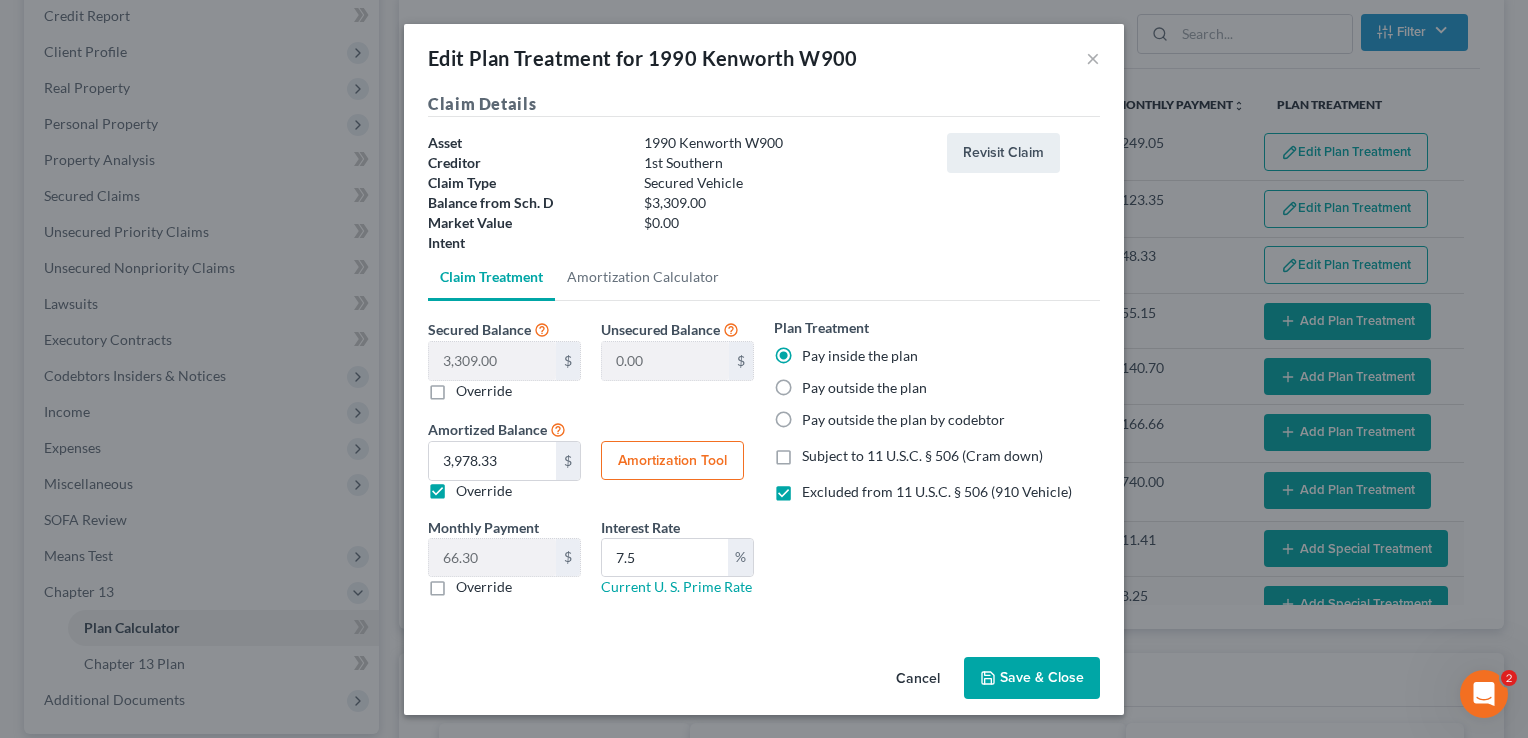 click on "Save & Close" at bounding box center (1032, 678) 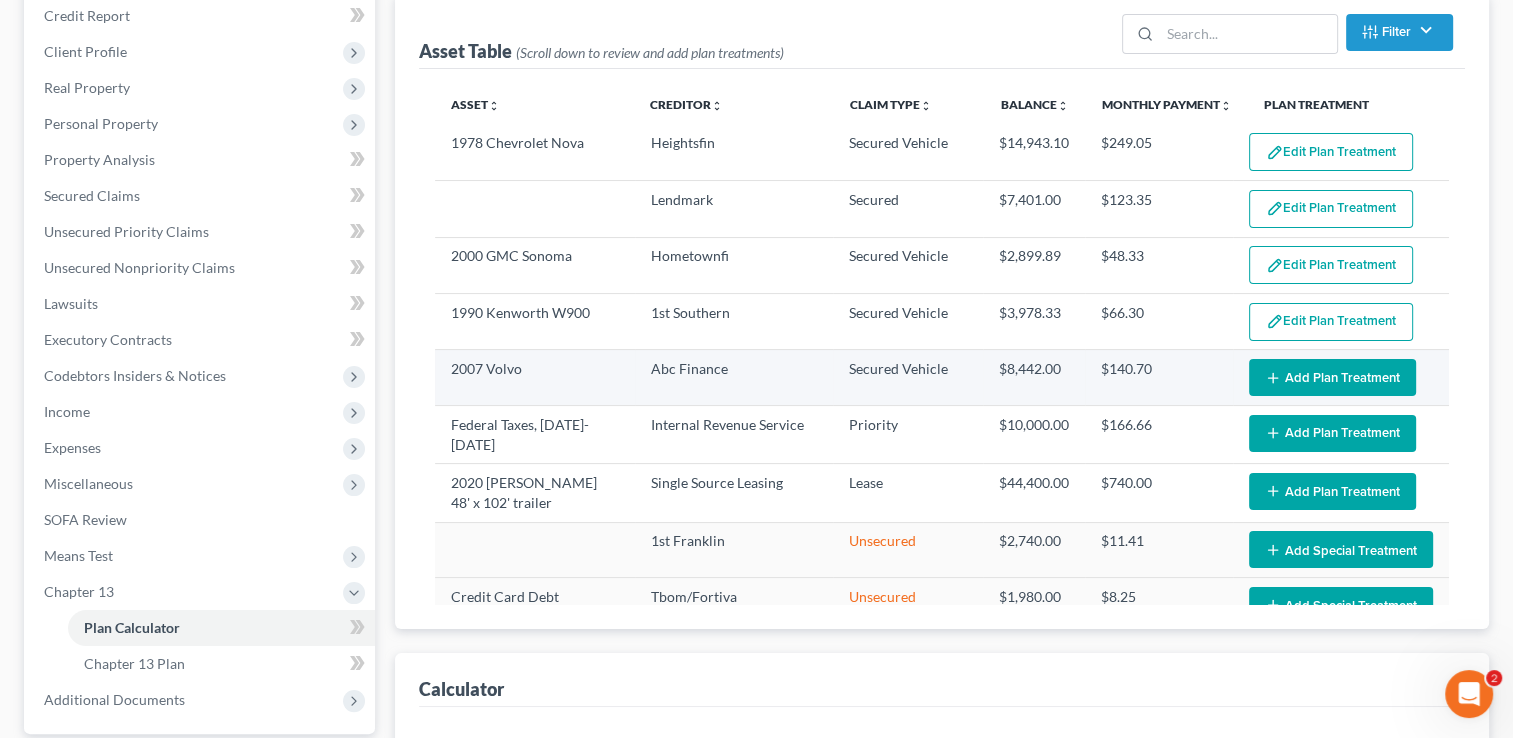 select on "59" 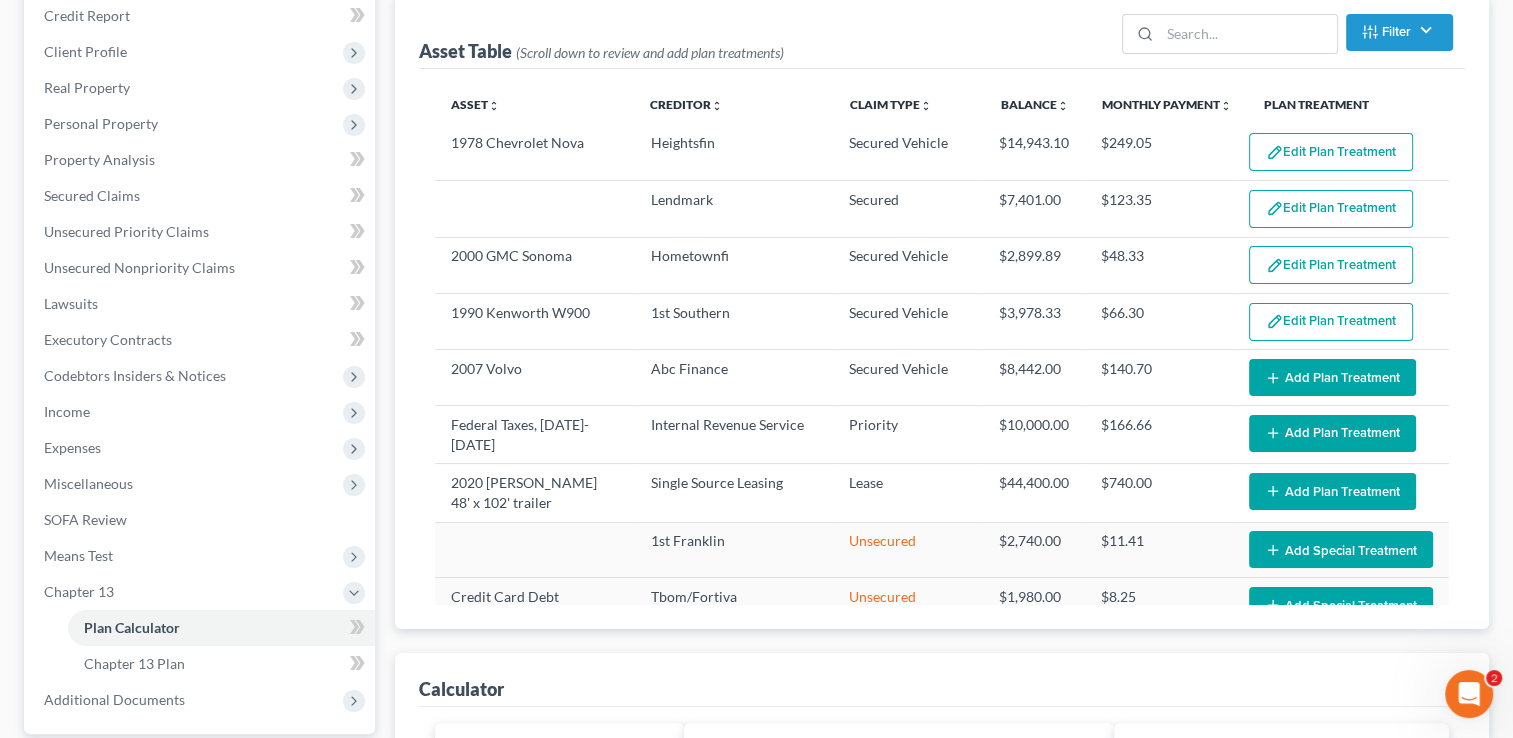 click on "Add Plan Treatment" at bounding box center [1332, 377] 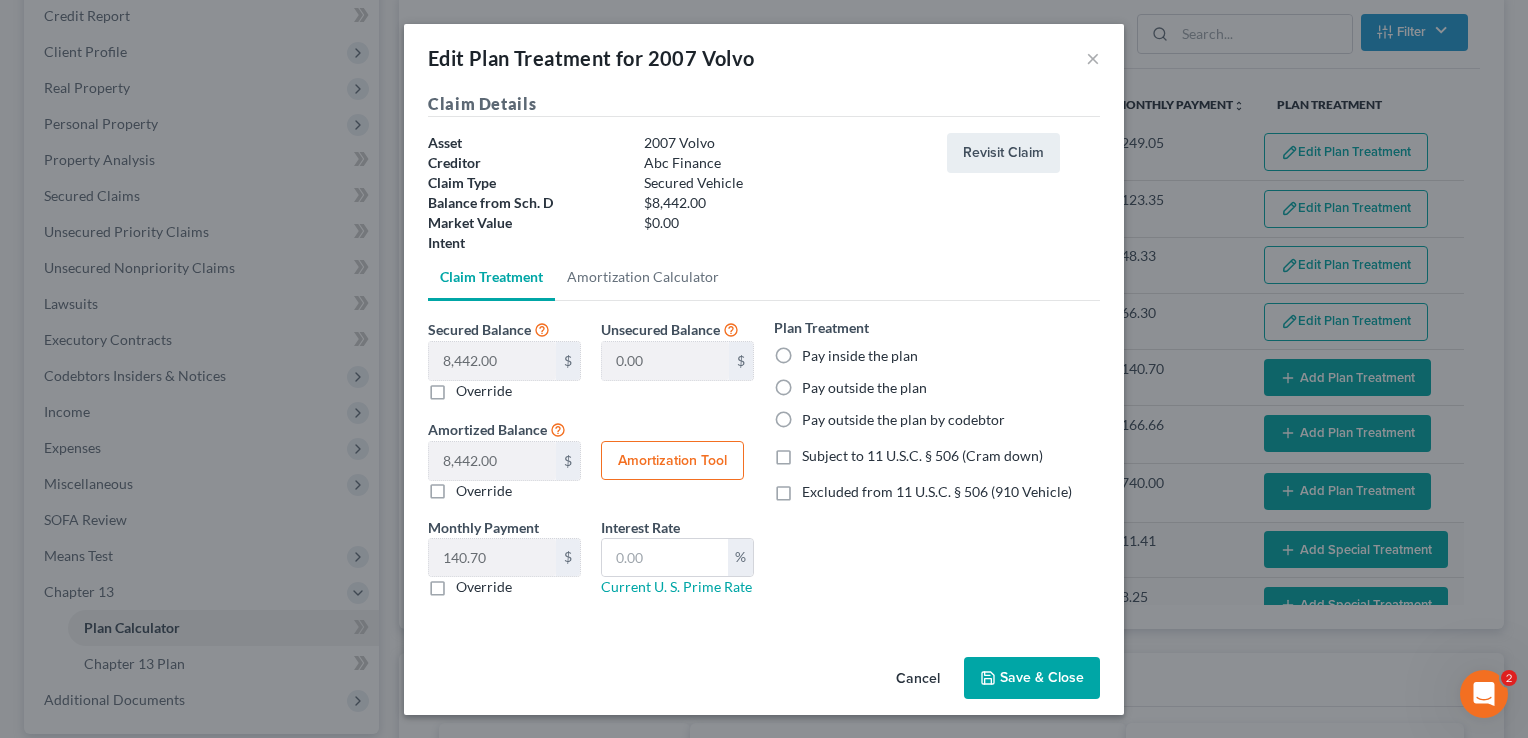 click on "Pay inside the plan" at bounding box center (860, 356) 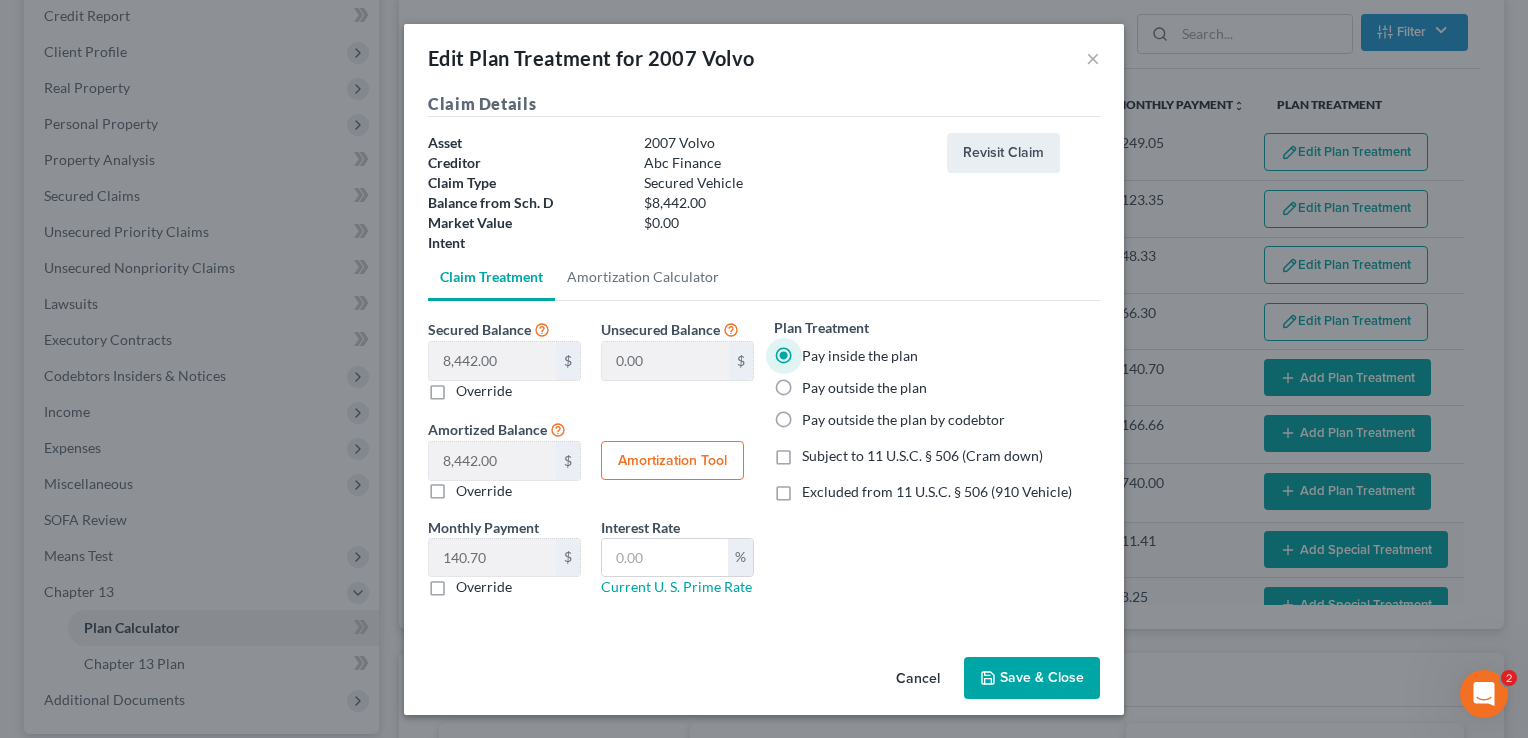 click on "Excluded from 11 U.S.C. § 506 (910 Vehicle)" at bounding box center (937, 491) 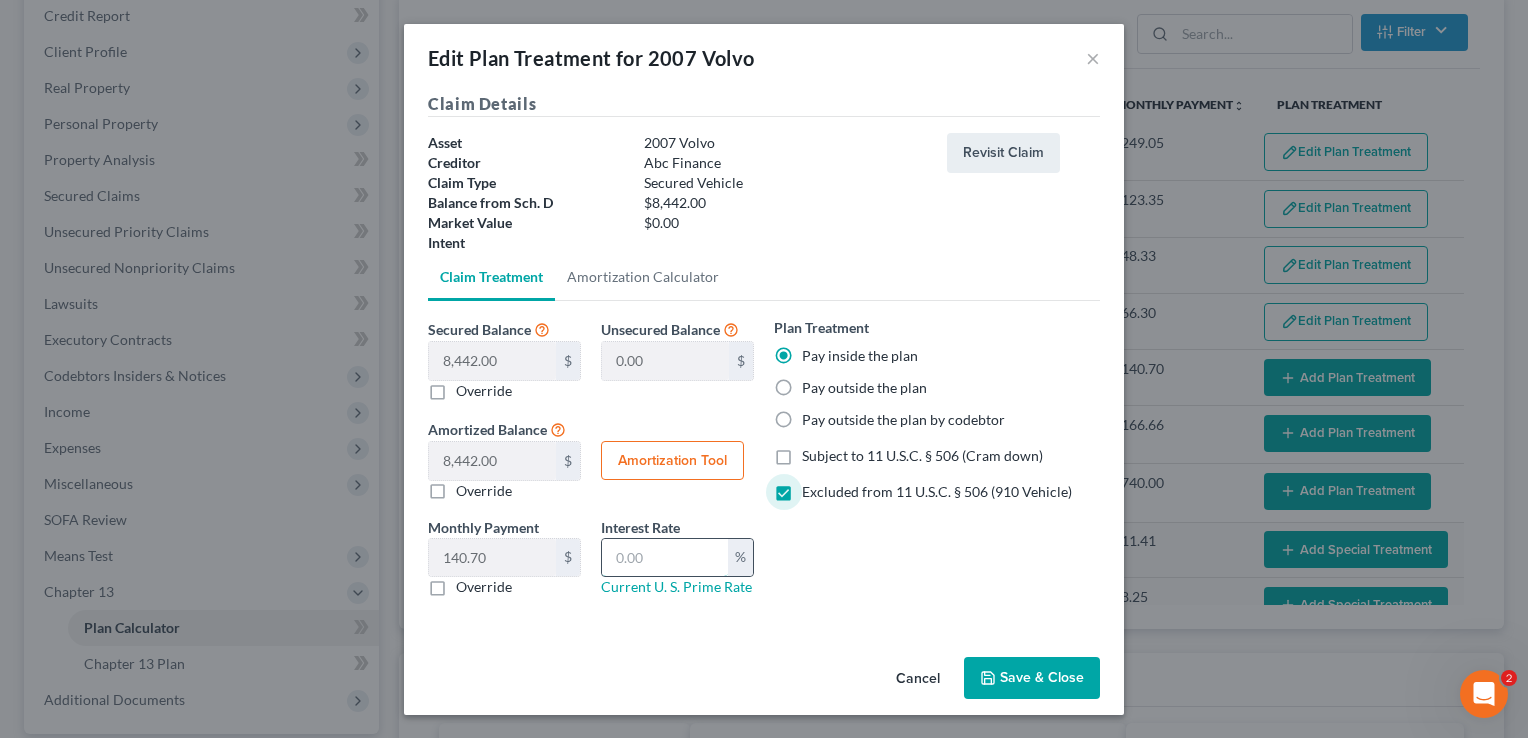 click at bounding box center (665, 558) 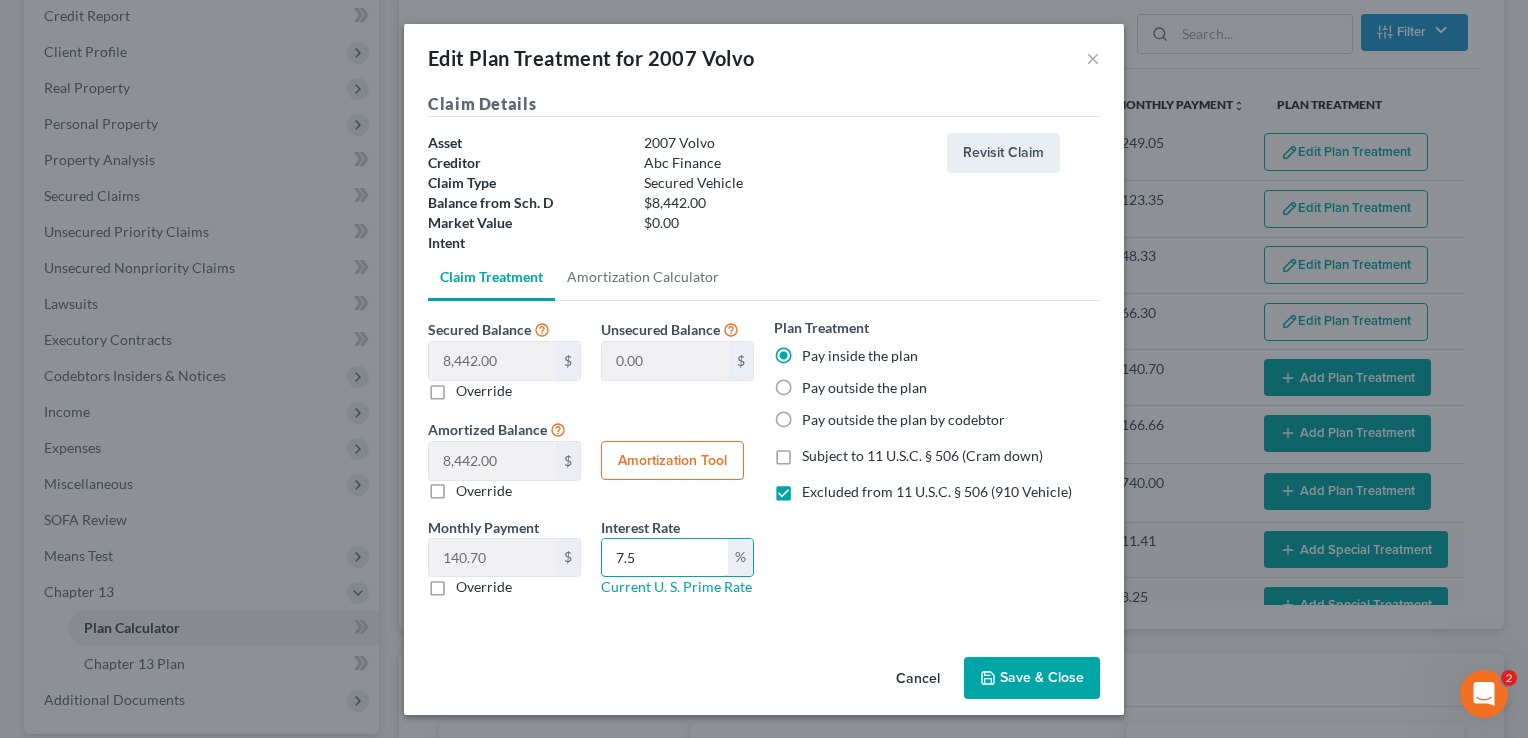 type on "7.5" 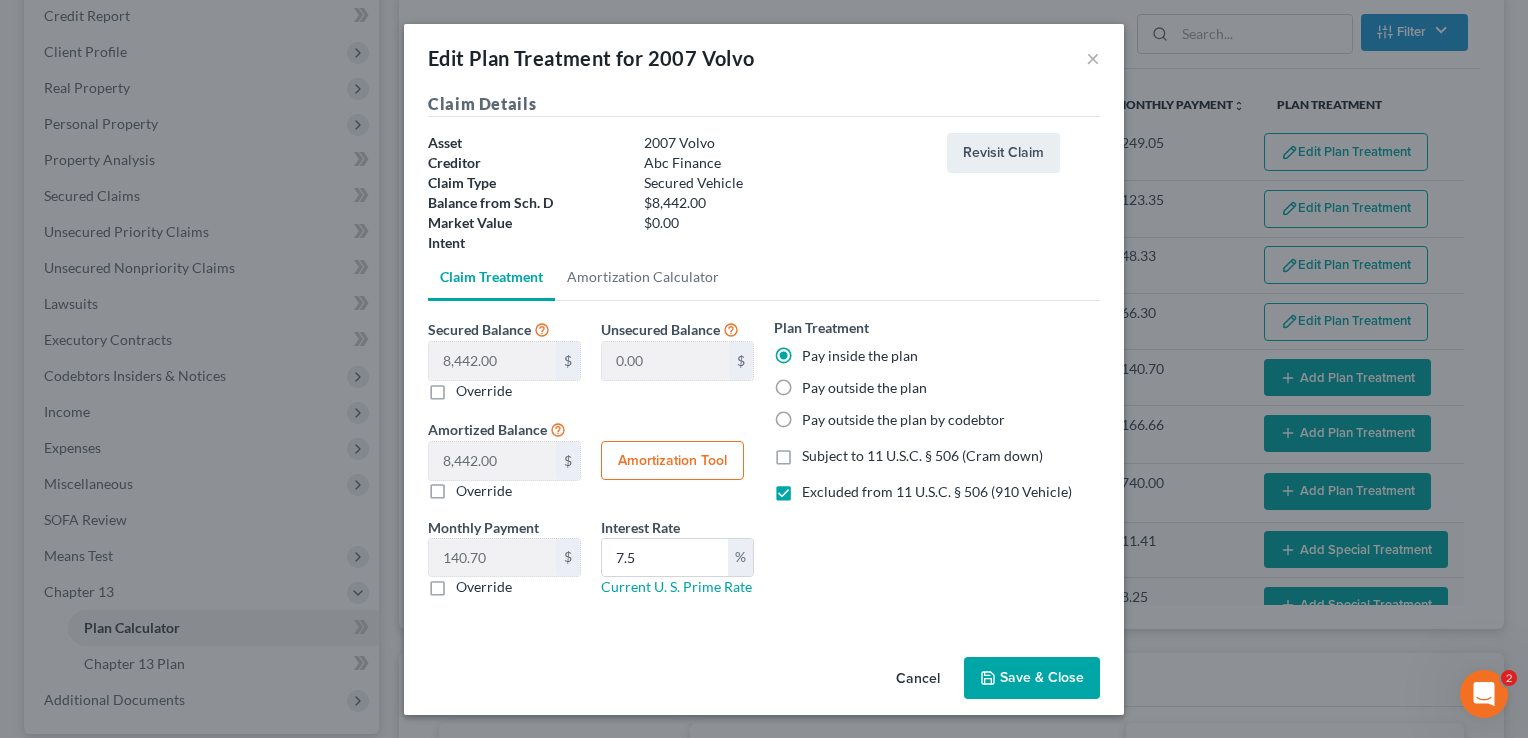 click on "Amortization Tool" at bounding box center [672, 461] 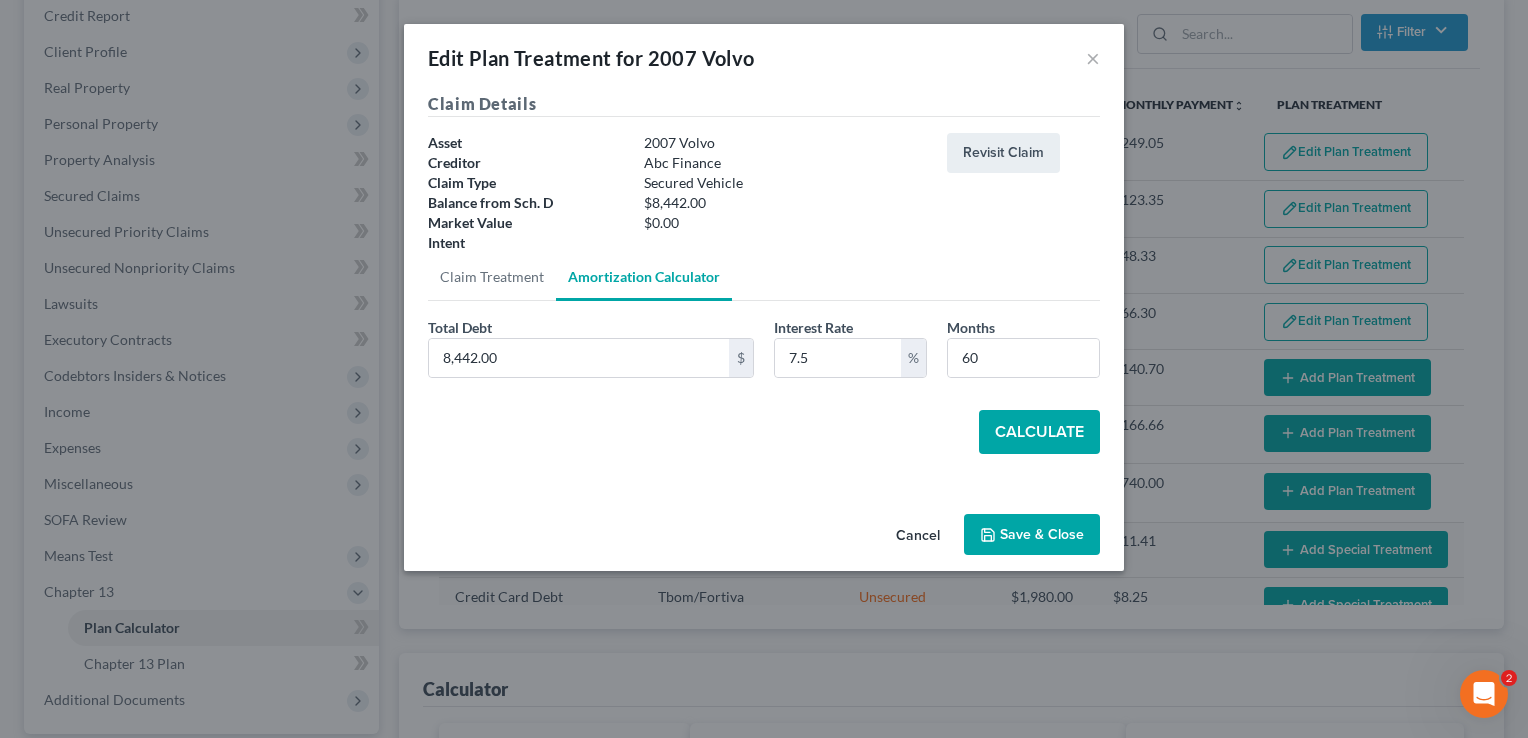 click on "Calculate" at bounding box center [1039, 432] 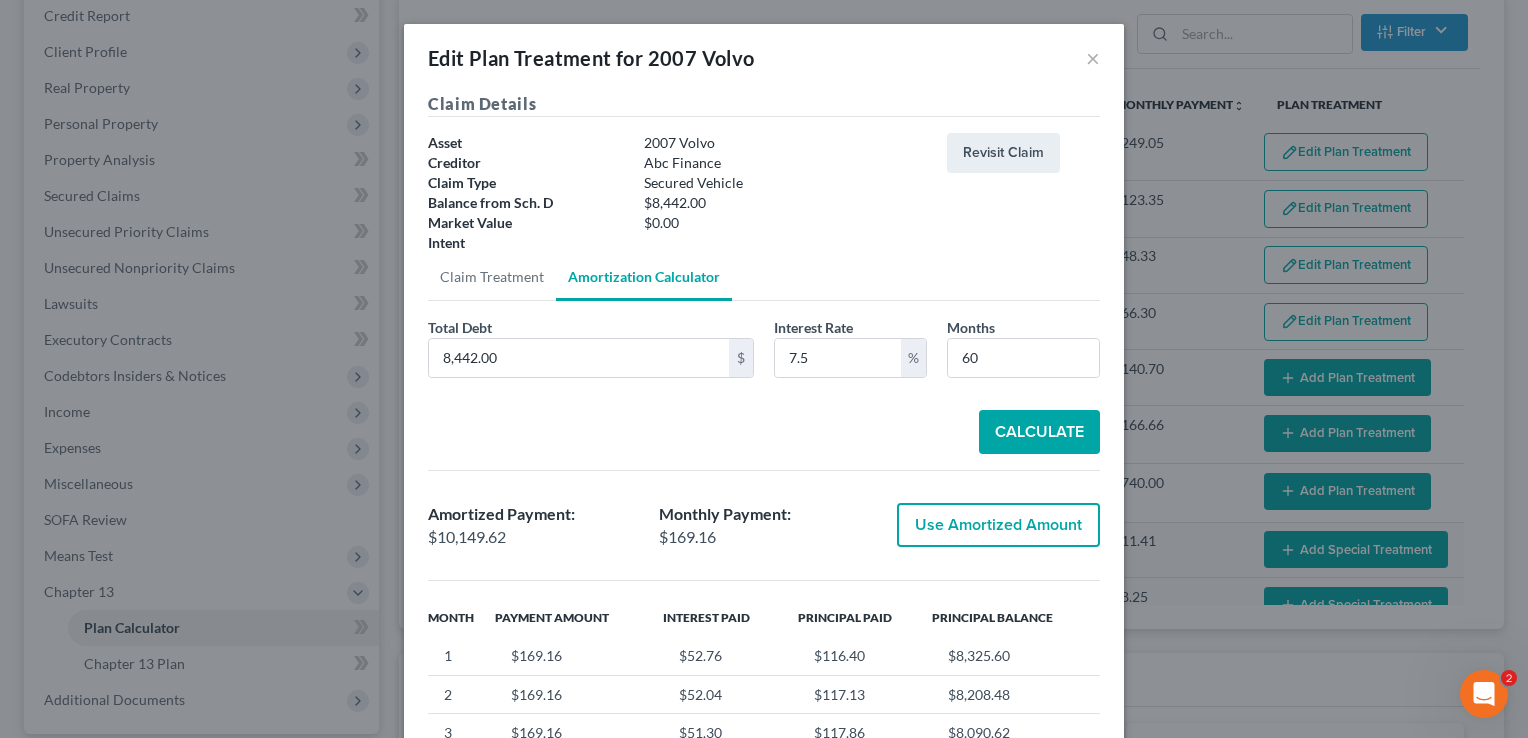 click on "Use Amortized Amount" at bounding box center [998, 525] 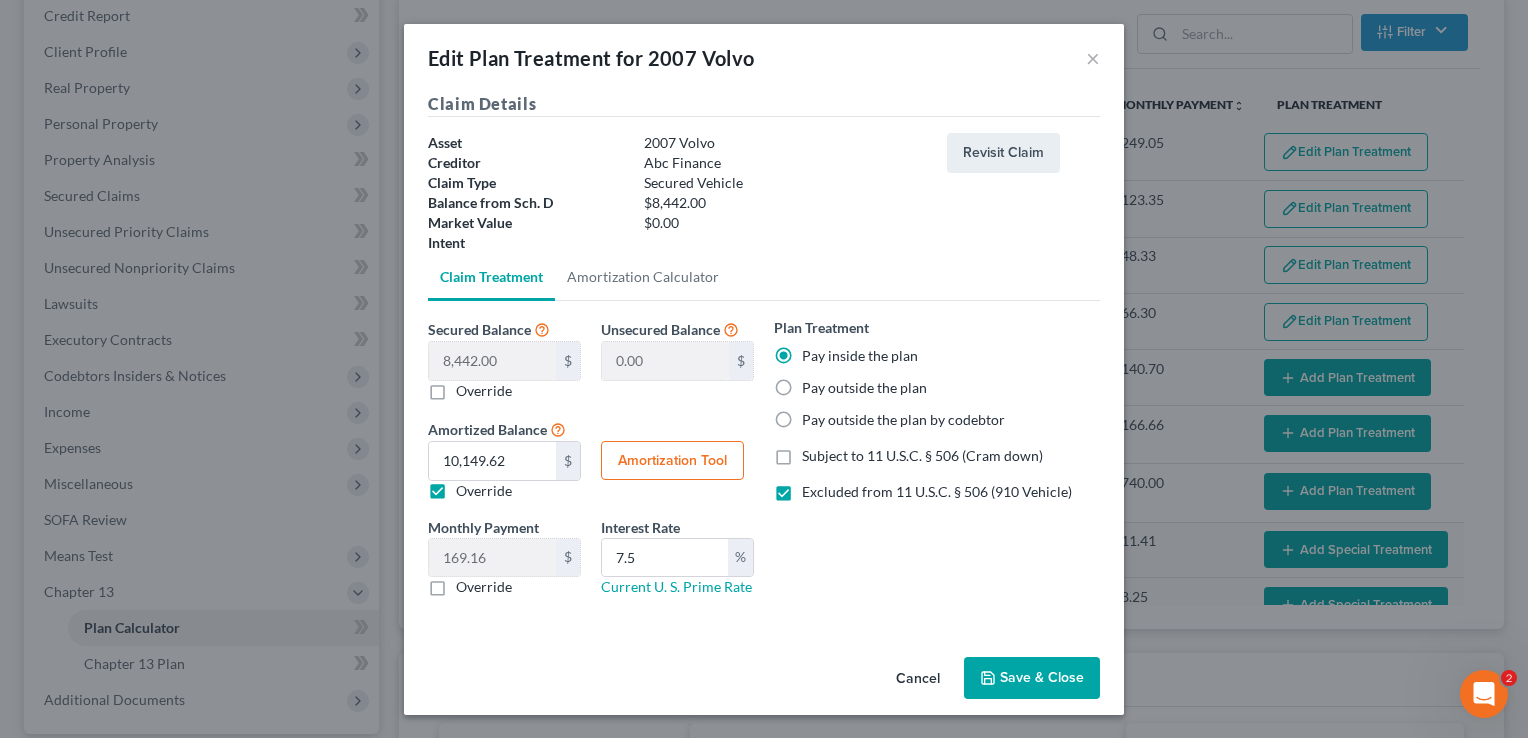 click on "Save & Close" at bounding box center (1032, 678) 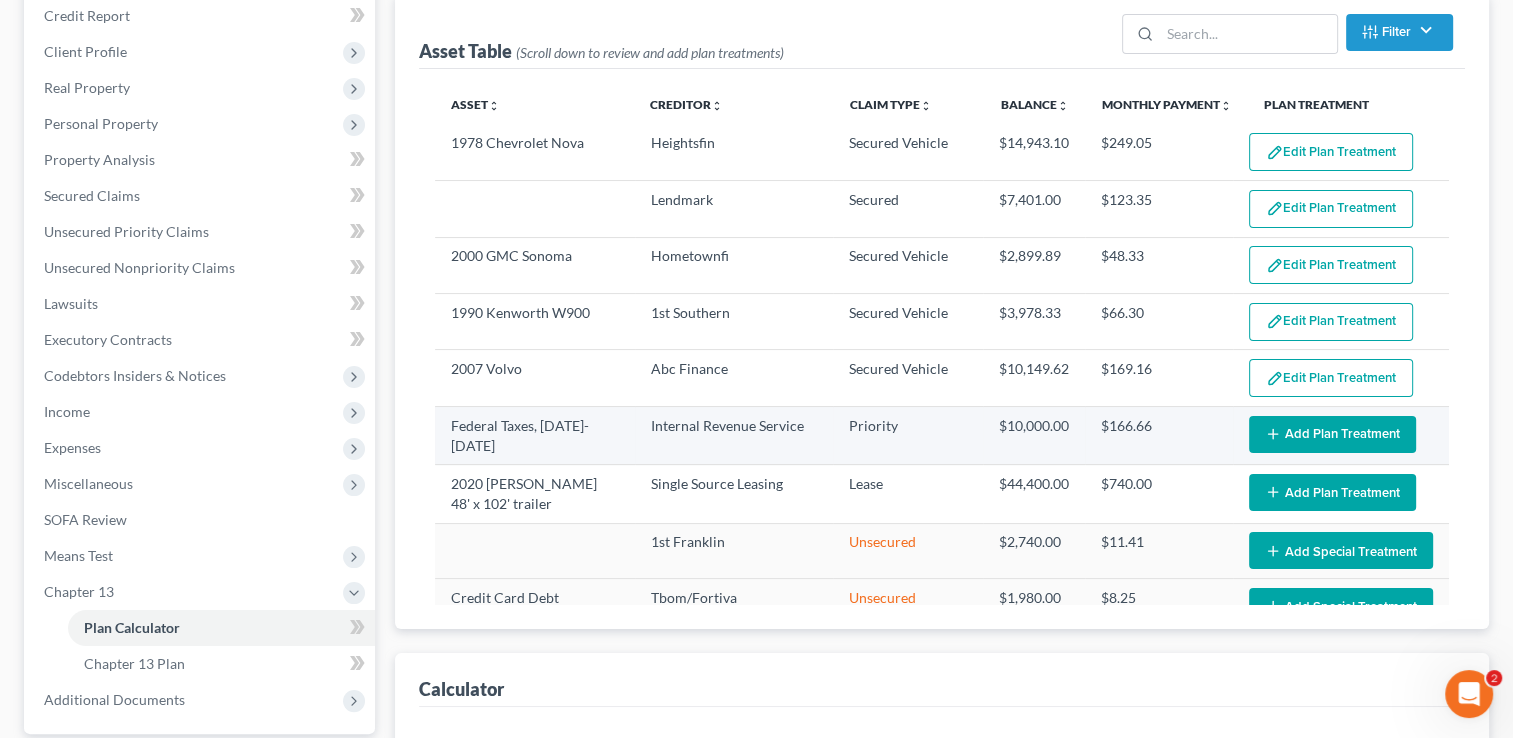 select on "59" 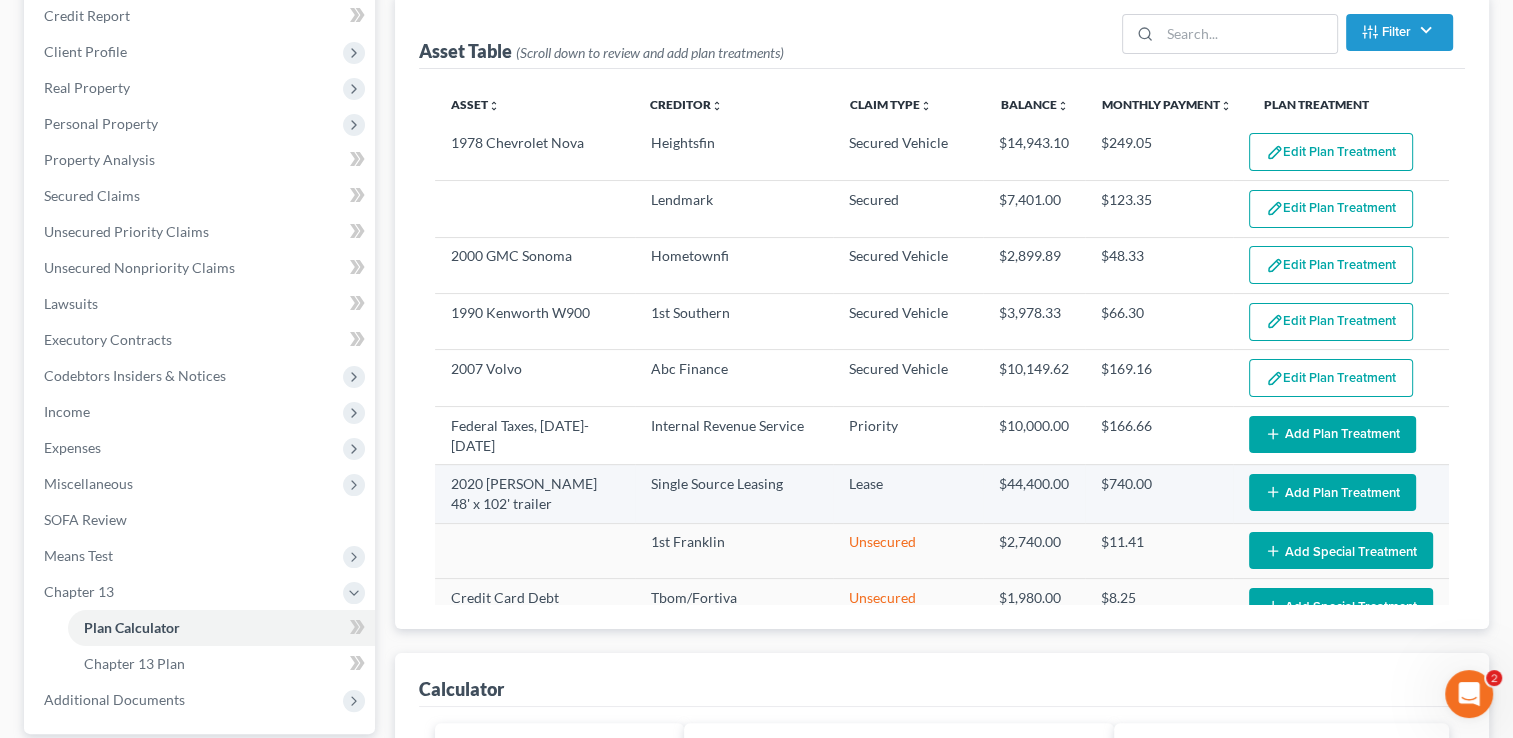 click on "Add Plan Treatment" at bounding box center (1332, 492) 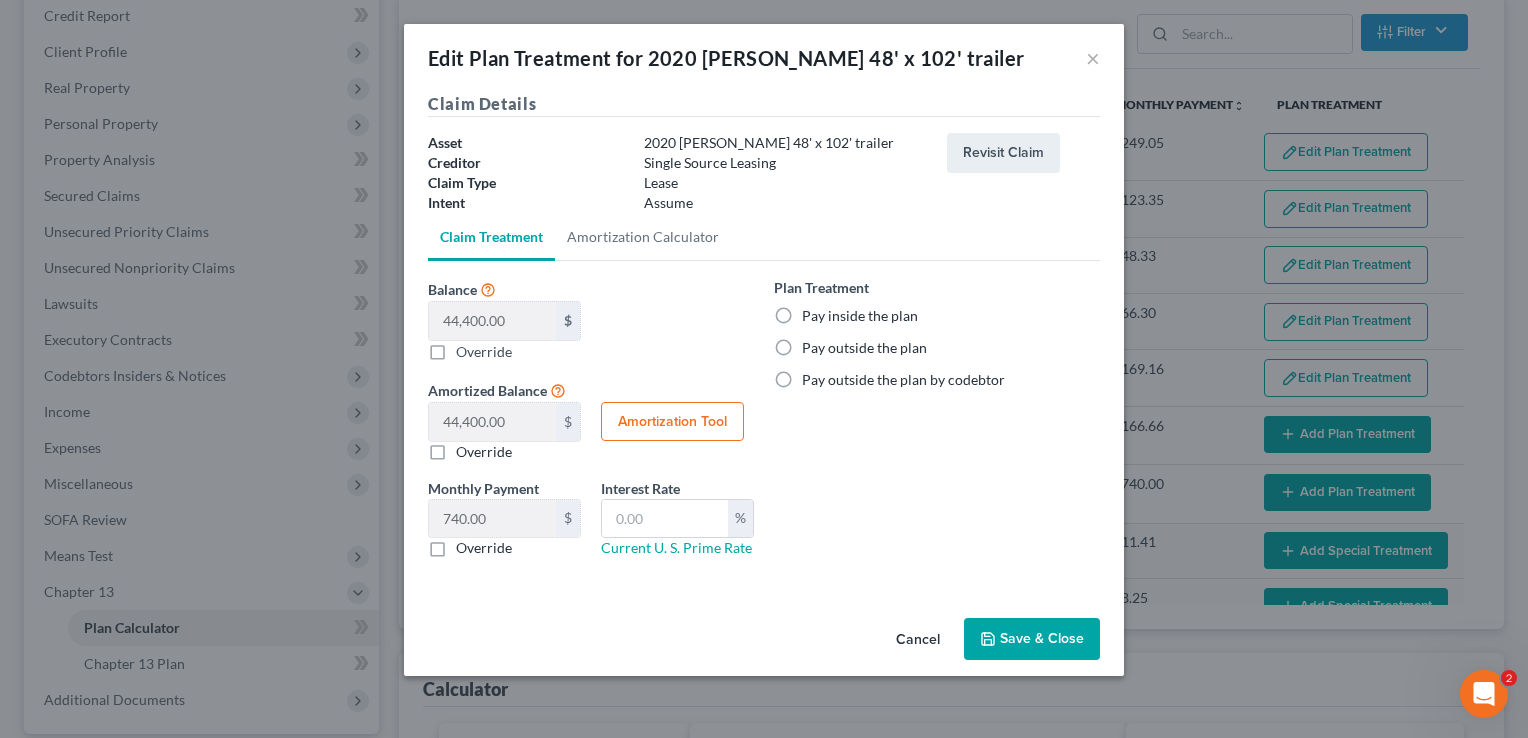 click on "Pay outside the plan" at bounding box center (864, 348) 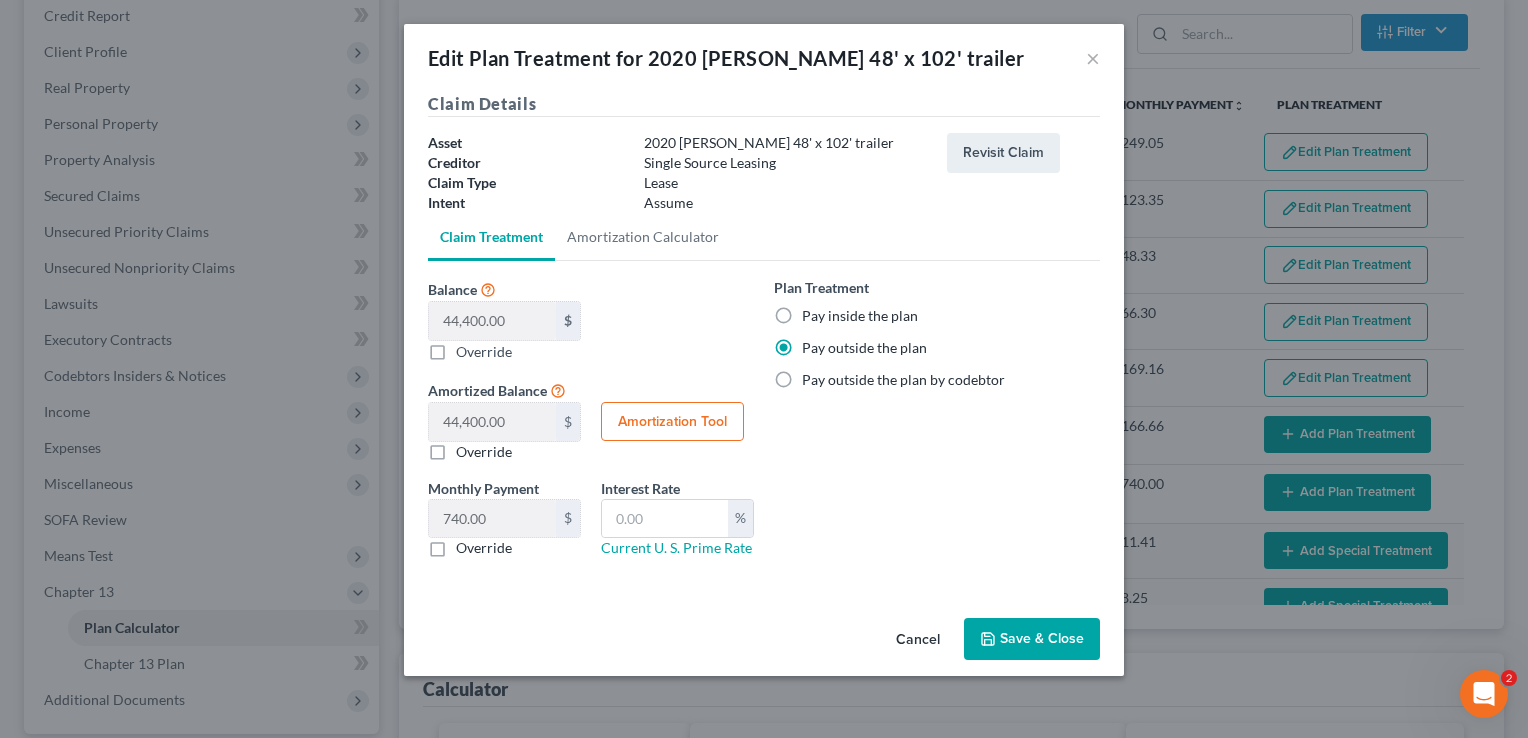 click on "Save & Close" at bounding box center [1032, 639] 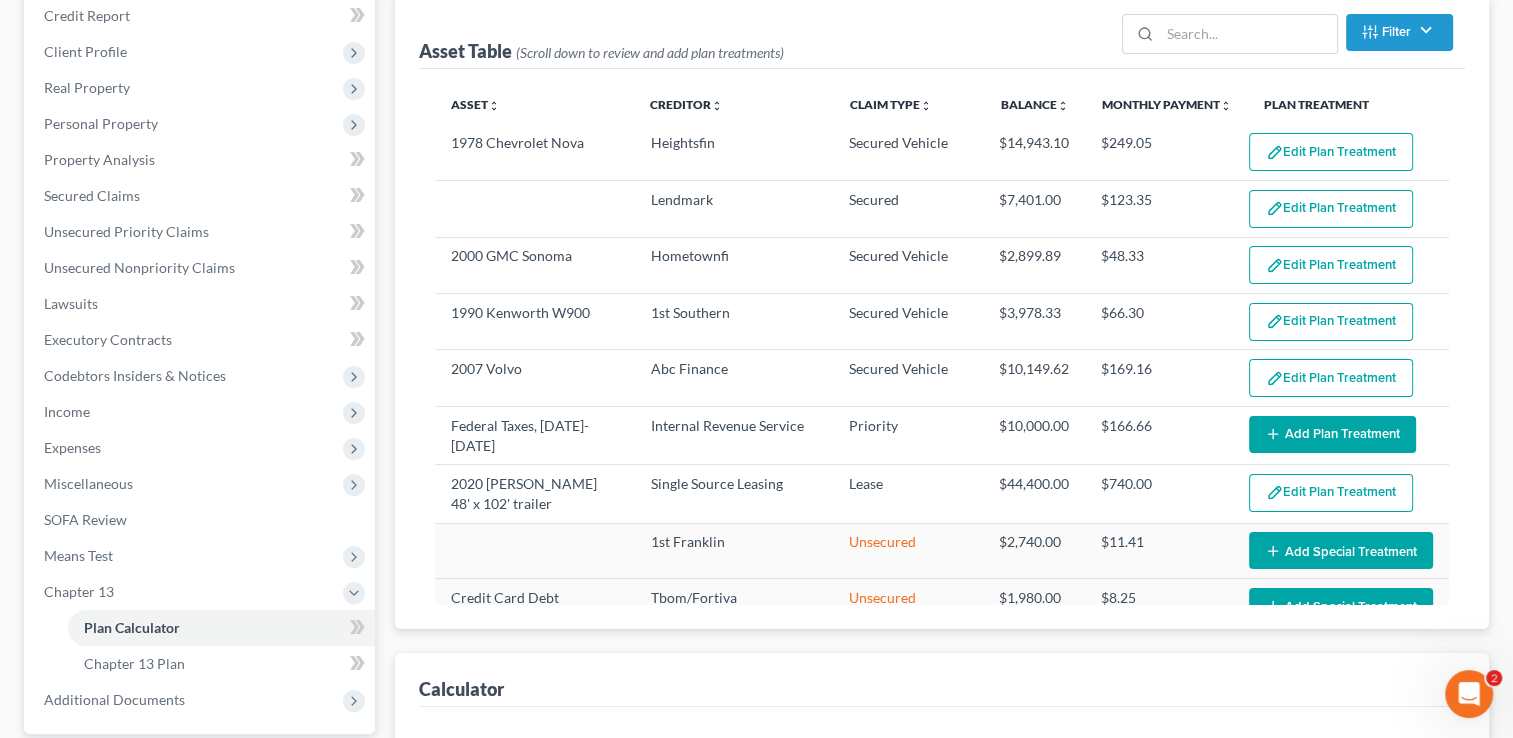 select on "59" 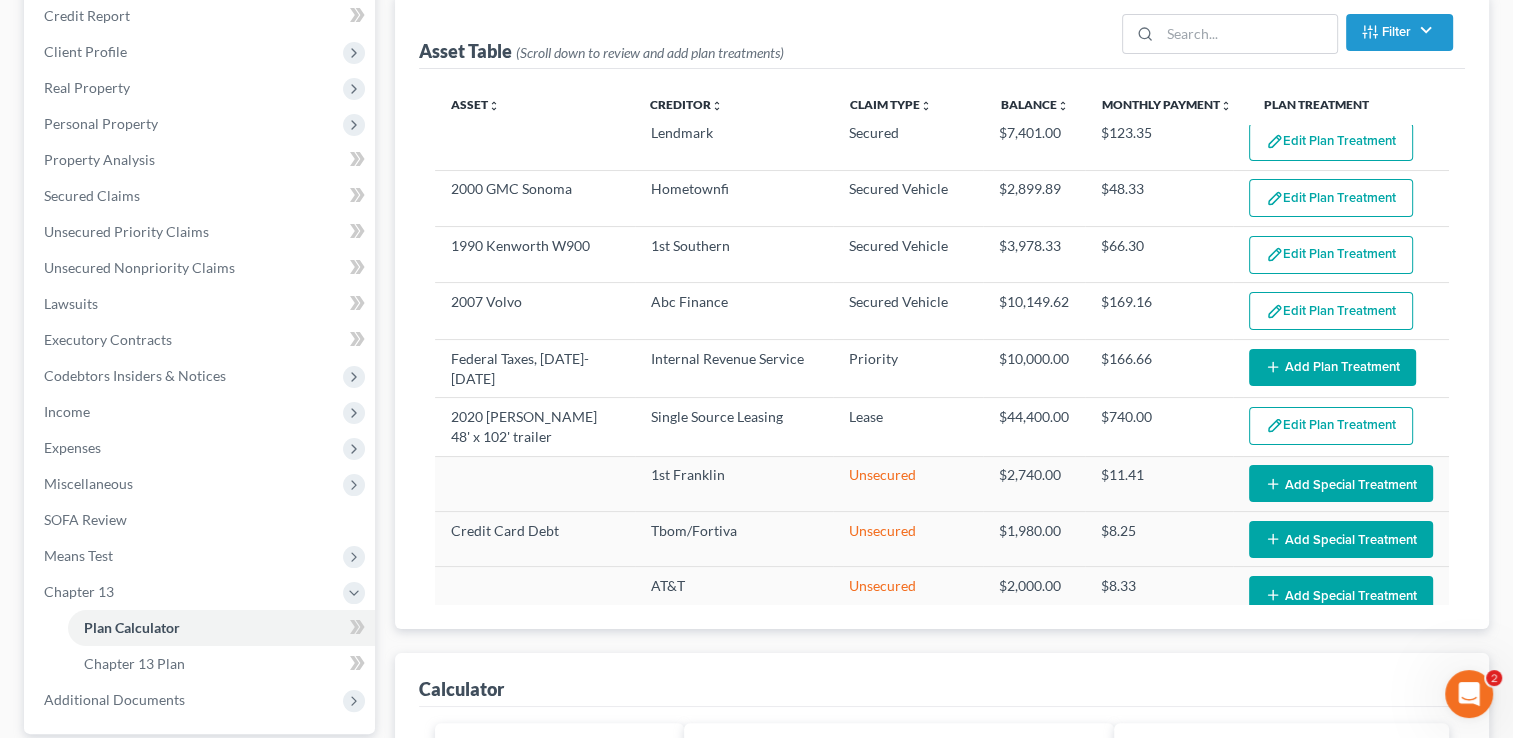 scroll, scrollTop: 93, scrollLeft: 0, axis: vertical 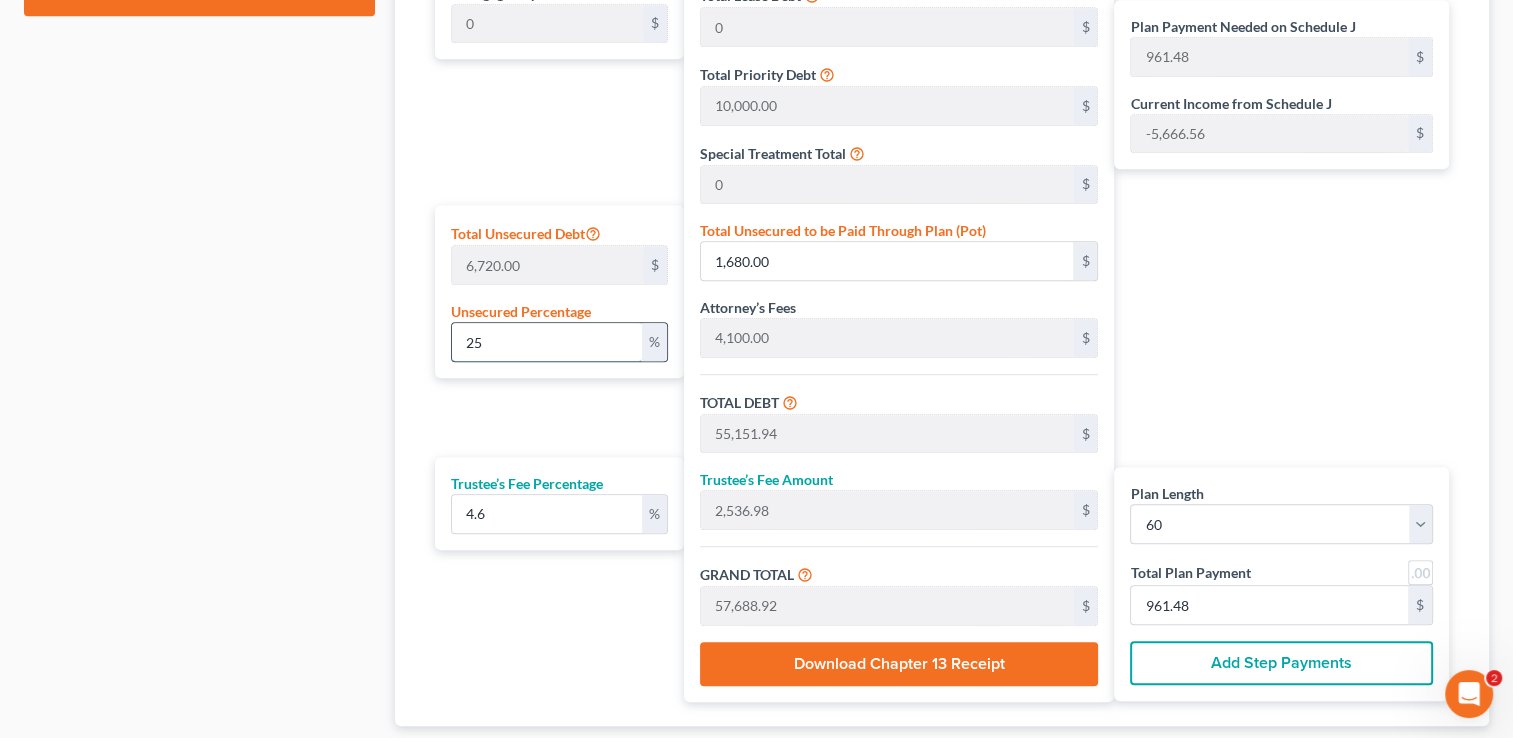 click on "25" at bounding box center [546, 342] 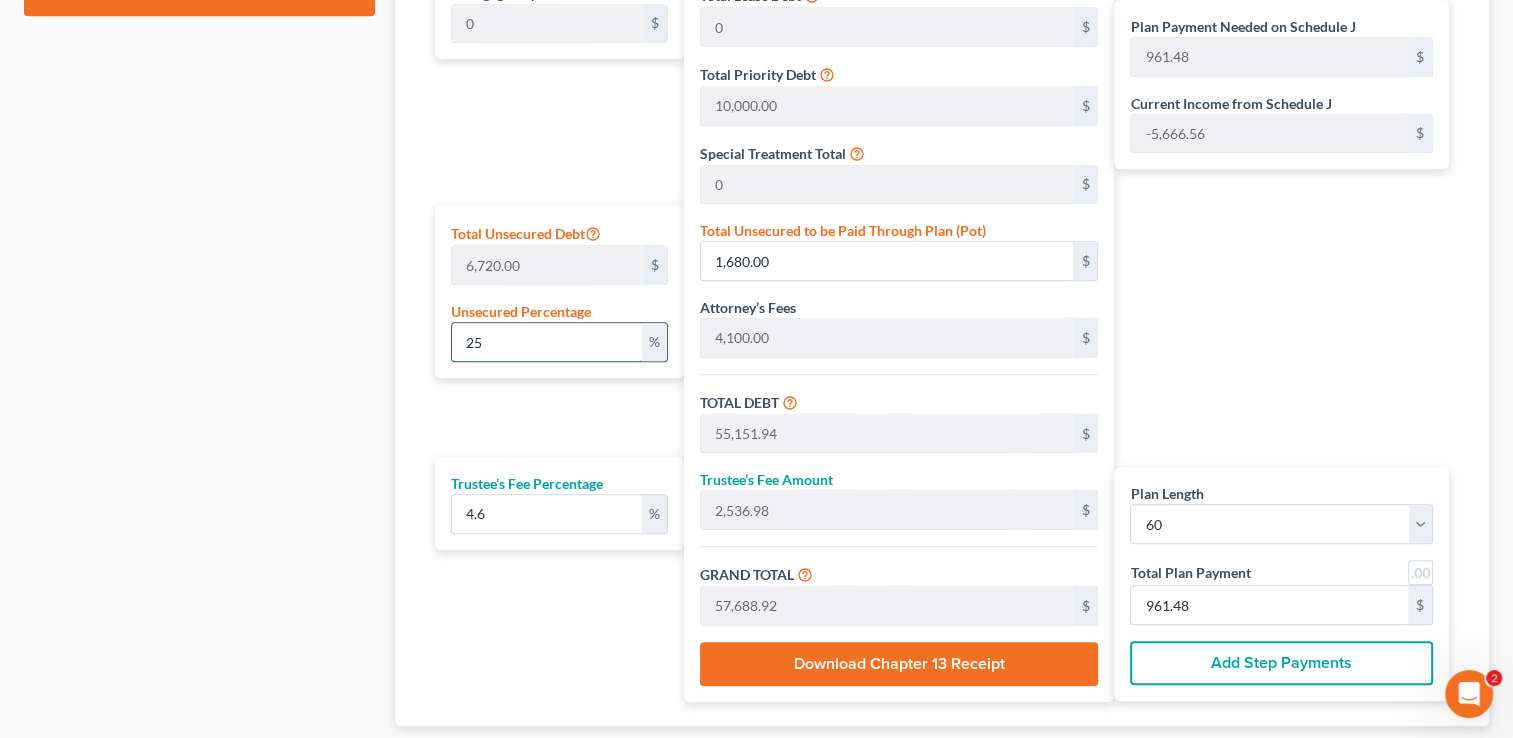type on "2" 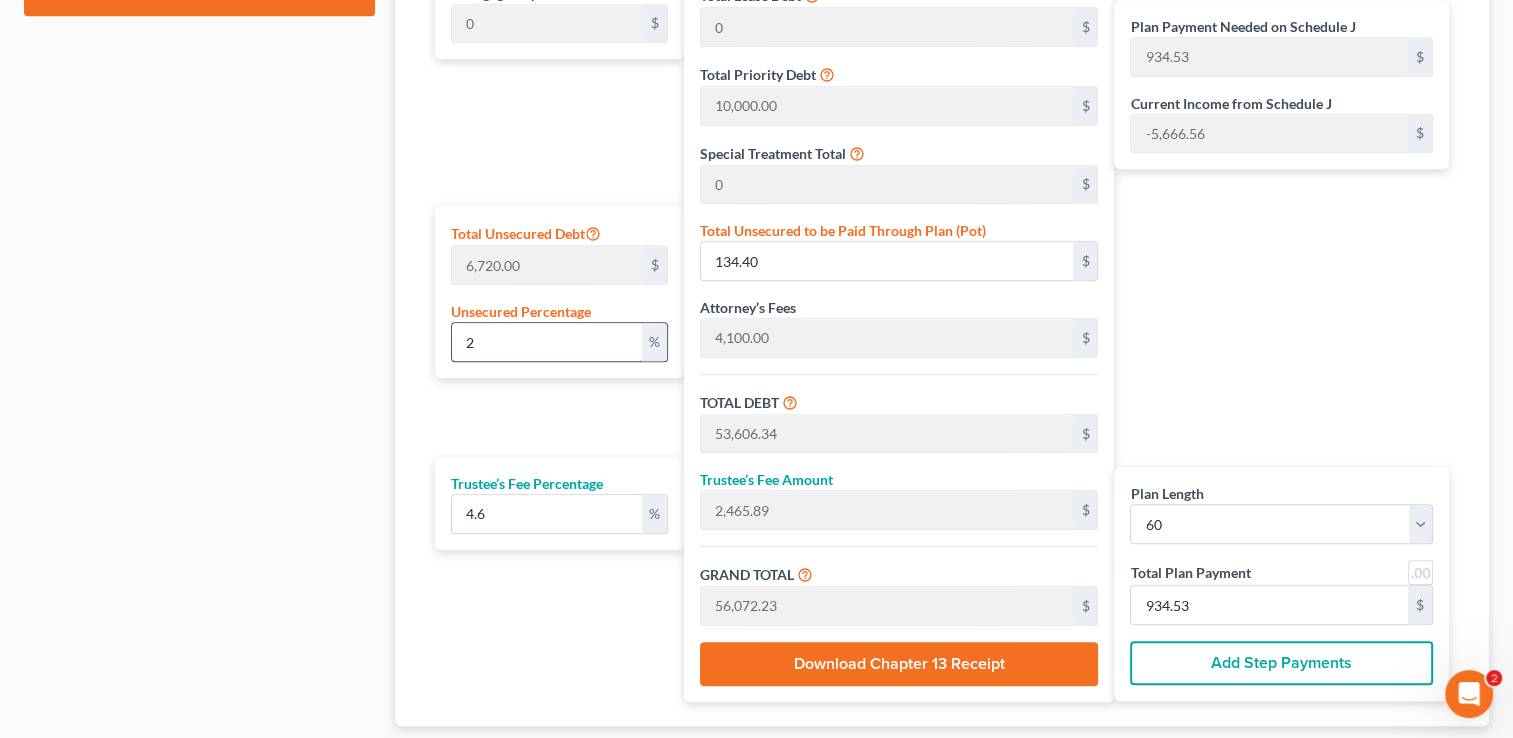 type 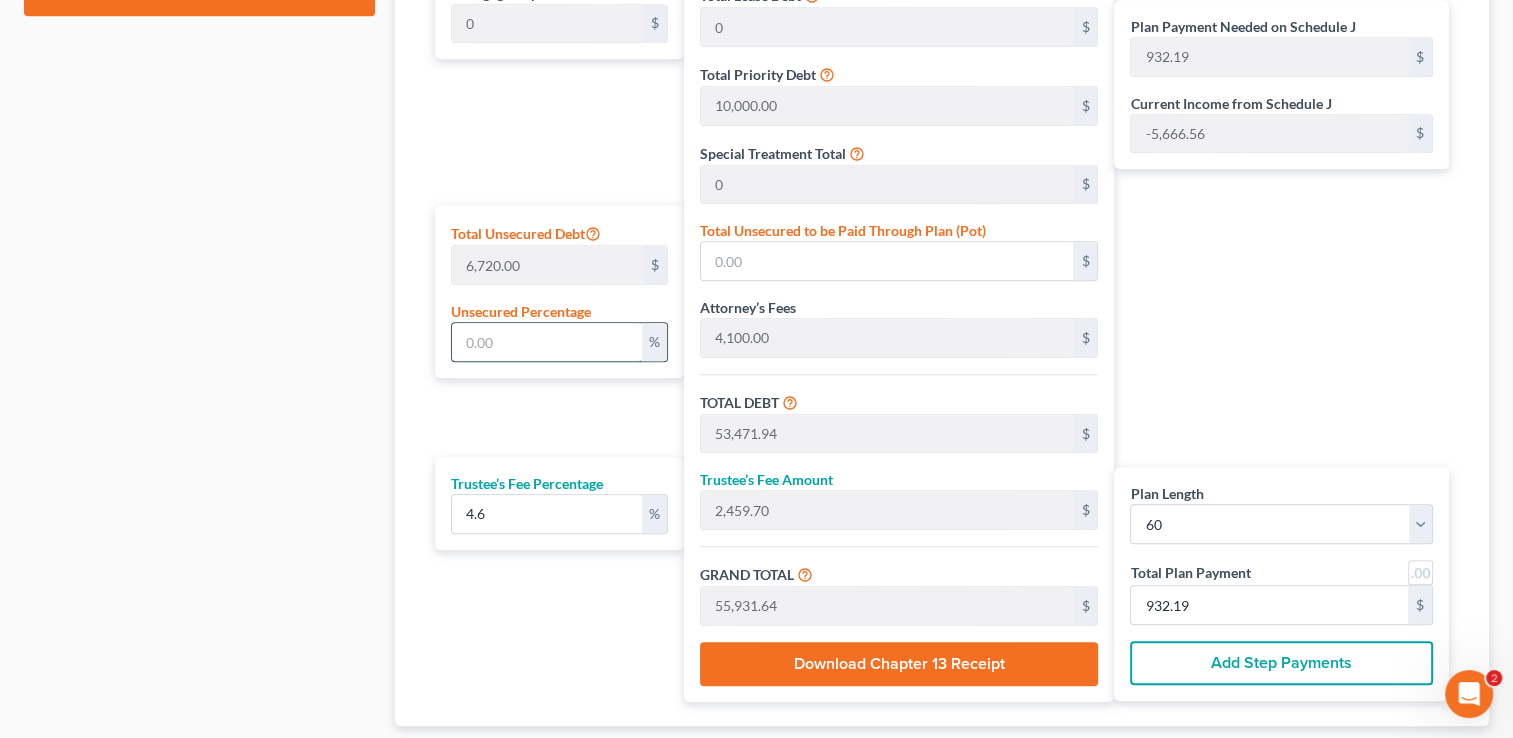 type on "1" 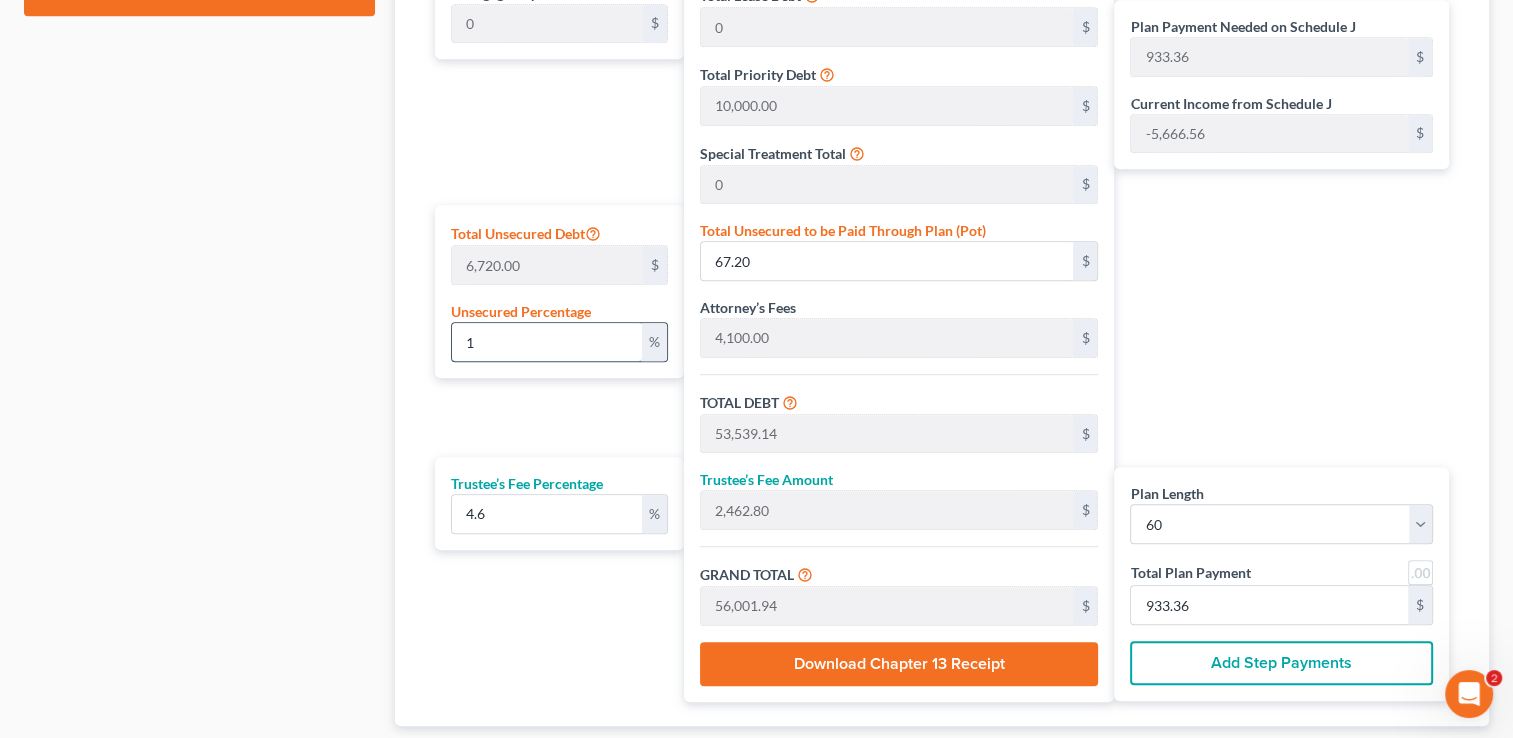 type on "10" 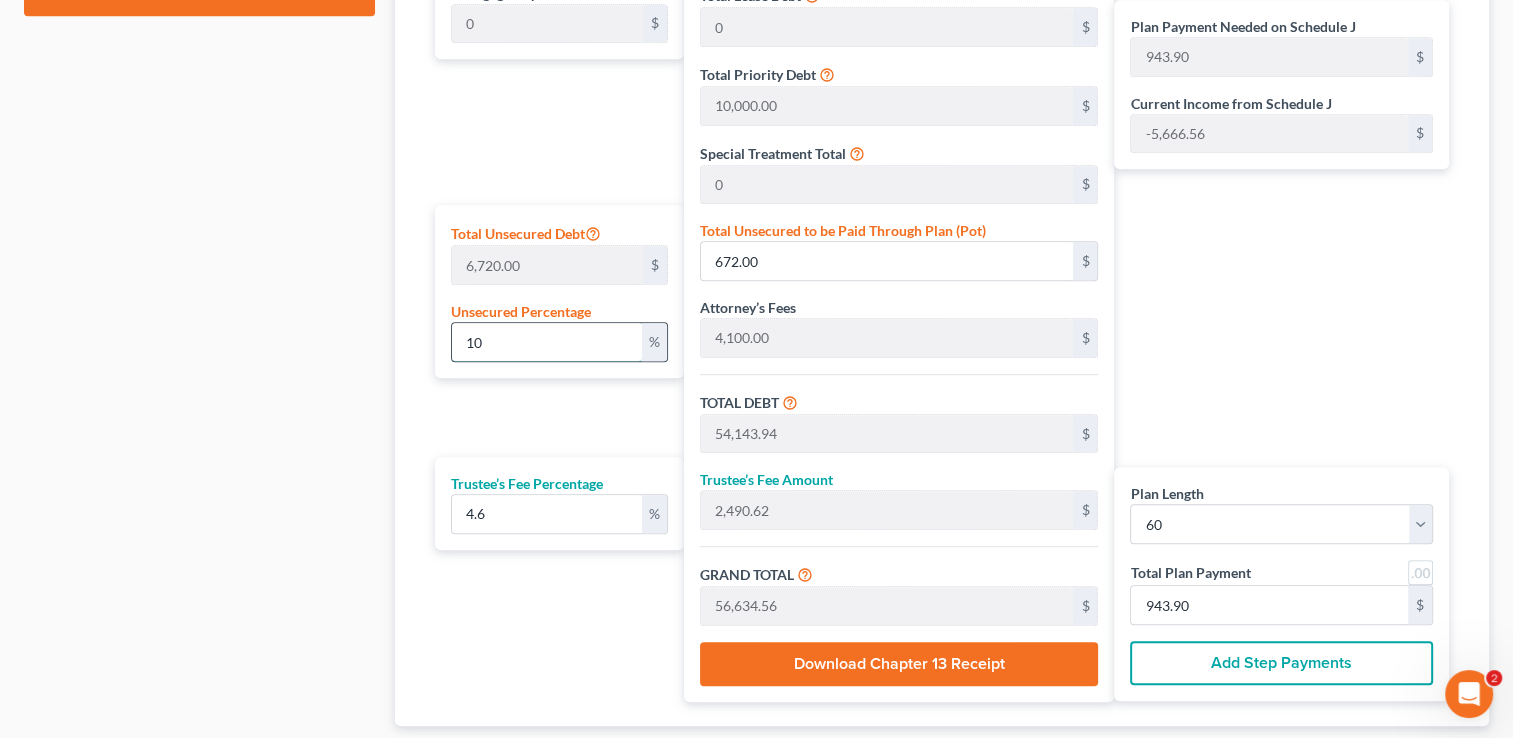 type on "100" 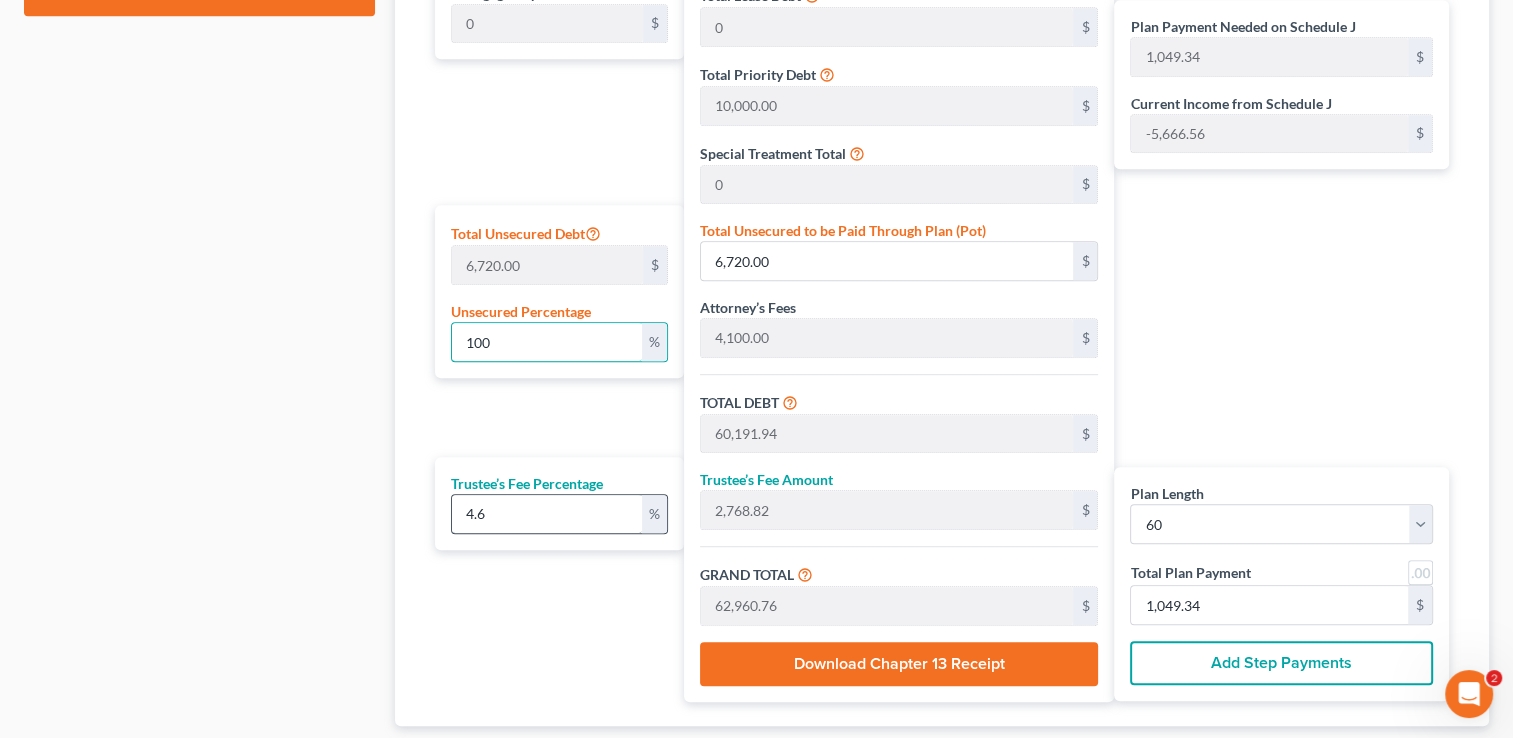 type on "100" 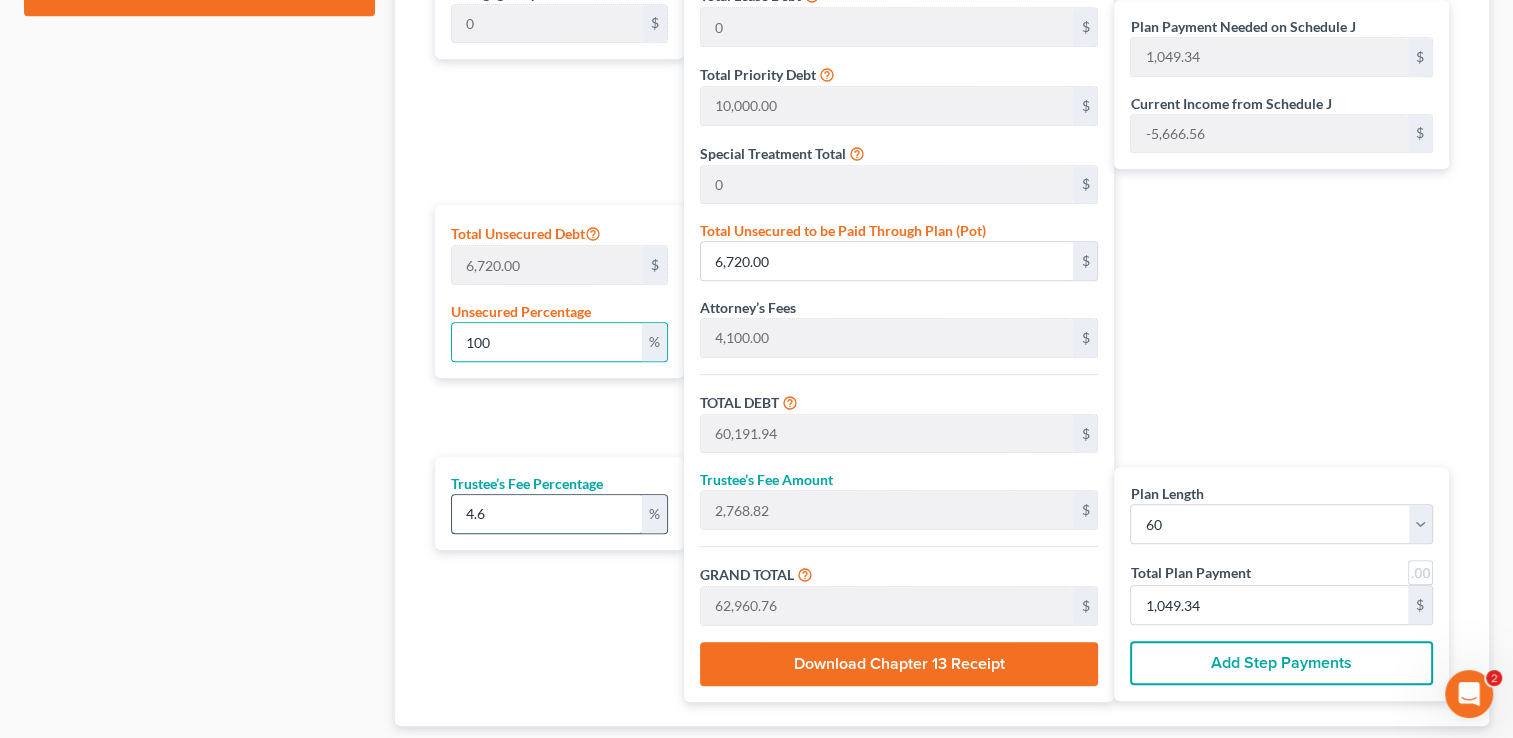 click on "4.6" at bounding box center (546, 514) 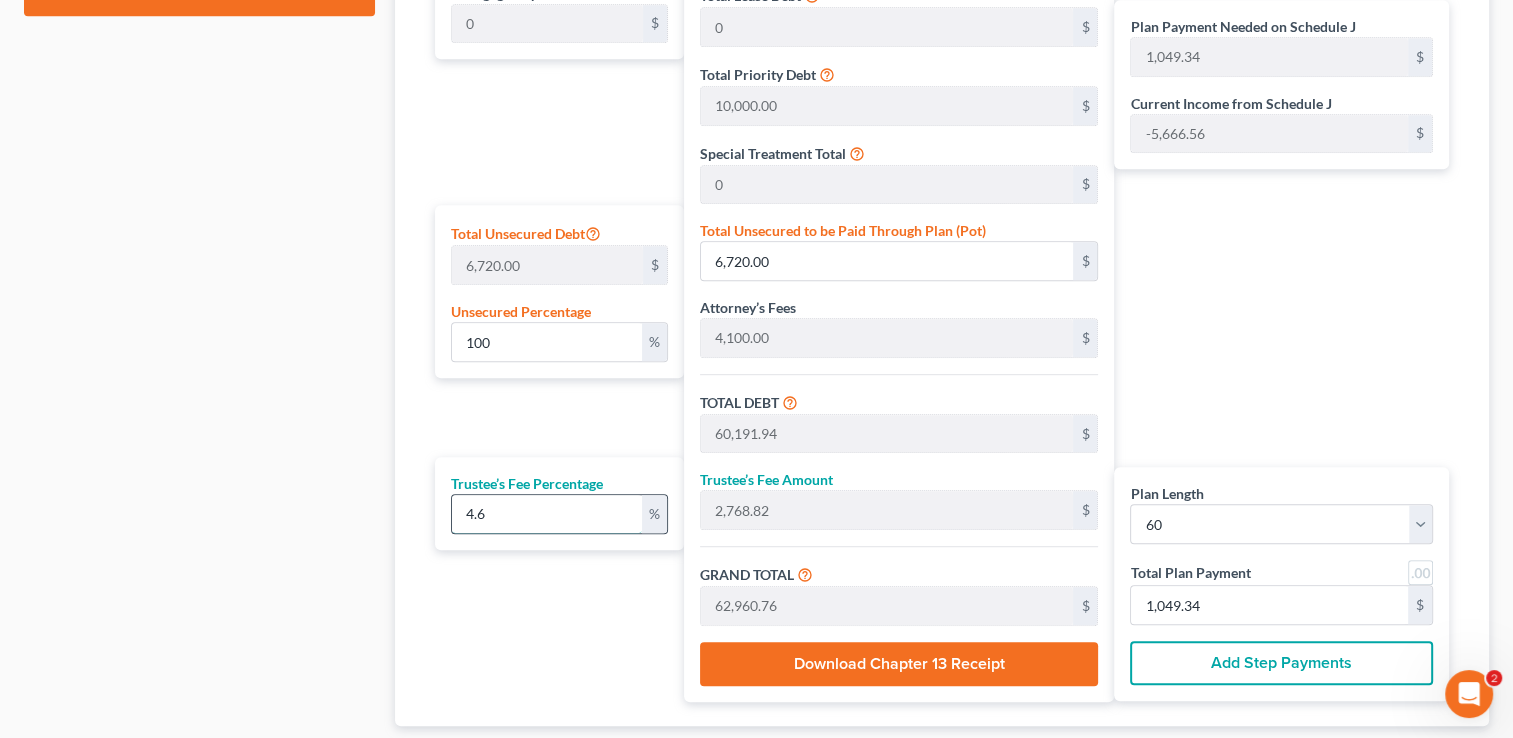 type on "4." 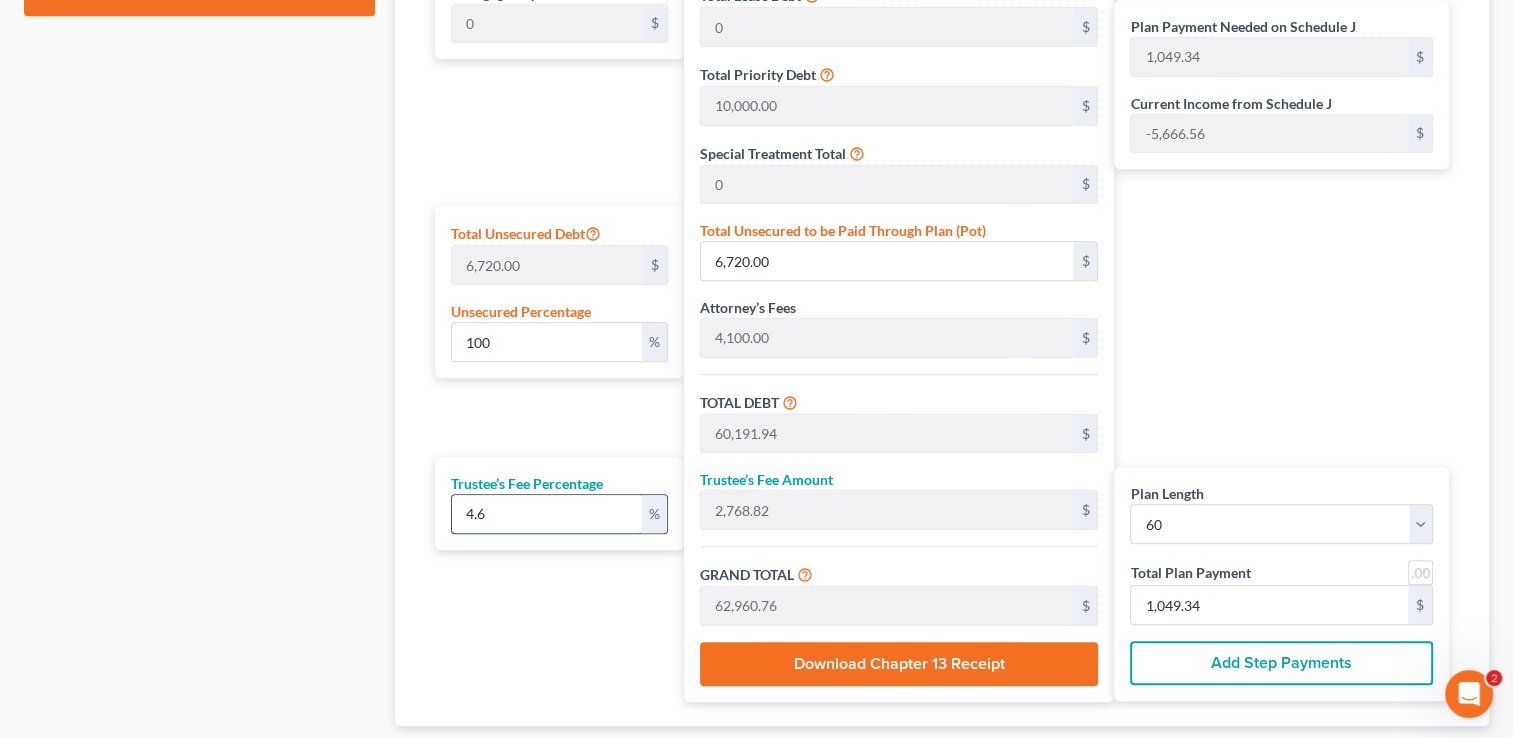 type on "2,407.67" 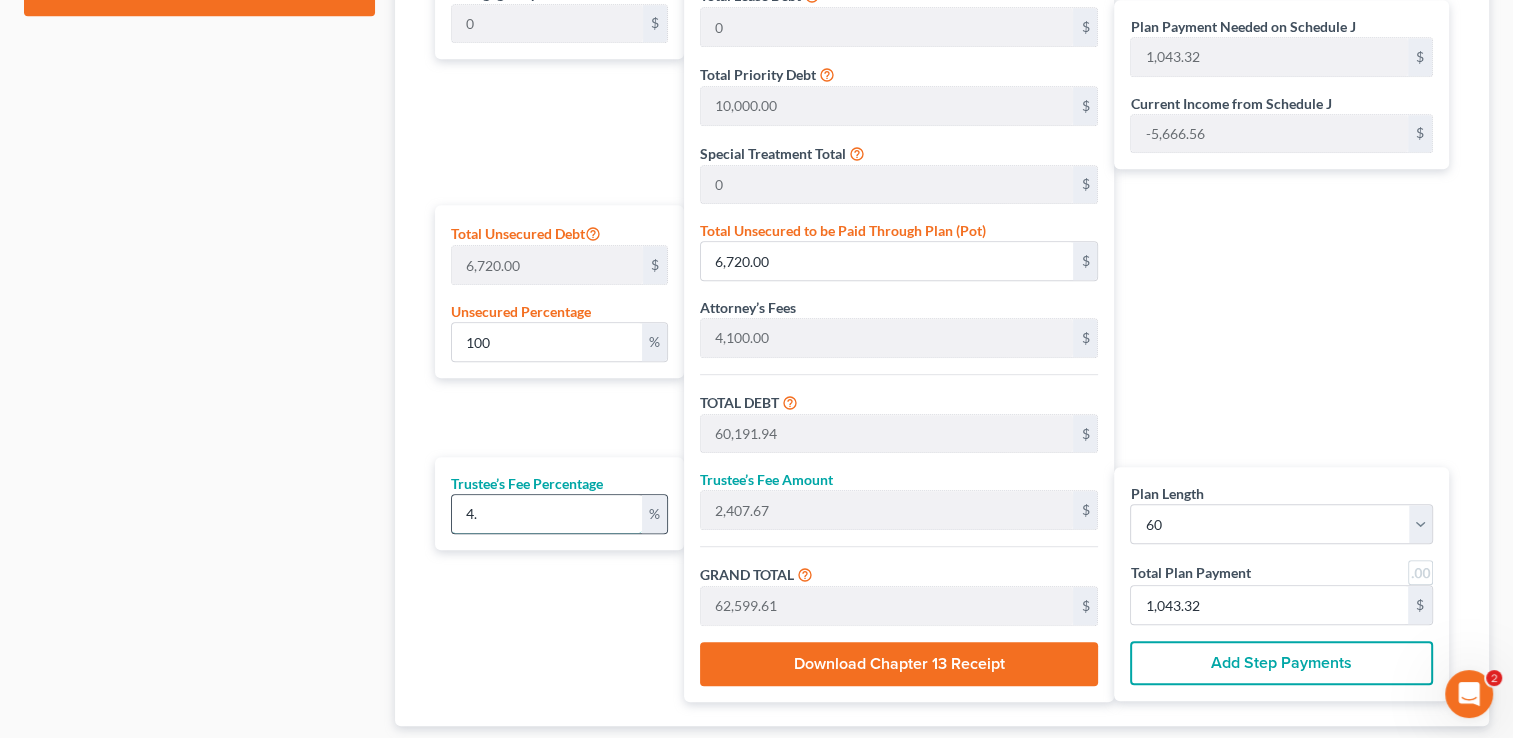 type on "4" 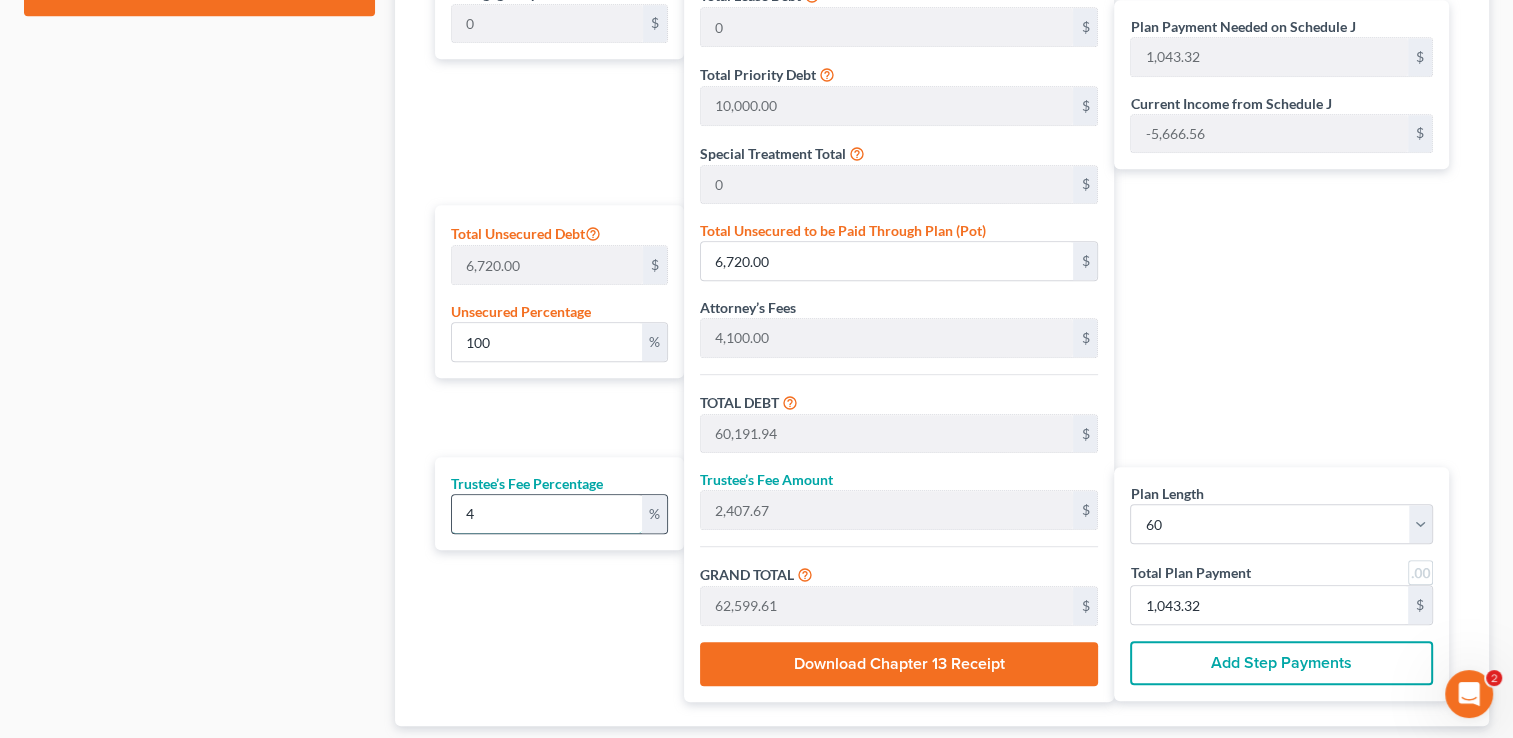 type 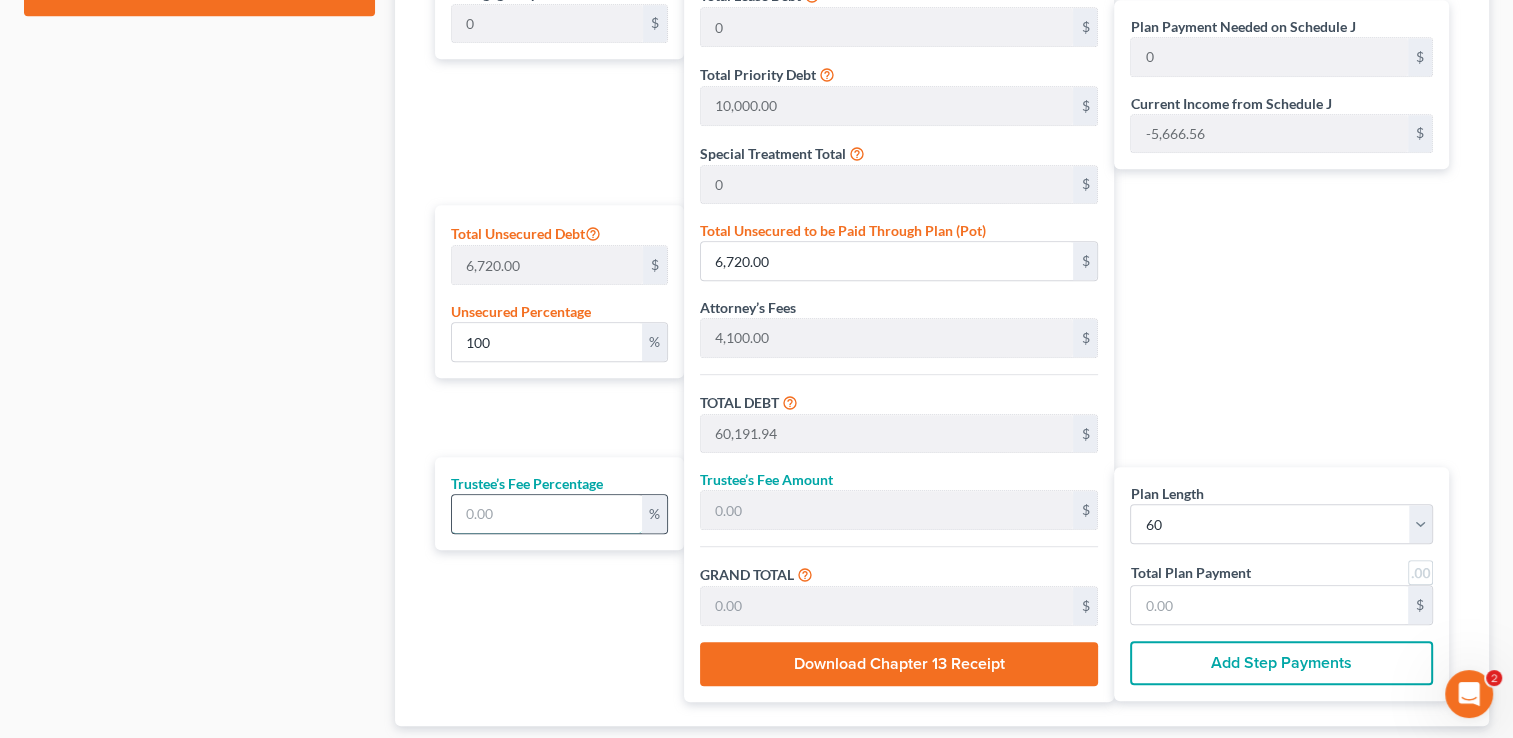 type on "5" 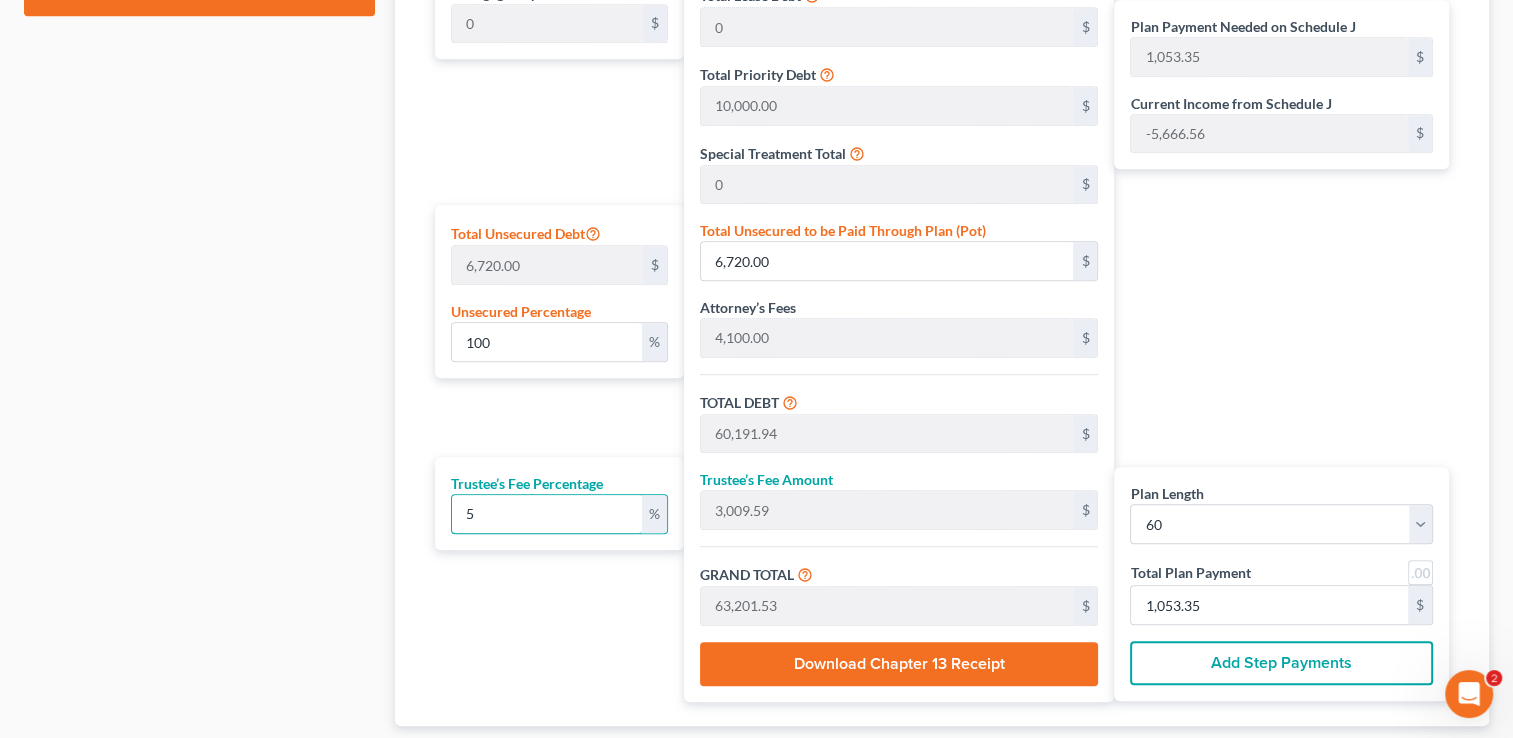 type on "5" 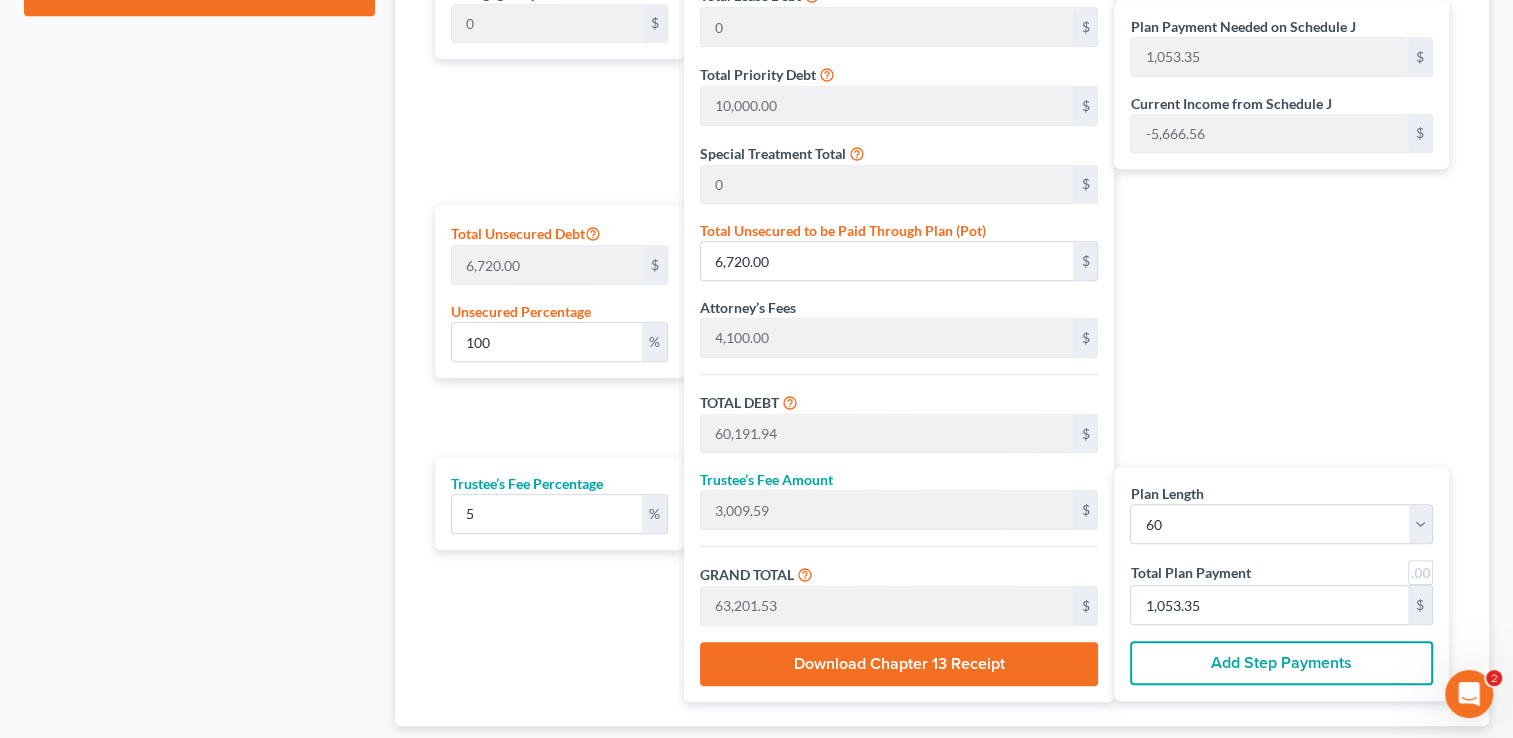 click on "Plan Payment Needed on Schedule J 1,053.35 $ Current Income from Schedule J -5,666.56 $ Plan Length  1 2 3 4 5 6 7 8 9 10 11 12 13 14 15 16 17 18 19 20 21 22 23 24 25 26 27 28 29 30 31 32 33 34 35 36 37 38 39 40 41 42 43 44 45 46 47 48 49 50 51 52 53 54 55 56 57 58 59 60 61 62 63 64 65 66 67 68 69 70 71 72 73 74 75 76 77 78 79 80 81 82 83 84 Total Plan Payment 1,053.35 $ Add Step Payments" at bounding box center (1286, 296) 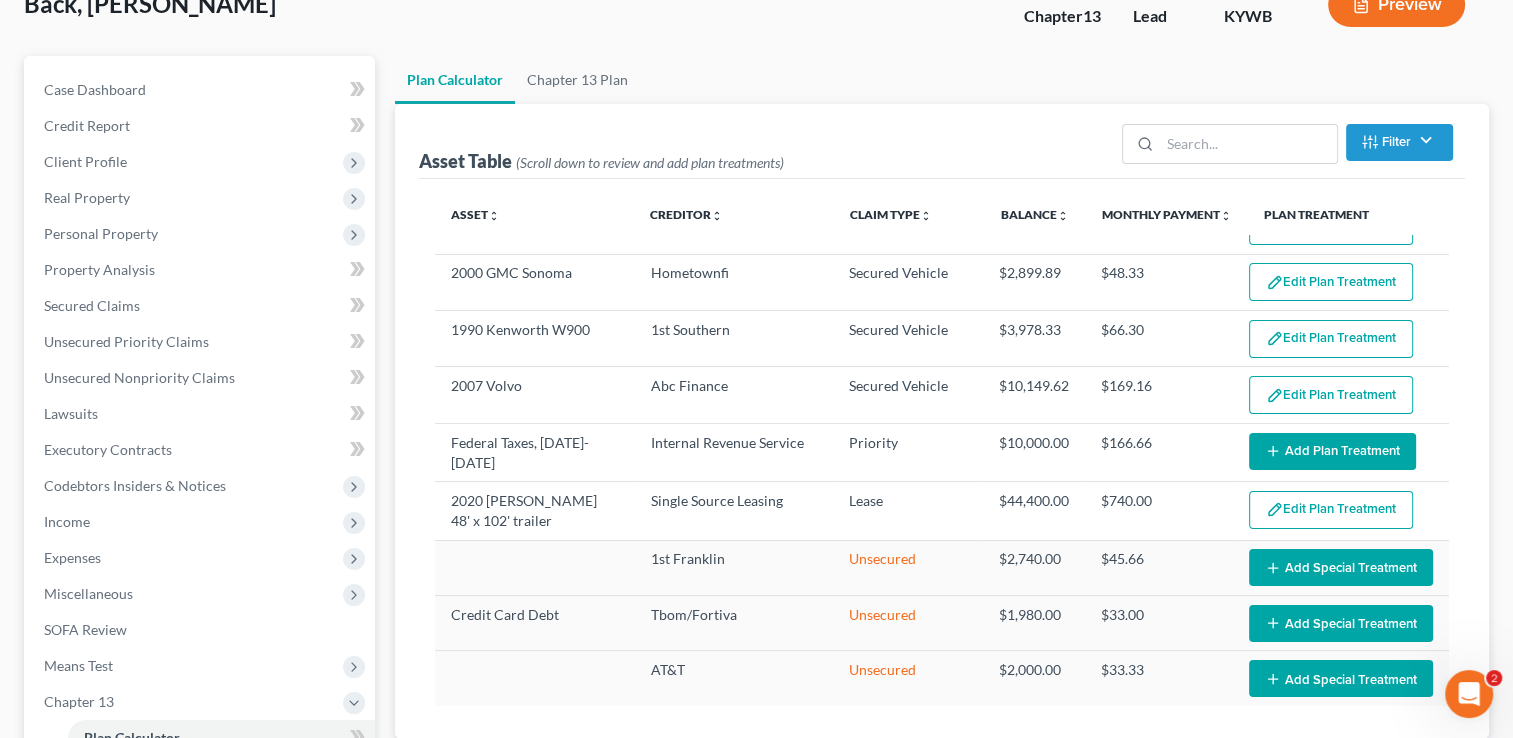 scroll, scrollTop: 0, scrollLeft: 0, axis: both 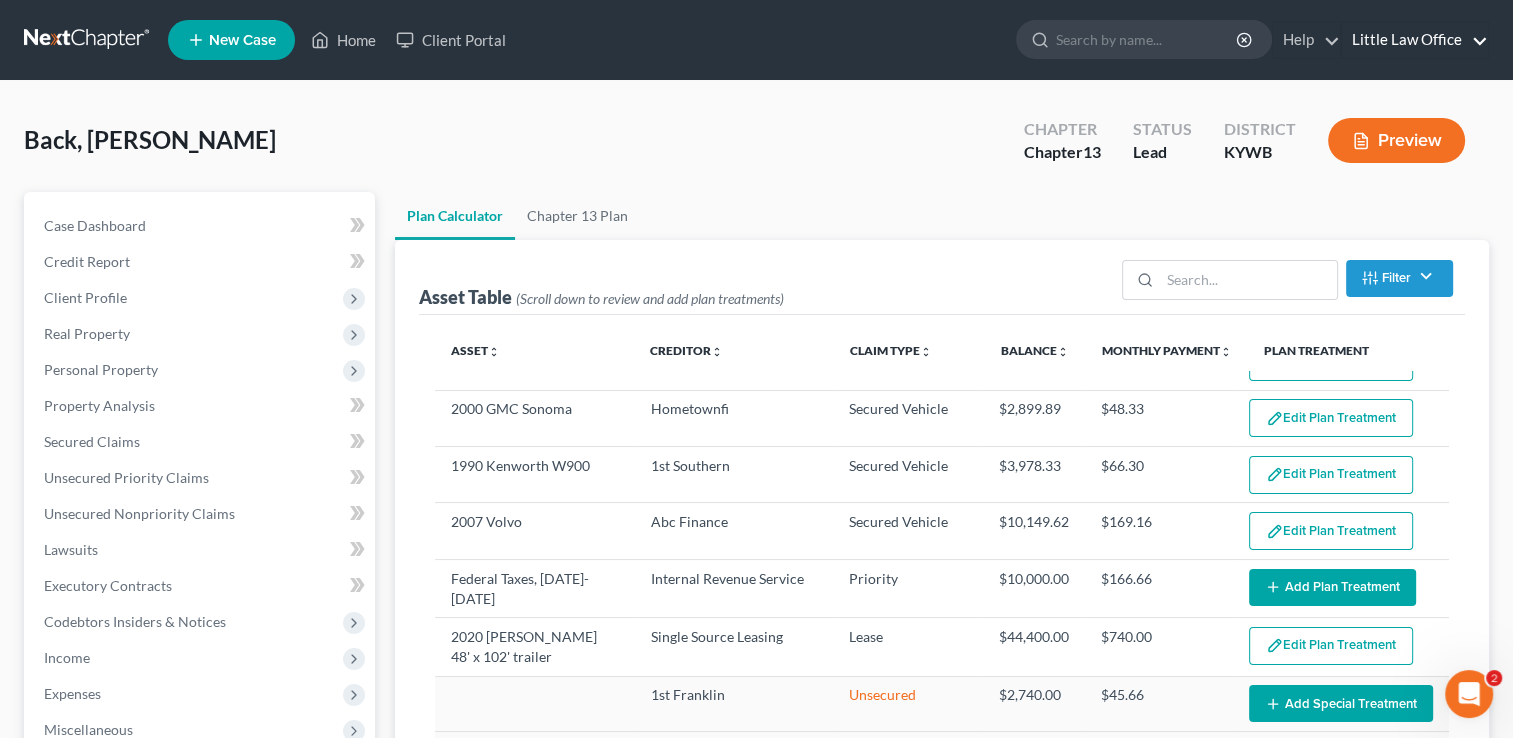 click on "Little Law Office" at bounding box center (1415, 40) 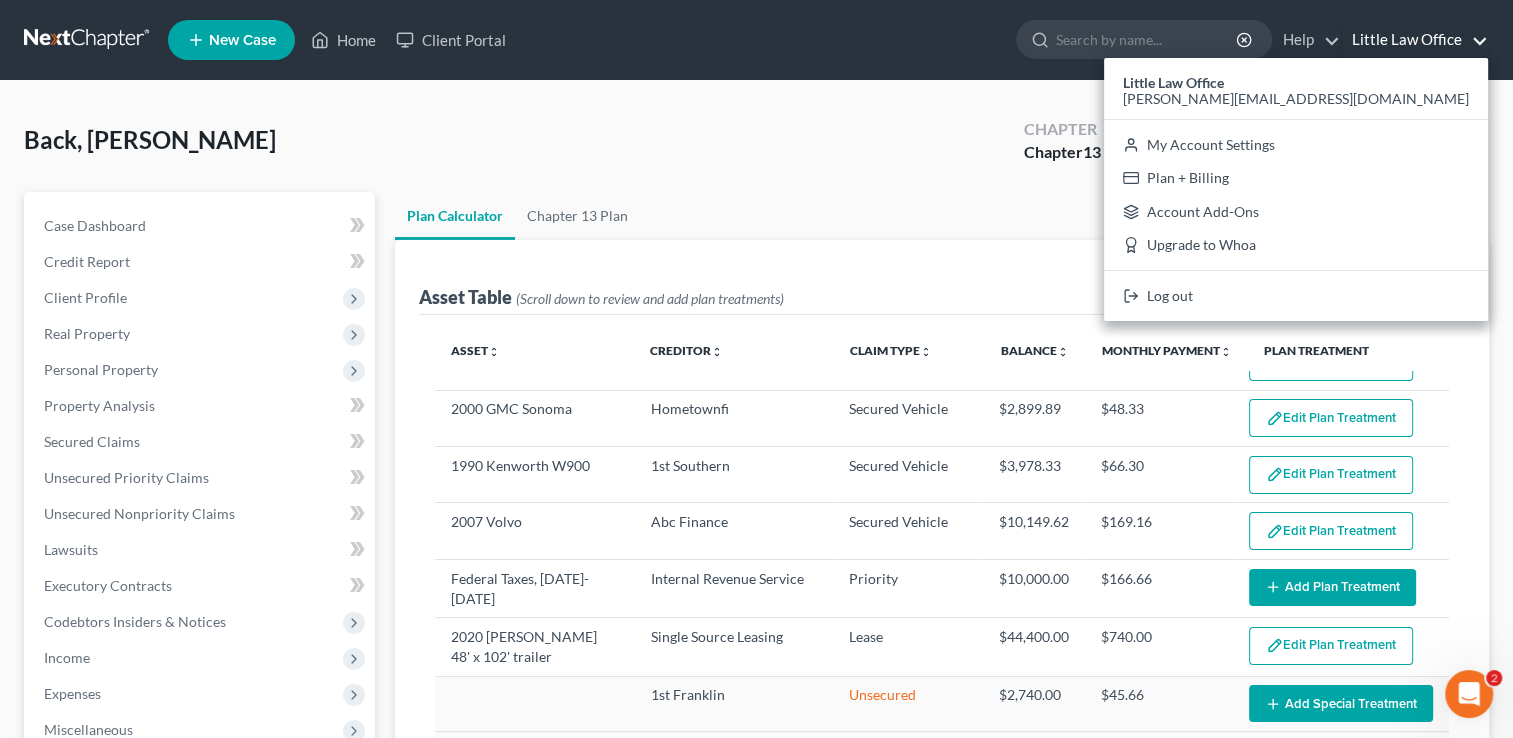 click on "Plan Calculator
Chapter 13 Plan" at bounding box center (942, 216) 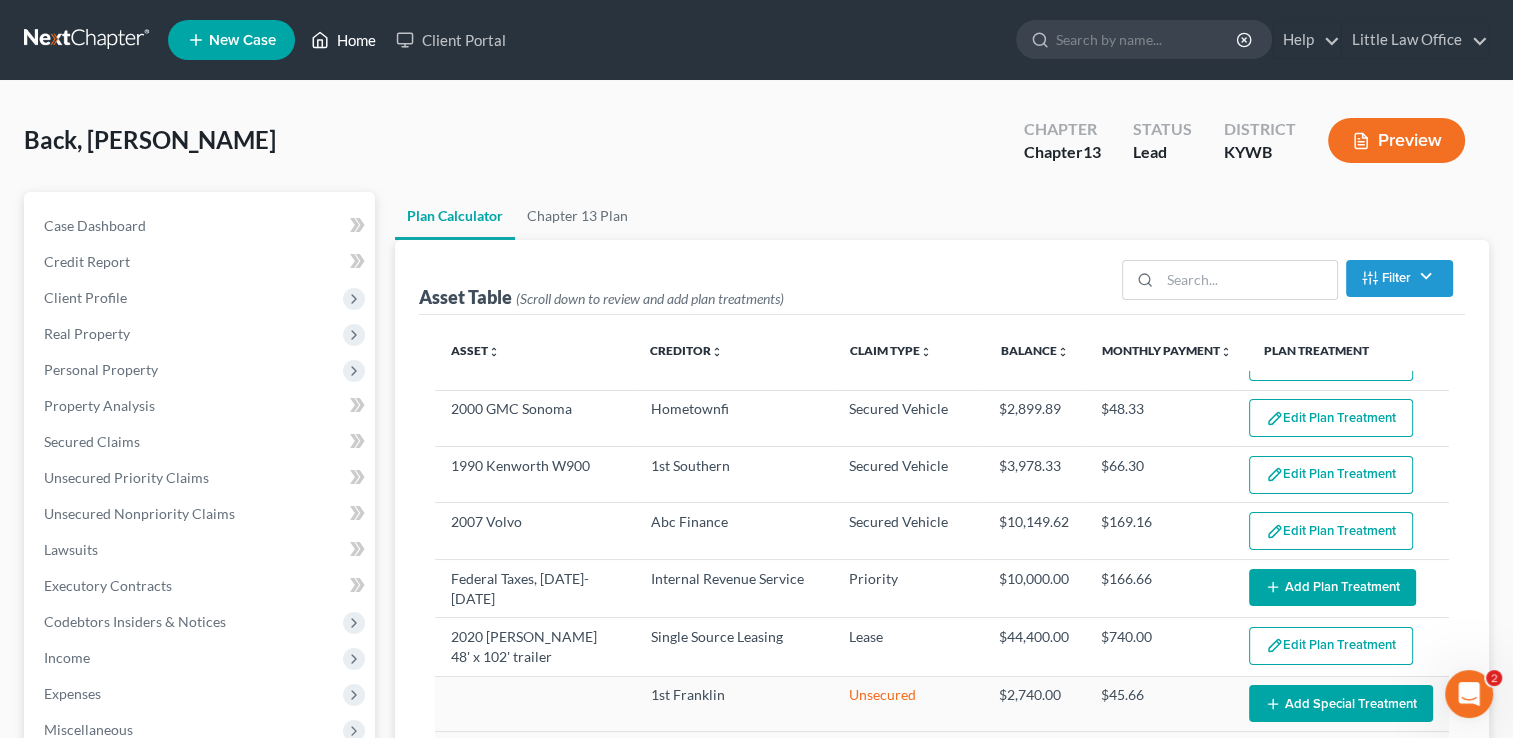 click on "Home" at bounding box center (343, 40) 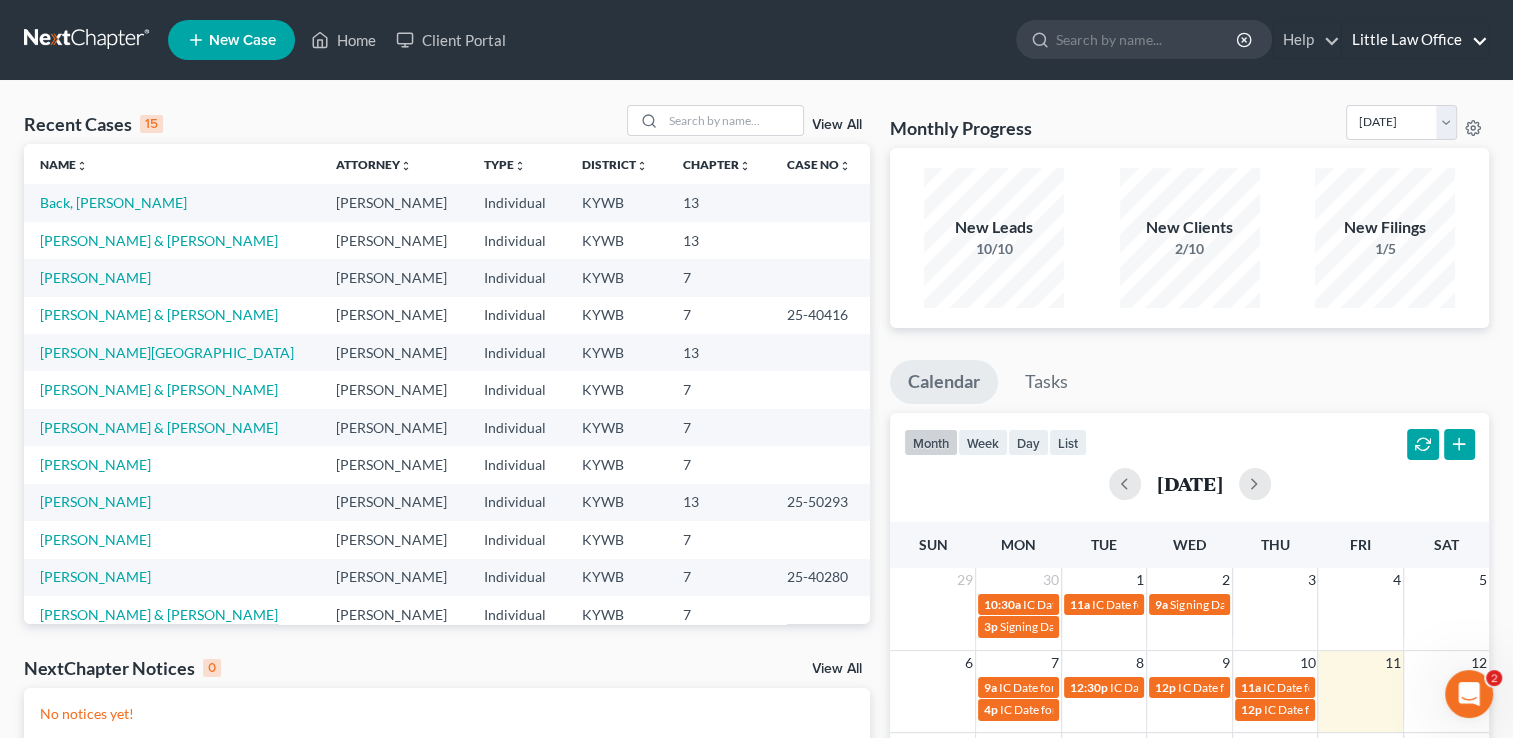 click on "Little Law Office" at bounding box center (1415, 40) 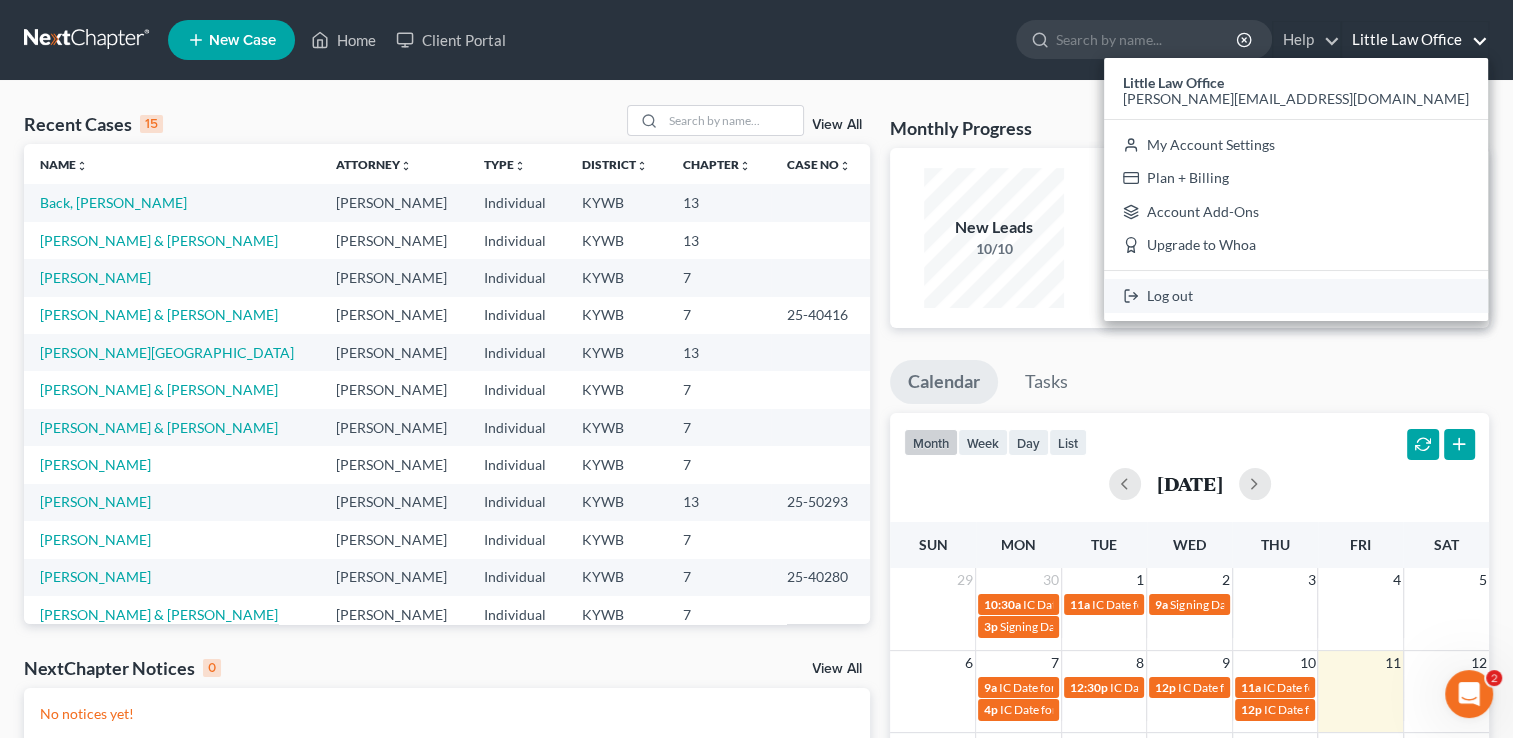 click on "Log out" at bounding box center [1296, 296] 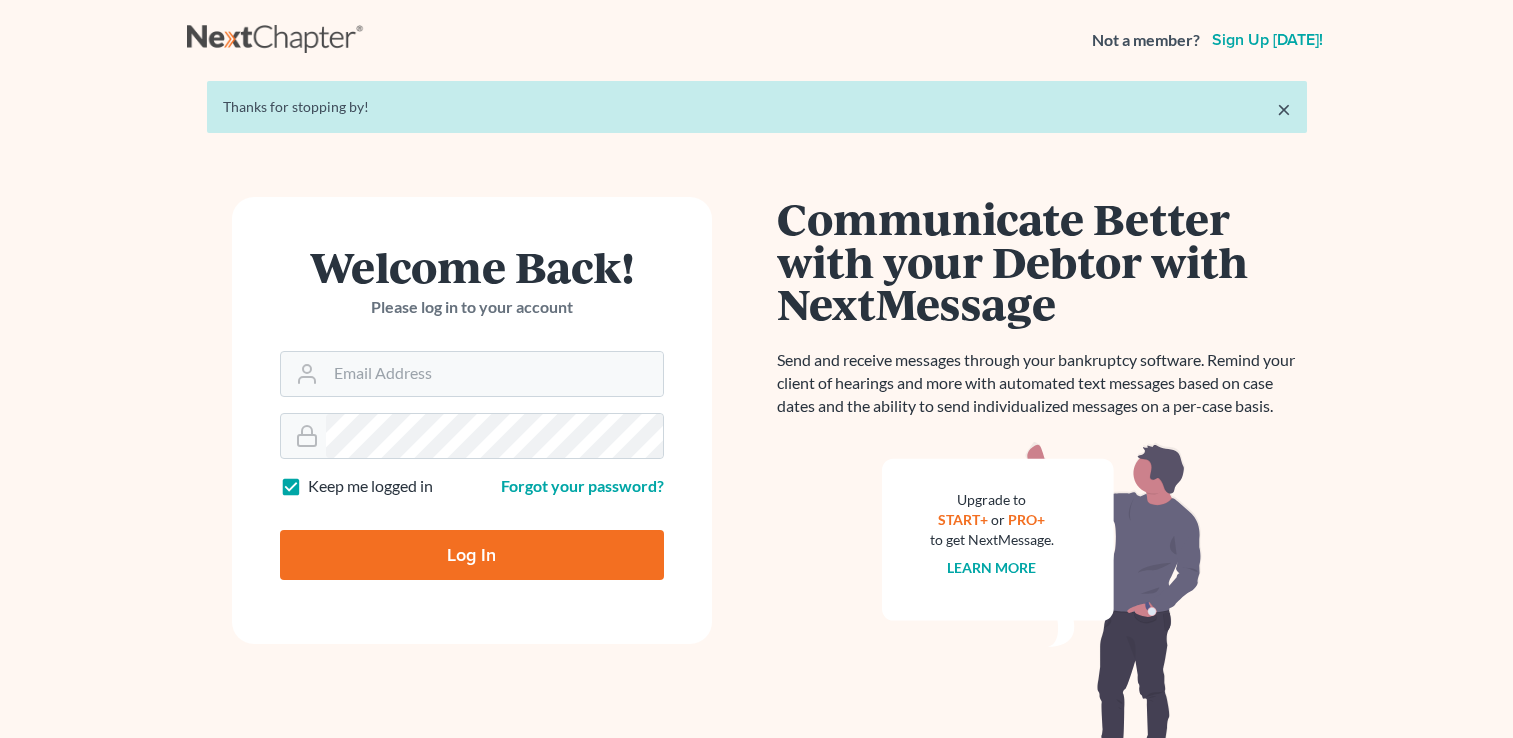scroll, scrollTop: 0, scrollLeft: 0, axis: both 